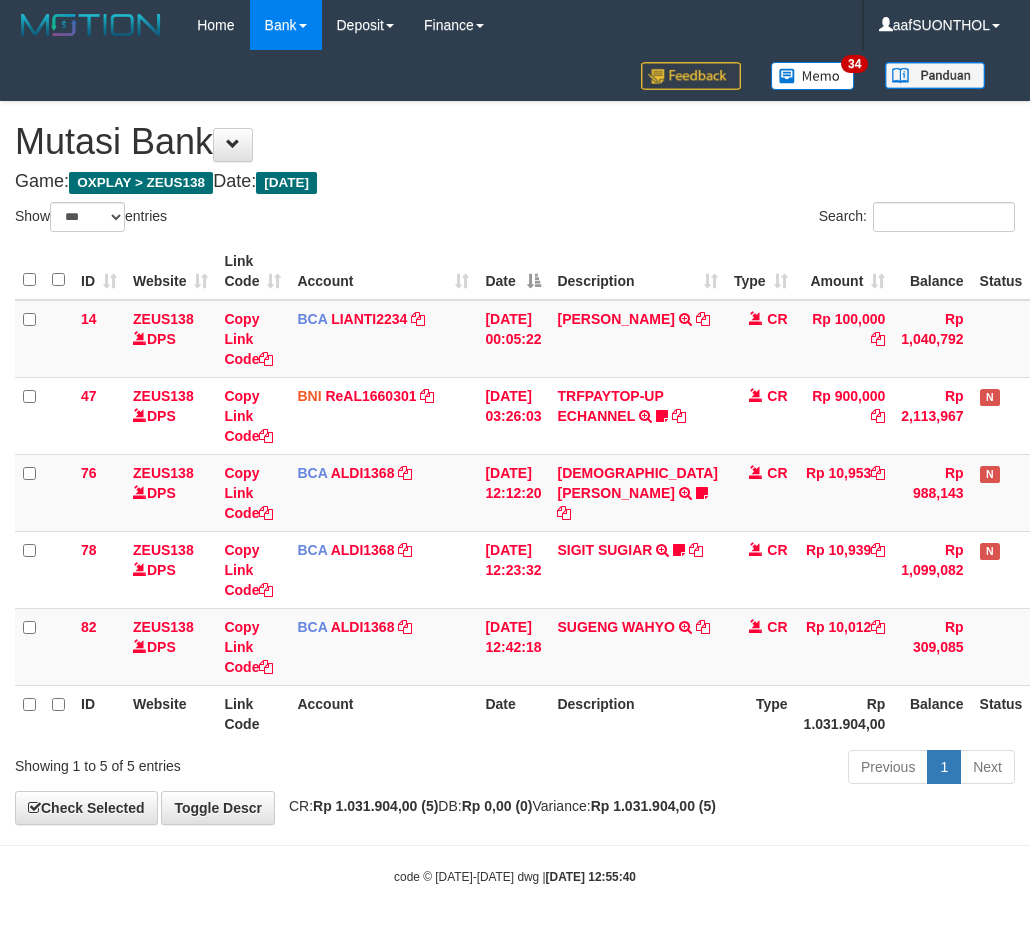 select on "***" 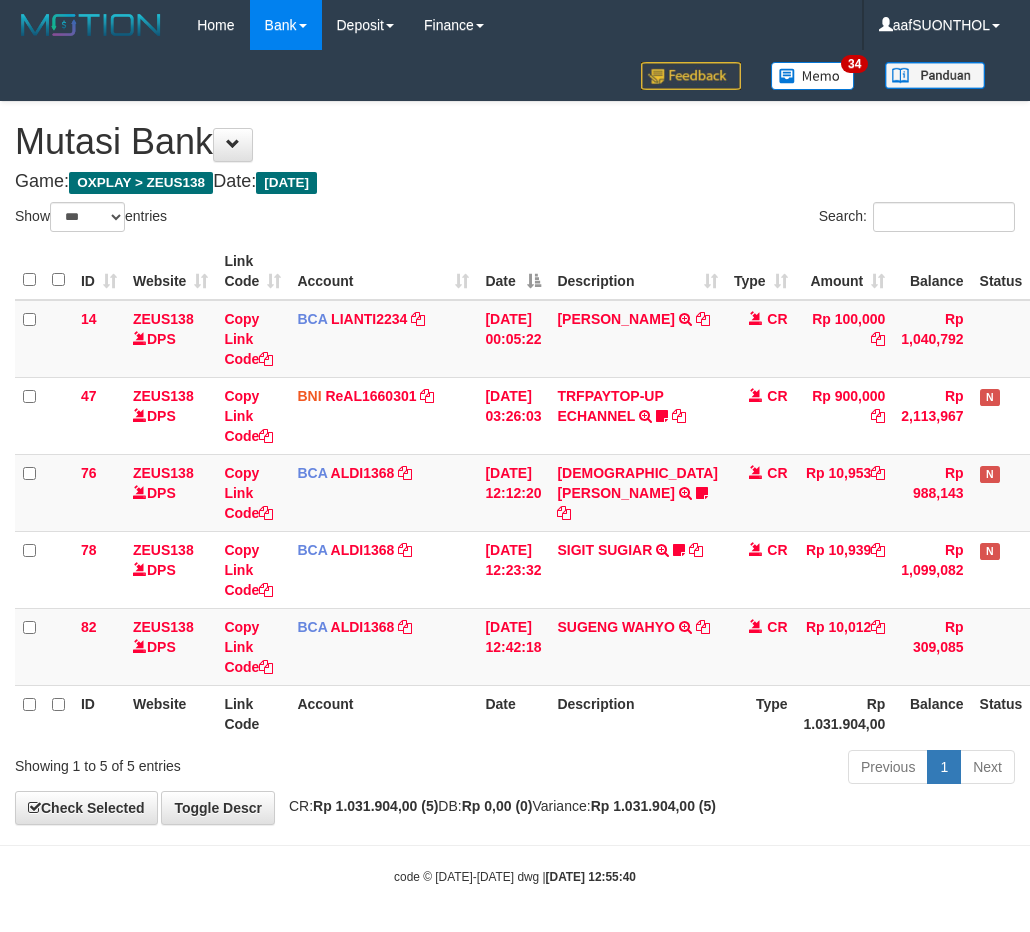 scroll, scrollTop: 0, scrollLeft: 0, axis: both 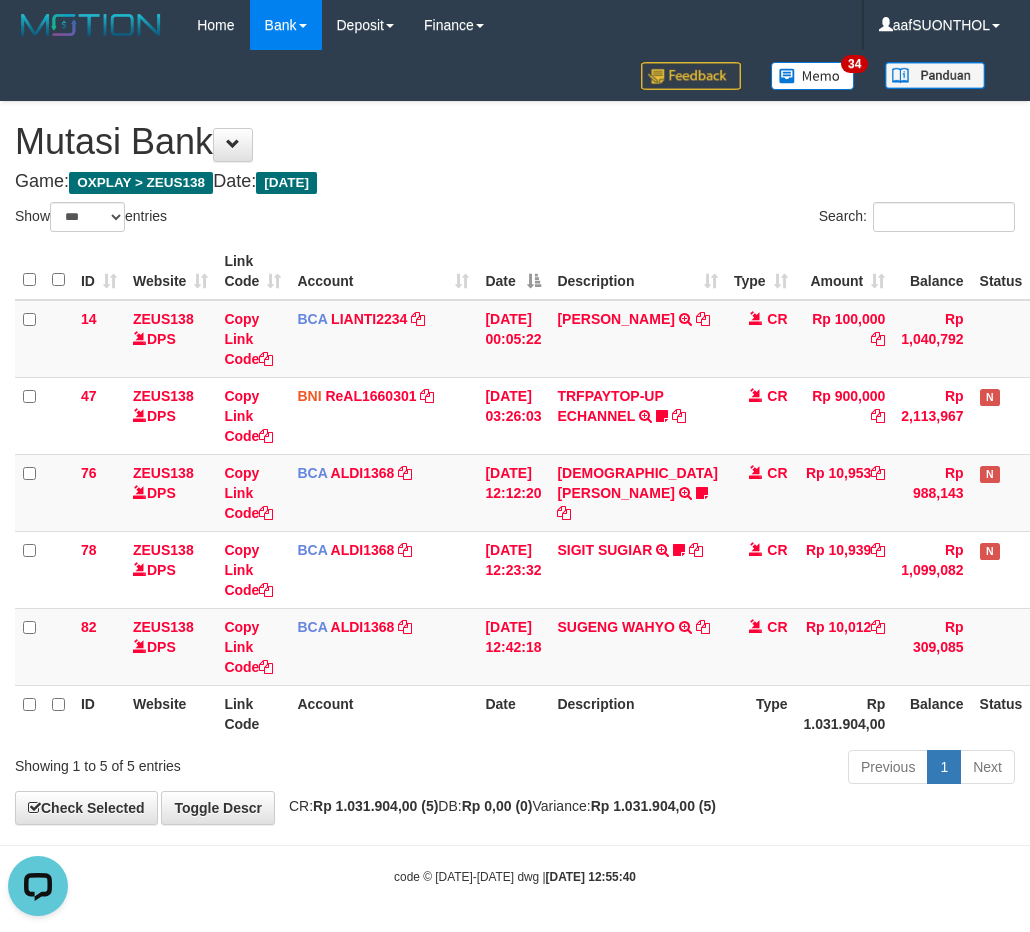click on "ID Website Link Code Account Date Description Type Rp 1.031.904,00 Balance Status Action" at bounding box center (563, 713) 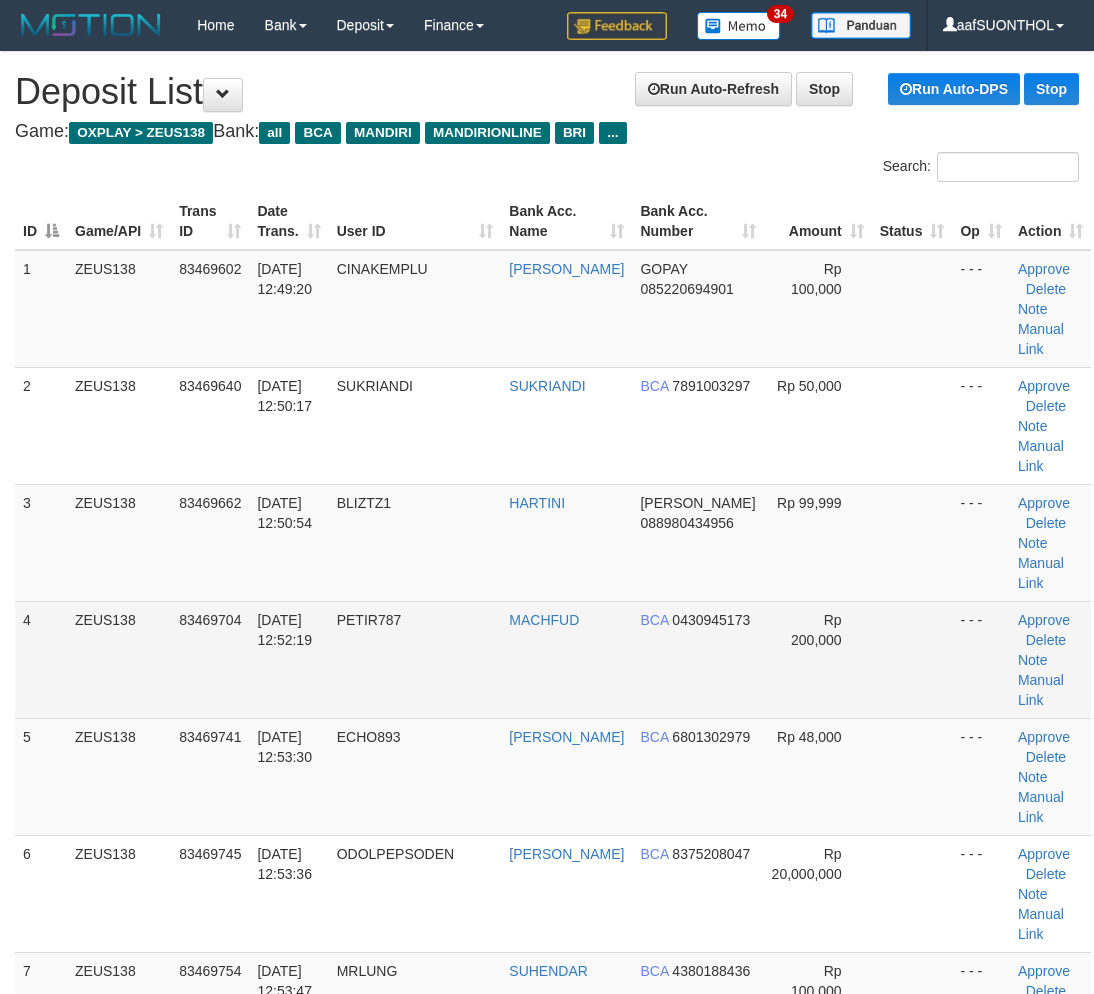 scroll, scrollTop: 0, scrollLeft: 0, axis: both 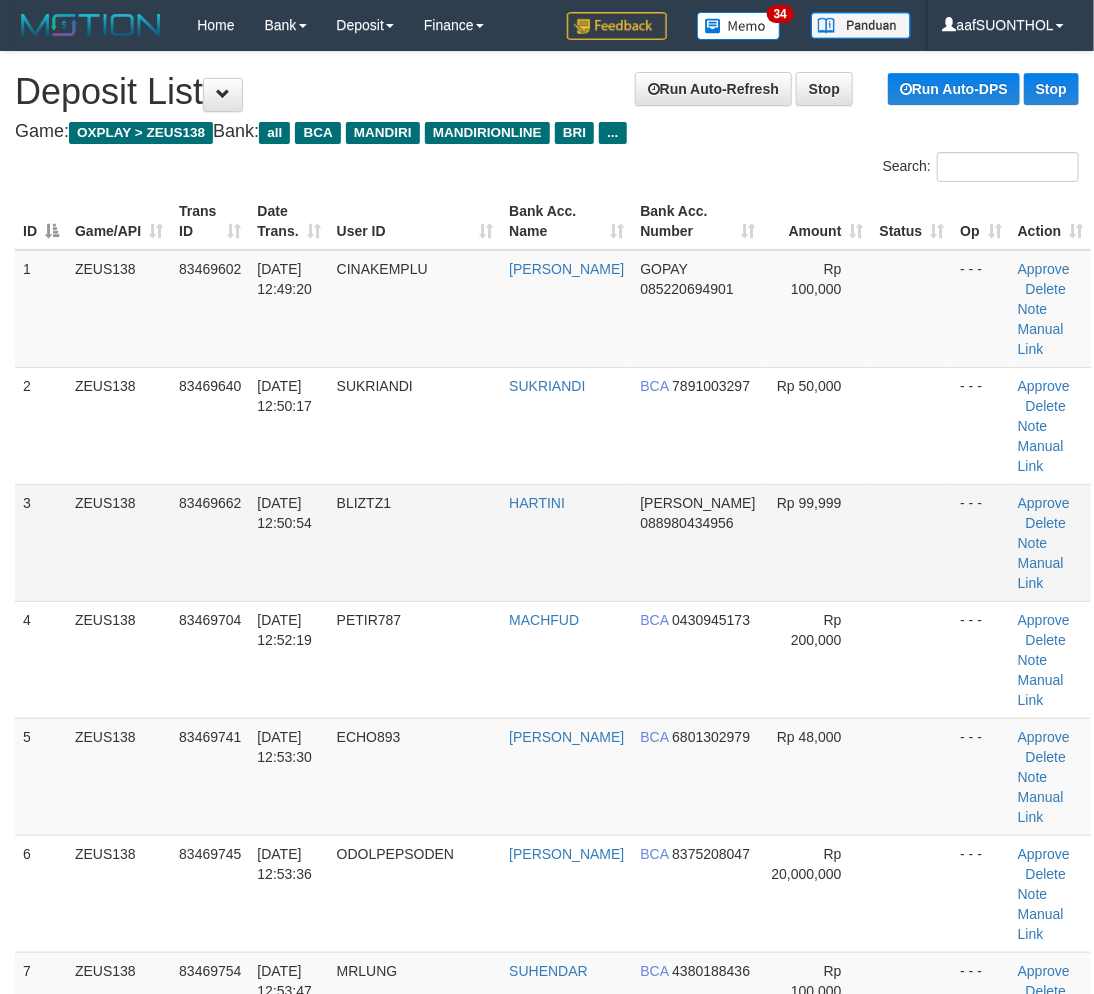 drag, startPoint x: 830, startPoint y: 562, endPoint x: 894, endPoint y: 531, distance: 71.11259 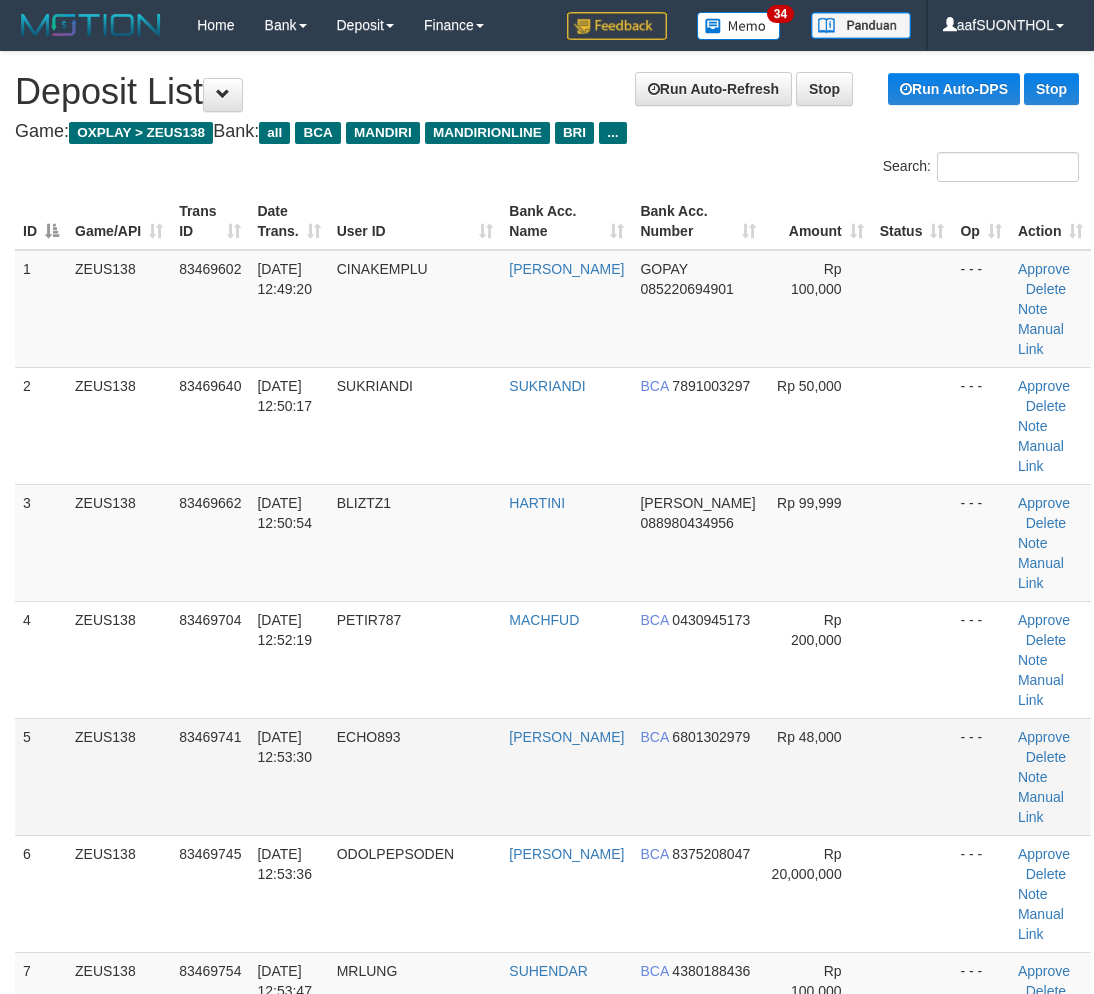 scroll, scrollTop: 0, scrollLeft: 0, axis: both 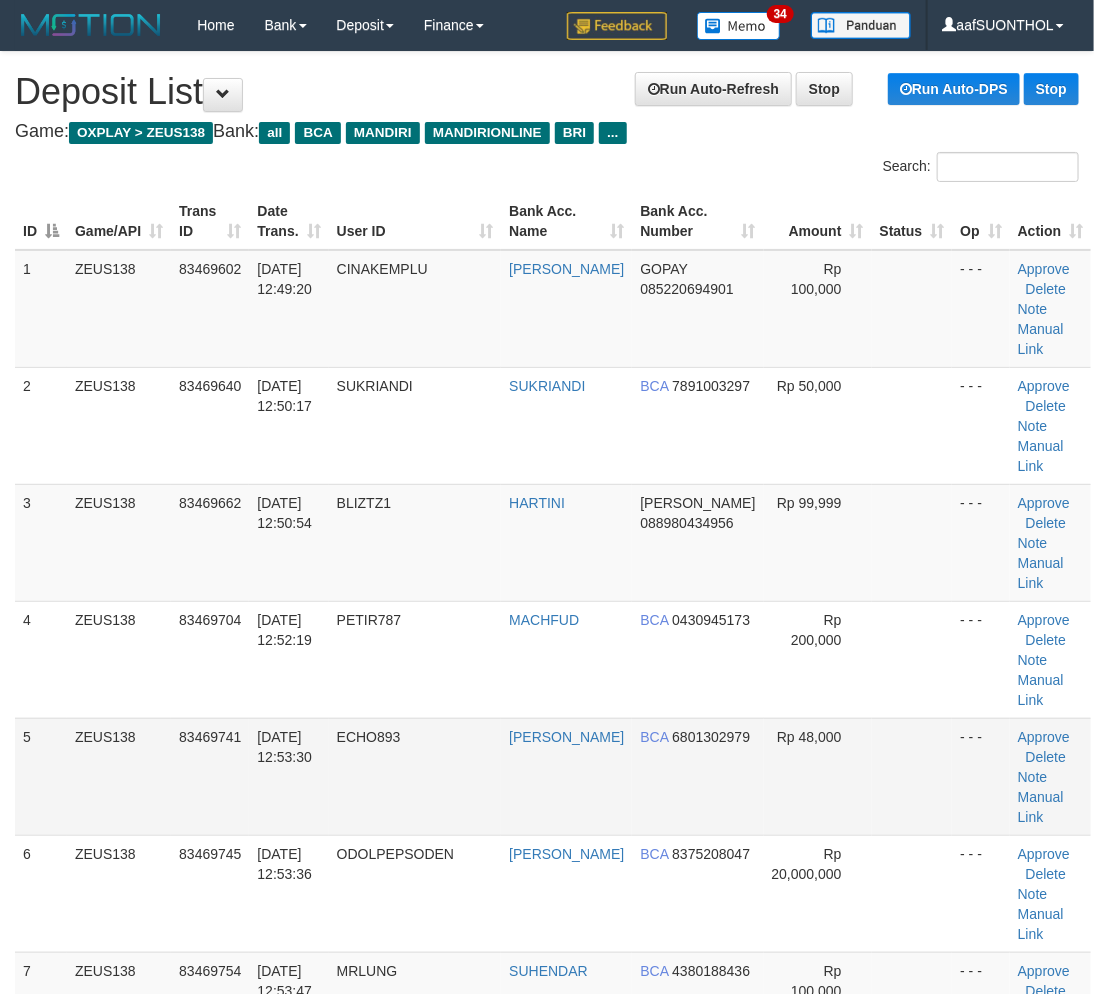 click on "Rp 48,000" at bounding box center (818, 776) 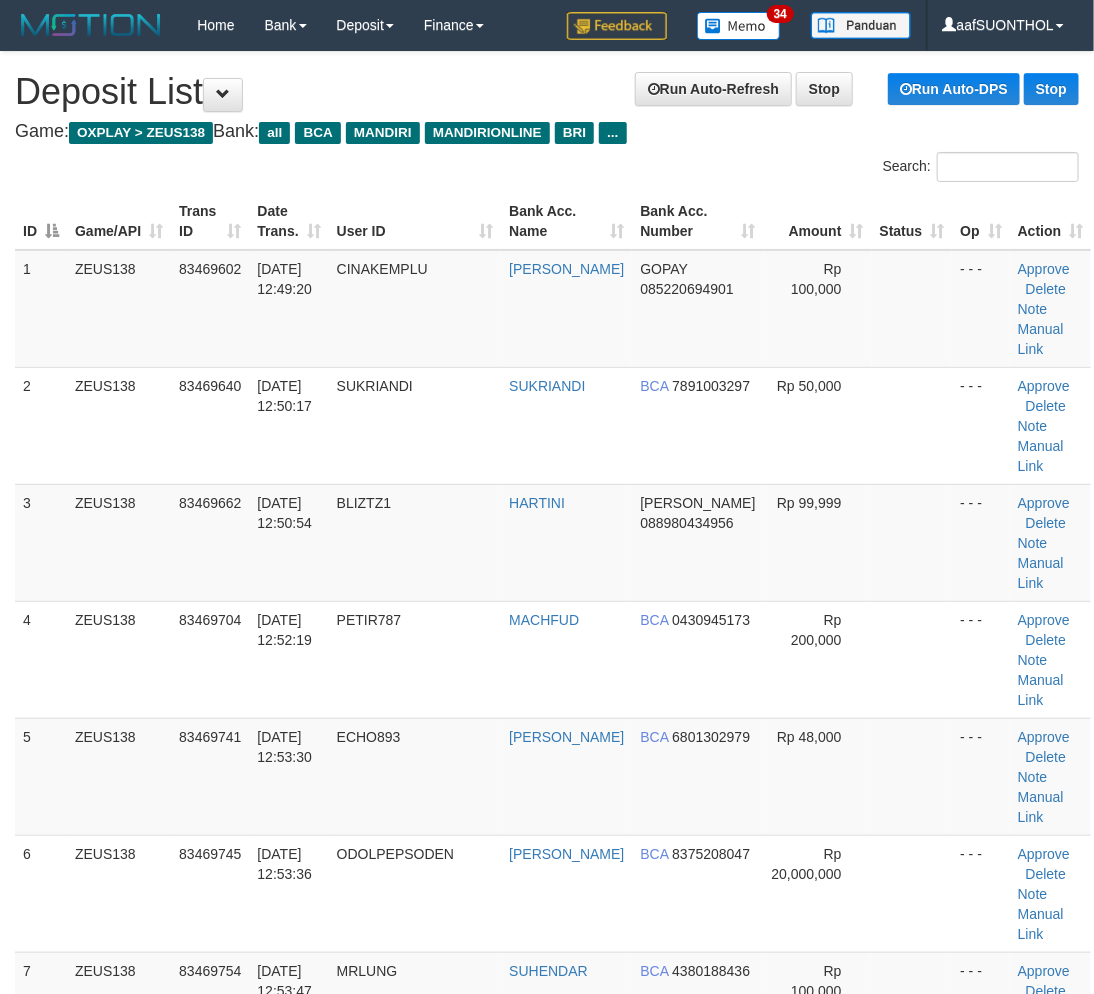 drag, startPoint x: 1088, startPoint y: 773, endPoint x: 1108, endPoint y: 772, distance: 20.024984 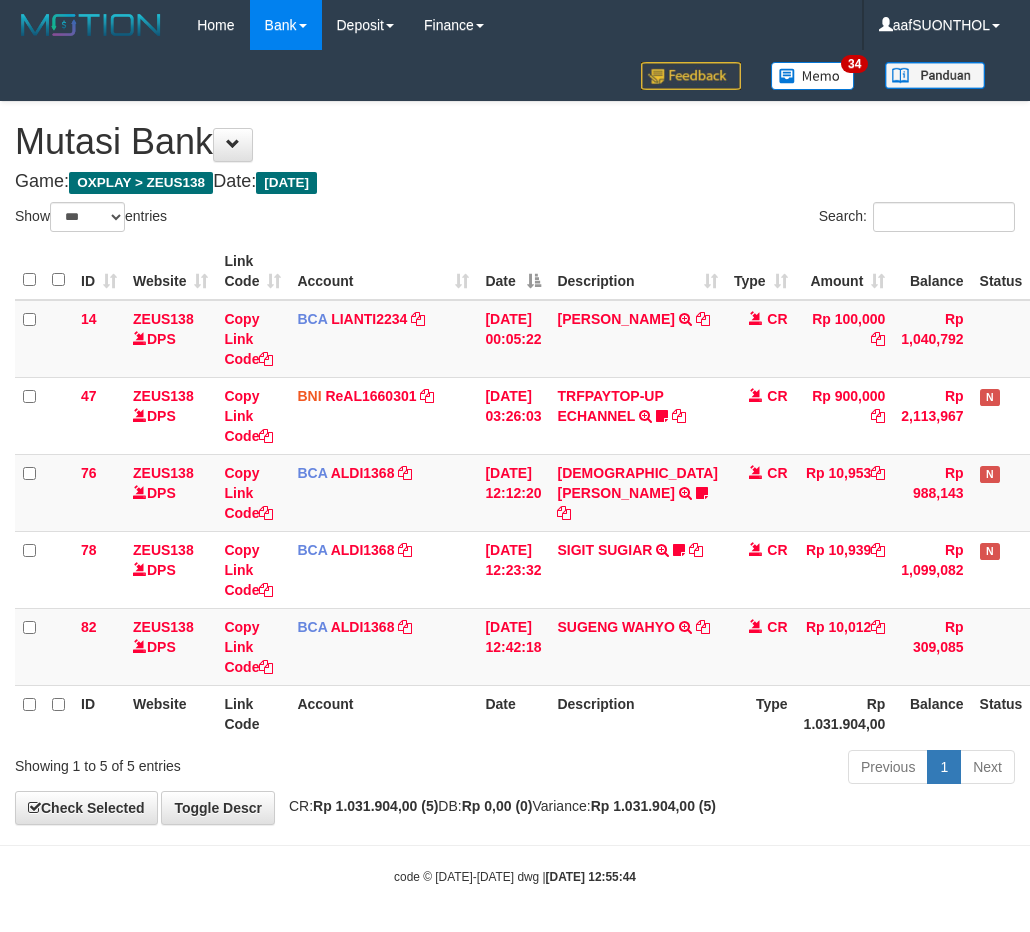 select on "***" 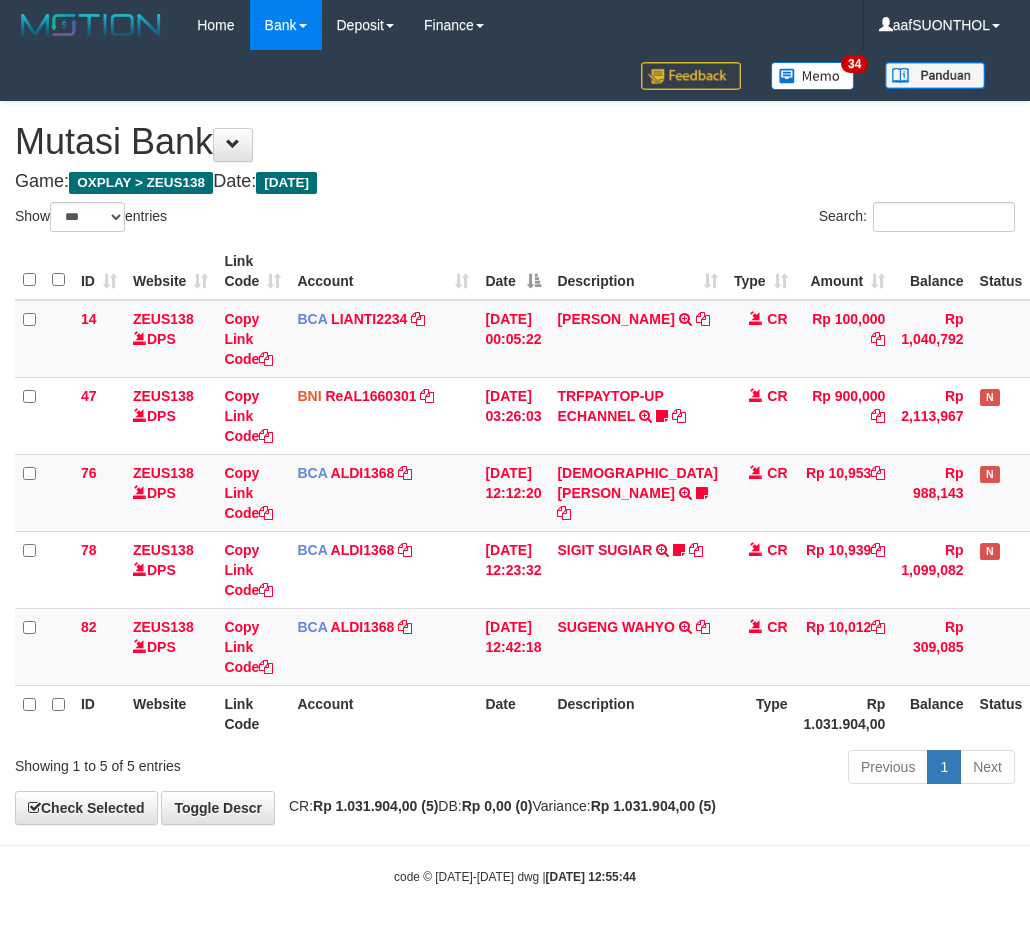 scroll, scrollTop: 0, scrollLeft: 0, axis: both 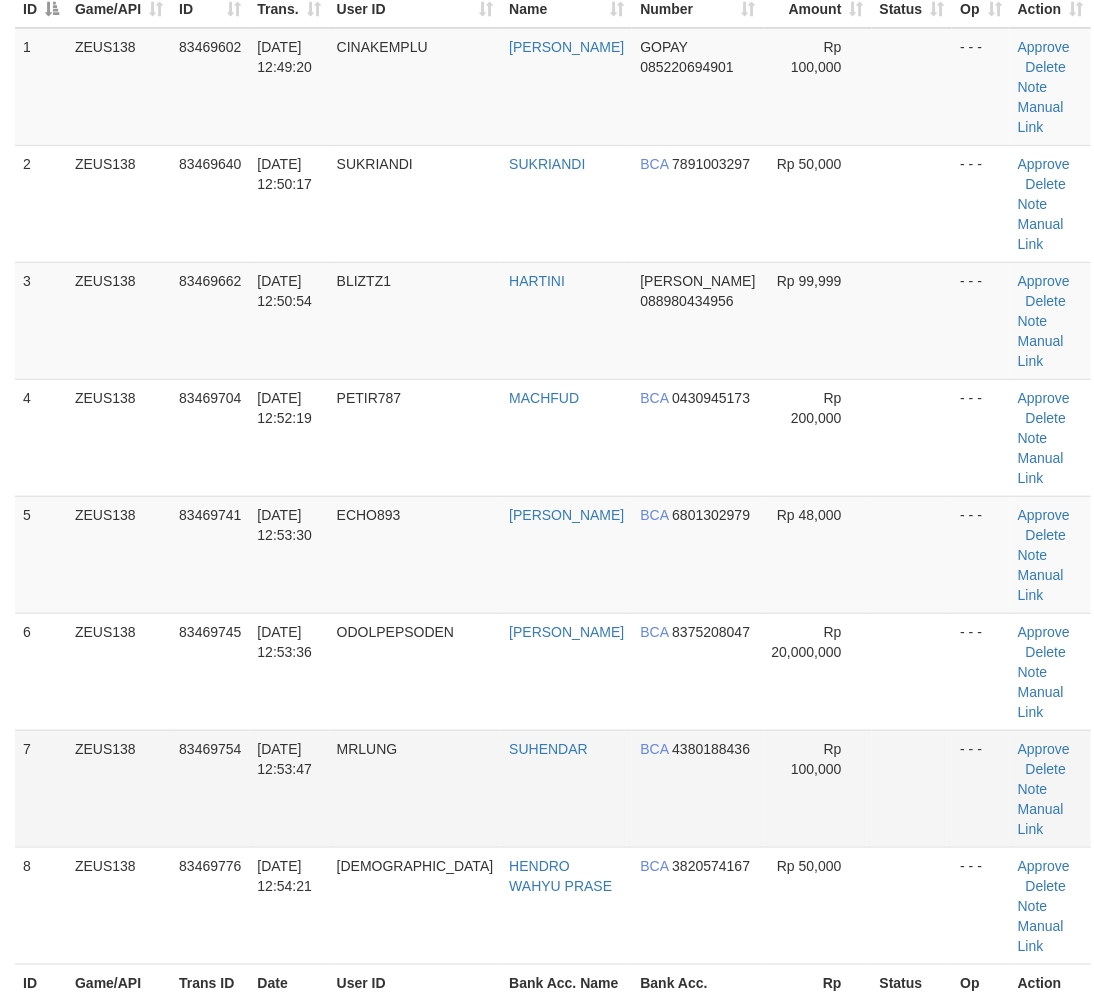 click at bounding box center (912, 788) 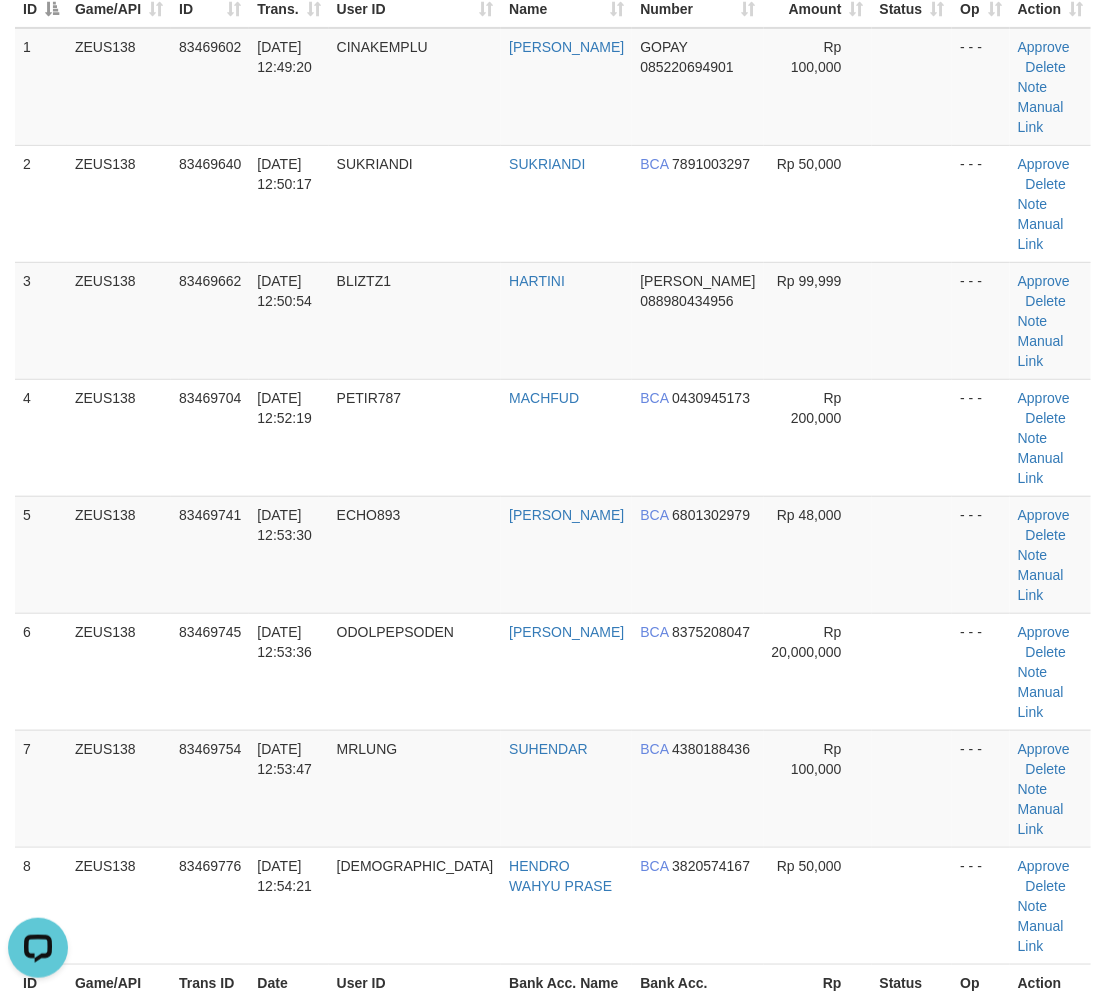 scroll, scrollTop: 0, scrollLeft: 0, axis: both 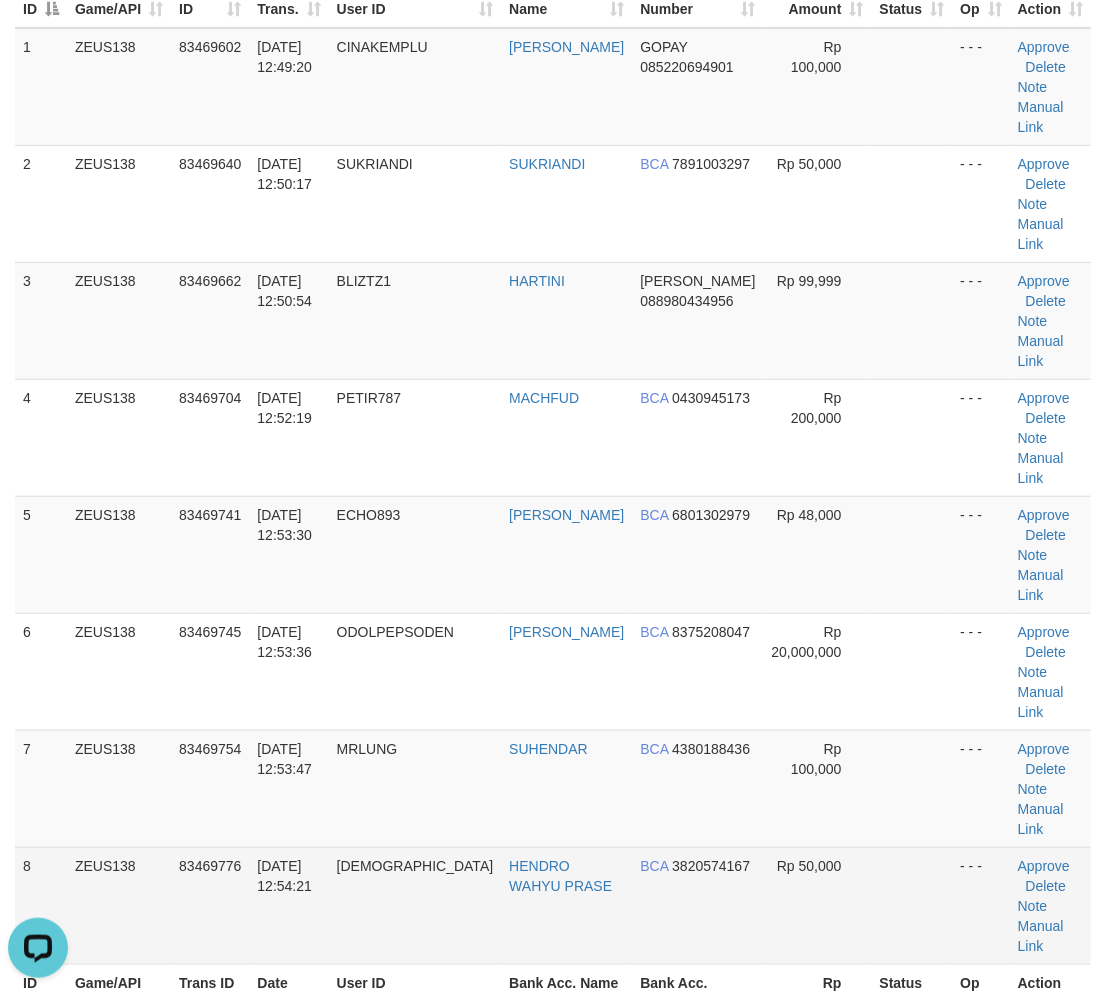 click at bounding box center [912, 905] 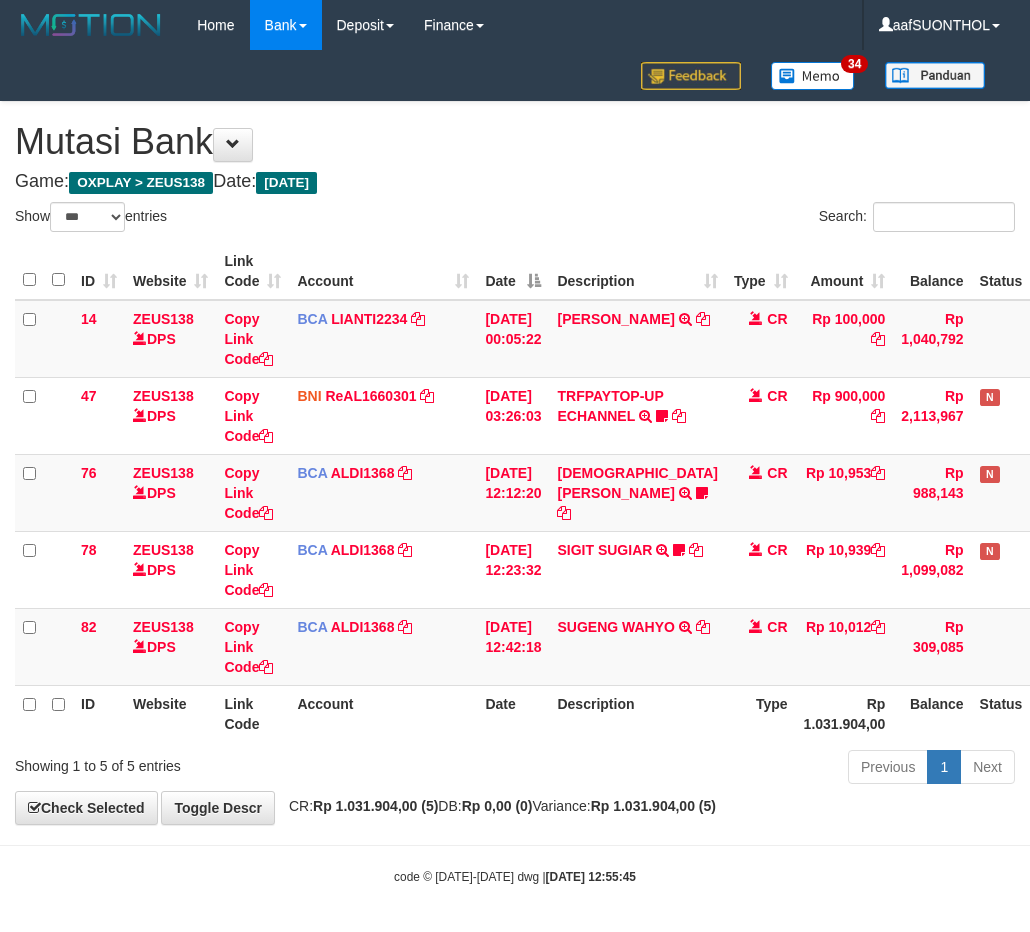 select on "***" 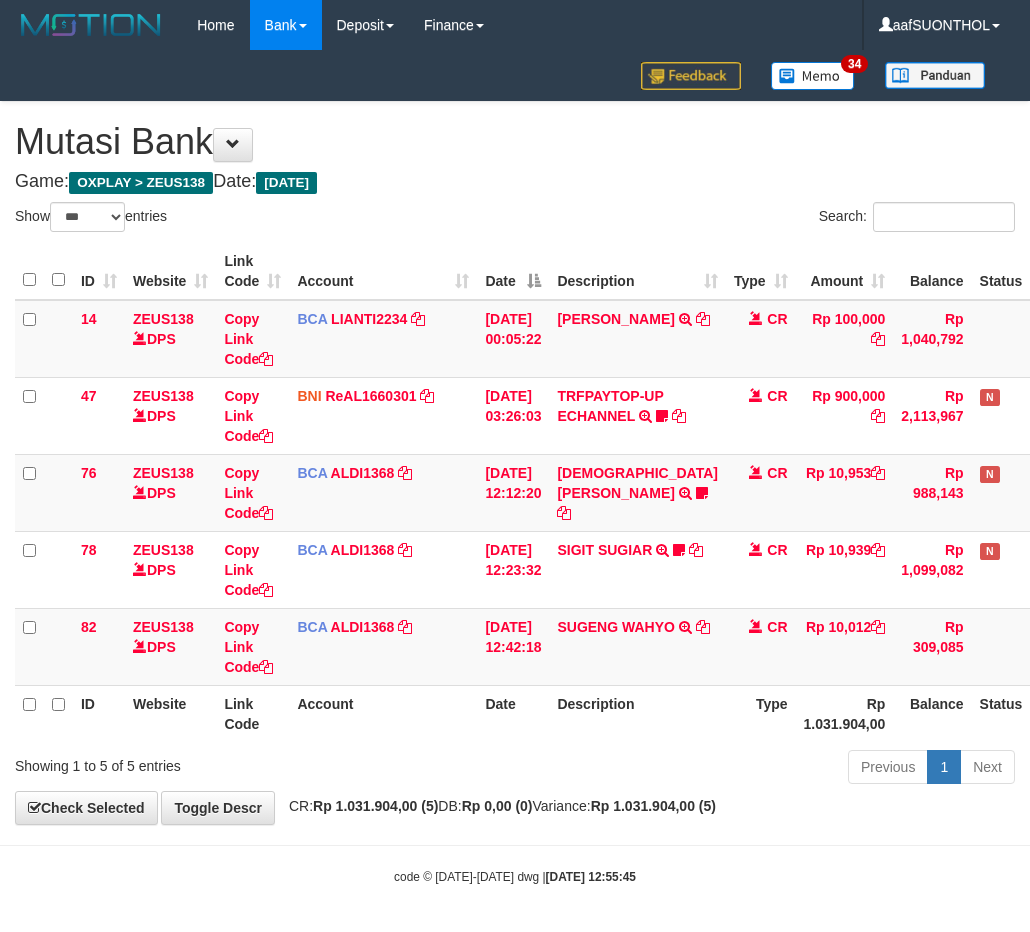 scroll, scrollTop: 0, scrollLeft: 0, axis: both 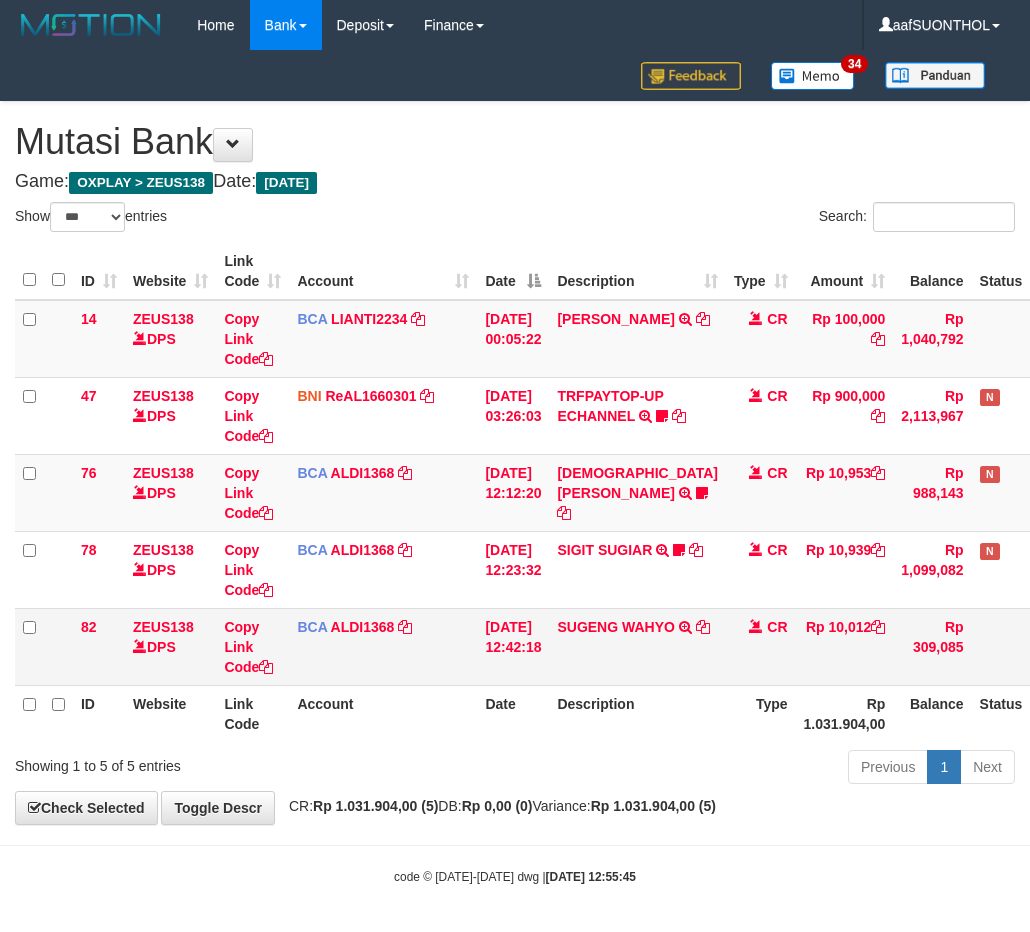 click on "[DATE] 12:42:18" at bounding box center [513, 646] 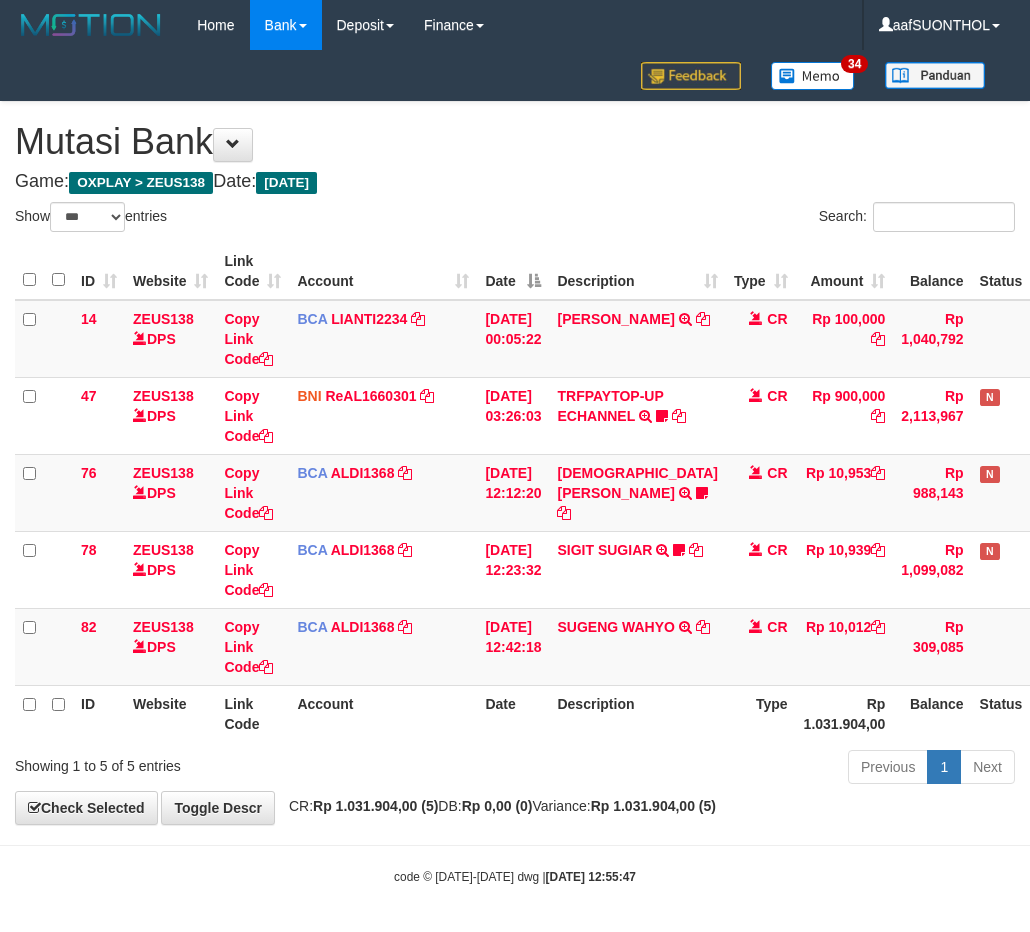 select on "***" 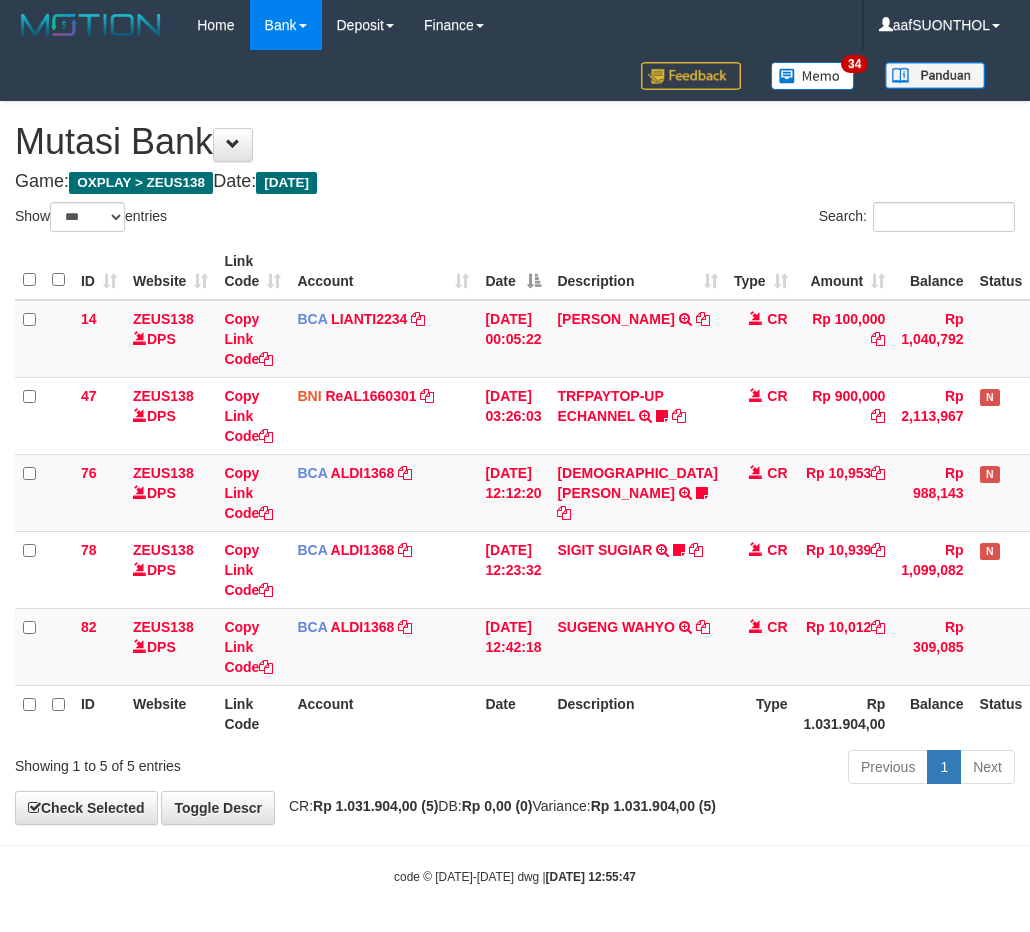 scroll, scrollTop: 0, scrollLeft: 0, axis: both 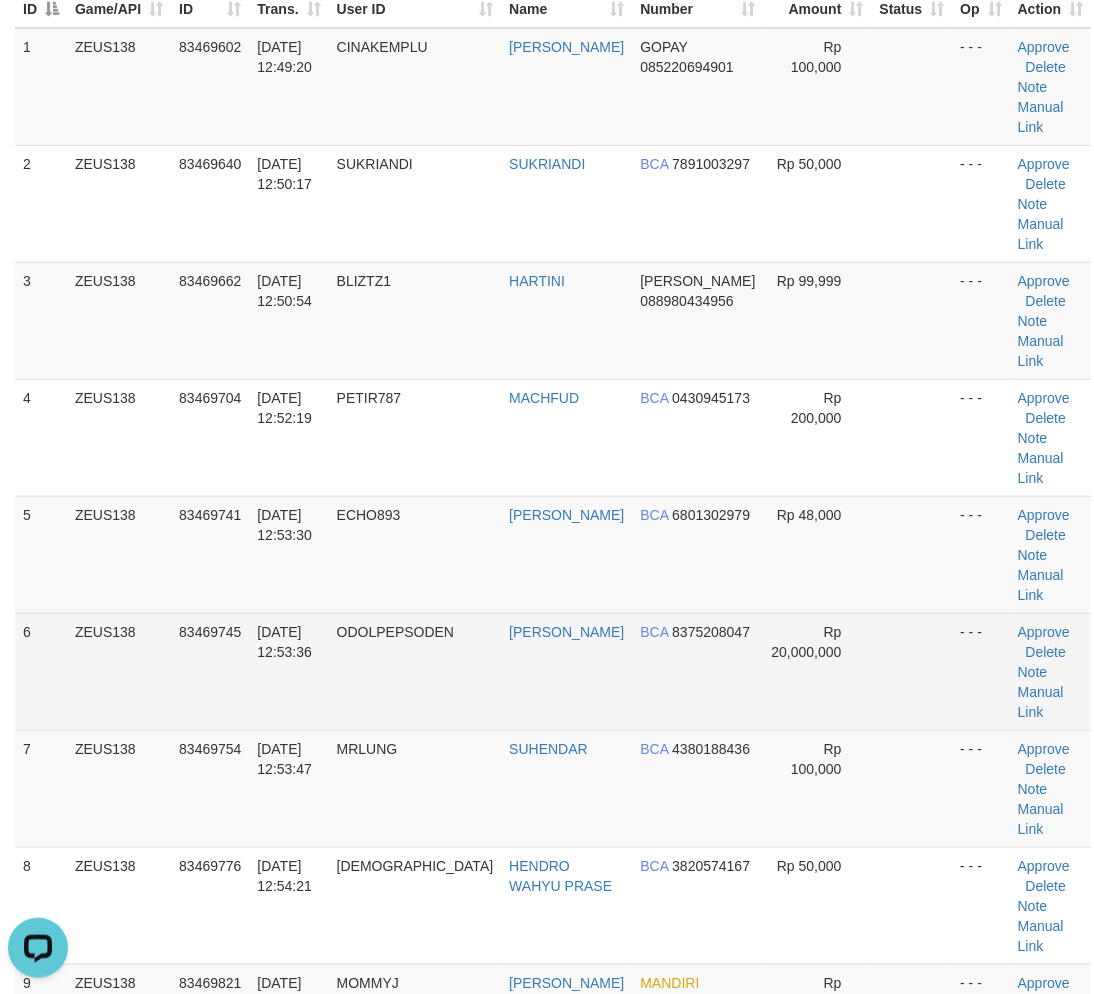 click at bounding box center (912, 671) 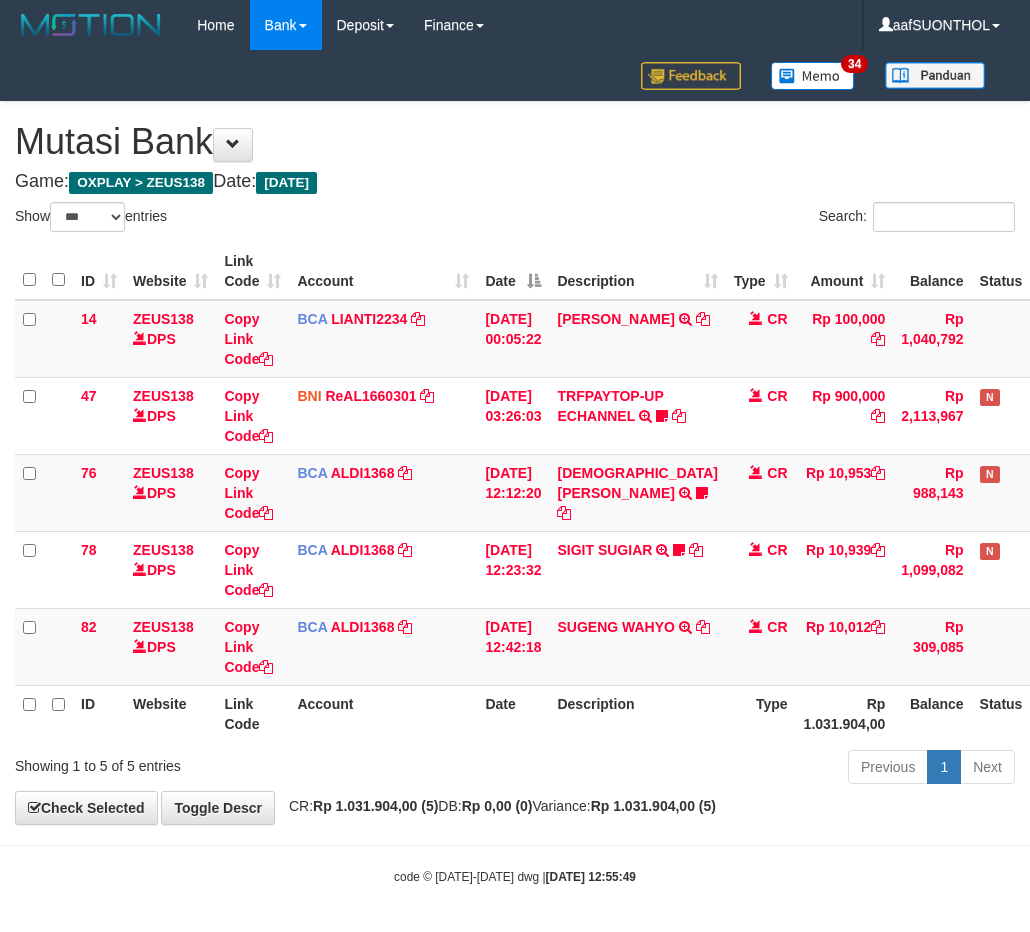 select on "***" 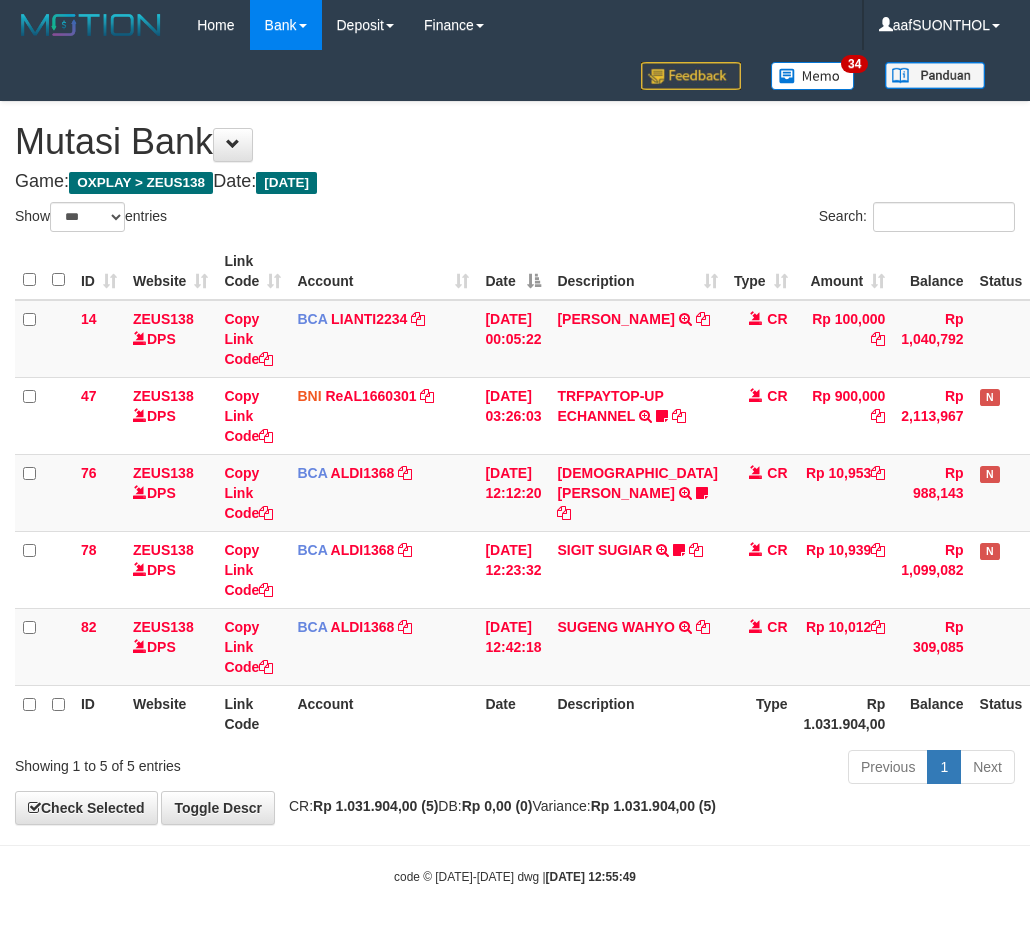scroll, scrollTop: 0, scrollLeft: 0, axis: both 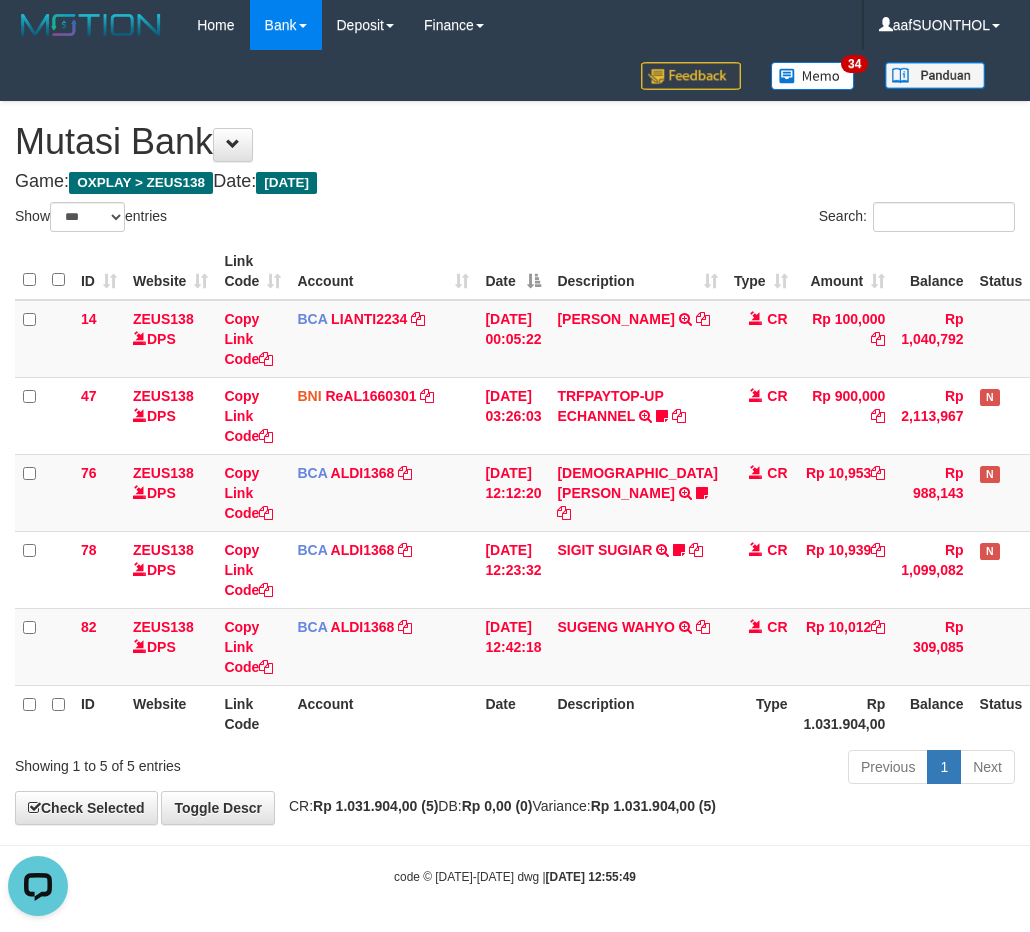 click on "Account" at bounding box center (383, 713) 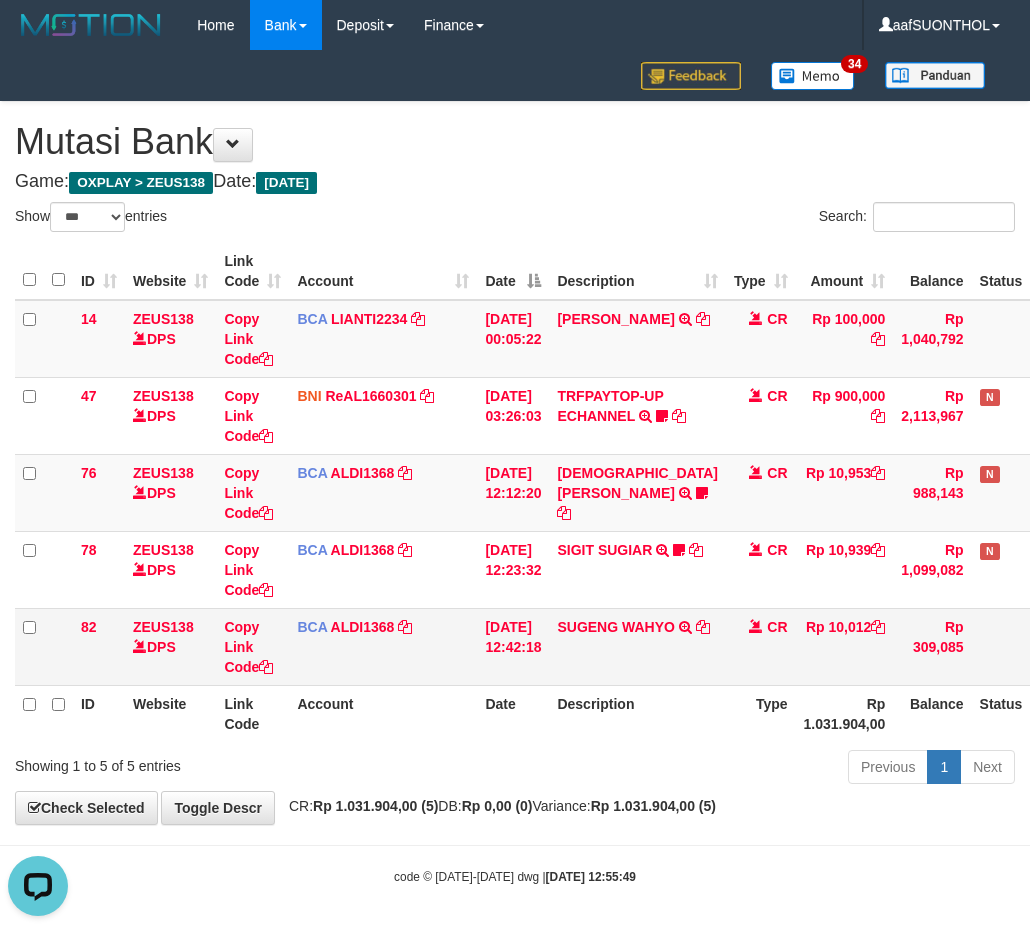 click on "12/07/2025 12:42:18" at bounding box center (513, 646) 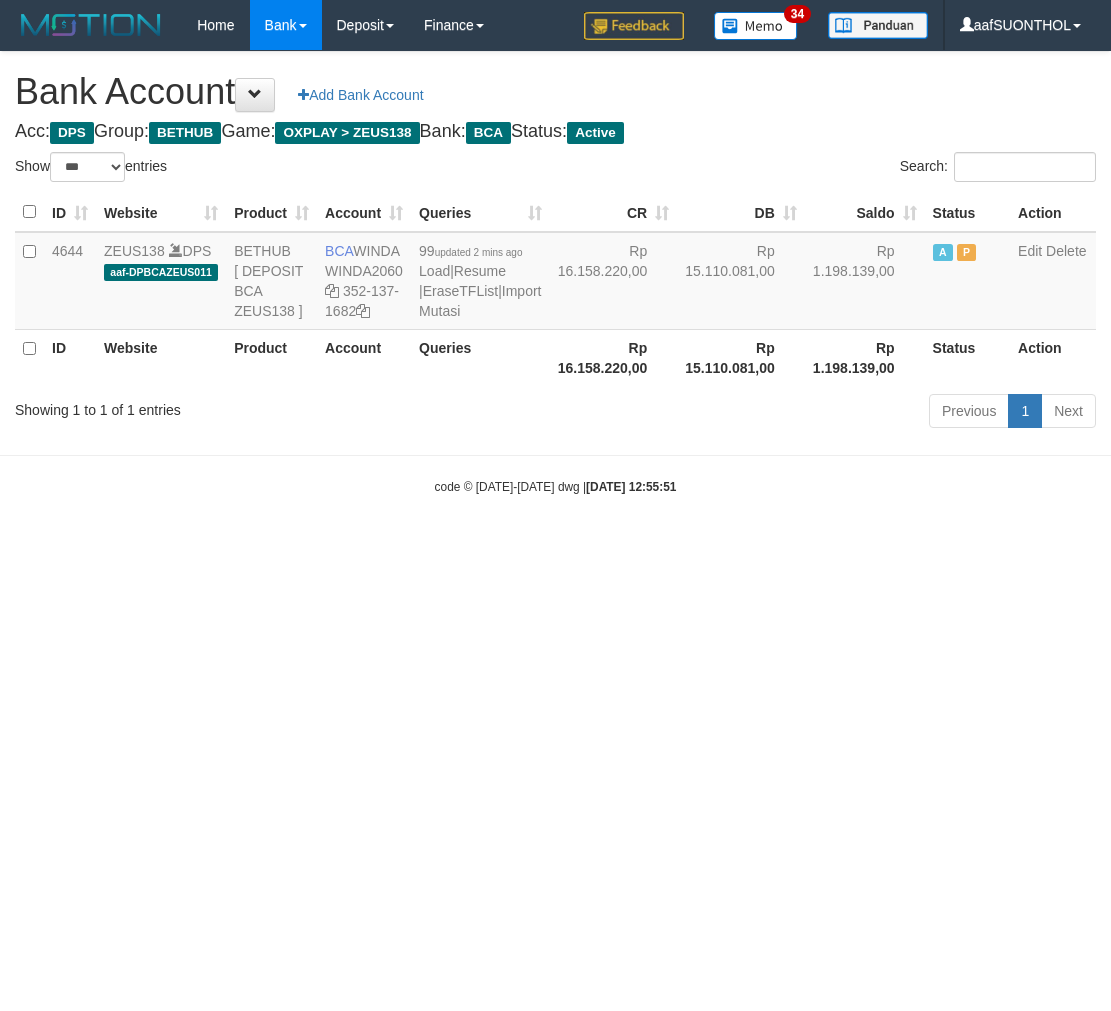select on "***" 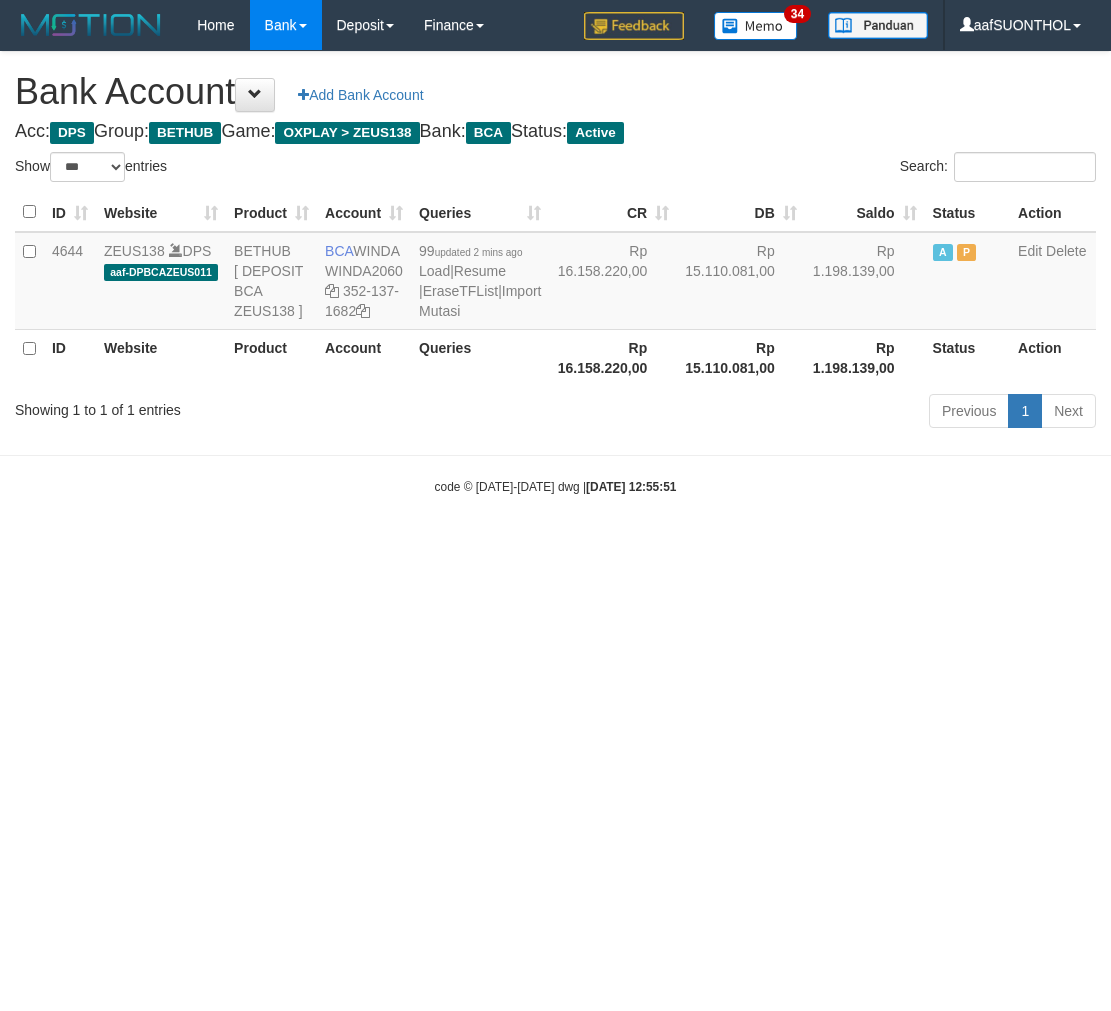 scroll, scrollTop: 0, scrollLeft: 0, axis: both 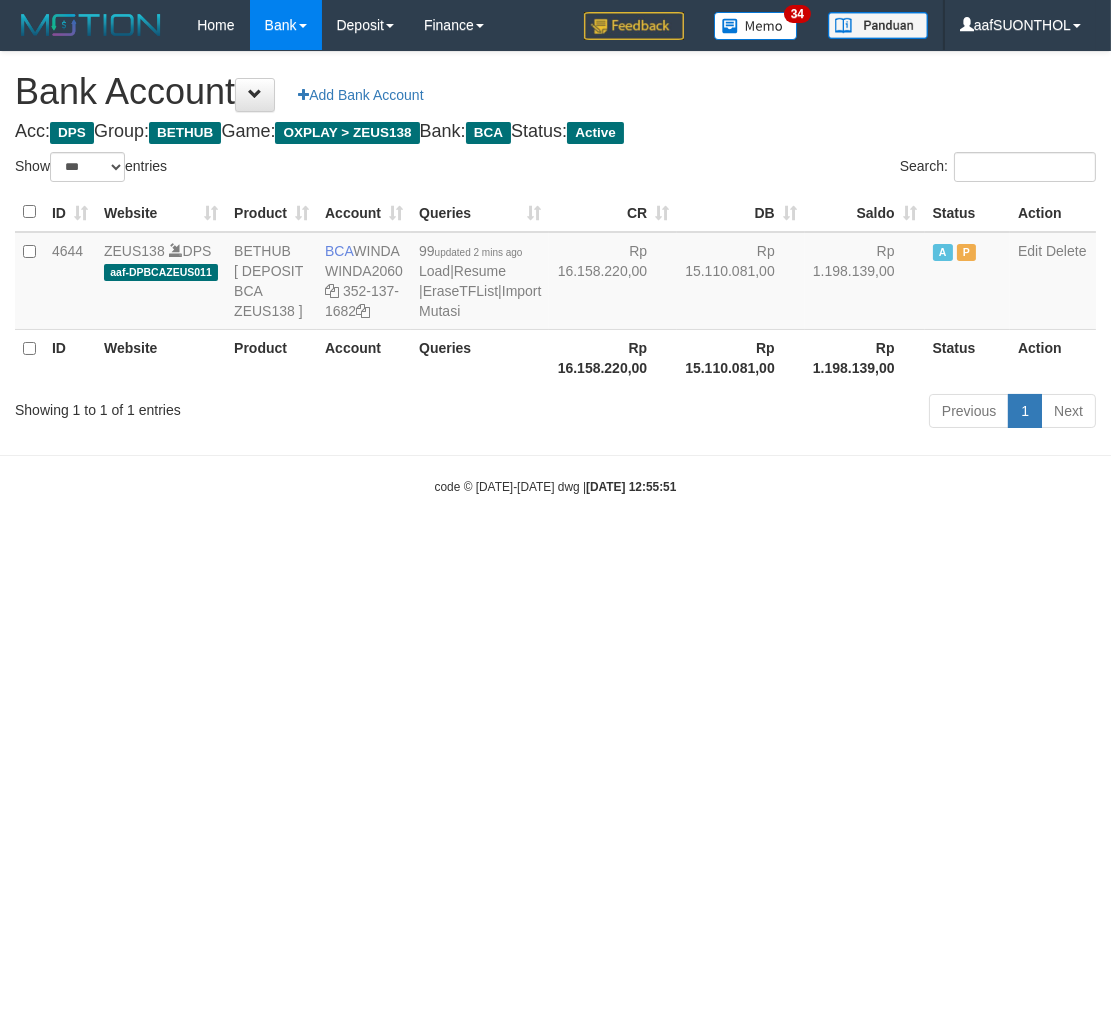 drag, startPoint x: 323, startPoint y: 564, endPoint x: 311, endPoint y: 546, distance: 21.633308 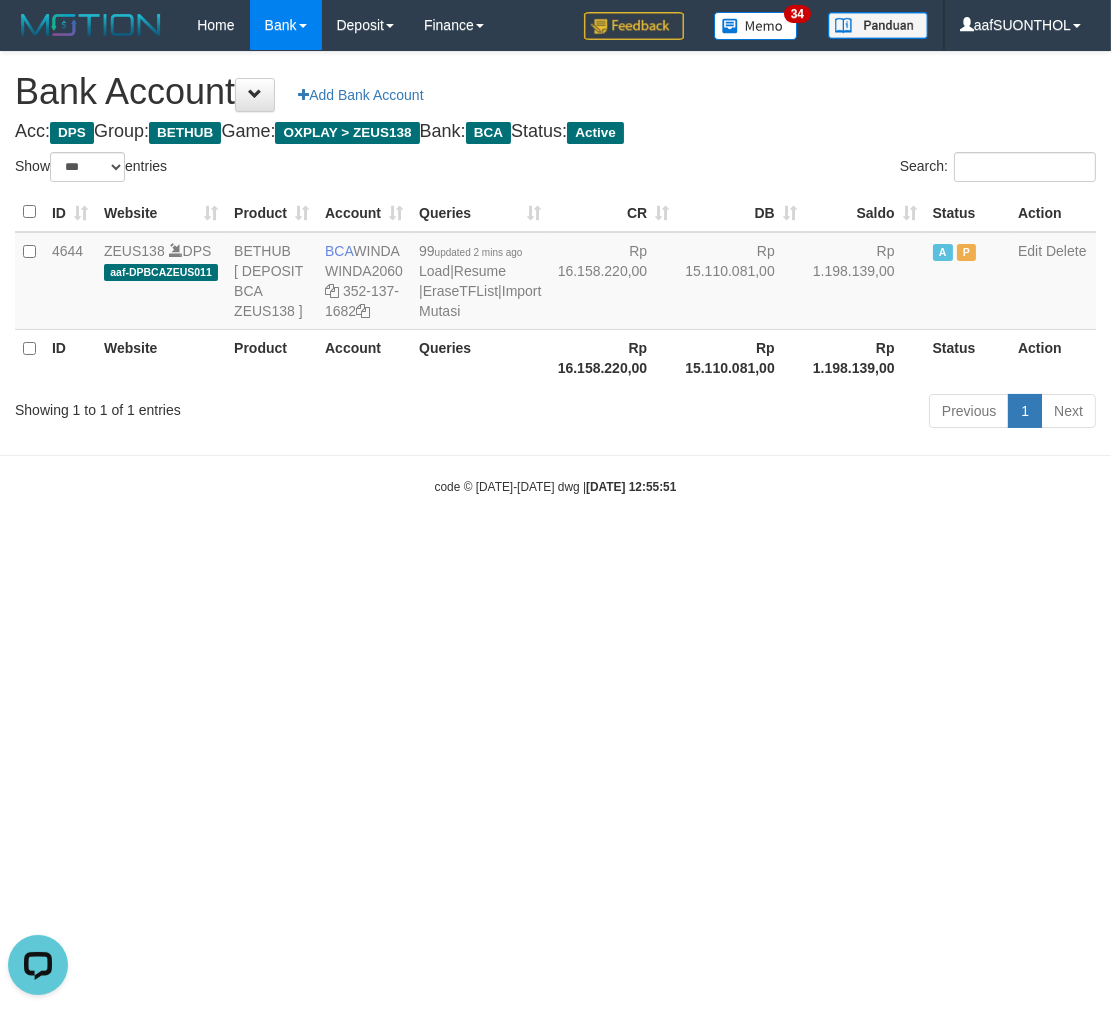 scroll, scrollTop: 0, scrollLeft: 0, axis: both 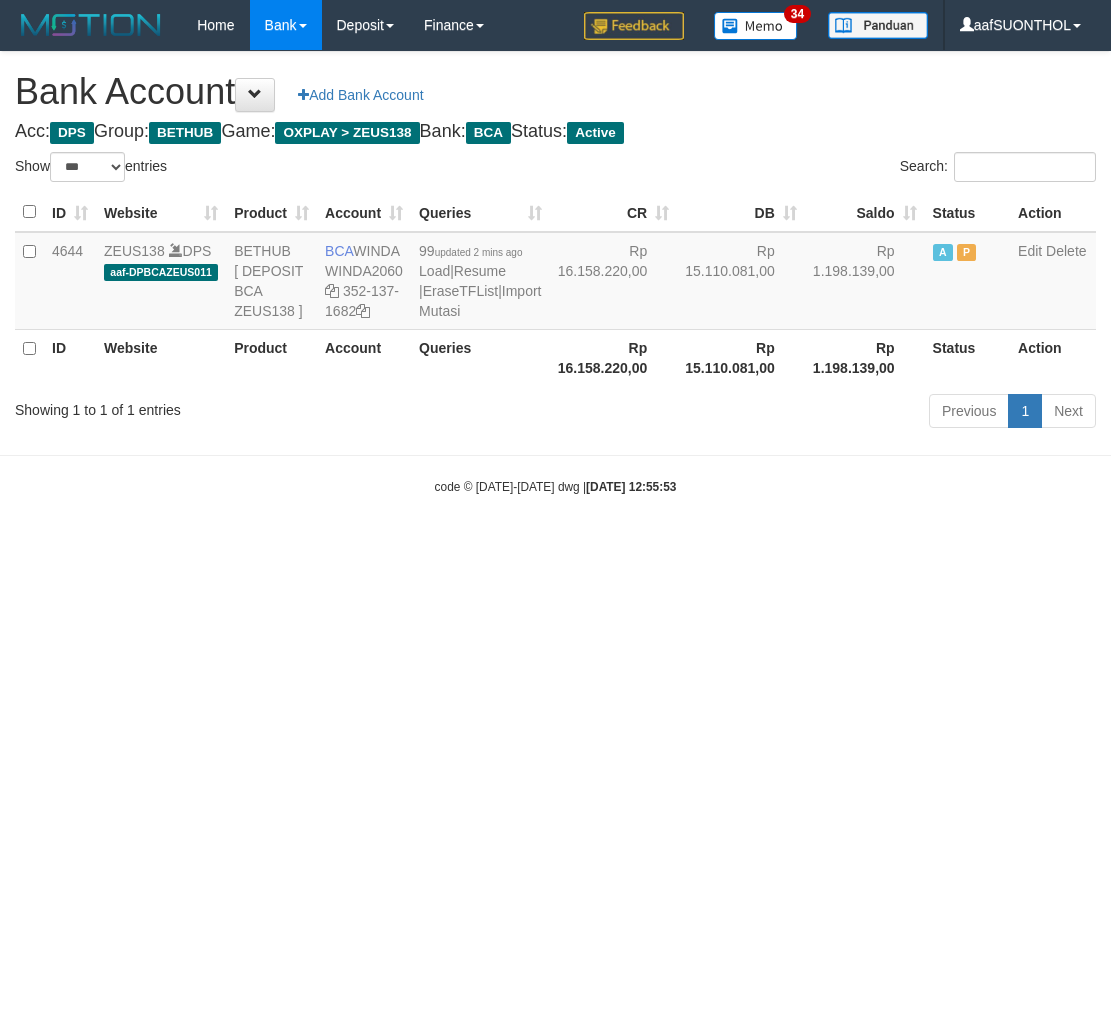 select on "***" 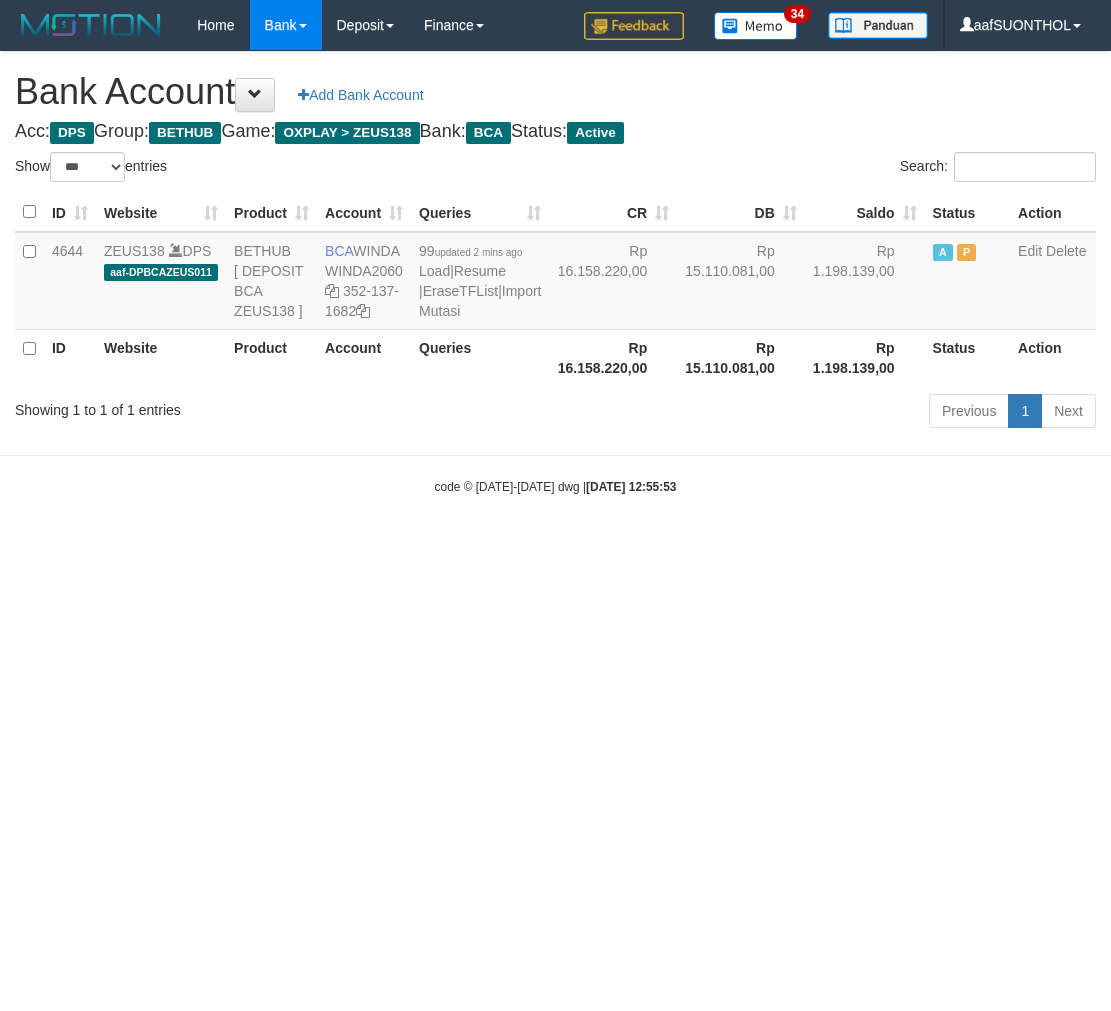 scroll, scrollTop: 0, scrollLeft: 0, axis: both 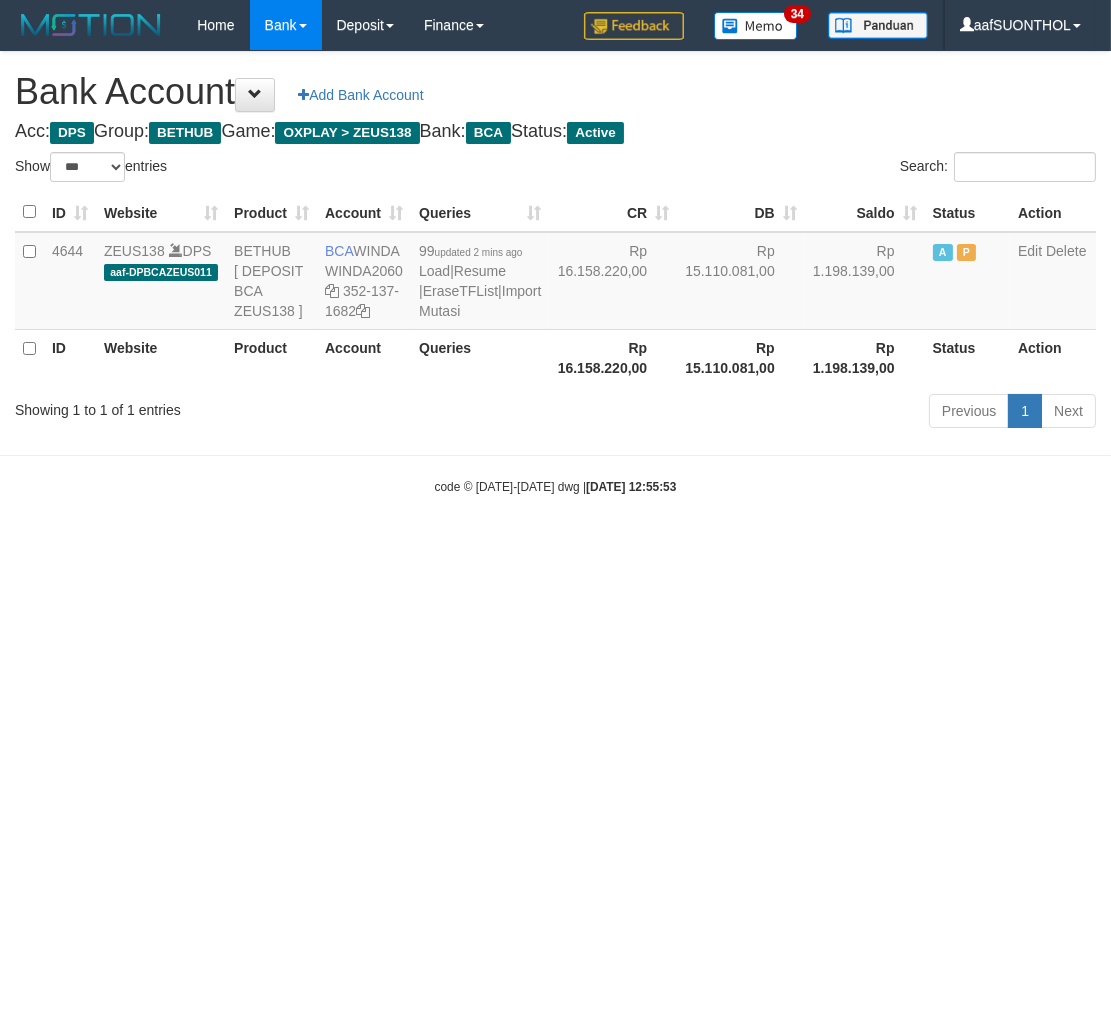 click on "Showing 1 to 1 of 1 entries" at bounding box center (231, 406) 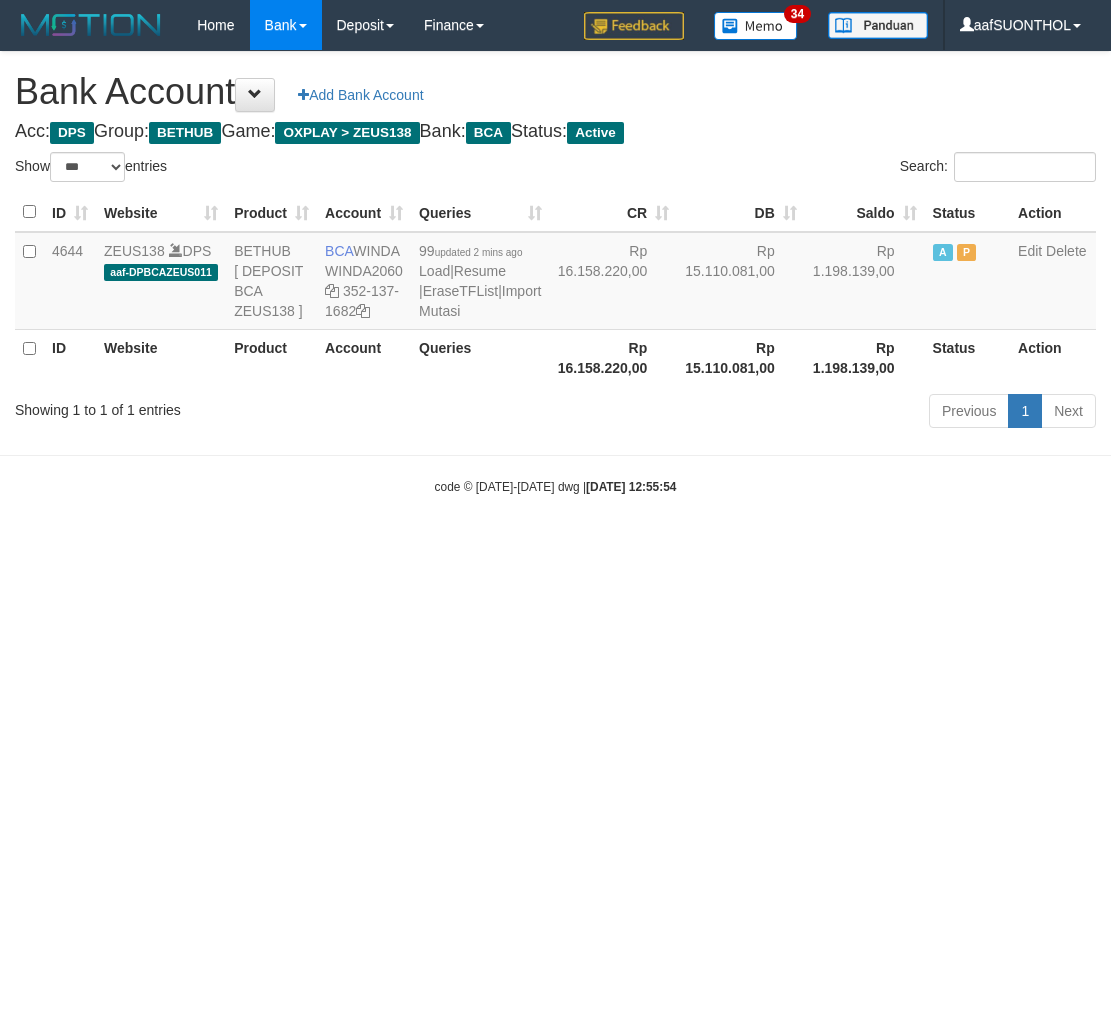 select on "***" 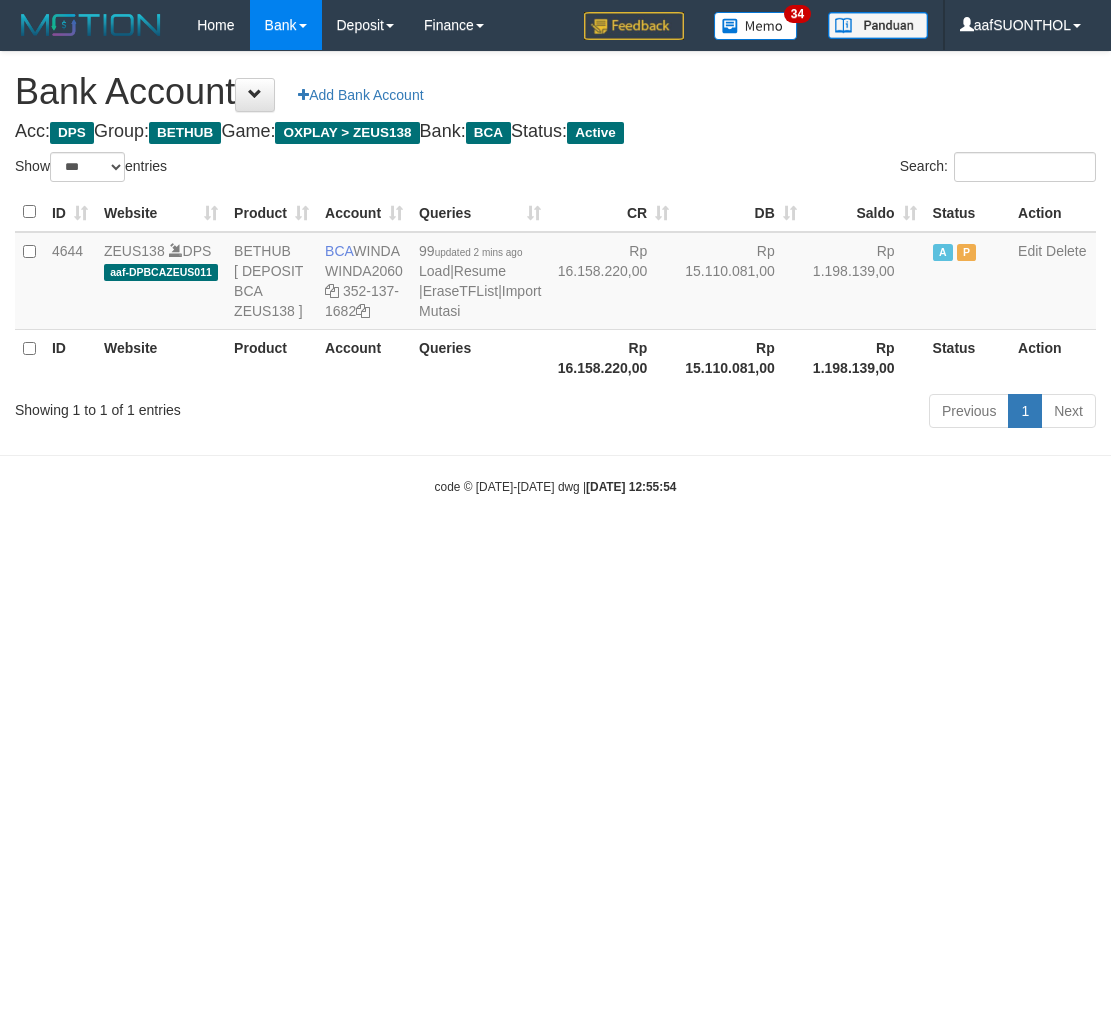 scroll, scrollTop: 0, scrollLeft: 0, axis: both 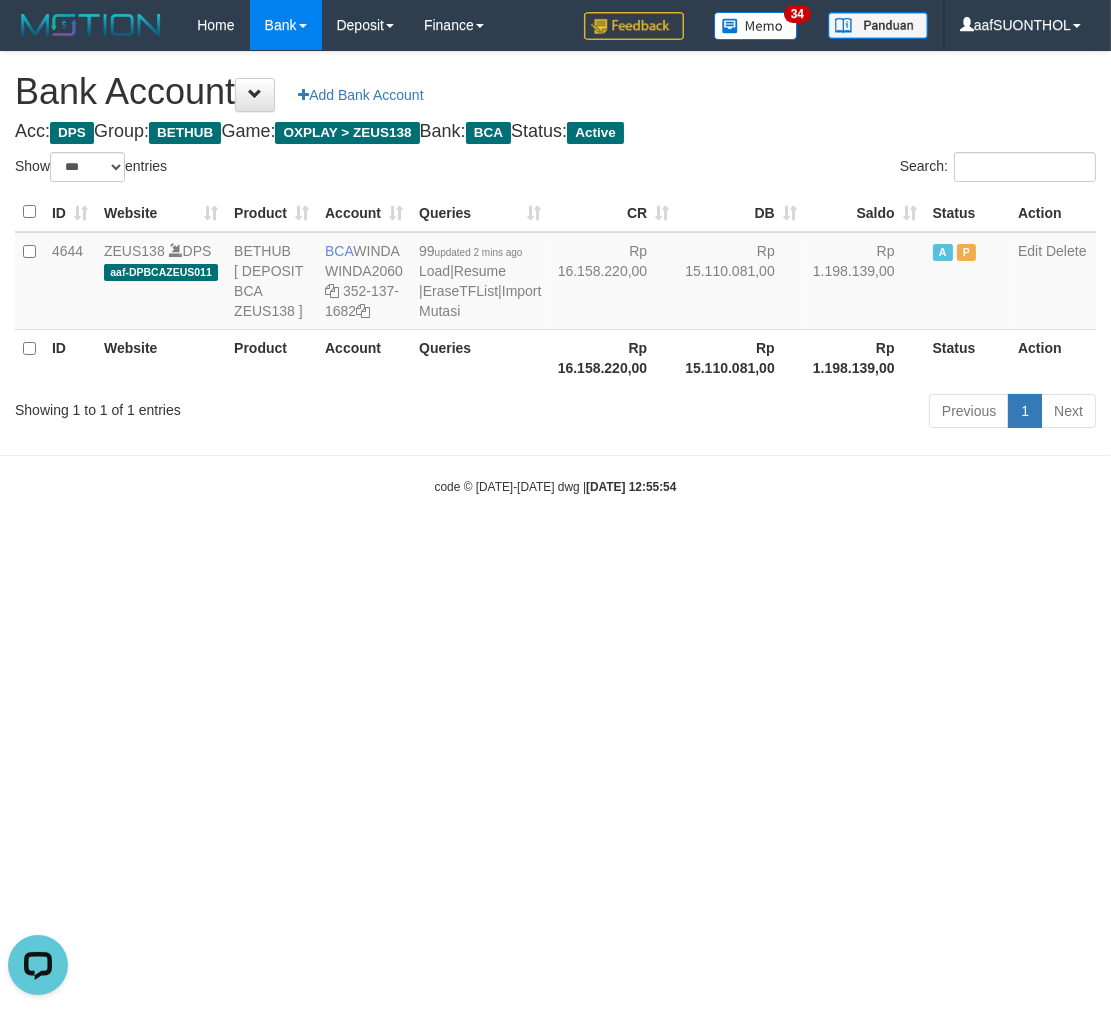click on "Toggle navigation
Home
Bank
Account List
Load
By Website
Group
[OXPLAY]													ZEUS138
By Load Group (DPS)
Sync" at bounding box center [555, 273] 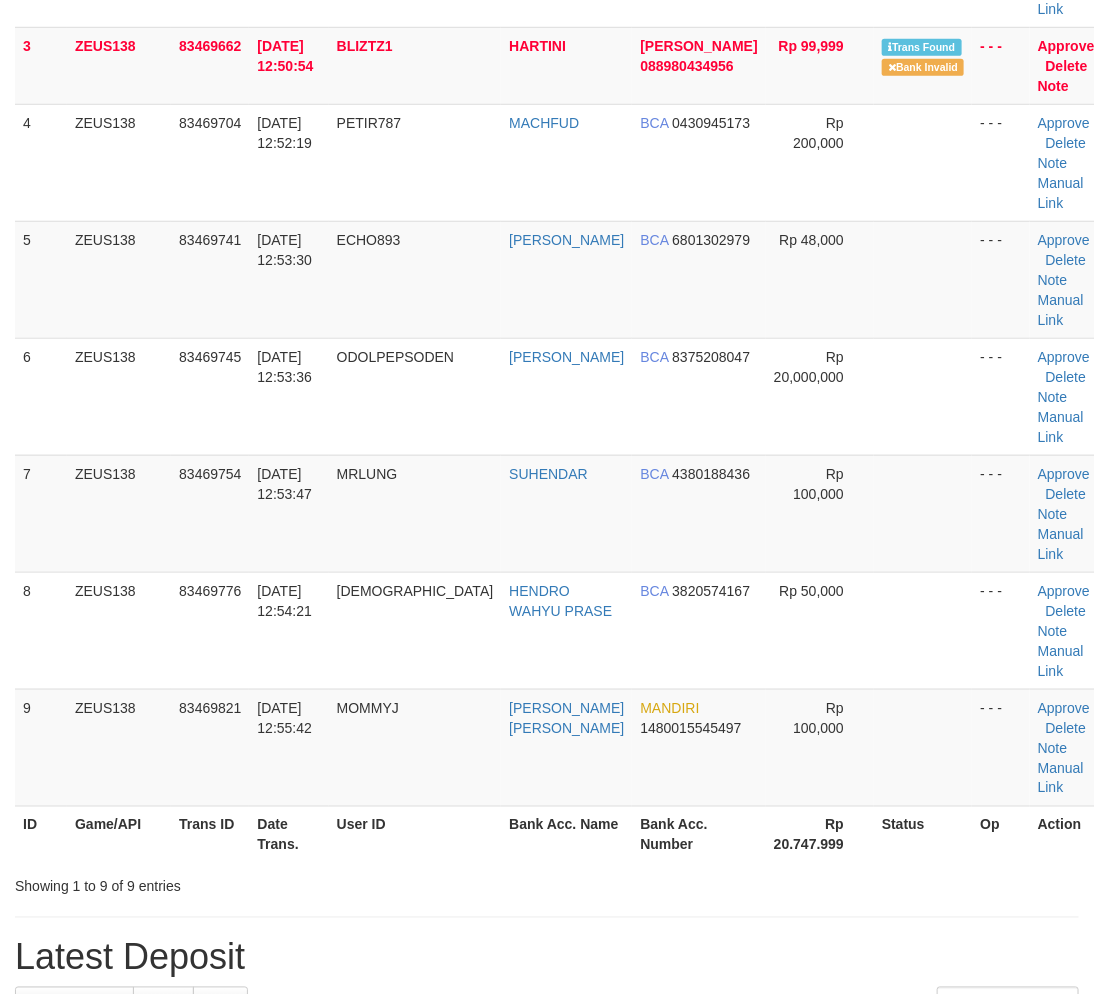 scroll, scrollTop: 222, scrollLeft: 0, axis: vertical 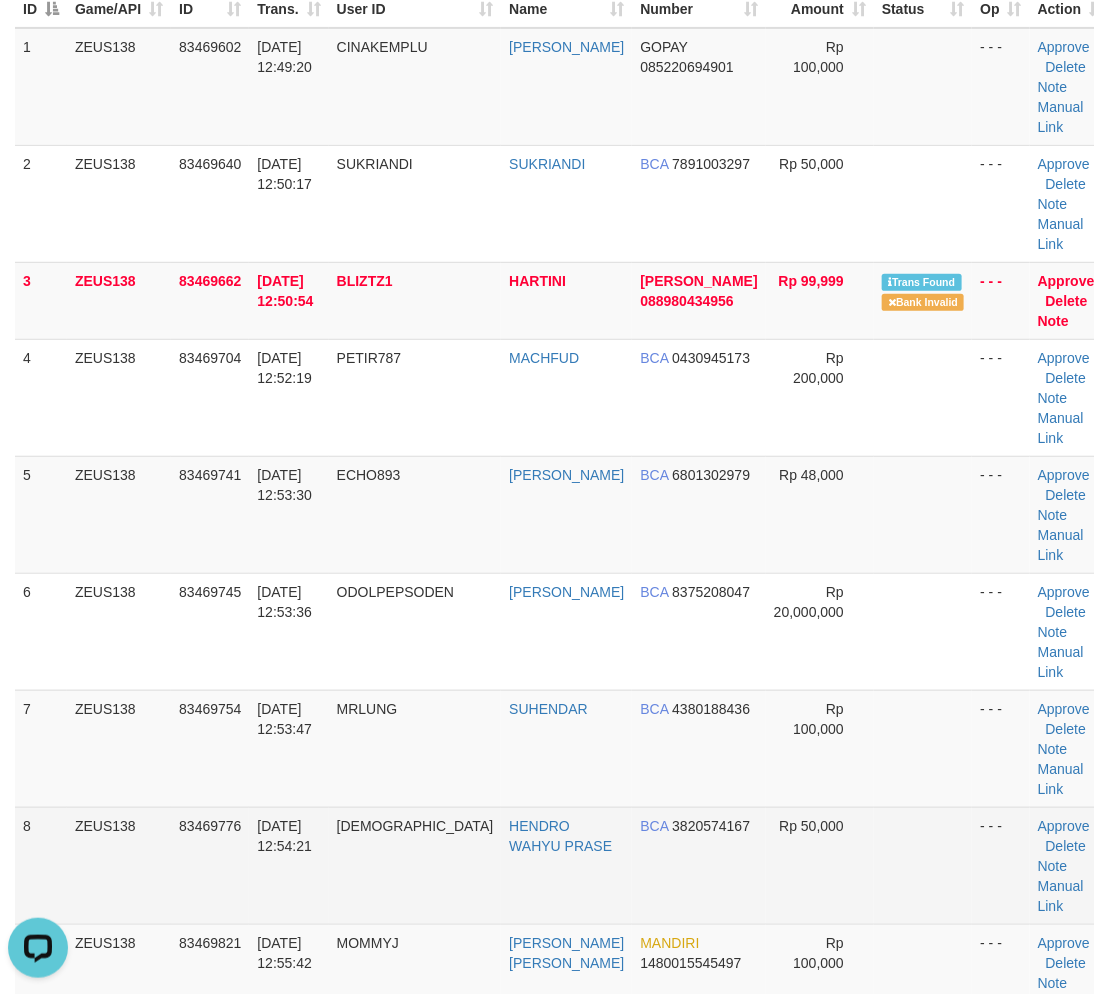 click on "8
ZEUS138
83469776
12/07/2025 12:54:21
WAHYUVAI83
HENDRO WAHYU PRASE
BCA
3820574167
Rp 50,000
- - -
Approve
Delete
Note
Manual Link" at bounding box center (563, 865) 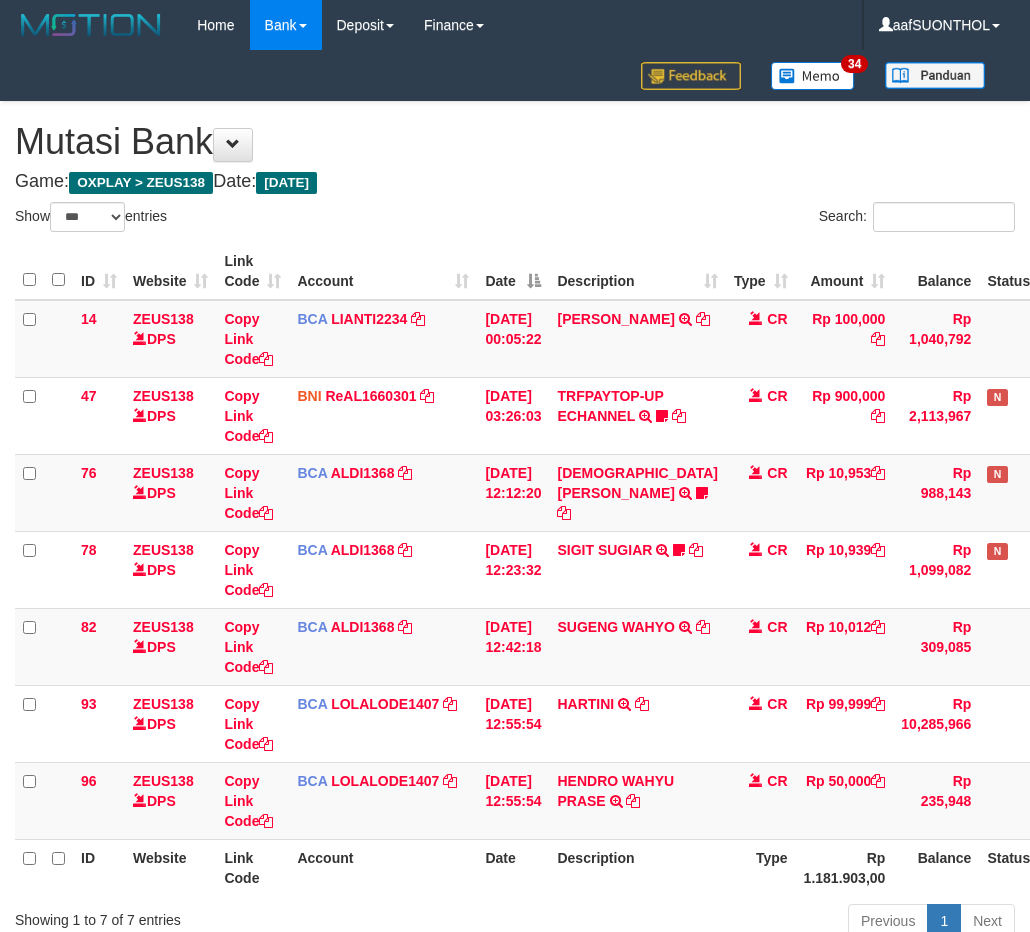 select on "***" 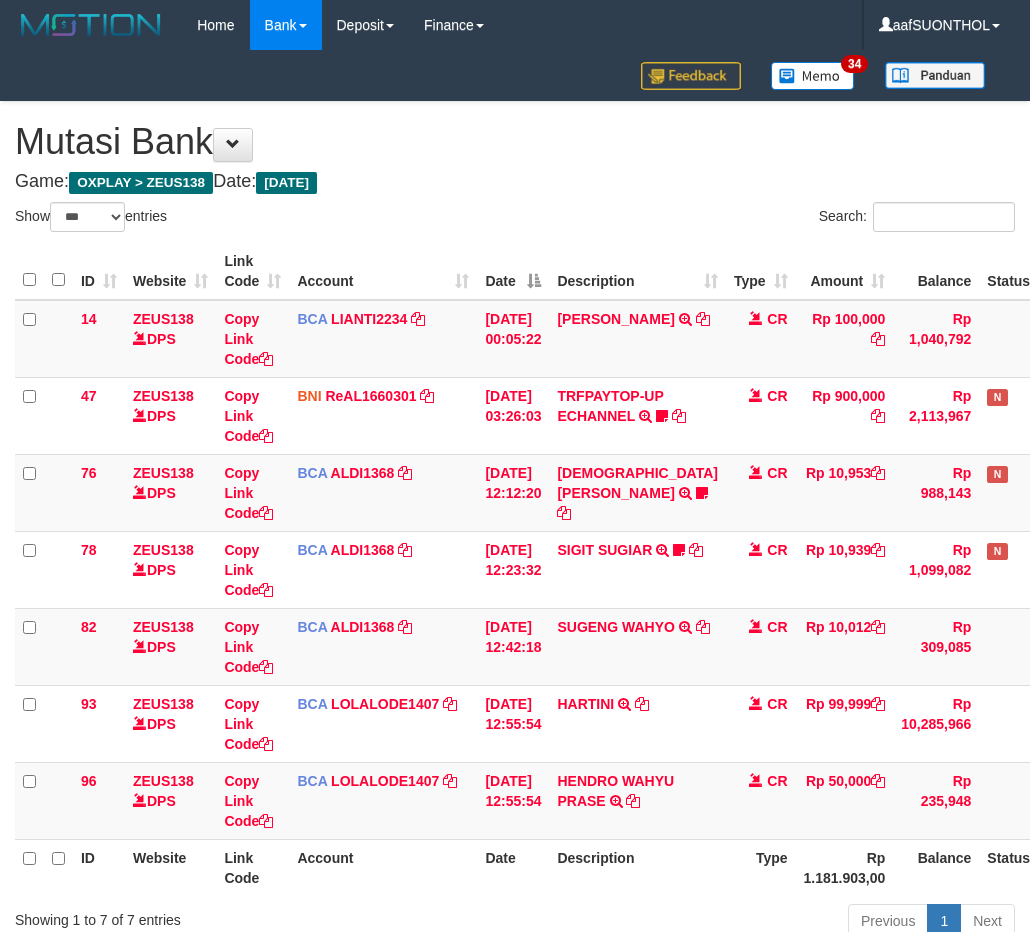 scroll, scrollTop: 0, scrollLeft: 0, axis: both 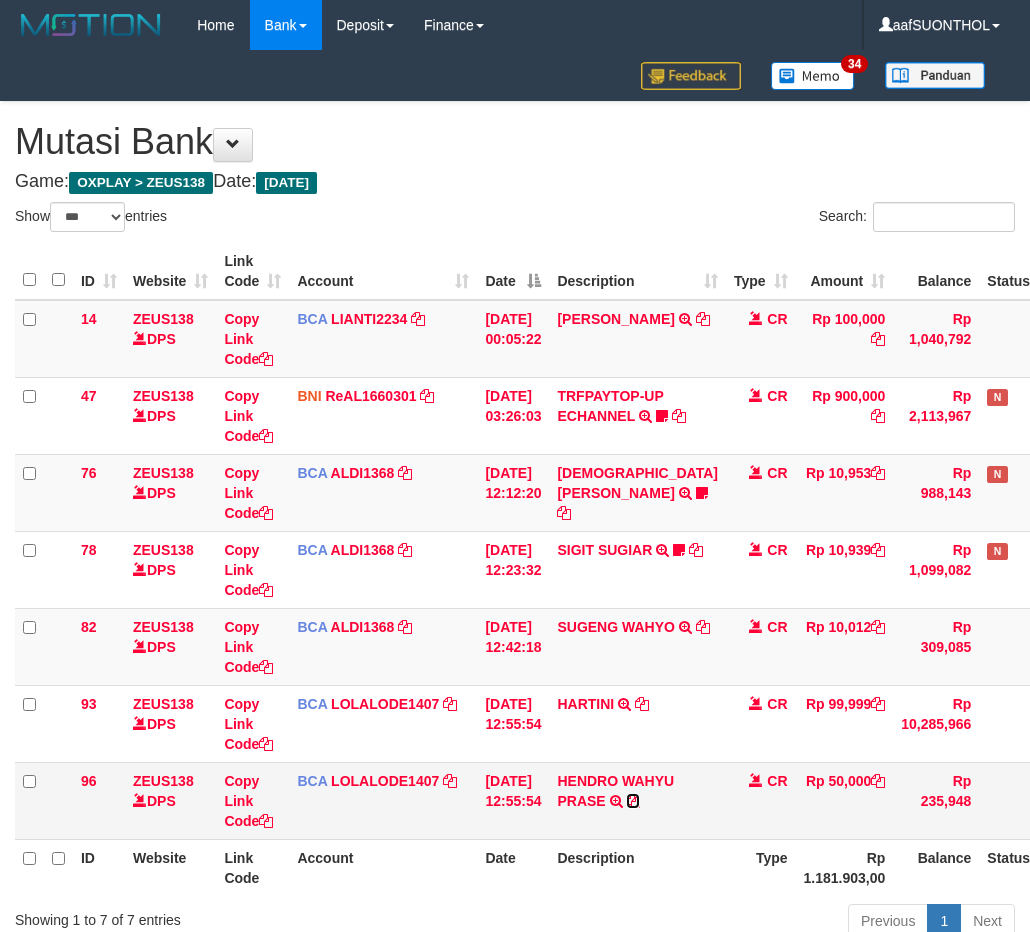 click at bounding box center (633, 801) 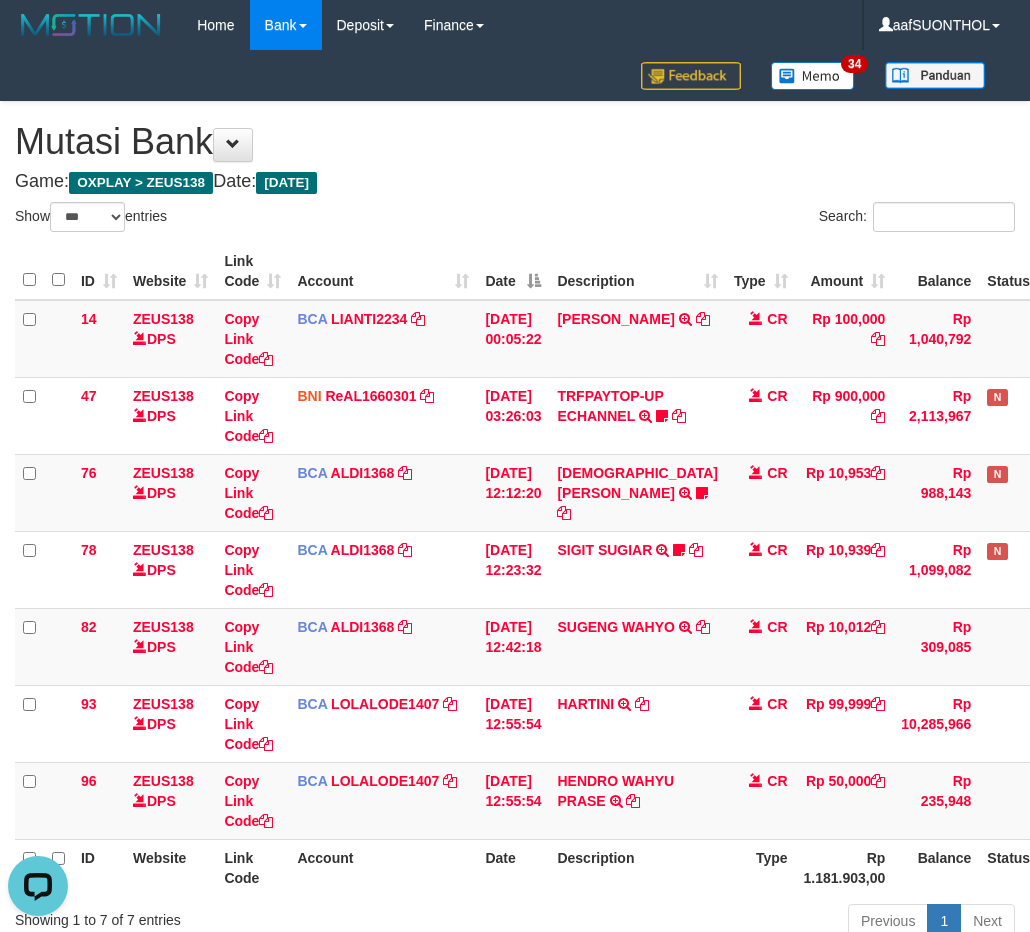 scroll, scrollTop: 0, scrollLeft: 0, axis: both 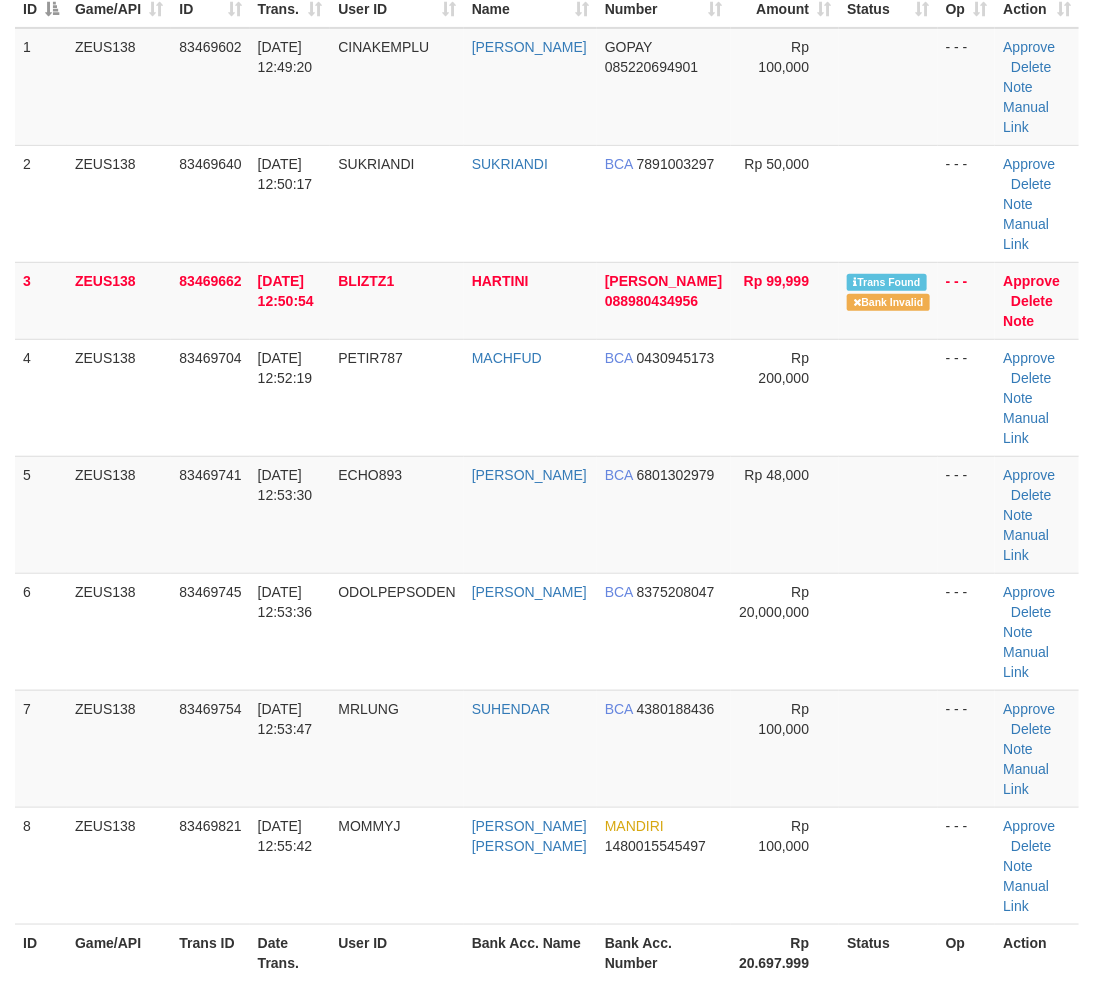 drag, startPoint x: 753, startPoint y: 933, endPoint x: 755, endPoint y: 920, distance: 13.152946 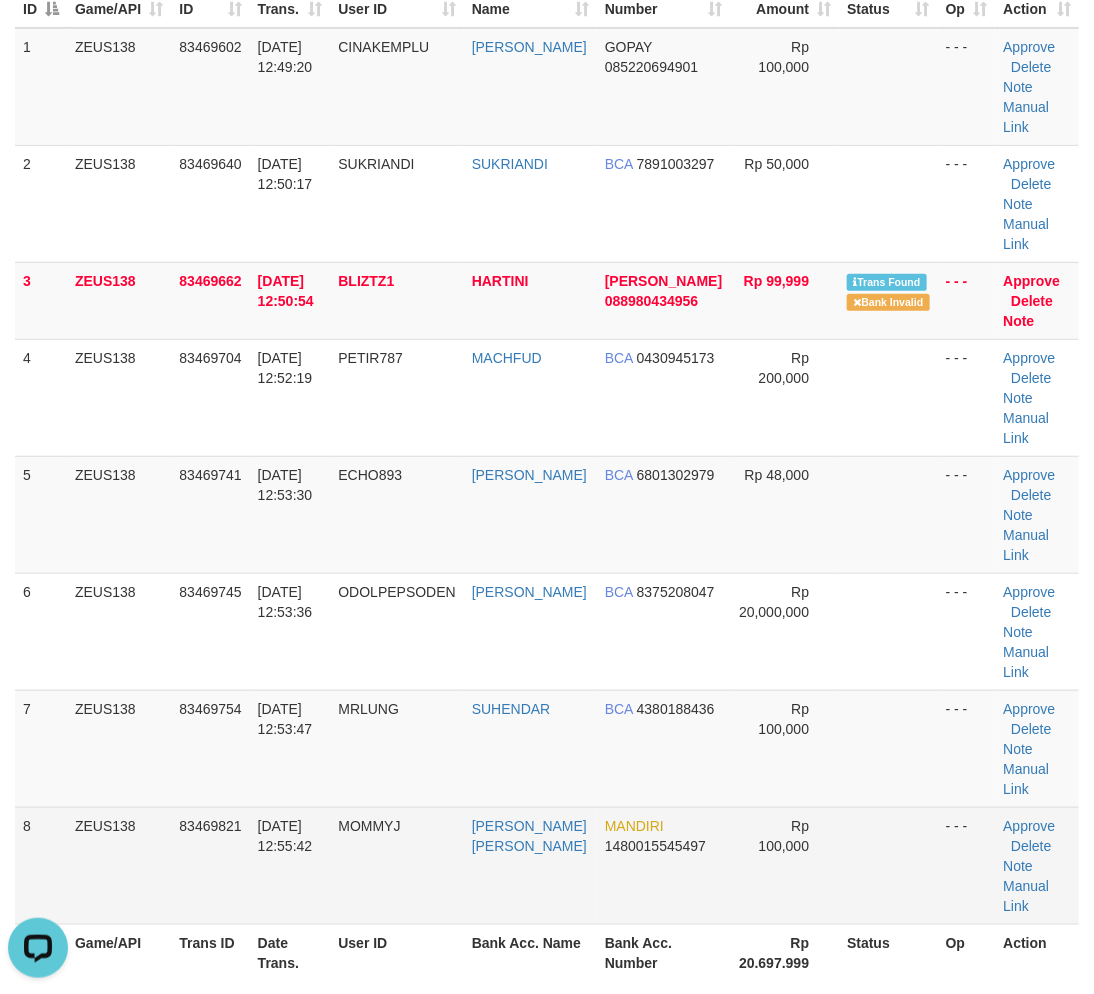 scroll, scrollTop: 0, scrollLeft: 0, axis: both 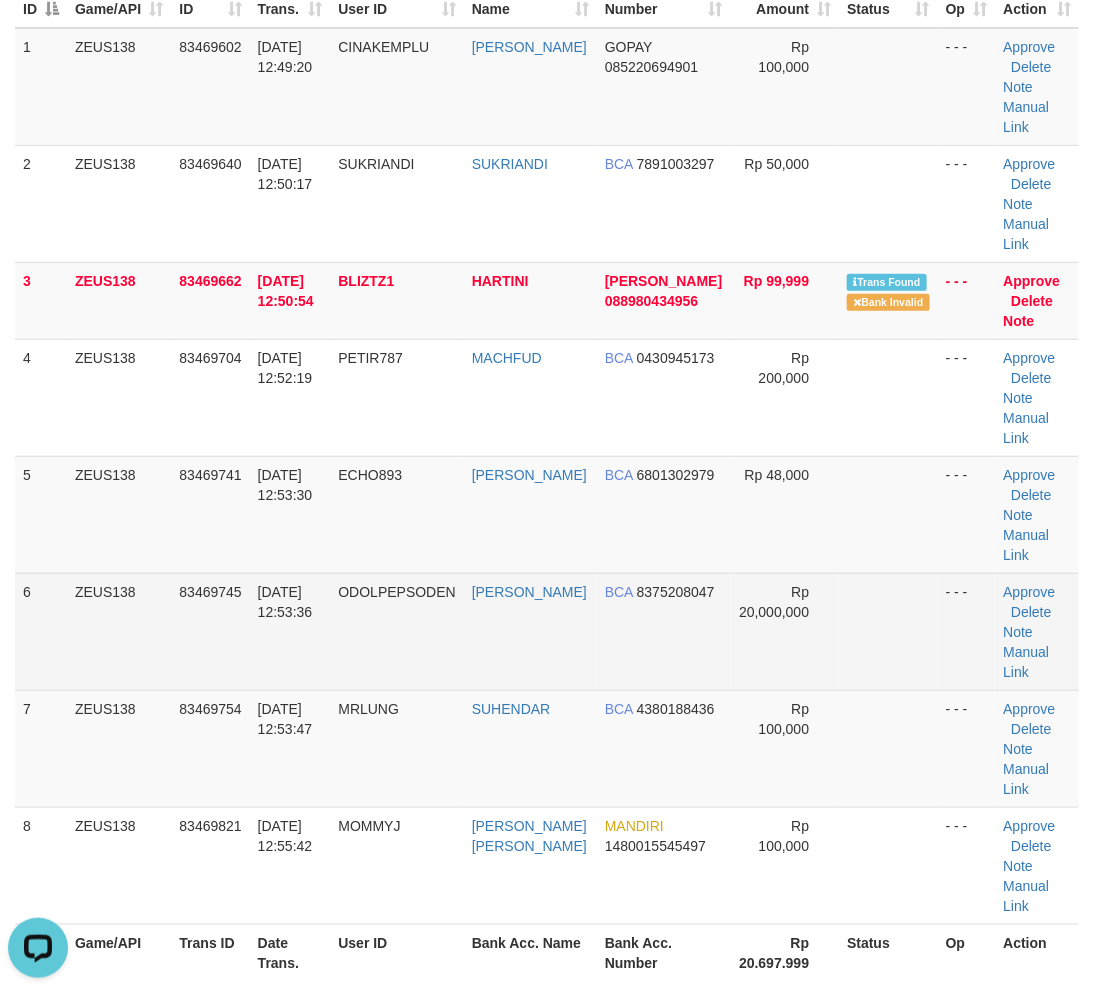 click at bounding box center (888, 631) 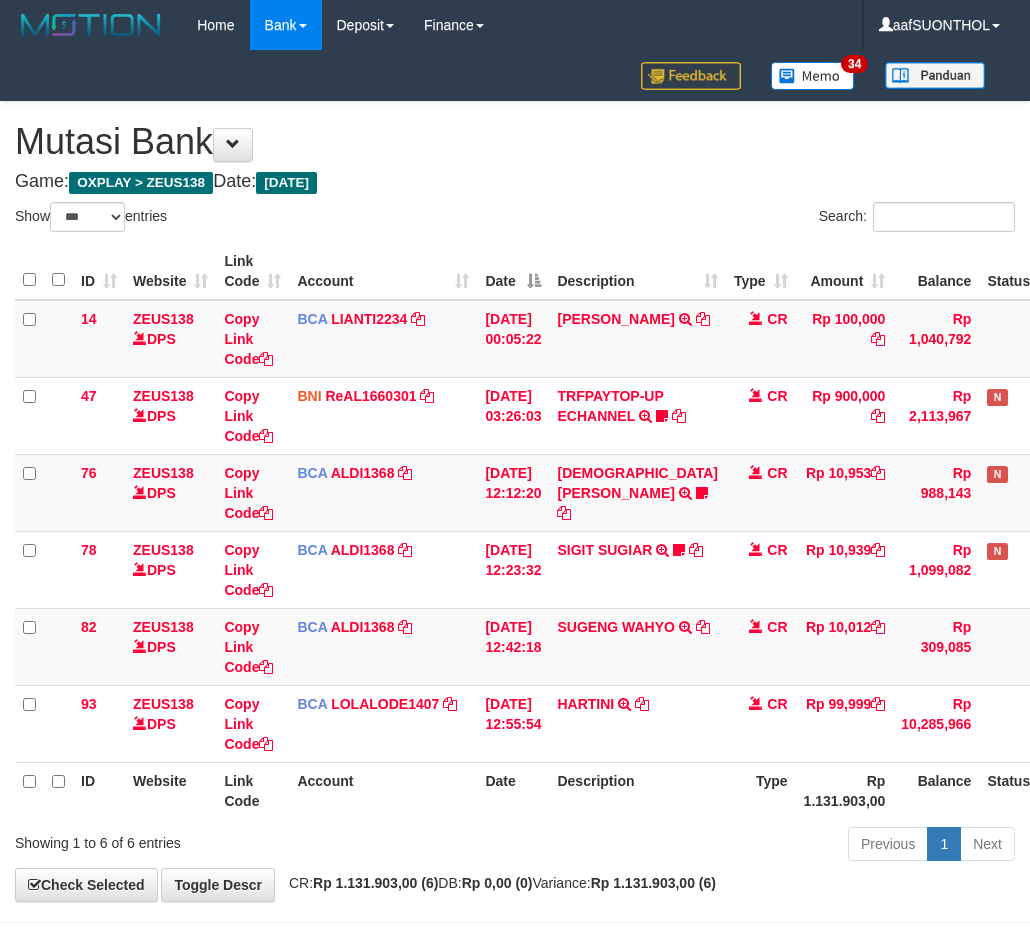 select on "***" 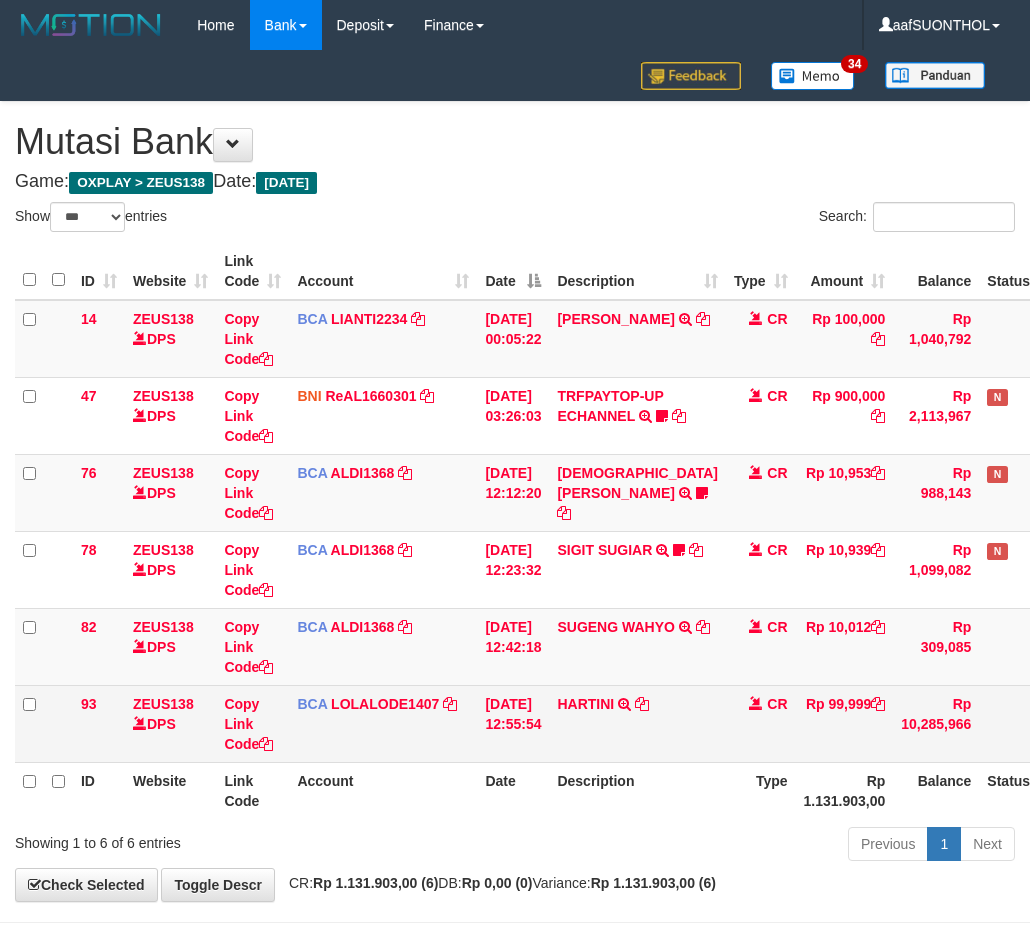 scroll, scrollTop: 102, scrollLeft: 0, axis: vertical 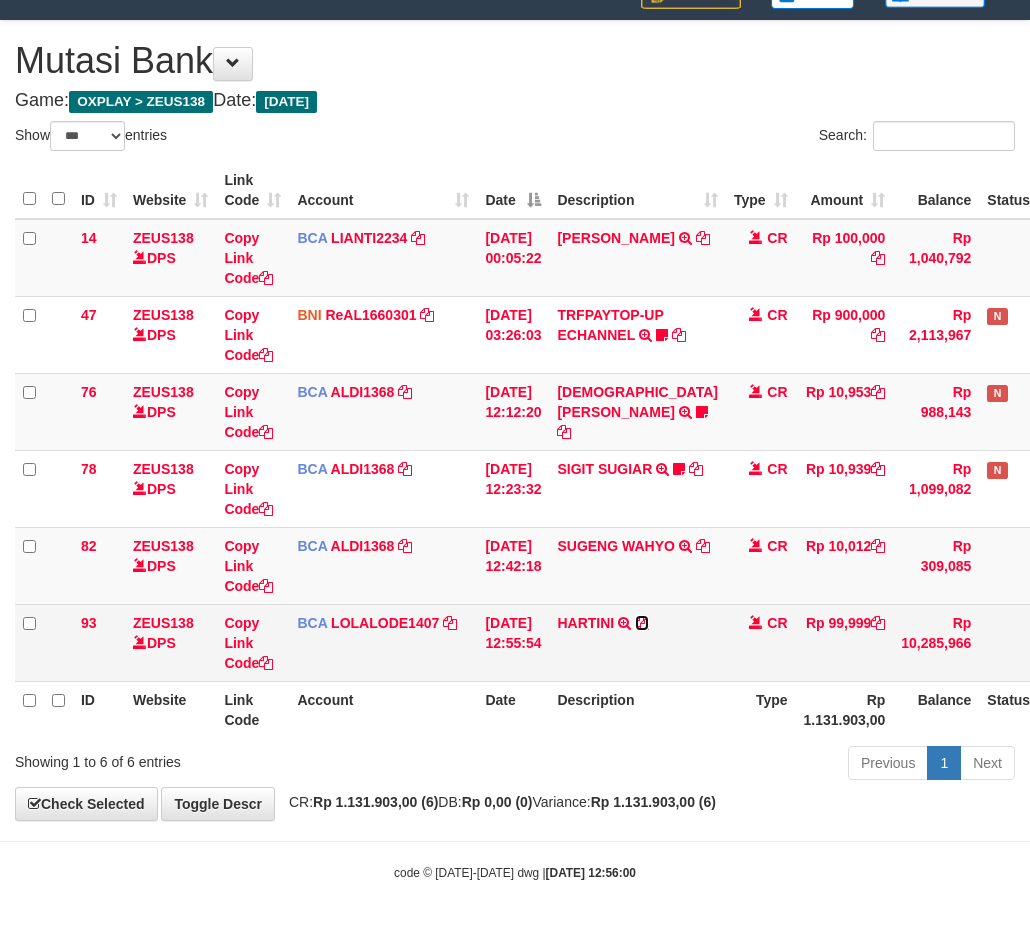 click at bounding box center (642, 623) 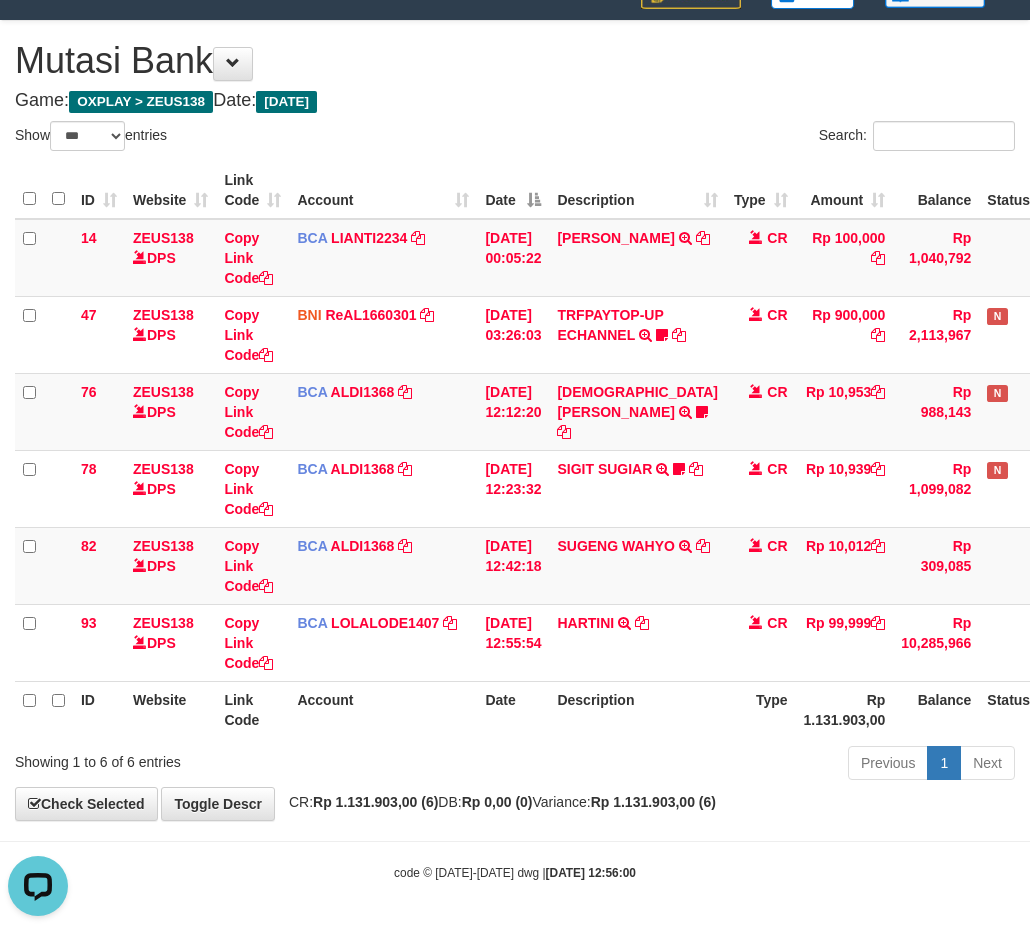 scroll, scrollTop: 0, scrollLeft: 0, axis: both 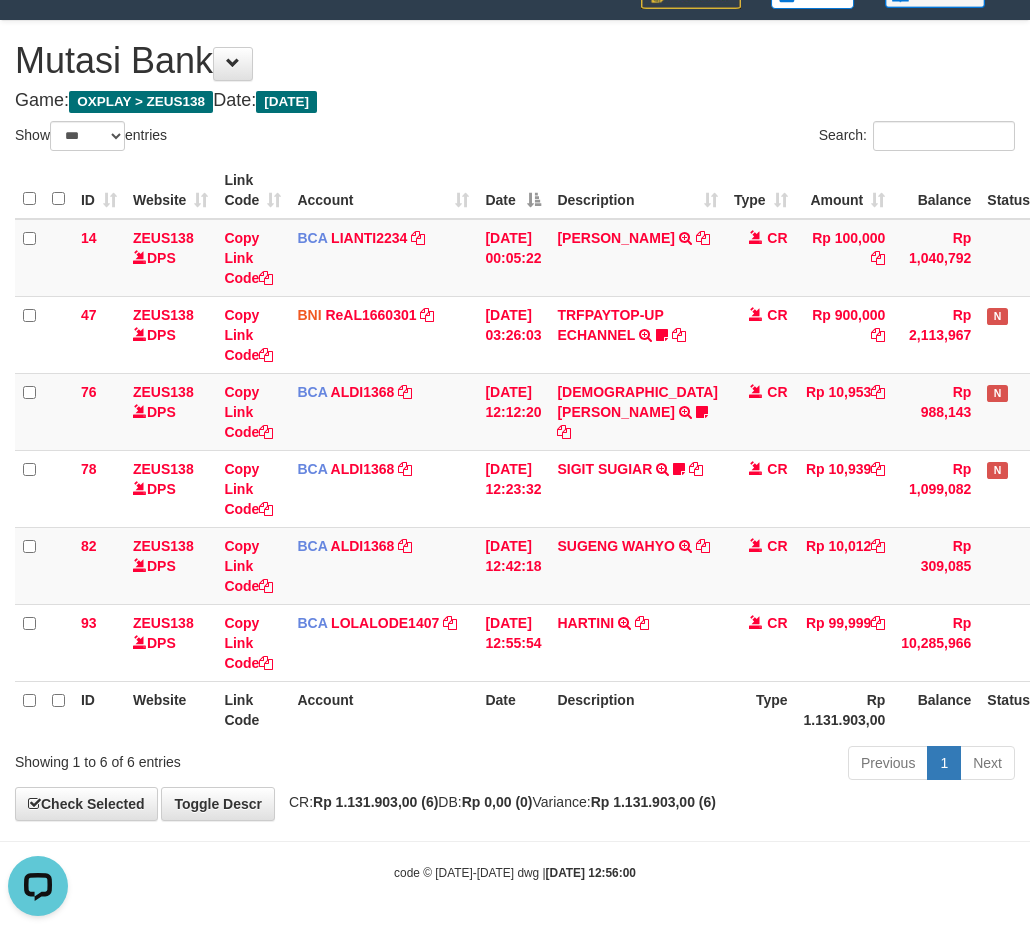 drag, startPoint x: 835, startPoint y: 784, endPoint x: 805, endPoint y: 770, distance: 33.105892 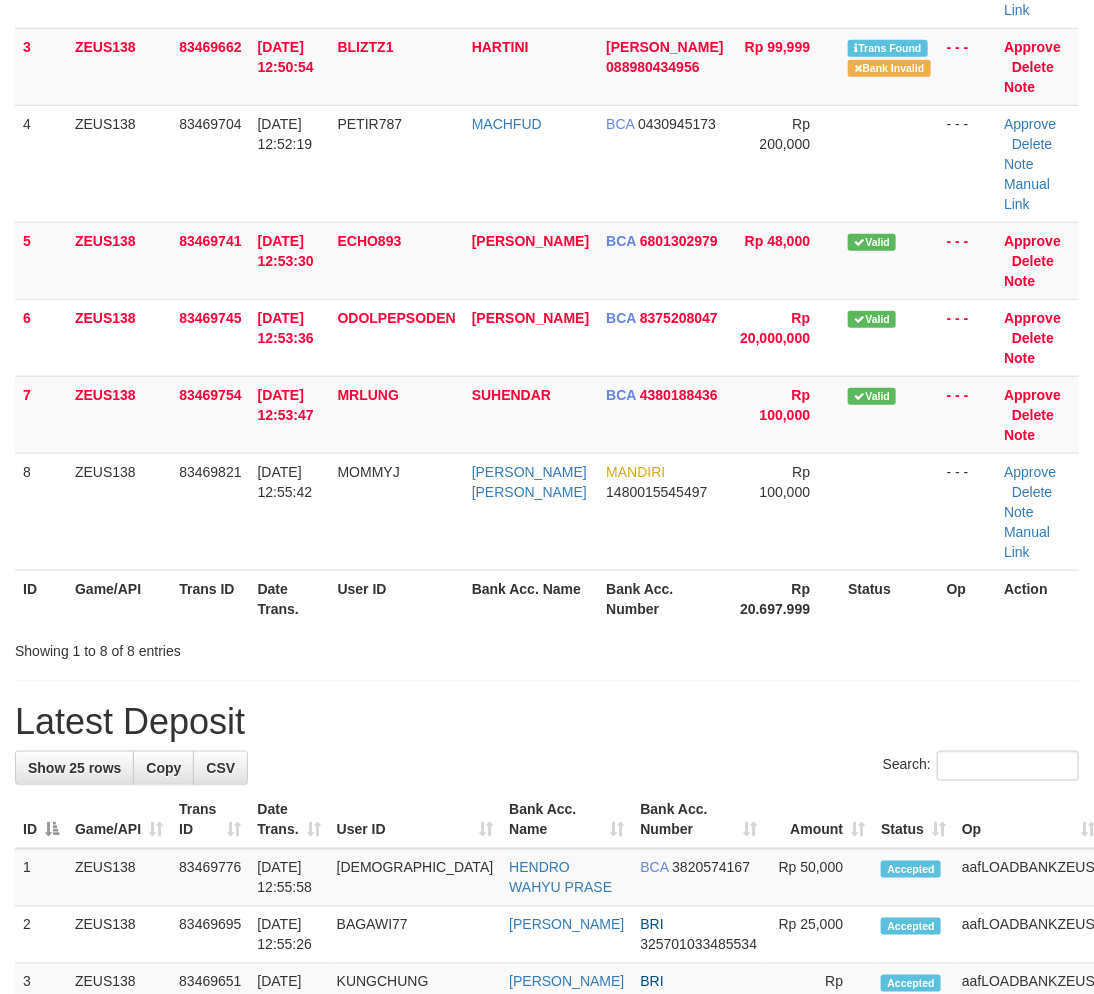 scroll, scrollTop: 222, scrollLeft: 0, axis: vertical 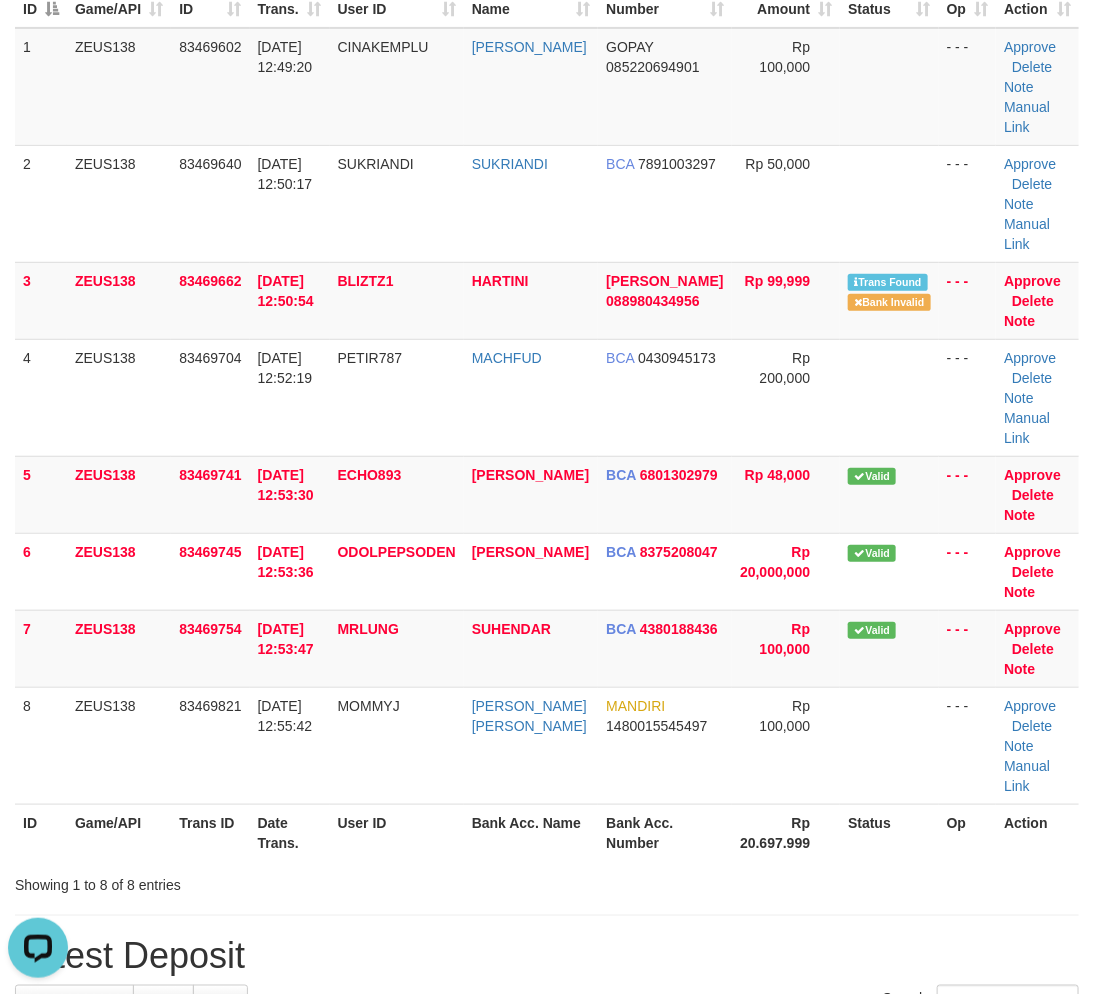 drag, startPoint x: 806, startPoint y: 917, endPoint x: 1104, endPoint y: 854, distance: 304.5866 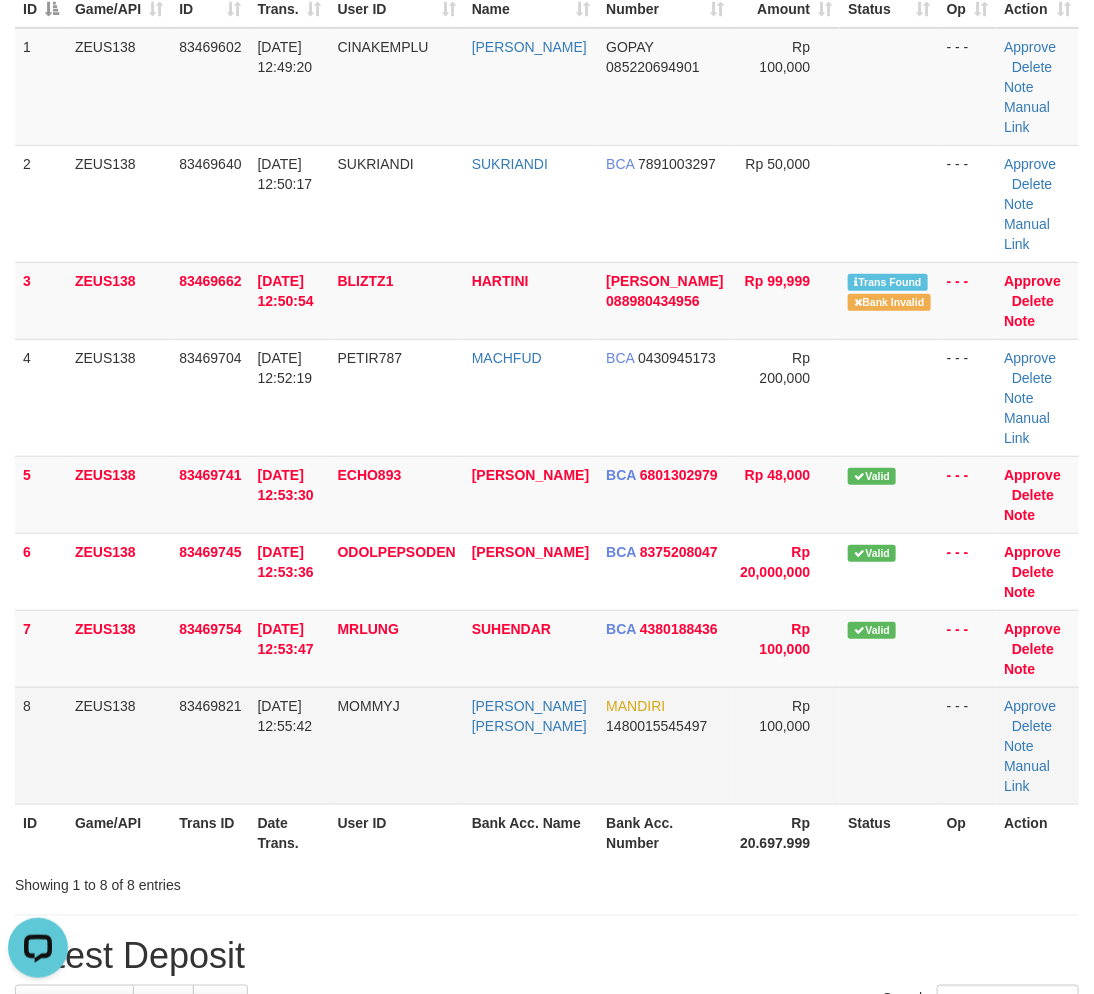click at bounding box center [889, 745] 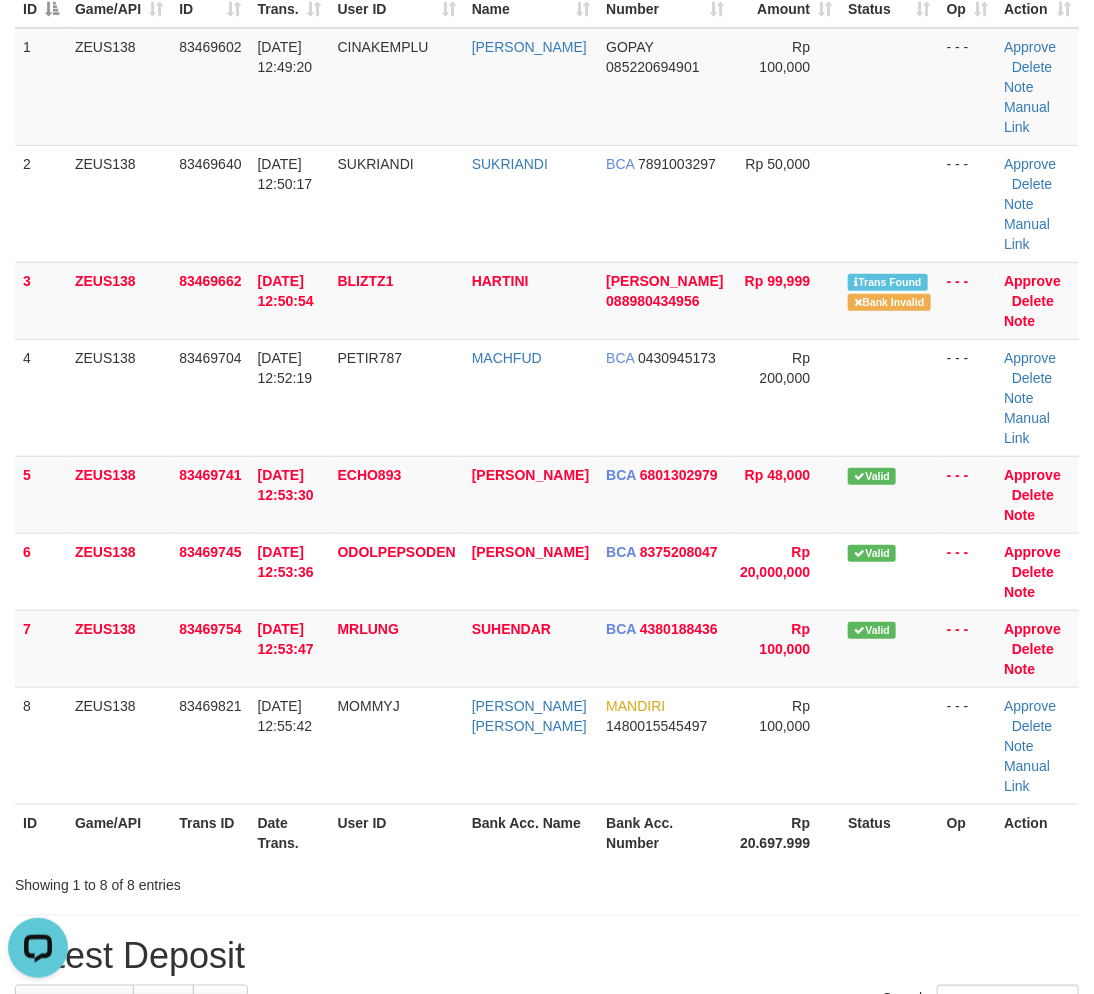 click on "8
ZEUS138
83469821
12/07/2025 12:55:42
MOMMYJ
JOYCE SOFIE SINGAL
MANDIRI
1480015545497
Rp 100,000
- - -
Approve
Delete
Note
Manual Link" at bounding box center [547, 745] 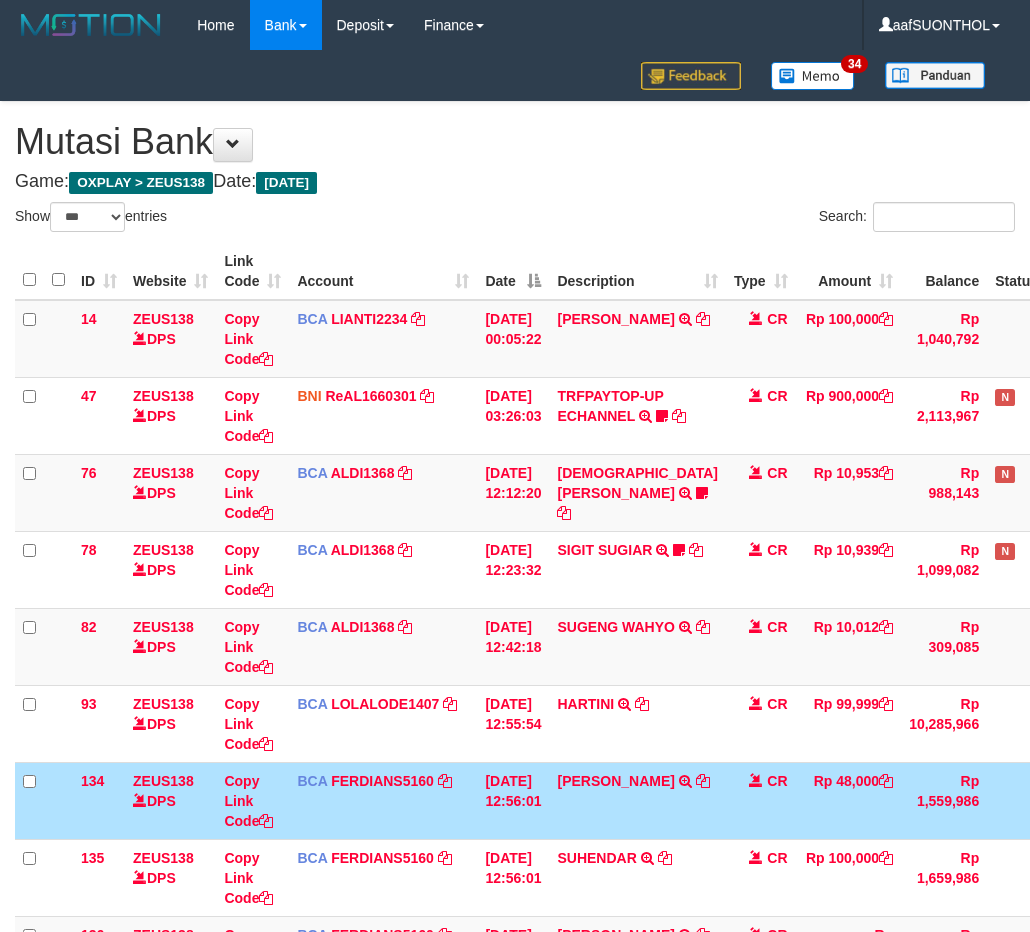 select on "***" 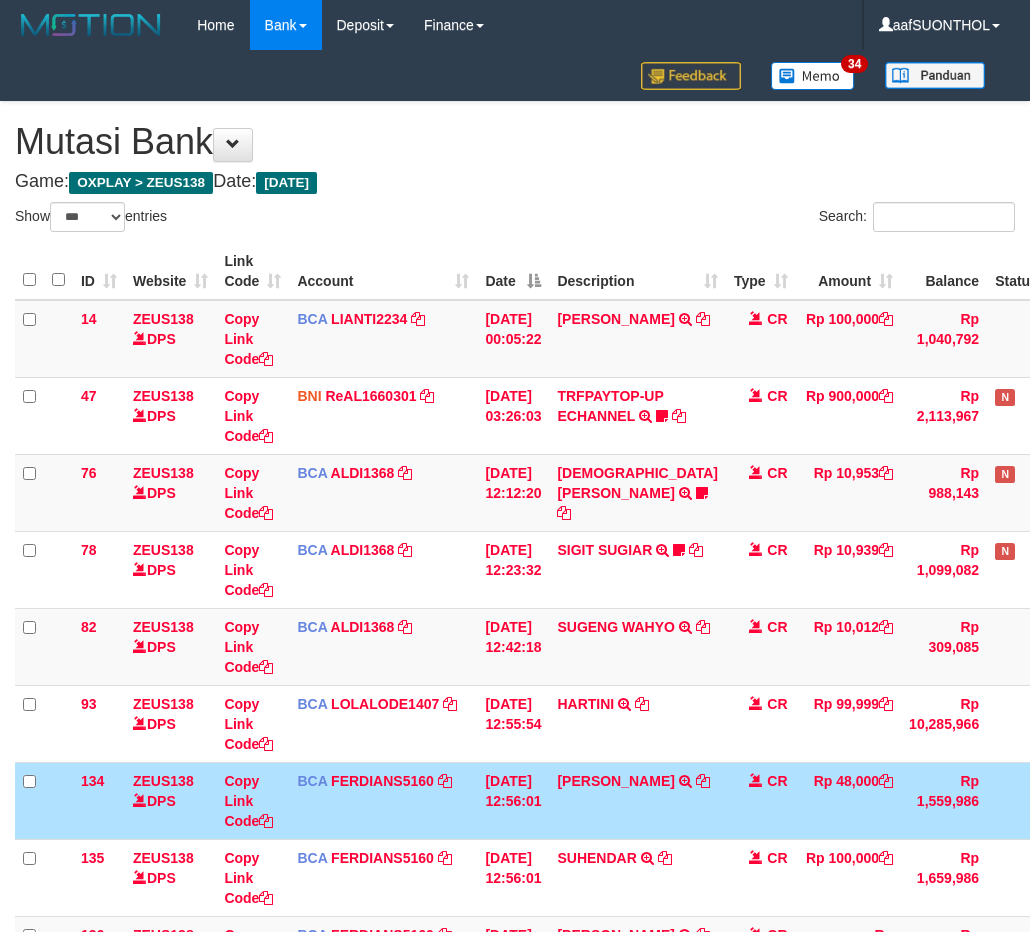 scroll, scrollTop: 102, scrollLeft: 0, axis: vertical 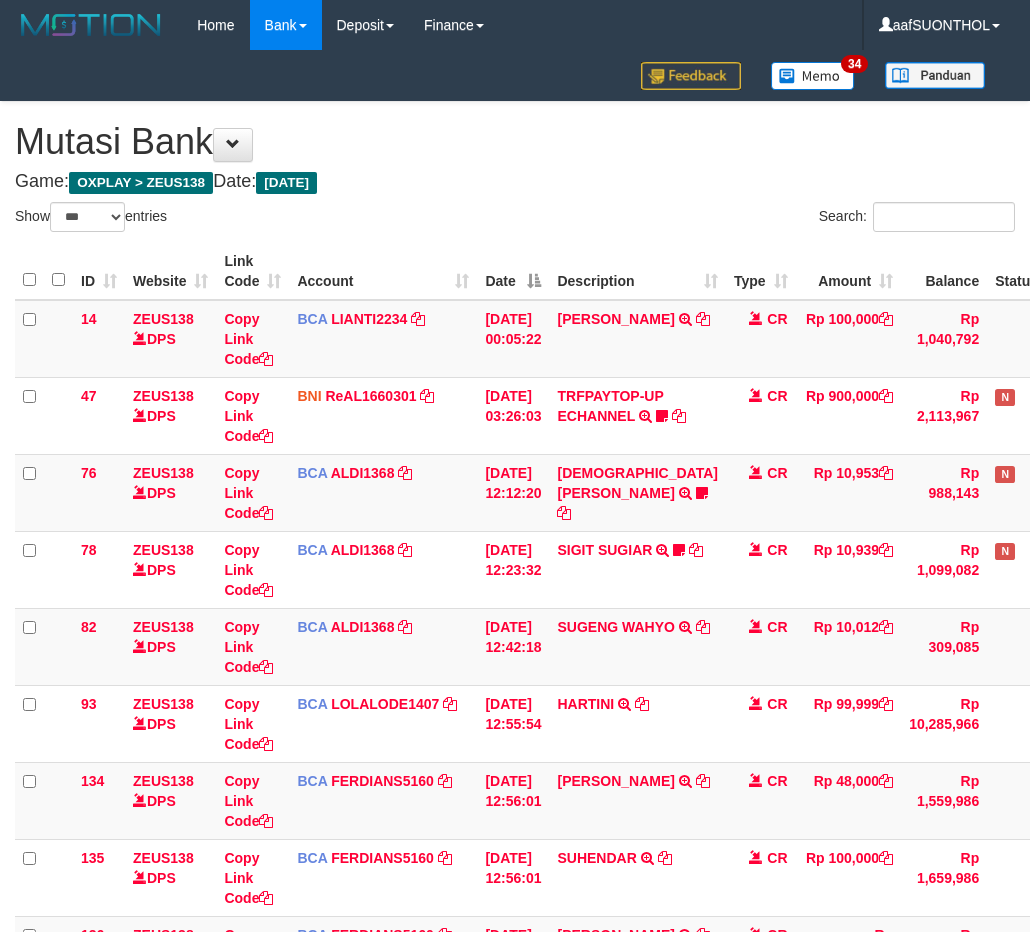select on "***" 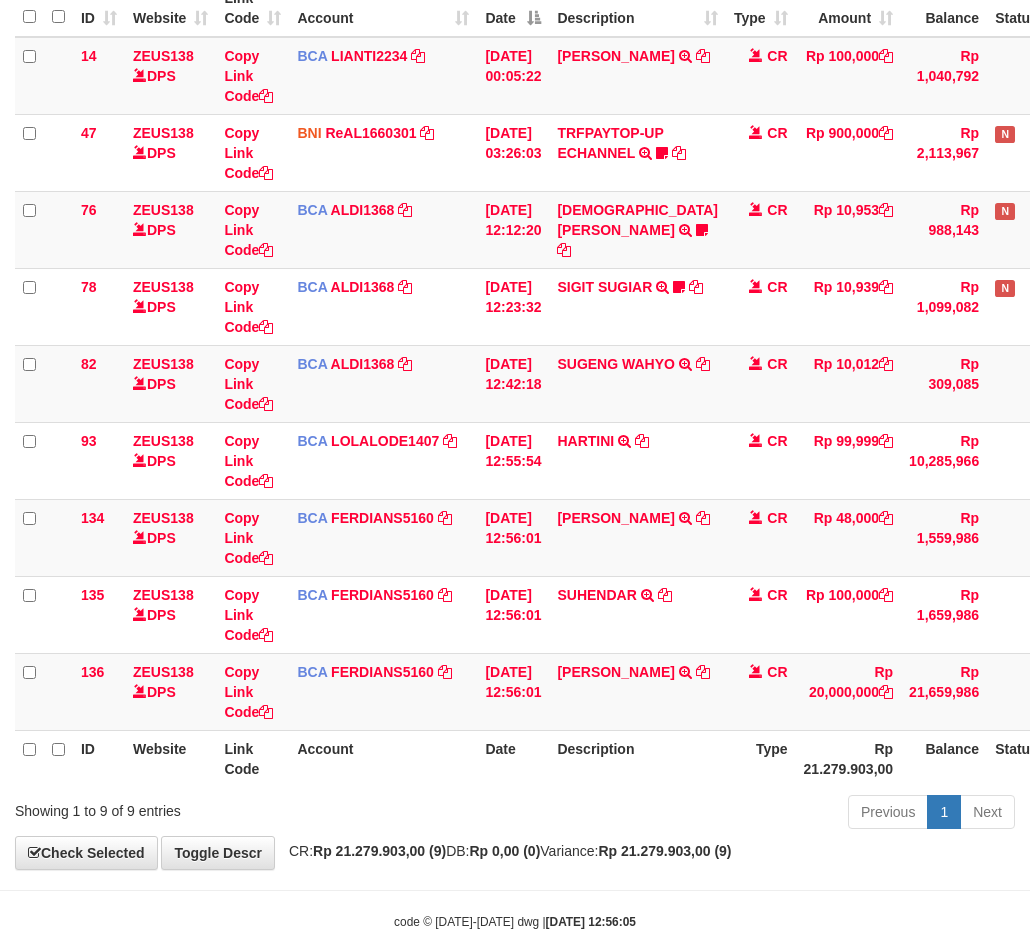 scroll, scrollTop: 333, scrollLeft: 0, axis: vertical 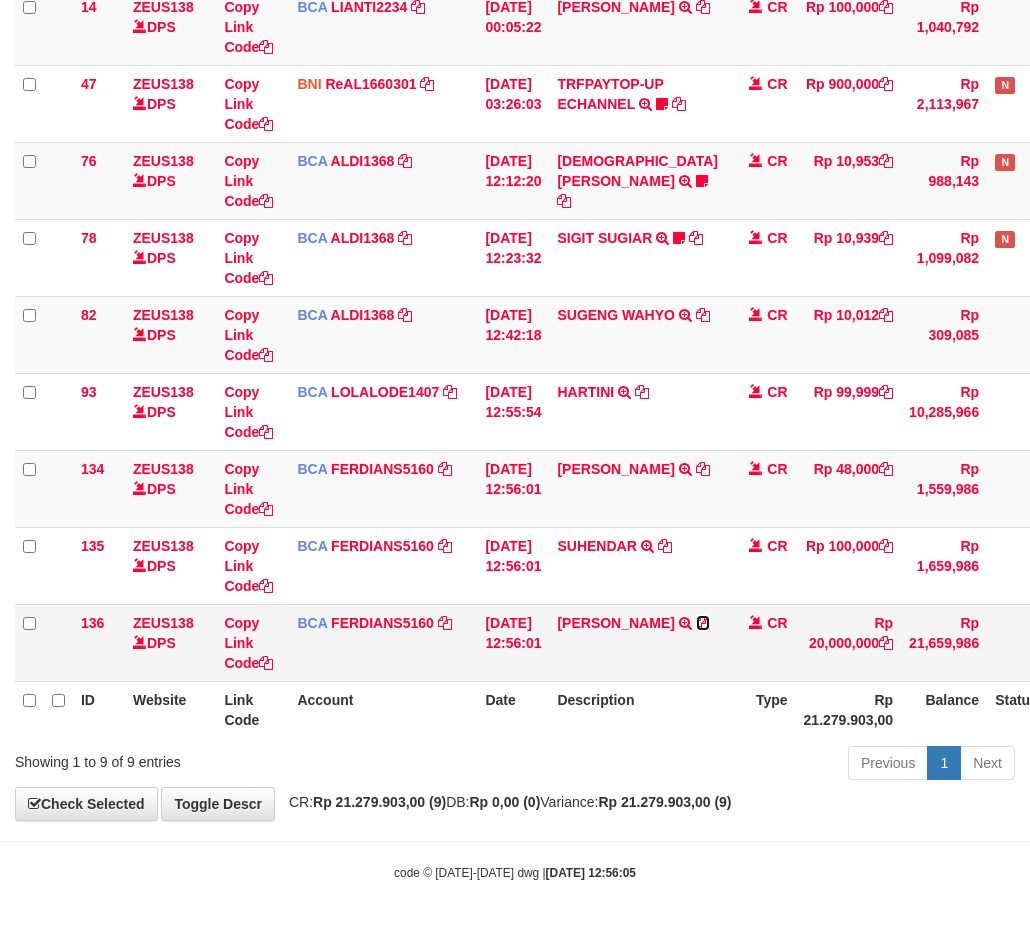 click at bounding box center [703, 623] 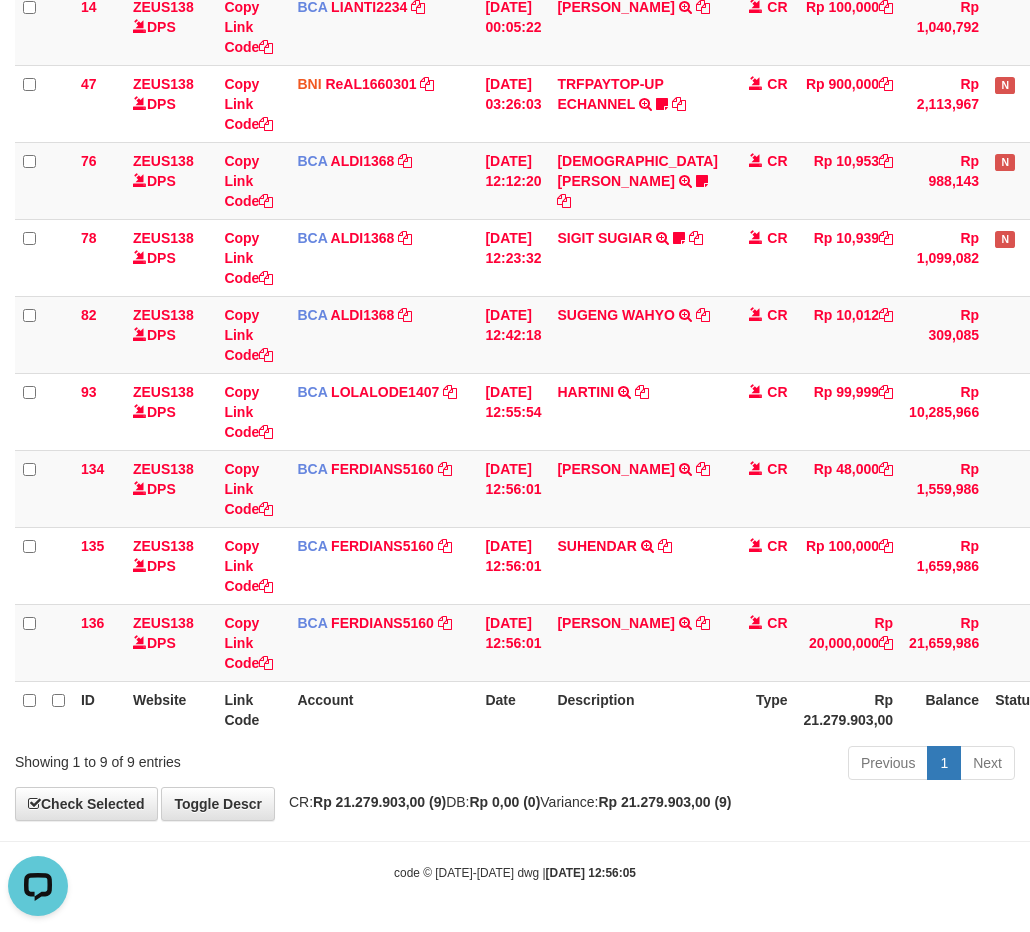 scroll, scrollTop: 0, scrollLeft: 0, axis: both 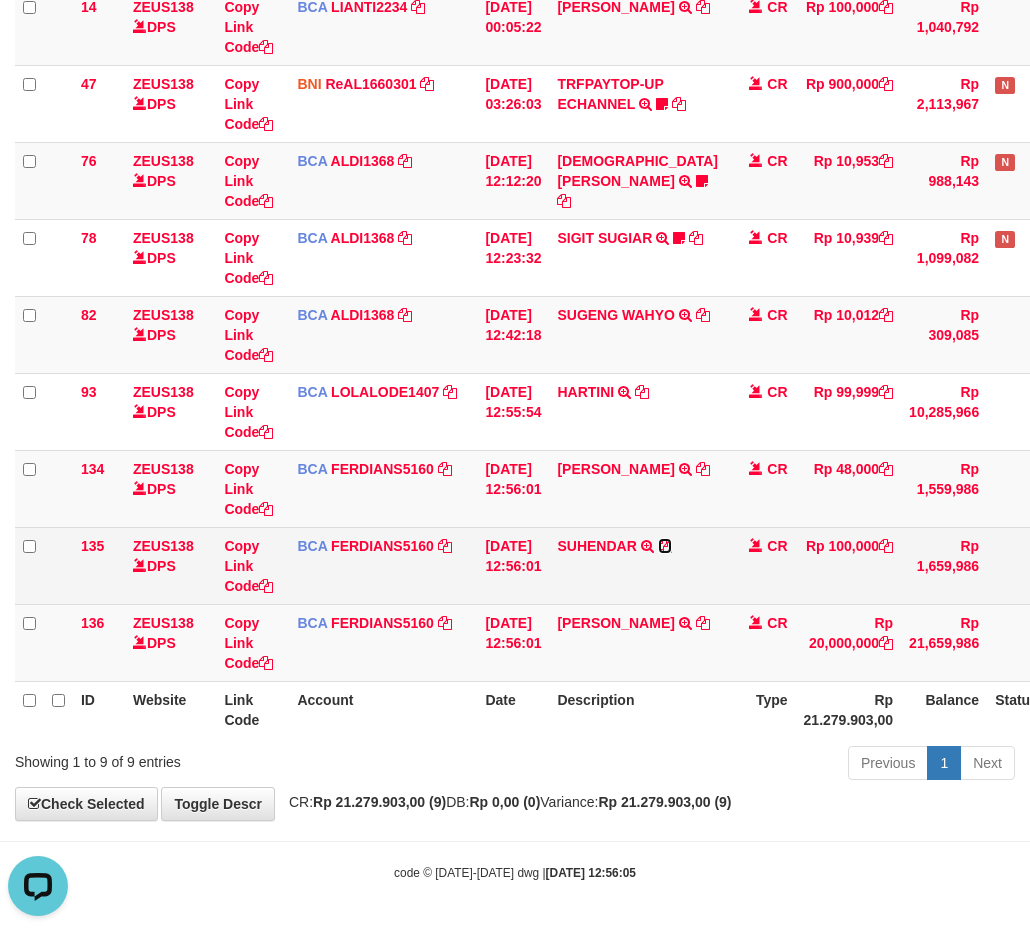 click at bounding box center (665, 546) 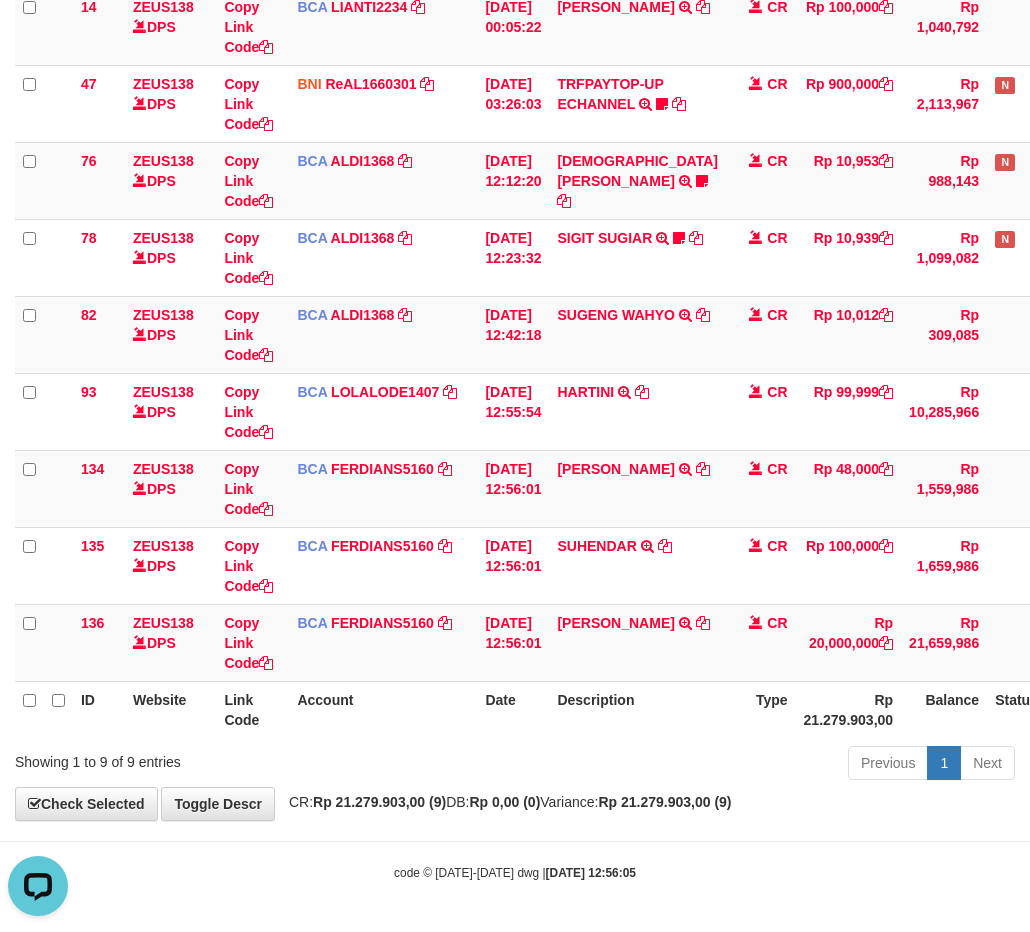 drag, startPoint x: 765, startPoint y: 764, endPoint x: 726, endPoint y: 757, distance: 39.623226 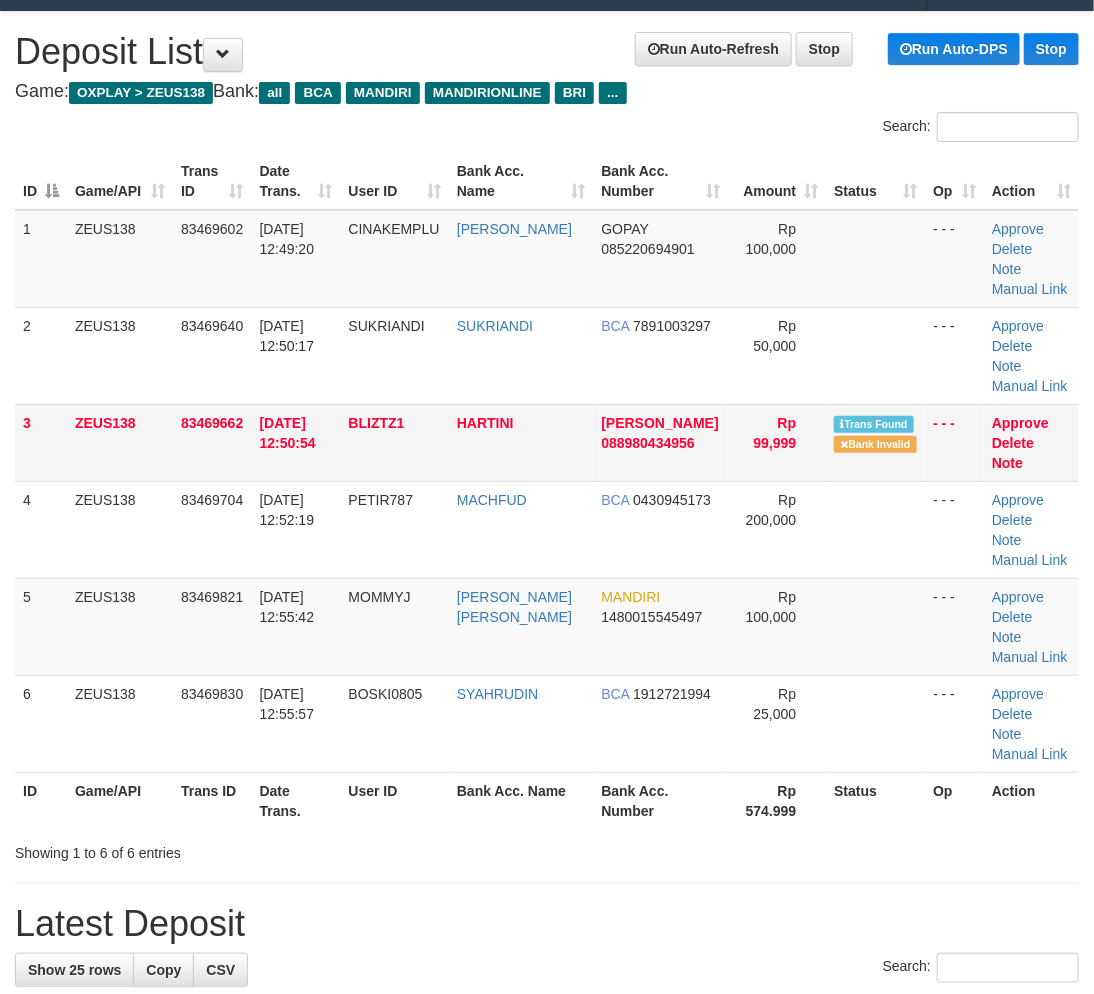 scroll, scrollTop: 0, scrollLeft: 0, axis: both 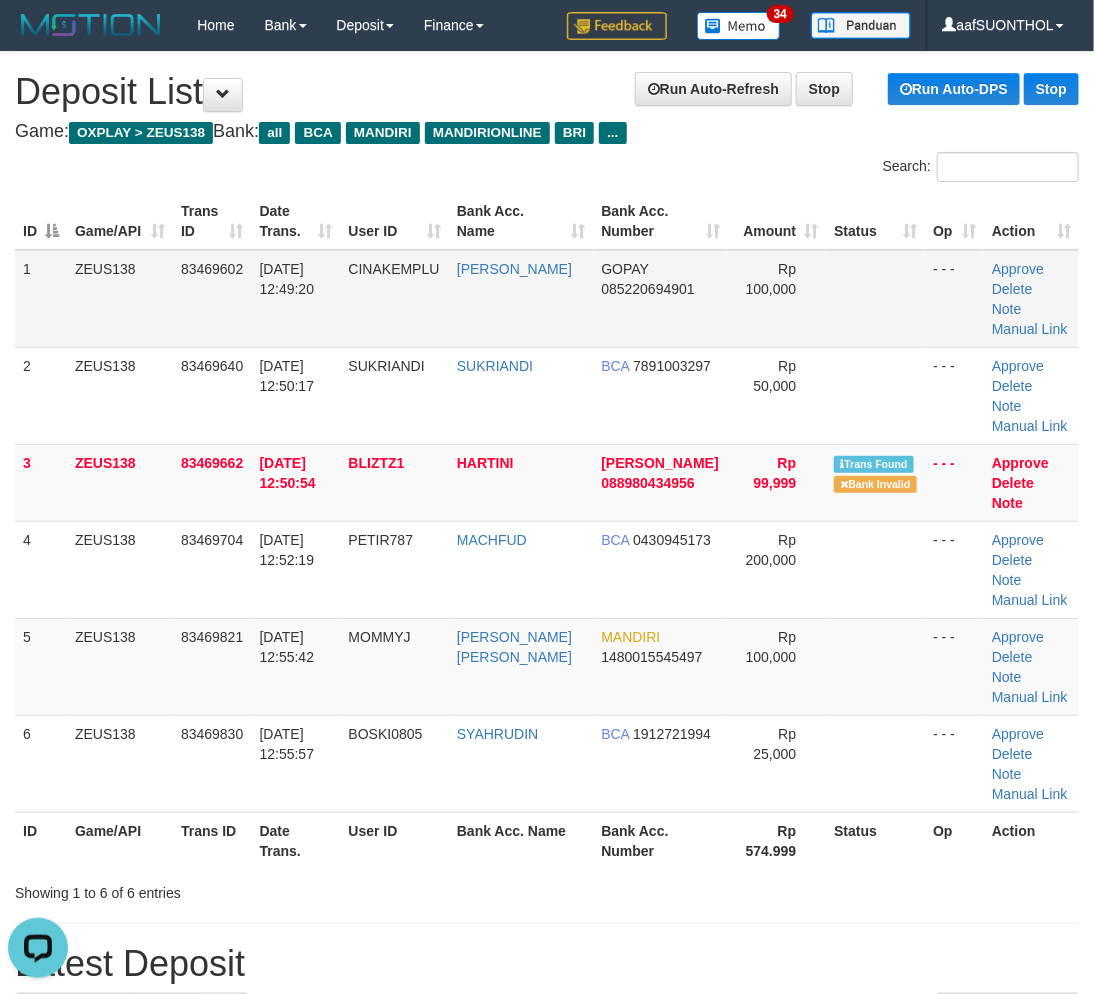 click on "Rp 100,000" at bounding box center [777, 299] 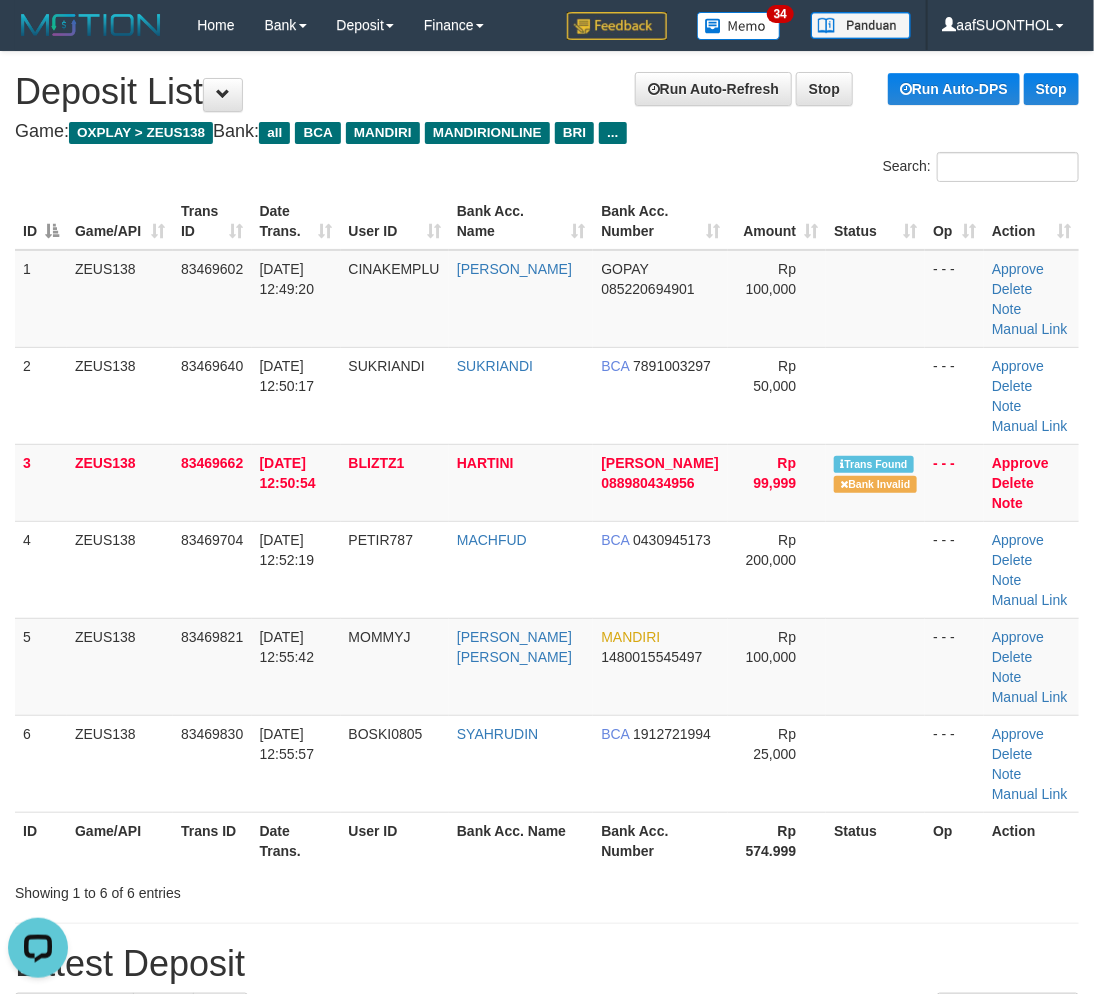 drag, startPoint x: 808, startPoint y: 305, endPoint x: 1103, endPoint y: 466, distance: 336.0744 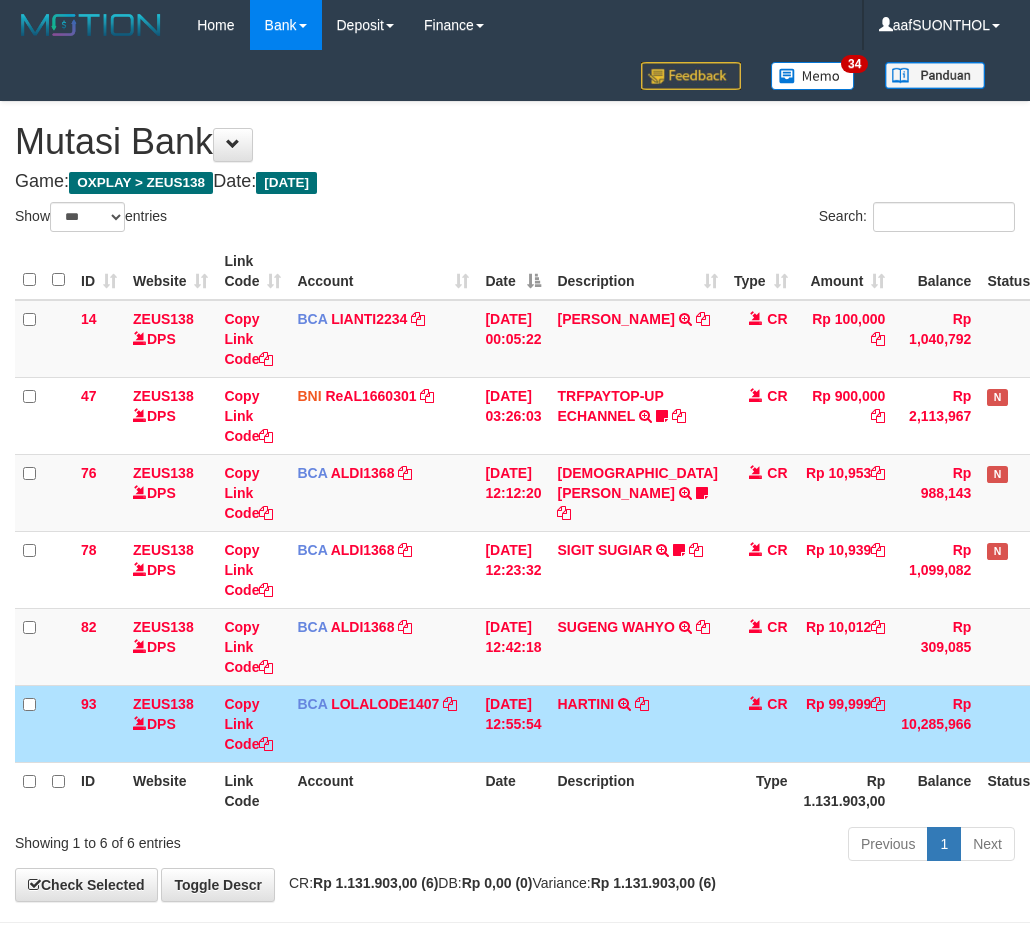 select on "***" 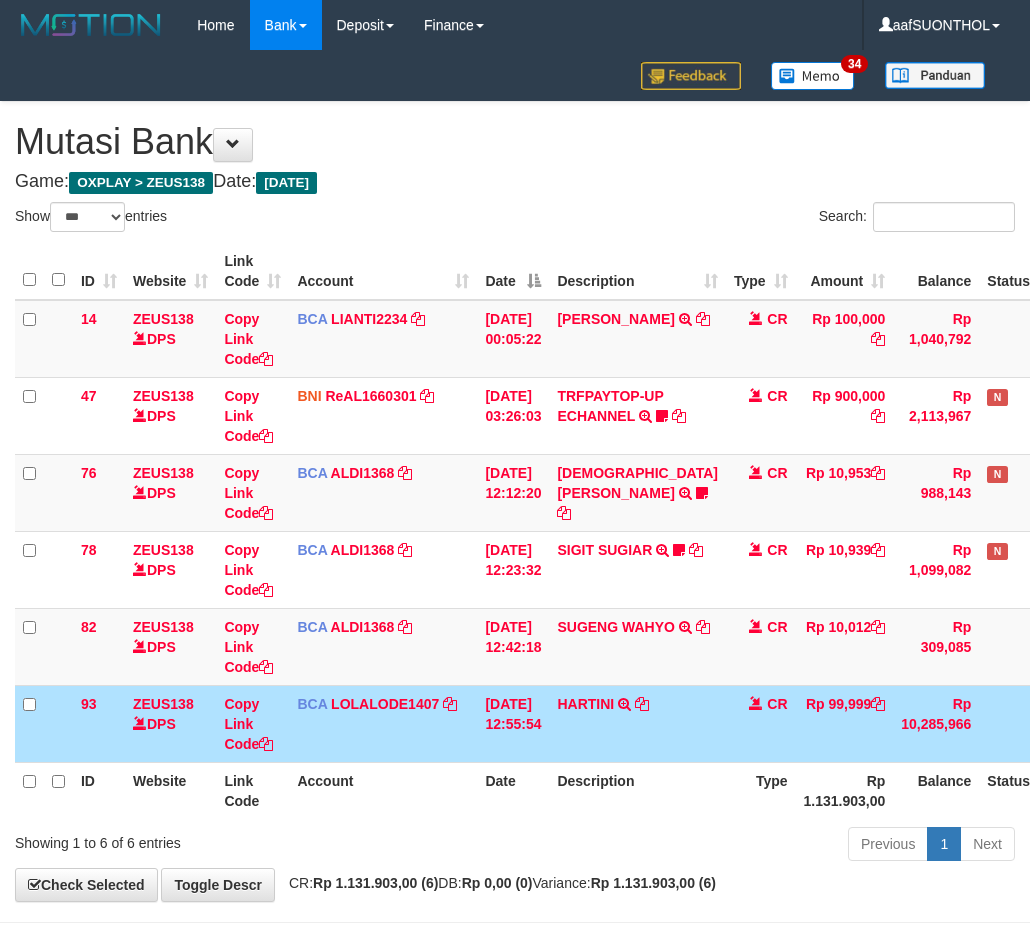 scroll, scrollTop: 36, scrollLeft: 0, axis: vertical 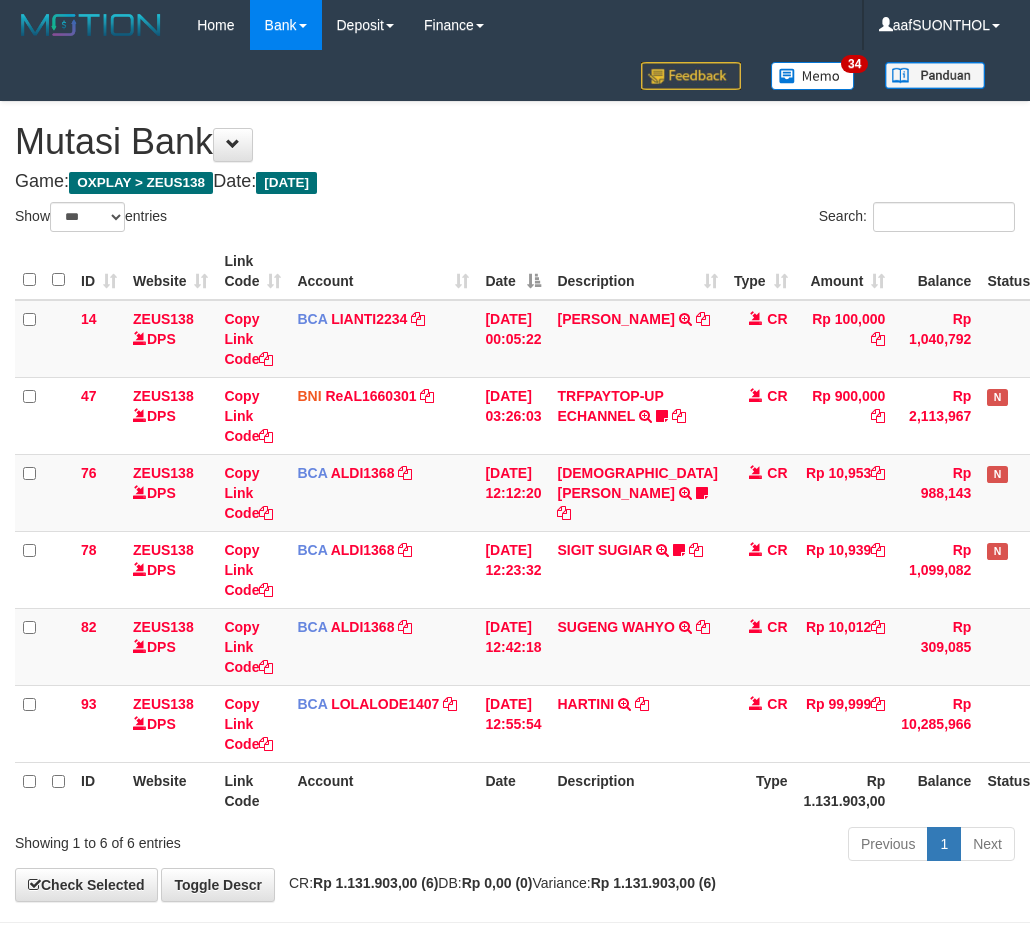 select on "***" 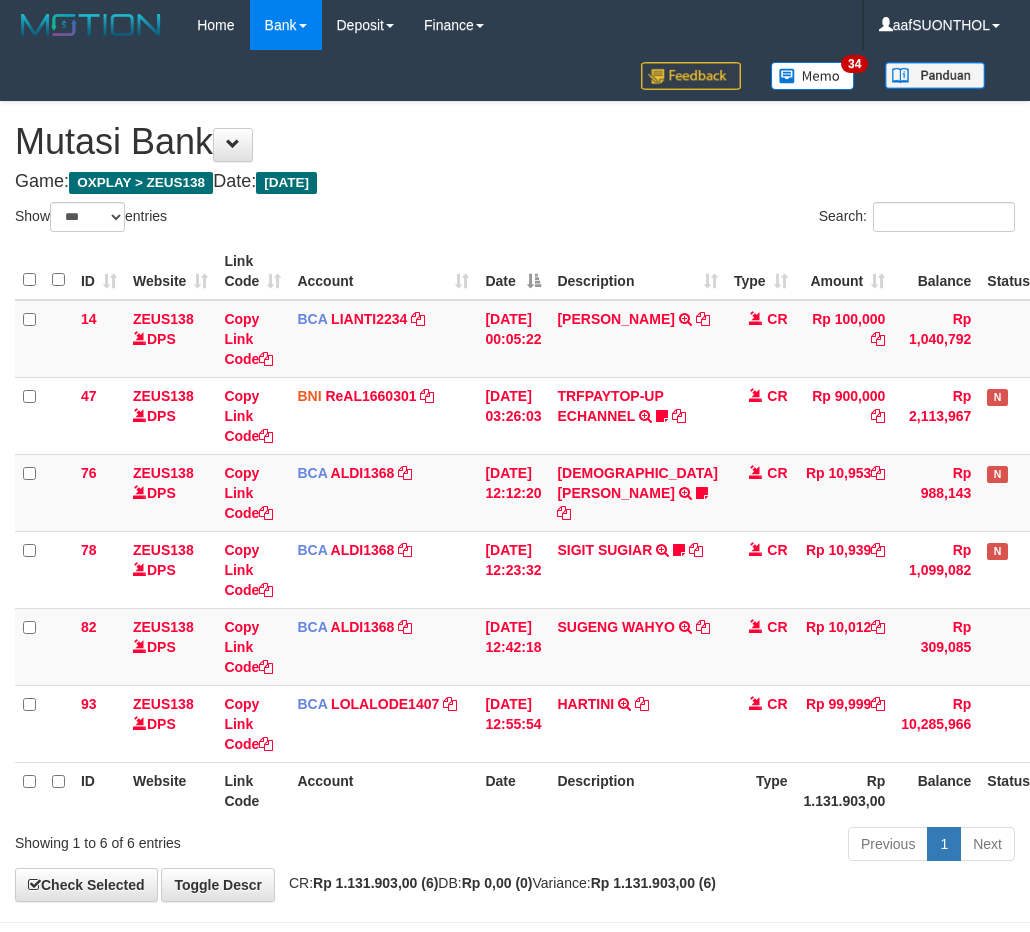 scroll, scrollTop: 78, scrollLeft: 0, axis: vertical 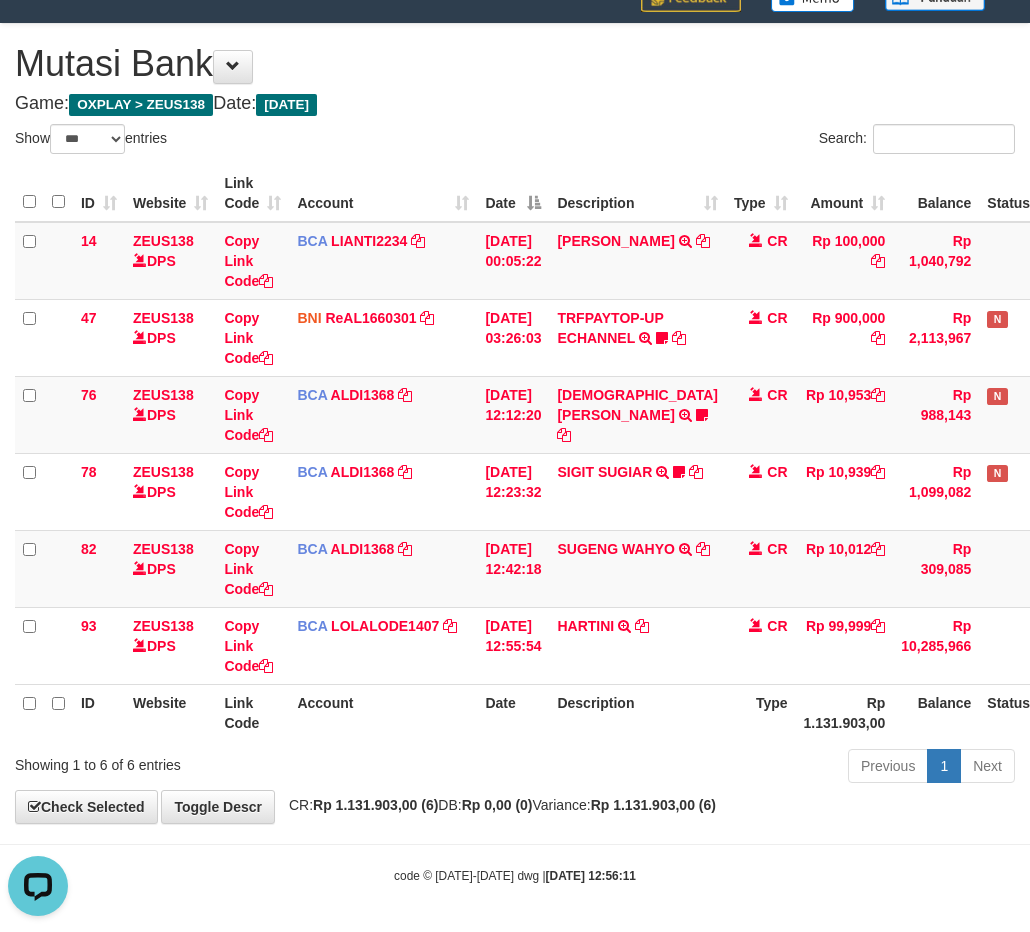 click on "**********" at bounding box center (515, 423) 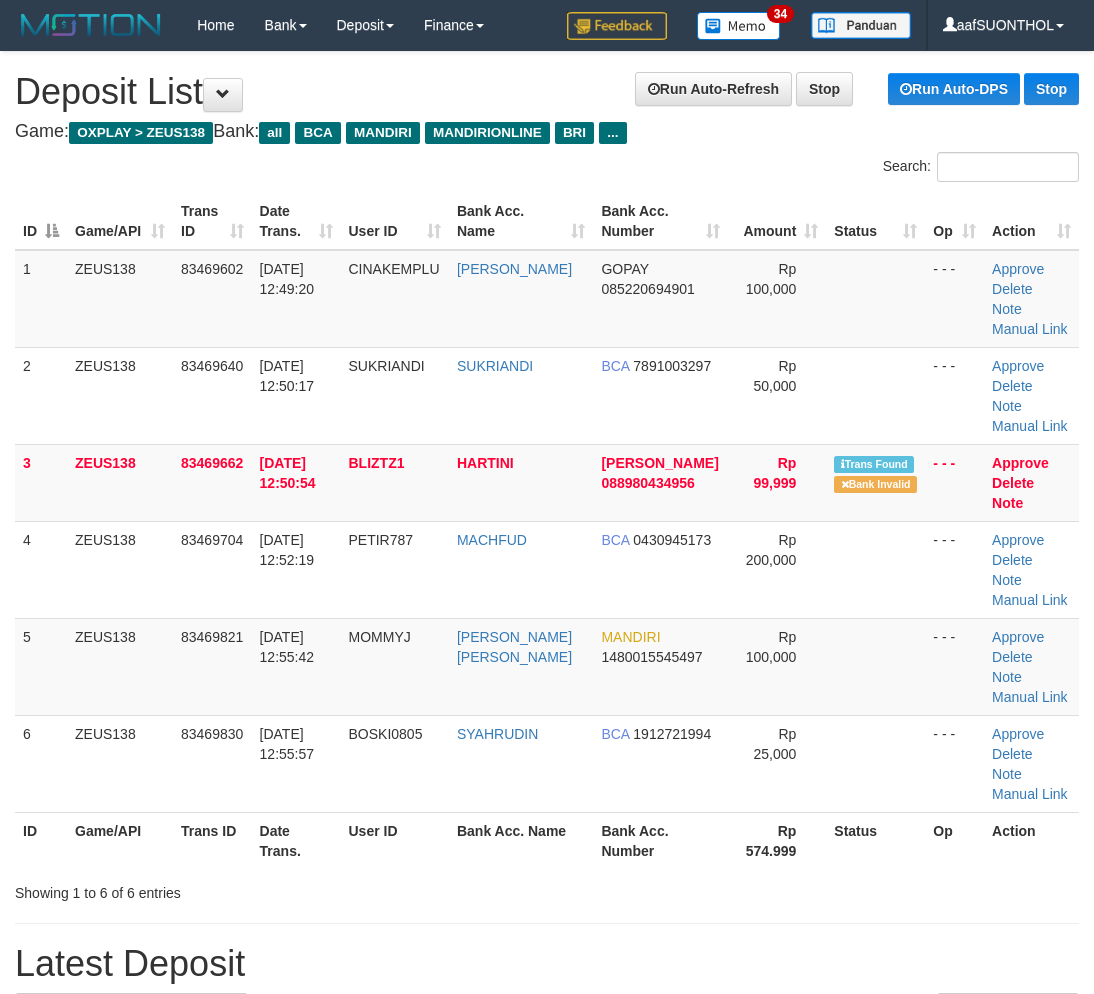 scroll, scrollTop: 0, scrollLeft: 0, axis: both 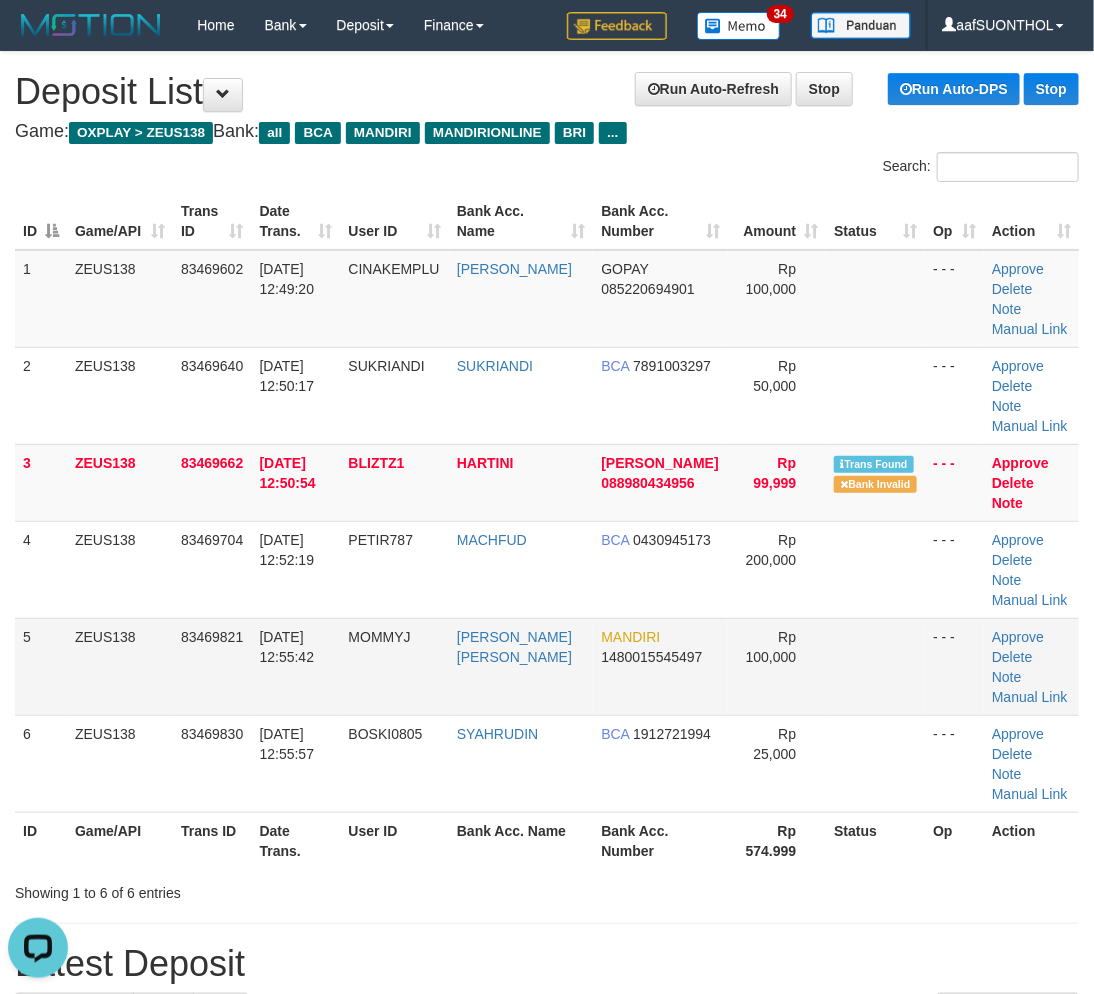 click at bounding box center [875, 666] 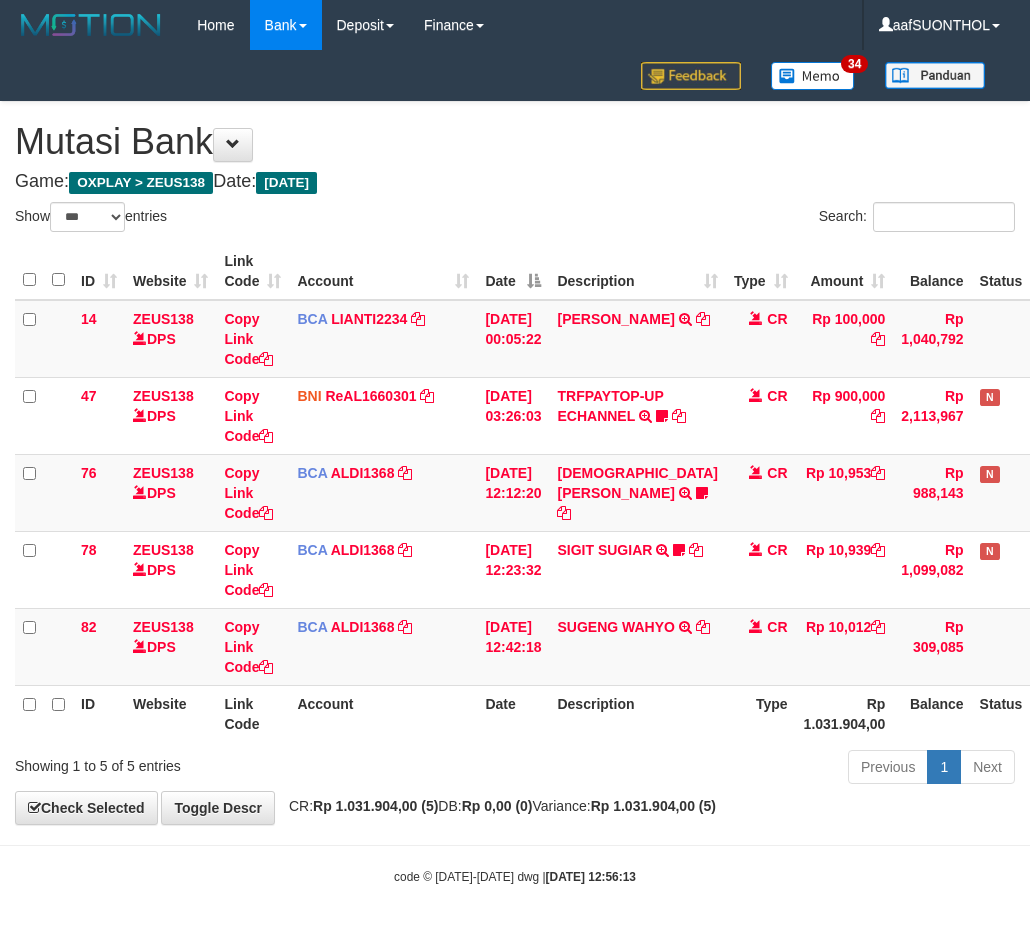 select on "***" 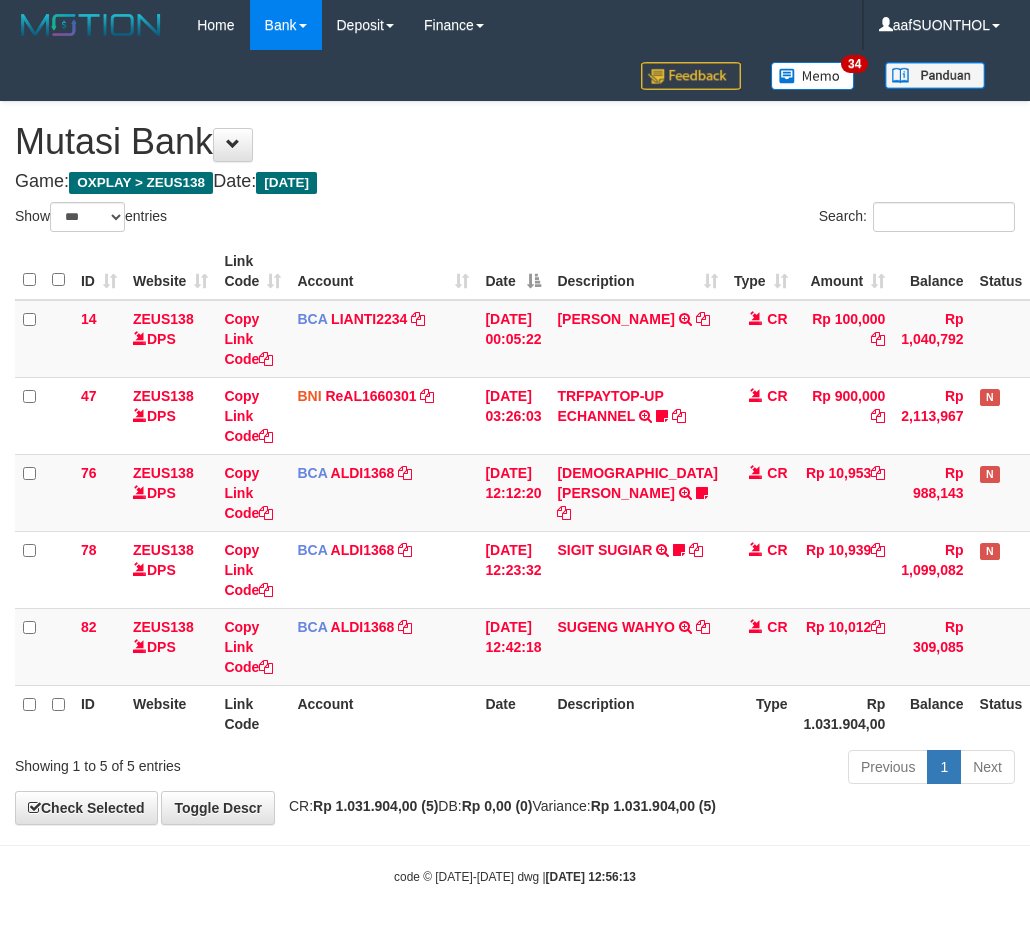 scroll, scrollTop: 0, scrollLeft: 0, axis: both 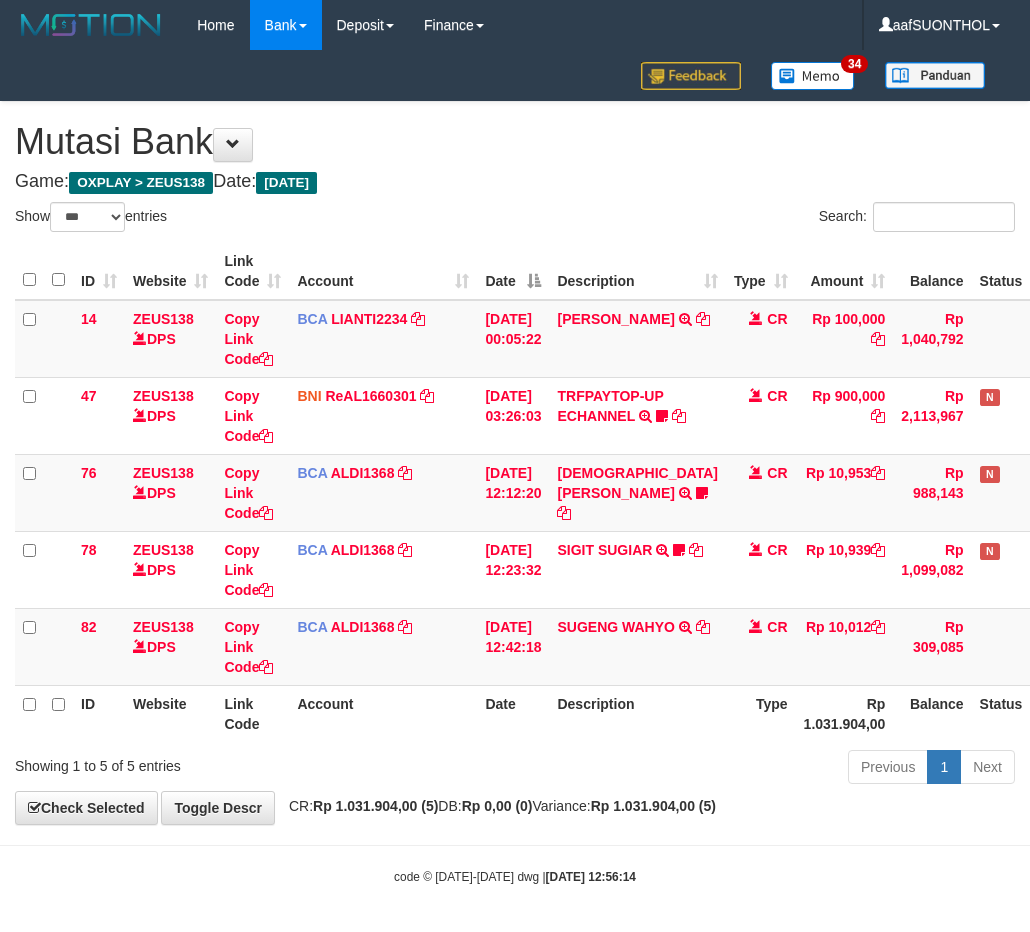 select on "***" 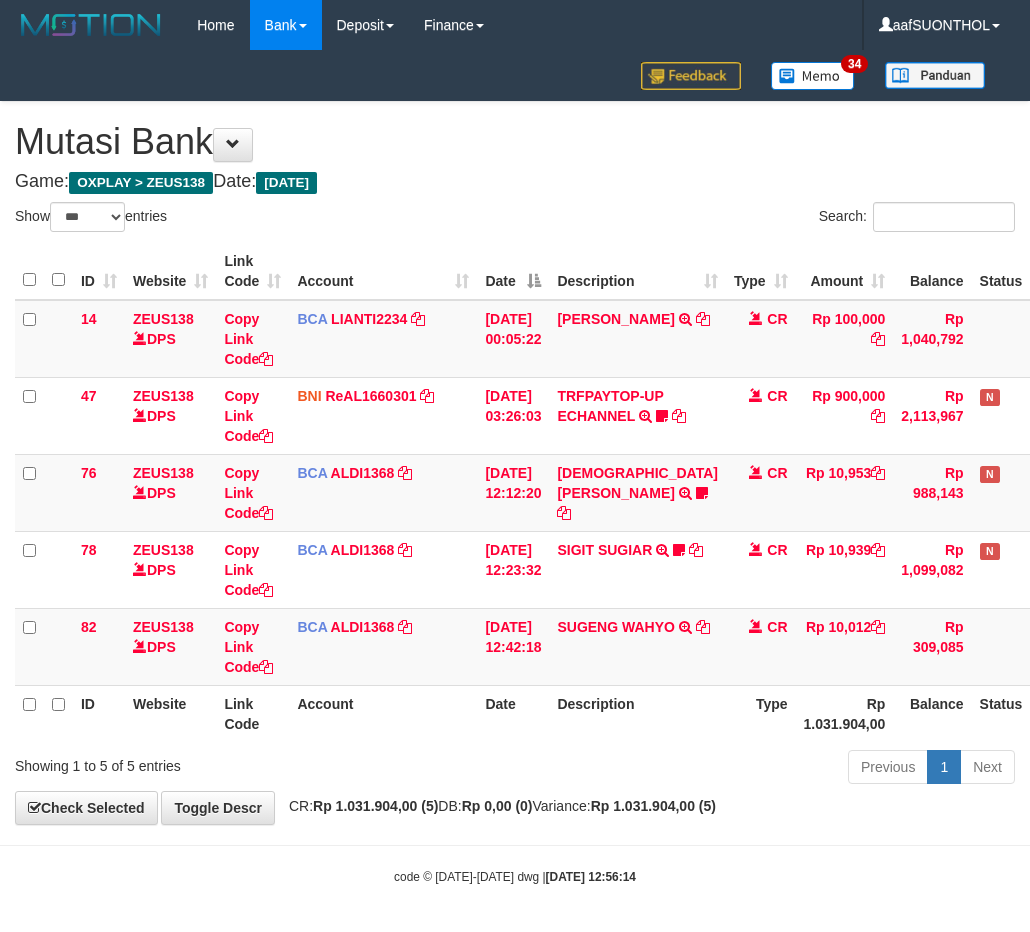 scroll, scrollTop: 24, scrollLeft: 0, axis: vertical 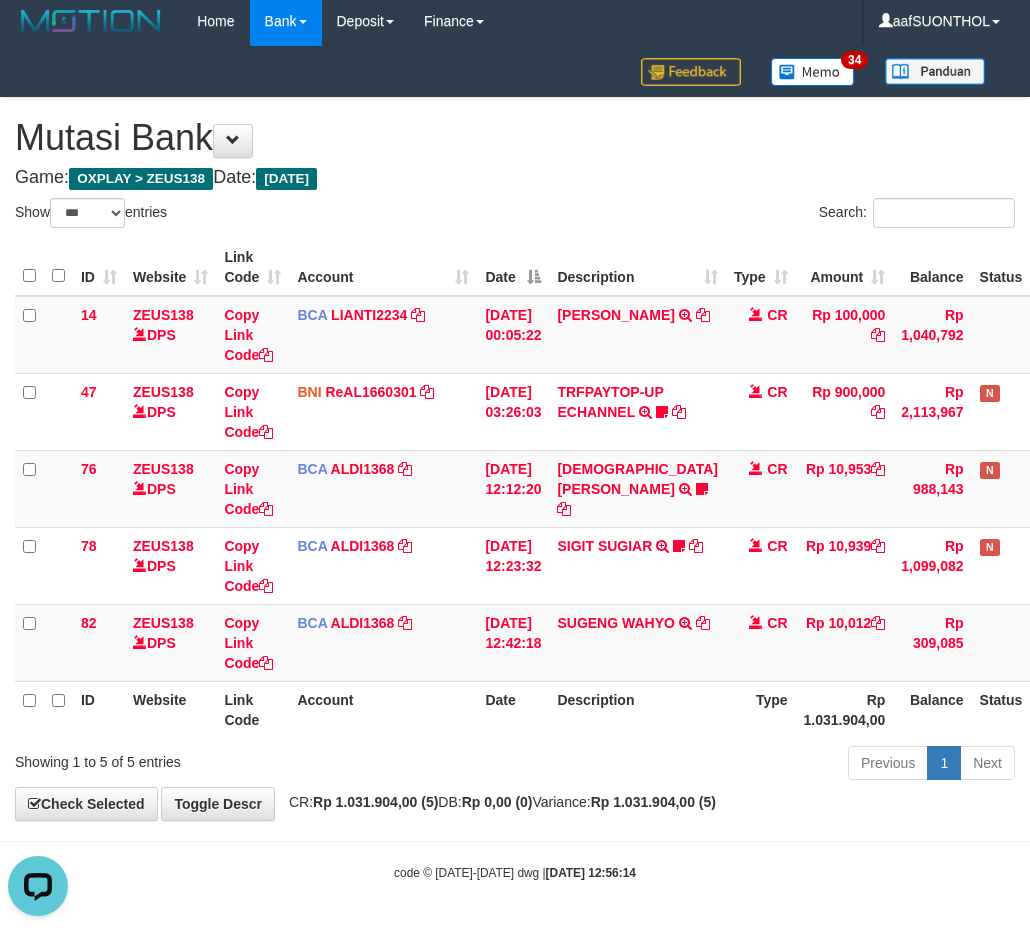 drag, startPoint x: 633, startPoint y: 805, endPoint x: 627, endPoint y: 826, distance: 21.84033 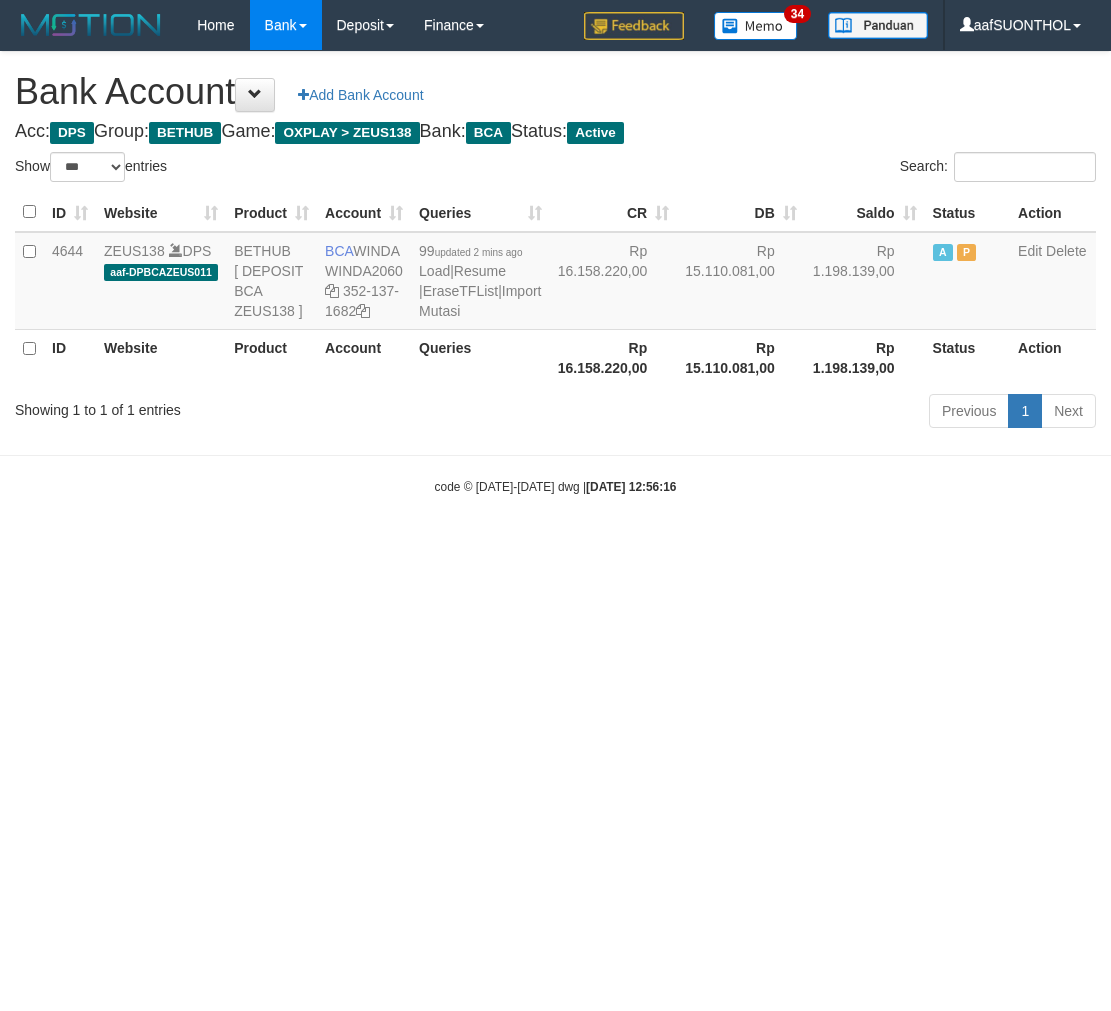 select on "***" 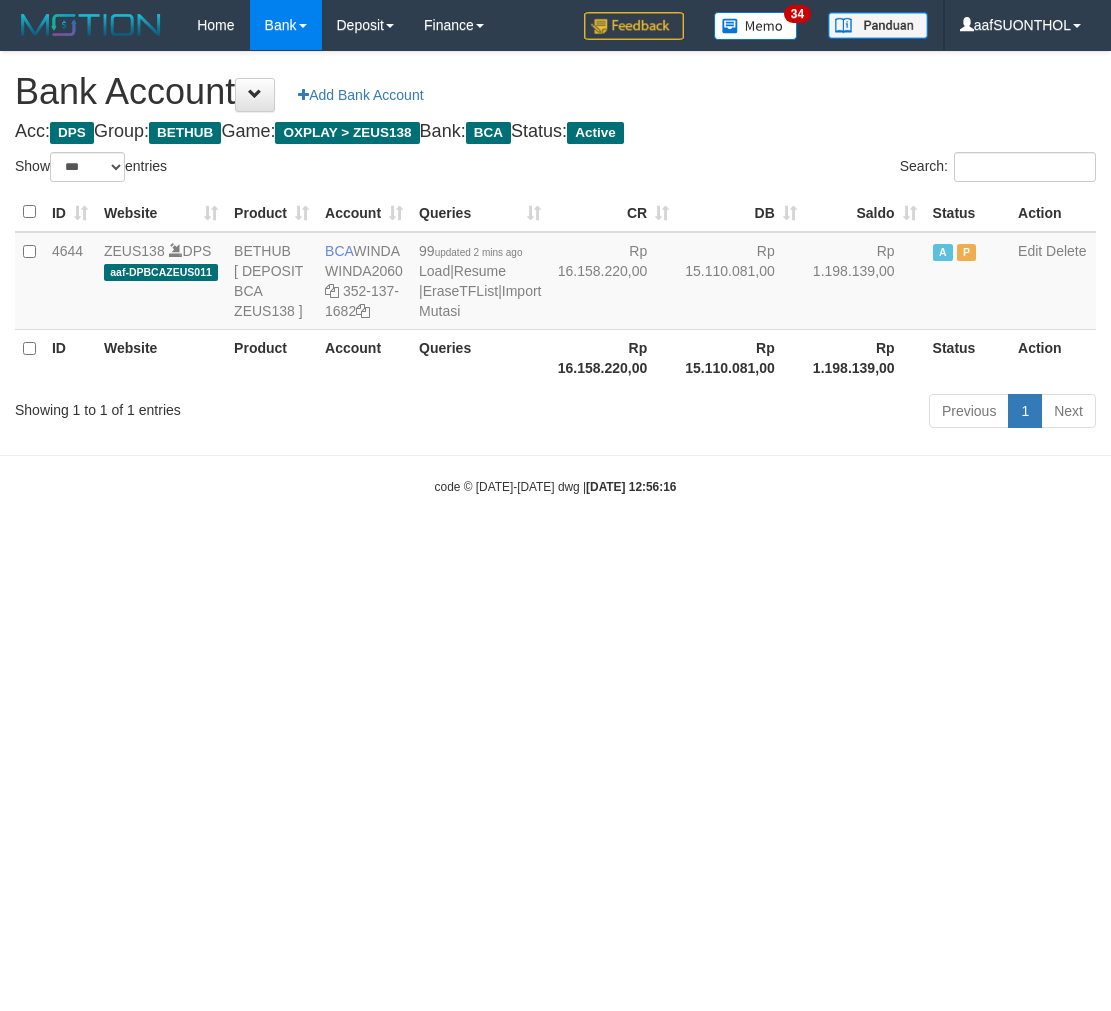 scroll, scrollTop: 0, scrollLeft: 0, axis: both 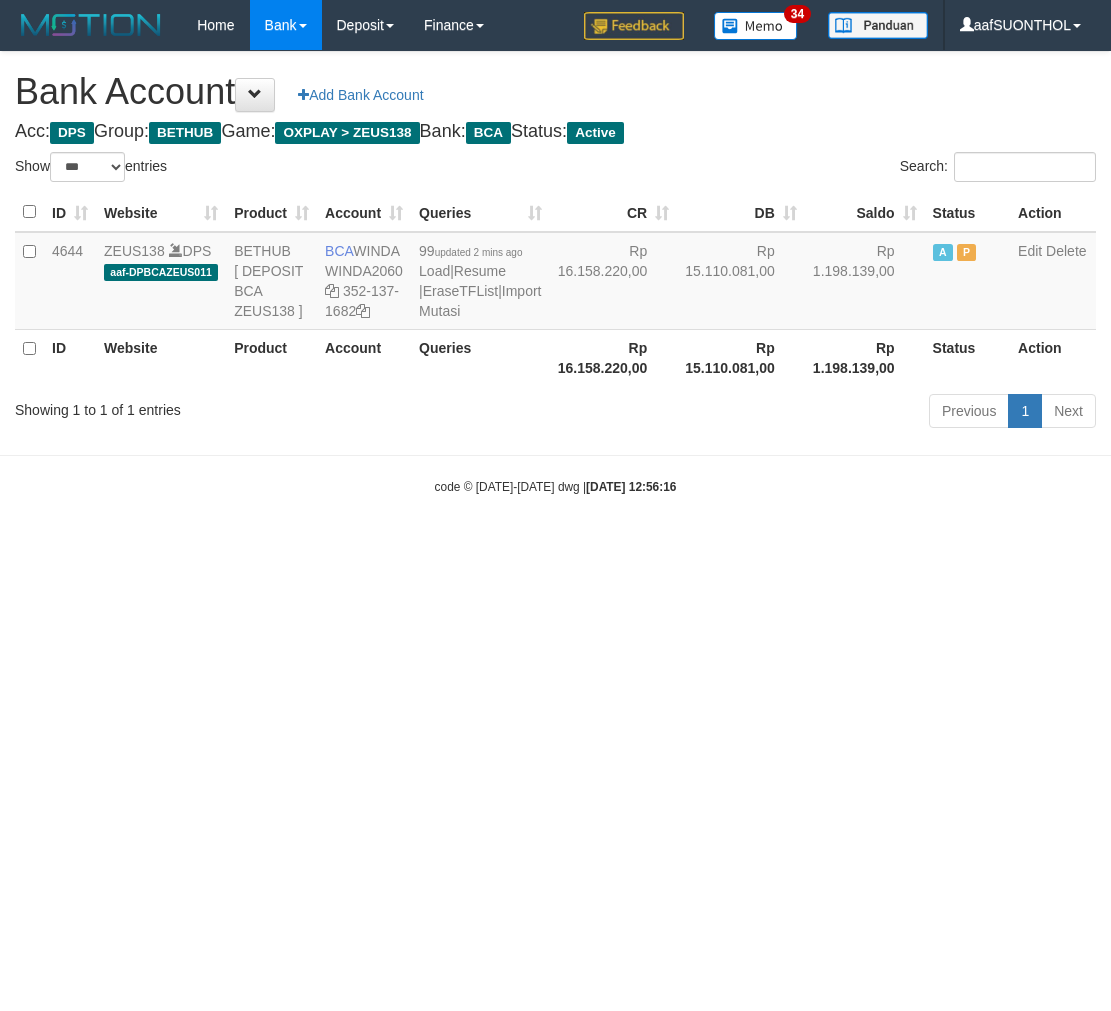 select on "***" 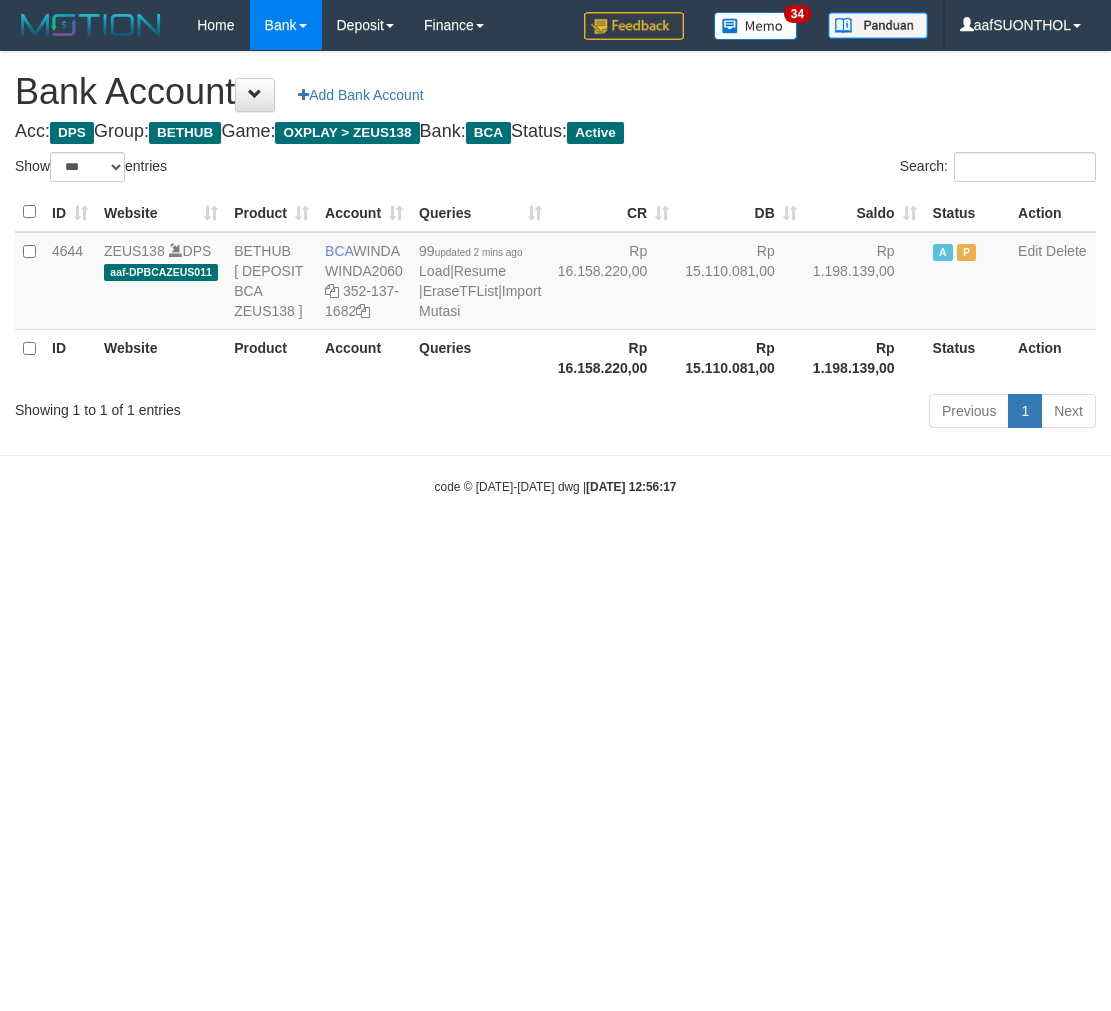 select on "***" 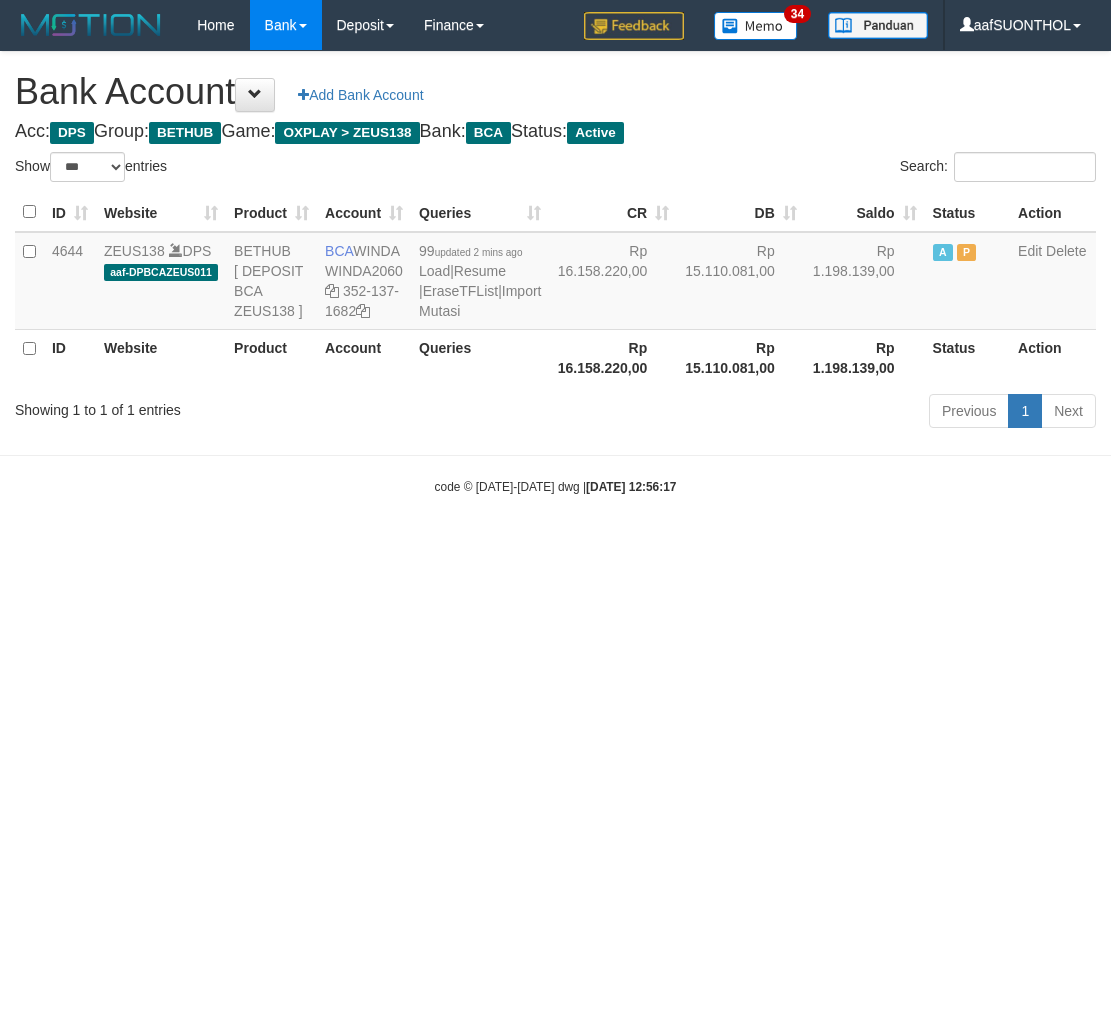 scroll, scrollTop: 0, scrollLeft: 0, axis: both 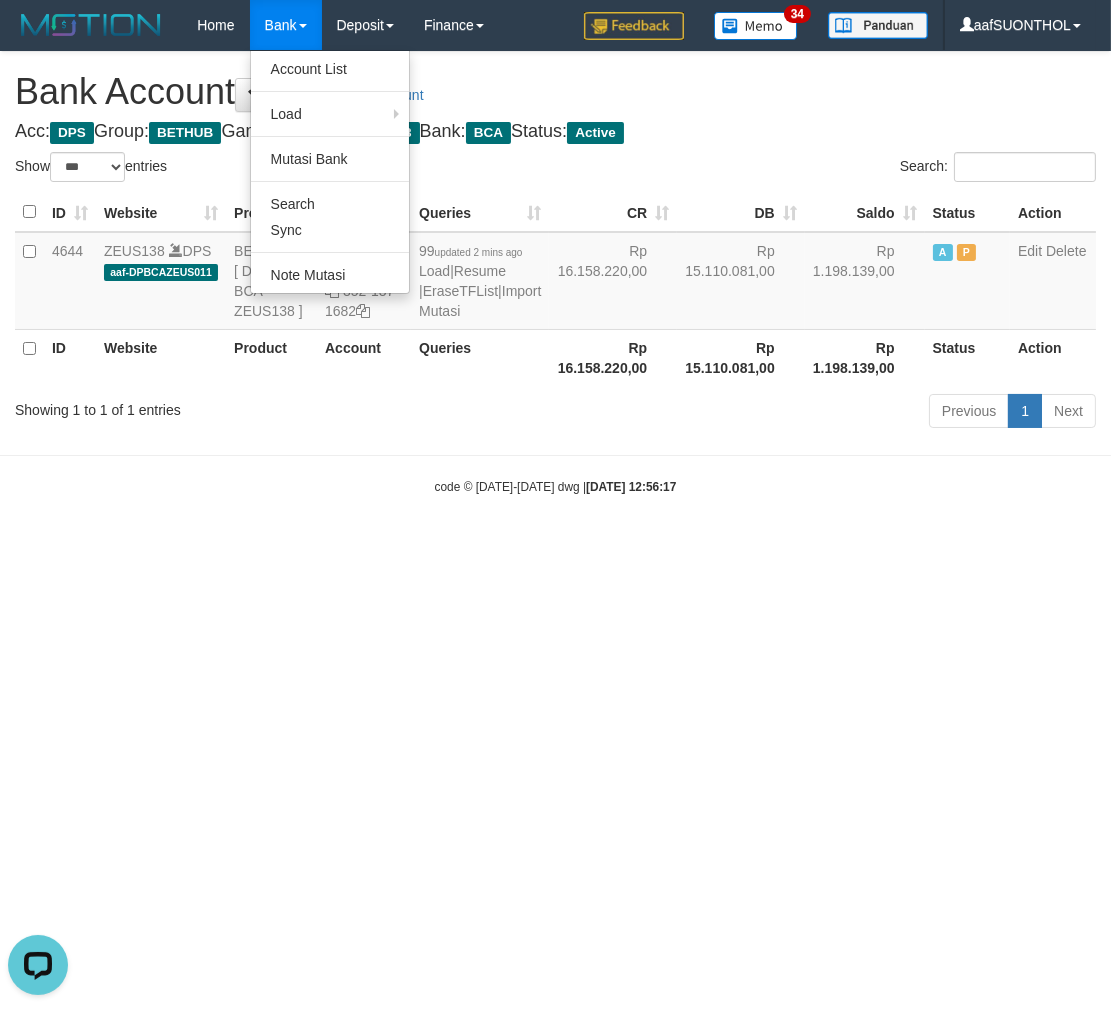 click on "Toggle navigation
Home
Bank
Account List
Load
By Website
Group
[OXPLAY]													ZEUS138
By Load Group (DPS)
Sync" at bounding box center (555, 273) 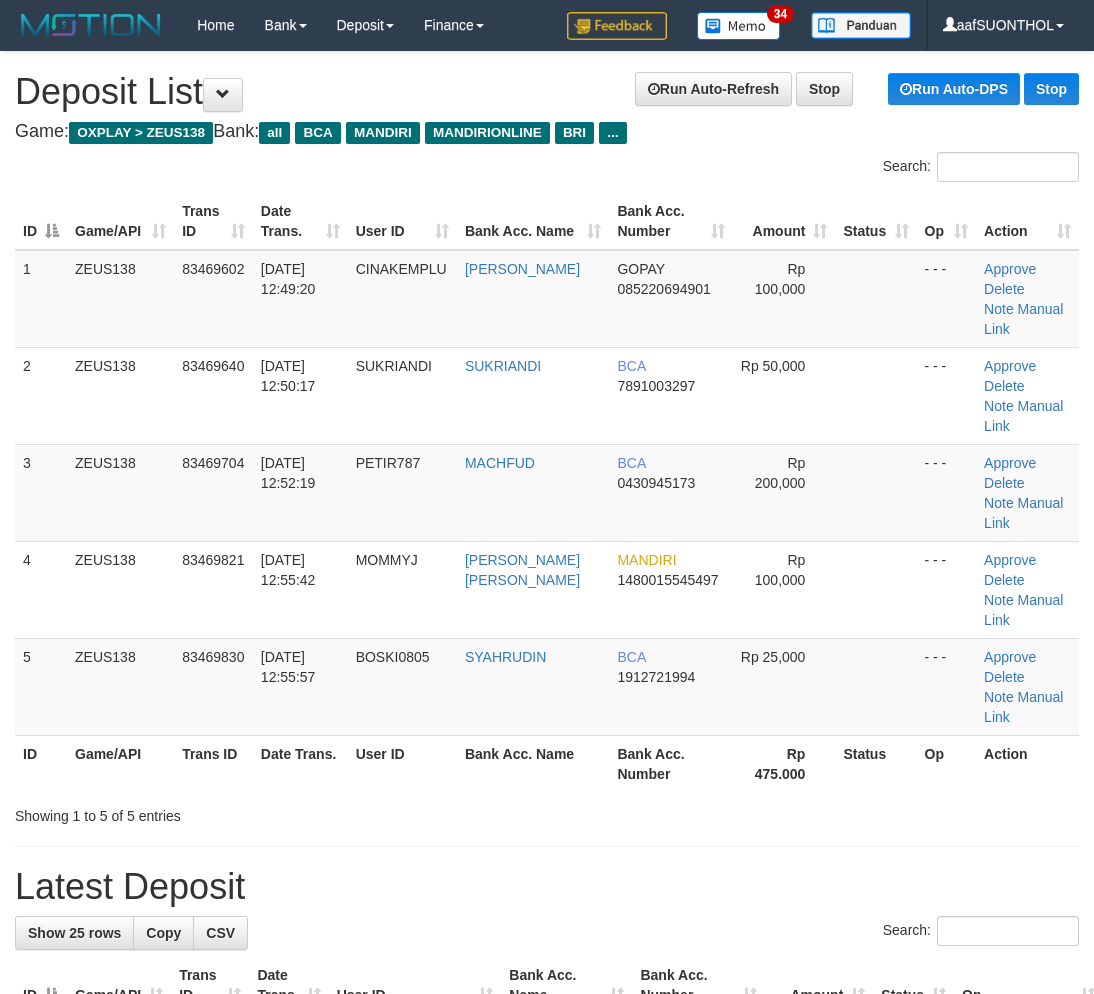 scroll, scrollTop: 0, scrollLeft: 0, axis: both 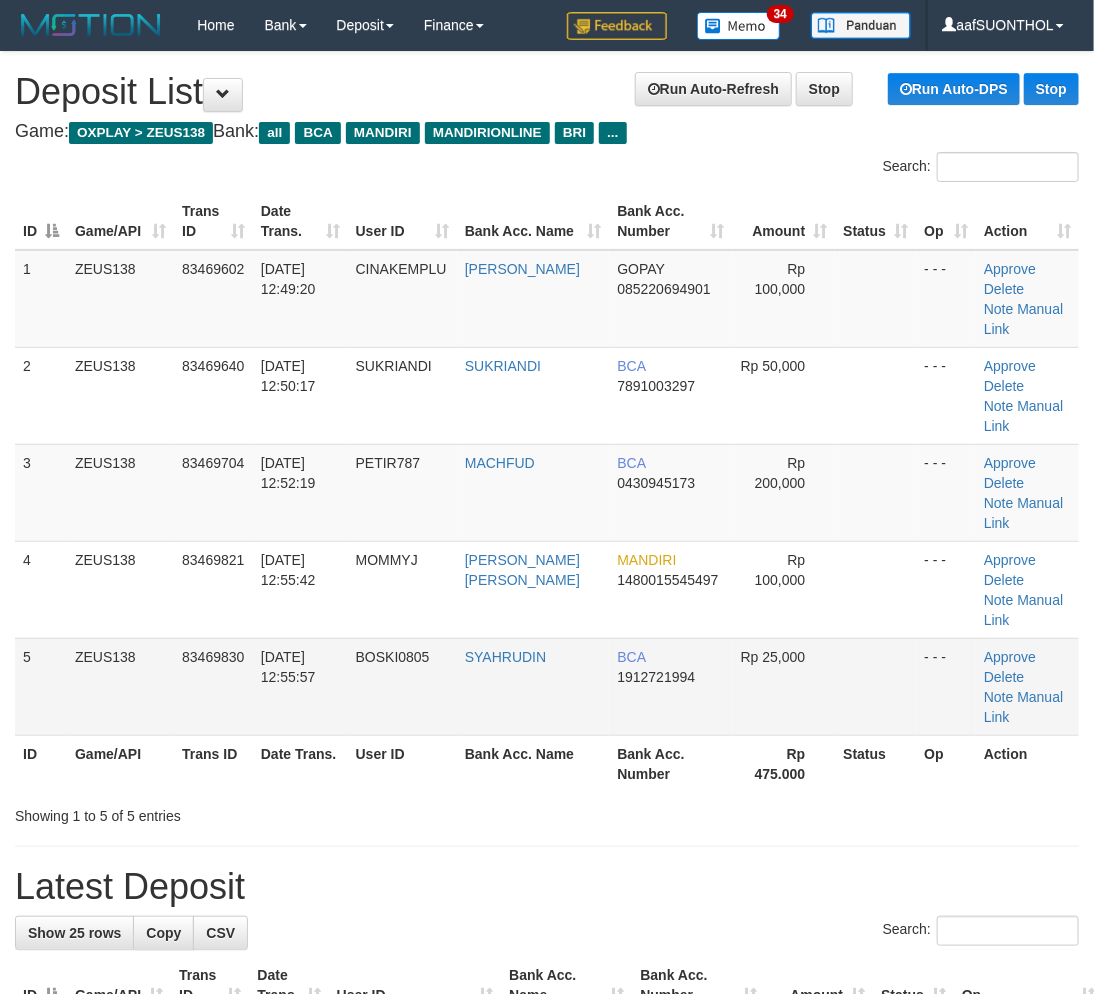 click on "Rp 25,000" at bounding box center (784, 686) 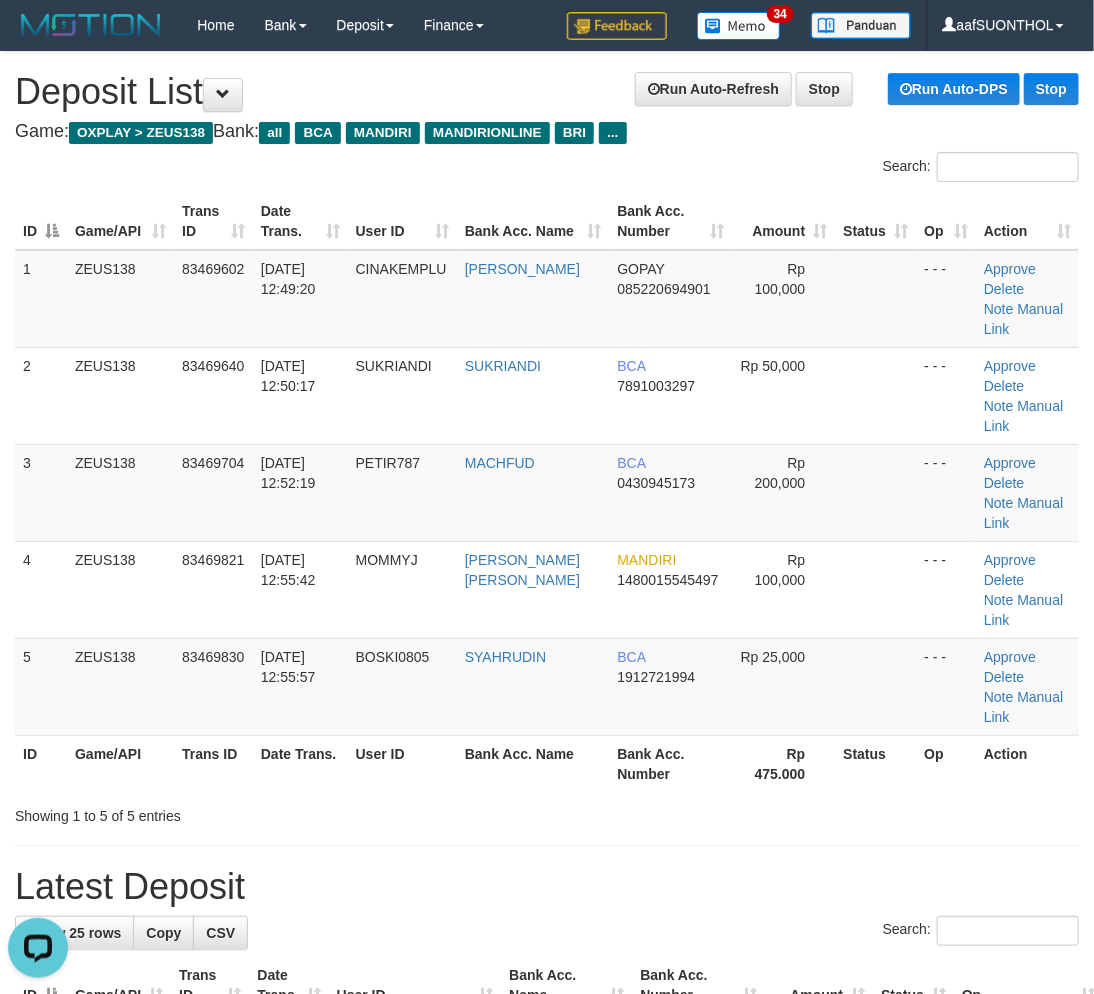 scroll, scrollTop: 0, scrollLeft: 0, axis: both 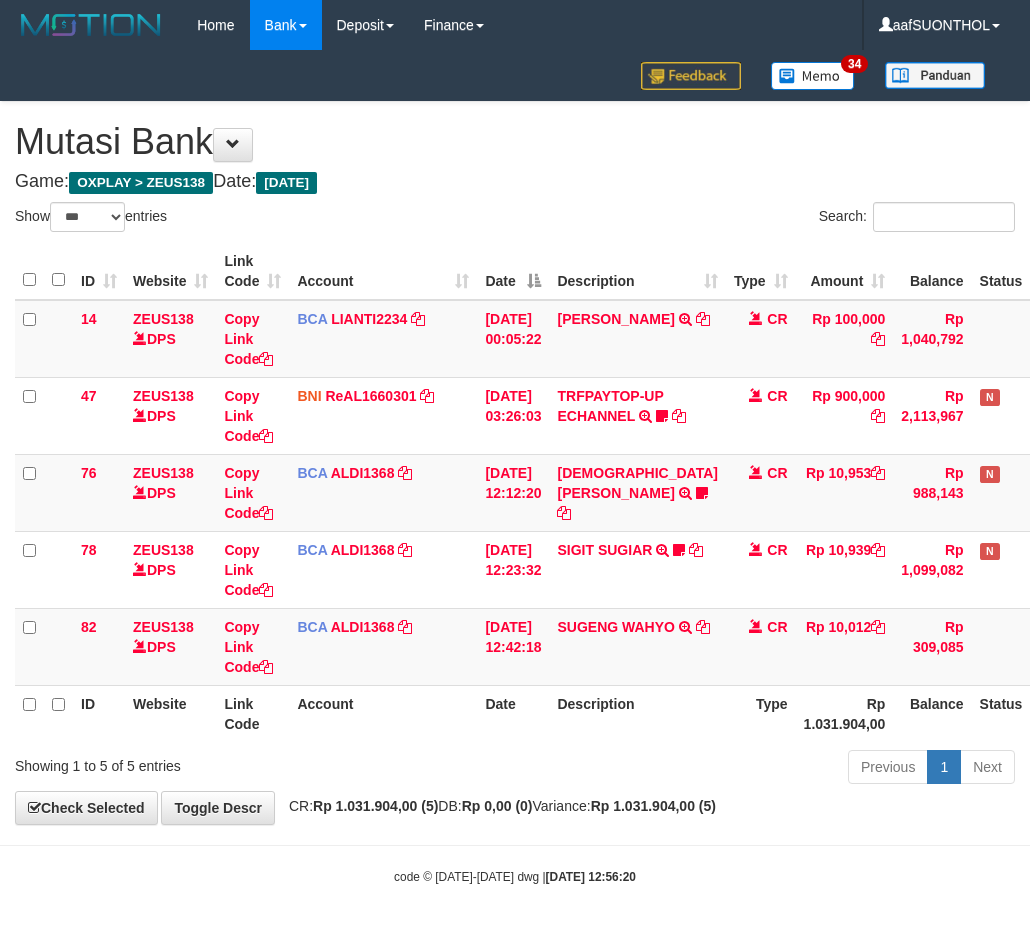 select on "***" 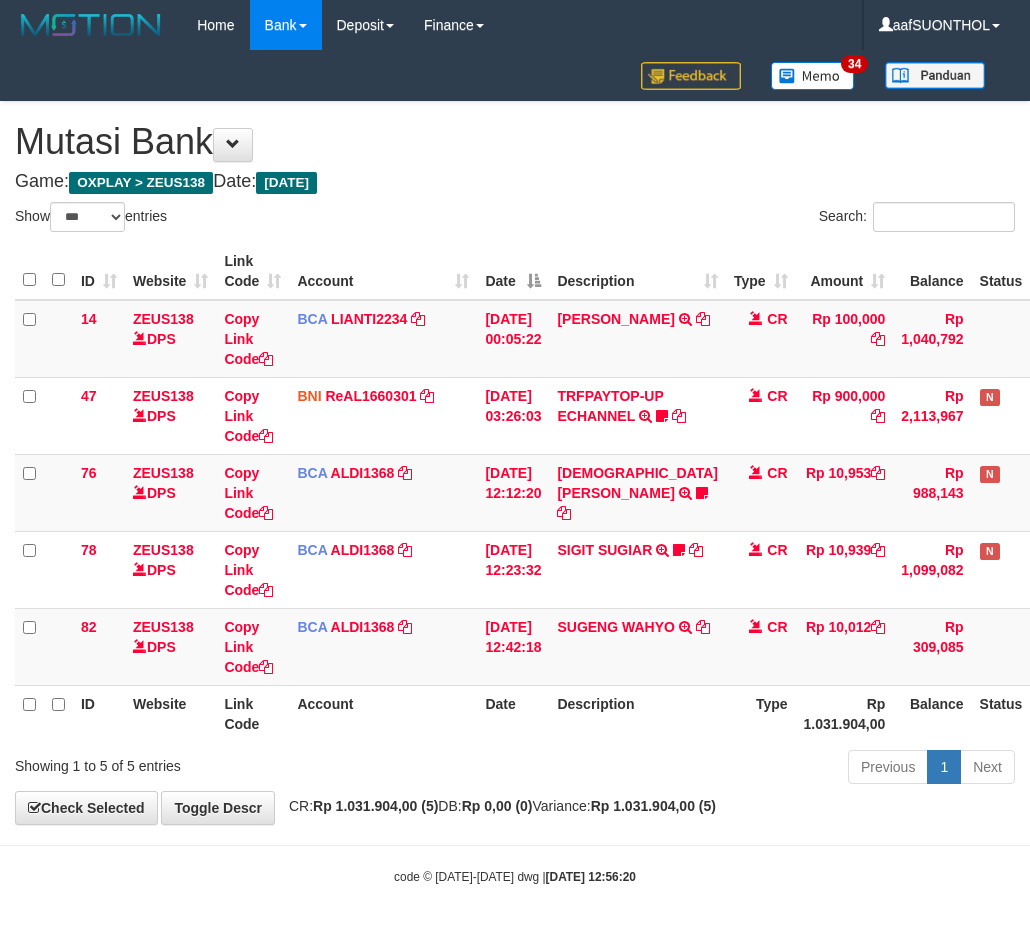 scroll, scrollTop: 24, scrollLeft: 34, axis: both 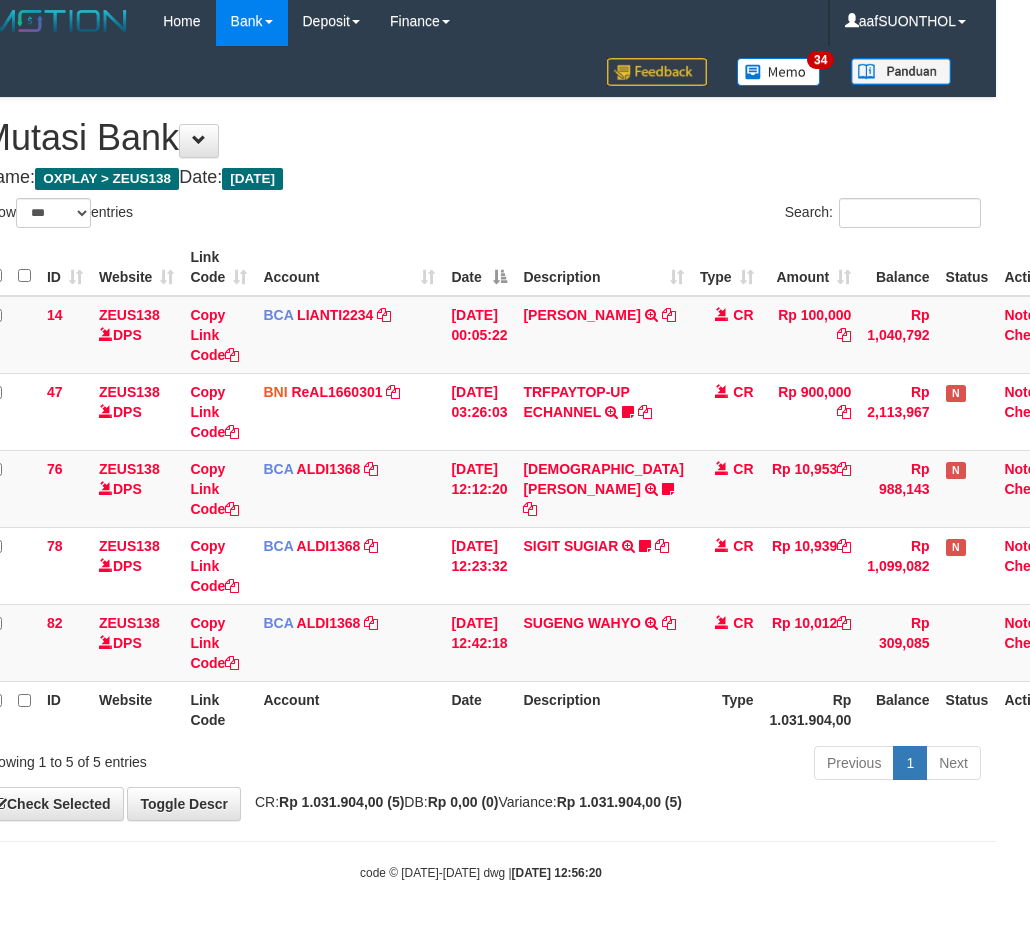 click on "Previous 1 Next" at bounding box center [695, 765] 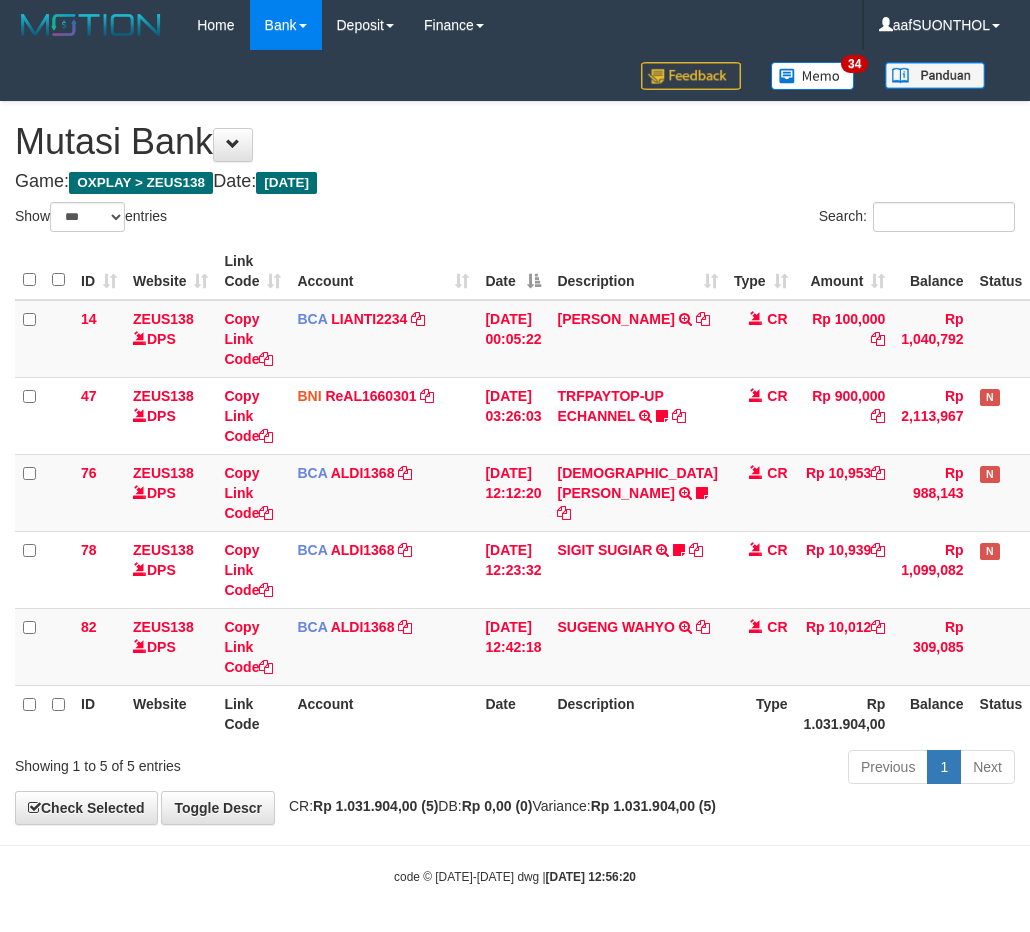 select on "***" 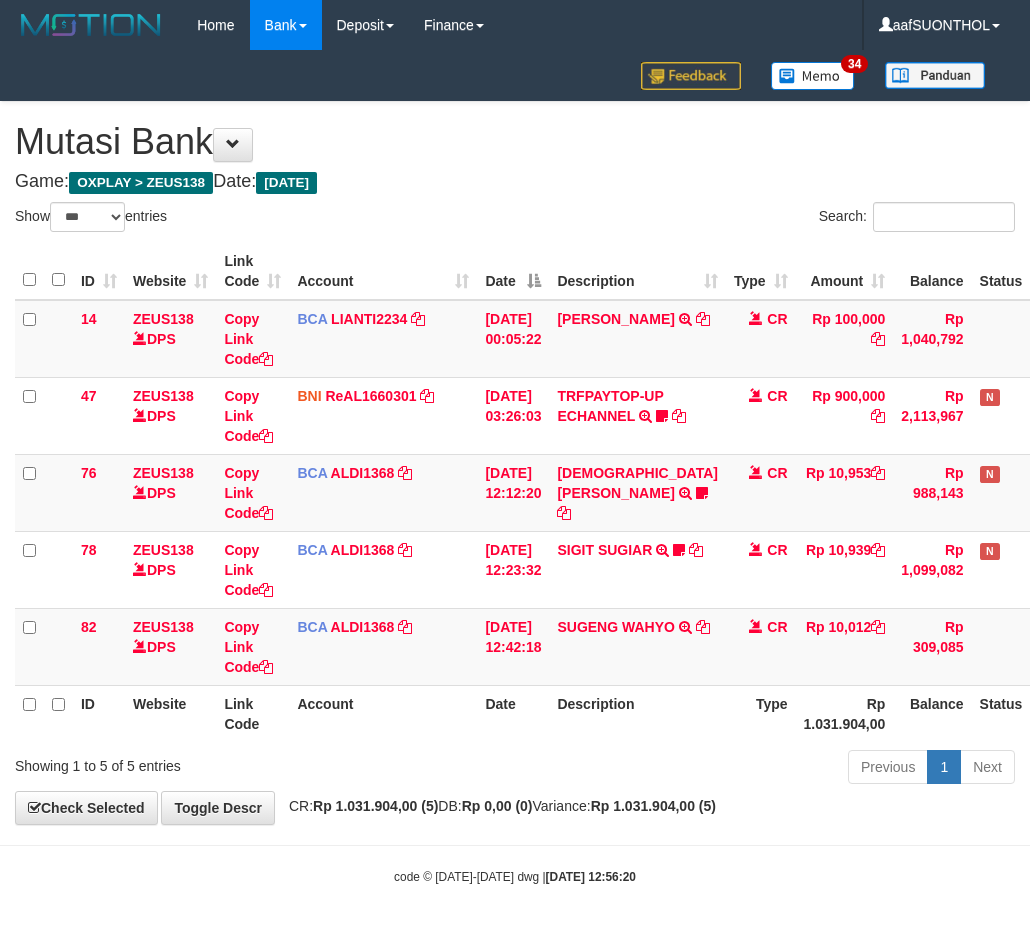 scroll, scrollTop: 24, scrollLeft: 34, axis: both 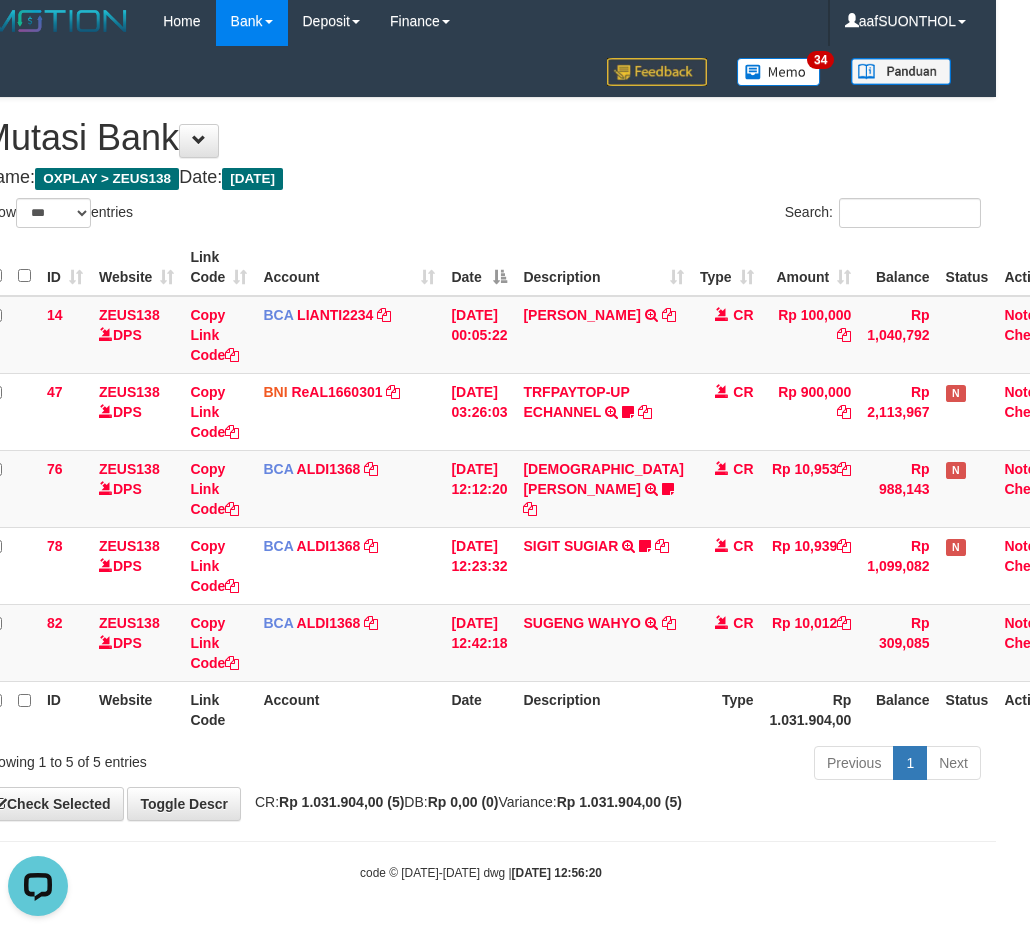 click on "Previous 1 Next" at bounding box center (695, 765) 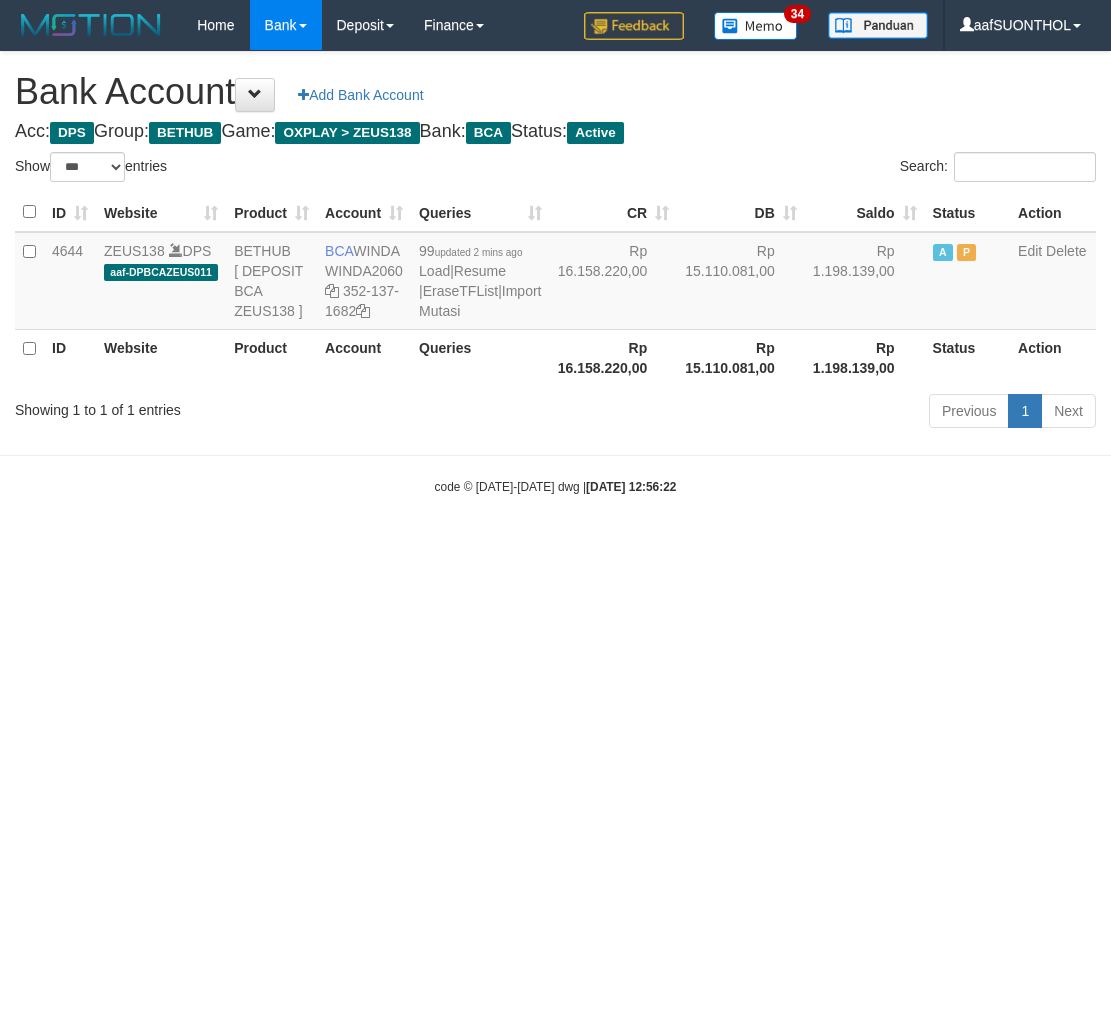 select on "***" 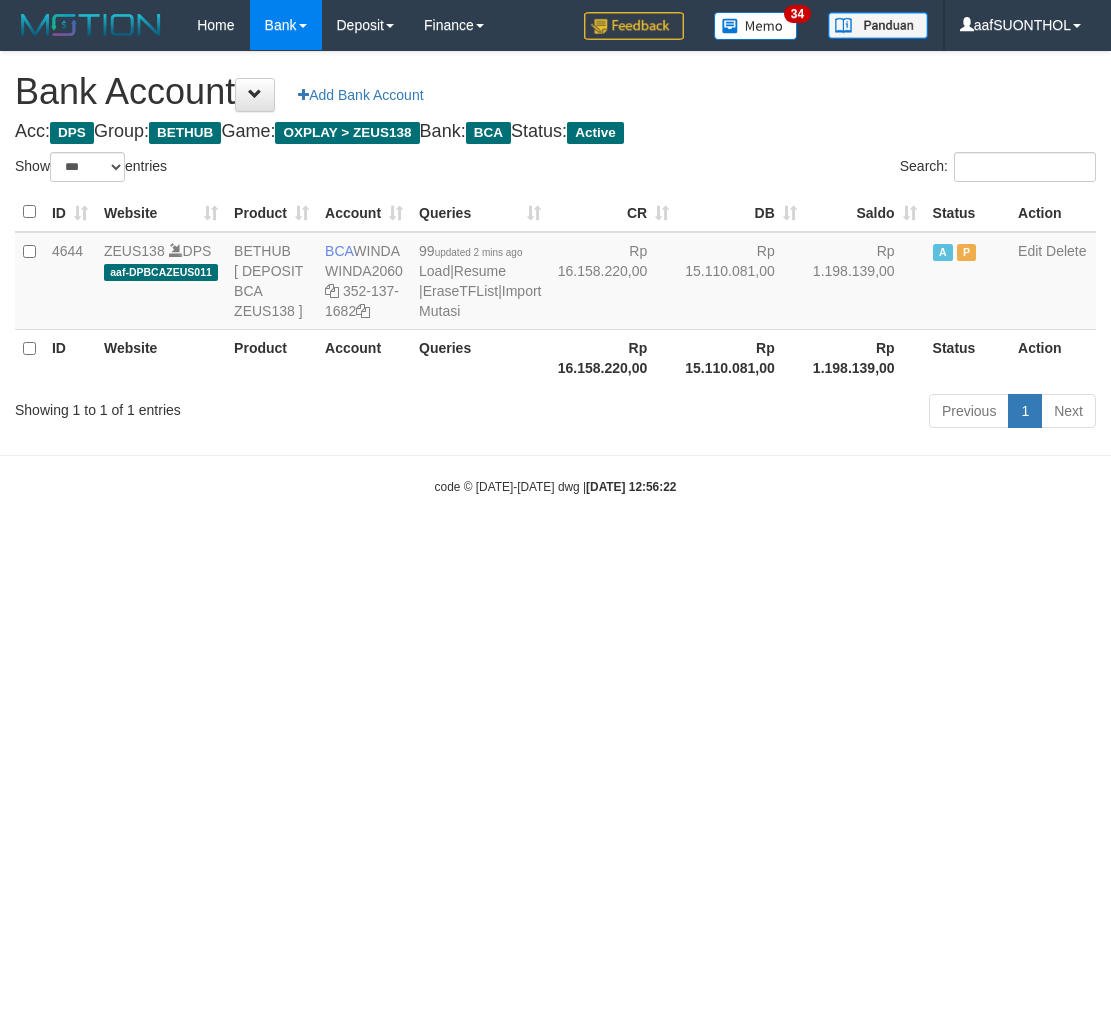 scroll, scrollTop: 0, scrollLeft: 0, axis: both 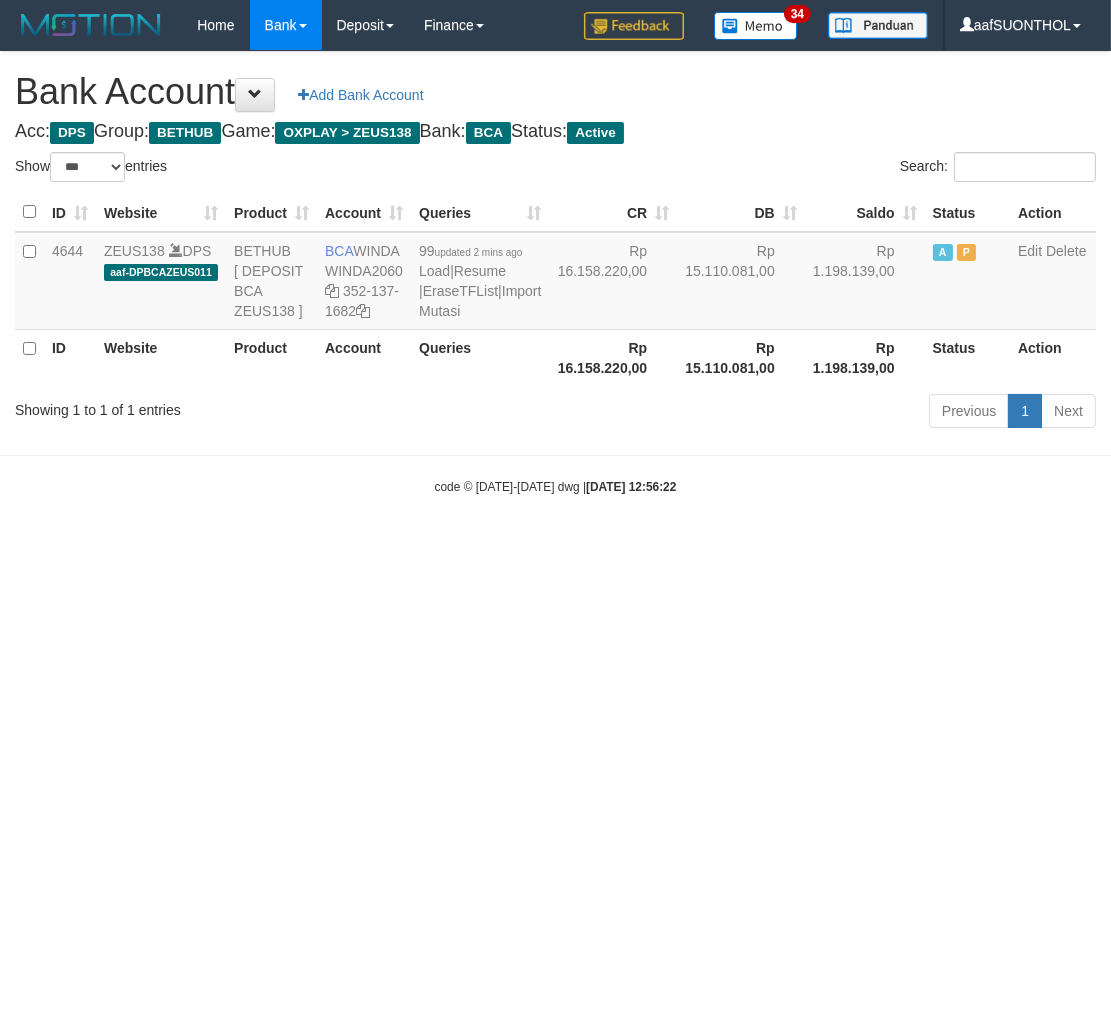 click on "Toggle navigation
Home
Bank
Account List
Load
By Website
Group
[OXPLAY]													ZEUS138
By Load Group (DPS)
Sync" at bounding box center [555, 273] 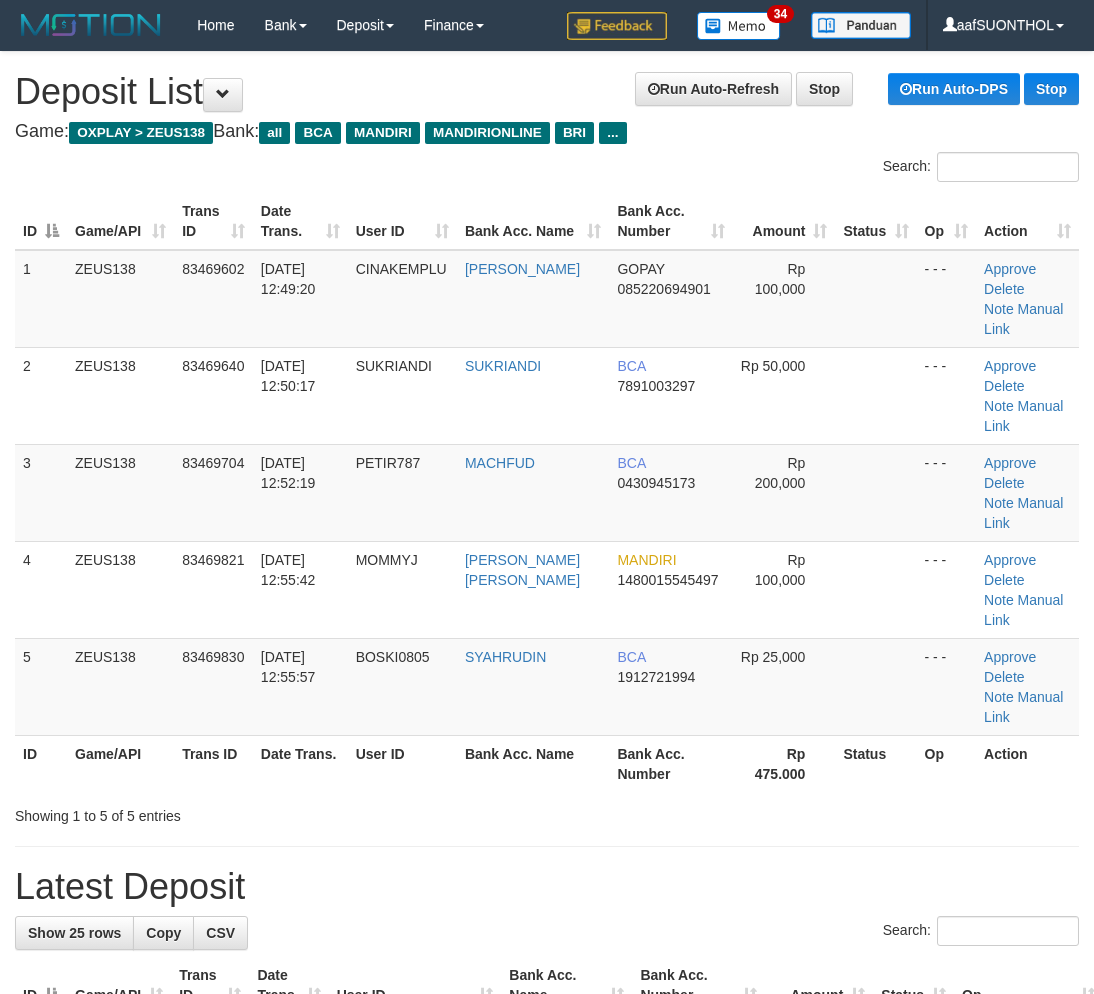 scroll, scrollTop: 0, scrollLeft: 0, axis: both 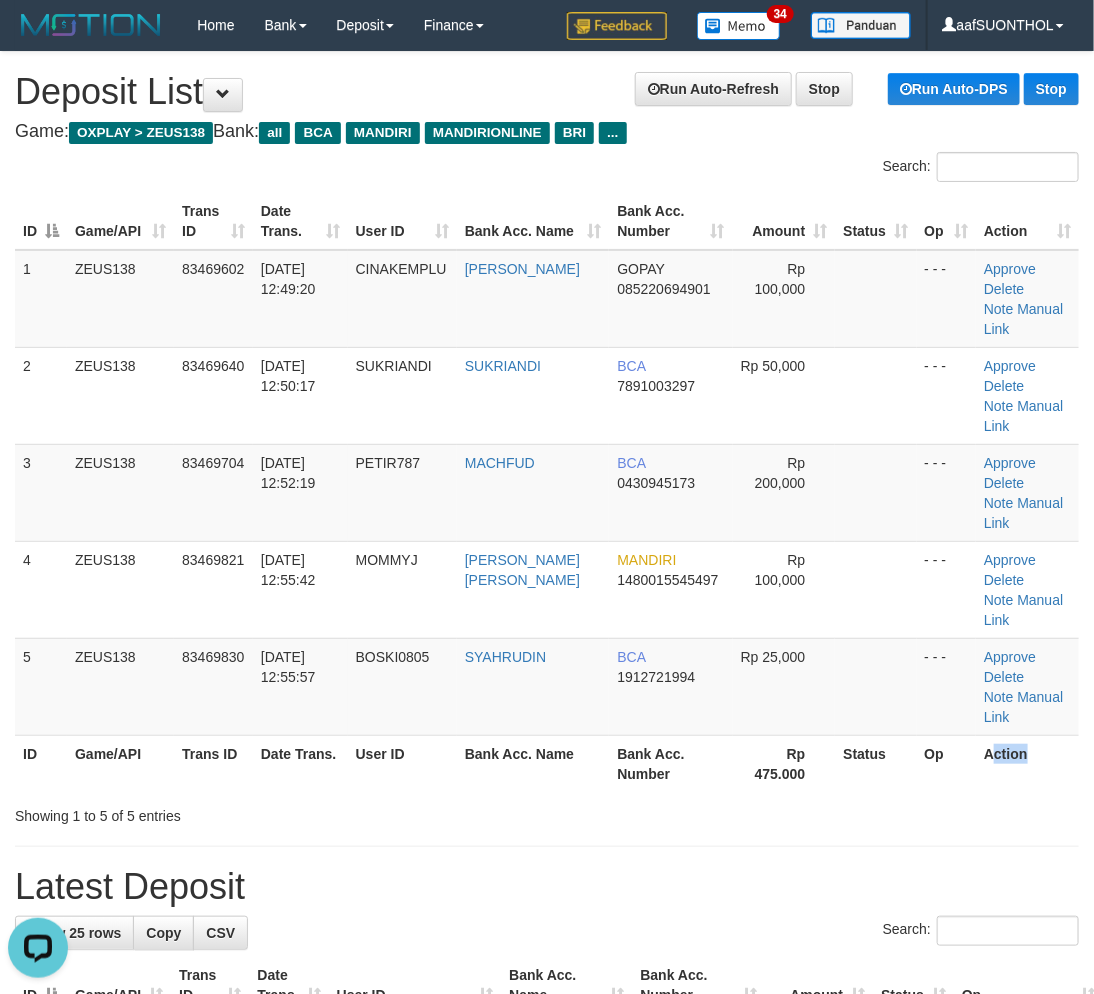 drag, startPoint x: 1032, startPoint y: 683, endPoint x: 937, endPoint y: 643, distance: 103.077644 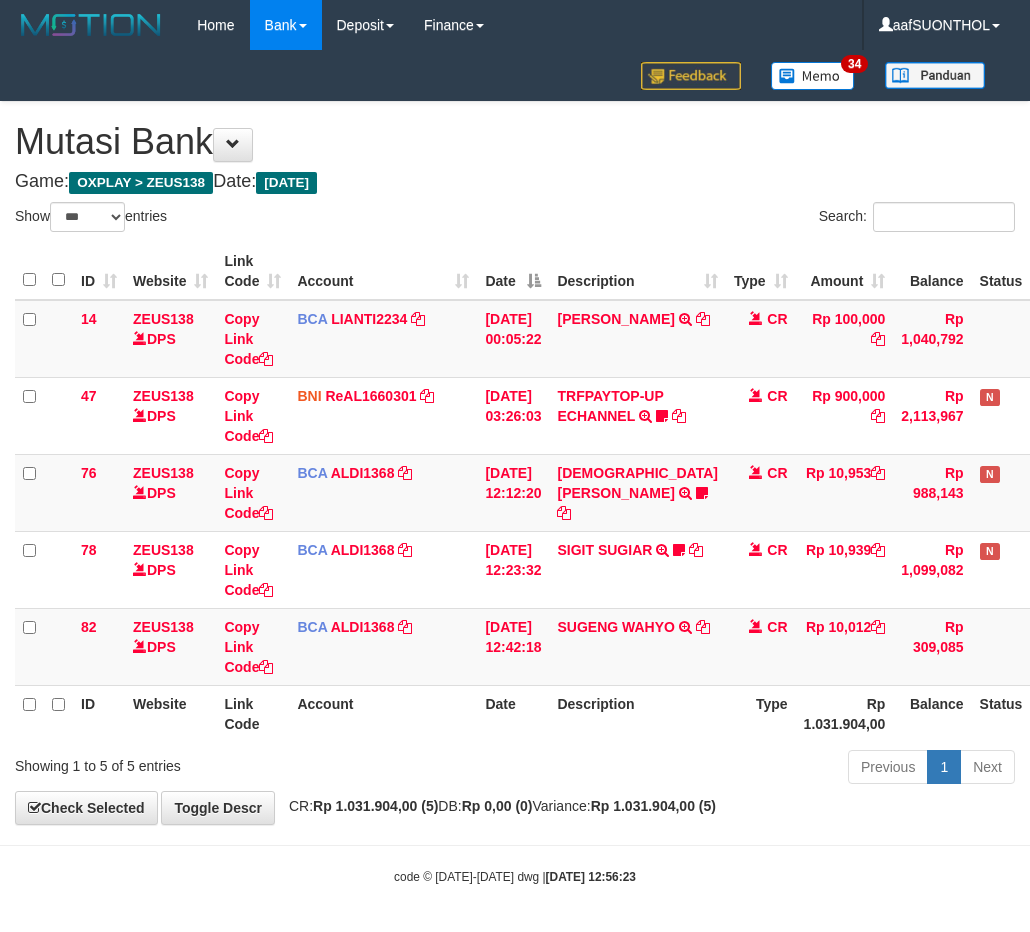 select on "***" 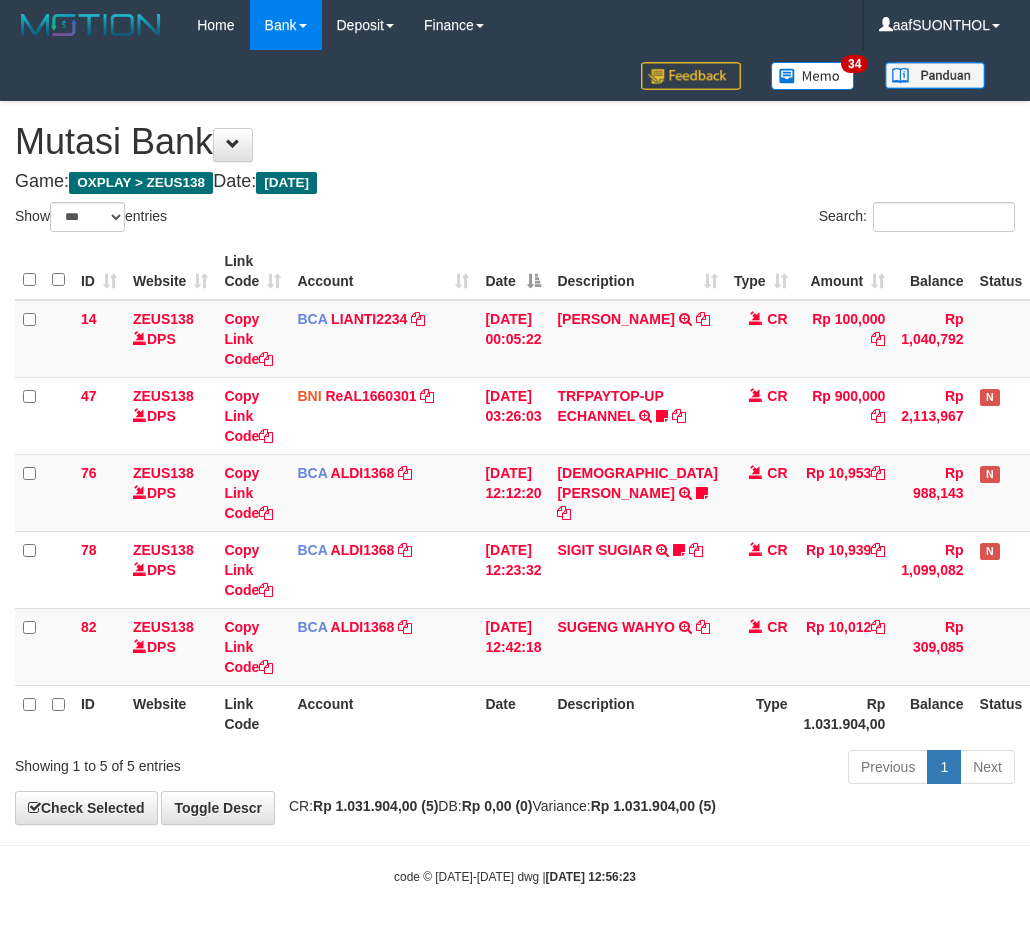 scroll, scrollTop: 24, scrollLeft: 34, axis: both 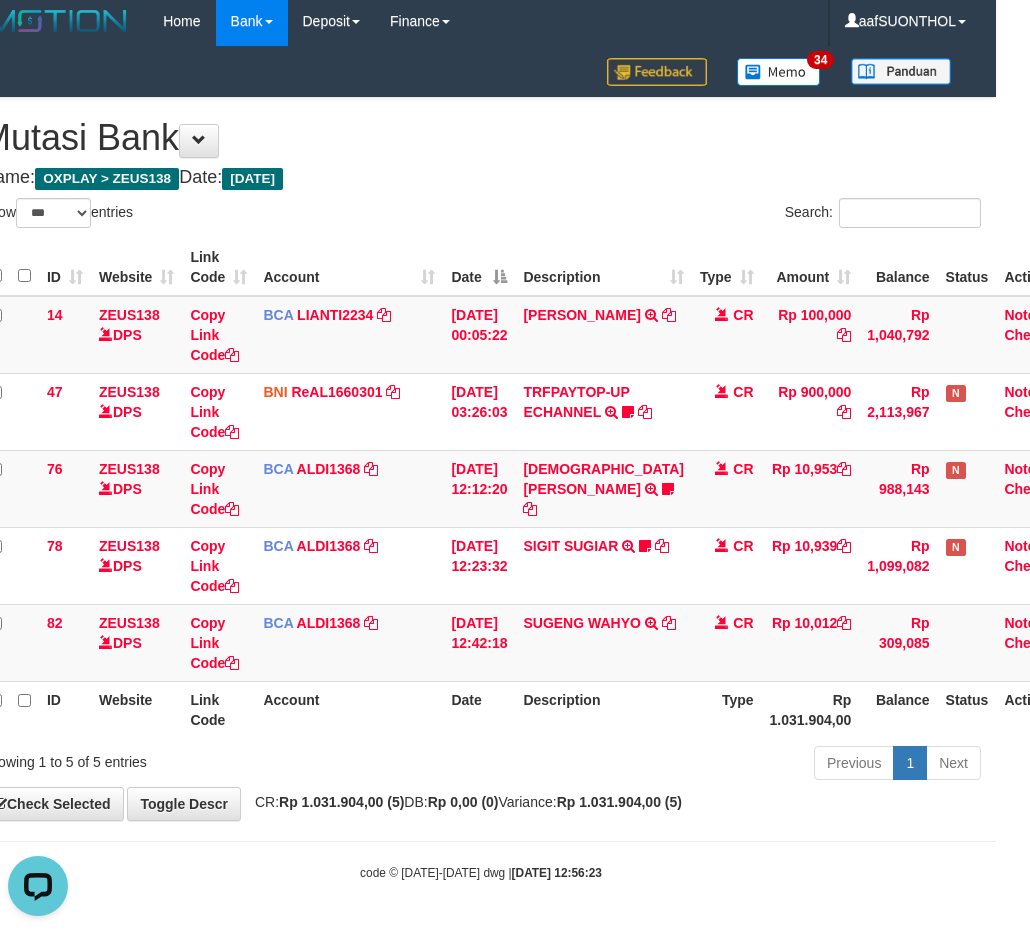 click on "Date" at bounding box center [479, 709] 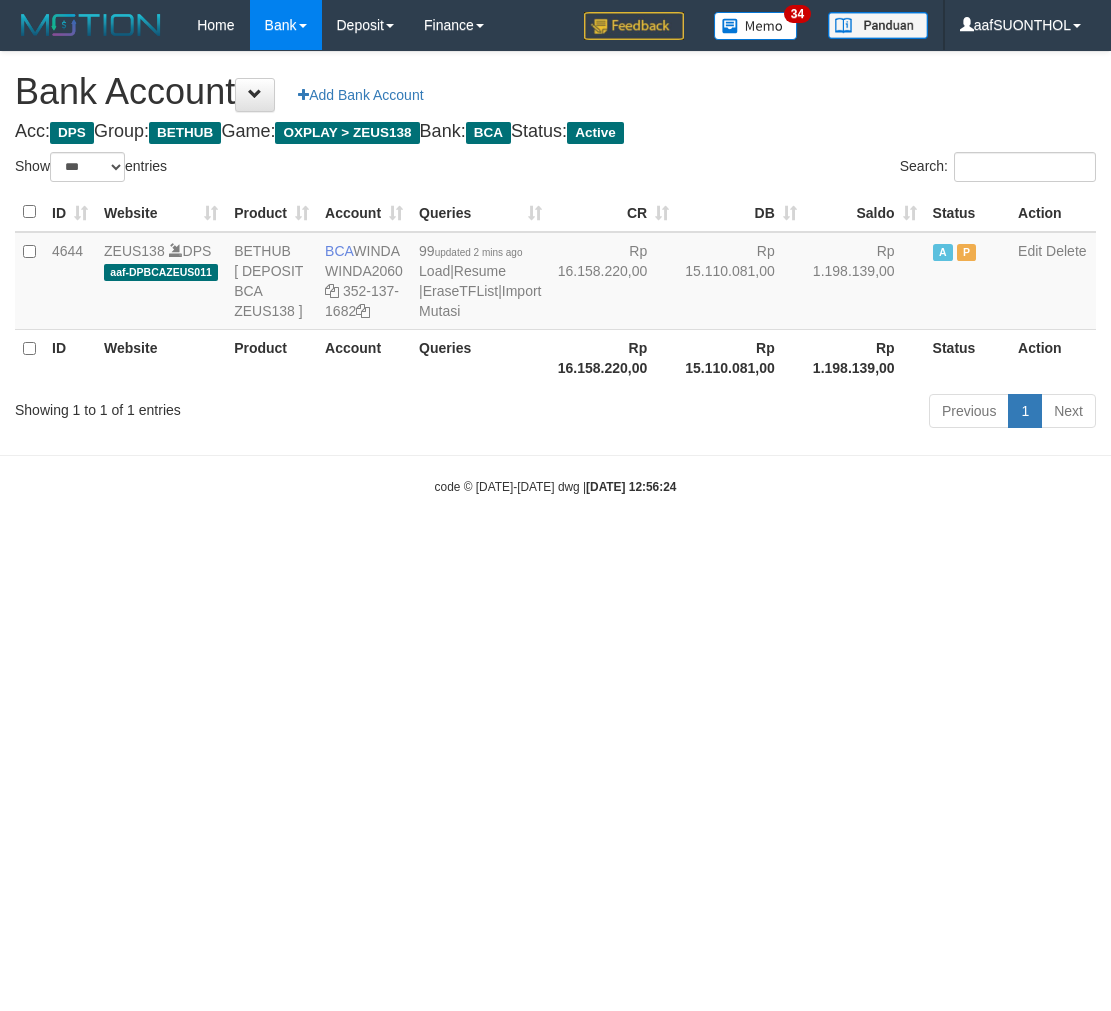 select on "***" 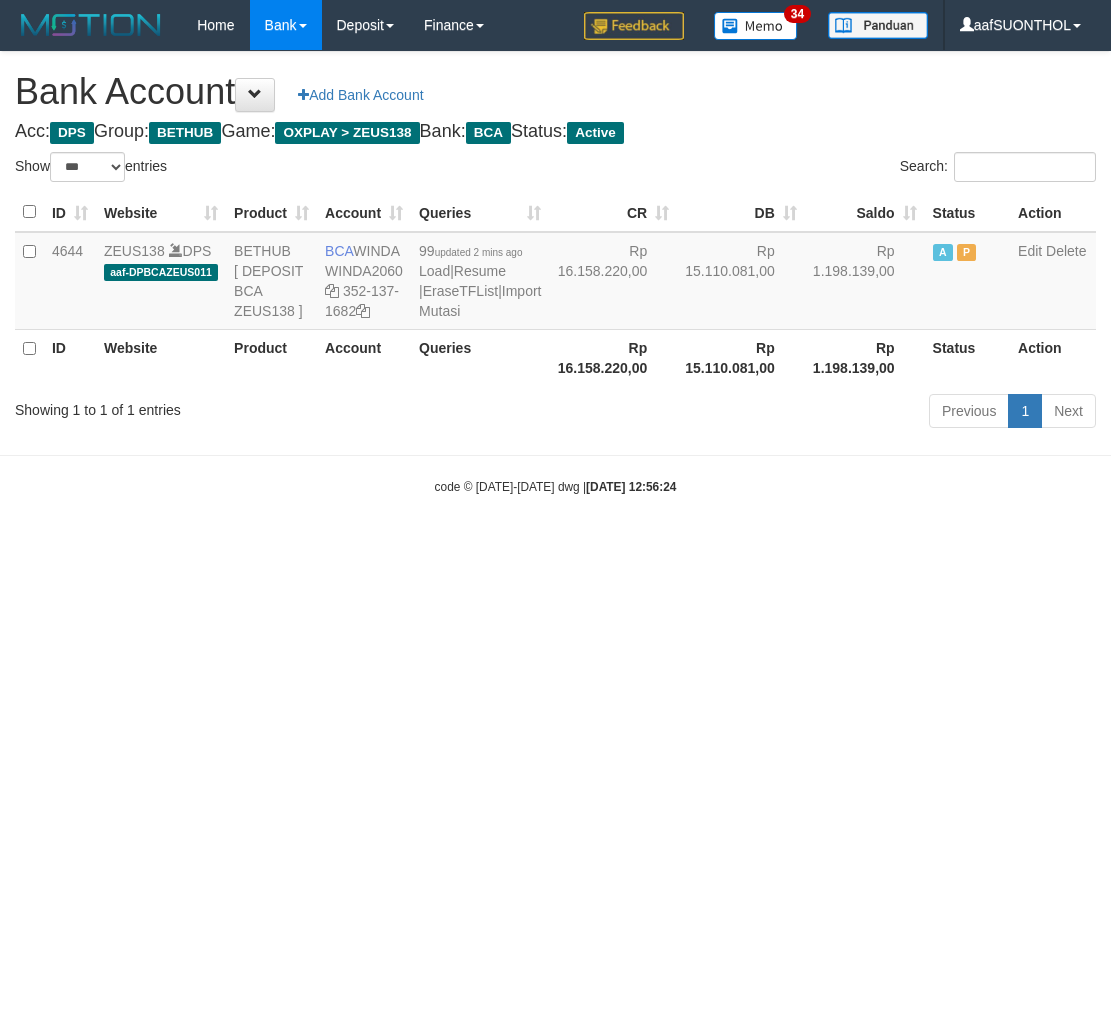 scroll, scrollTop: 0, scrollLeft: 0, axis: both 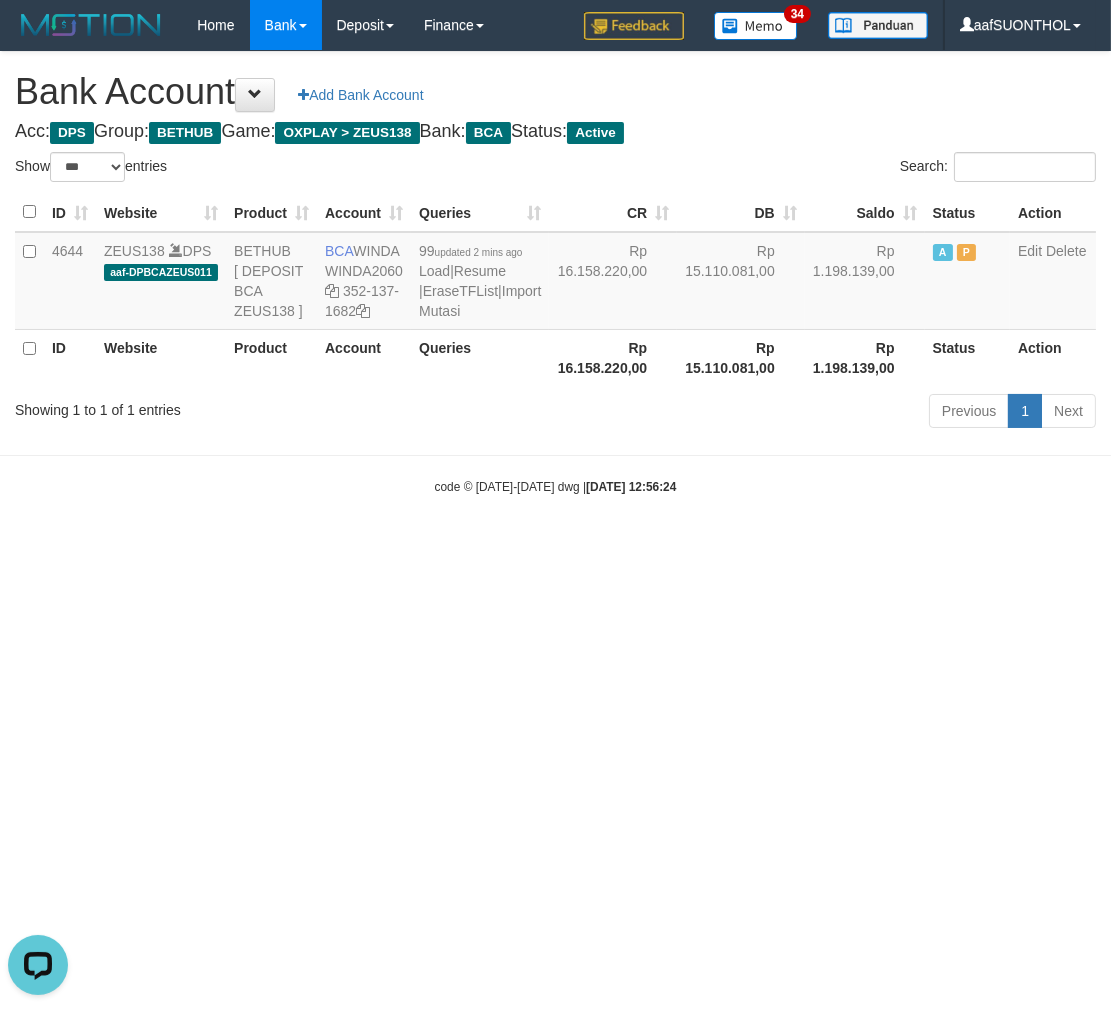 drag, startPoint x: 778, startPoint y: 816, endPoint x: 751, endPoint y: 812, distance: 27.294687 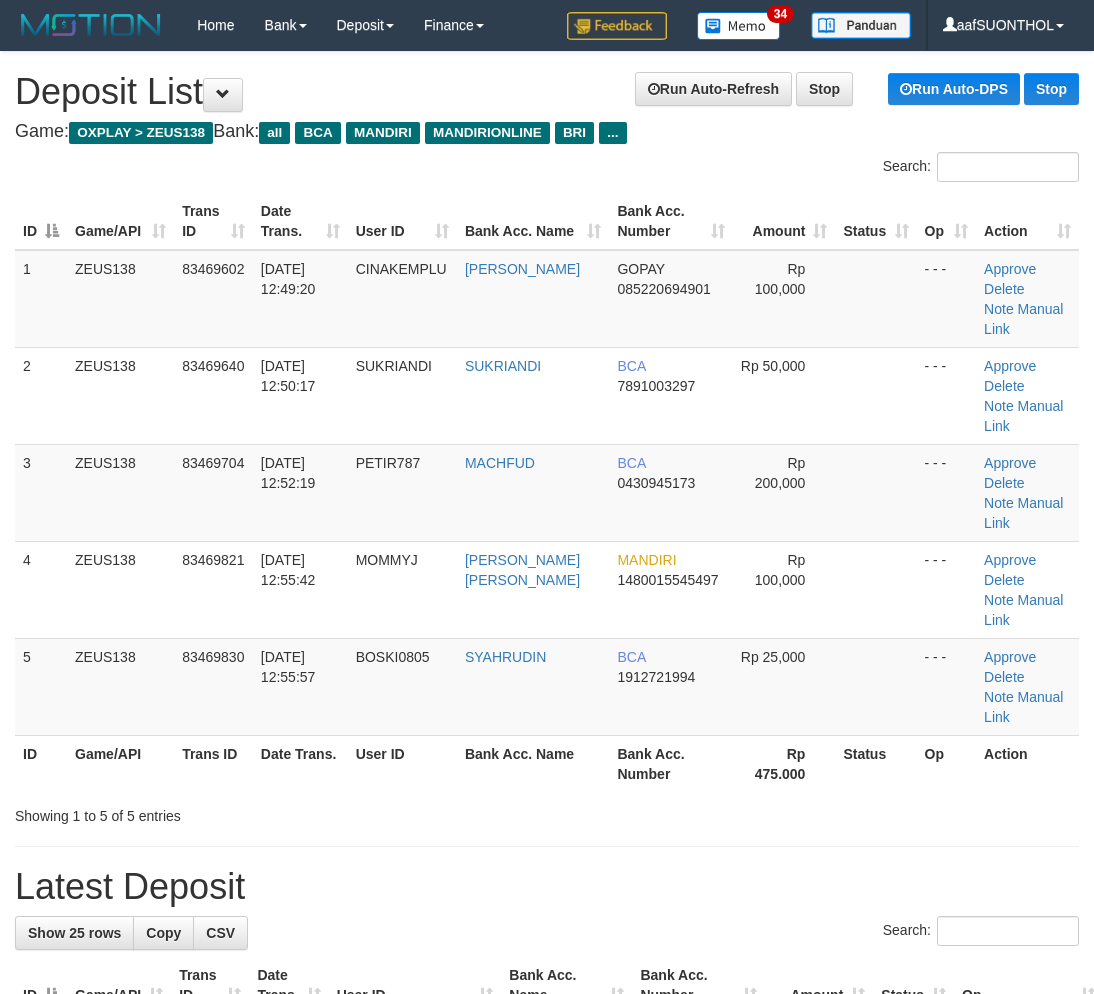 scroll, scrollTop: 0, scrollLeft: 0, axis: both 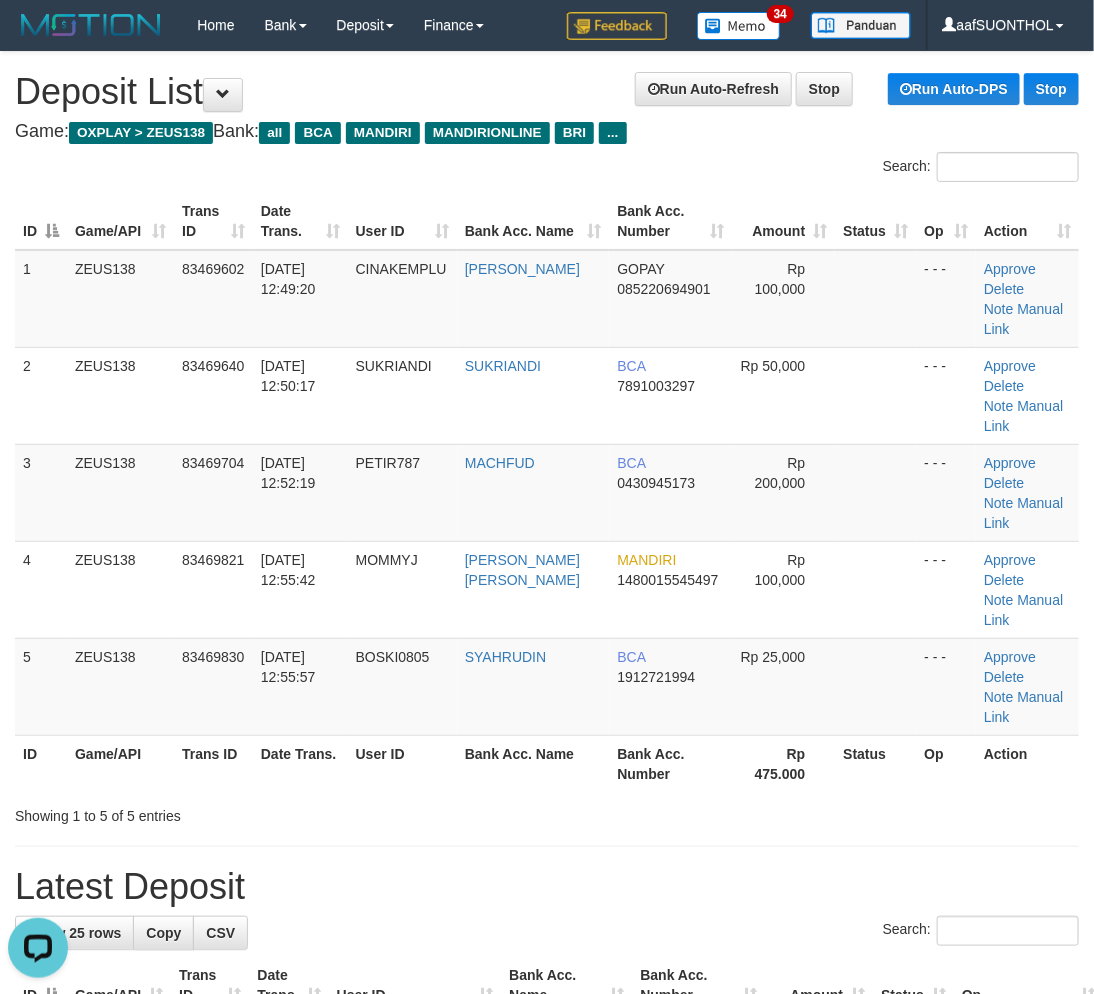 click on "Status" at bounding box center [875, 763] 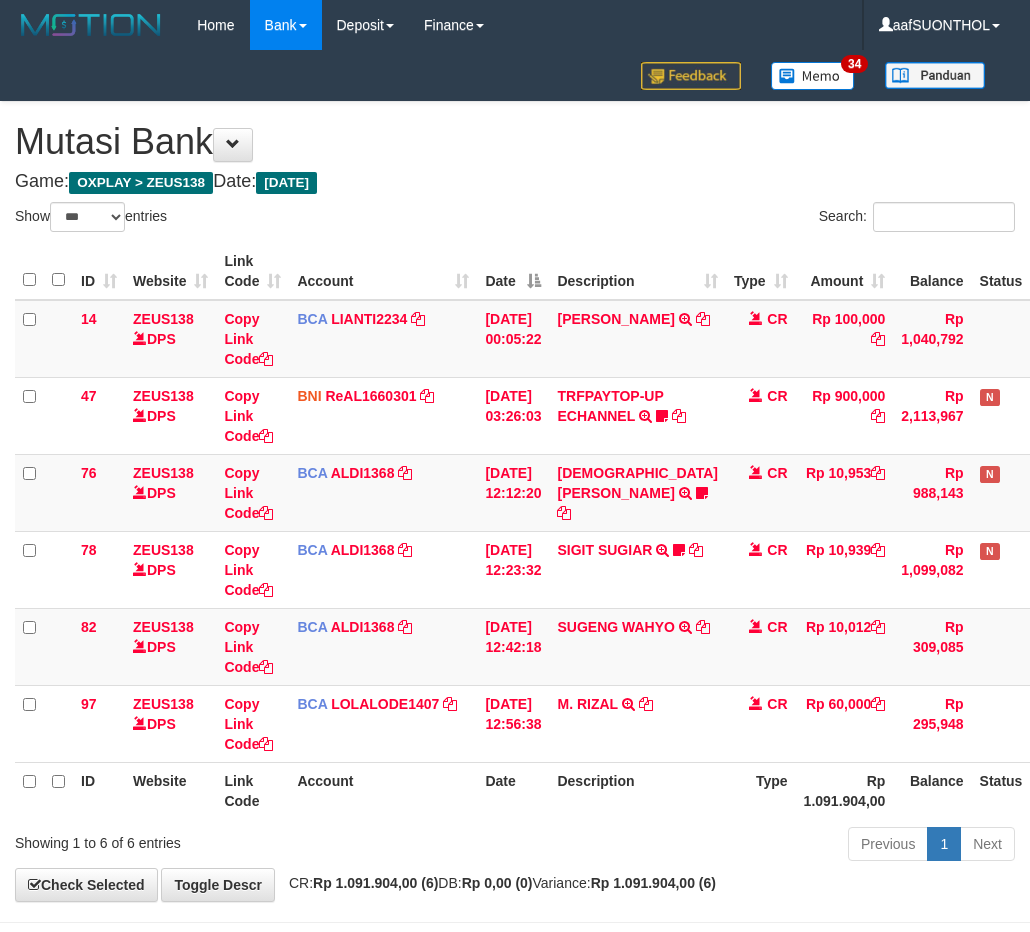 select on "***" 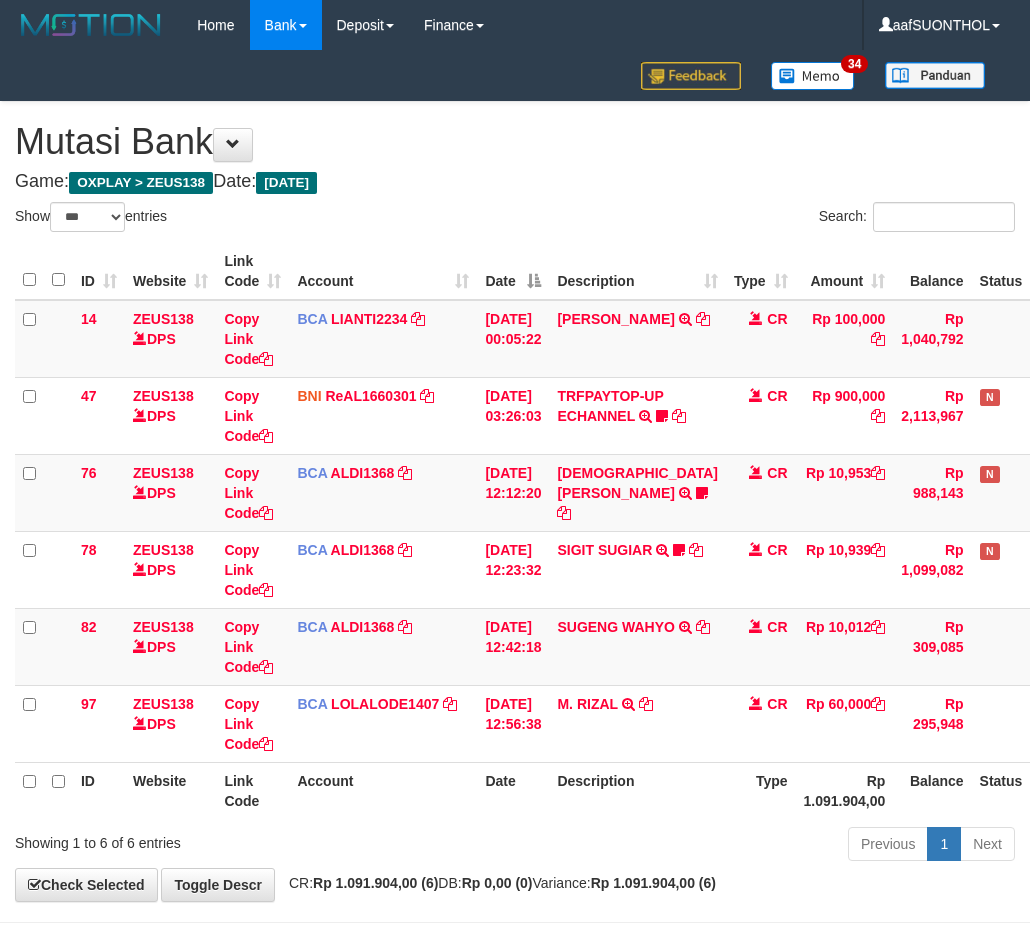 scroll, scrollTop: 76, scrollLeft: 34, axis: both 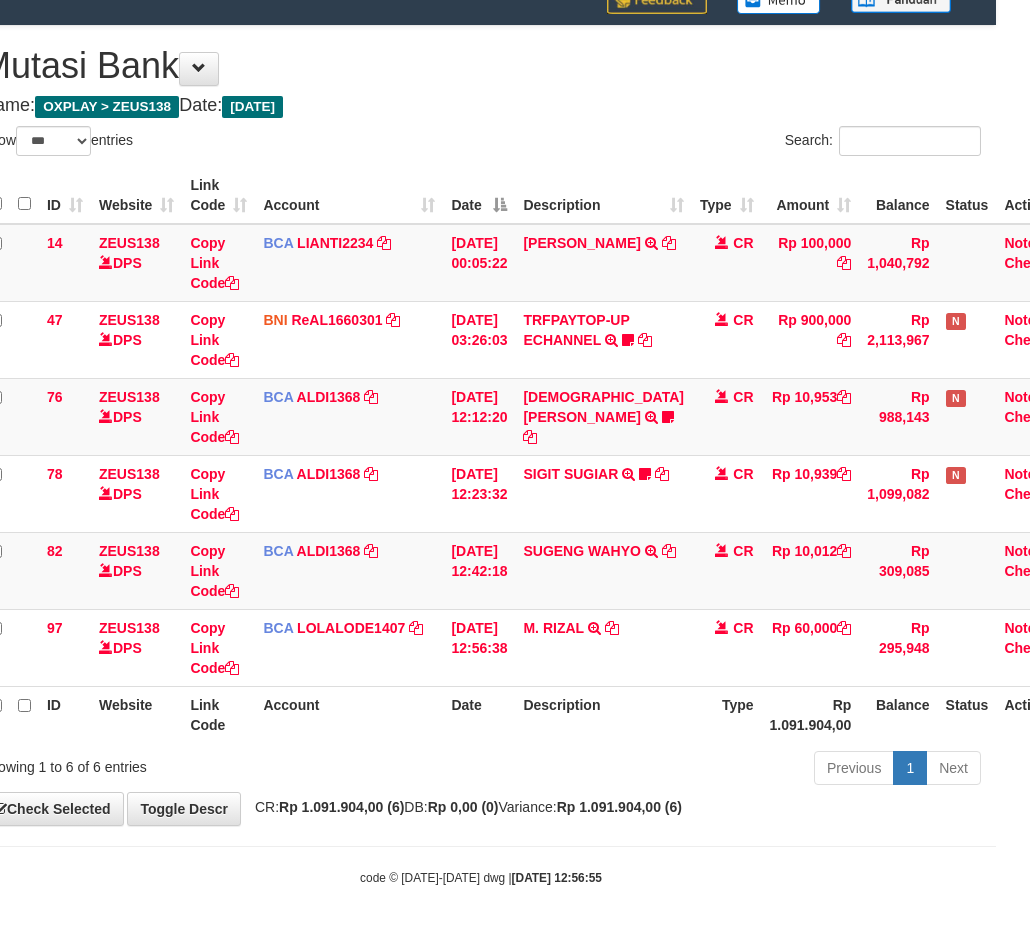 click on "ID Website Link Code Account Date Description Type Amount Balance Status Action
14
ZEUS138    DPS
Copy Link Code
BCA
LIANTI2234
DPS
YULIANTI
mutasi_20250712_4646 | 14
mutasi_20250712_4646 | 14
12/07/2025 00:05:22
YUSUP MAULAN         TRSF E-BANKING CR 1207/FTSCY/WS95051
100000.002025071262819090 TRFDN-YUSUP MAULANESPAY DEBIT INDONE
CR
Rp 100,000
Rp 1,040,792
Note
Check
47
ZEUS138    DPS
Copy Link Code
BNI
ReAL1660301" at bounding box center (481, 455) 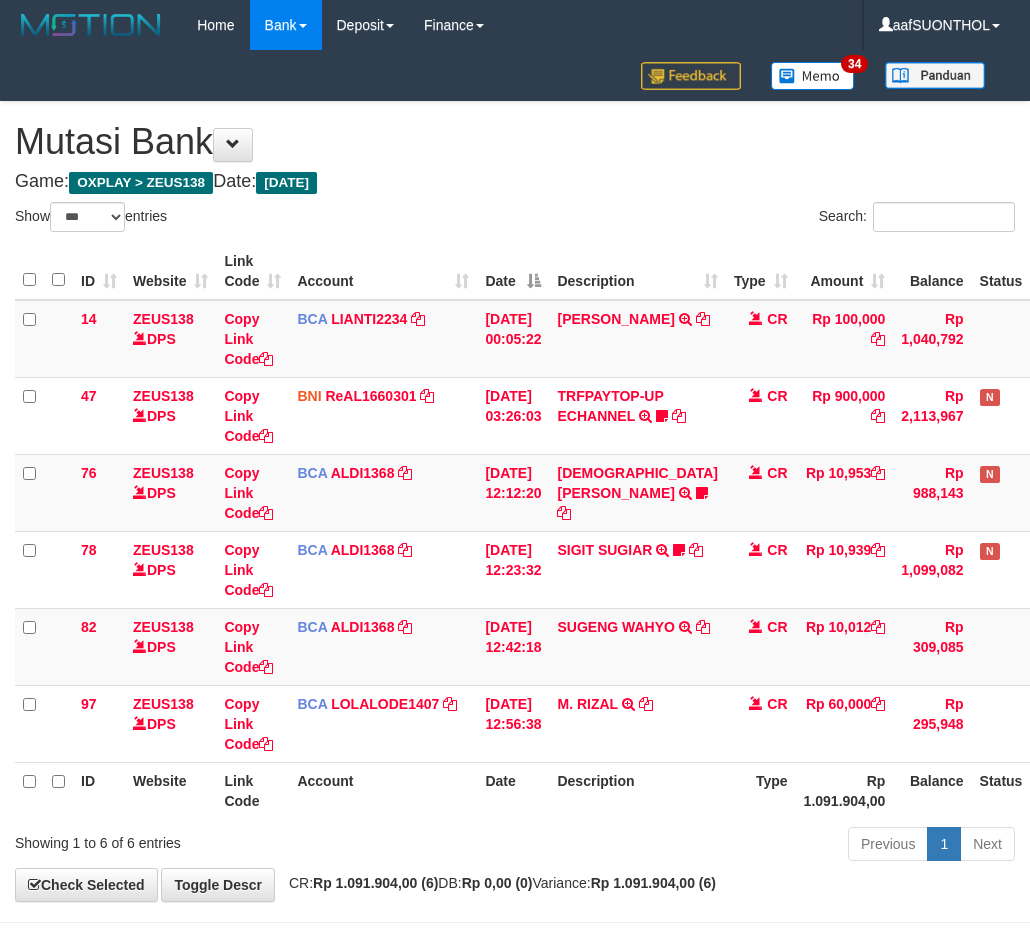 select on "***" 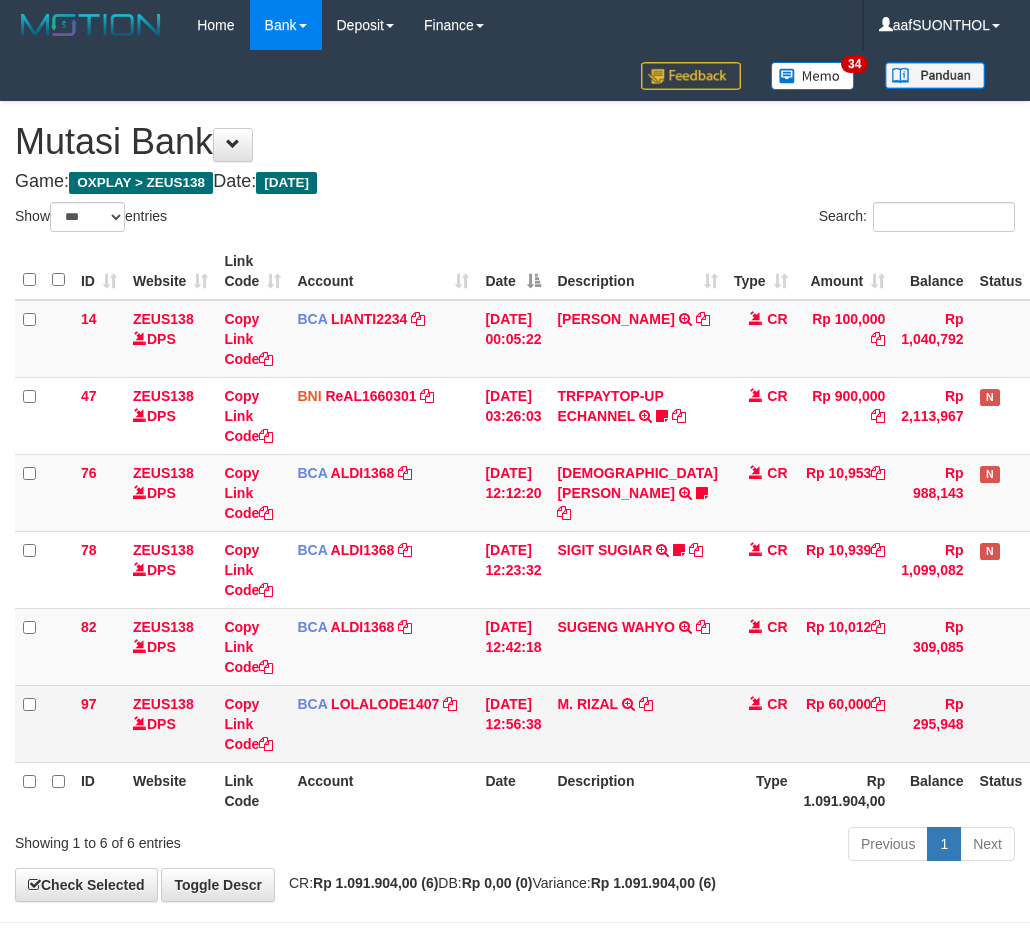 scroll, scrollTop: 76, scrollLeft: 34, axis: both 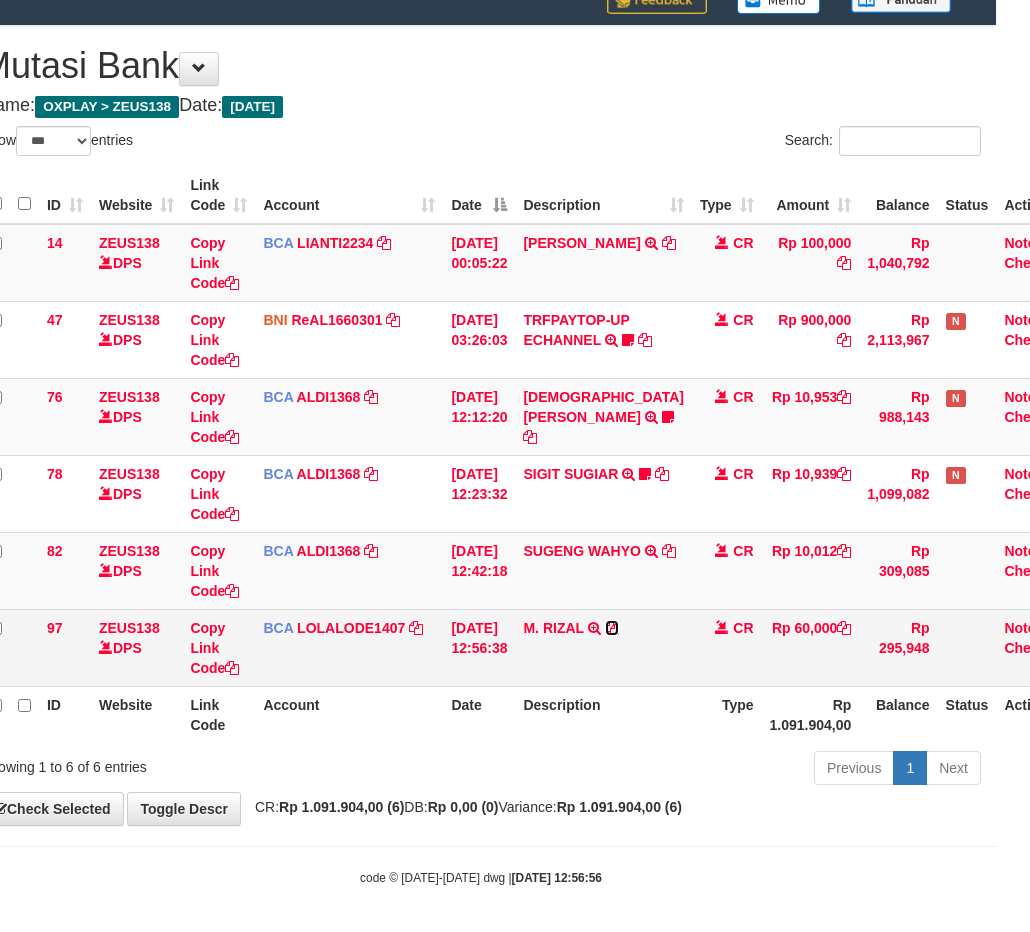 click at bounding box center [612, 628] 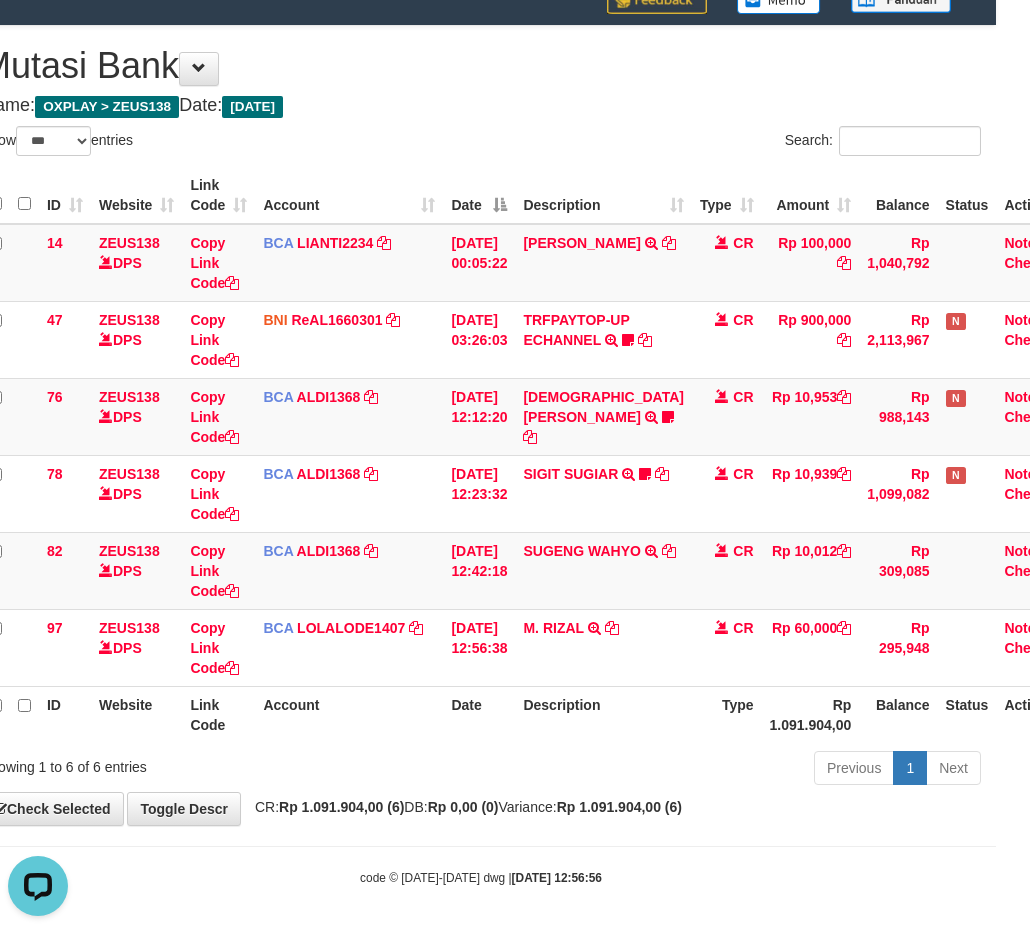 scroll, scrollTop: 0, scrollLeft: 0, axis: both 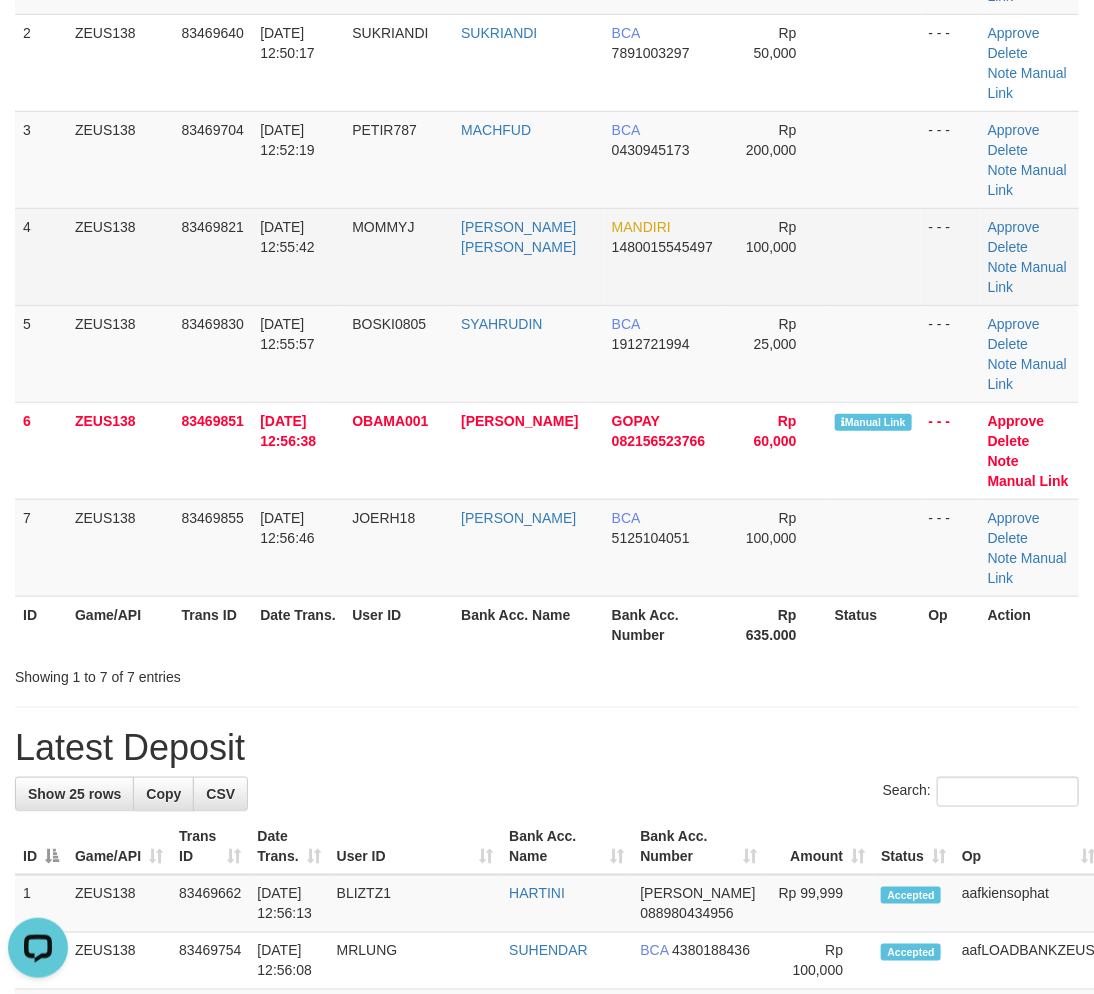 click on "Rp 100,000" at bounding box center [776, 256] 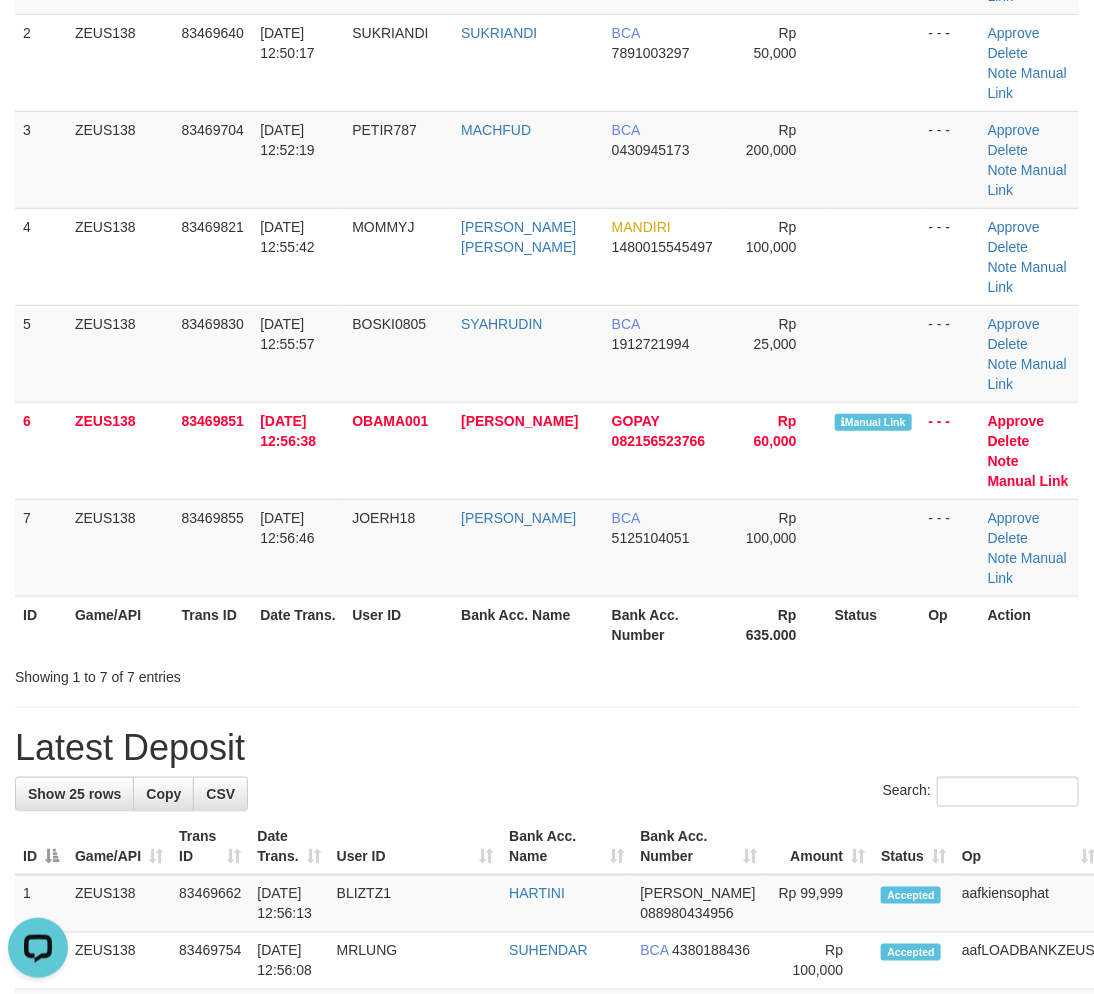 drag, startPoint x: 820, startPoint y: 323, endPoint x: 1104, endPoint y: 470, distance: 319.789 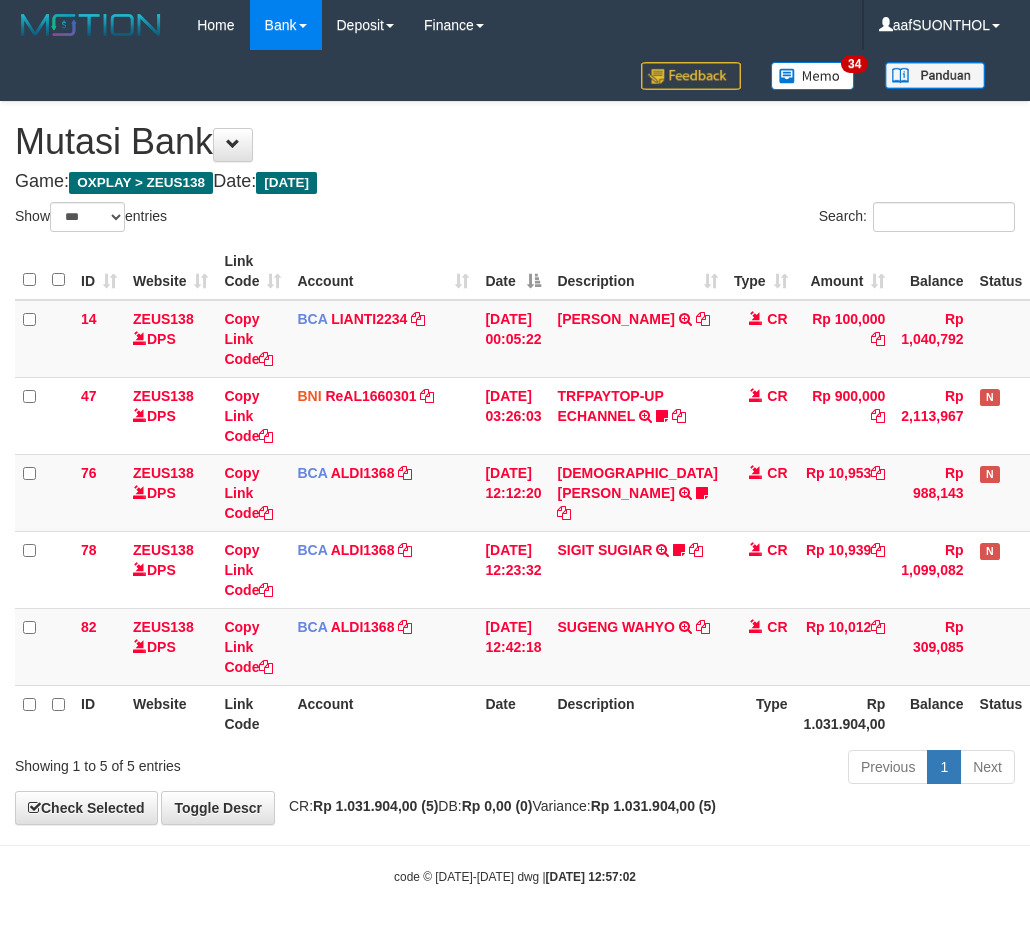 select on "***" 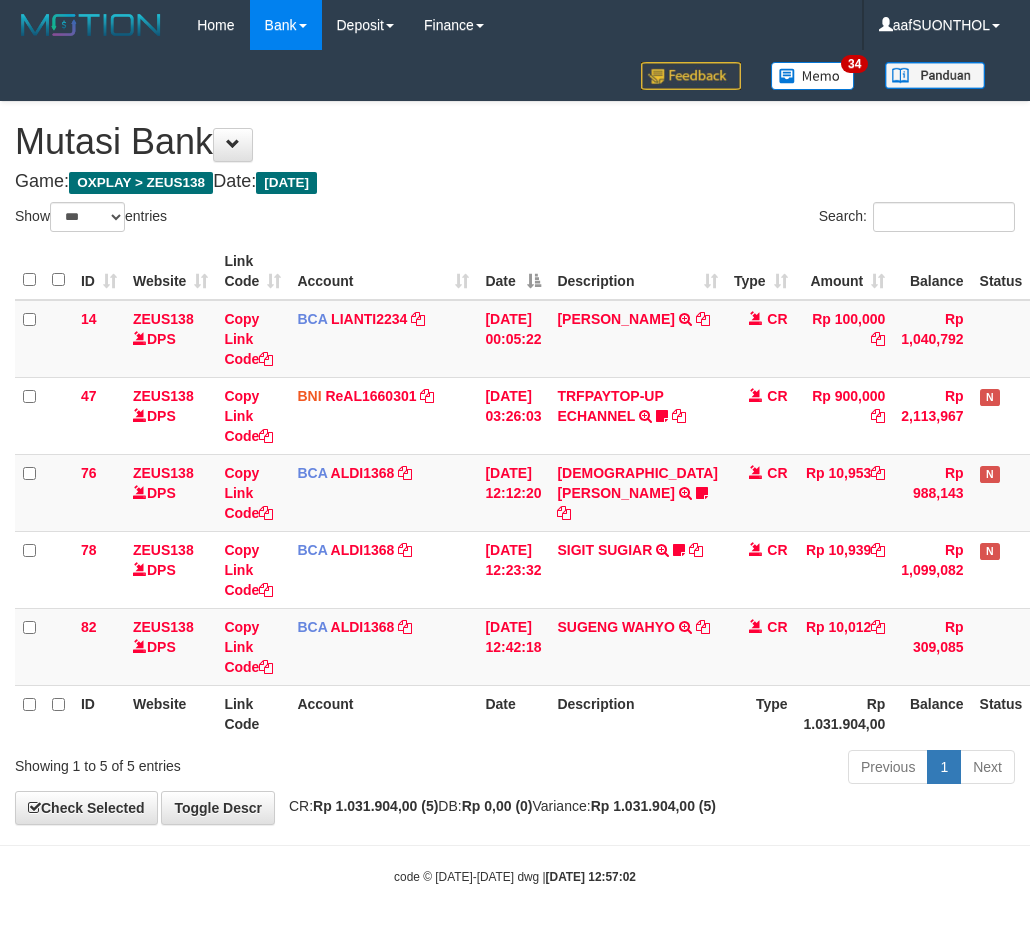 scroll, scrollTop: 0, scrollLeft: 0, axis: both 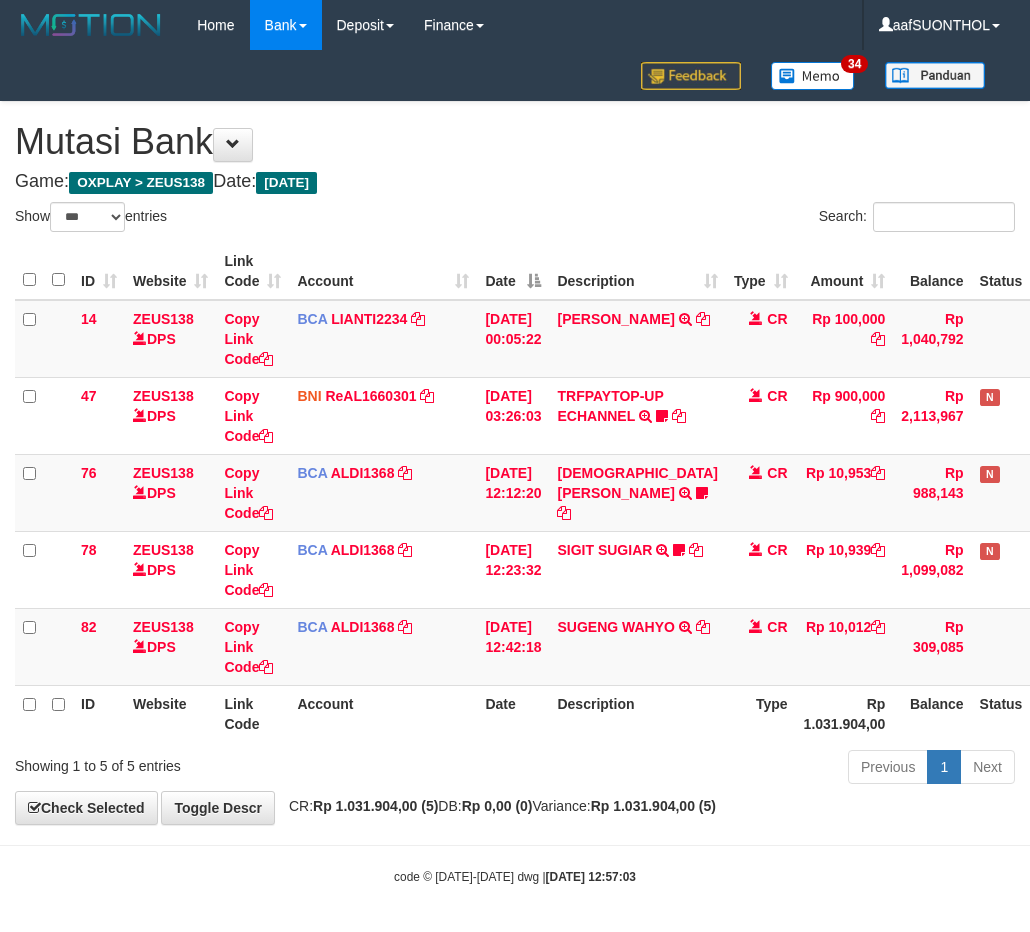 select on "***" 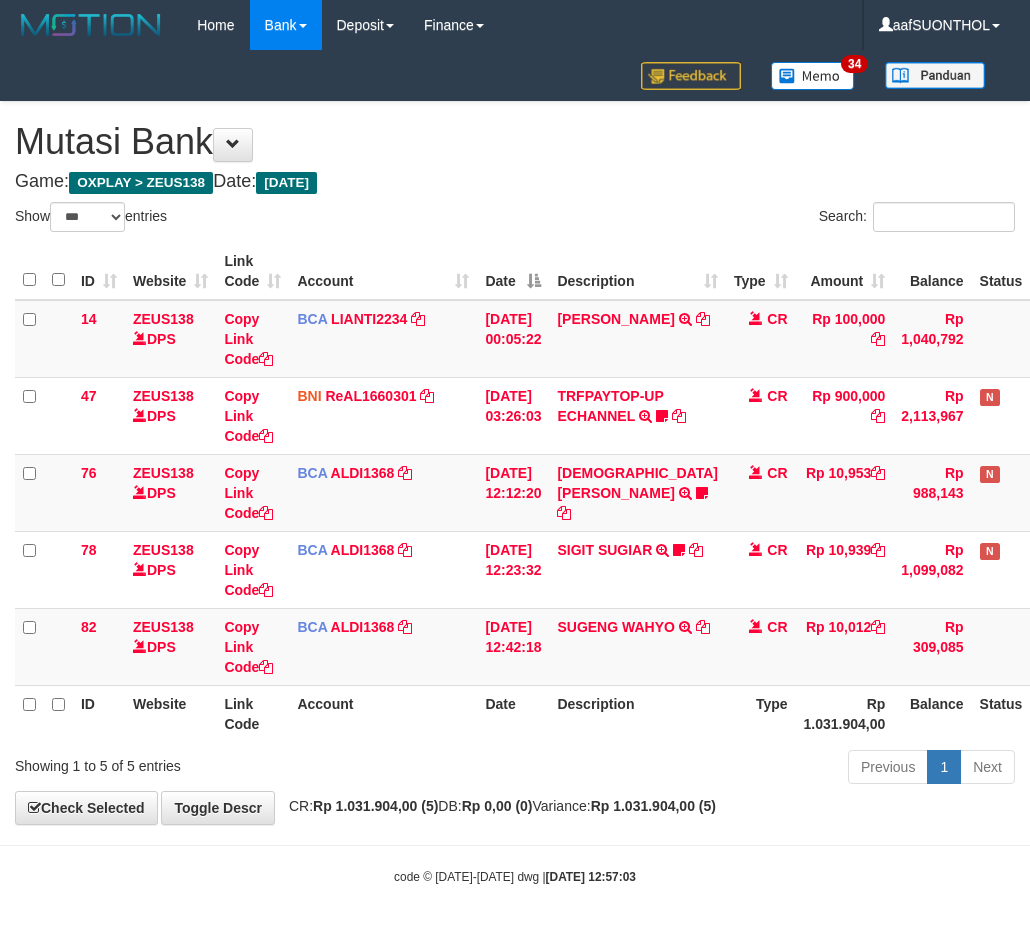 scroll, scrollTop: 24, scrollLeft: 34, axis: both 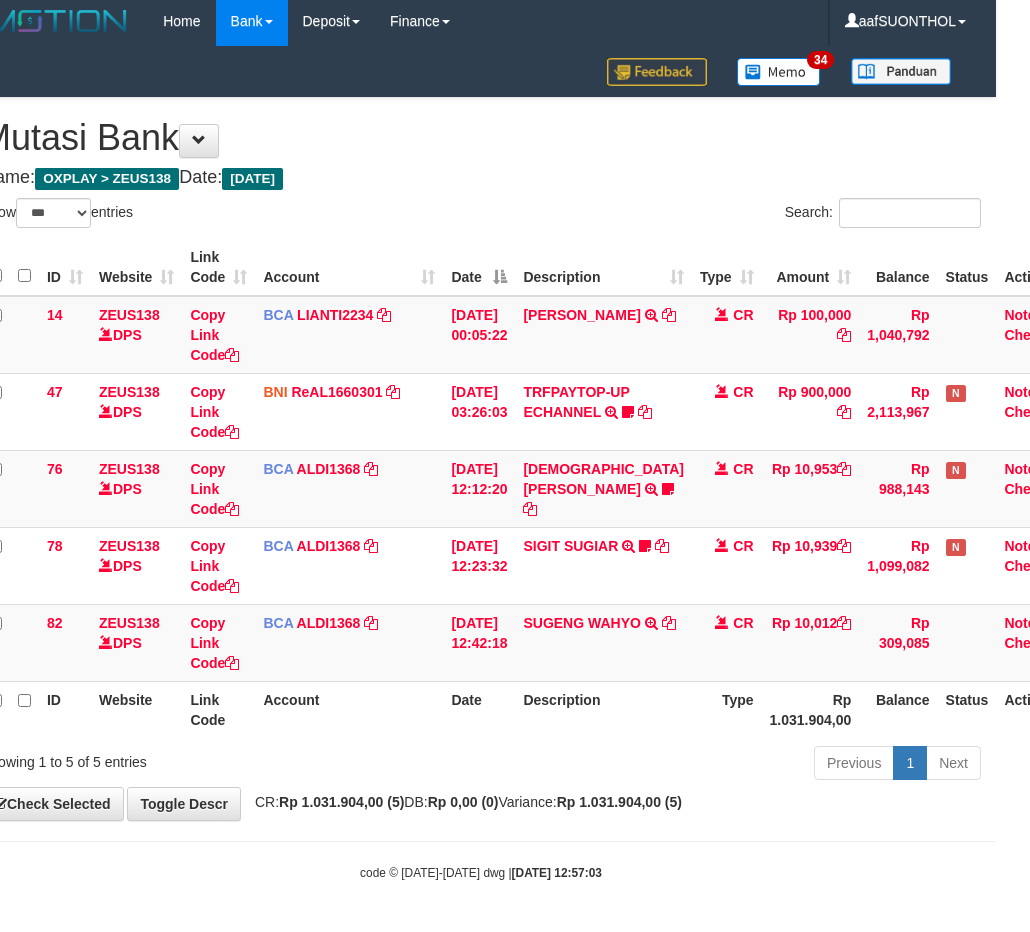 click on "Toggle navigation
Home
Bank
Account List
Load
By Website
Group
[OXPLAY]													ZEUS138
By Load Group (DPS)" at bounding box center [481, 464] 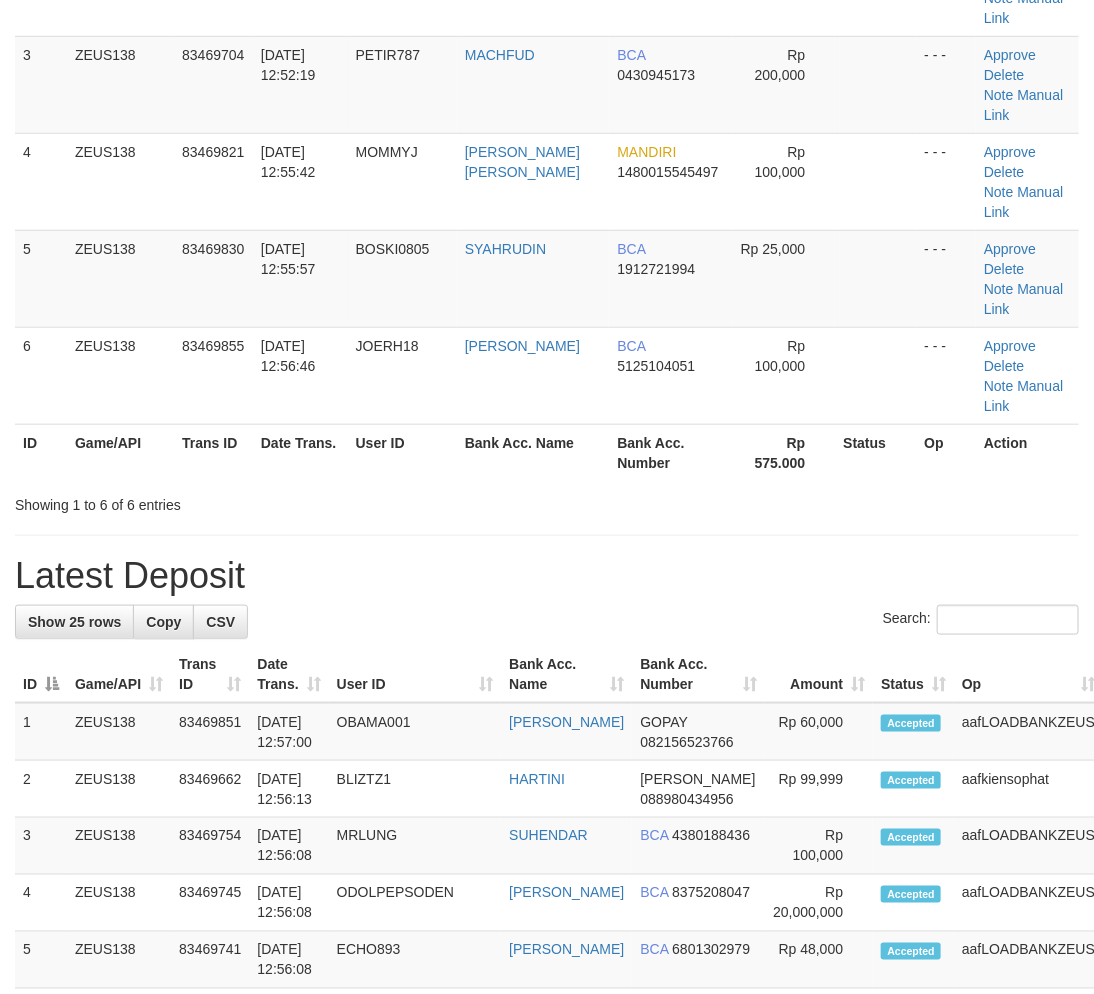 scroll, scrollTop: 333, scrollLeft: 0, axis: vertical 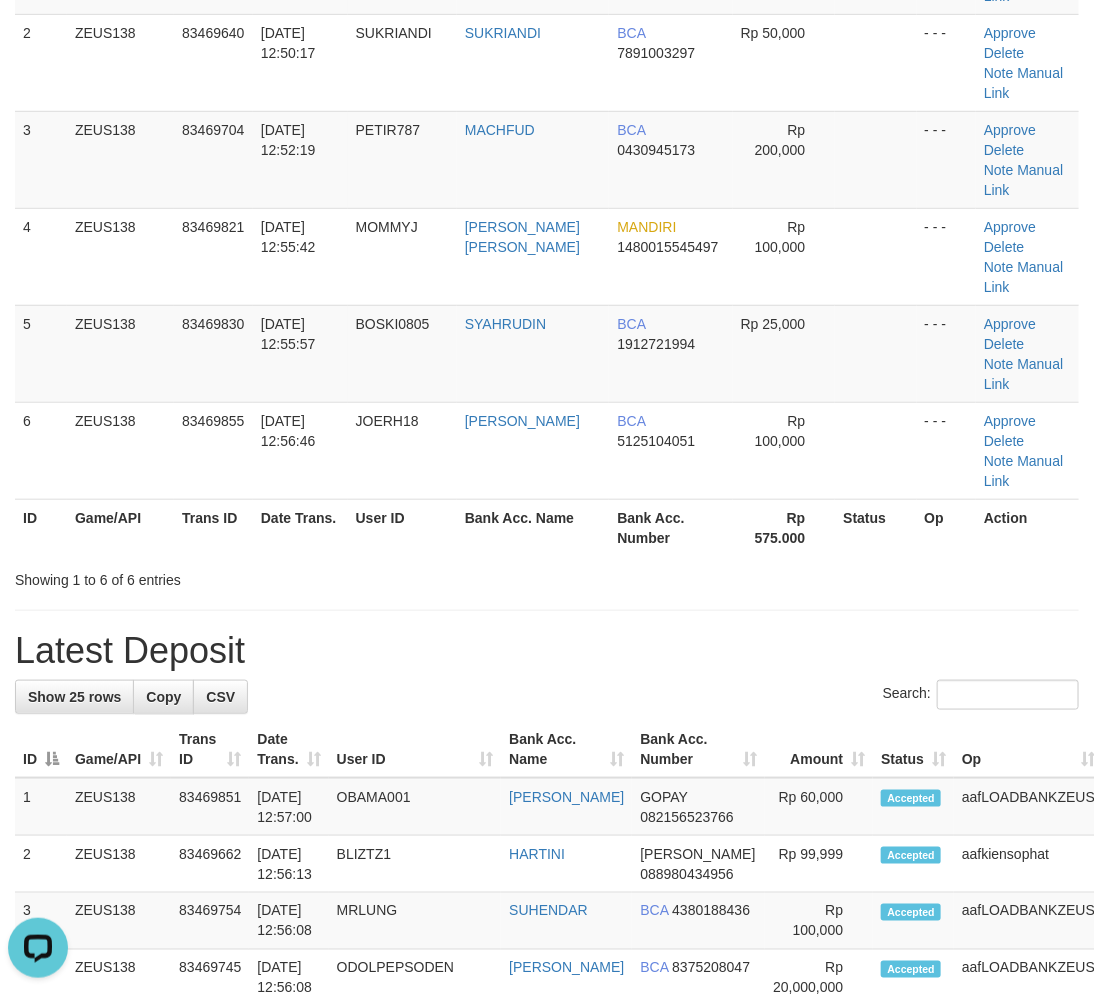 click on "**********" at bounding box center (547, 1028) 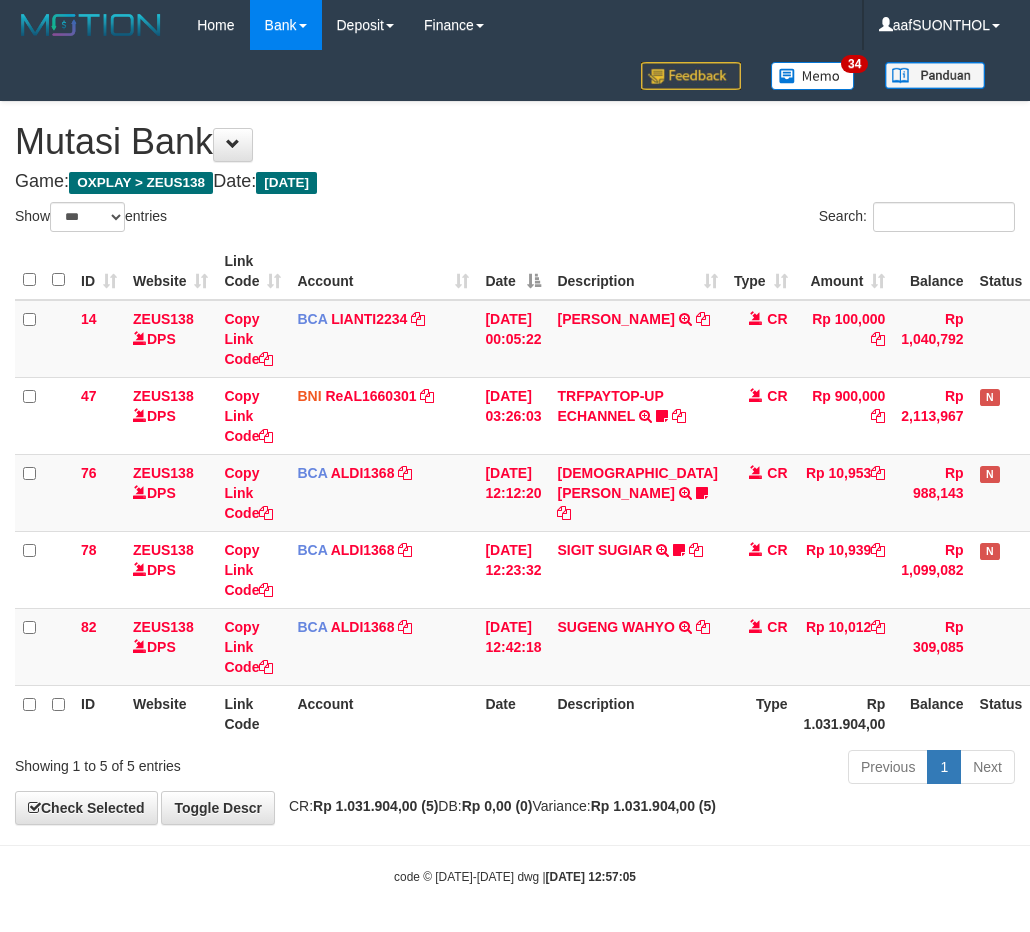 select on "***" 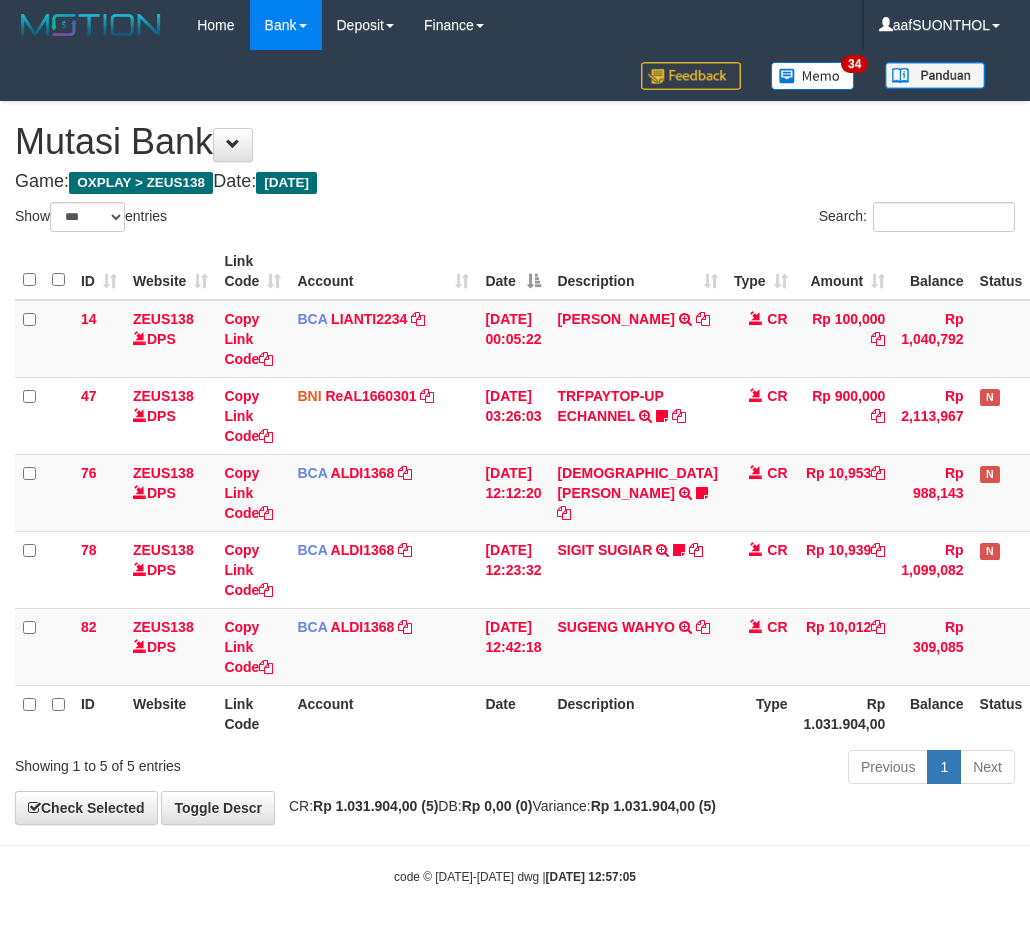 scroll, scrollTop: 24, scrollLeft: 34, axis: both 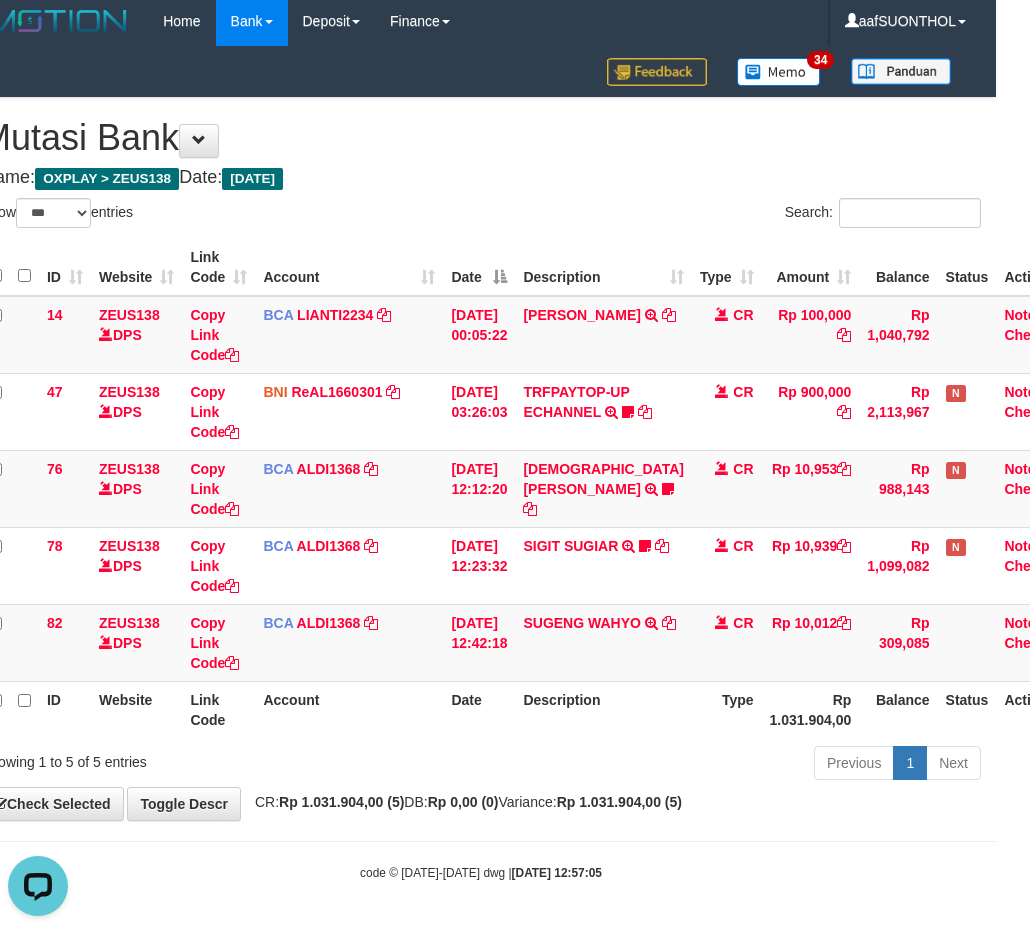 drag, startPoint x: 713, startPoint y: 767, endPoint x: 655, endPoint y: 744, distance: 62.39391 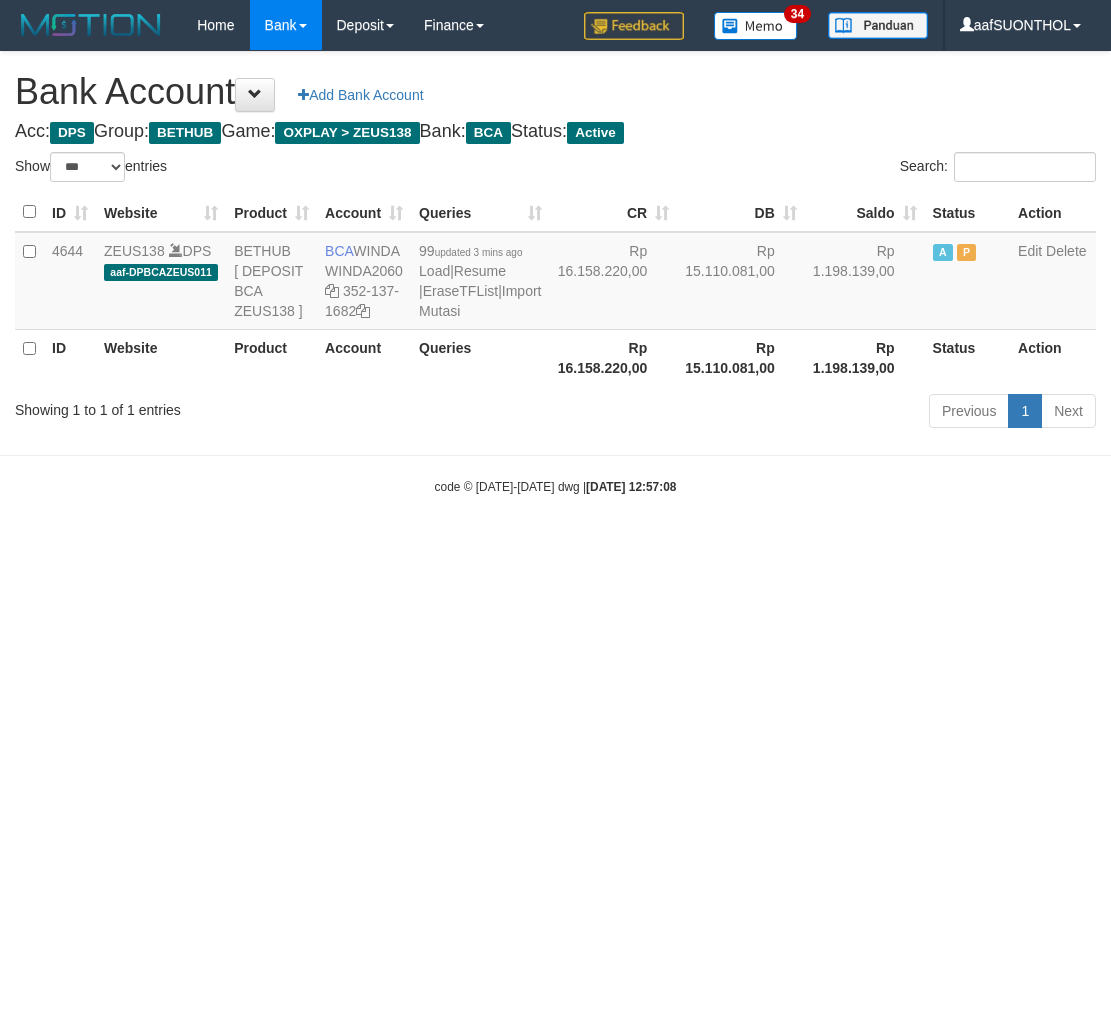 select on "***" 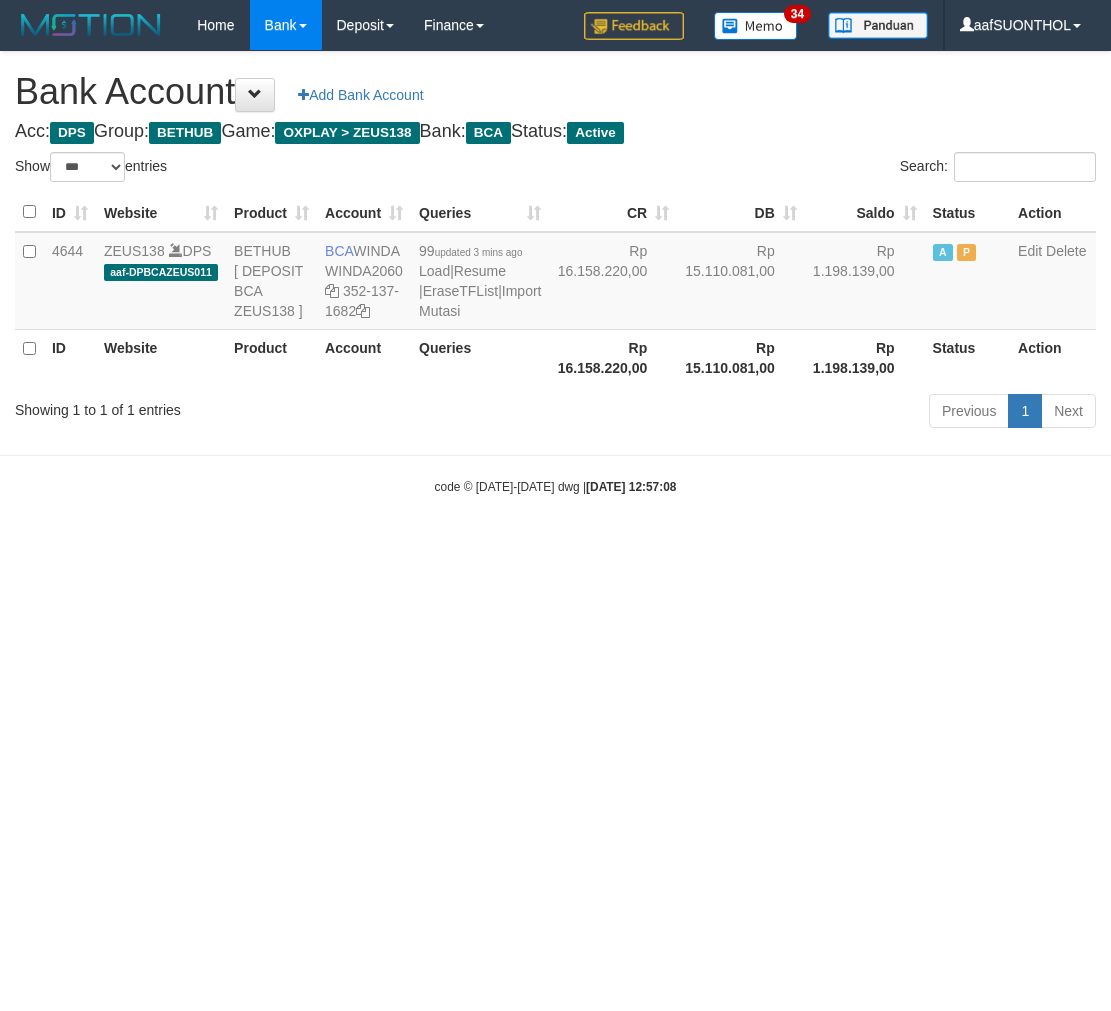 click on "Toggle navigation
Home
Bank
Account List
Load
By Website
Group
[OXPLAY]													ZEUS138
By Load Group (DPS)
Sync" at bounding box center [555, 273] 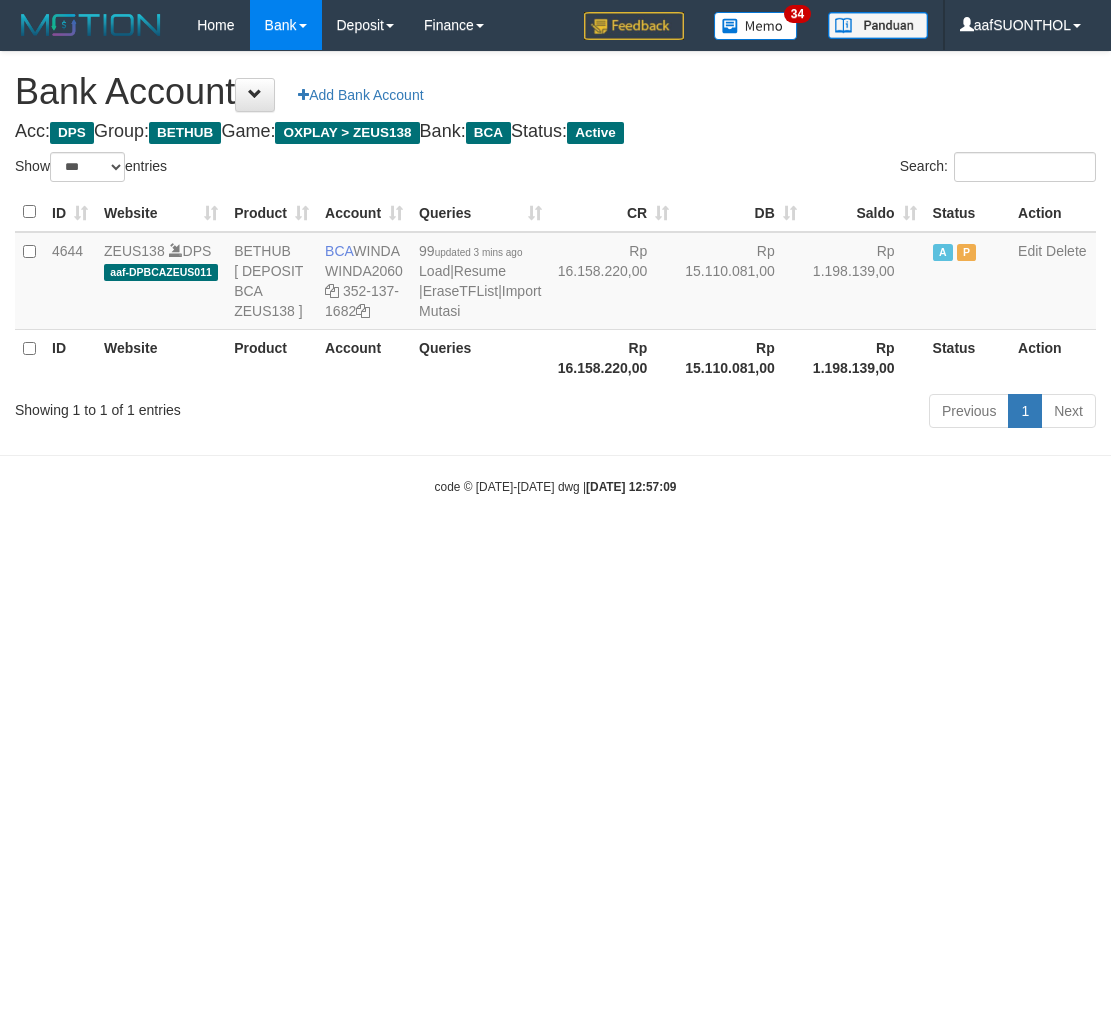 select on "***" 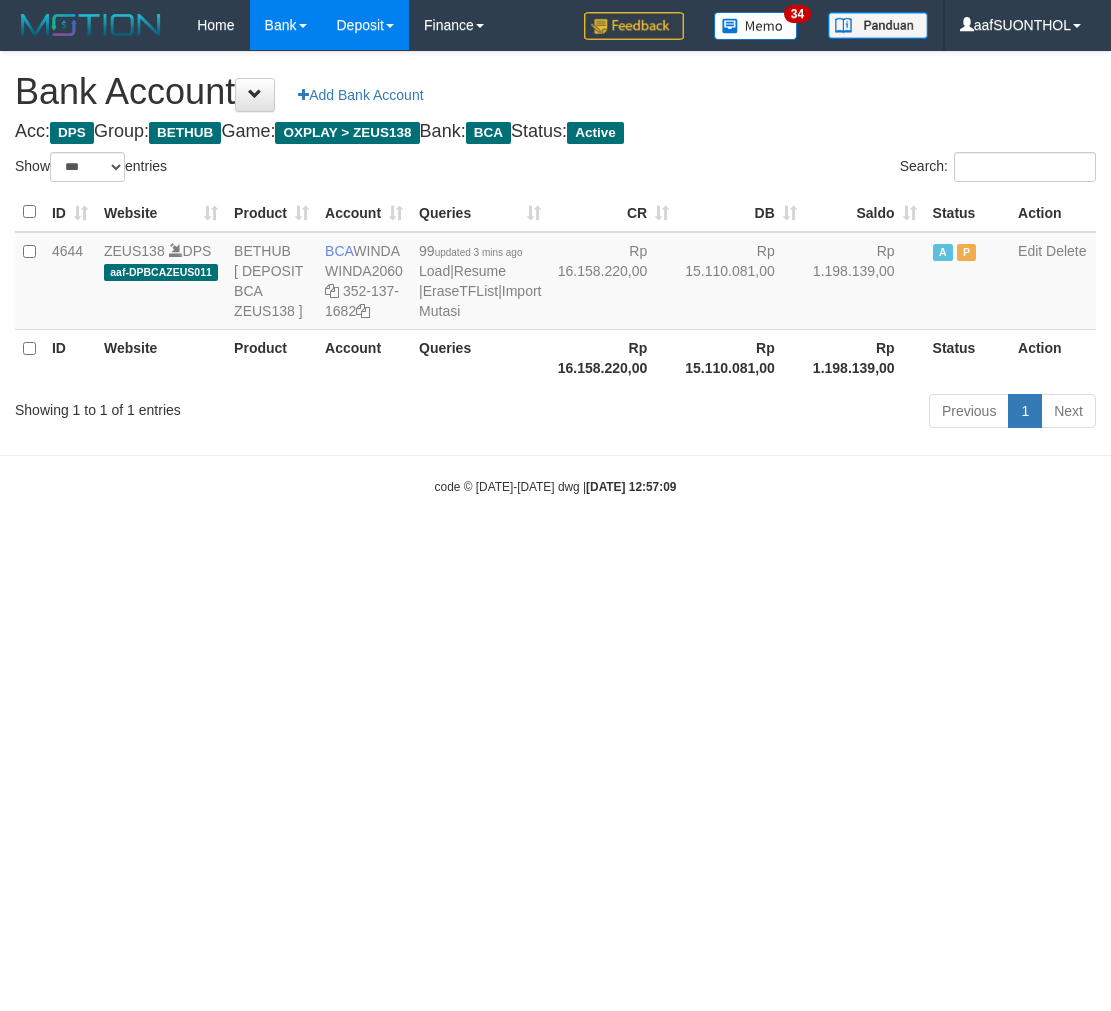 scroll, scrollTop: 0, scrollLeft: 0, axis: both 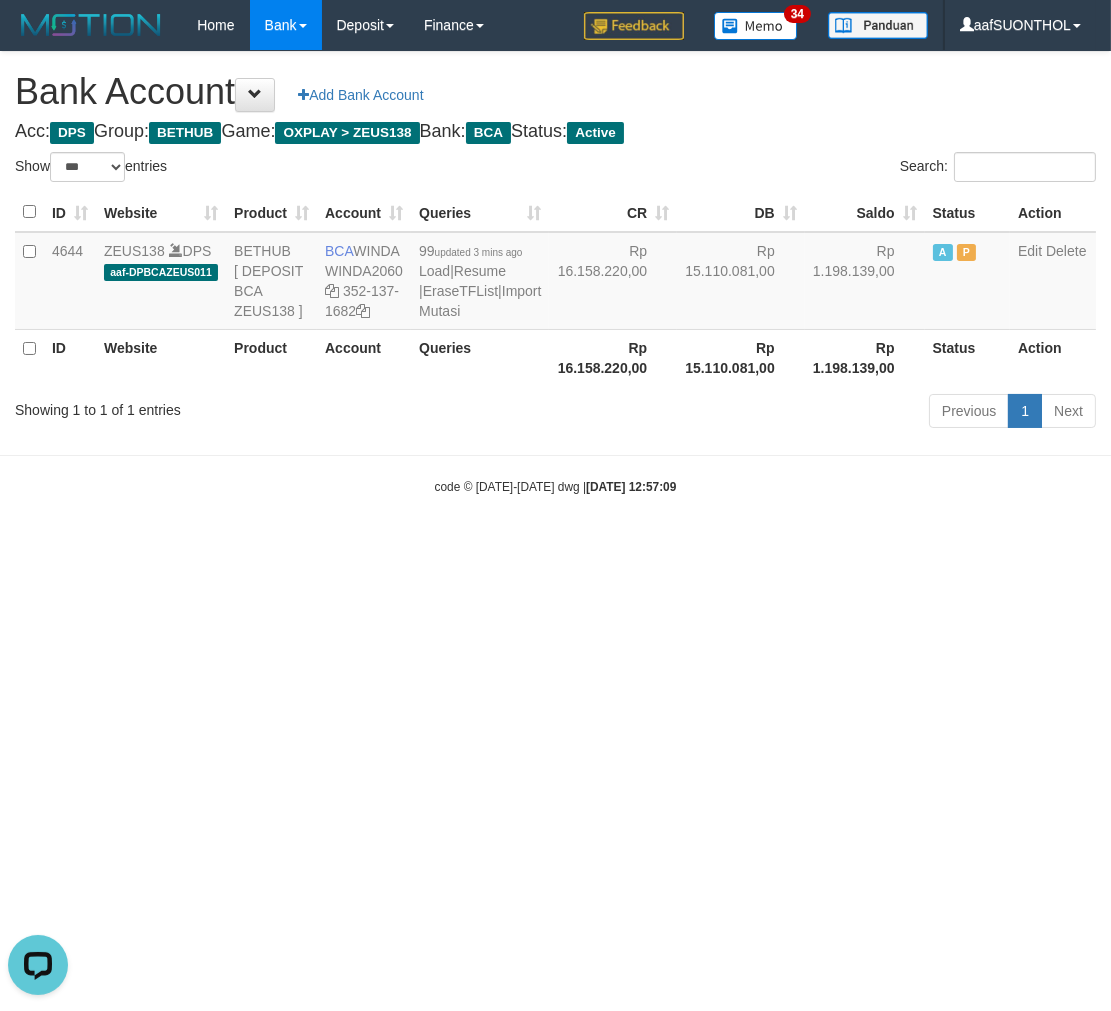 drag, startPoint x: 700, startPoint y: 742, endPoint x: 684, endPoint y: 742, distance: 16 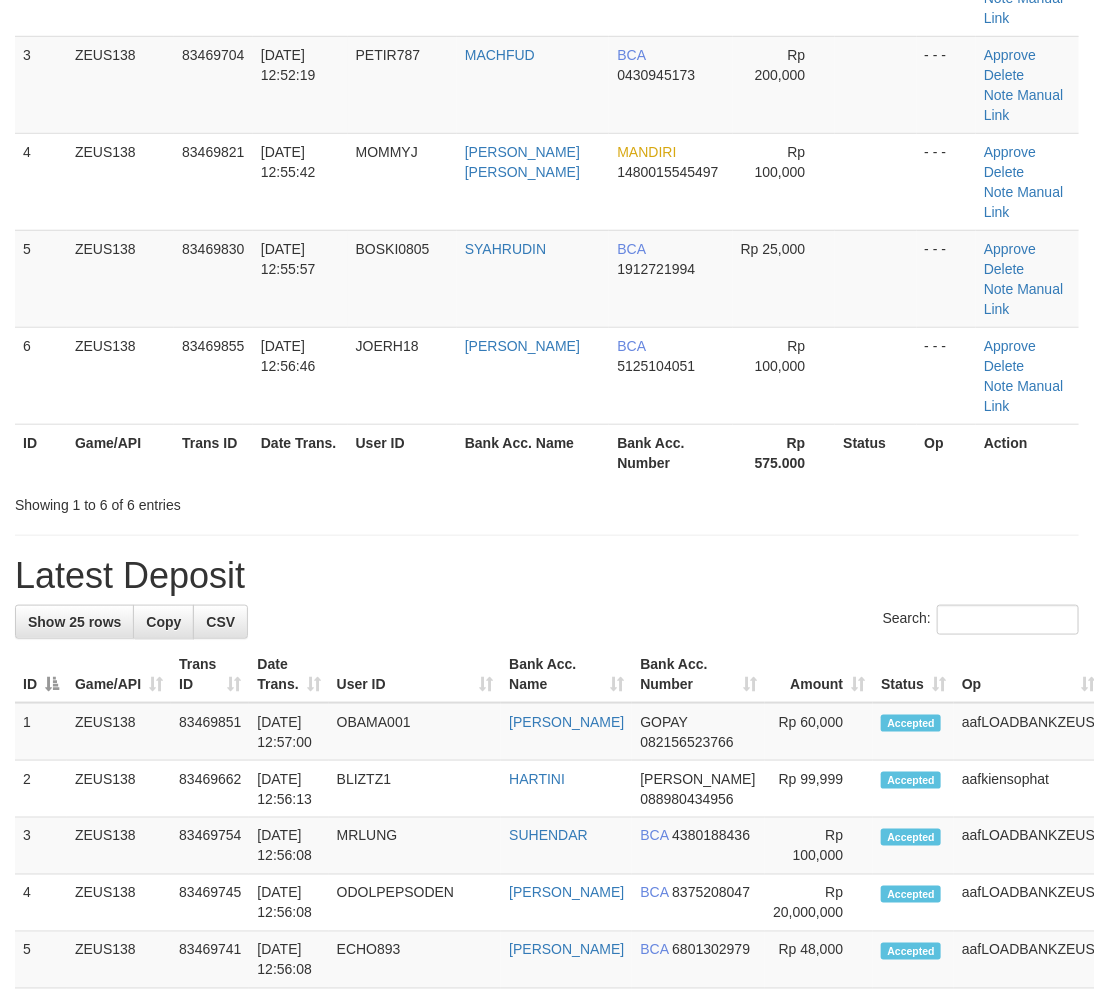 scroll, scrollTop: 333, scrollLeft: 0, axis: vertical 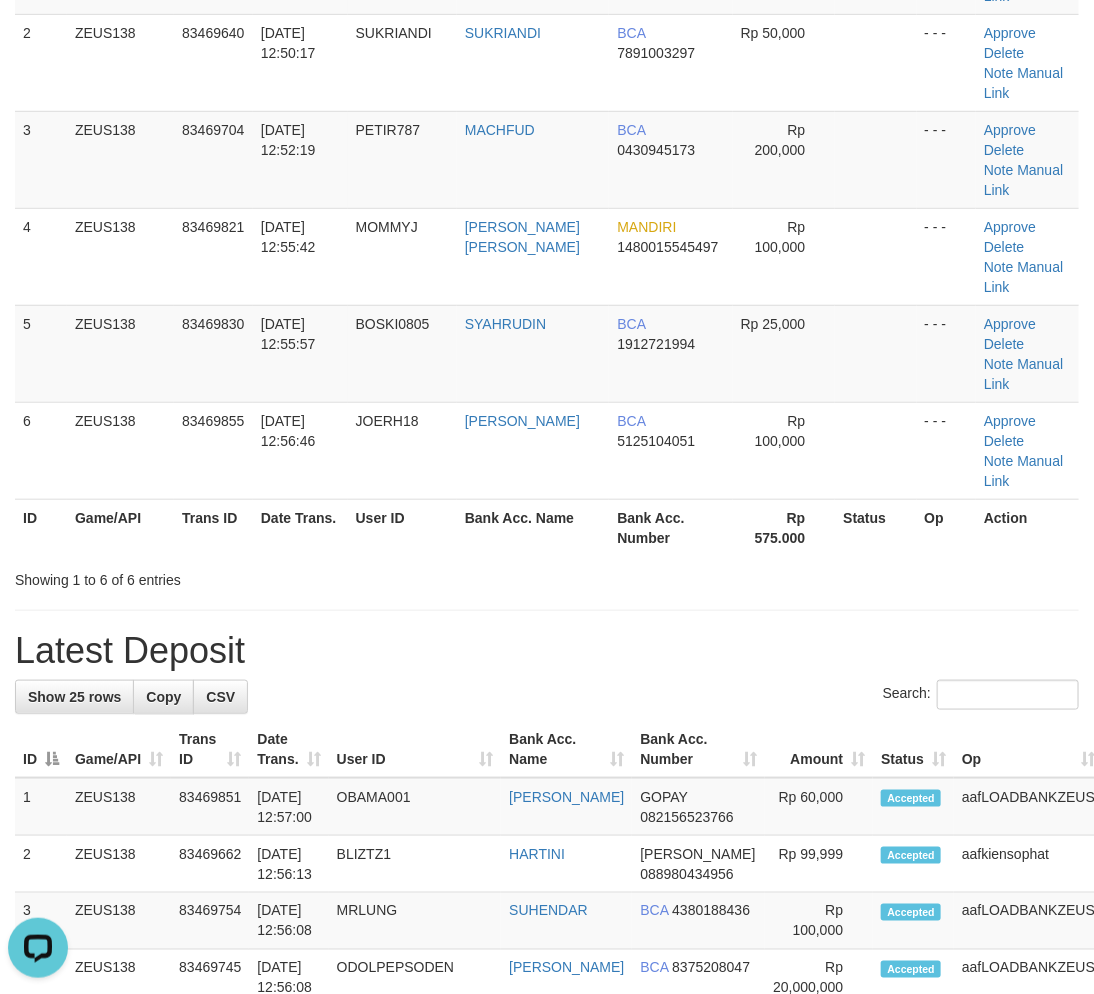 click on "**********" at bounding box center (547, 1028) 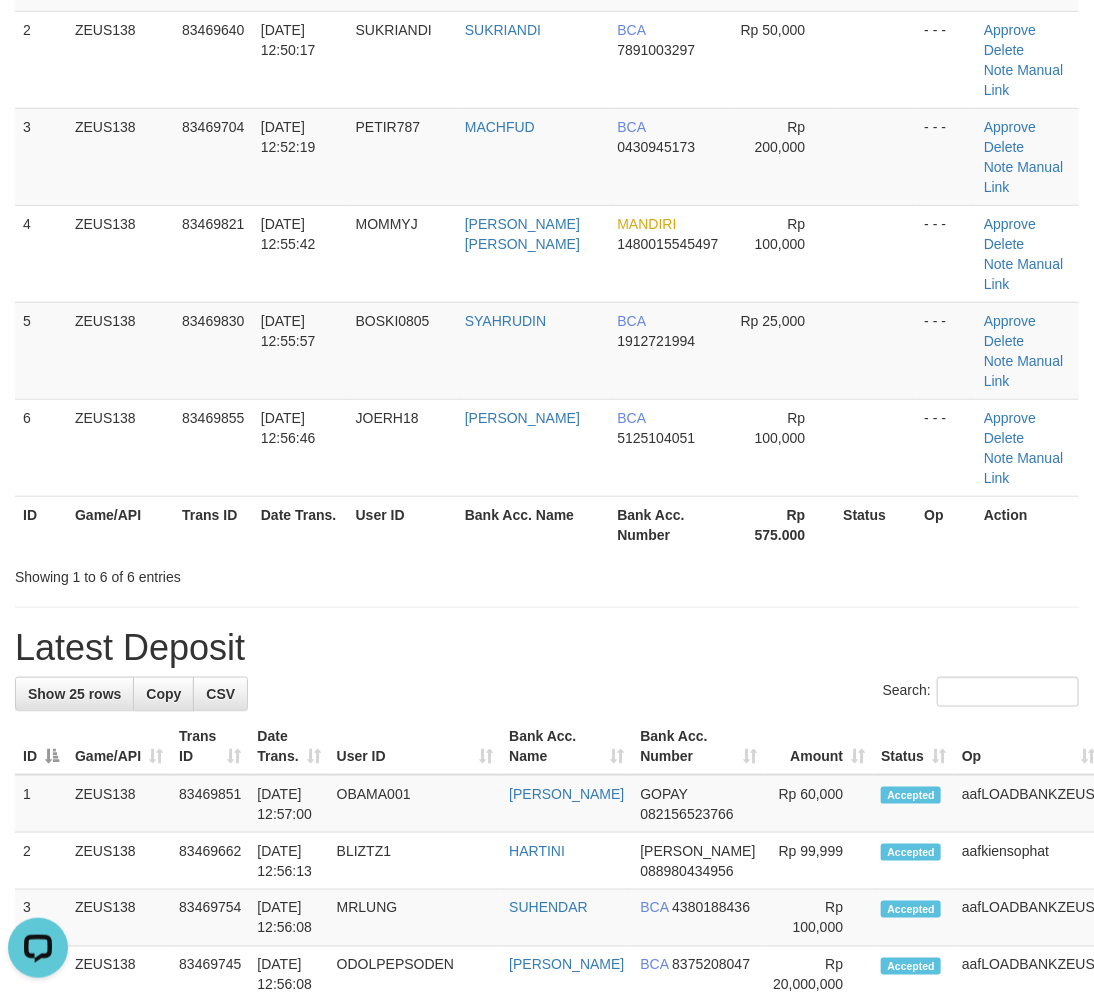 scroll, scrollTop: 333, scrollLeft: 0, axis: vertical 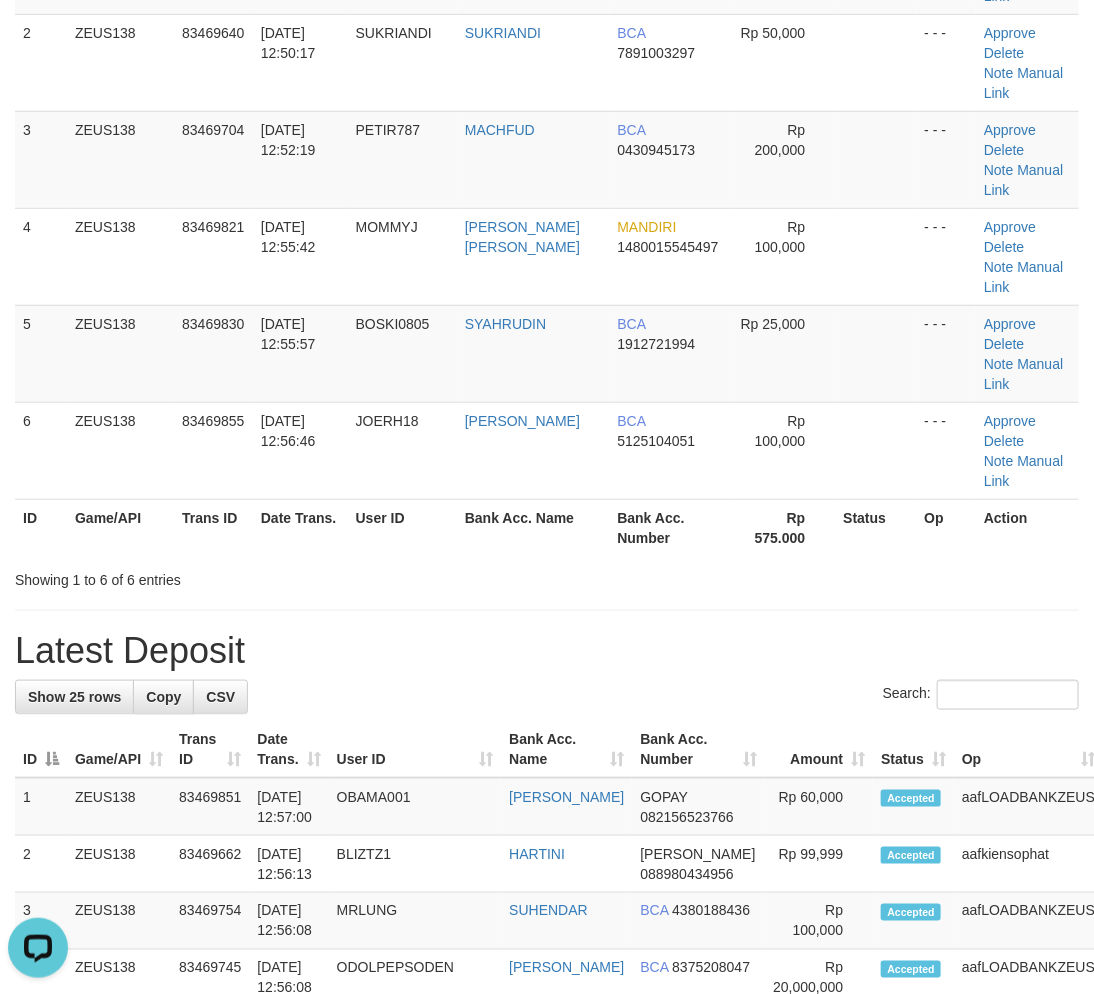 click on "Rp 575.000" at bounding box center (784, 527) 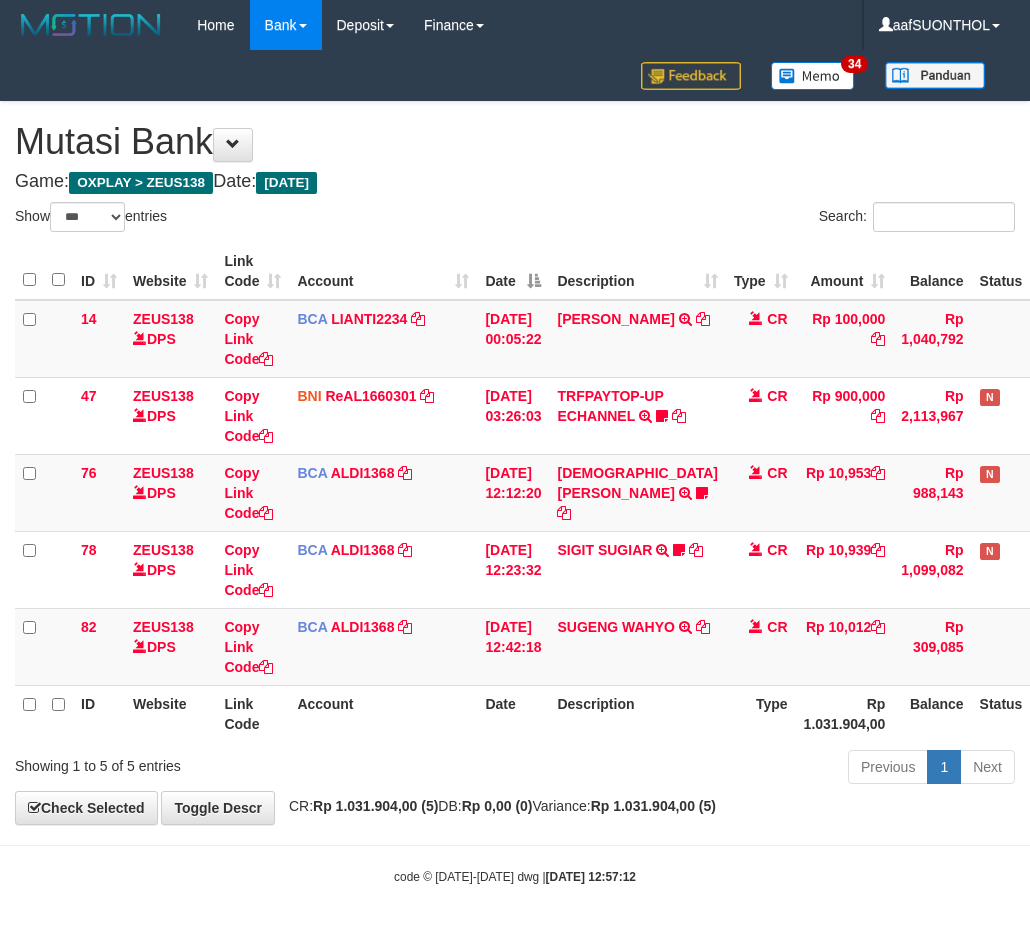 select on "***" 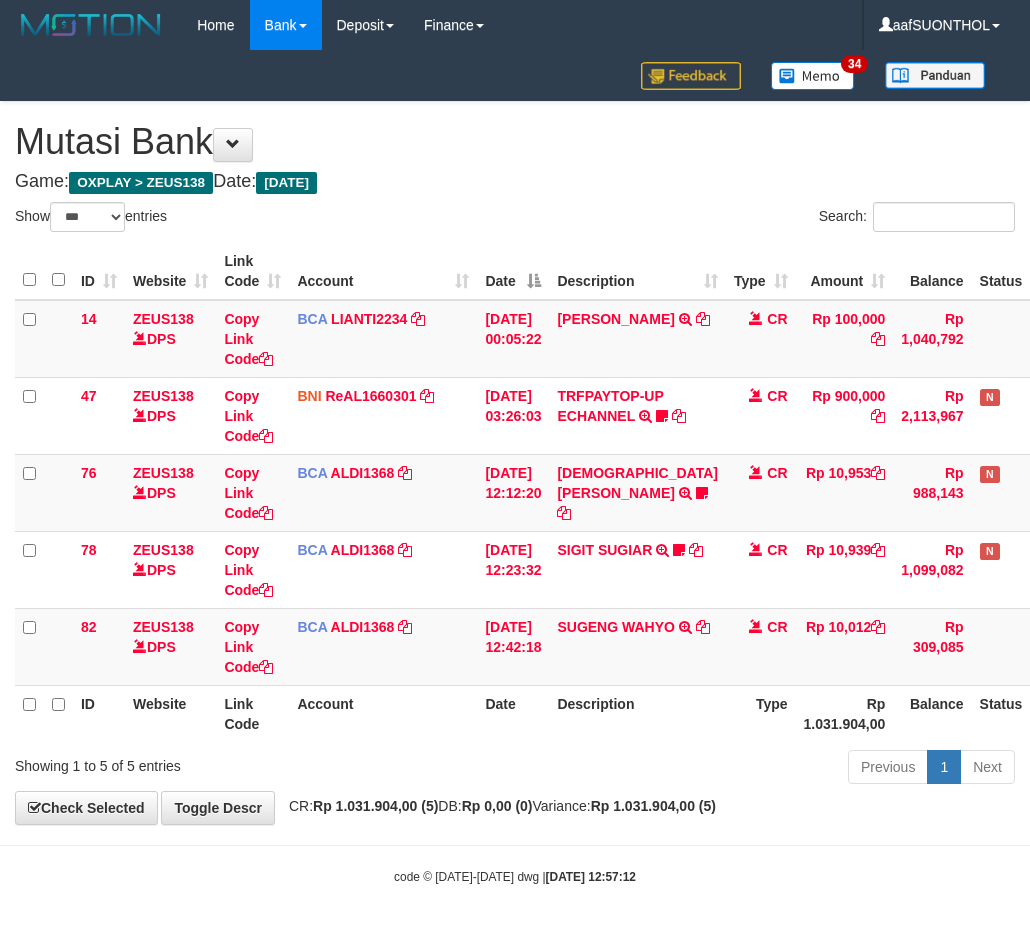 scroll, scrollTop: 24, scrollLeft: 34, axis: both 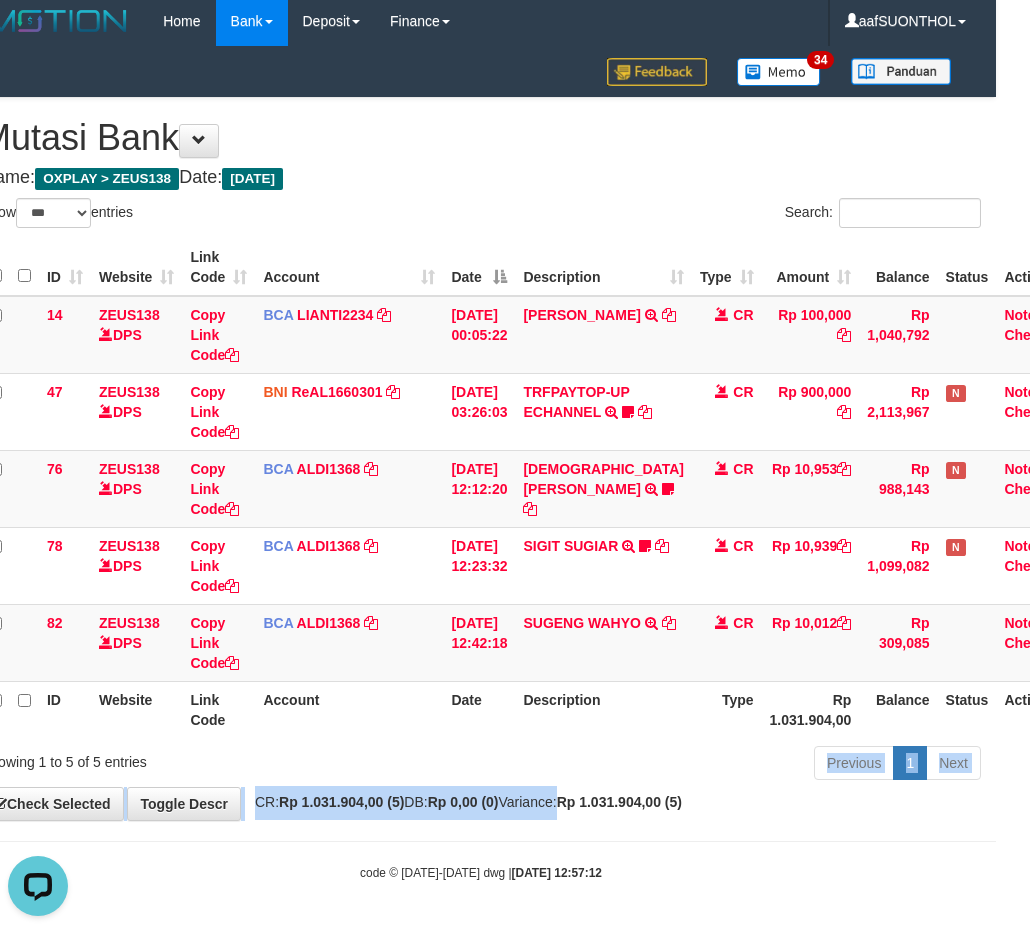 drag, startPoint x: 573, startPoint y: 793, endPoint x: 523, endPoint y: 764, distance: 57.801384 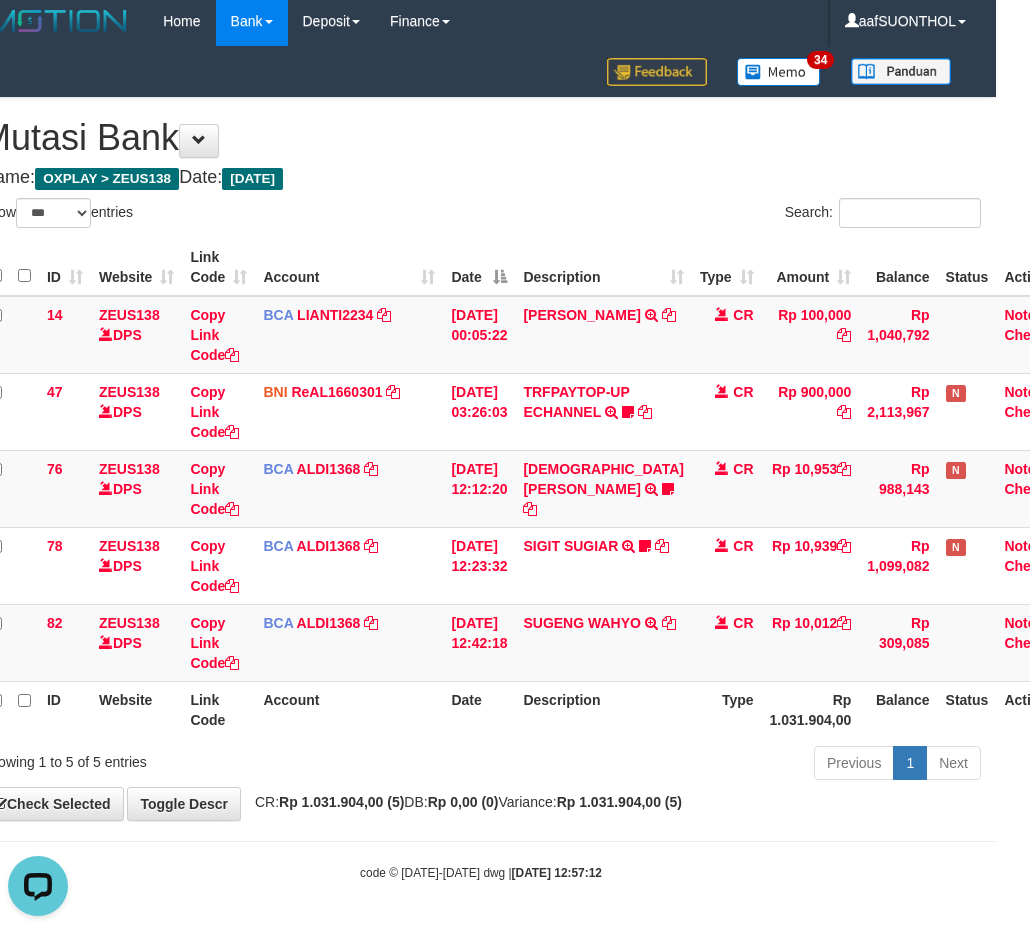 click on "Previous 1 Next" at bounding box center (695, 765) 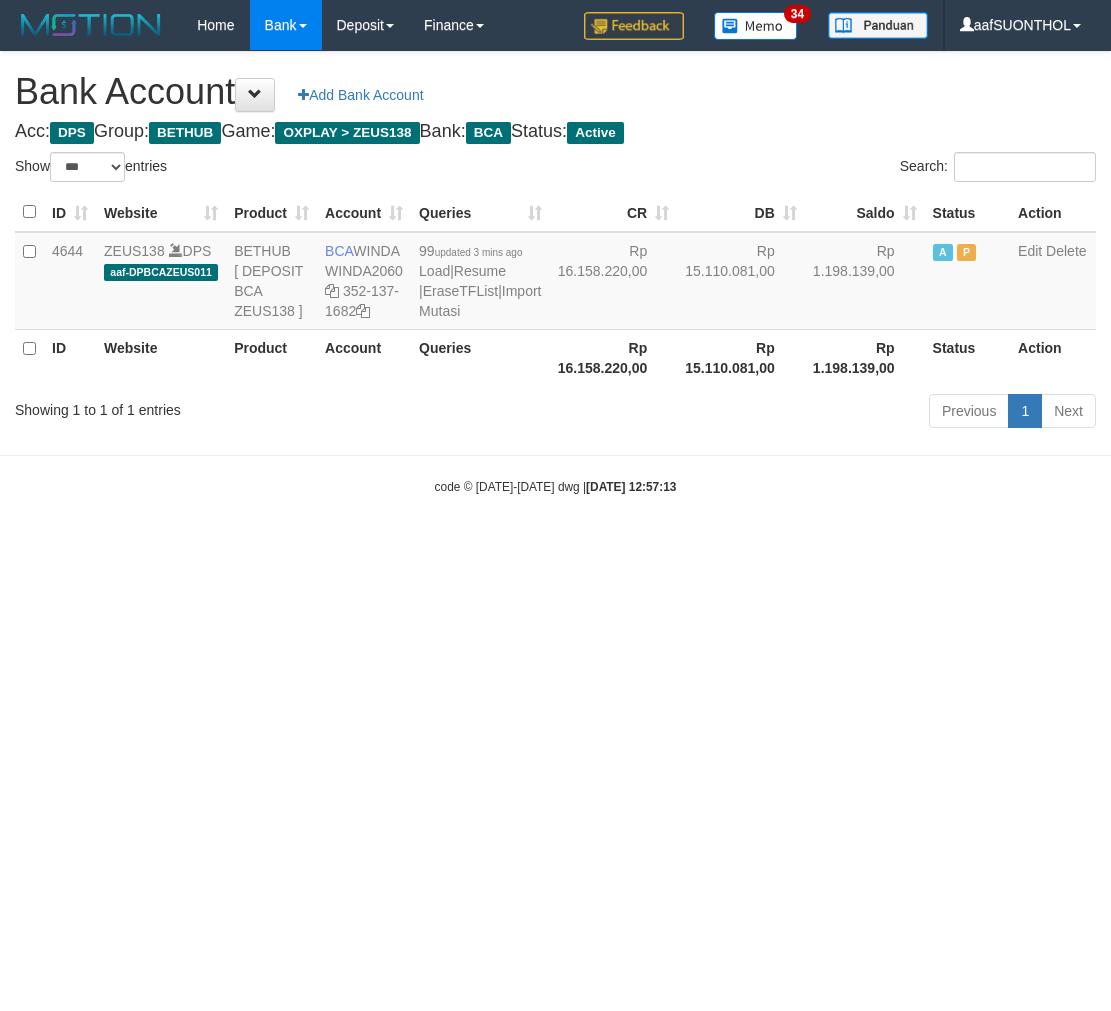 select on "***" 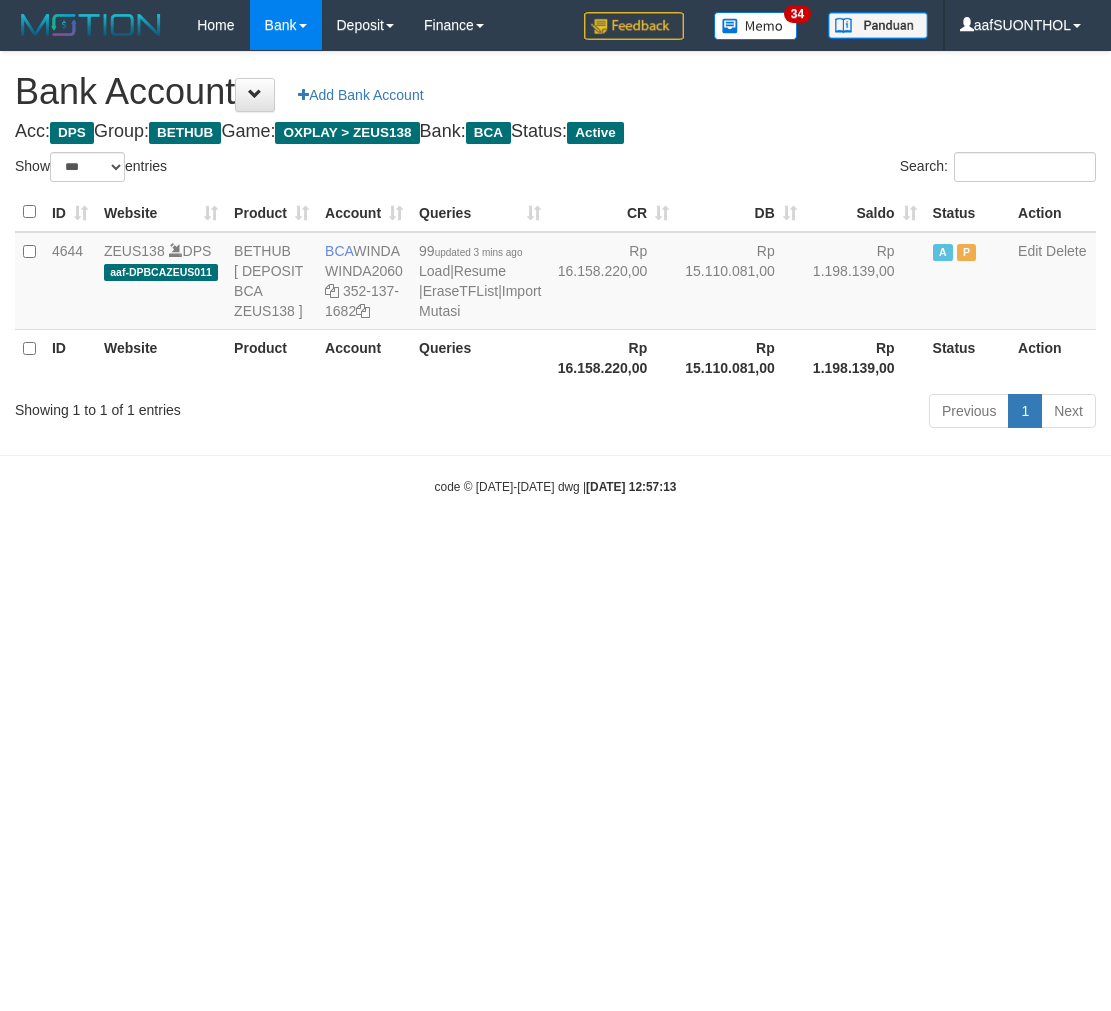 scroll, scrollTop: 0, scrollLeft: 0, axis: both 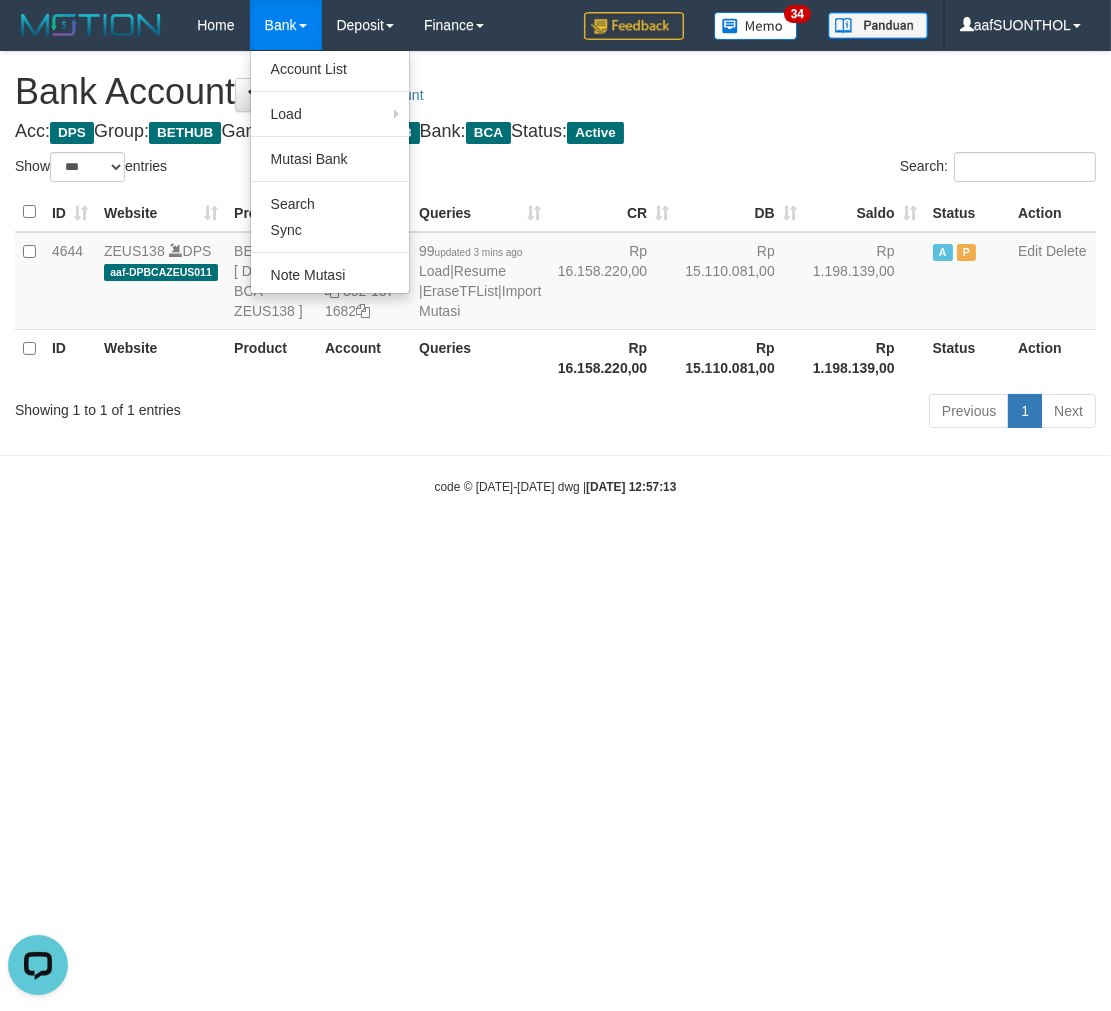 drag, startPoint x: 507, startPoint y: 646, endPoint x: 506, endPoint y: 667, distance: 21.023796 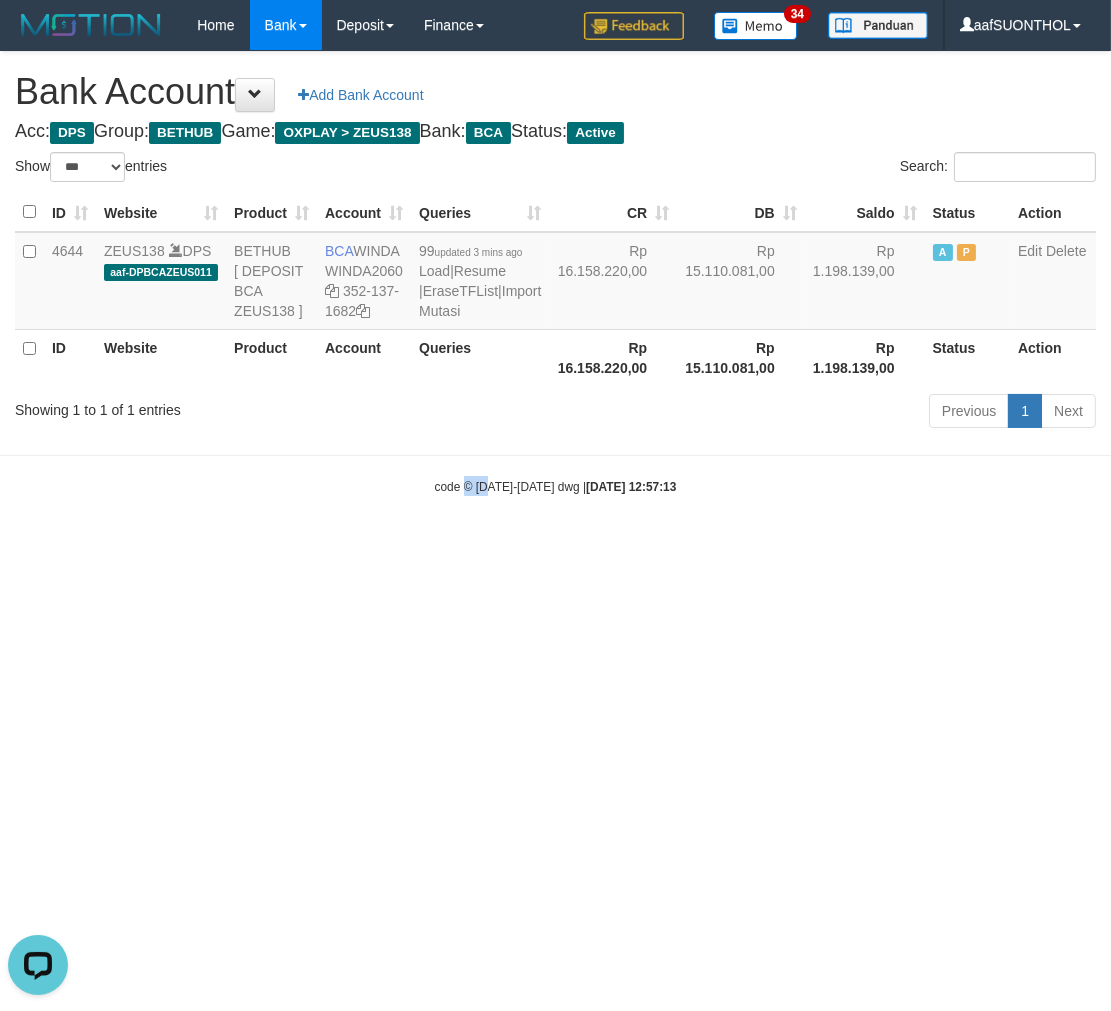 drag, startPoint x: 491, startPoint y: 667, endPoint x: 462, endPoint y: 657, distance: 30.675724 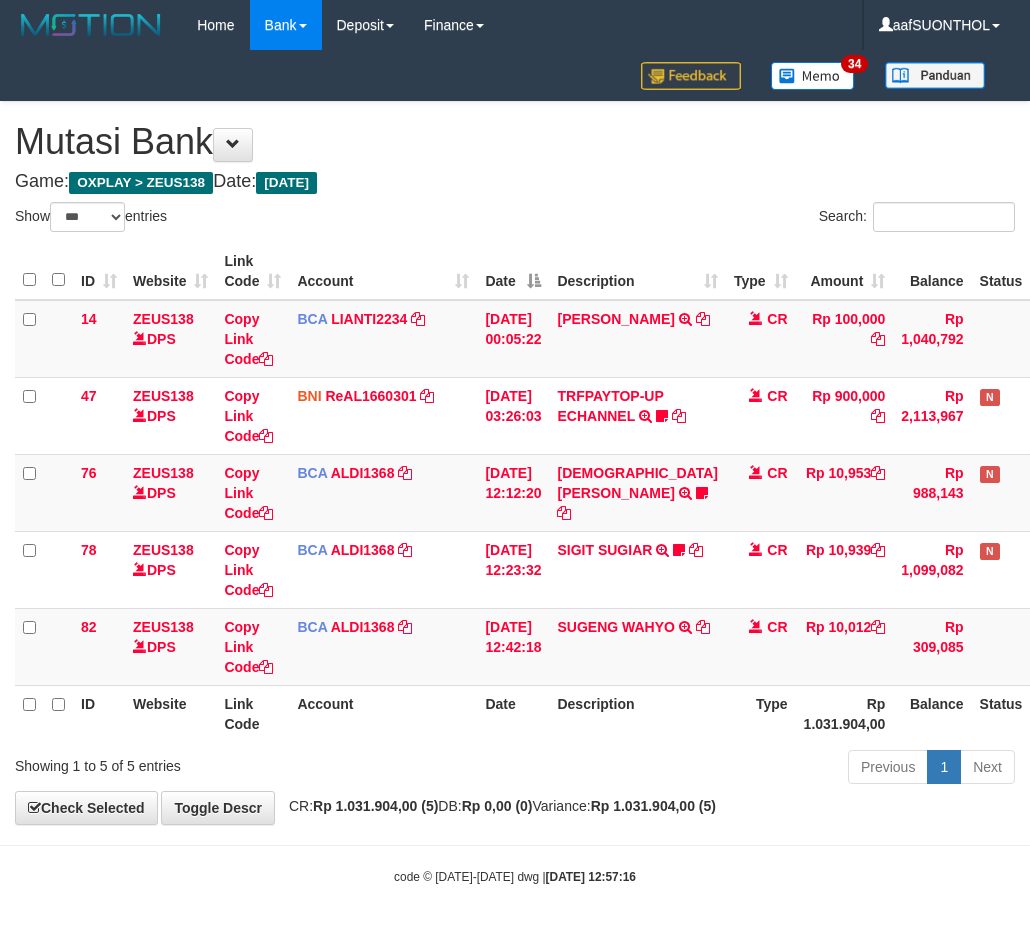 select on "***" 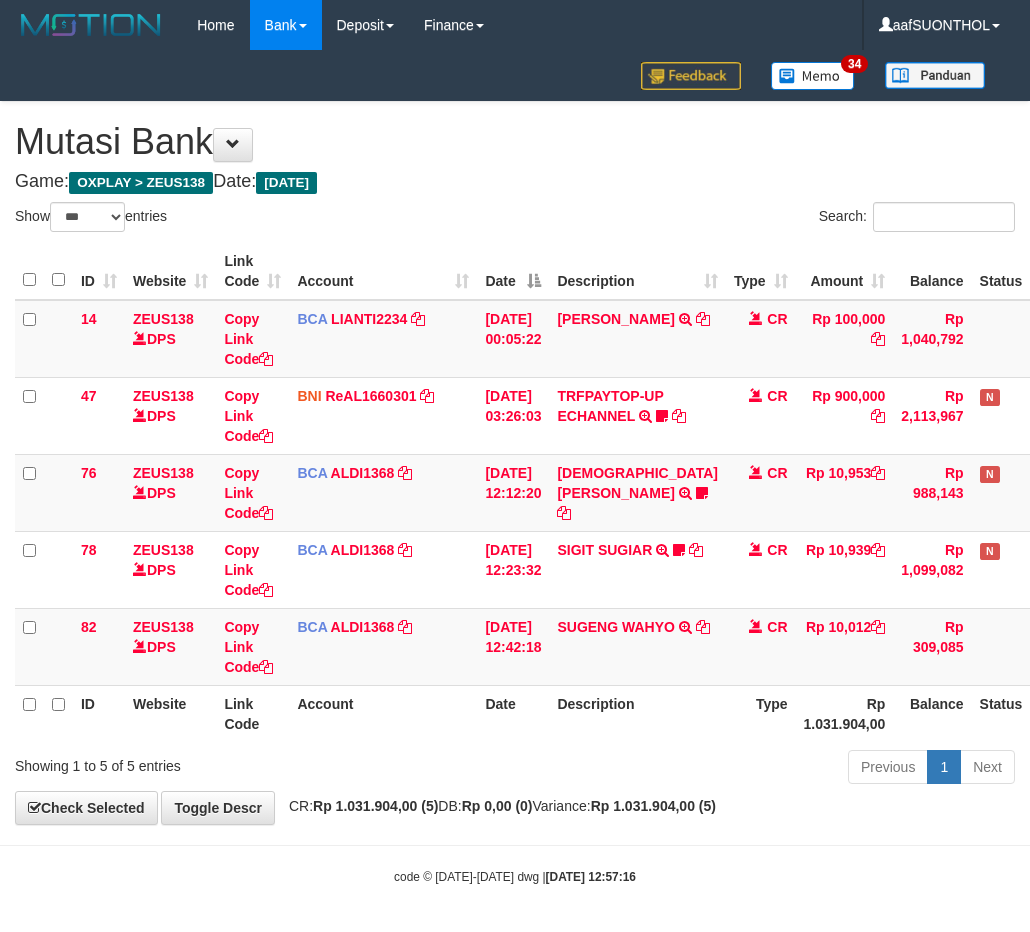 scroll, scrollTop: 24, scrollLeft: 34, axis: both 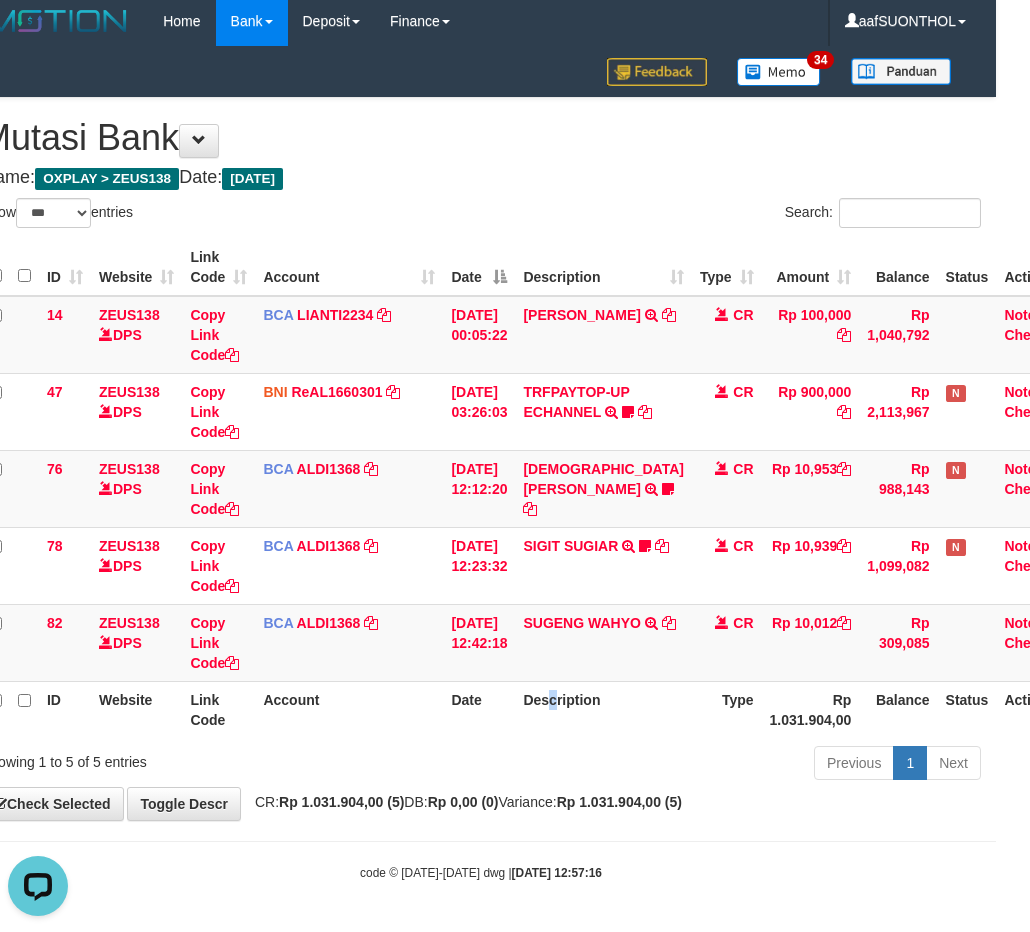 click on "Description" at bounding box center [603, 709] 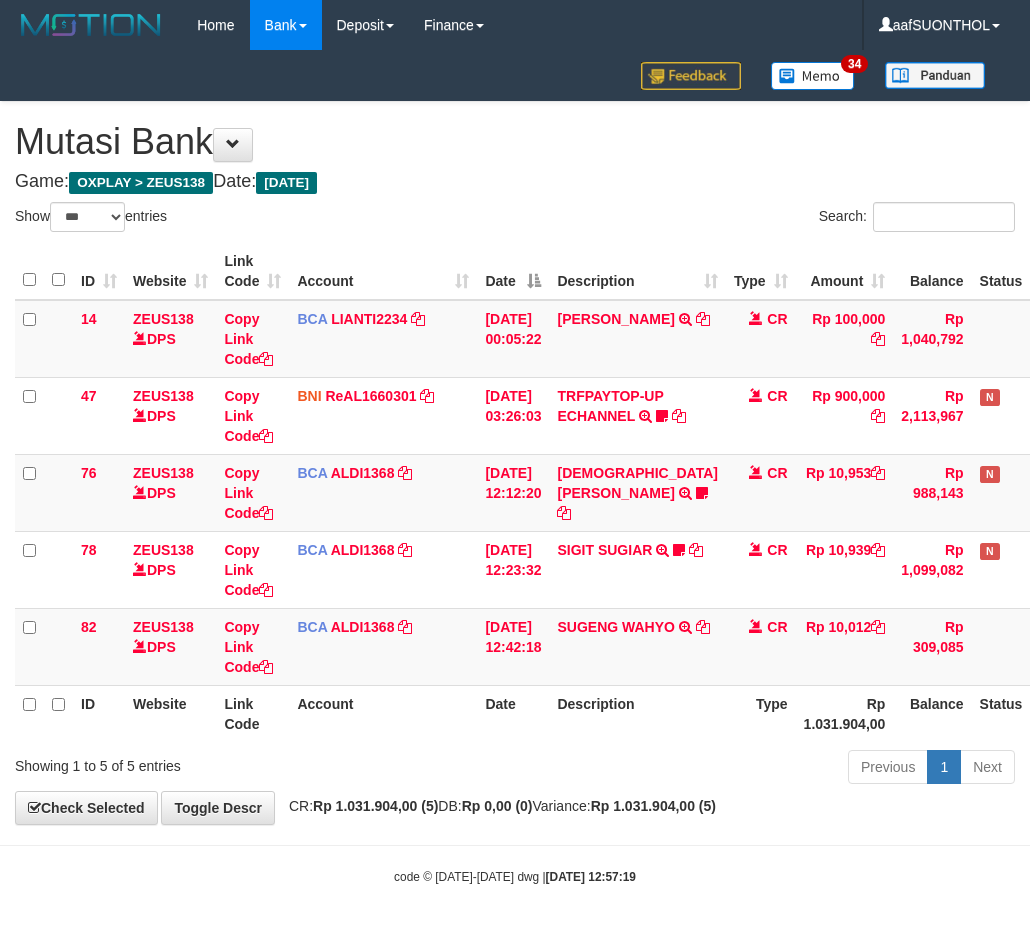 select on "***" 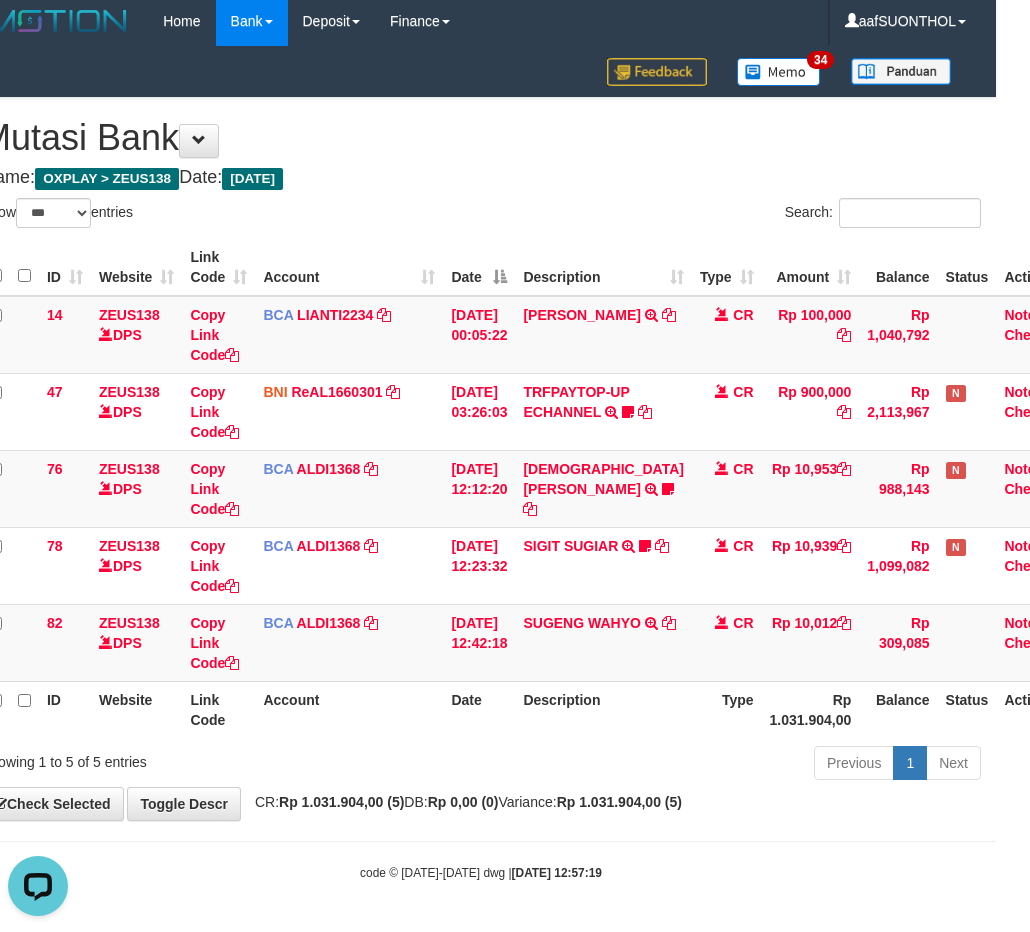 scroll, scrollTop: 0, scrollLeft: 0, axis: both 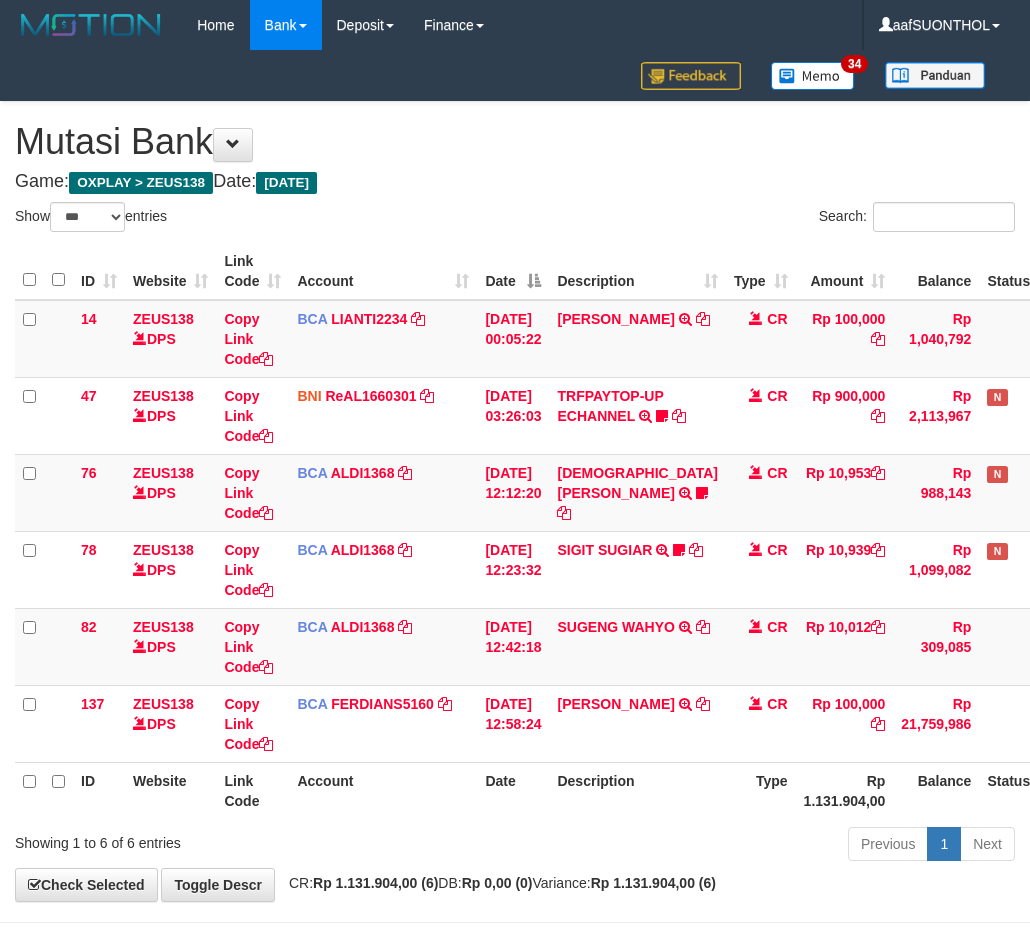 select on "***" 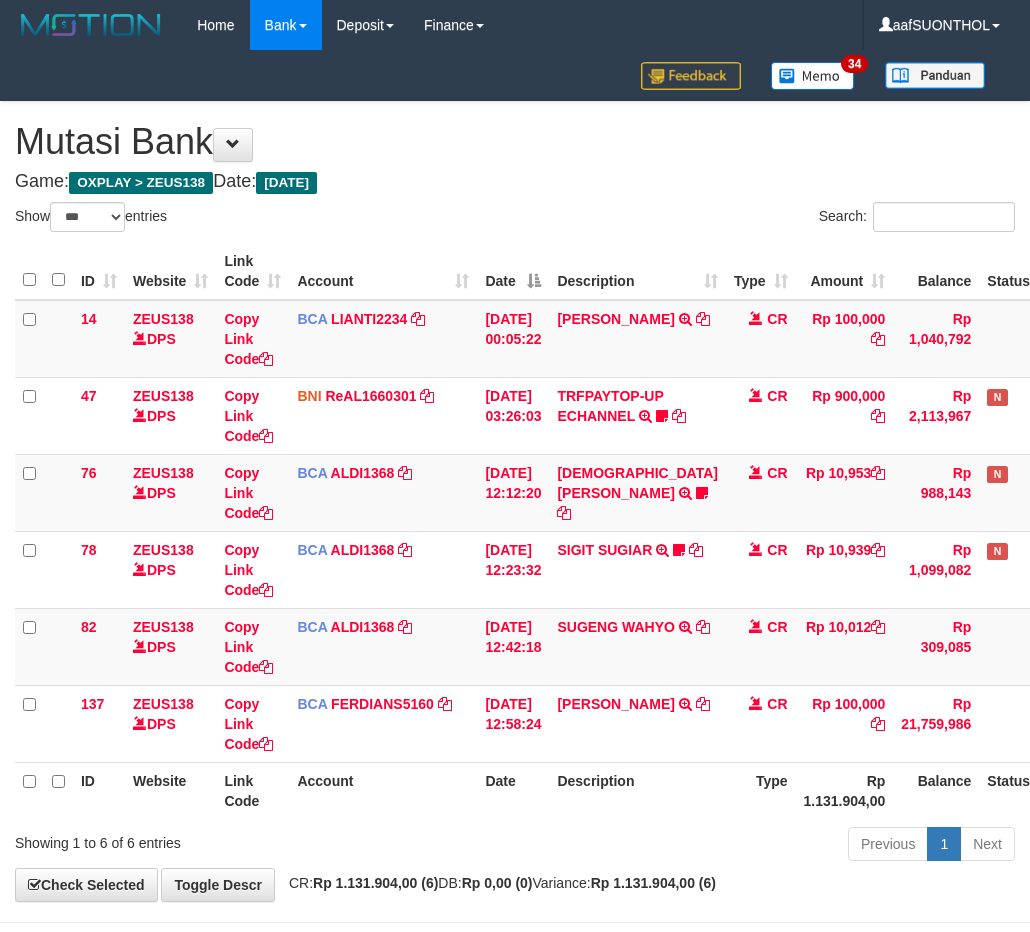 scroll, scrollTop: 65, scrollLeft: 35, axis: both 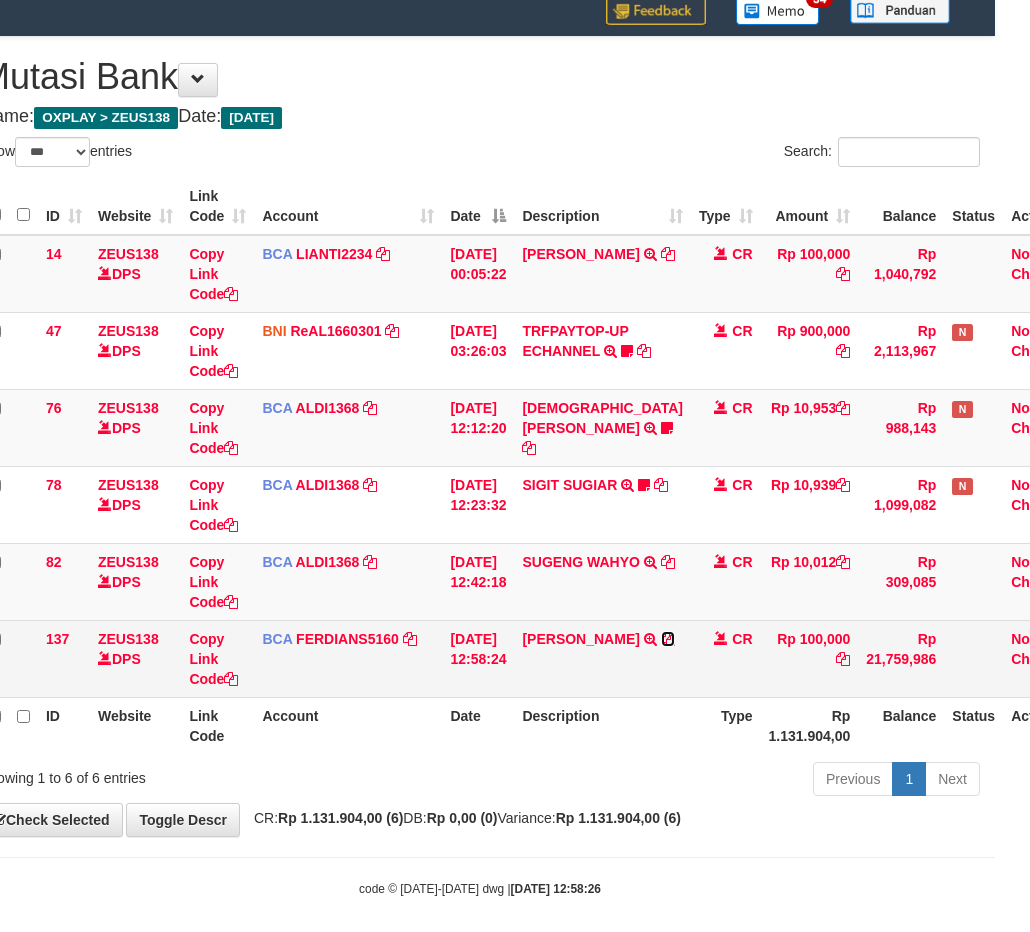 click at bounding box center (668, 639) 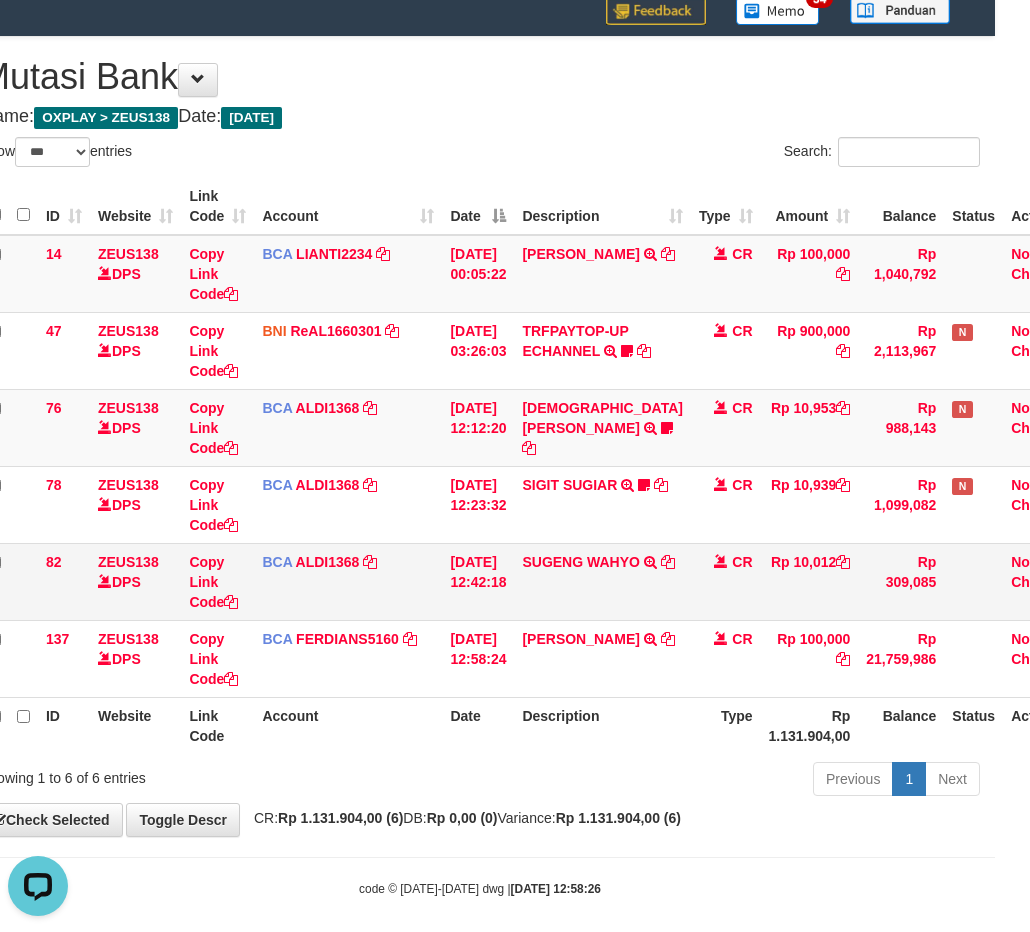 scroll, scrollTop: 0, scrollLeft: 0, axis: both 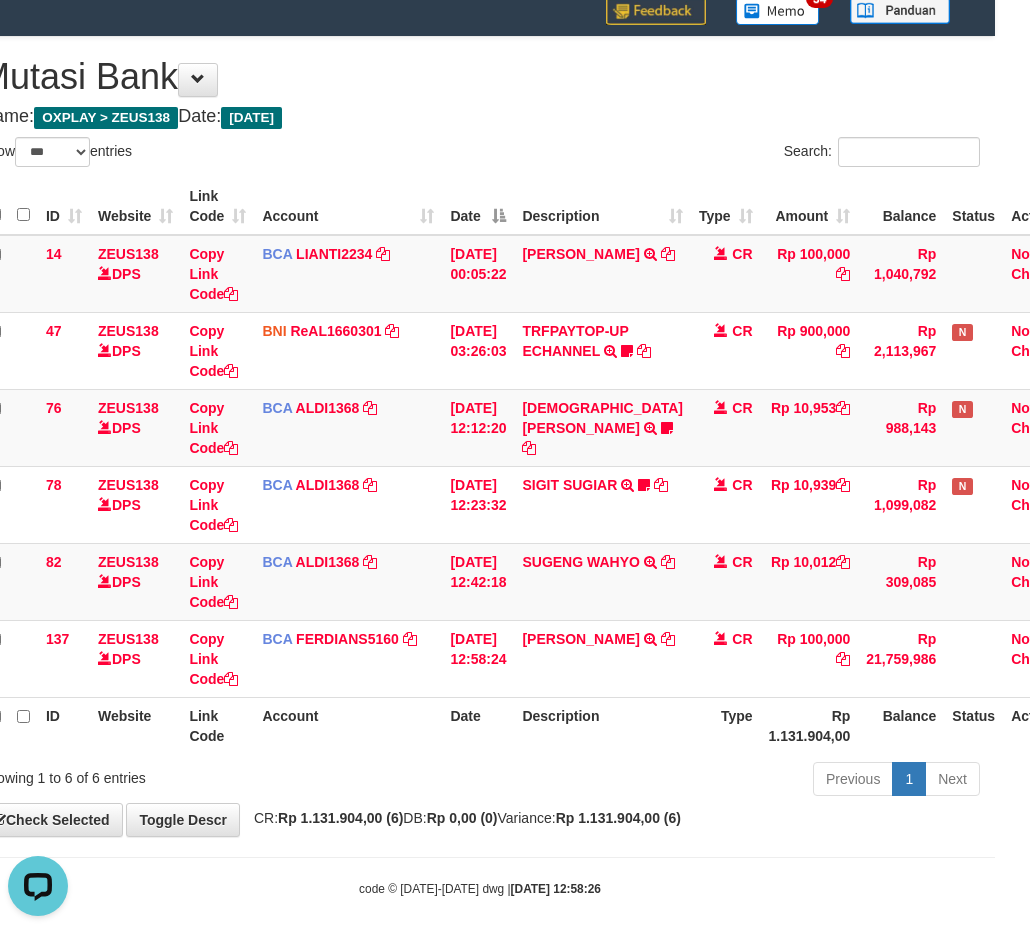 click on "Previous 1 Next" at bounding box center (694, 781) 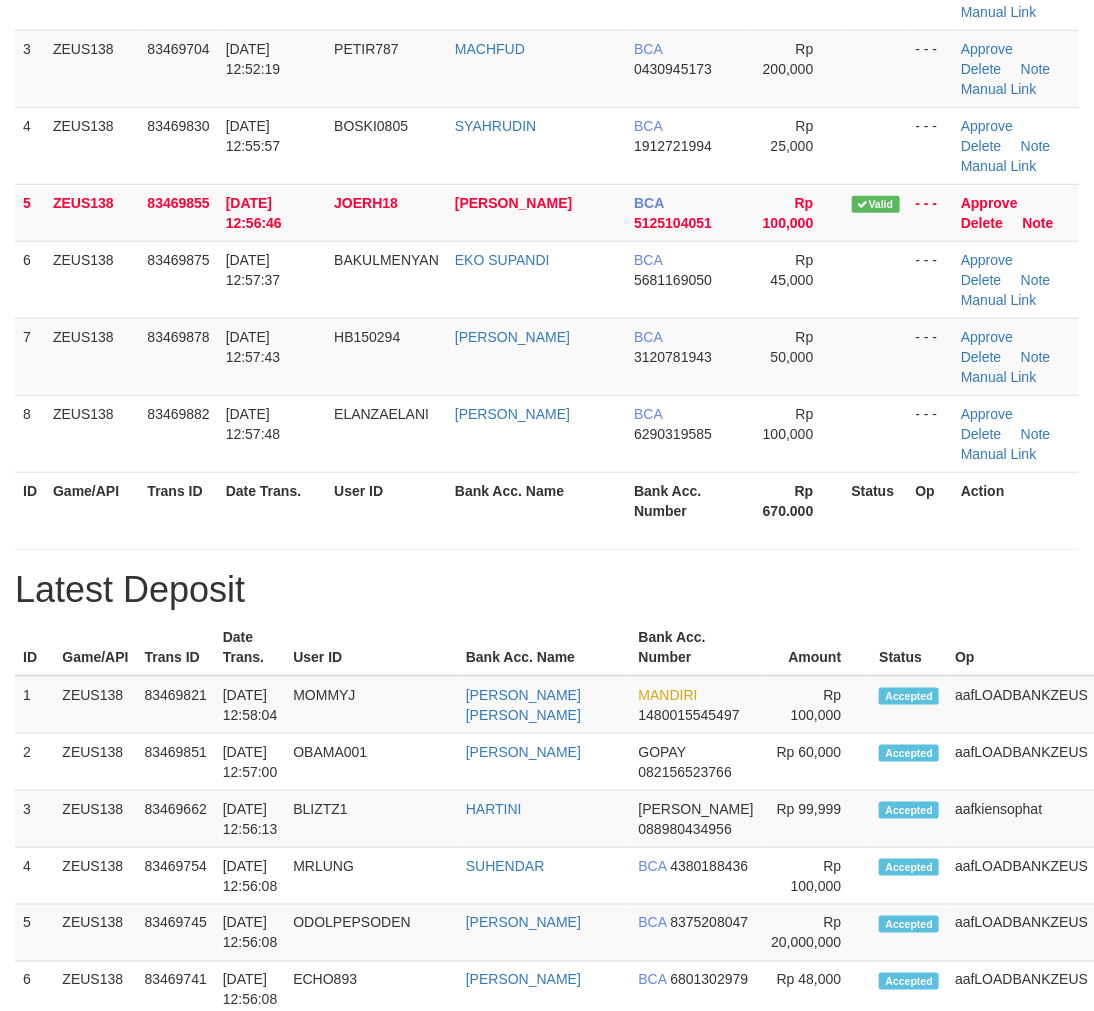 click on "**********" at bounding box center [547, 3086] 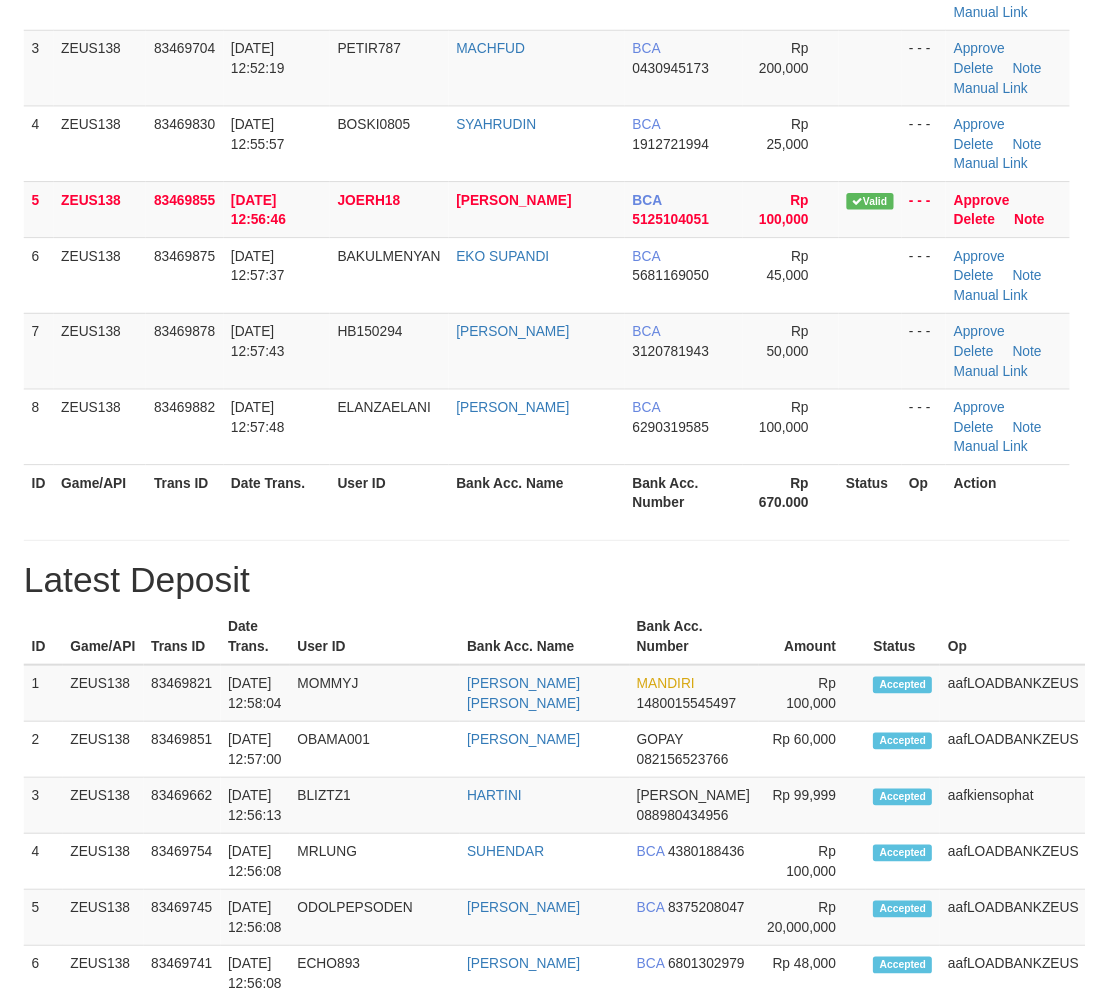 scroll, scrollTop: 427, scrollLeft: 0, axis: vertical 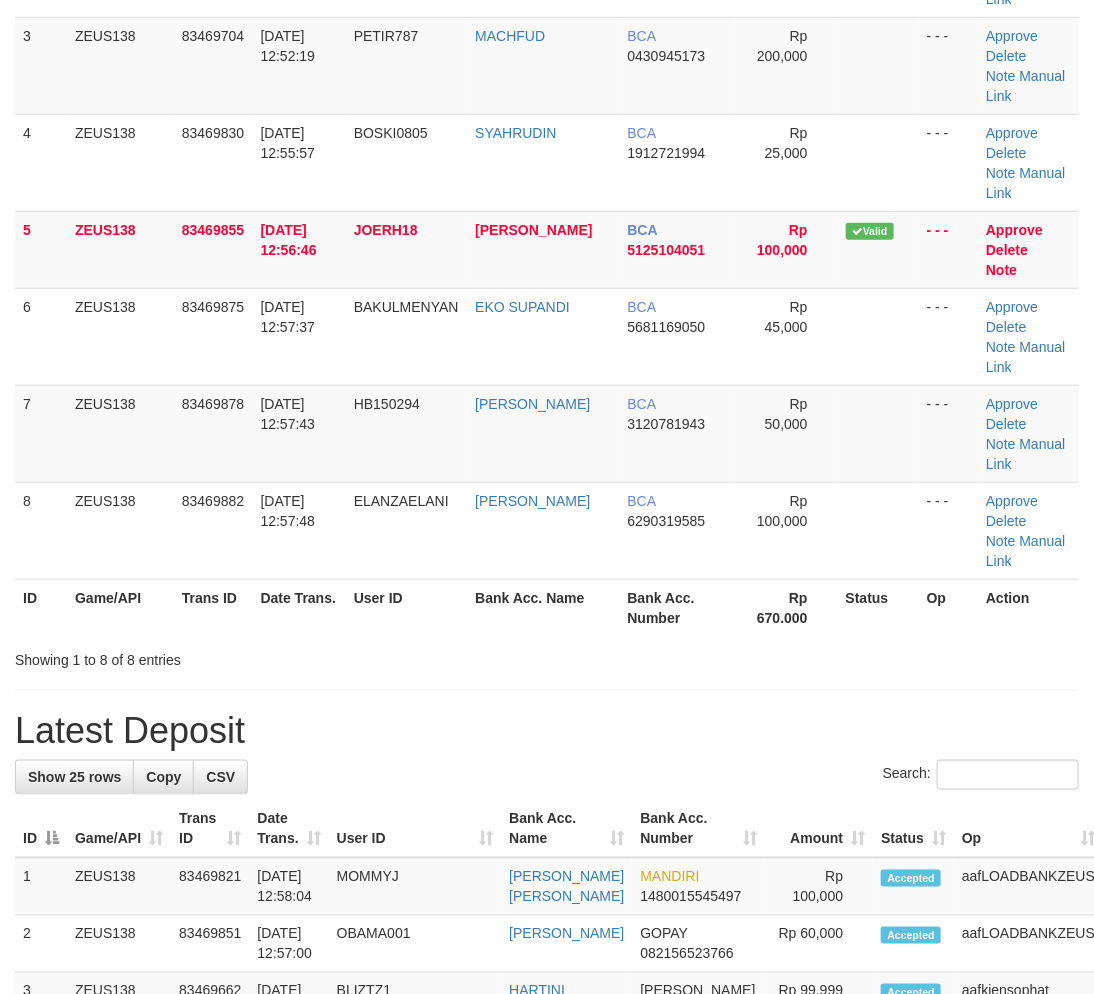 click at bounding box center (547, 690) 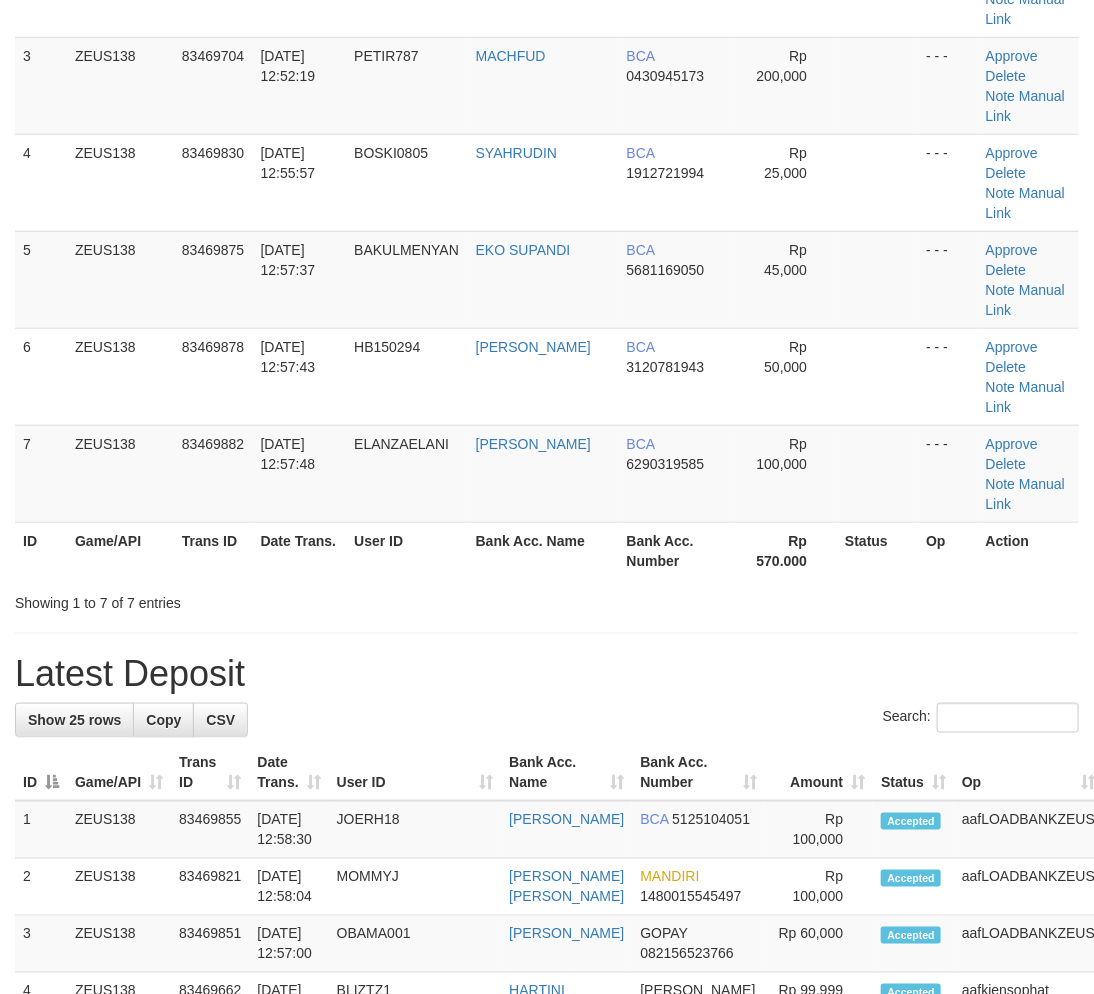 scroll, scrollTop: 333, scrollLeft: 0, axis: vertical 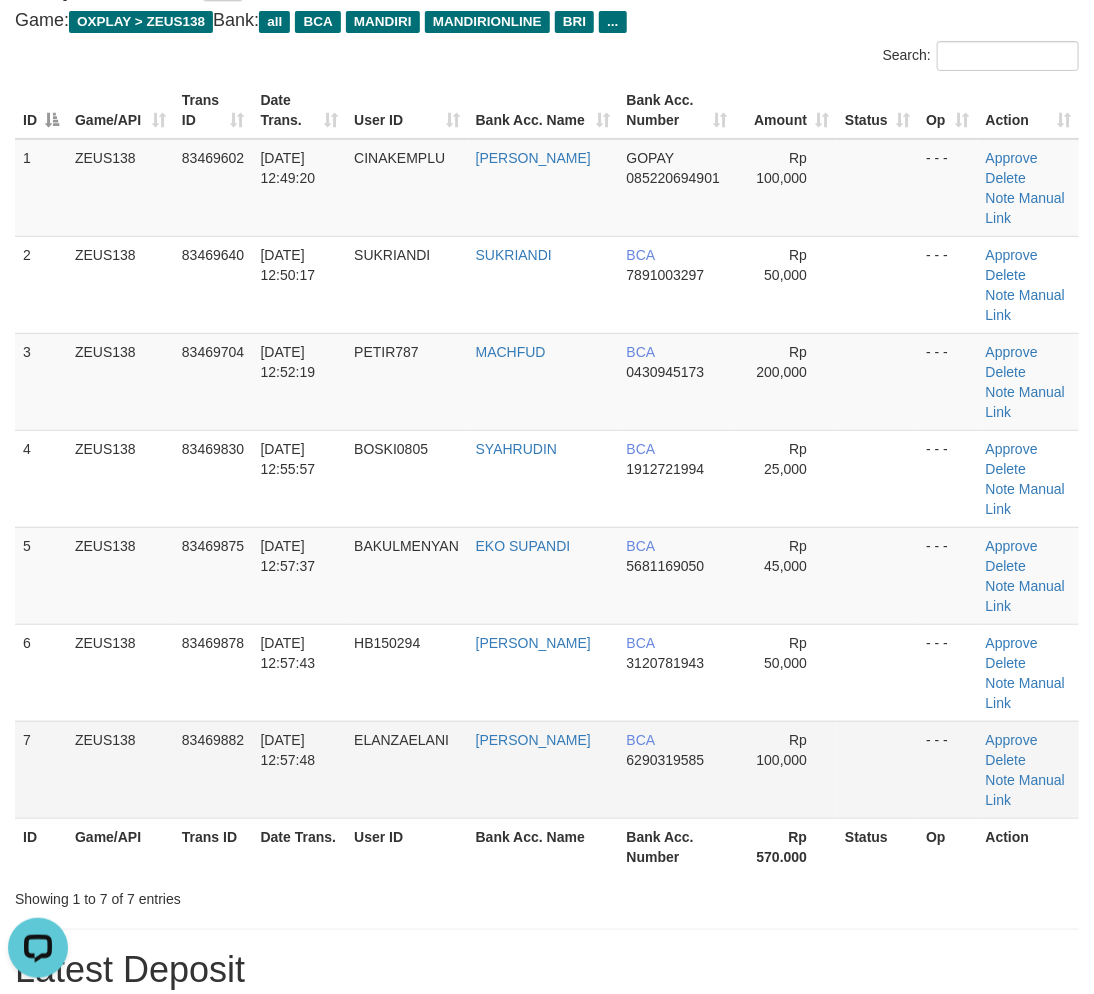 click at bounding box center [877, 769] 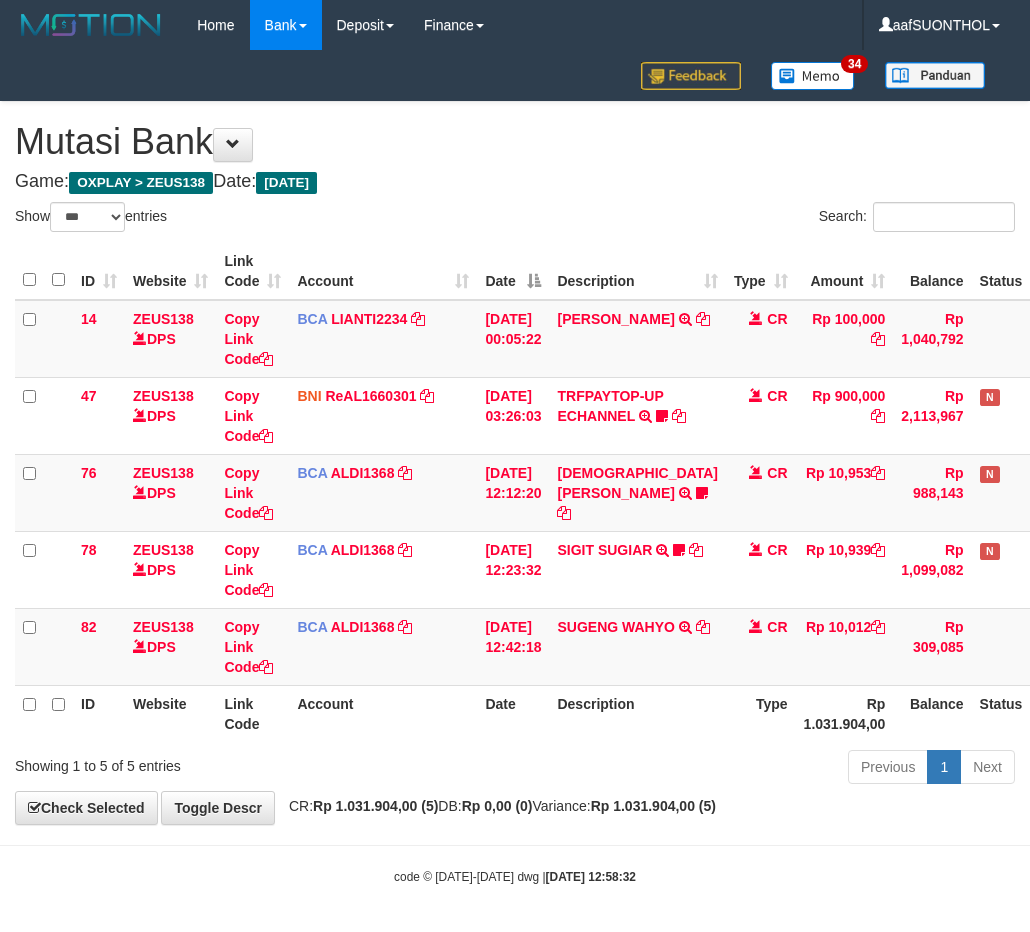 select on "***" 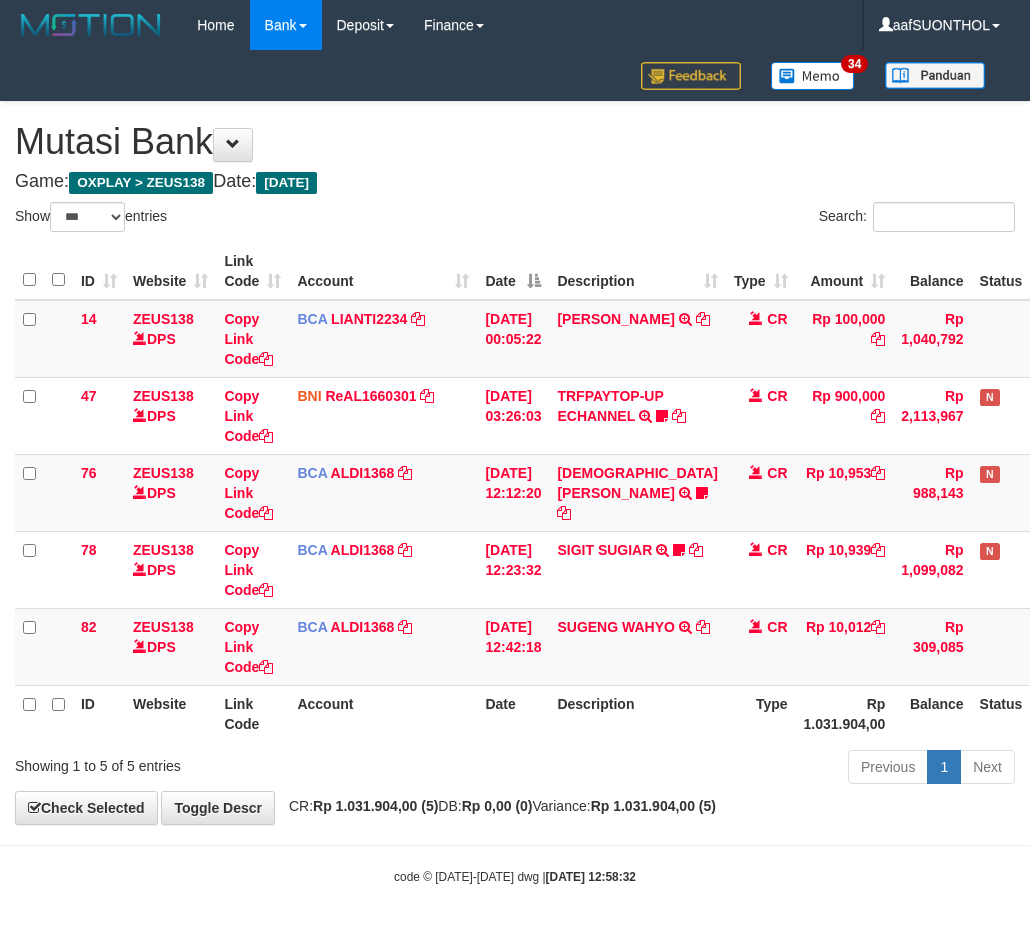 scroll, scrollTop: 24, scrollLeft: 34, axis: both 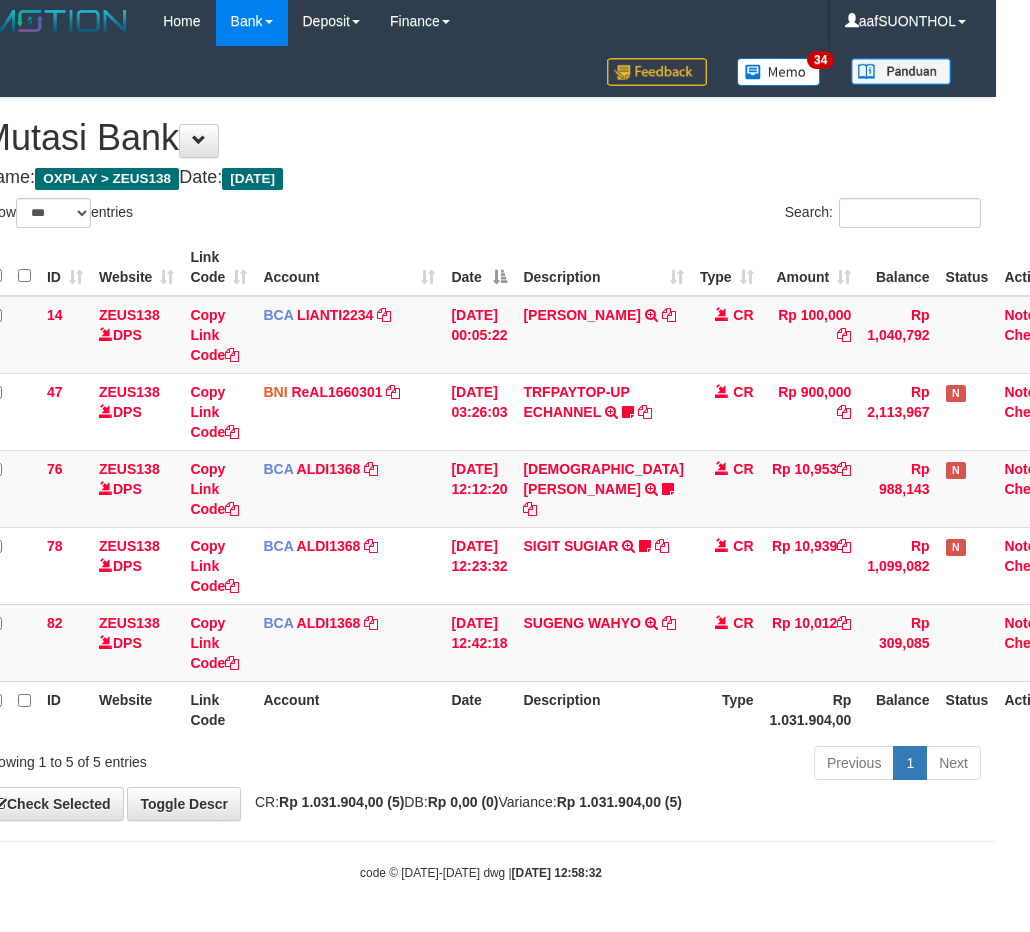click on "**********" at bounding box center (481, 459) 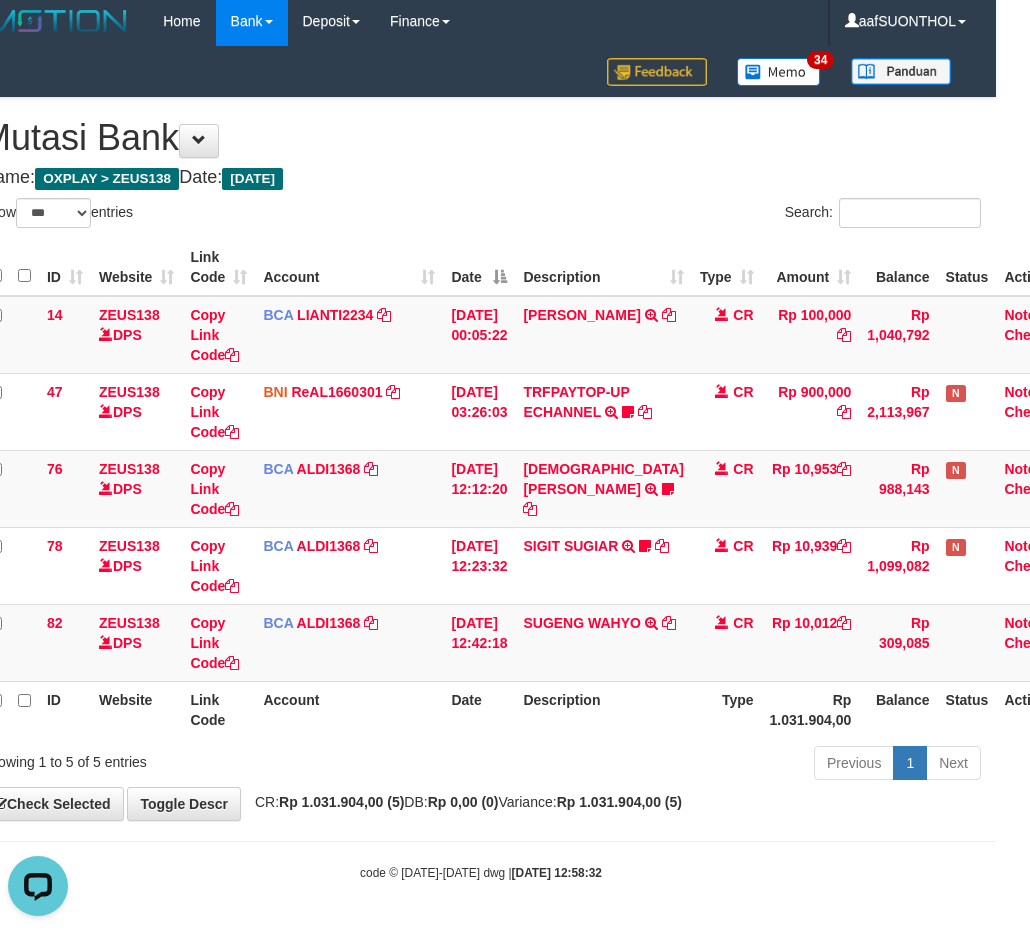 scroll, scrollTop: 0, scrollLeft: 0, axis: both 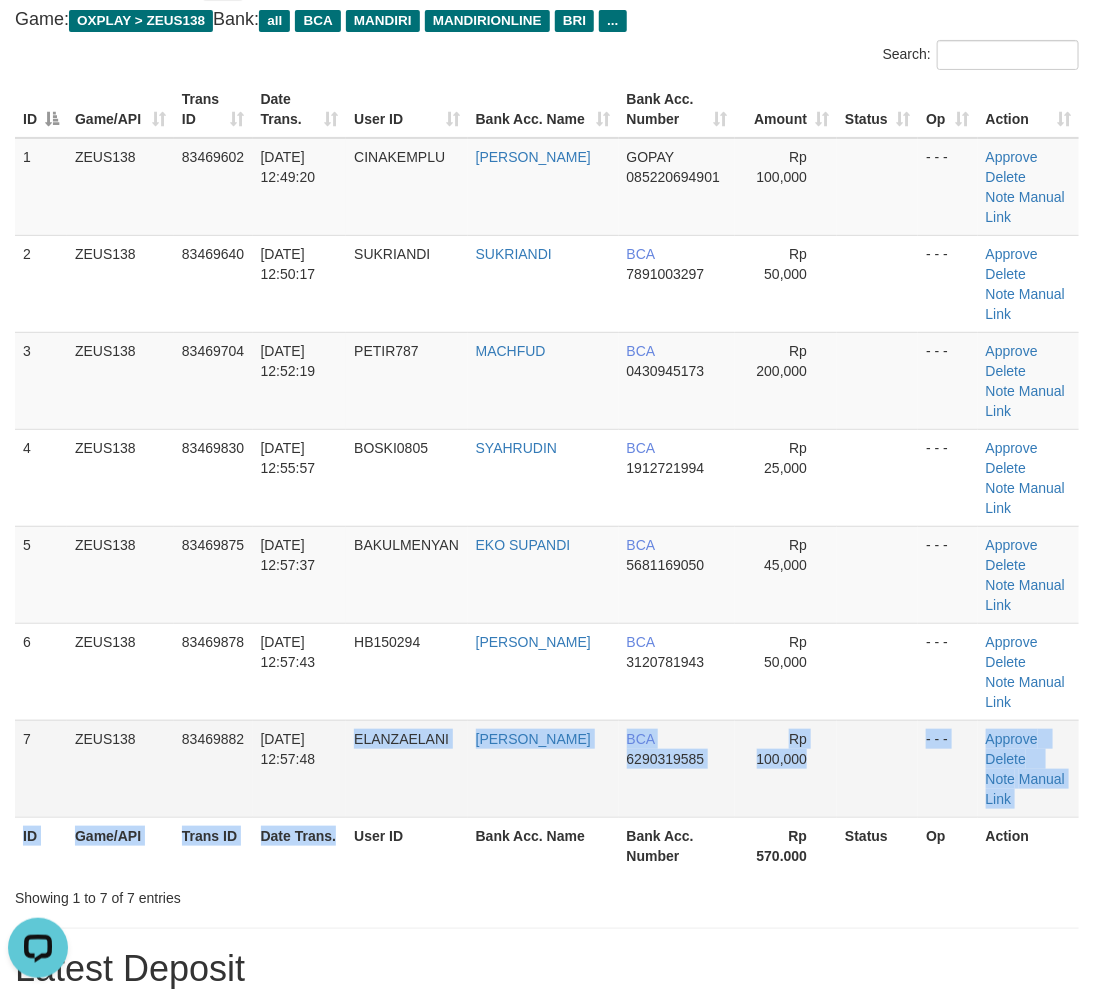 click on "ID Game/API Trans ID Date Trans. User ID Bank Acc. Name Bank Acc. Number Amount Status Op Action
1
ZEUS138
83469602
12/07/2025 12:49:20
CINAKEMPLU
DEVI YUDA NUGRAHA
GOPAY
085220694901
Rp 100,000
- - -
Approve
Delete
Note
Manual Link
2
ZEUS138
83469640
12/07/2025 12:50:17
SUKRIANDI
SUKRIANDI
BCA
7891003297
Rp 50,000
Note" at bounding box center [547, 477] 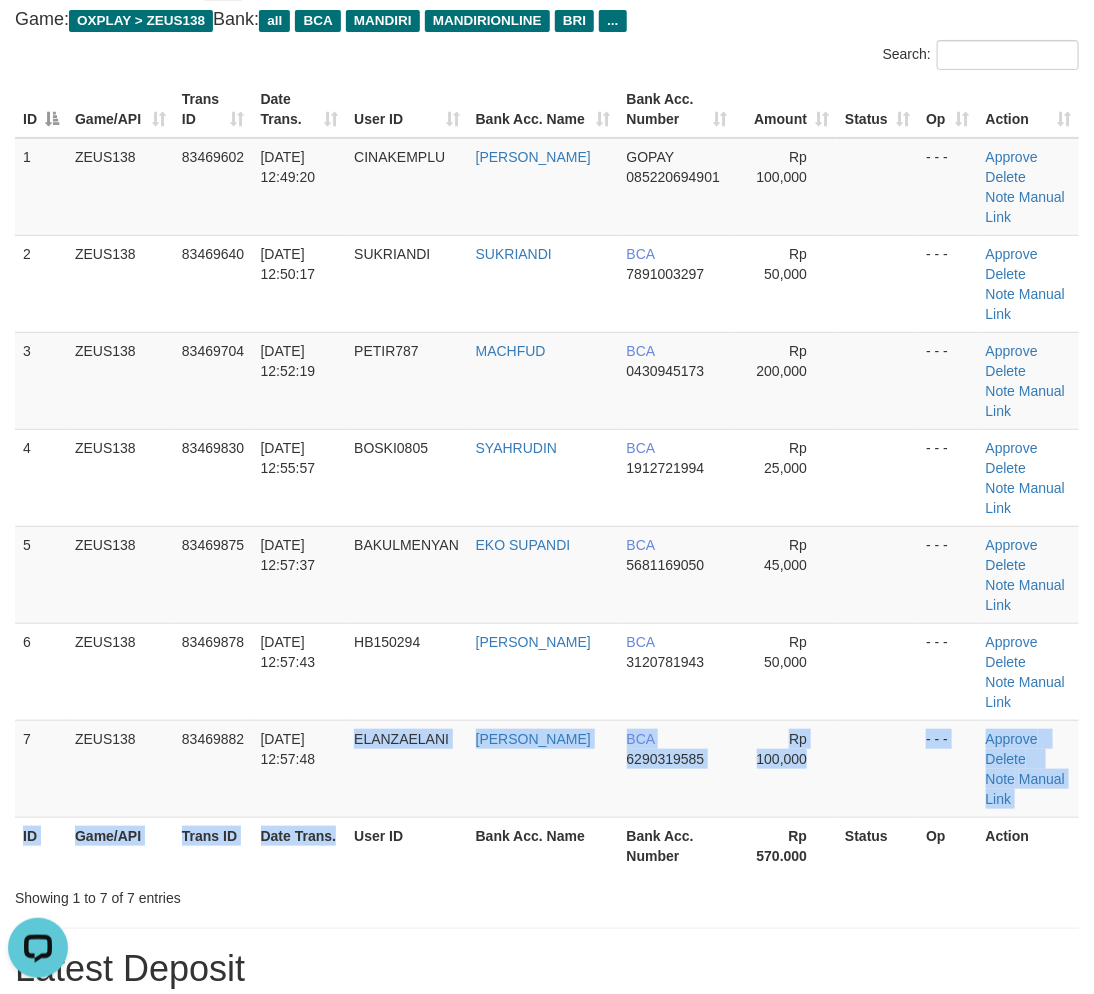 click on "Date Trans." at bounding box center [300, 845] 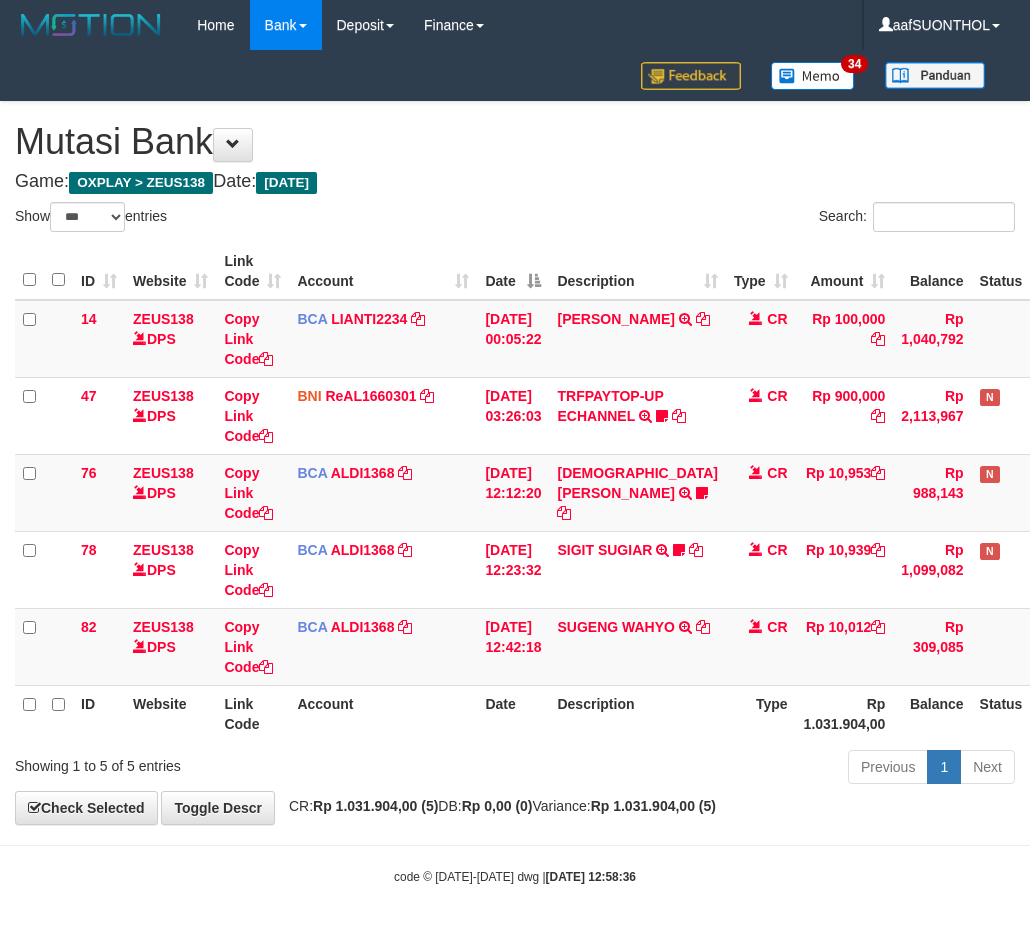 select on "***" 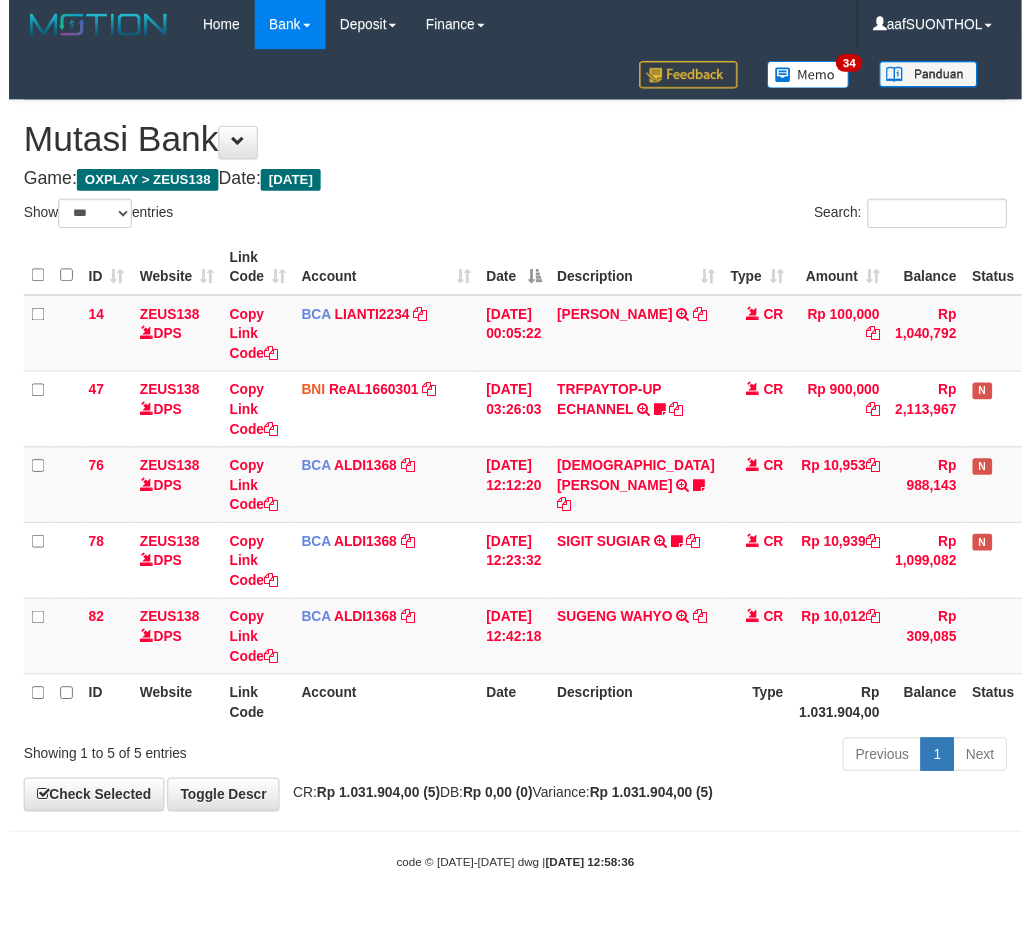 scroll, scrollTop: 24, scrollLeft: 34, axis: both 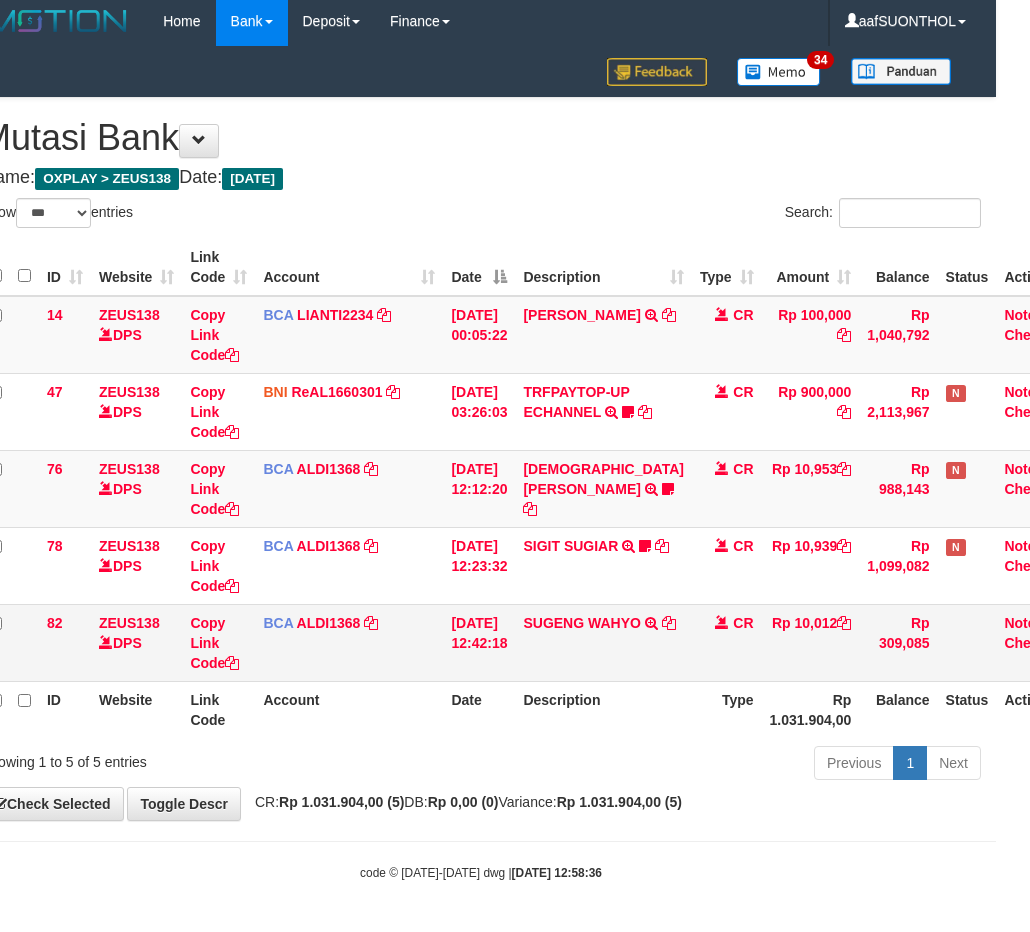 click on "Rp 10,012" at bounding box center (811, 642) 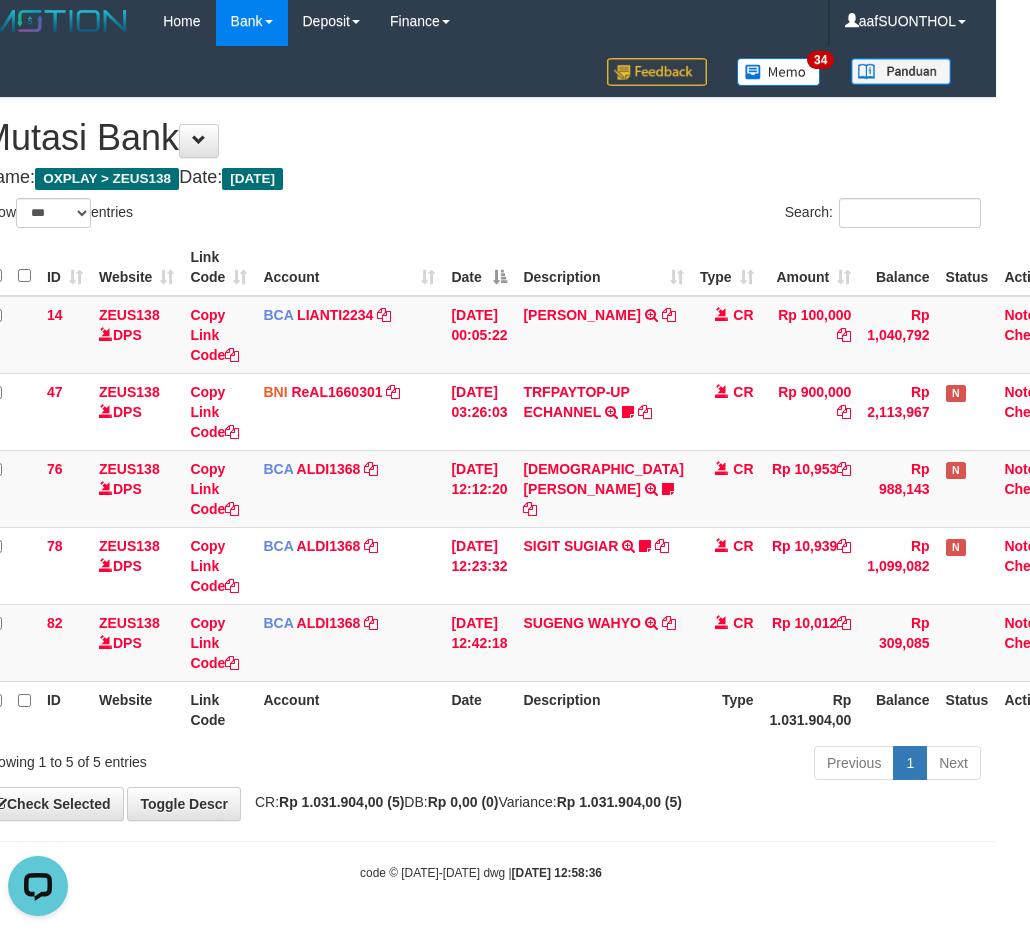 scroll, scrollTop: 0, scrollLeft: 0, axis: both 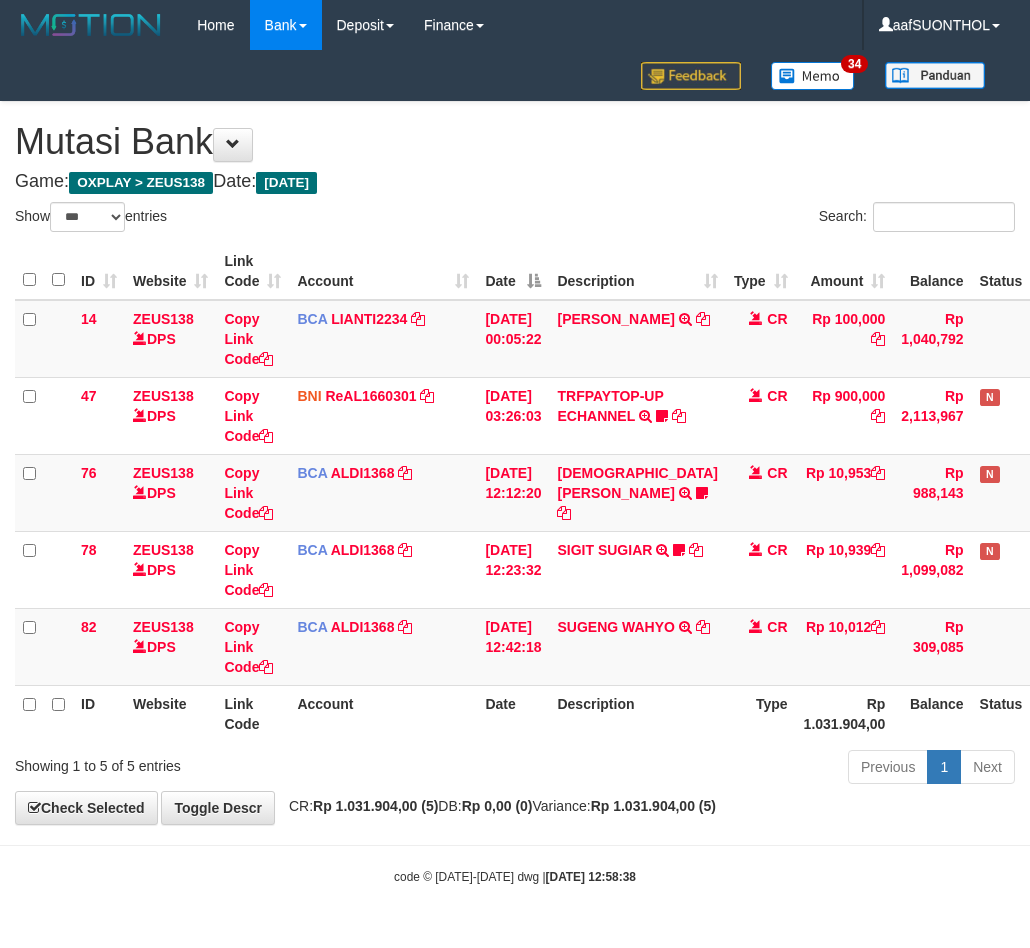 select on "***" 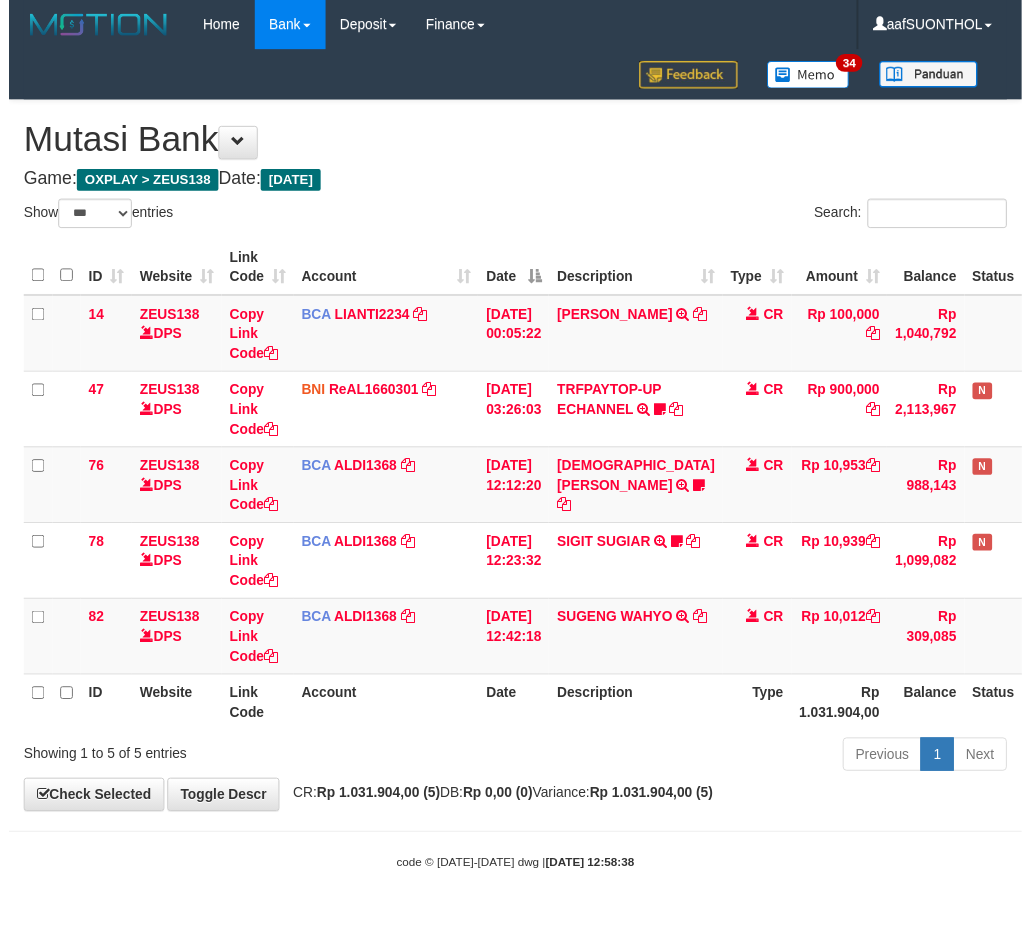 scroll, scrollTop: 24, scrollLeft: 34, axis: both 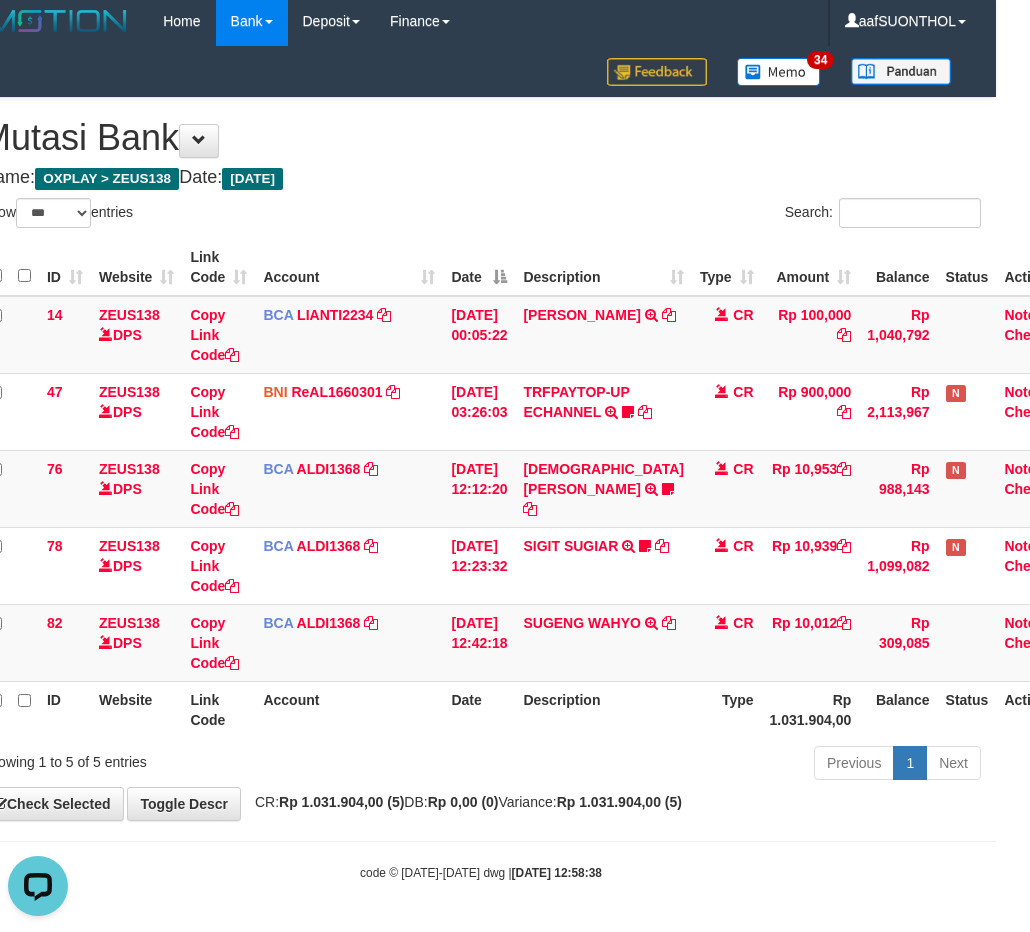 drag, startPoint x: 504, startPoint y: 794, endPoint x: 493, endPoint y: 778, distance: 19.416489 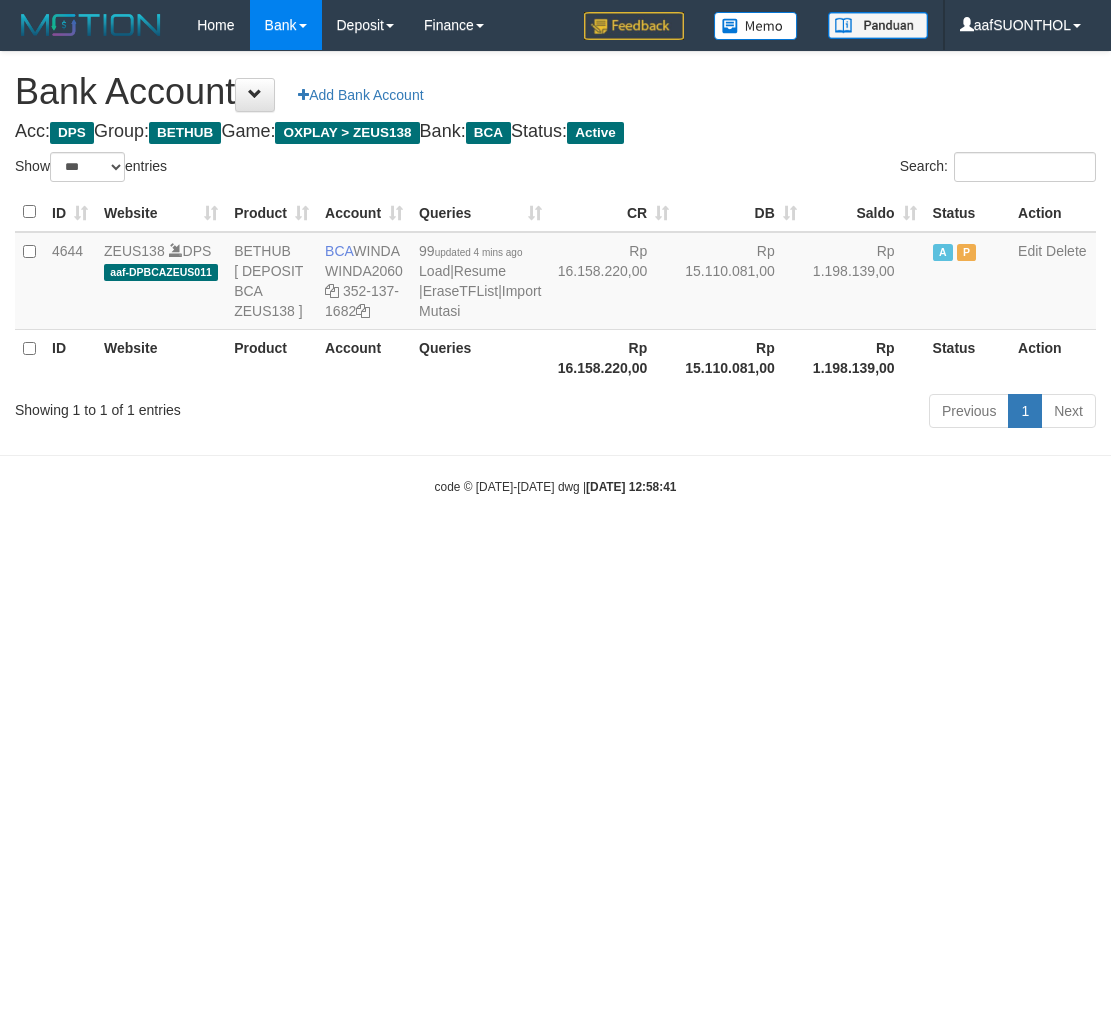 select on "***" 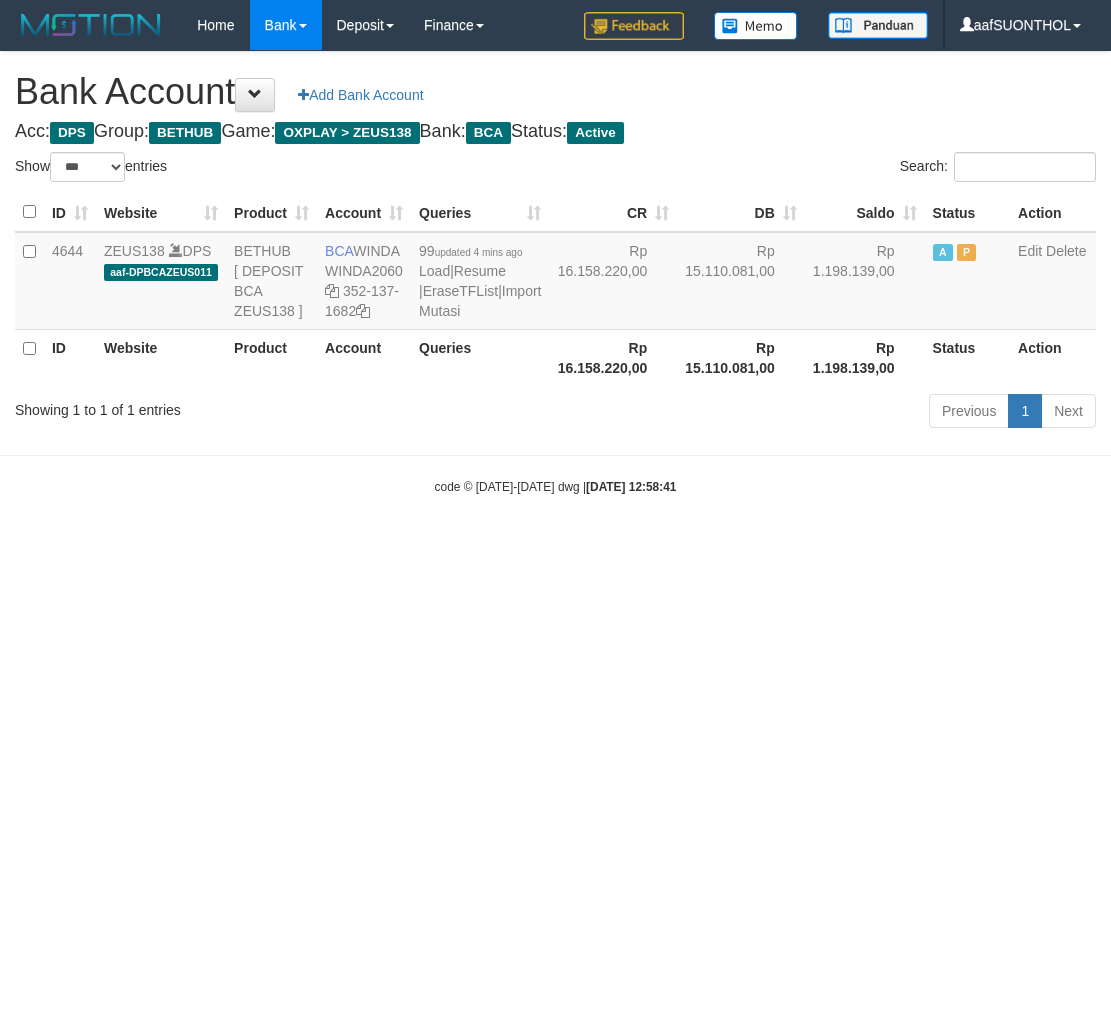 scroll, scrollTop: 0, scrollLeft: 0, axis: both 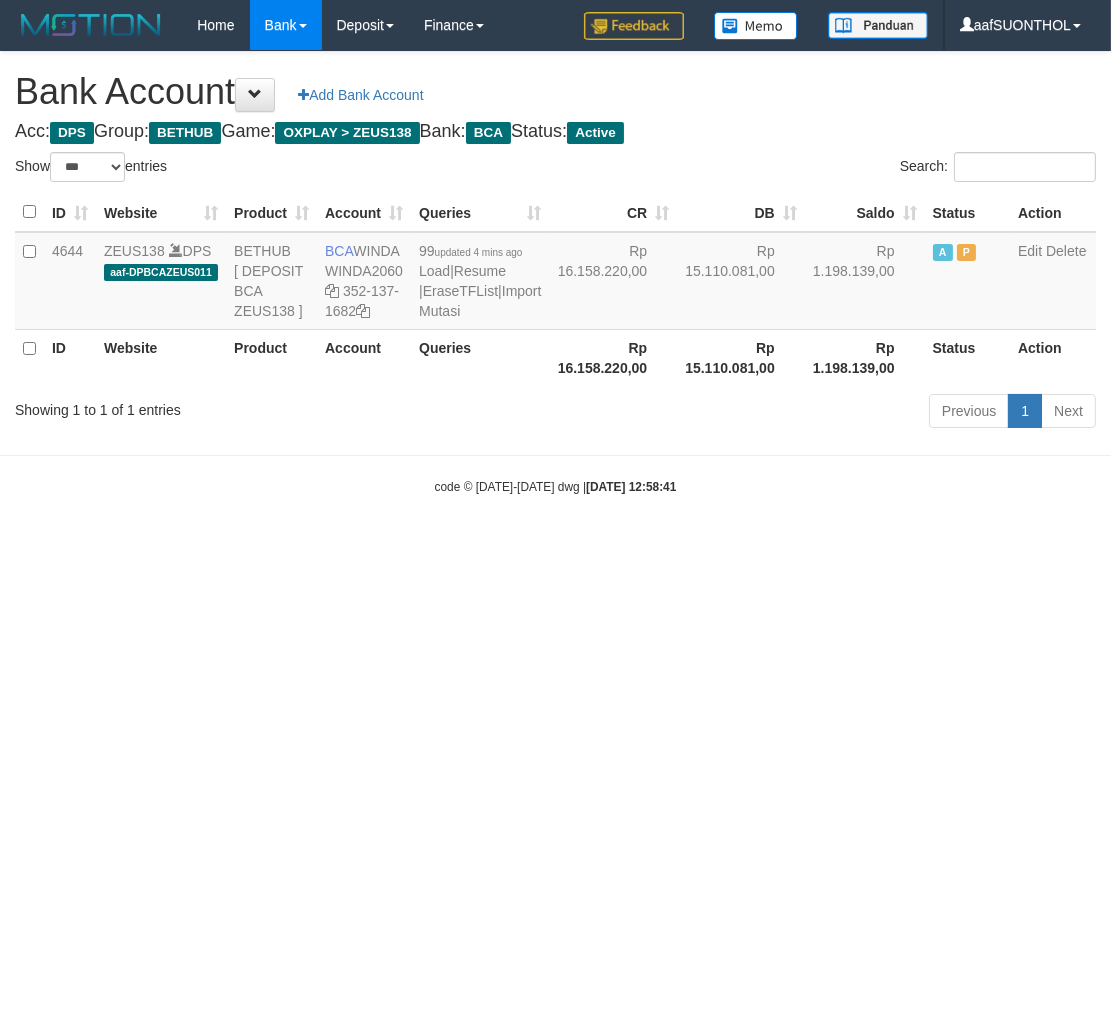 click on "Toggle navigation
Home
Bank
Account List
Load
By Website
Group
[OXPLAY]													ZEUS138
By Load Group (DPS)
Sync" at bounding box center (555, 273) 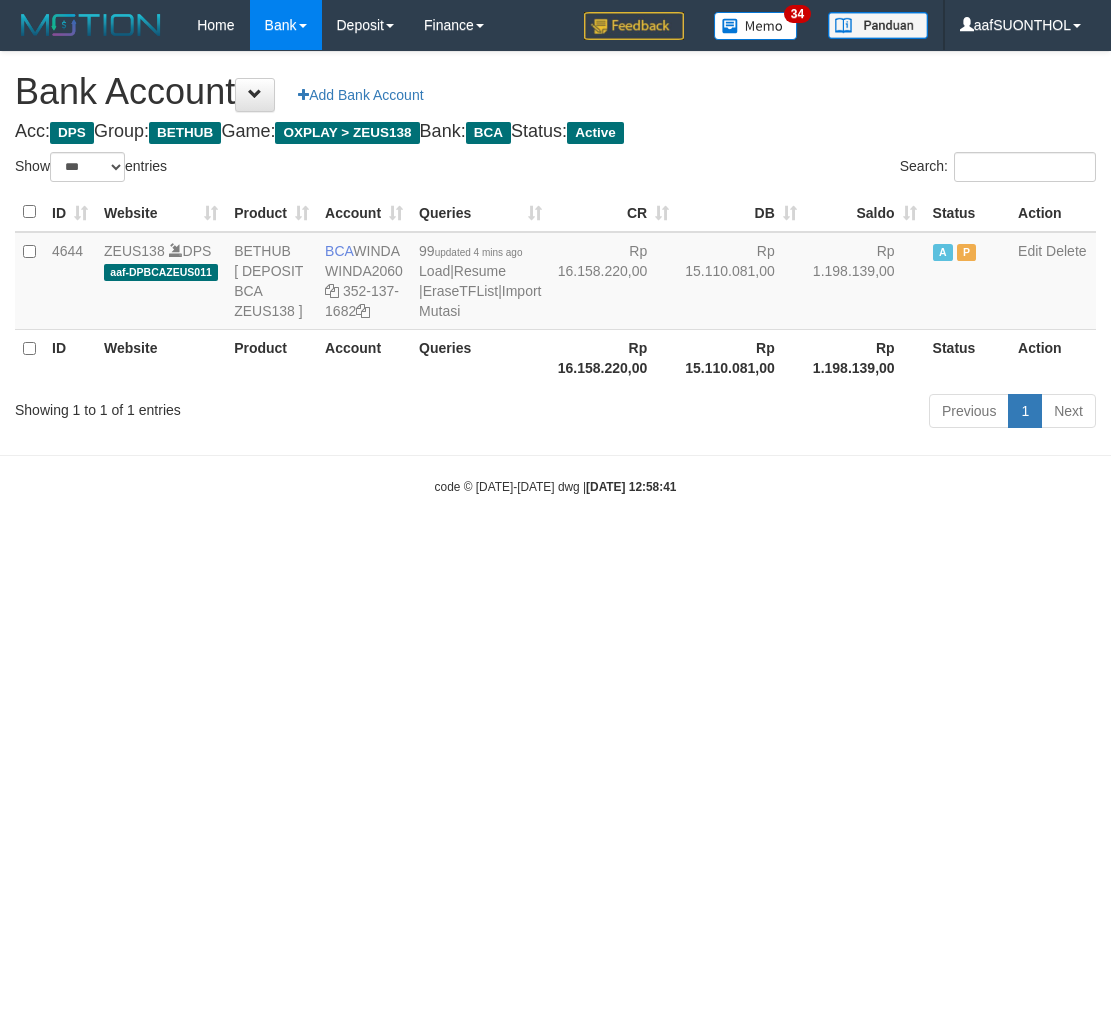 select on "***" 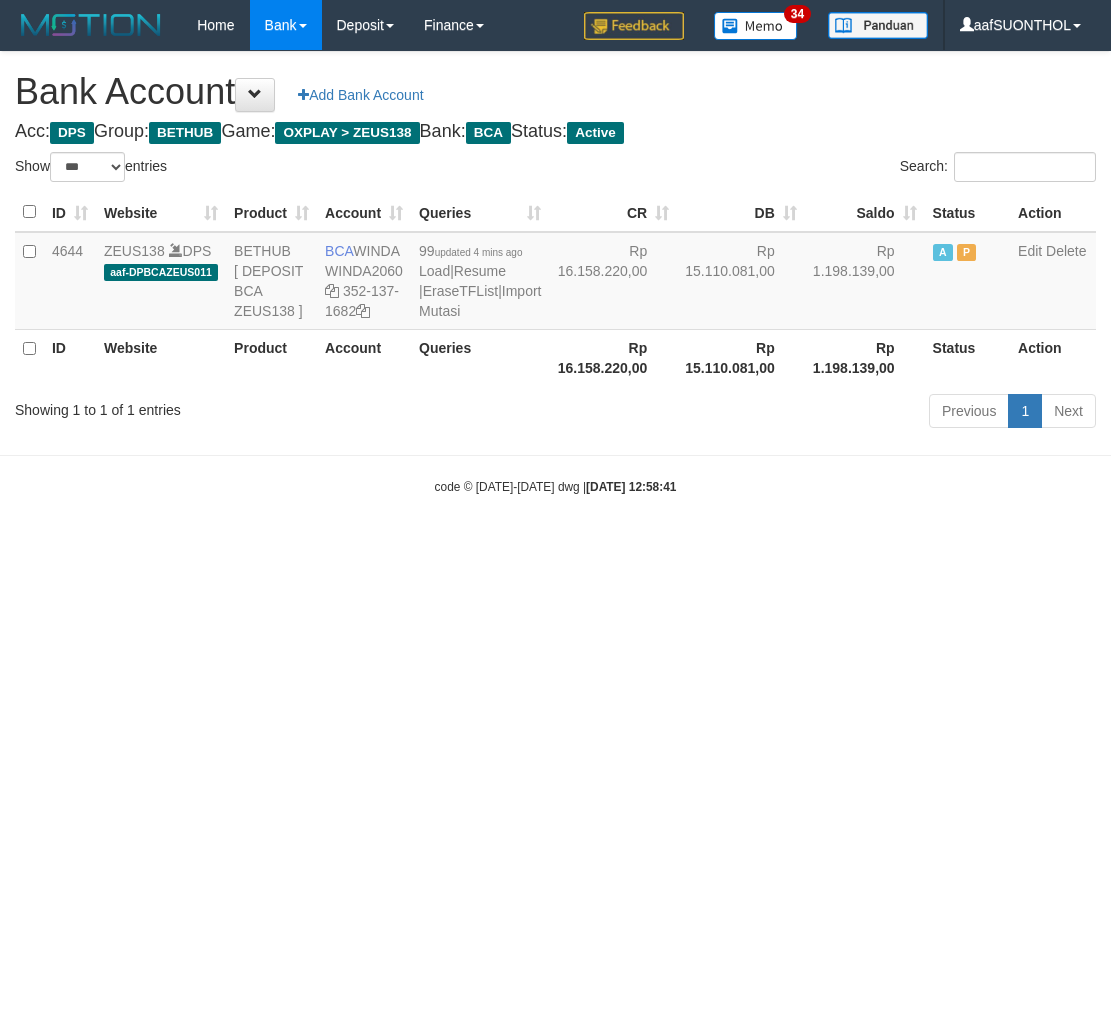scroll, scrollTop: 0, scrollLeft: 0, axis: both 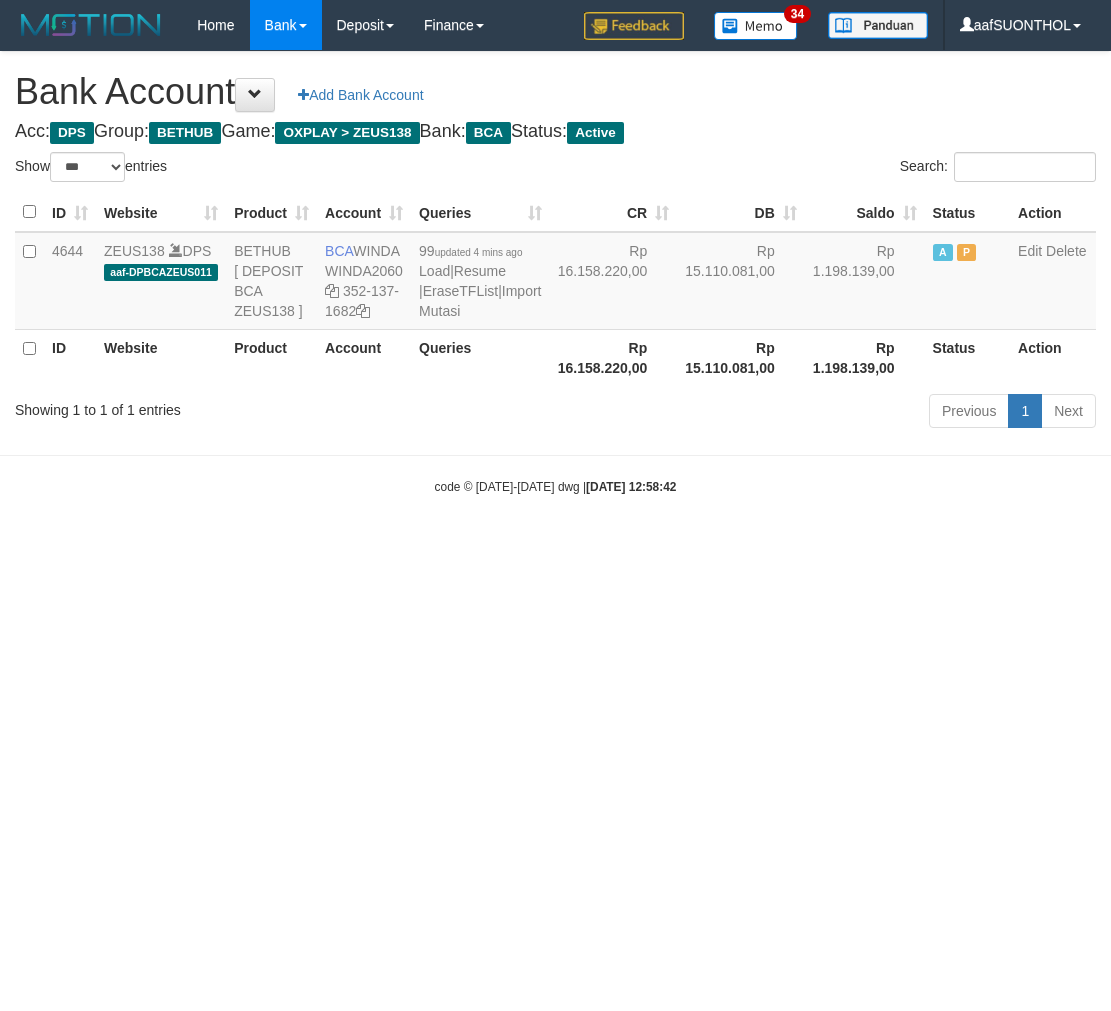 select on "***" 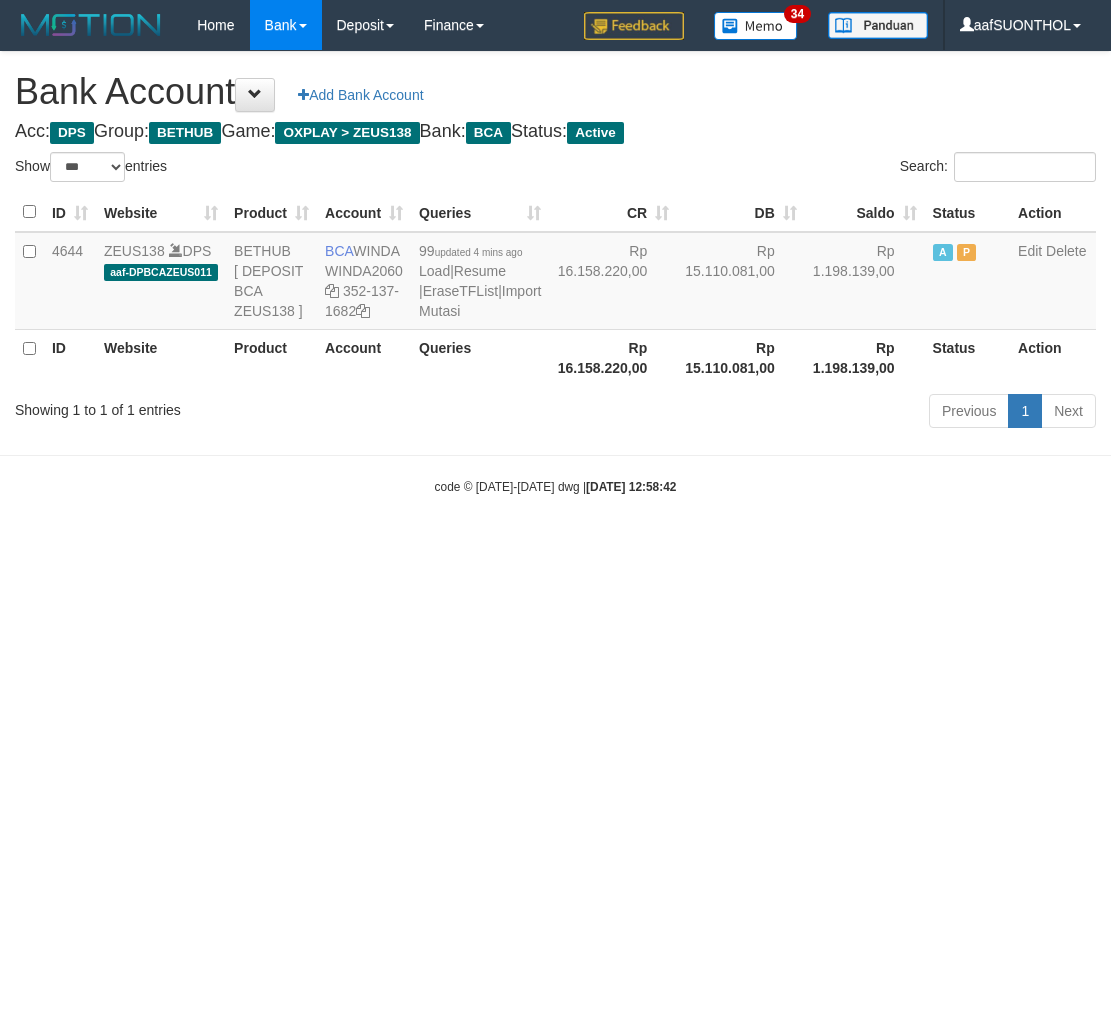 scroll, scrollTop: 0, scrollLeft: 0, axis: both 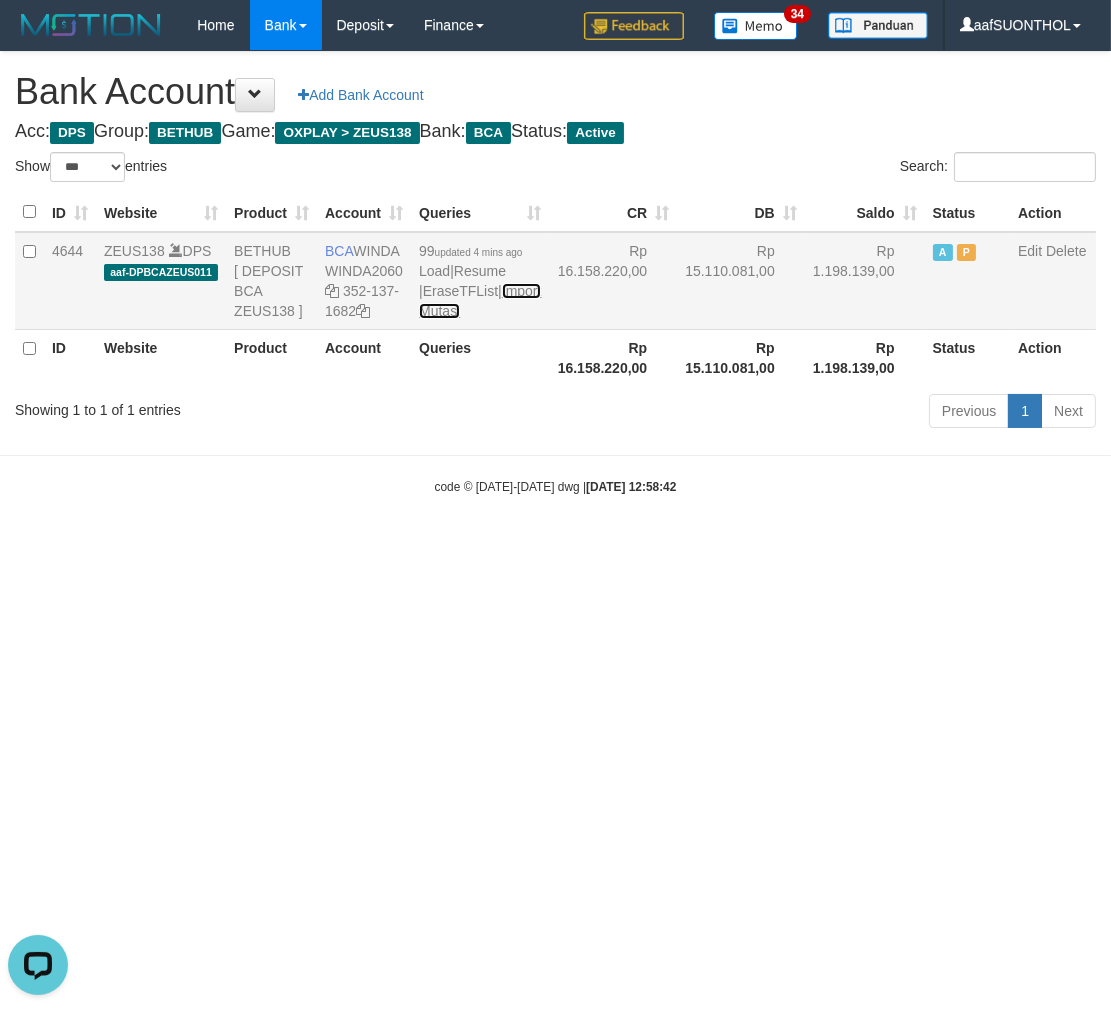 click on "Import Mutasi" at bounding box center [480, 301] 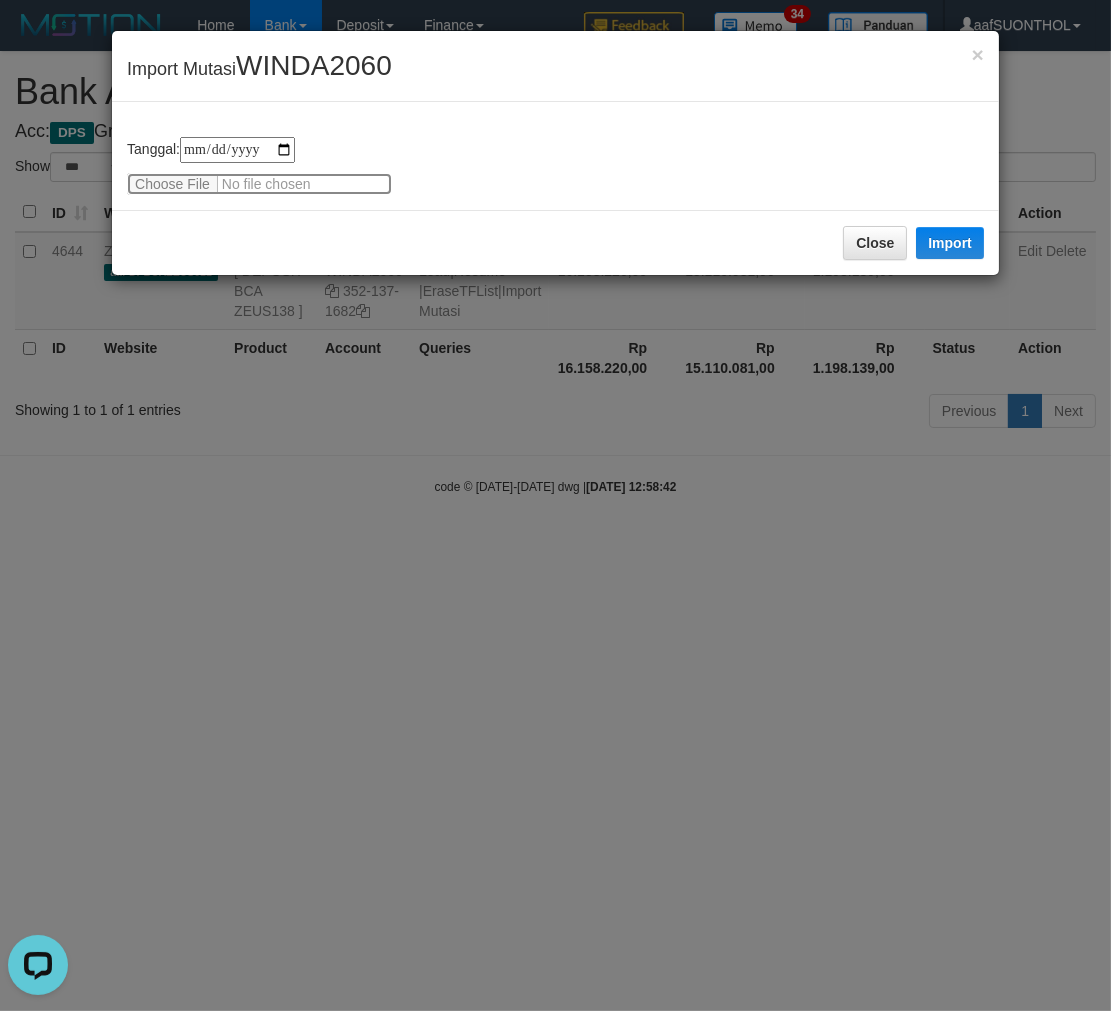 click at bounding box center [259, 184] 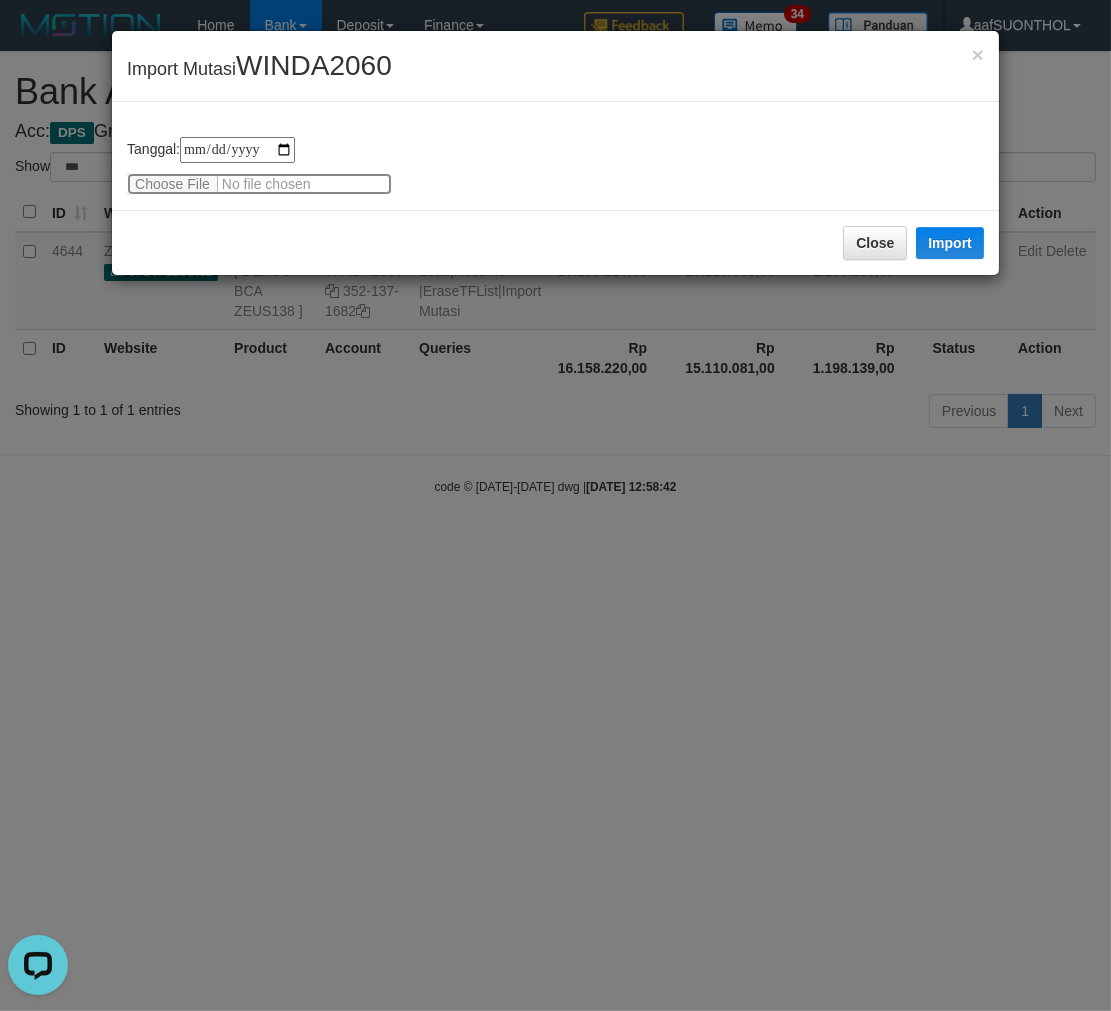 type on "**********" 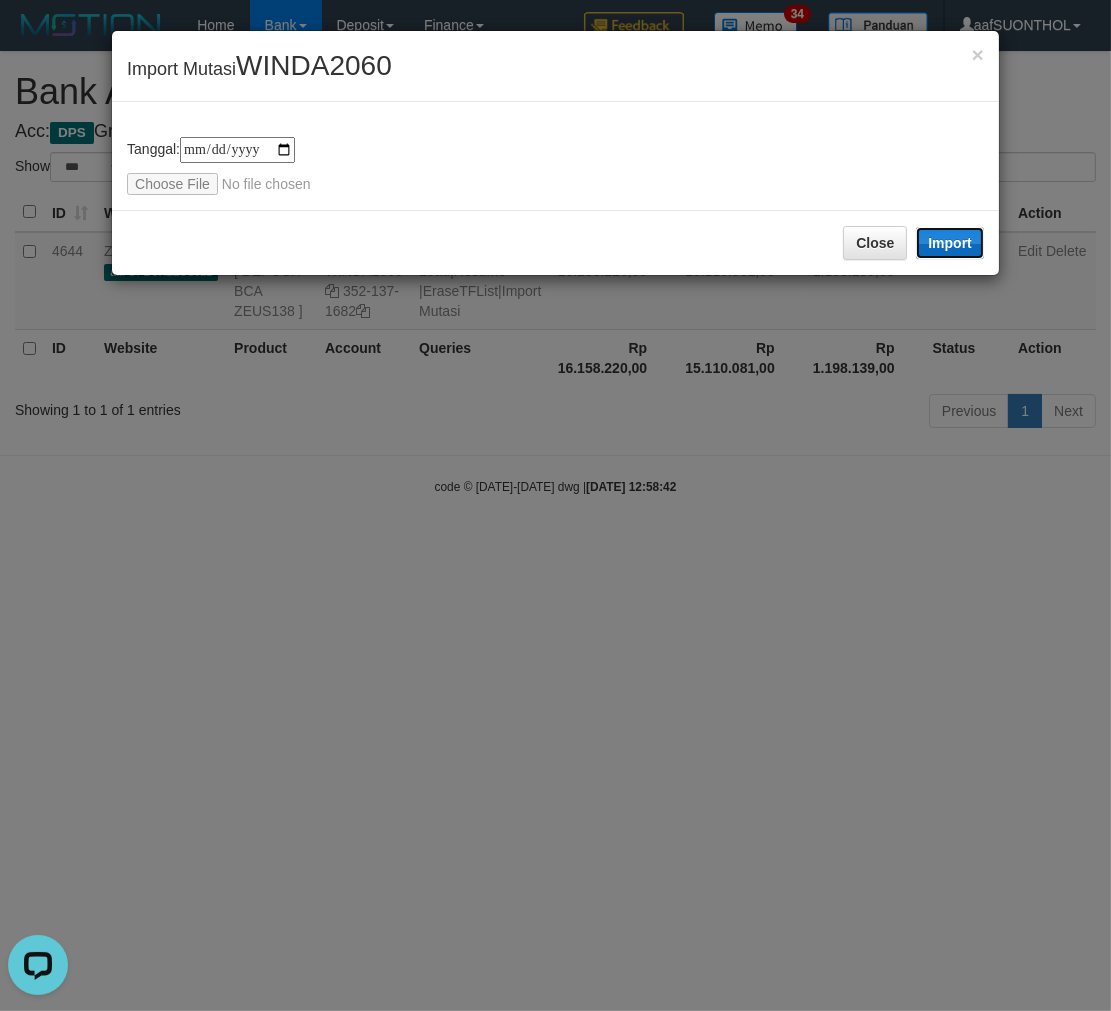 click on "Import" at bounding box center [950, 243] 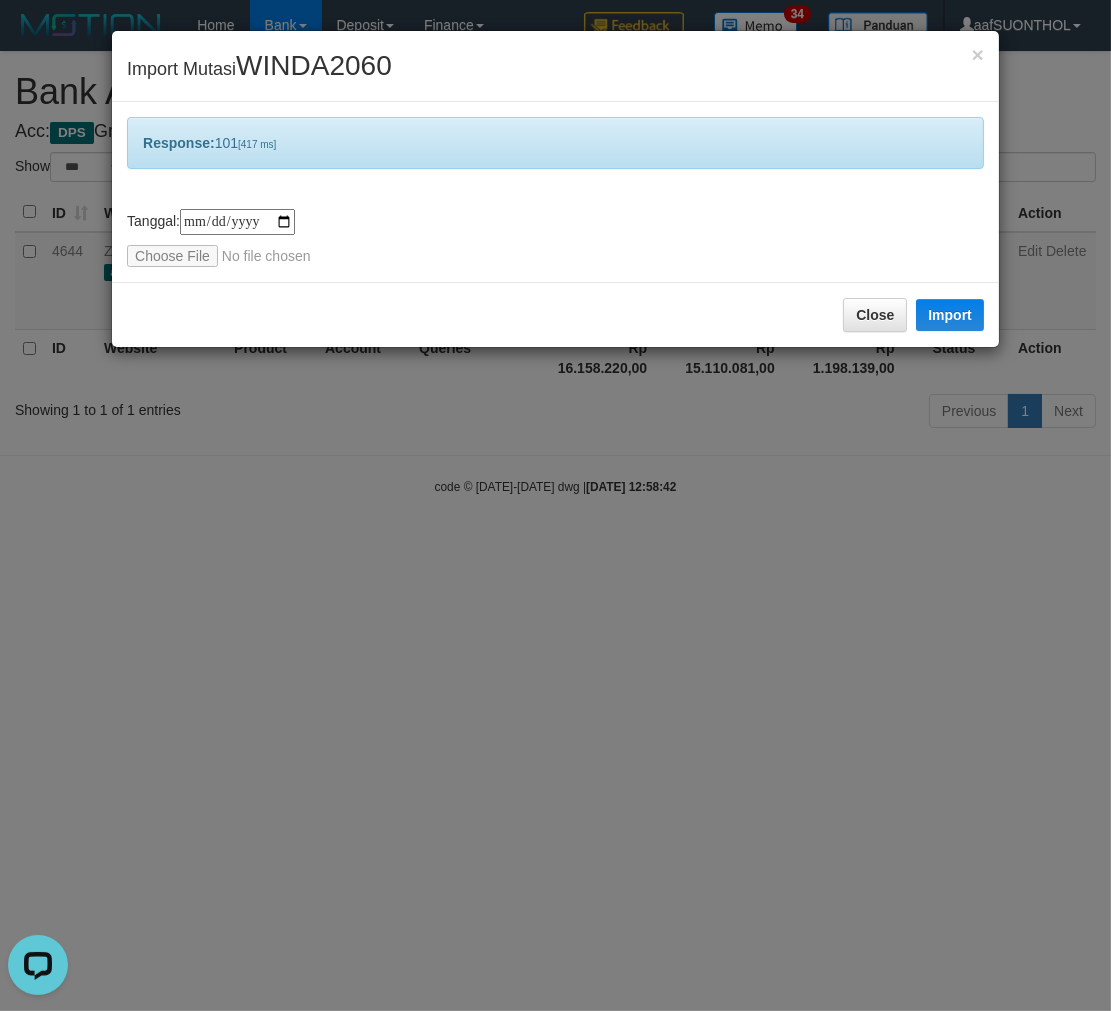 click on "**********" at bounding box center (555, 505) 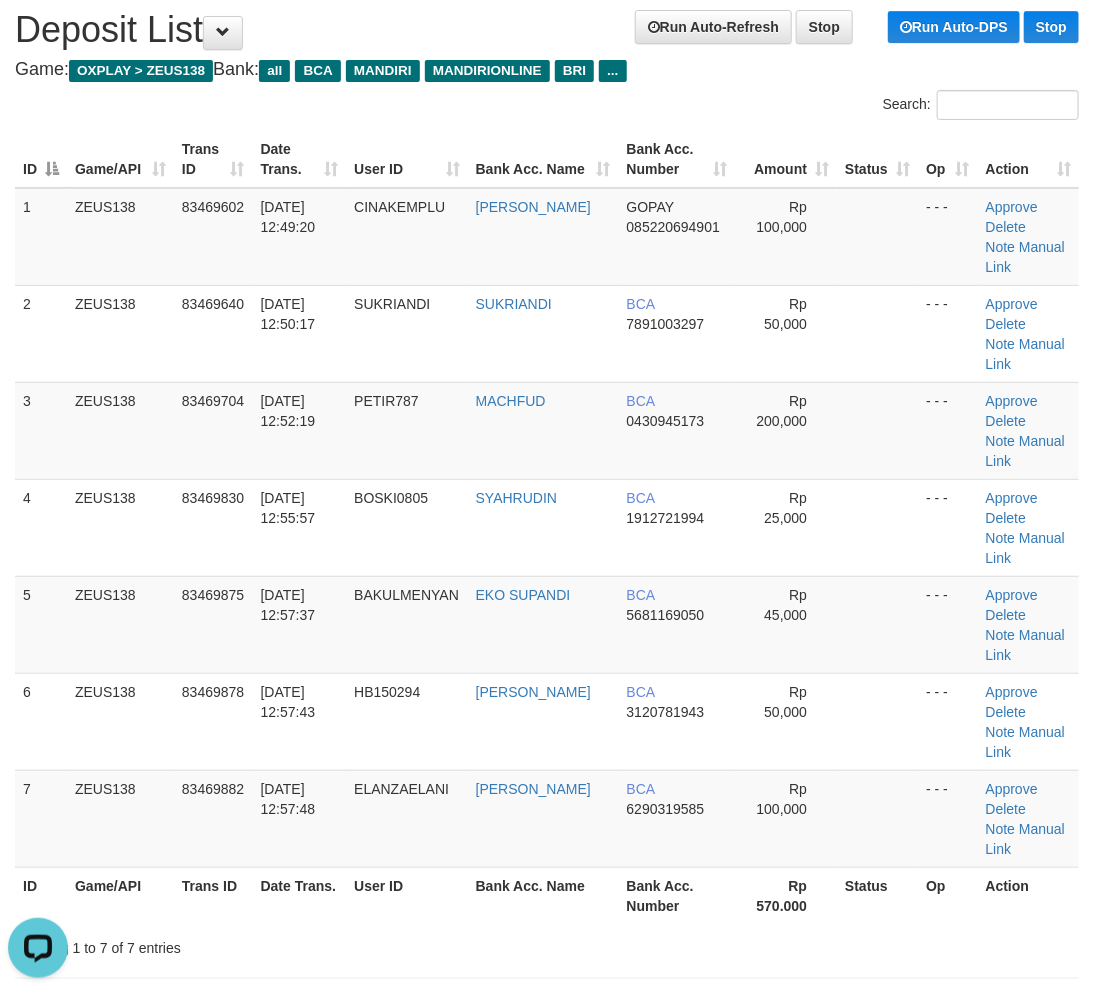 scroll, scrollTop: 0, scrollLeft: 0, axis: both 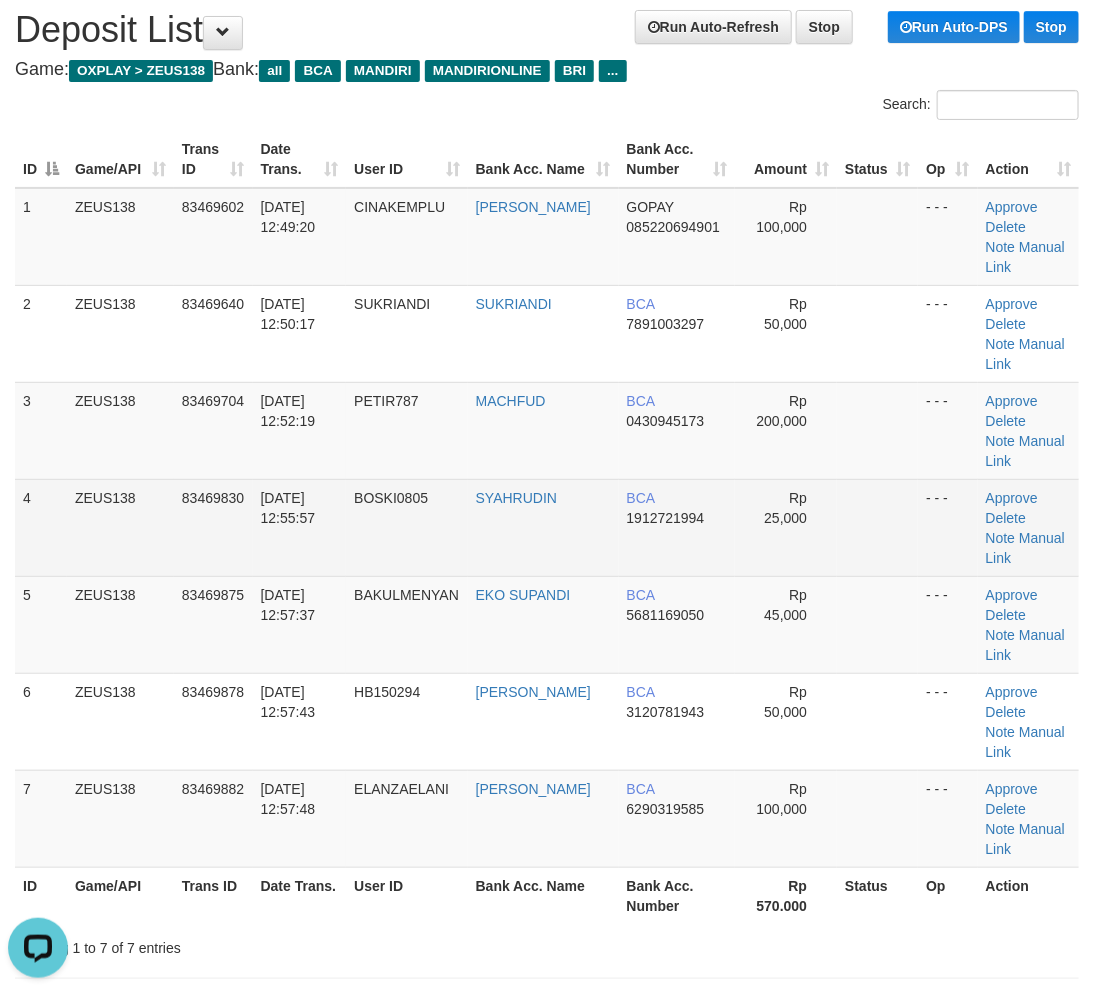 click at bounding box center (877, 527) 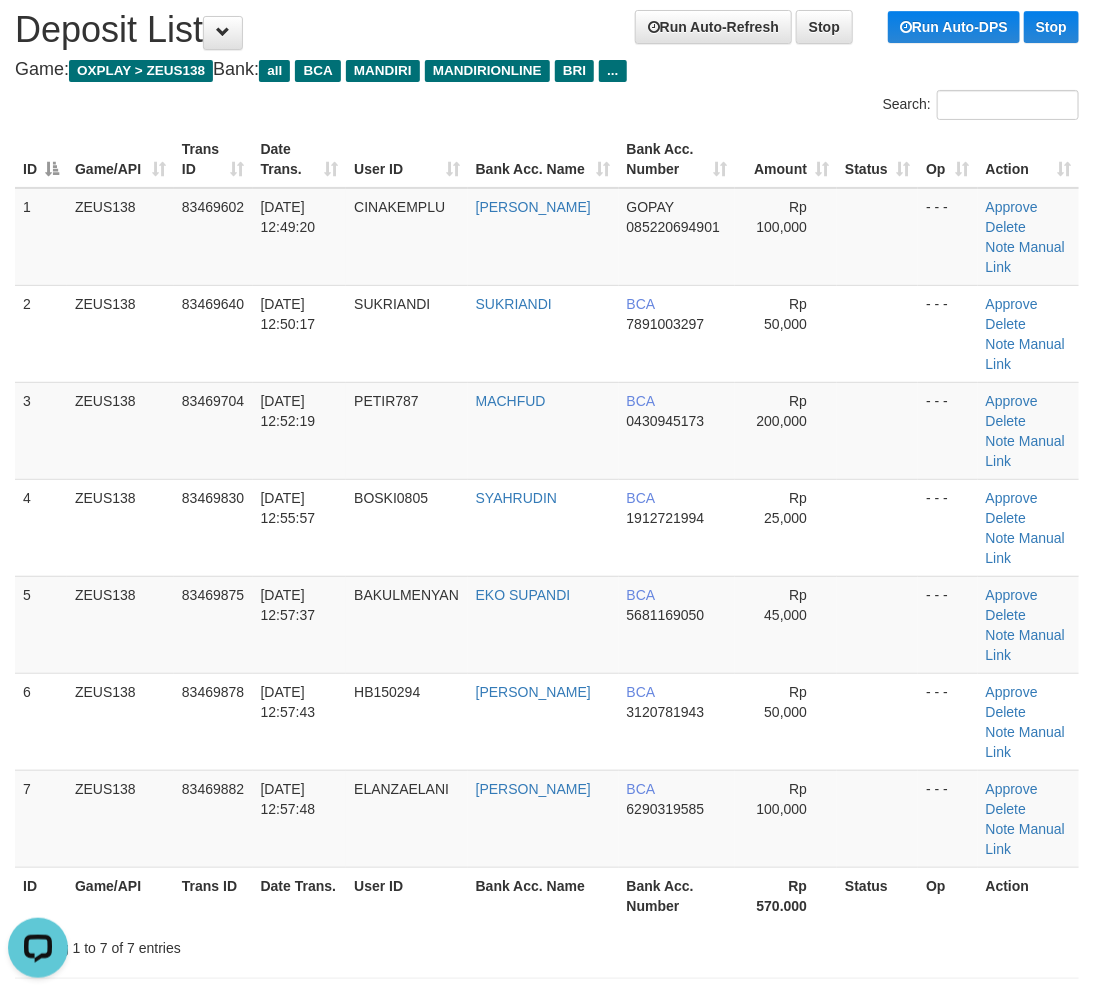 drag, startPoint x: 877, startPoint y: 491, endPoint x: 1107, endPoint y: 532, distance: 233.62576 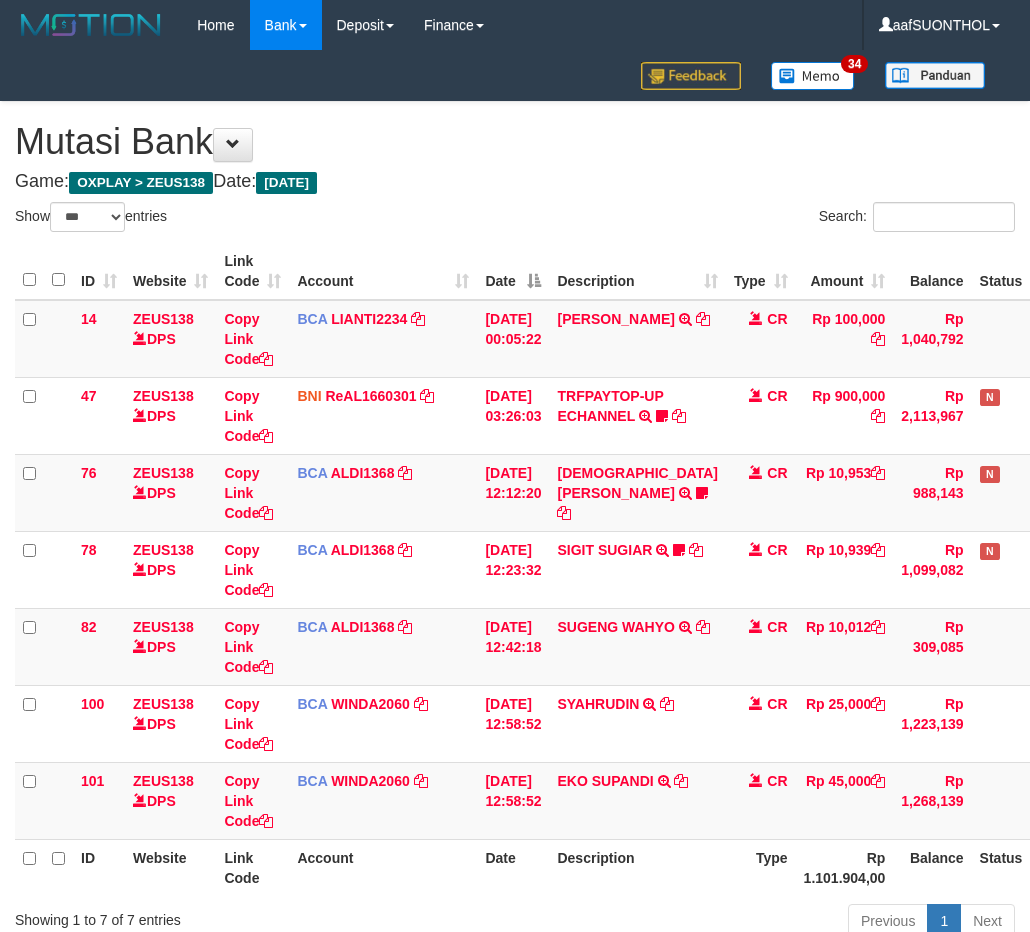 select on "***" 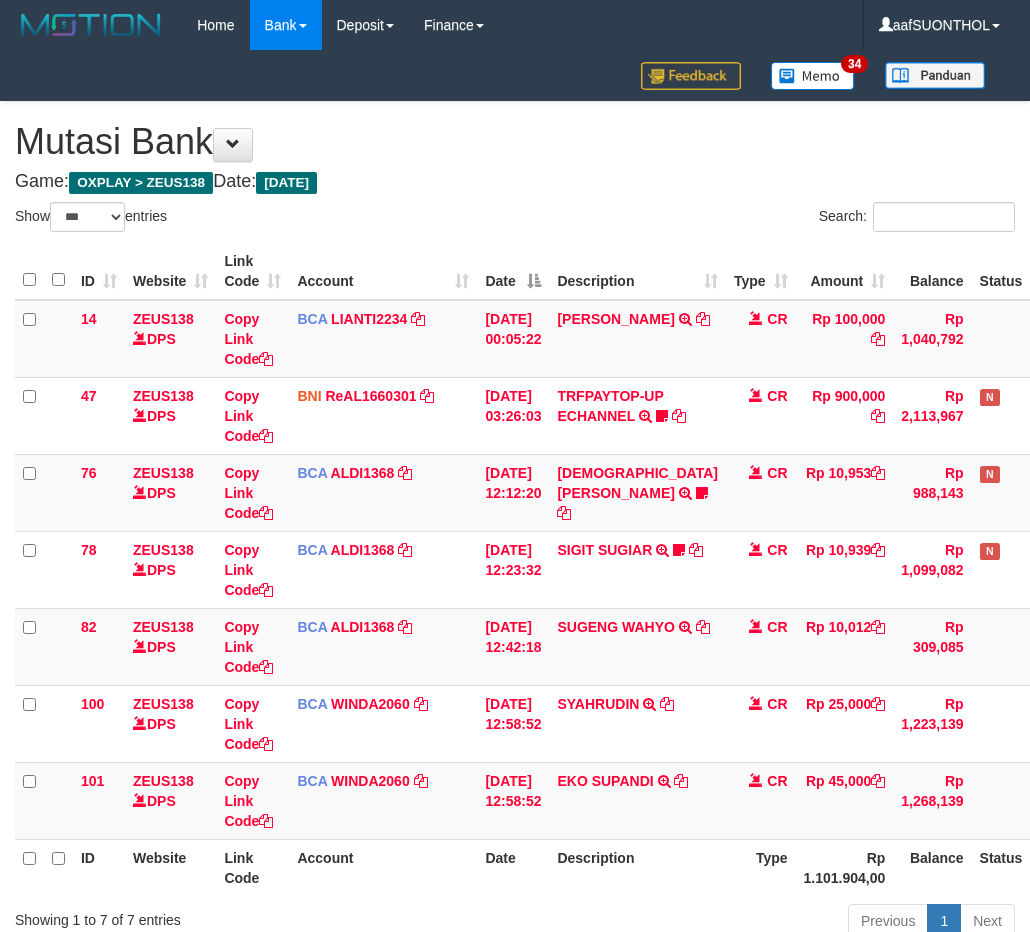scroll, scrollTop: 76, scrollLeft: 34, axis: both 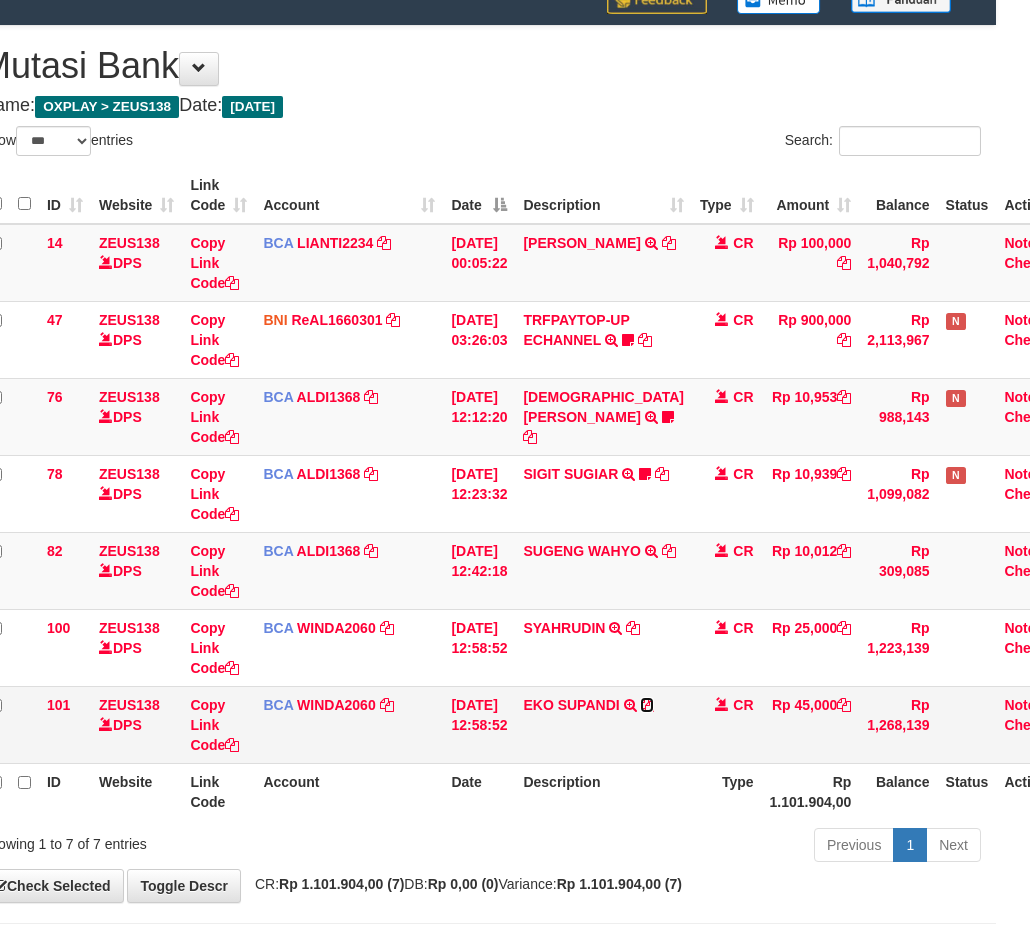 drag, startPoint x: 561, startPoint y: 747, endPoint x: 532, endPoint y: 744, distance: 29.15476 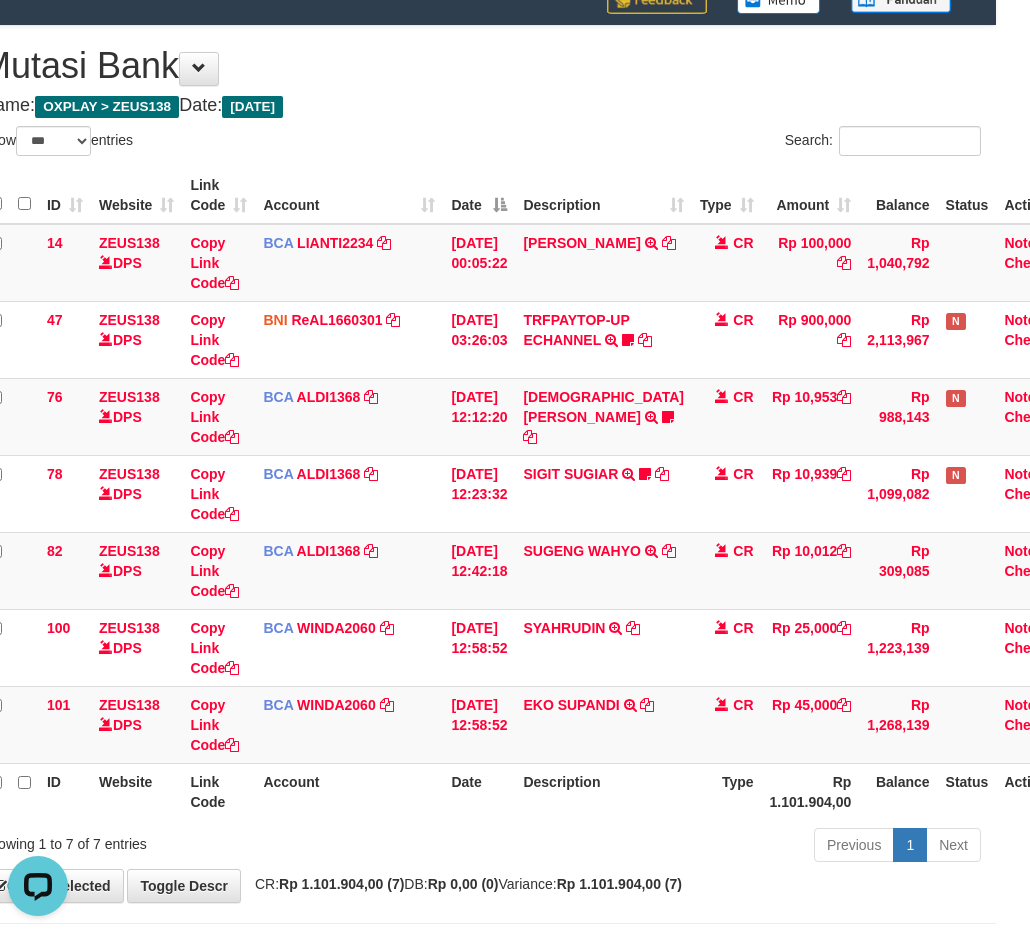 scroll, scrollTop: 0, scrollLeft: 0, axis: both 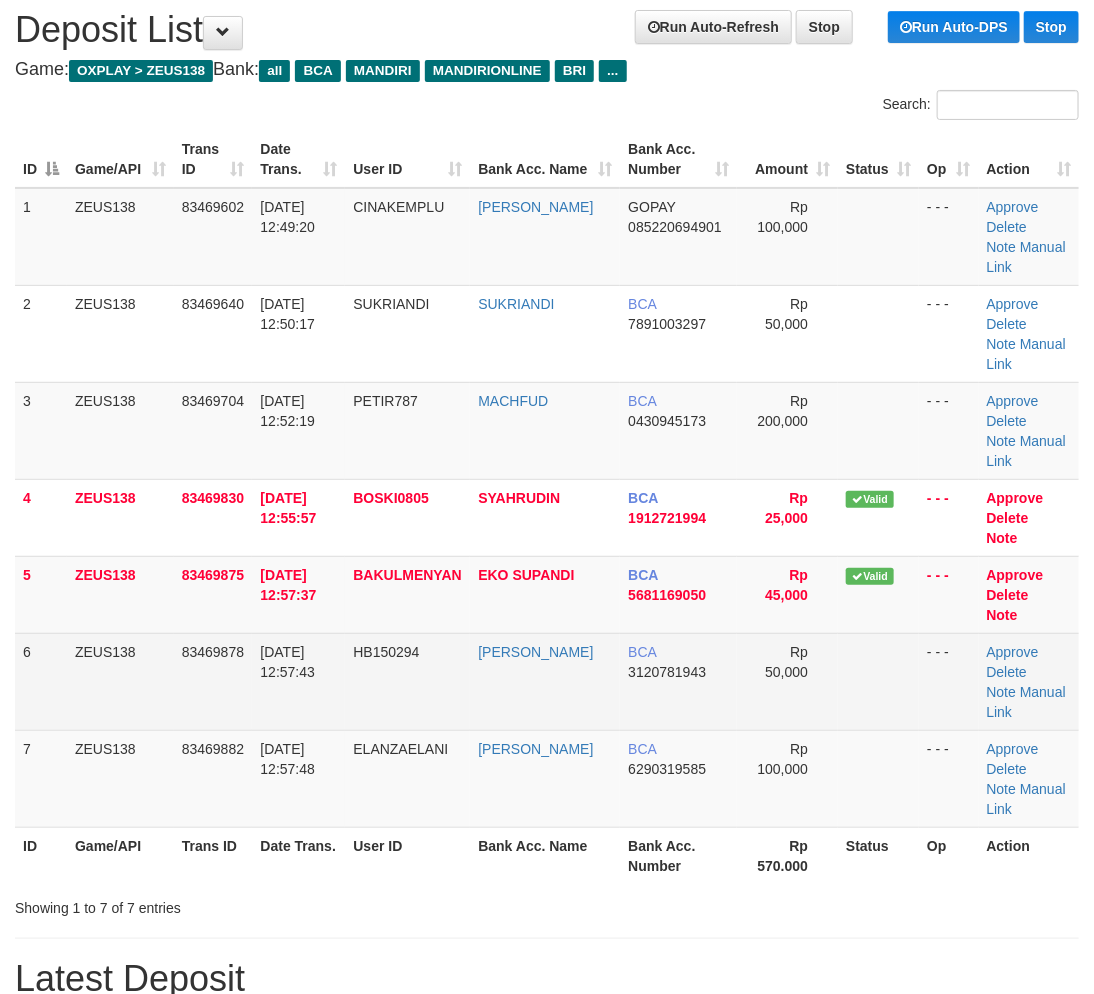 click on "Rp 50,000" at bounding box center (787, 681) 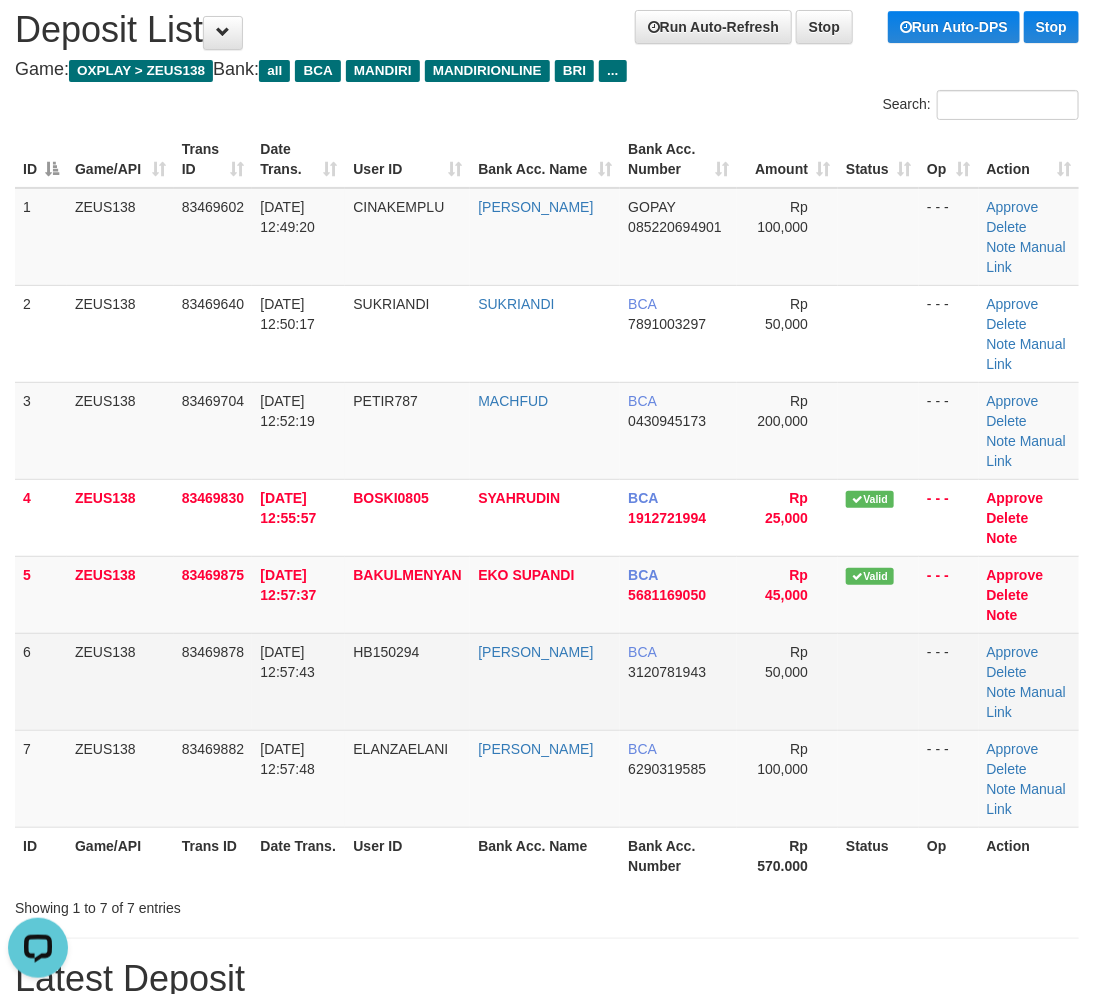 scroll, scrollTop: 0, scrollLeft: 0, axis: both 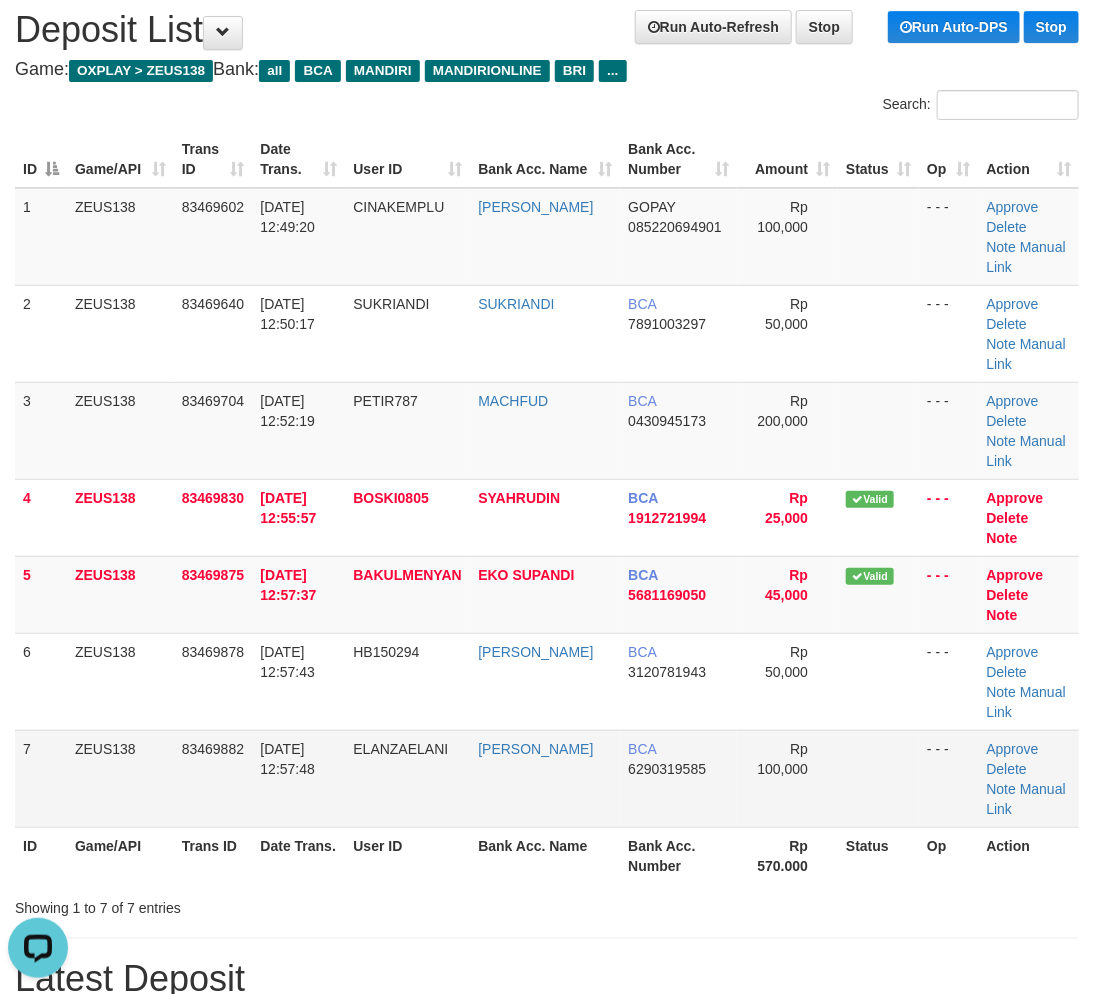 click on "BCA
6290319585" at bounding box center [678, 778] 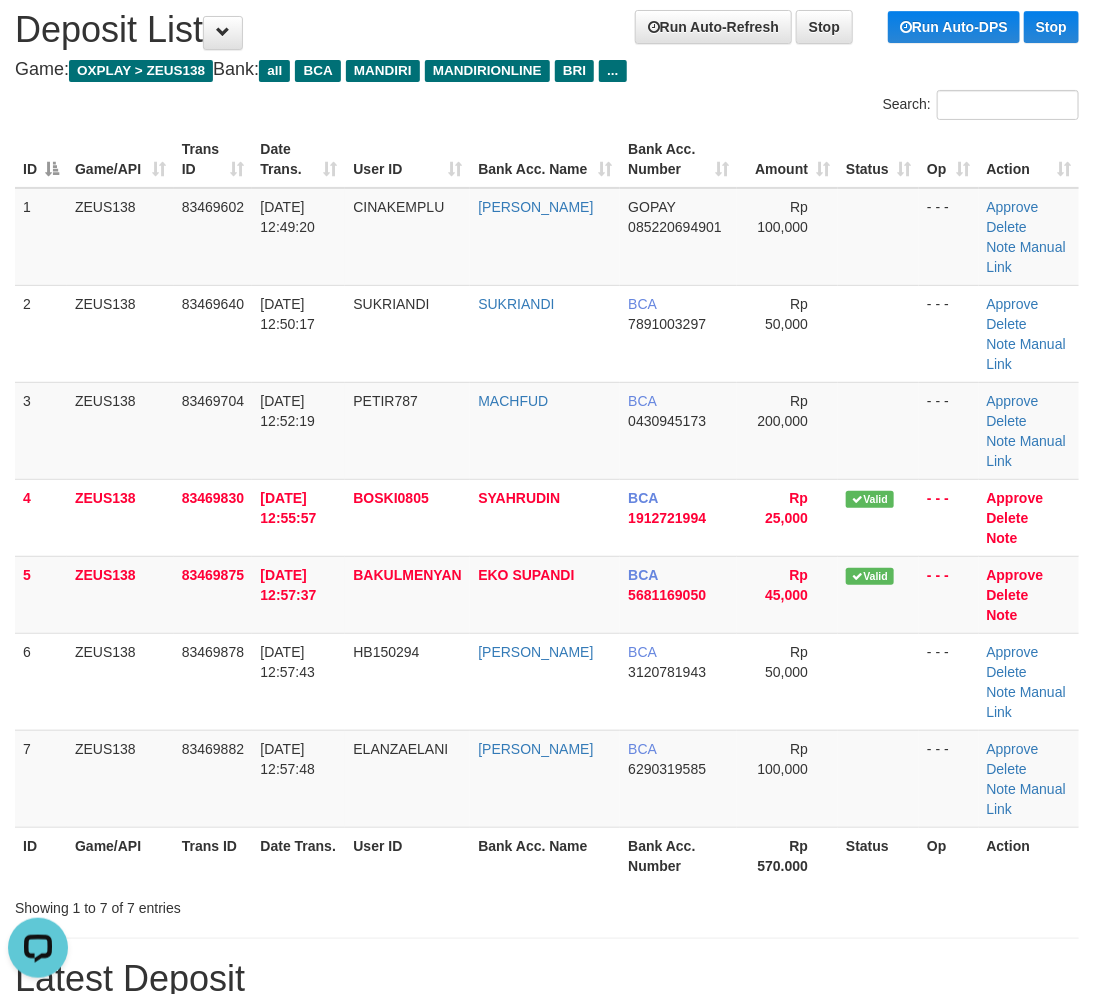 drag, startPoint x: 601, startPoint y: 817, endPoint x: 594, endPoint y: 844, distance: 27.89265 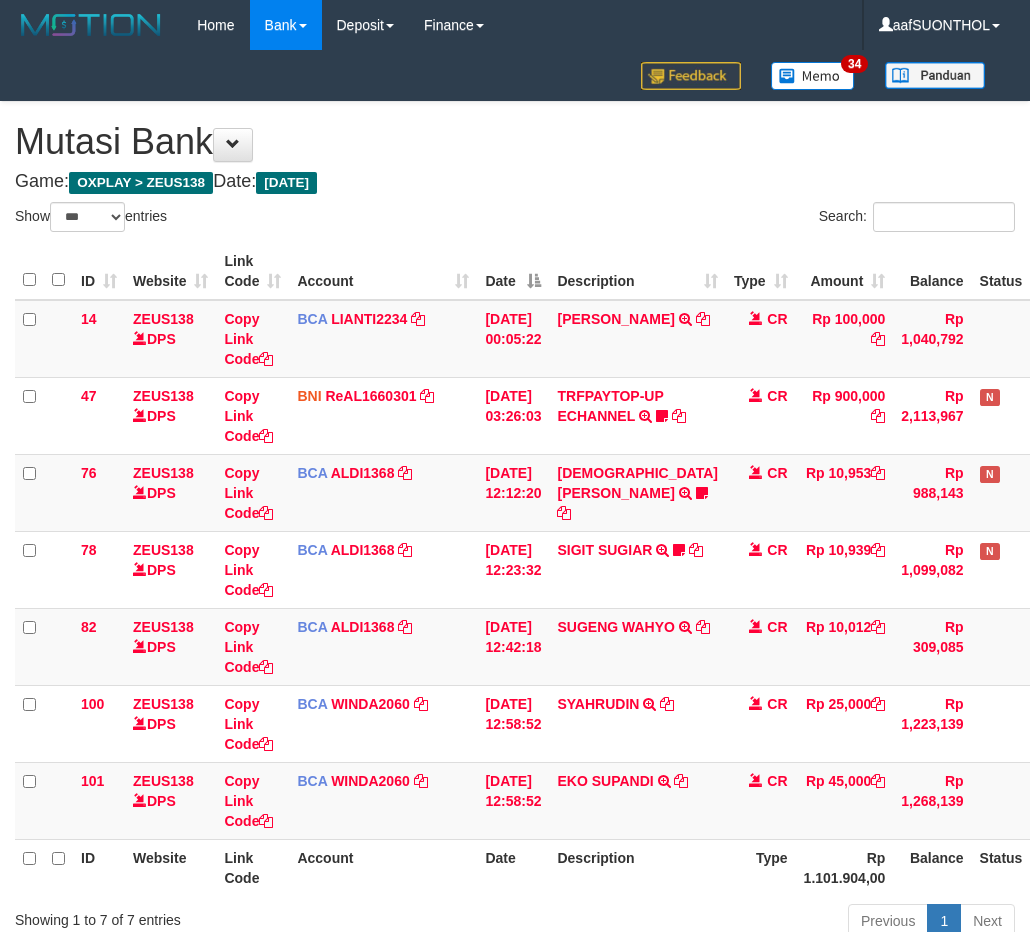 select on "***" 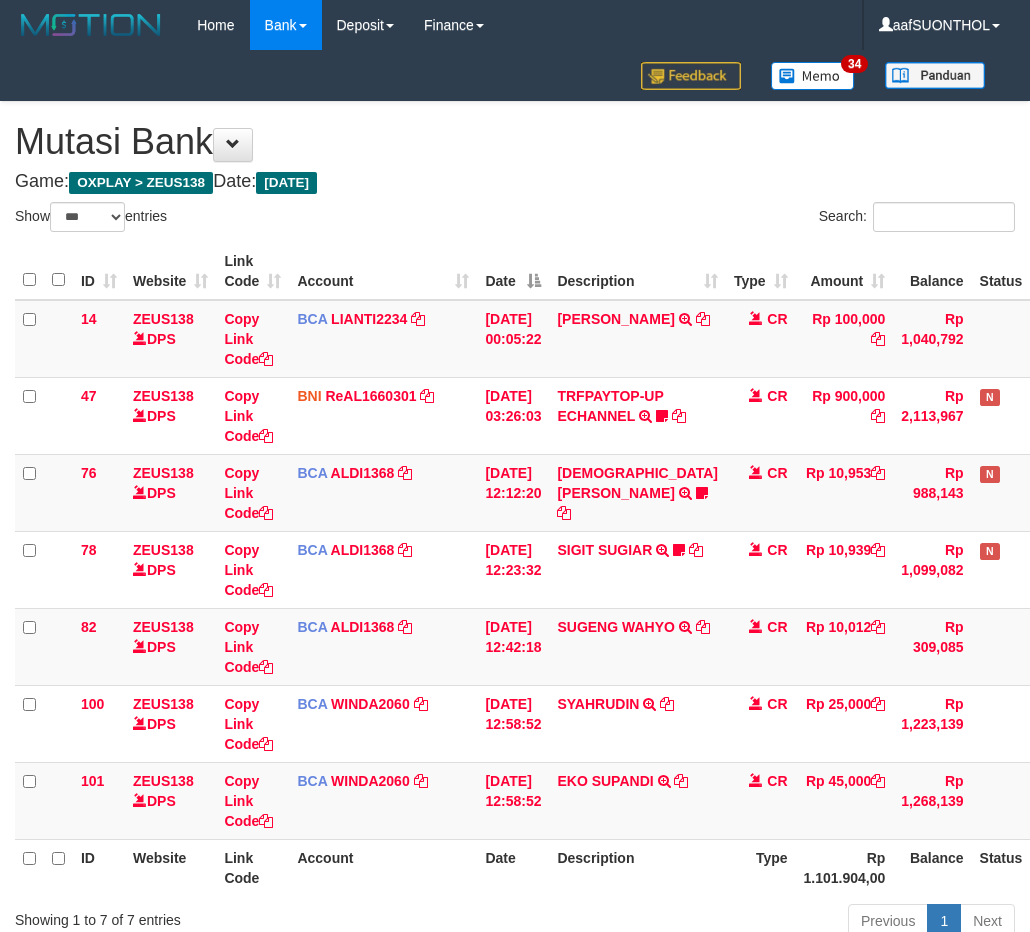 scroll, scrollTop: 76, scrollLeft: 34, axis: both 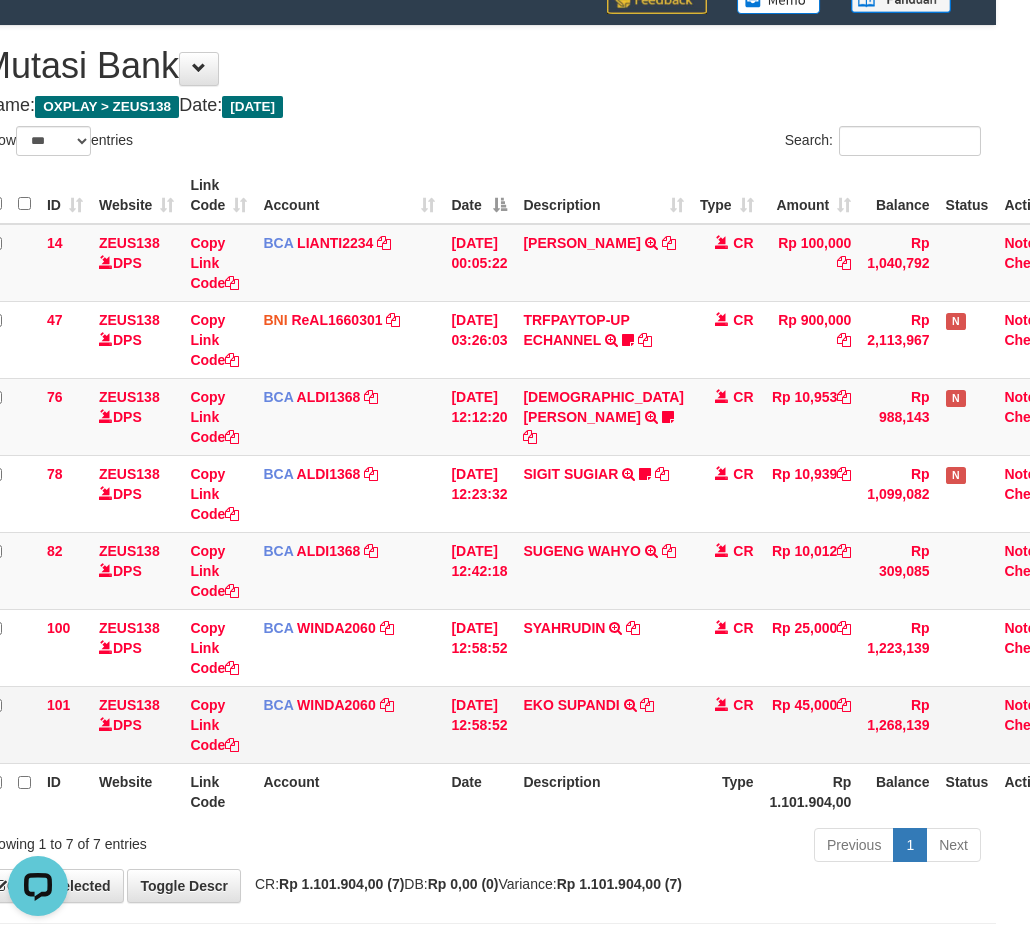 drag, startPoint x: 607, startPoint y: 756, endPoint x: 596, endPoint y: 751, distance: 12.083046 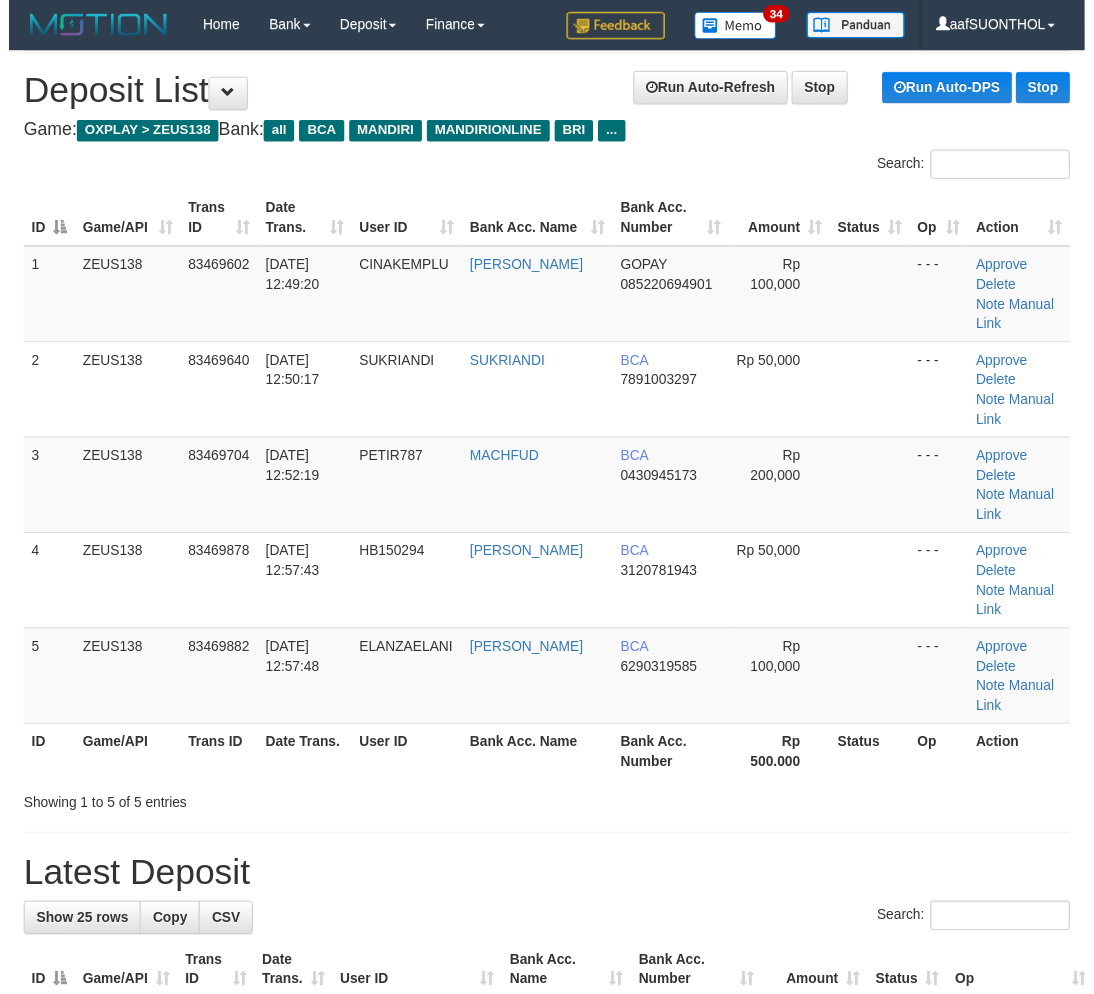 scroll, scrollTop: 62, scrollLeft: 0, axis: vertical 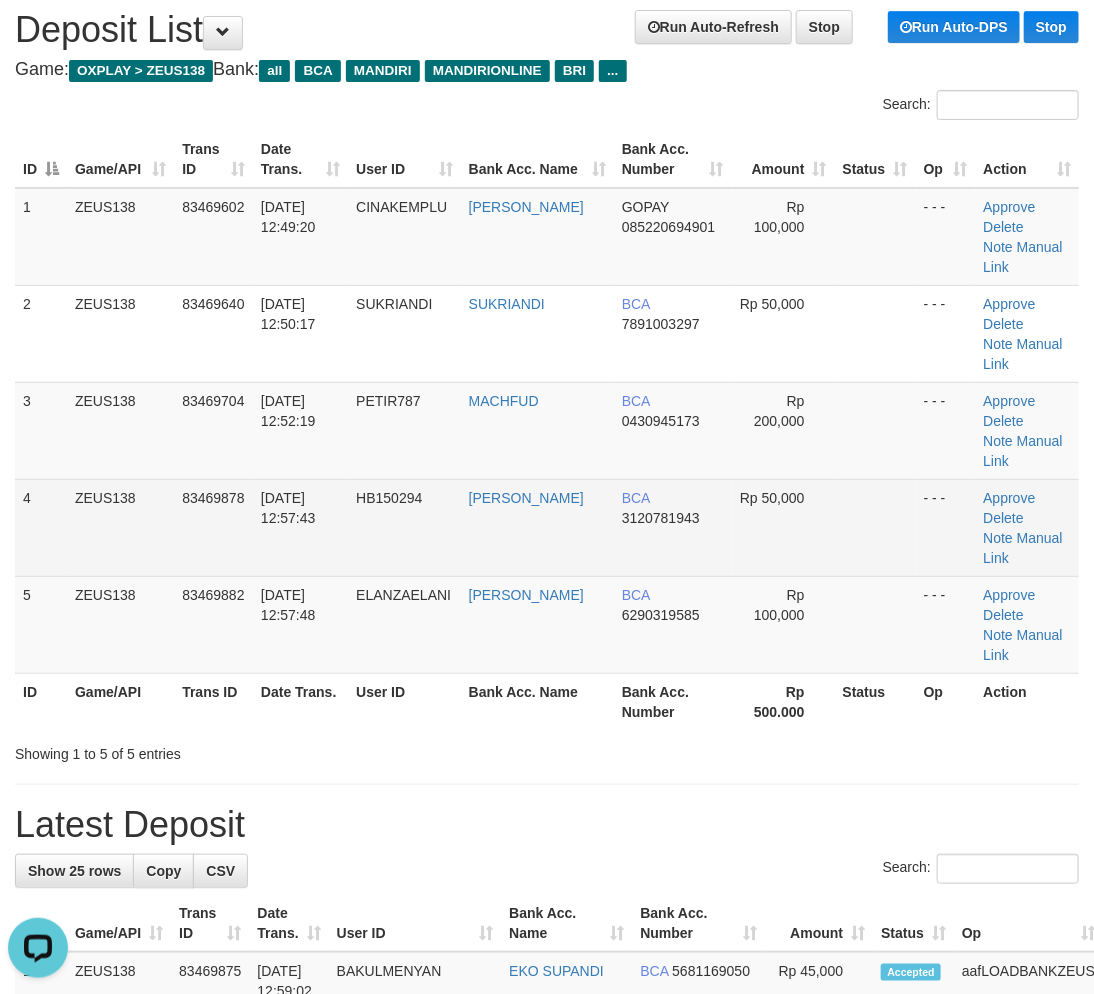 click at bounding box center [875, 527] 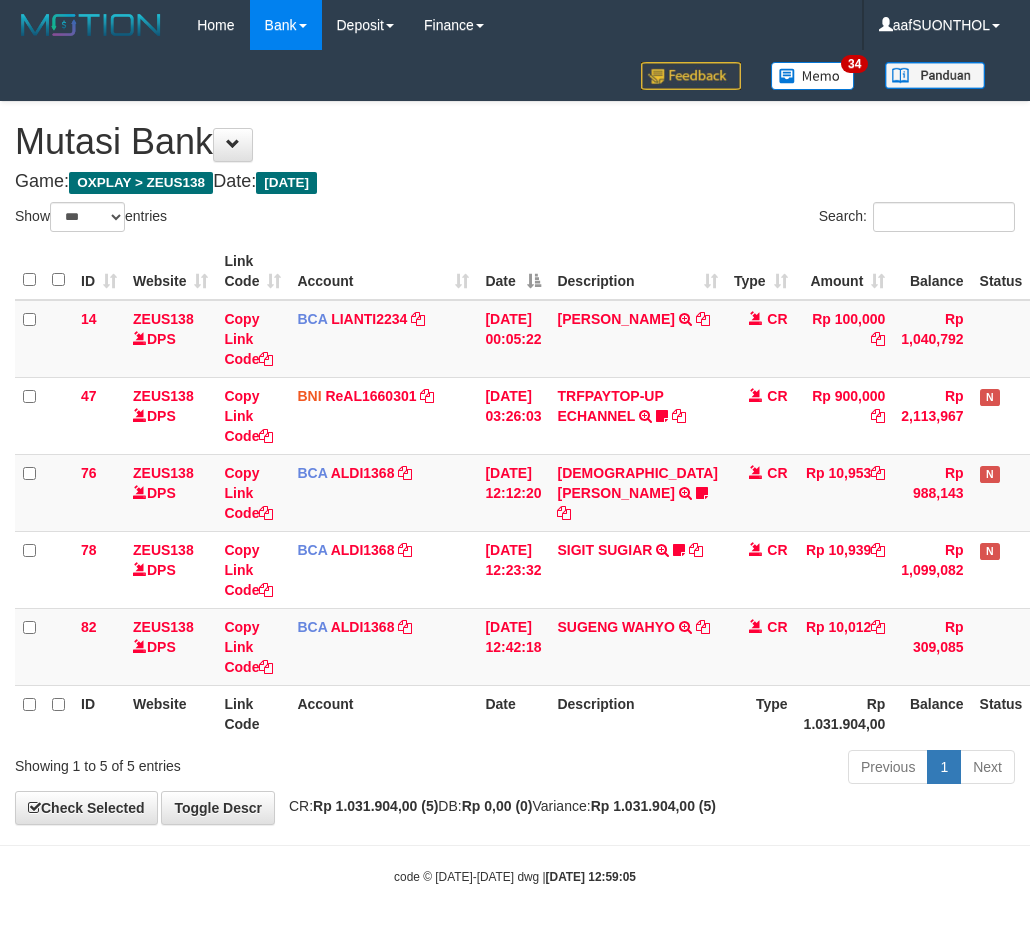 select on "***" 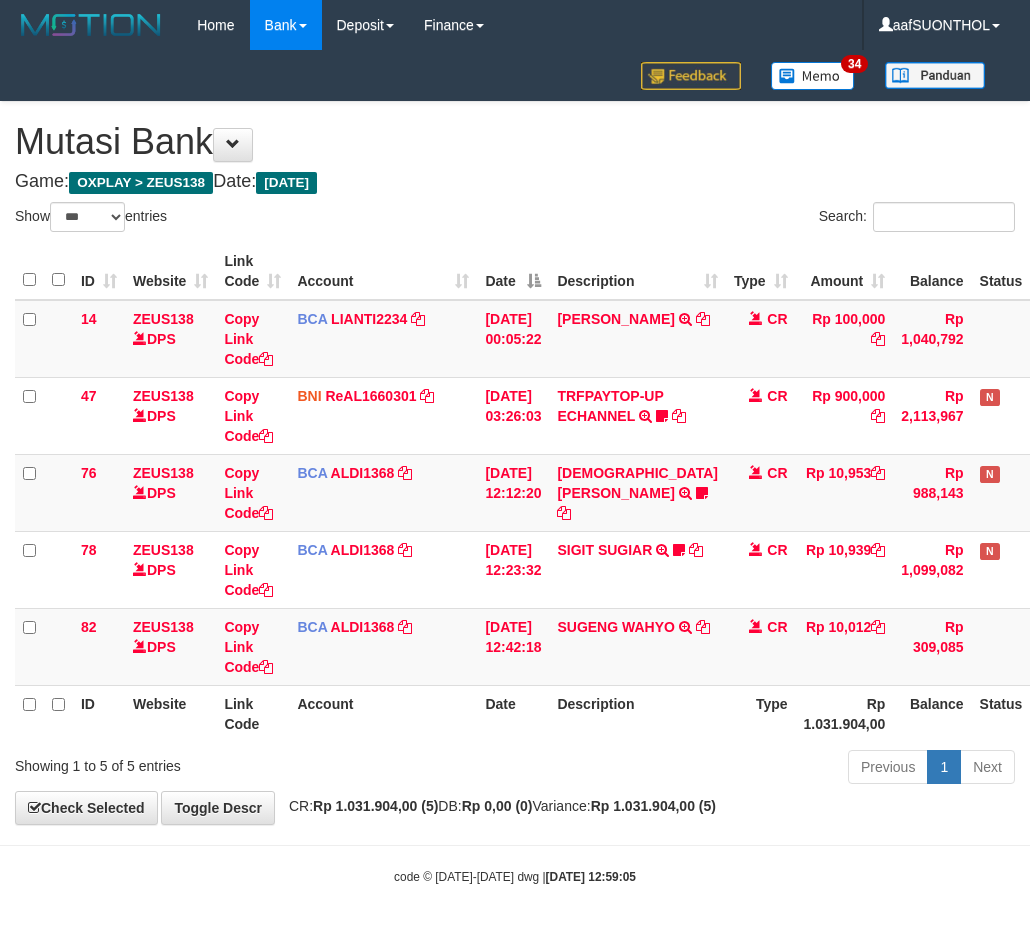 scroll, scrollTop: 24, scrollLeft: 34, axis: both 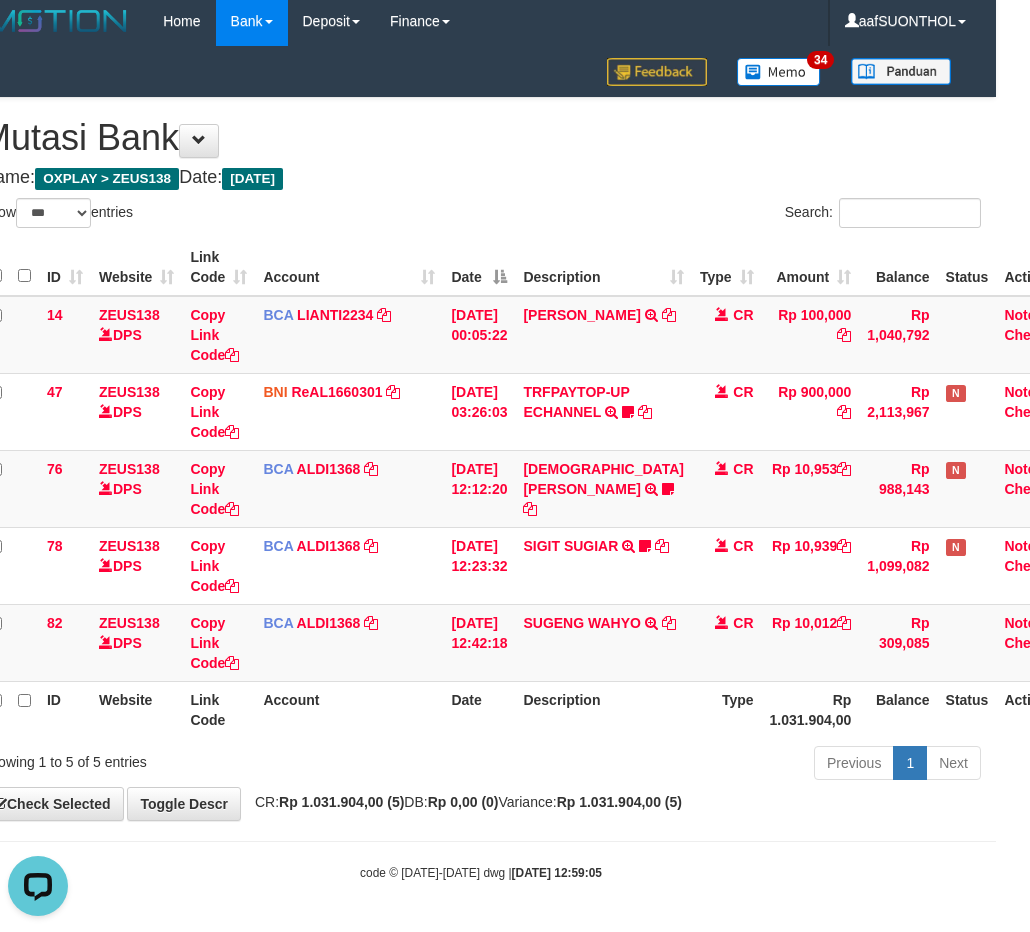 click on "Previous 1 Next" at bounding box center (695, 765) 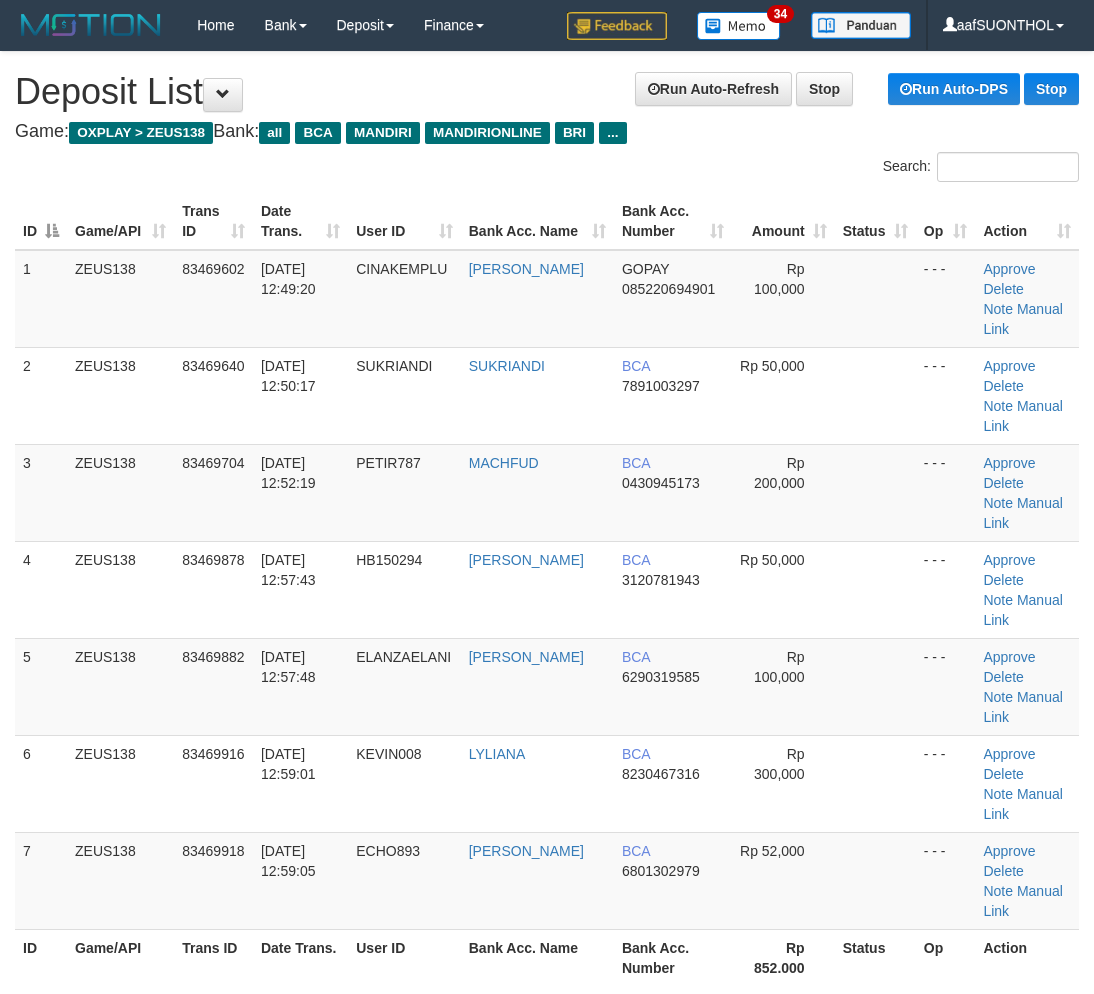 scroll, scrollTop: 62, scrollLeft: 0, axis: vertical 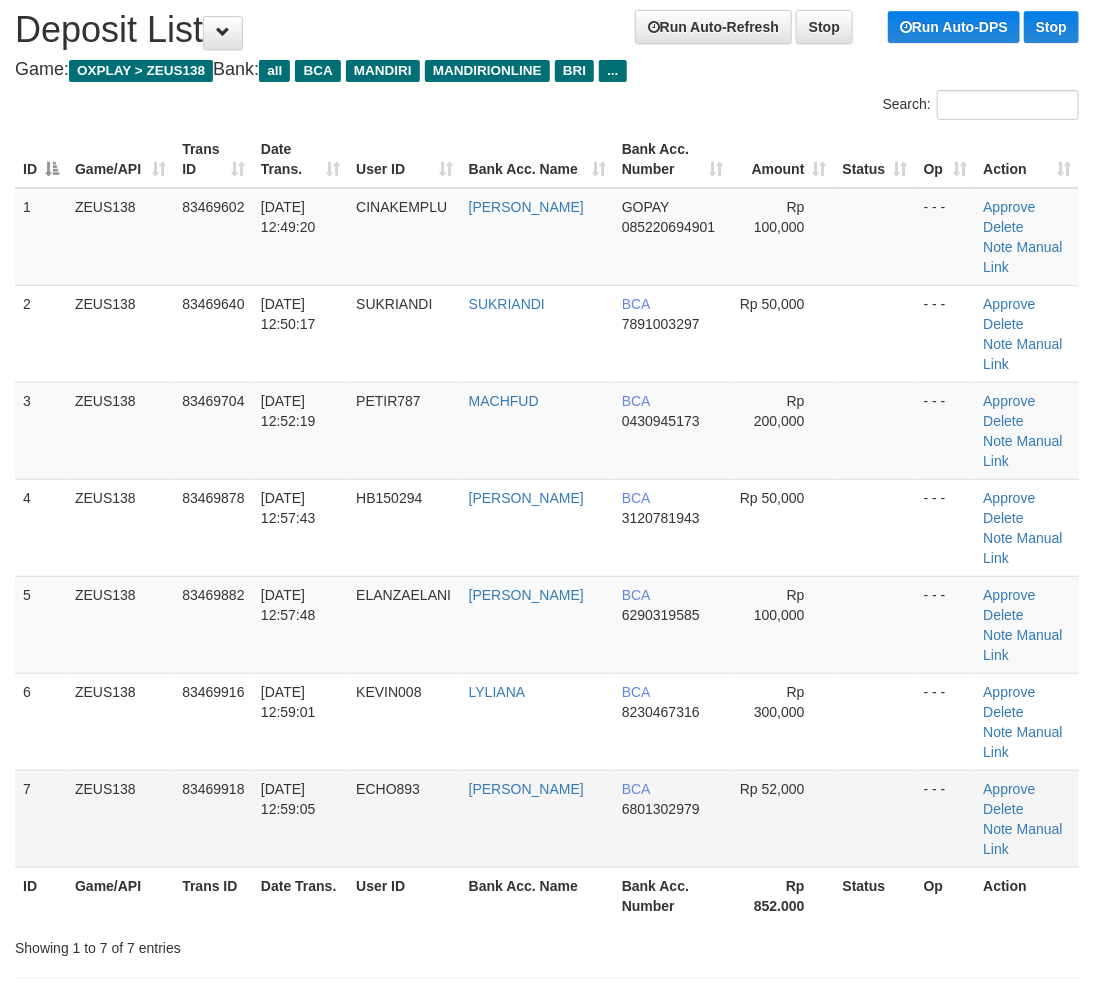 drag, startPoint x: 891, startPoint y: 665, endPoint x: 851, endPoint y: 656, distance: 41 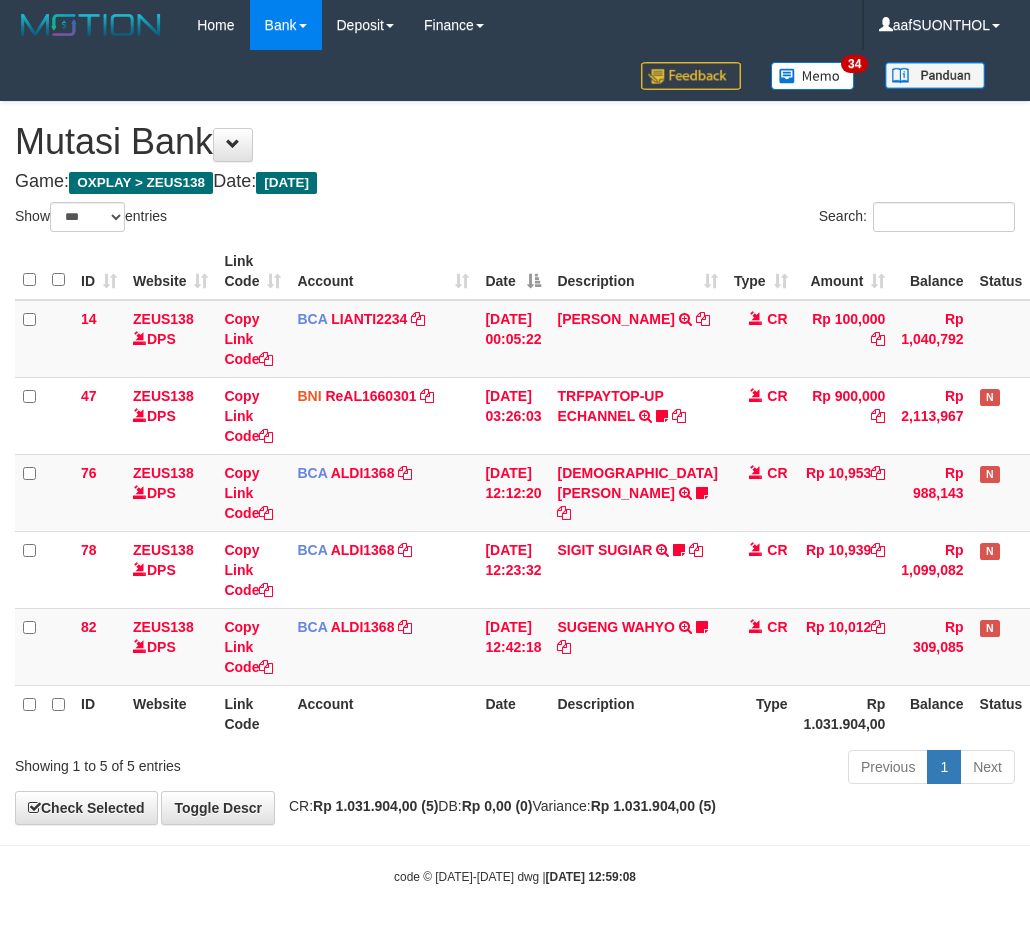 select on "***" 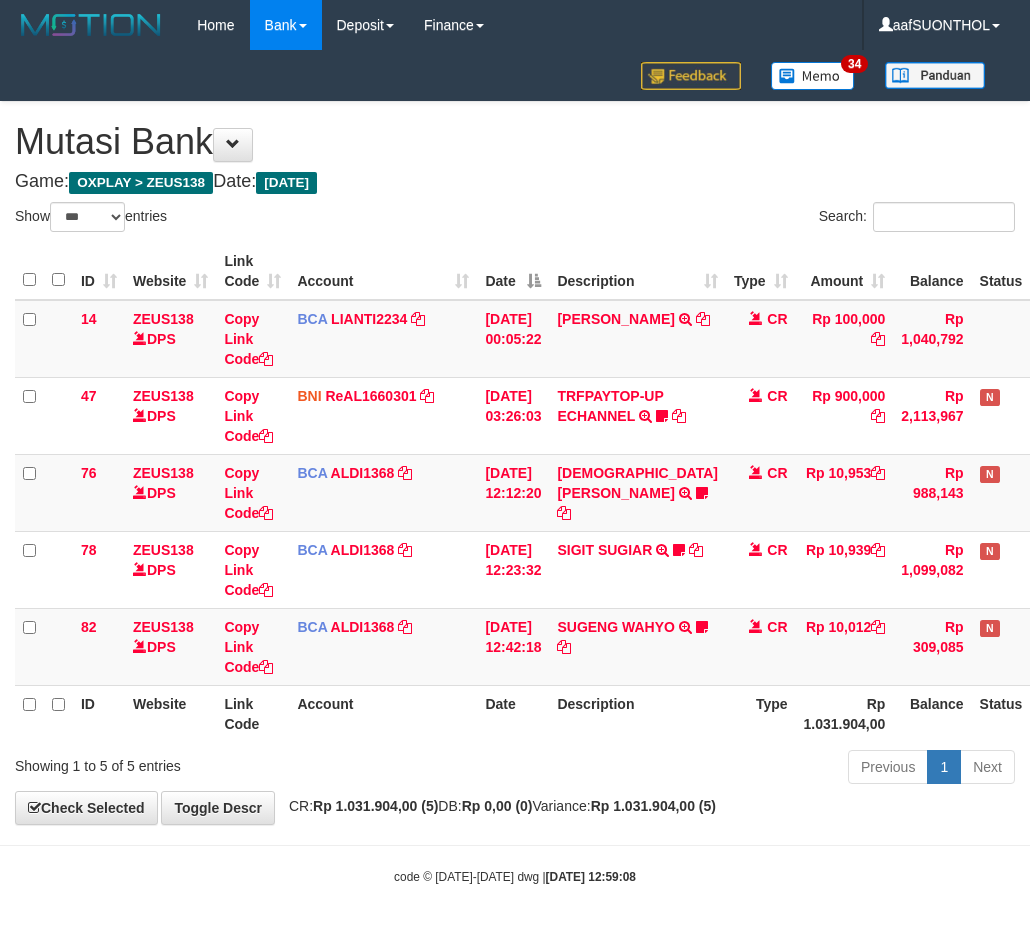 scroll, scrollTop: 24, scrollLeft: 34, axis: both 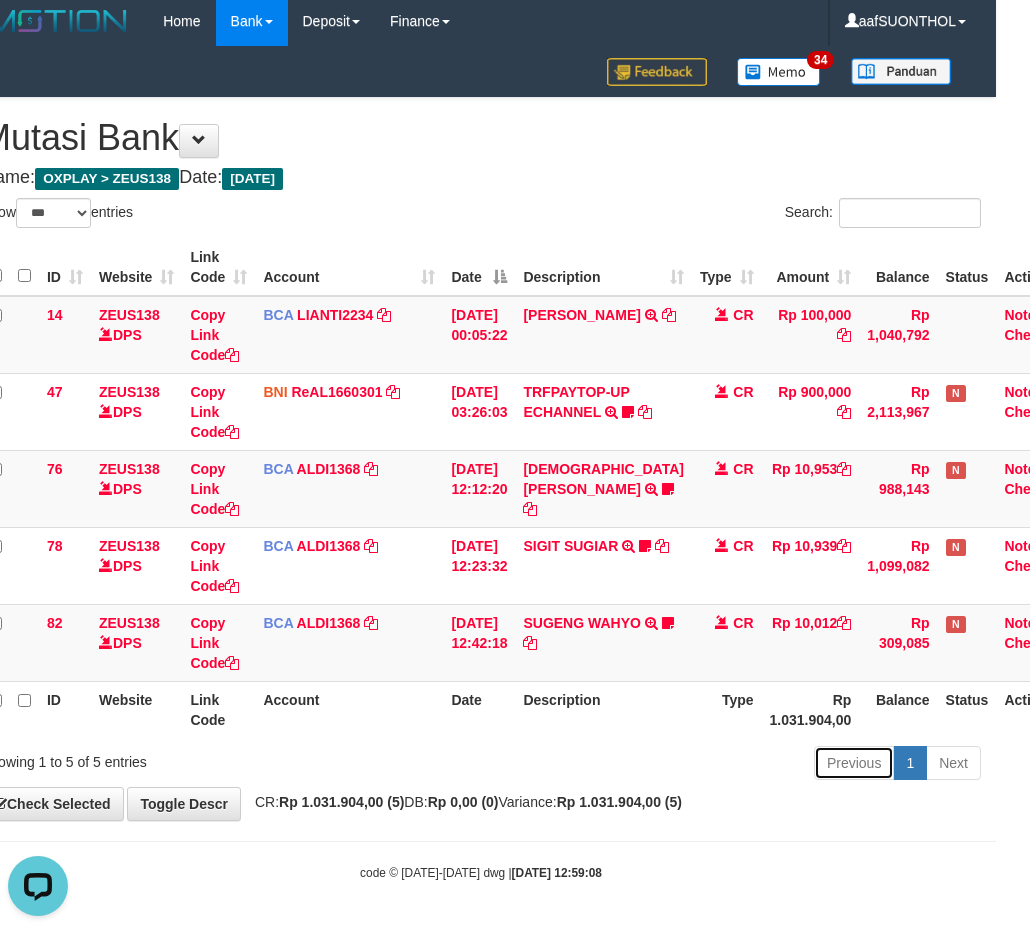 click on "Previous" at bounding box center [854, 763] 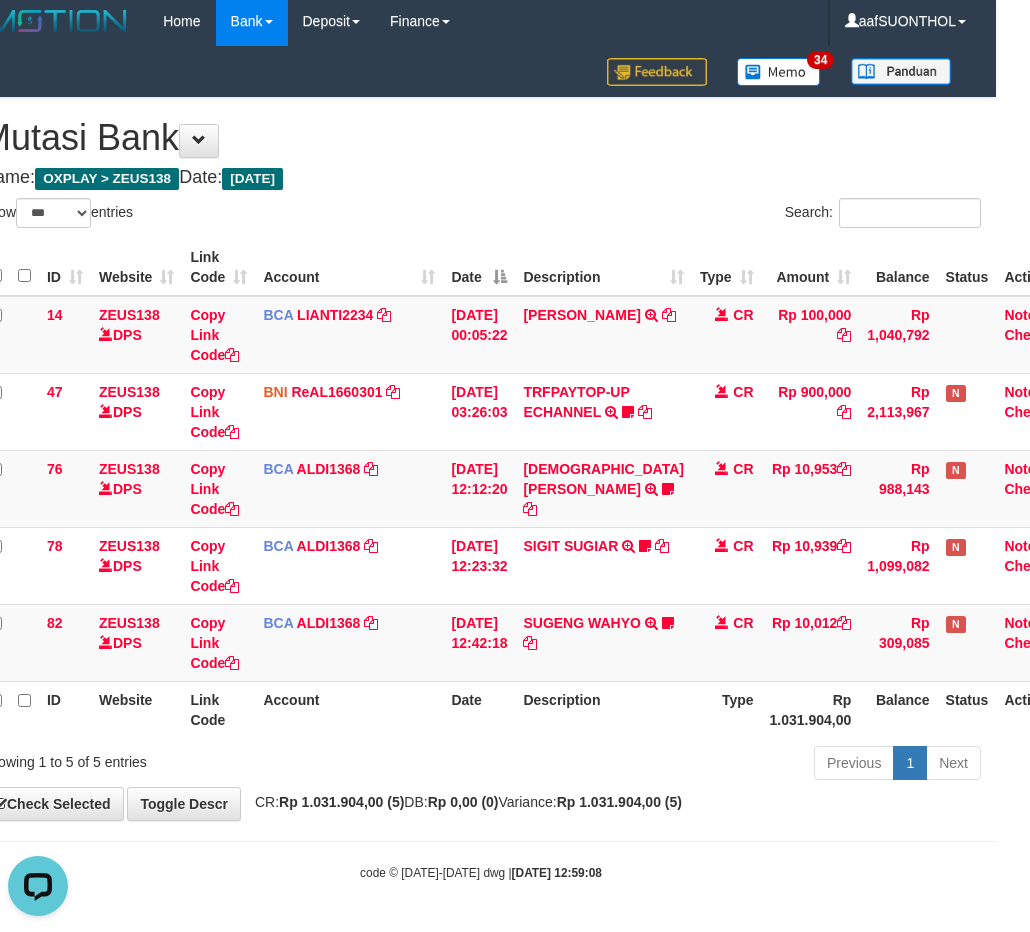 click on "**********" at bounding box center [481, 459] 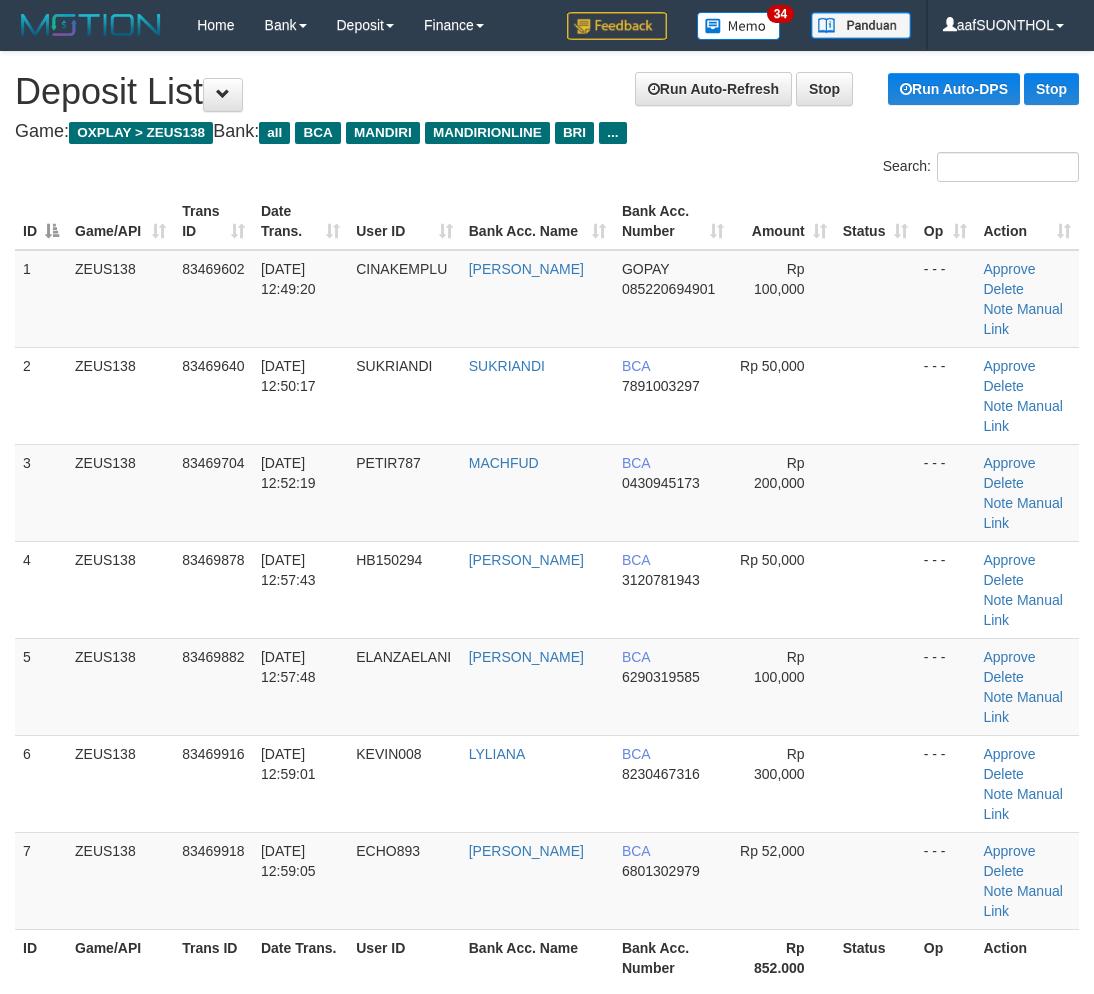 scroll, scrollTop: 62, scrollLeft: 0, axis: vertical 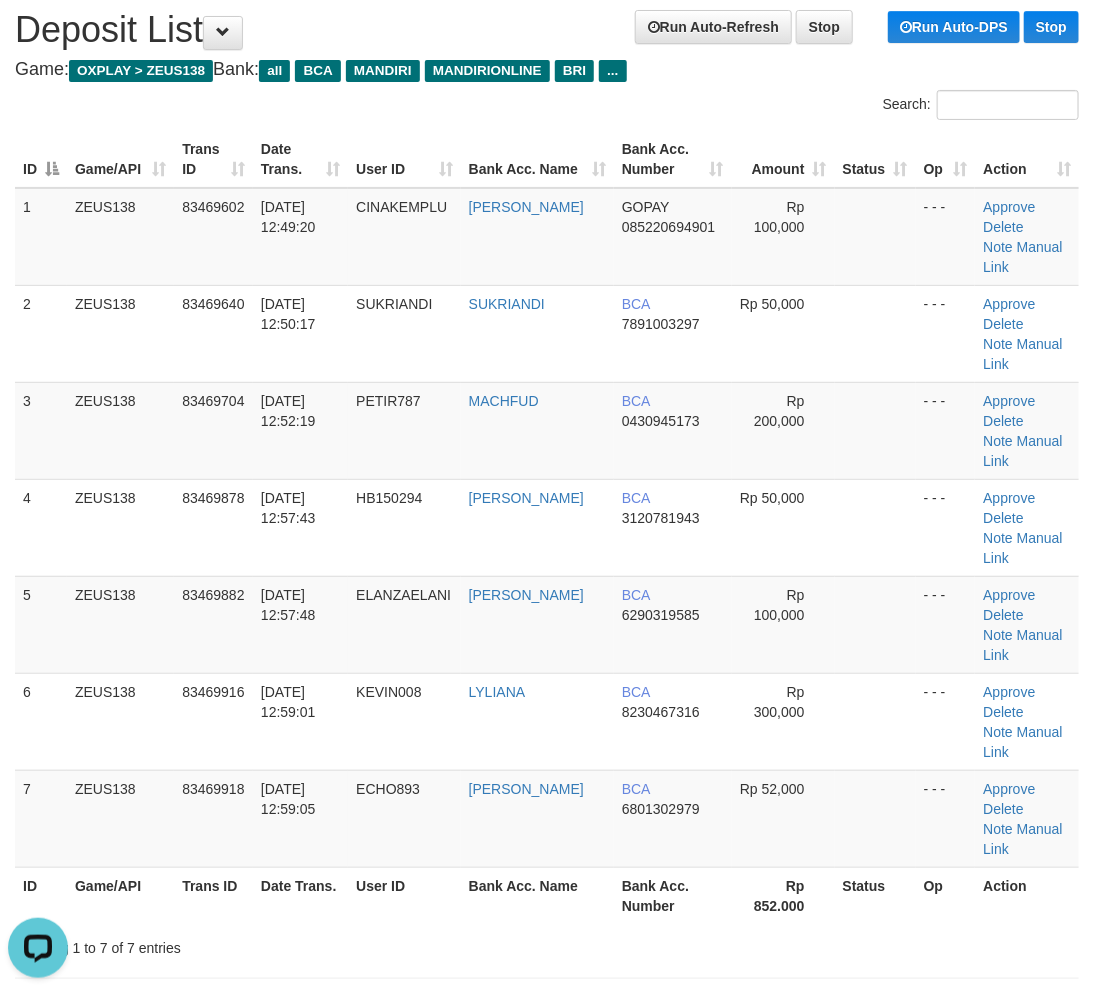 drag, startPoint x: 686, startPoint y: 784, endPoint x: 667, endPoint y: 784, distance: 19 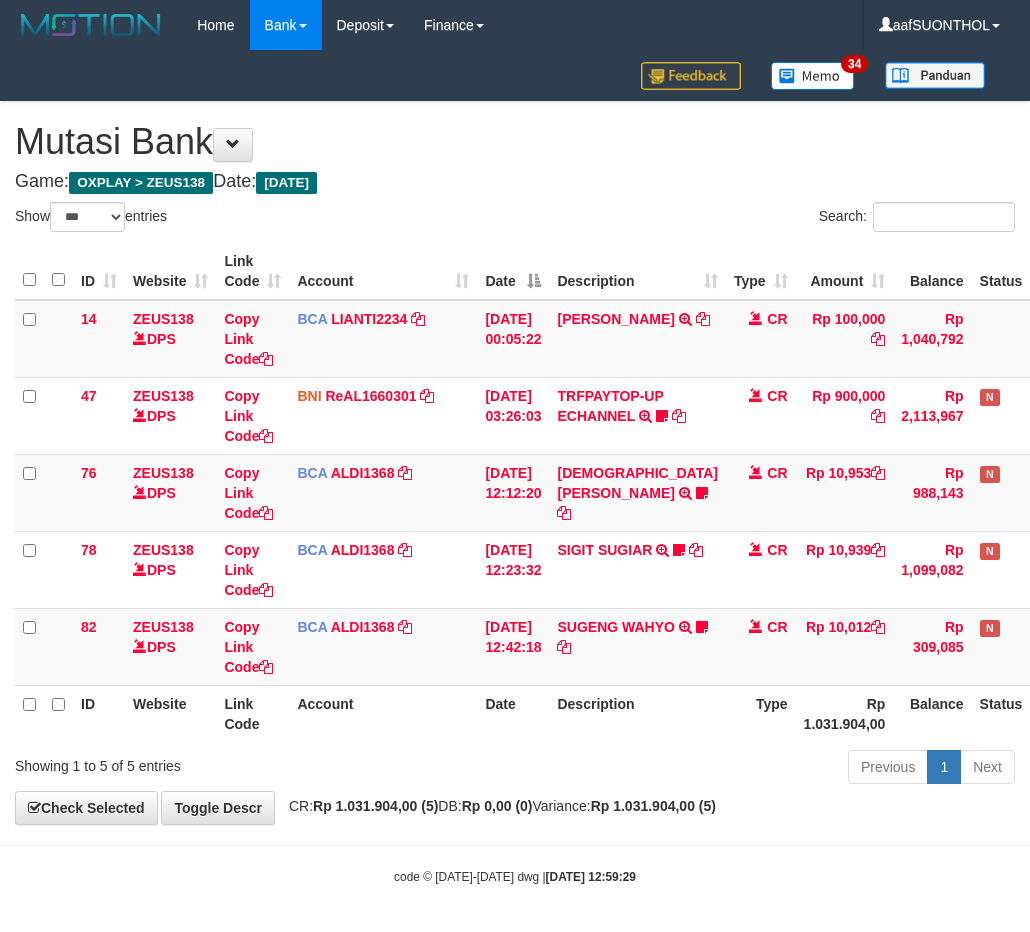 select on "***" 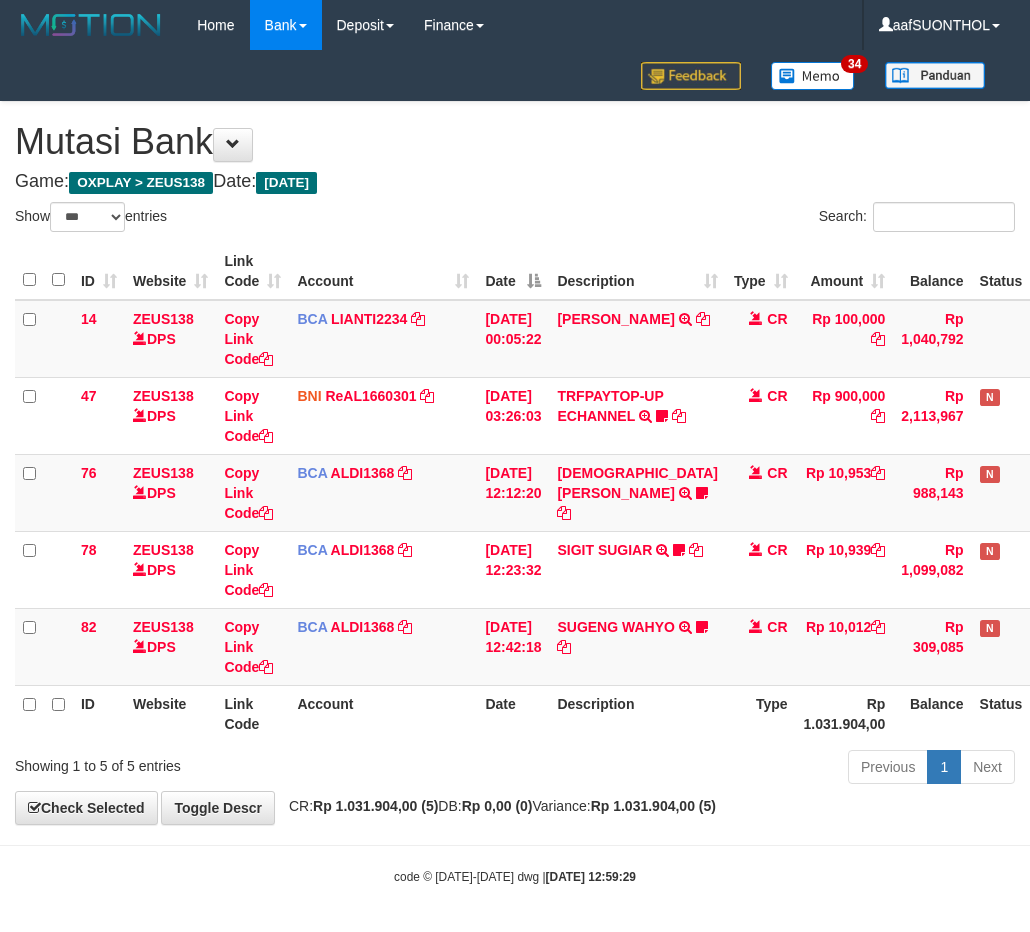 scroll, scrollTop: 24, scrollLeft: 34, axis: both 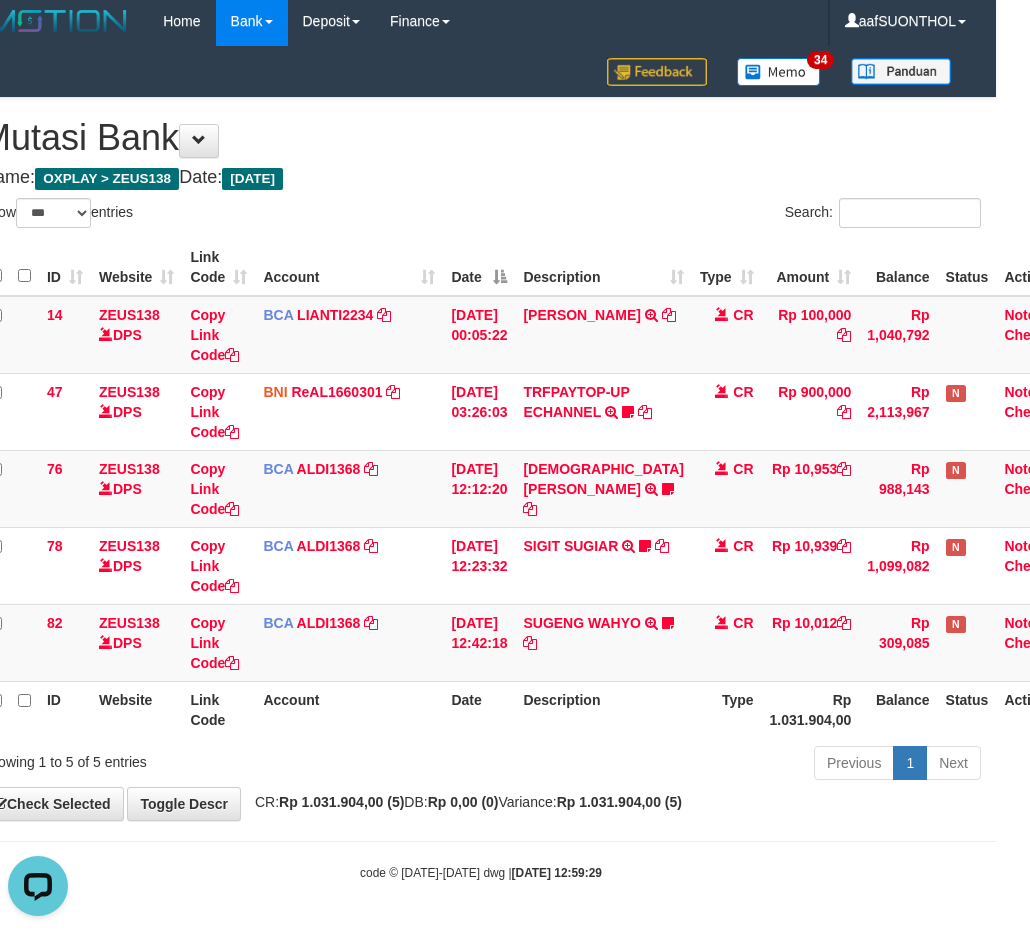 click on "Rp 0,00 (0)" at bounding box center [463, 802] 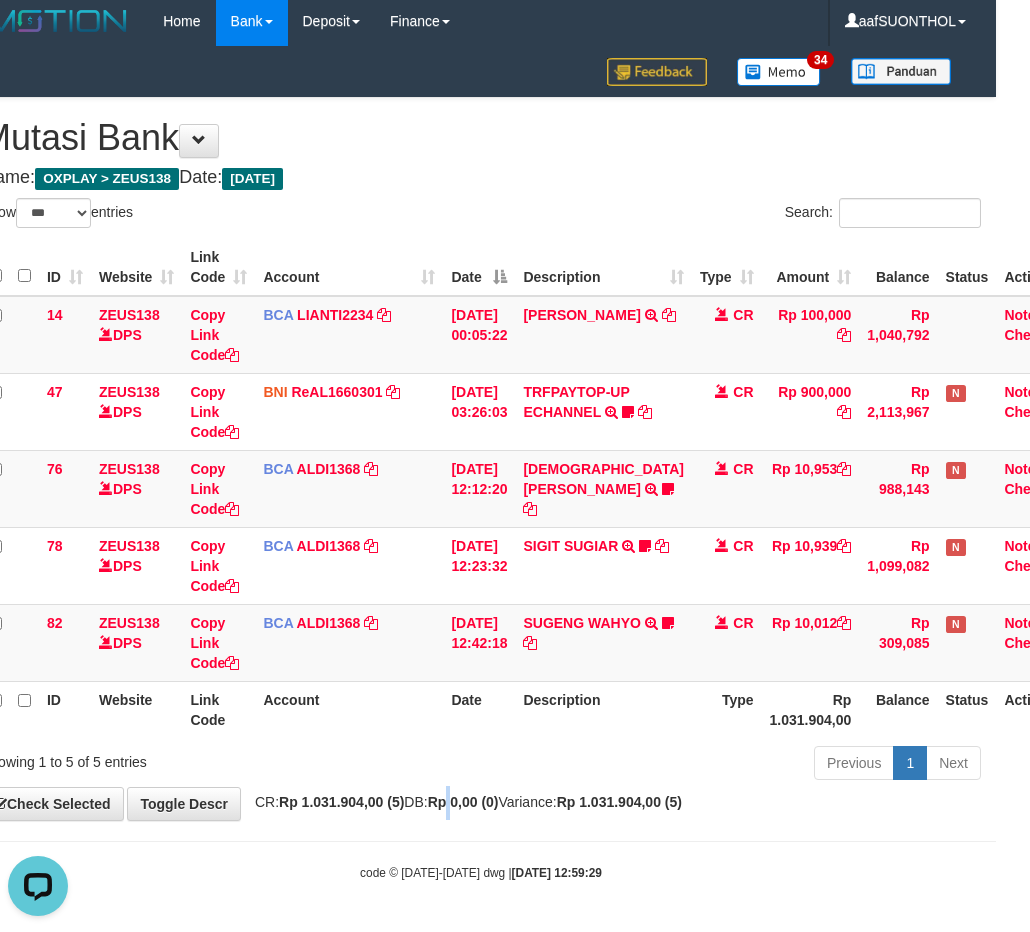 click on "**********" at bounding box center (481, 459) 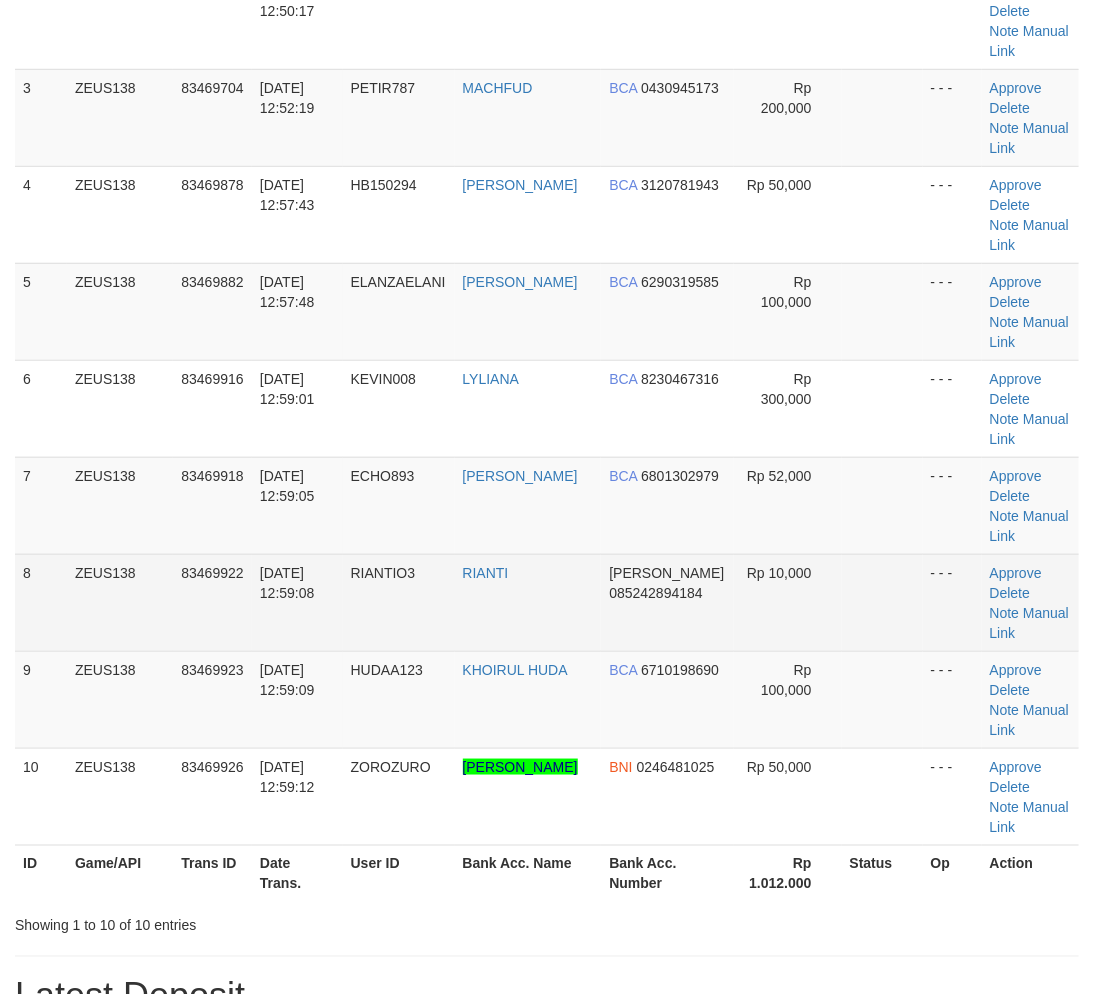 scroll, scrollTop: 395, scrollLeft: 0, axis: vertical 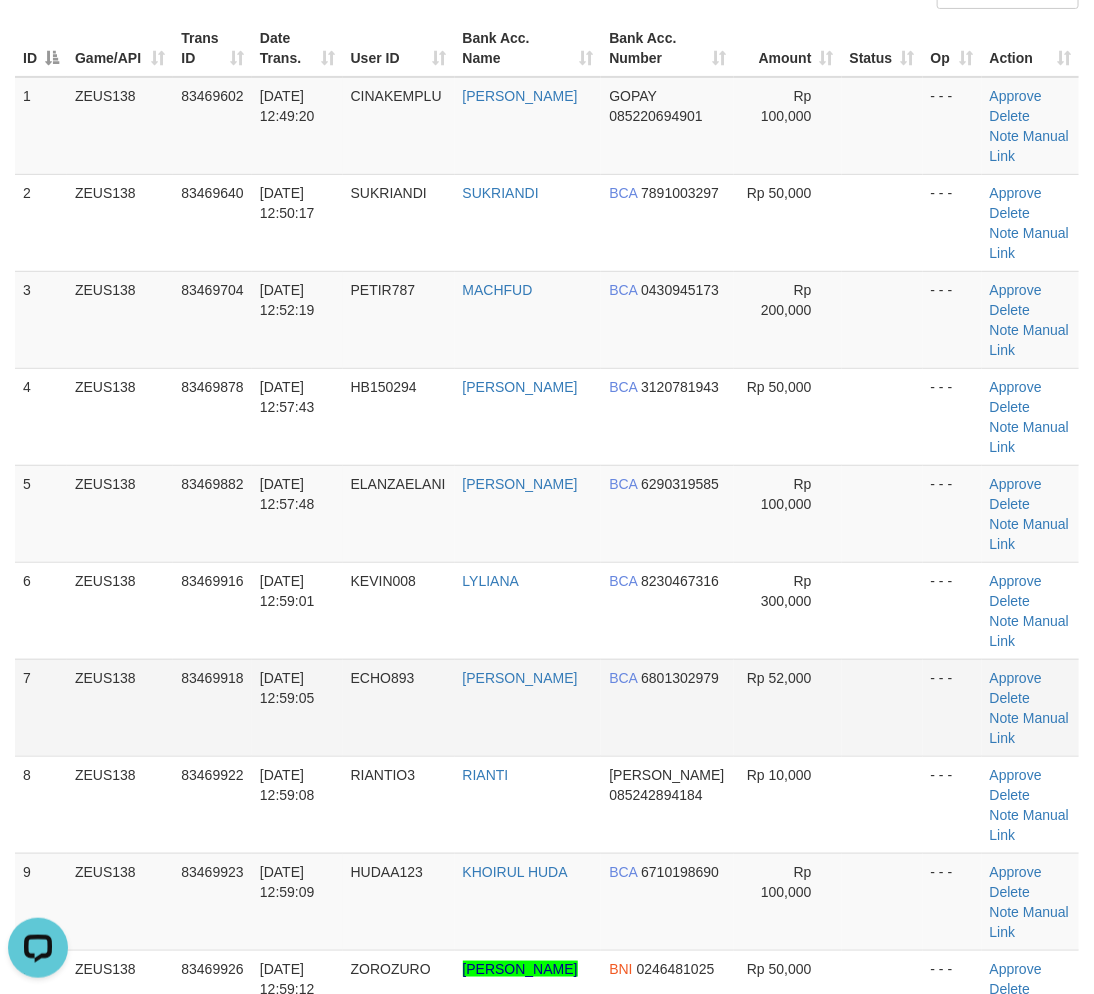 drag, startPoint x: 814, startPoint y: 531, endPoint x: 794, endPoint y: 541, distance: 22.36068 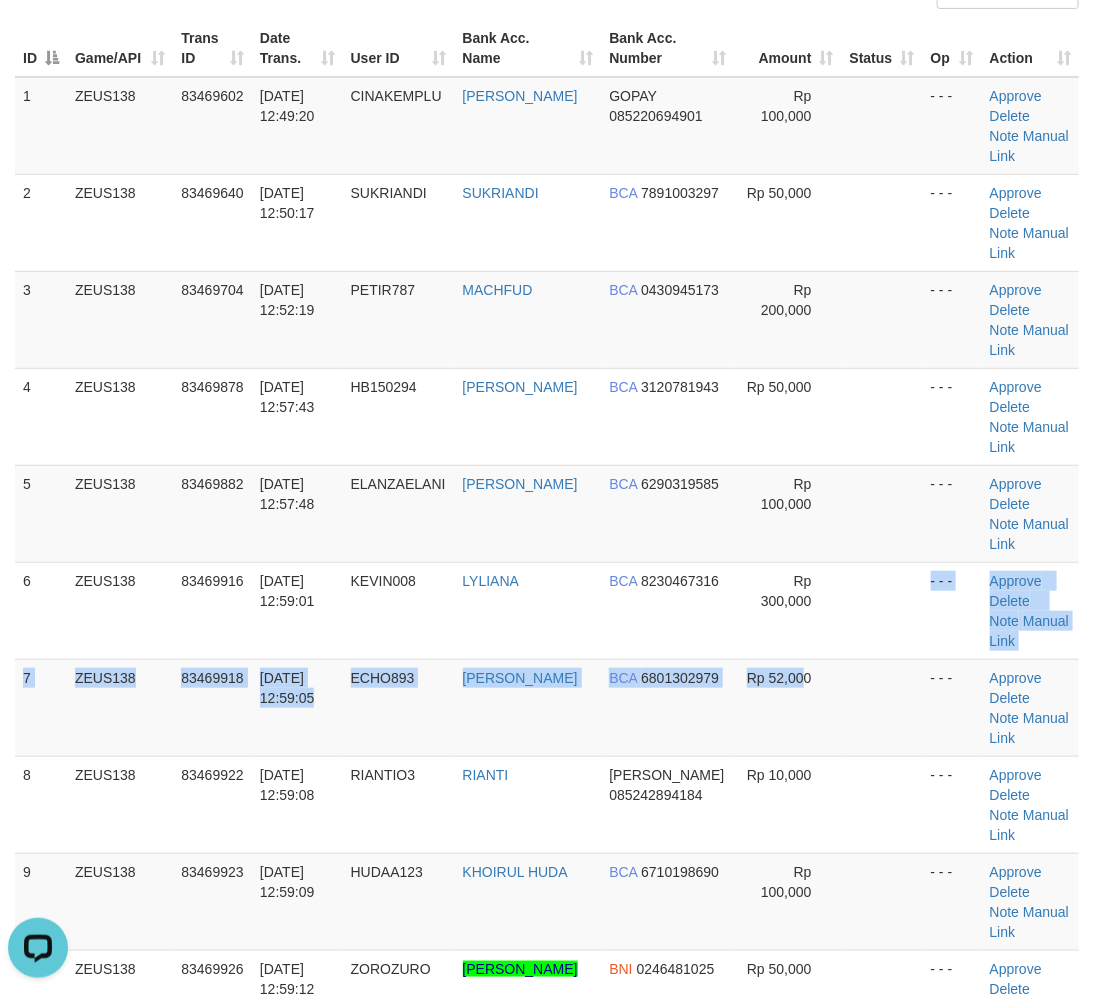drag, startPoint x: 794, startPoint y: 541, endPoint x: 1103, endPoint y: 655, distance: 329.35846 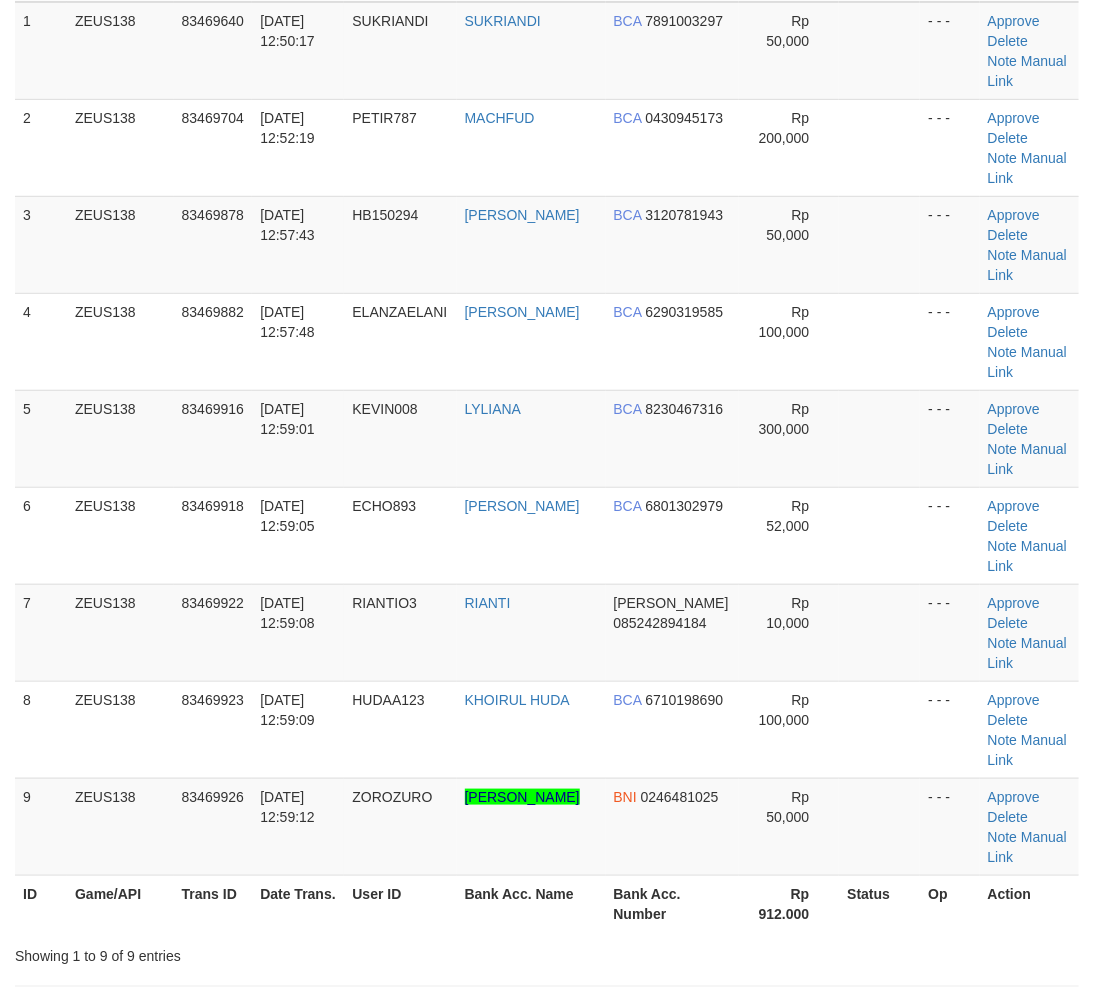 scroll, scrollTop: 173, scrollLeft: 0, axis: vertical 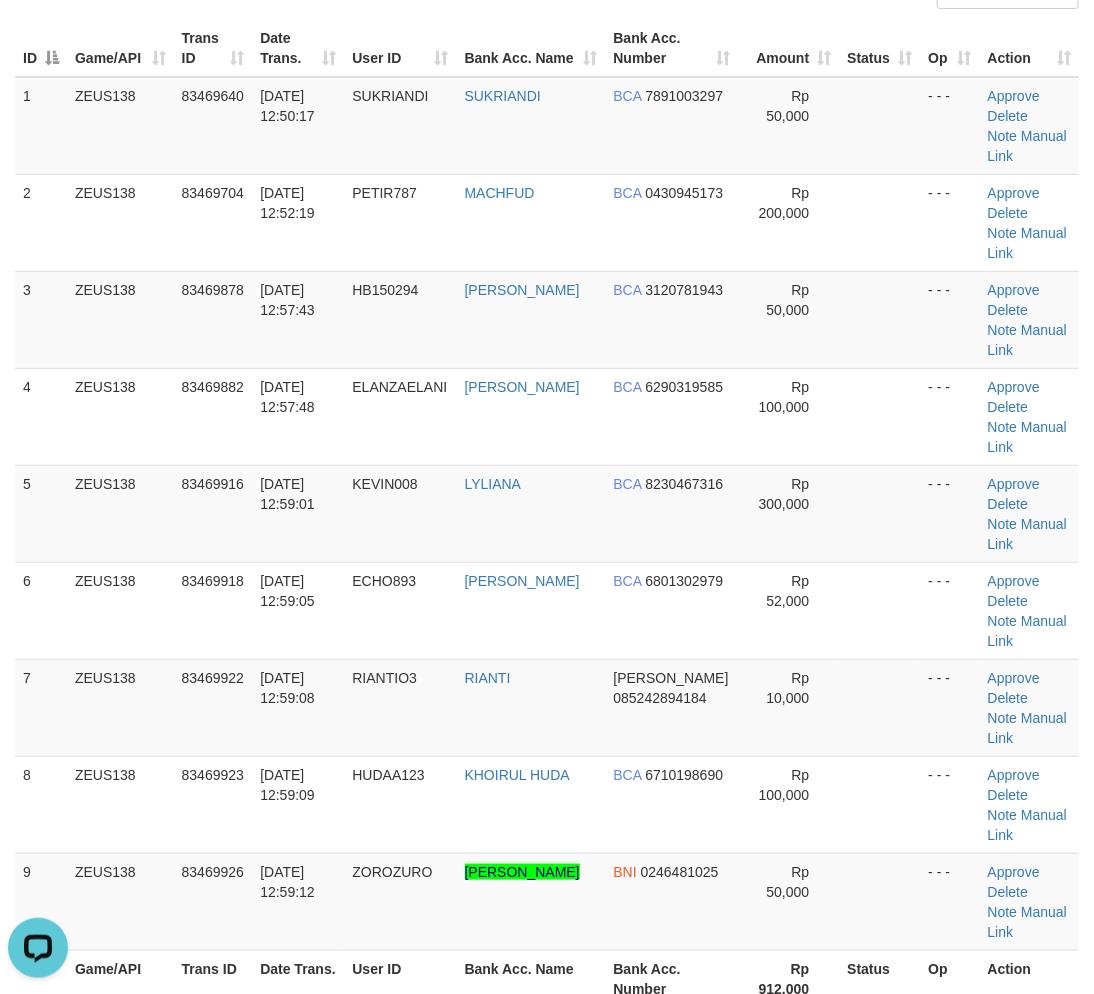 drag, startPoint x: 884, startPoint y: 877, endPoint x: 890, endPoint y: 851, distance: 26.683329 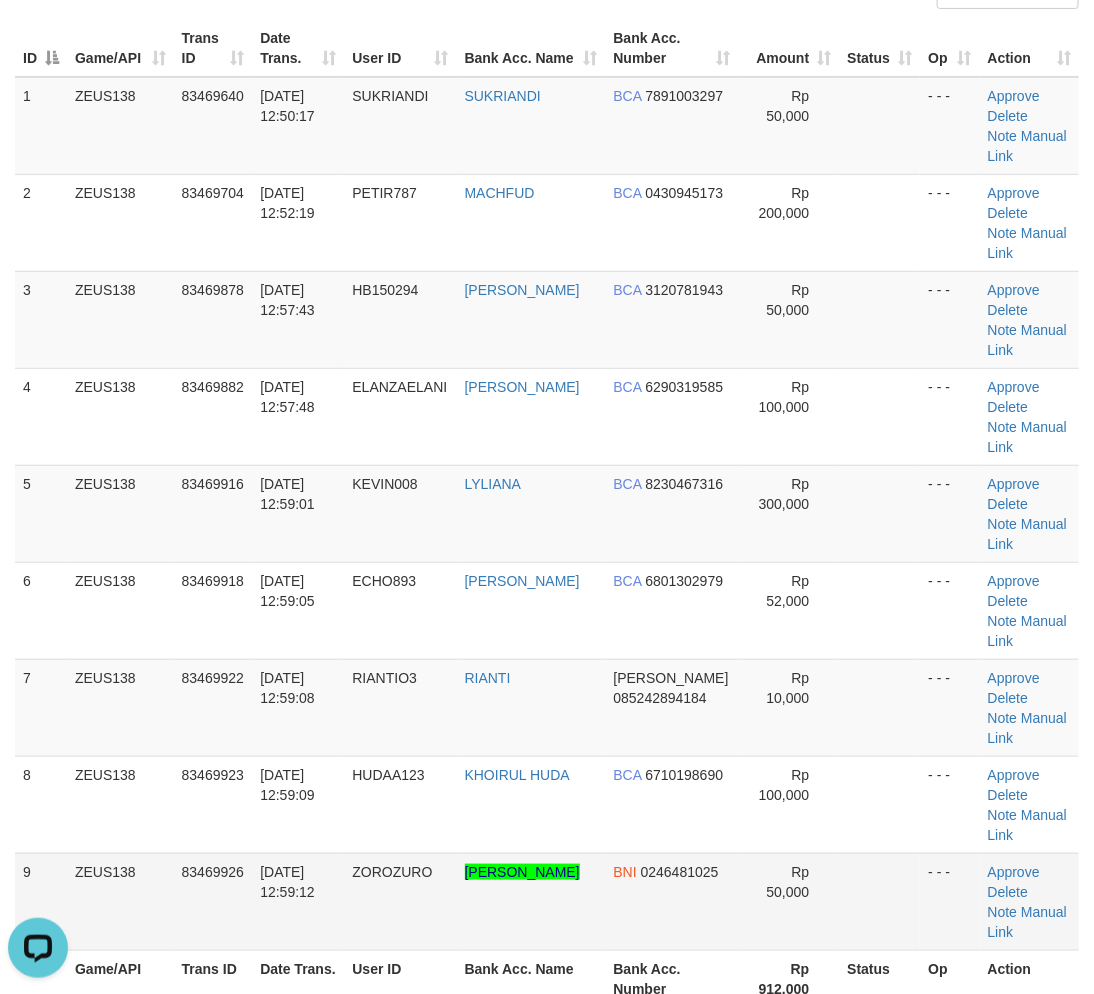 click on "- - -" at bounding box center [949, 901] 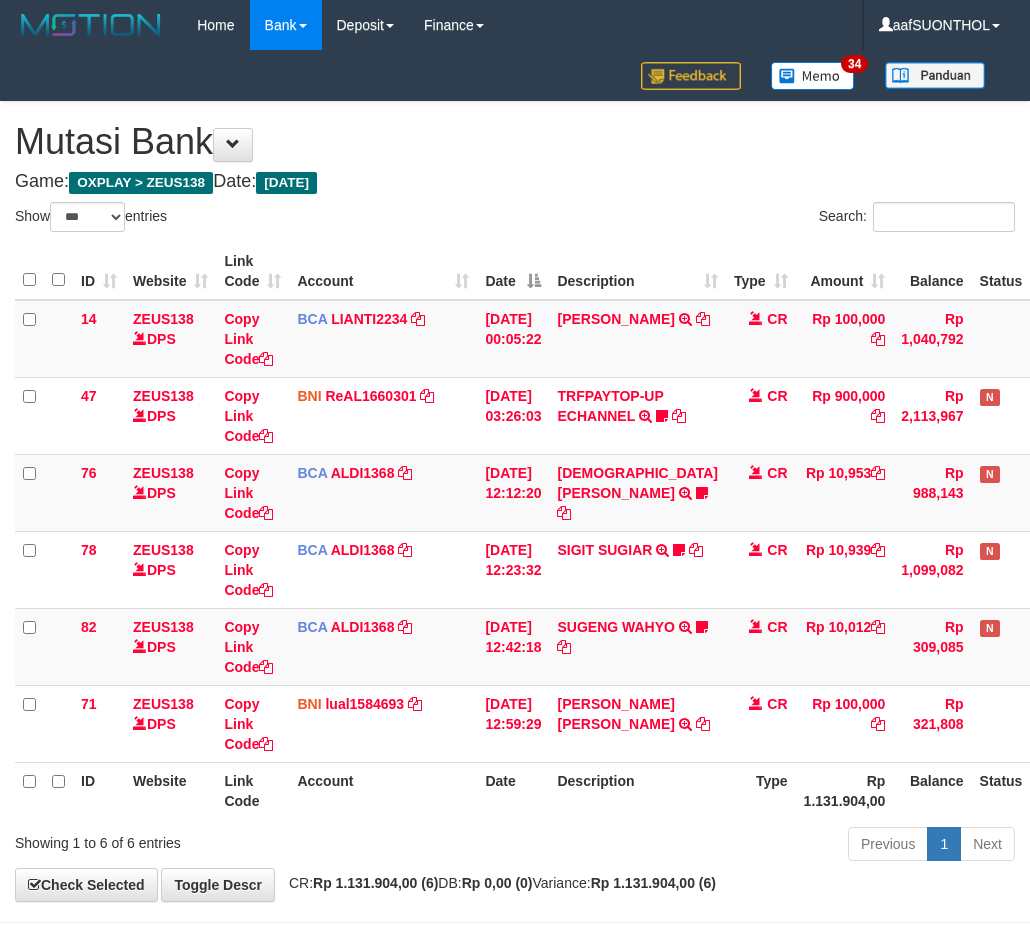 select on "***" 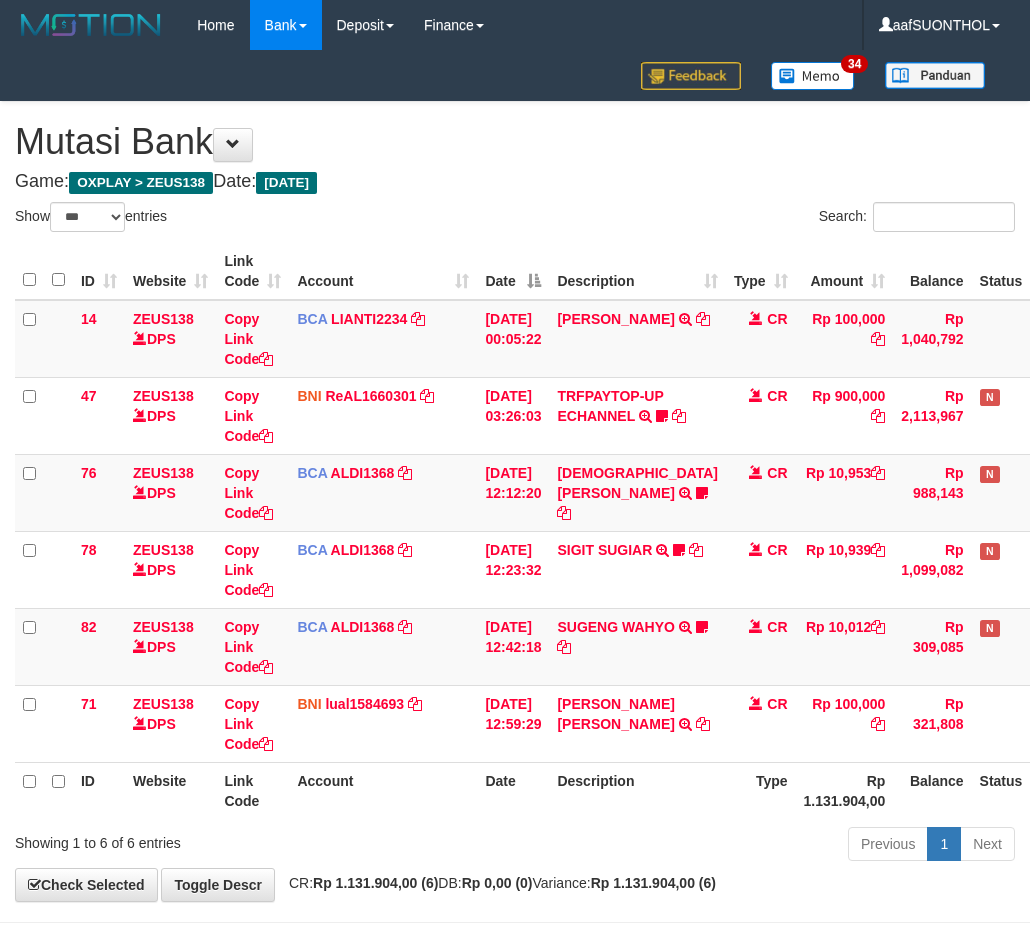 scroll, scrollTop: 24, scrollLeft: 34, axis: both 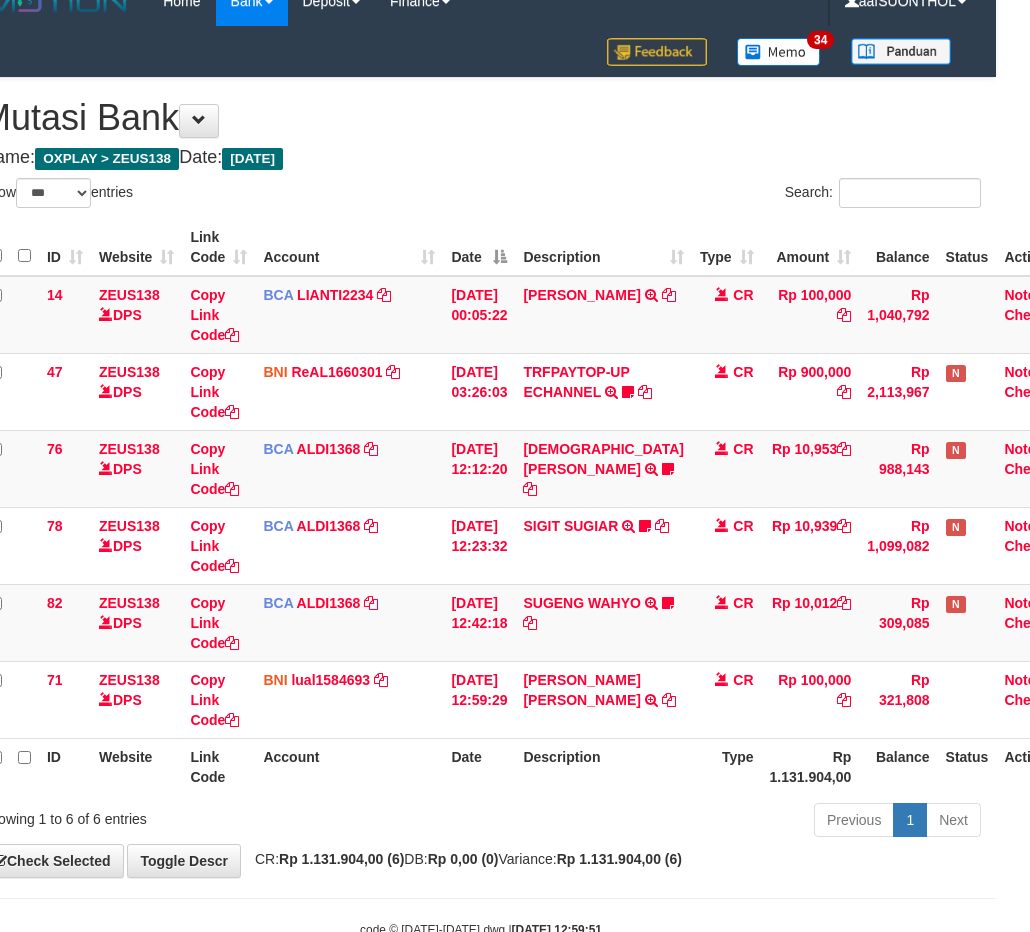 click on "Account" at bounding box center (349, 766) 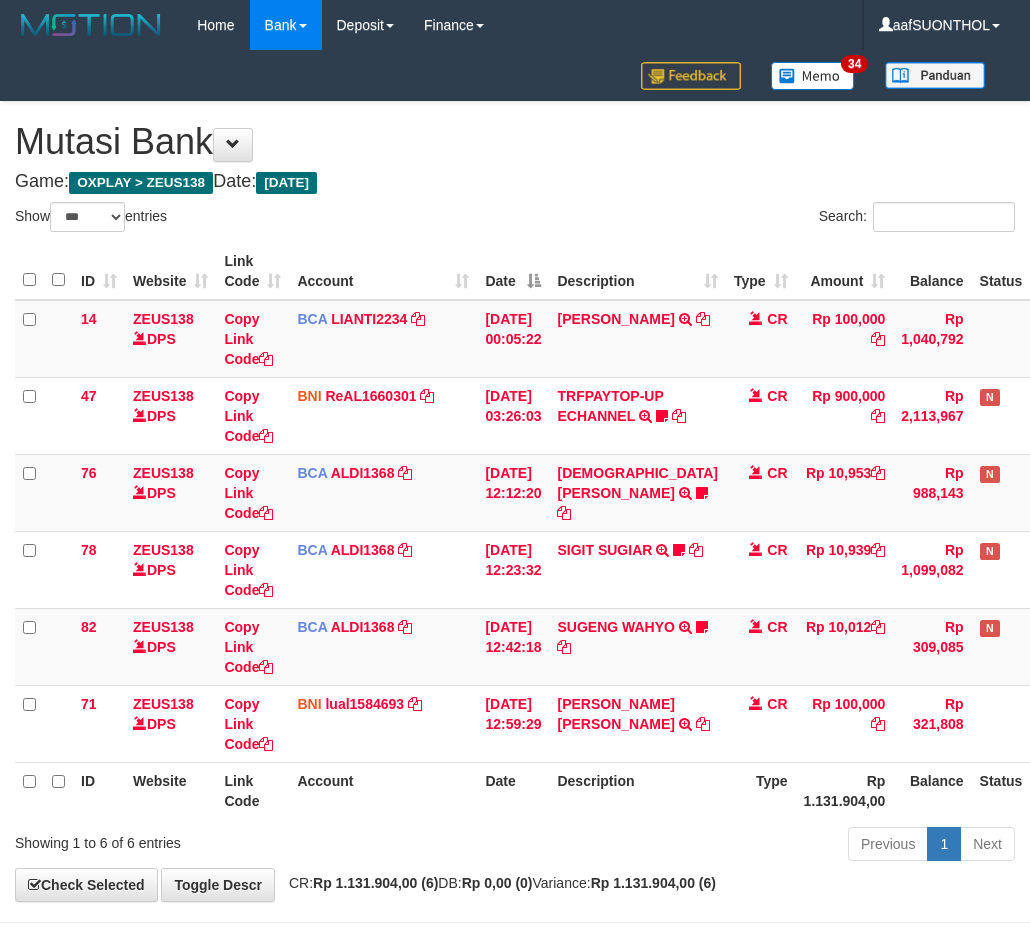 select on "***" 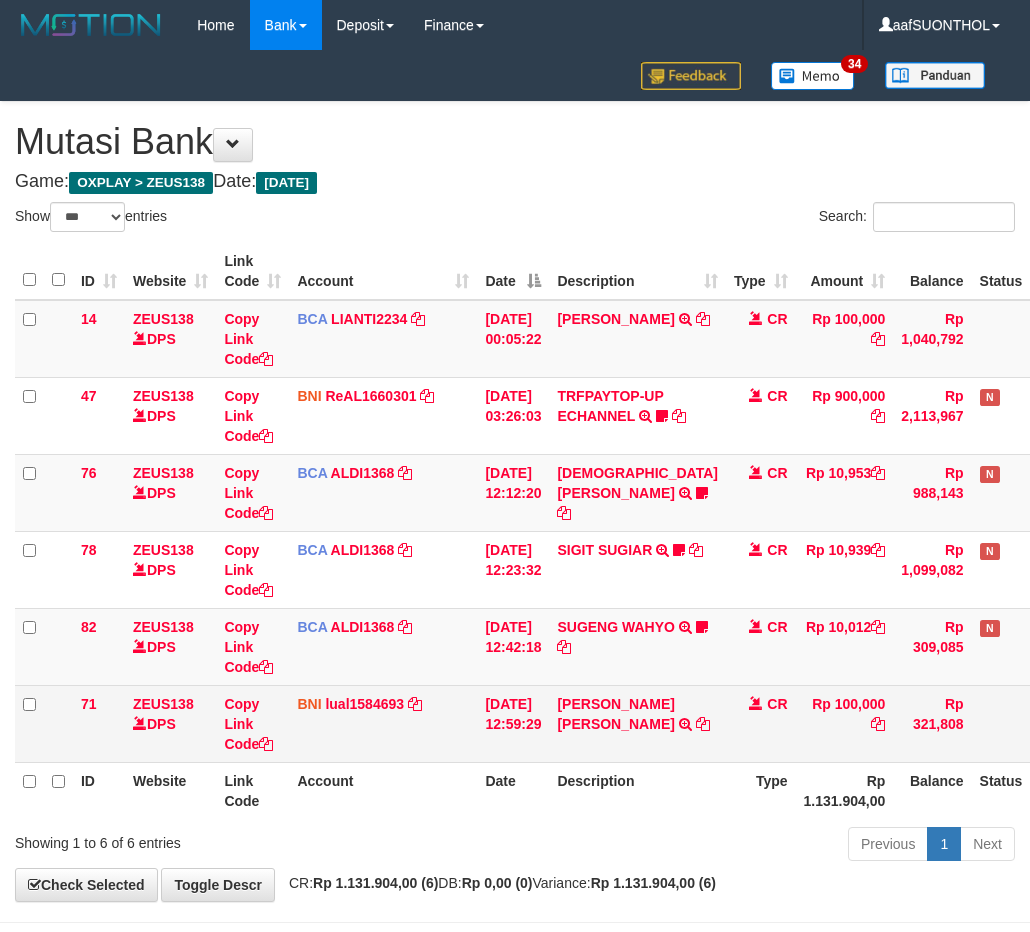 scroll, scrollTop: 24, scrollLeft: 34, axis: both 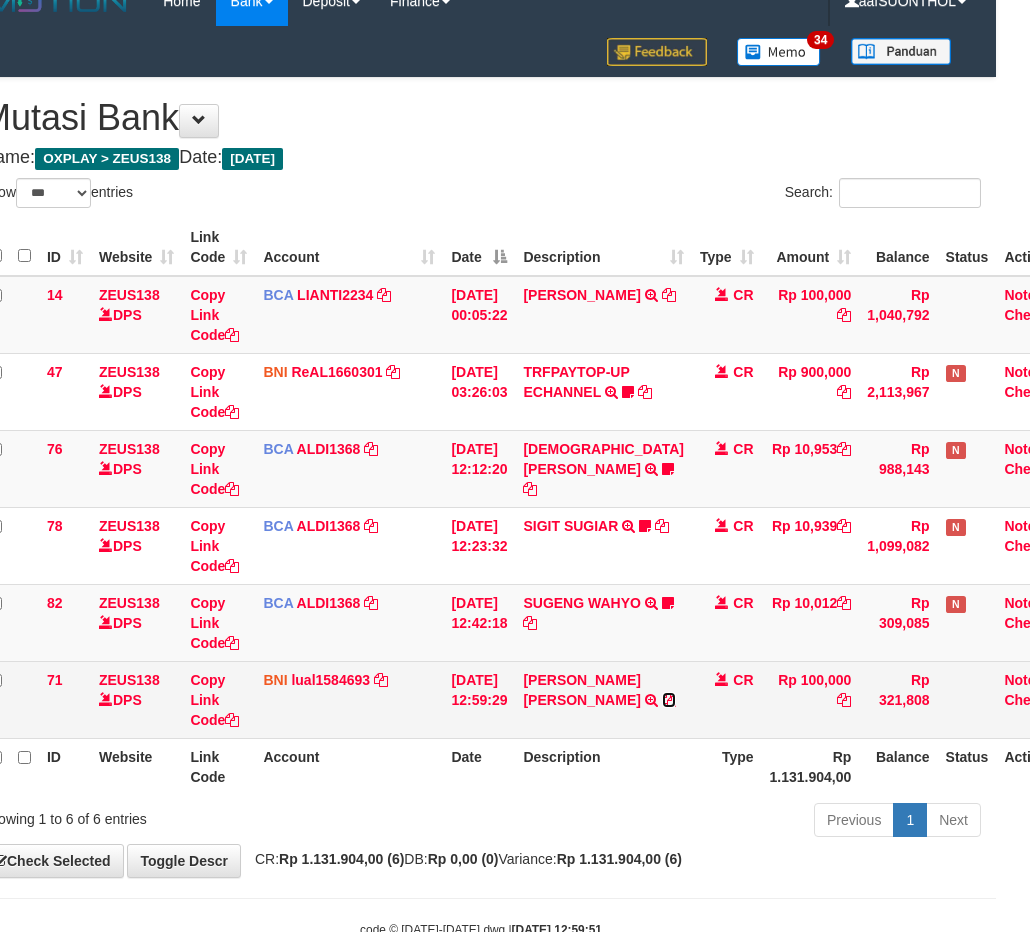 click at bounding box center (669, 700) 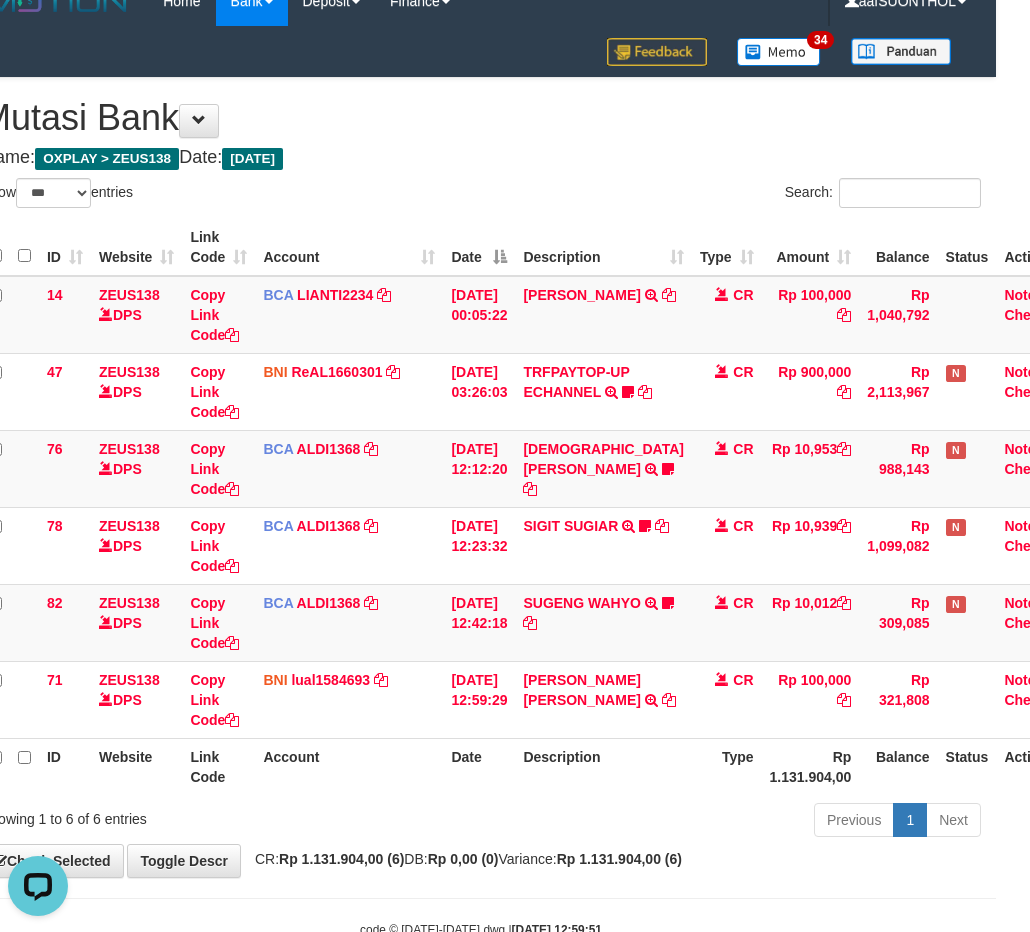 scroll, scrollTop: 0, scrollLeft: 0, axis: both 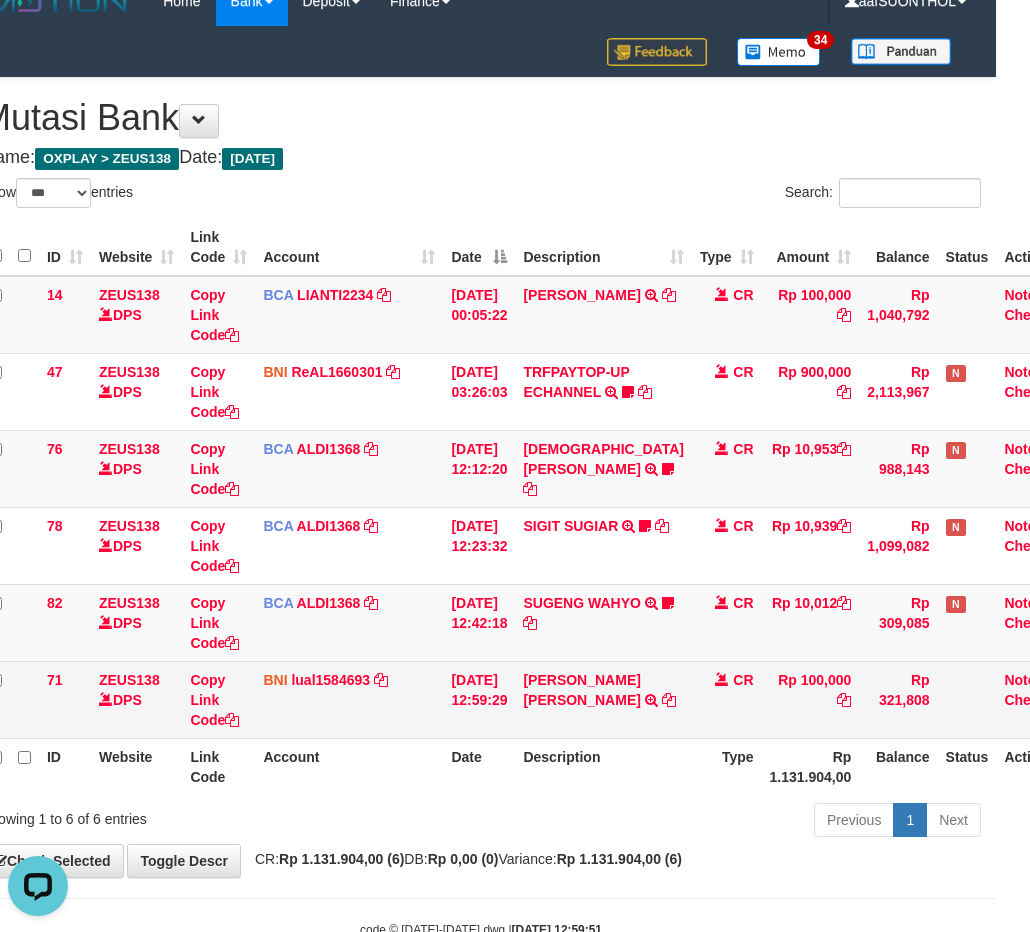 click on "12/07/2025 12:59:29" at bounding box center [479, 699] 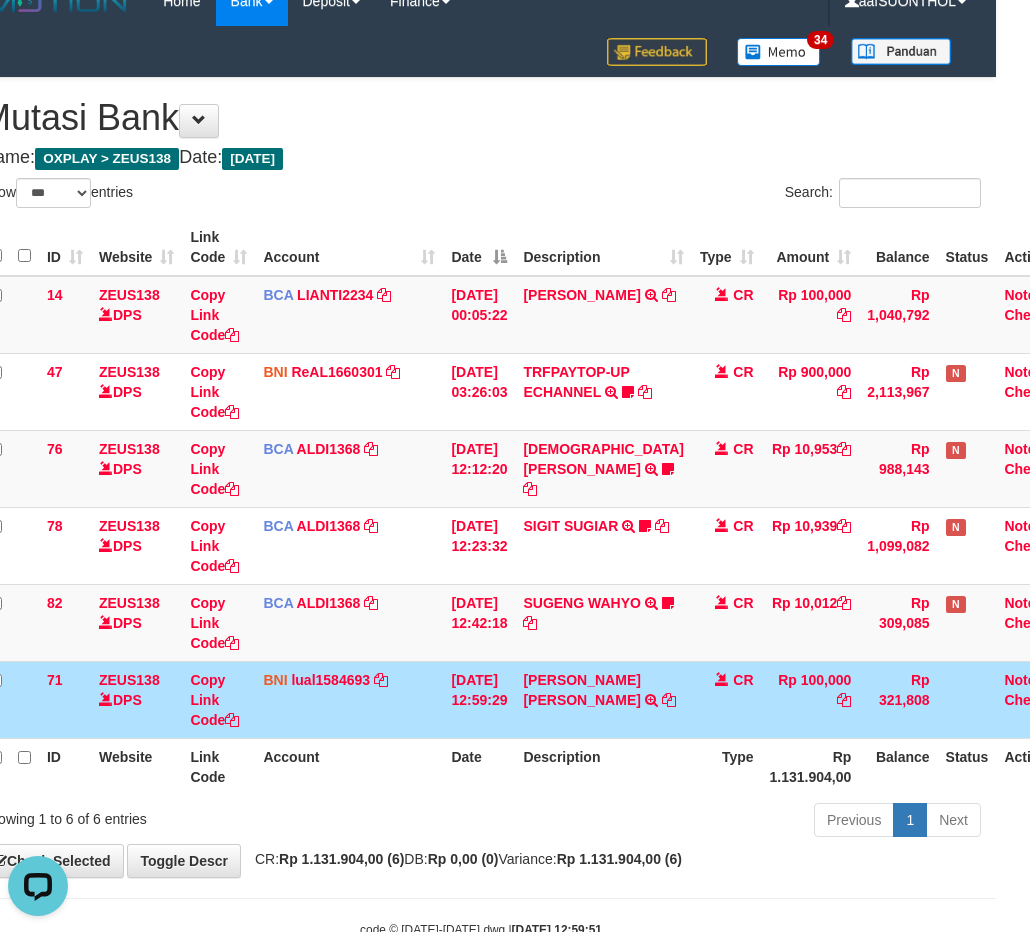 click on "Previous 1 Next" at bounding box center [695, 822] 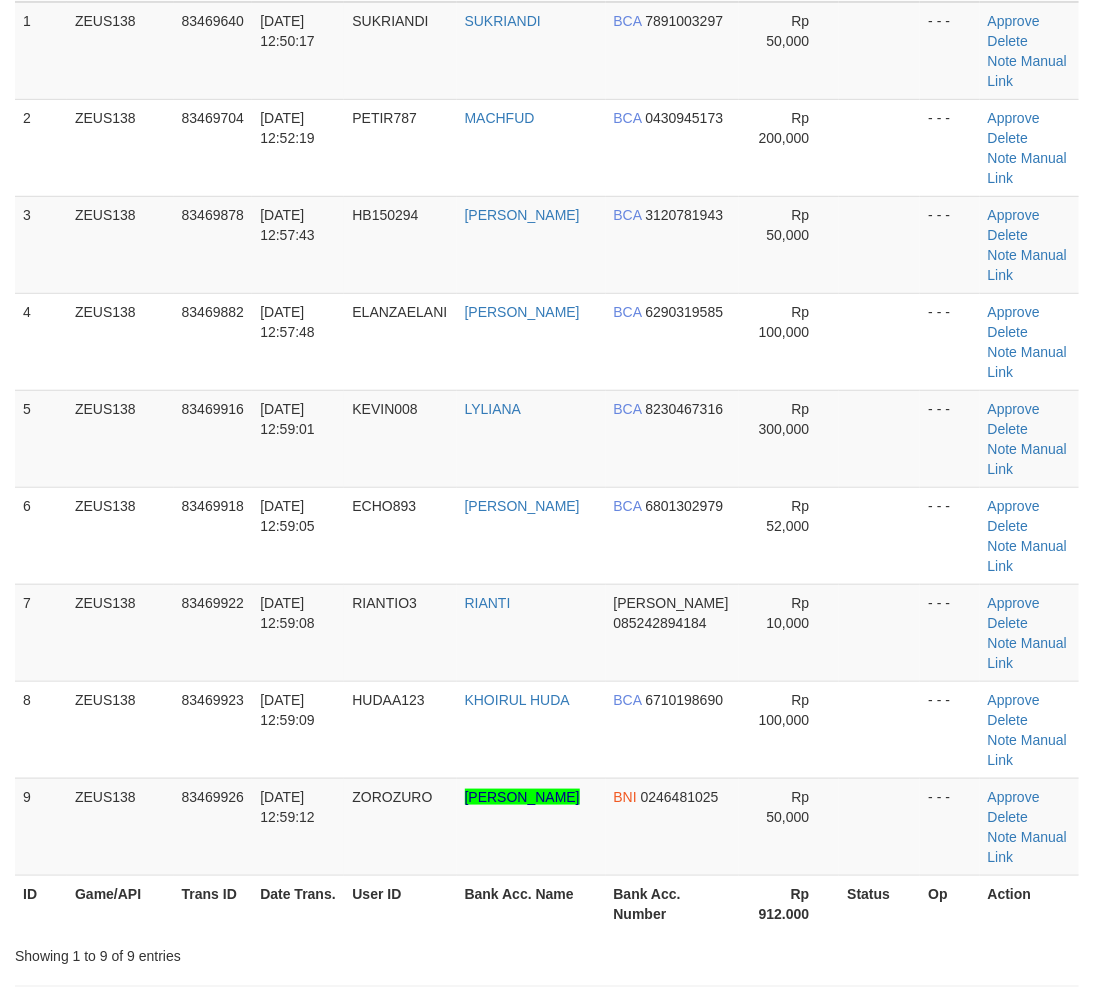 scroll, scrollTop: 173, scrollLeft: 0, axis: vertical 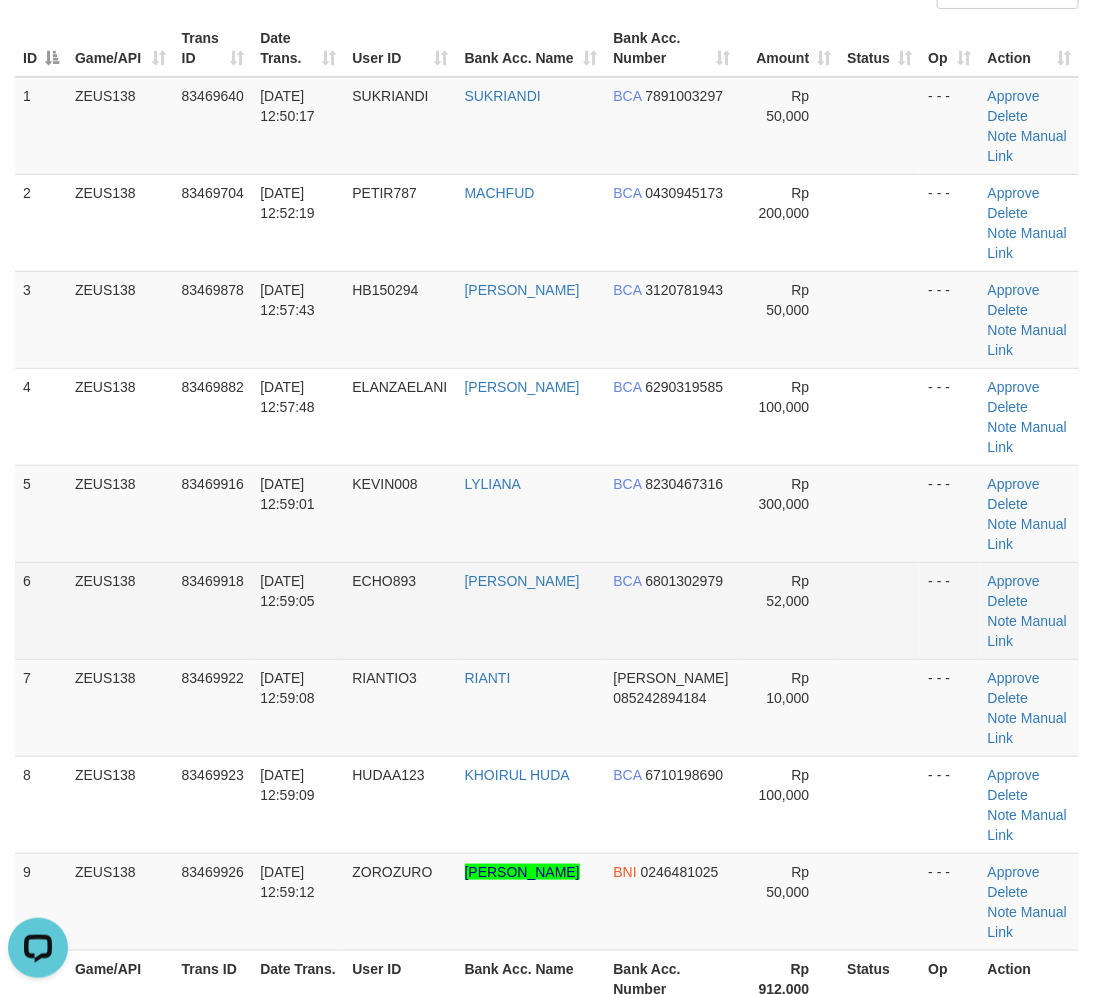 drag, startPoint x: 855, startPoint y: 464, endPoint x: 831, endPoint y: 493, distance: 37.64306 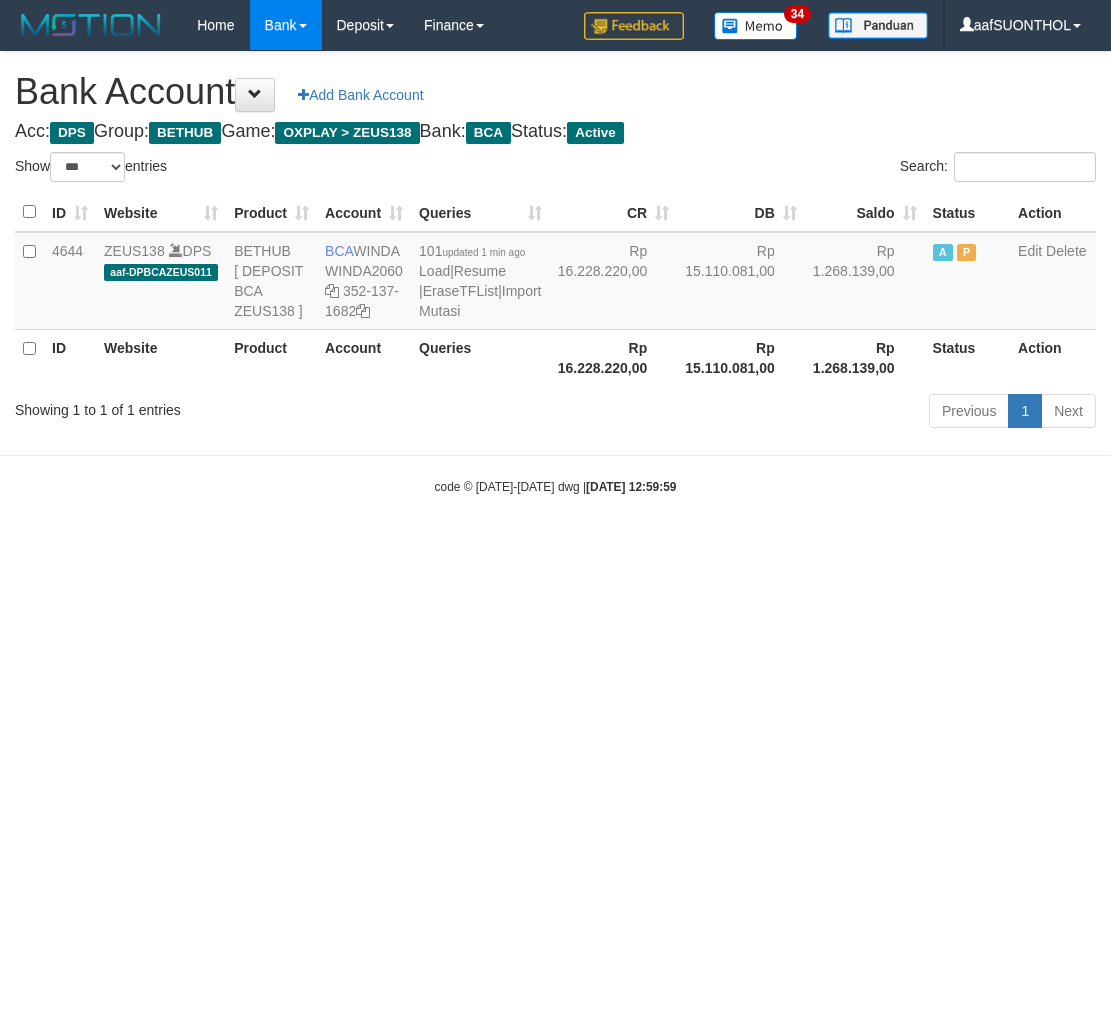 select on "***" 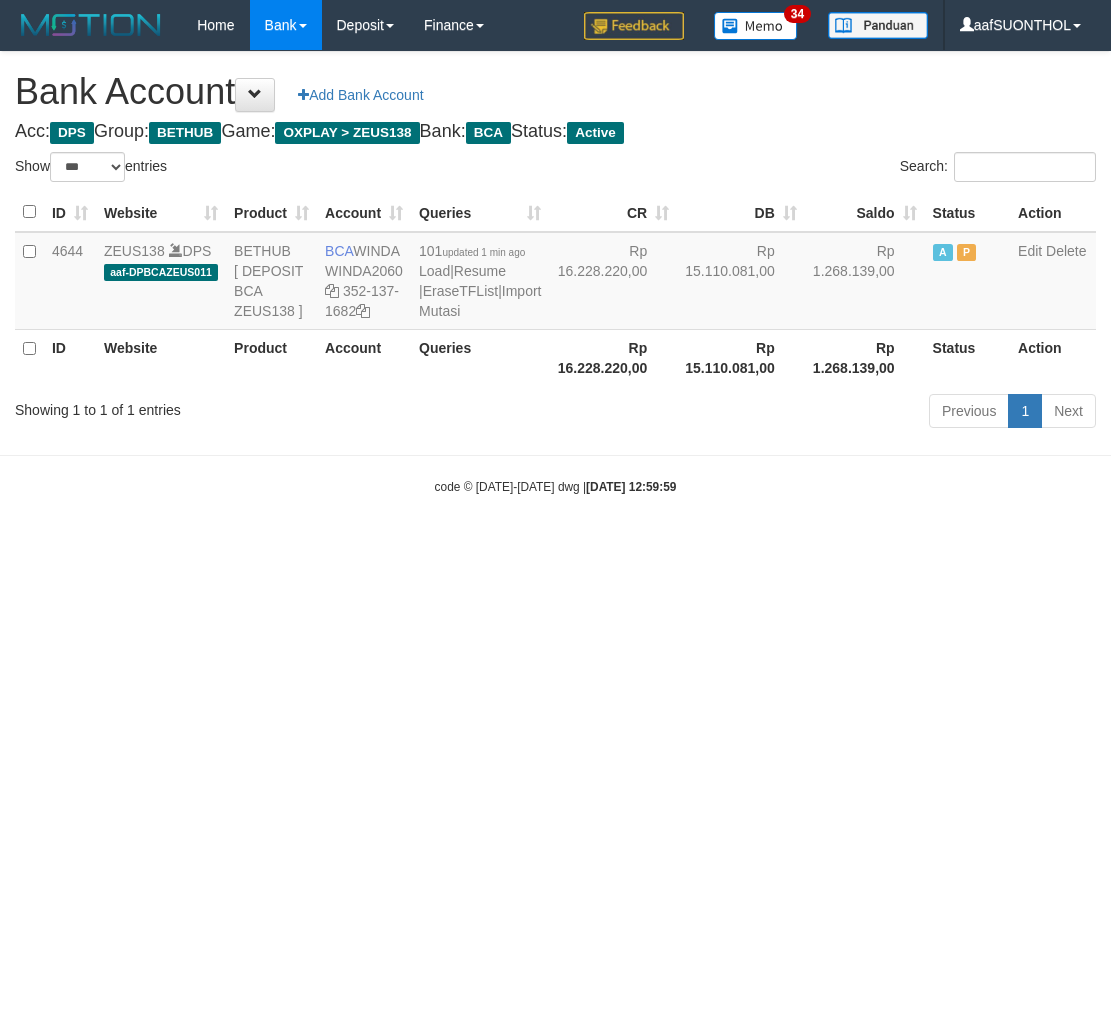 scroll, scrollTop: 0, scrollLeft: 0, axis: both 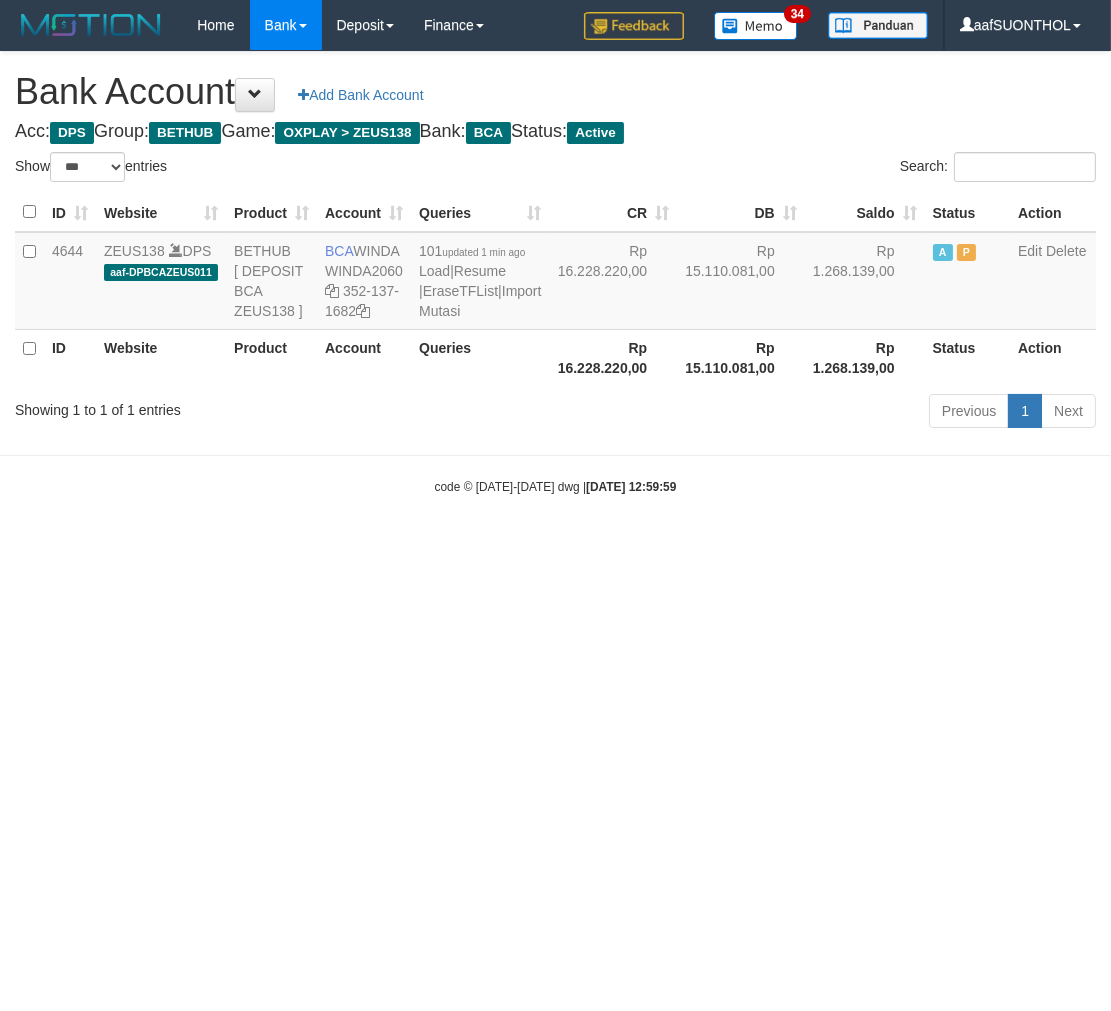 click on "Toggle navigation
Home
Bank
Account List
Load
By Website
Group
[OXPLAY]													ZEUS138
By Load Group (DPS)
Sync" at bounding box center (555, 273) 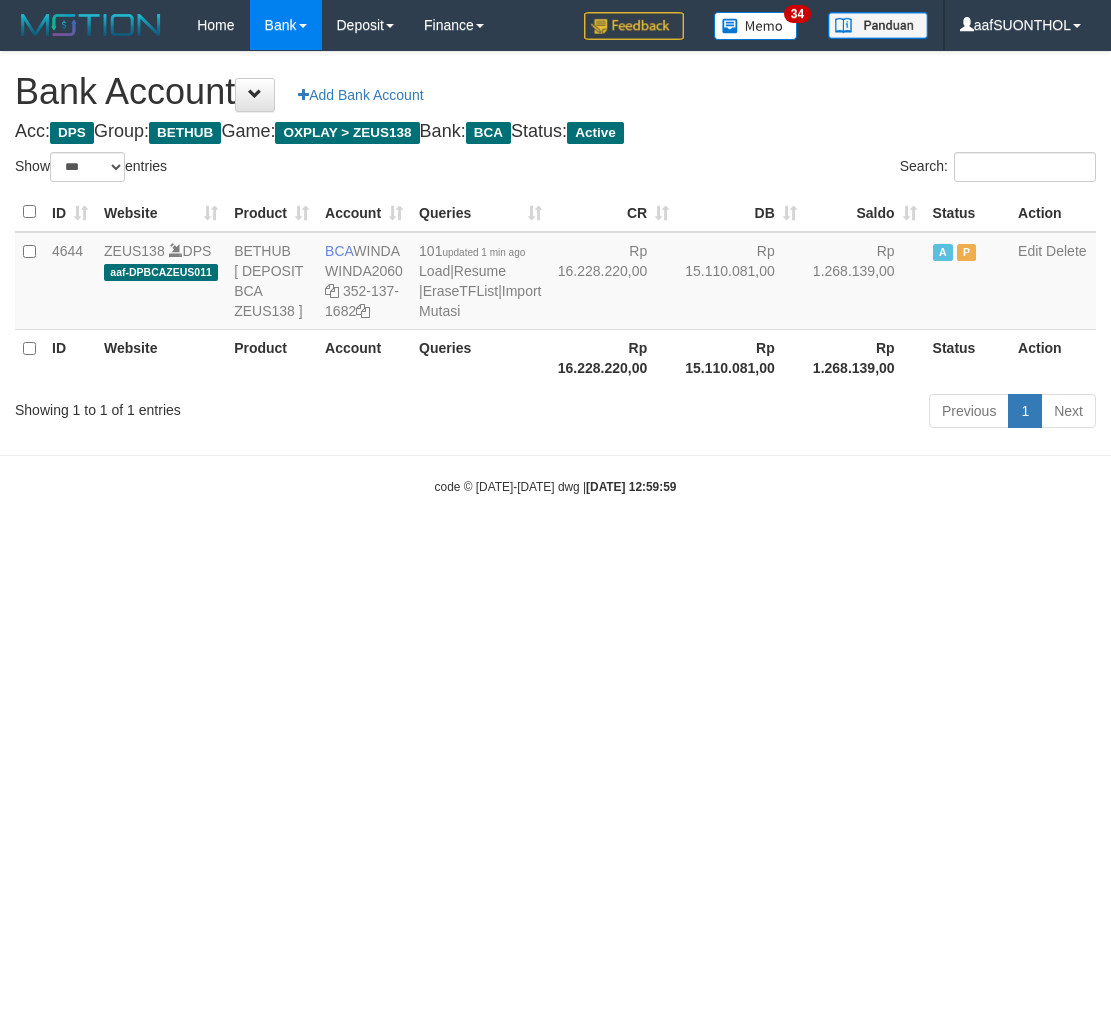 select on "***" 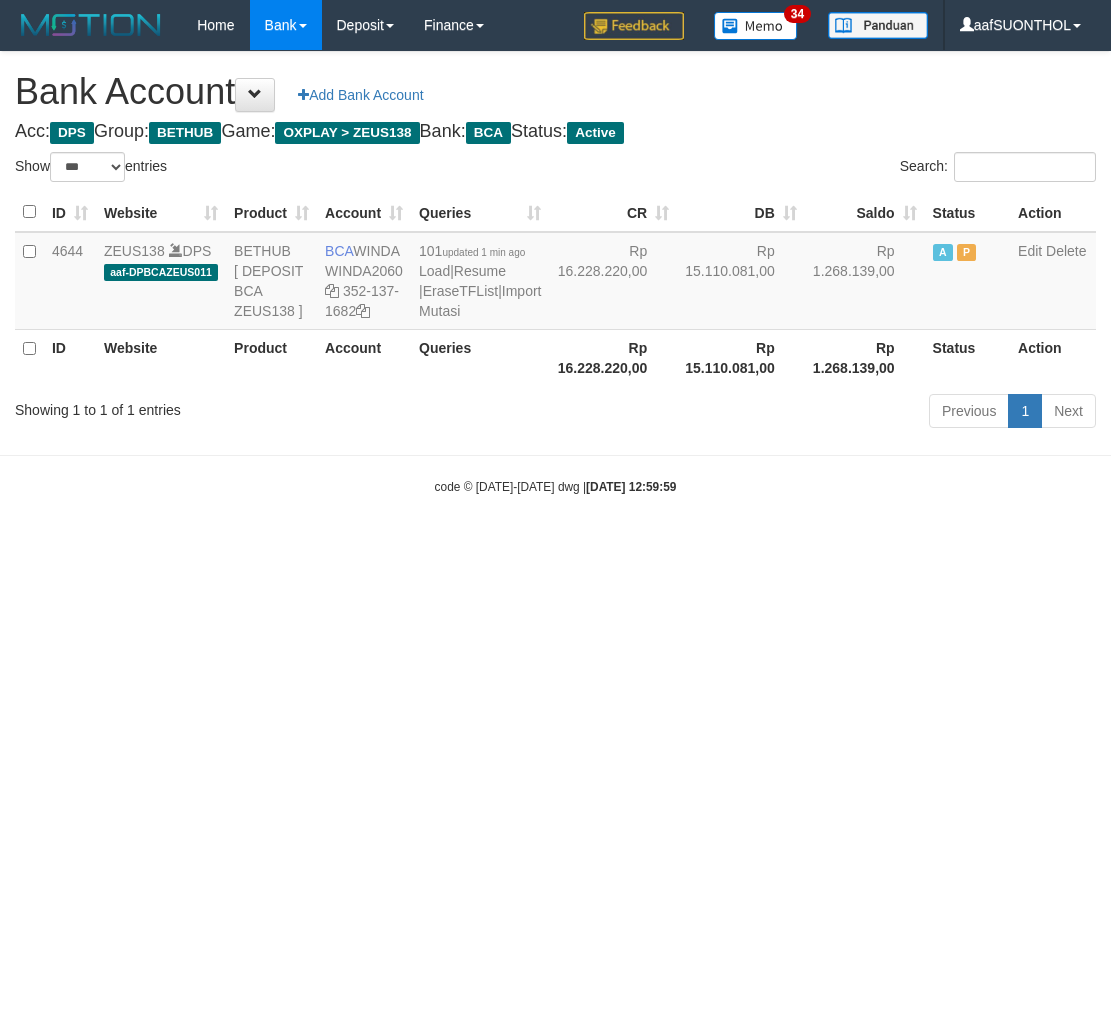scroll, scrollTop: 0, scrollLeft: 0, axis: both 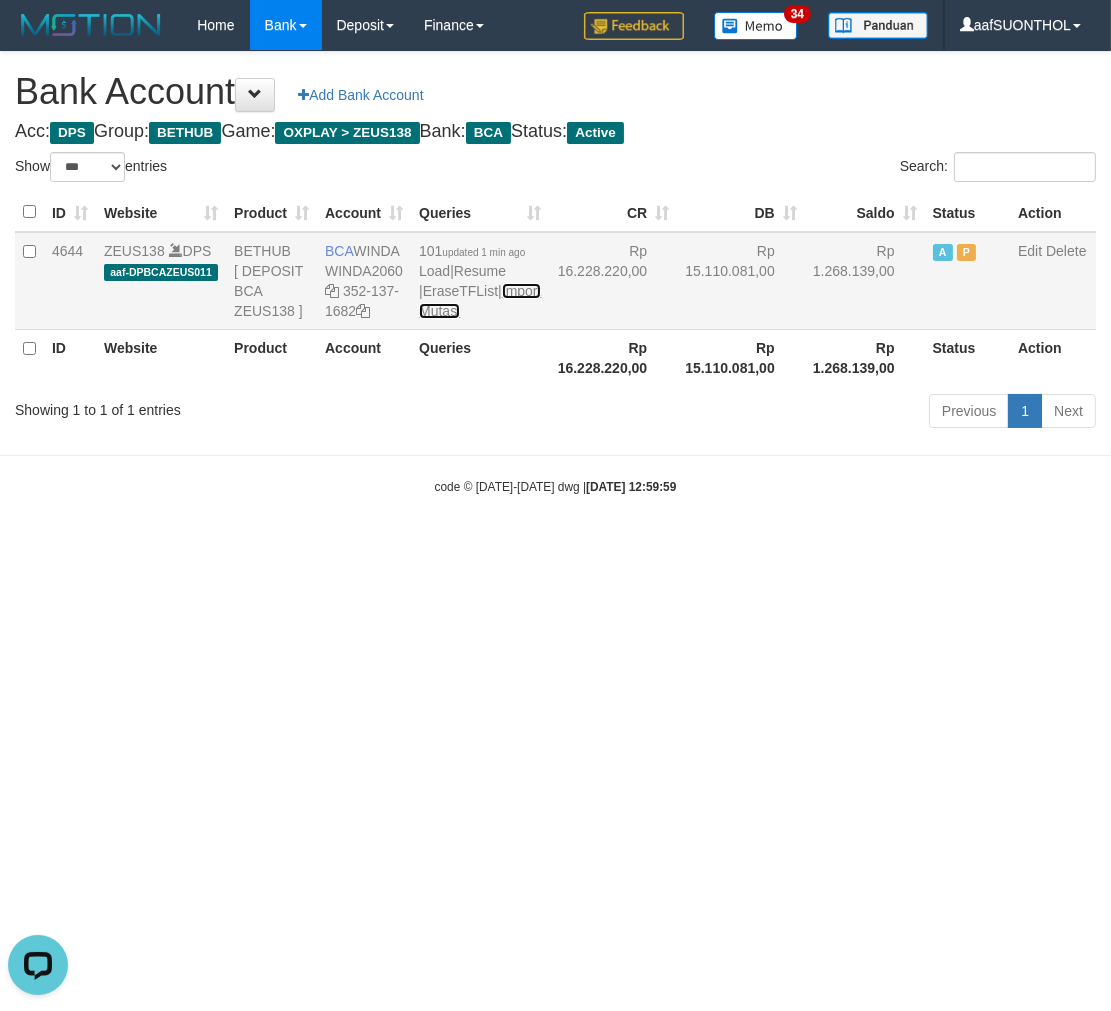 click on "Import Mutasi" at bounding box center [480, 301] 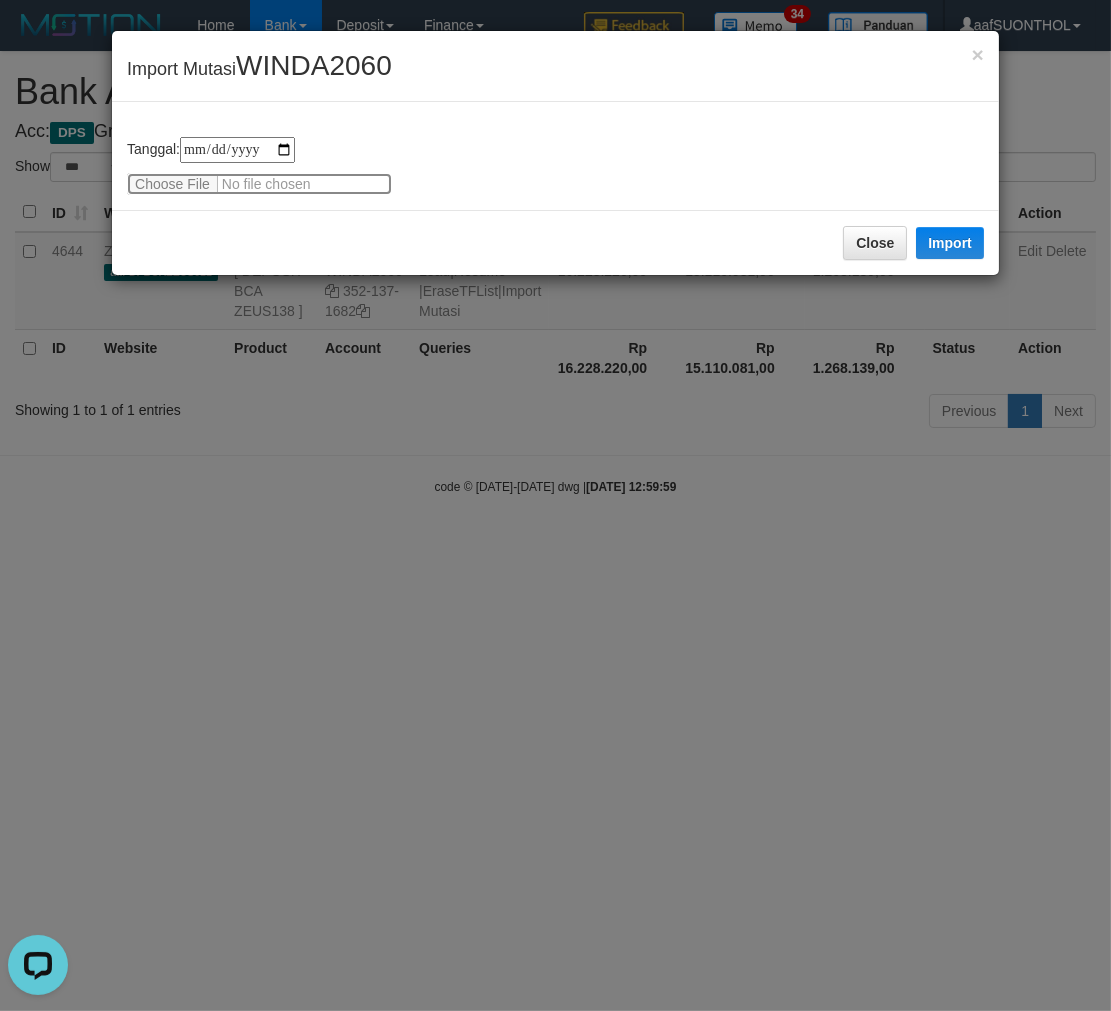 click at bounding box center (259, 184) 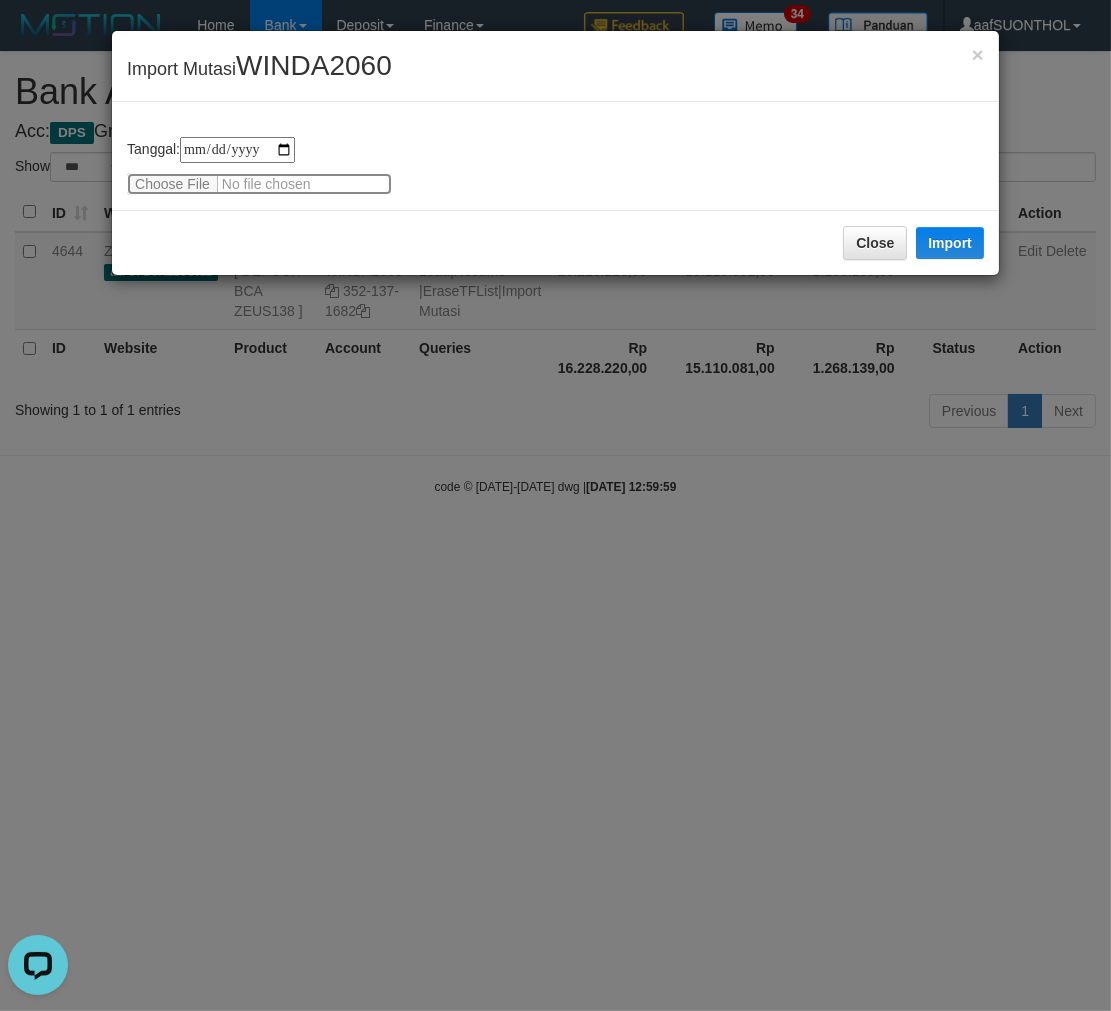 type on "**********" 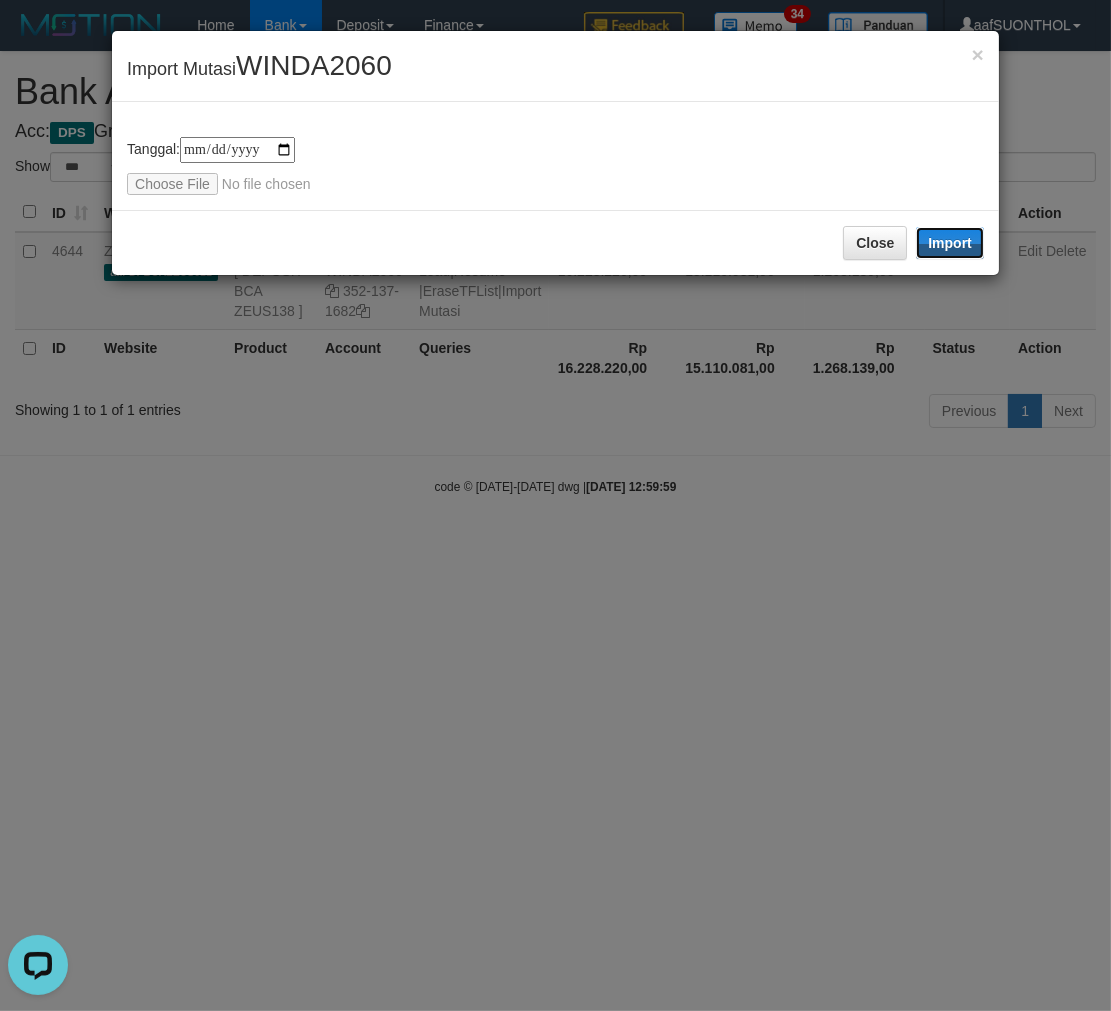 click on "Import" at bounding box center [950, 243] 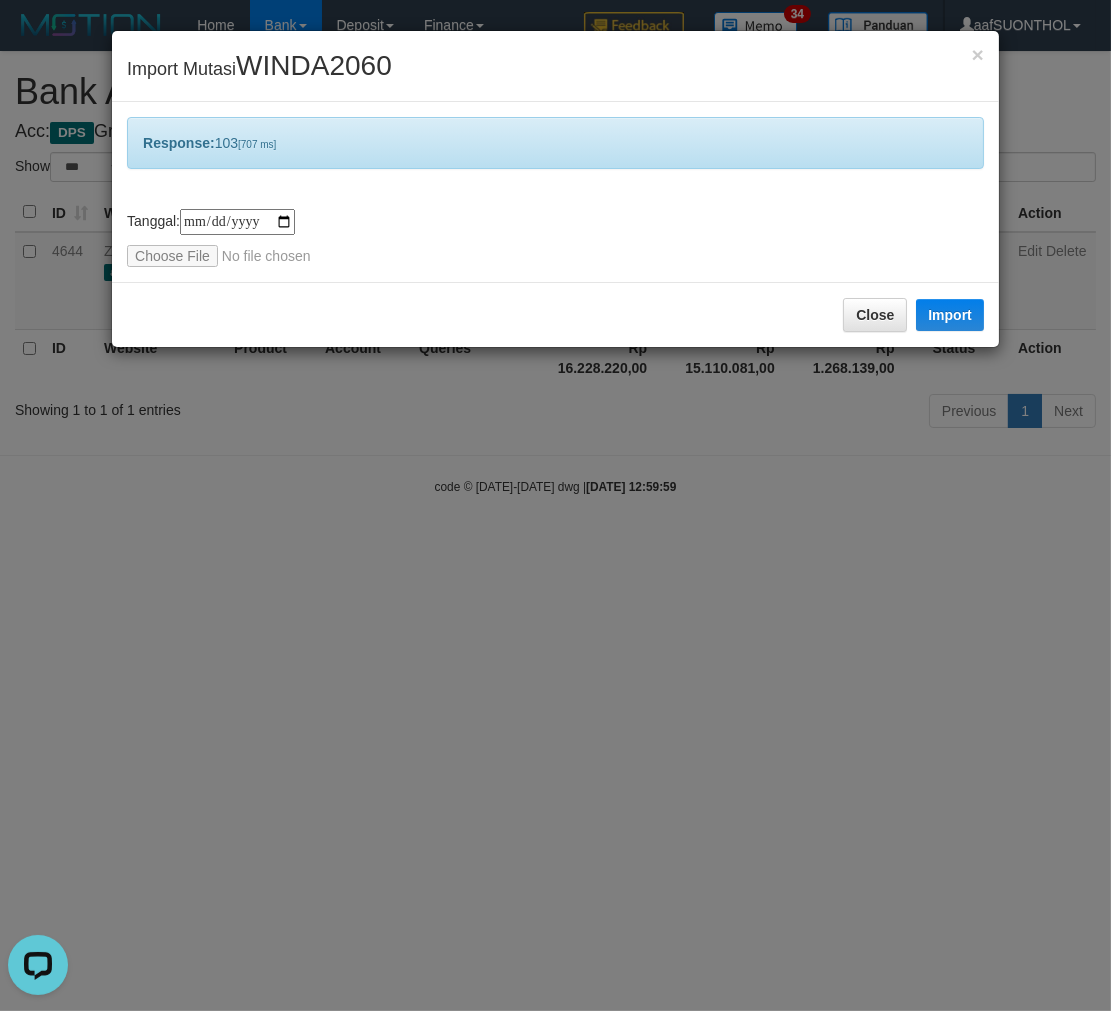 click on "**********" at bounding box center [555, 505] 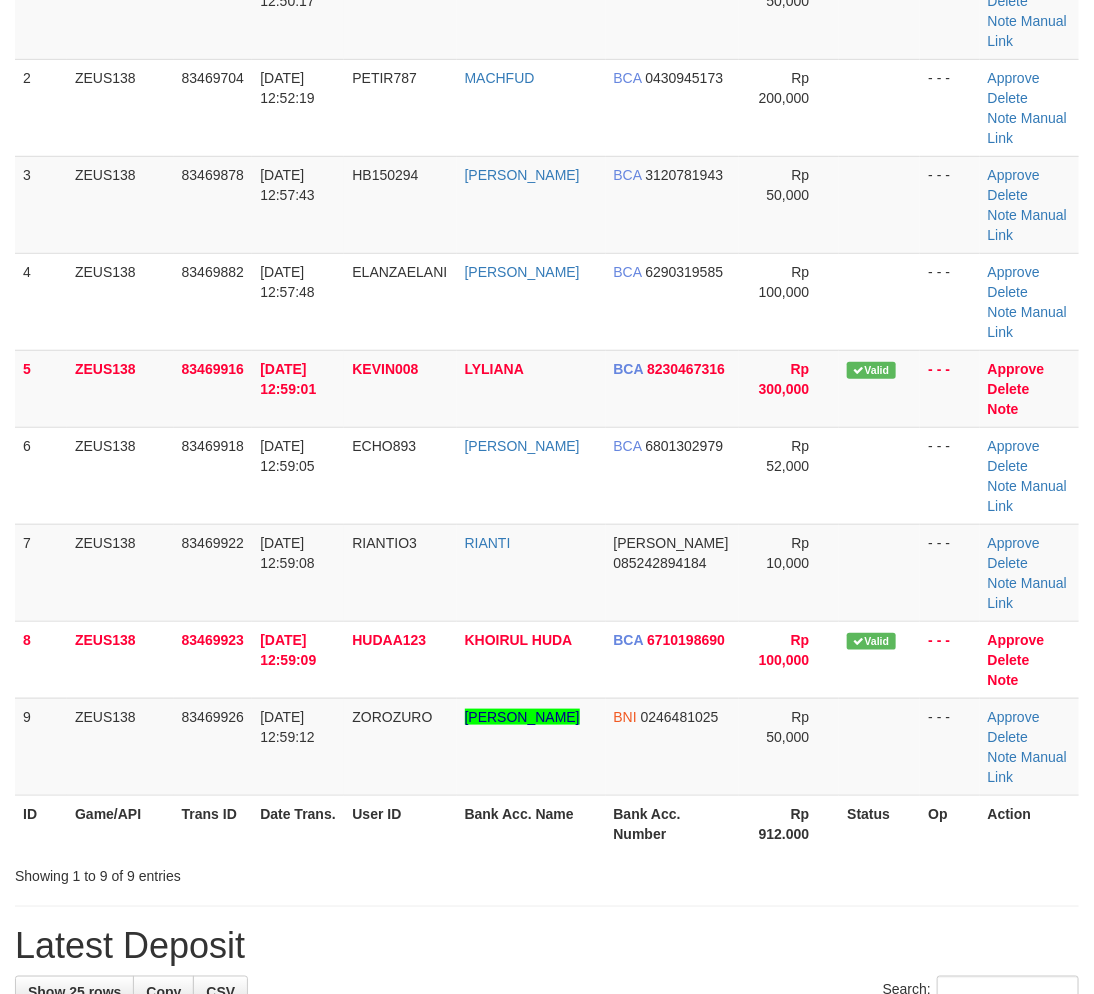 scroll, scrollTop: 173, scrollLeft: 0, axis: vertical 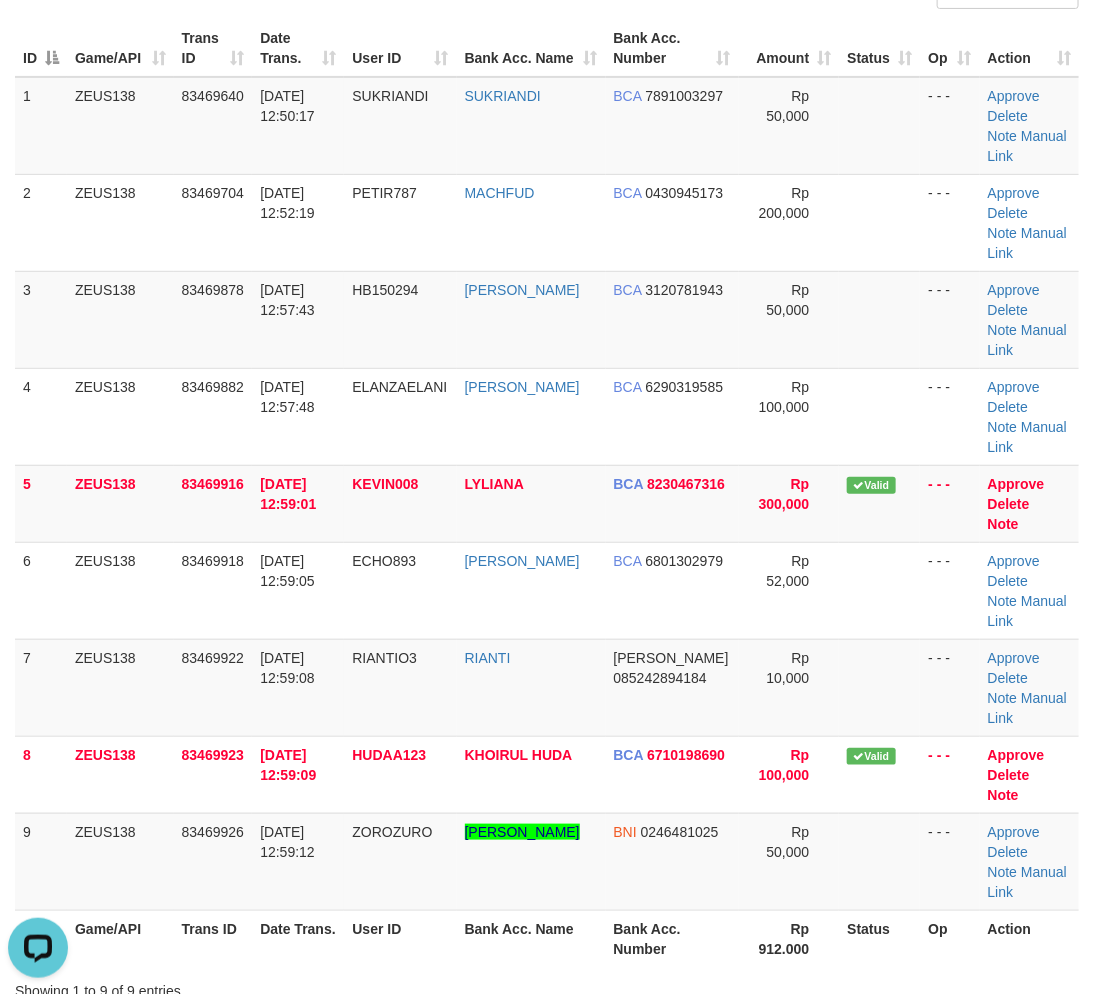 click on "Showing 1 to 9 of 9 entries" at bounding box center (547, 987) 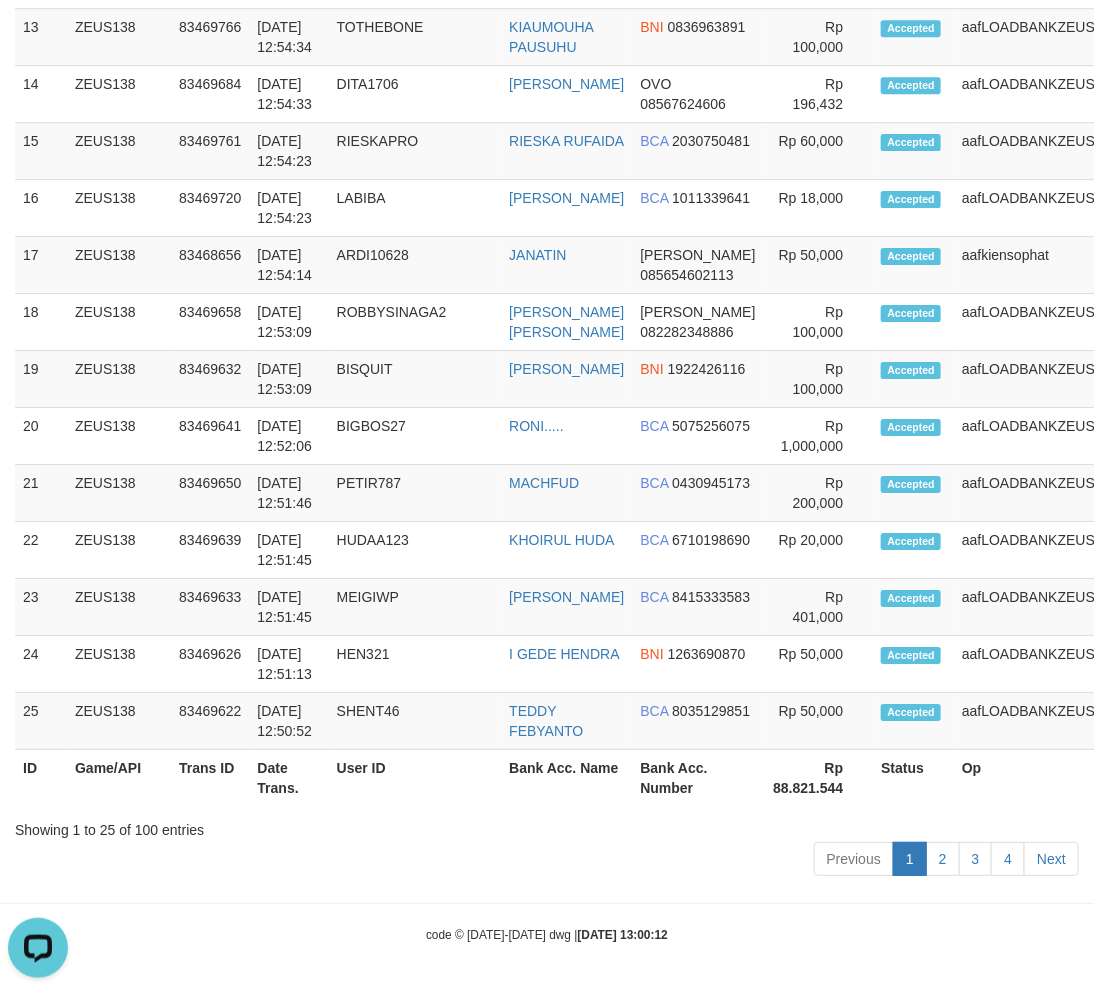 click on "Previous 1 2 3 4 Next" at bounding box center (547, 861) 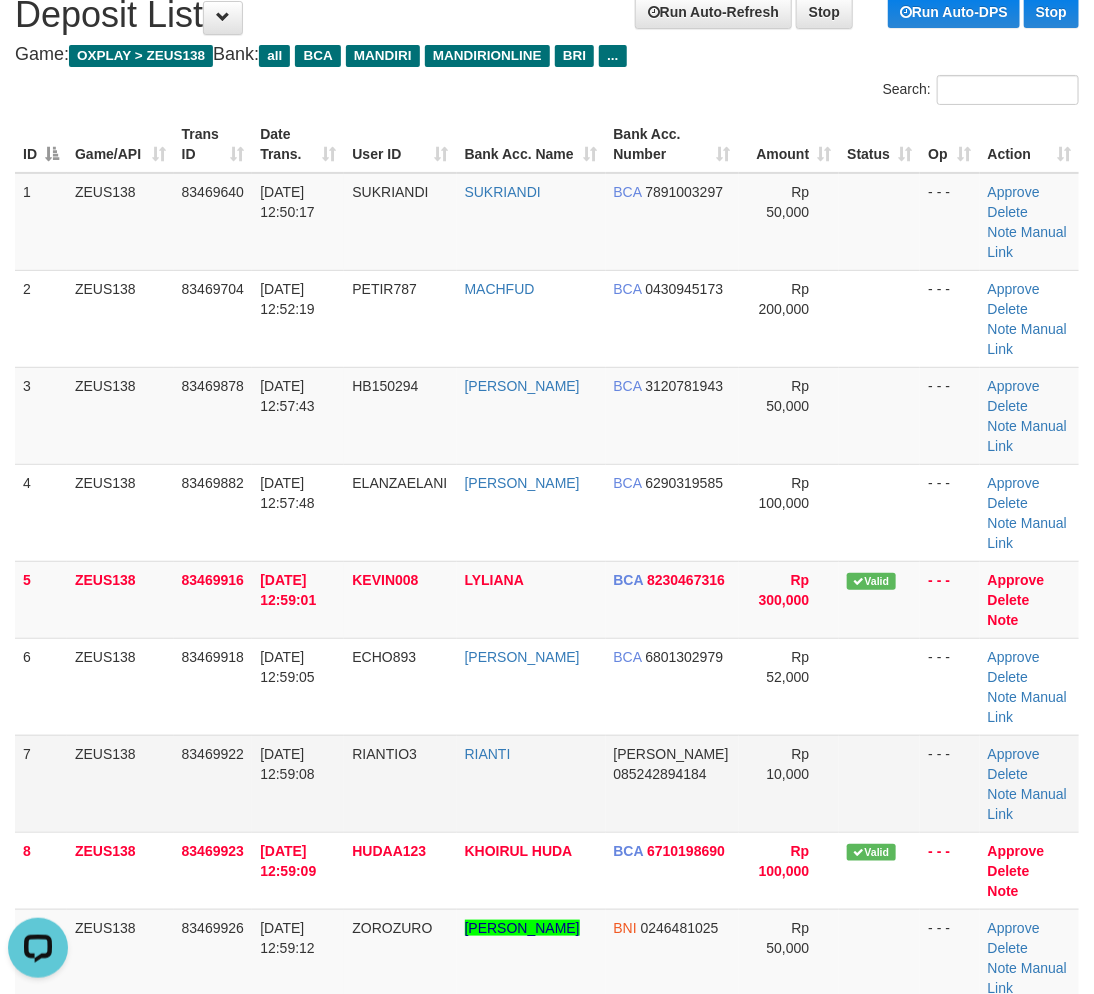 click at bounding box center (879, 783) 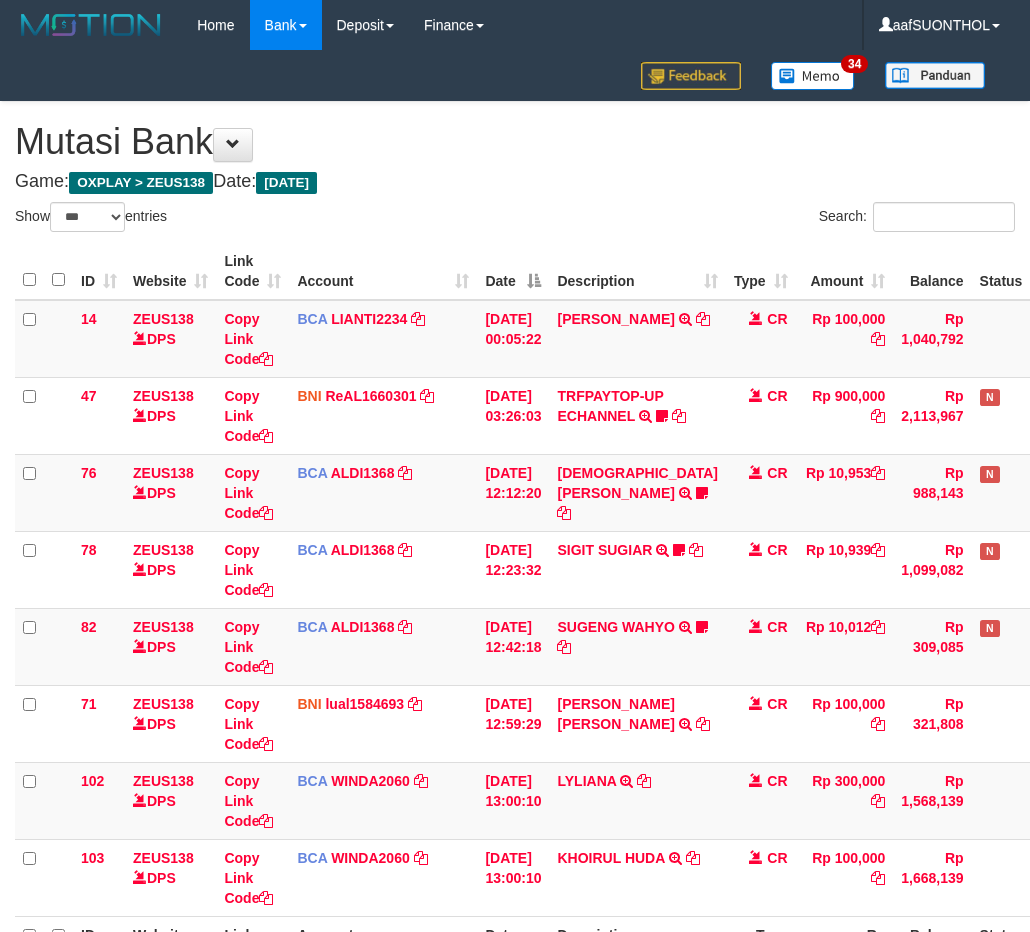 select on "***" 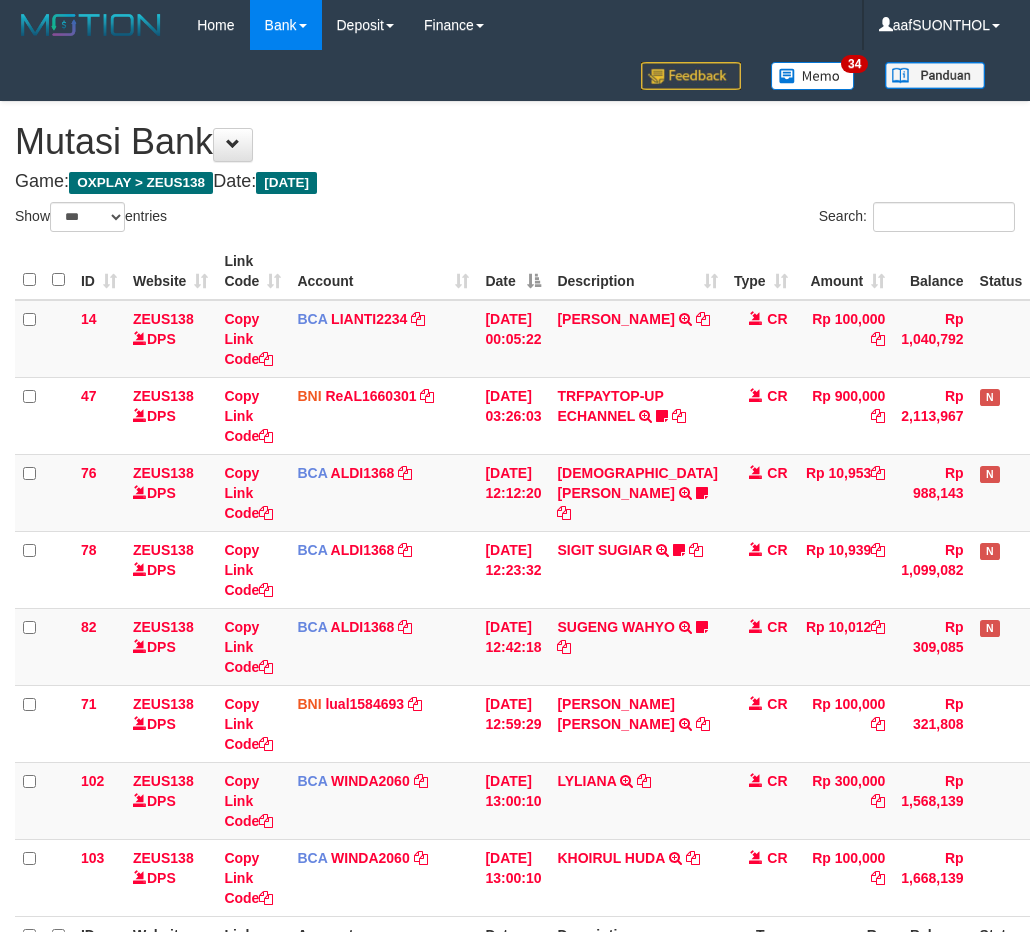 scroll, scrollTop: 246, scrollLeft: 34, axis: both 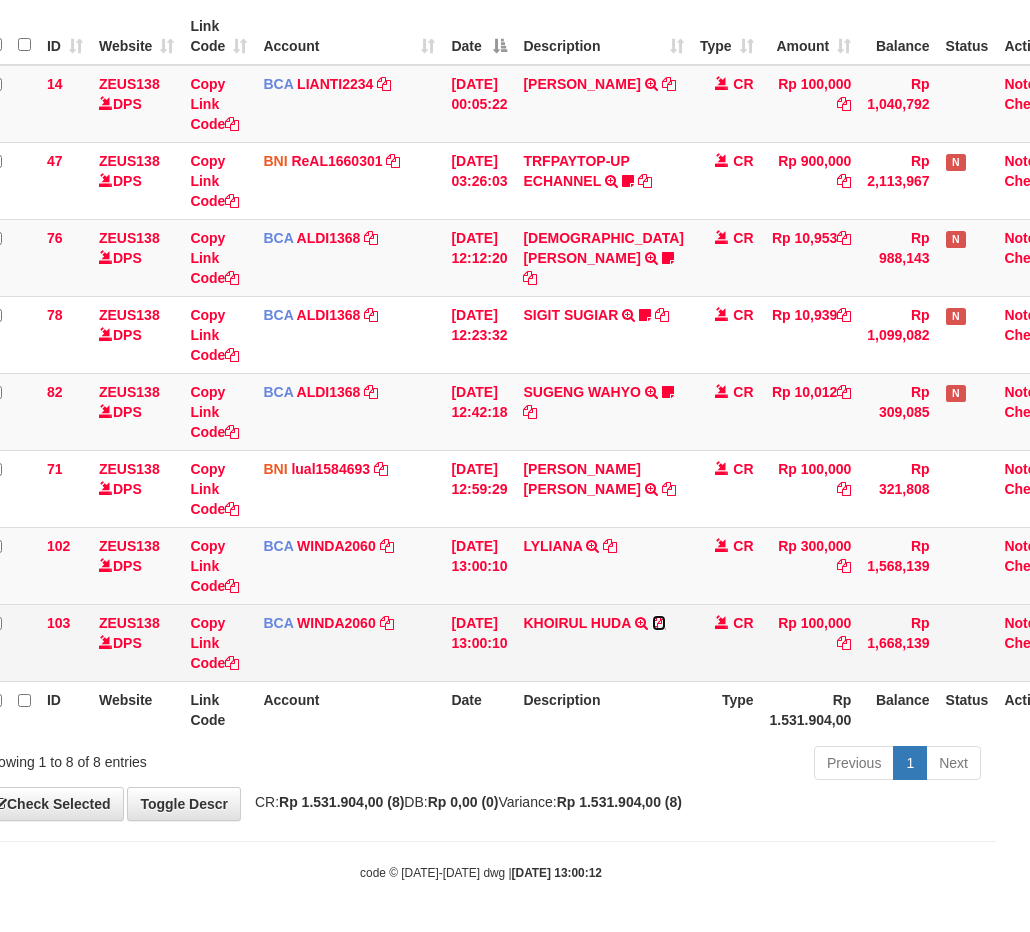 click at bounding box center (659, 623) 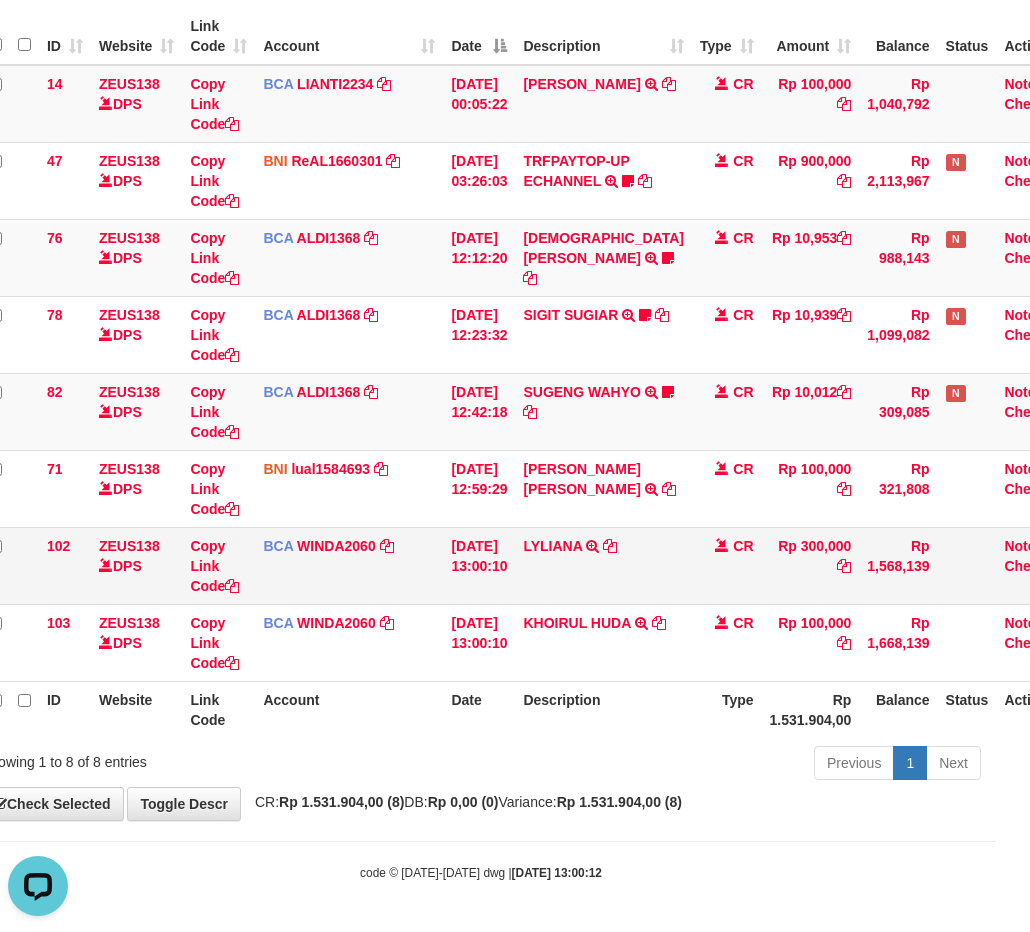scroll, scrollTop: 0, scrollLeft: 0, axis: both 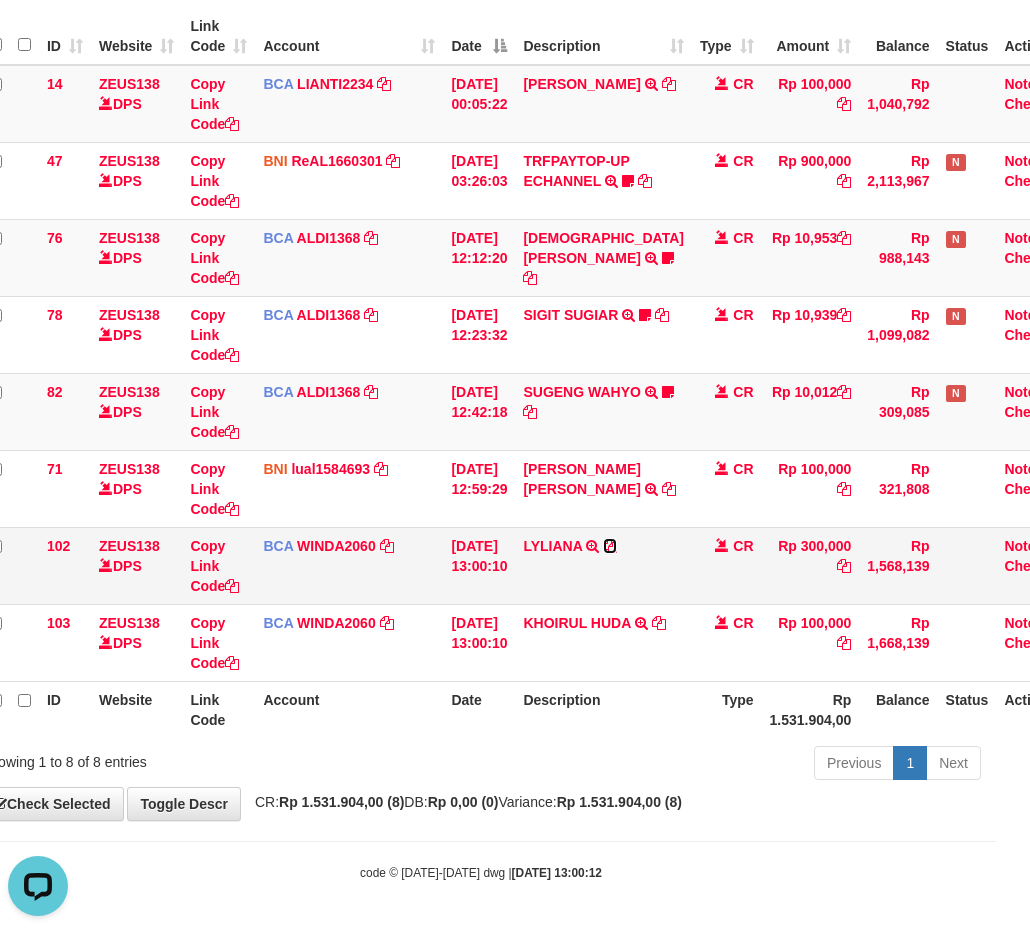 click at bounding box center (610, 546) 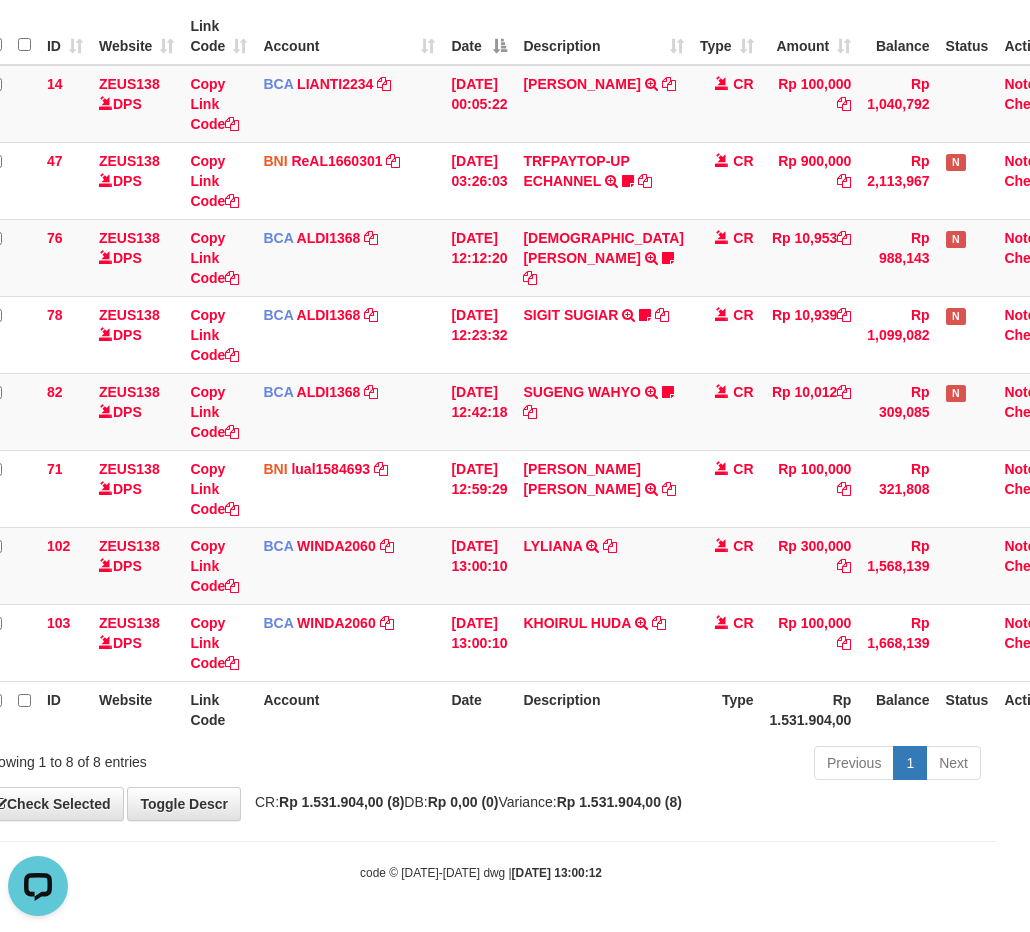 click on "Previous 1 Next" at bounding box center (695, 765) 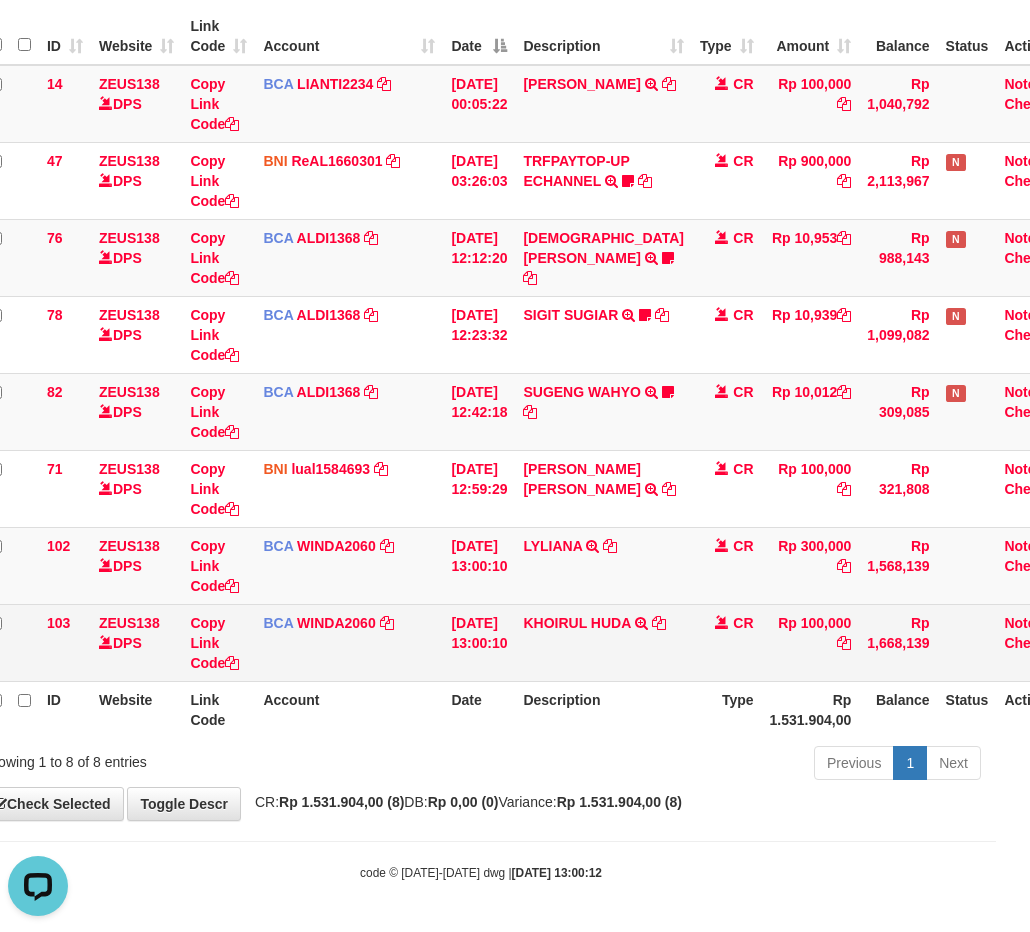 click on "KHOIRUL HUDA         TRSF E-BANKING CR 1207/FTSCY/WS95031
100000.00KHOIRUL HUDA" at bounding box center (603, 642) 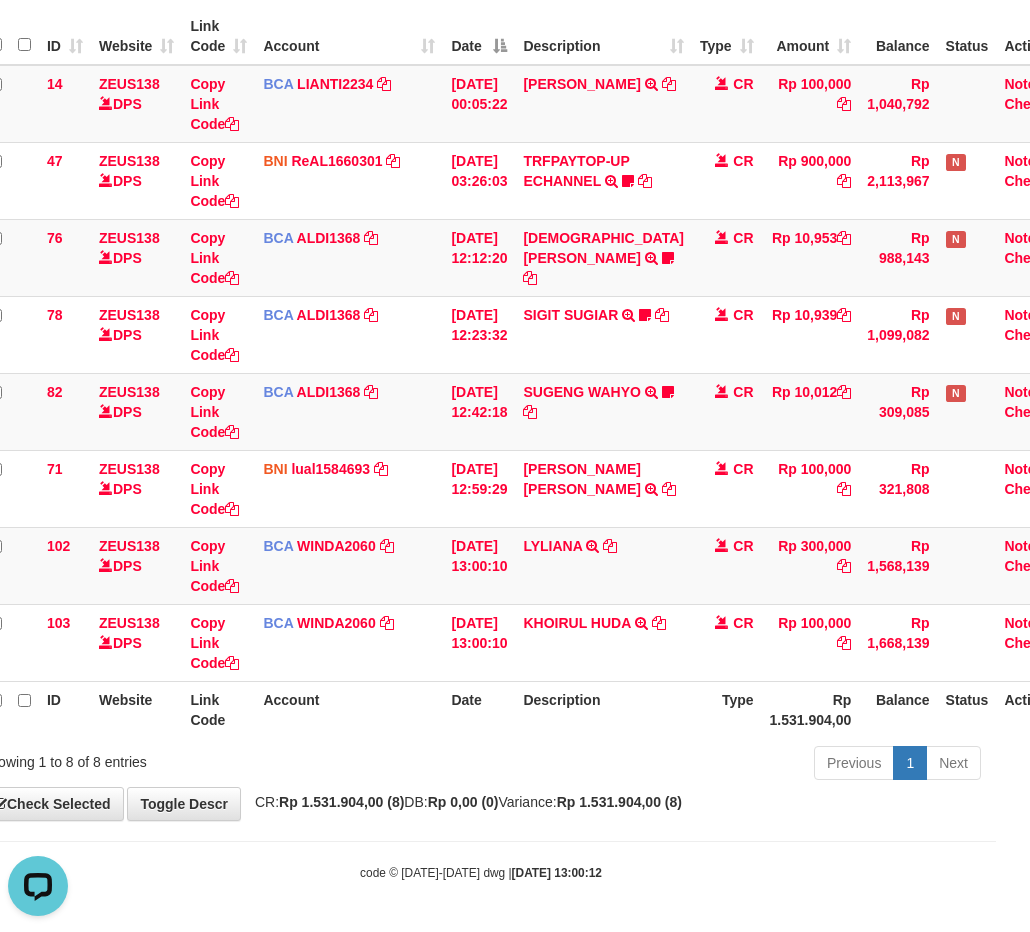 click on "Description" at bounding box center [603, 709] 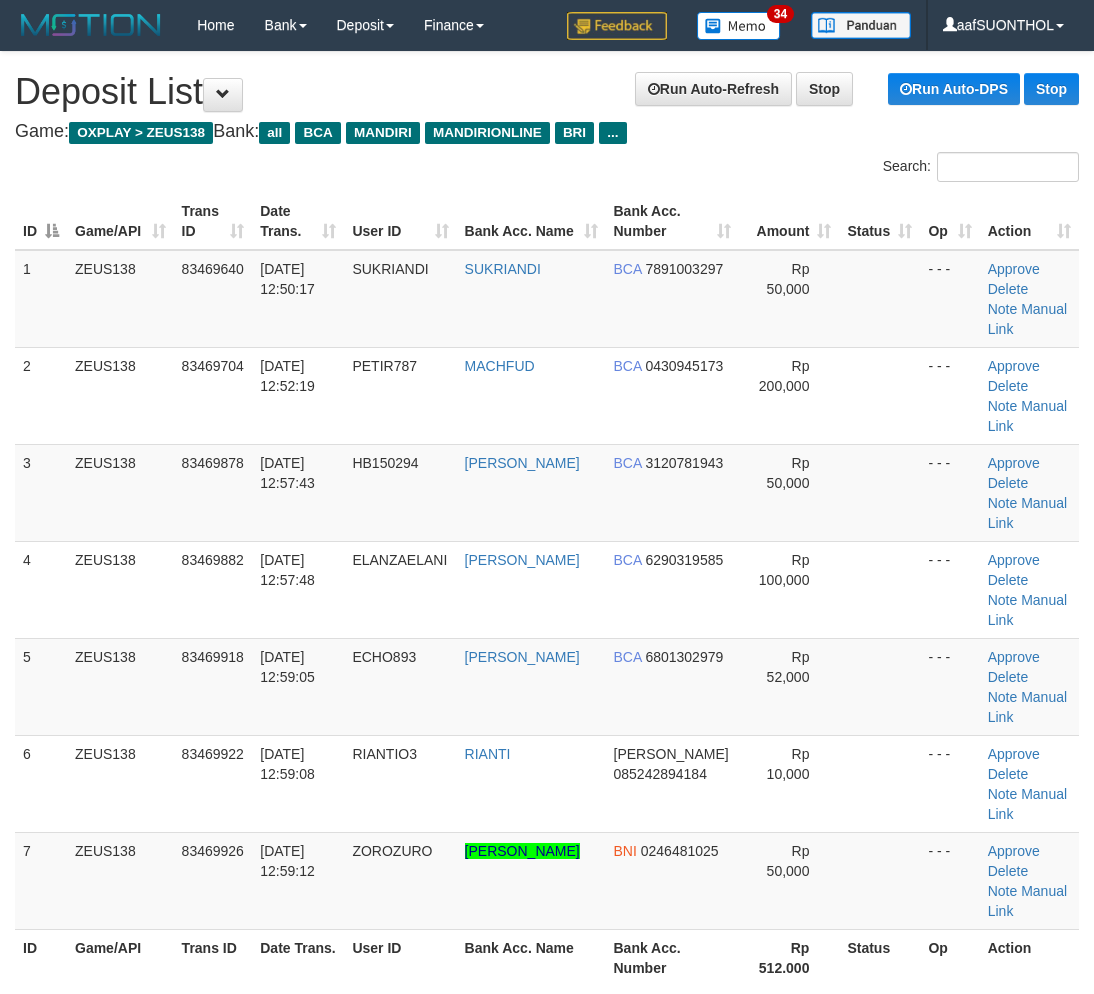 scroll, scrollTop: 68, scrollLeft: 0, axis: vertical 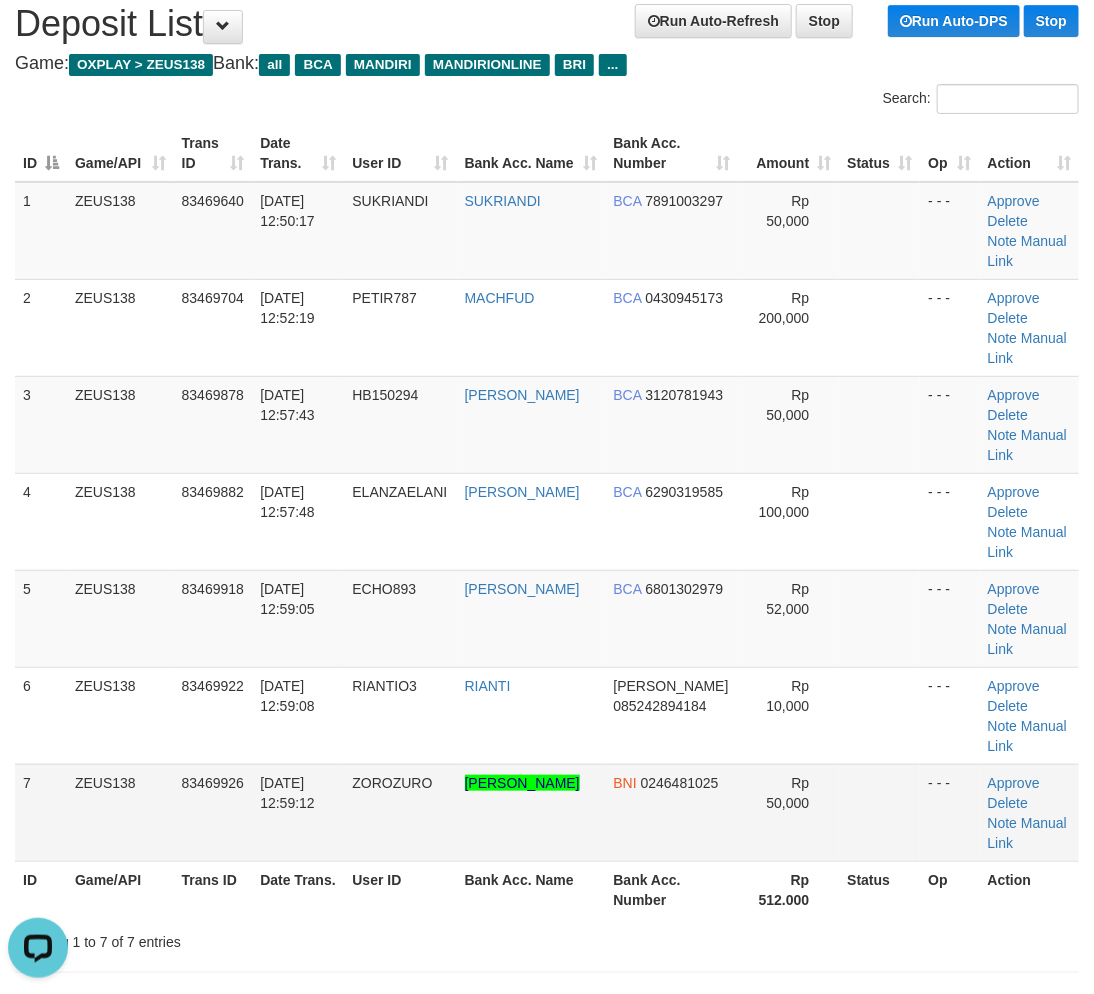 click on "Rp 50,000" at bounding box center (789, 812) 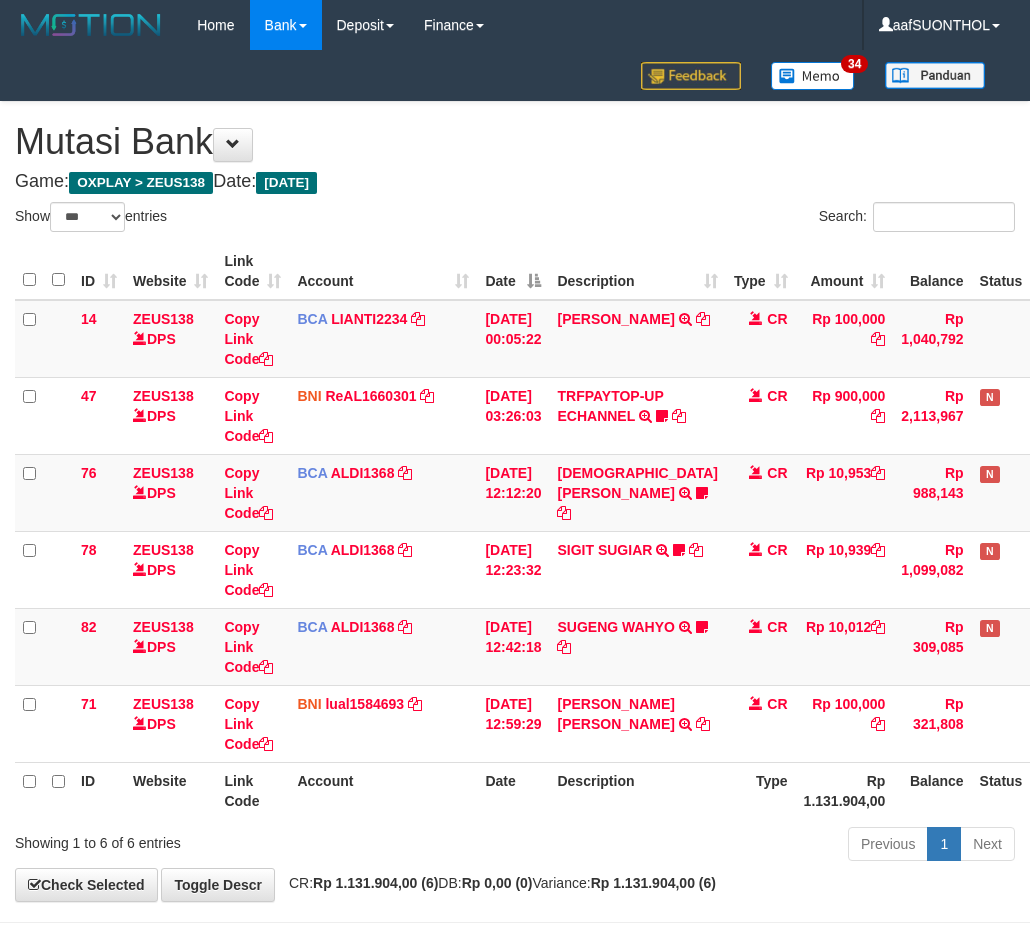 select on "***" 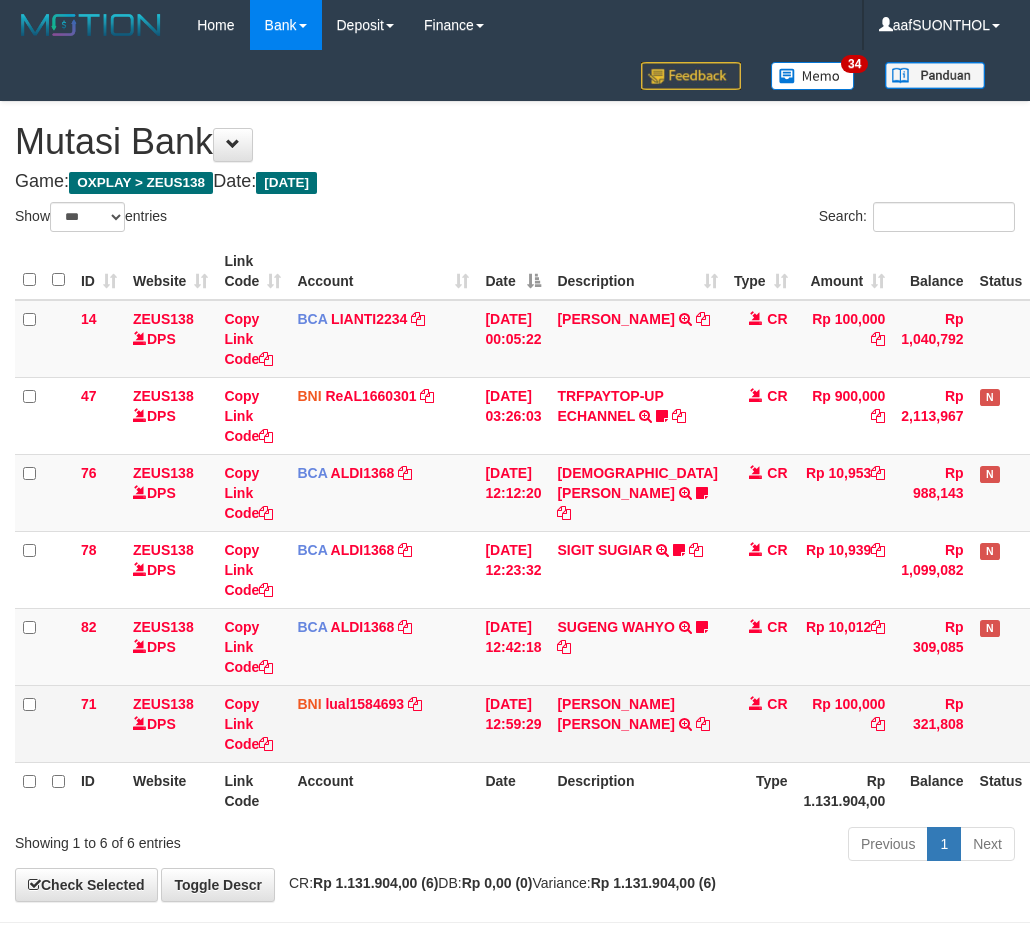 scroll, scrollTop: 0, scrollLeft: 0, axis: both 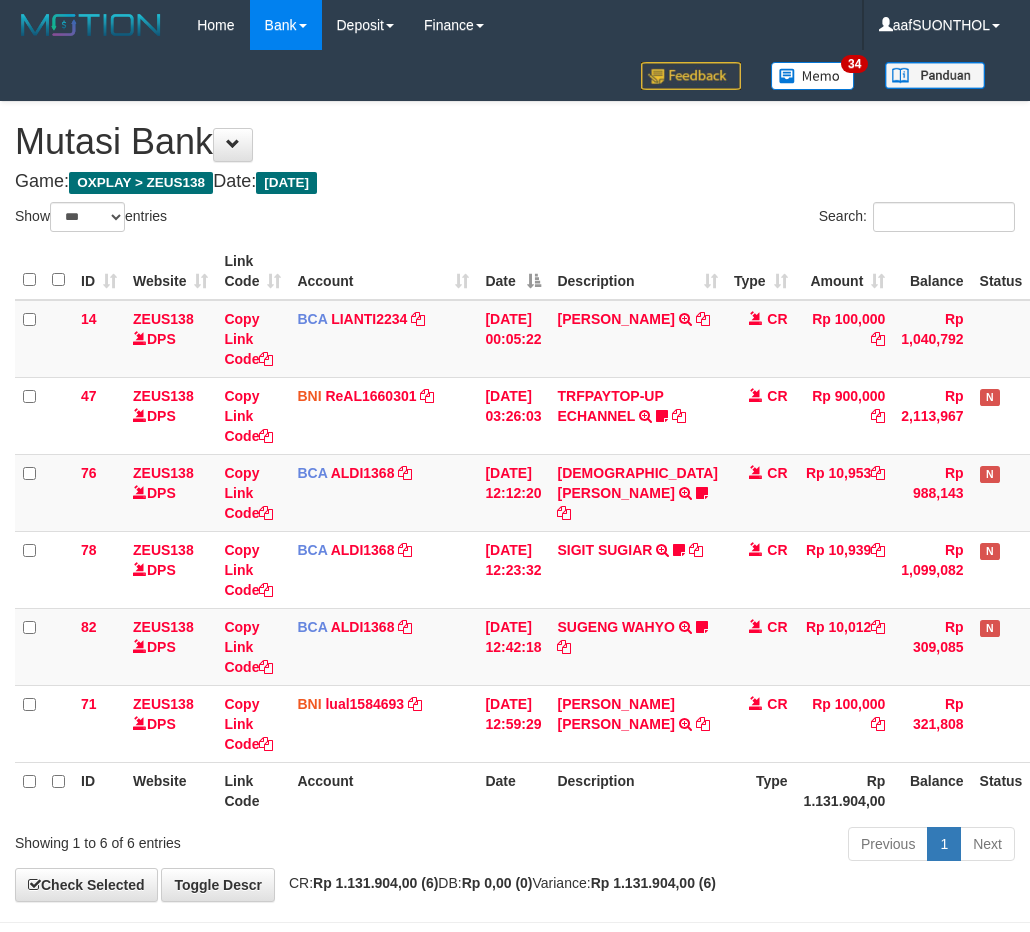 select on "***" 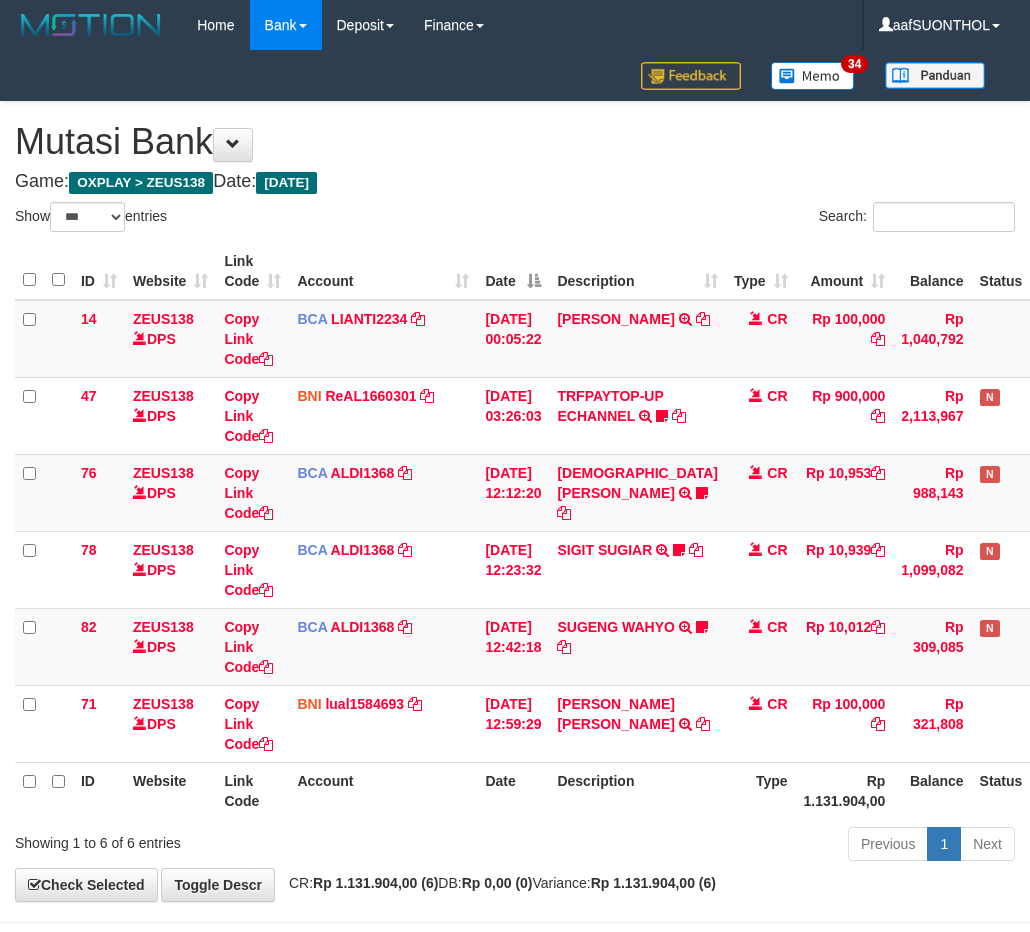 scroll, scrollTop: 102, scrollLeft: 34, axis: both 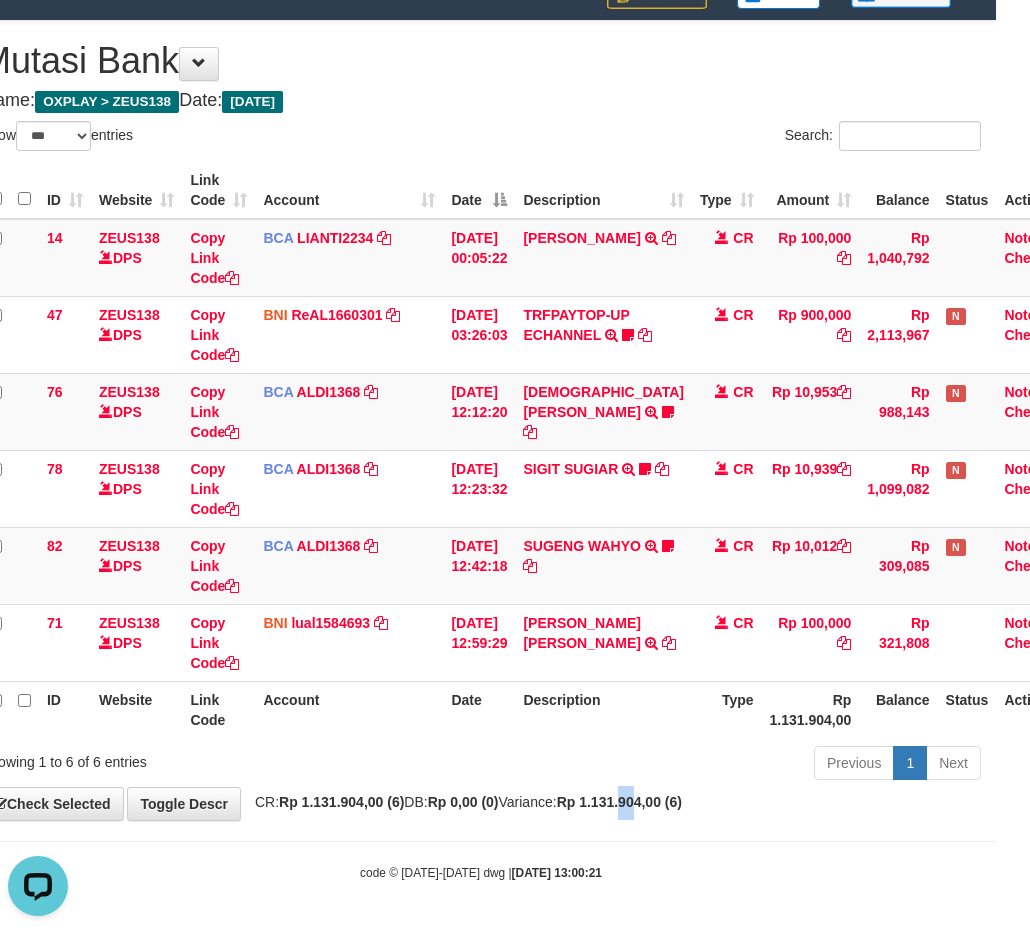 click on "Rp 1.131.904,00 (6)" at bounding box center (619, 802) 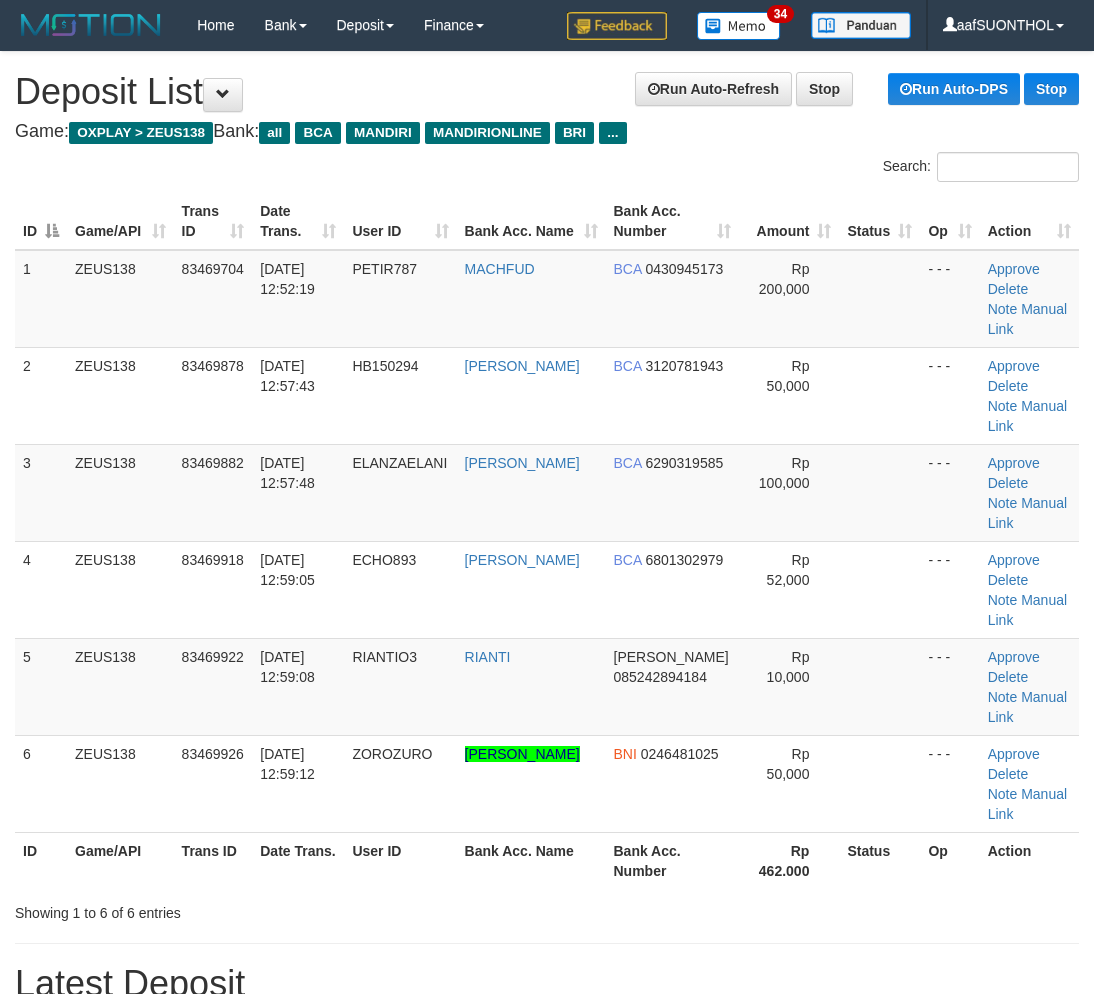 scroll, scrollTop: 68, scrollLeft: 0, axis: vertical 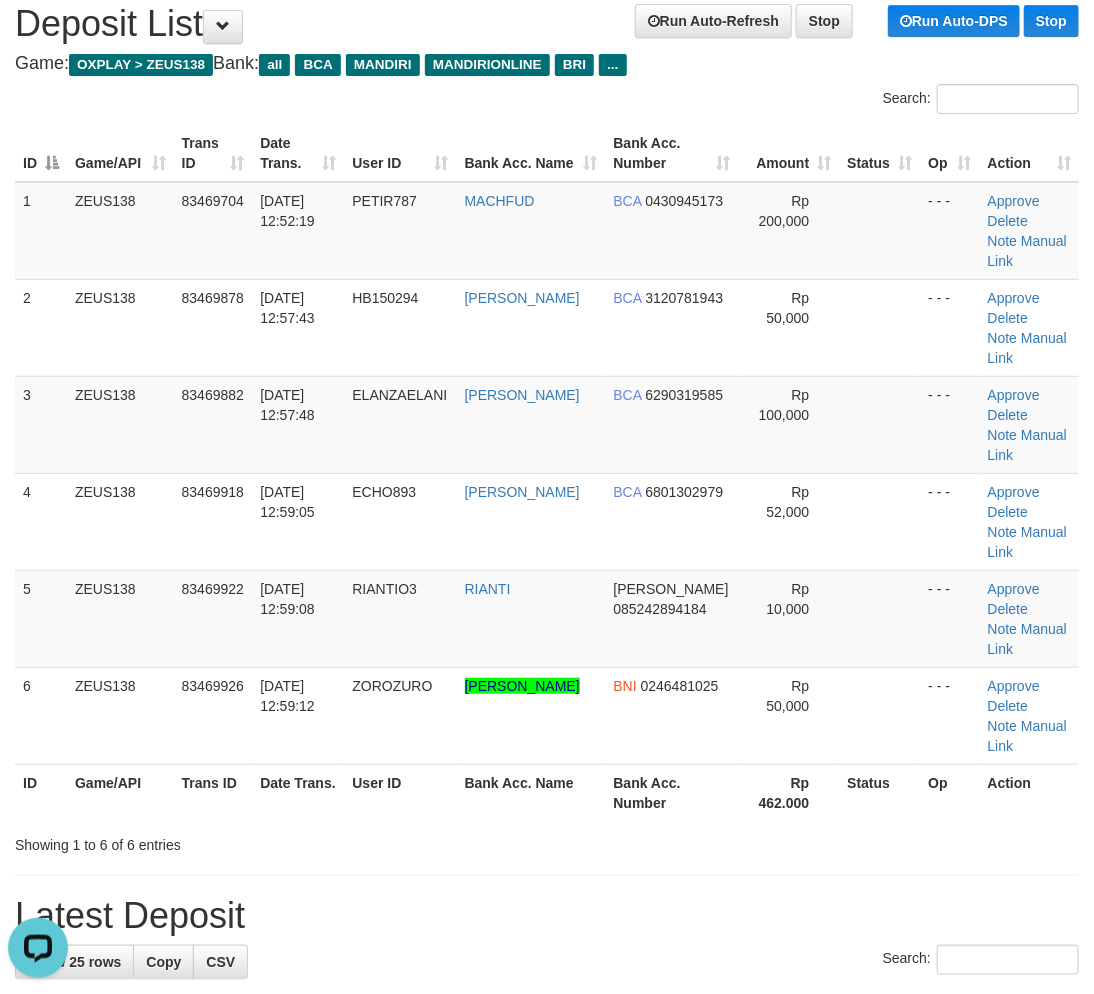 drag, startPoint x: 517, startPoint y: 714, endPoint x: 503, endPoint y: 716, distance: 14.142136 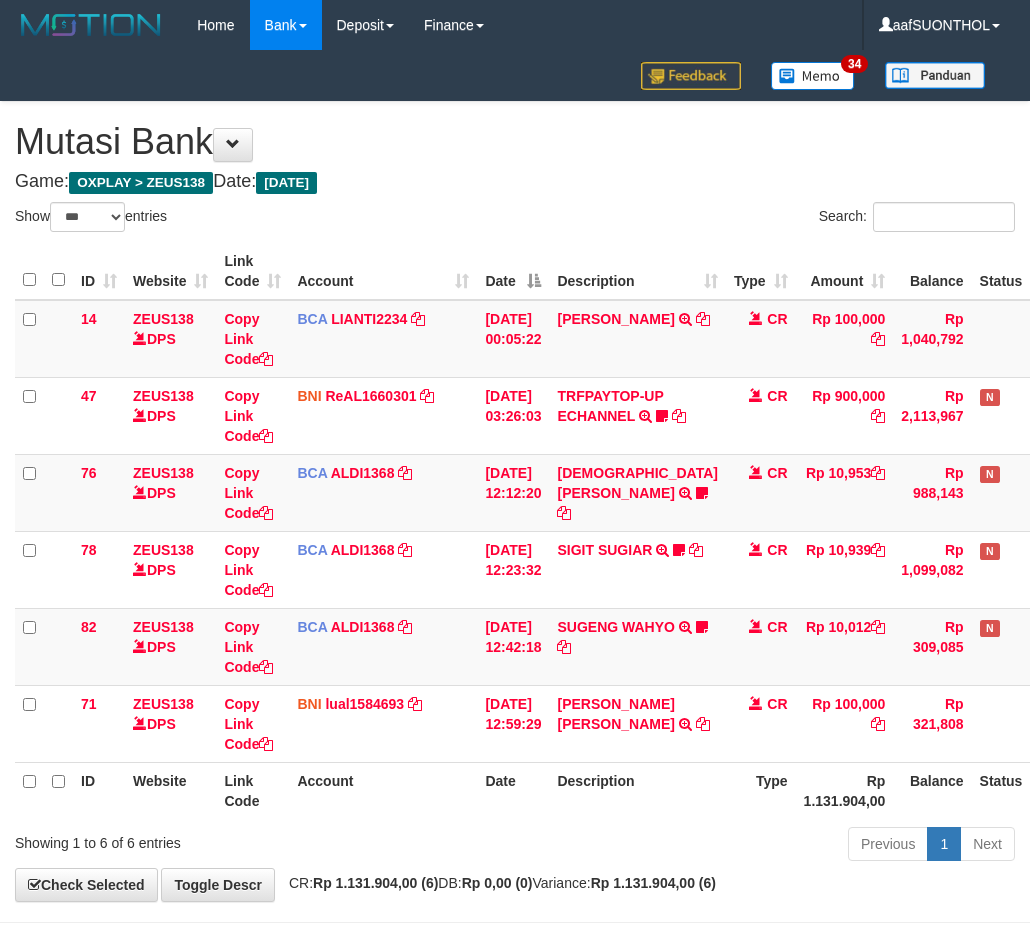select on "***" 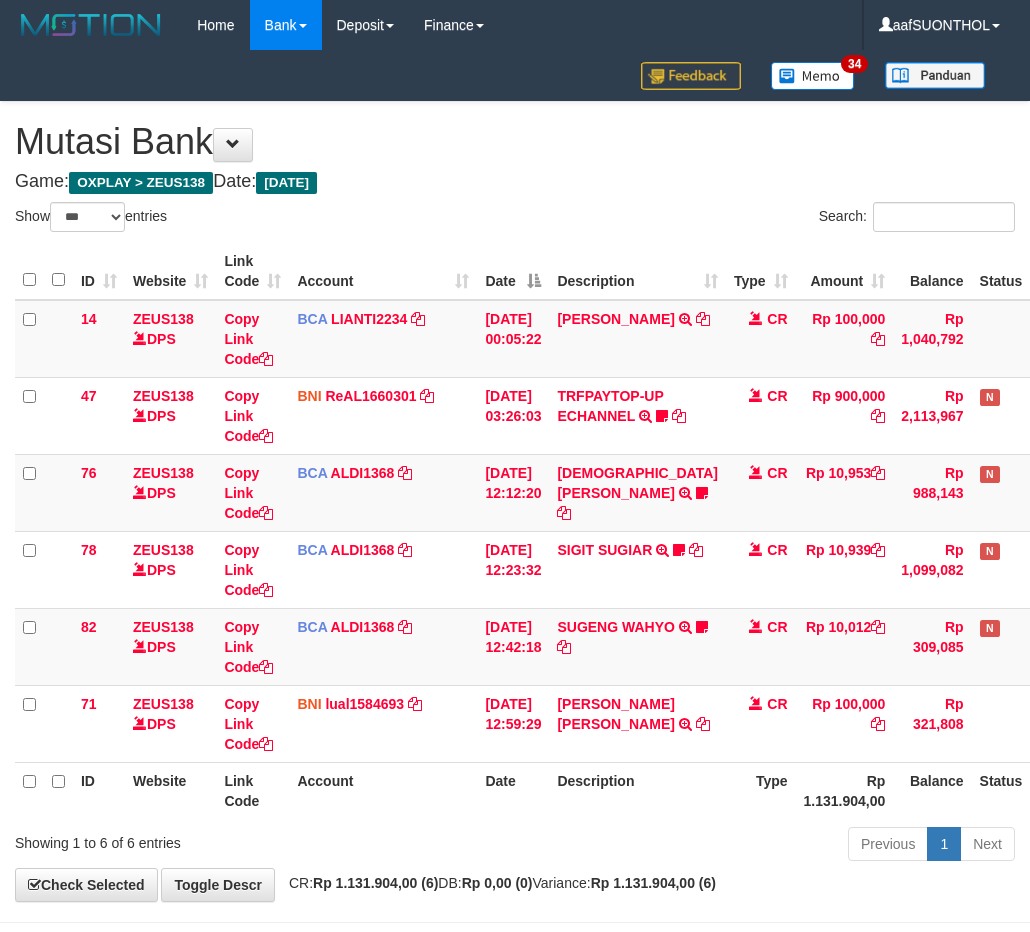 scroll, scrollTop: 102, scrollLeft: 34, axis: both 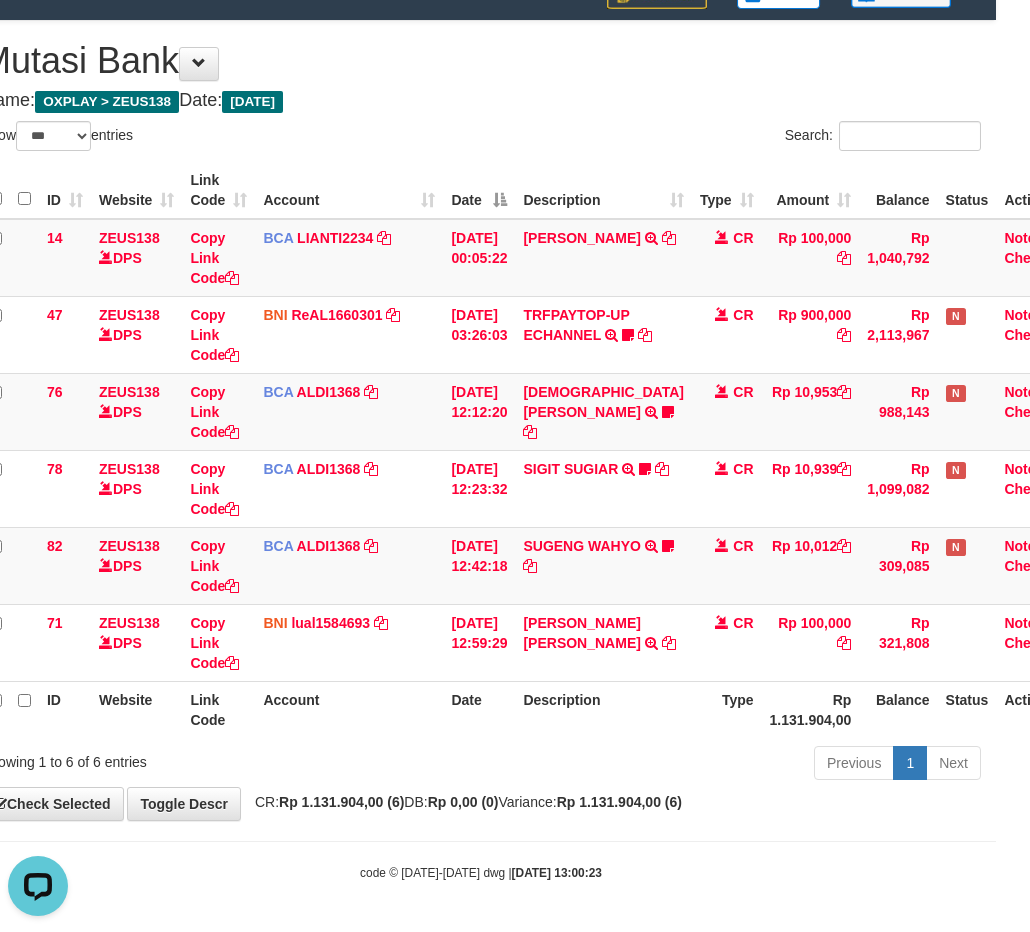 drag, startPoint x: 515, startPoint y: 761, endPoint x: 487, endPoint y: 748, distance: 30.870699 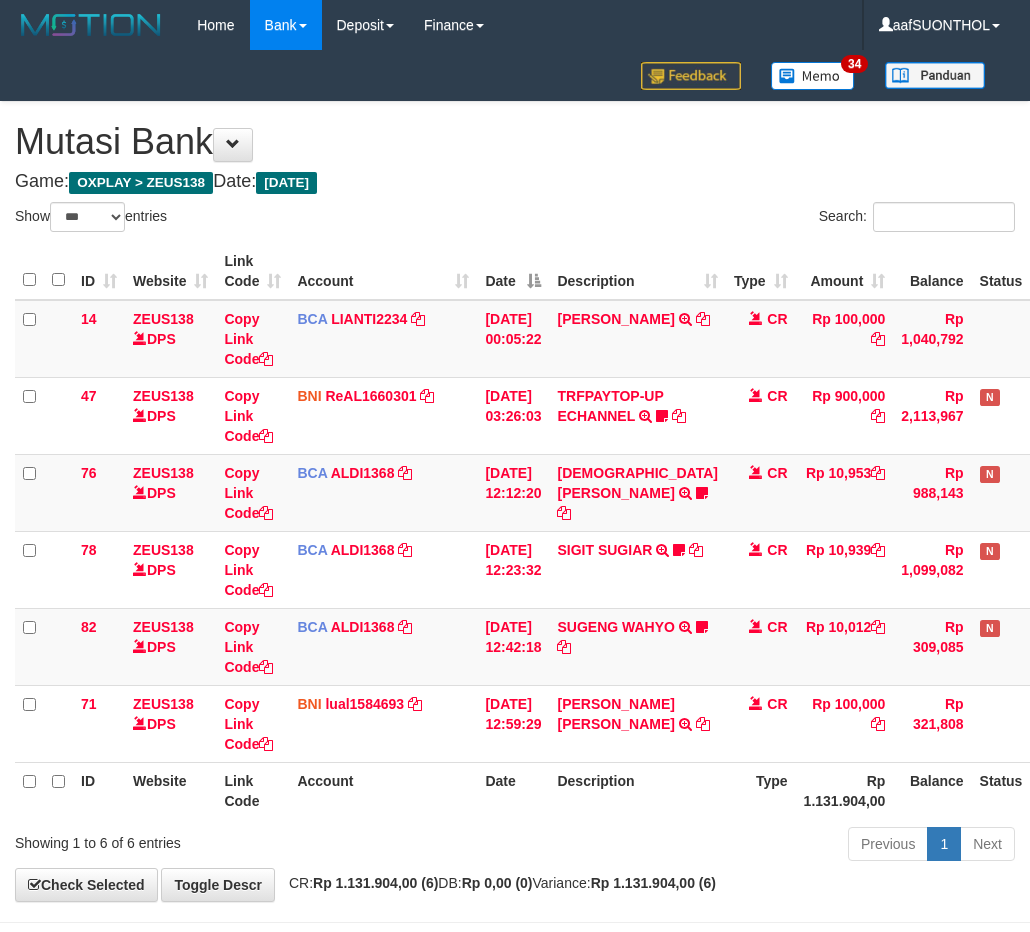 select on "***" 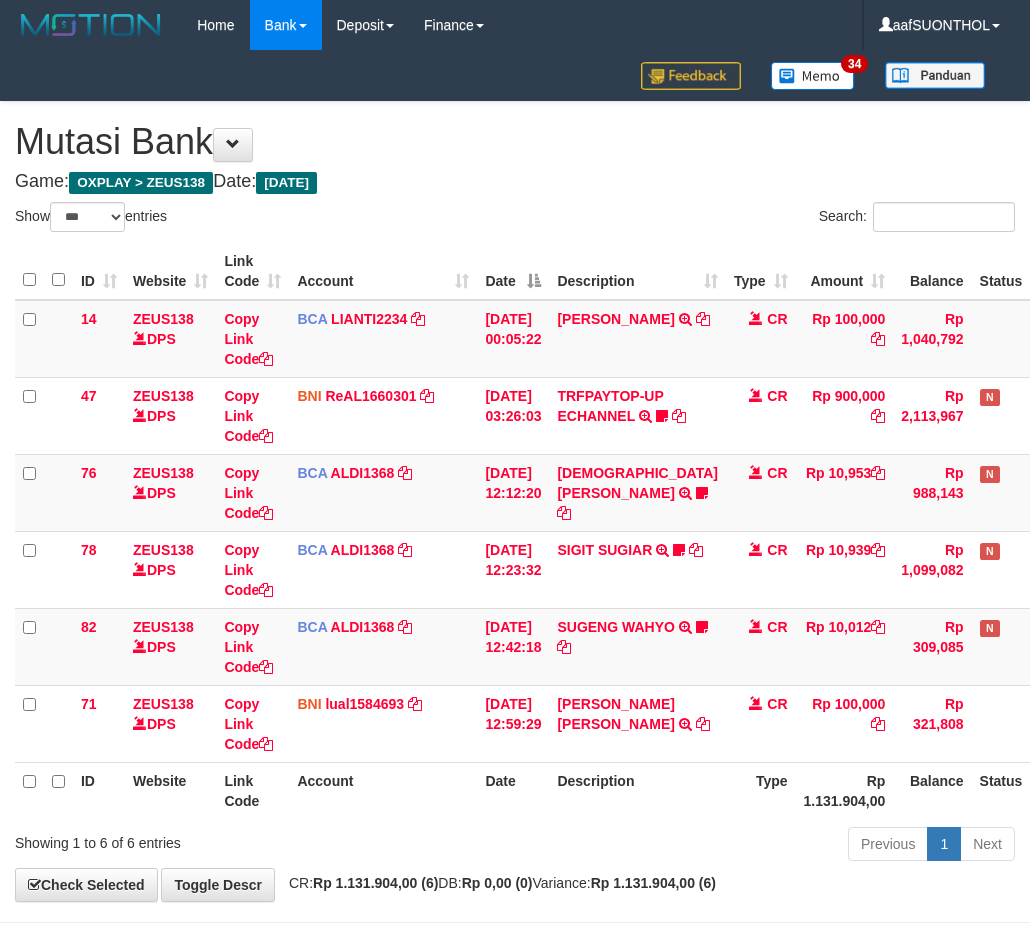 scroll, scrollTop: 102, scrollLeft: 34, axis: both 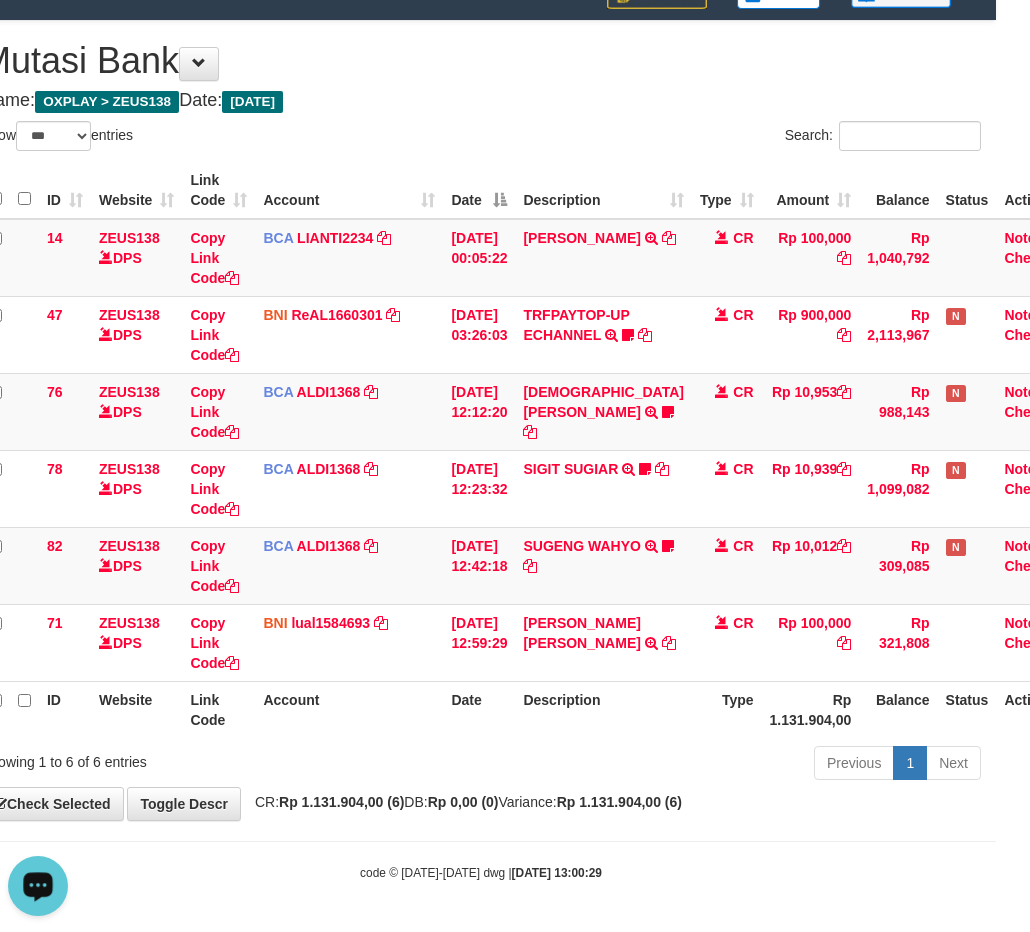 click on "Toggle navigation
Home
Bank
Account List
Load
By Website
Group
[OXPLAY]													ZEUS138
By Load Group (DPS)" at bounding box center [481, 425] 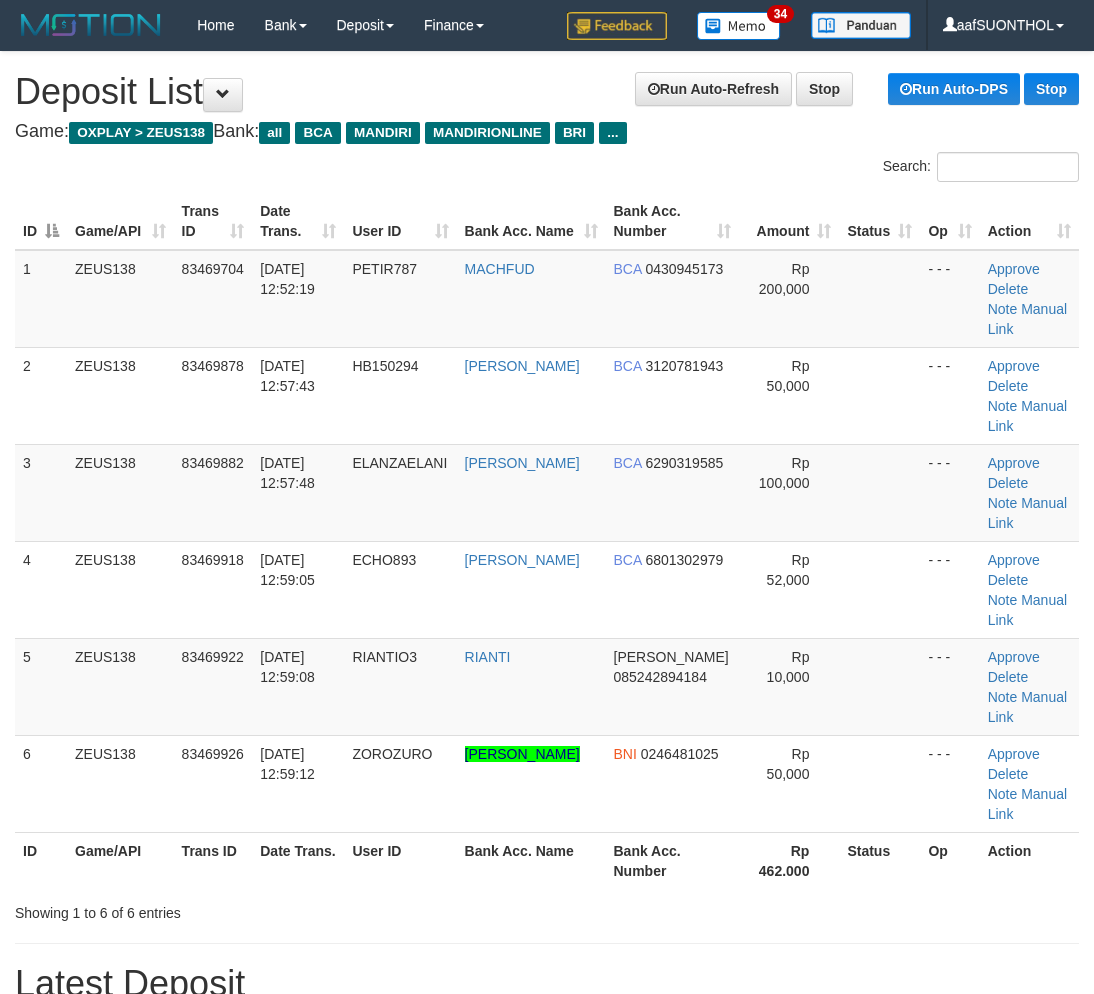 scroll, scrollTop: 68, scrollLeft: 0, axis: vertical 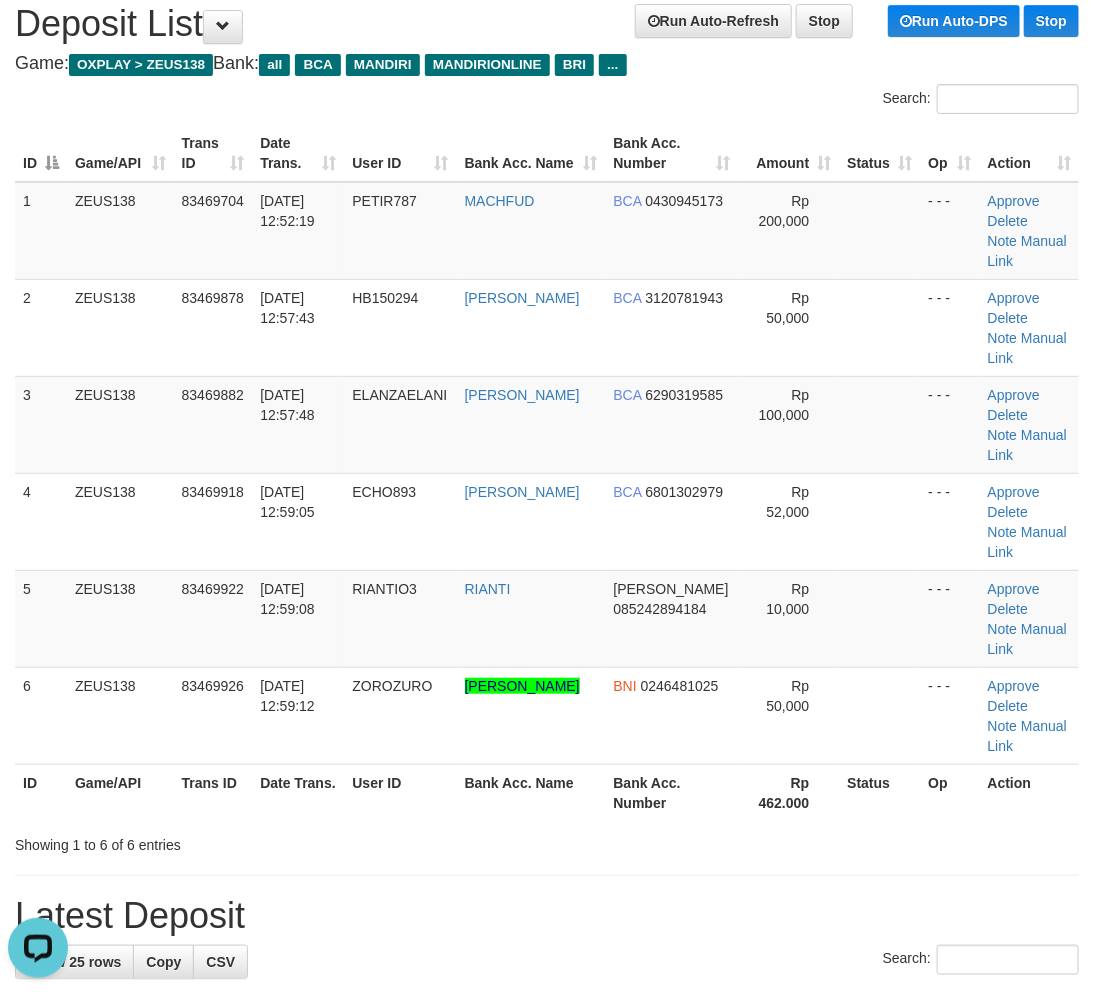click on "Rp 462.000" at bounding box center [789, 792] 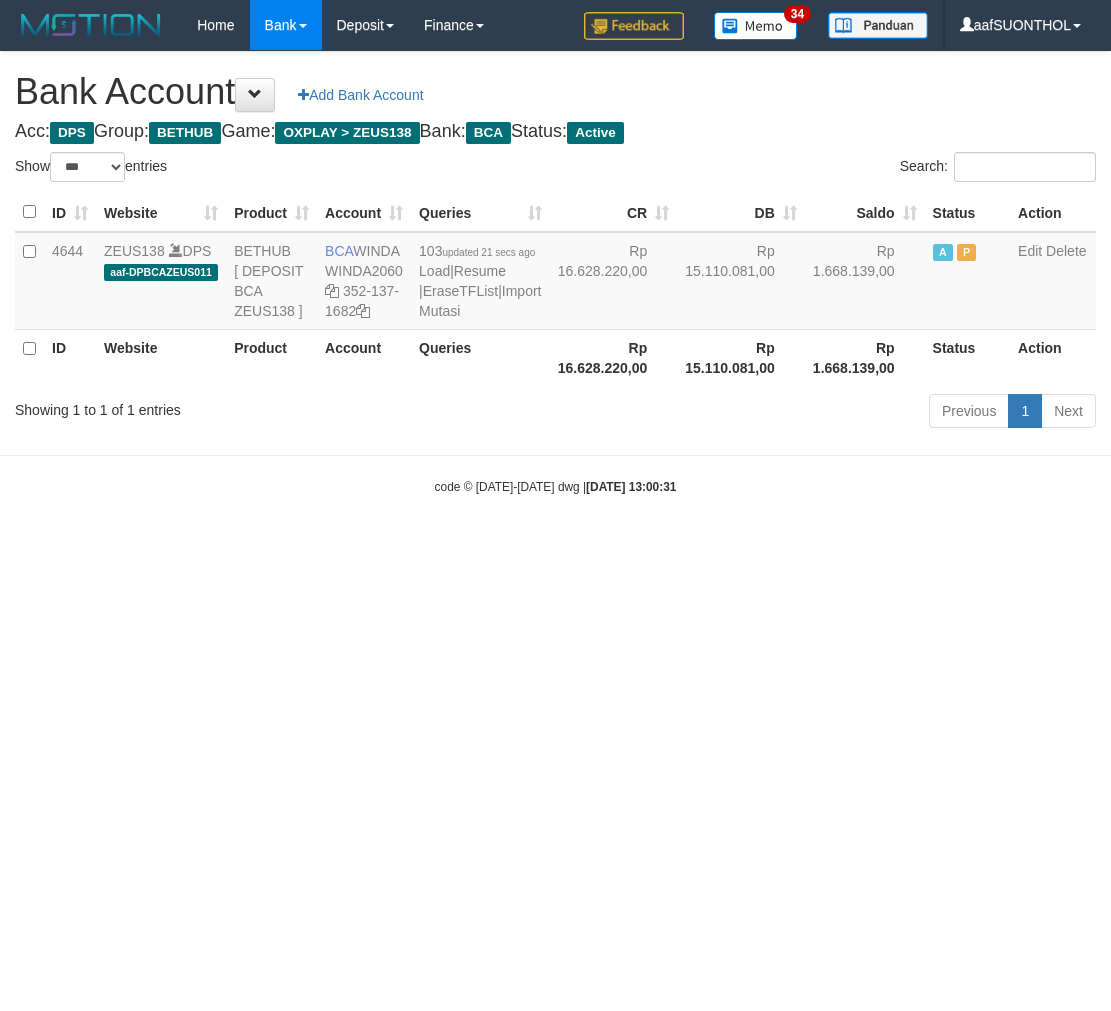 select on "***" 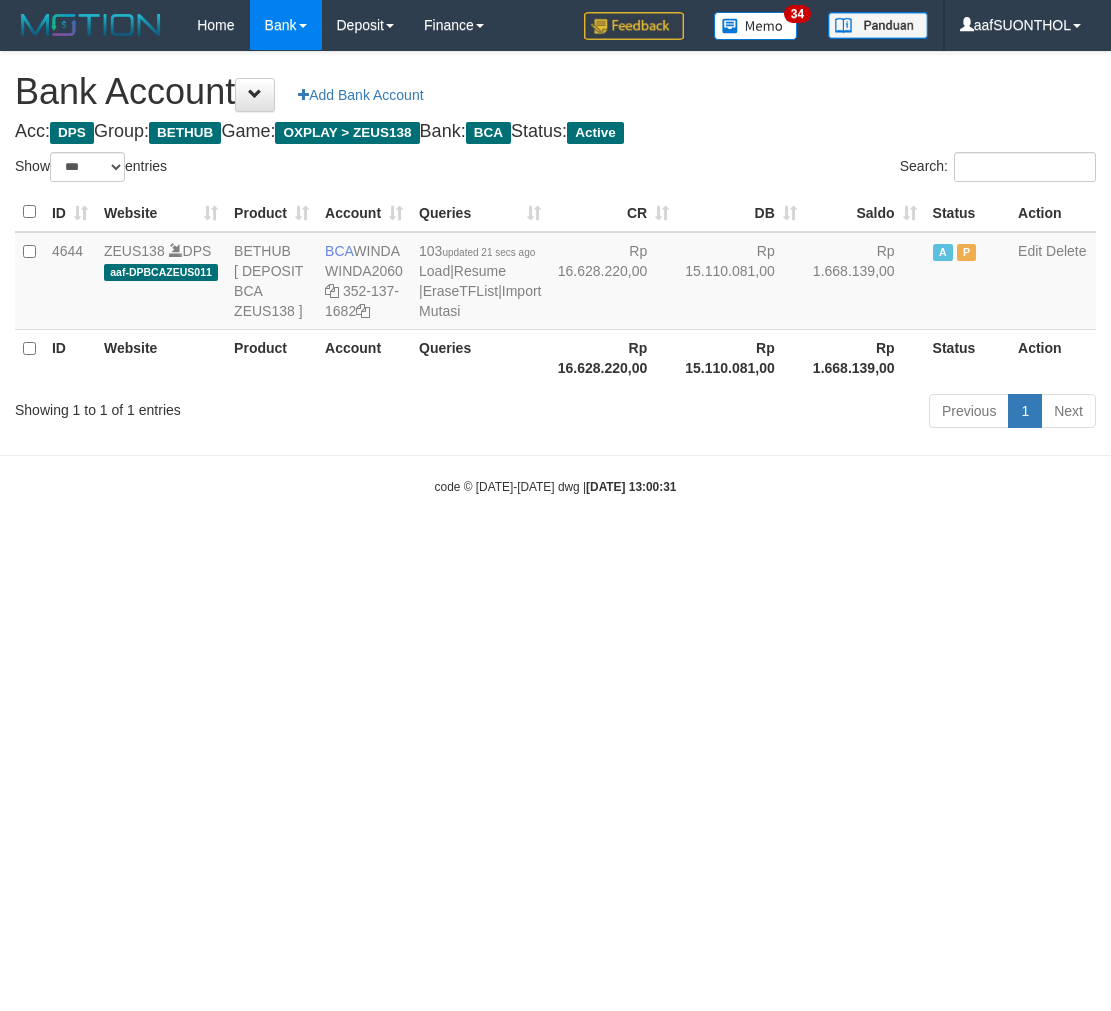 scroll, scrollTop: 0, scrollLeft: 0, axis: both 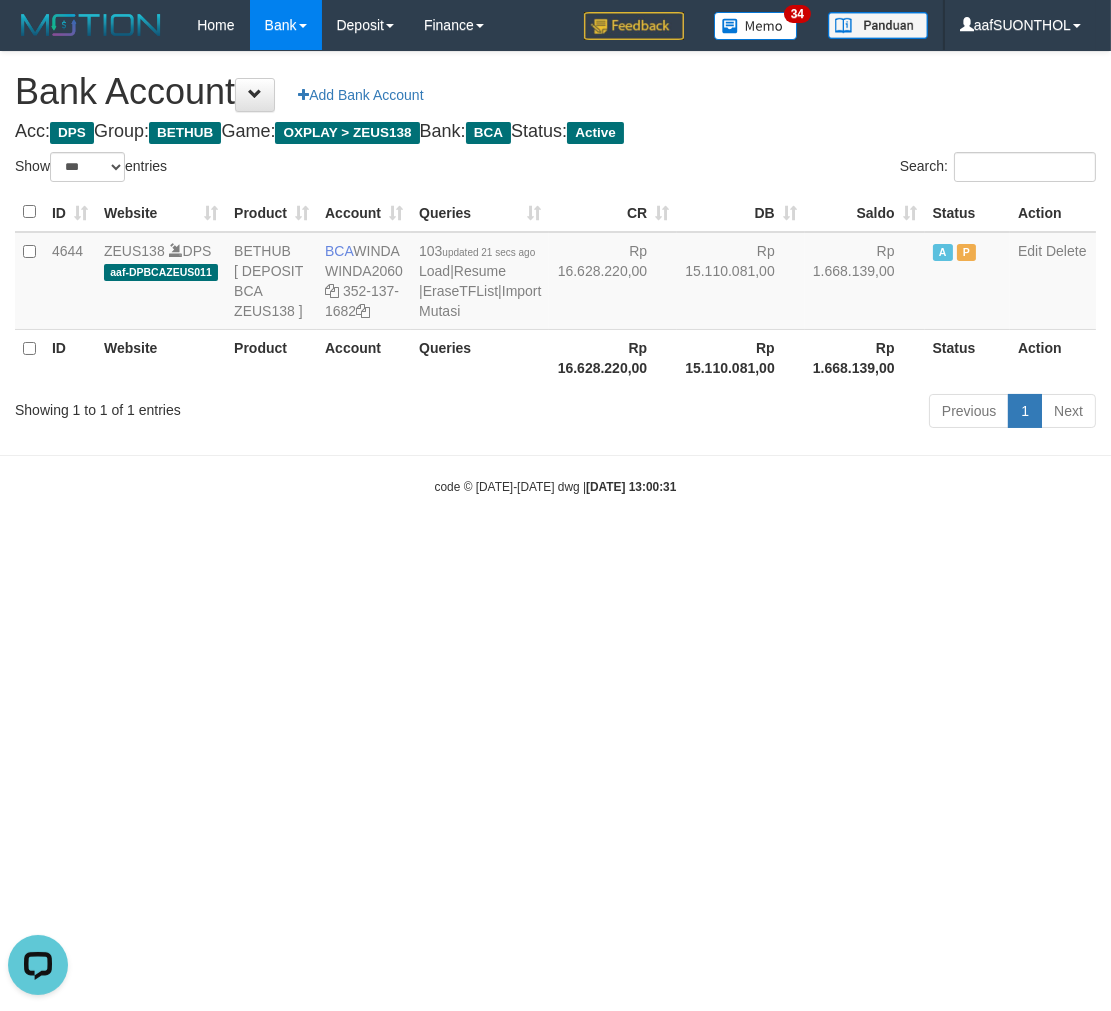 click on "Toggle navigation
Home
Bank
Account List
Load
By Website
Group
[OXPLAY]													ZEUS138
By Load Group (DPS)
Sync" at bounding box center (555, 273) 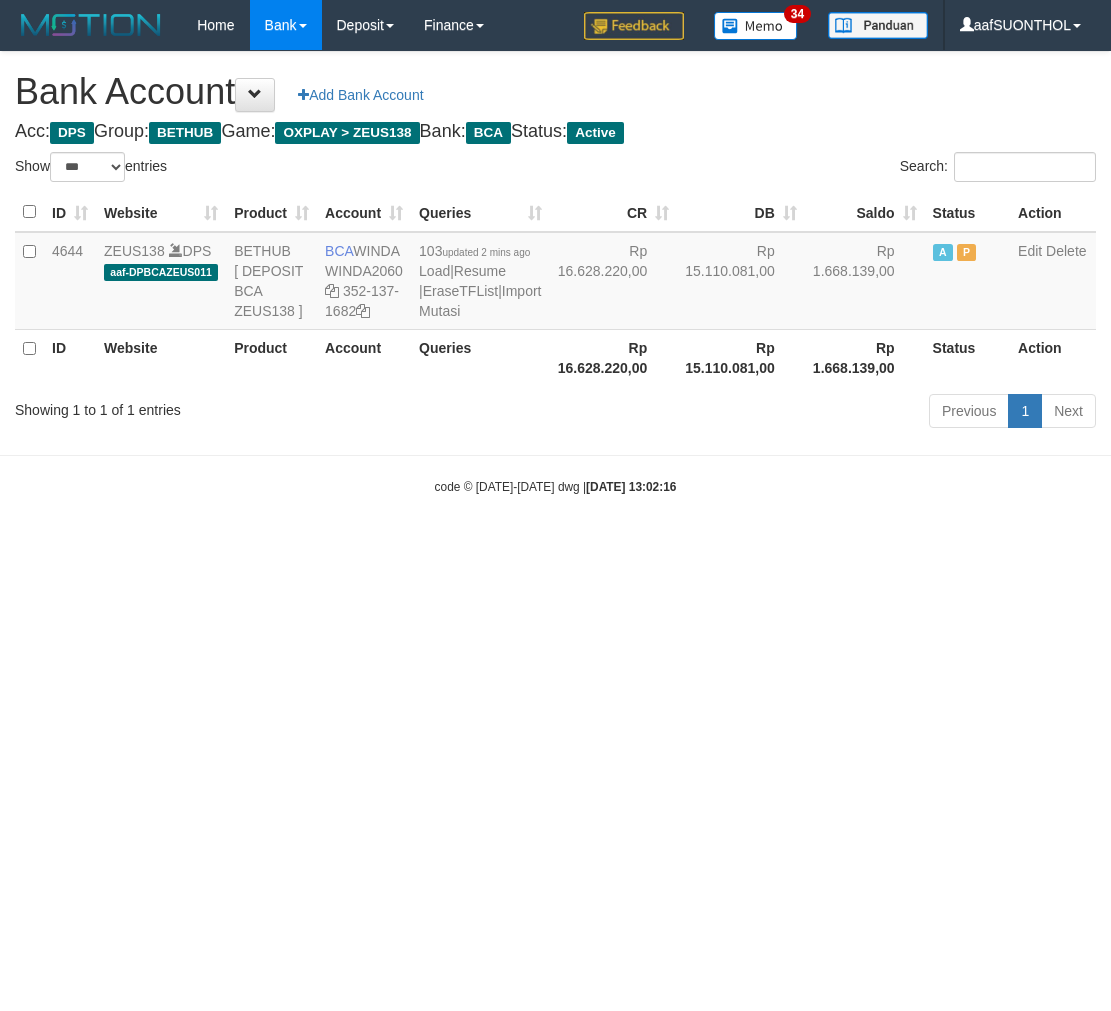 select on "***" 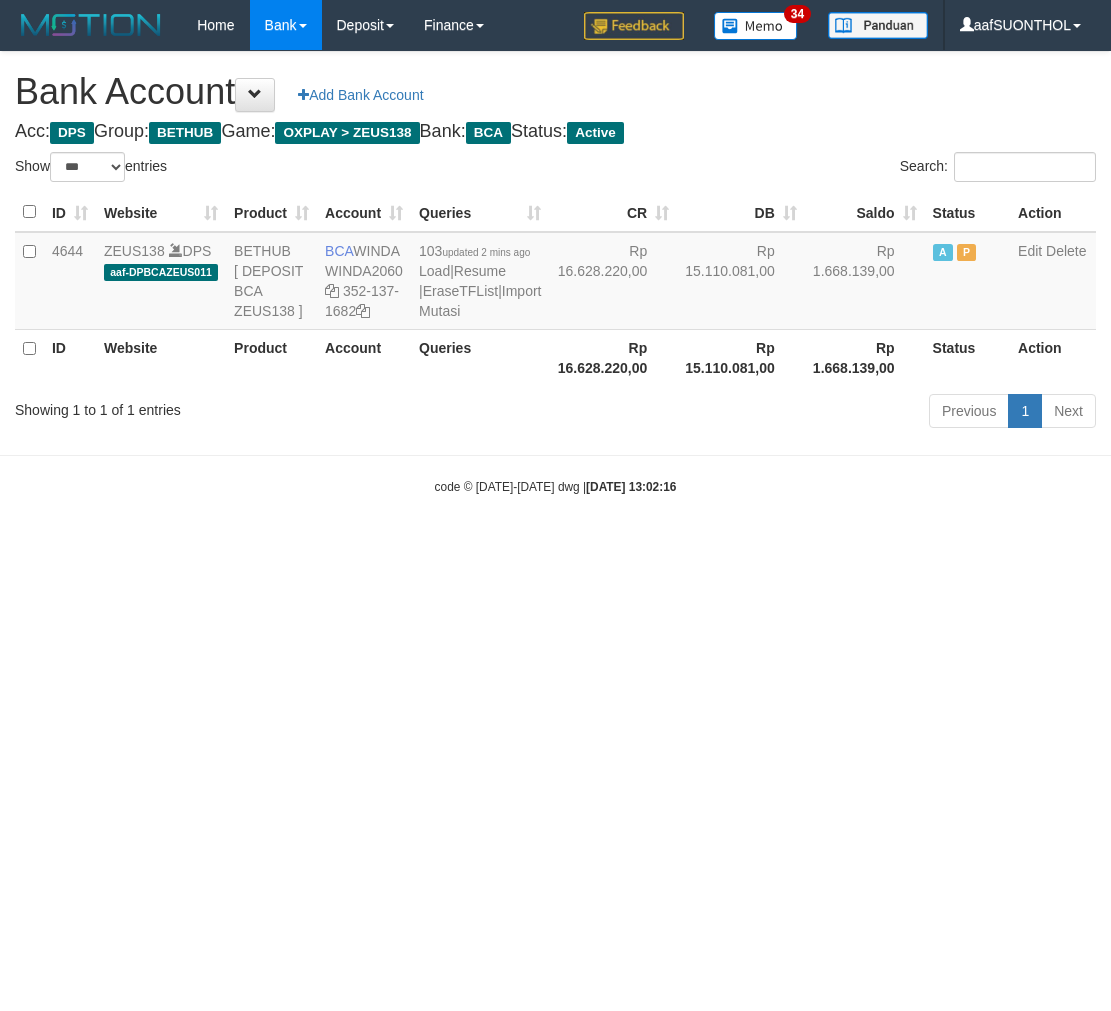 scroll, scrollTop: 0, scrollLeft: 0, axis: both 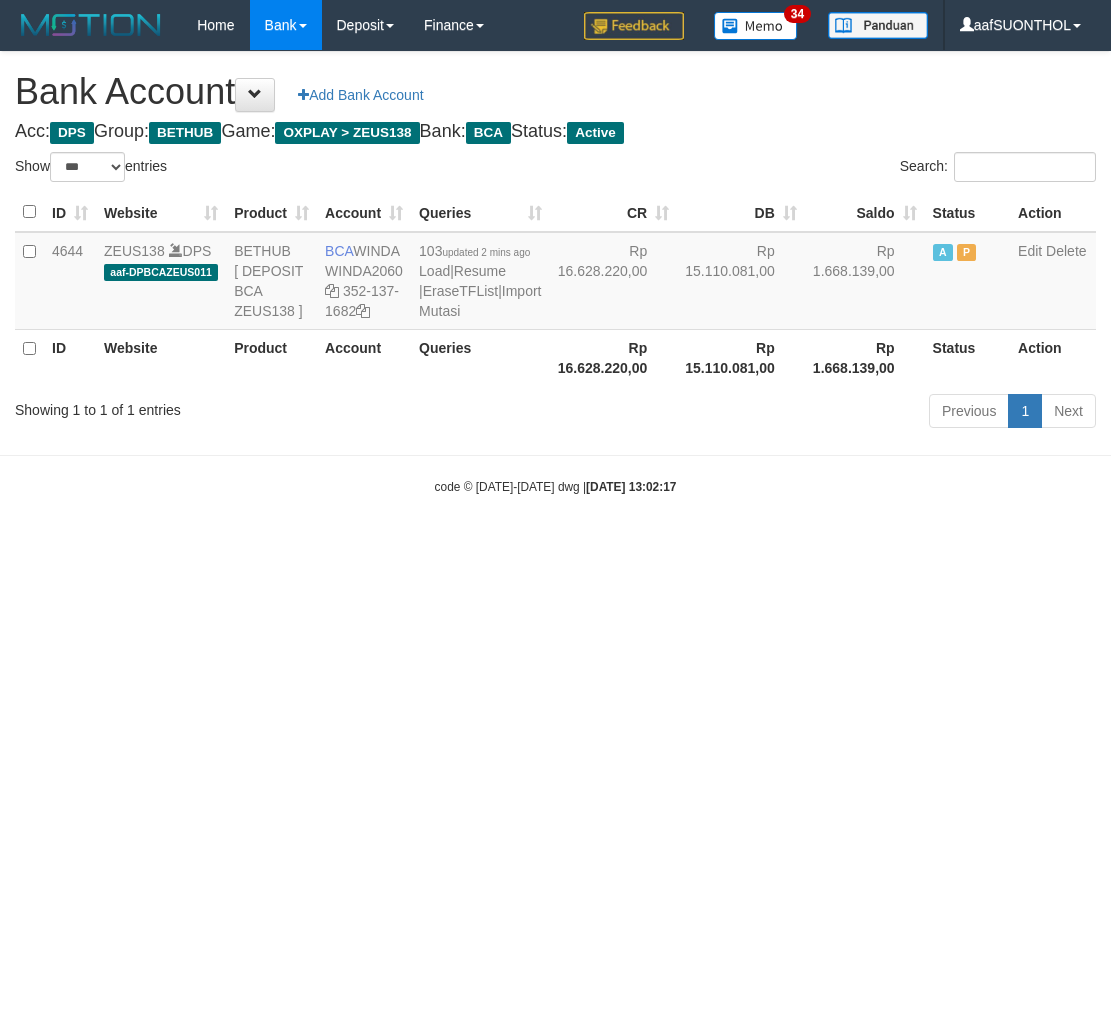 select on "***" 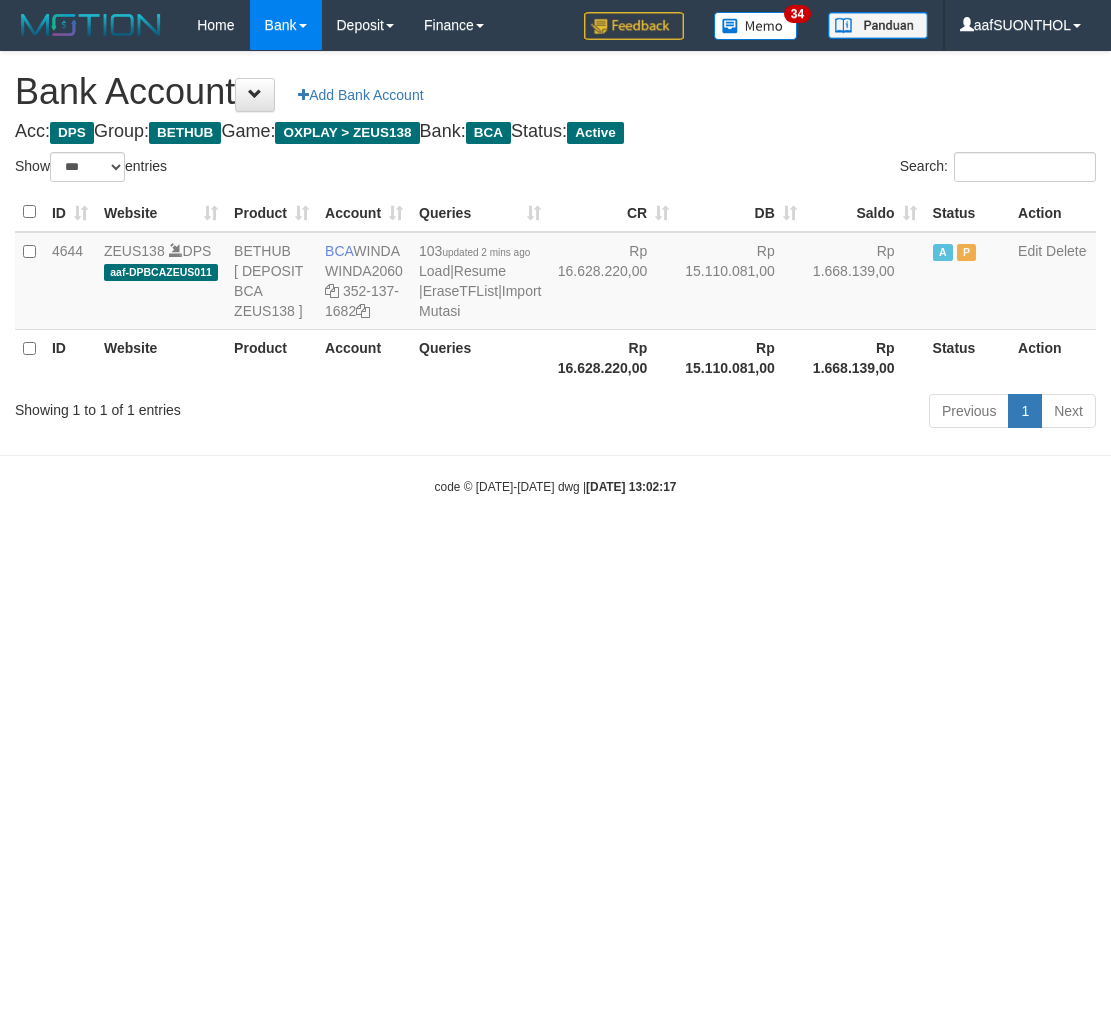 scroll, scrollTop: 0, scrollLeft: 0, axis: both 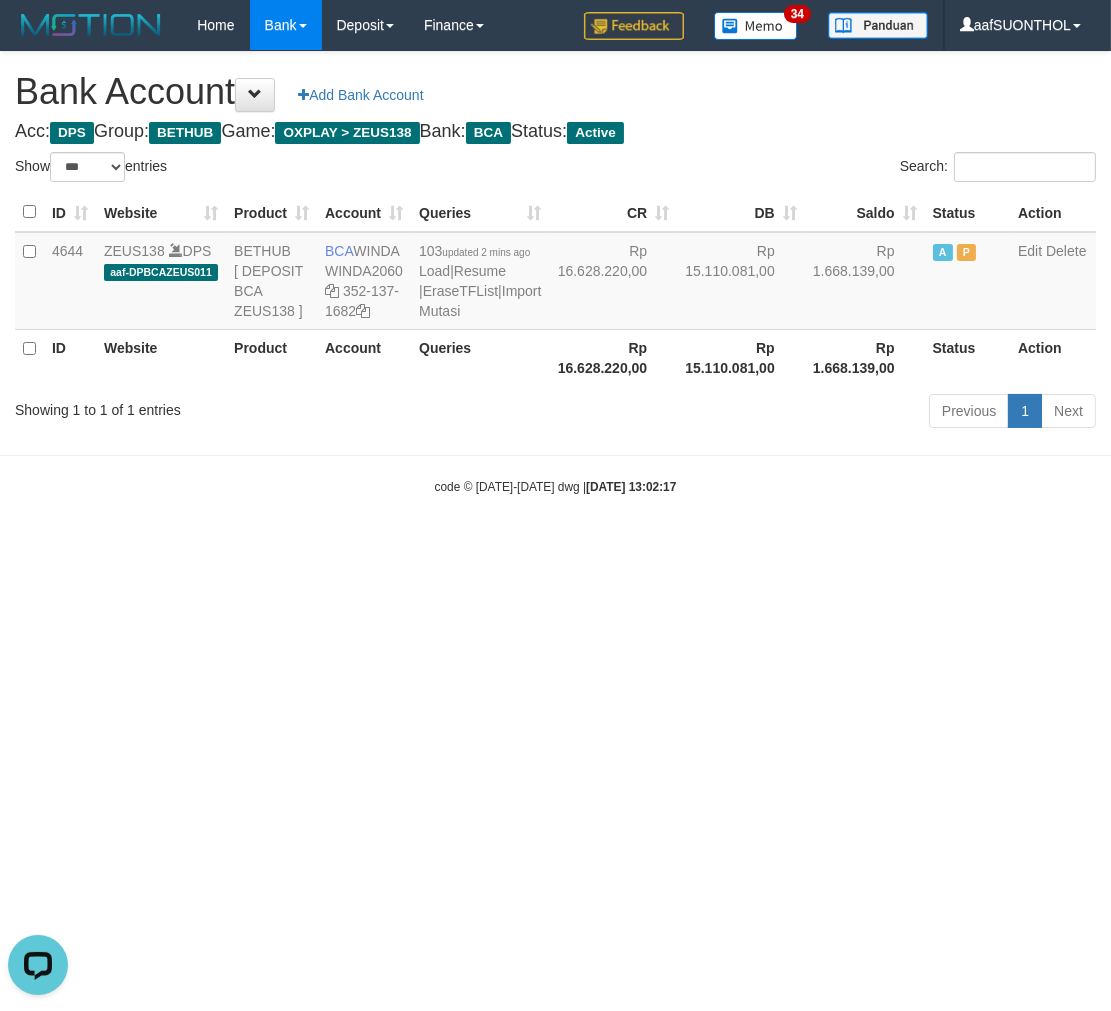 drag, startPoint x: 591, startPoint y: 713, endPoint x: 607, endPoint y: 723, distance: 18.867962 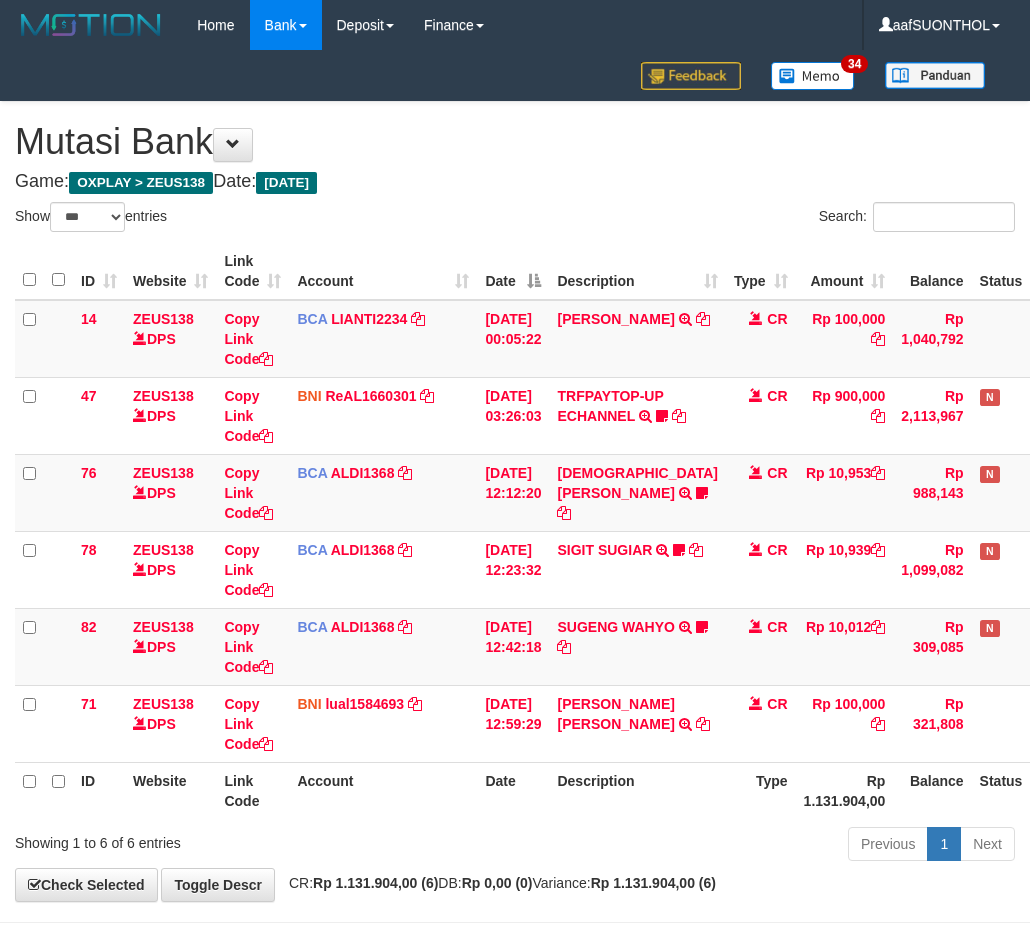 select on "***" 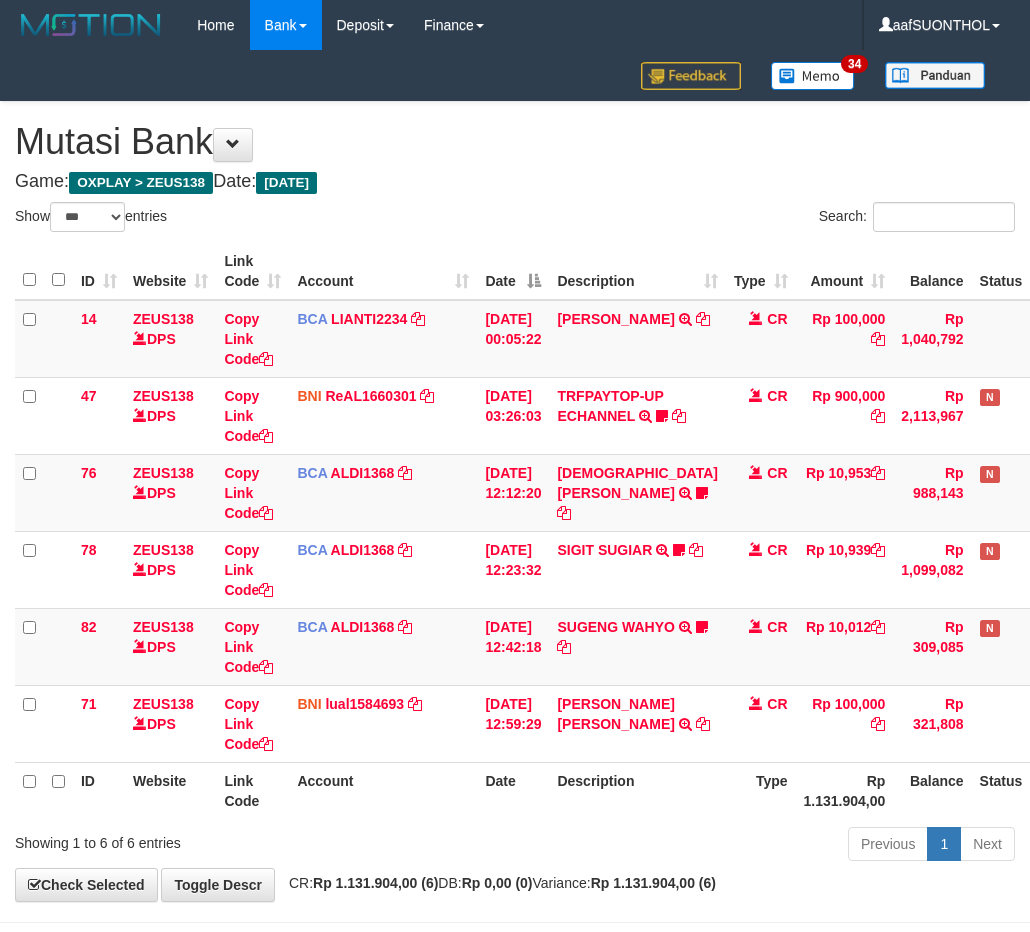 scroll, scrollTop: 102, scrollLeft: 34, axis: both 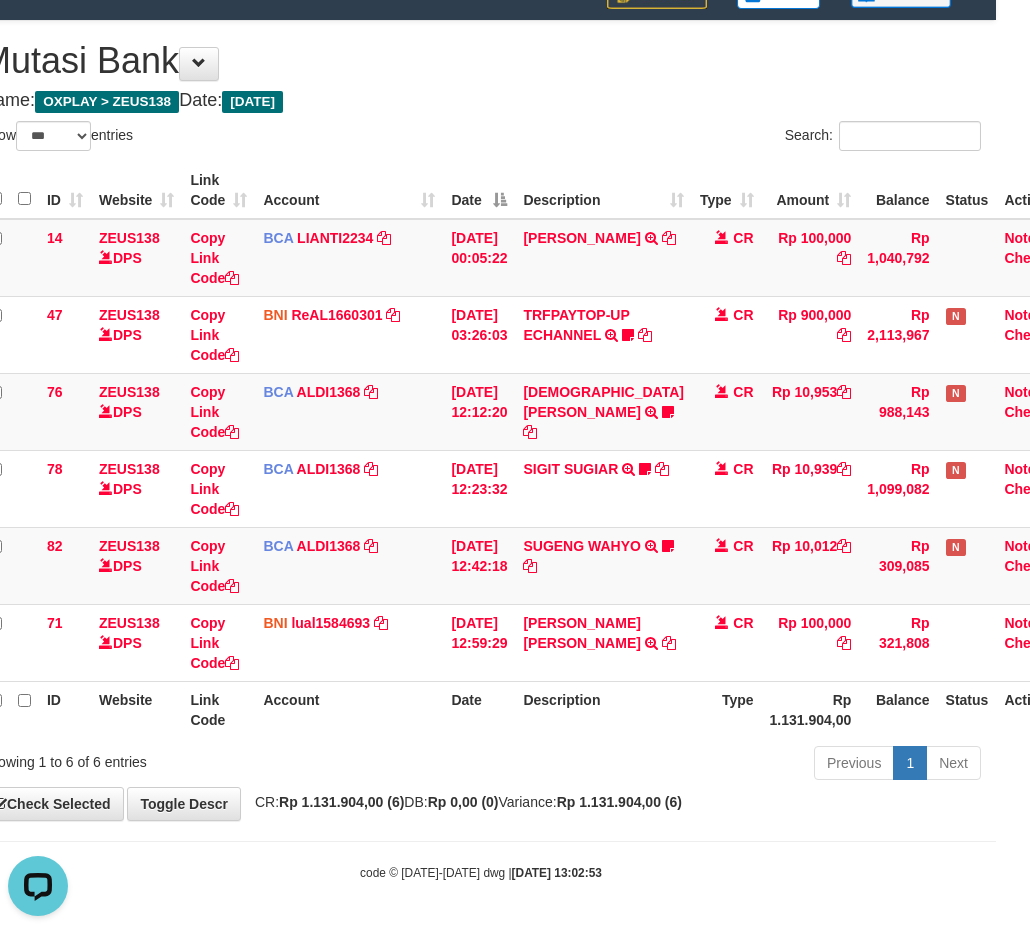 click on "Previous 1 Next" at bounding box center (695, 765) 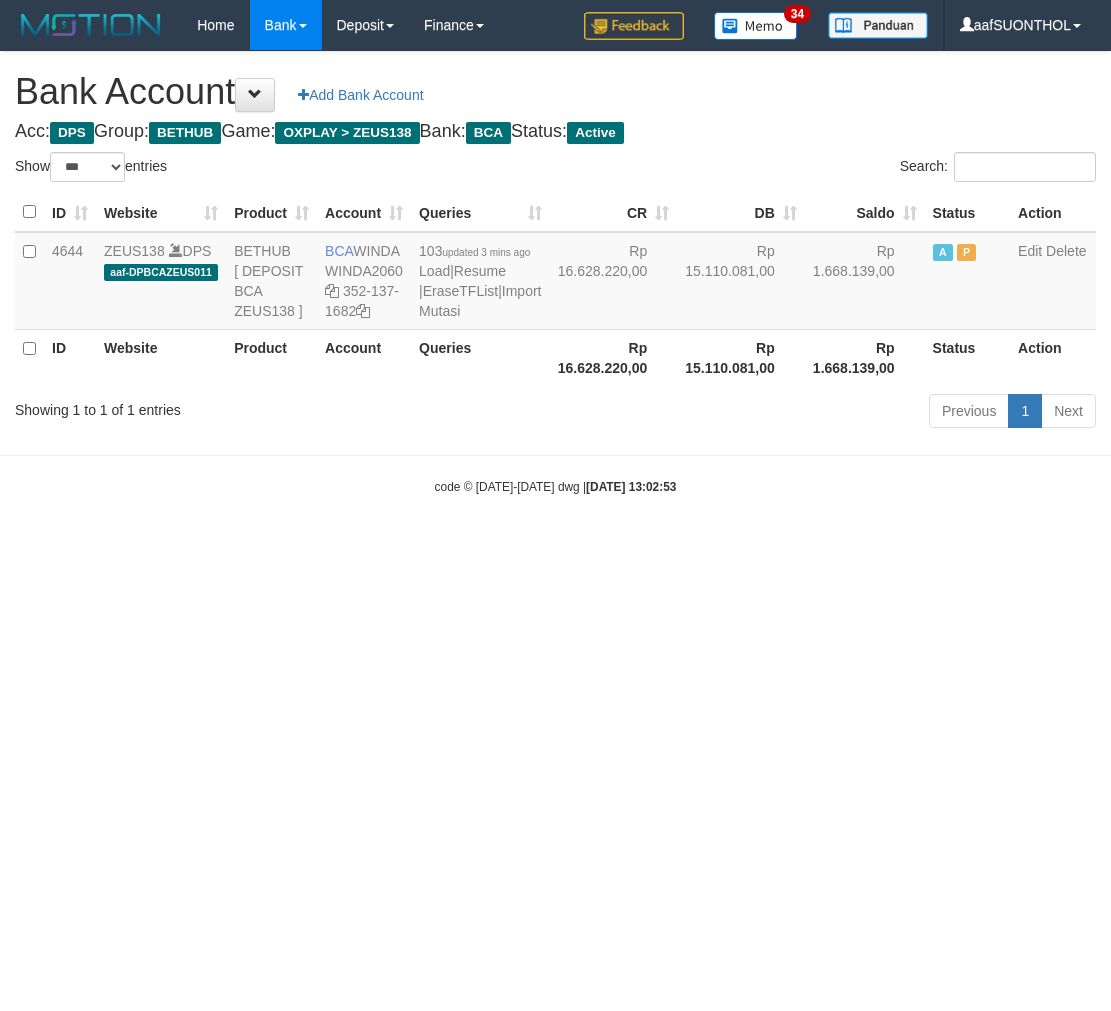 select on "***" 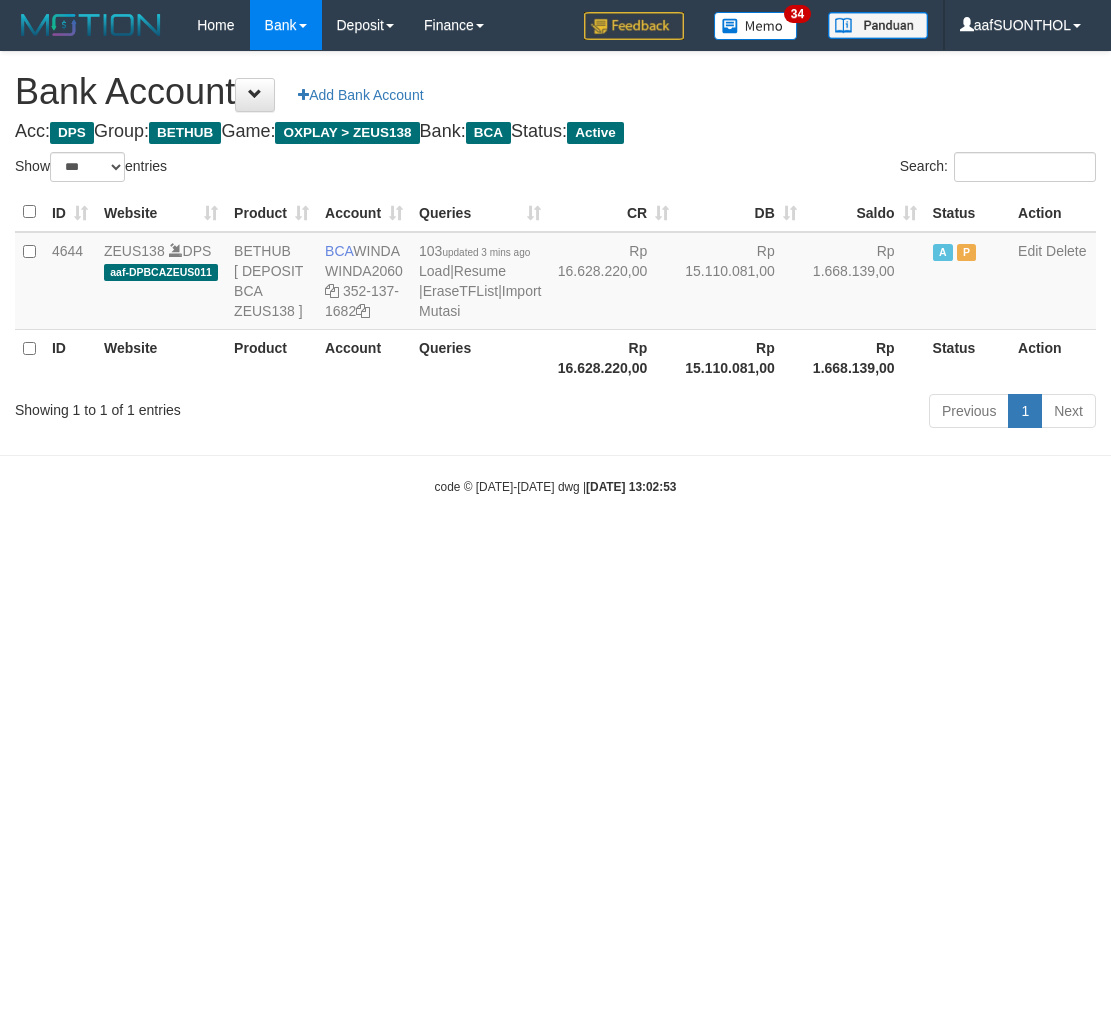 scroll, scrollTop: 0, scrollLeft: 0, axis: both 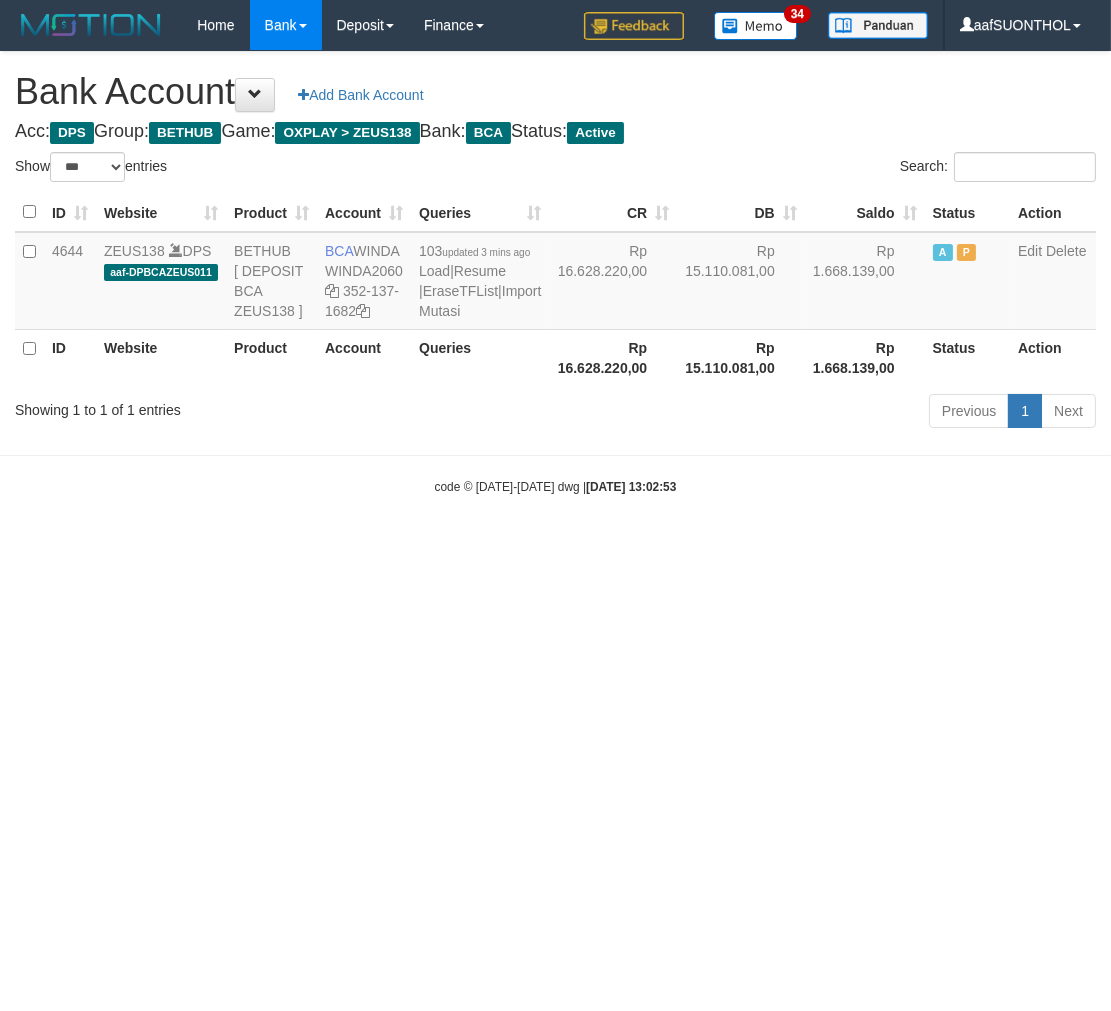 drag, startPoint x: 651, startPoint y: 870, endPoint x: 611, endPoint y: 852, distance: 43.863426 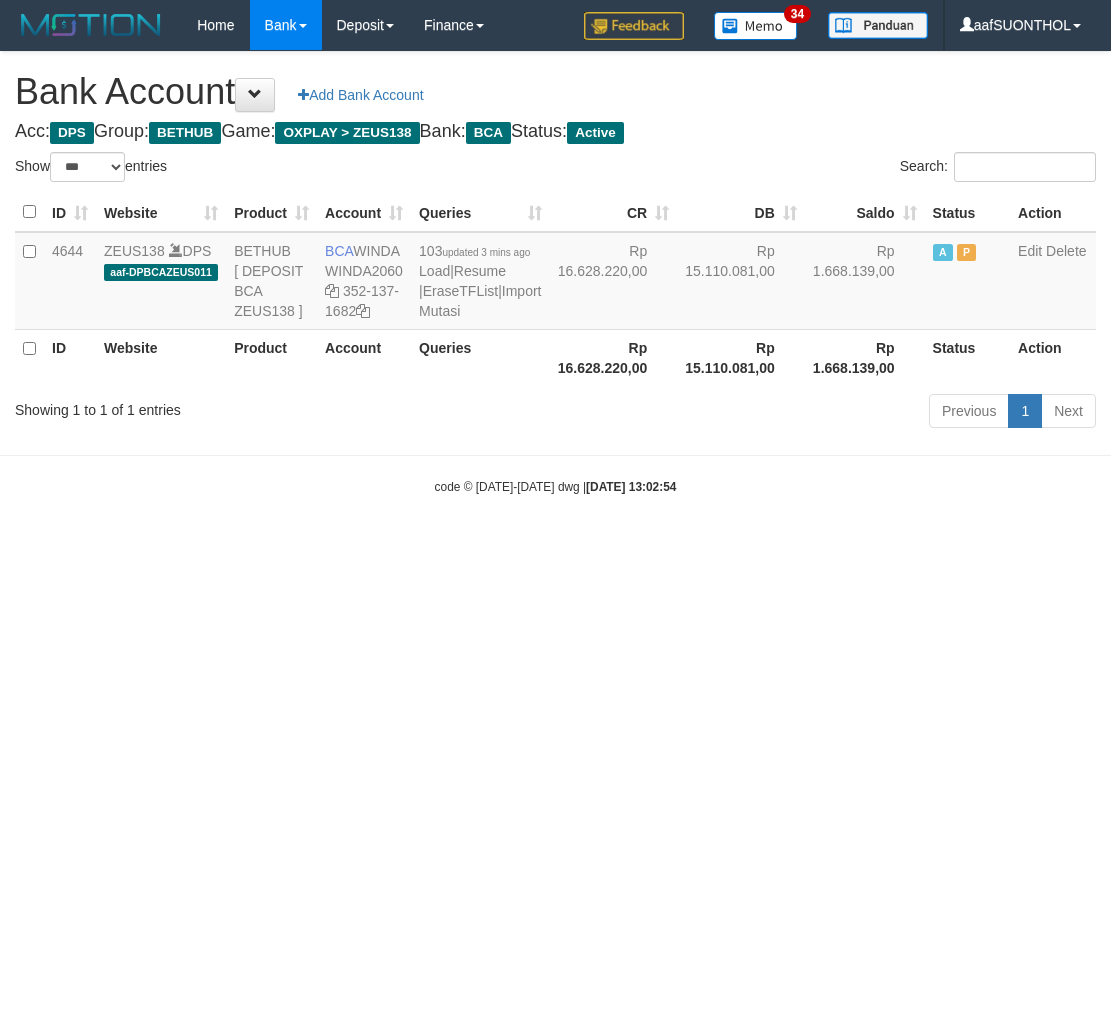 select on "***" 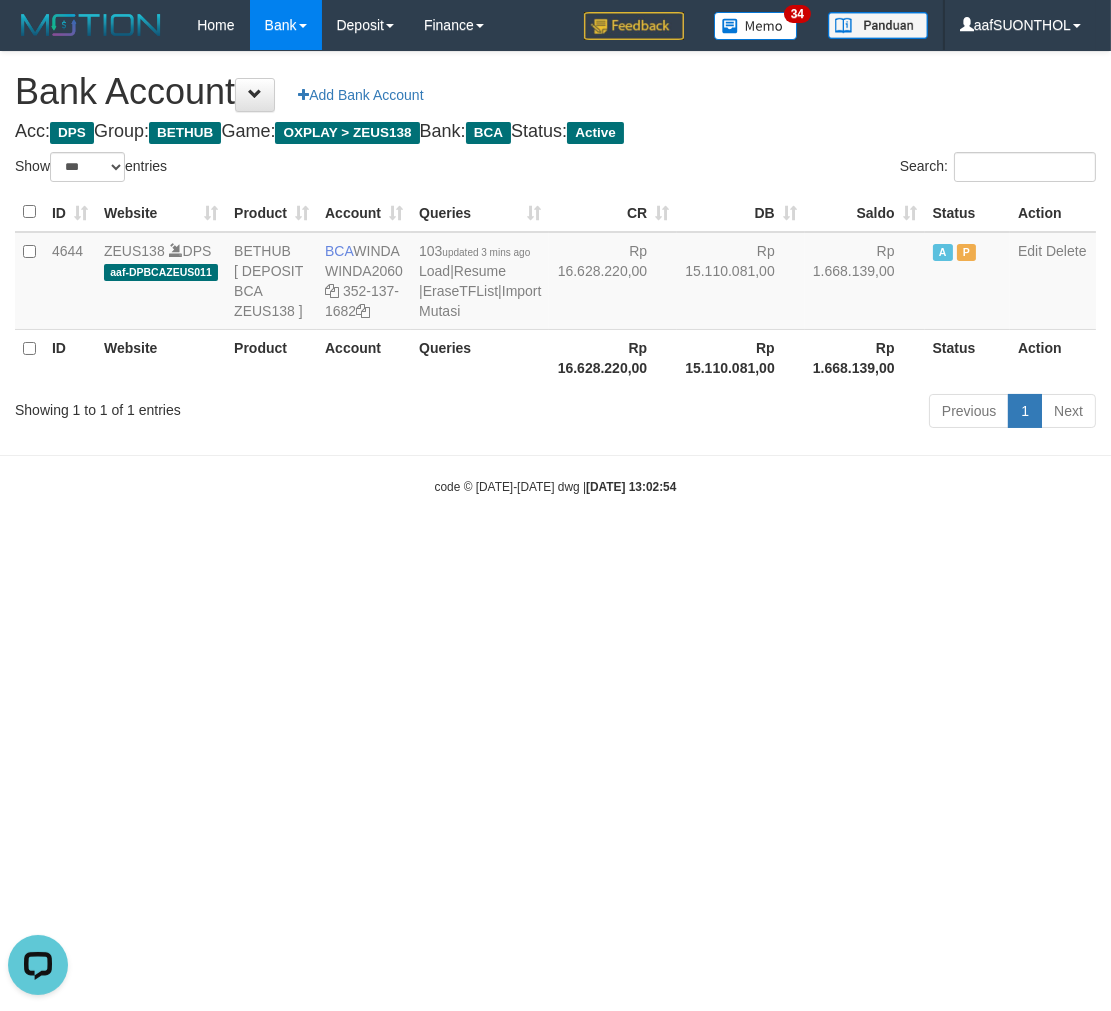 scroll, scrollTop: 0, scrollLeft: 0, axis: both 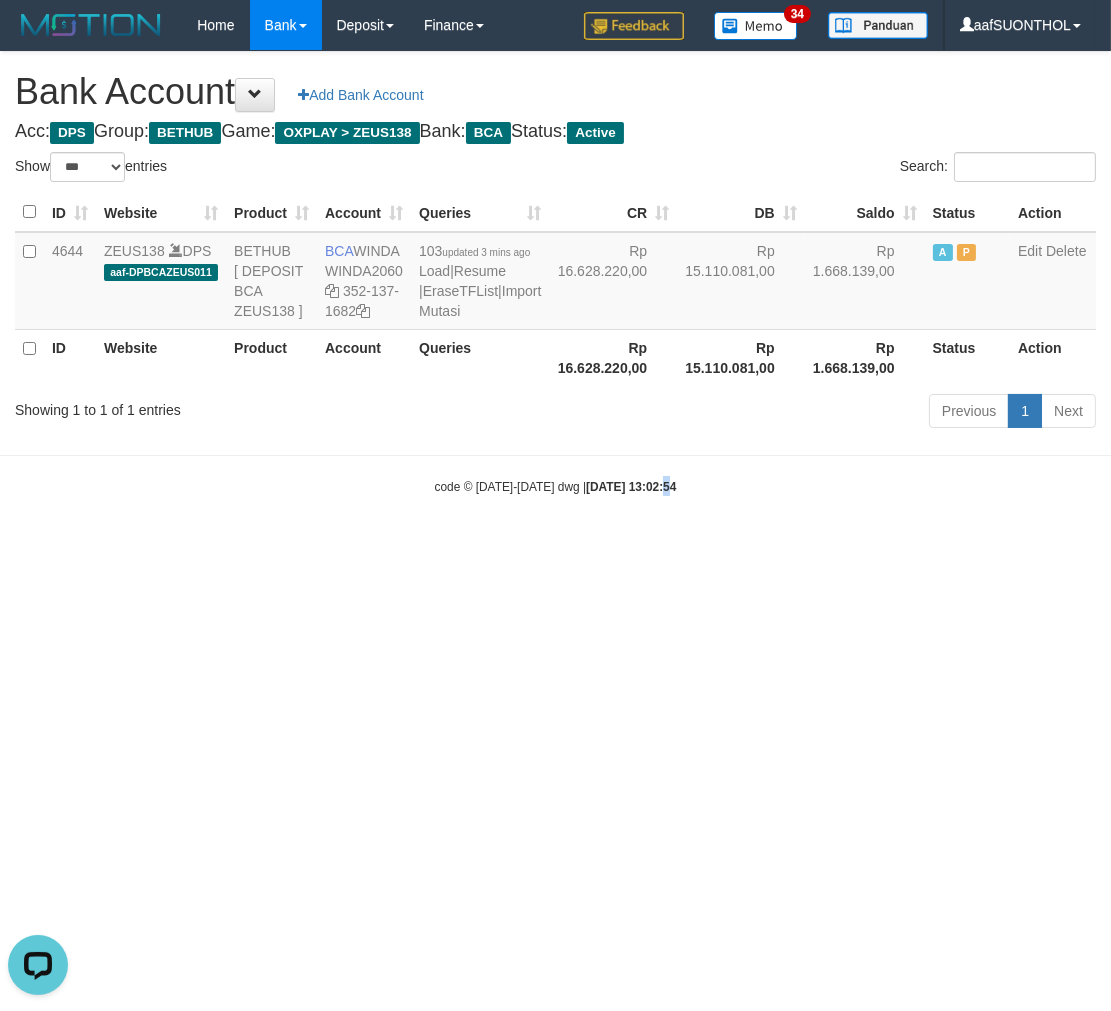click on "Toggle navigation
Home
Bank
Account List
Load
By Website
Group
[OXPLAY]													ZEUS138
By Load Group (DPS)
Sync" at bounding box center (555, 273) 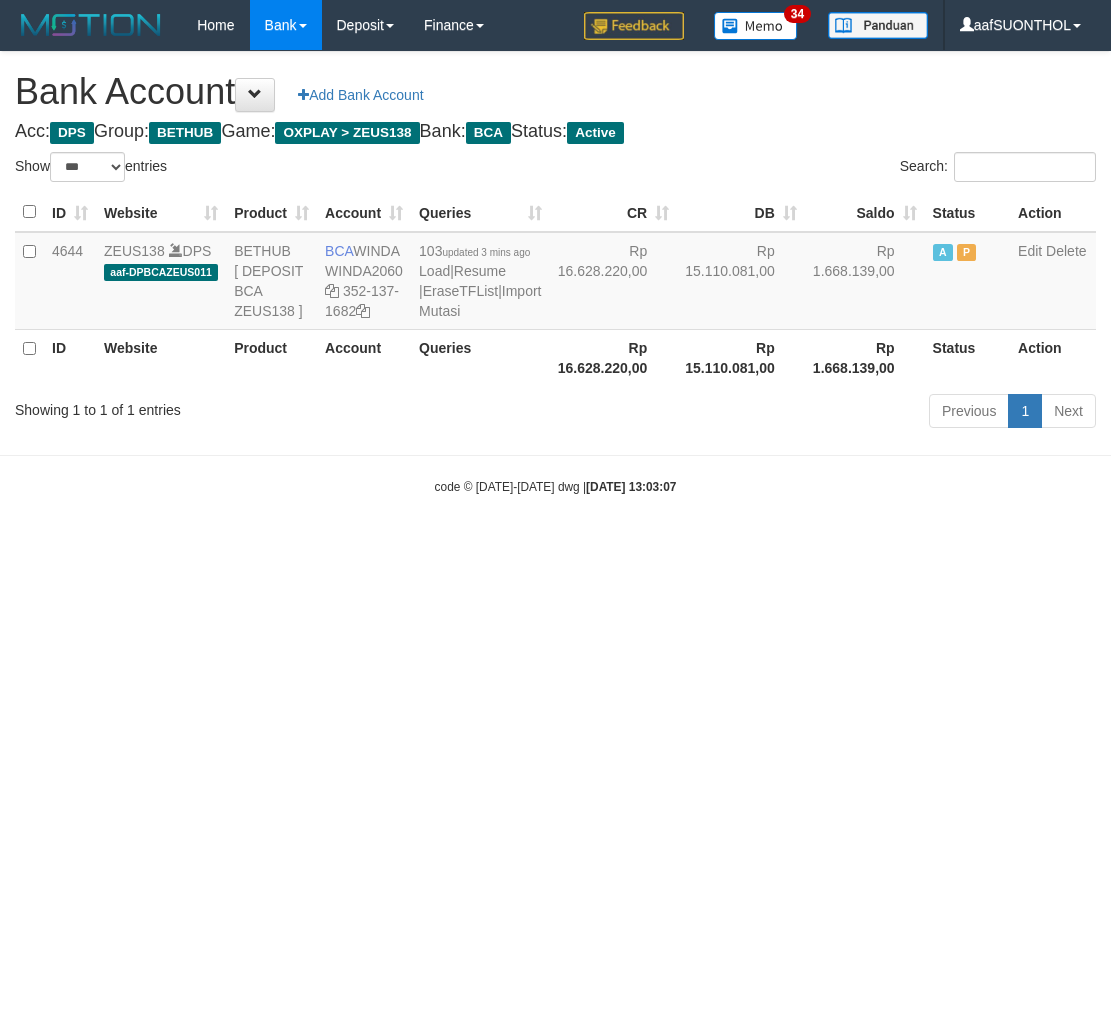 select on "***" 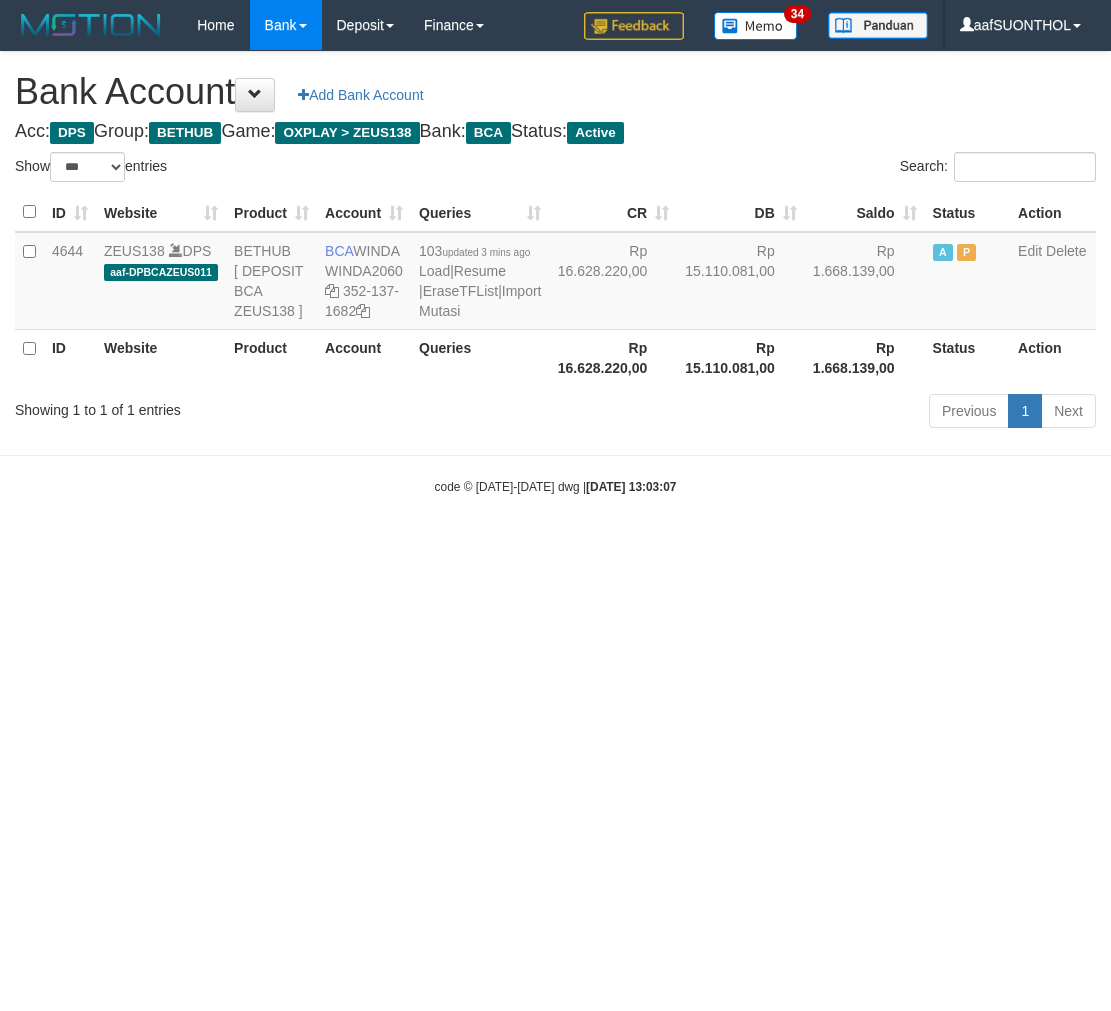scroll, scrollTop: 0, scrollLeft: 0, axis: both 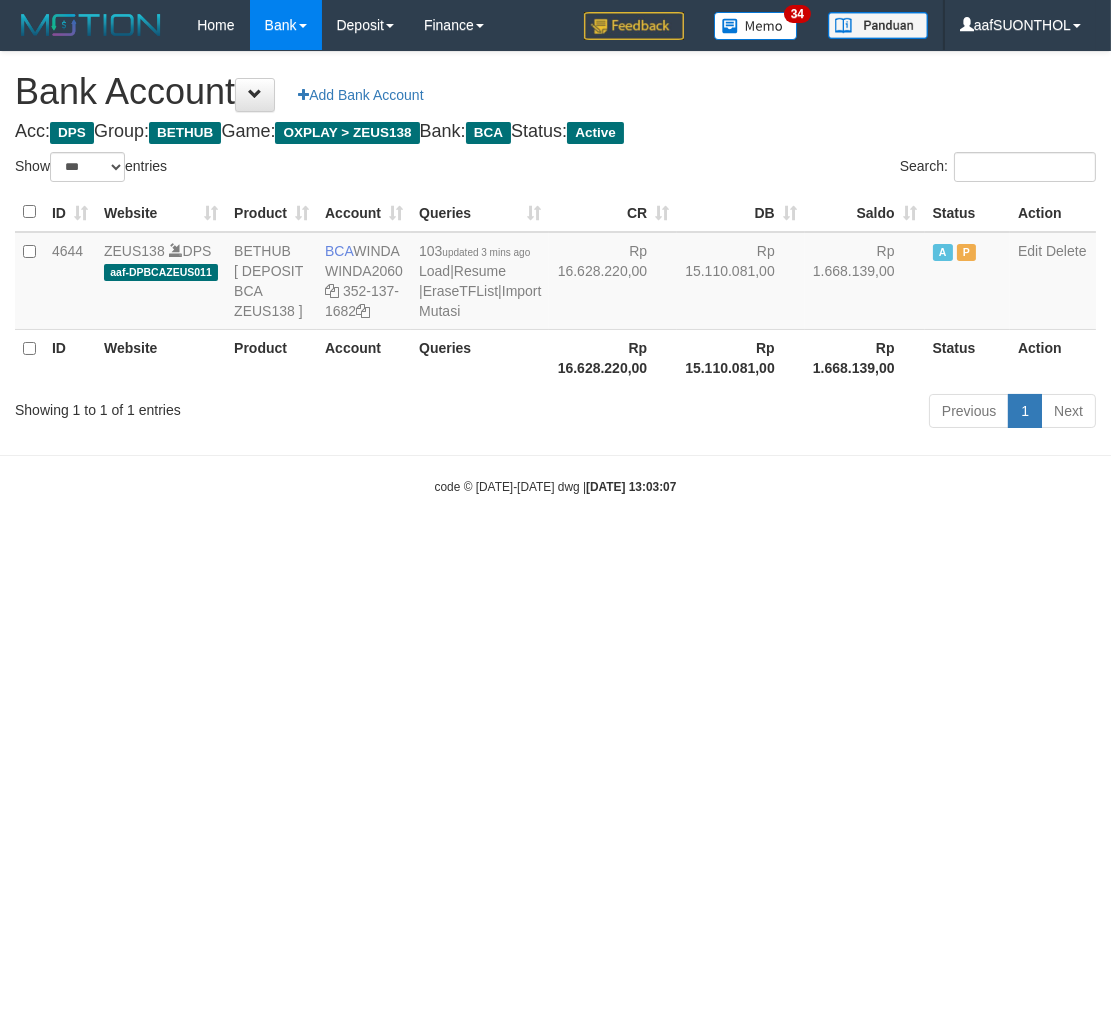 drag, startPoint x: 517, startPoint y: 711, endPoint x: 501, endPoint y: 705, distance: 17.088007 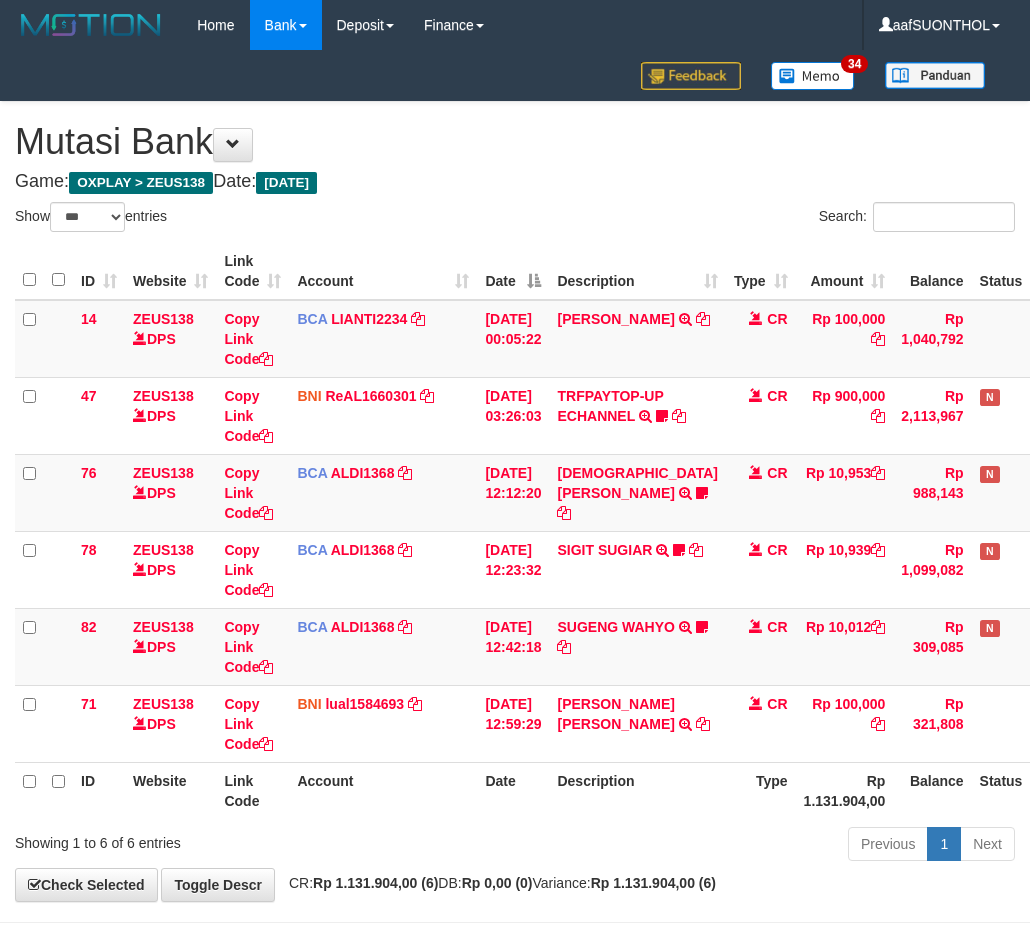 select on "***" 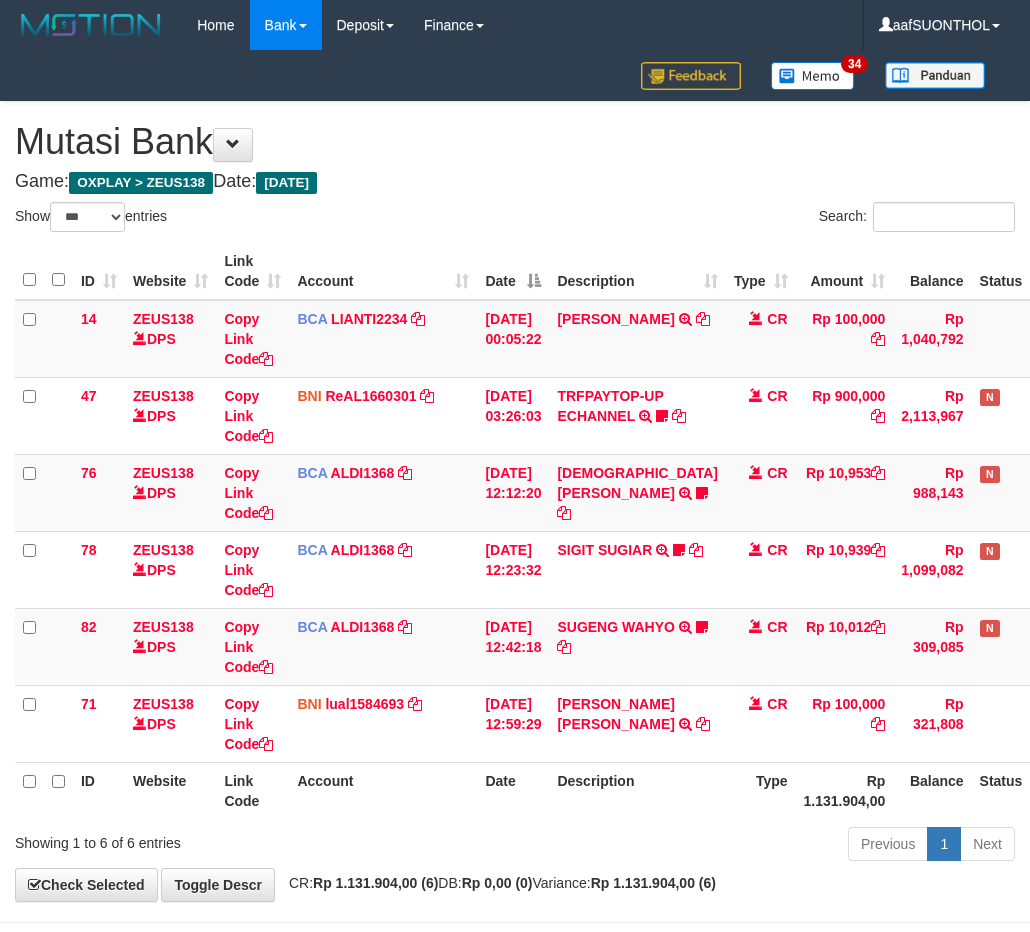 scroll, scrollTop: 102, scrollLeft: 34, axis: both 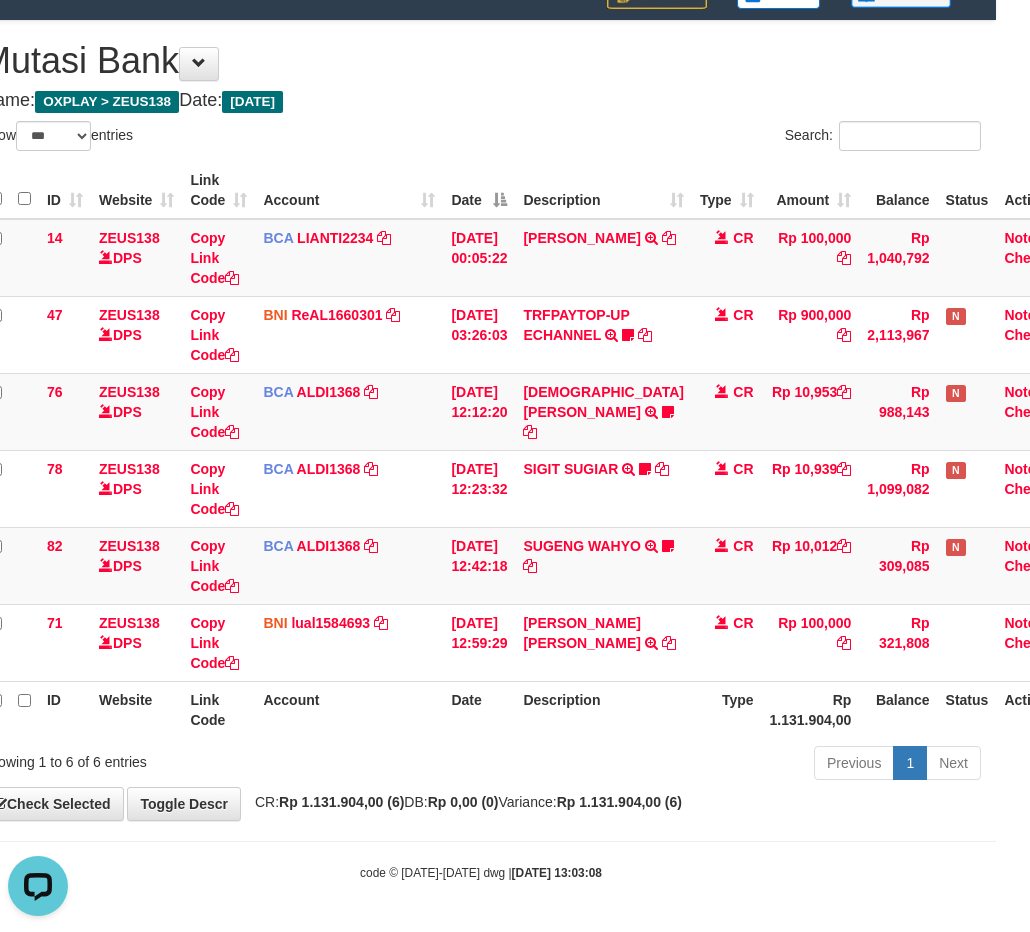 click on "**********" at bounding box center [481, 420] 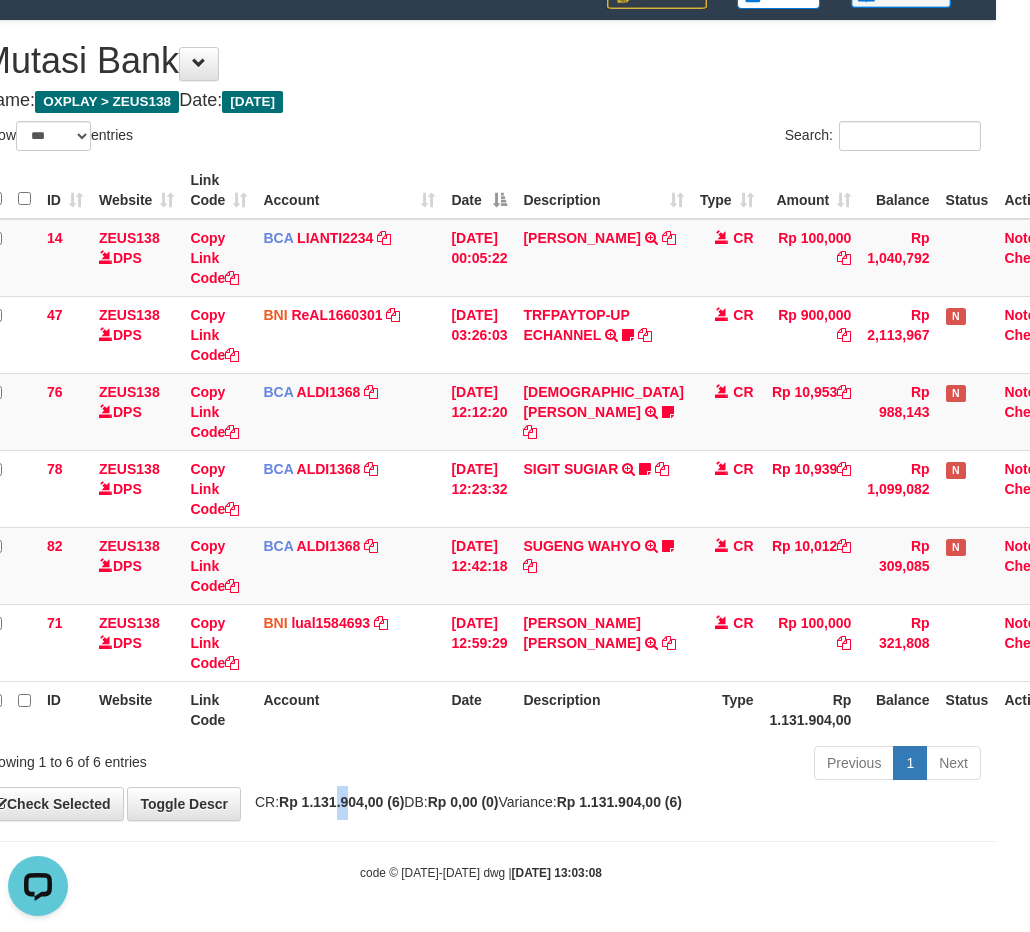 drag, startPoint x: 355, startPoint y: 807, endPoint x: 302, endPoint y: 805, distance: 53.037724 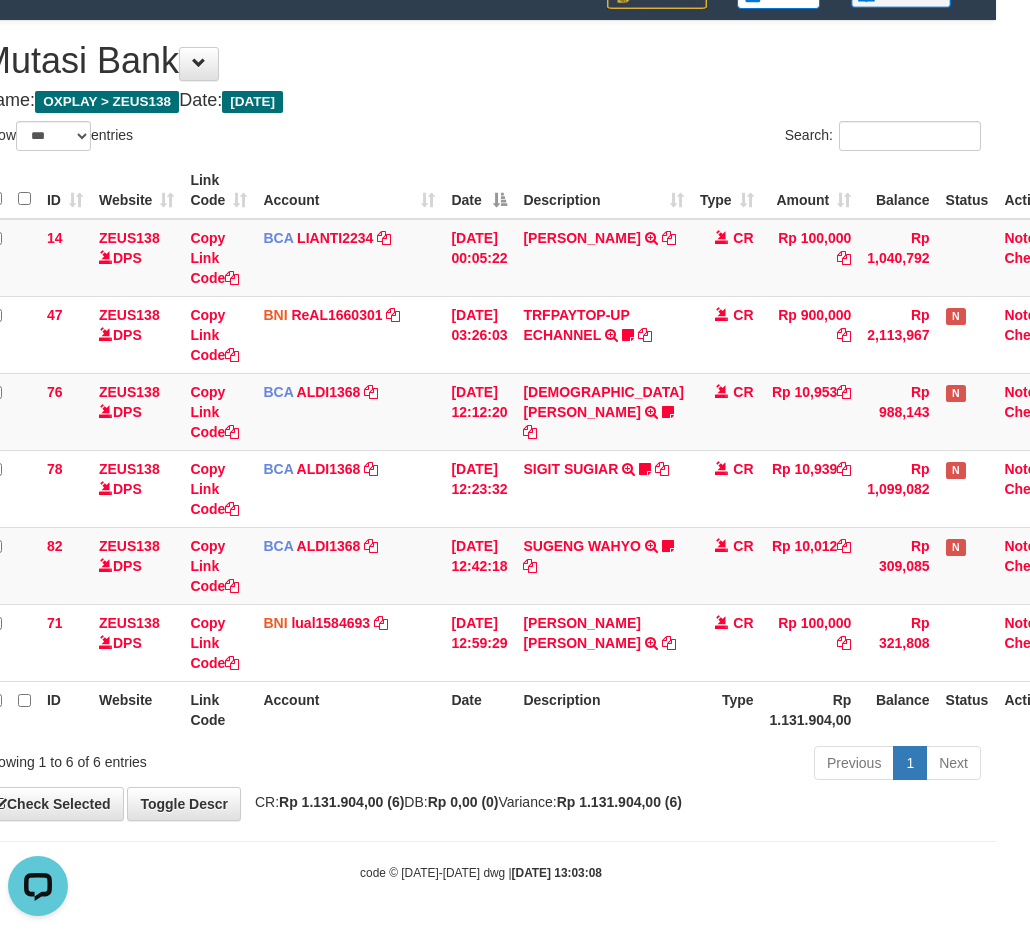 click on "**********" at bounding box center (481, 420) 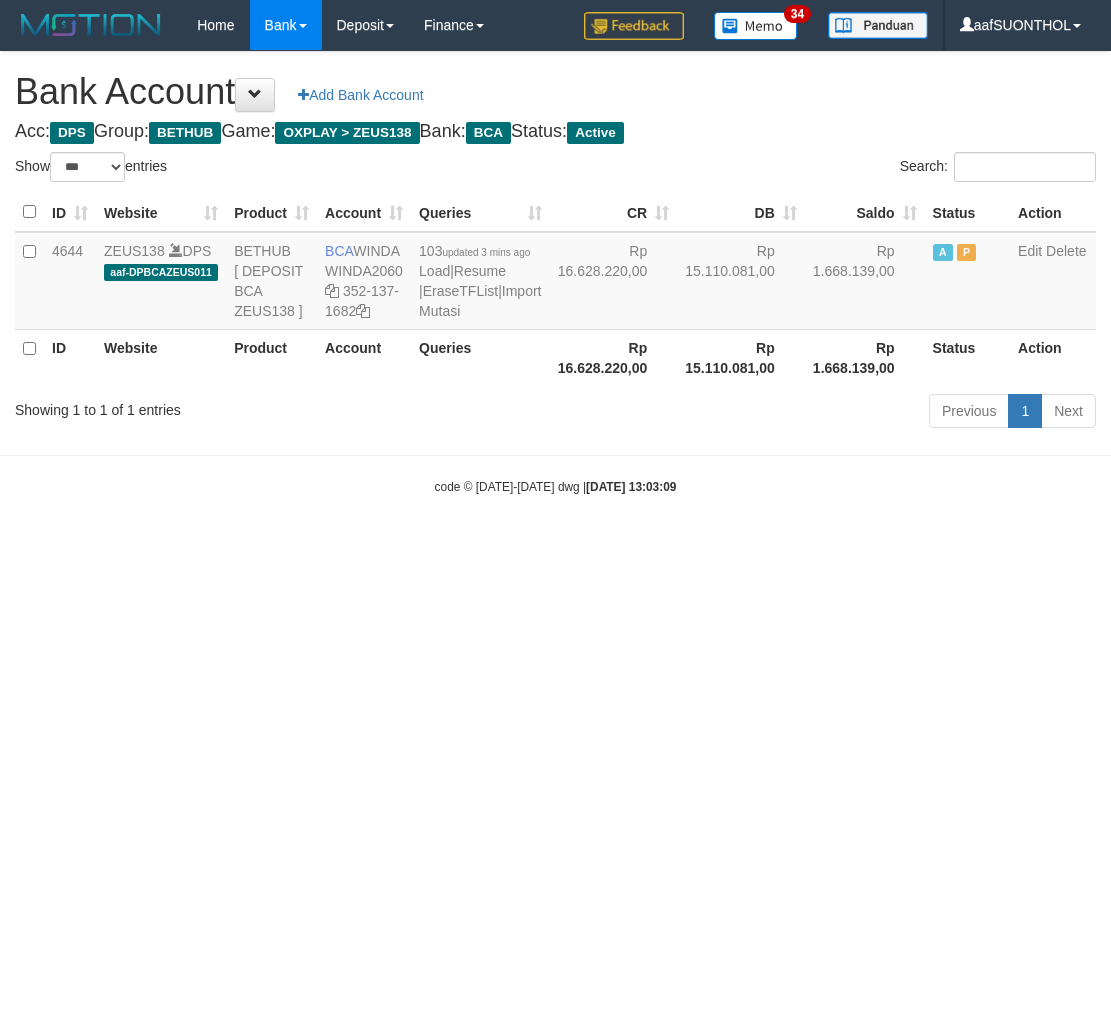 select on "***" 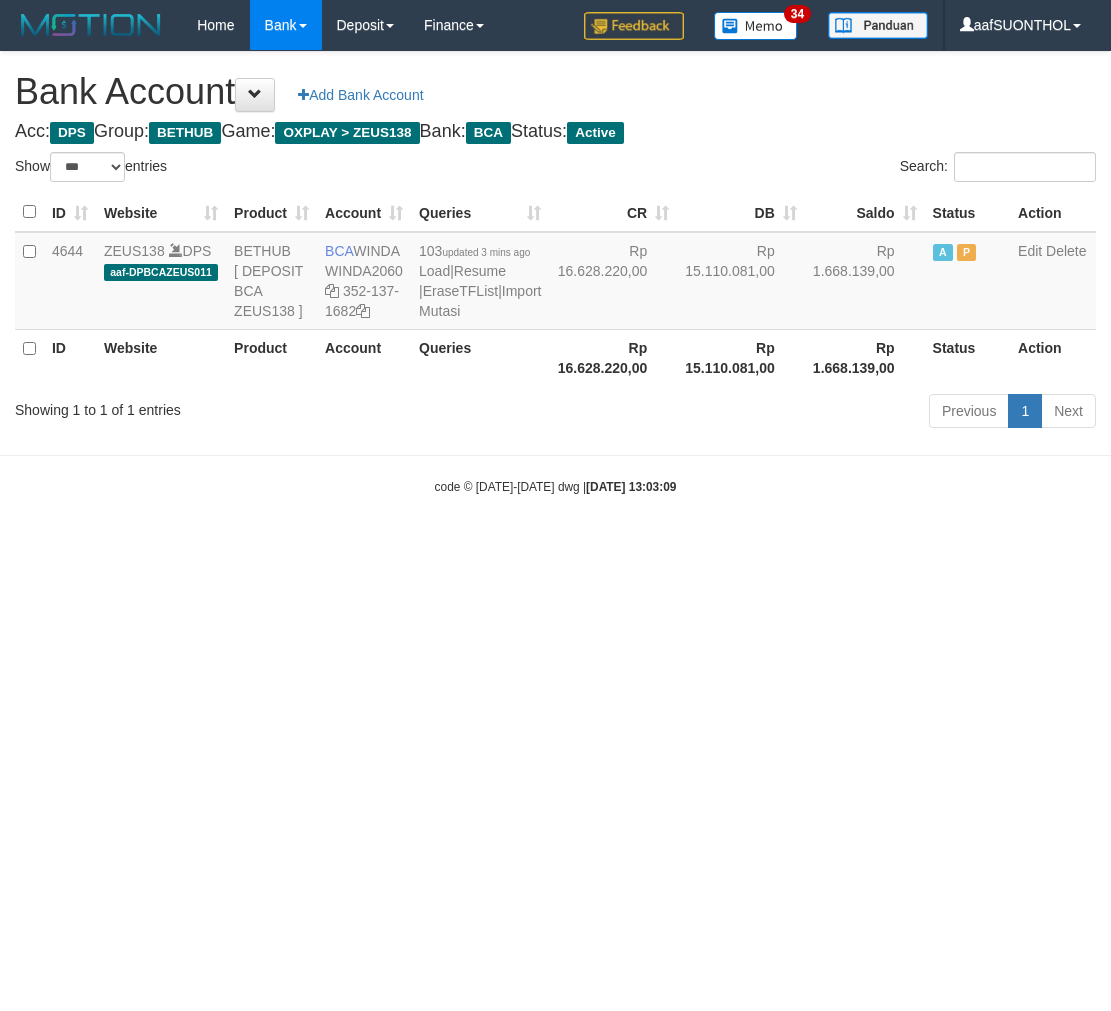 scroll, scrollTop: 0, scrollLeft: 0, axis: both 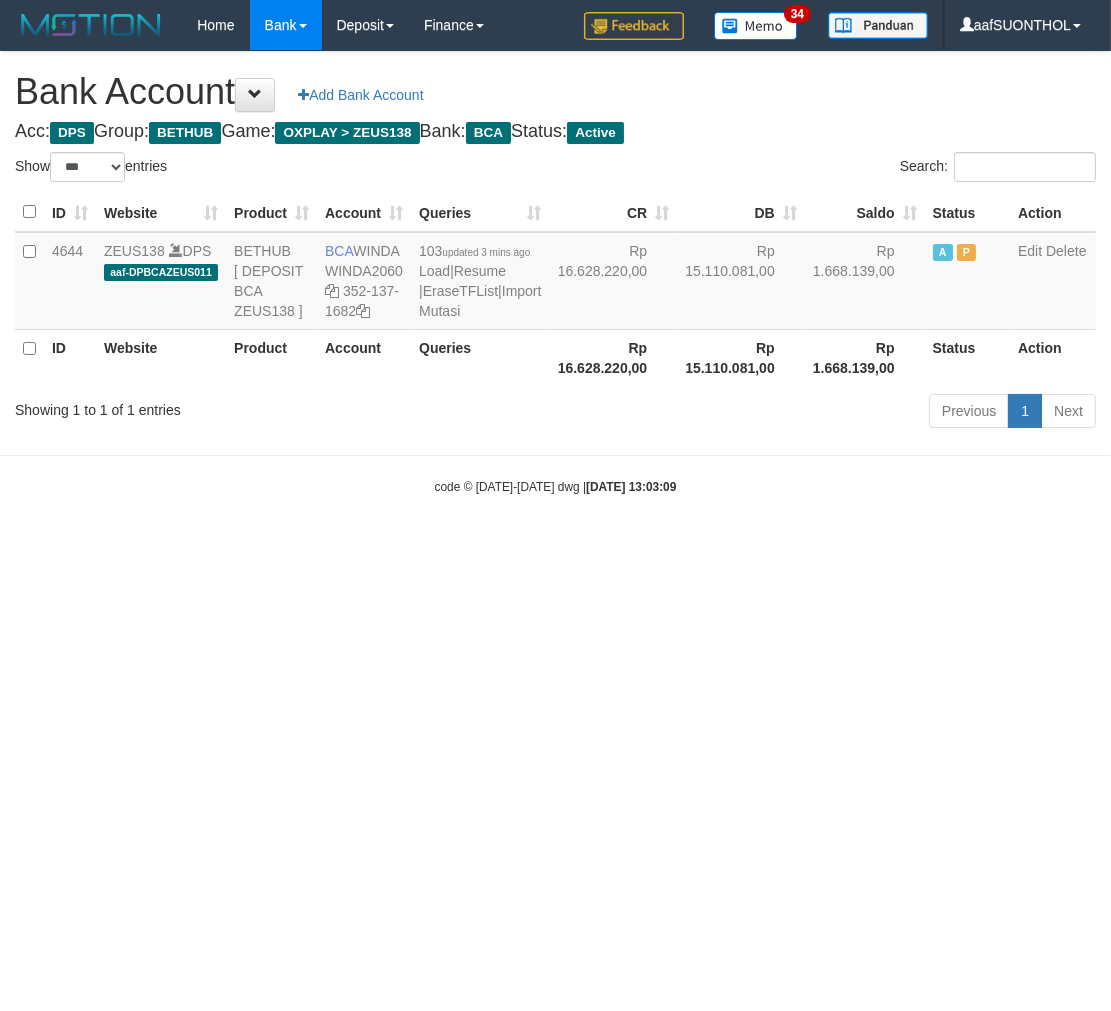 click on "Toggle navigation
Home
Bank
Account List
Load
By Website
Group
[OXPLAY]													ZEUS138
By Load Group (DPS)
Sync" at bounding box center (555, 273) 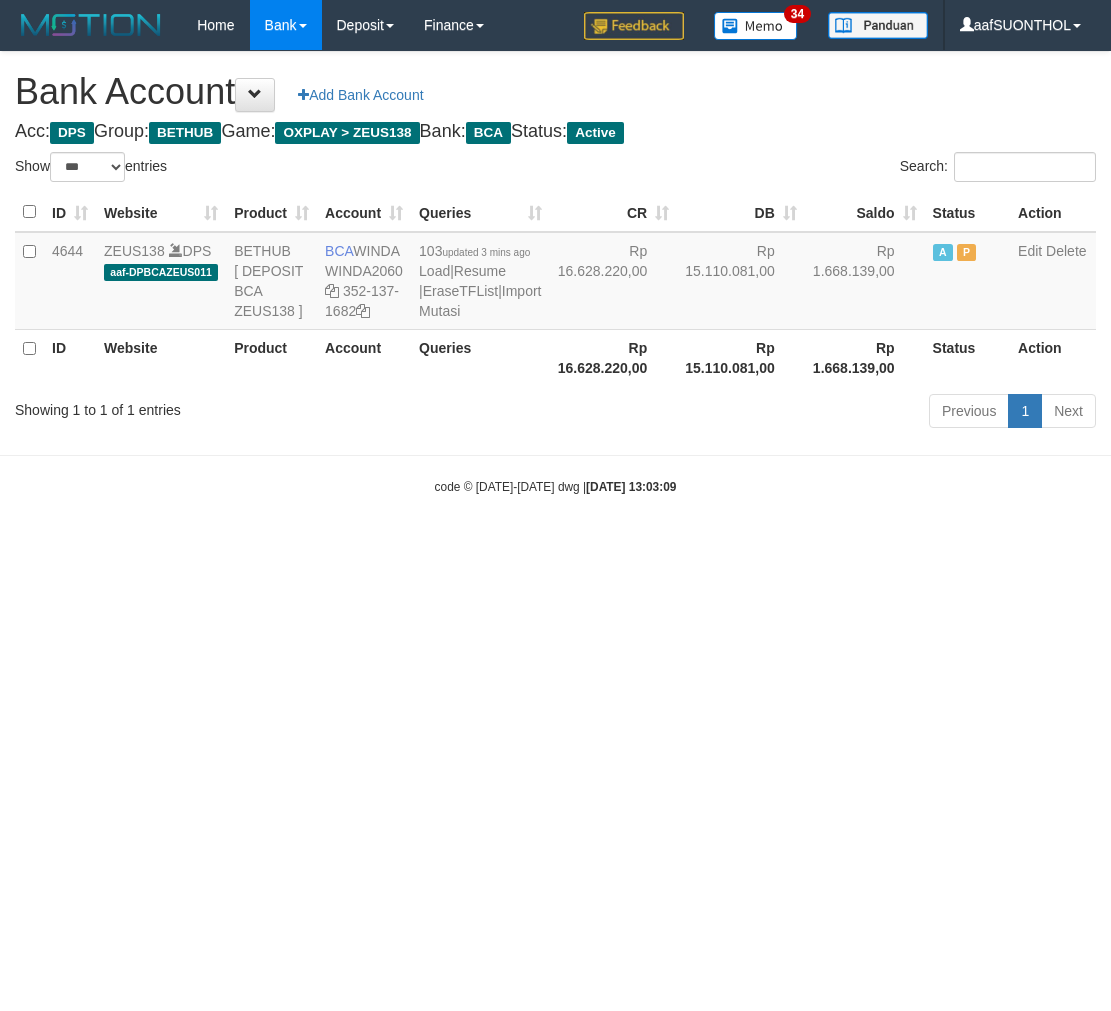 select on "***" 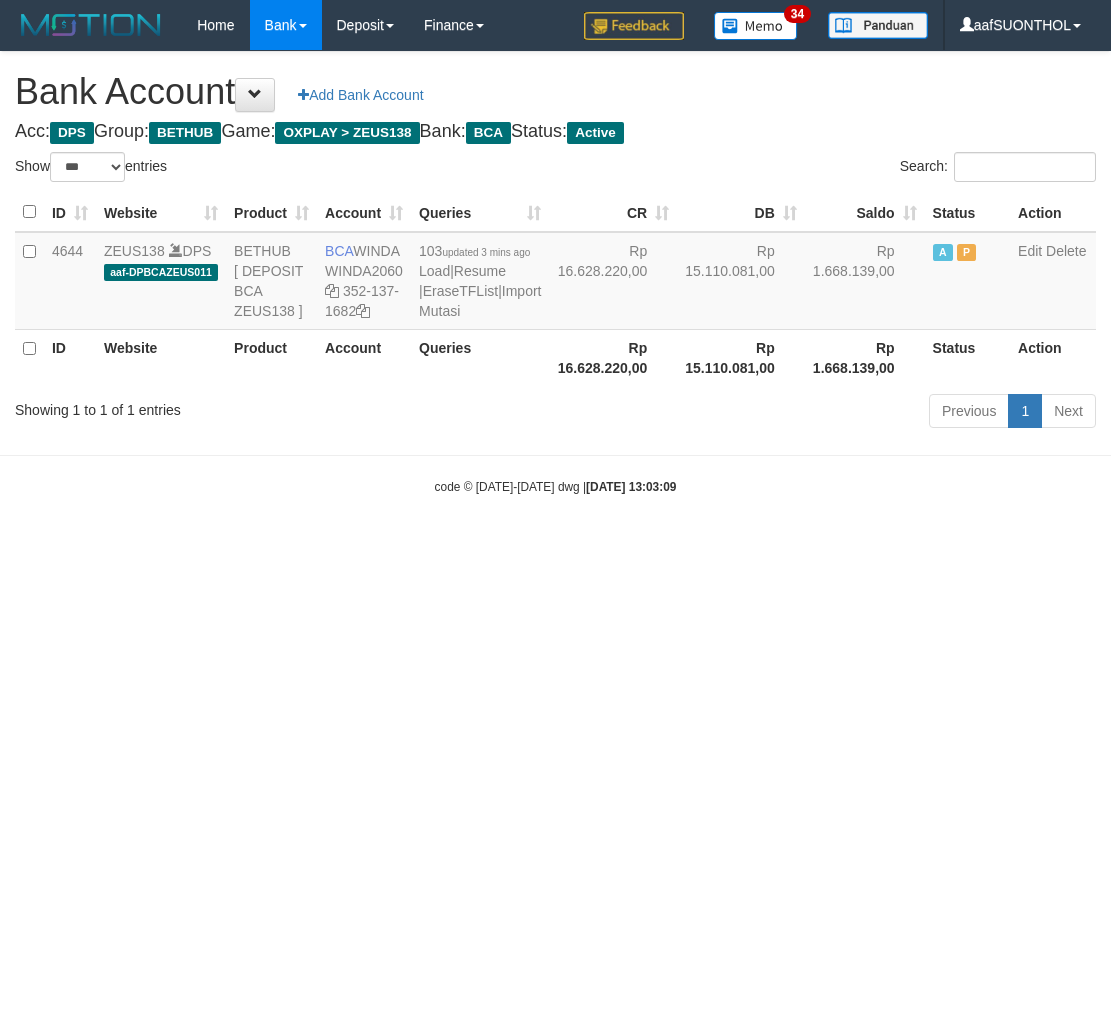 scroll, scrollTop: 0, scrollLeft: 0, axis: both 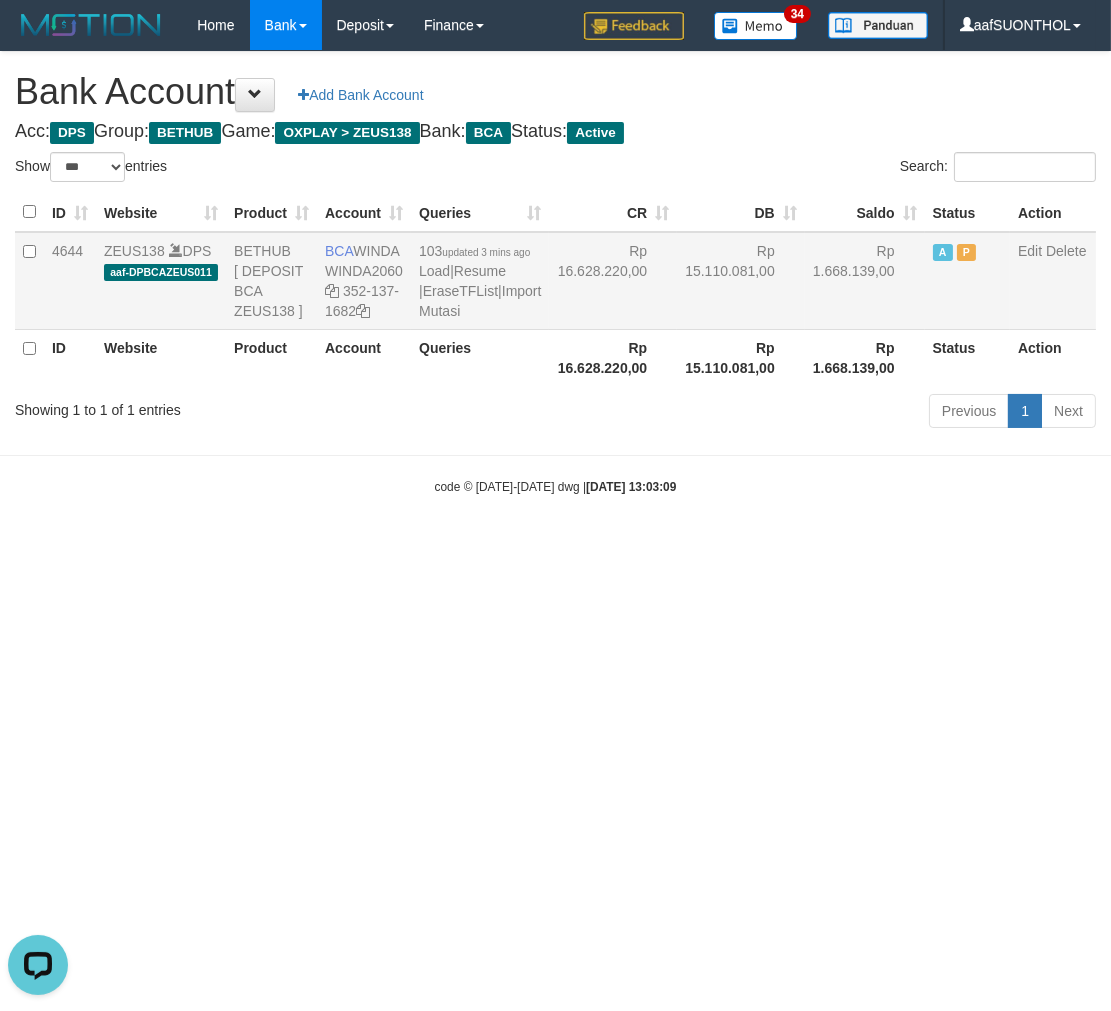 click on "103  updated 3 mins ago
Load
|
Resume
|
EraseTFList
|
Import Mutasi" at bounding box center [480, 281] 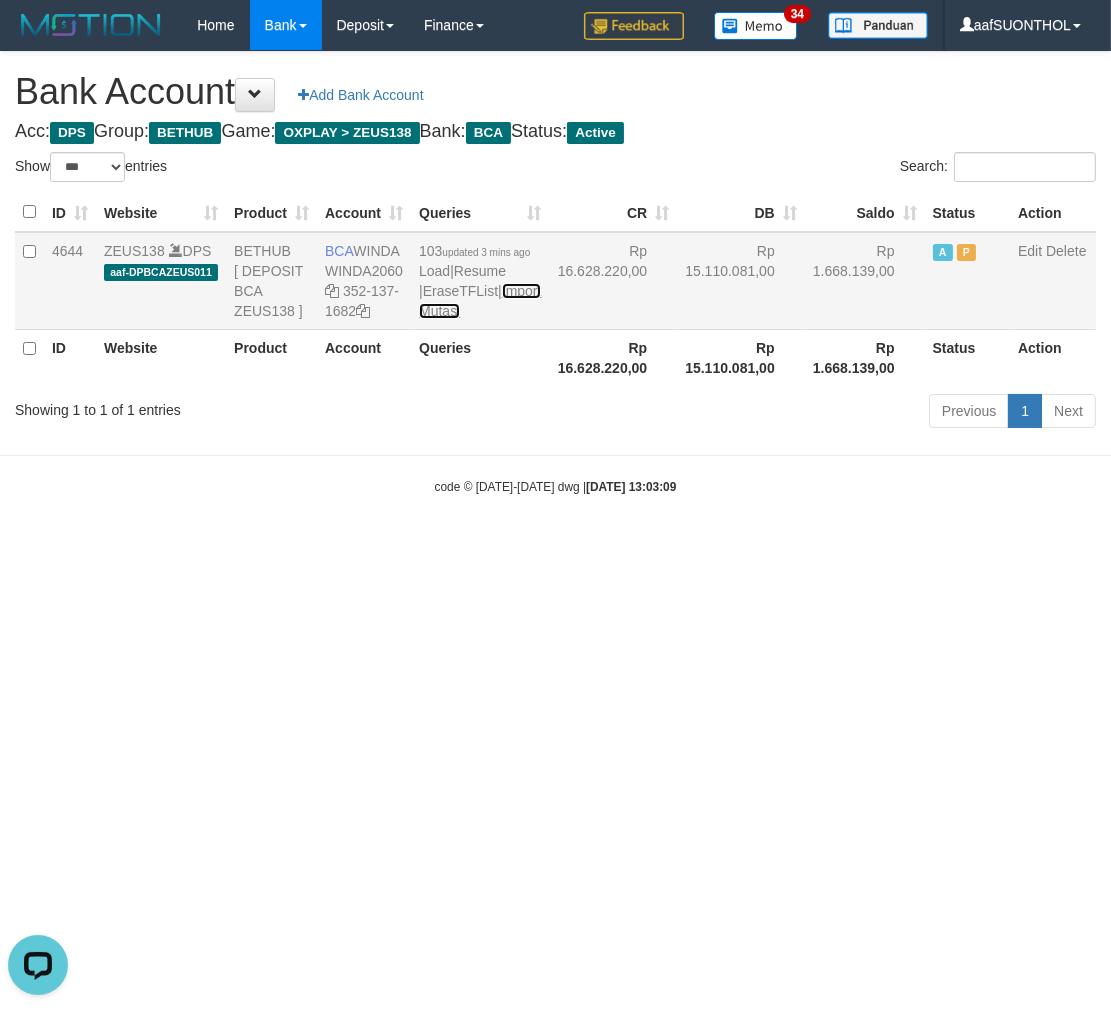 click on "Import Mutasi" at bounding box center [480, 301] 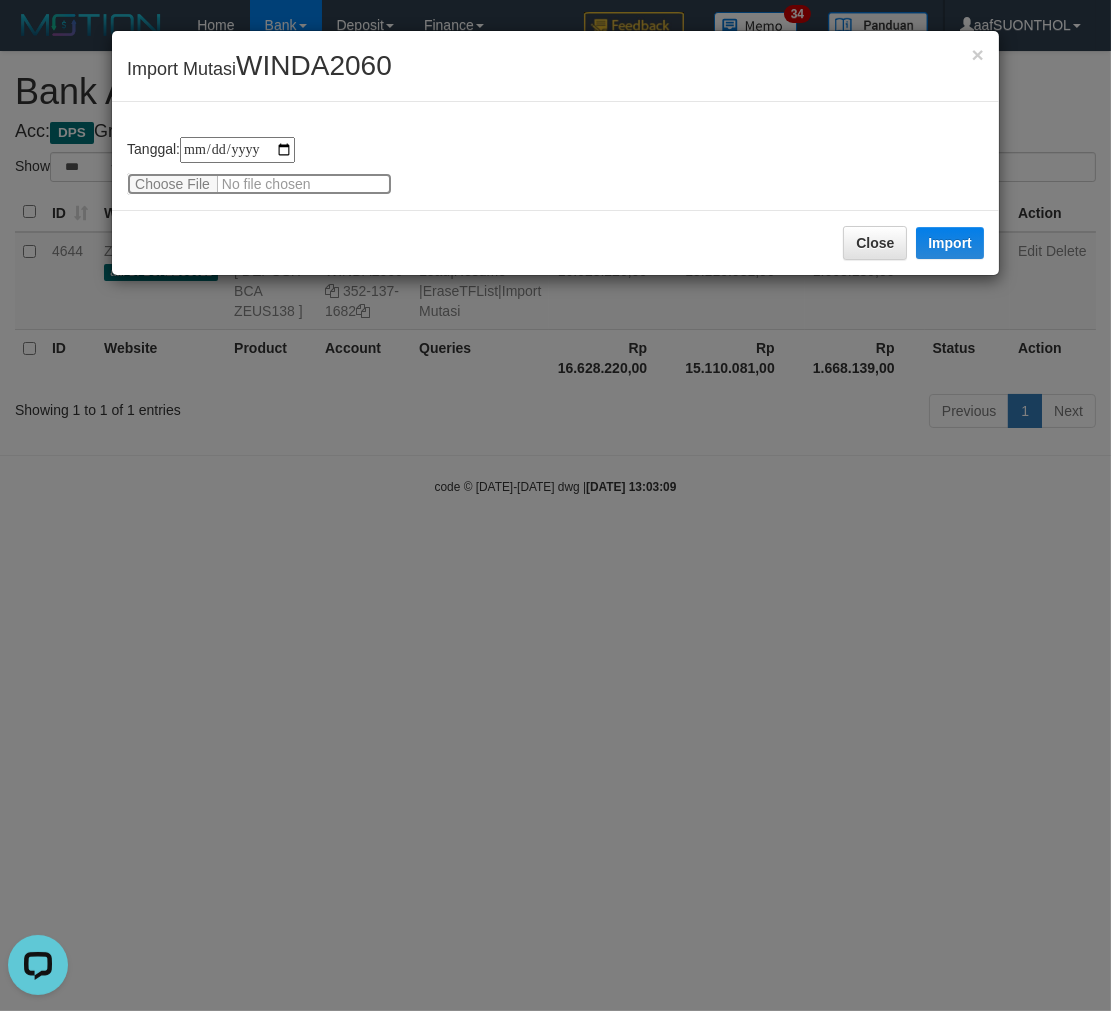 click at bounding box center (259, 184) 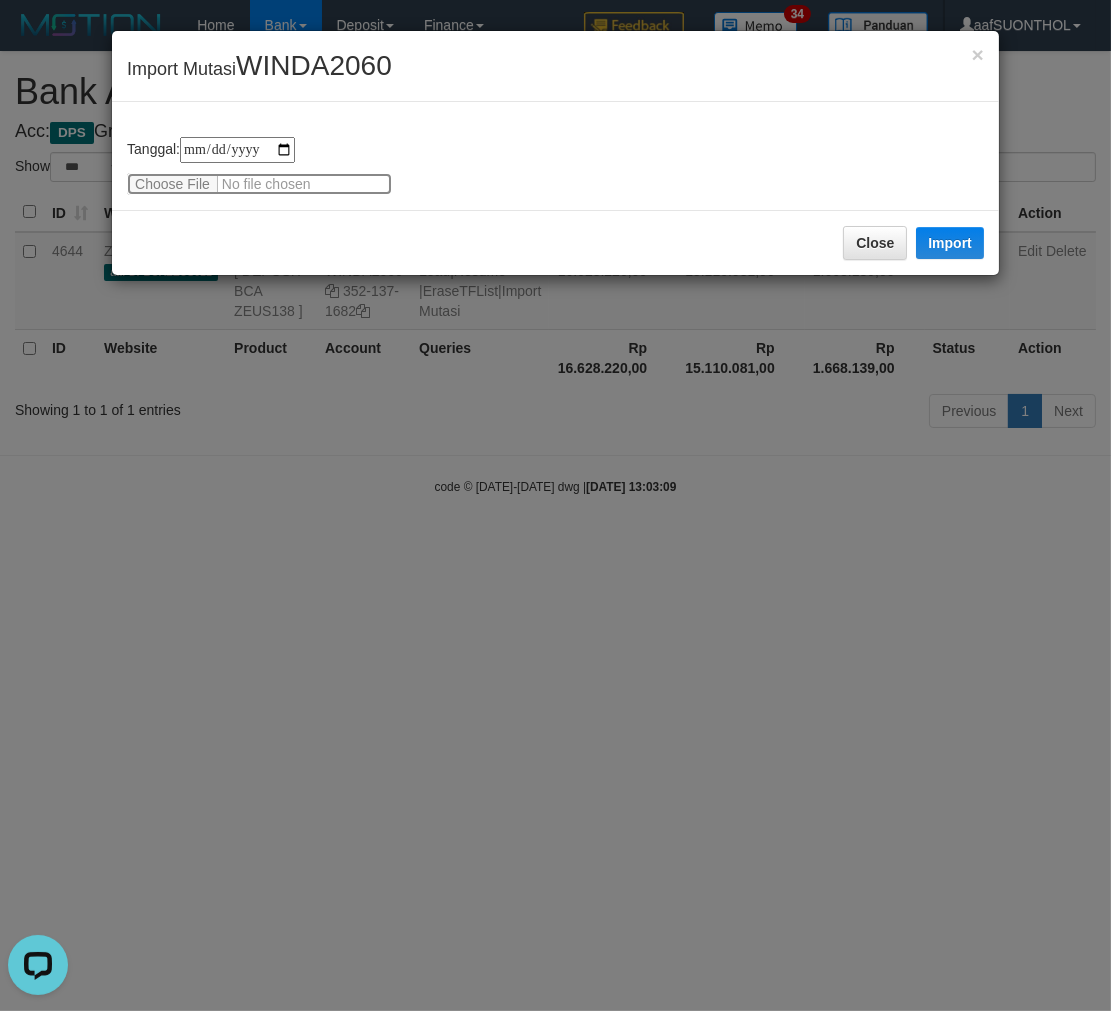 type on "**********" 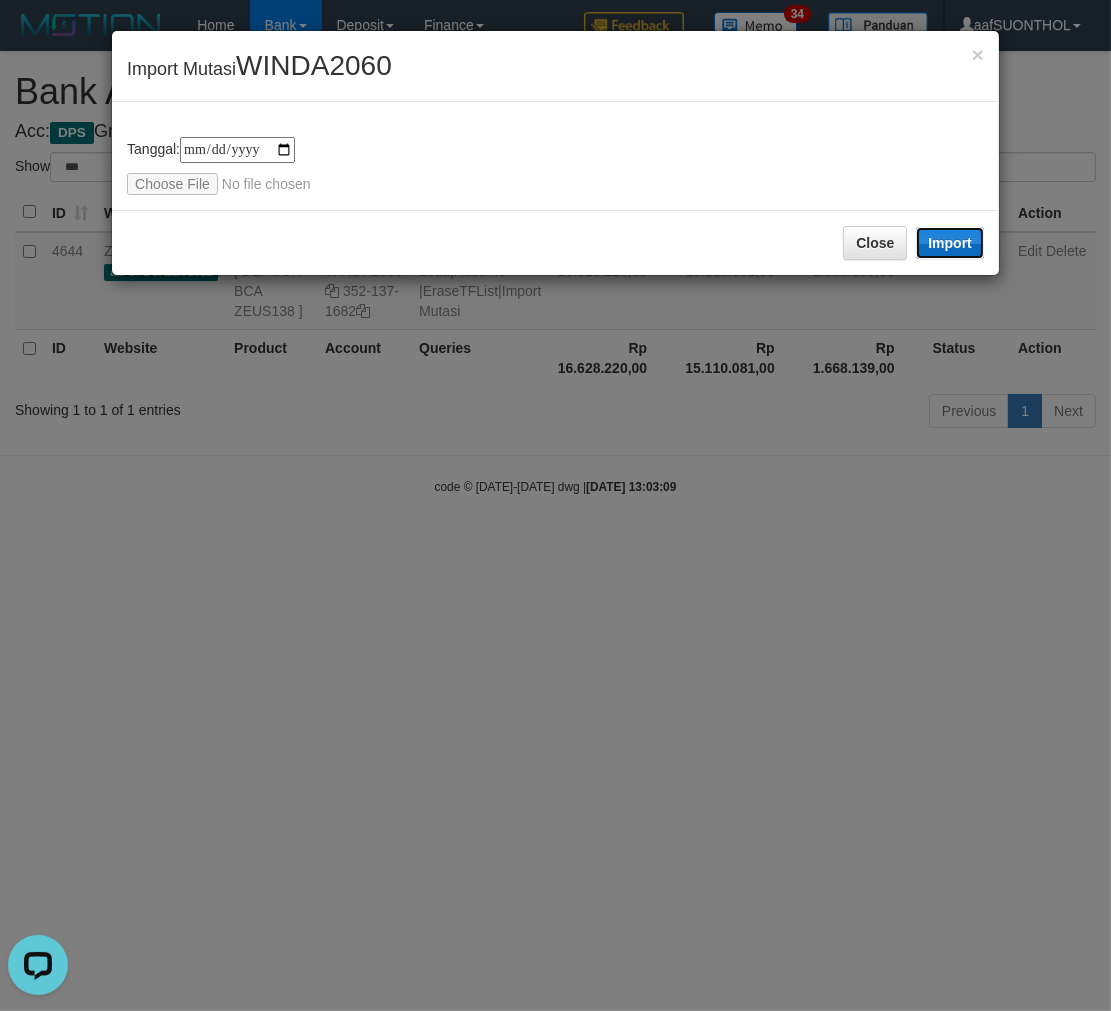 click on "Import" at bounding box center [950, 243] 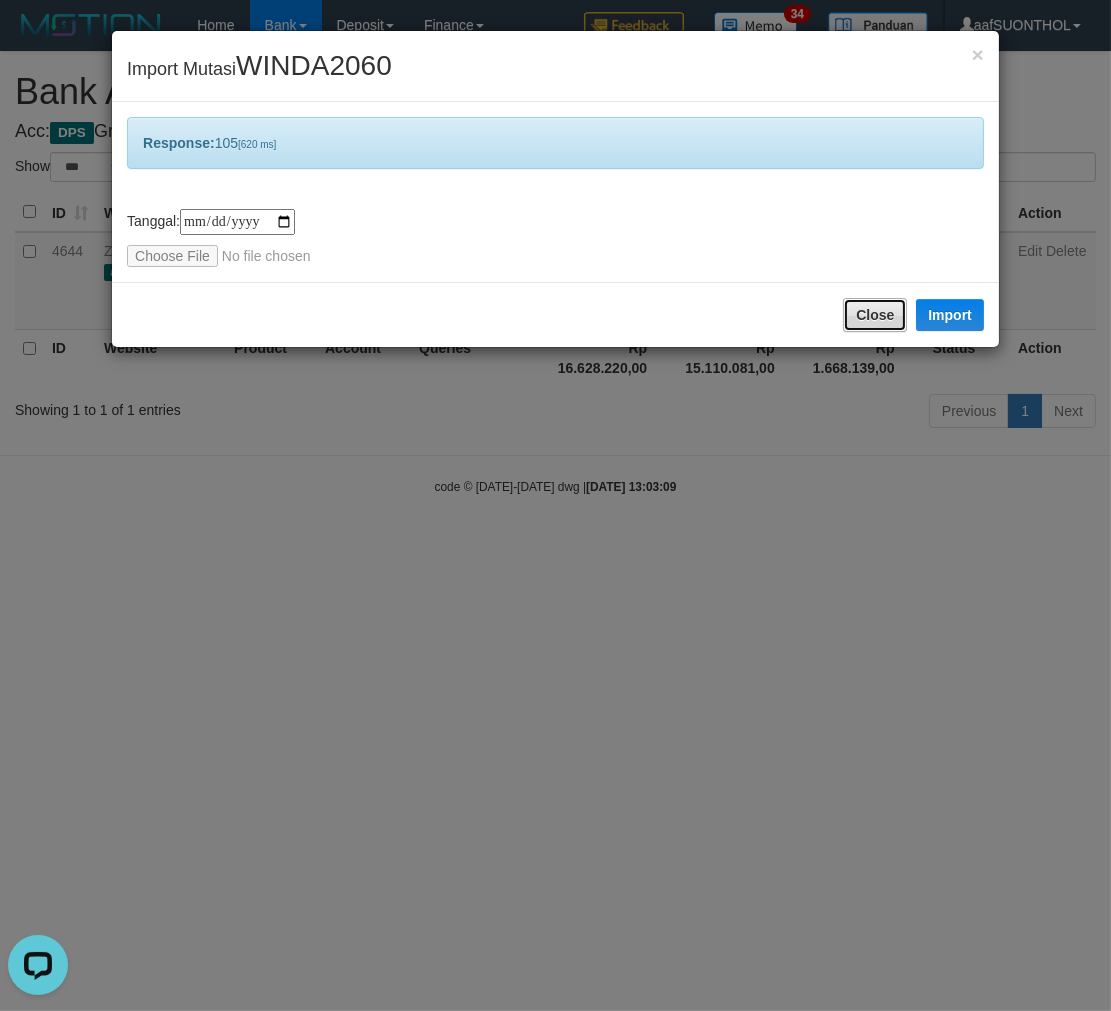 click on "Close" at bounding box center (875, 315) 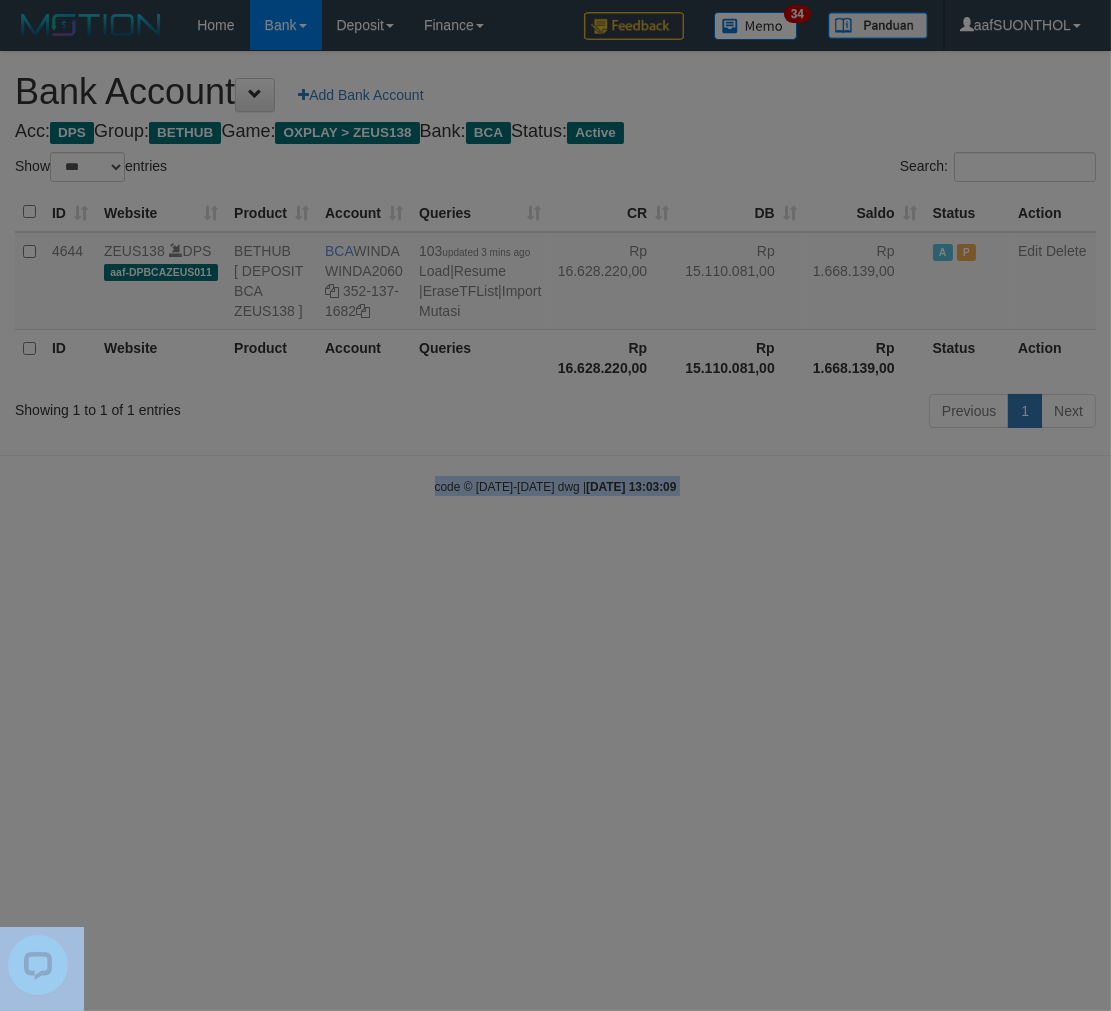 click on "Toggle navigation
Home
Bank
Account List
Load
By Website
Group
[OXPLAY]													ZEUS138
By Load Group (DPS)" at bounding box center [555, 273] 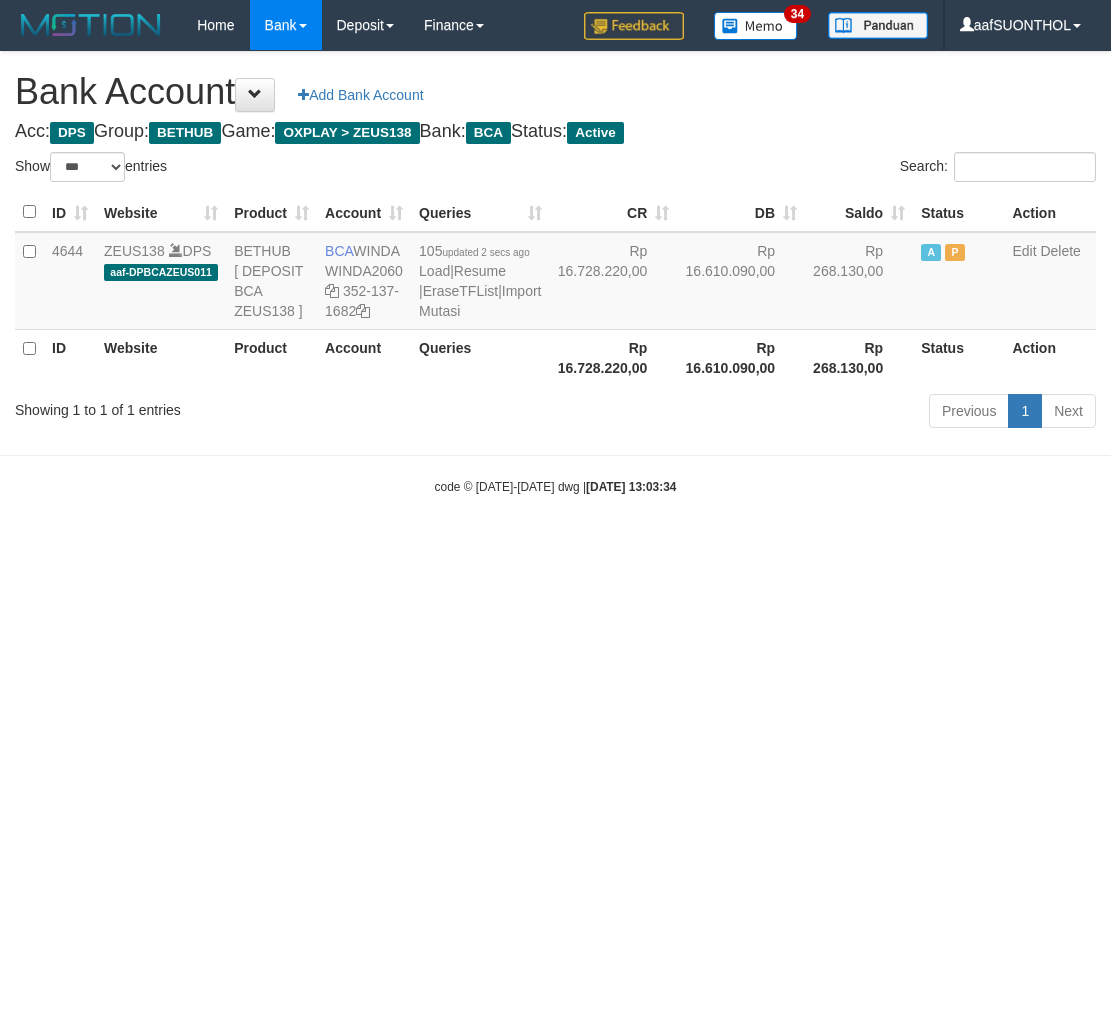 select on "***" 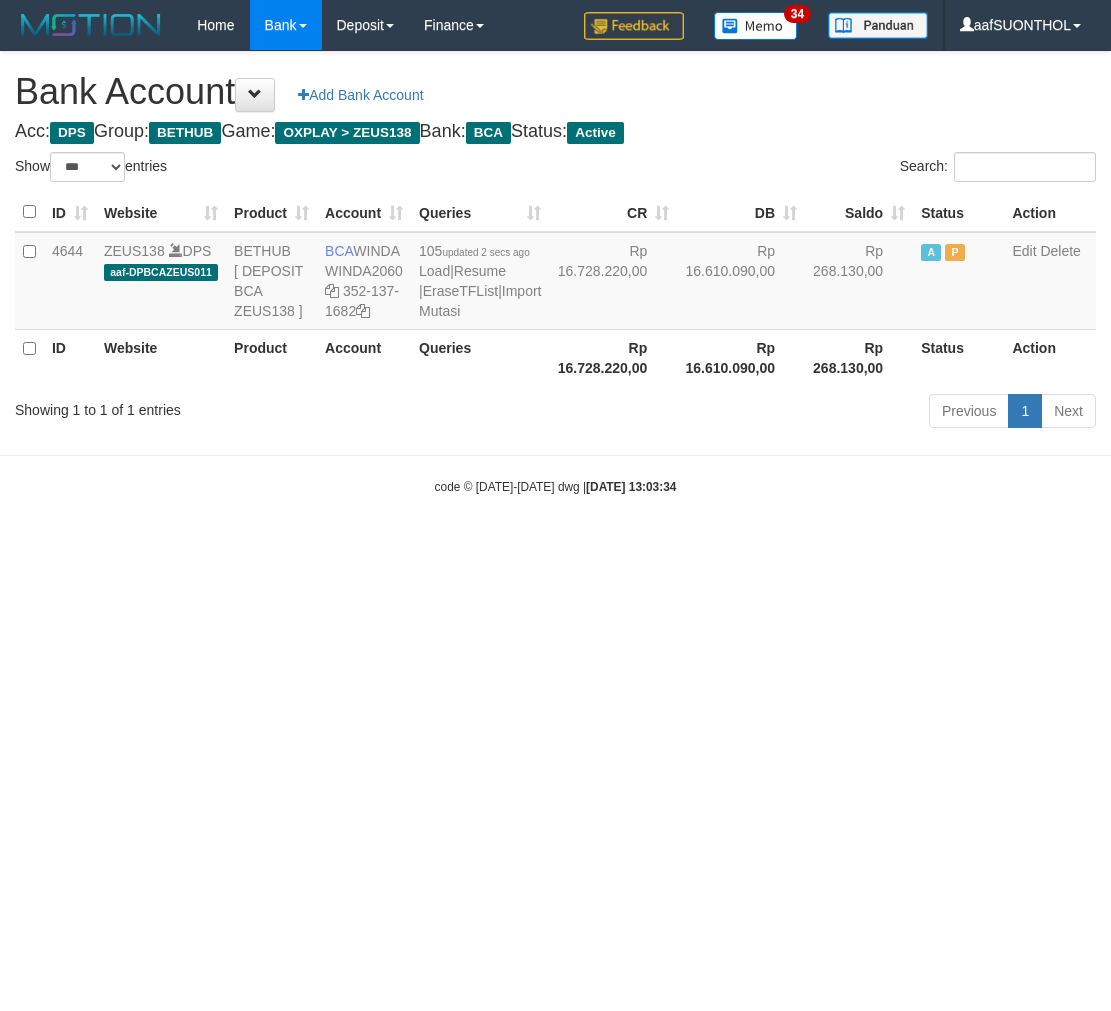scroll, scrollTop: 0, scrollLeft: 0, axis: both 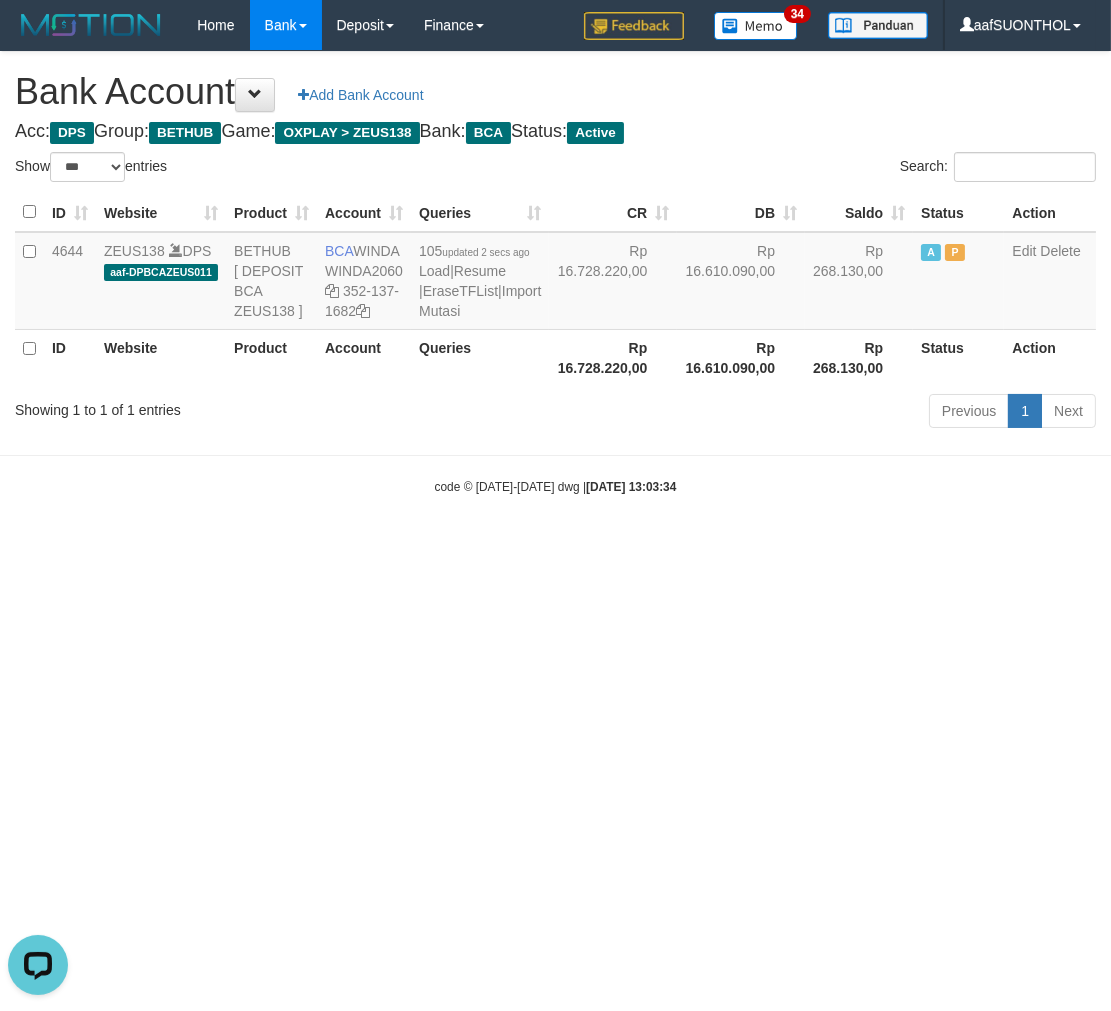 click on "Toggle navigation
Home
Bank
Account List
Load
By Website
Group
[OXPLAY]													ZEUS138
By Load Group (DPS)
Sync" at bounding box center (555, 273) 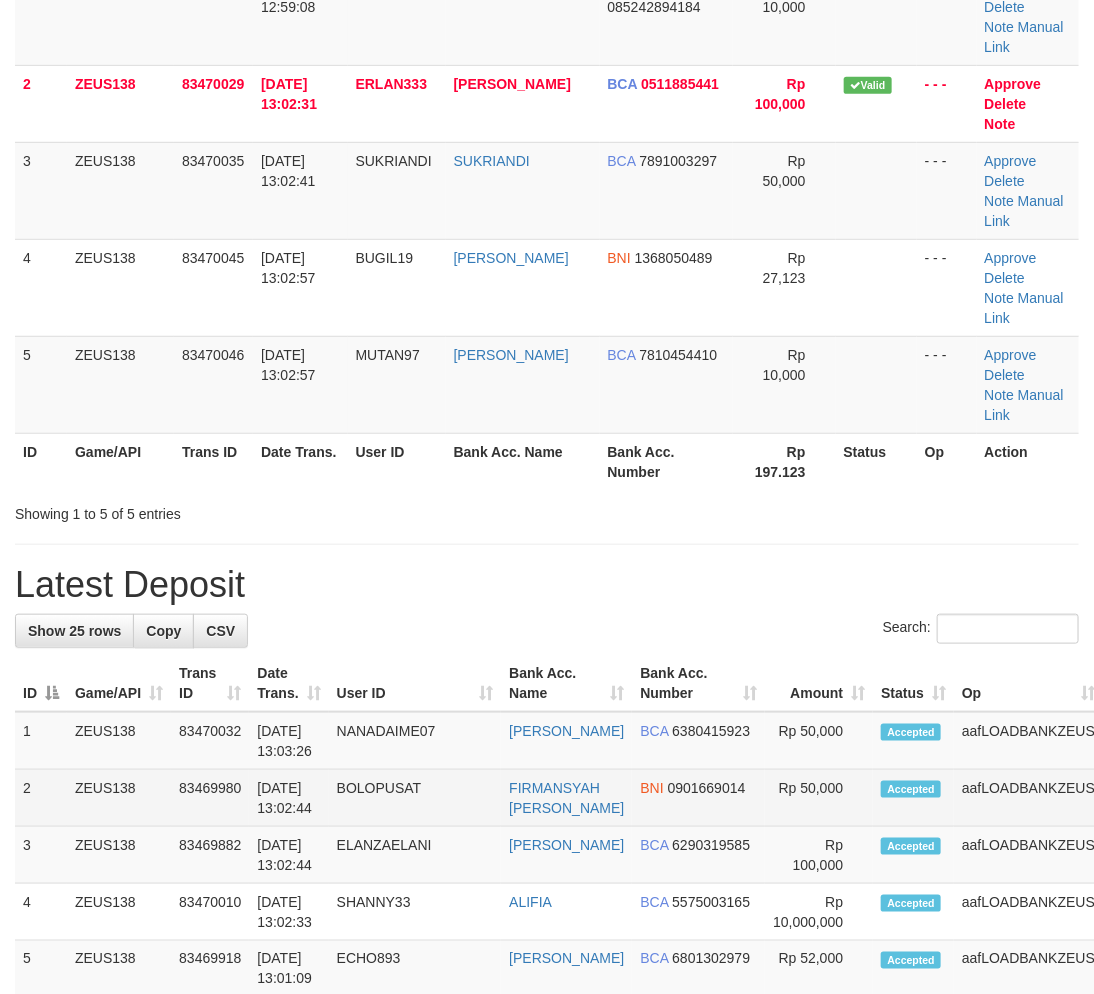 scroll, scrollTop: 291, scrollLeft: 0, axis: vertical 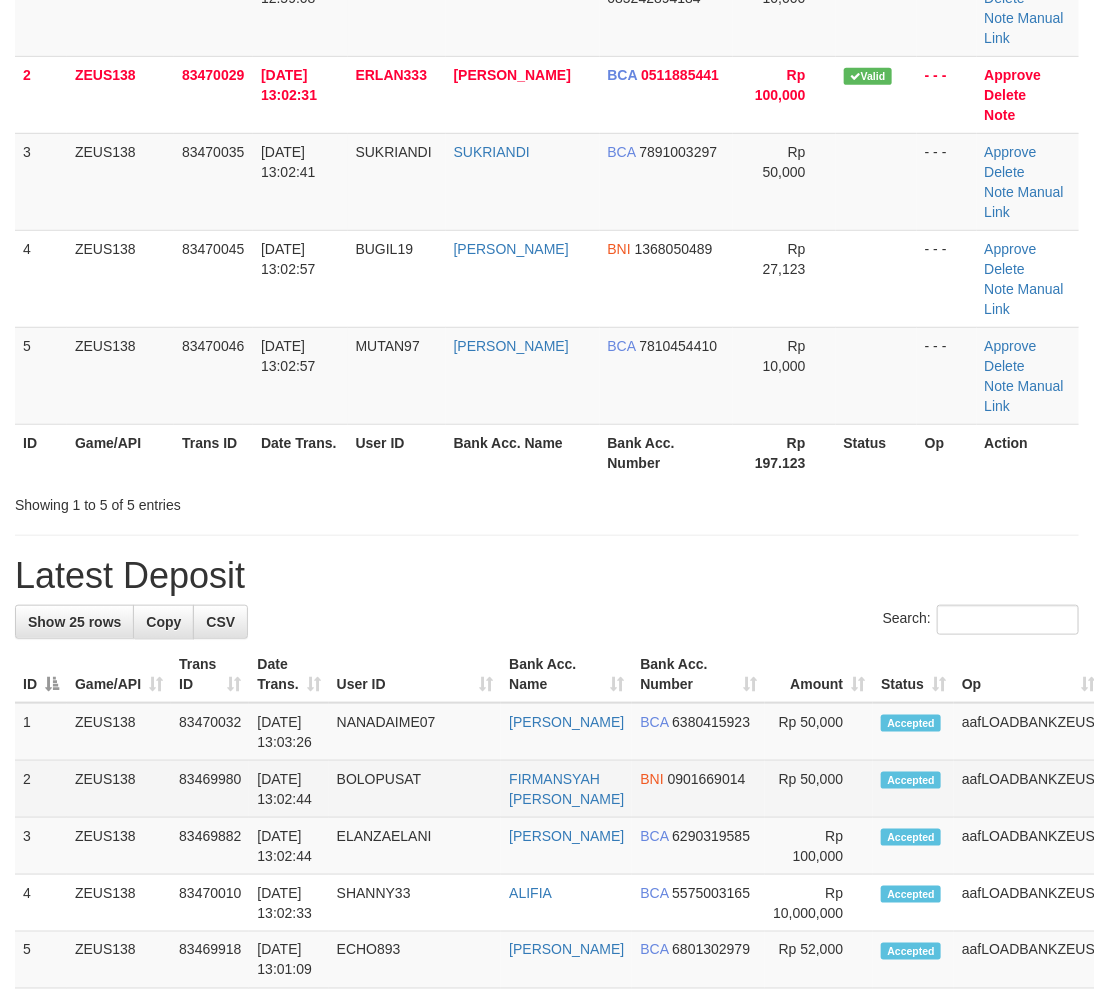 click on "Rp 50,000" at bounding box center [819, 789] 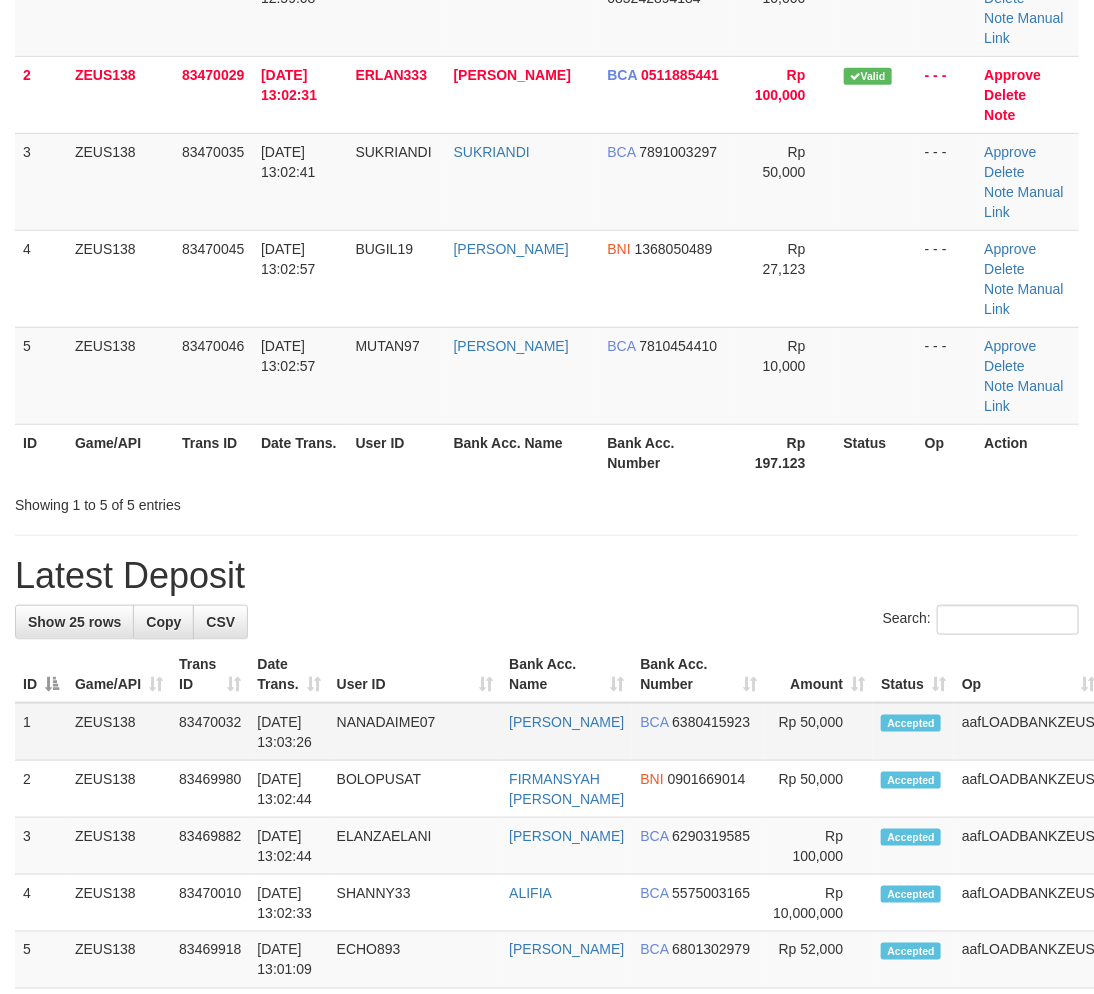 click on "6380415923" at bounding box center (711, 722) 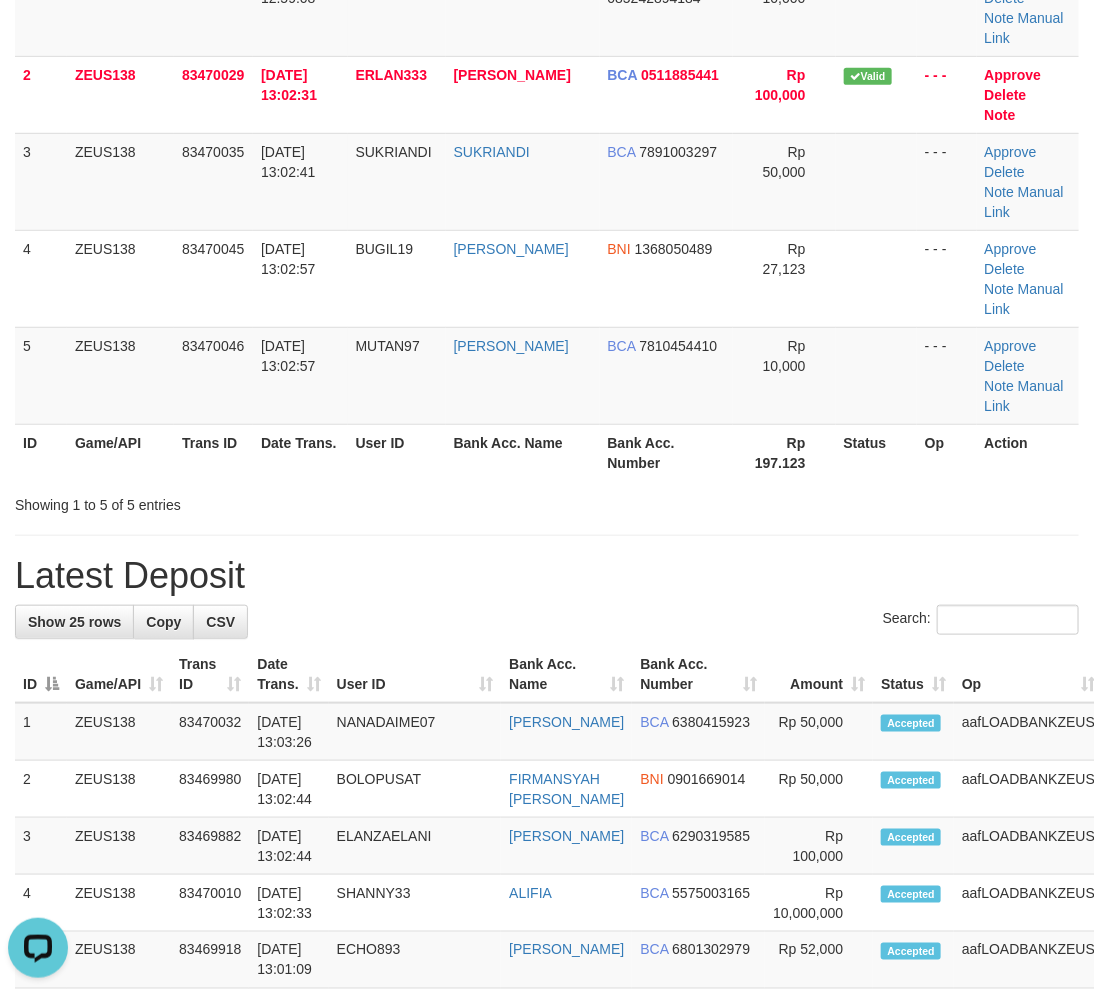 scroll, scrollTop: 0, scrollLeft: 0, axis: both 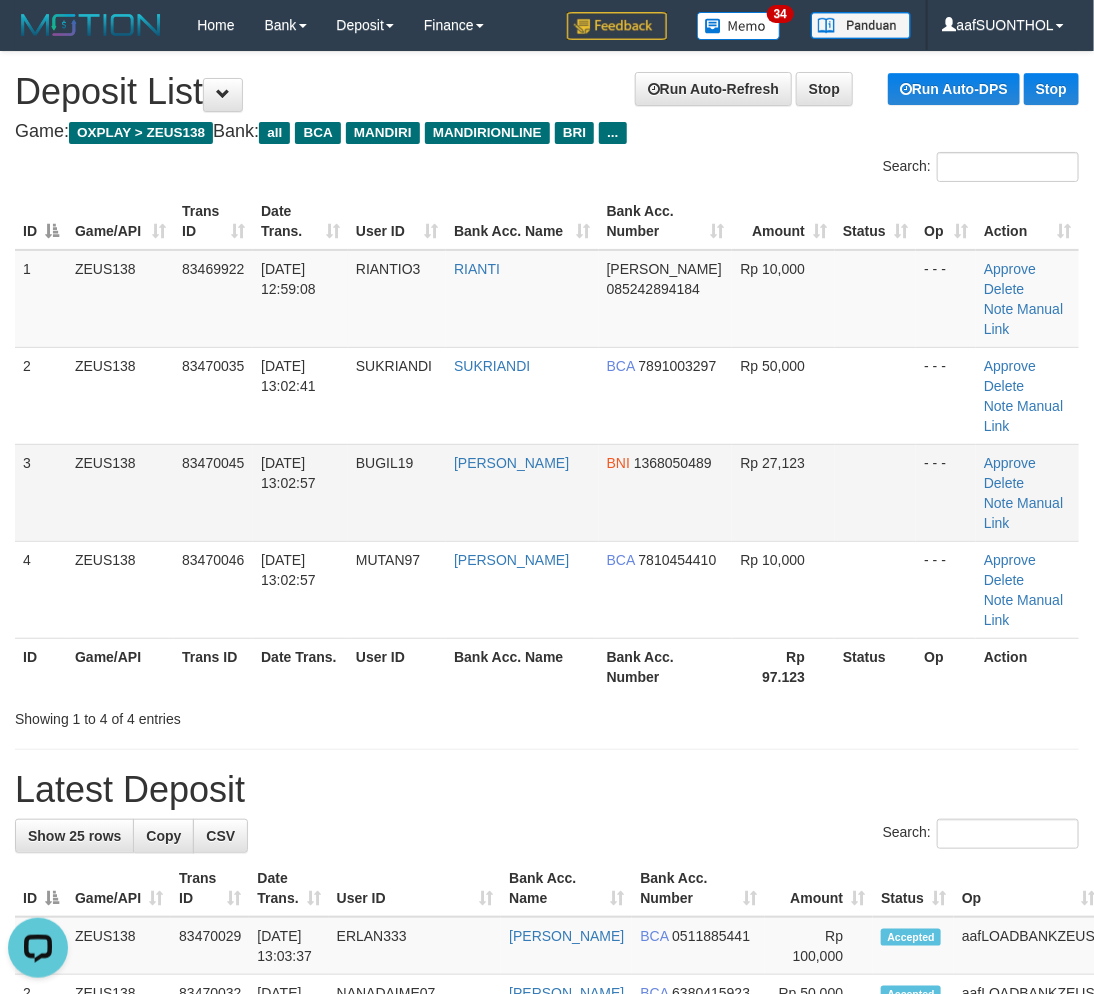 click at bounding box center [875, 492] 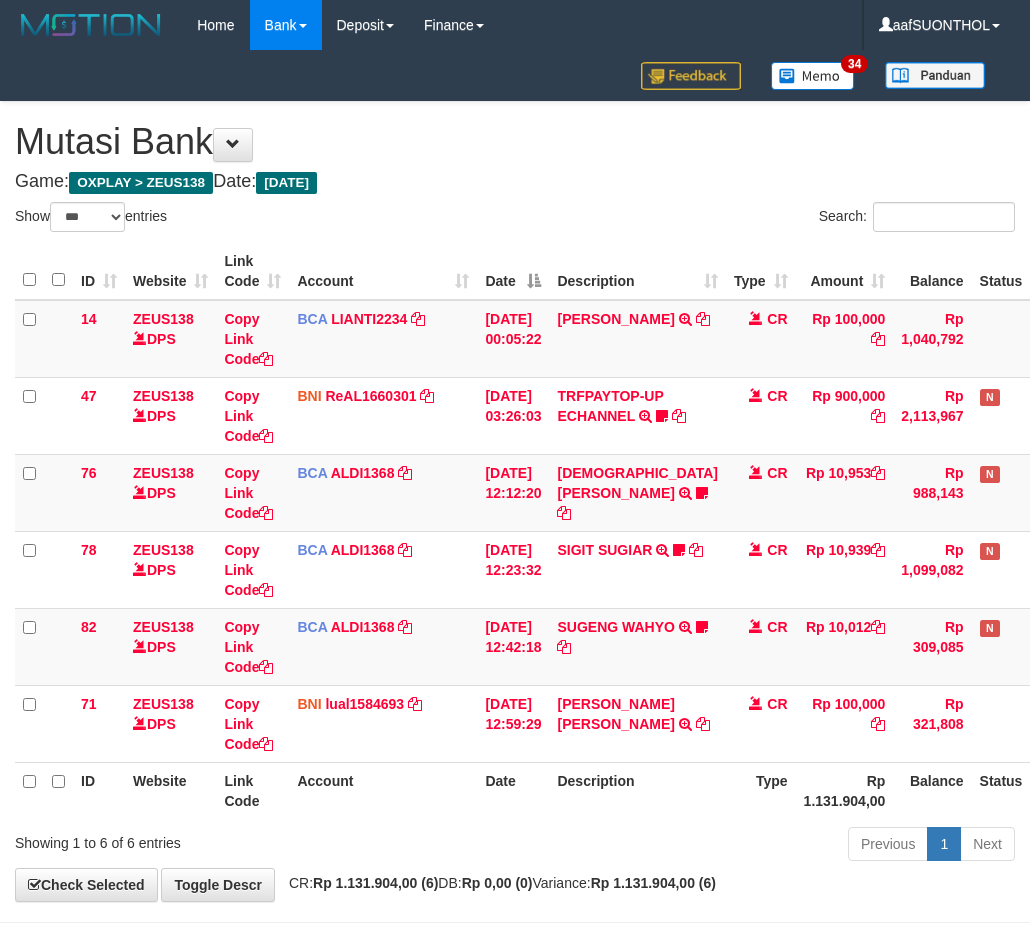 select on "***" 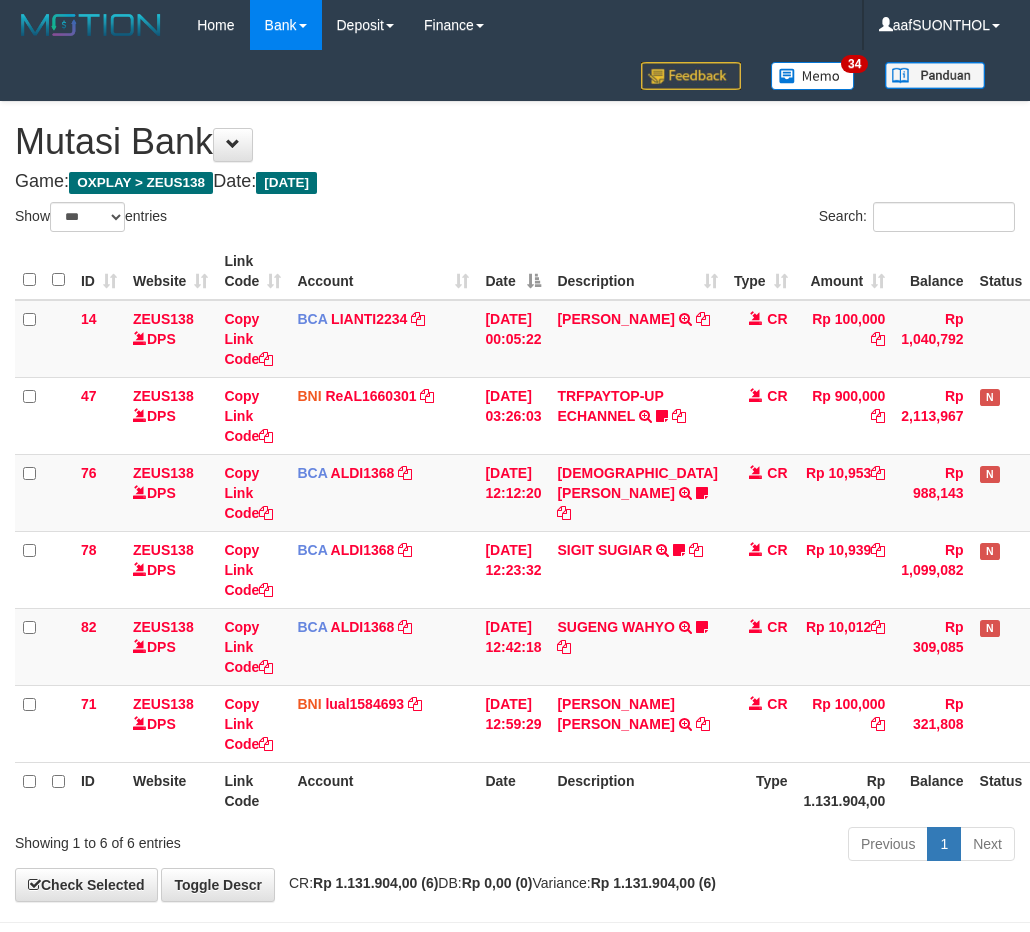 scroll, scrollTop: 102, scrollLeft: 34, axis: both 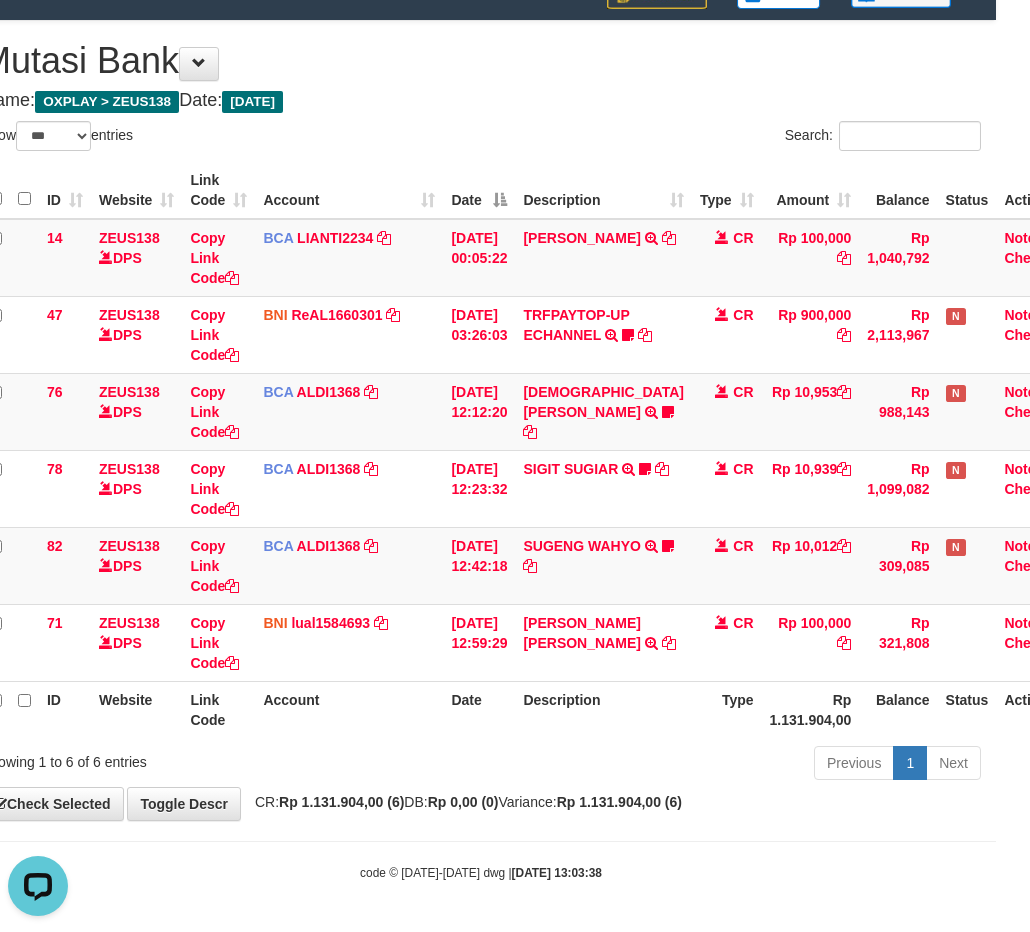 click on "Previous 1 Next" at bounding box center (695, 765) 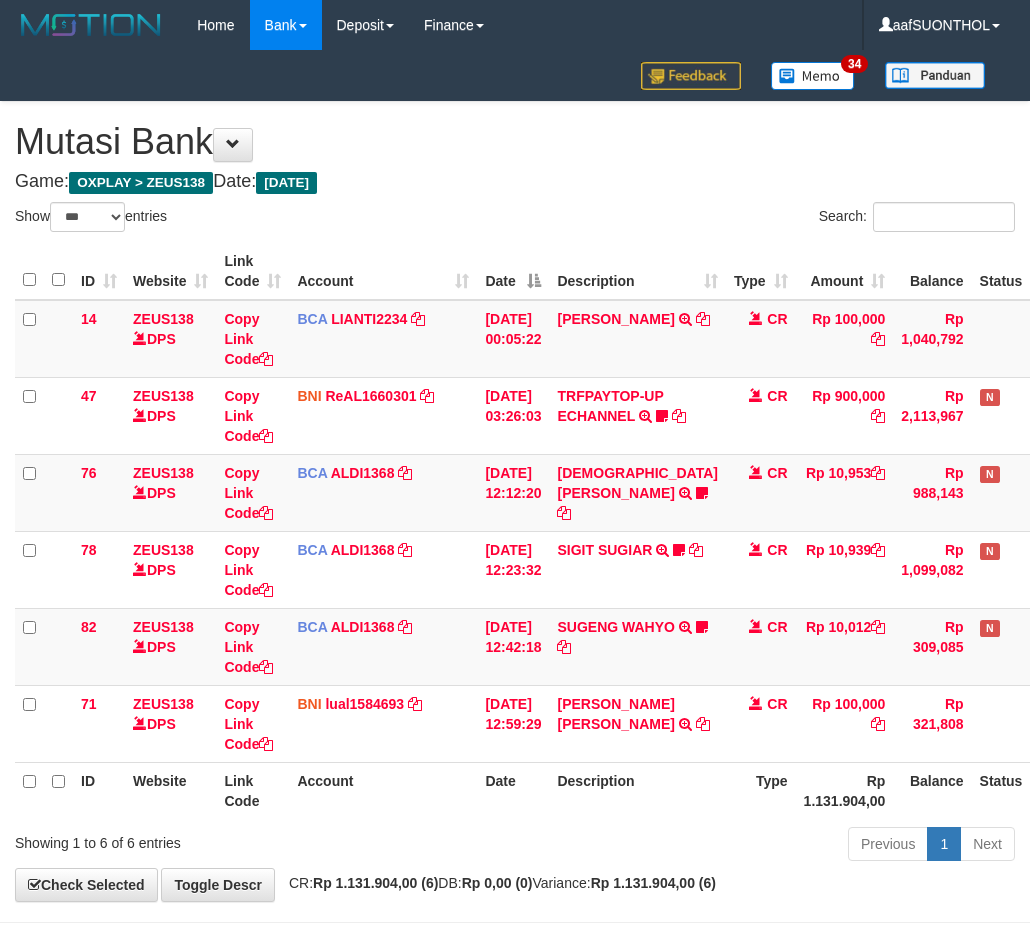 select on "***" 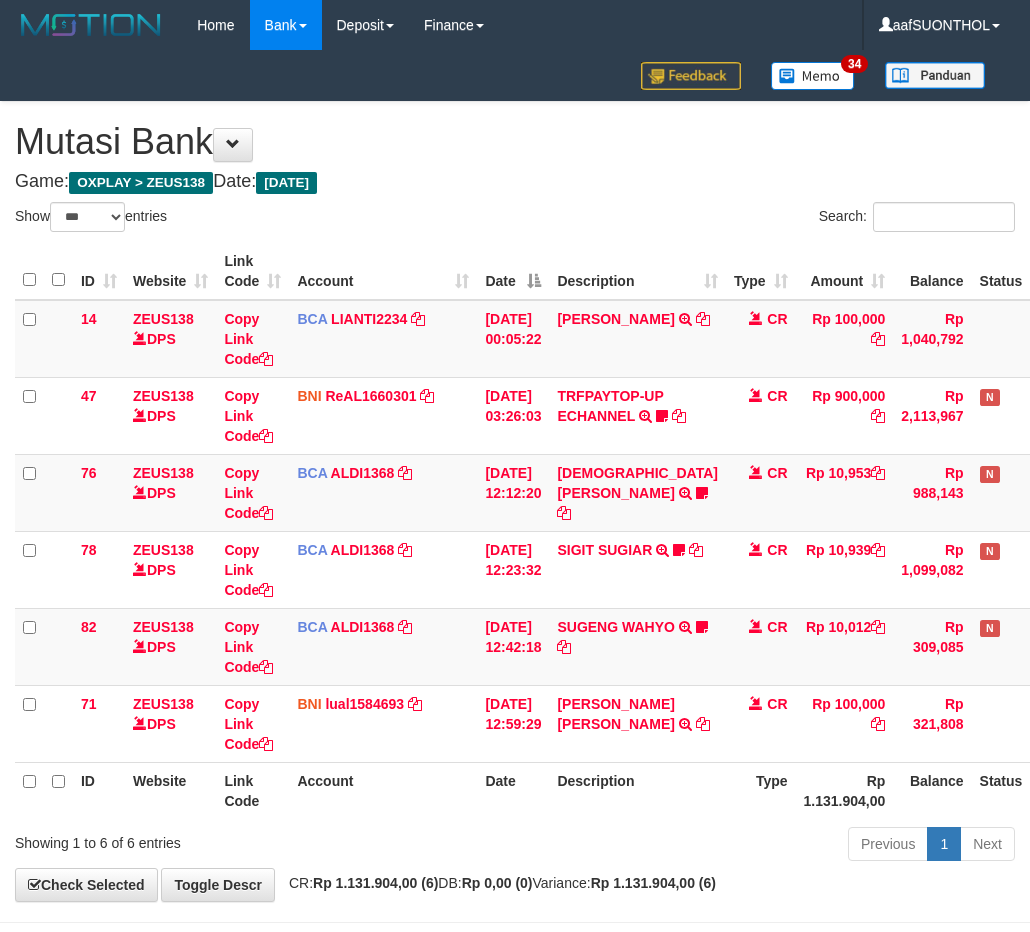 scroll, scrollTop: 102, scrollLeft: 34, axis: both 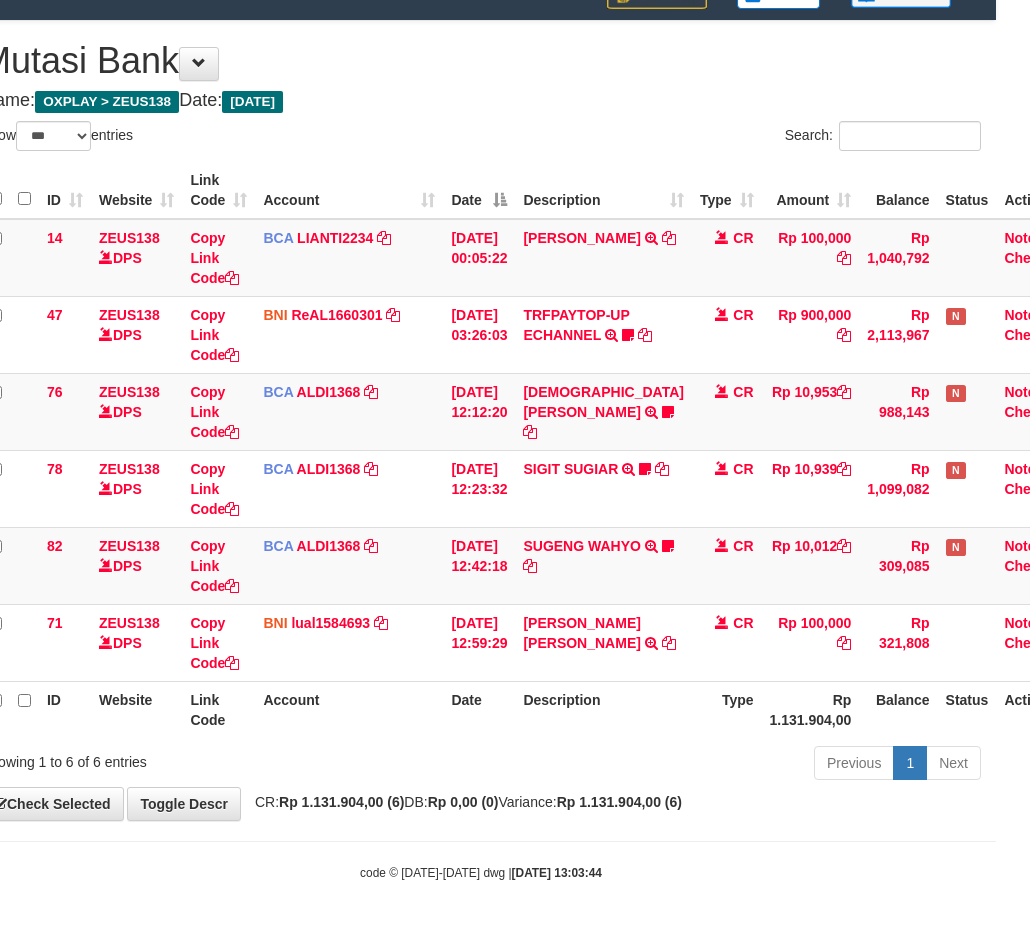 drag, startPoint x: 605, startPoint y: 741, endPoint x: 558, endPoint y: 736, distance: 47.26521 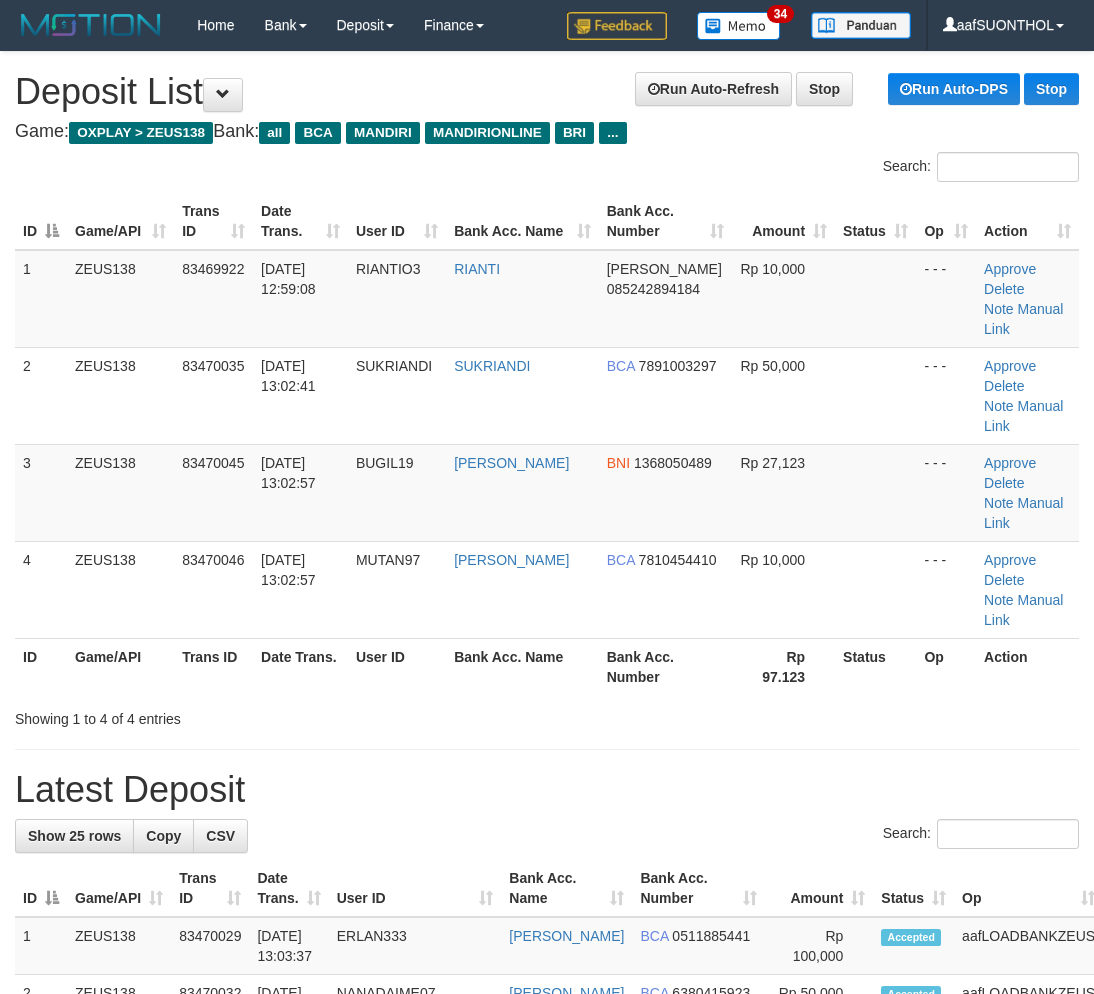 scroll, scrollTop: 0, scrollLeft: 0, axis: both 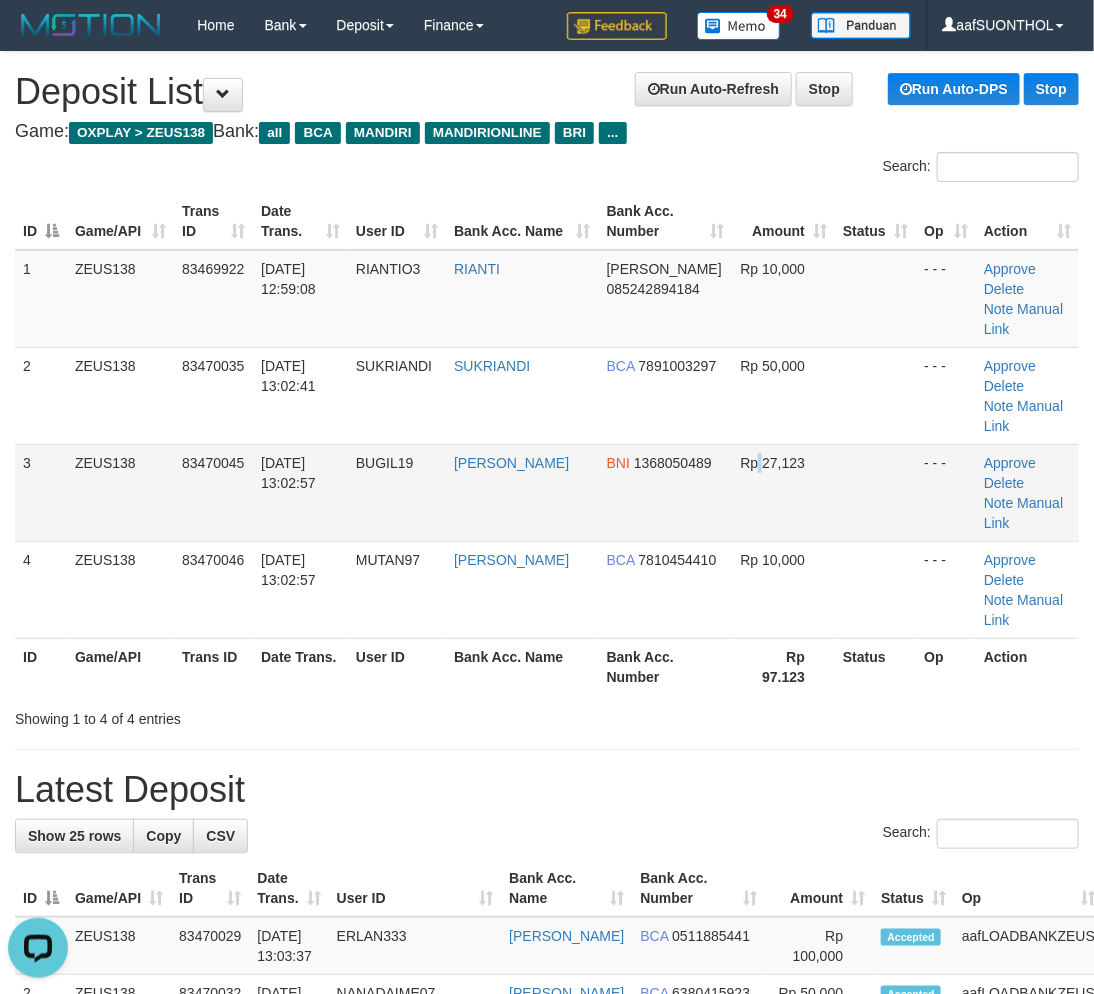 click on "Rp 27,123" at bounding box center (783, 492) 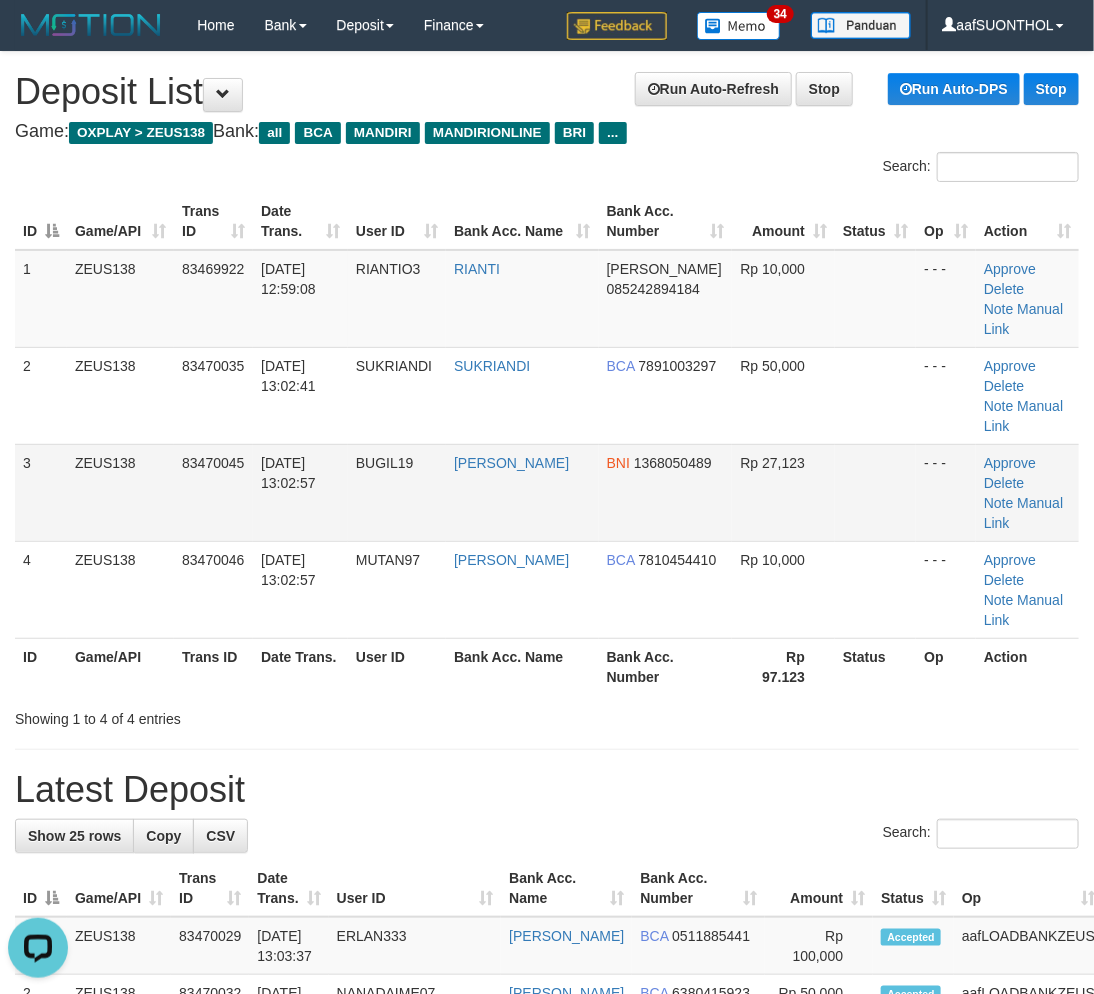 click on "Rp 27,123" at bounding box center [783, 492] 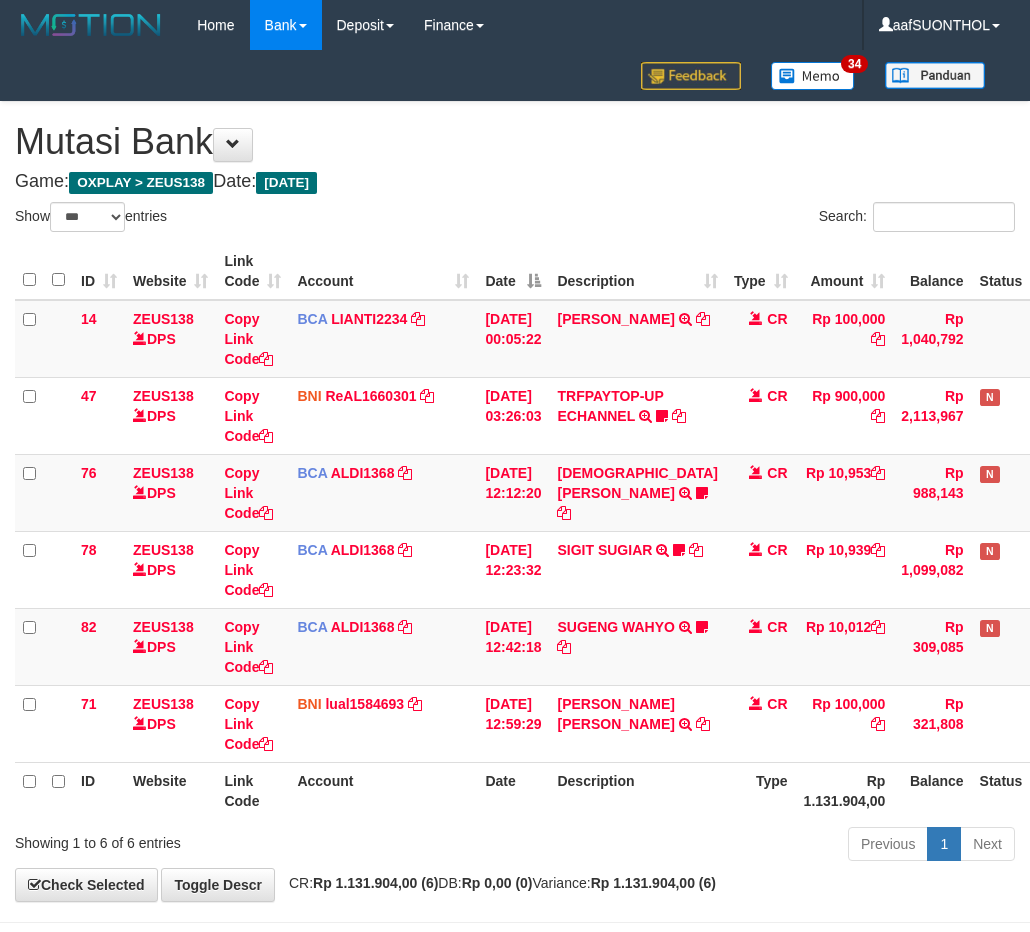 select on "***" 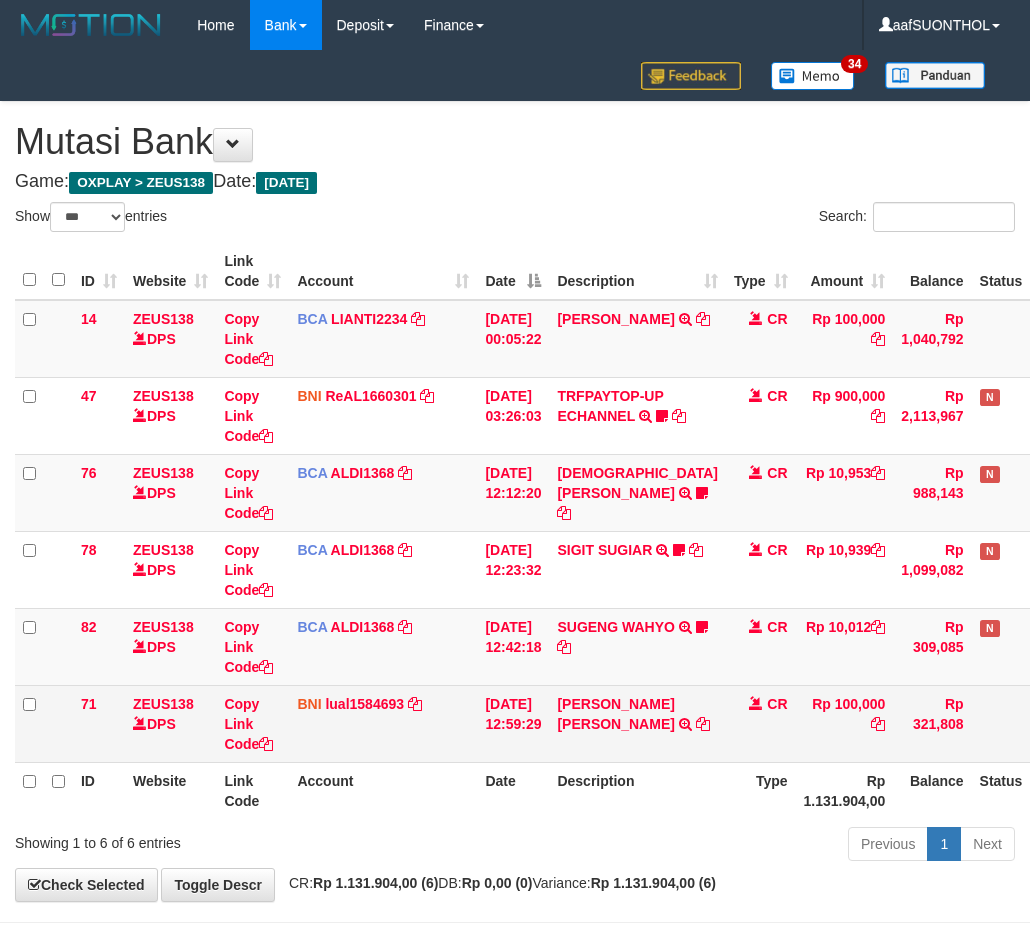 scroll, scrollTop: 102, scrollLeft: 34, axis: both 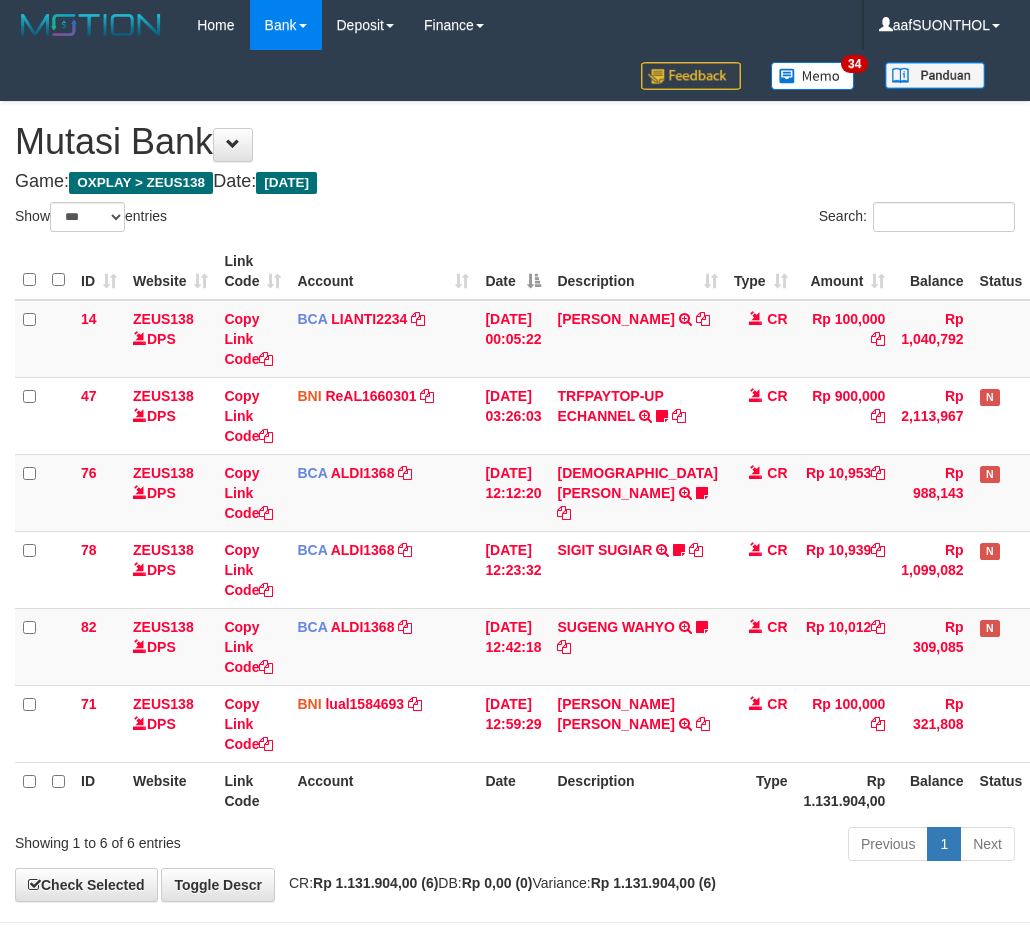 select on "***" 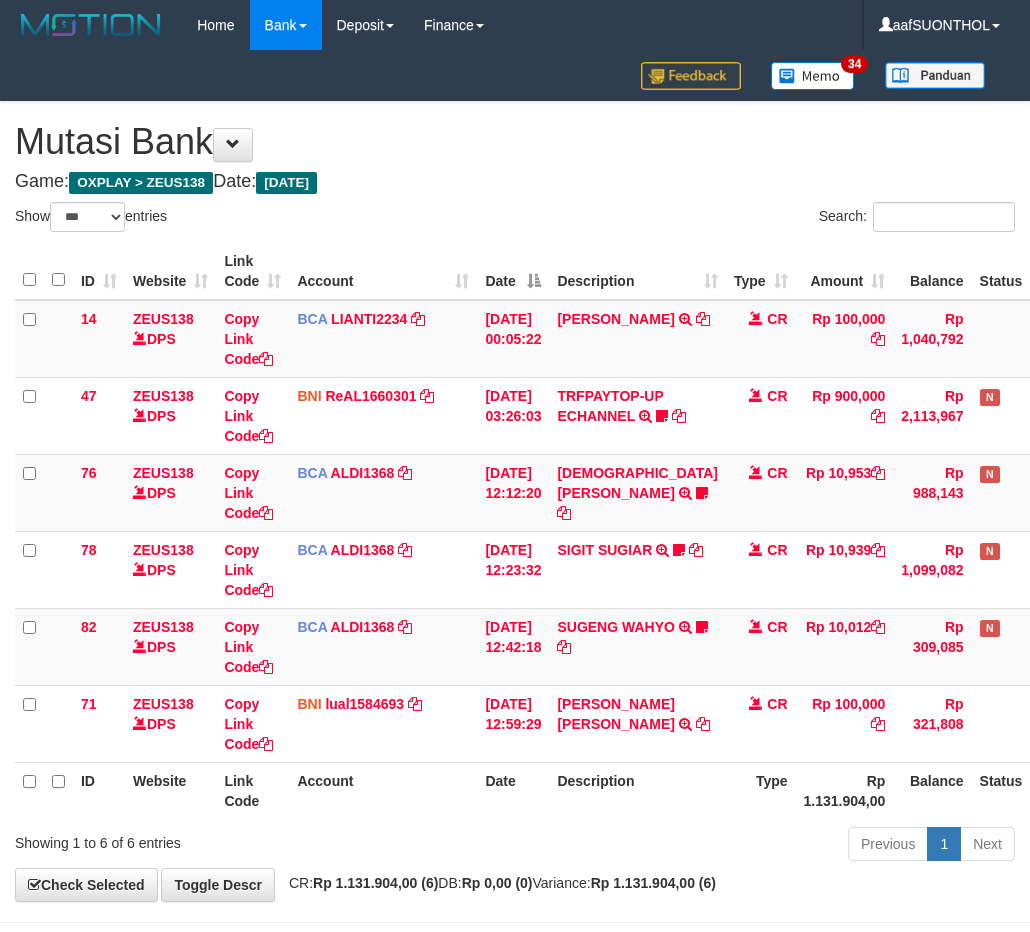 scroll, scrollTop: 102, scrollLeft: 34, axis: both 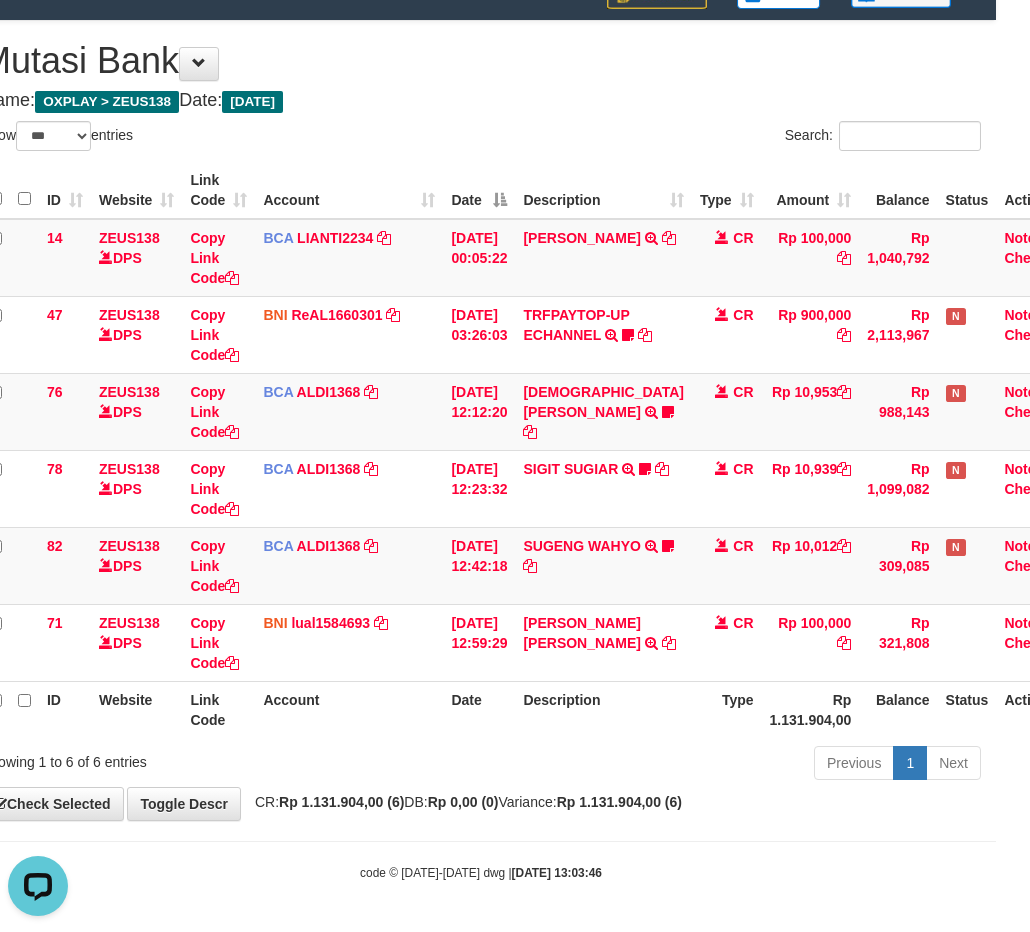 drag, startPoint x: 684, startPoint y: 780, endPoint x: 670, endPoint y: 773, distance: 15.652476 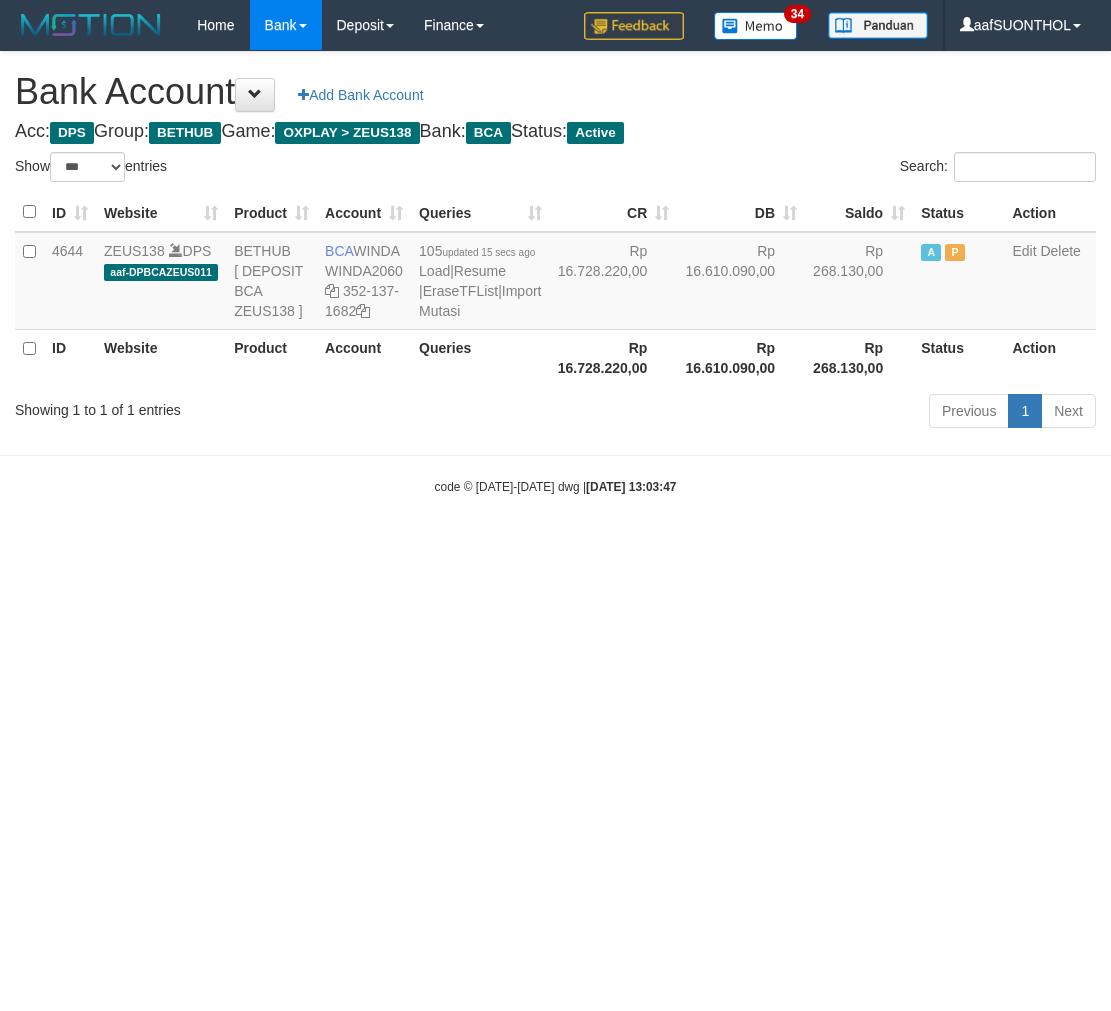 select on "***" 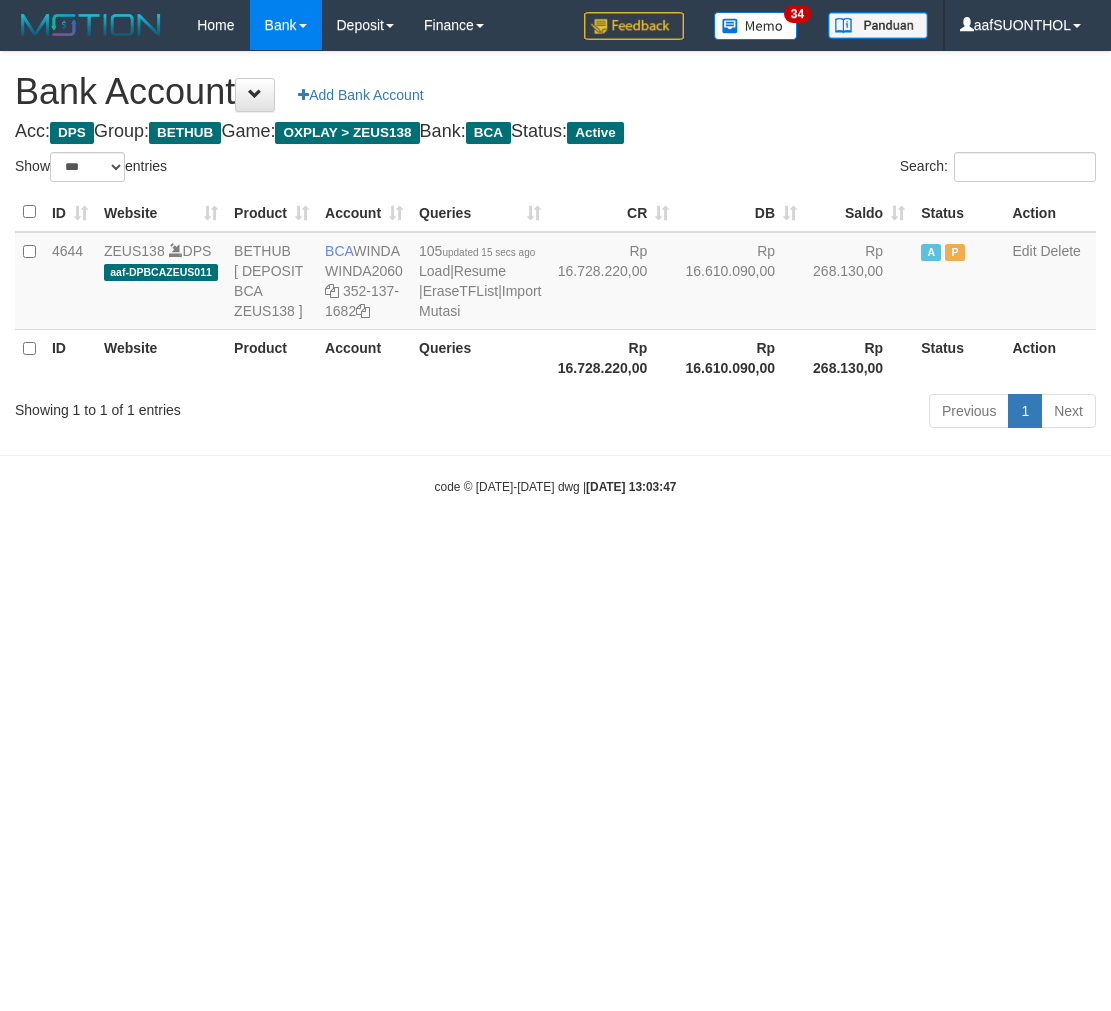 scroll, scrollTop: 0, scrollLeft: 0, axis: both 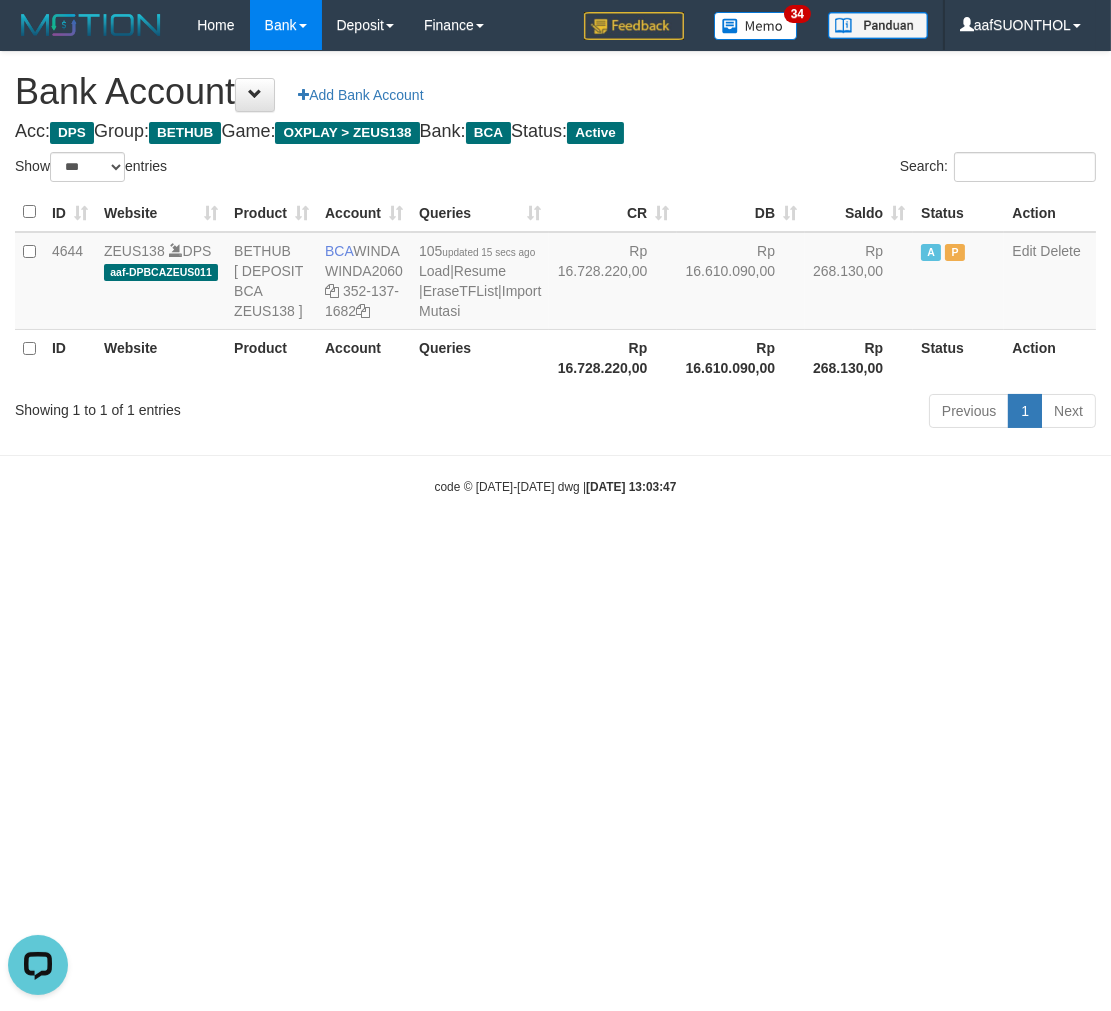 click on "Toggle navigation
Home
Bank
Account List
Load
By Website
Group
[OXPLAY]													ZEUS138
By Load Group (DPS)
Sync" at bounding box center [555, 273] 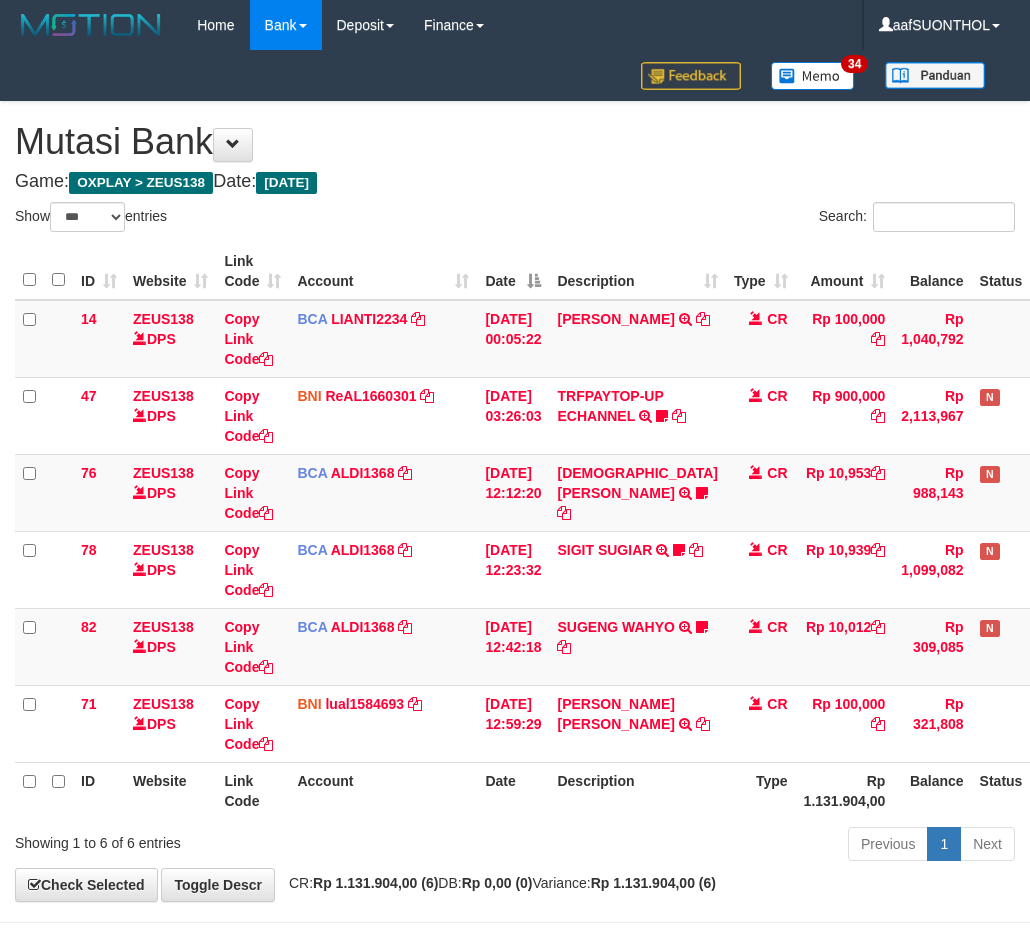 select on "***" 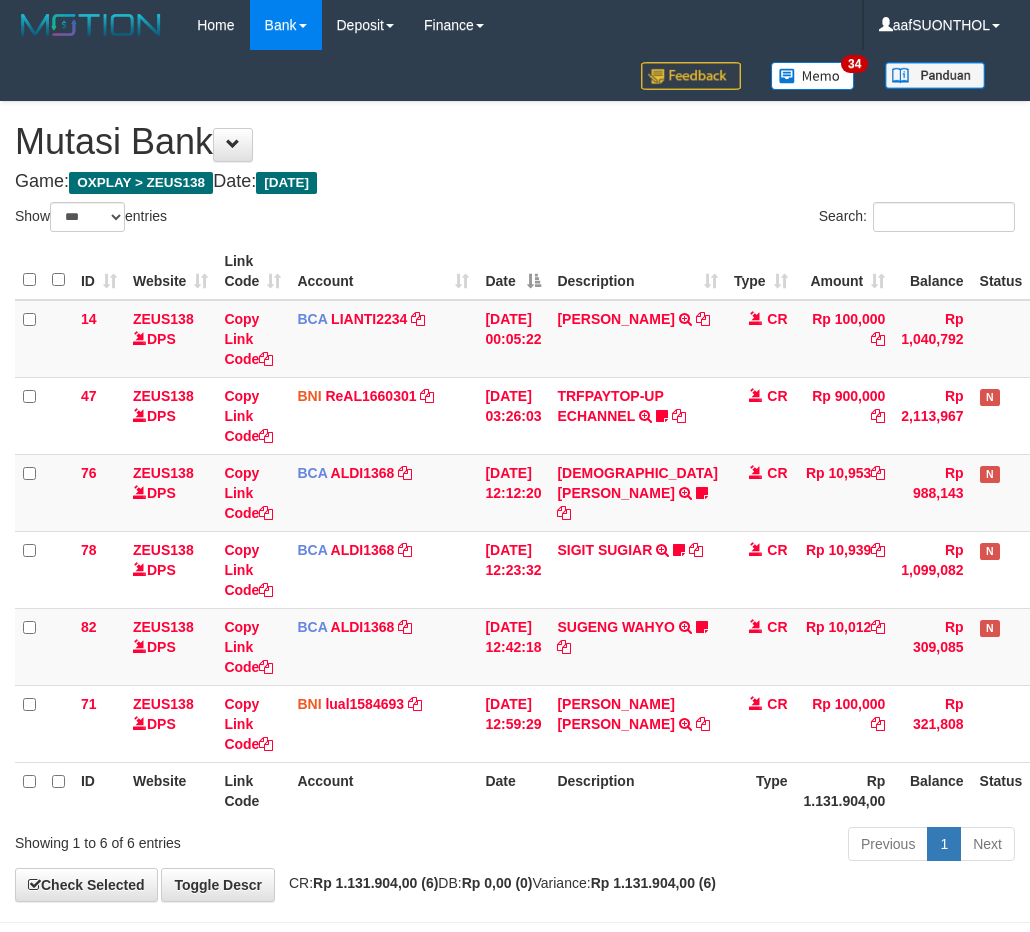 scroll, scrollTop: 102, scrollLeft: 34, axis: both 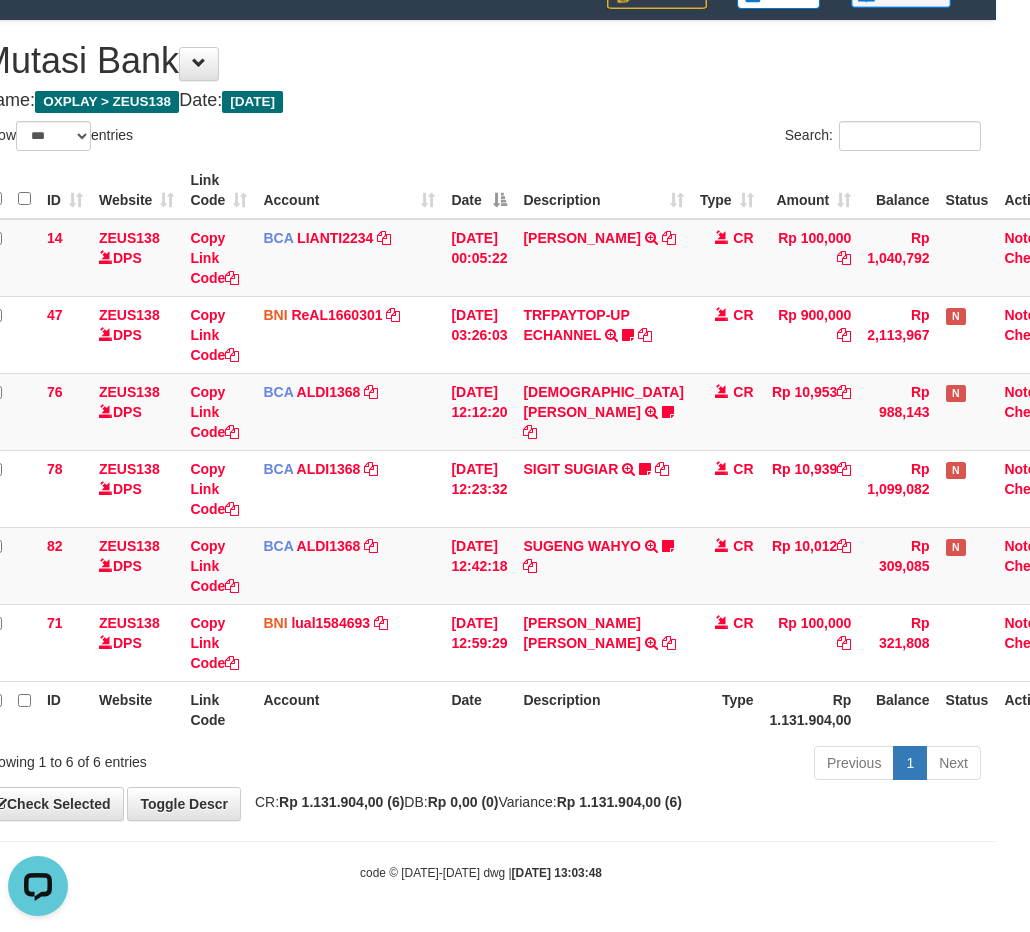click on "Account" at bounding box center (349, 709) 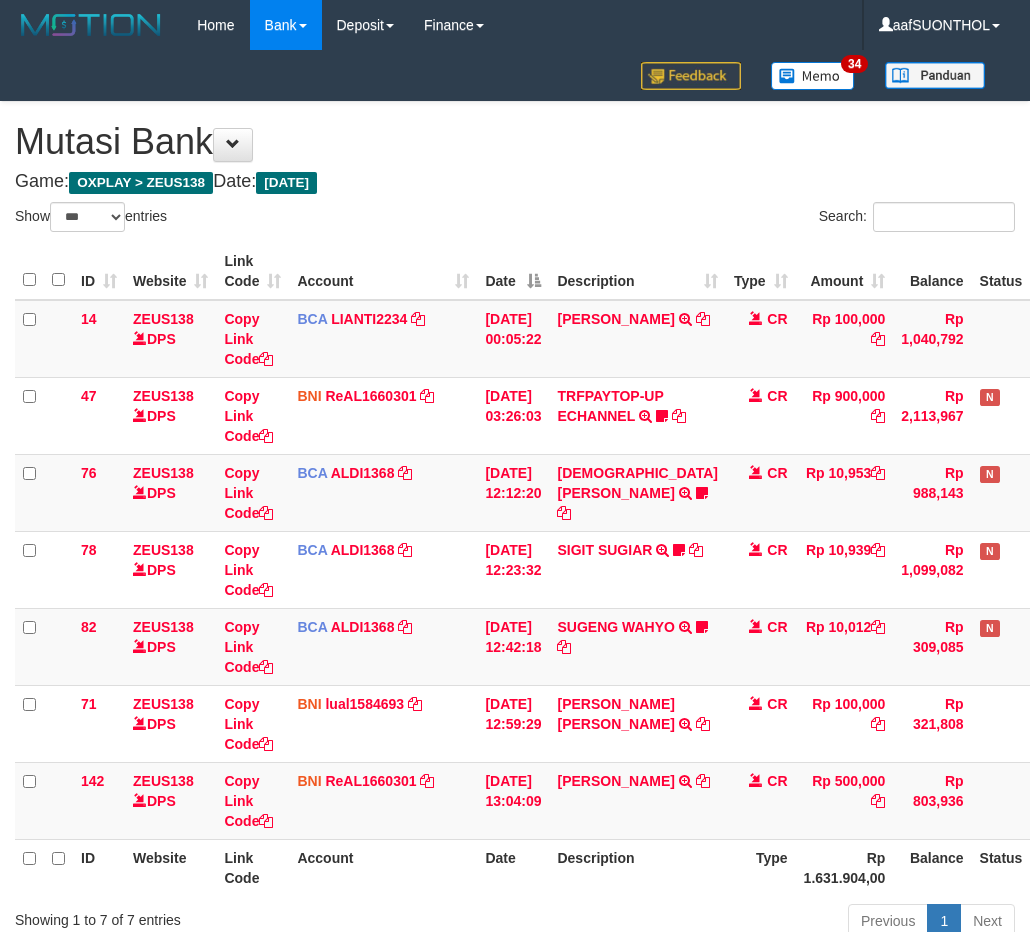 select on "***" 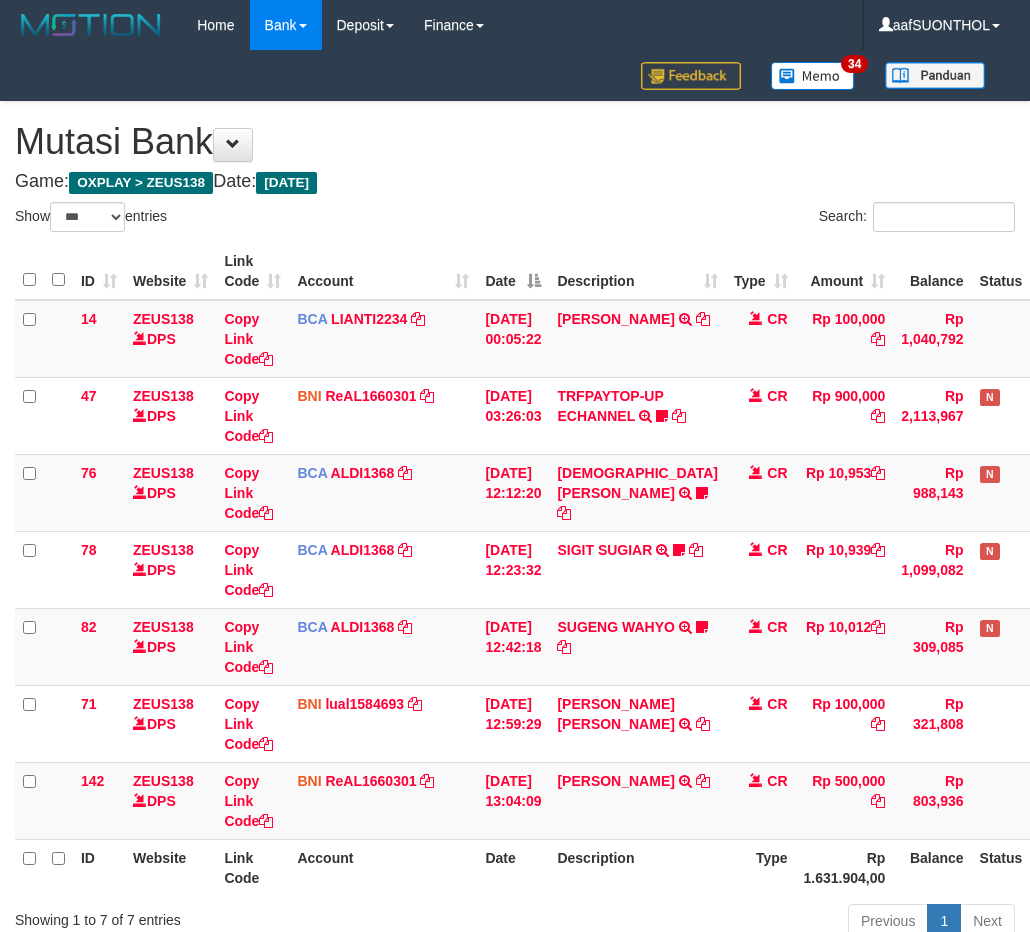 scroll, scrollTop: 178, scrollLeft: 34, axis: both 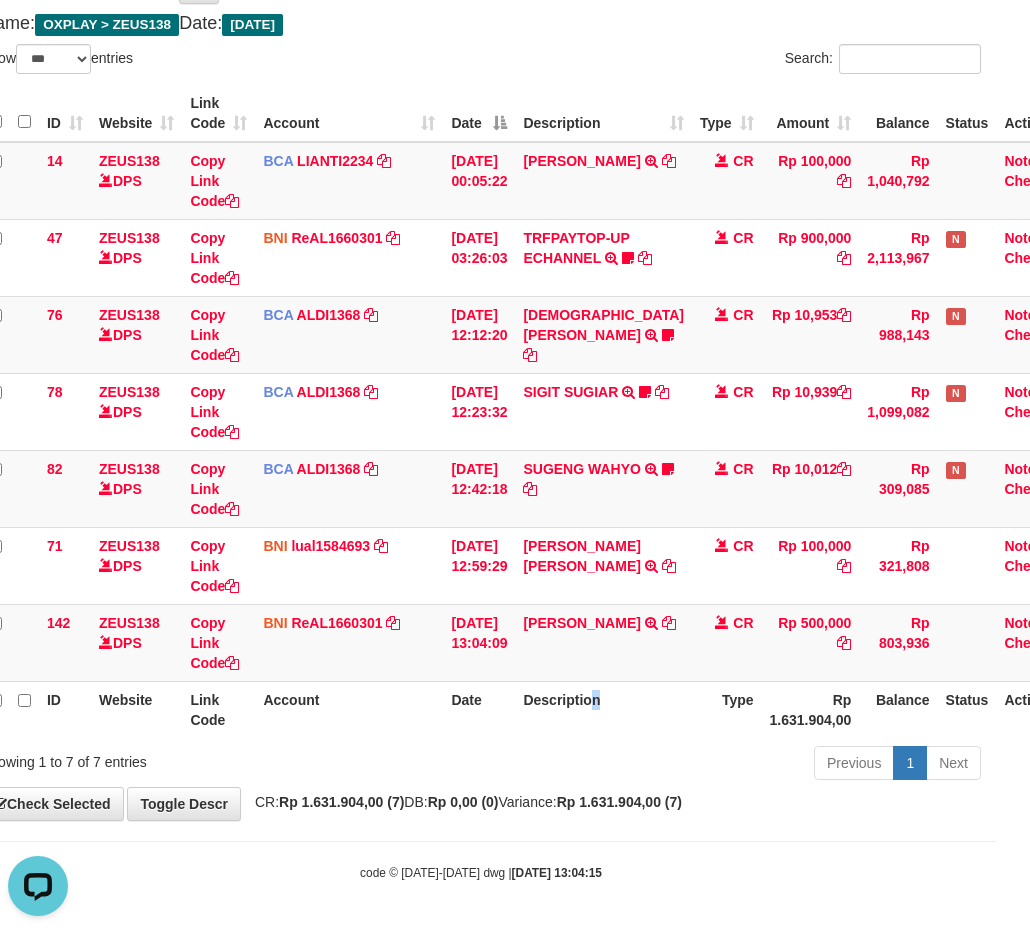 drag, startPoint x: 610, startPoint y: 734, endPoint x: 556, endPoint y: 686, distance: 72.249565 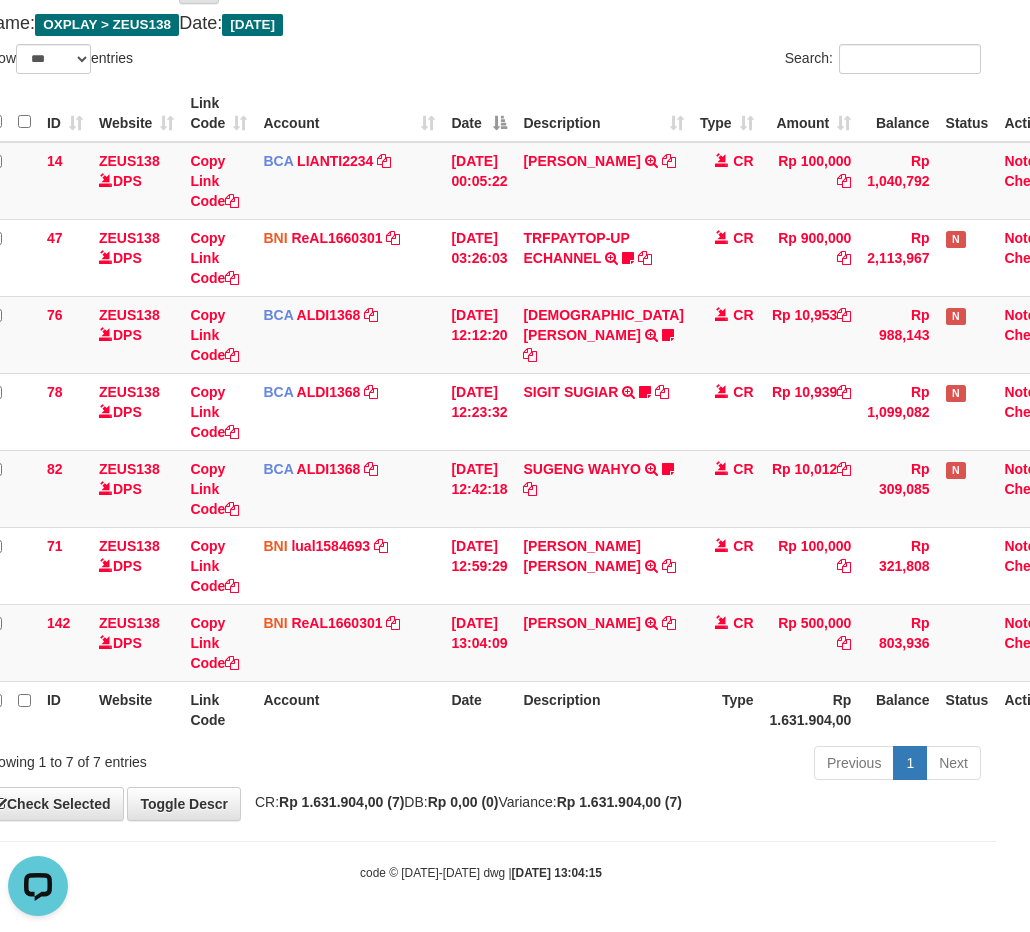 click on "Description" at bounding box center [603, 709] 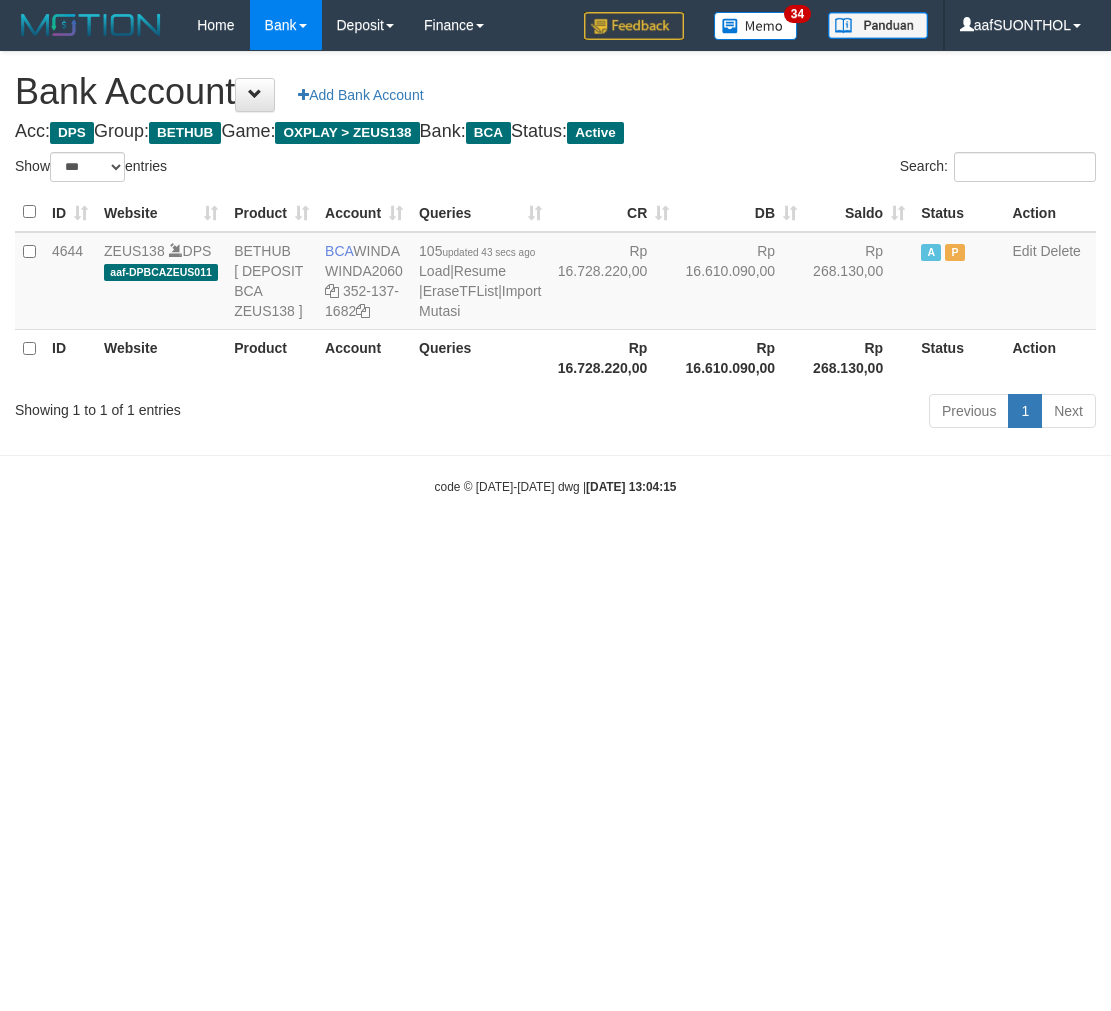 select on "***" 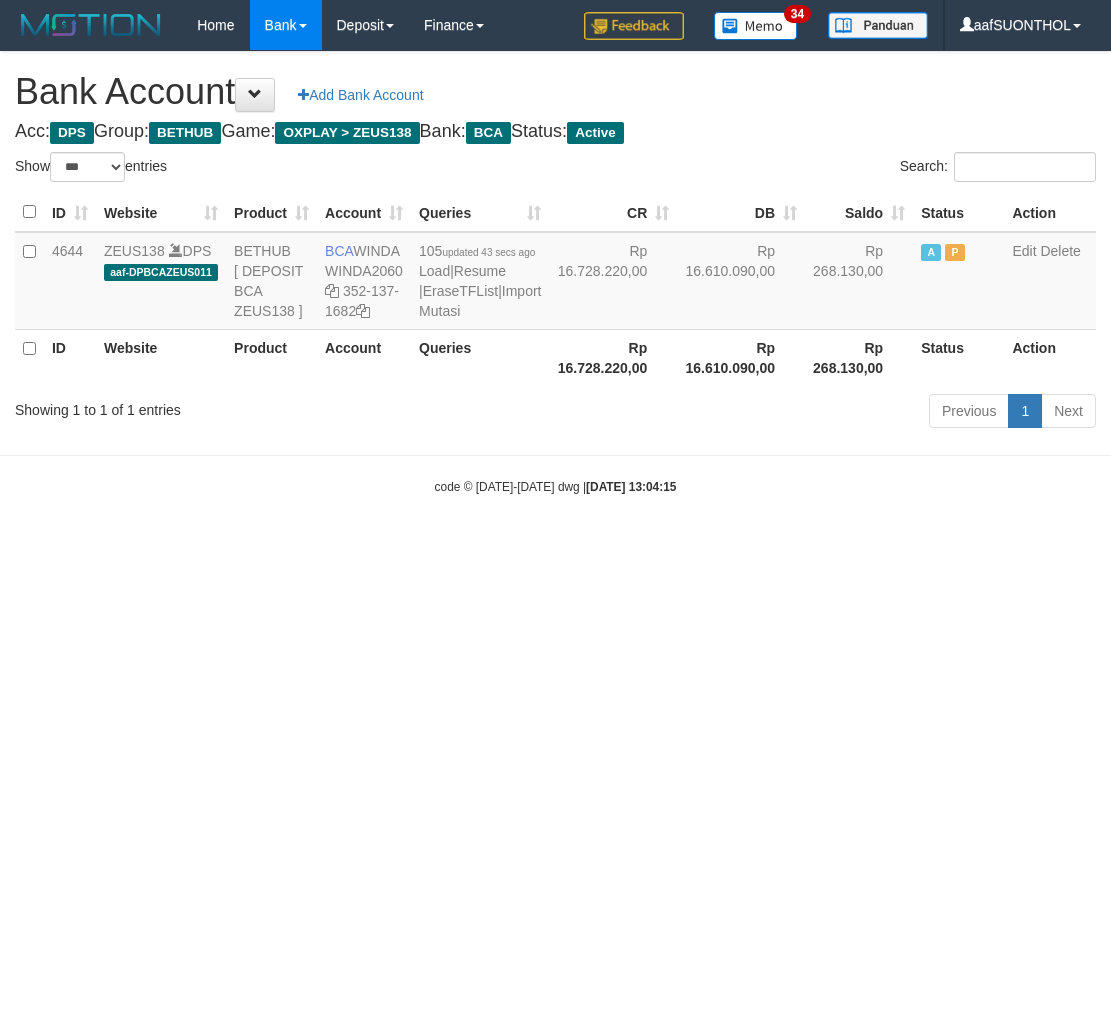 scroll, scrollTop: 0, scrollLeft: 0, axis: both 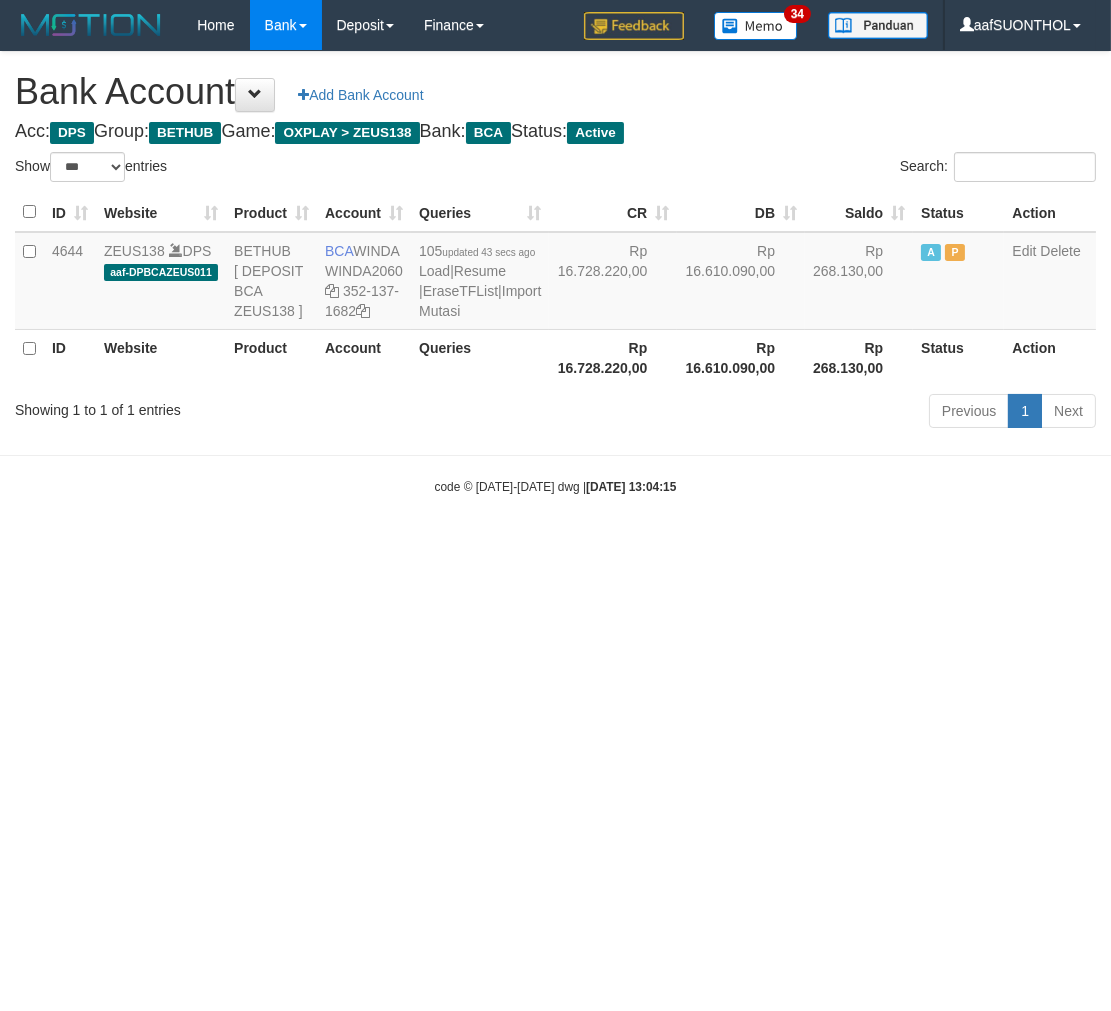 click on "Toggle navigation
Home
Bank
Account List
Load
By Website
Group
[OXPLAY]													ZEUS138
By Load Group (DPS)
Sync" at bounding box center [555, 273] 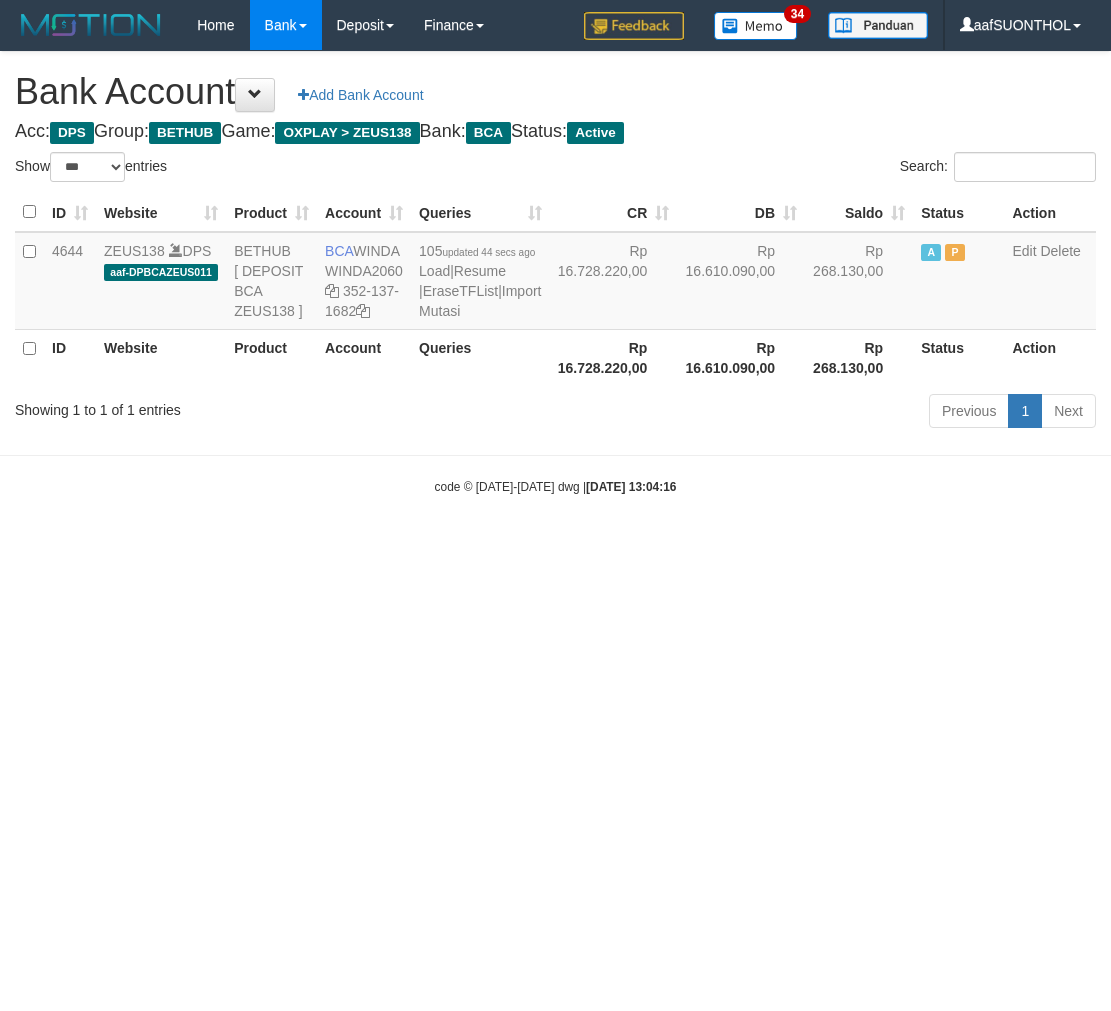 select on "***" 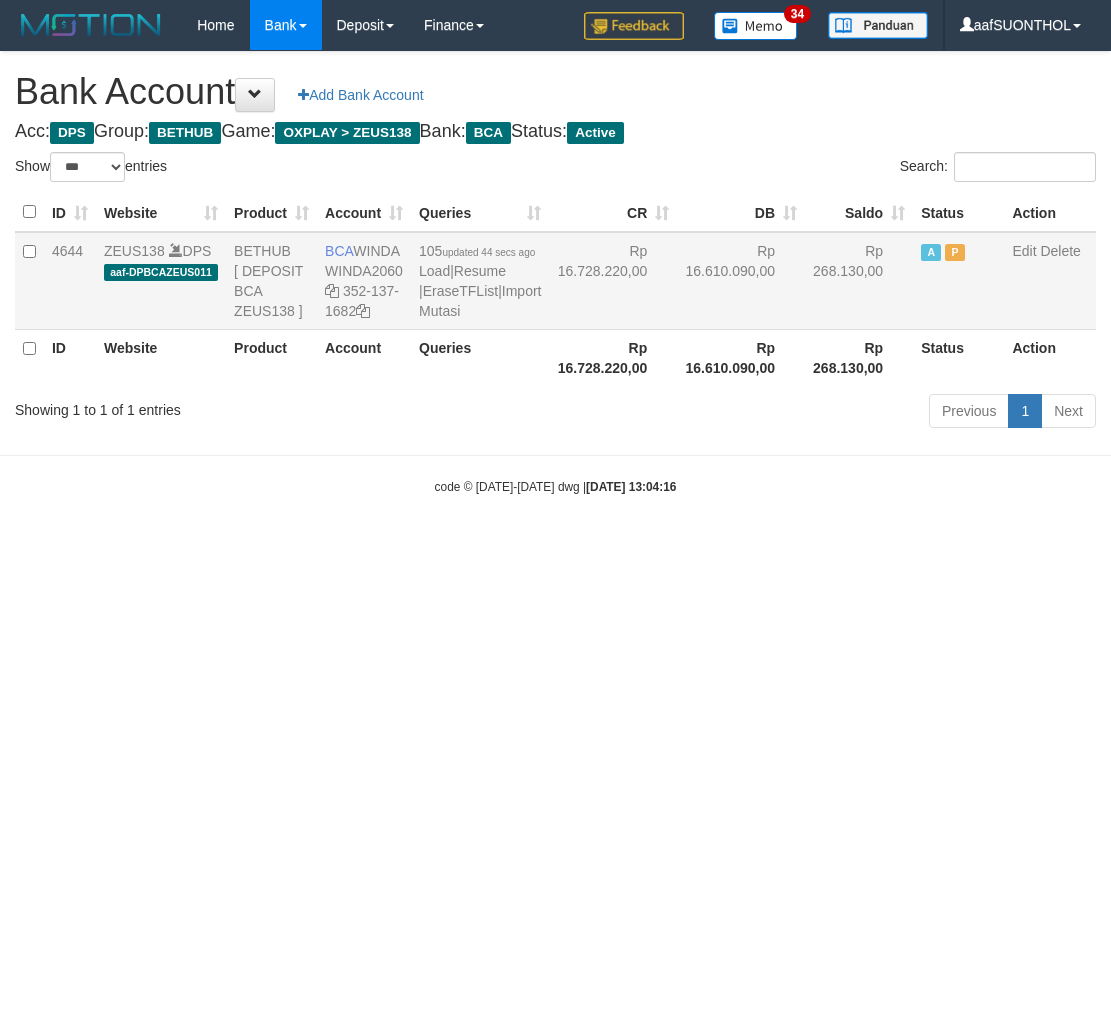 scroll, scrollTop: 0, scrollLeft: 0, axis: both 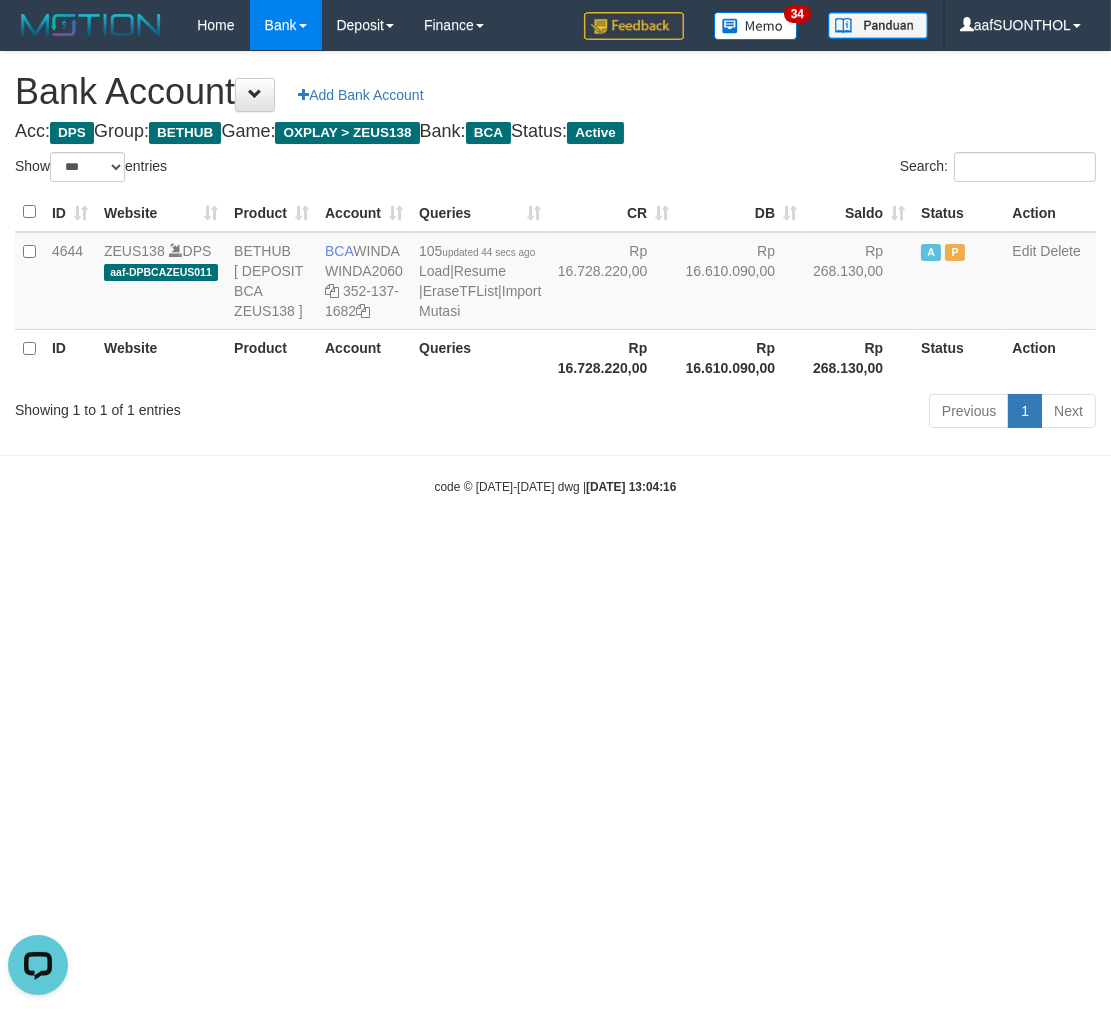 drag, startPoint x: 706, startPoint y: 740, endPoint x: 692, endPoint y: 748, distance: 16.124516 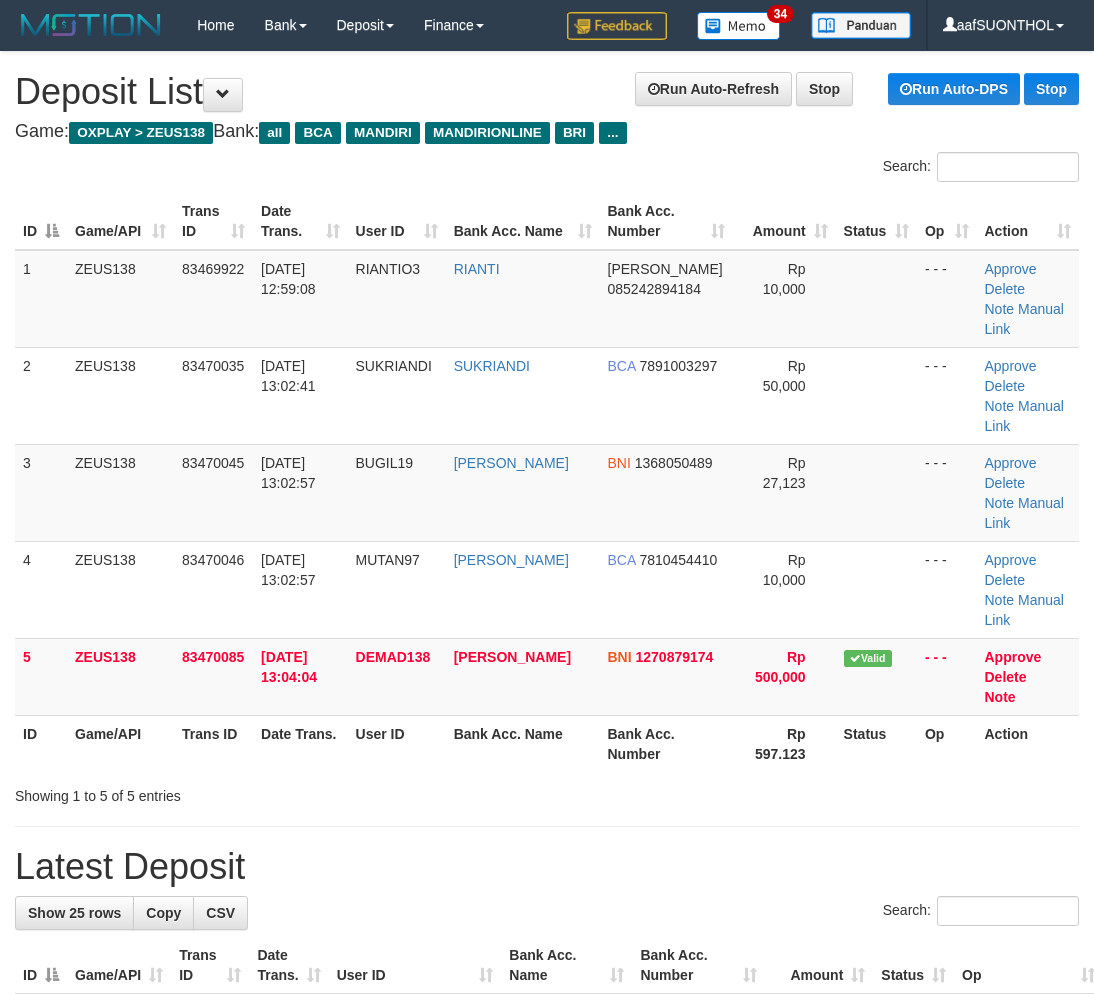 scroll, scrollTop: 0, scrollLeft: 0, axis: both 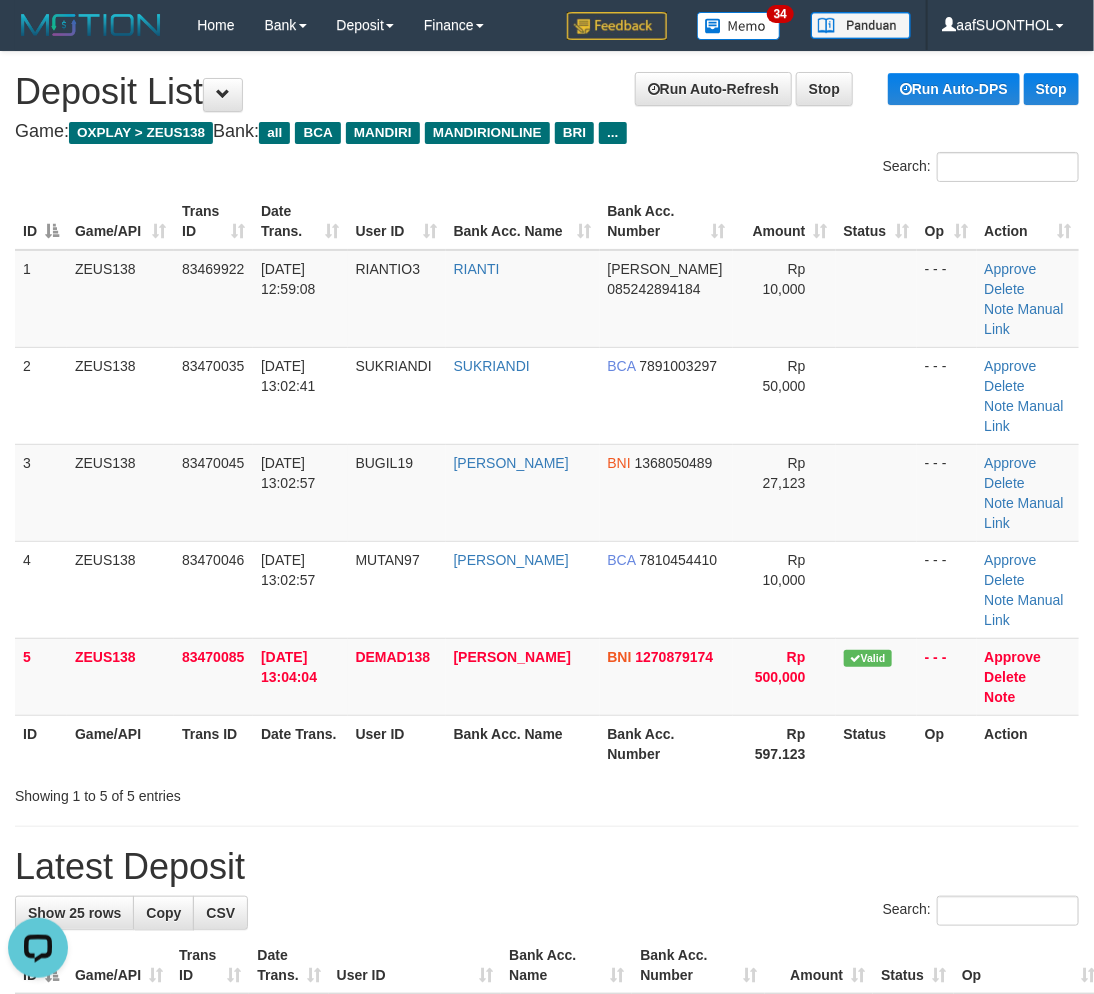 click on "Latest Deposit" at bounding box center (547, 867) 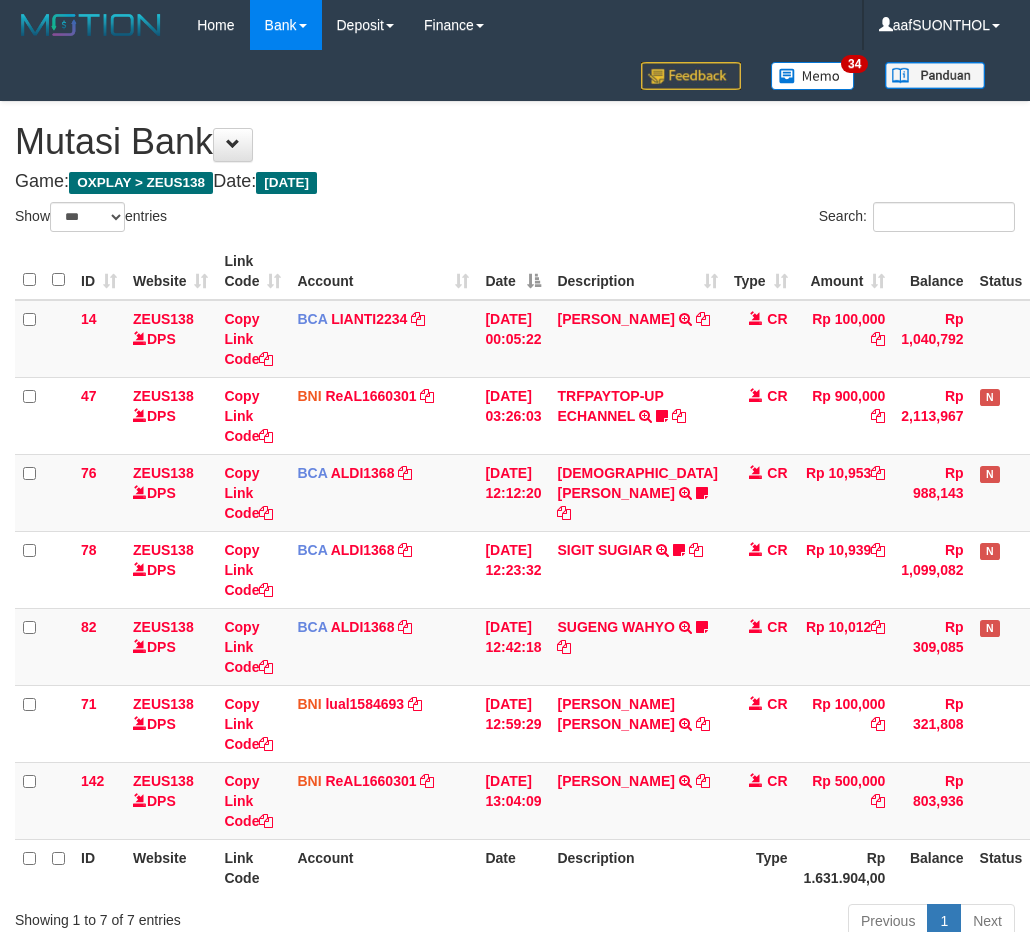 select on "***" 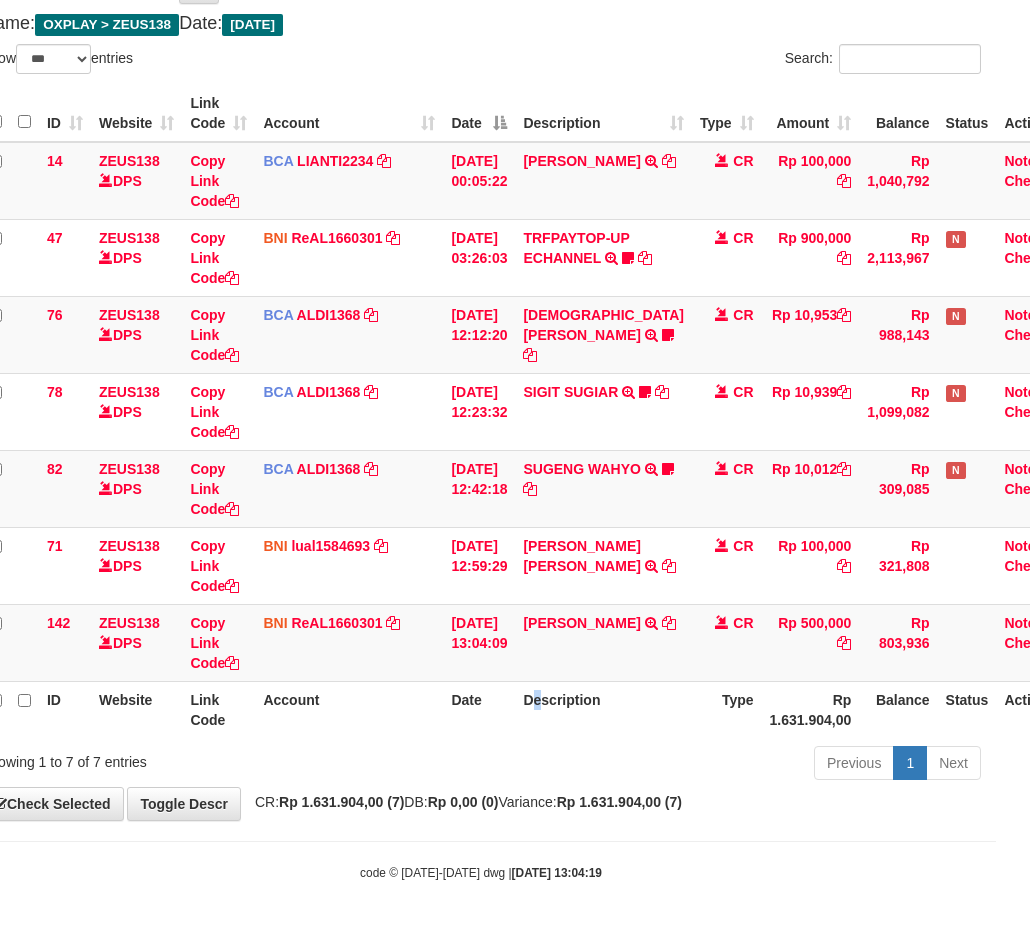 scroll, scrollTop: 178, scrollLeft: 34, axis: both 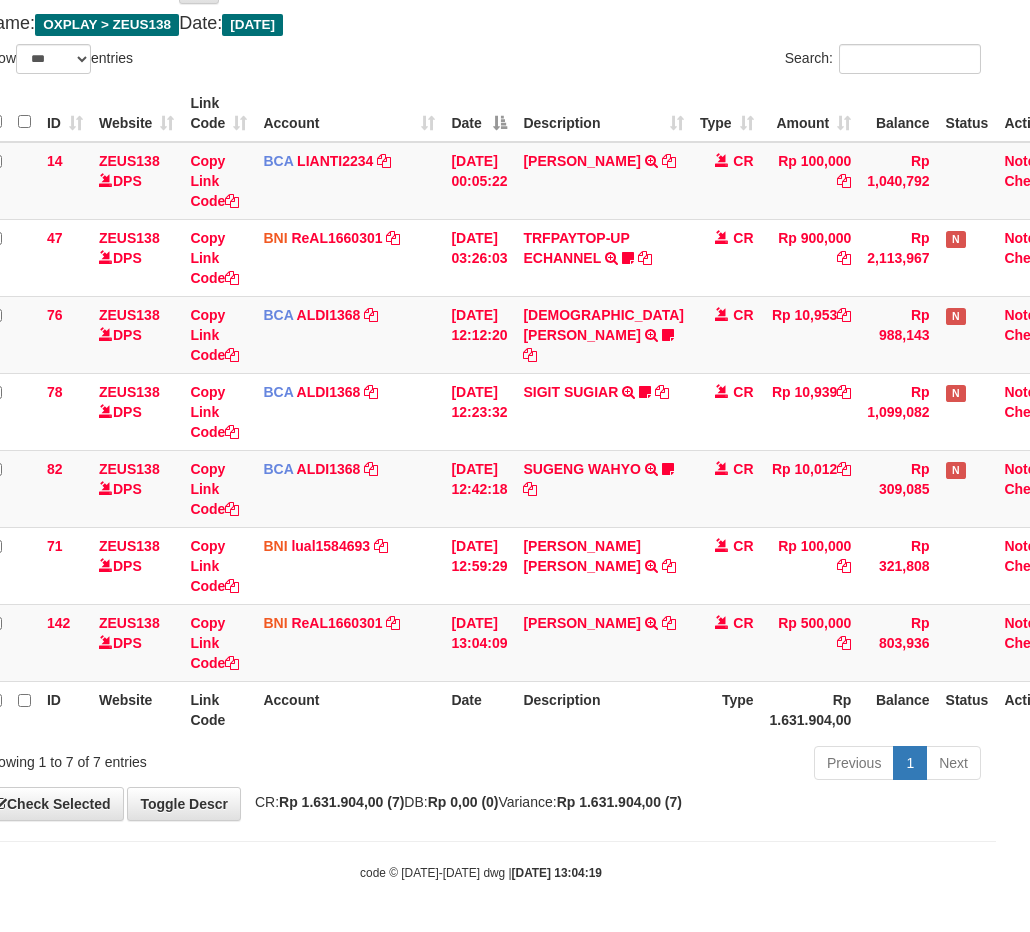 click on "Description" at bounding box center (603, 709) 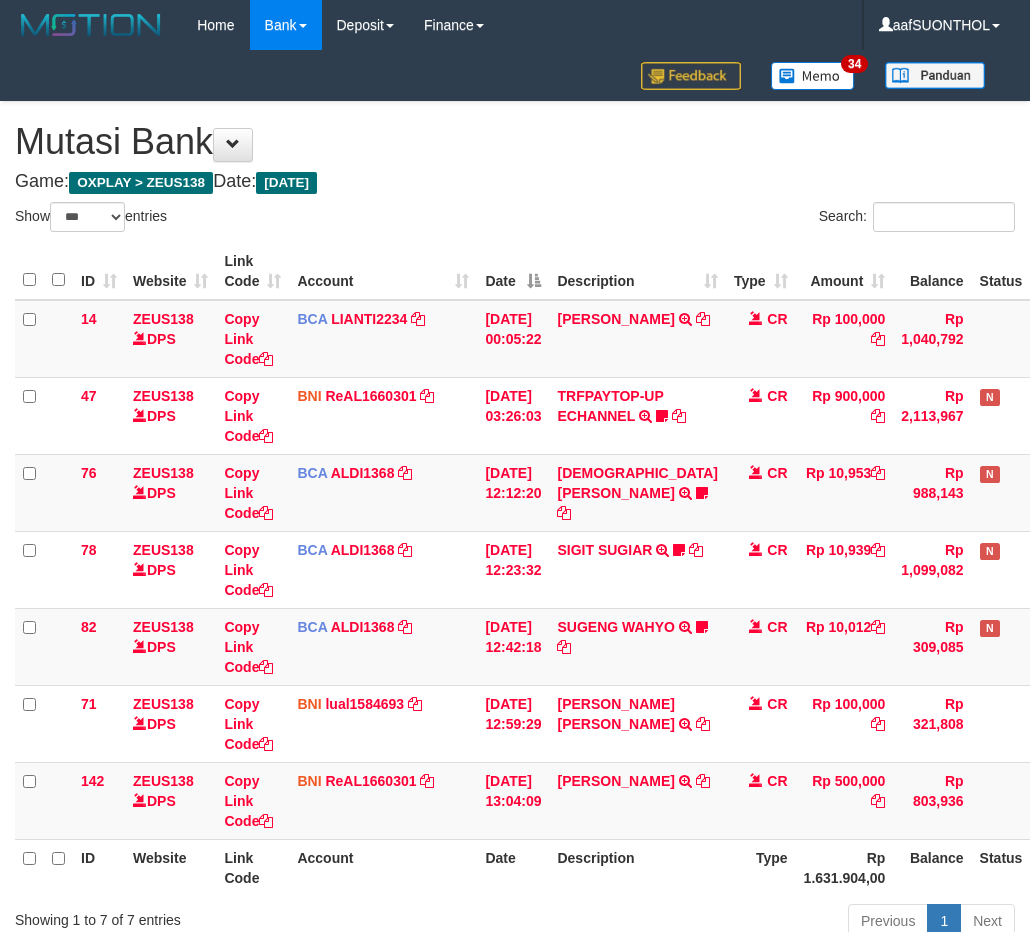 select on "***" 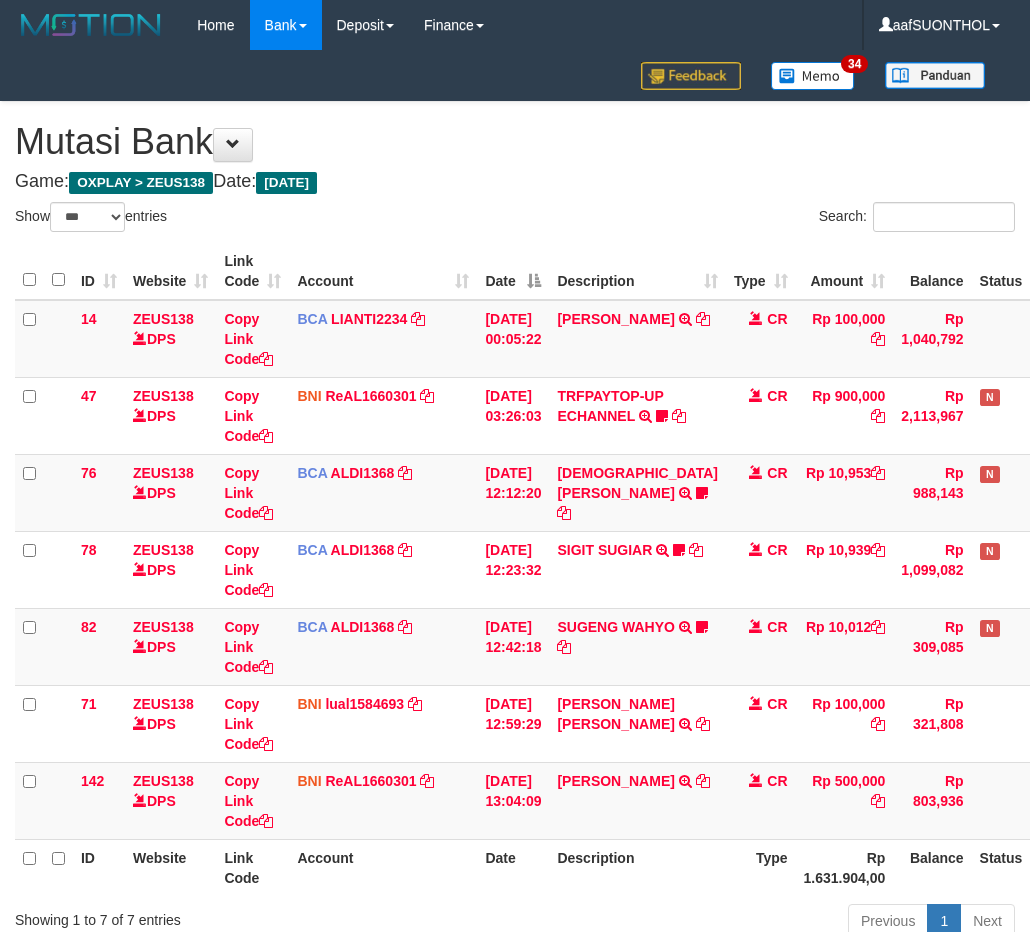 scroll, scrollTop: 178, scrollLeft: 34, axis: both 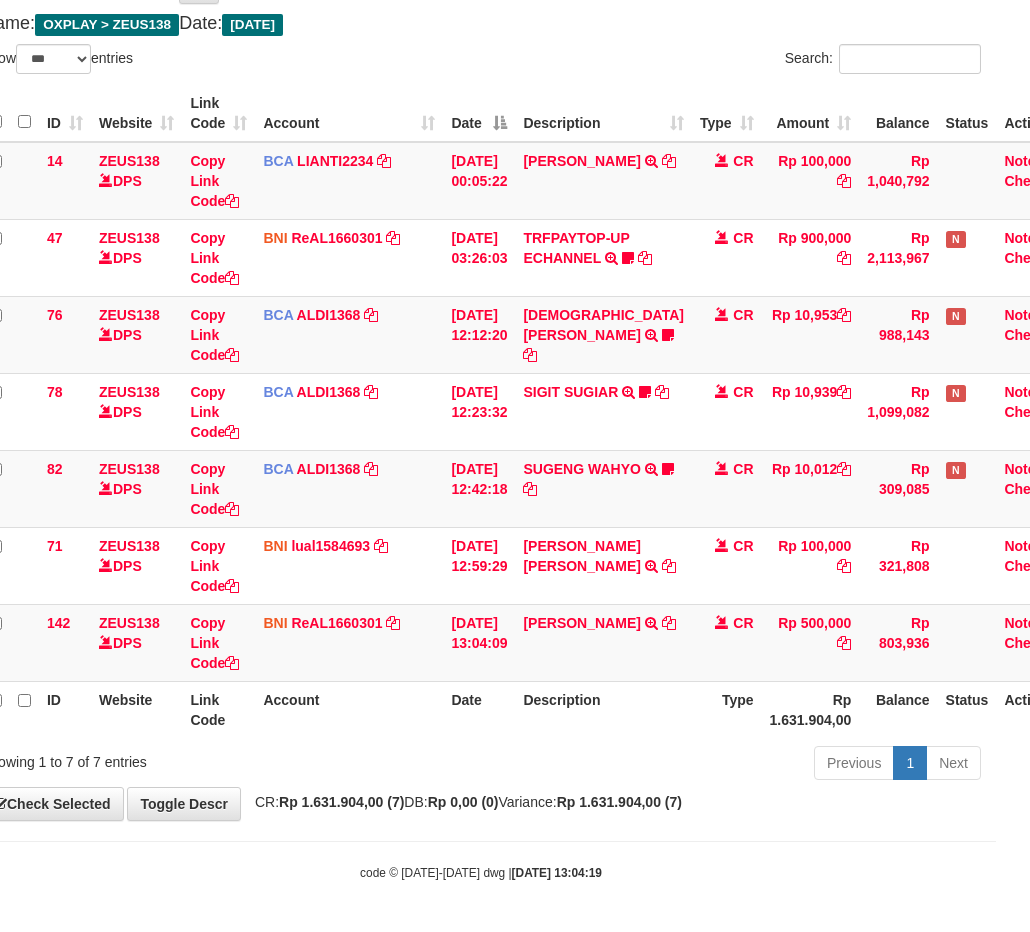 click on "Date" at bounding box center [479, 709] 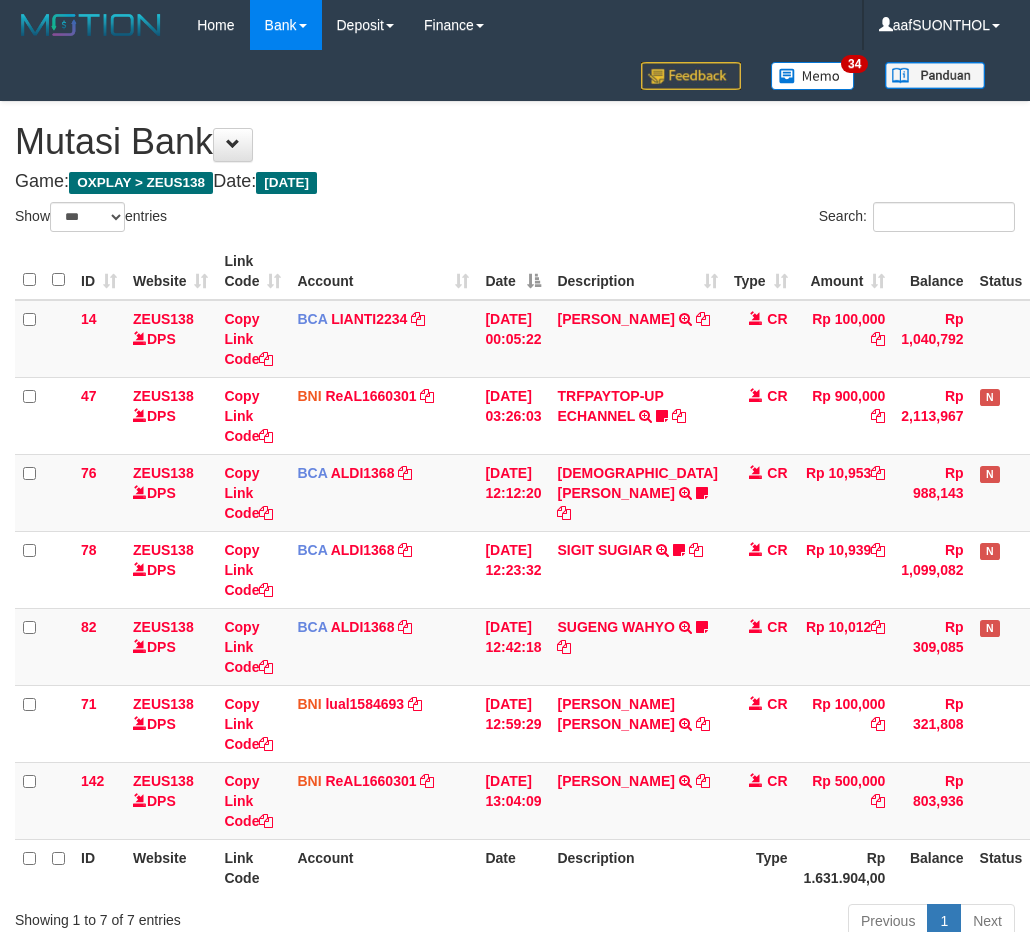 select on "***" 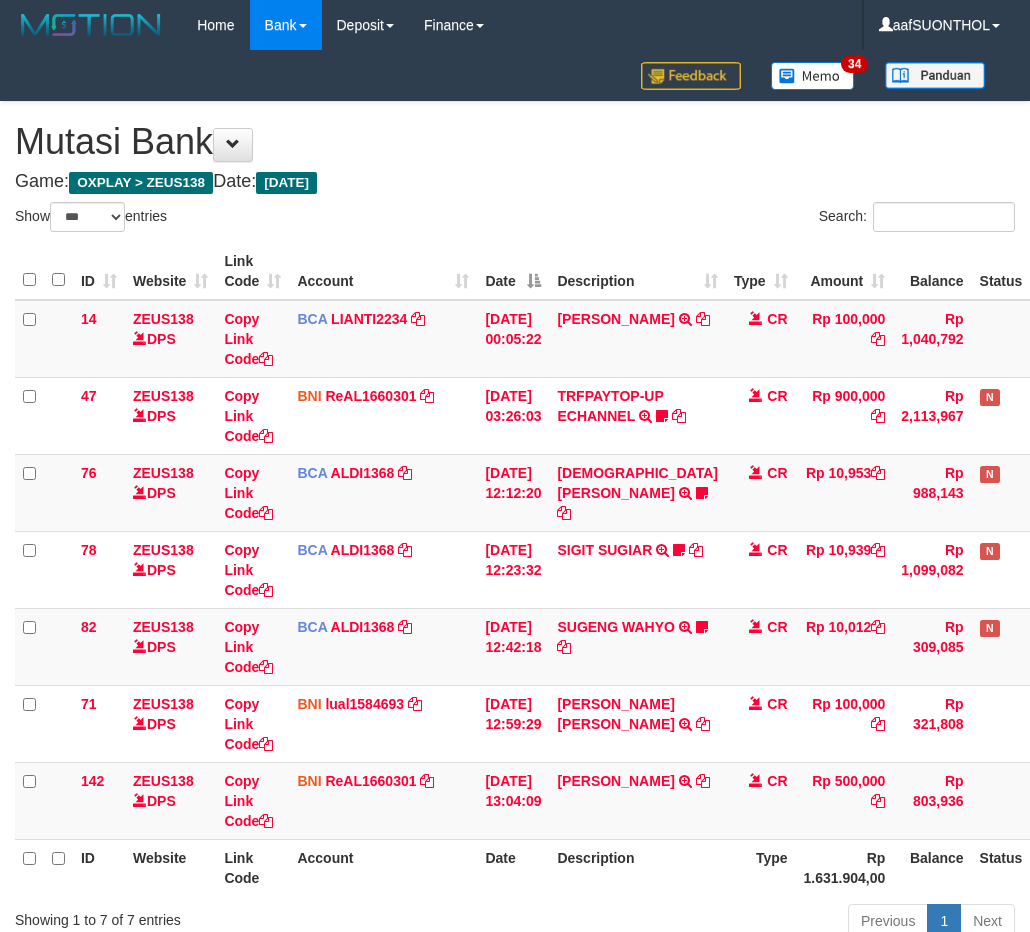 scroll, scrollTop: 178, scrollLeft: 34, axis: both 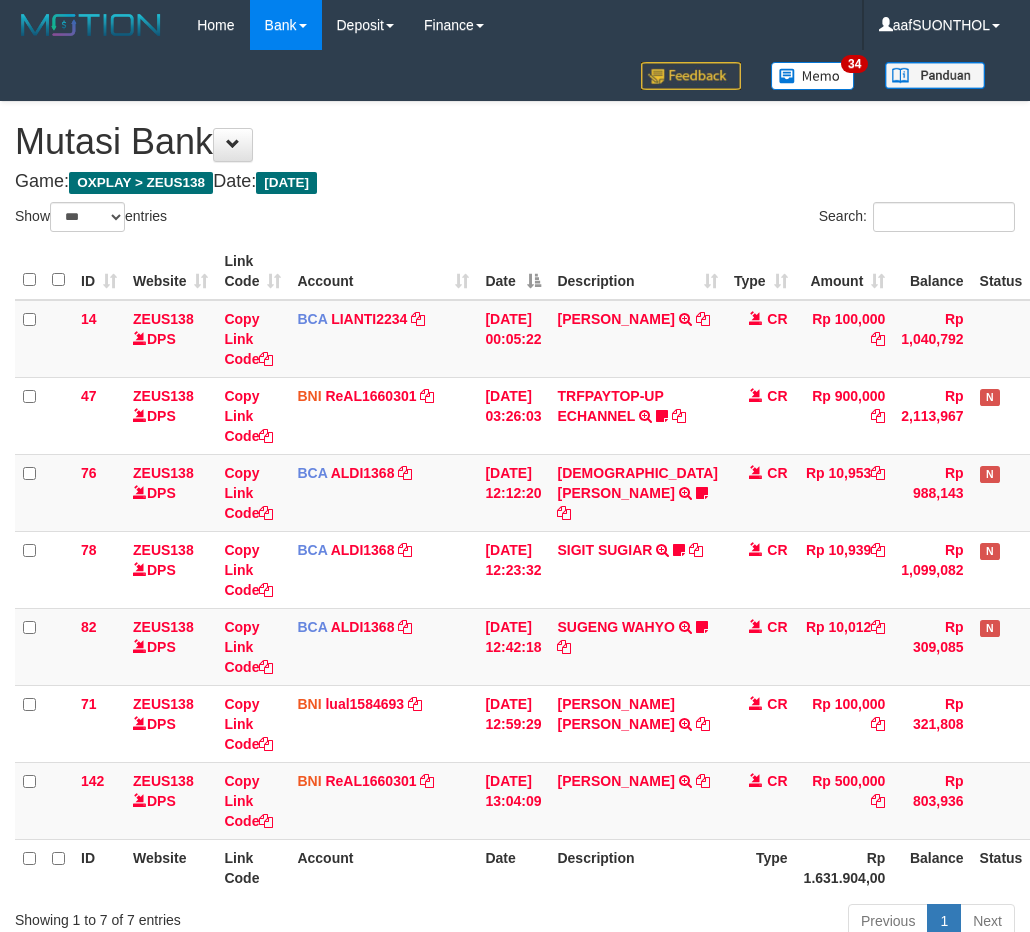 select on "***" 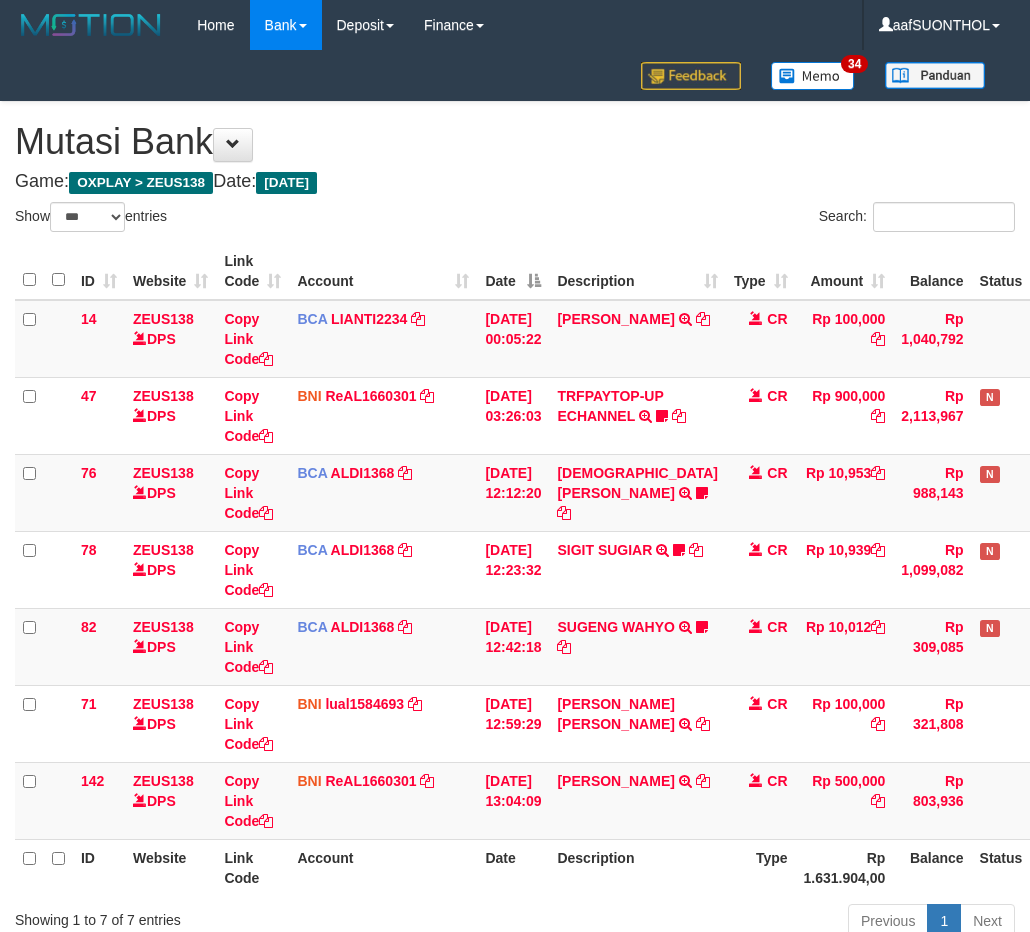 scroll, scrollTop: 178, scrollLeft: 34, axis: both 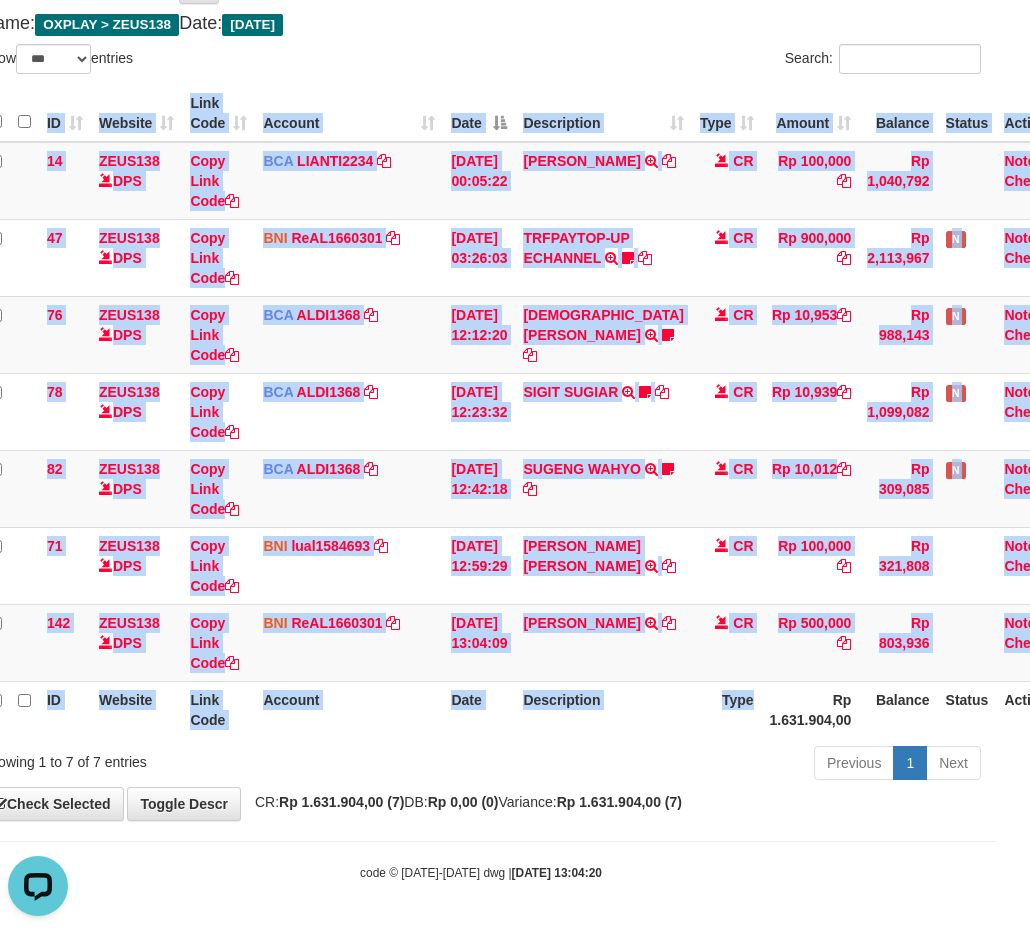 click on "ID Website Link Code Account Date Description Type Amount Balance Status Action
14
ZEUS138    DPS
Copy Link Code
BCA
LIANTI2234
DPS
YULIANTI
mutasi_20250712_4646 | 14
mutasi_20250712_4646 | 14
12/07/2025 00:05:22
YUSUP MAULAN         TRSF E-BANKING CR 1207/FTSCY/WS95051
100000.002025071262819090 TRFDN-YUSUP MAULANESPAY DEBIT INDONE
CR
Rp 100,000
Rp 1,040,792
Note
Check
47
ZEUS138    DPS
Copy Link Code
BNI
ReAL1660301" at bounding box center [481, 411] 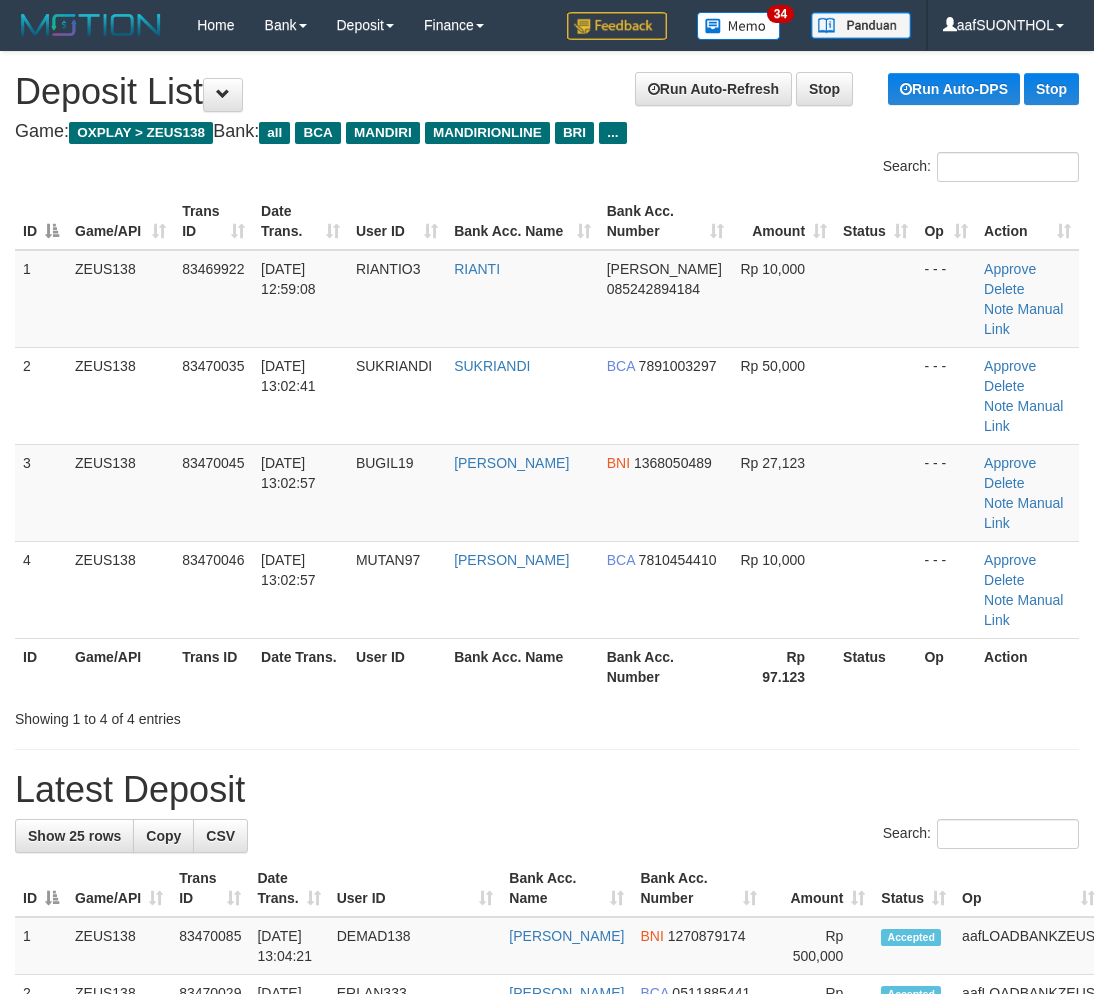 scroll, scrollTop: 0, scrollLeft: 0, axis: both 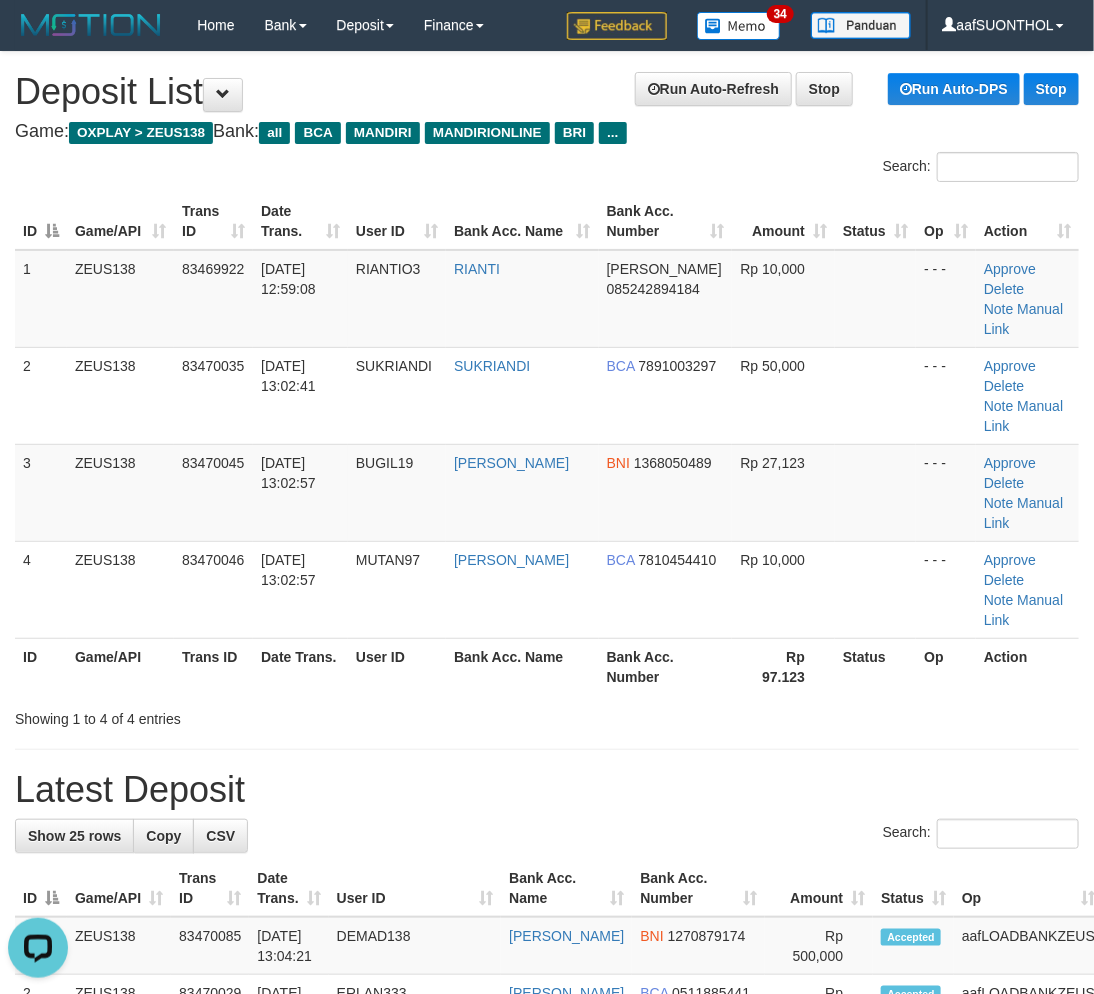 click on "**********" at bounding box center [547, 1264] 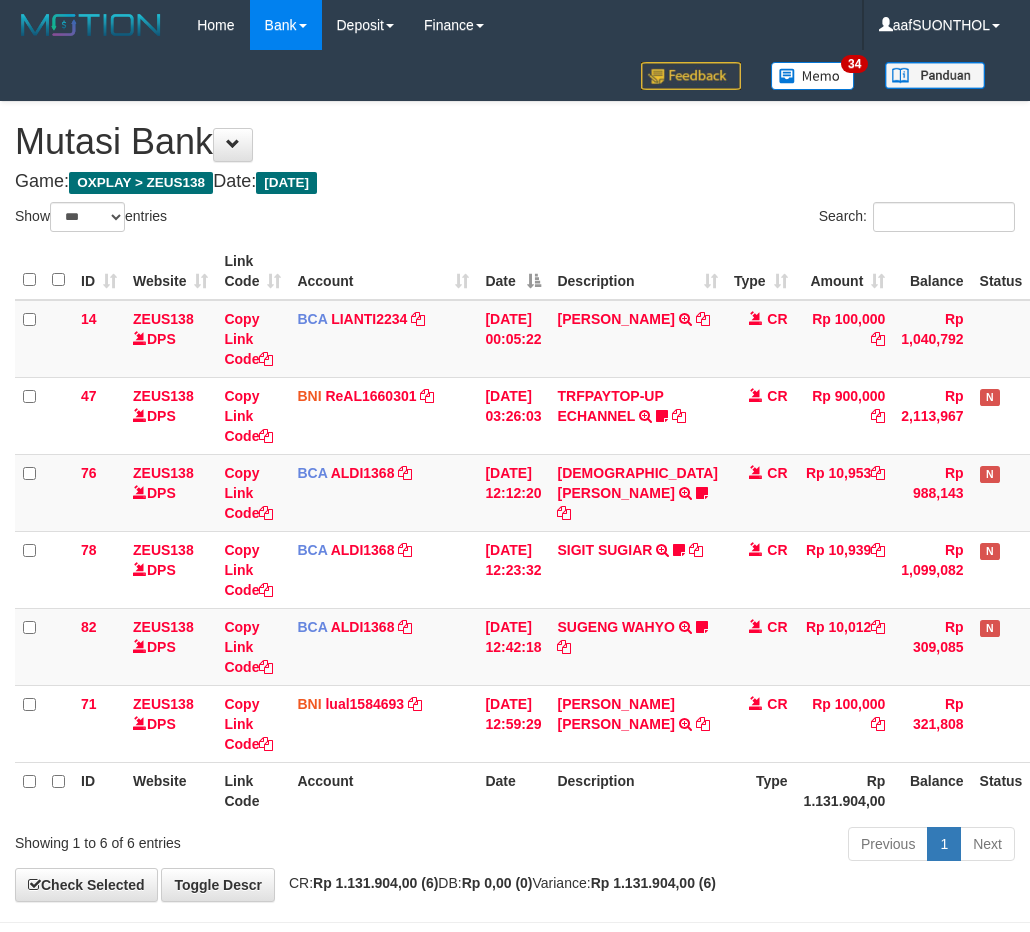 select on "***" 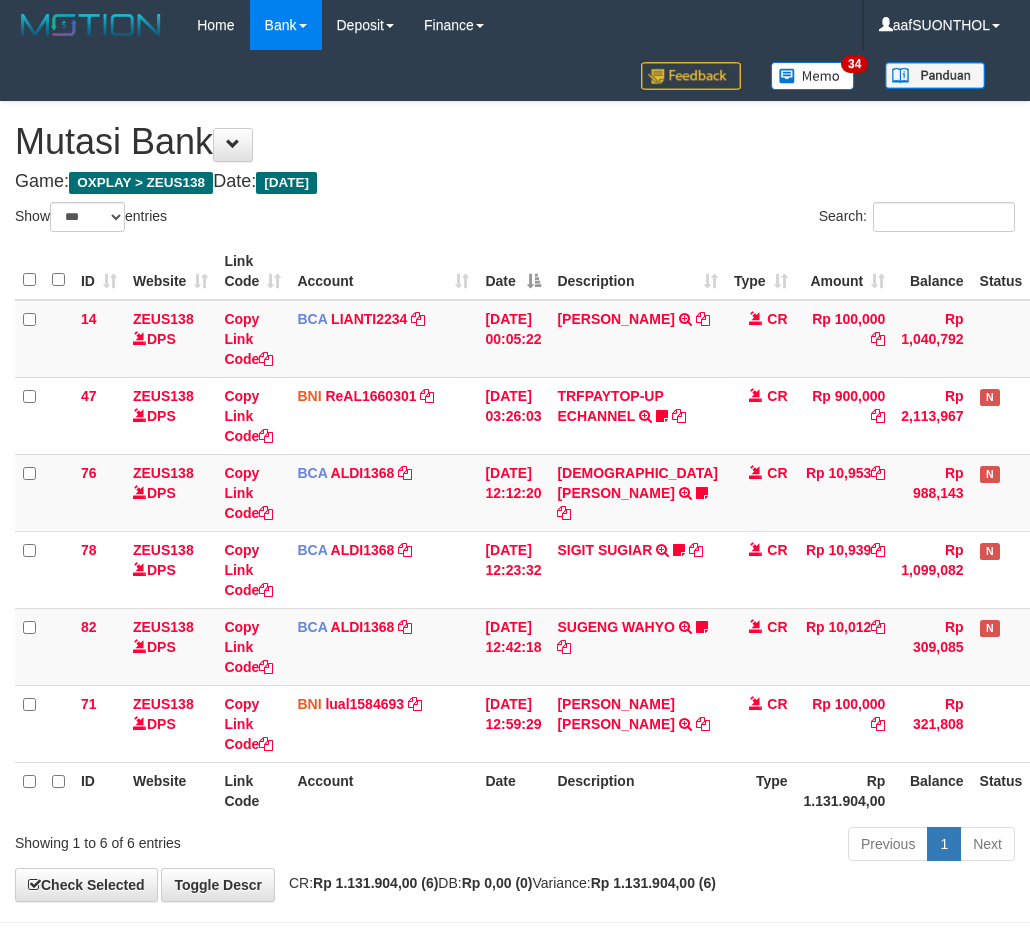 scroll, scrollTop: 102, scrollLeft: 34, axis: both 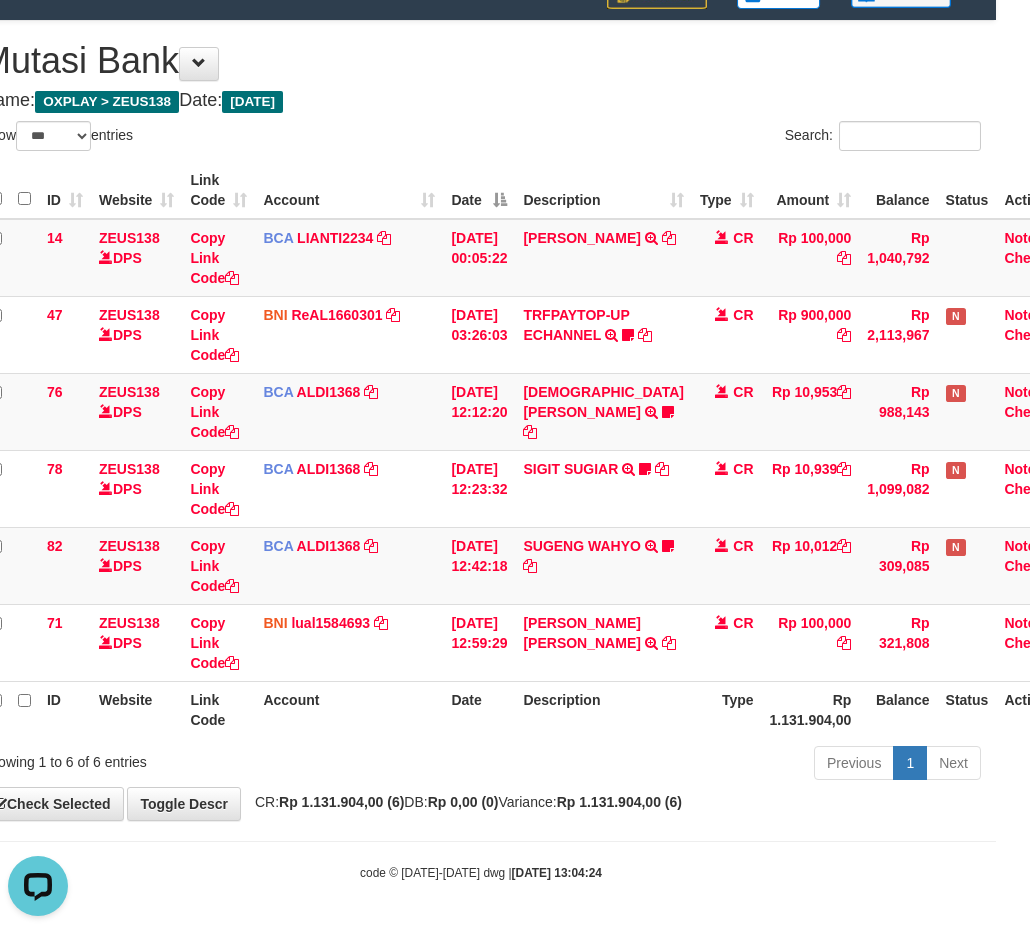 click on "**********" at bounding box center (481, 420) 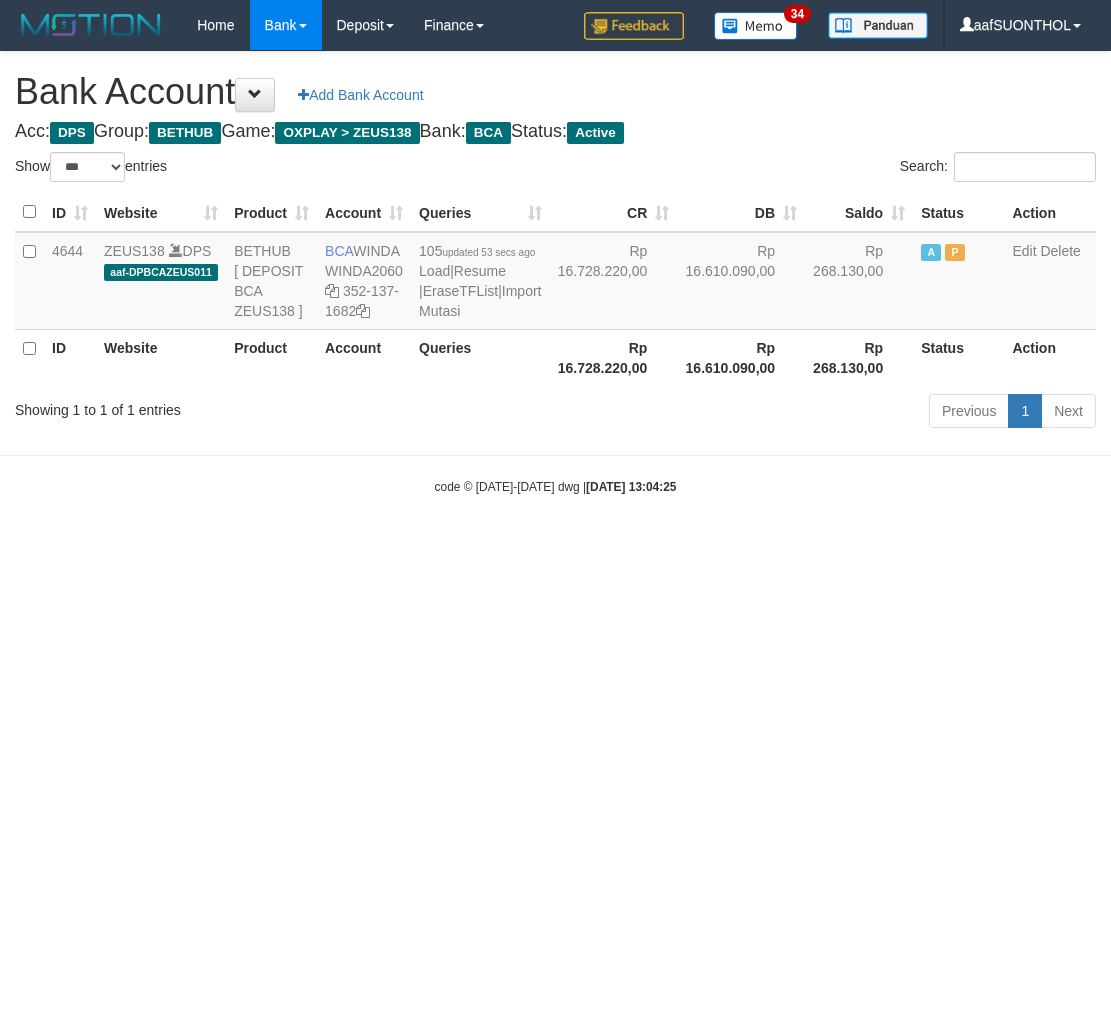 select on "***" 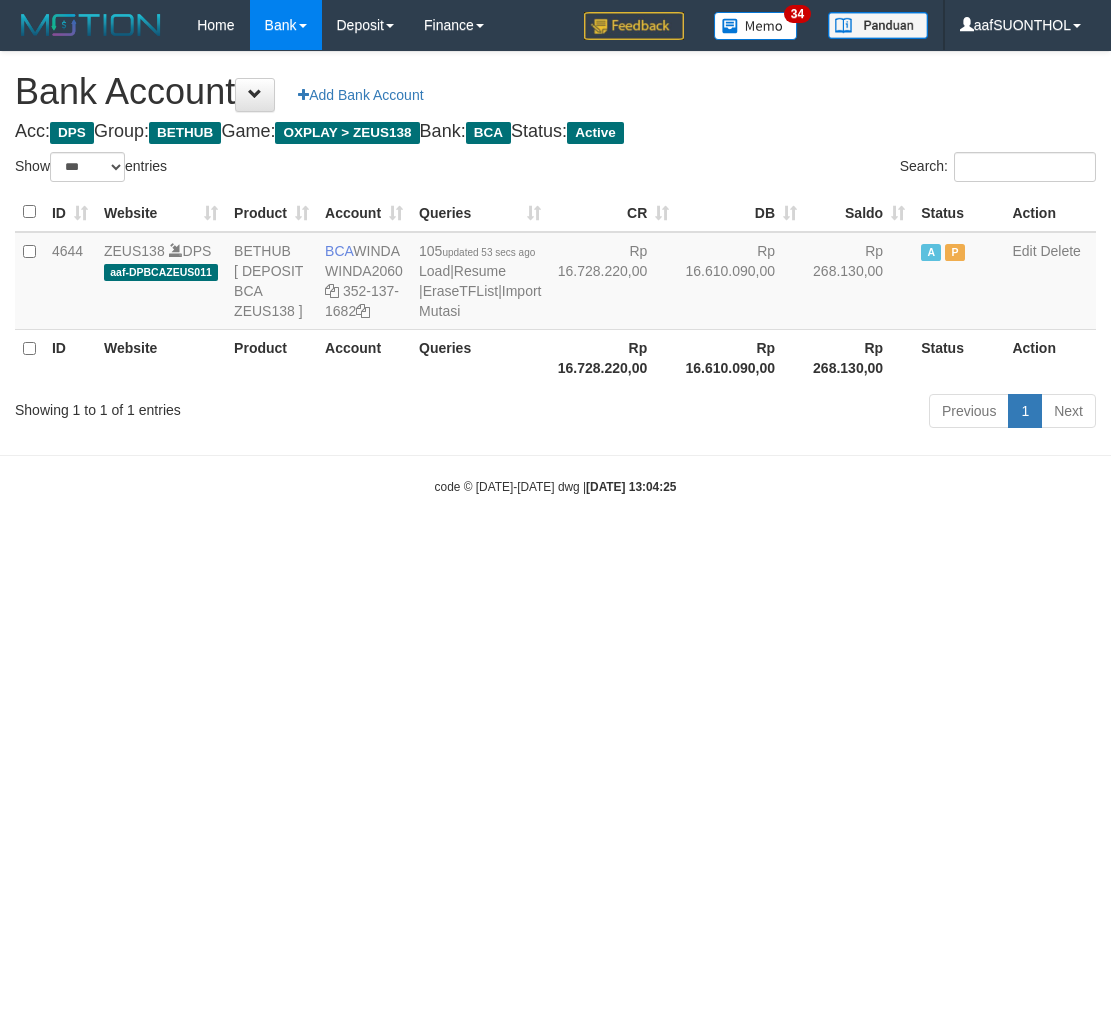scroll, scrollTop: 0, scrollLeft: 0, axis: both 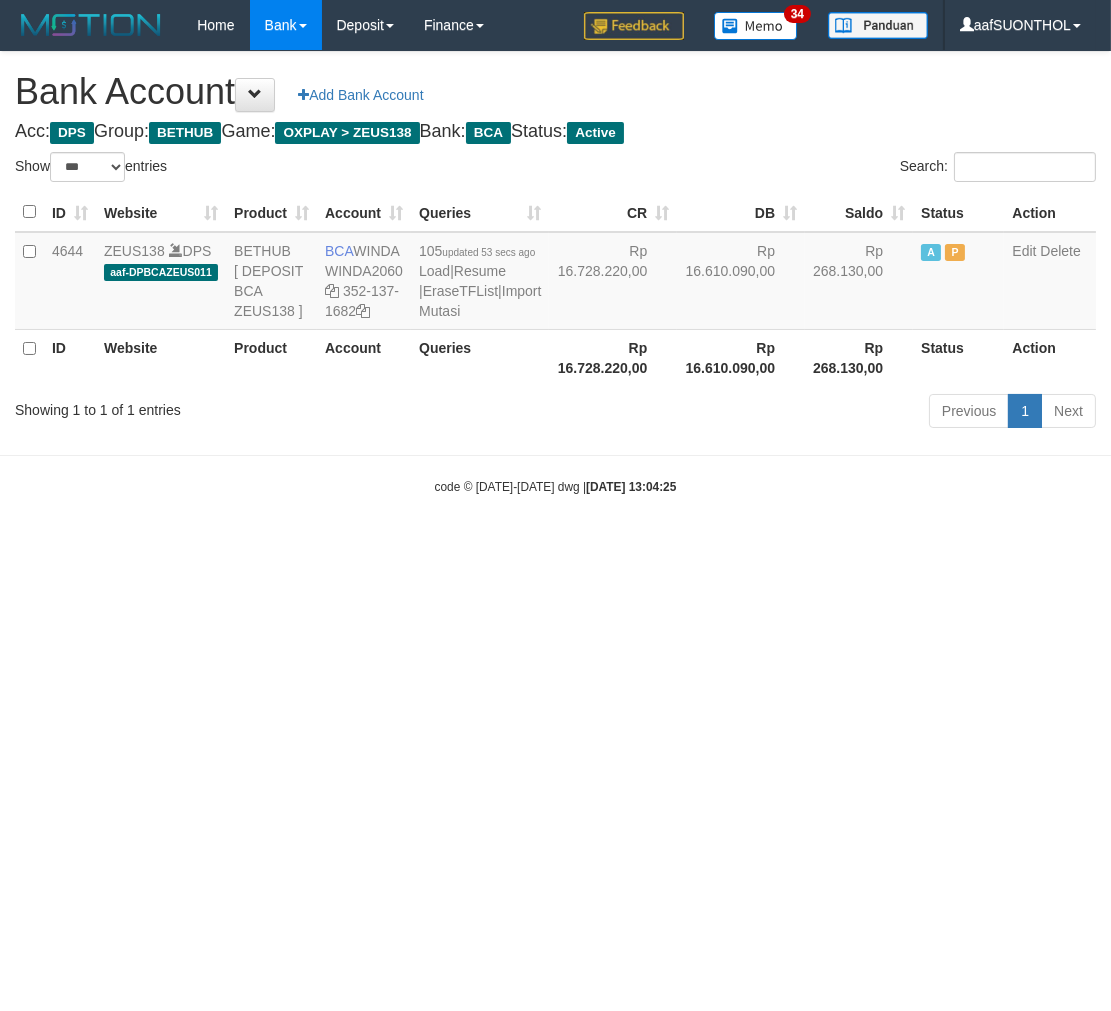 click on "Toggle navigation
Home
Bank
Account List
Load
By Website
Group
[OXPLAY]													ZEUS138
By Load Group (DPS)
Sync" at bounding box center [555, 273] 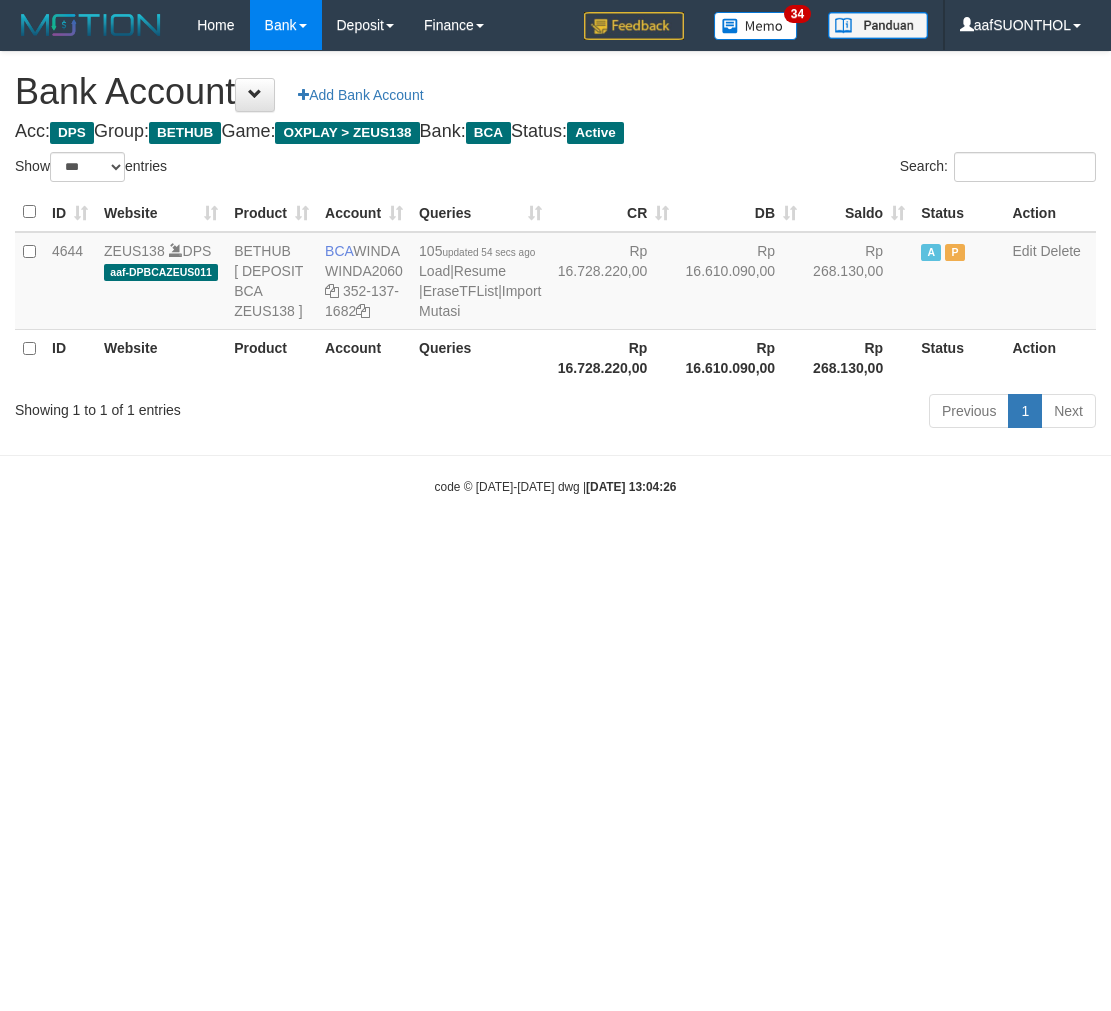 select on "***" 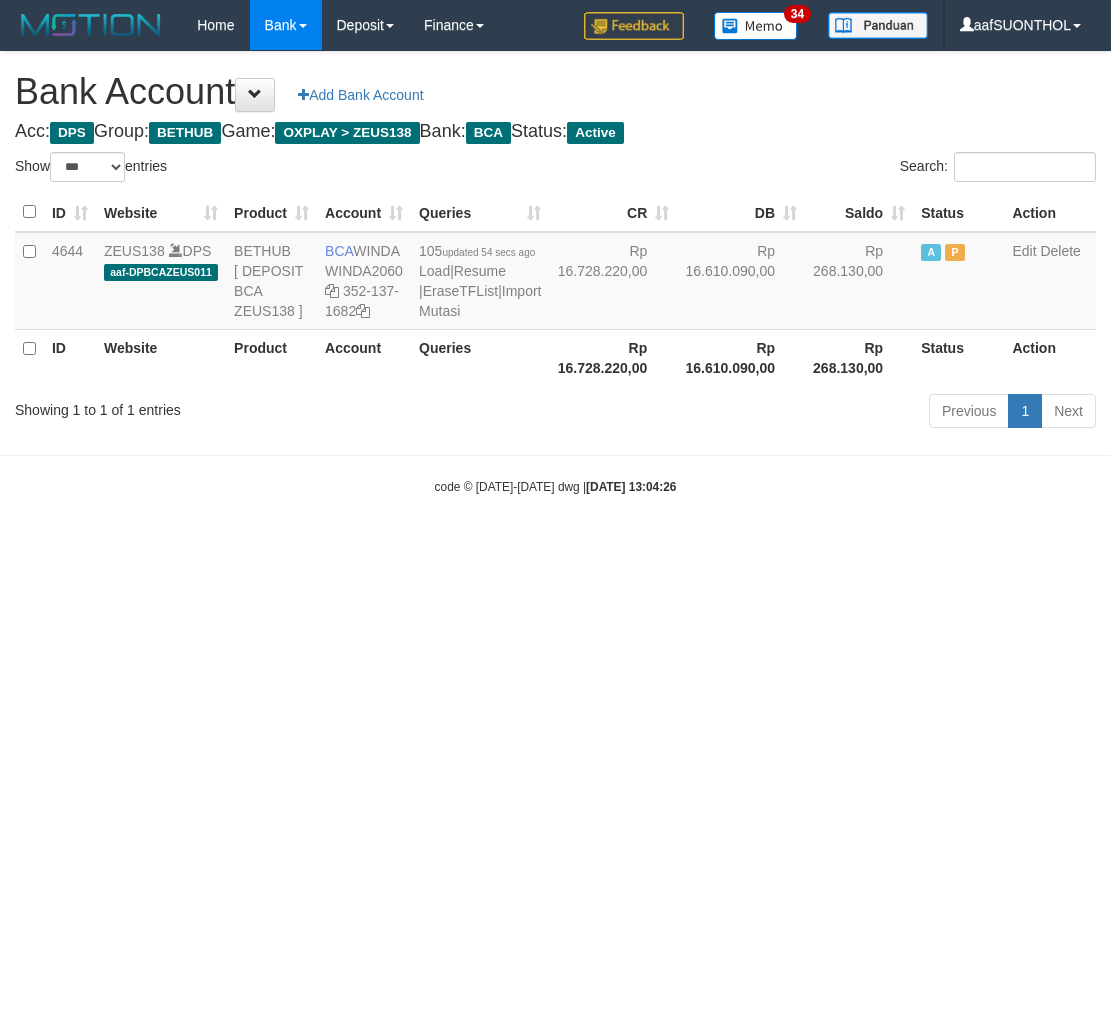 scroll, scrollTop: 0, scrollLeft: 0, axis: both 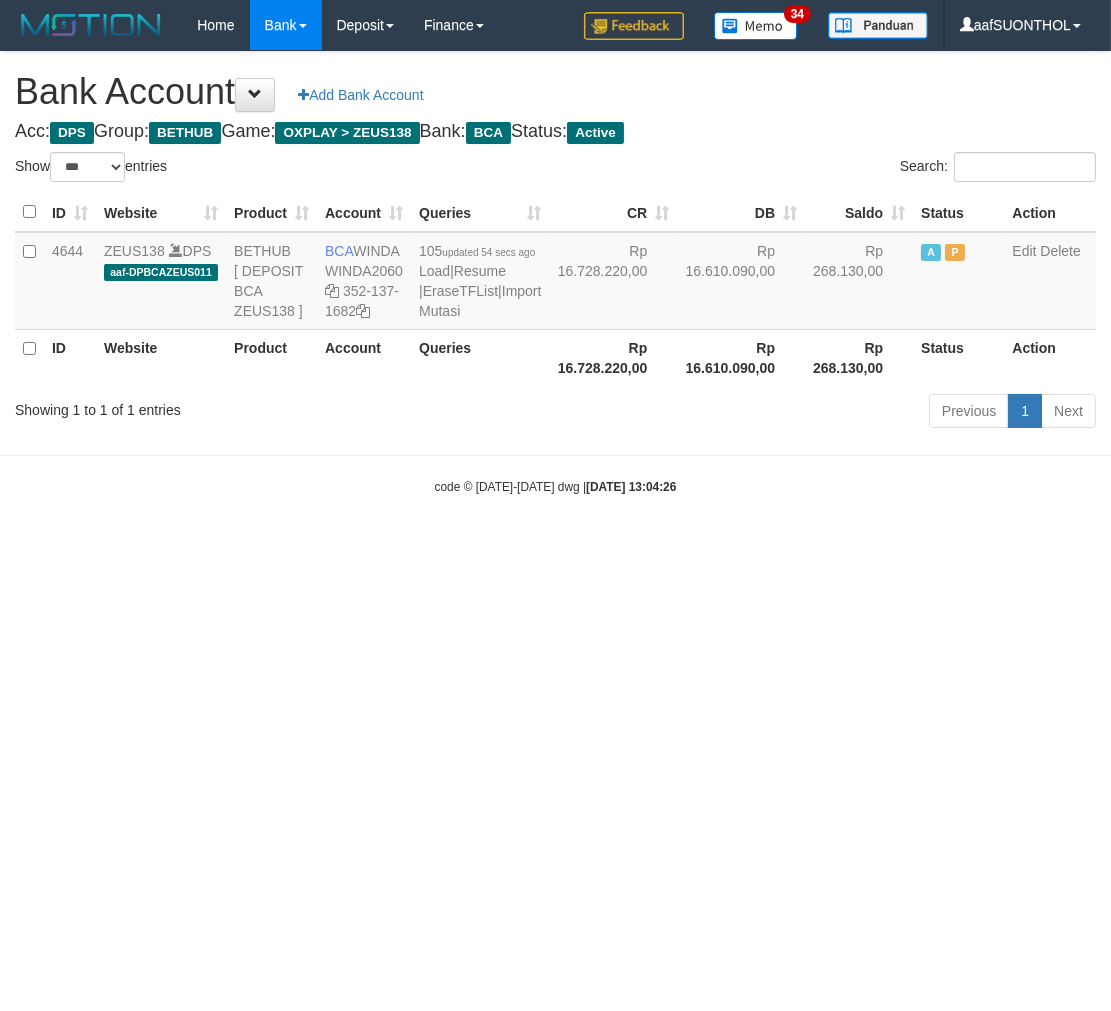 click on "Toggle navigation
Home
Bank
Account List
Load
By Website
Group
[OXPLAY]													ZEUS138
By Load Group (DPS)
Sync" at bounding box center [555, 273] 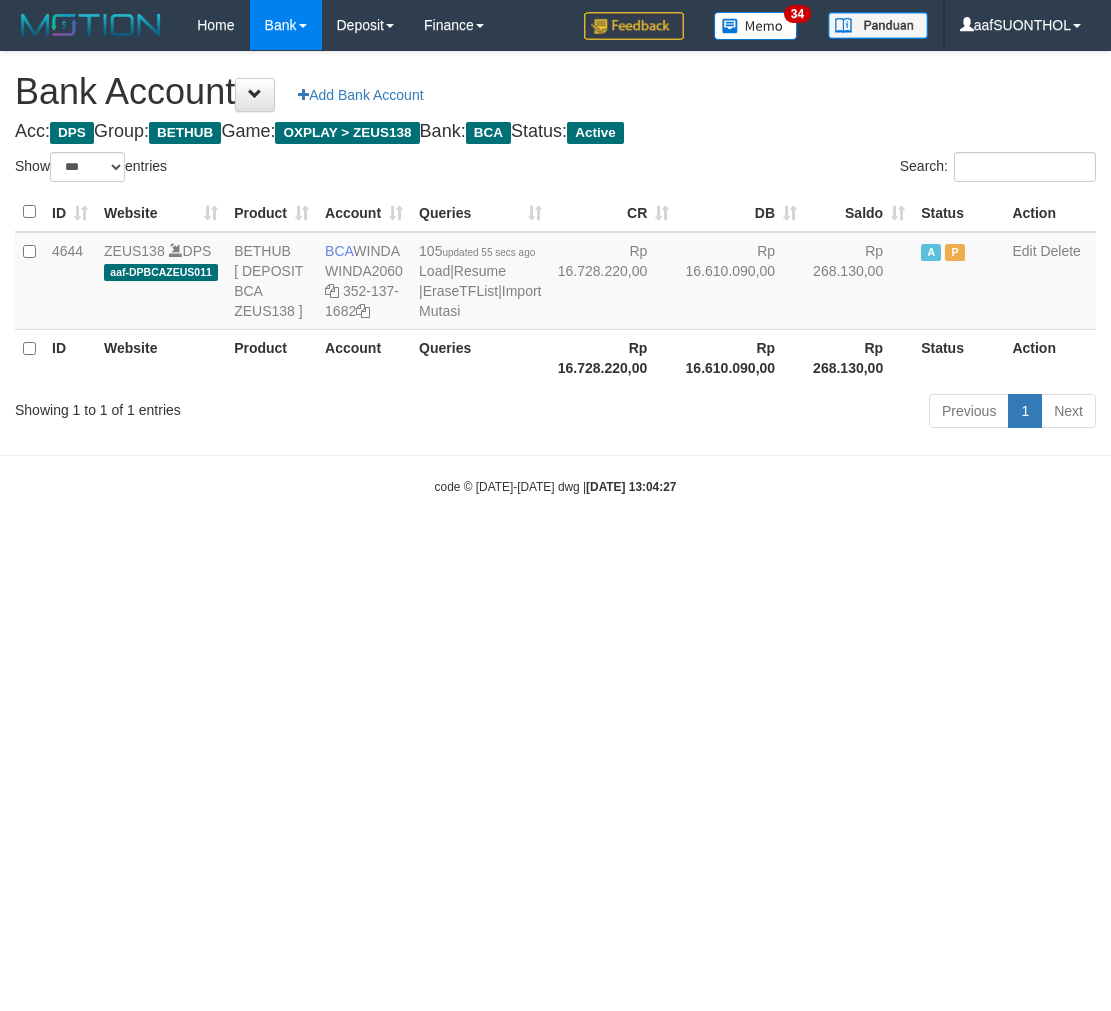 select on "***" 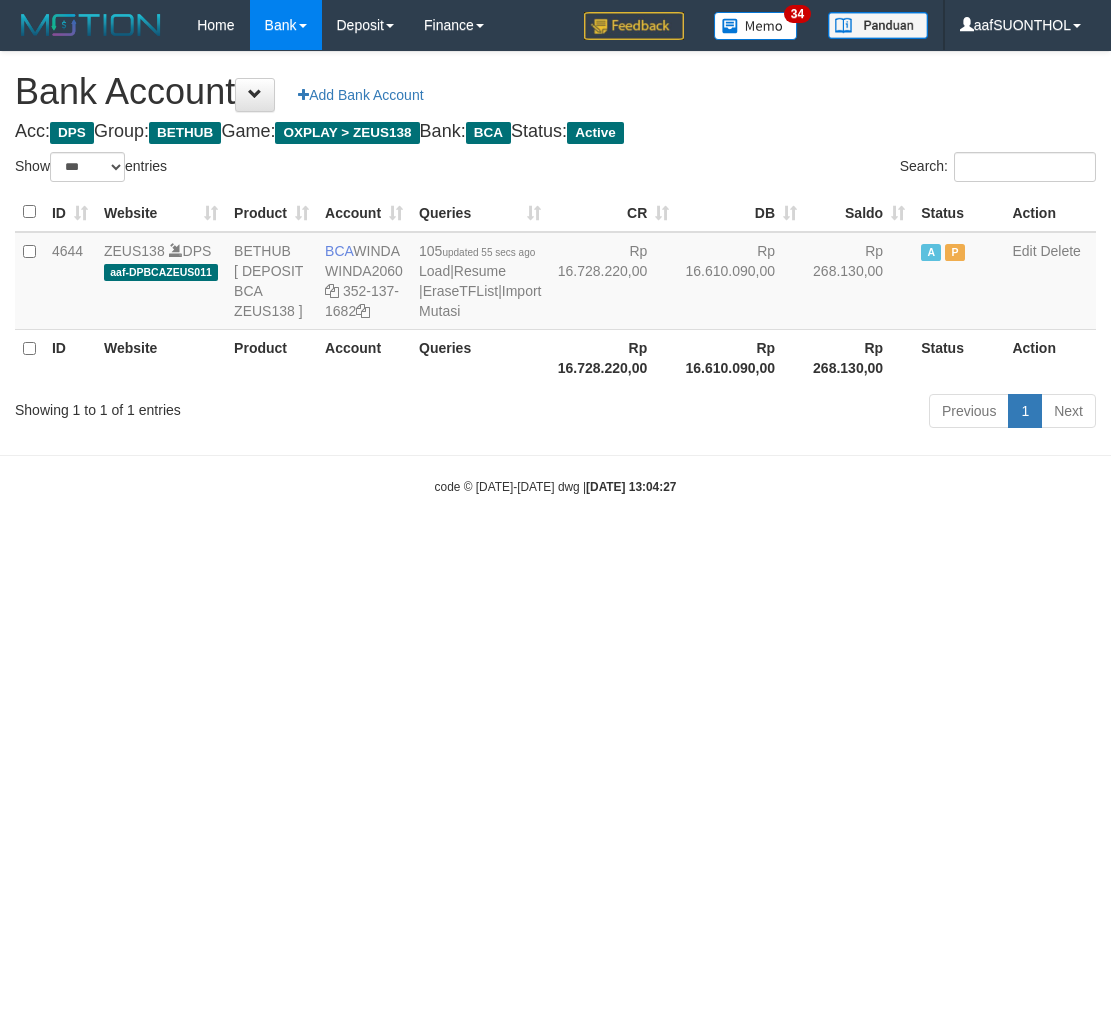 scroll, scrollTop: 0, scrollLeft: 0, axis: both 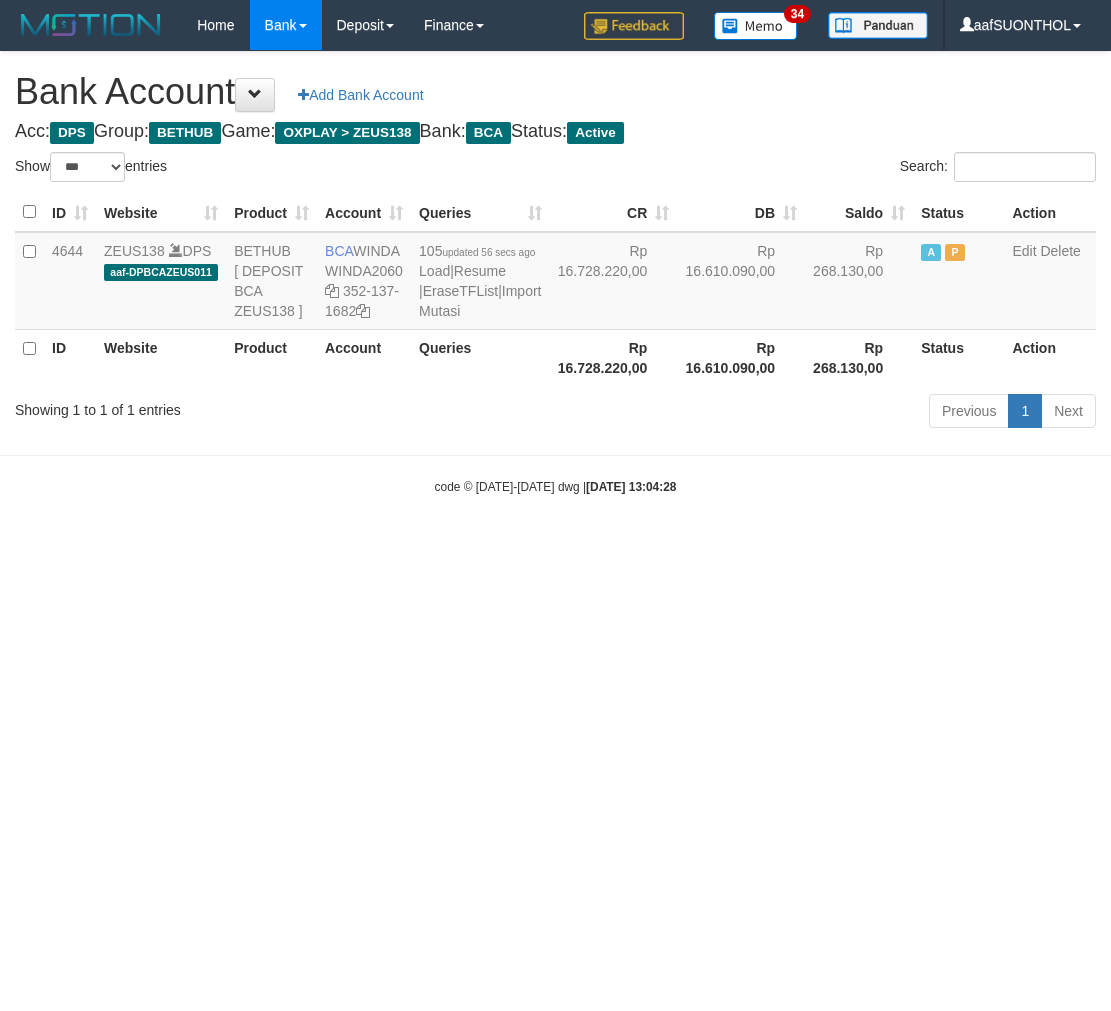 select on "***" 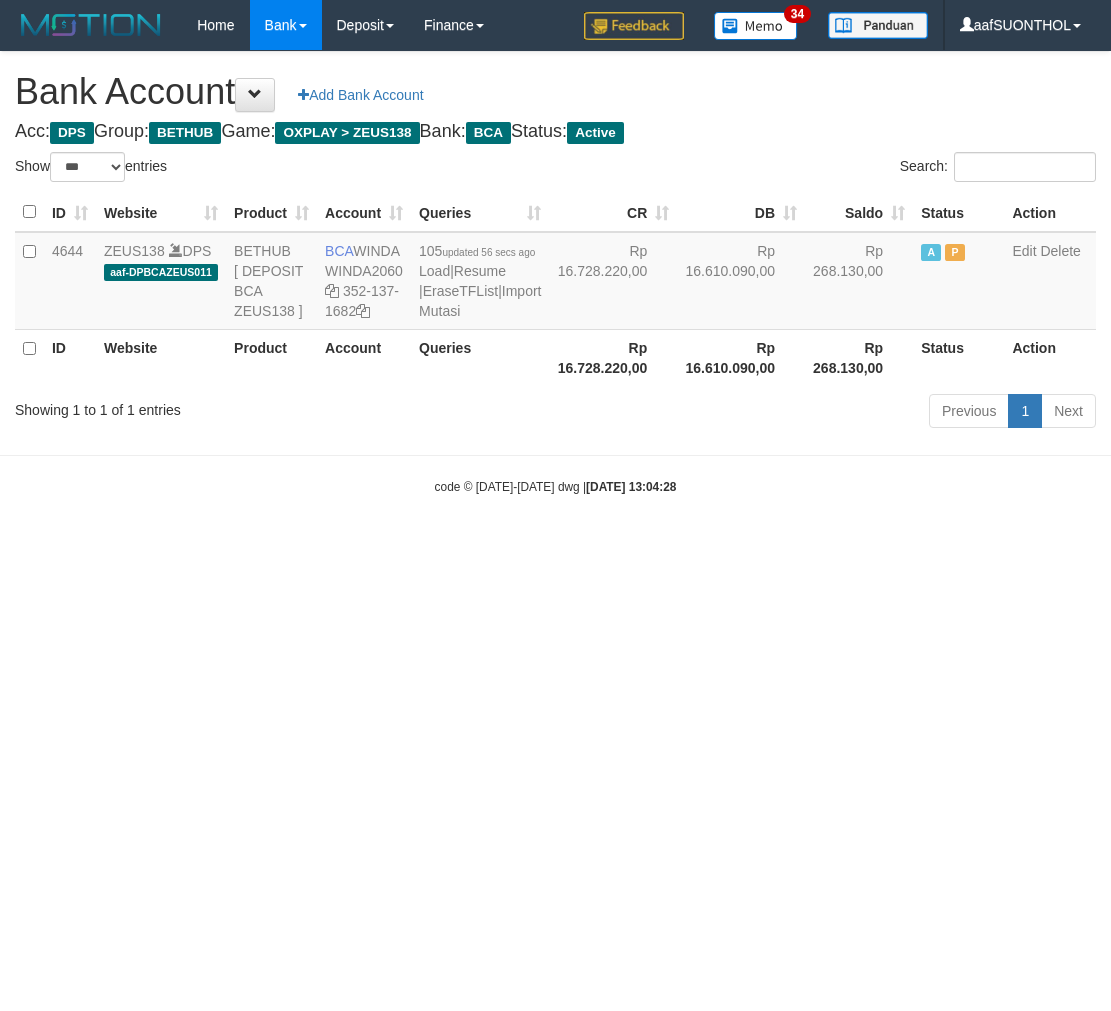 scroll, scrollTop: 0, scrollLeft: 0, axis: both 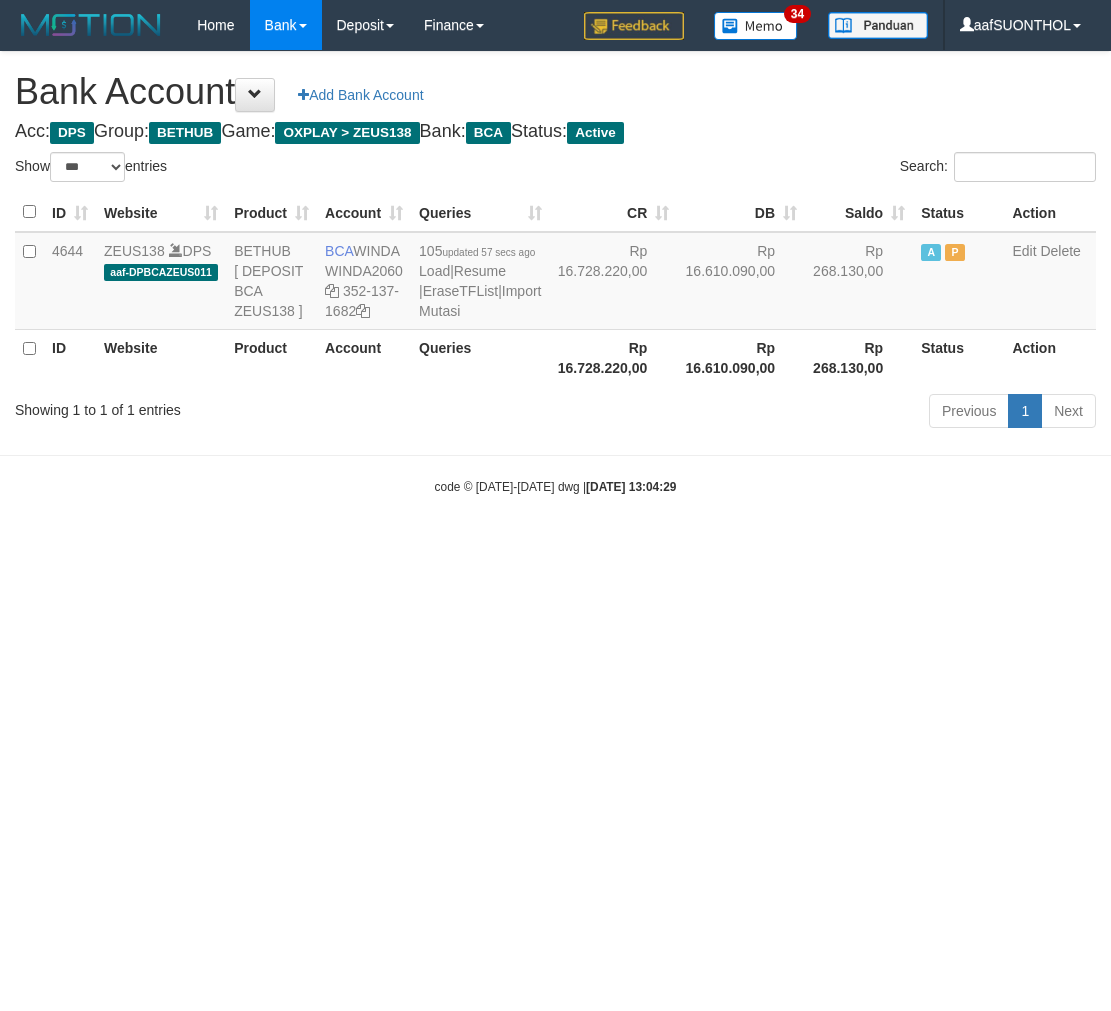 select on "***" 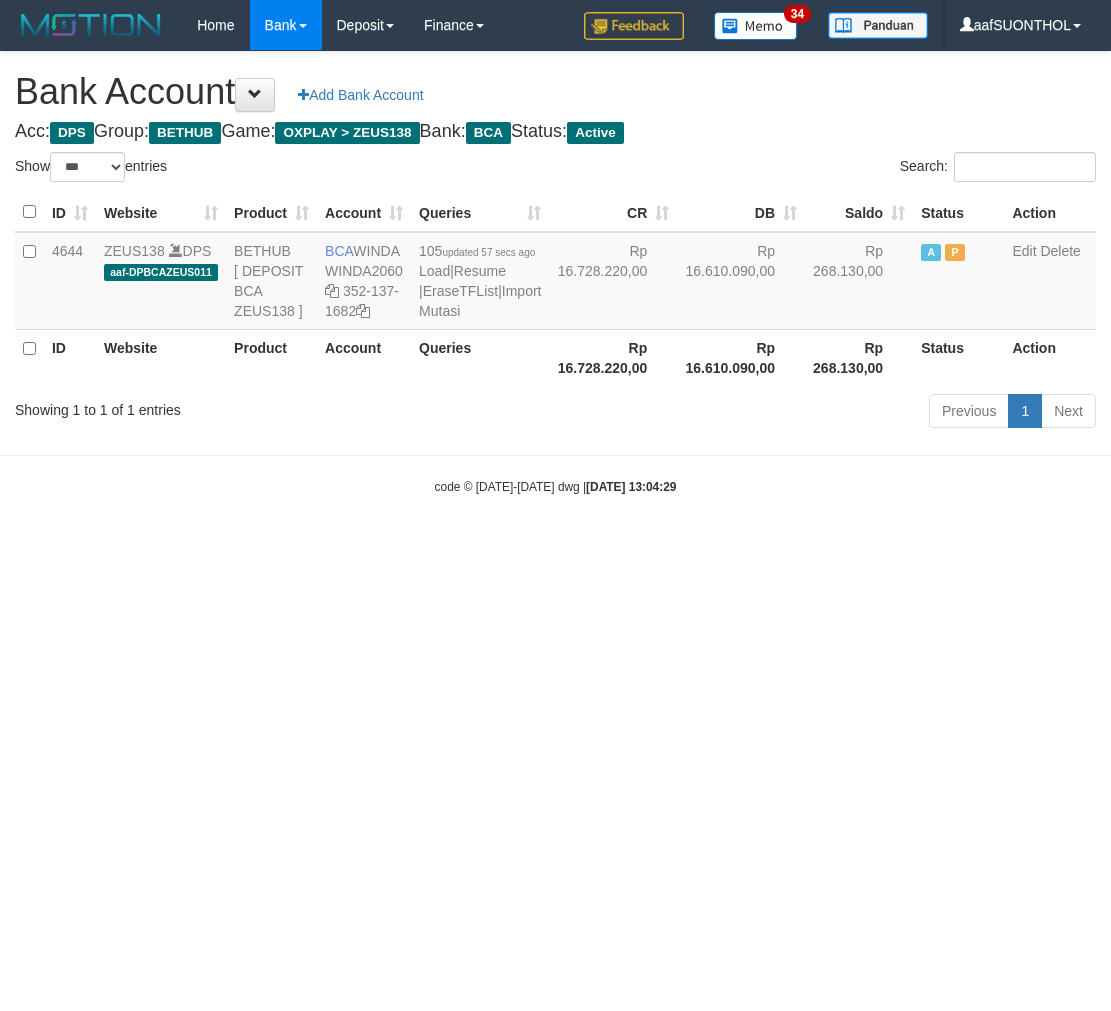 scroll, scrollTop: 0, scrollLeft: 0, axis: both 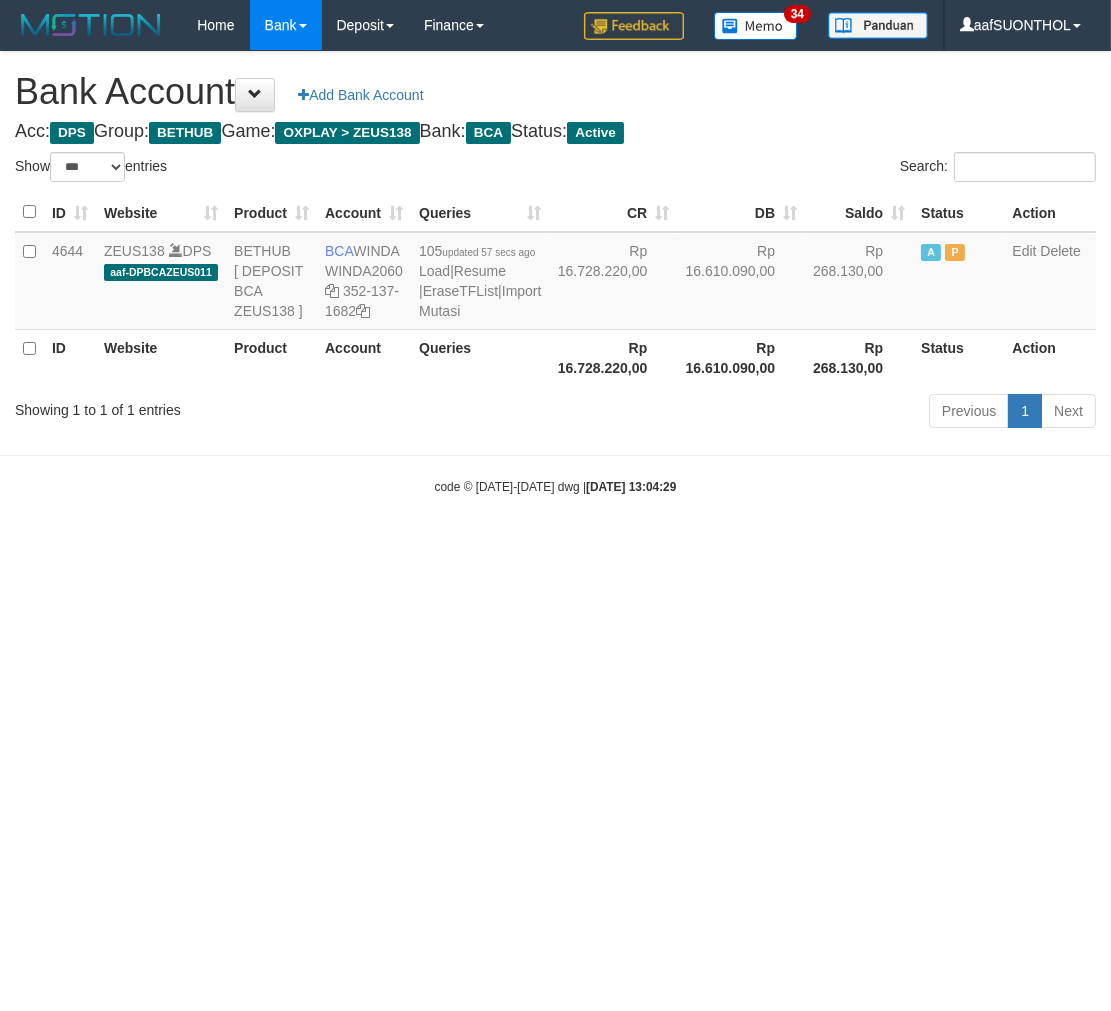 click on "Toggle navigation
Home
Bank
Account List
Load
By Website
Group
[OXPLAY]													ZEUS138
By Load Group (DPS)
Sync" at bounding box center [555, 273] 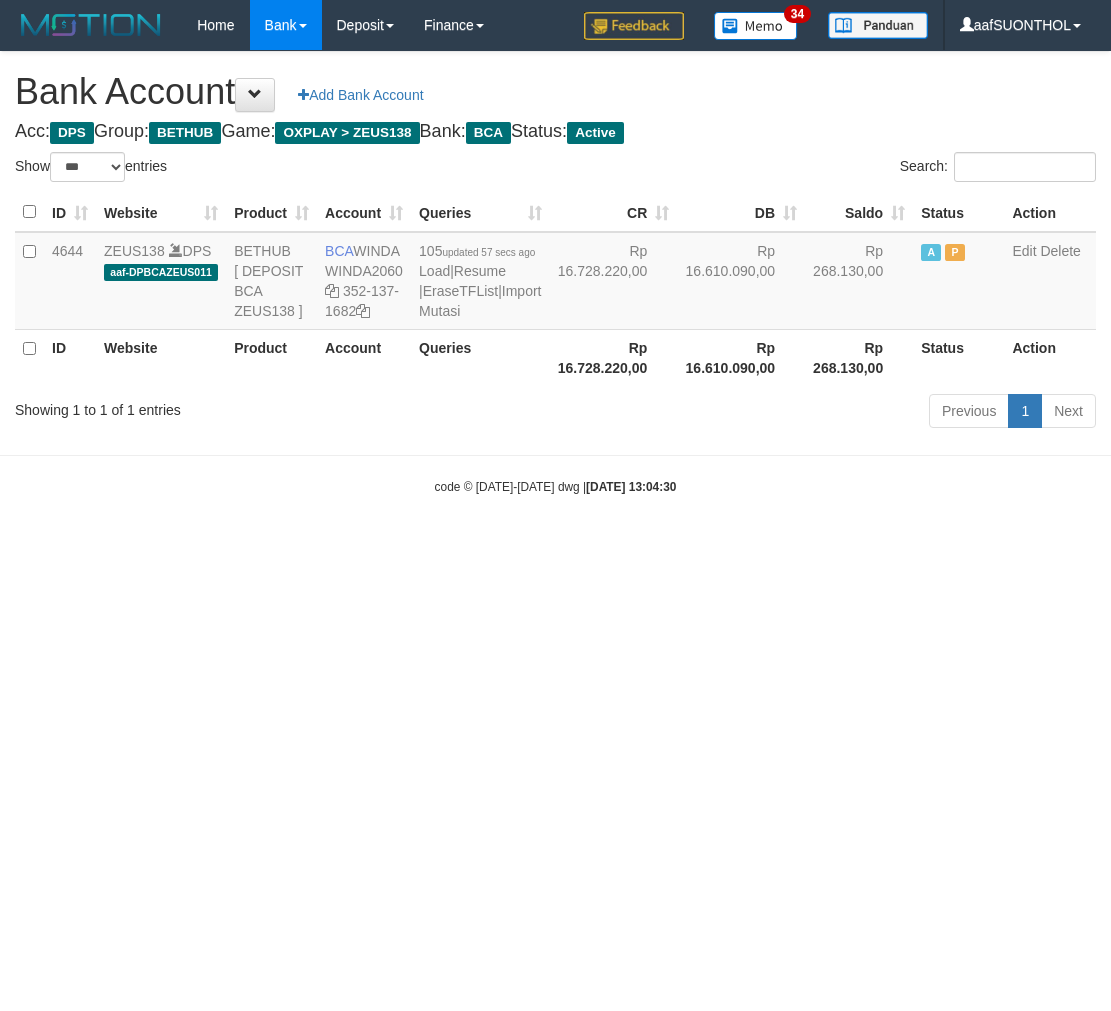 select on "***" 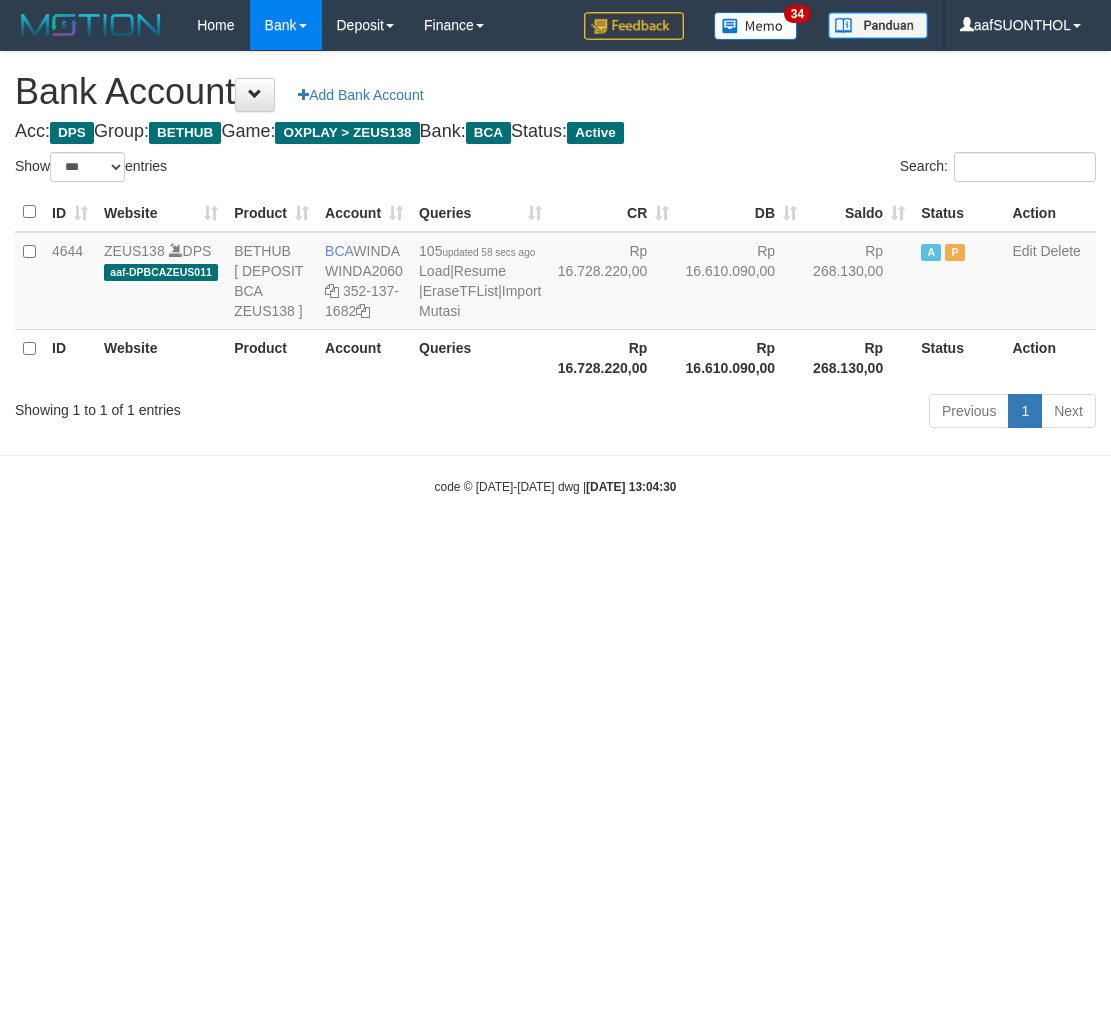 select on "***" 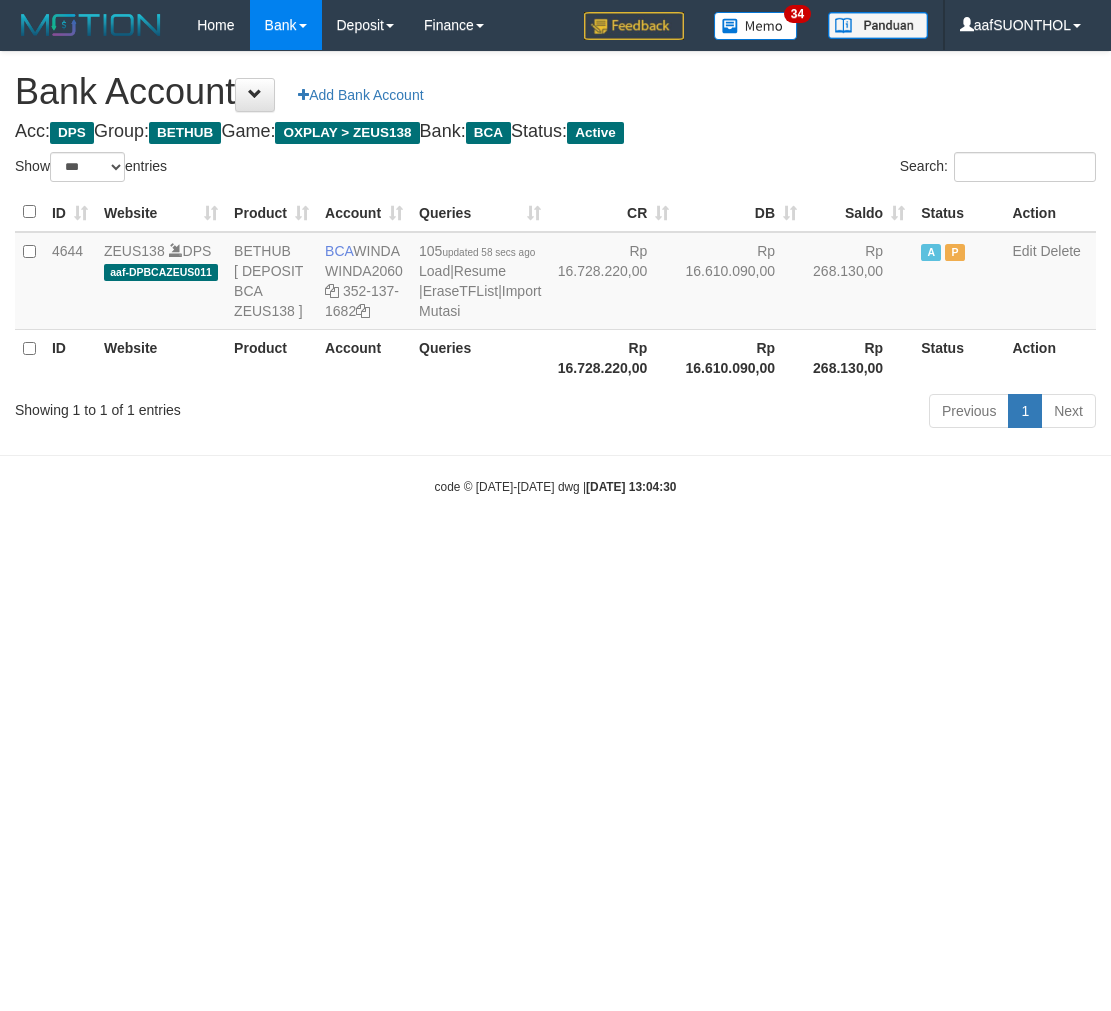 scroll, scrollTop: 0, scrollLeft: 0, axis: both 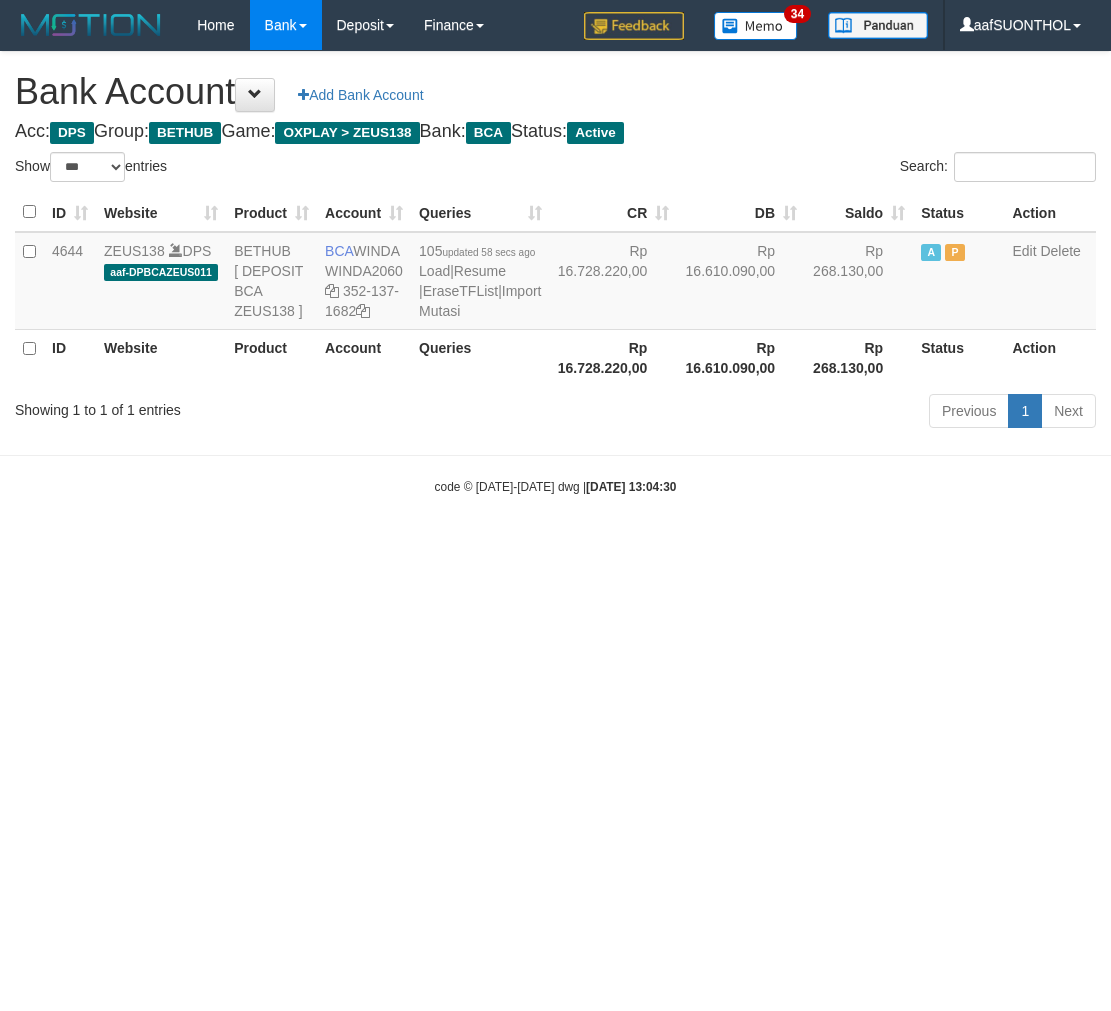select on "***" 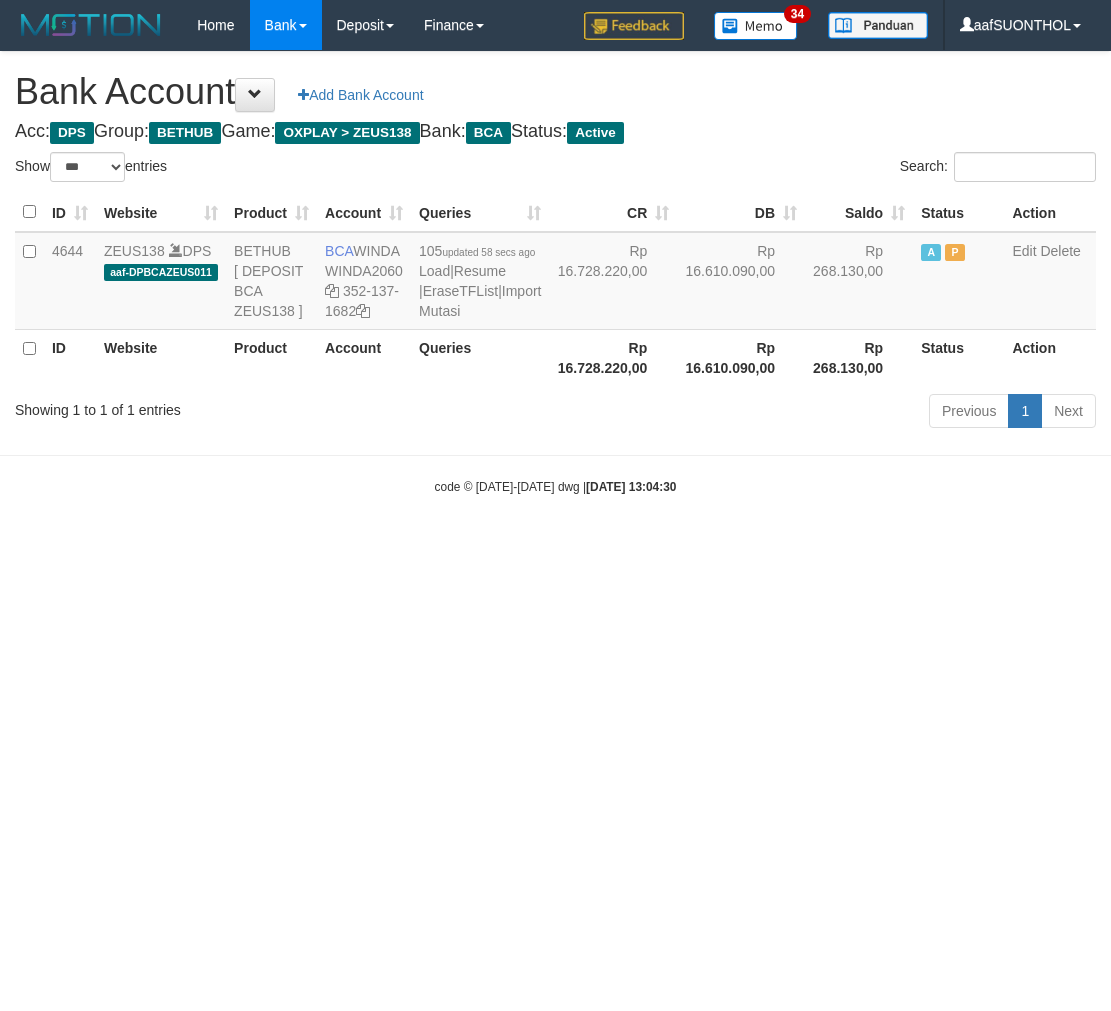 scroll, scrollTop: 0, scrollLeft: 0, axis: both 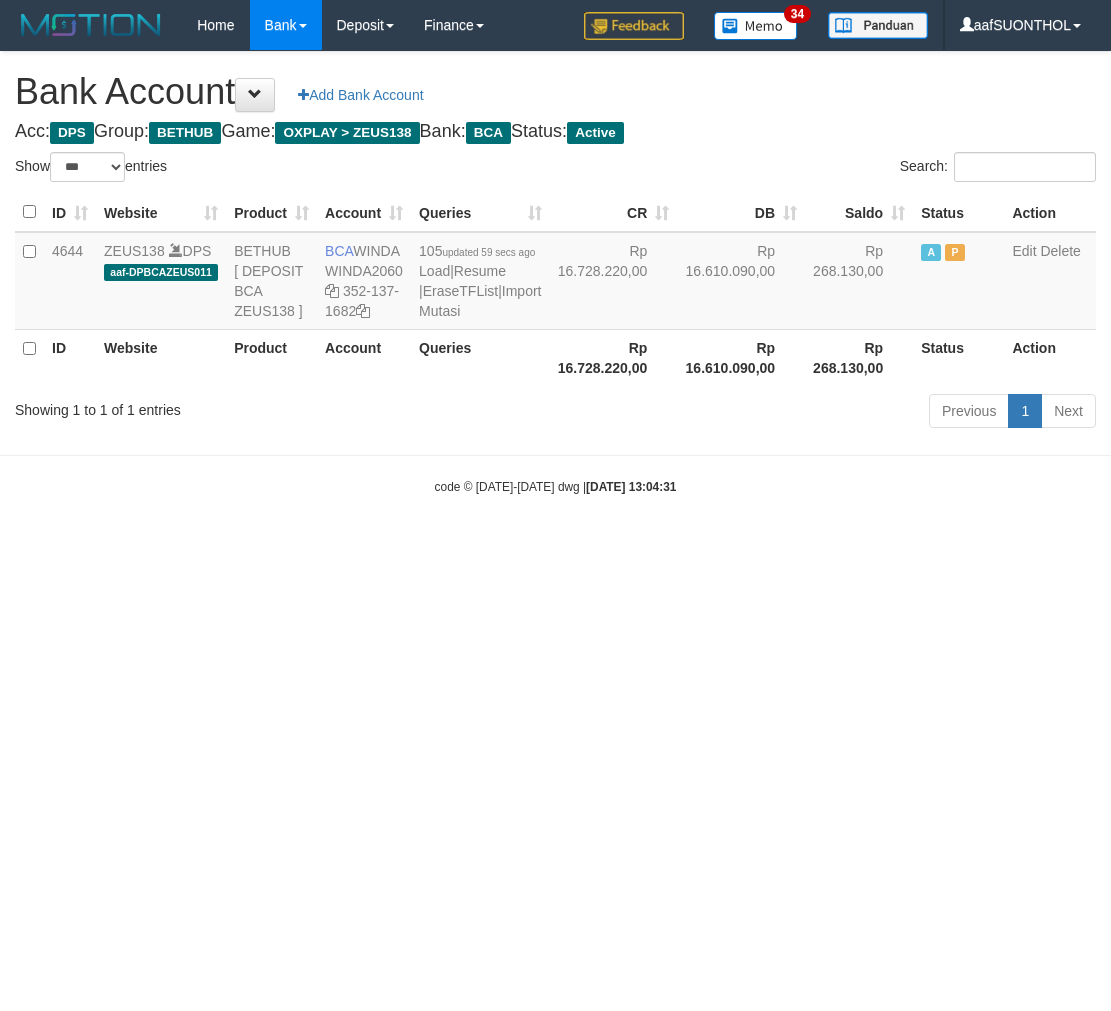 select on "***" 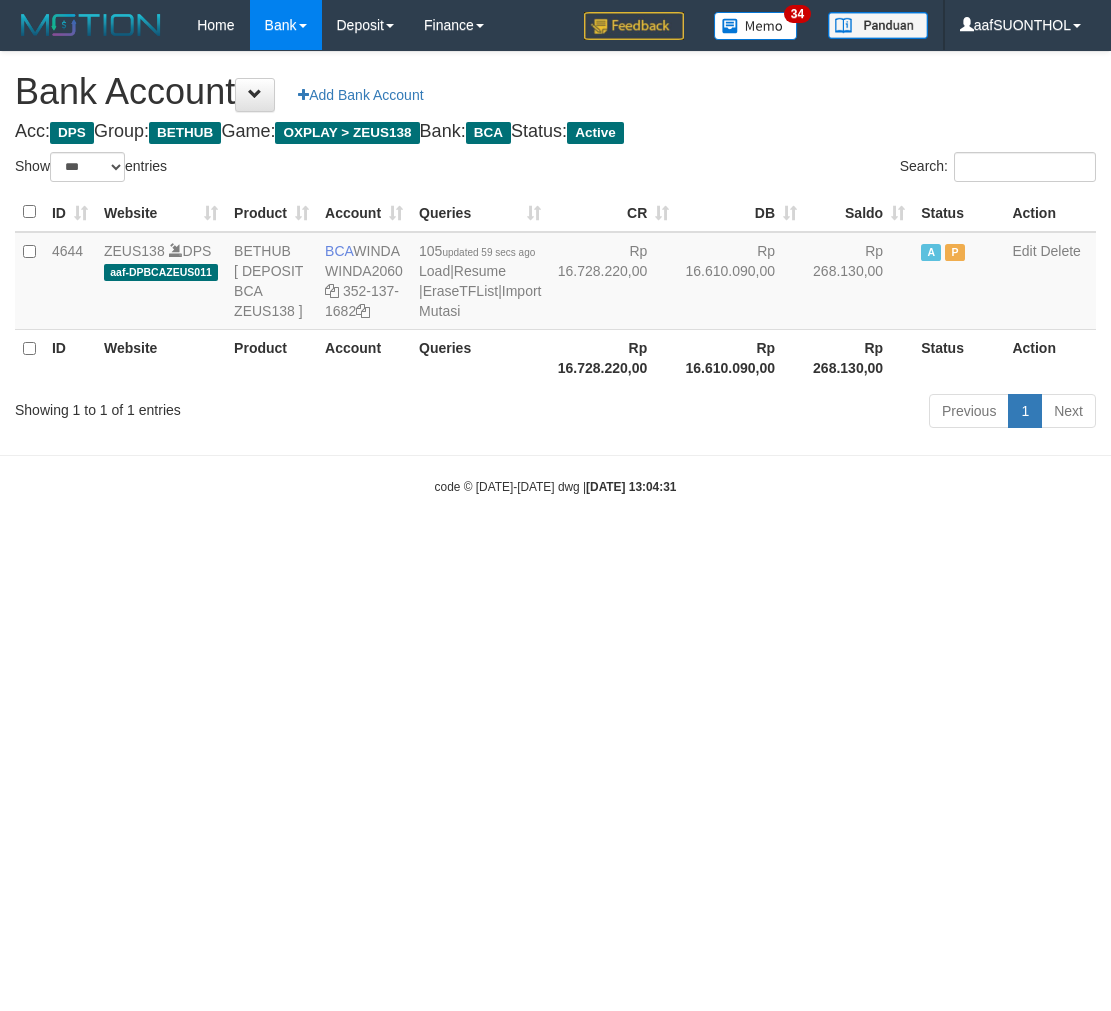 scroll, scrollTop: 0, scrollLeft: 0, axis: both 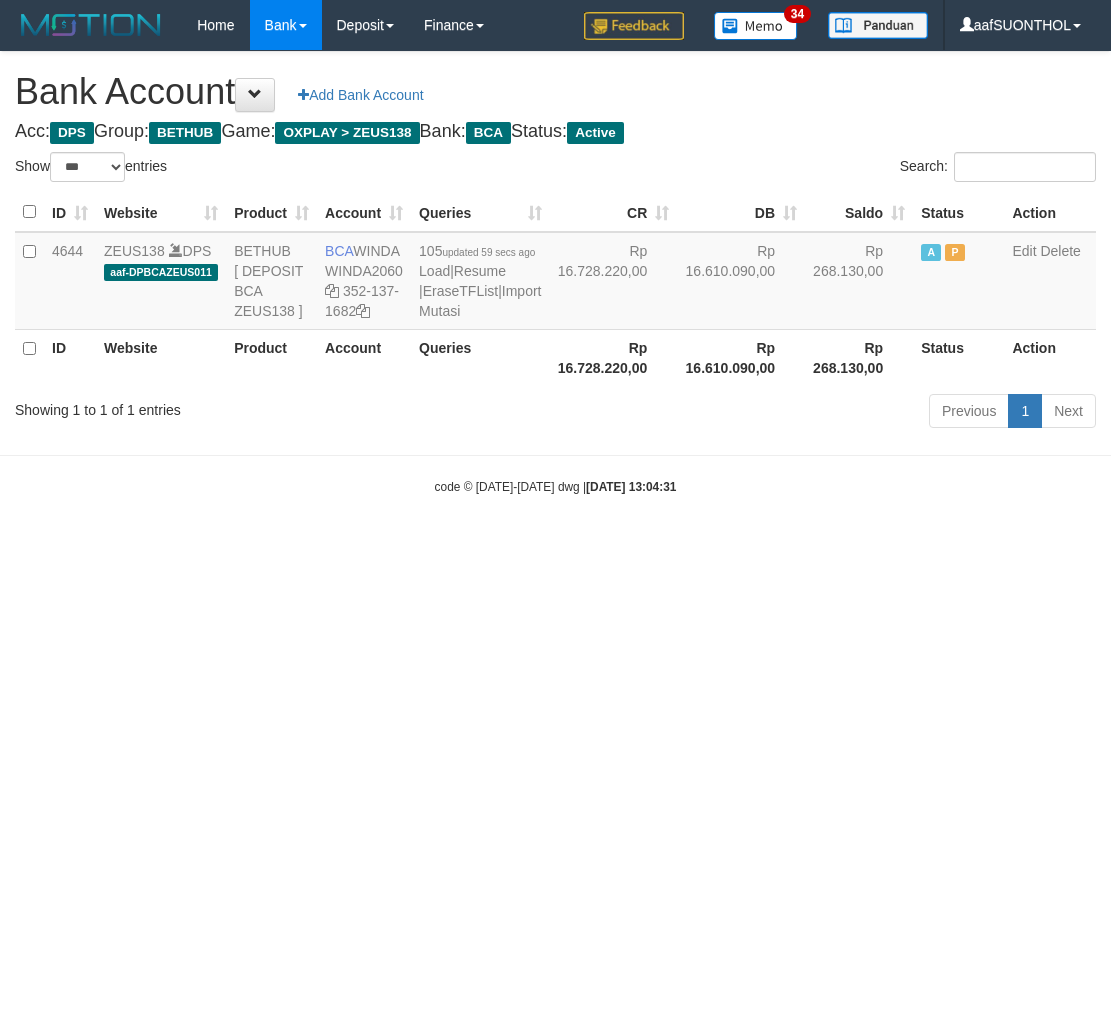 select on "***" 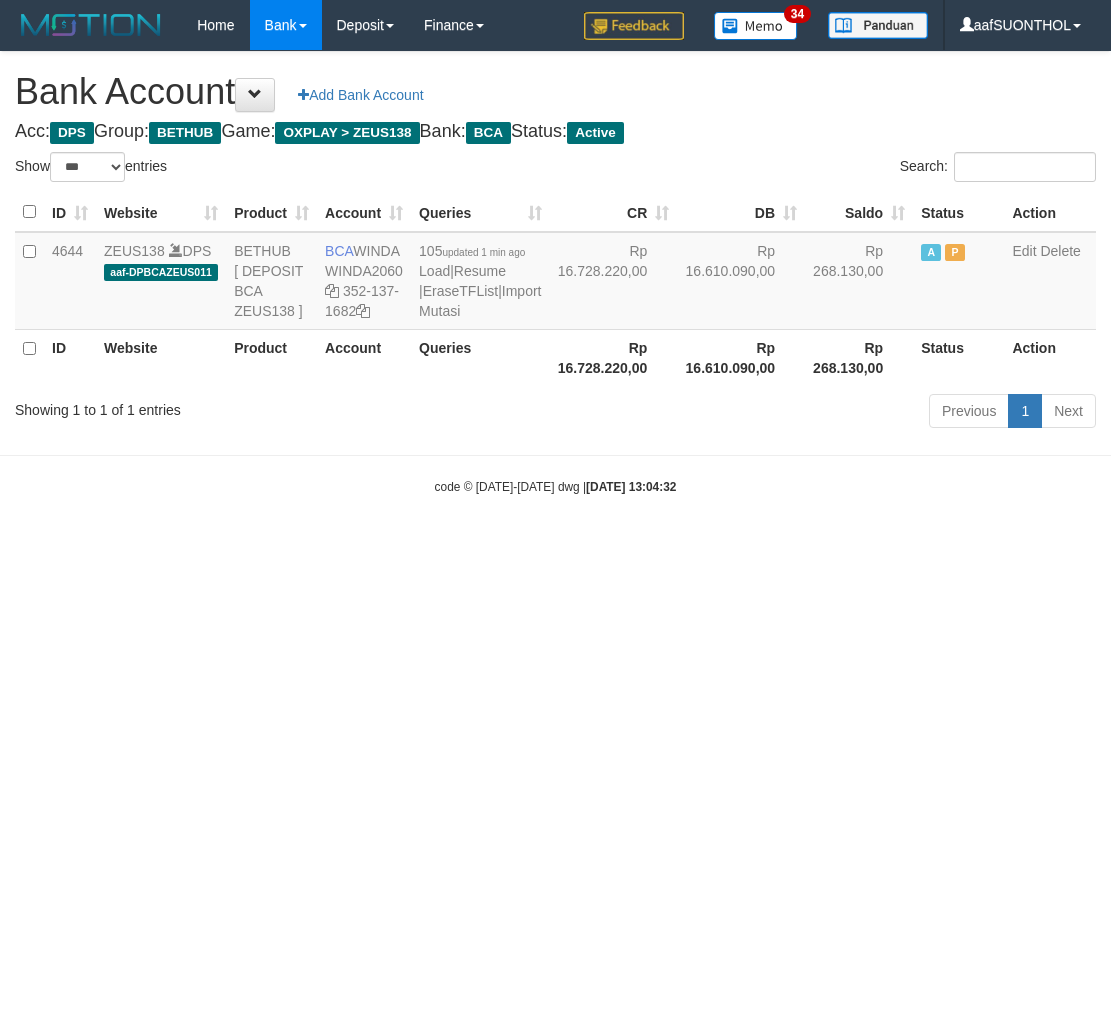 select on "***" 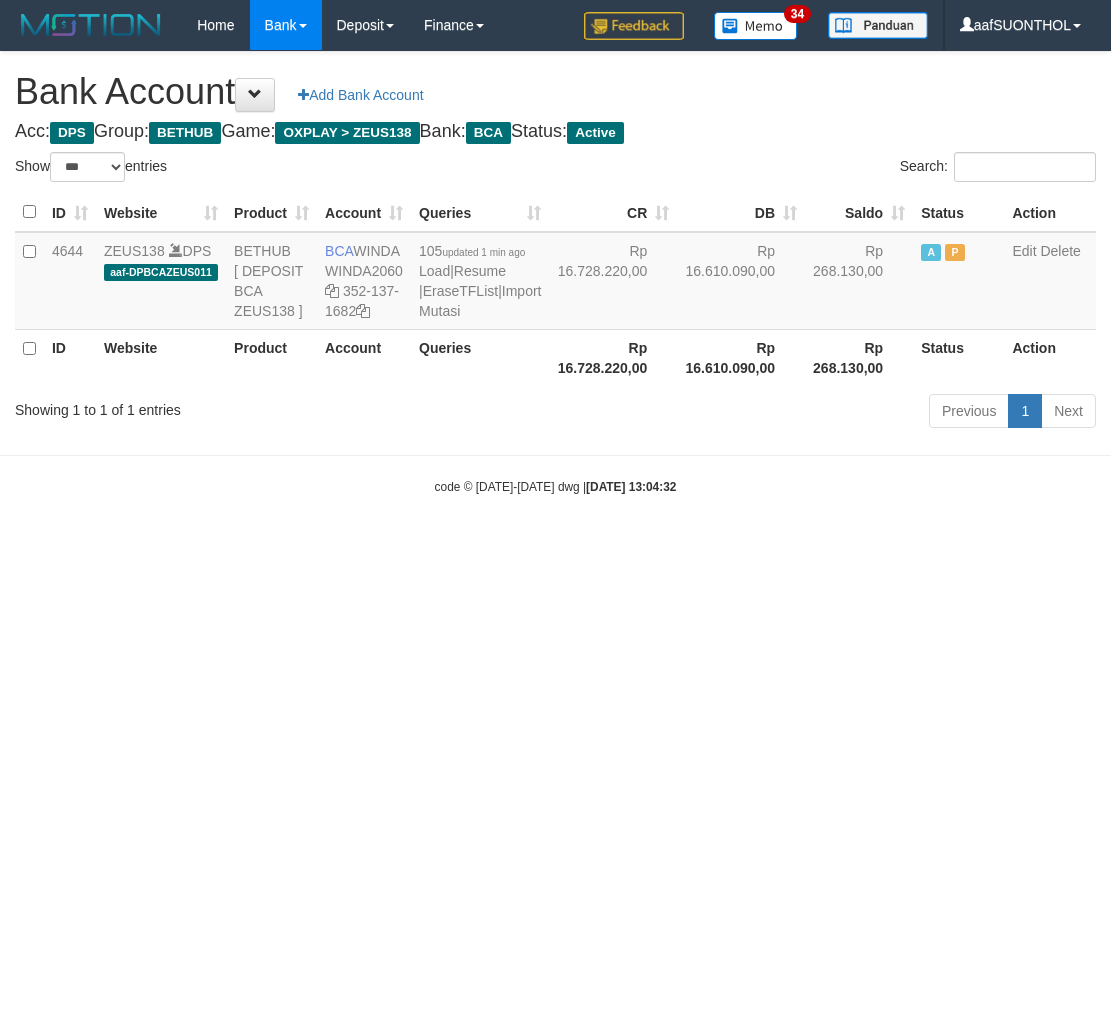 scroll, scrollTop: 0, scrollLeft: 0, axis: both 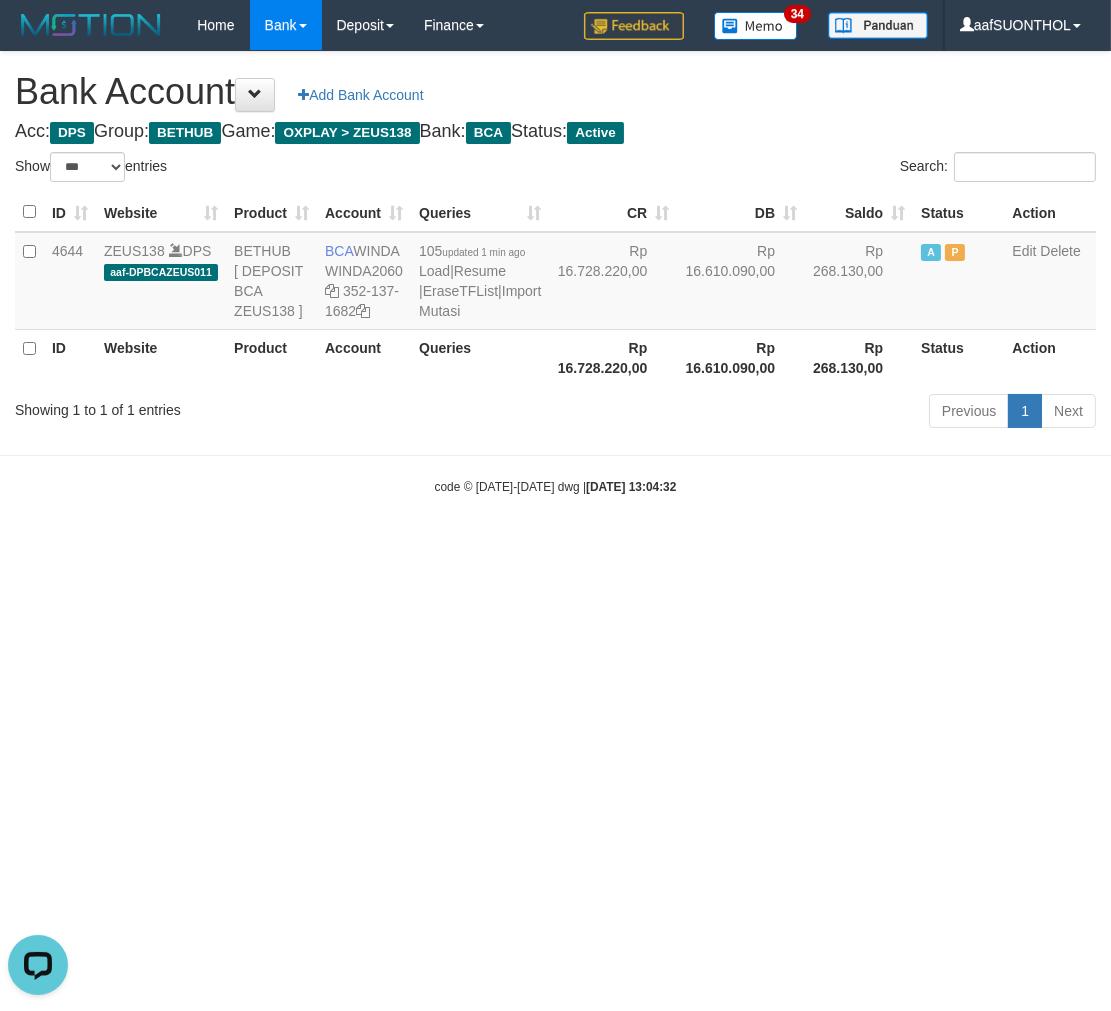 click on "Toggle navigation
Home
Bank
Account List
Load
By Website
Group
[OXPLAY]													ZEUS138
By Load Group (DPS)
Sync" at bounding box center [555, 273] 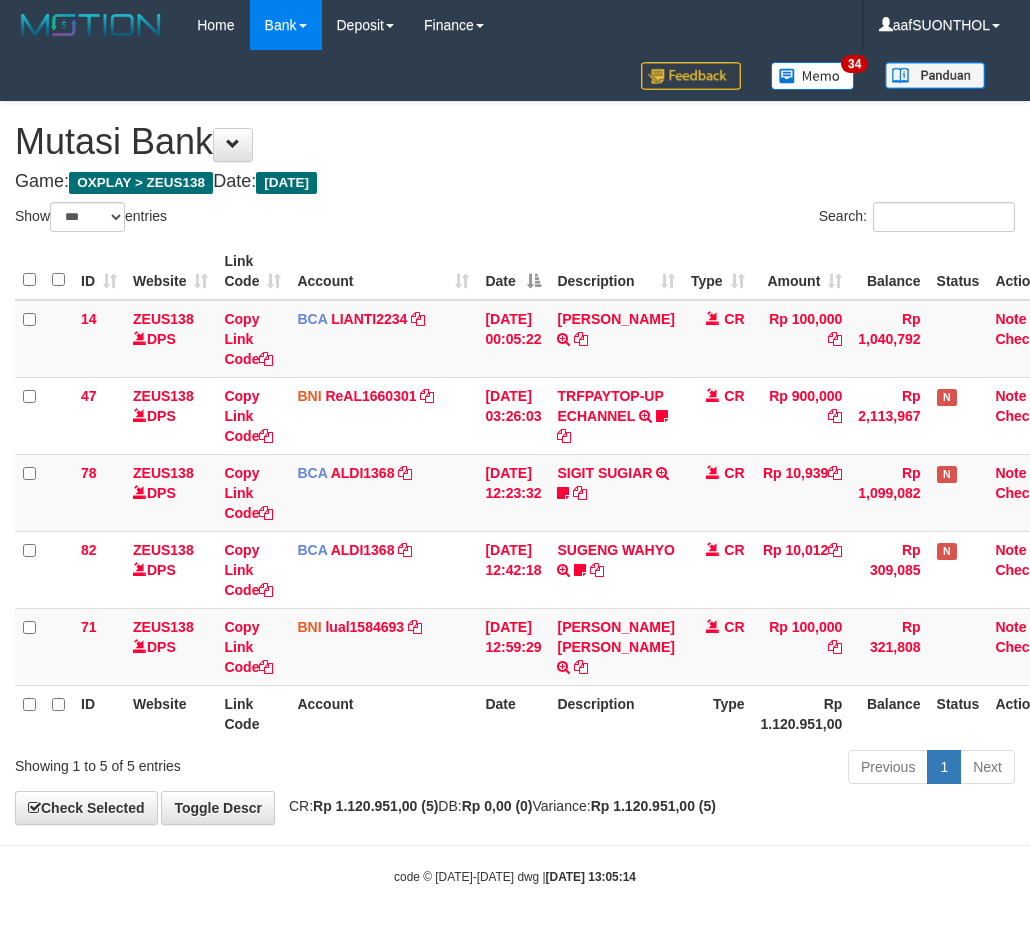 select on "***" 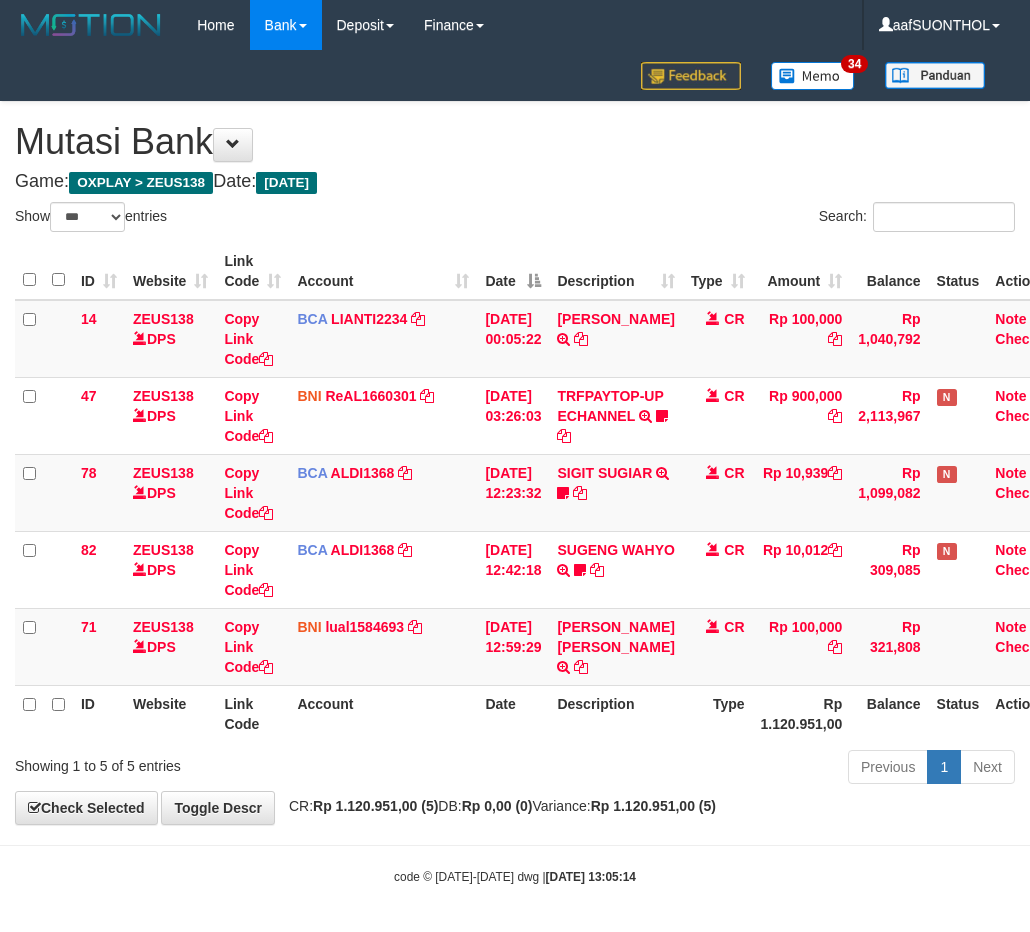 scroll, scrollTop: 24, scrollLeft: 34, axis: both 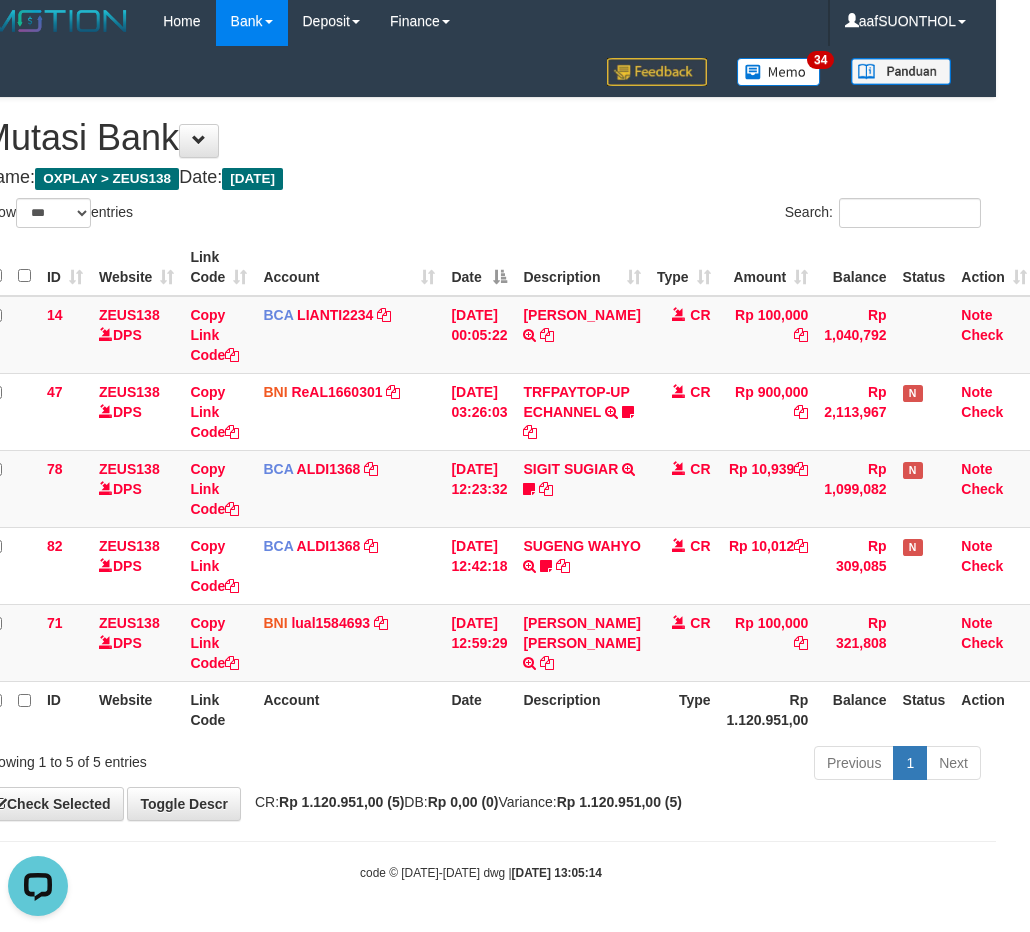drag, startPoint x: 563, startPoint y: 747, endPoint x: 591, endPoint y: 777, distance: 41.036568 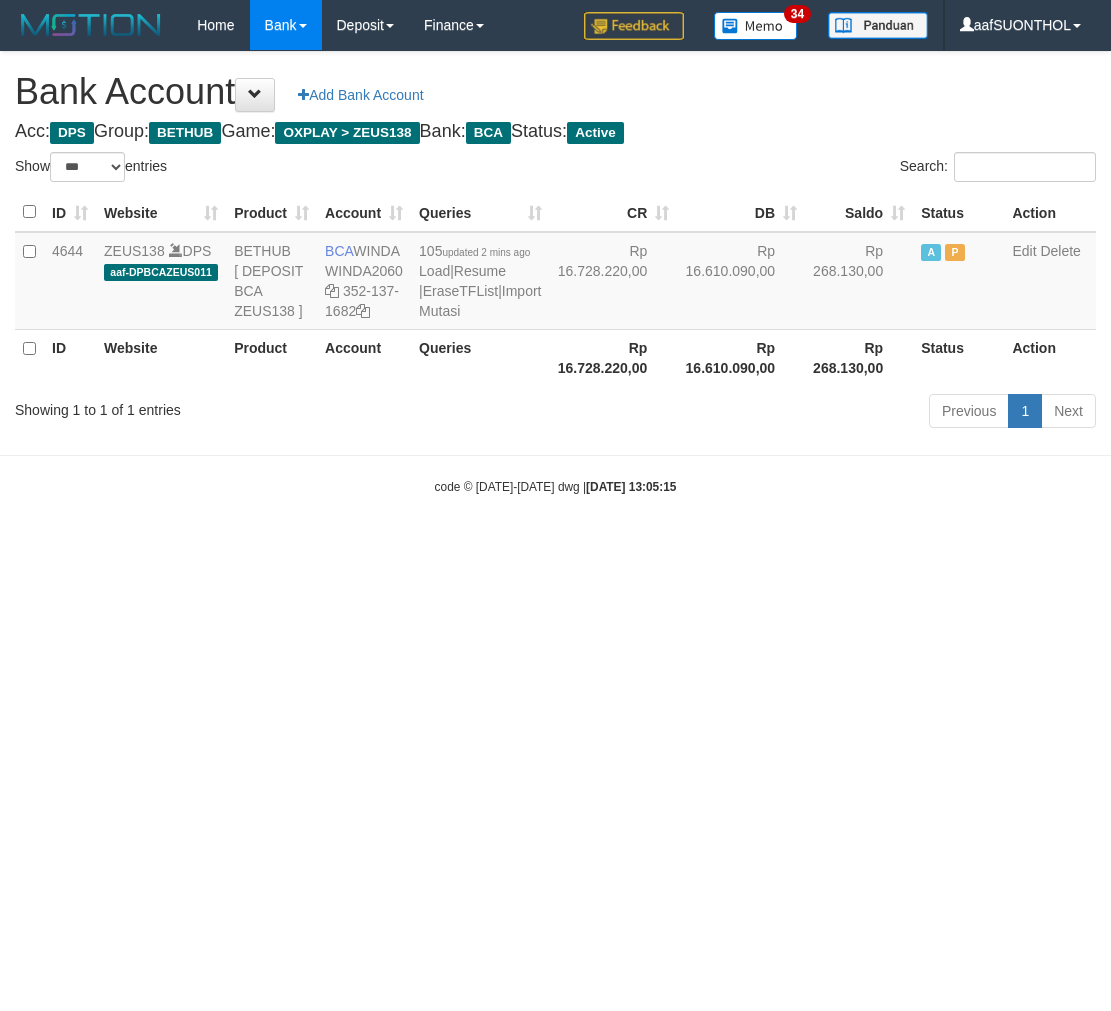 select on "***" 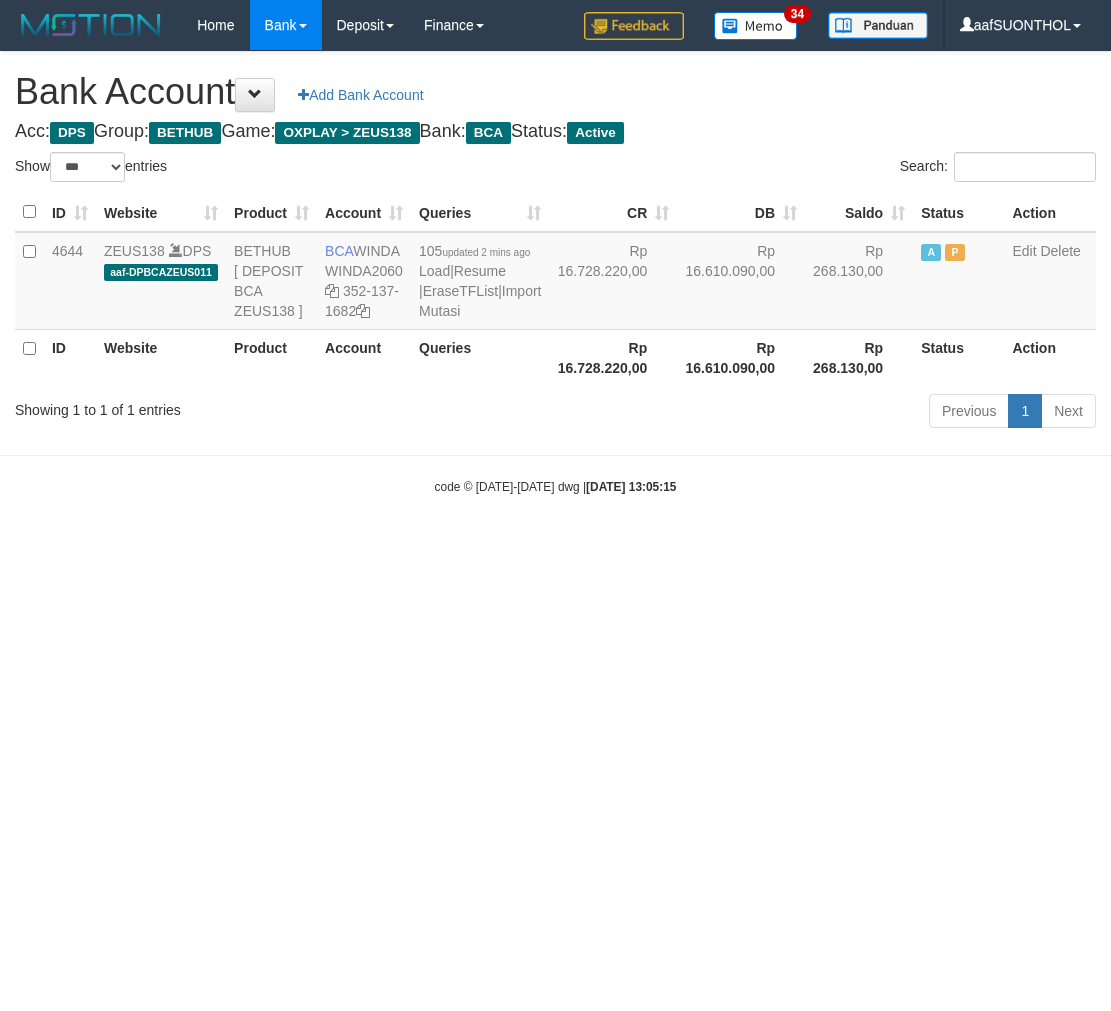scroll, scrollTop: 0, scrollLeft: 0, axis: both 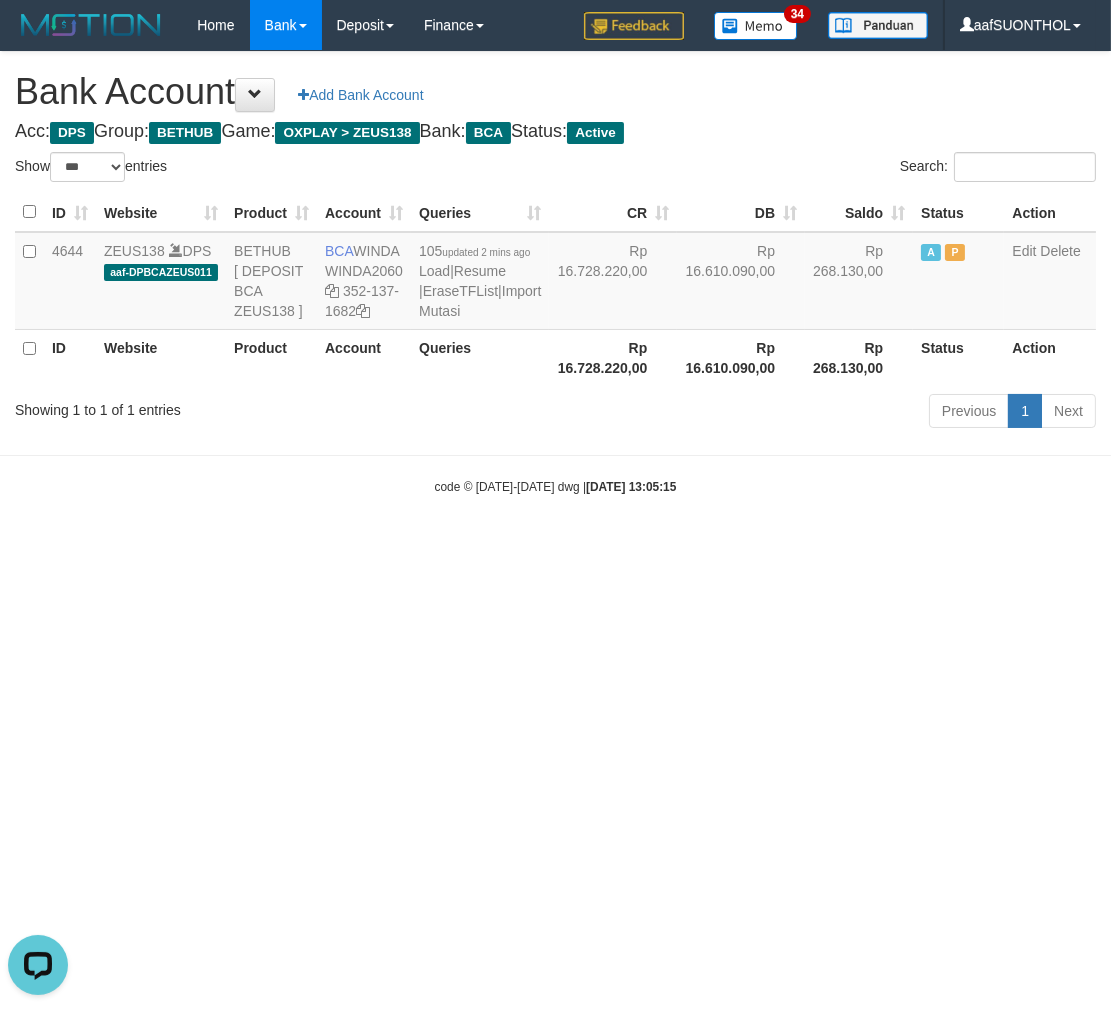 click on "Toggle navigation
Home
Bank
Account List
Load
By Website
Group
[OXPLAY]													ZEUS138
By Load Group (DPS)
Sync" at bounding box center (555, 273) 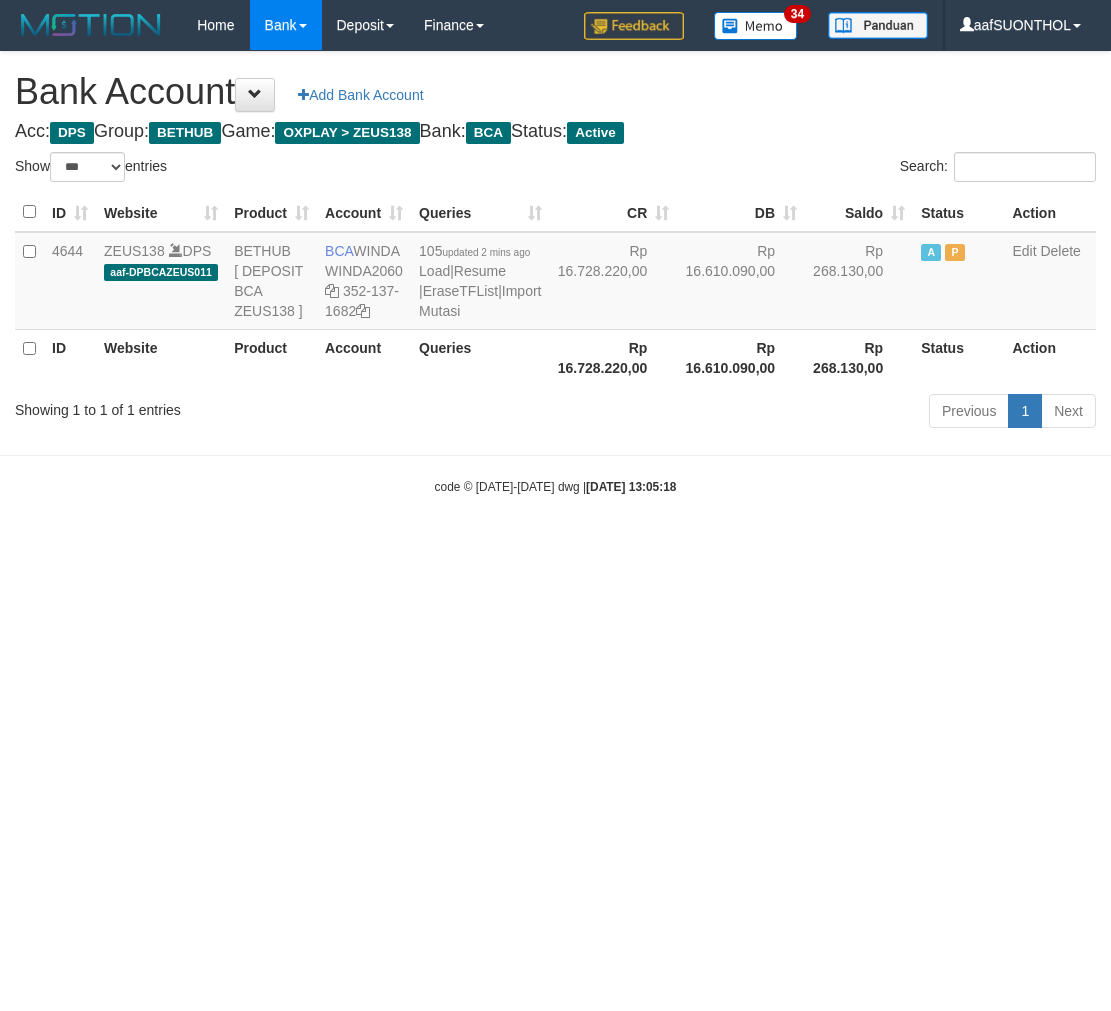 select on "***" 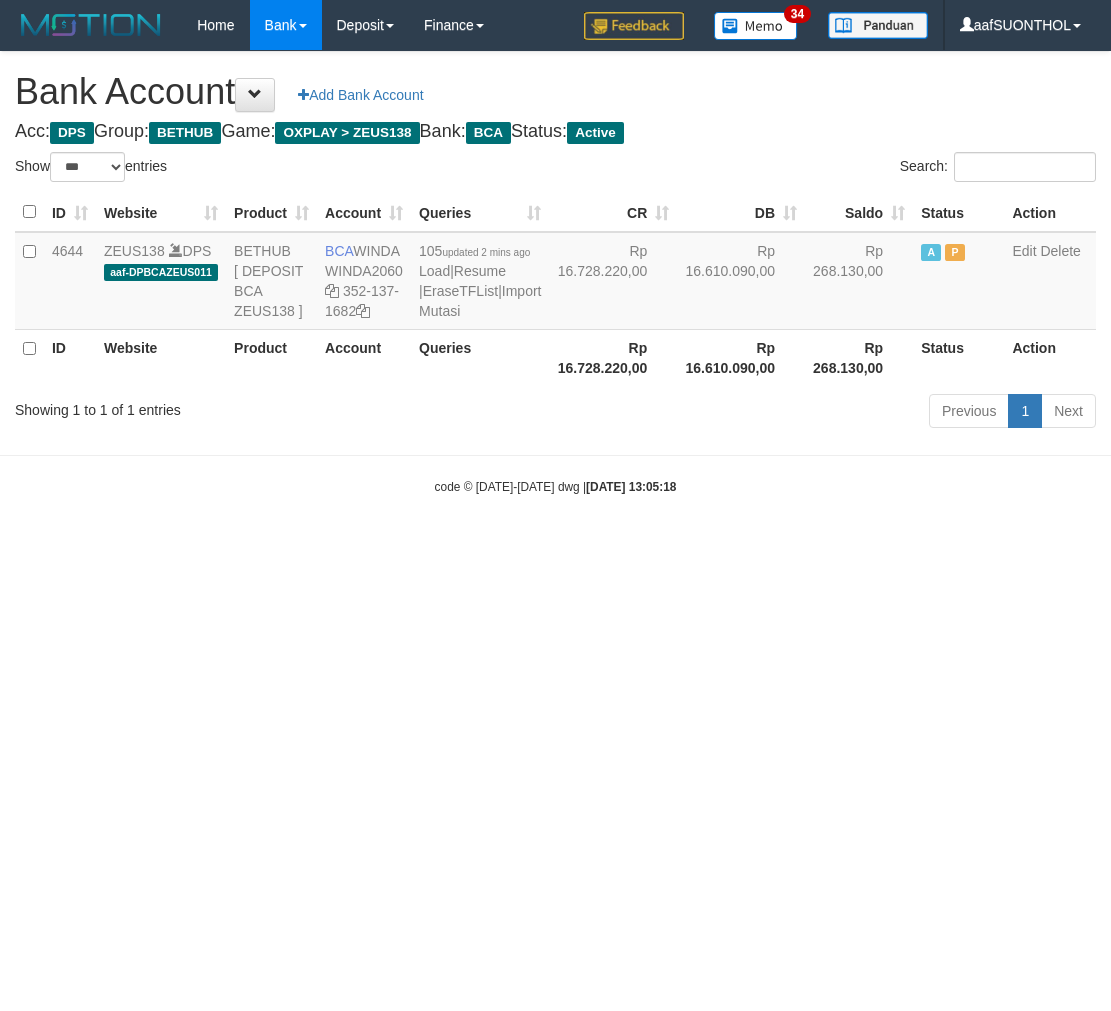 scroll, scrollTop: 0, scrollLeft: 0, axis: both 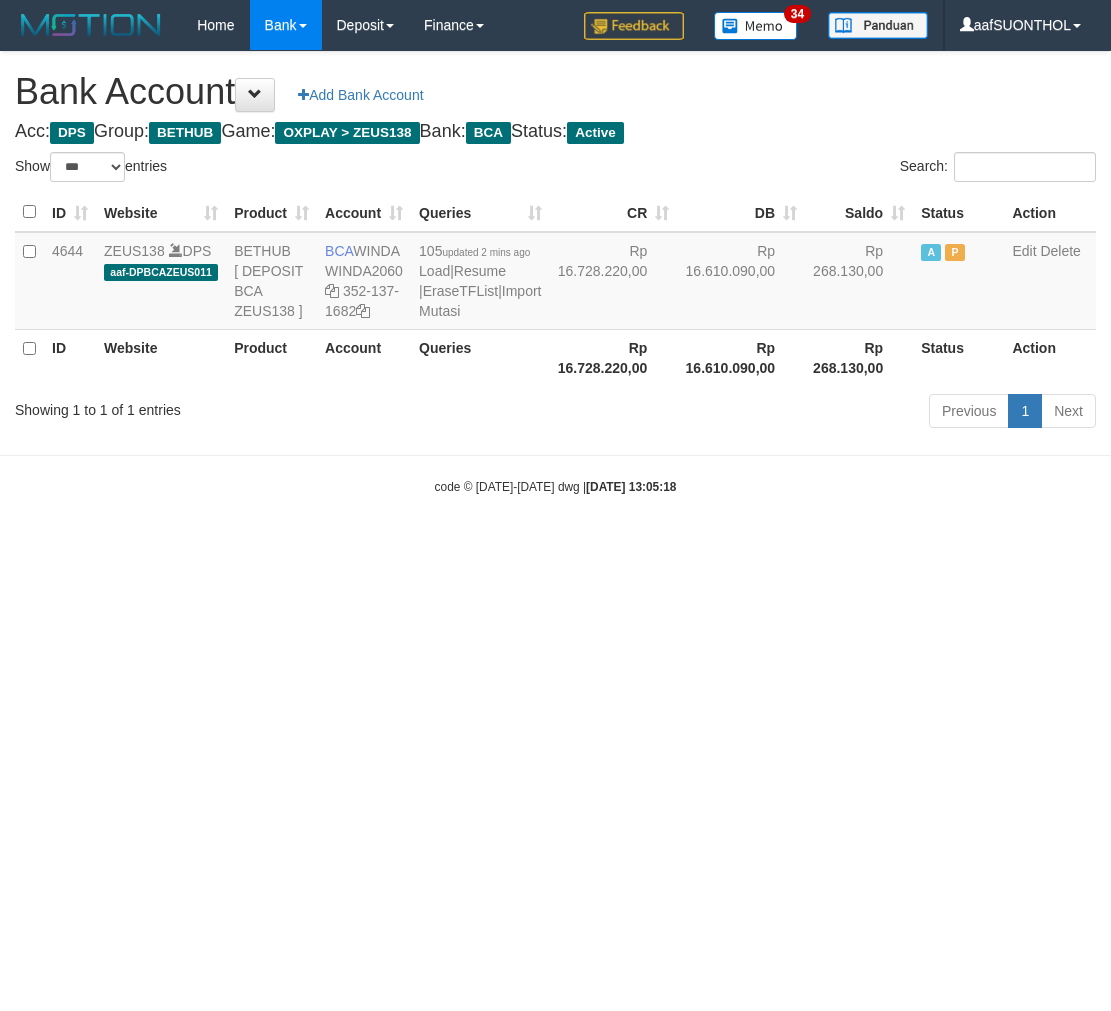 select on "***" 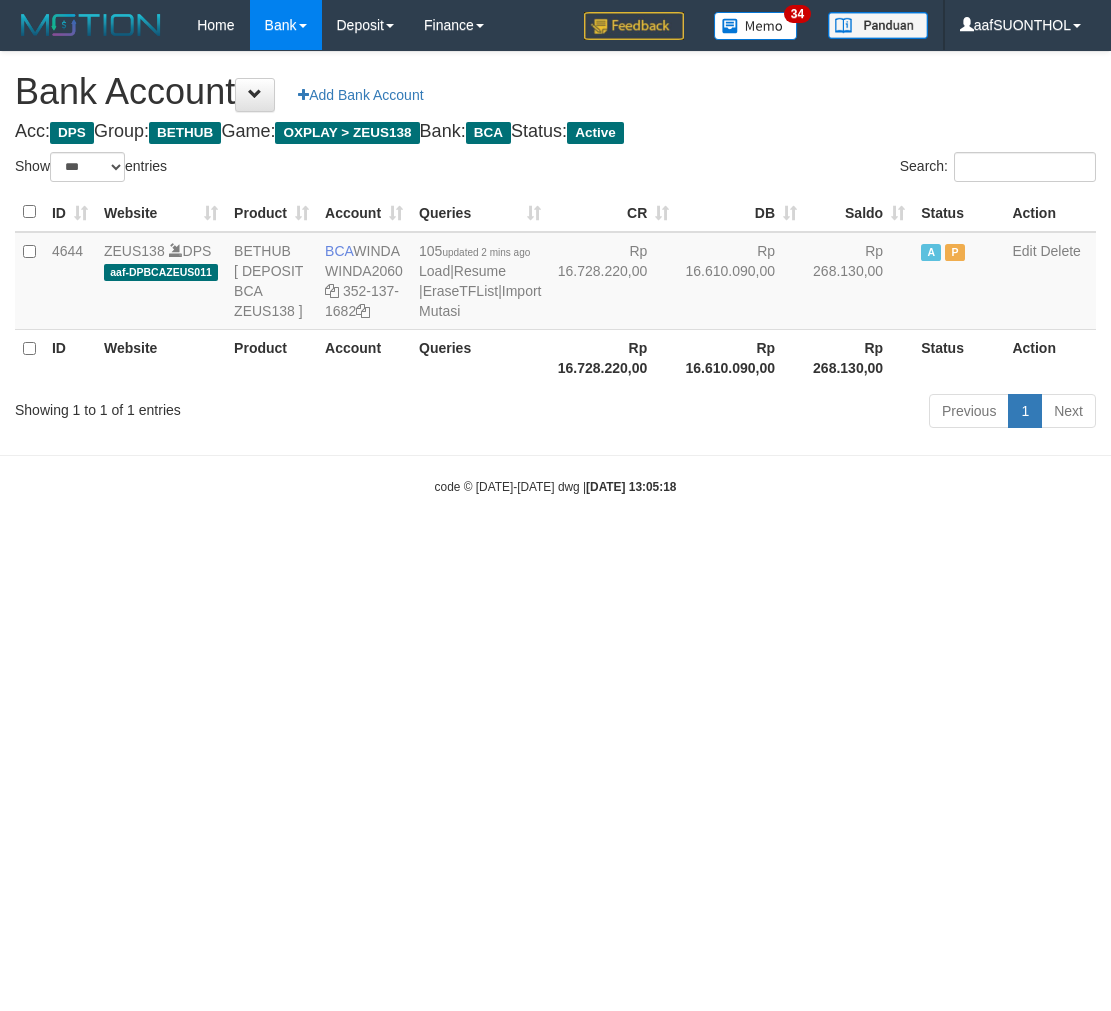 scroll, scrollTop: 0, scrollLeft: 0, axis: both 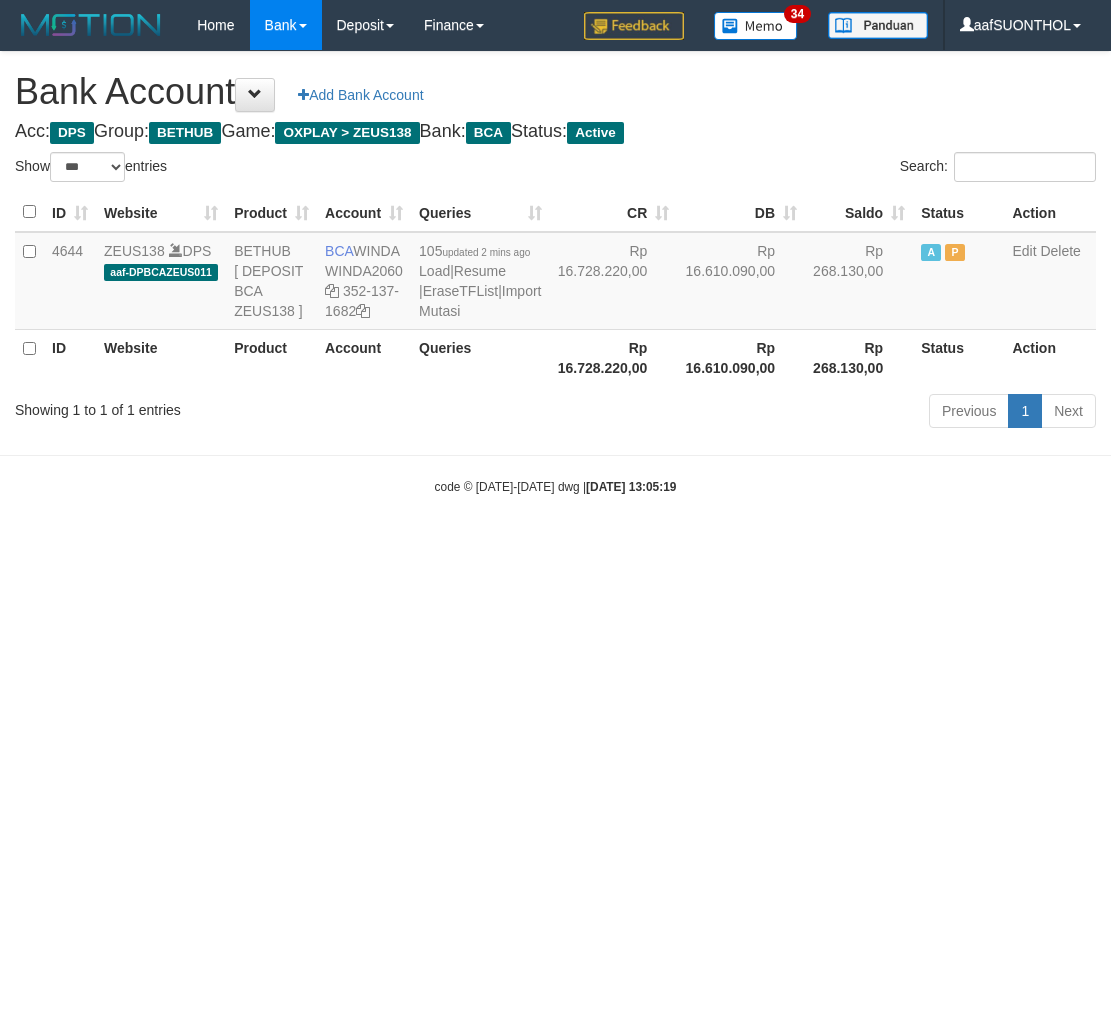 select on "***" 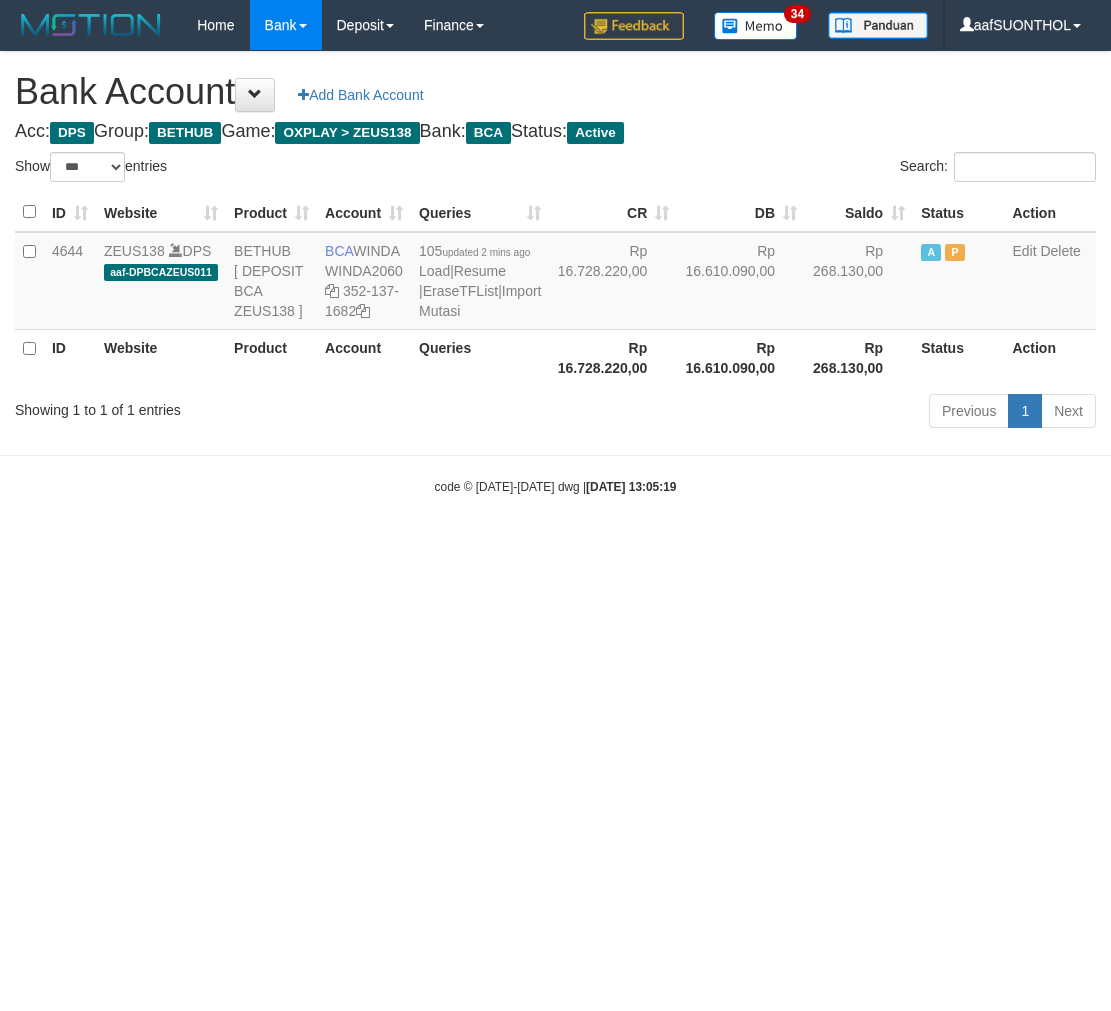 scroll, scrollTop: 0, scrollLeft: 0, axis: both 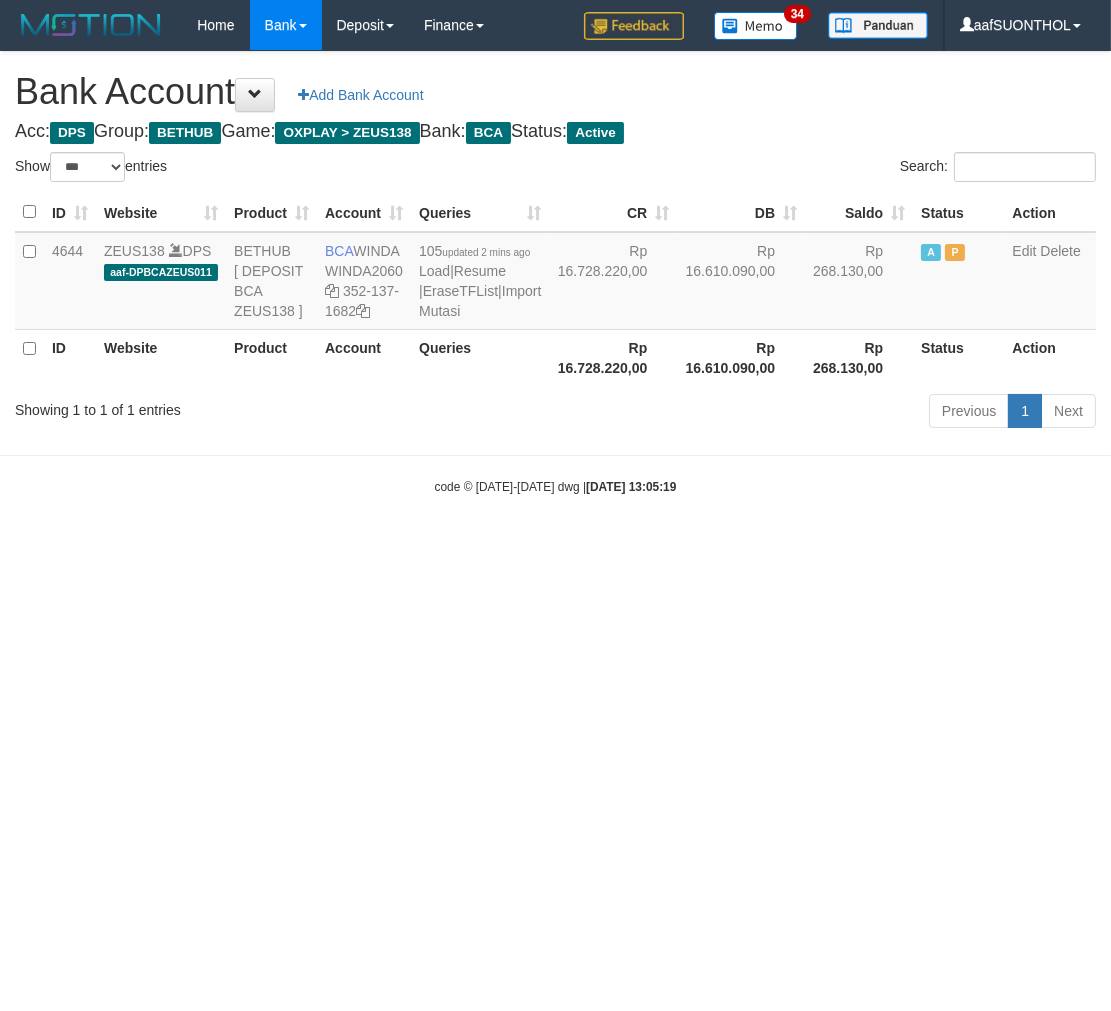 click on "Toggle navigation
Home
Bank
Account List
Load
By Website
Group
[OXPLAY]													ZEUS138
By Load Group (DPS)" at bounding box center (555, 273) 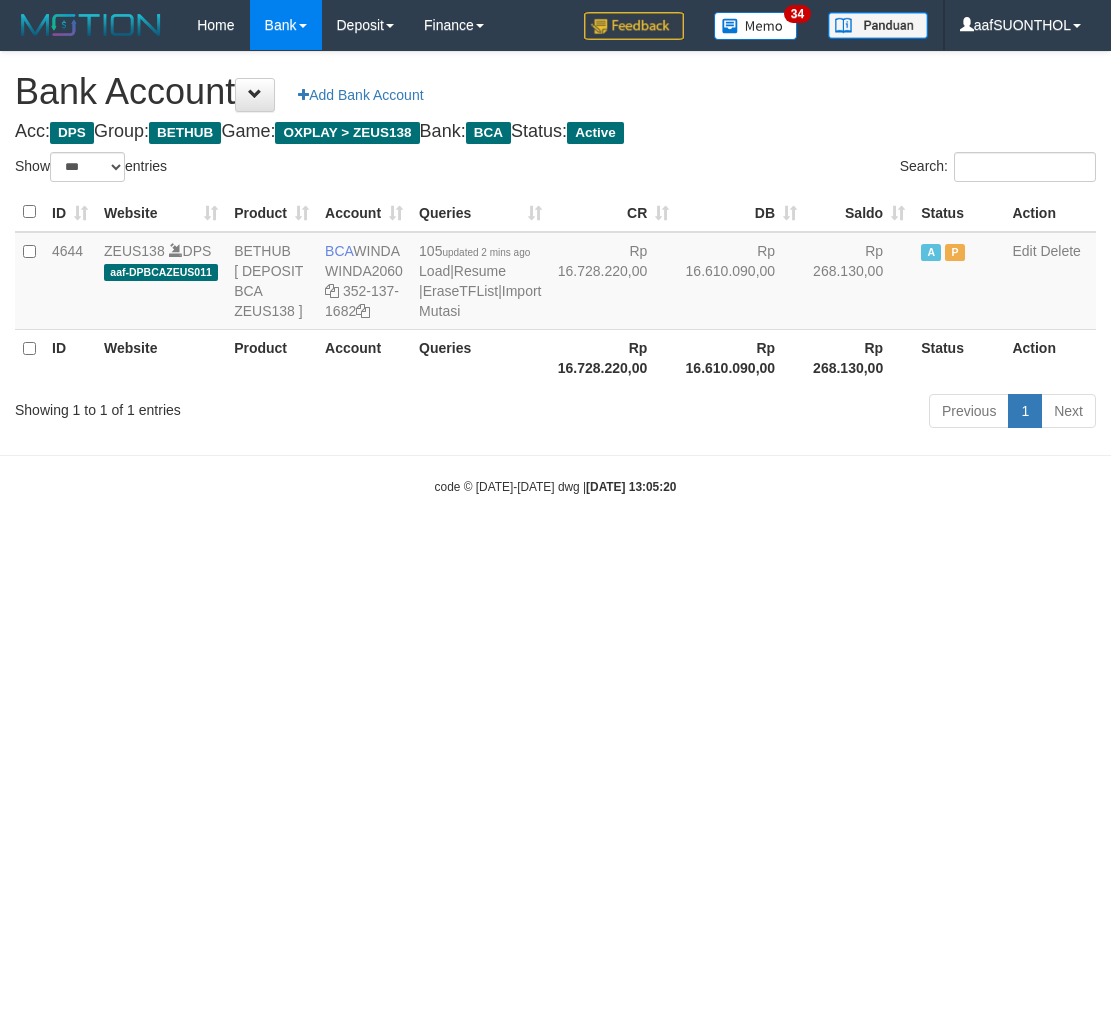 select on "***" 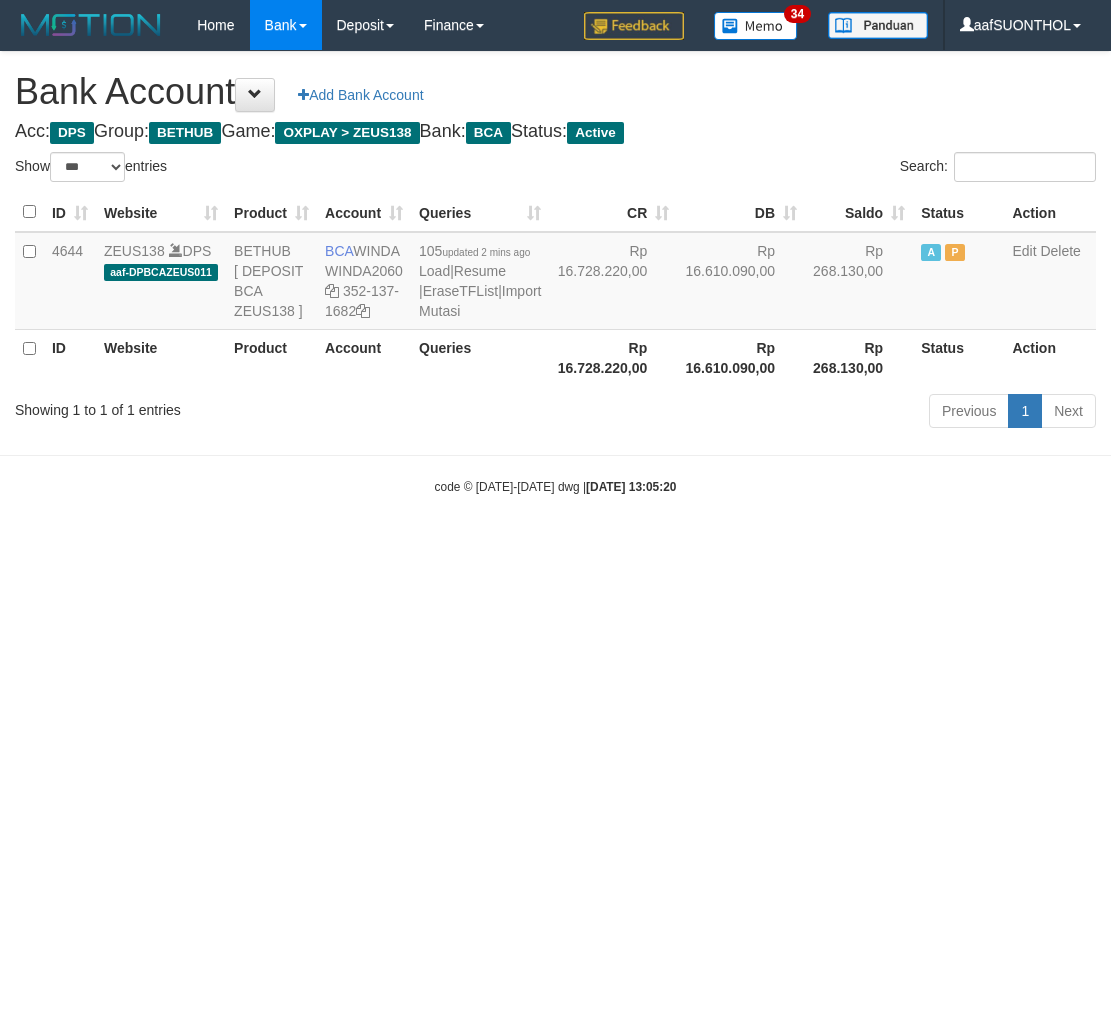 scroll, scrollTop: 0, scrollLeft: 0, axis: both 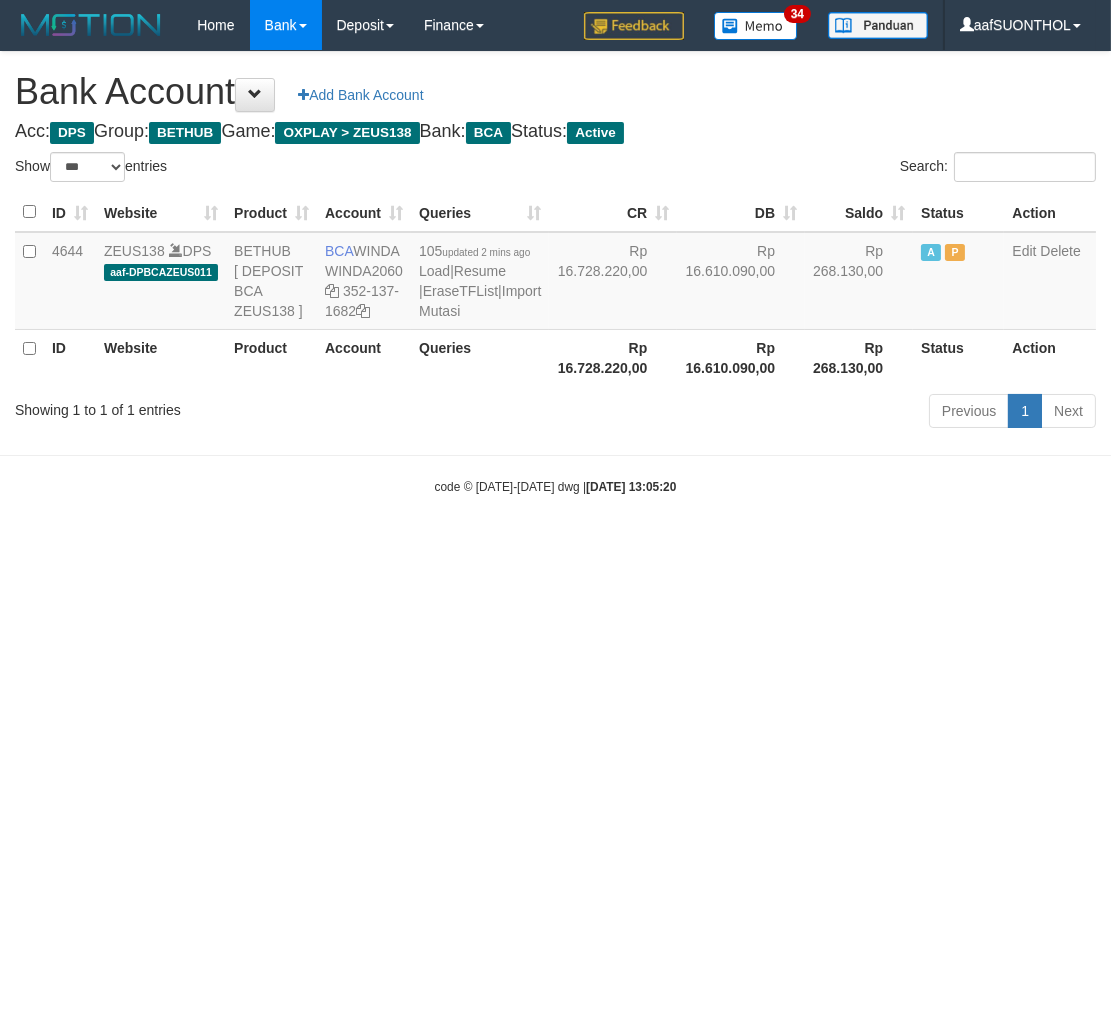 click on "Toggle navigation
Home
Bank
Account List
Load
By Website
Group
[OXPLAY]													ZEUS138
By Load Group (DPS)" at bounding box center [555, 273] 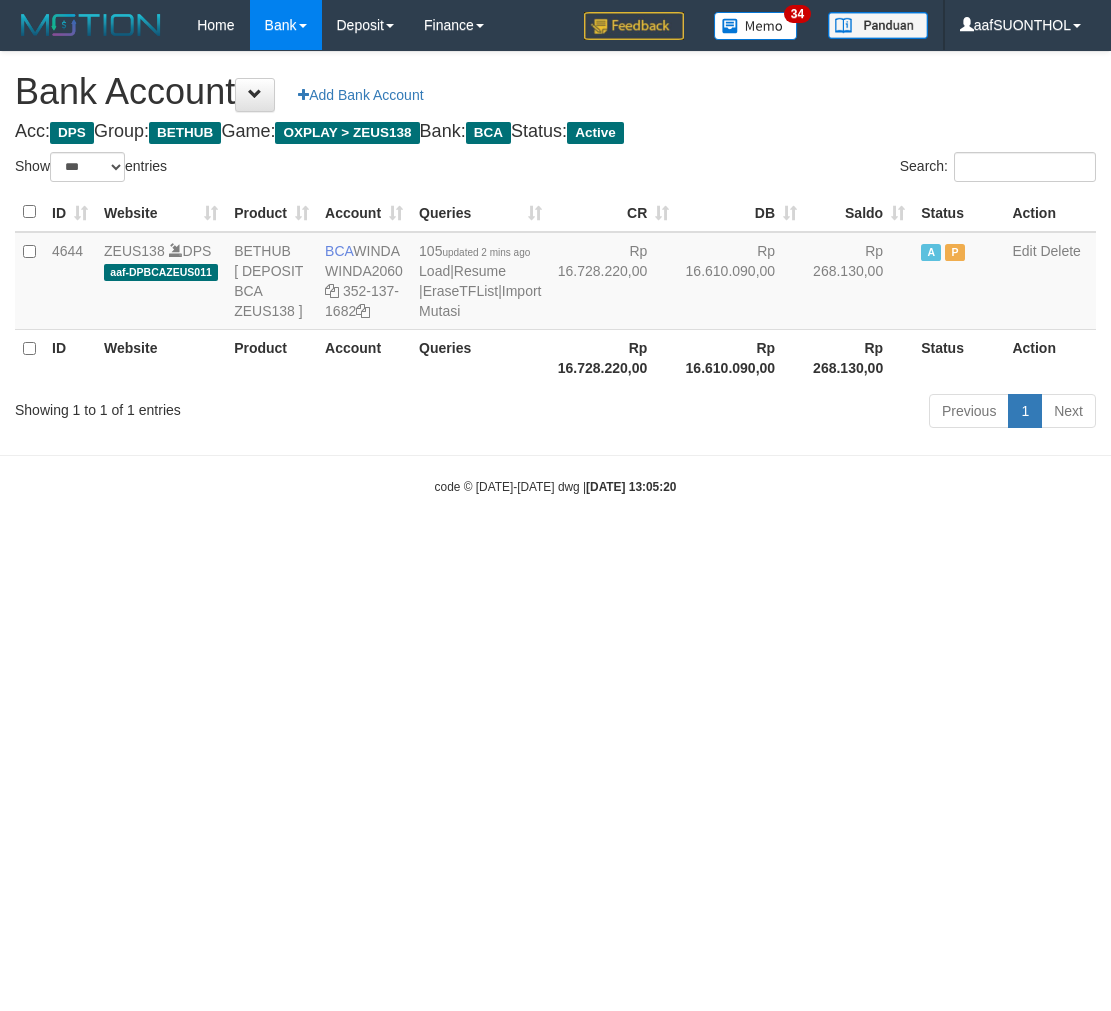 select on "***" 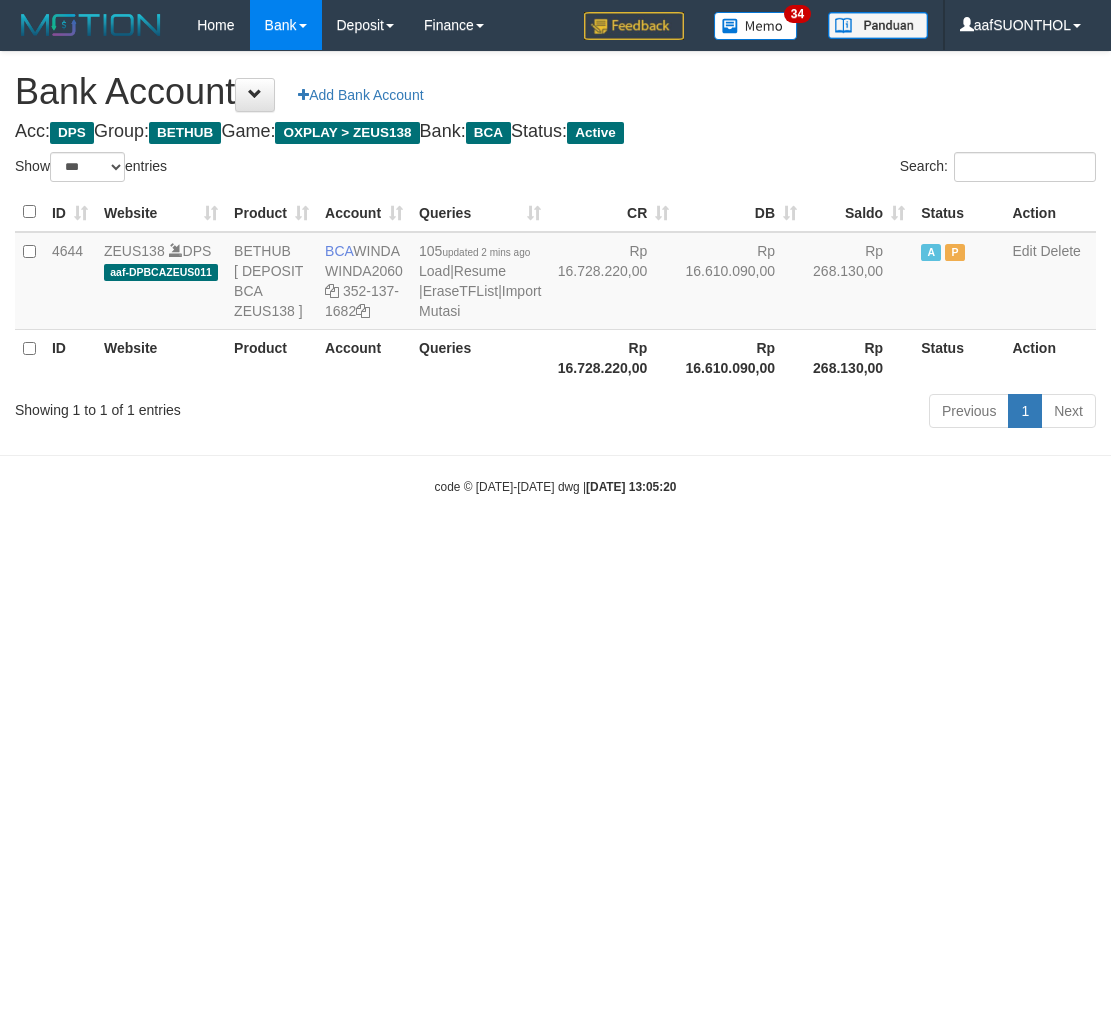 scroll, scrollTop: 0, scrollLeft: 0, axis: both 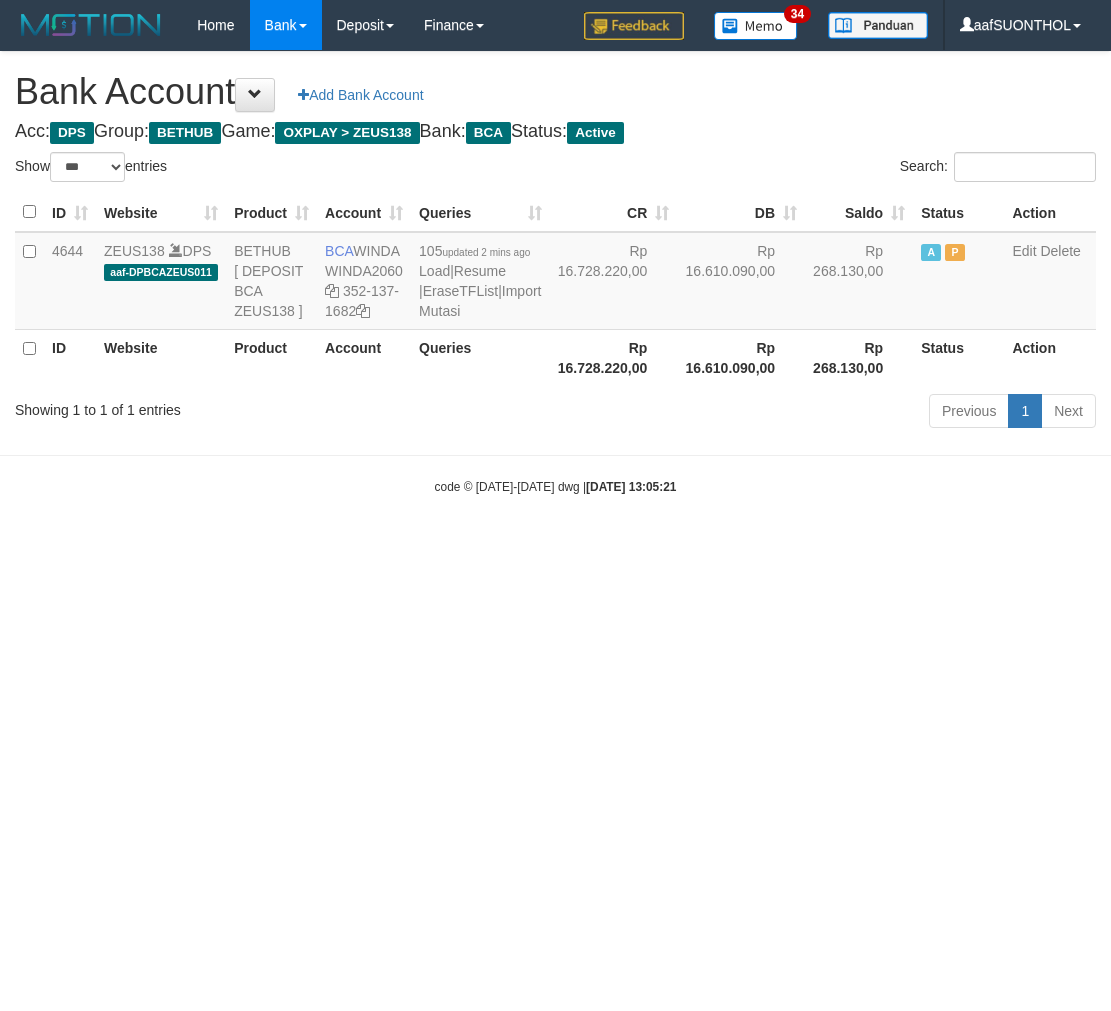 select on "***" 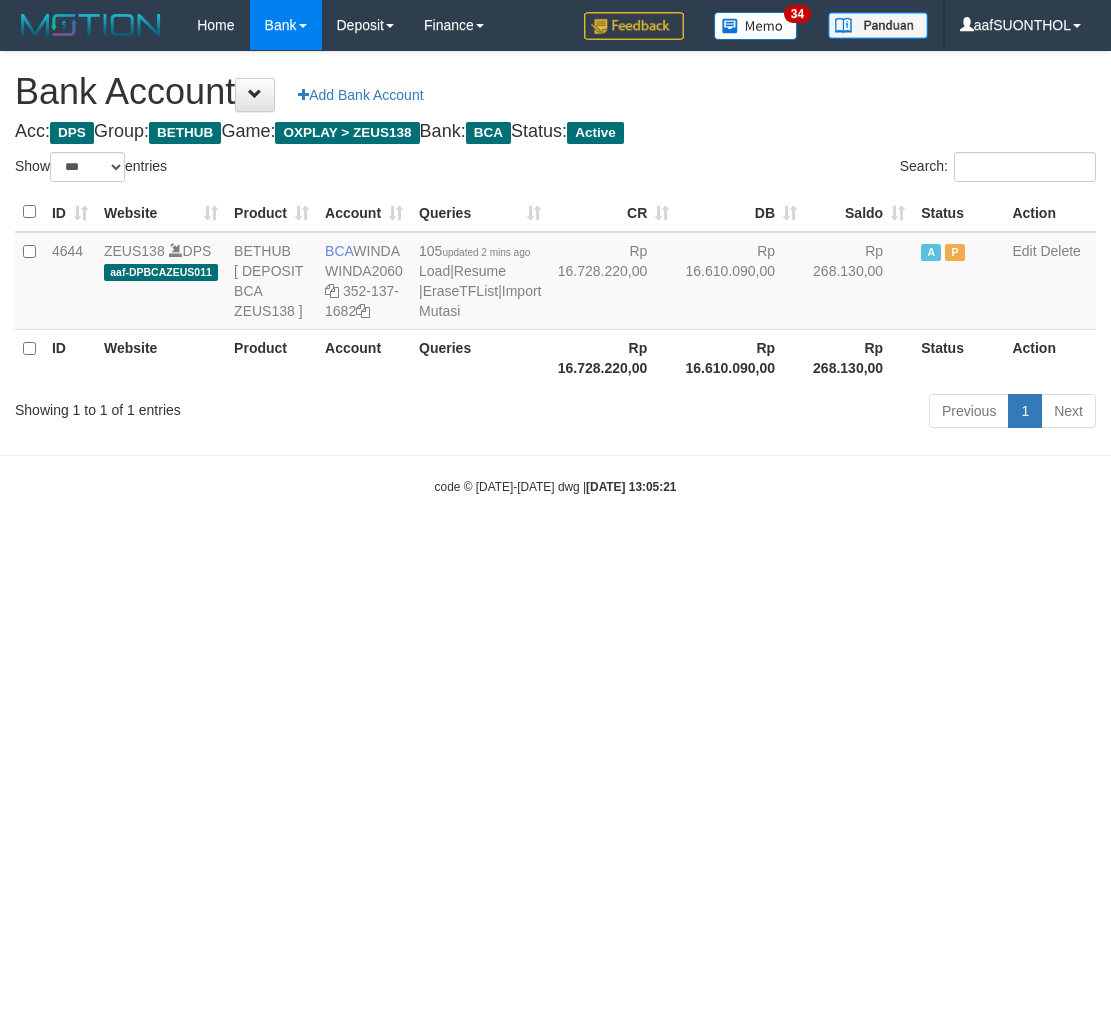 scroll, scrollTop: 0, scrollLeft: 0, axis: both 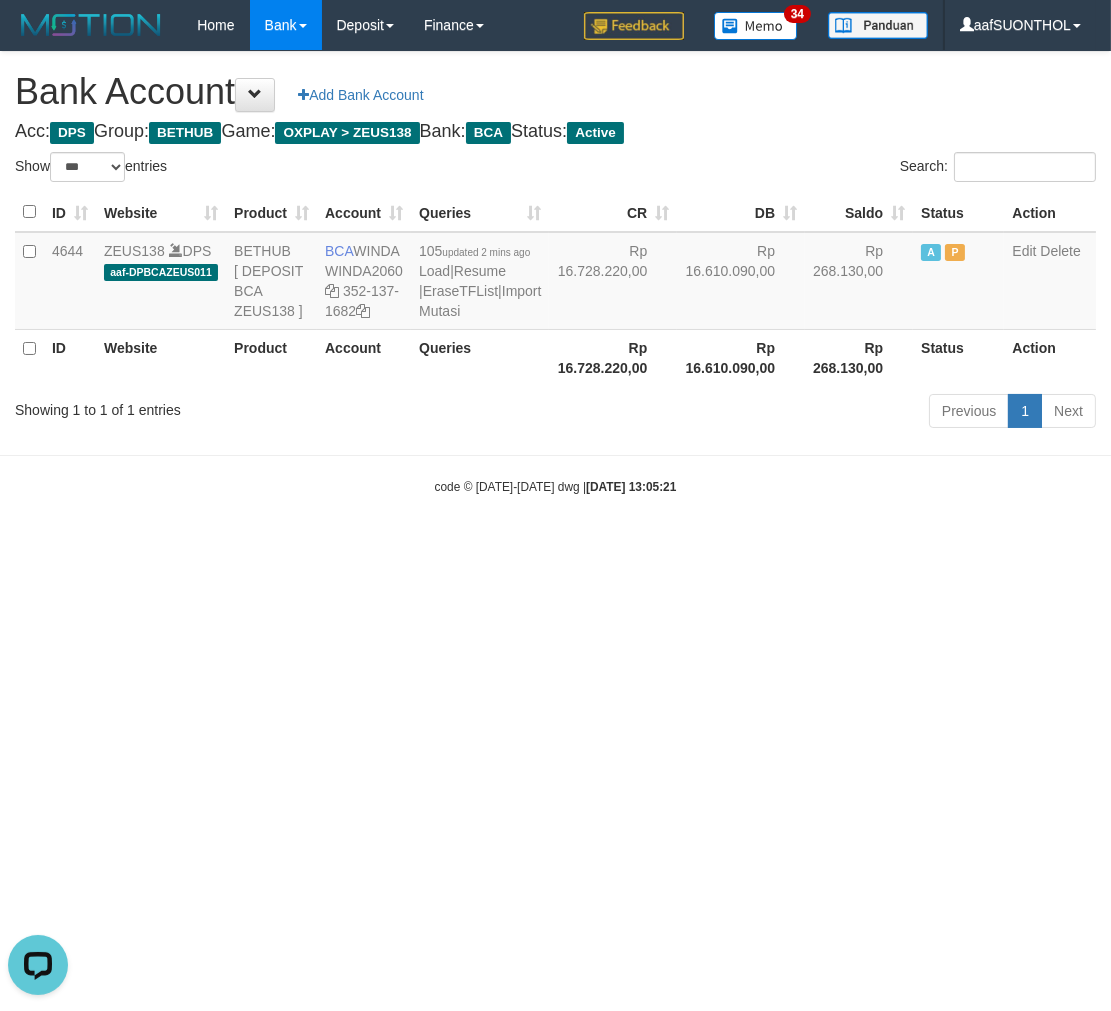 drag, startPoint x: 820, startPoint y: 528, endPoint x: 774, endPoint y: 625, distance: 107.35455 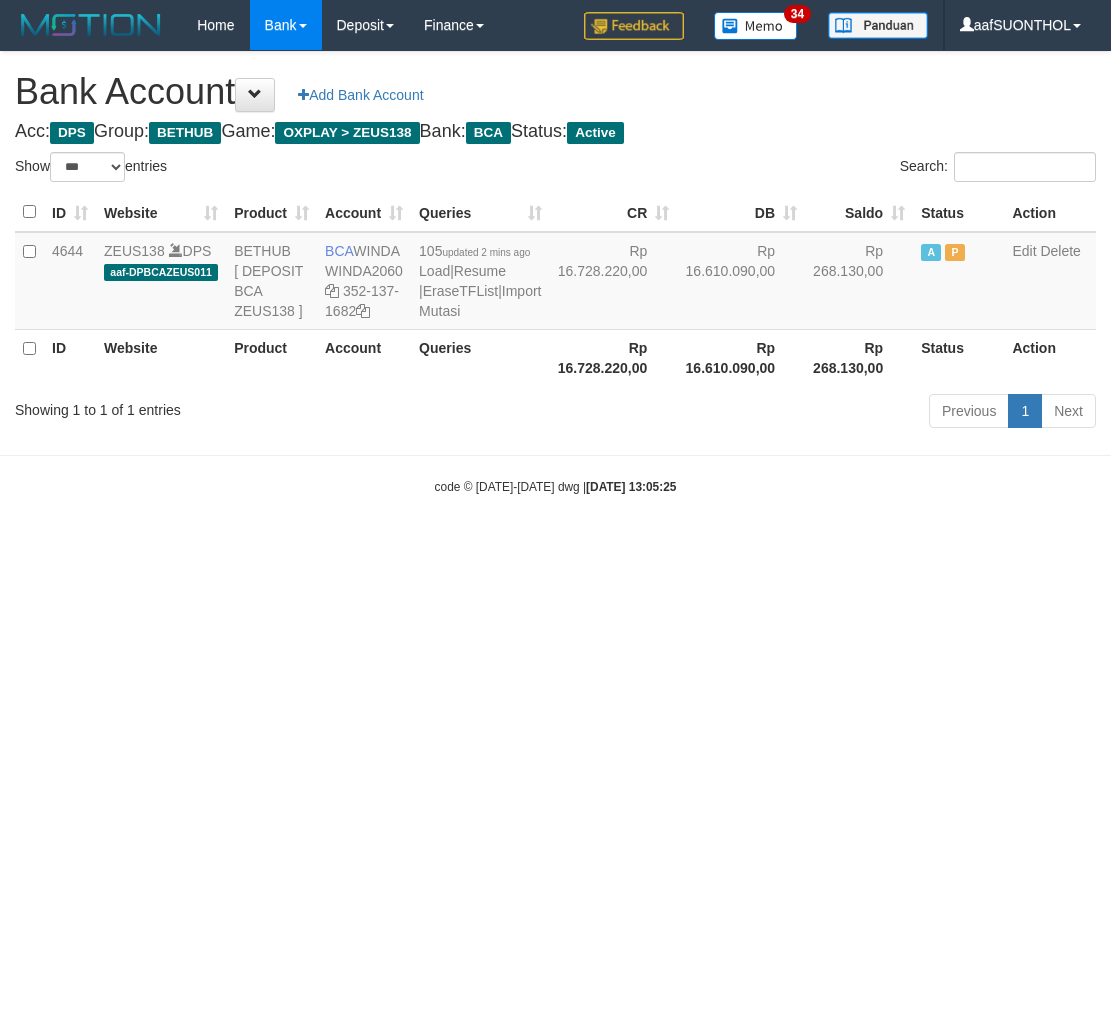 select on "***" 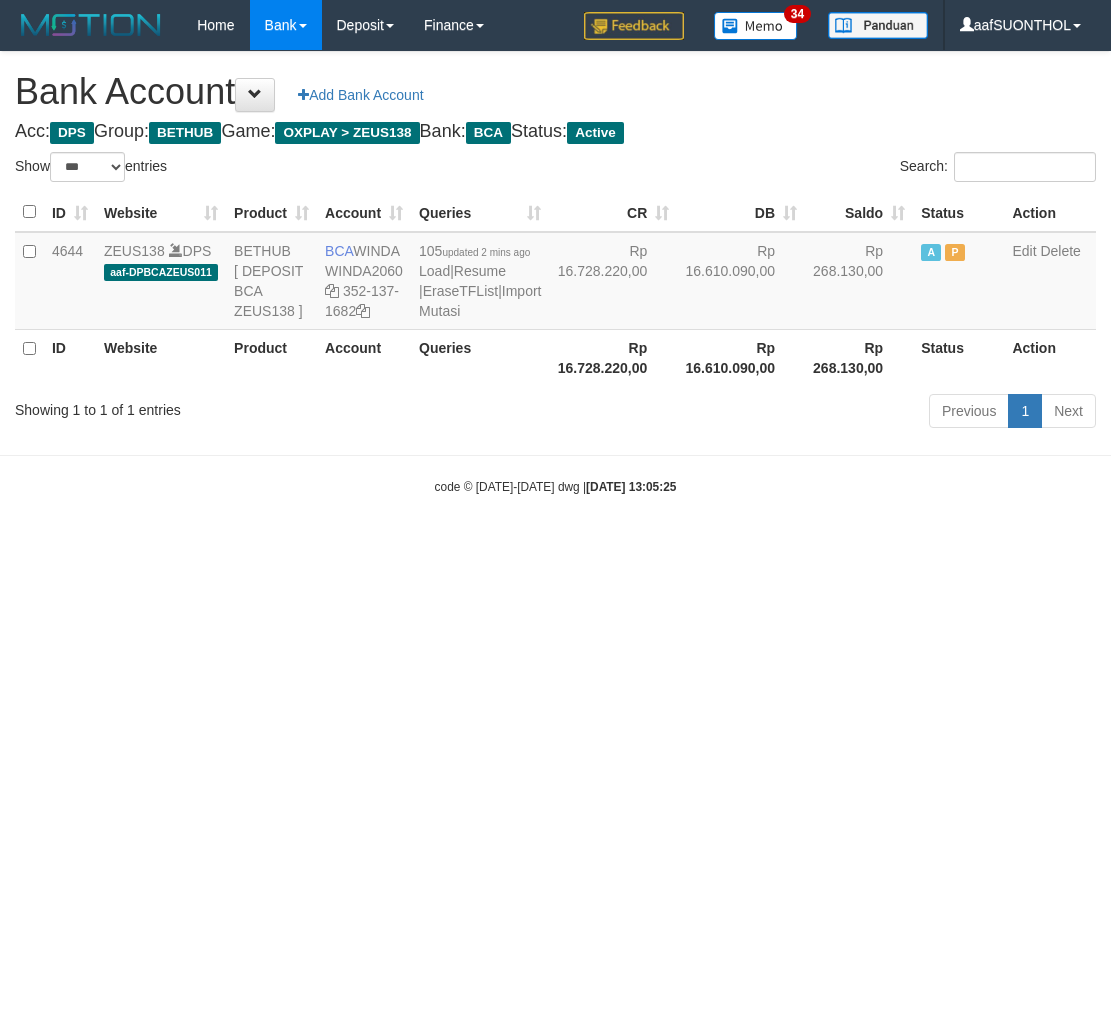 scroll, scrollTop: 0, scrollLeft: 0, axis: both 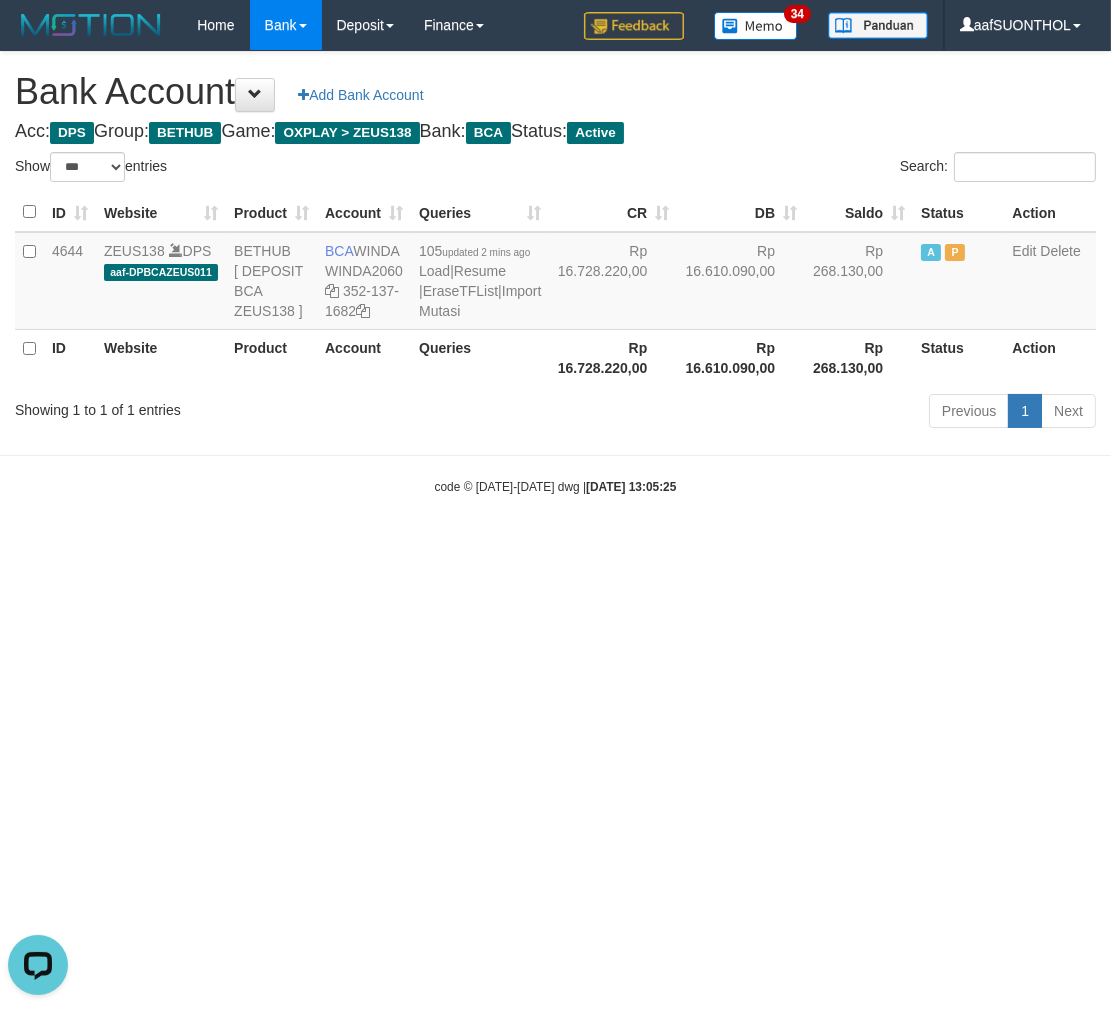 click on "Toggle navigation
Home
Bank
Account List
Load
By Website
Group
[OXPLAY]													ZEUS138
By Load Group (DPS)
Sync" at bounding box center [555, 273] 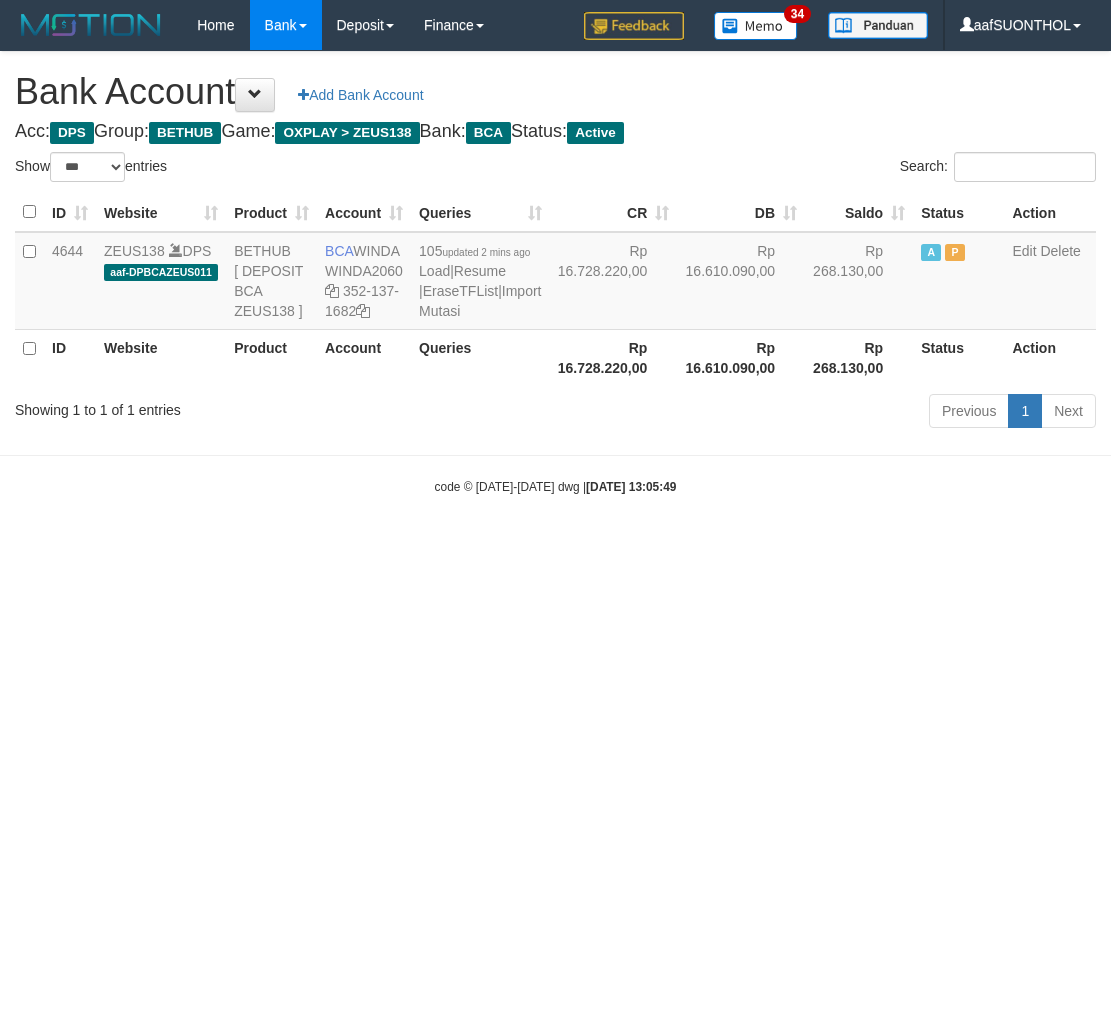select on "***" 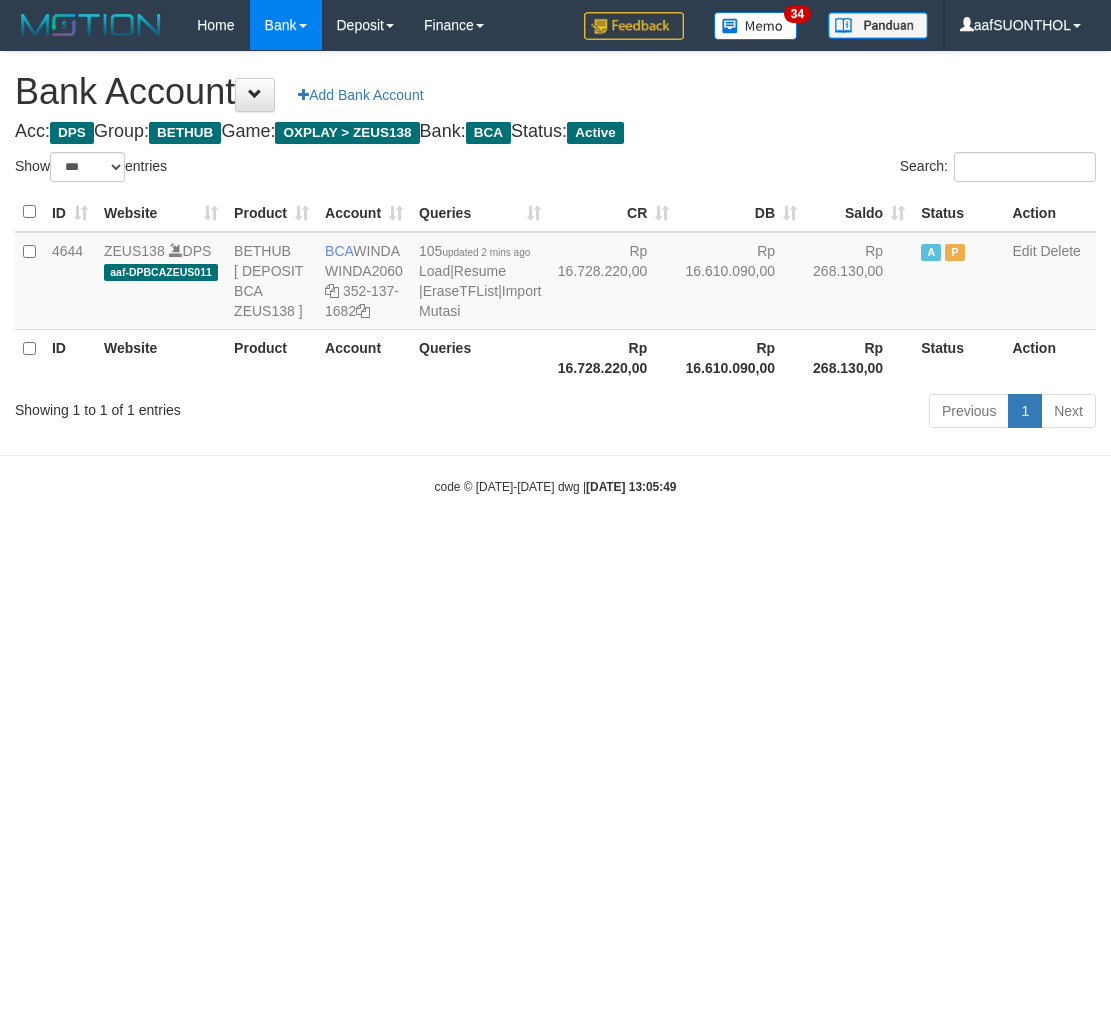 scroll, scrollTop: 0, scrollLeft: 0, axis: both 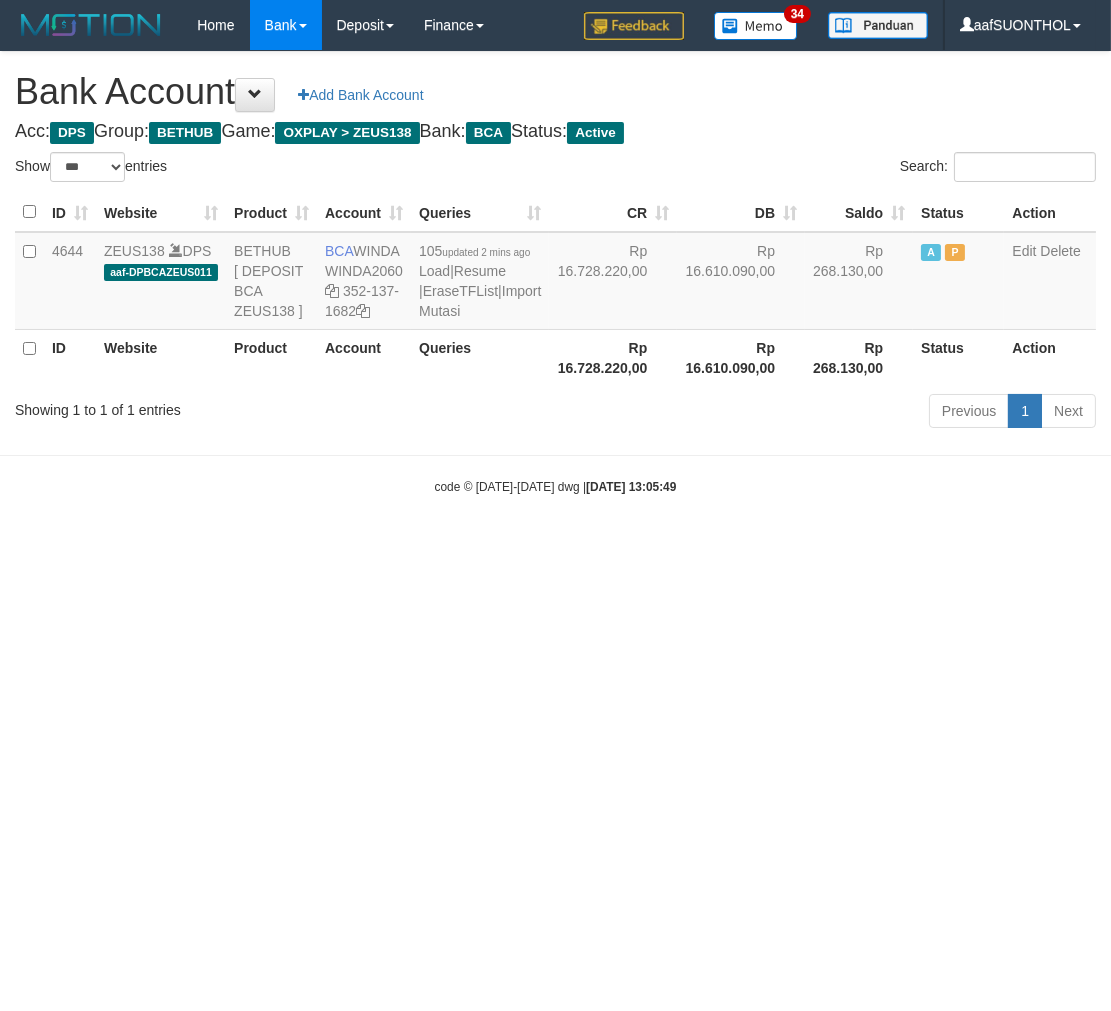 drag, startPoint x: 751, startPoint y: 578, endPoint x: 740, endPoint y: 583, distance: 12.083046 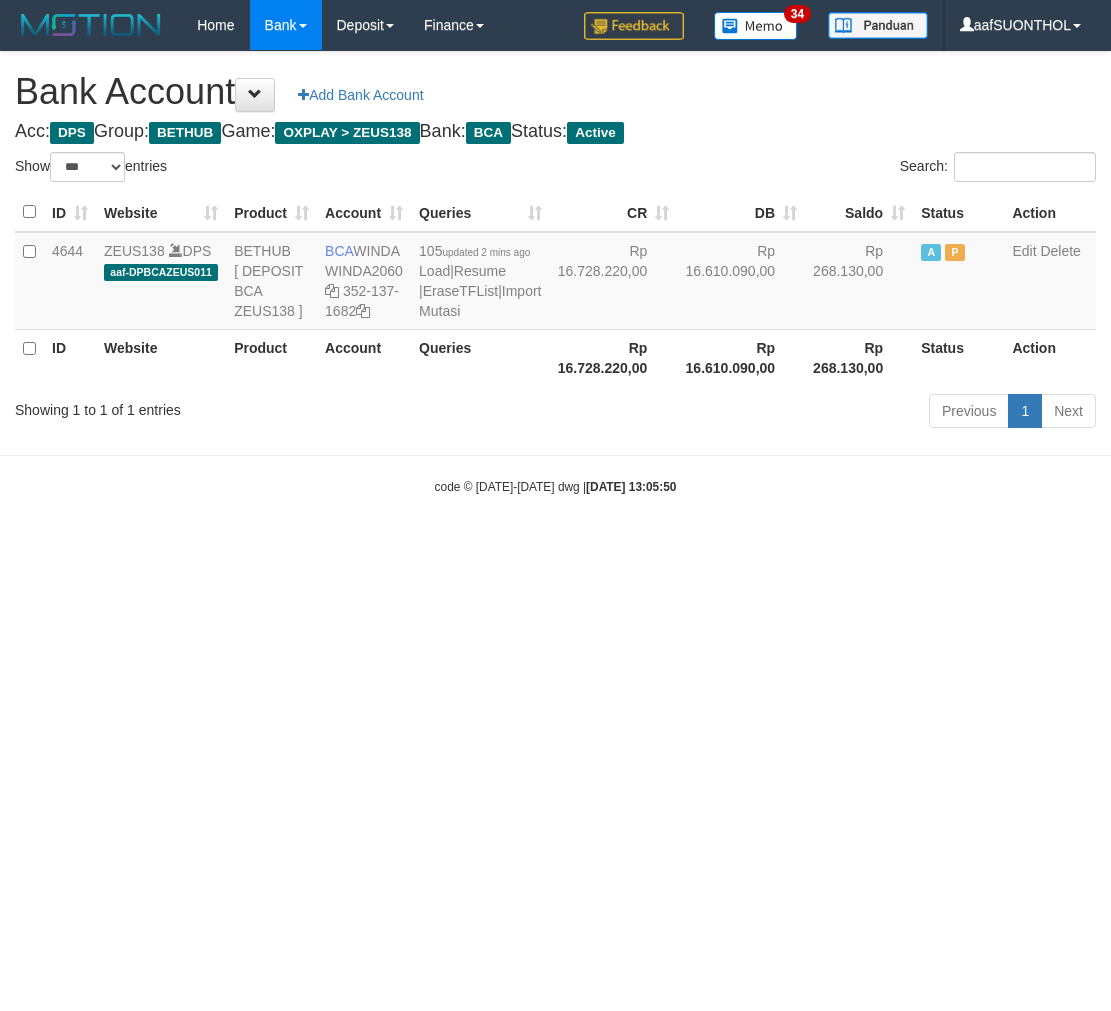 select on "***" 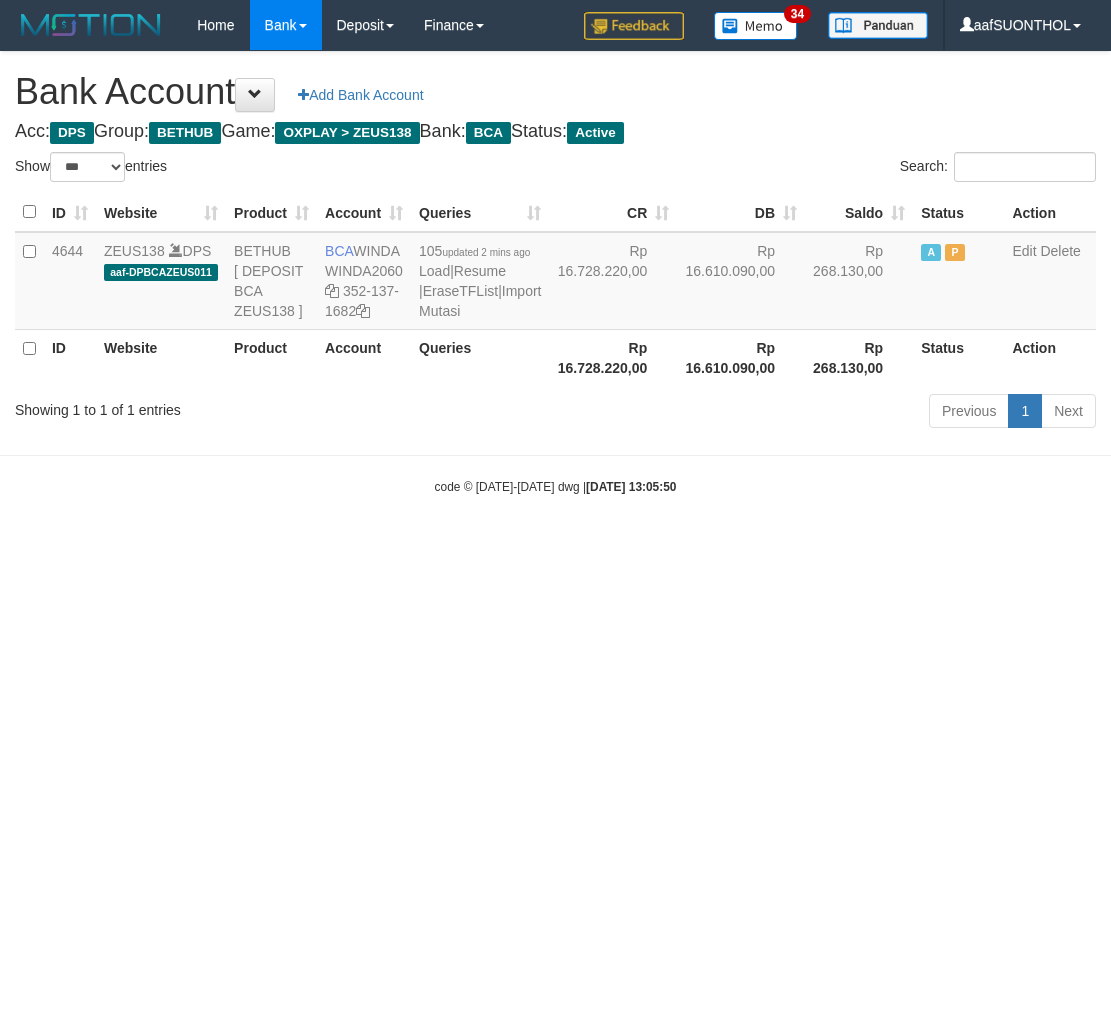 scroll, scrollTop: 0, scrollLeft: 0, axis: both 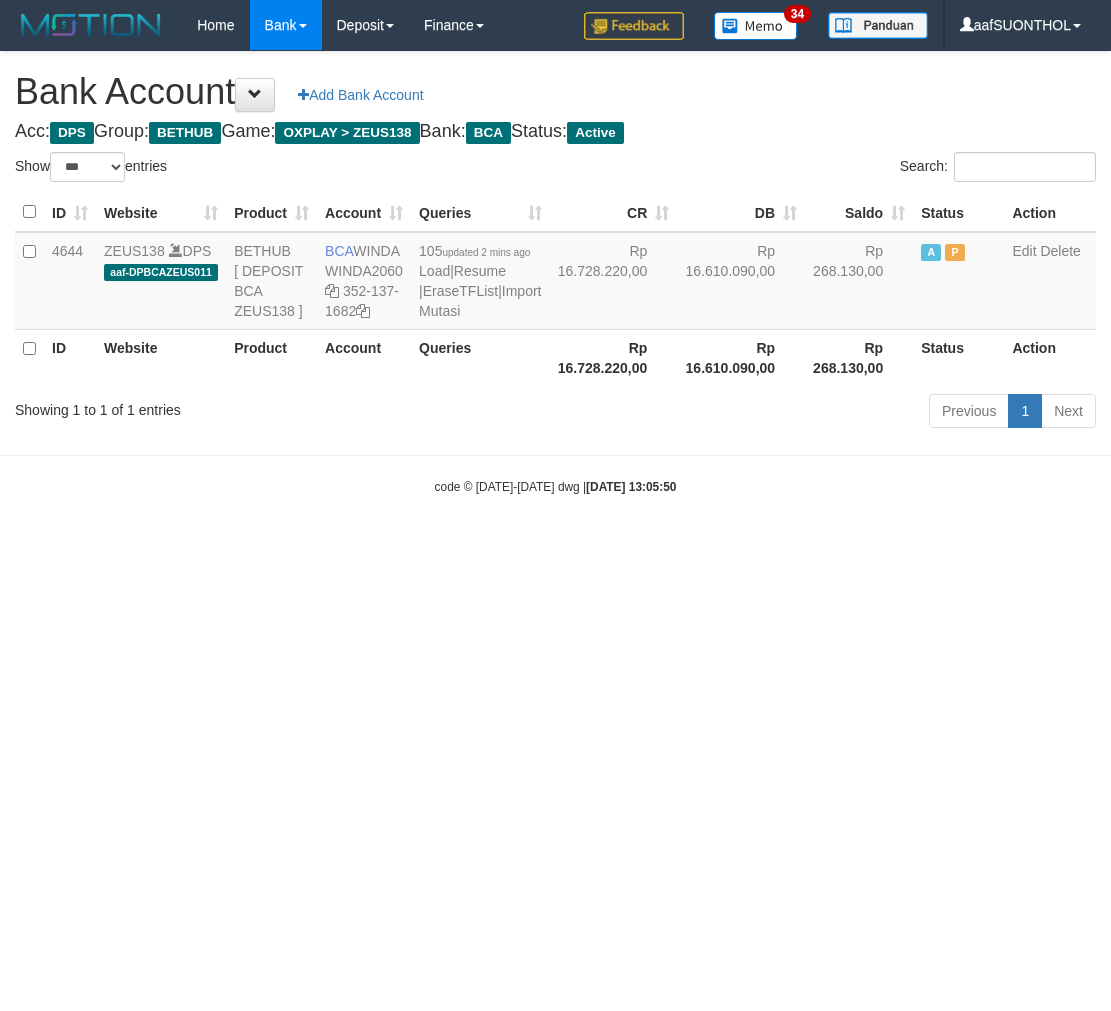 select on "***" 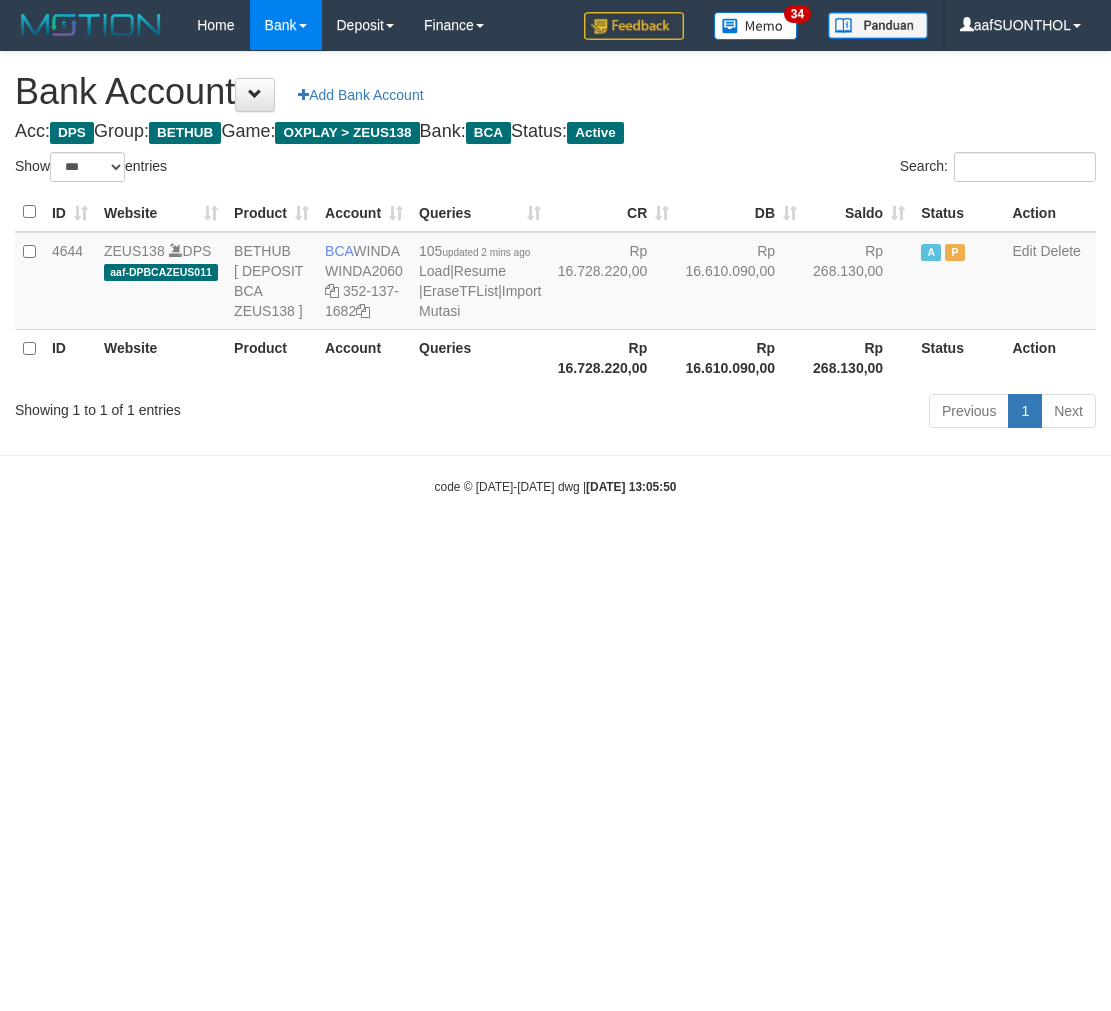 scroll, scrollTop: 0, scrollLeft: 0, axis: both 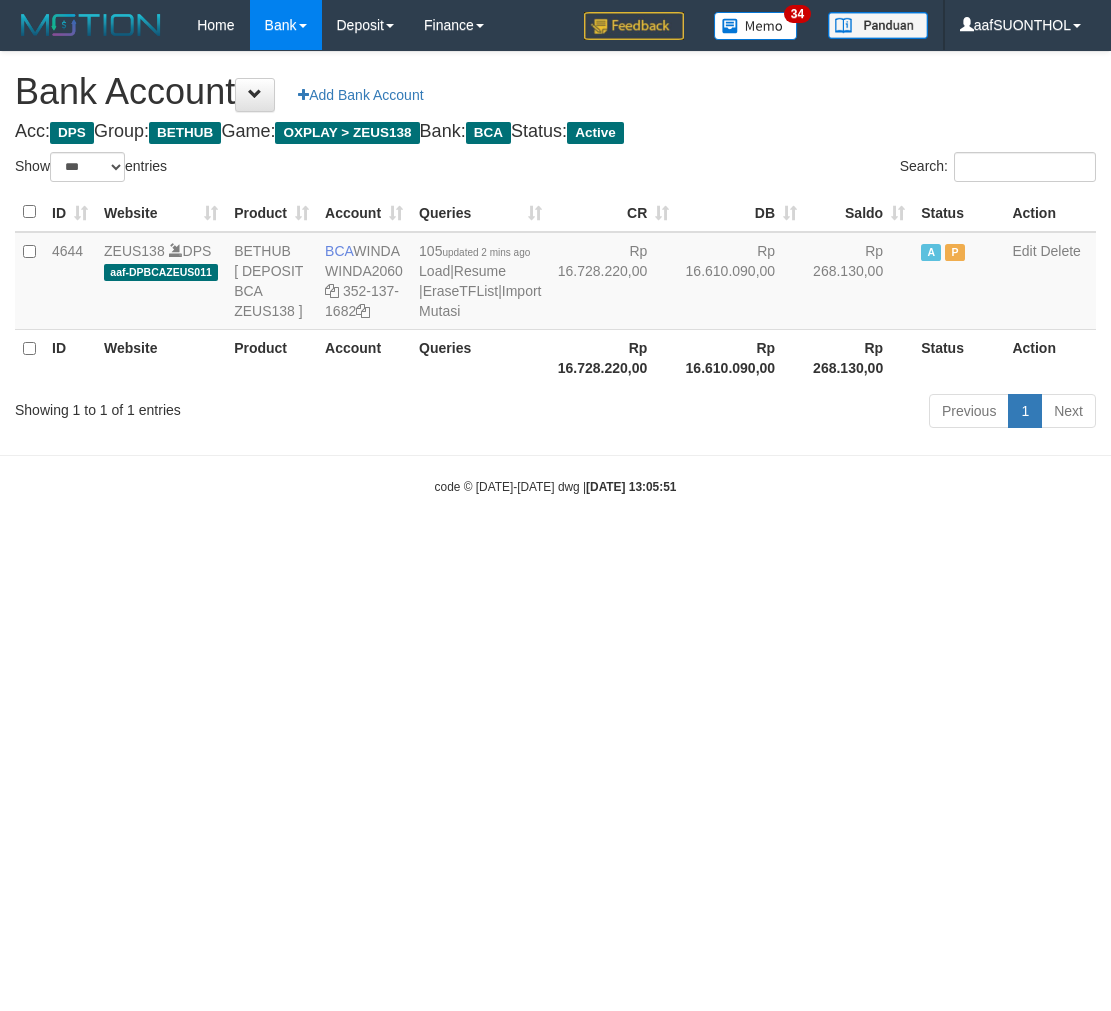 select on "***" 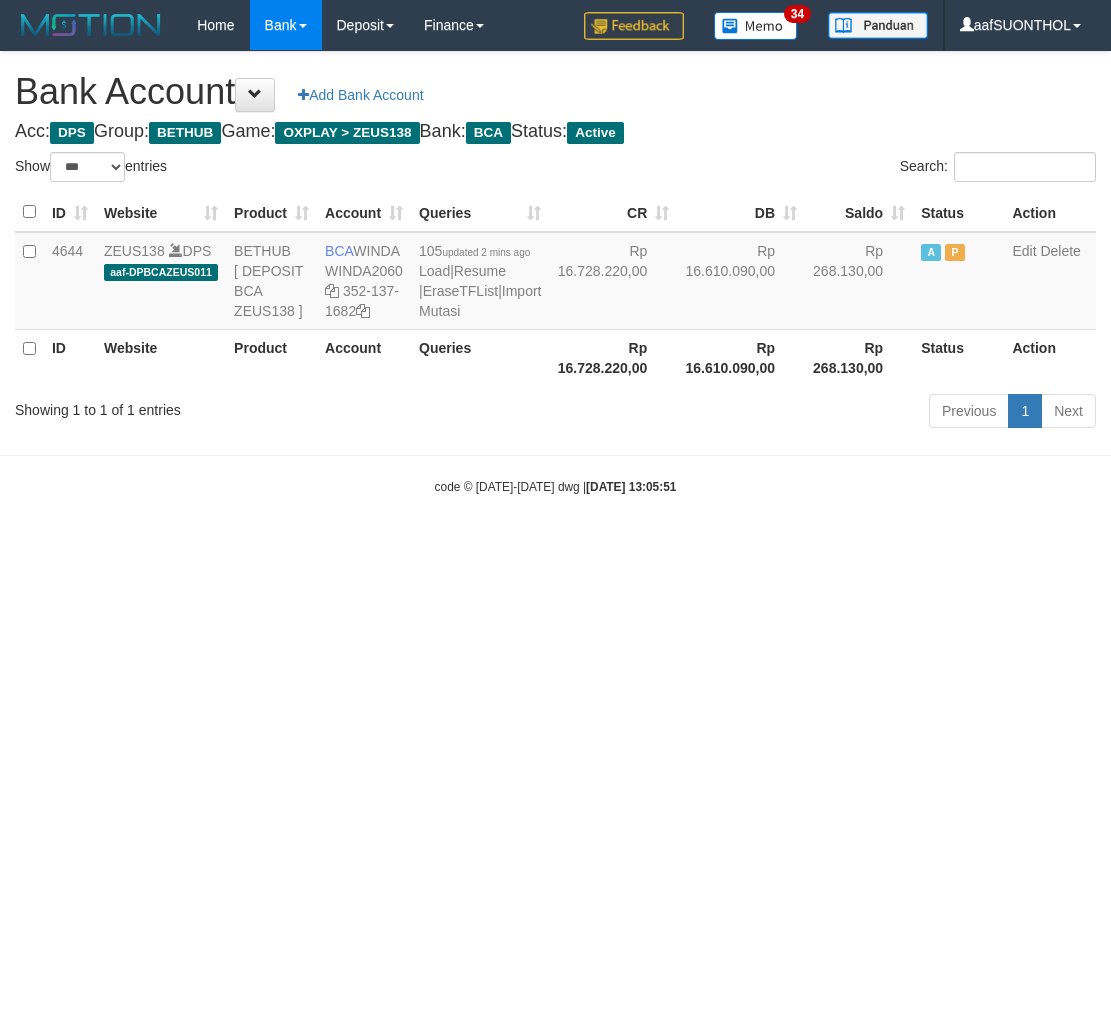 scroll, scrollTop: 0, scrollLeft: 0, axis: both 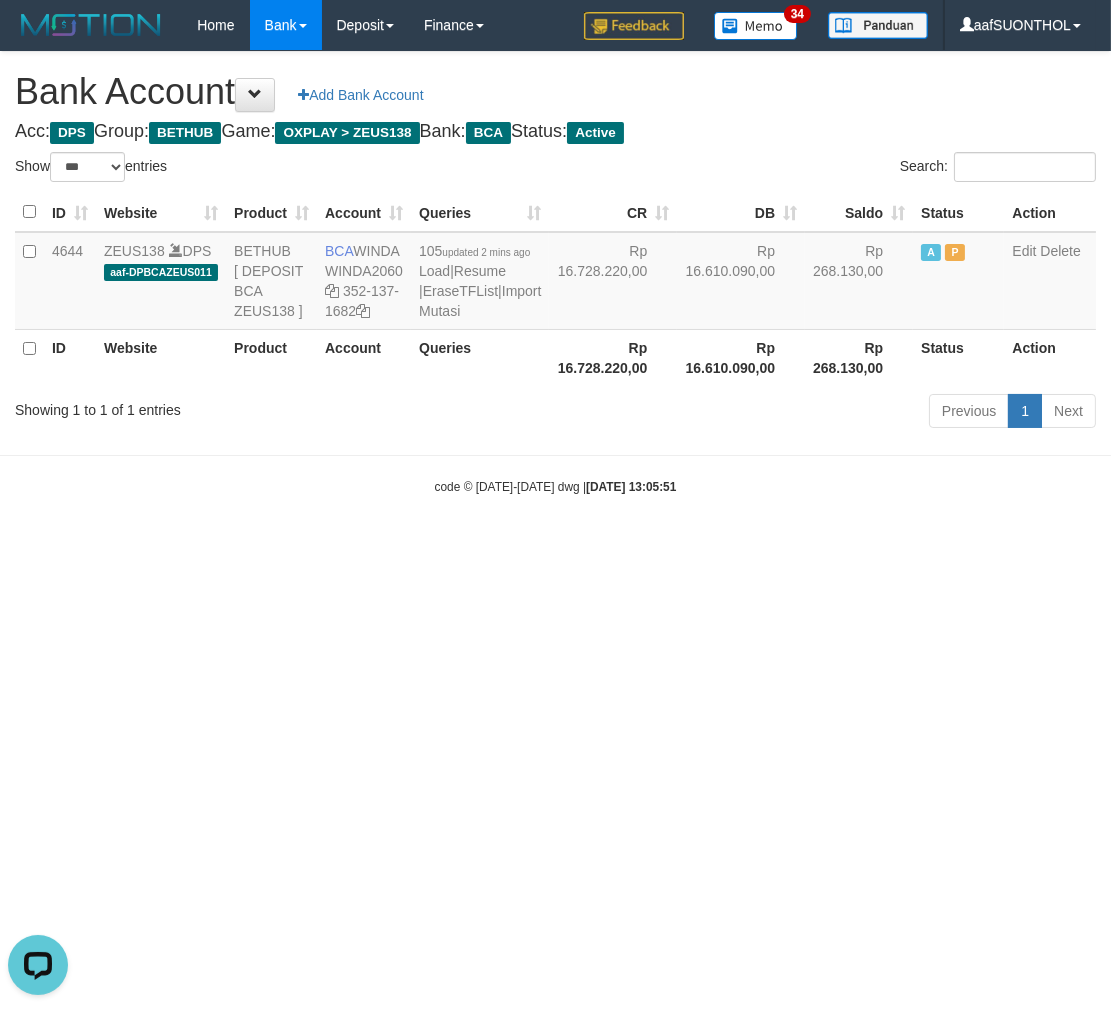 click on "Toggle navigation
Home
Bank
Account List
Load
By Website
Group
[OXPLAY]													ZEUS138
By Load Group (DPS)
Sync" at bounding box center (555, 273) 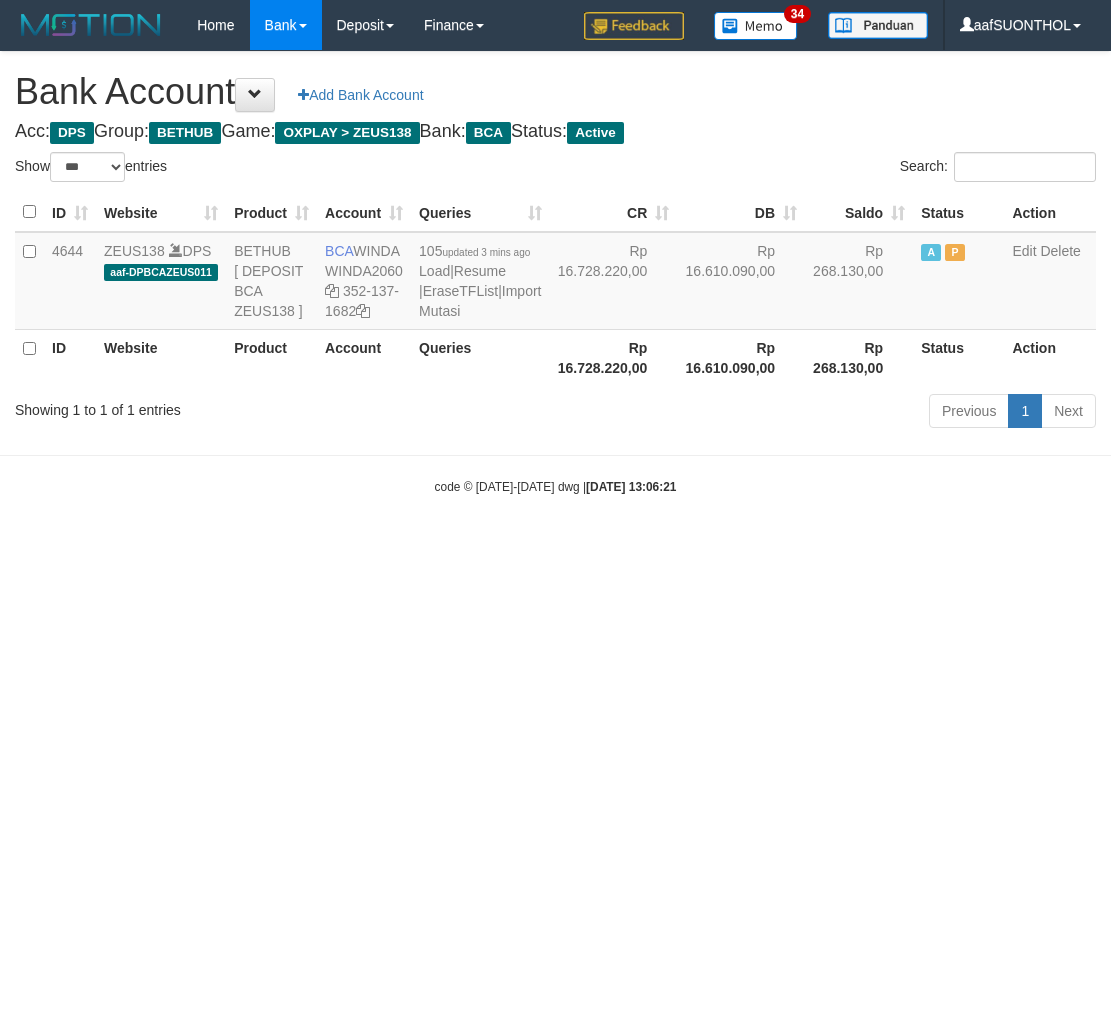 select on "***" 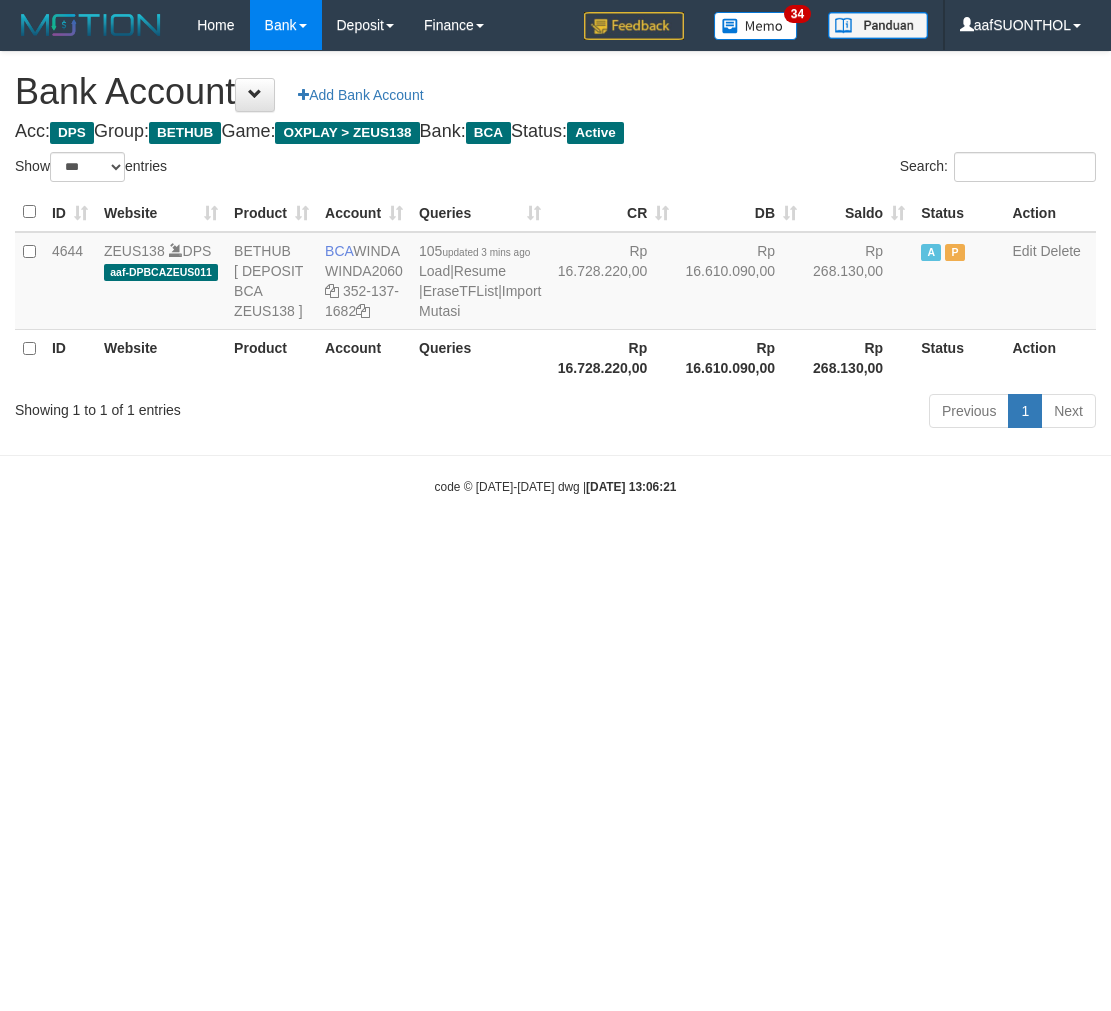 scroll, scrollTop: 0, scrollLeft: 0, axis: both 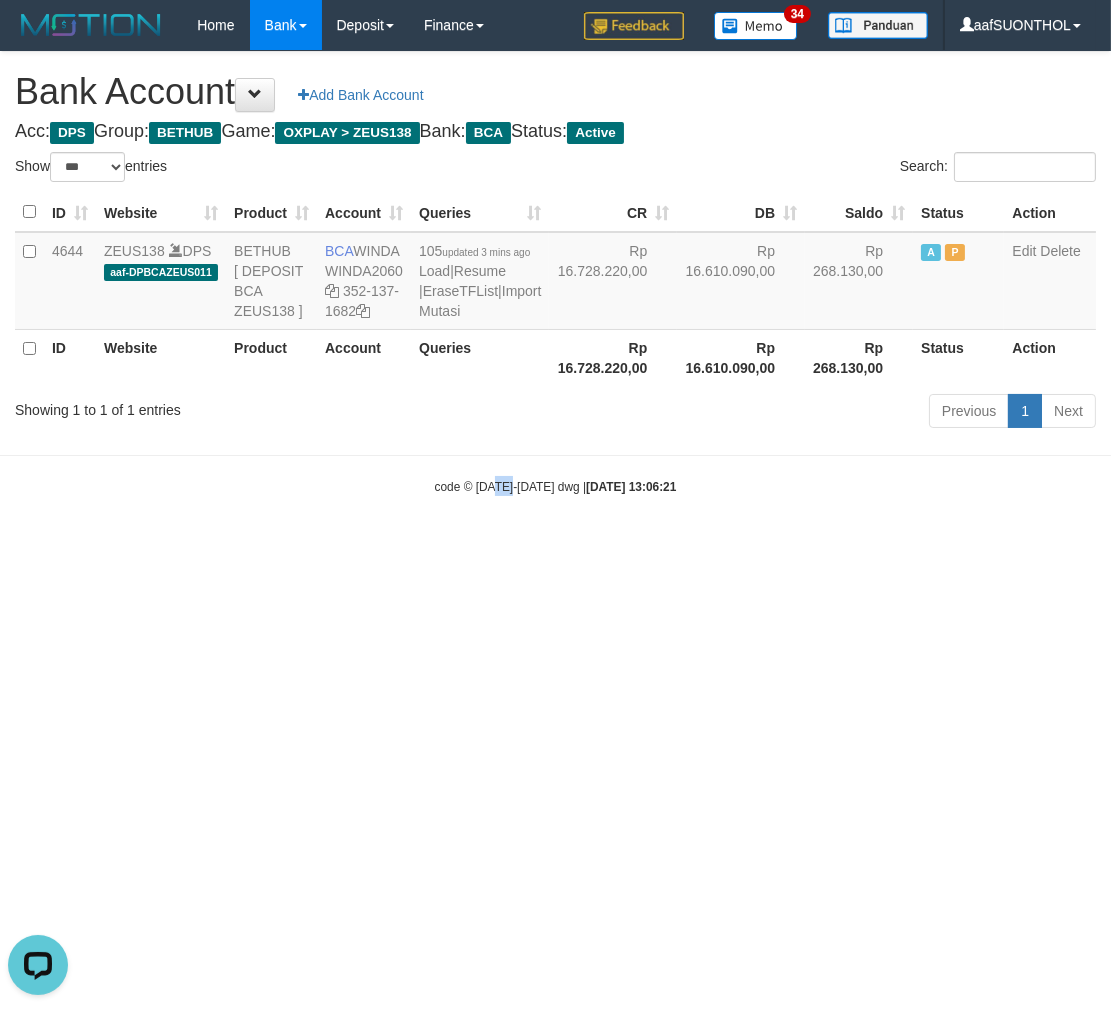 click on "Toggle navigation
Home
Bank
Account List
Load
By Website
Group
[OXPLAY]													ZEUS138
By Load Group (DPS)
Sync" at bounding box center (555, 273) 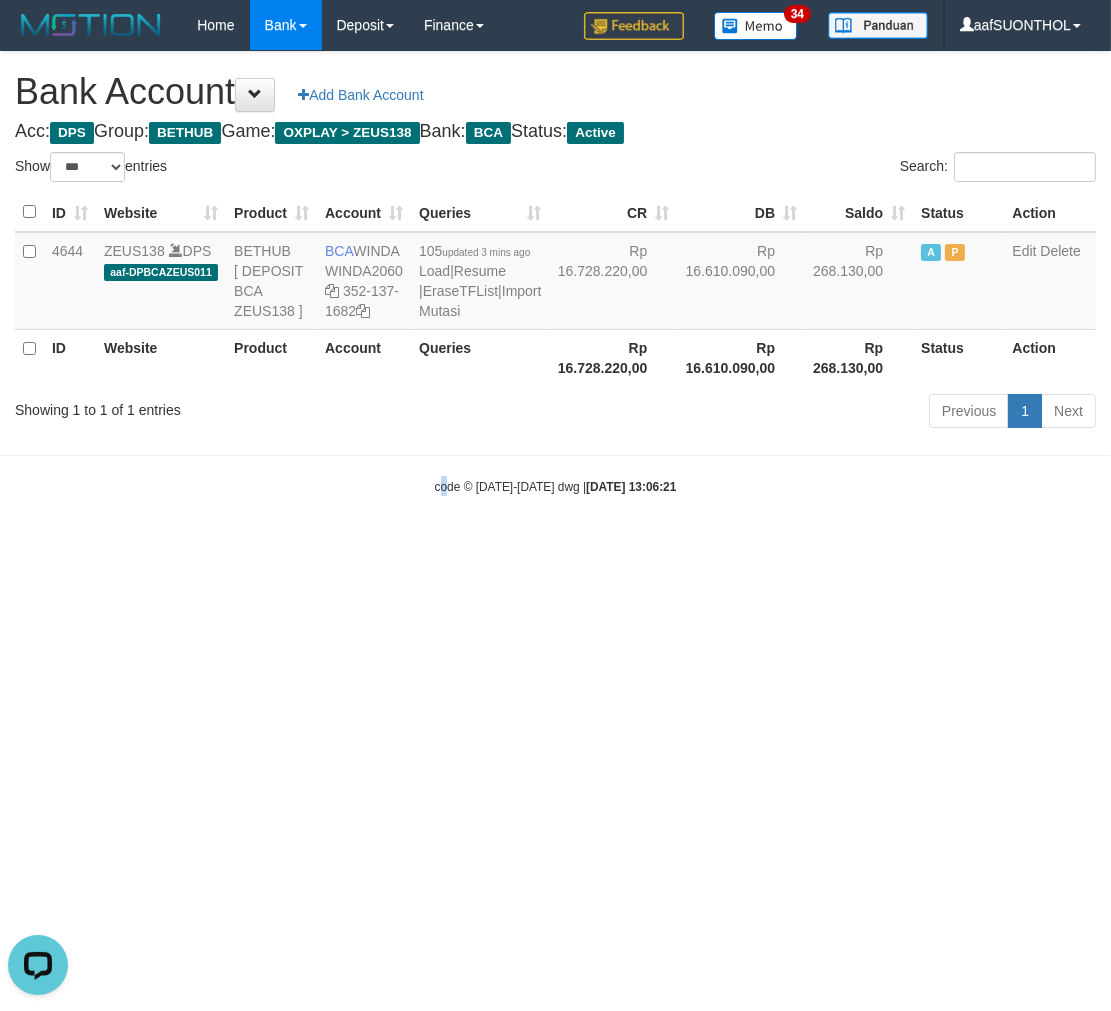 click on "Toggle navigation
Home
Bank
Account List
Load
By Website
Group
[OXPLAY]													ZEUS138
By Load Group (DPS)
Sync" at bounding box center [555, 273] 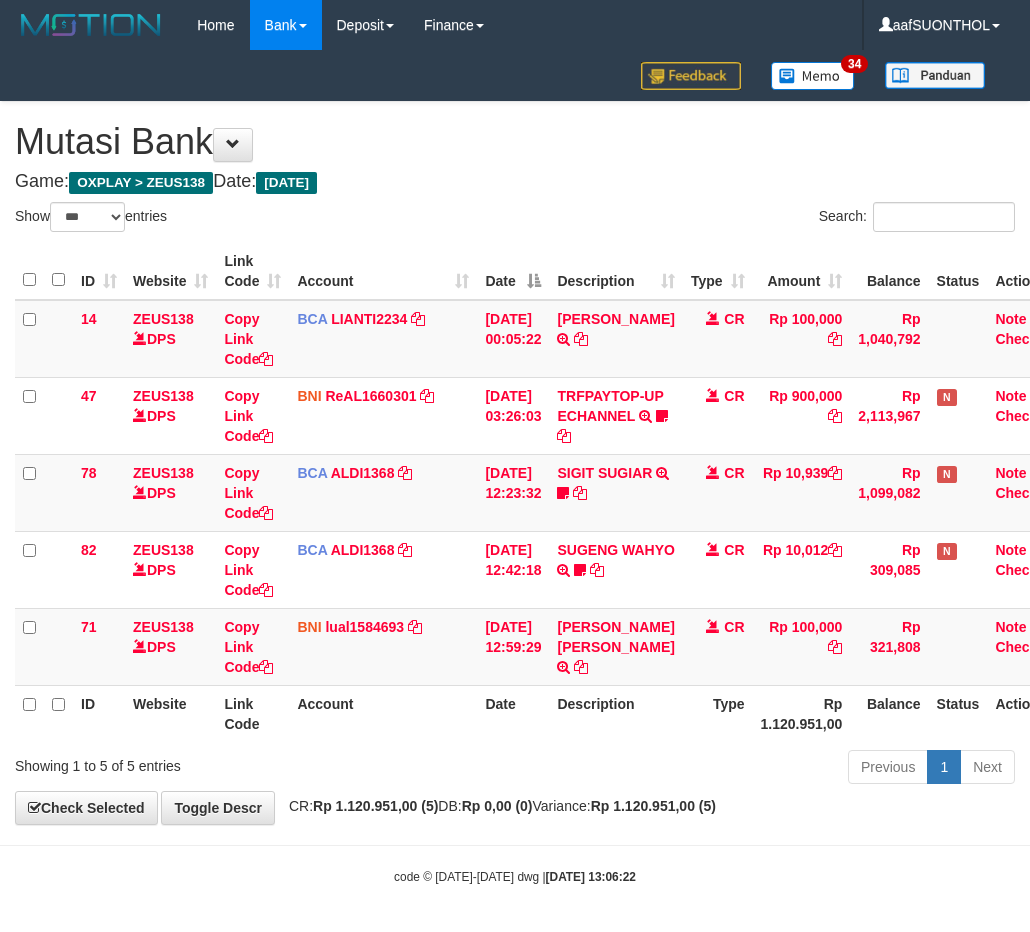 select on "***" 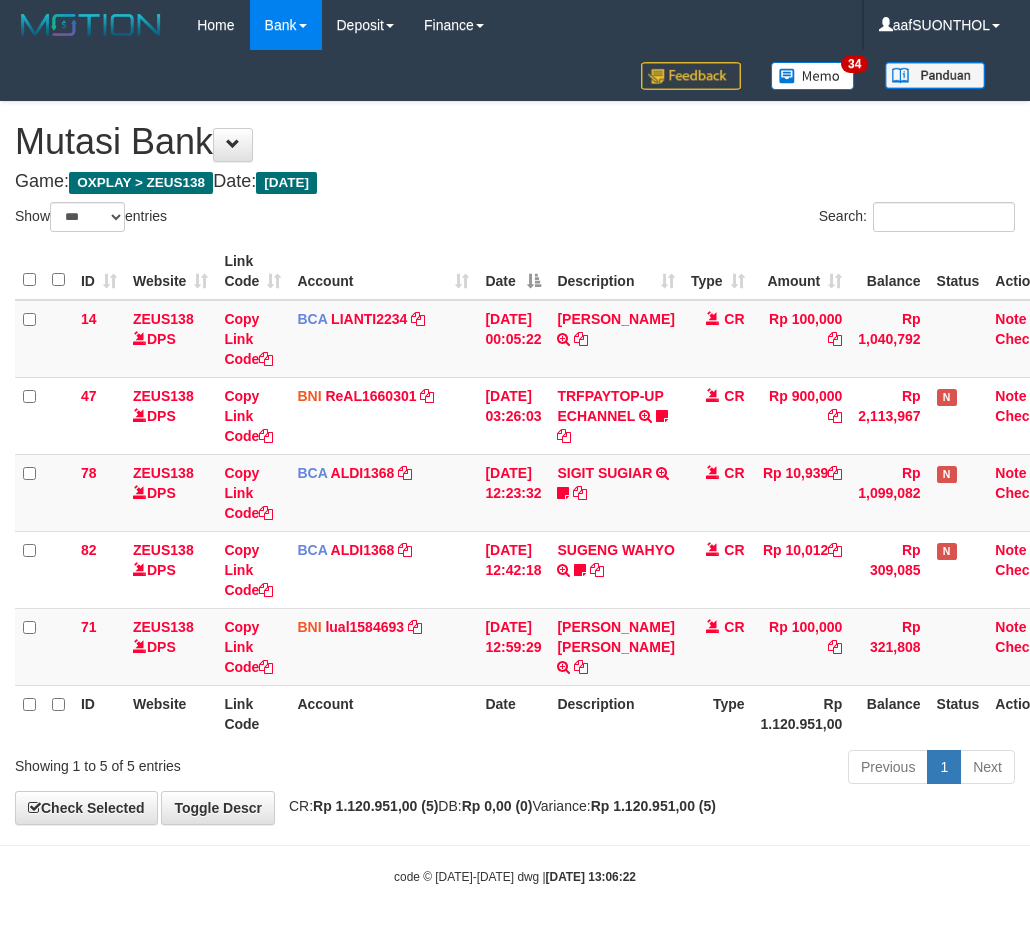 scroll, scrollTop: 24, scrollLeft: 34, axis: both 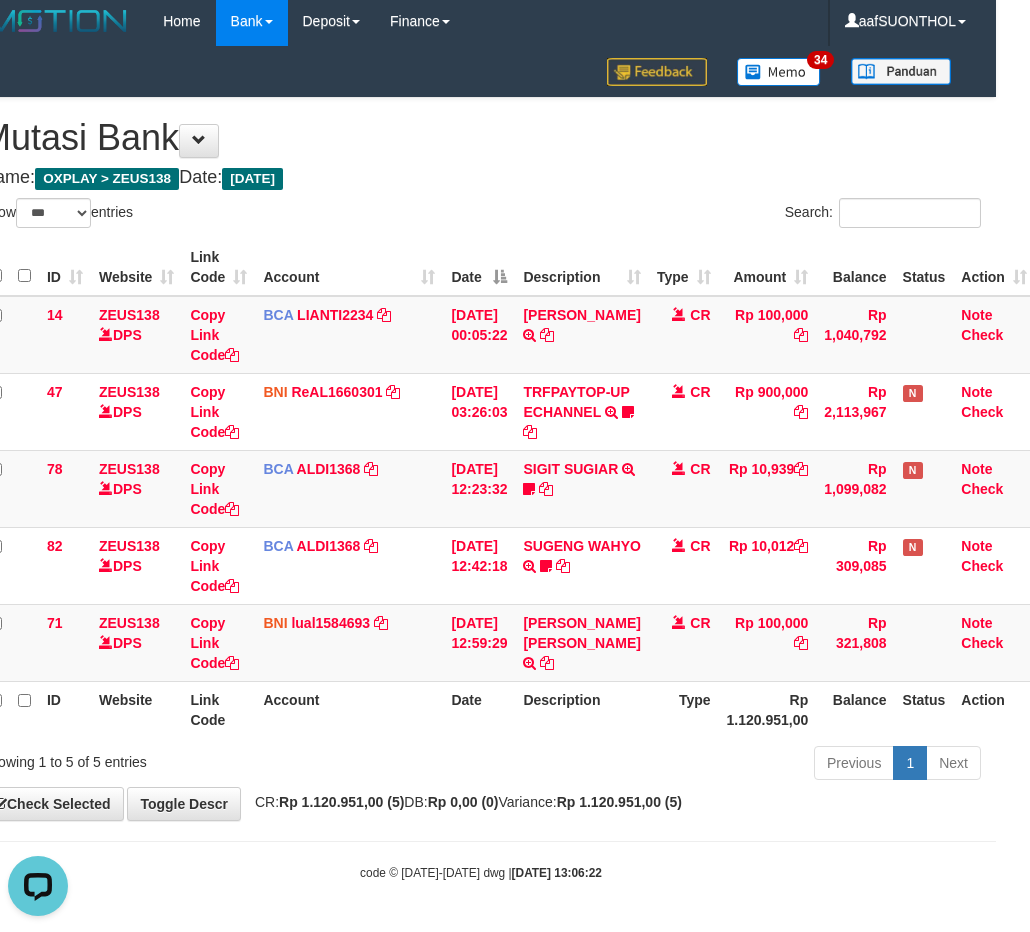 click on "Toggle navigation
Home
Bank
Account List
Load
By Website
Group
[OXPLAY]													ZEUS138
By Load Group (DPS)" at bounding box center [481, 464] 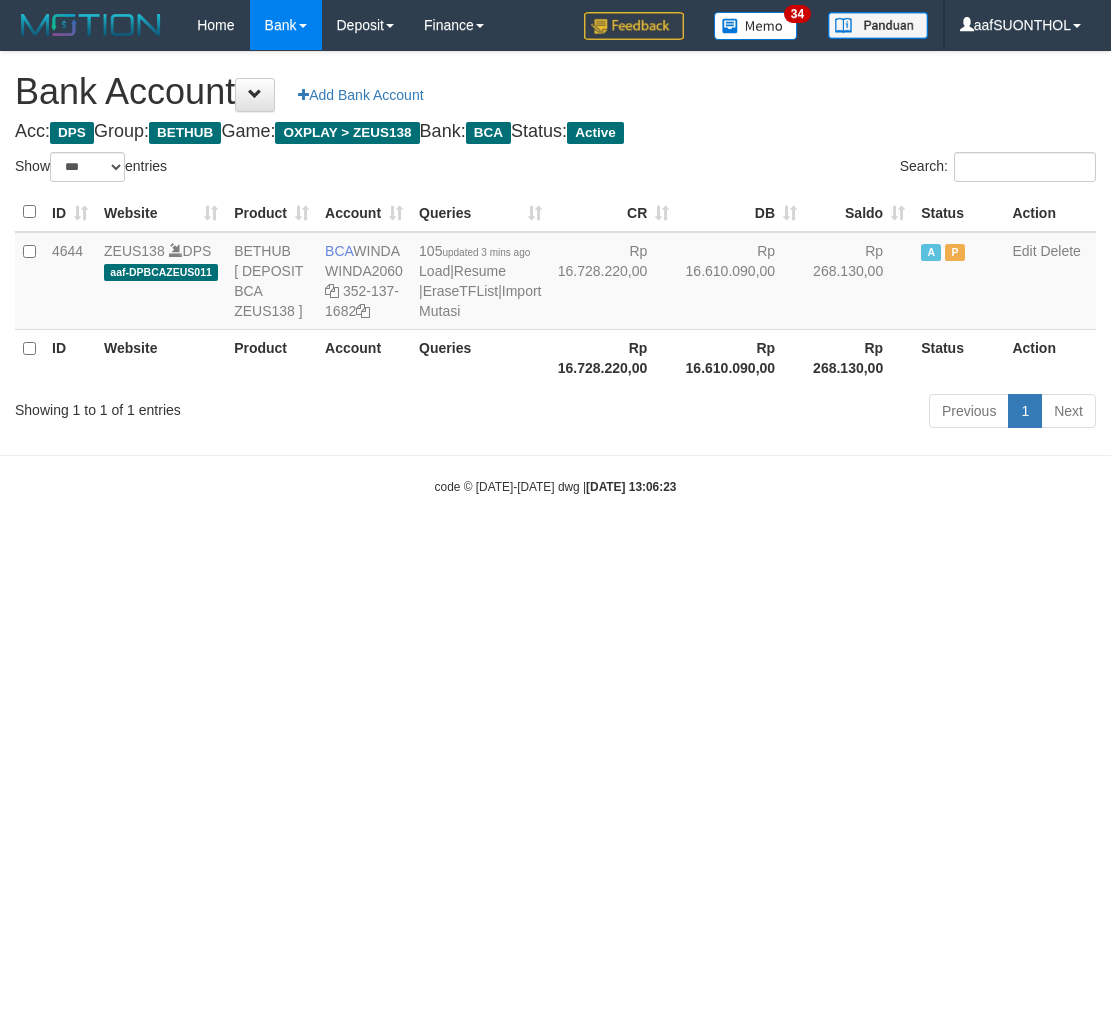 select on "***" 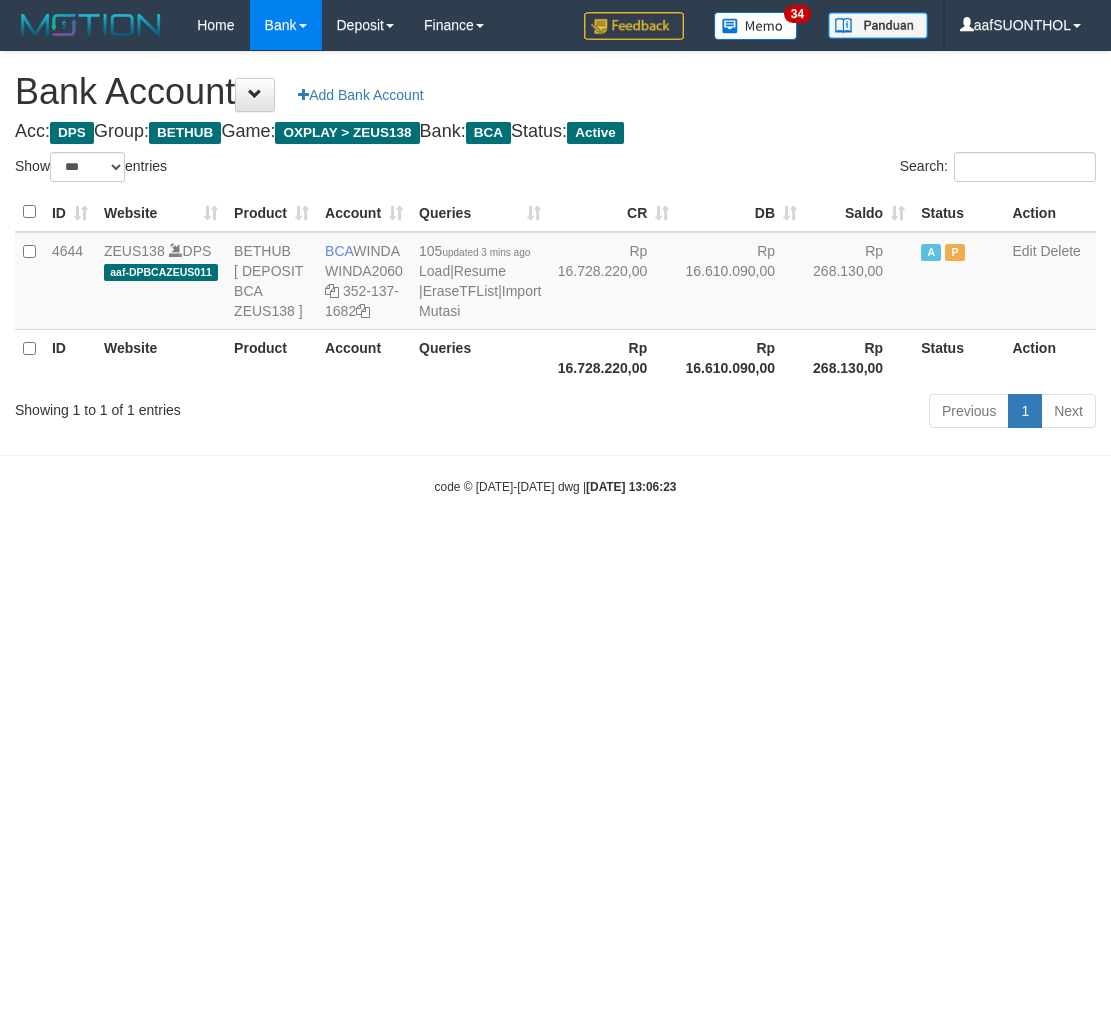 scroll, scrollTop: 0, scrollLeft: 0, axis: both 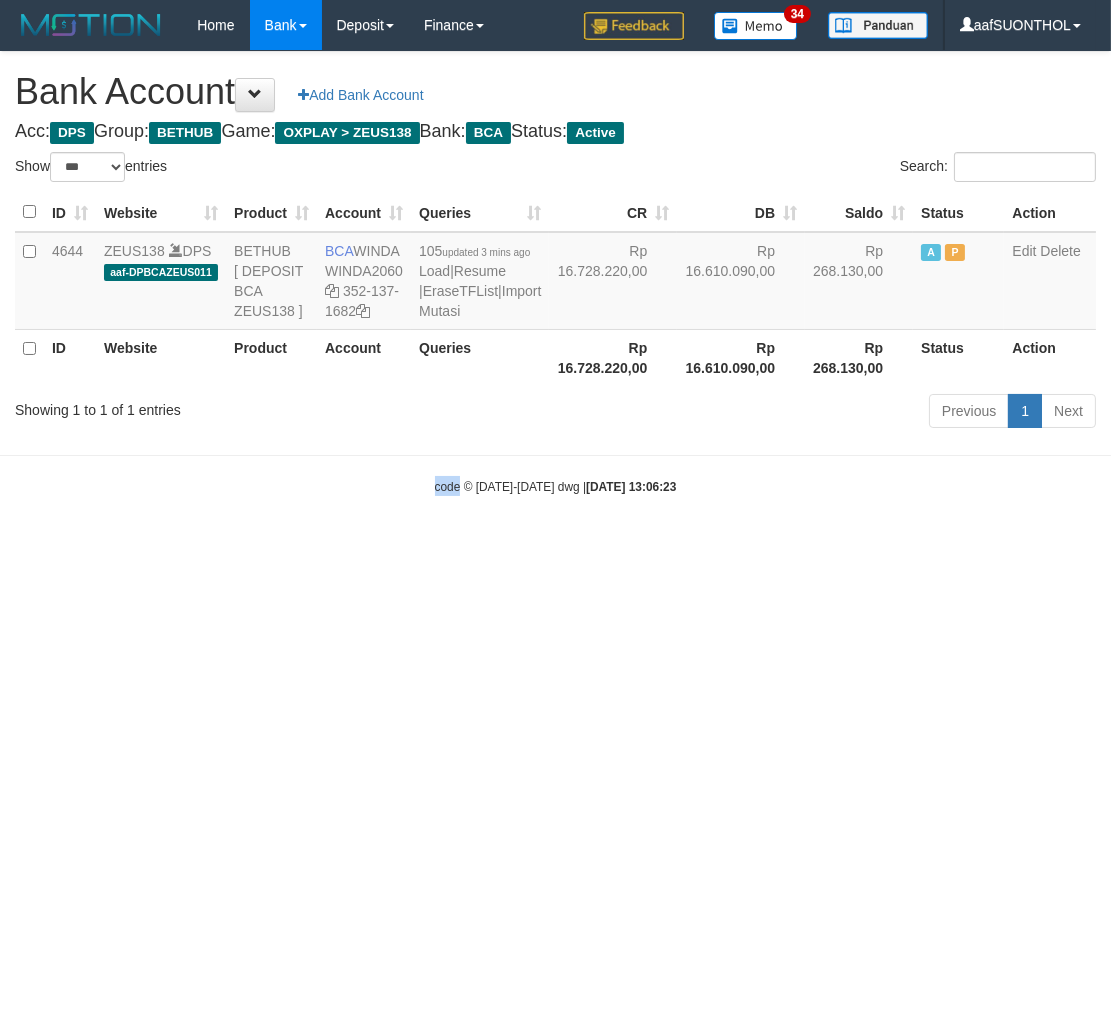 drag, startPoint x: 0, startPoint y: 0, endPoint x: 812, endPoint y: 656, distance: 1043.8774 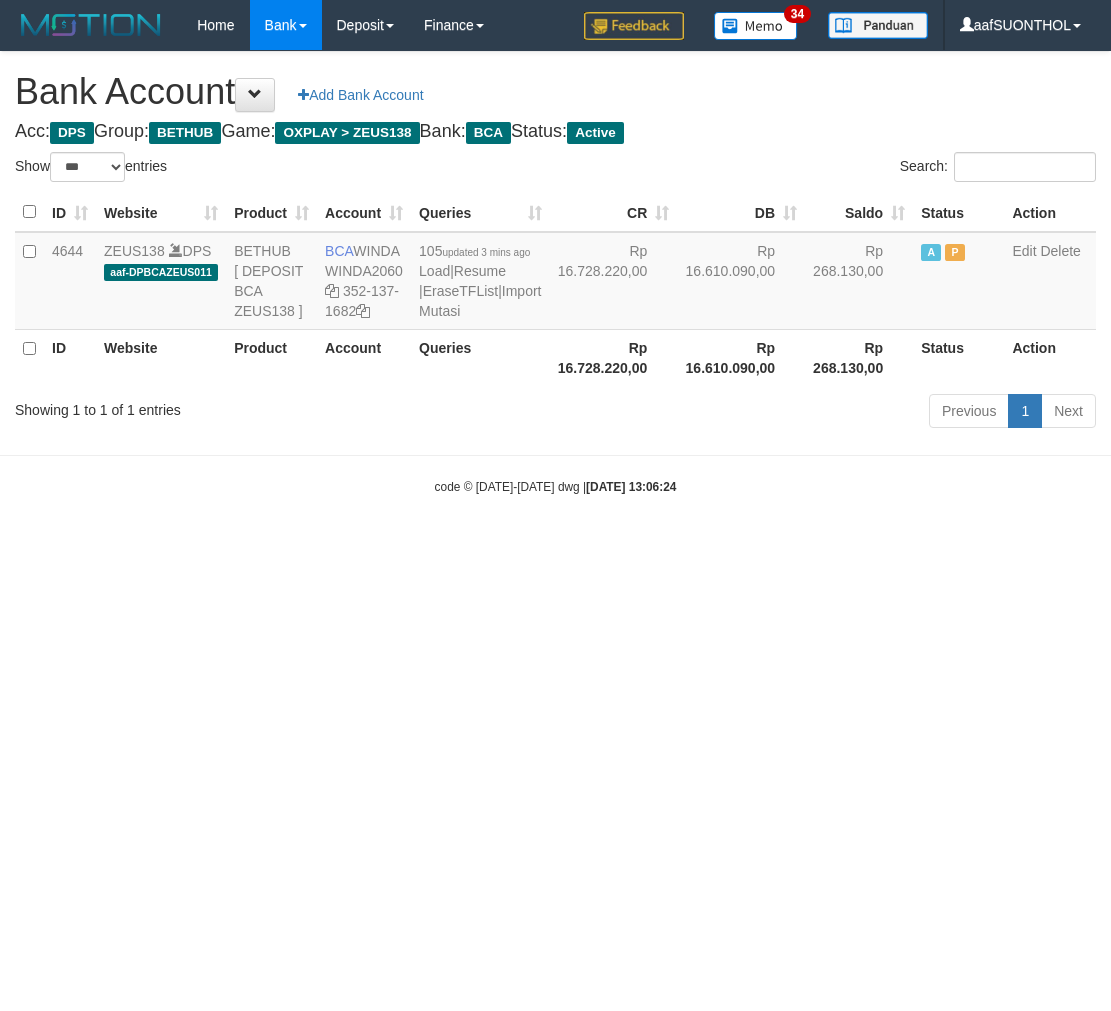 select on "***" 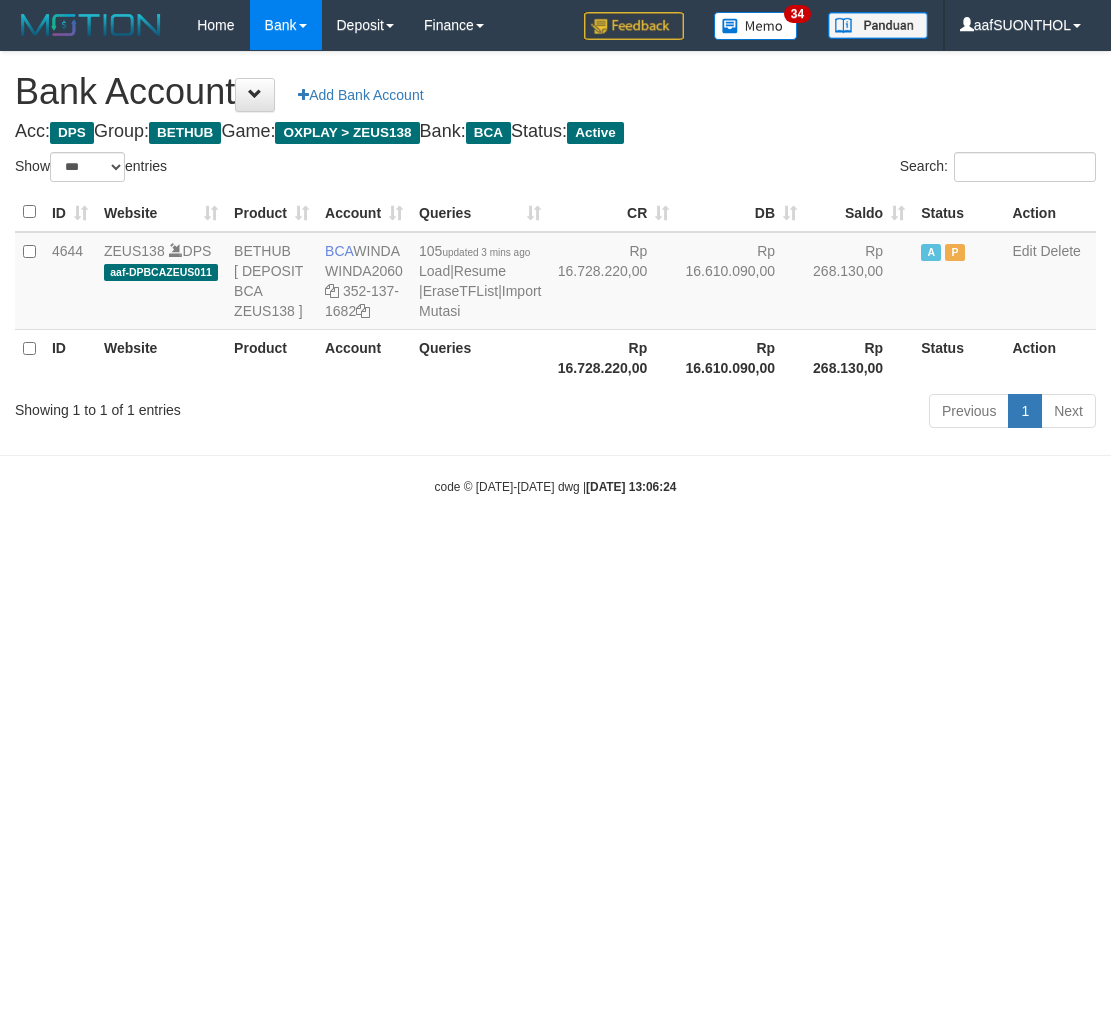 scroll, scrollTop: 0, scrollLeft: 0, axis: both 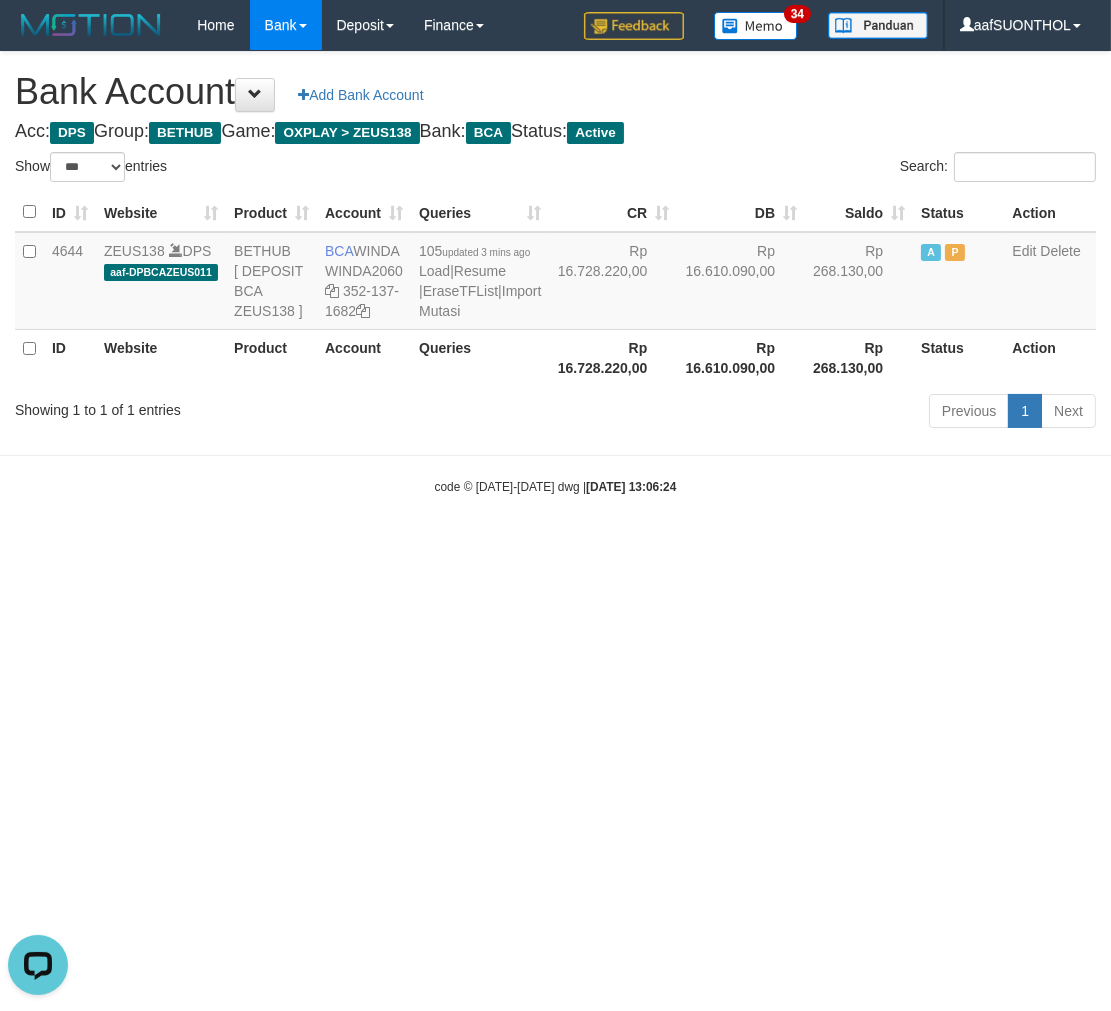 drag, startPoint x: 526, startPoint y: 676, endPoint x: 513, endPoint y: 696, distance: 23.853722 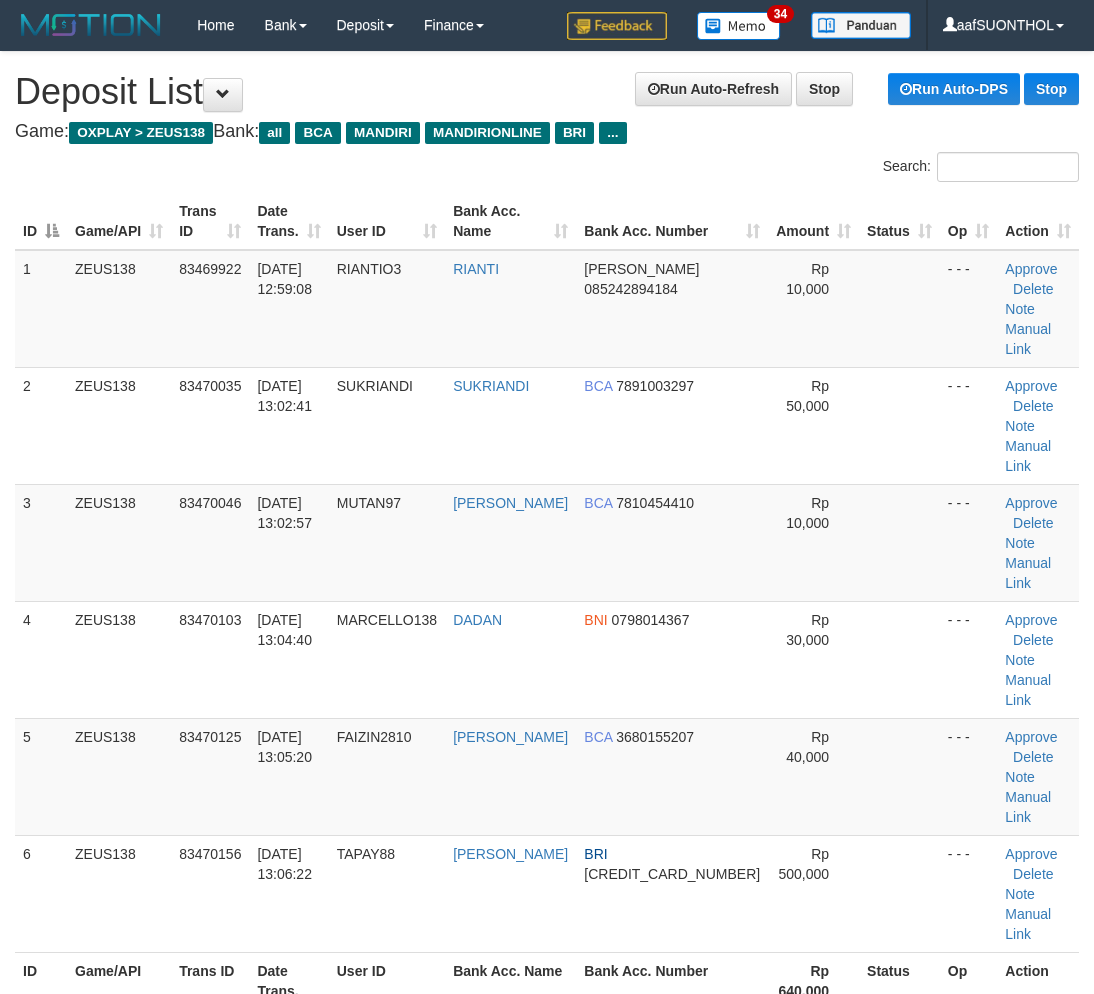 scroll, scrollTop: 0, scrollLeft: 0, axis: both 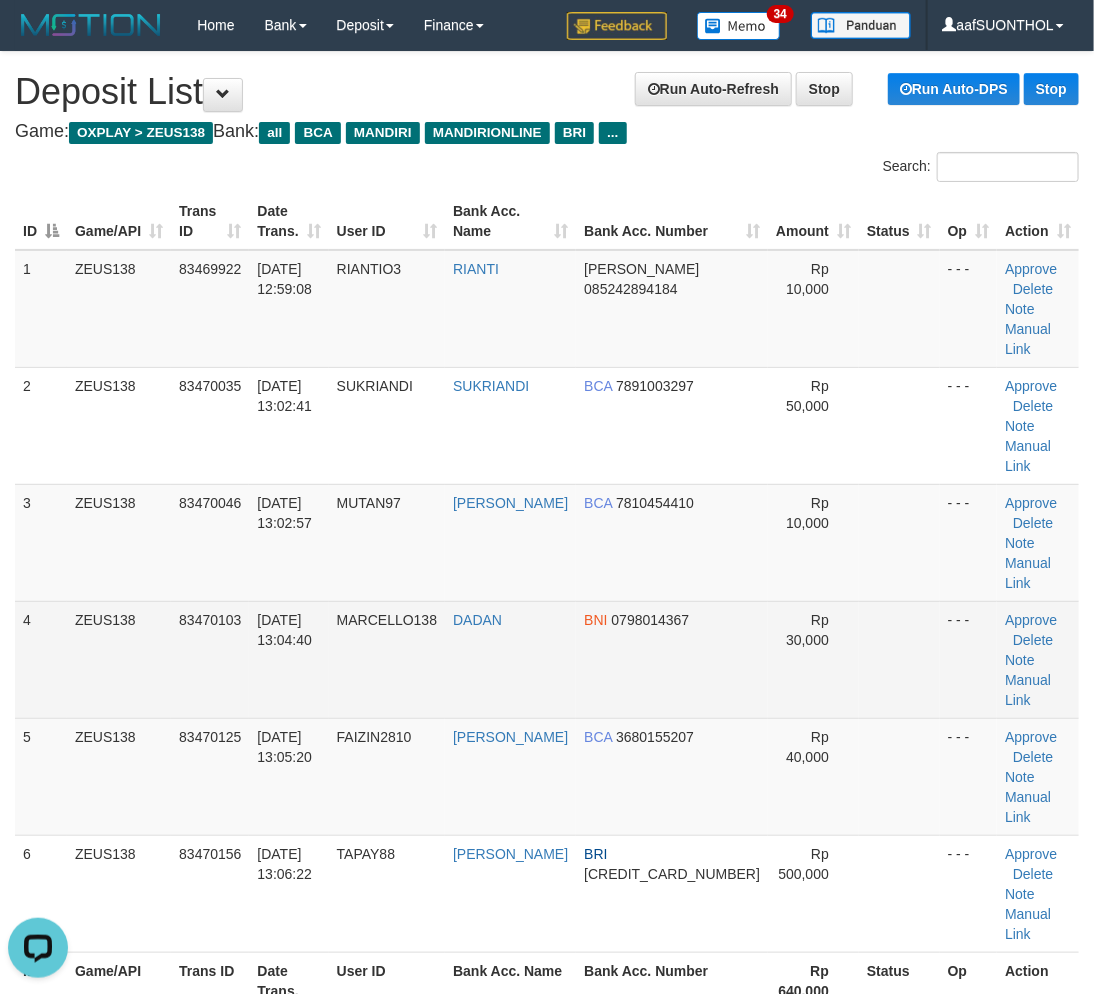click on "Rp 30,000" at bounding box center (813, 659) 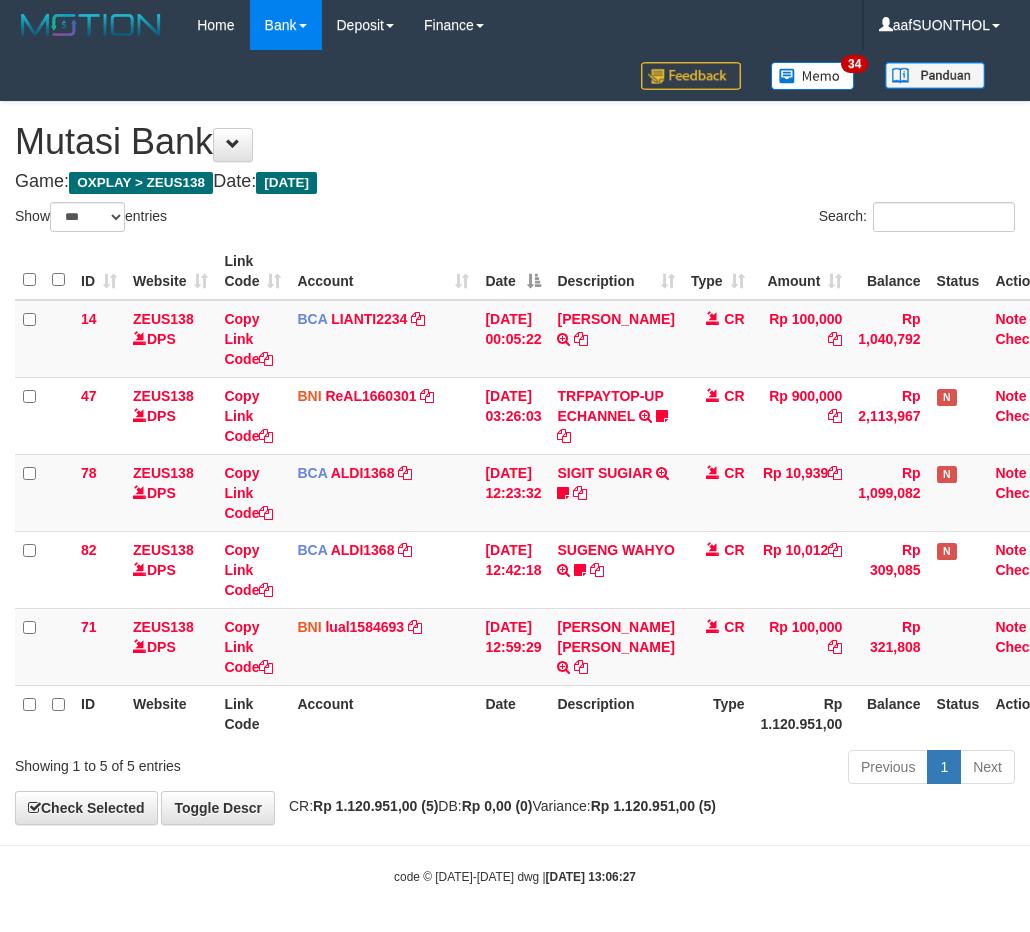 select on "***" 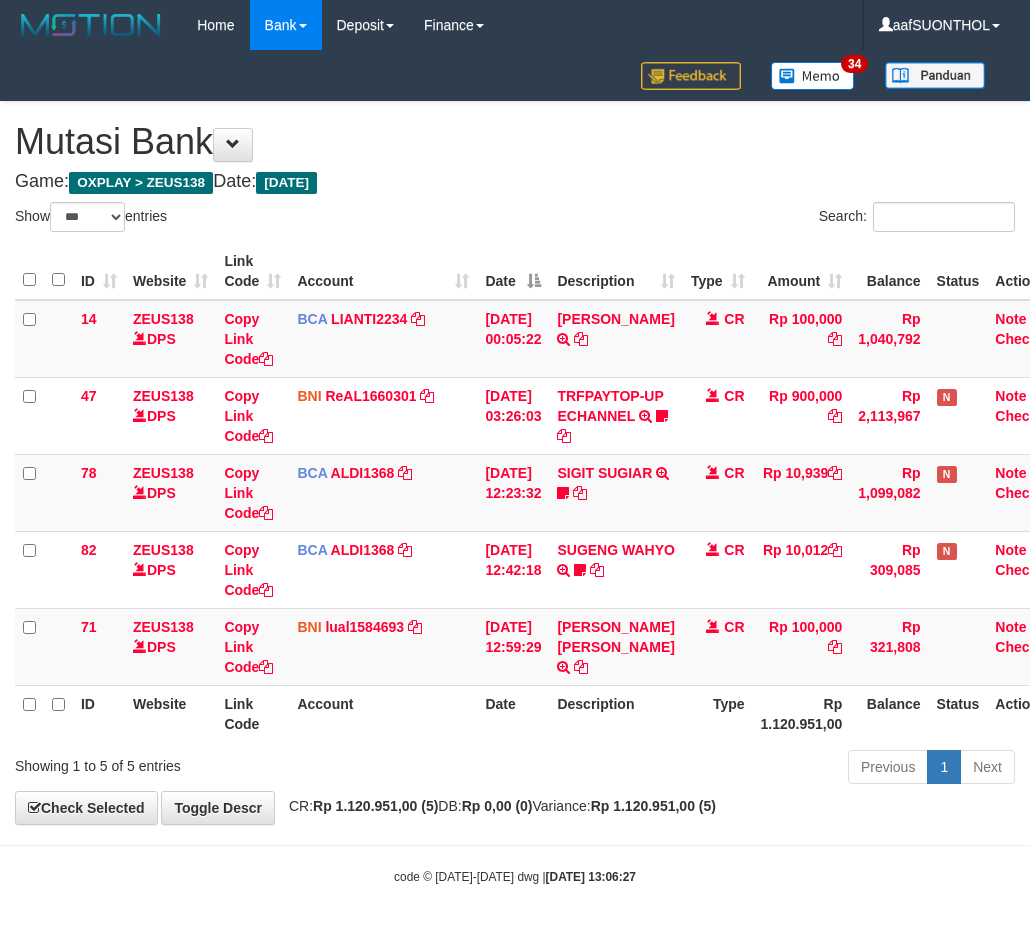 scroll, scrollTop: 24, scrollLeft: 34, axis: both 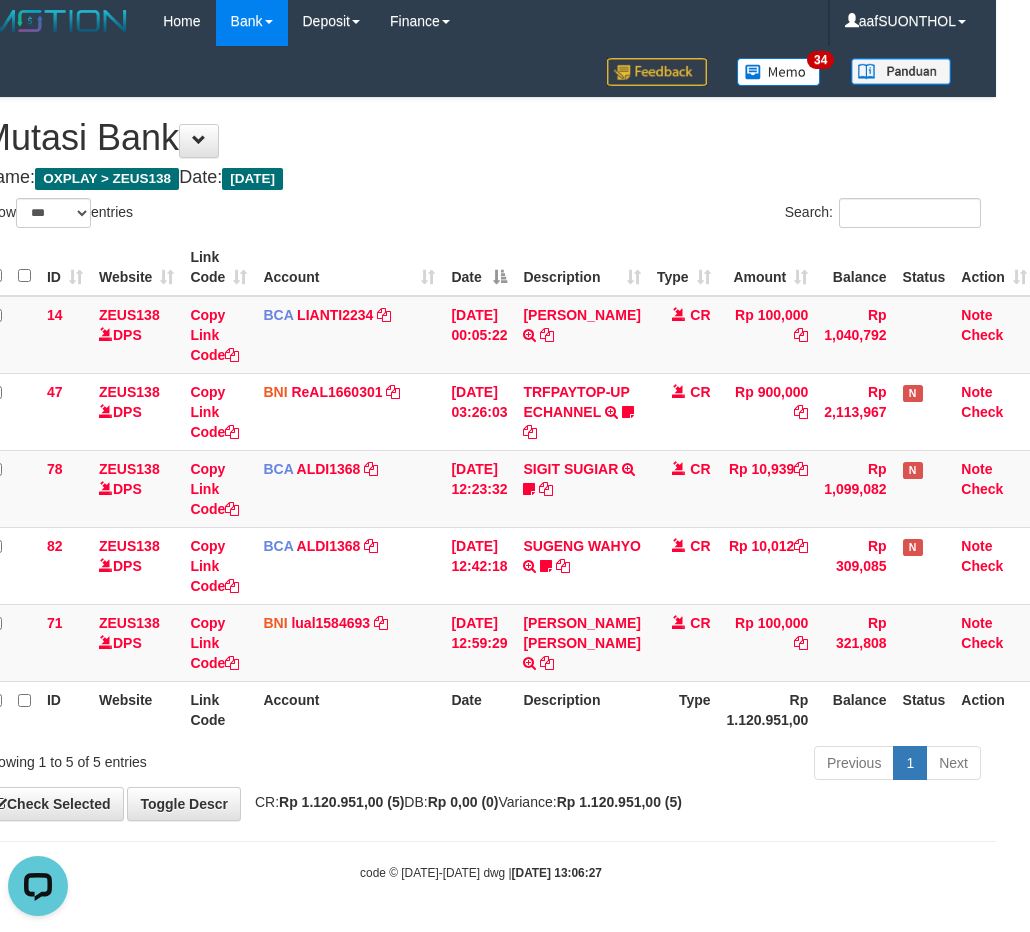 drag, startPoint x: 478, startPoint y: 747, endPoint x: 458, endPoint y: 727, distance: 28.284271 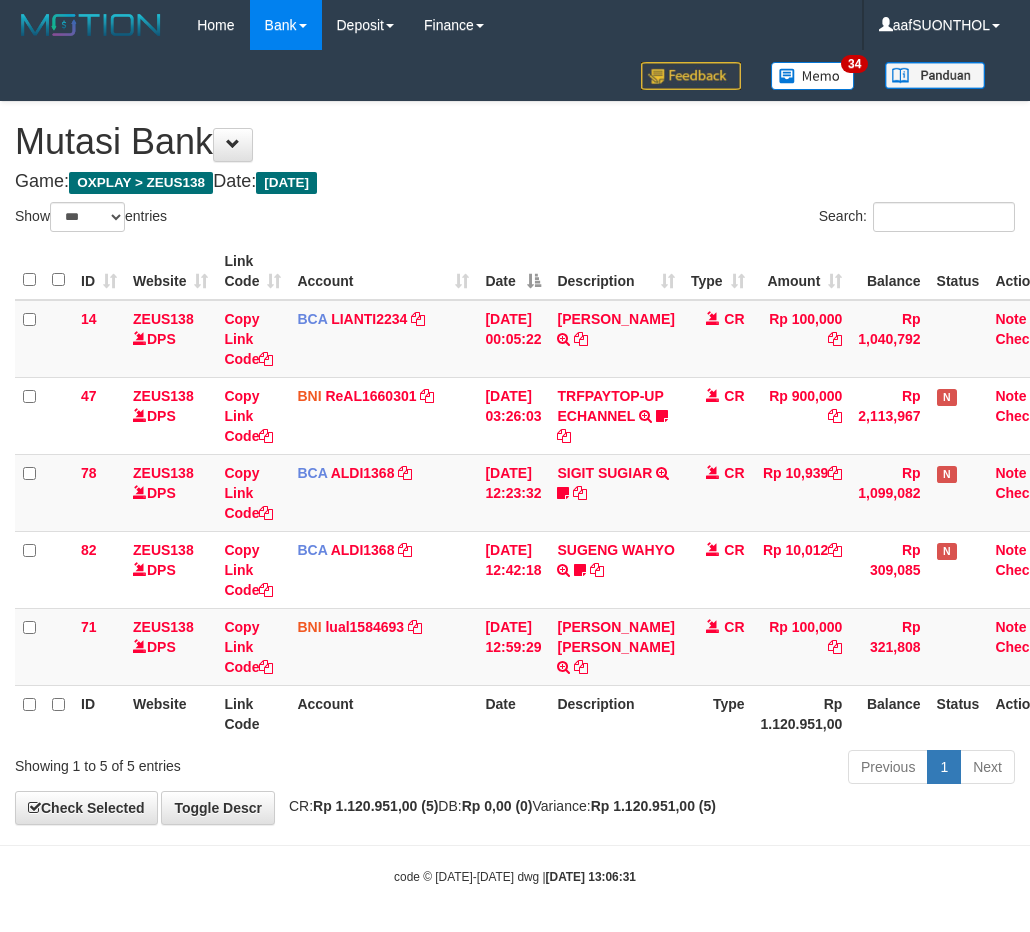 select on "***" 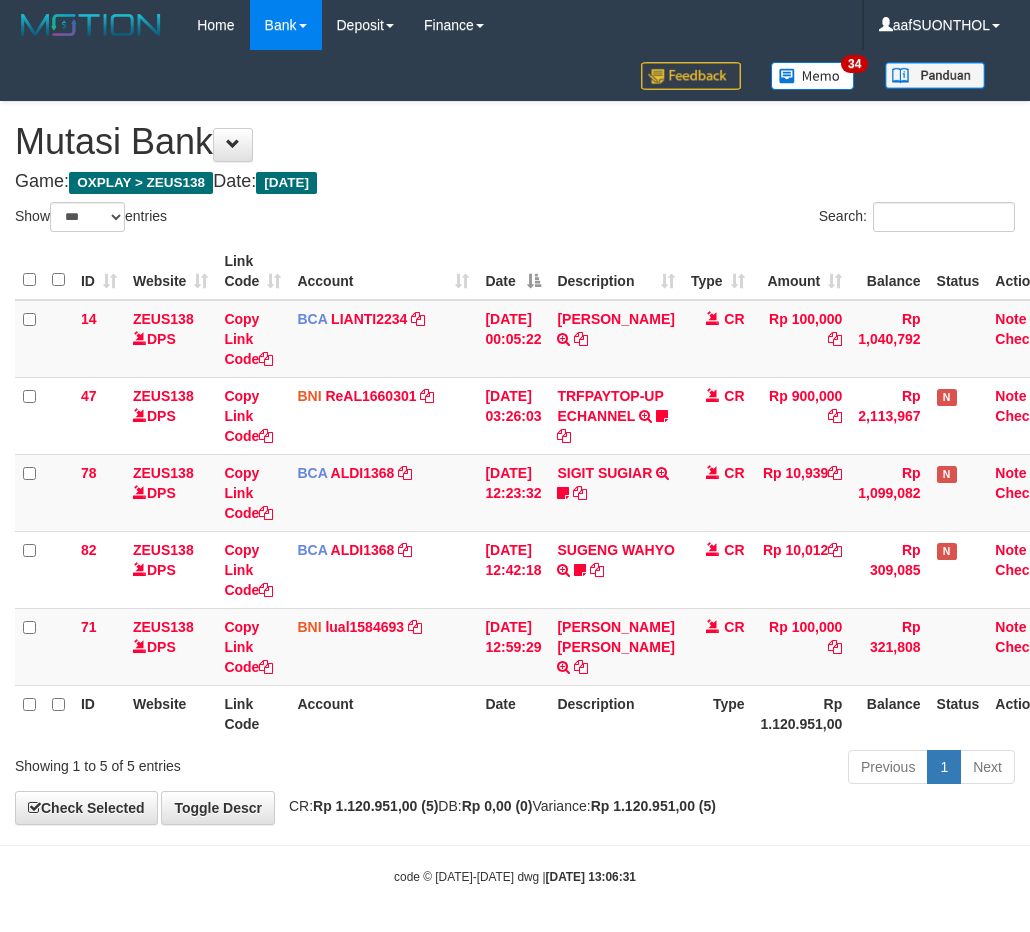 scroll, scrollTop: 24, scrollLeft: 34, axis: both 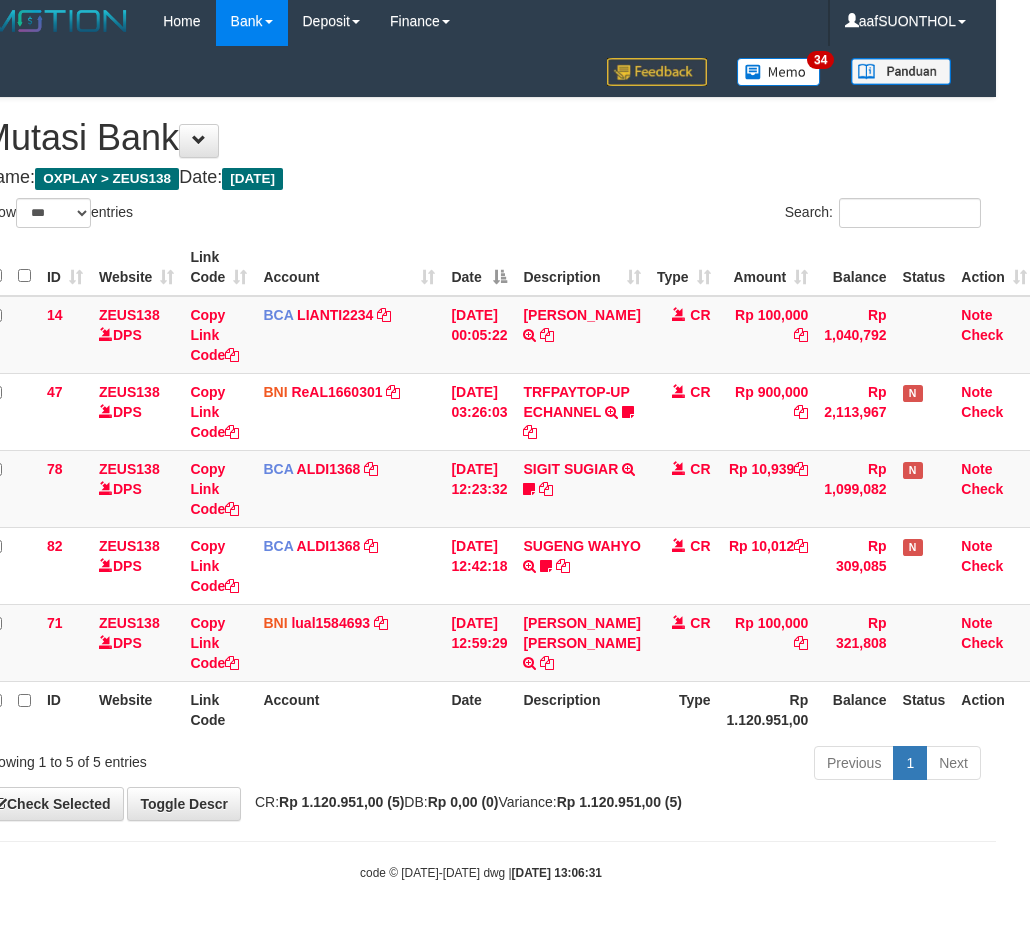 drag, startPoint x: 390, startPoint y: 841, endPoint x: 347, endPoint y: 825, distance: 45.88028 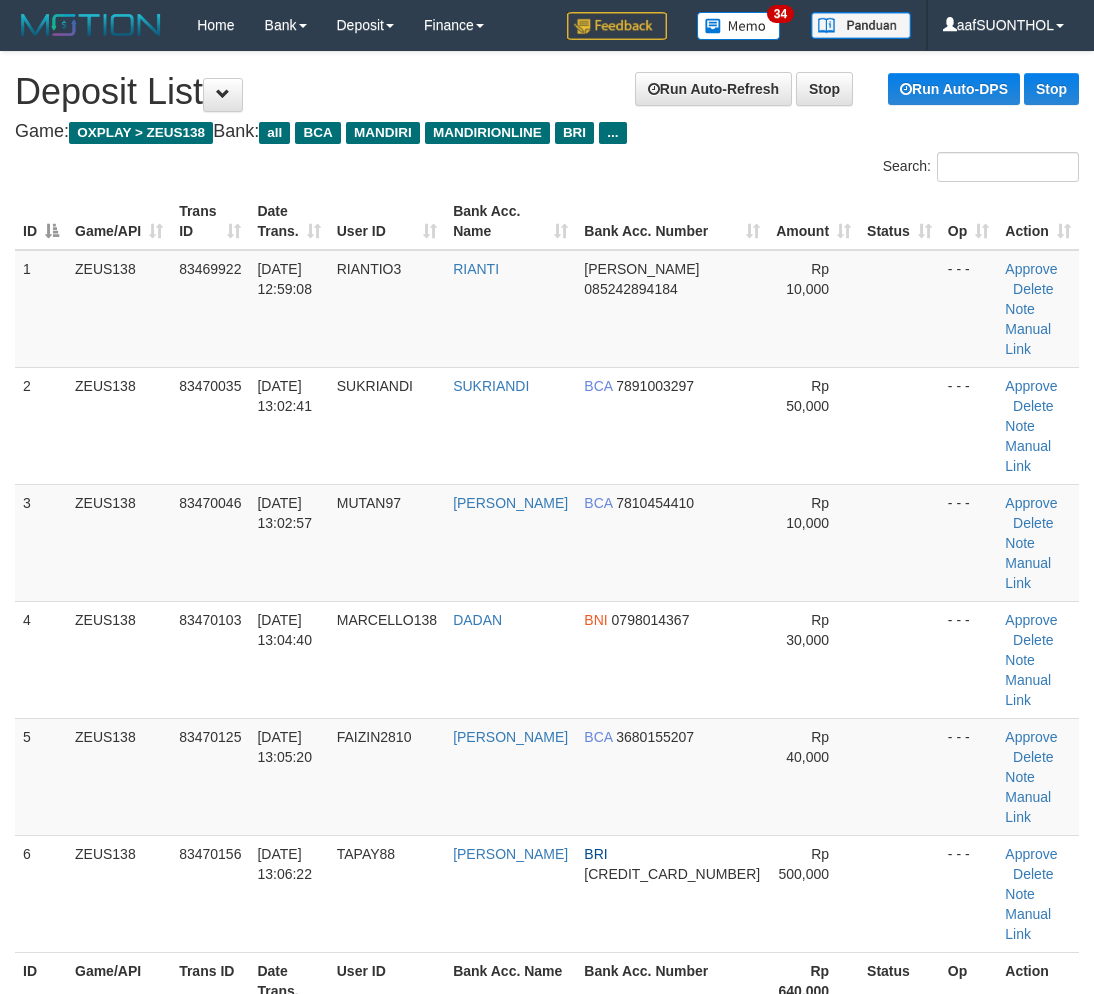 scroll, scrollTop: 0, scrollLeft: 0, axis: both 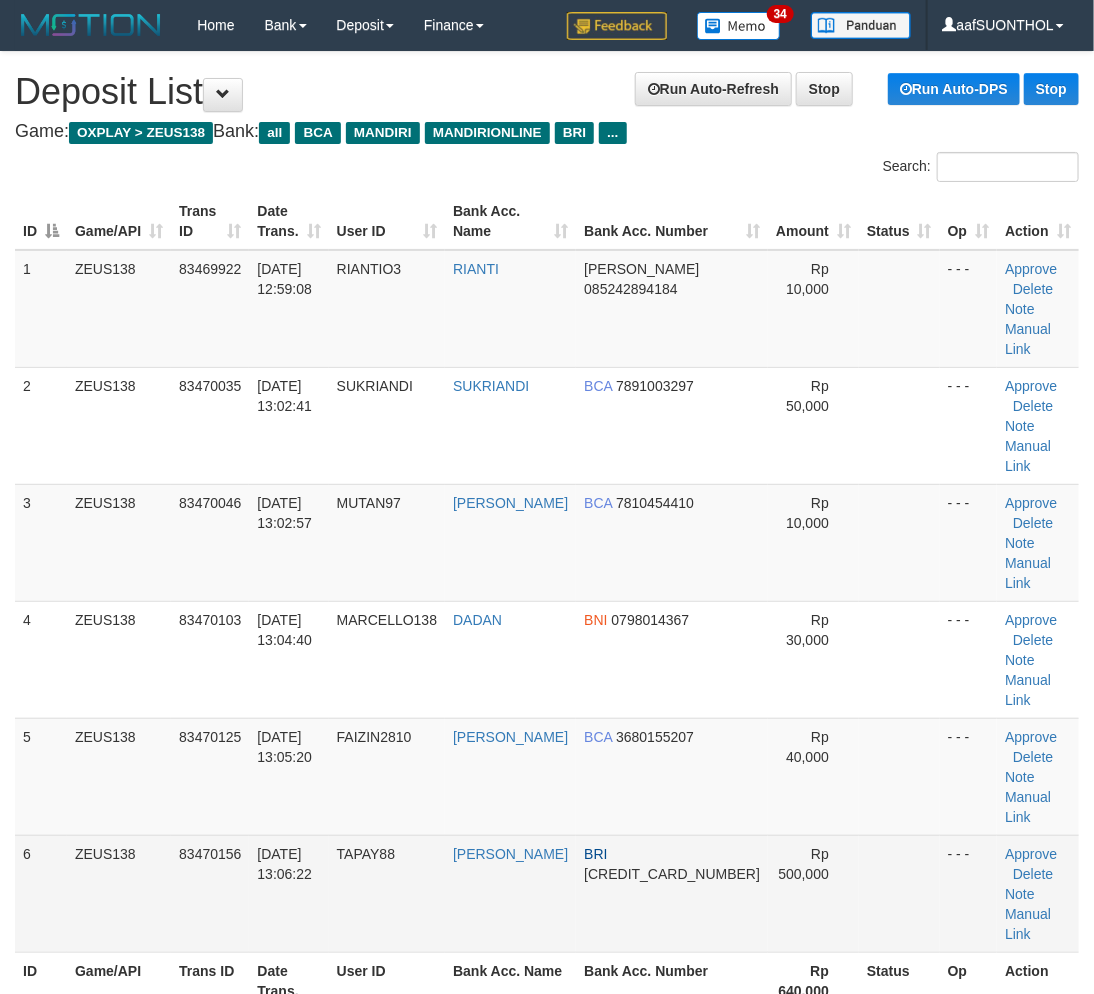 click on "Rp 500,000" at bounding box center [813, 893] 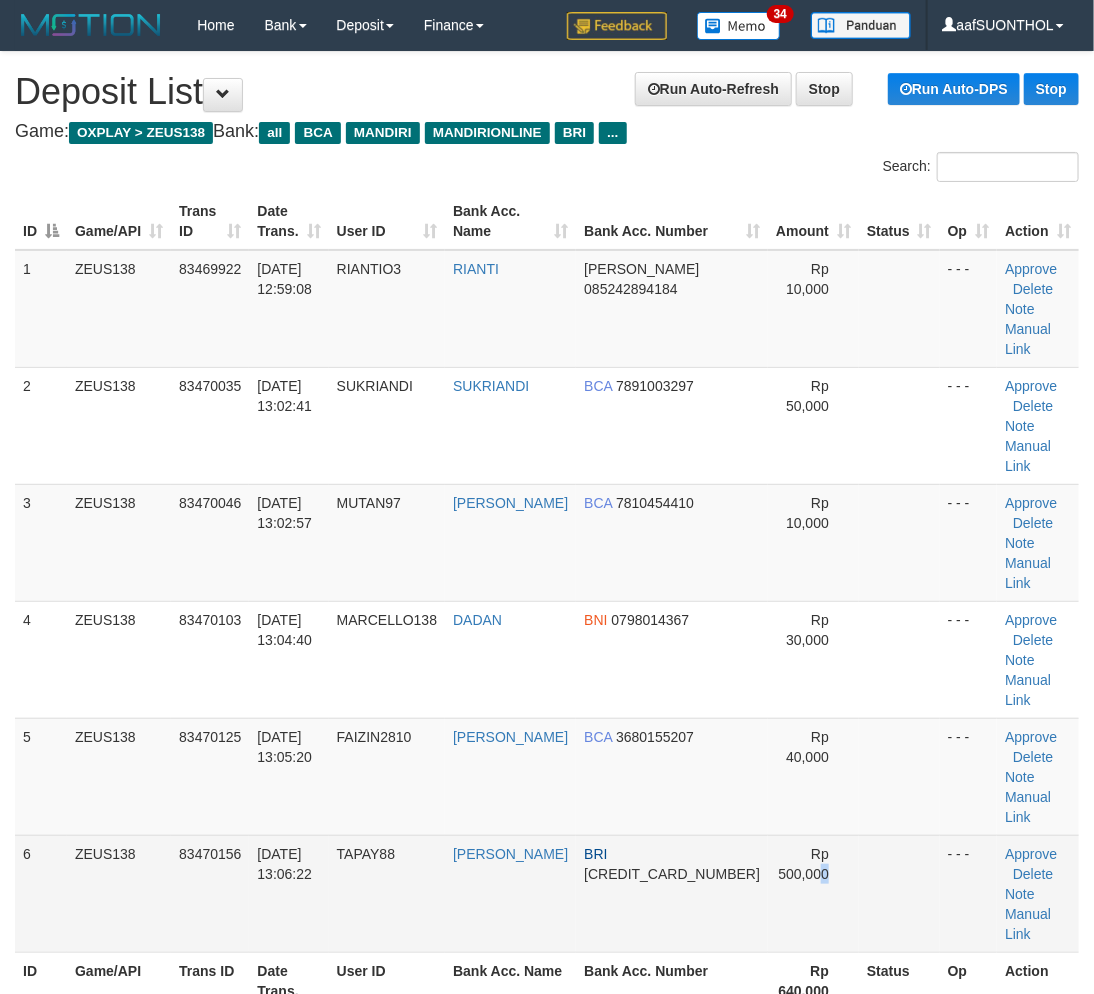 click on "Rp 500,000" at bounding box center [813, 893] 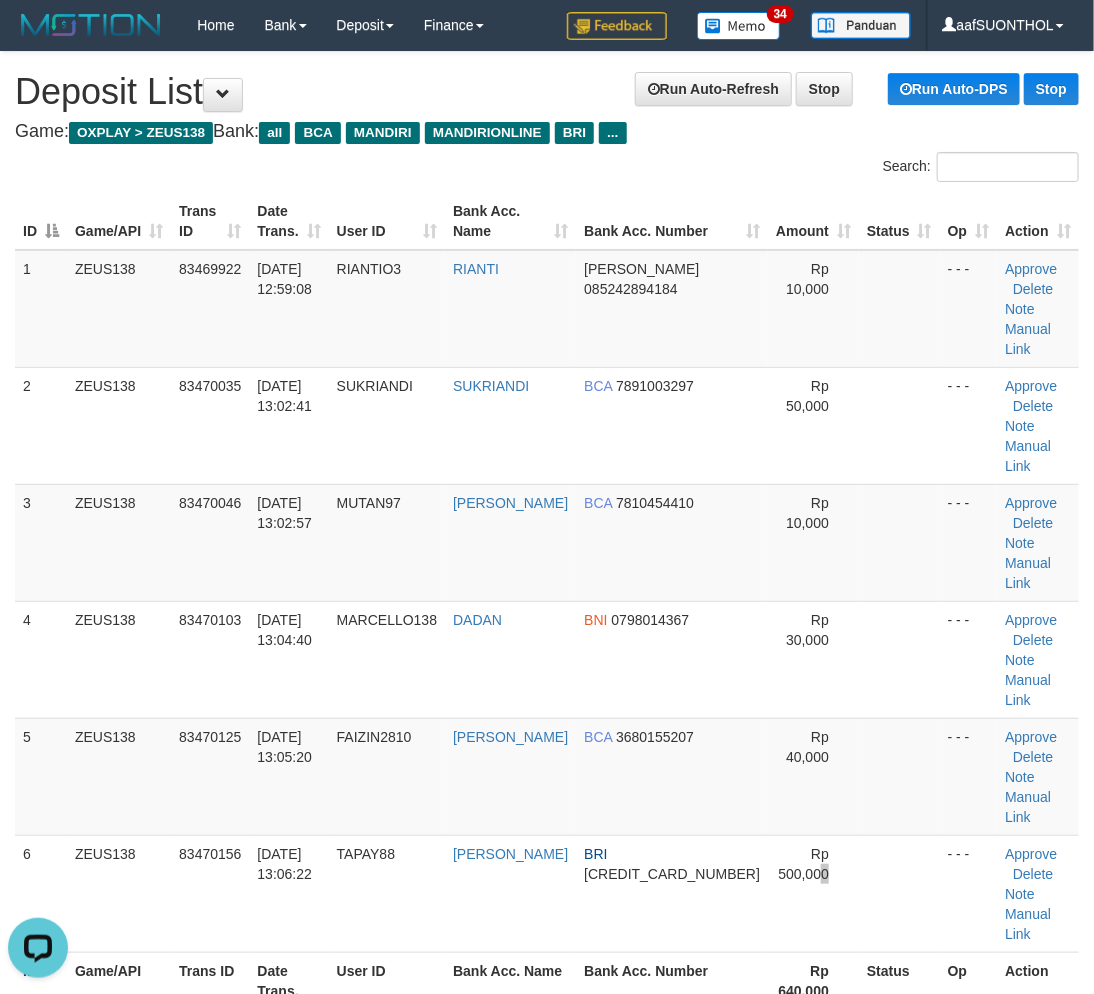 scroll, scrollTop: 0, scrollLeft: 0, axis: both 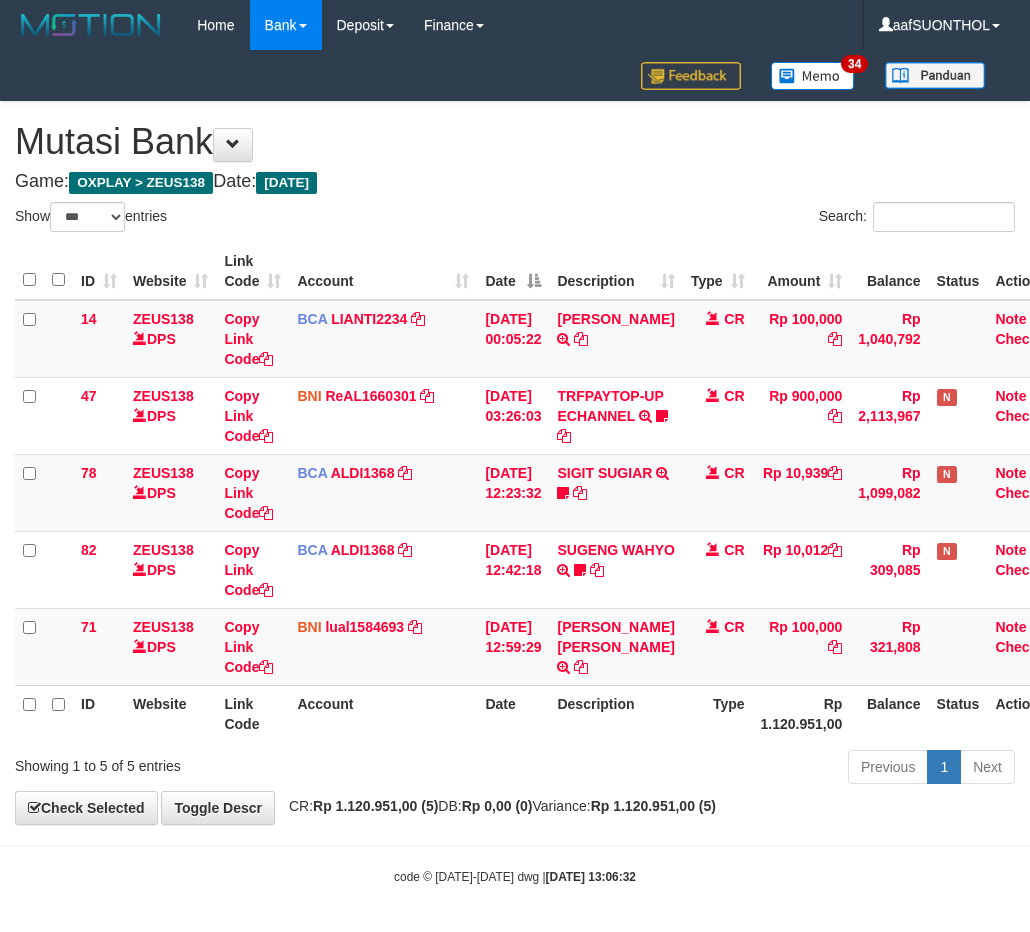 select on "***" 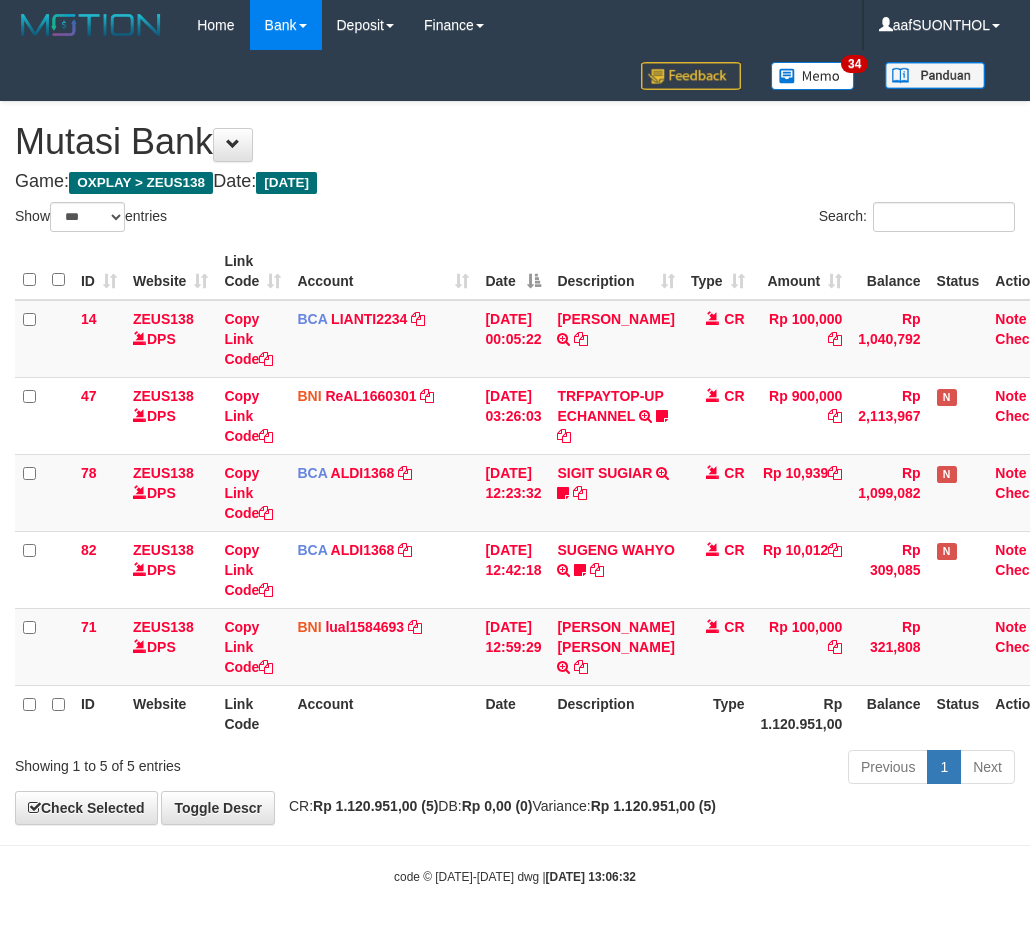 scroll, scrollTop: 24, scrollLeft: 34, axis: both 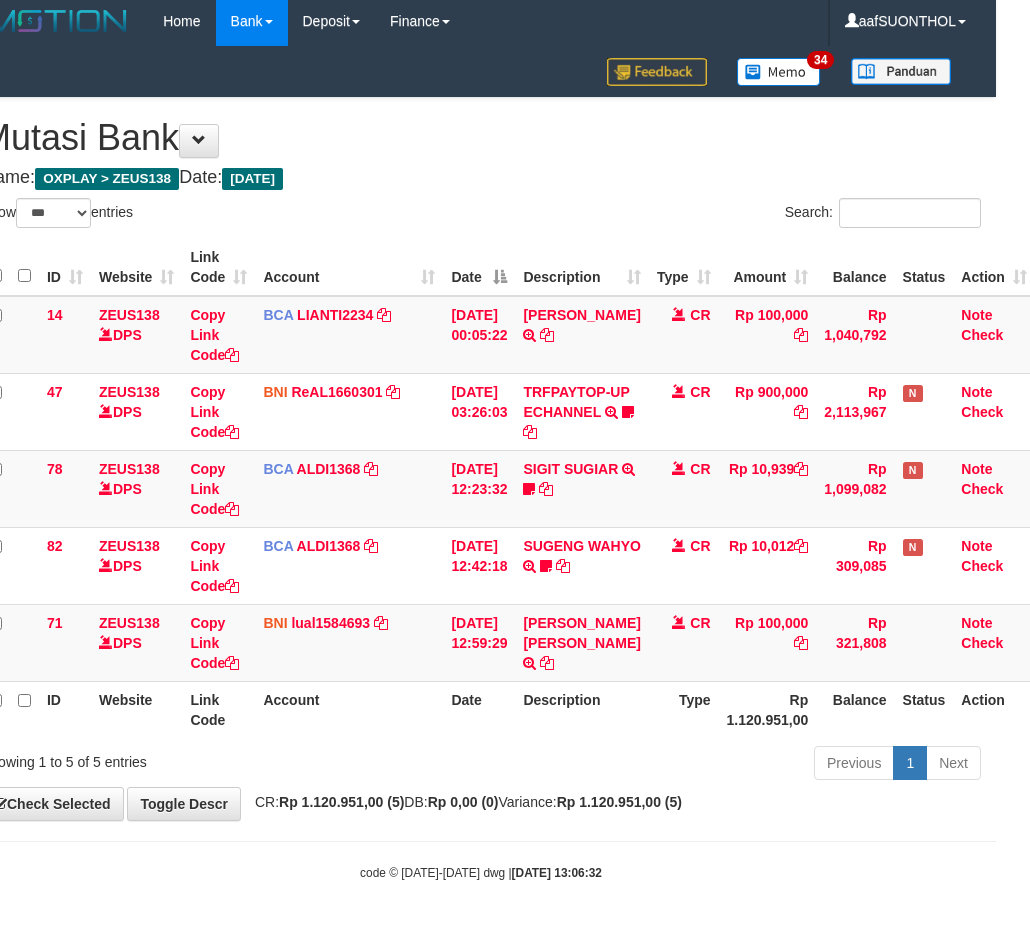 click on "Previous 1 Next" at bounding box center (695, 765) 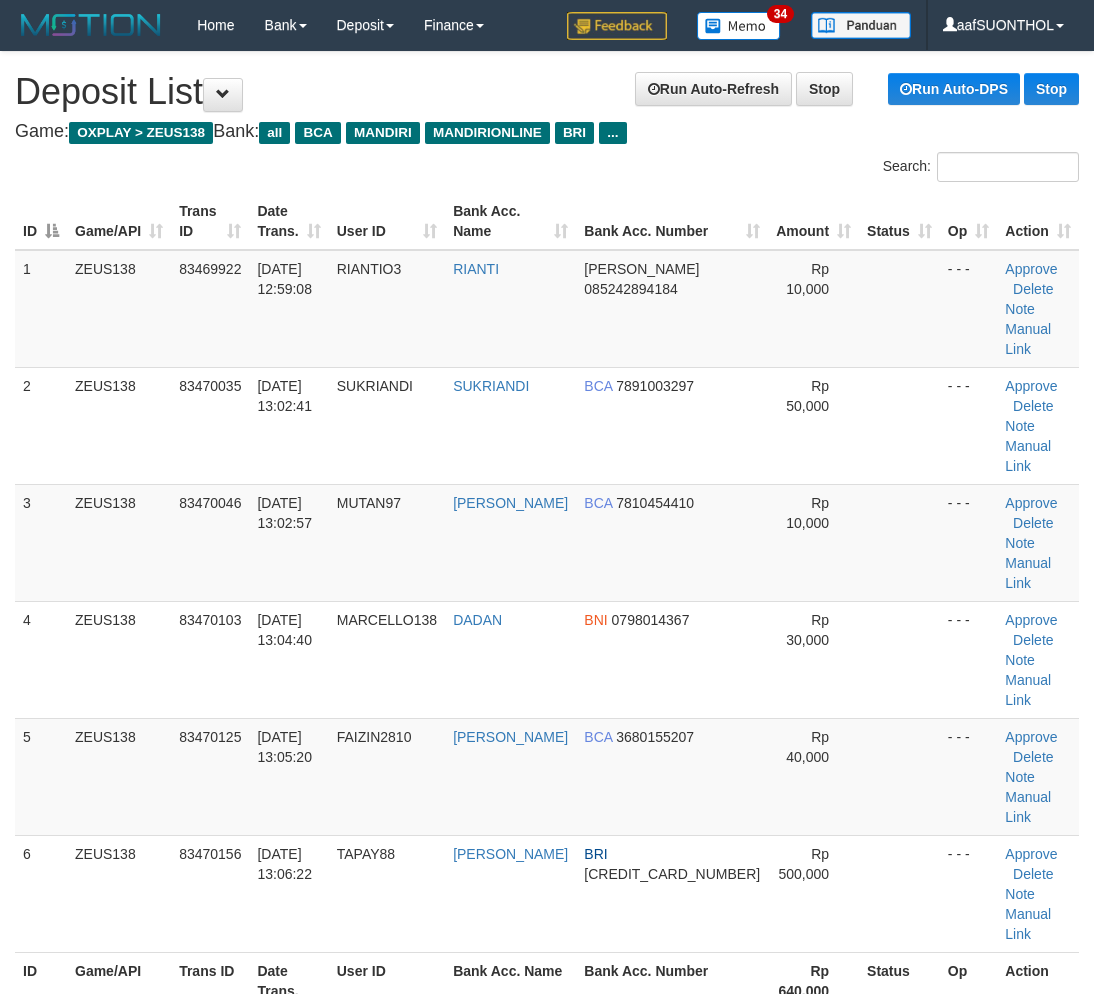 scroll, scrollTop: 0, scrollLeft: 0, axis: both 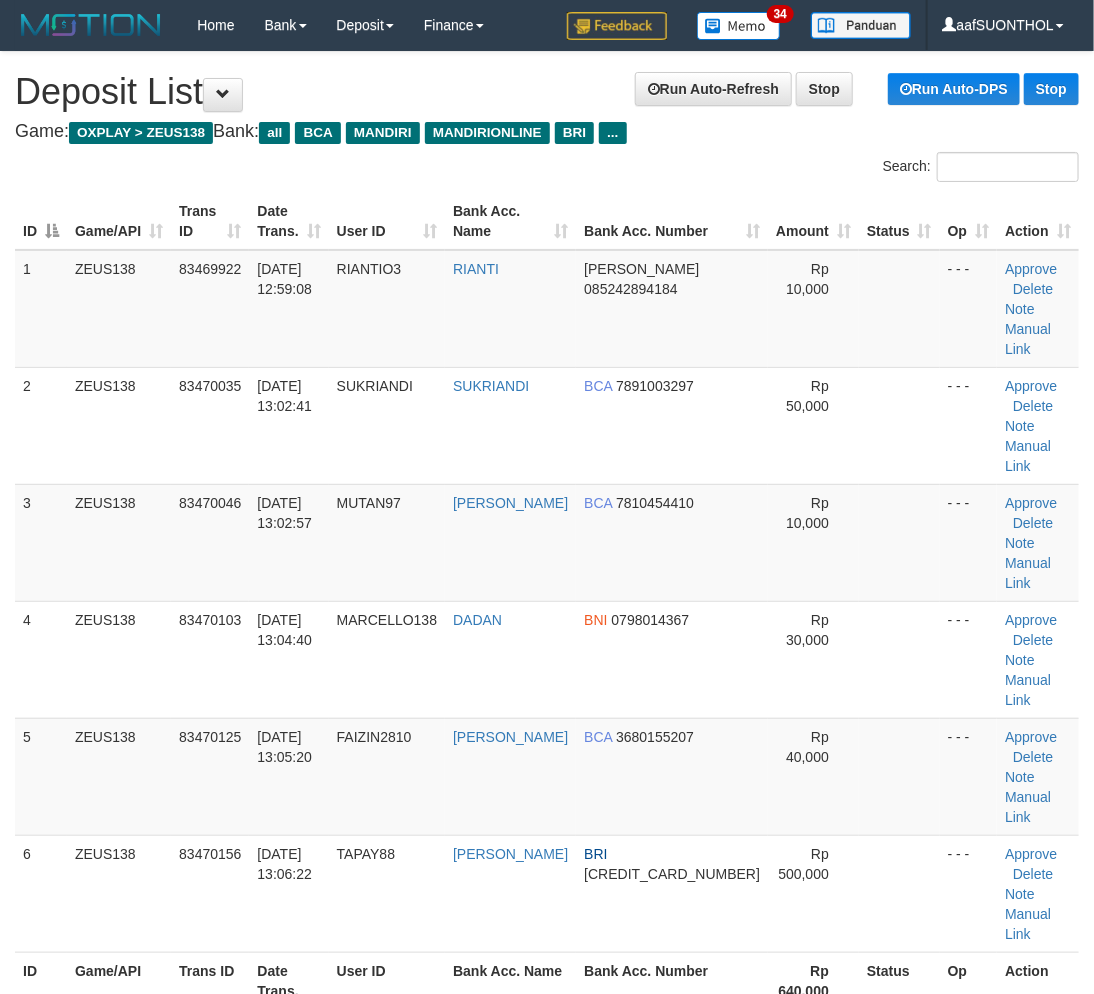 click on "Rp 640.000" at bounding box center (813, 980) 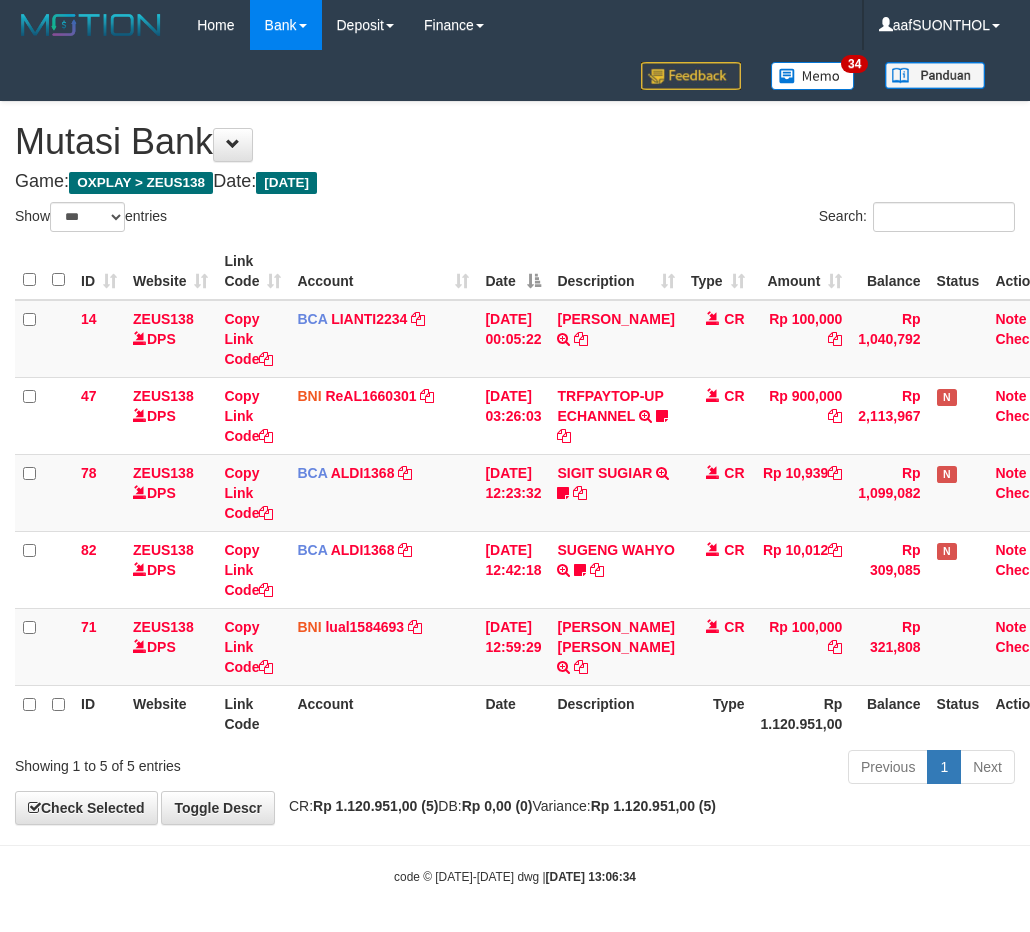 select on "***" 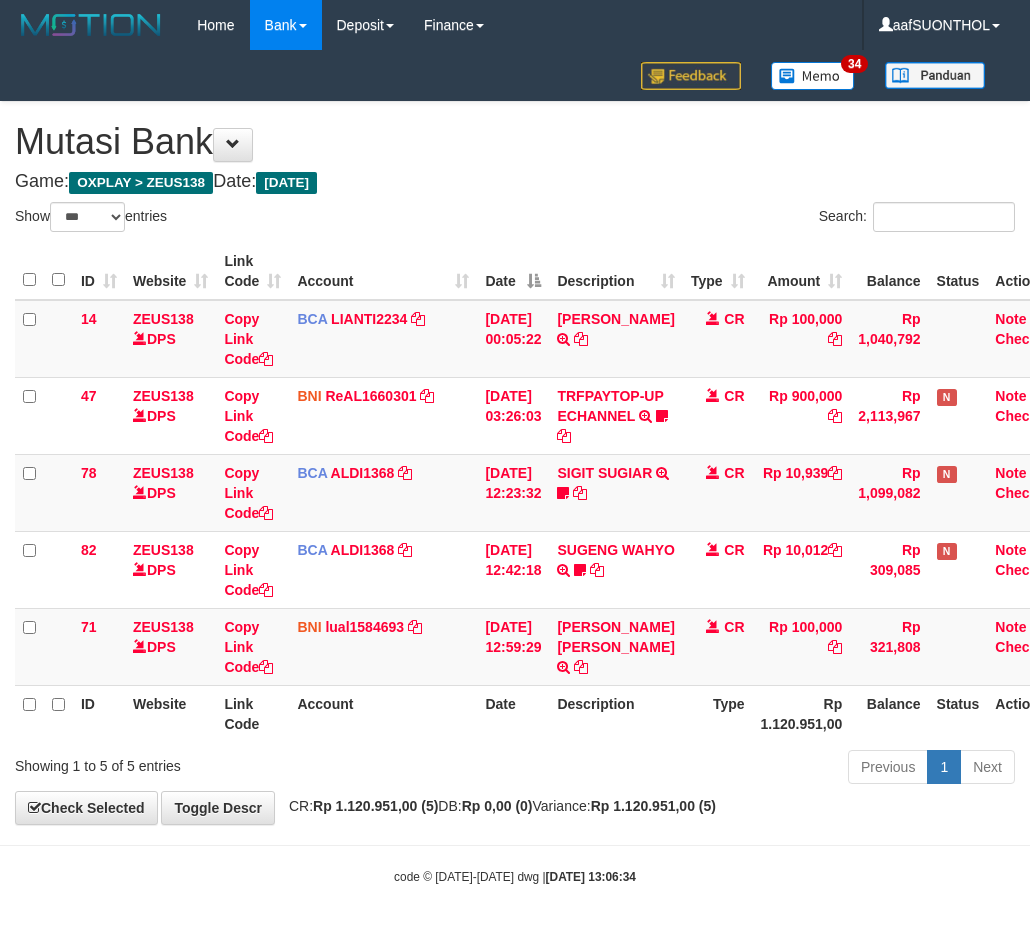 scroll, scrollTop: 24, scrollLeft: 34, axis: both 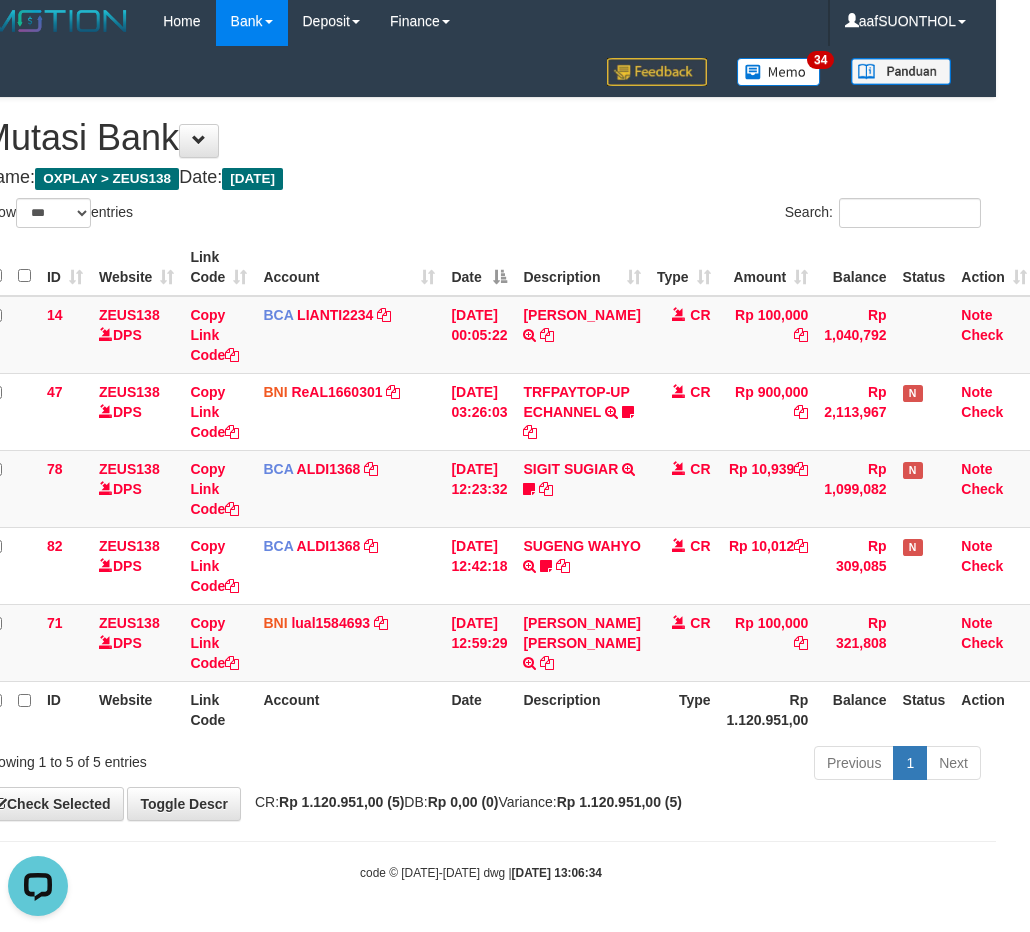 drag, startPoint x: 737, startPoint y: 850, endPoint x: 696, endPoint y: 826, distance: 47.507893 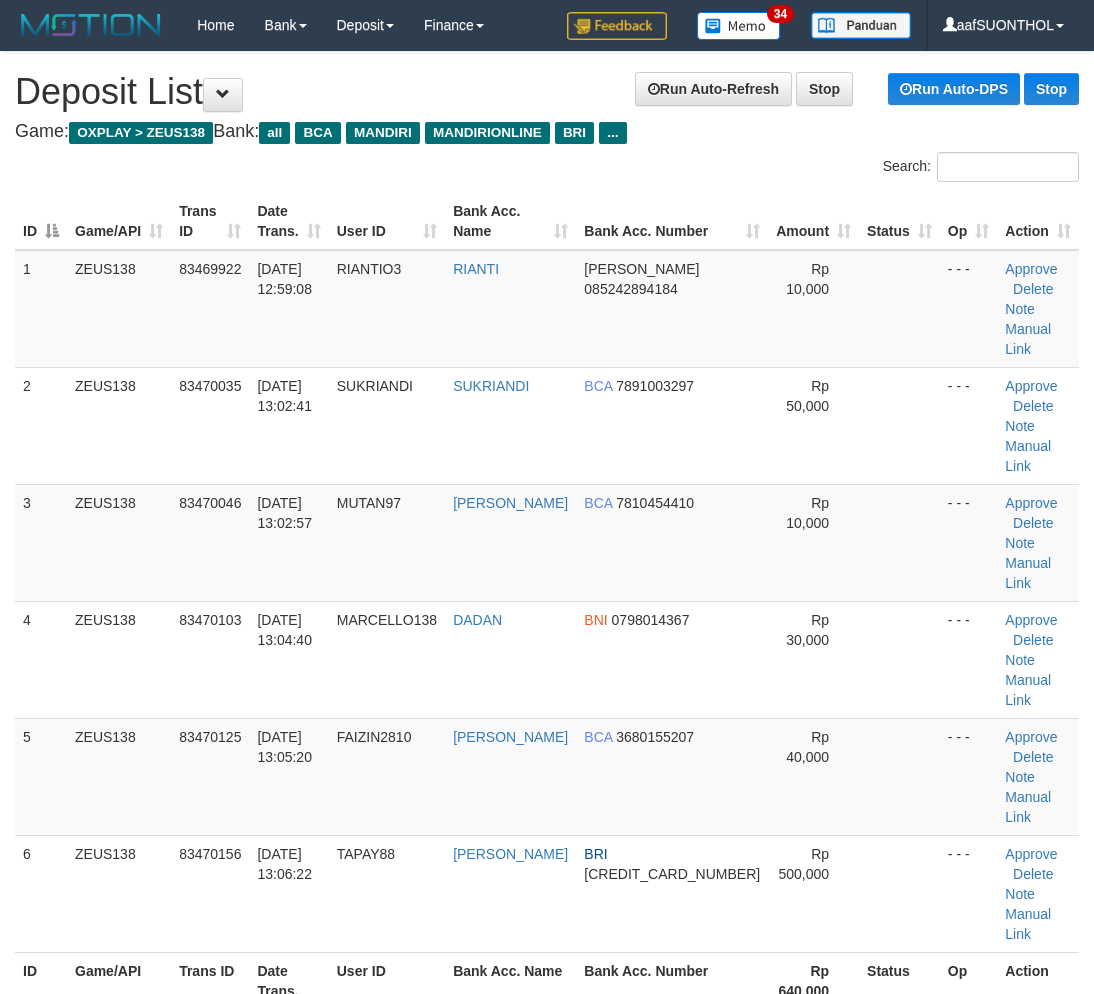 scroll, scrollTop: 0, scrollLeft: 0, axis: both 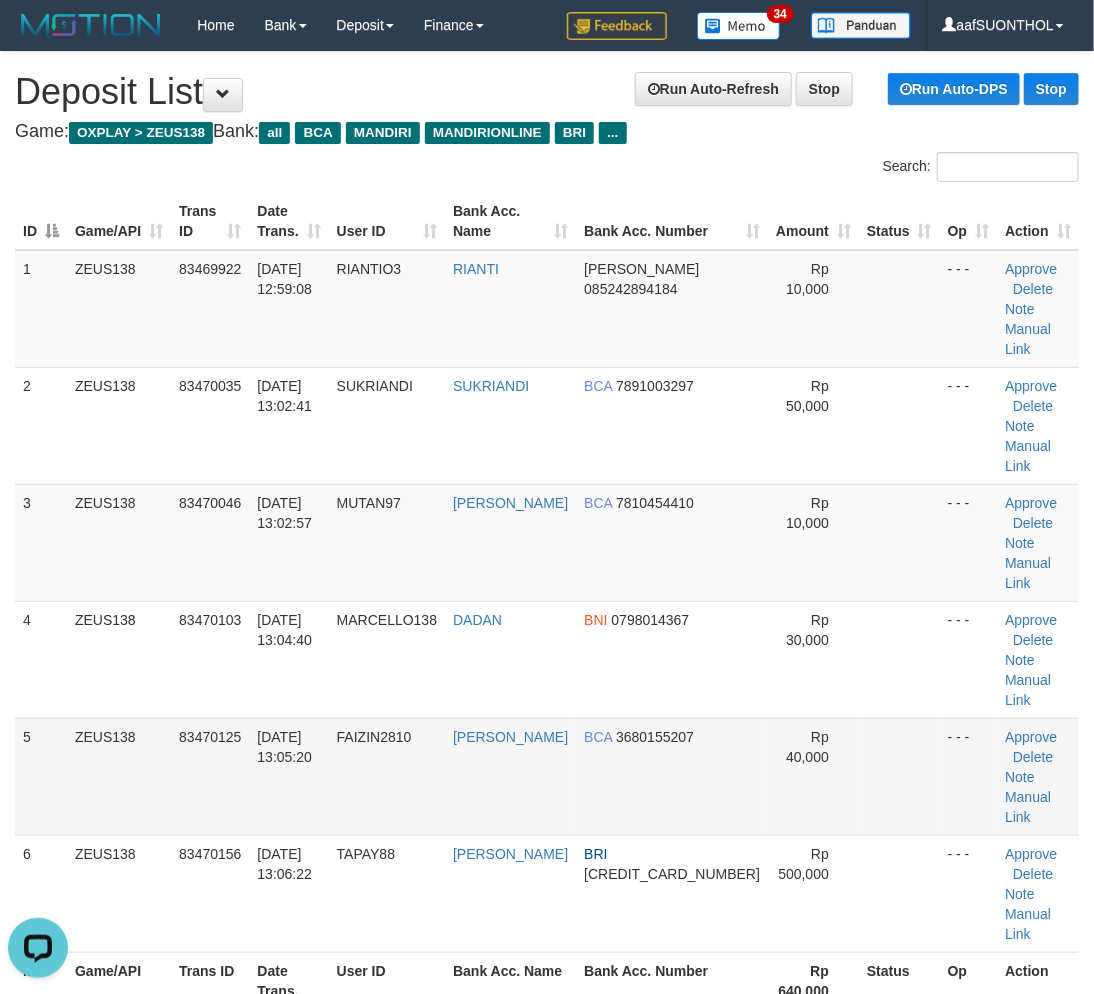 click on "Rp 40,000" at bounding box center [813, 776] 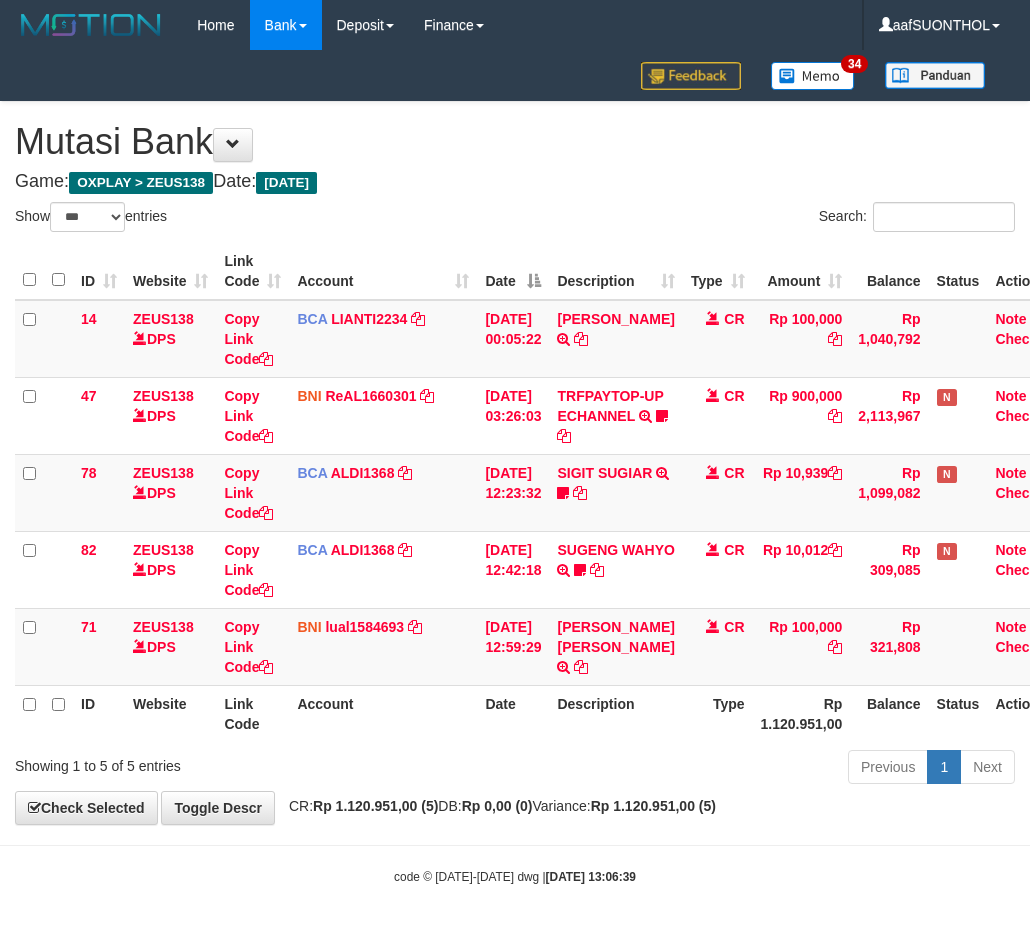select on "***" 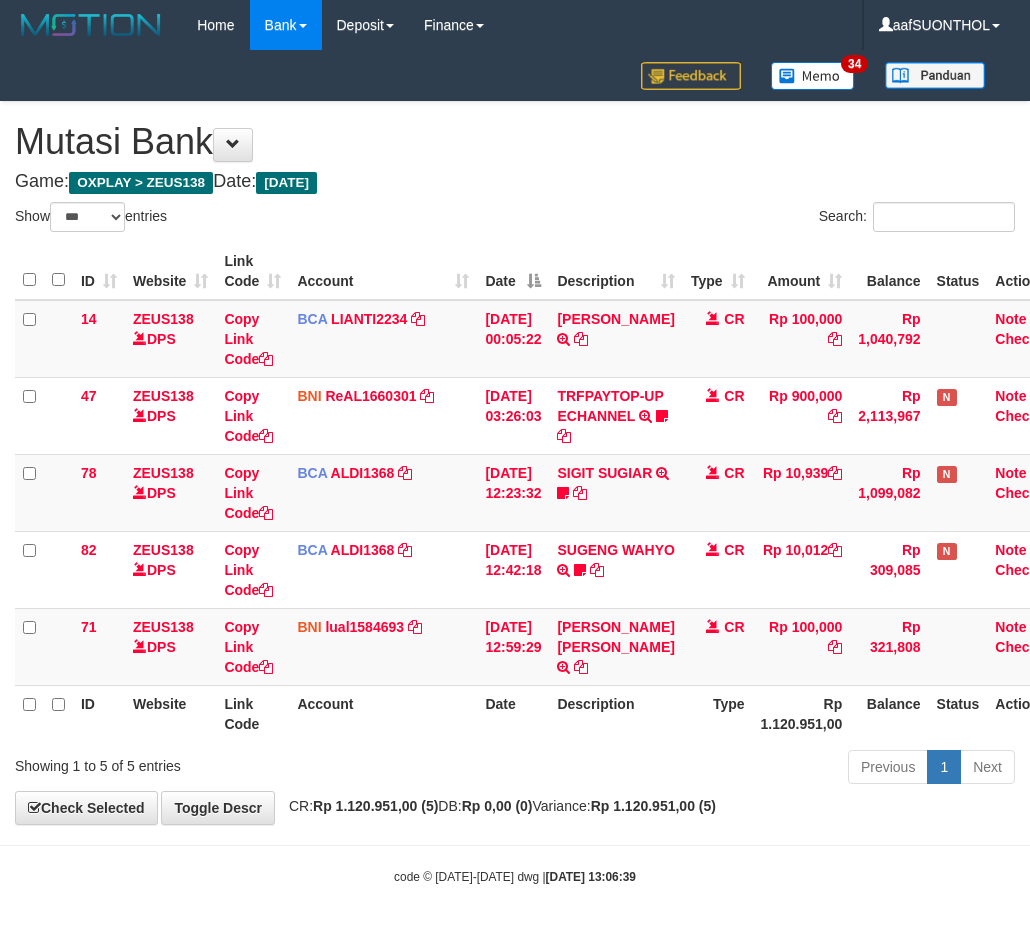 scroll, scrollTop: 24, scrollLeft: 34, axis: both 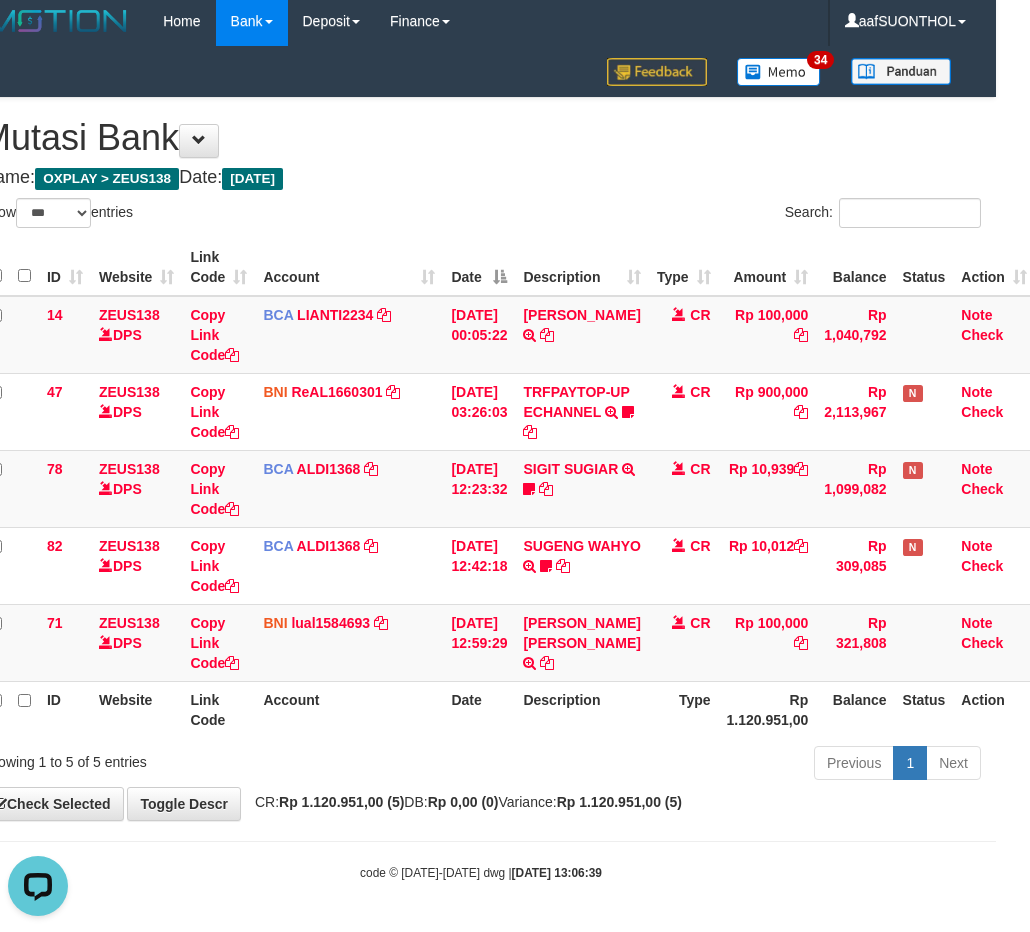click on "Type" at bounding box center (684, 709) 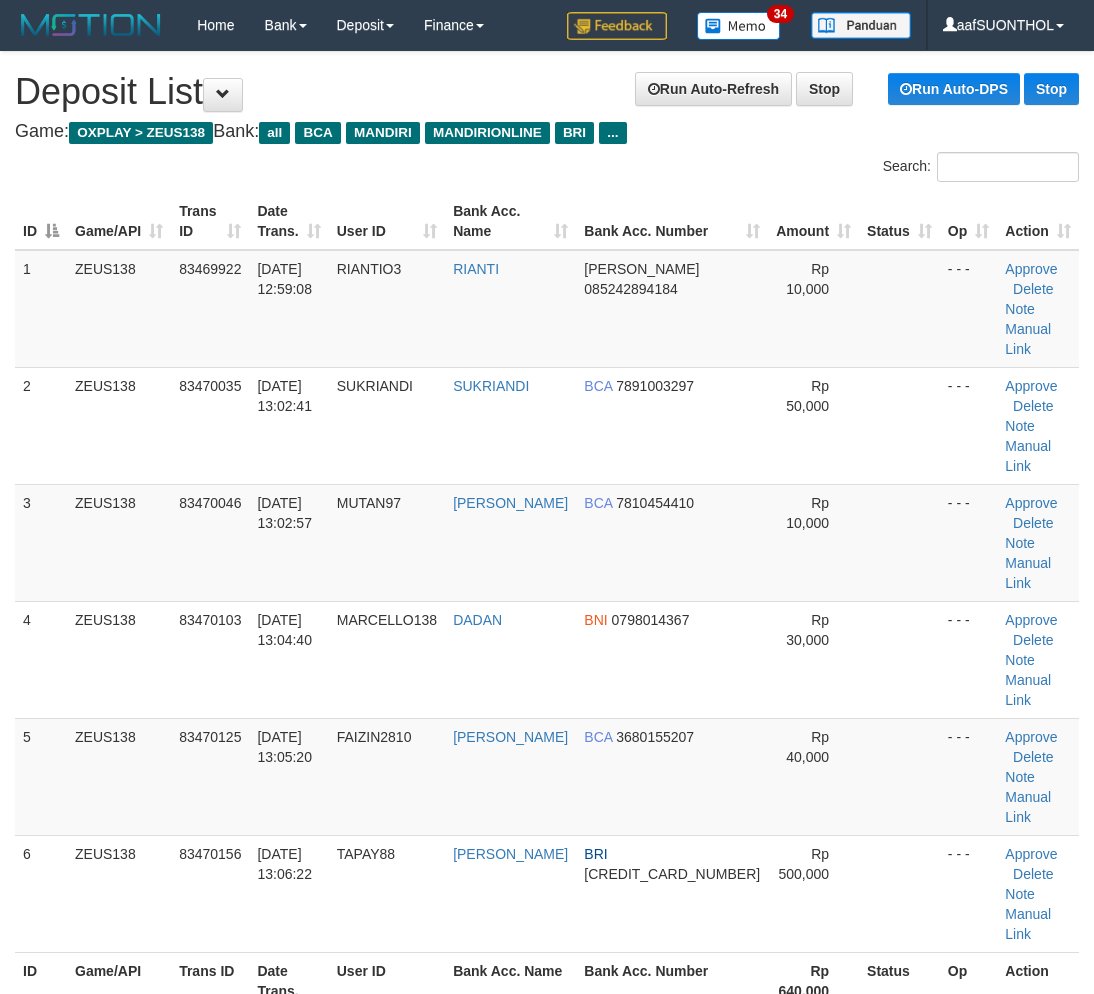 scroll, scrollTop: 0, scrollLeft: 0, axis: both 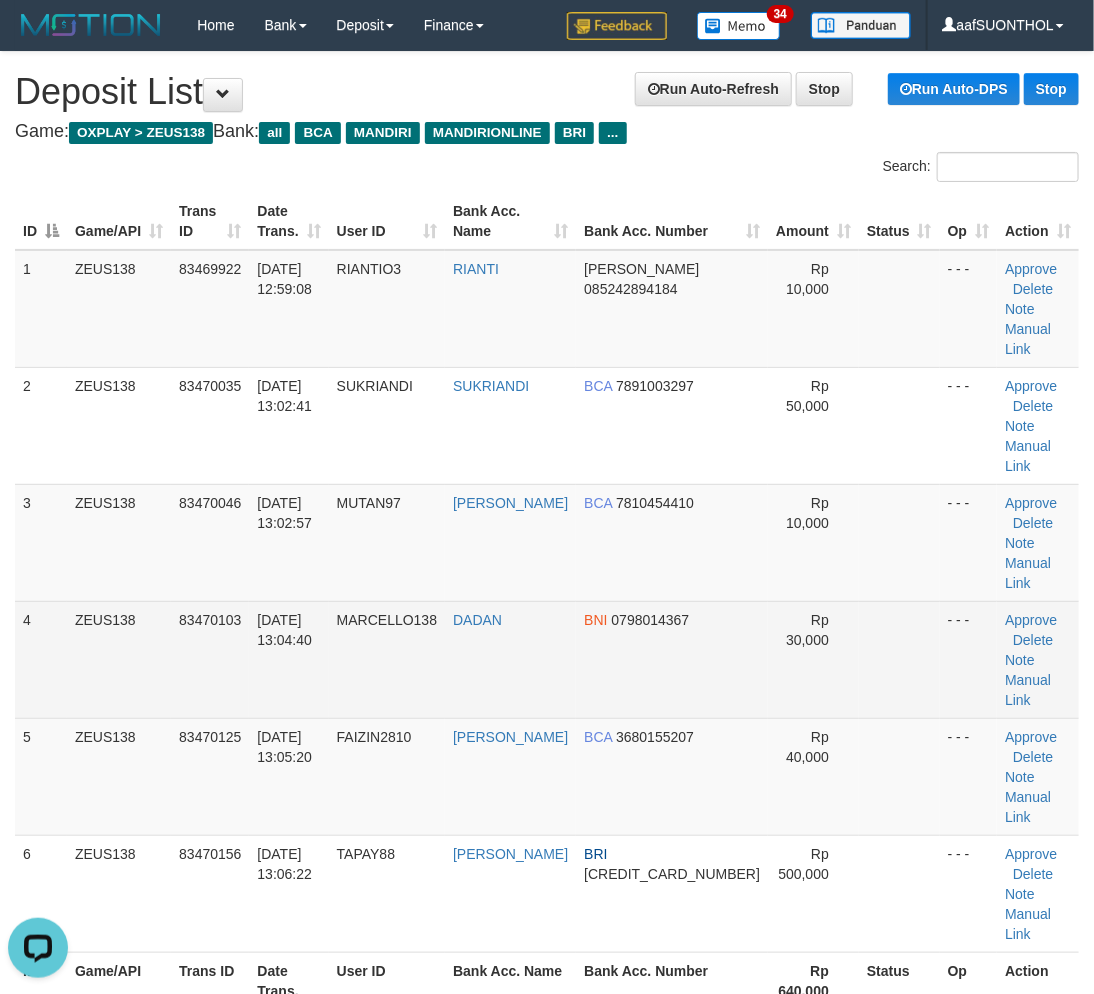 click on "Rp 30,000" at bounding box center [813, 659] 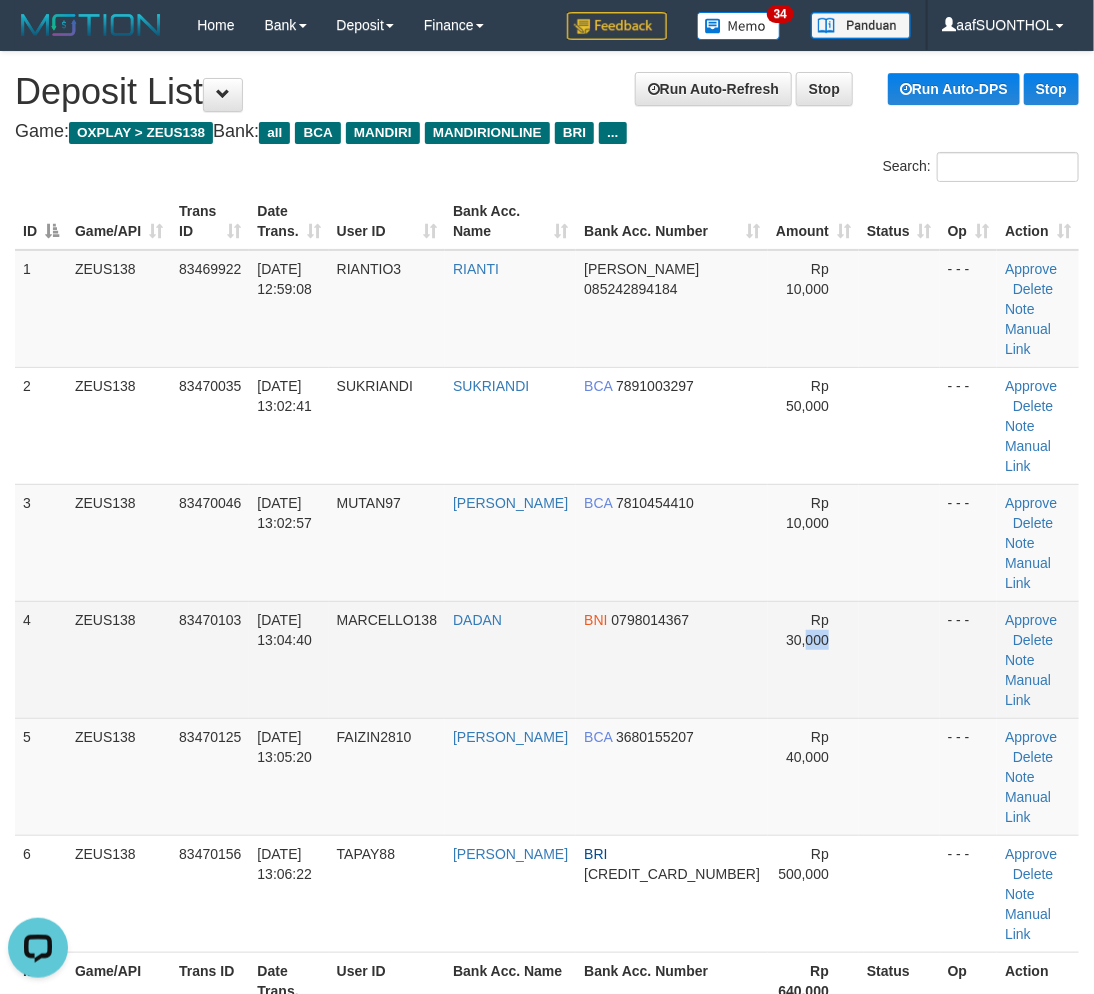 click on "Rp 30,000" at bounding box center [813, 659] 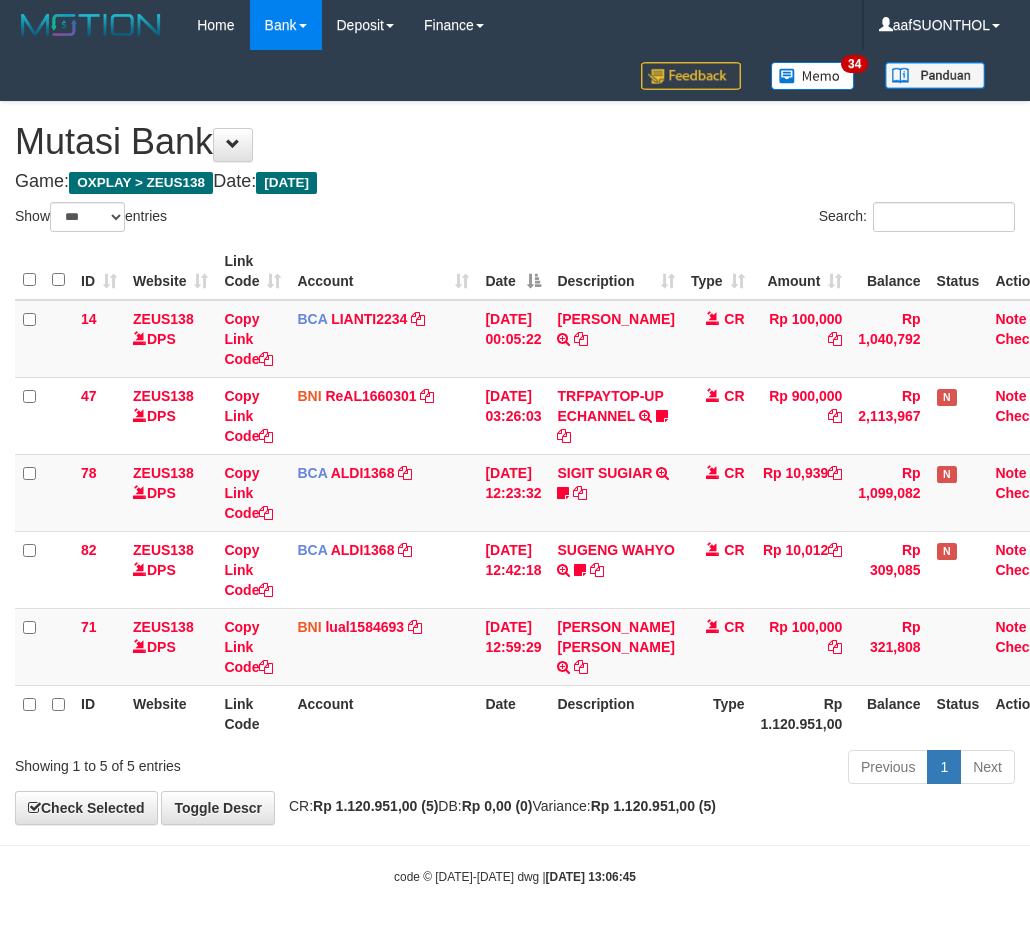 select on "***" 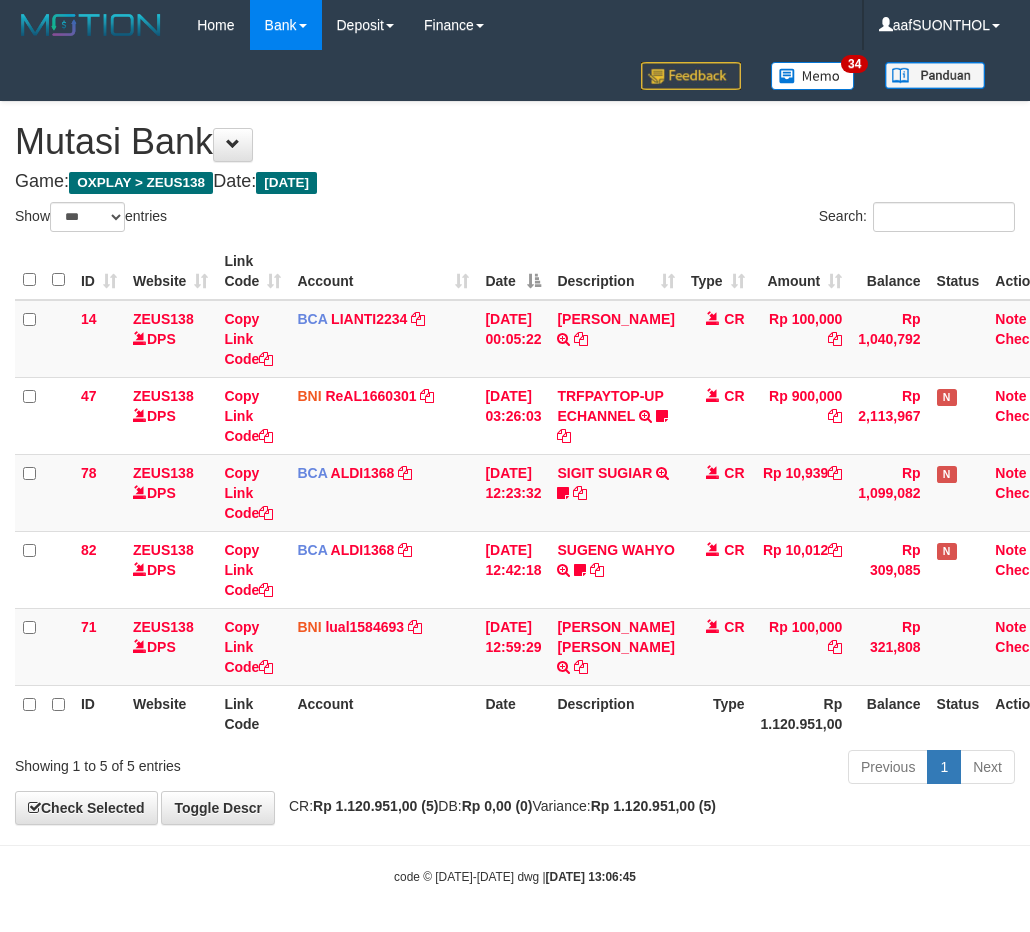 scroll, scrollTop: 24, scrollLeft: 34, axis: both 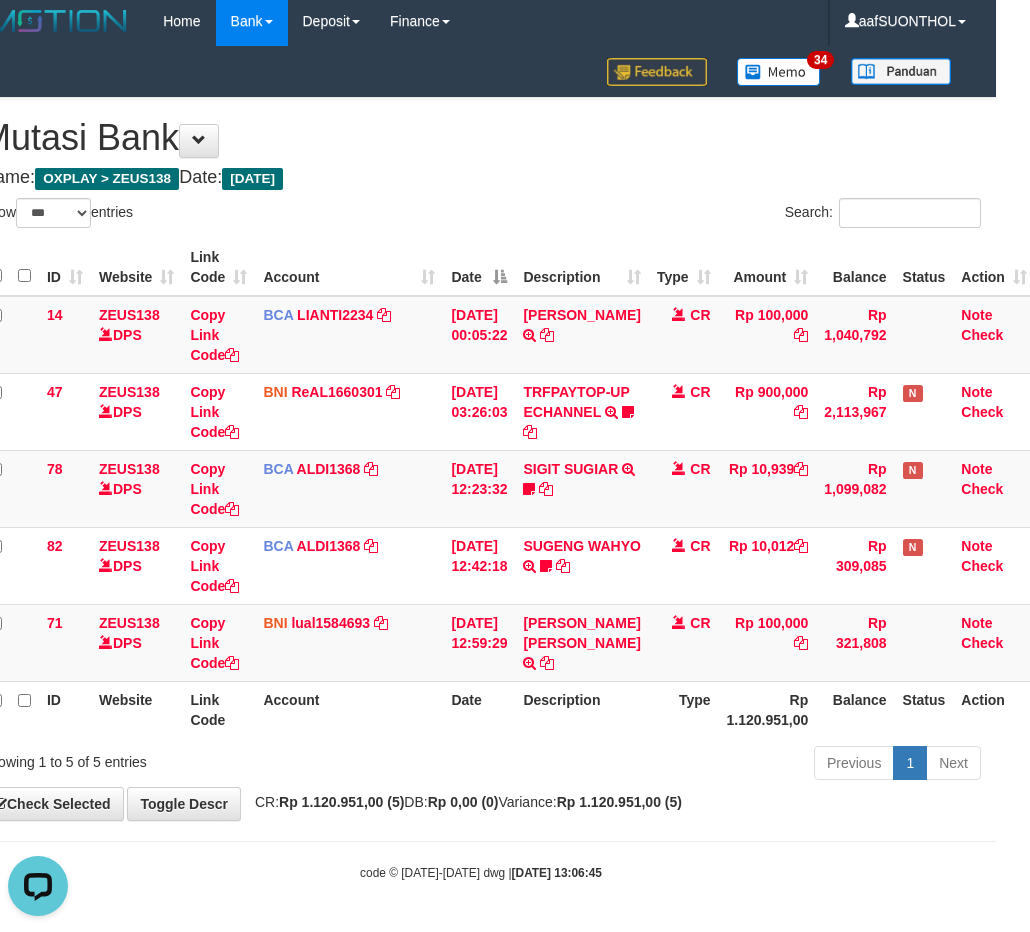 drag, startPoint x: 650, startPoint y: 733, endPoint x: 634, endPoint y: 731, distance: 16.124516 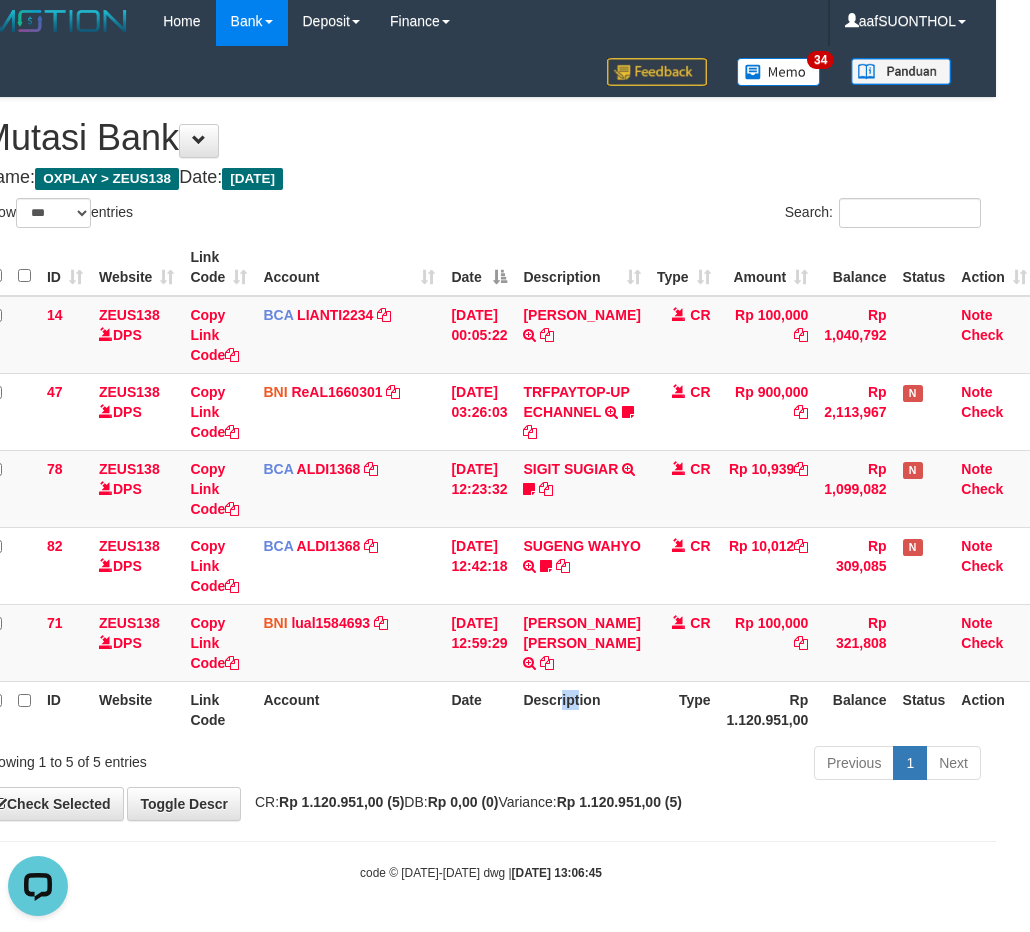 click on "Description" at bounding box center [581, 709] 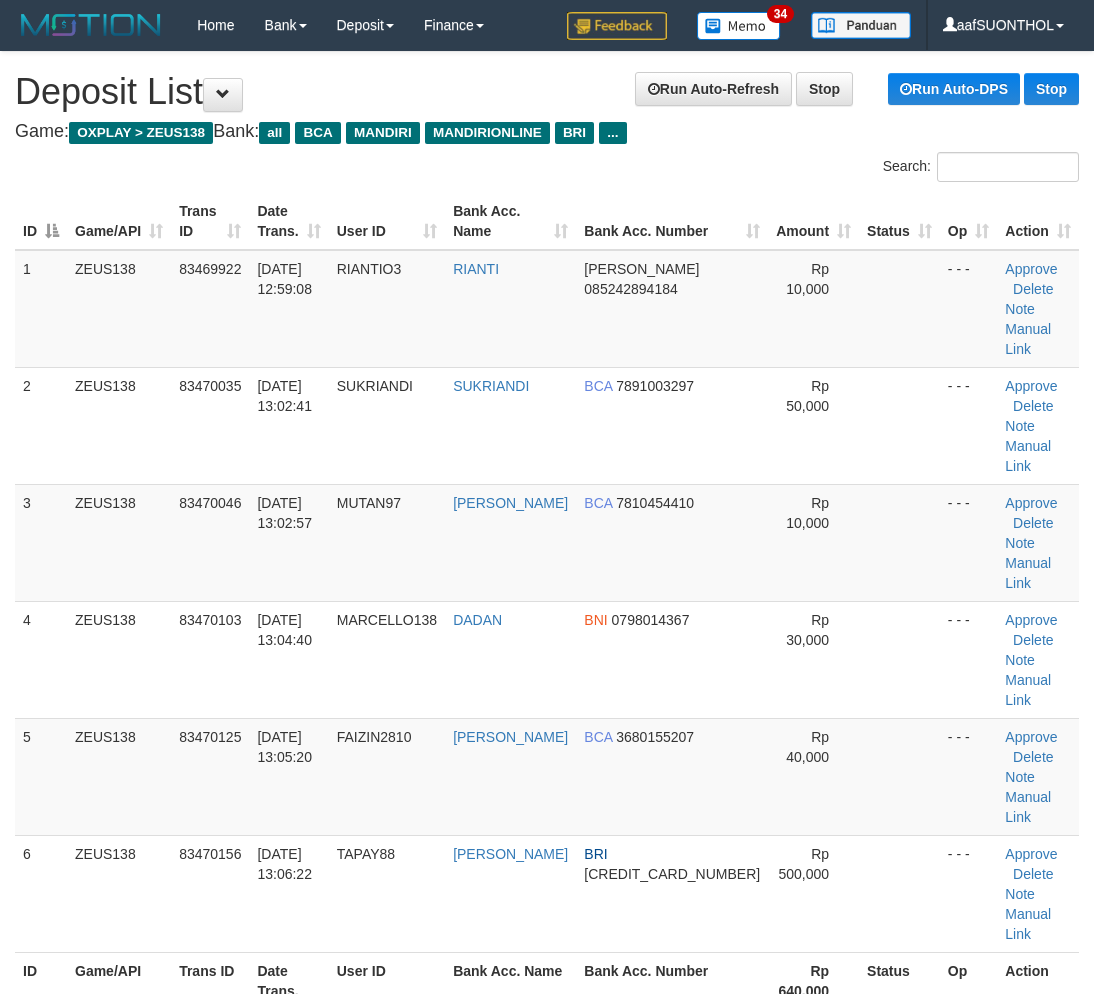 scroll, scrollTop: 0, scrollLeft: 0, axis: both 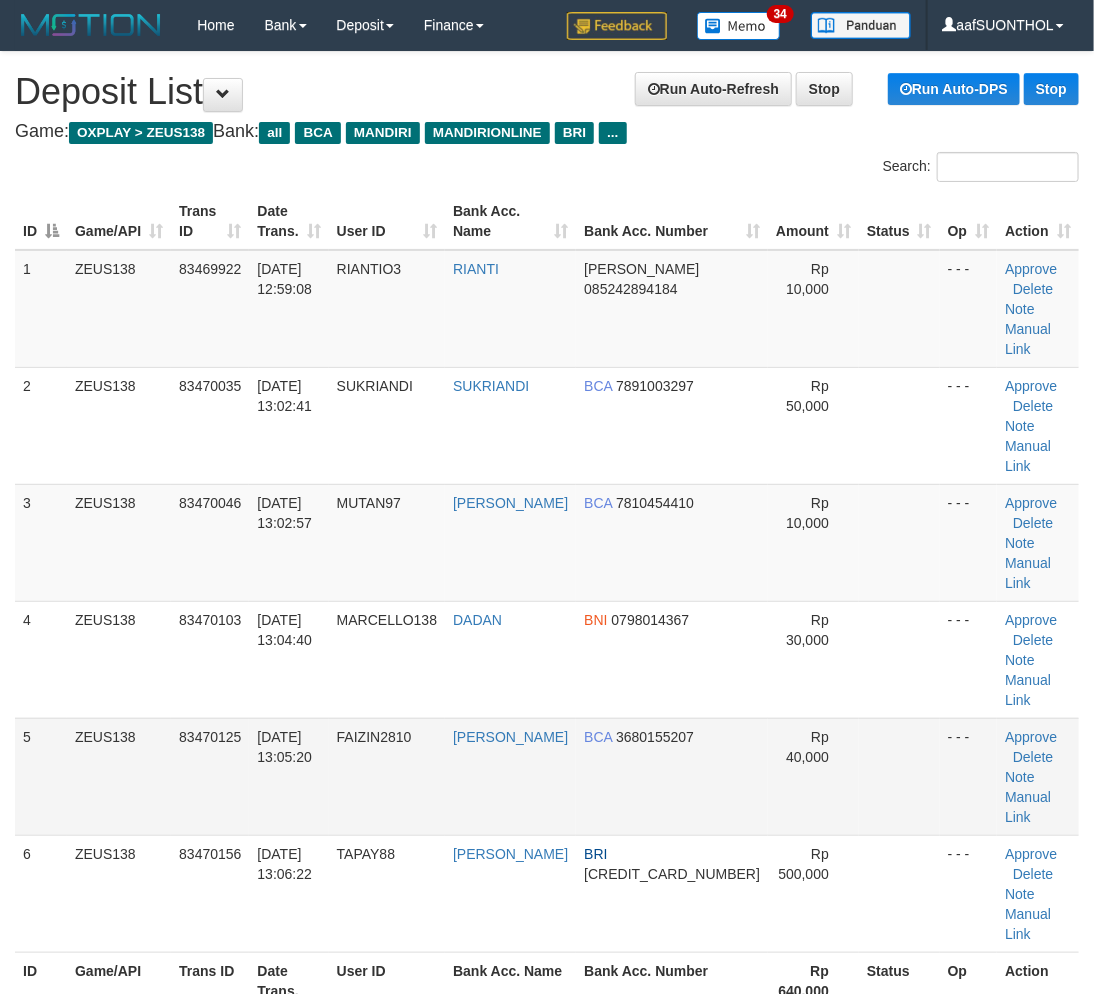 click on "- - -" at bounding box center (968, 776) 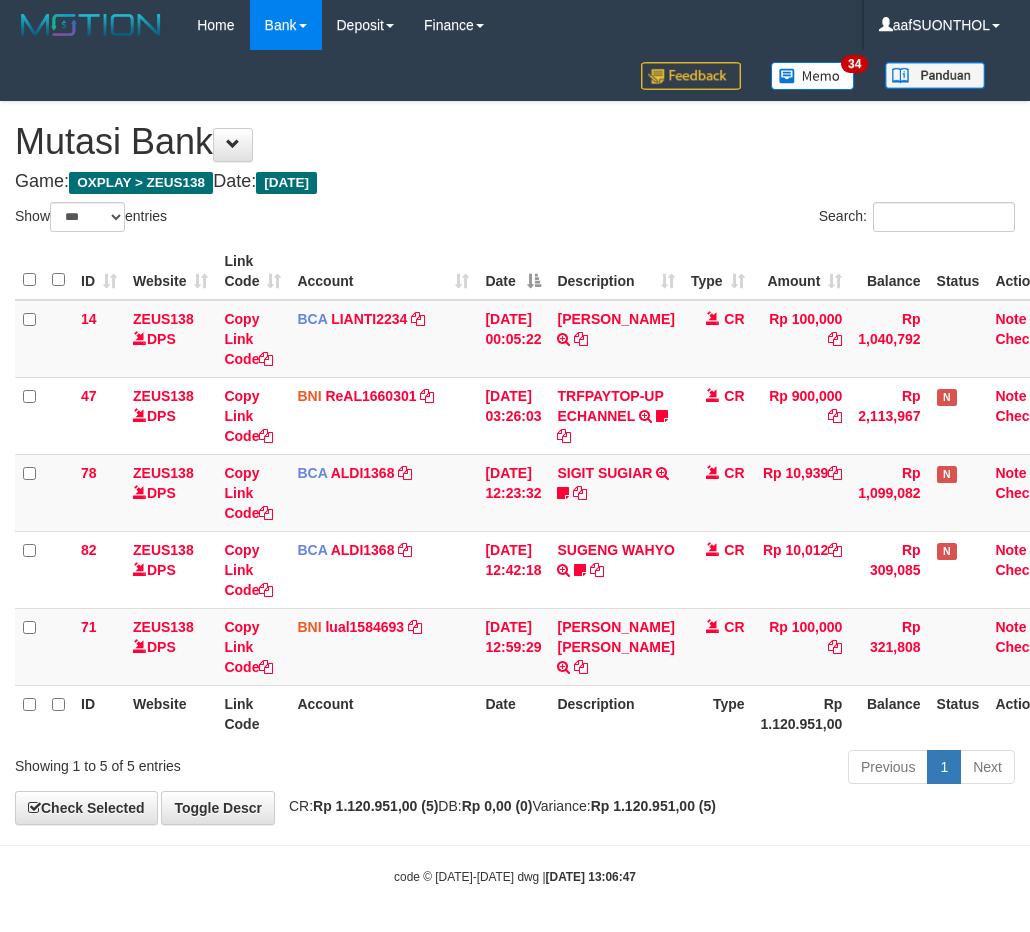 select on "***" 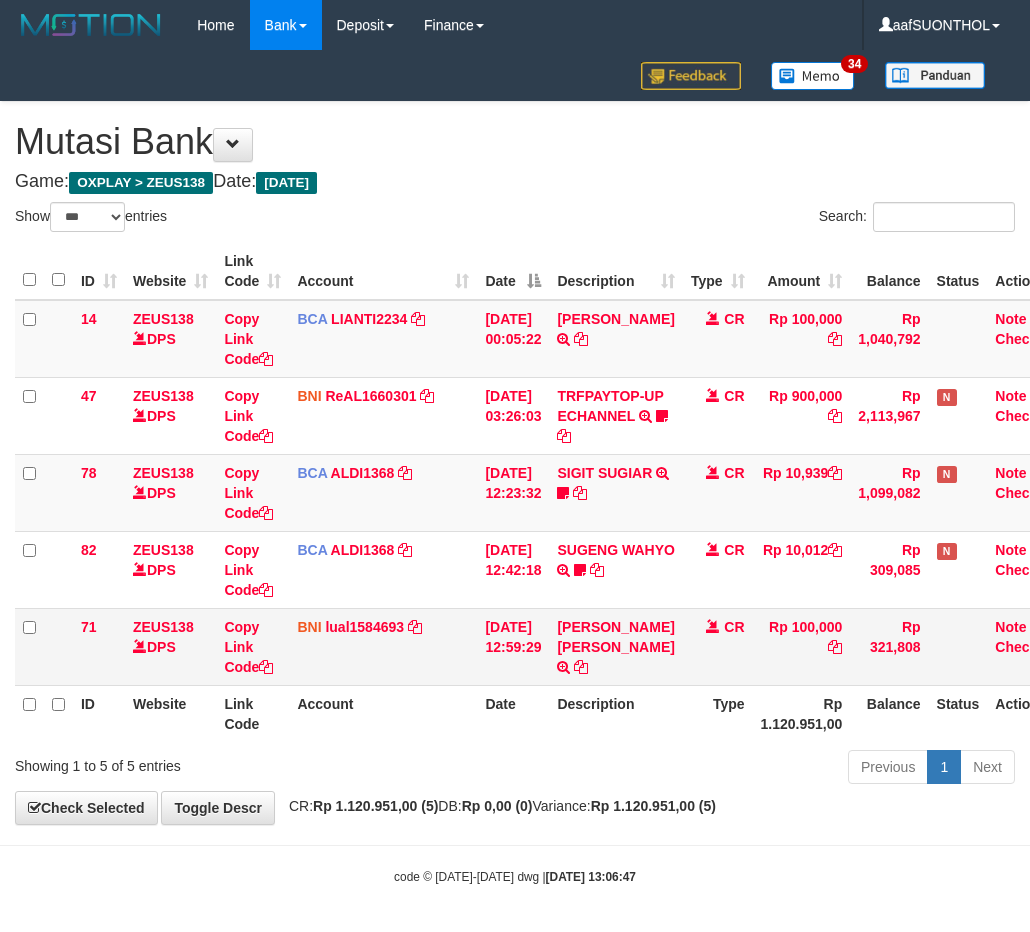 scroll, scrollTop: 24, scrollLeft: 34, axis: both 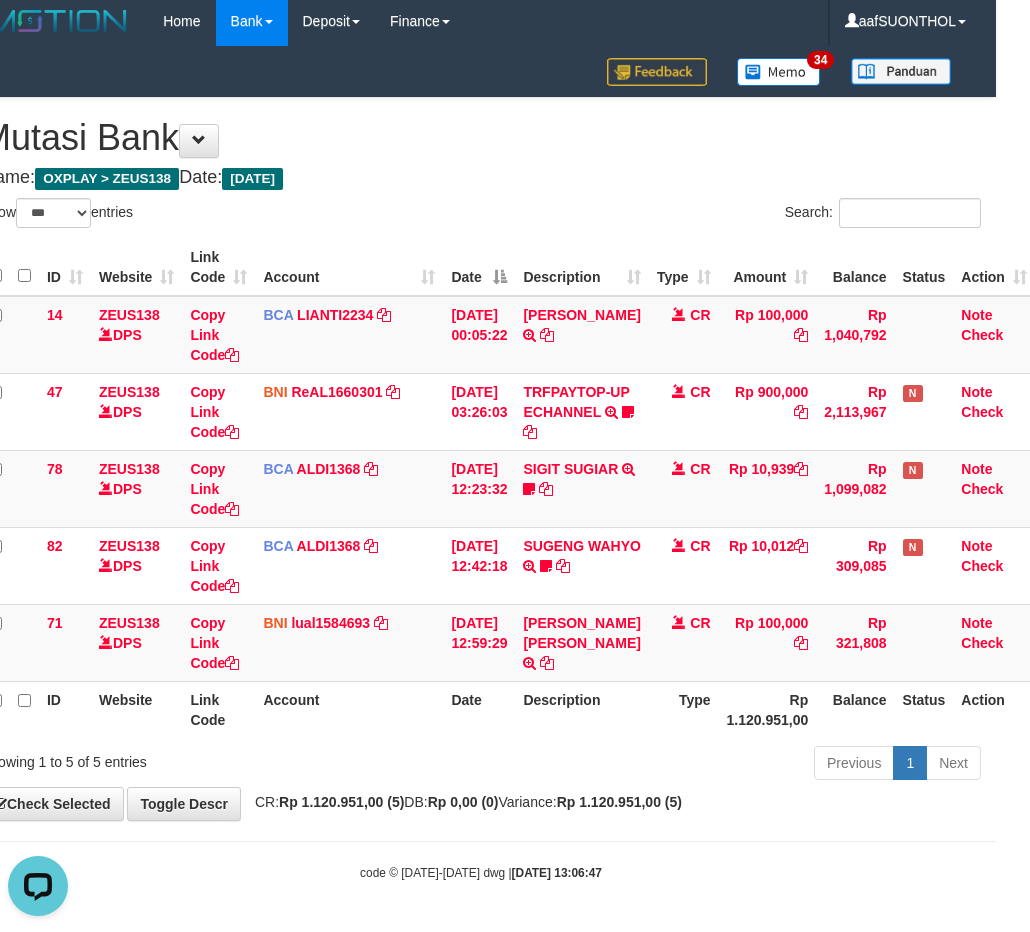 click on "Previous 1 Next" at bounding box center (695, 765) 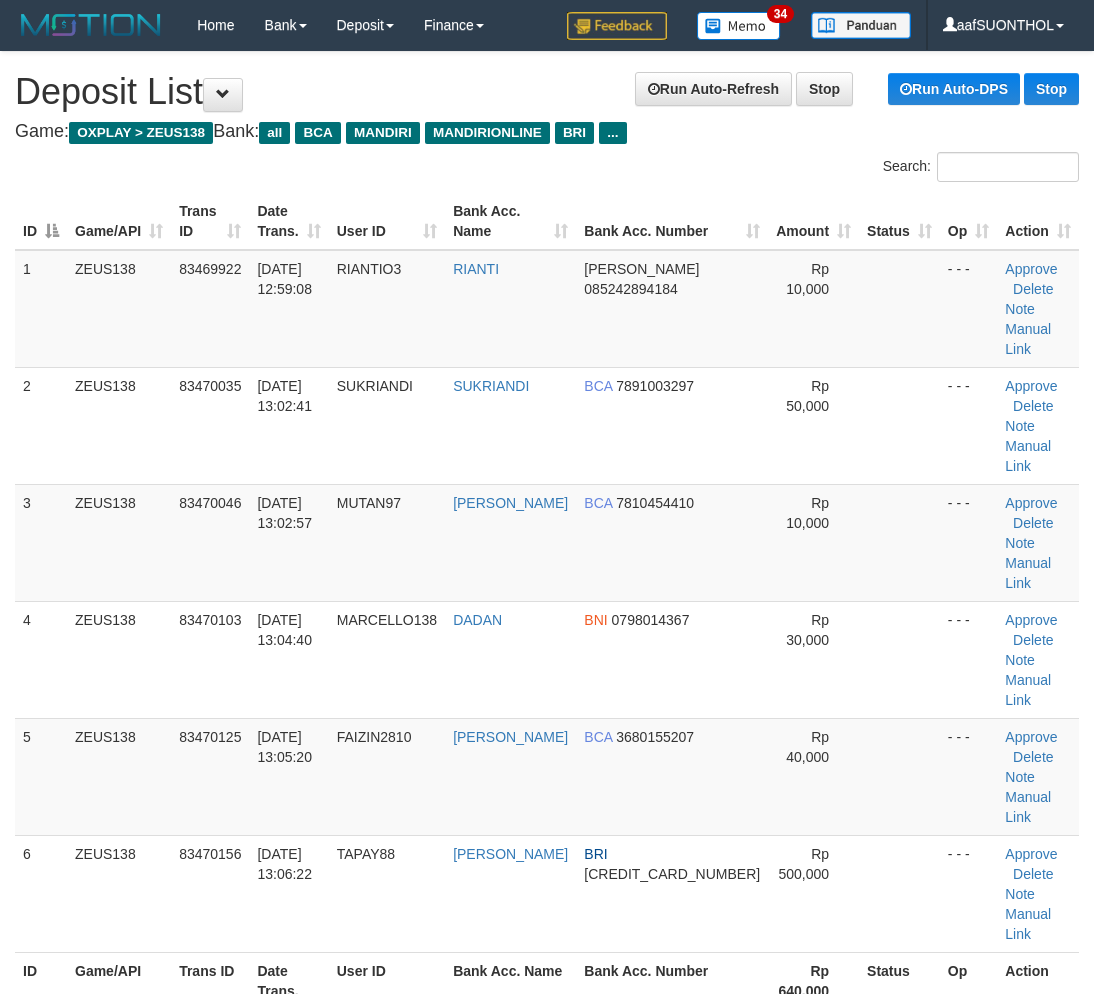 scroll, scrollTop: 0, scrollLeft: 0, axis: both 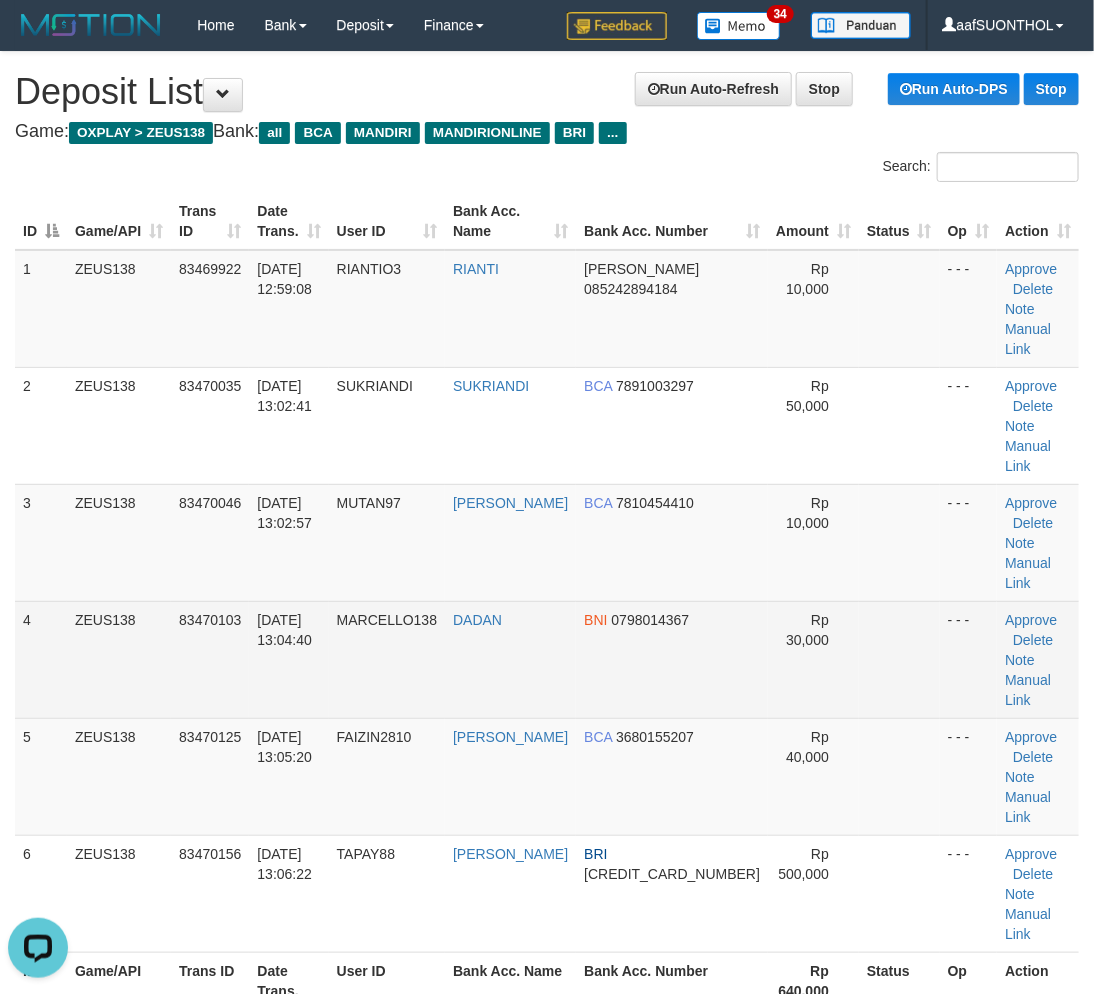click at bounding box center [899, 659] 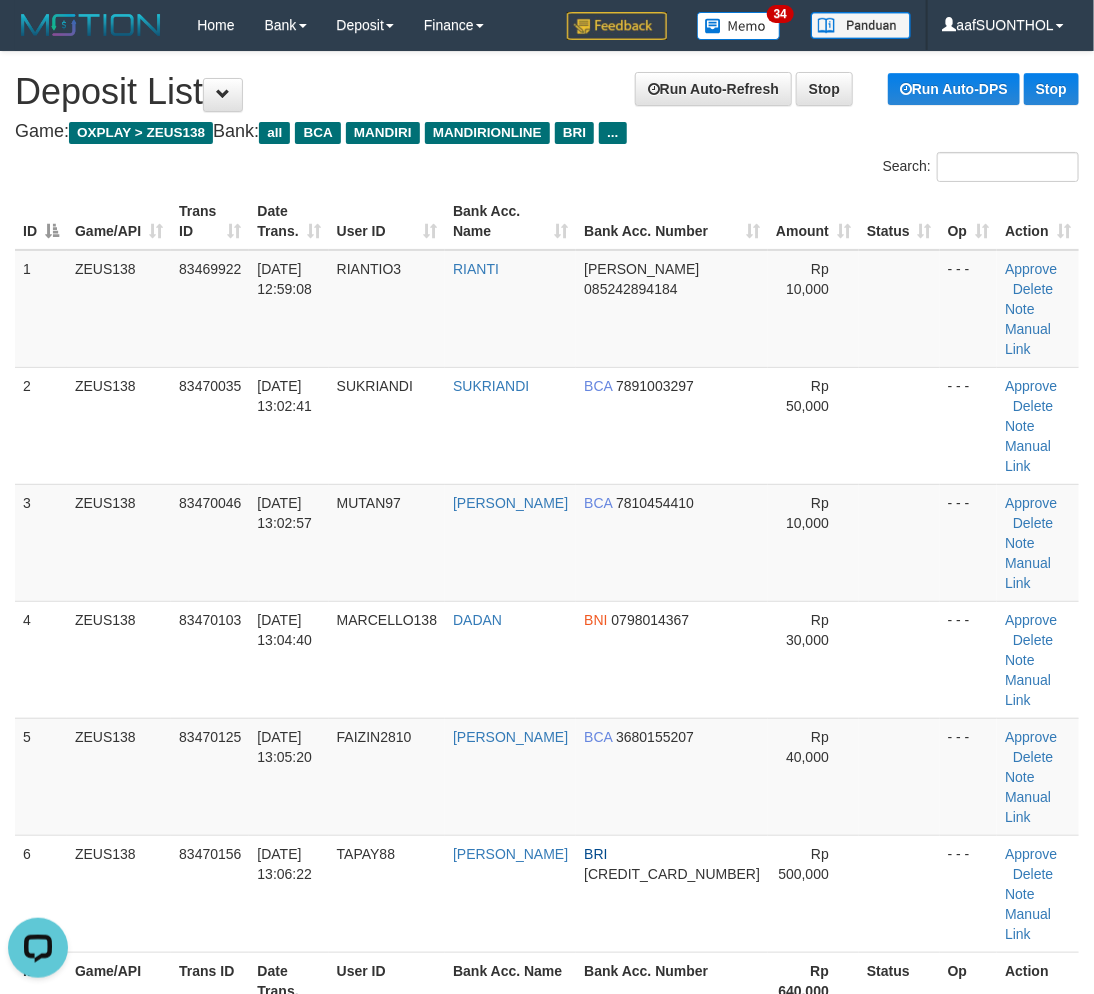 drag, startPoint x: 866, startPoint y: 585, endPoint x: 1104, endPoint y: 662, distance: 250.14595 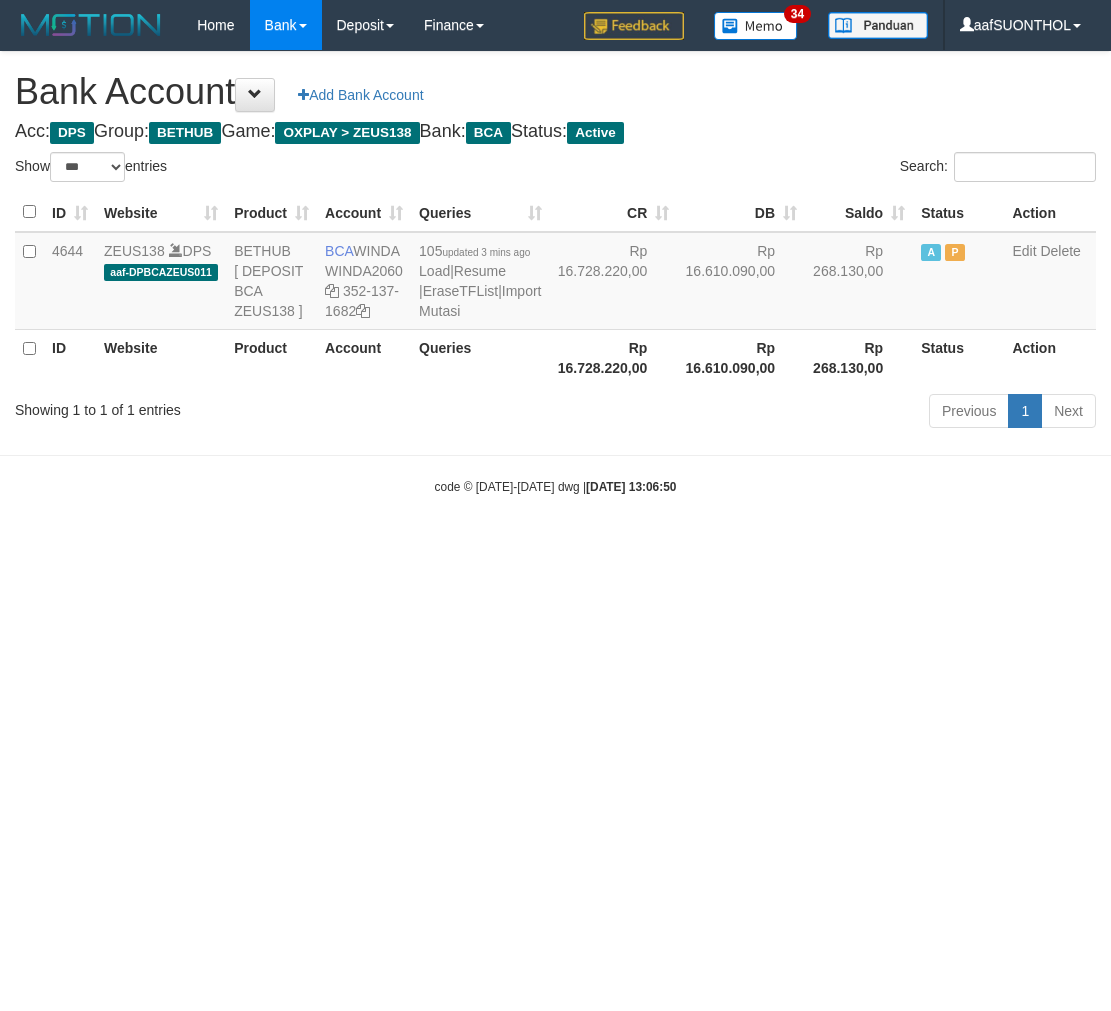 select on "***" 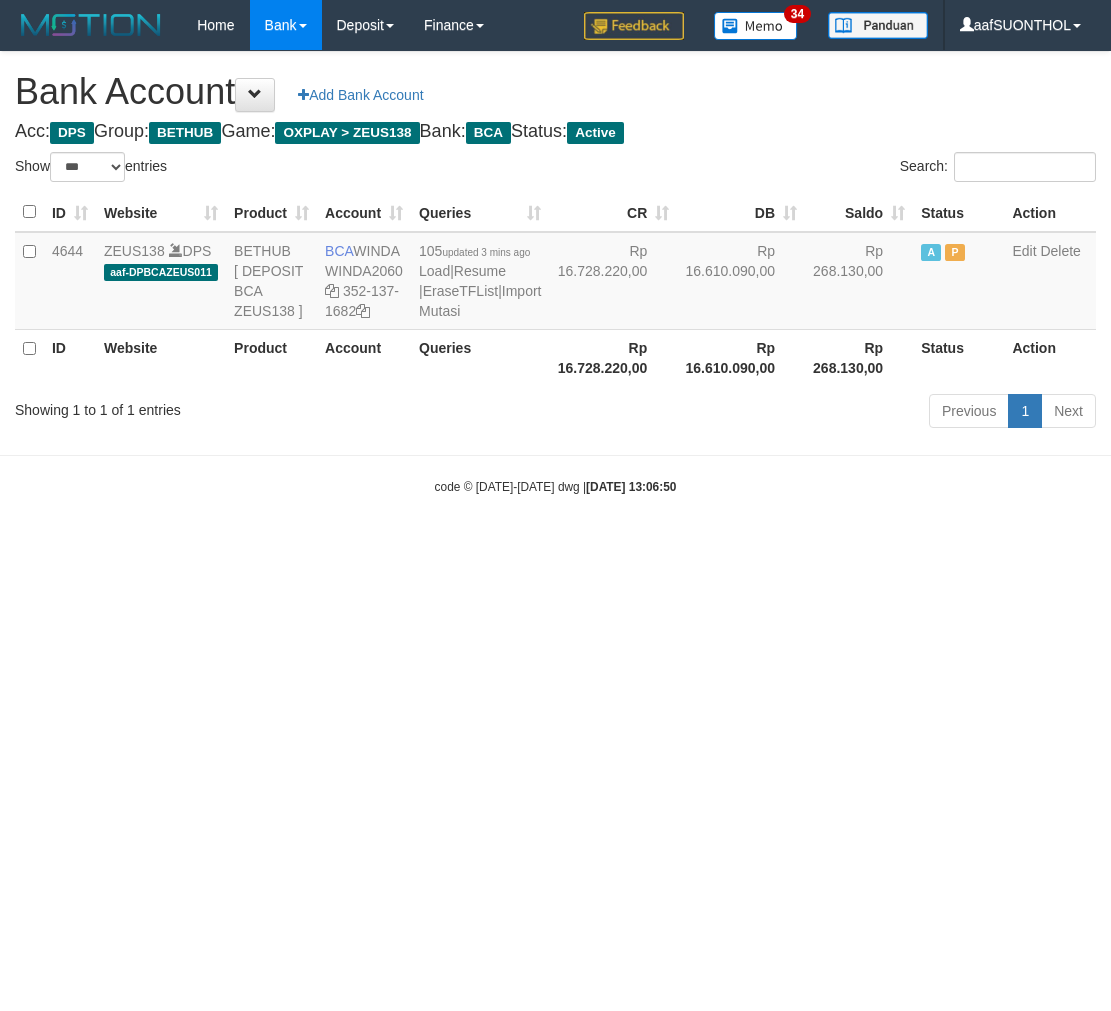 scroll, scrollTop: 0, scrollLeft: 0, axis: both 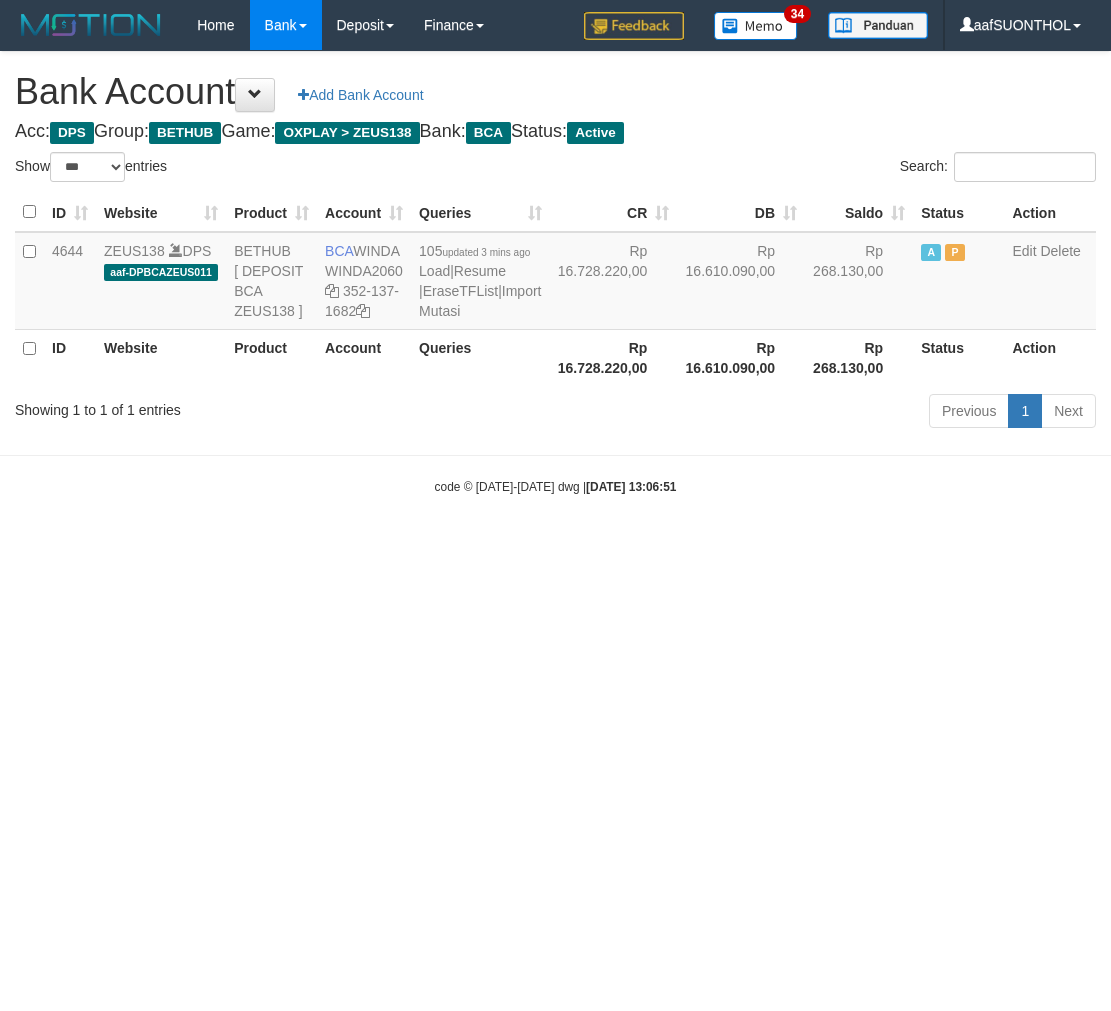 select on "***" 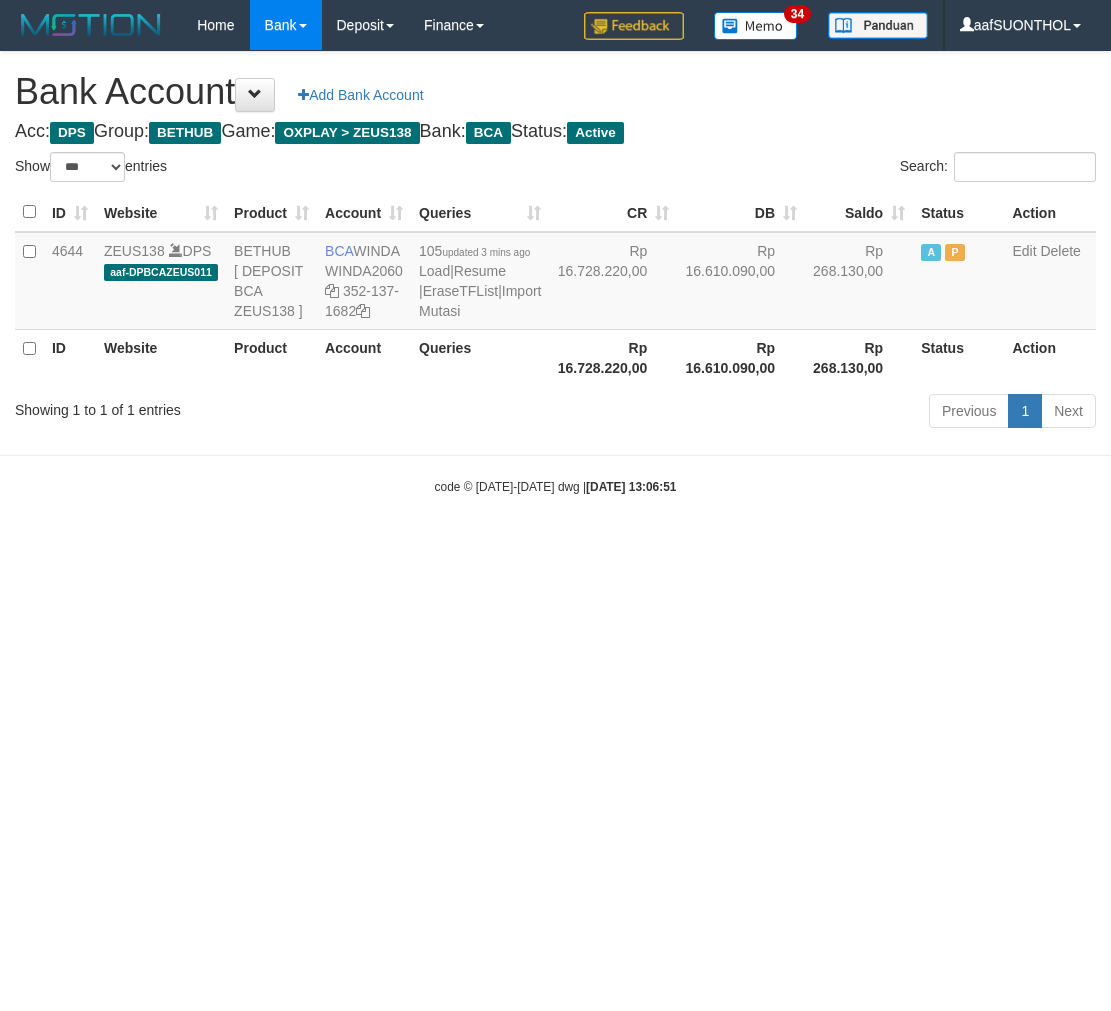 scroll, scrollTop: 0, scrollLeft: 0, axis: both 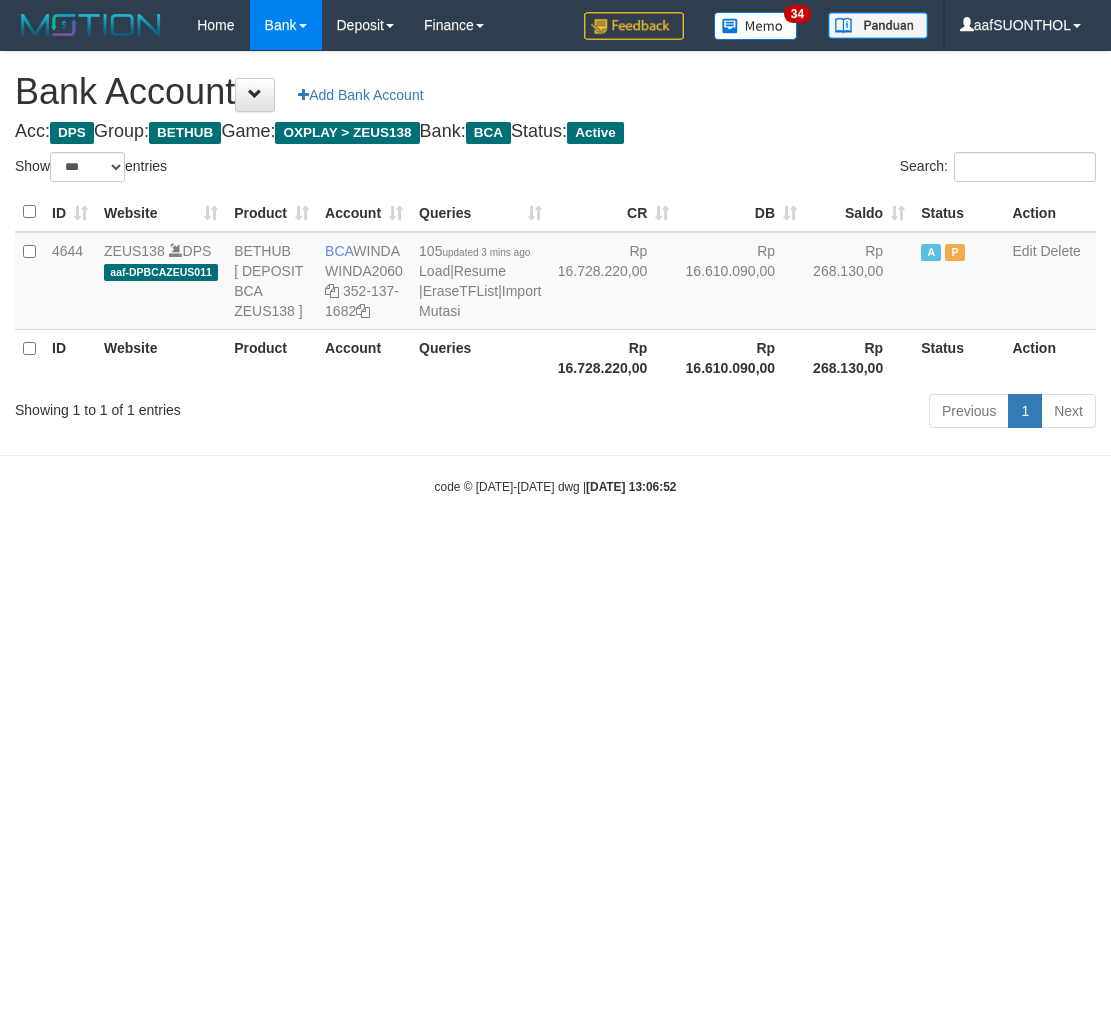 select on "***" 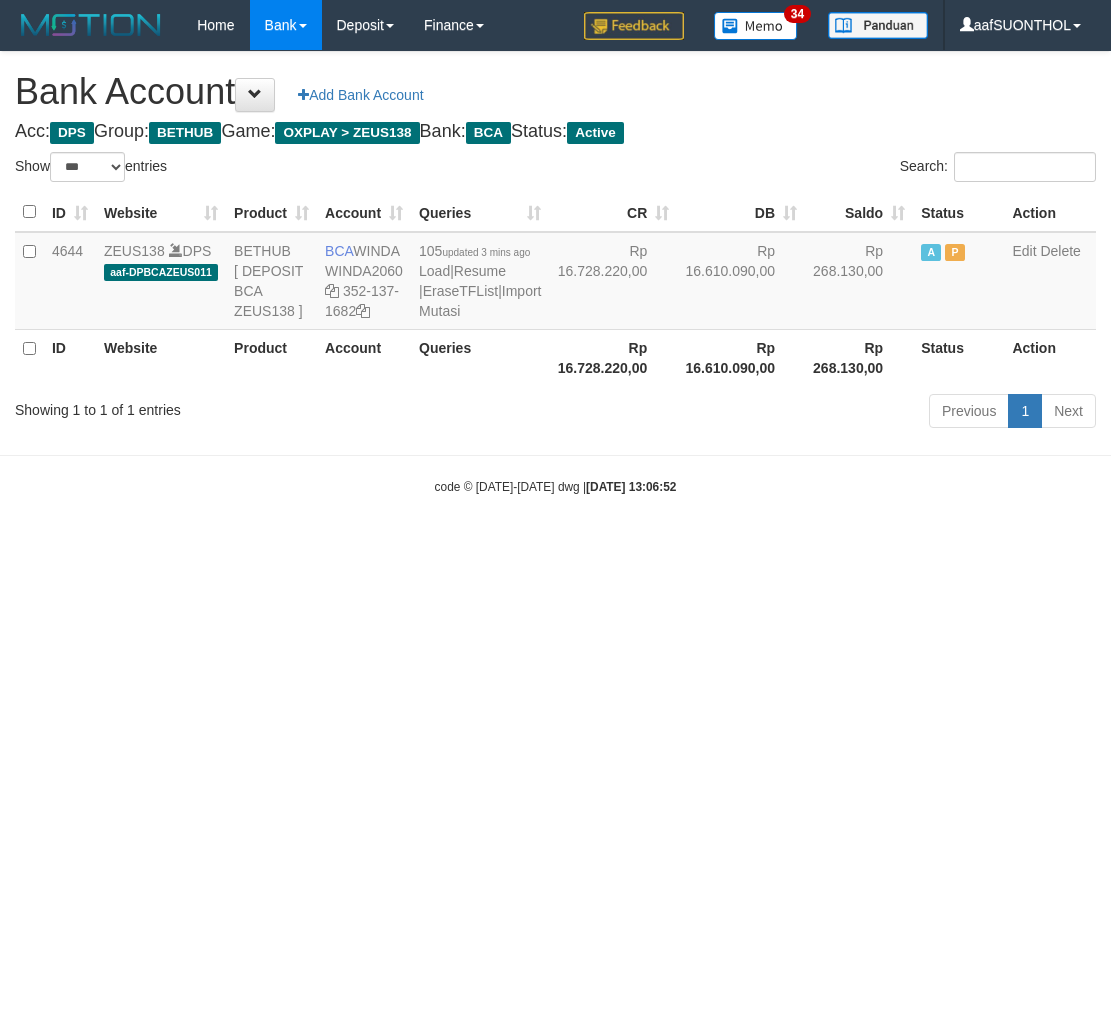 scroll, scrollTop: 0, scrollLeft: 0, axis: both 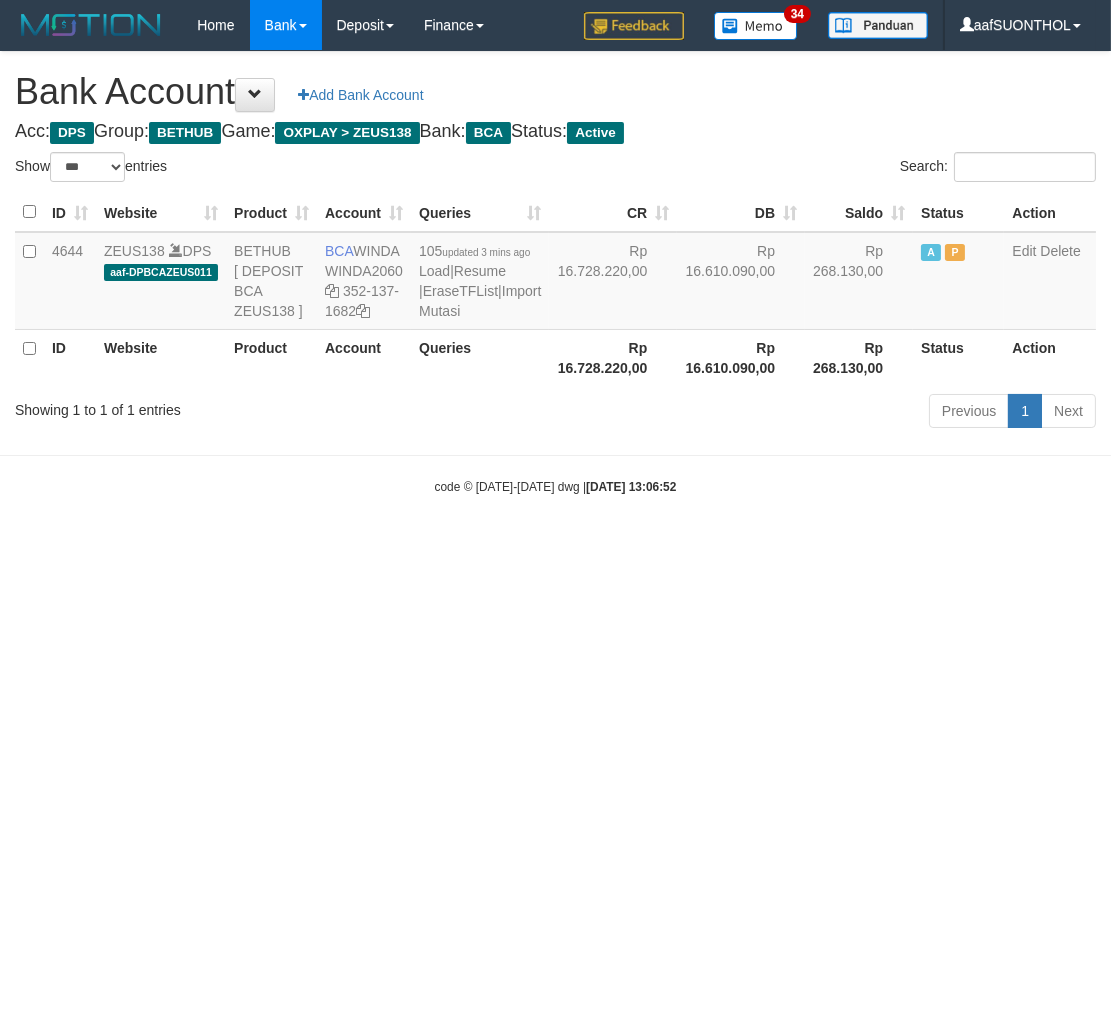 click on "Toggle navigation
Home
Bank
Account List
Load
By Website
Group
[OXPLAY]													ZEUS138
By Load Group (DPS)
Sync" at bounding box center (555, 273) 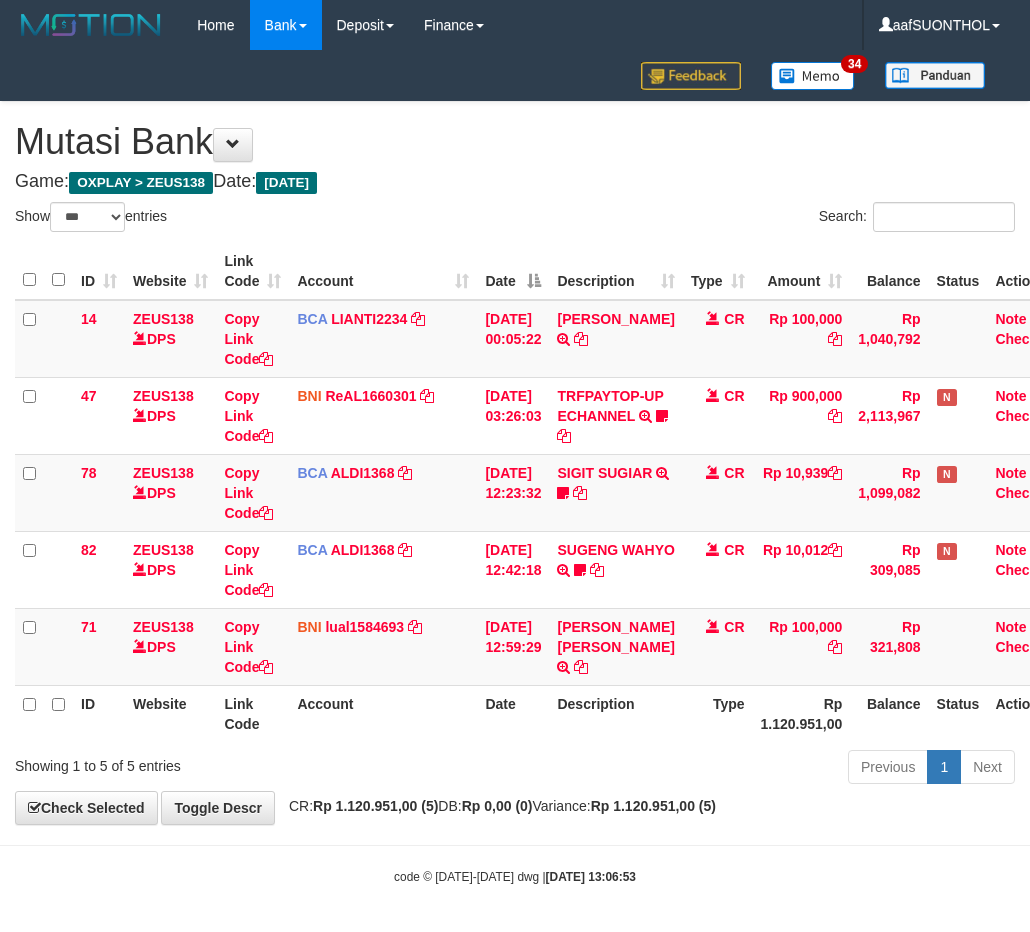 select on "***" 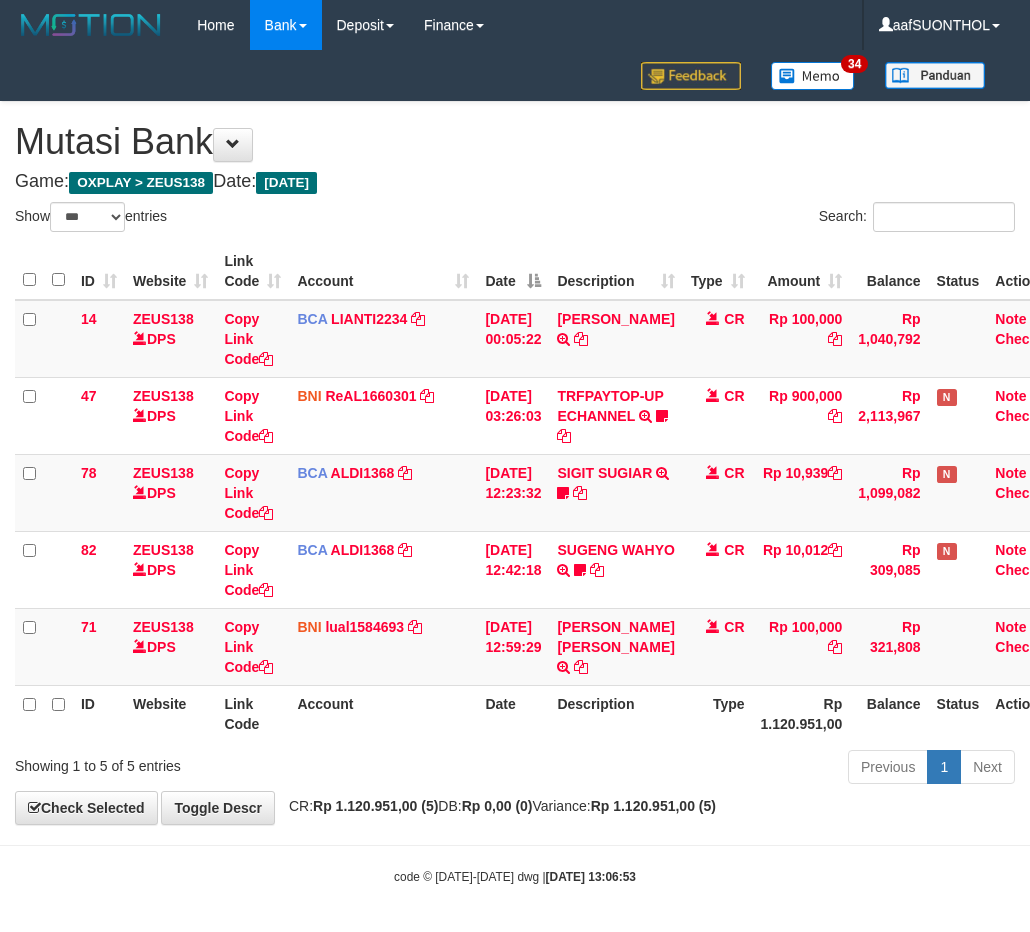 scroll, scrollTop: 24, scrollLeft: 34, axis: both 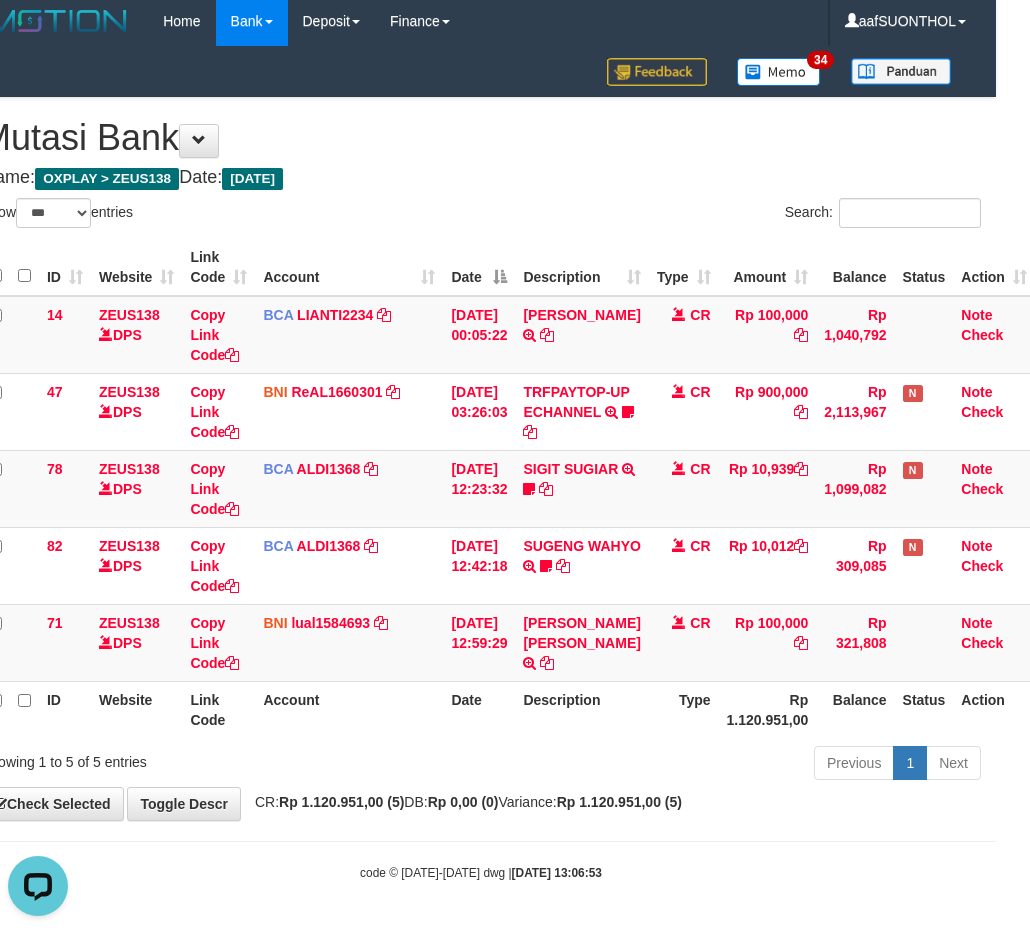 click on "Rp 1.120.951,00 (5)" at bounding box center [619, 802] 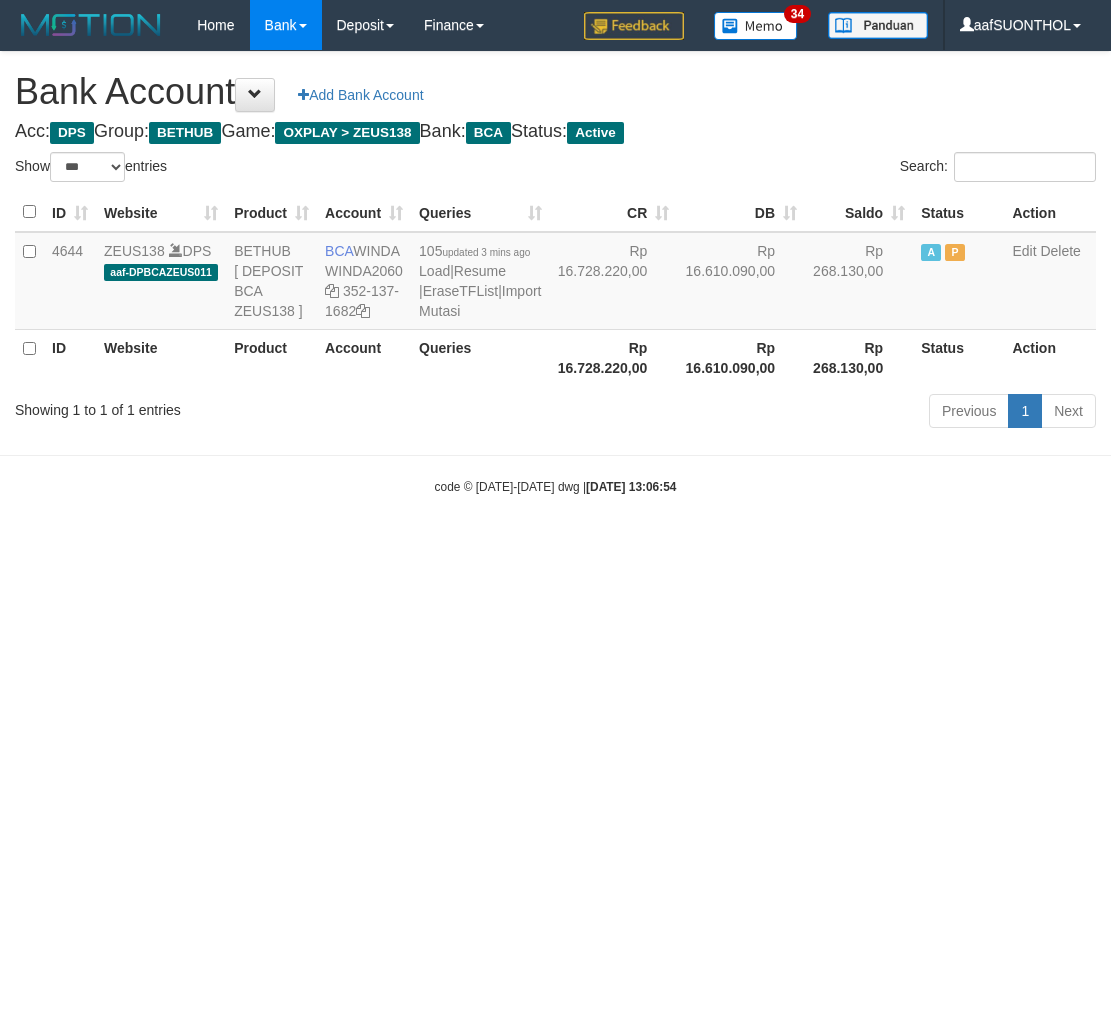select on "***" 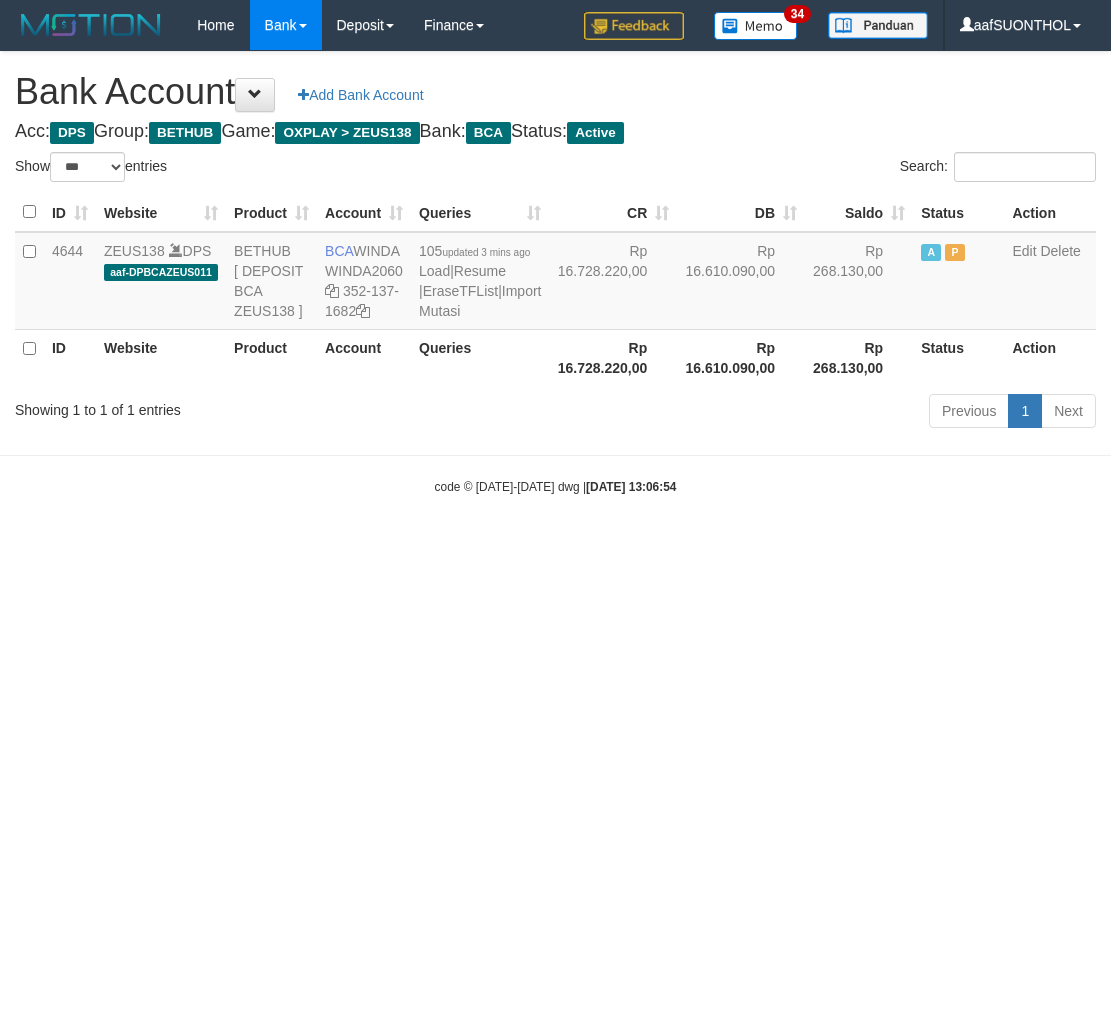scroll, scrollTop: 0, scrollLeft: 0, axis: both 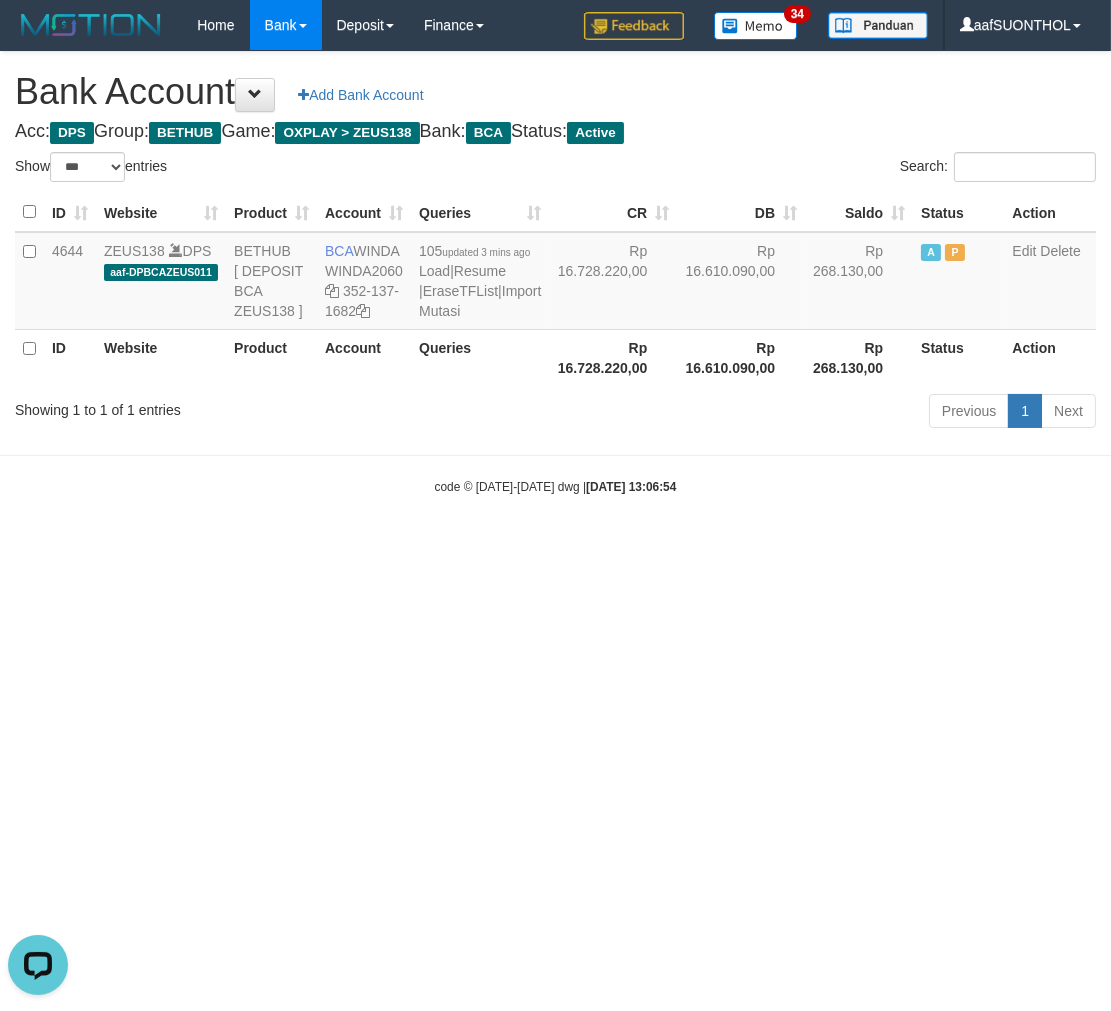 click on "Toggle navigation
Home
Bank
Account List
Load
By Website
Group
[OXPLAY]													ZEUS138
By Load Group (DPS)
Sync" at bounding box center [555, 273] 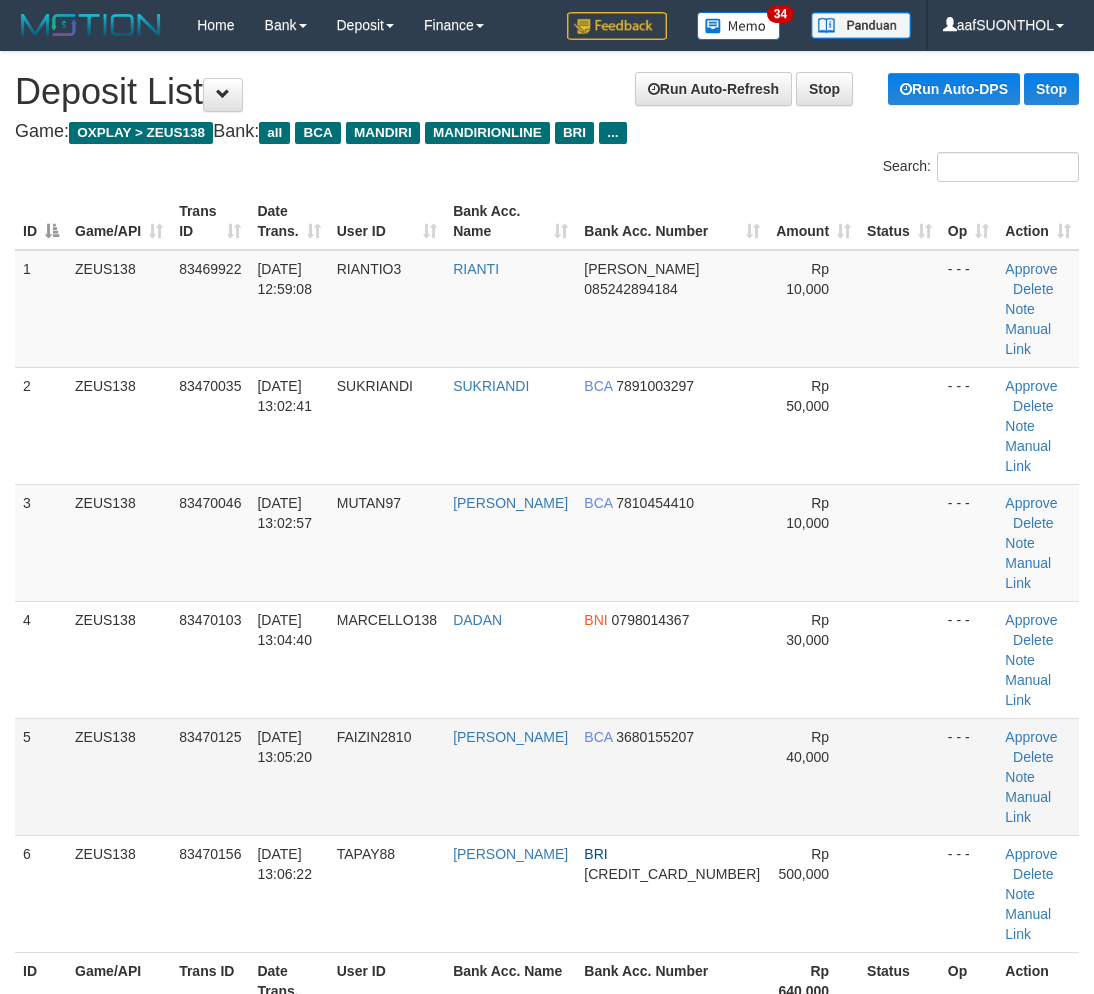 scroll, scrollTop: 0, scrollLeft: 0, axis: both 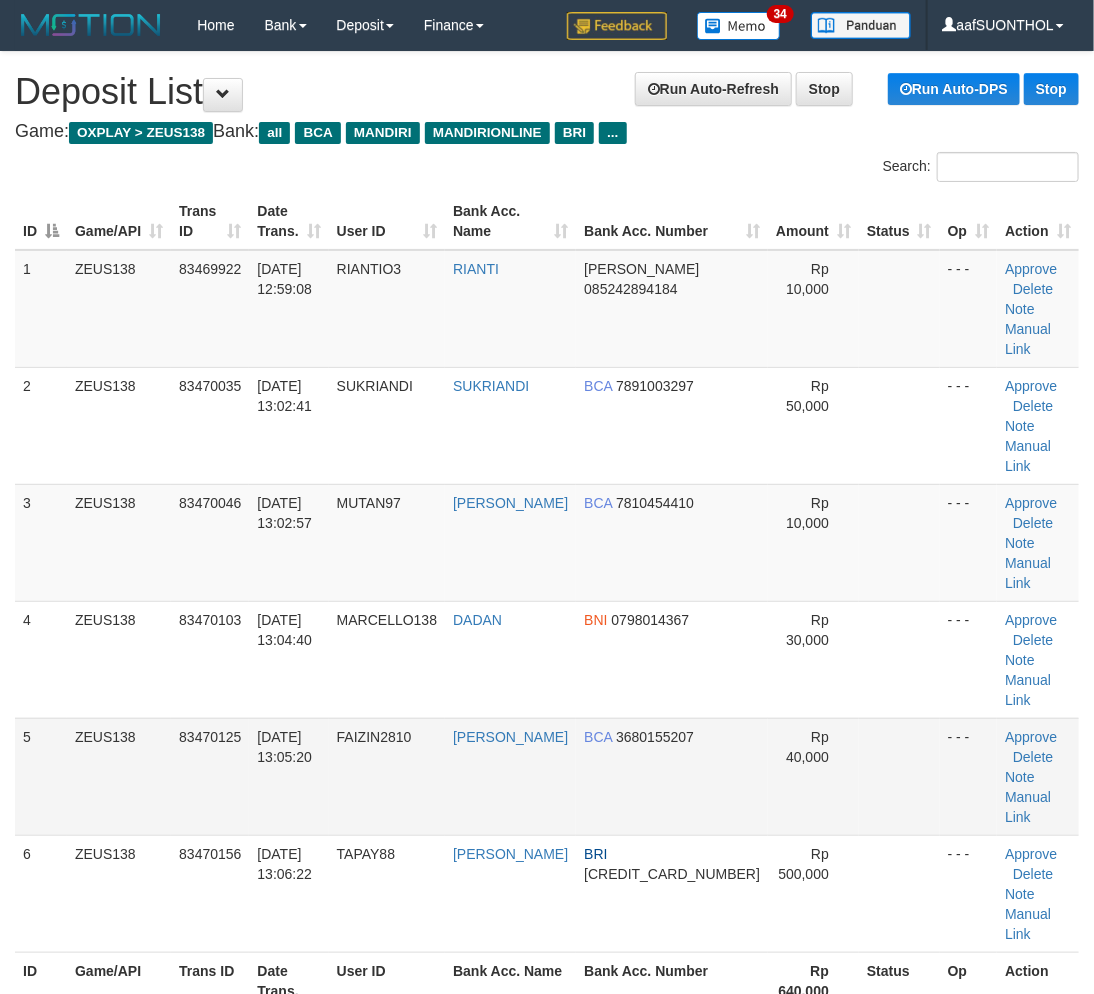 click at bounding box center [899, 776] 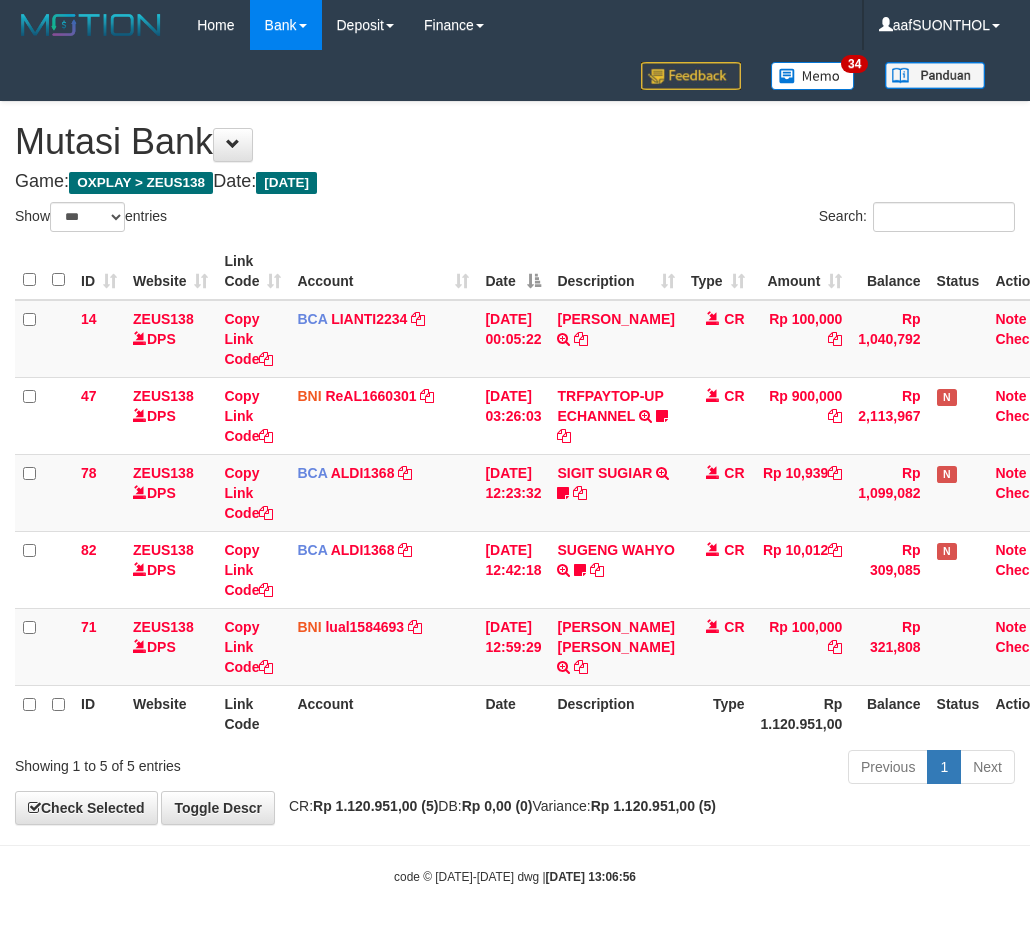 select on "***" 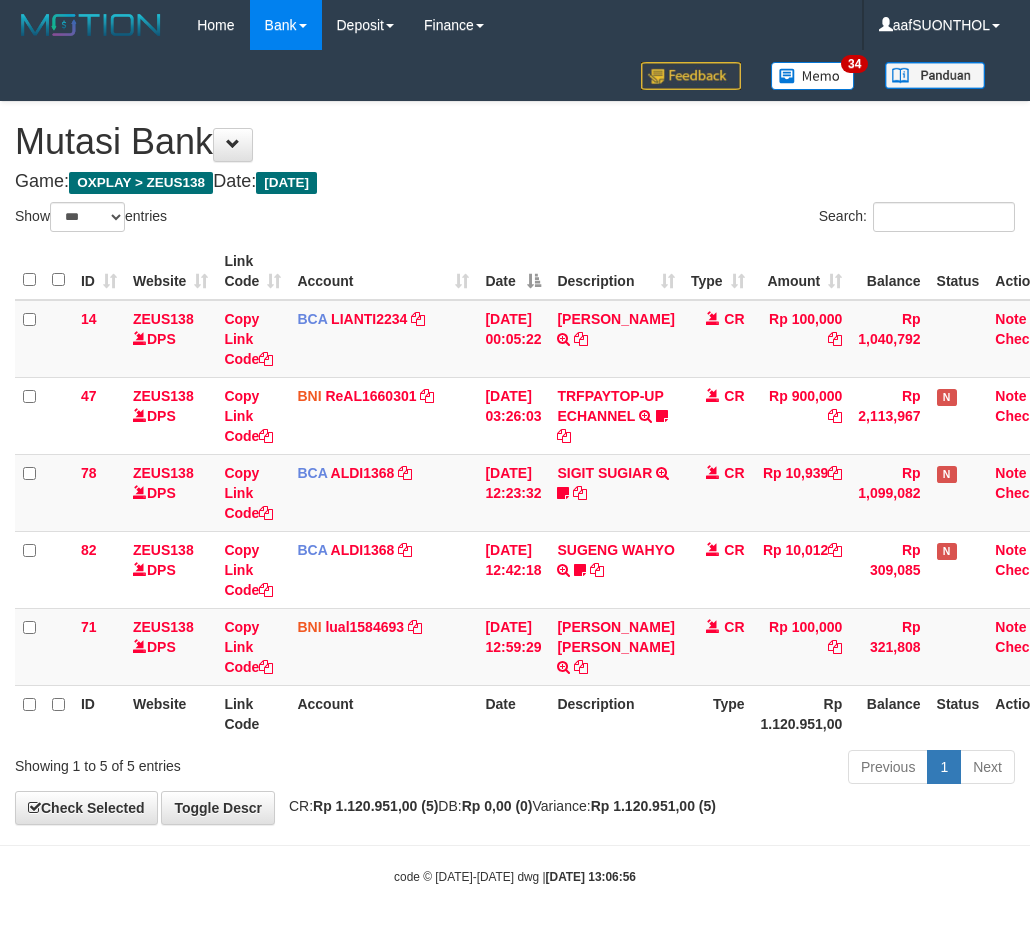 scroll, scrollTop: 24, scrollLeft: 34, axis: both 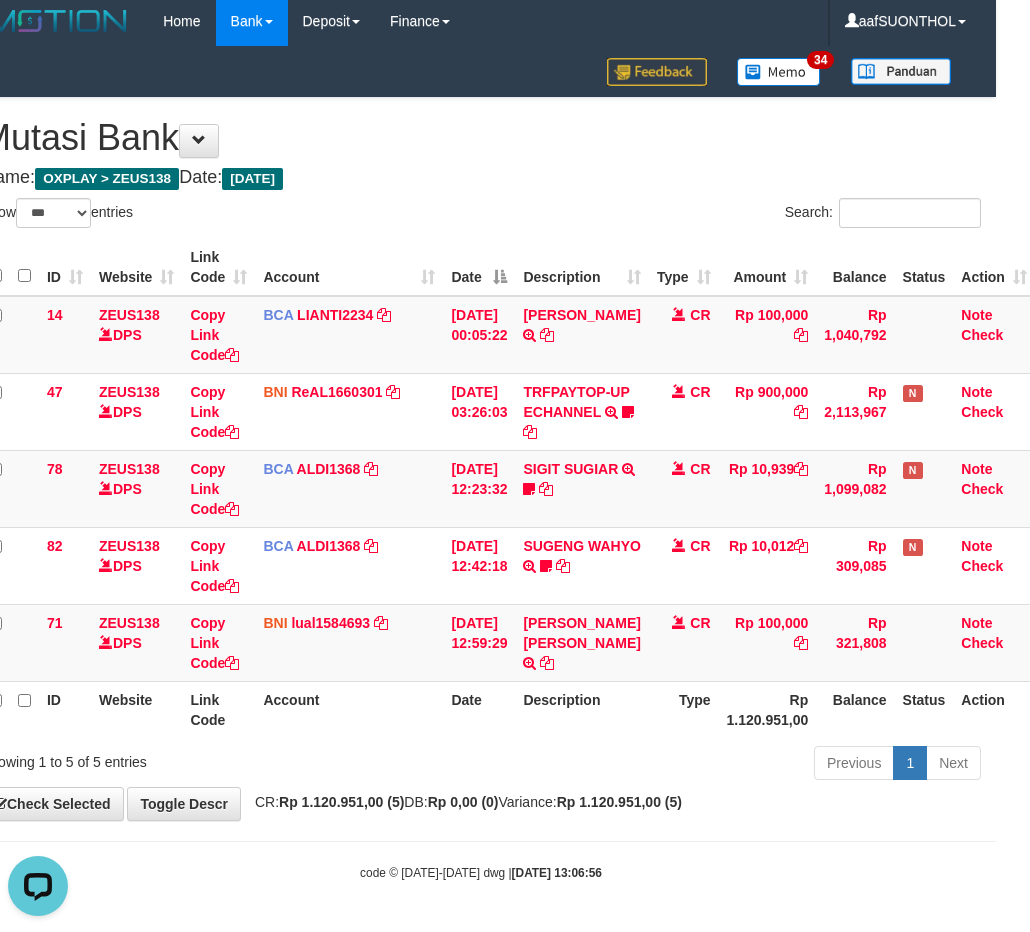 drag, startPoint x: 472, startPoint y: 713, endPoint x: 430, endPoint y: 685, distance: 50.47772 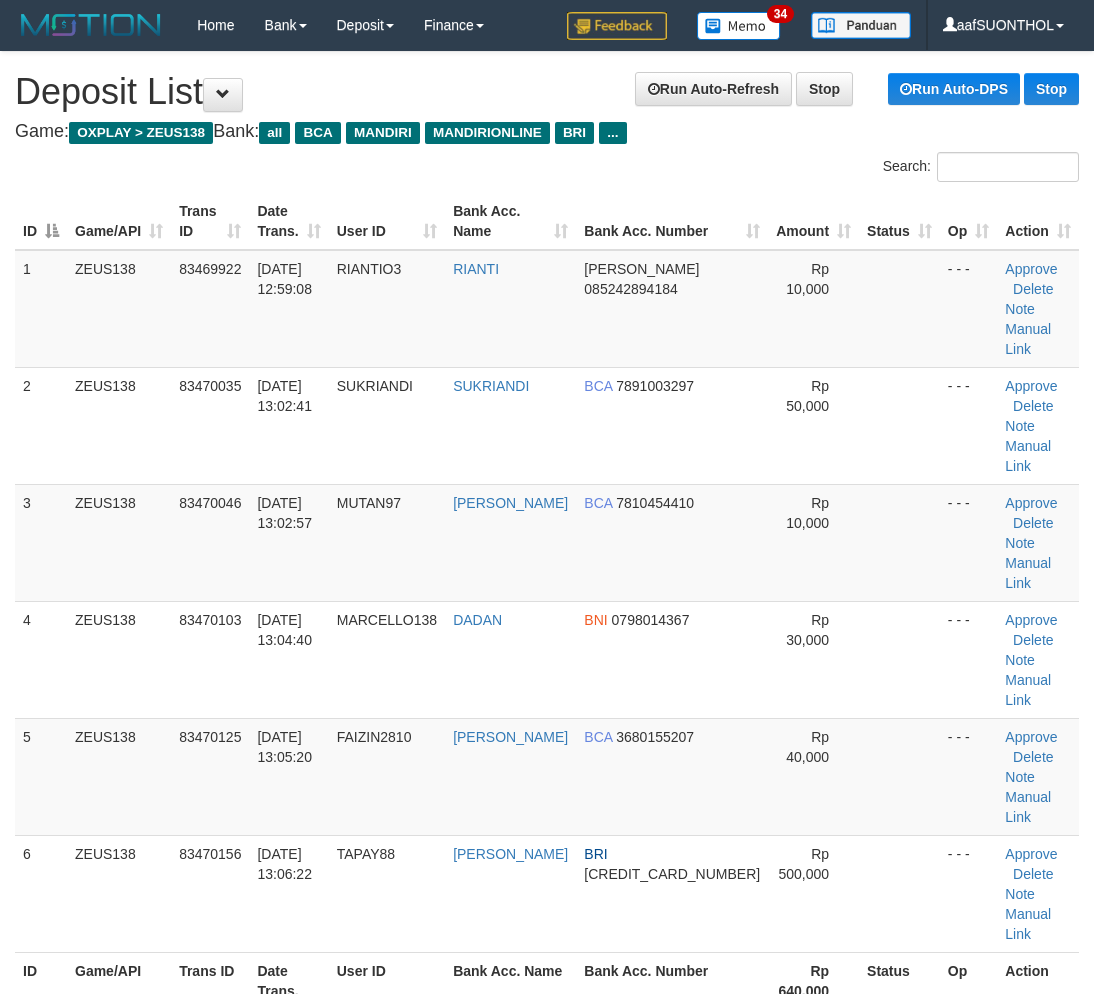 scroll, scrollTop: 0, scrollLeft: 0, axis: both 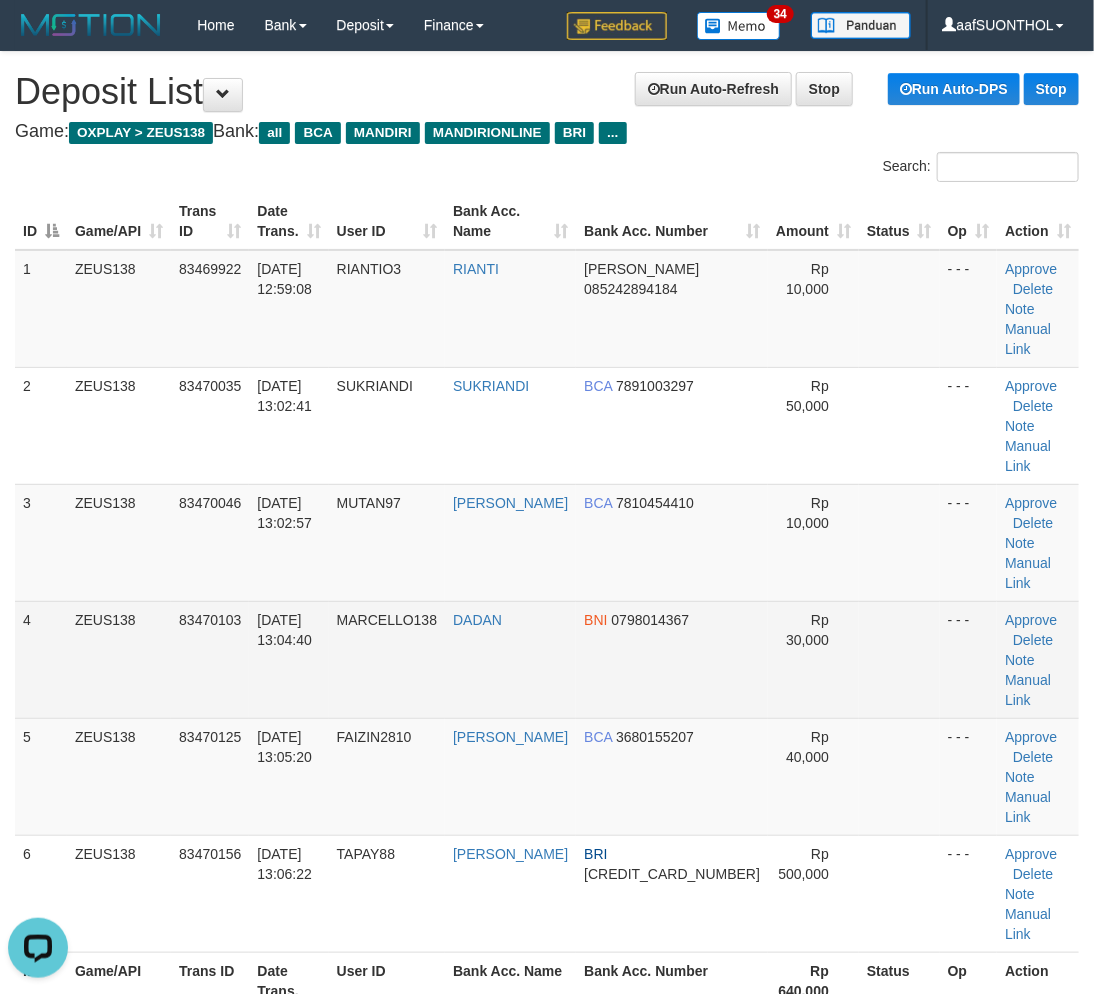 click at bounding box center (899, 659) 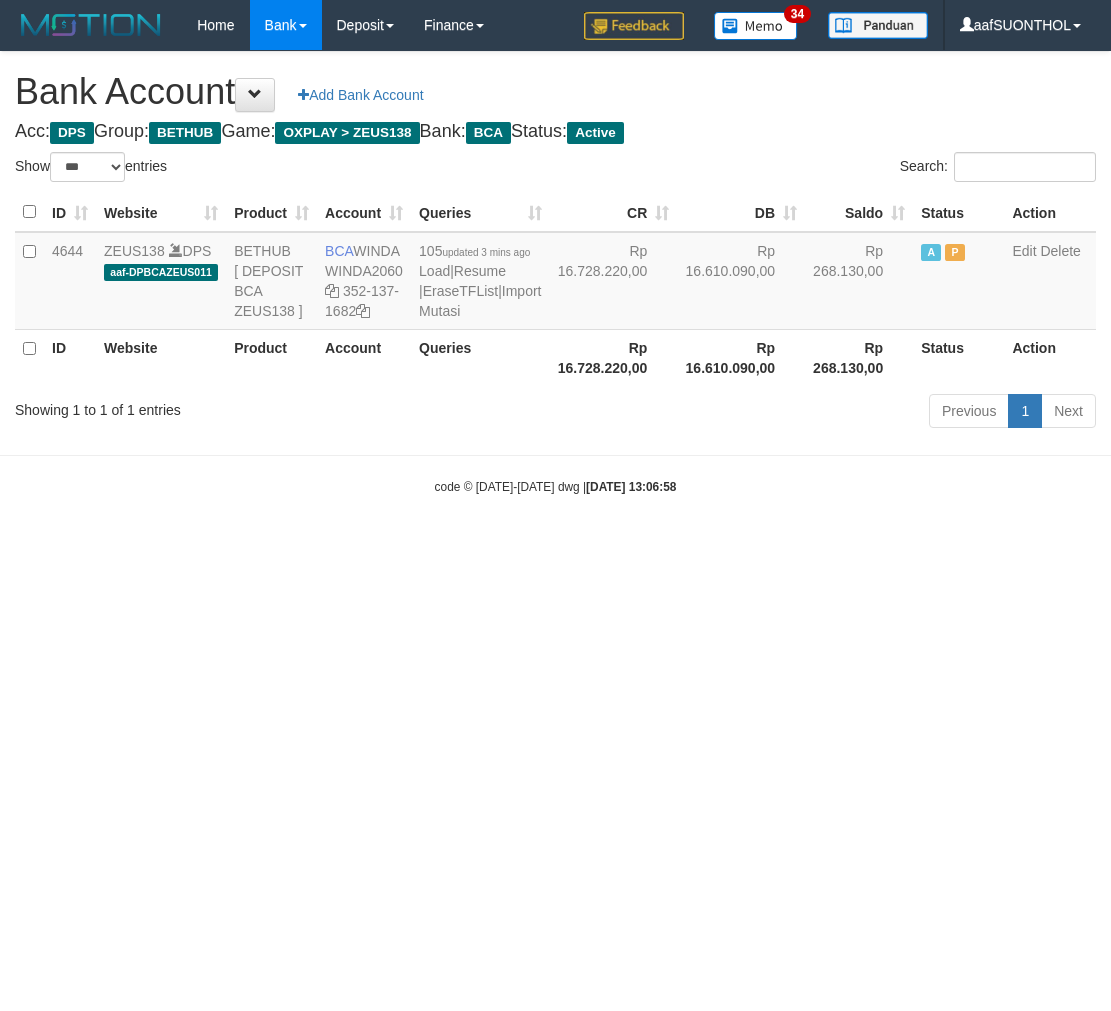 select on "***" 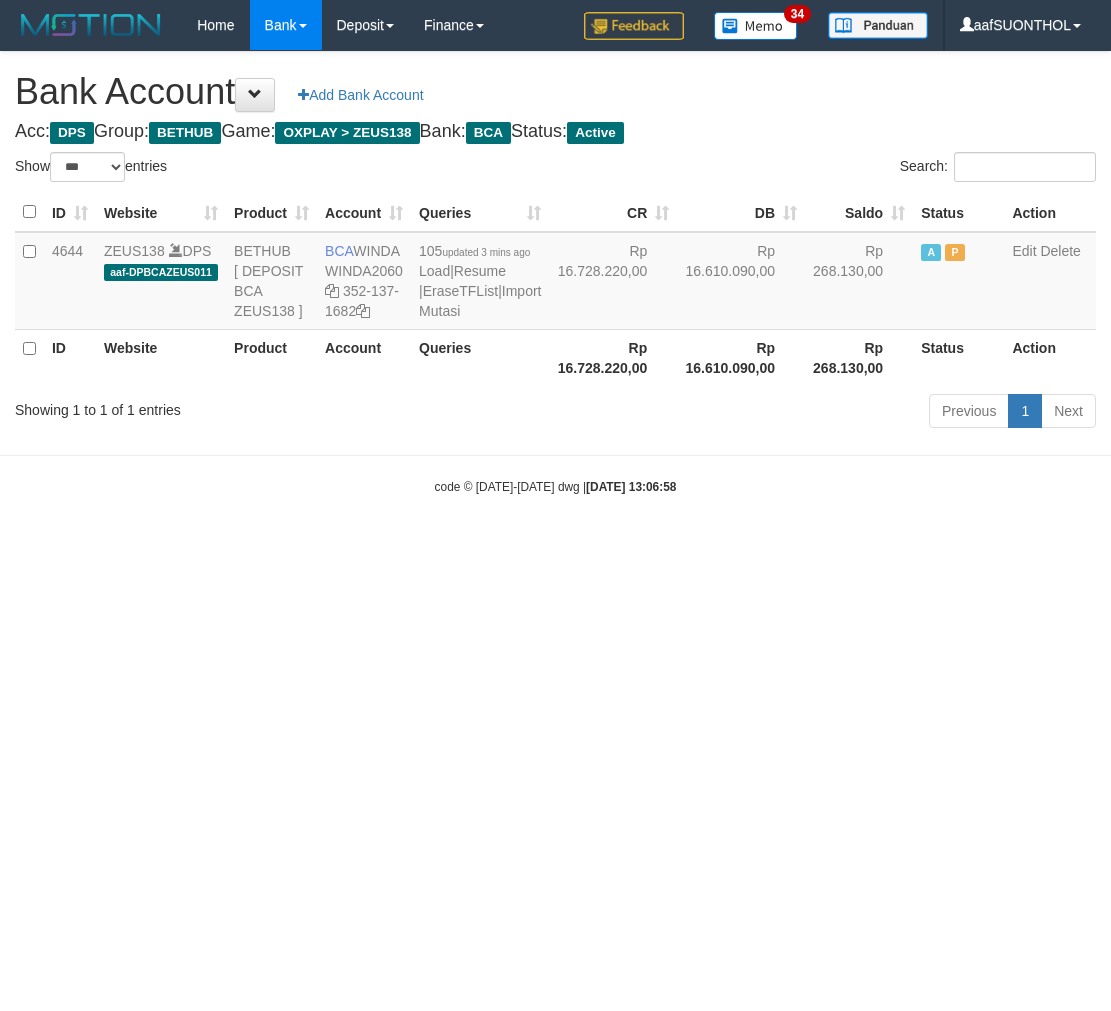 scroll, scrollTop: 0, scrollLeft: 0, axis: both 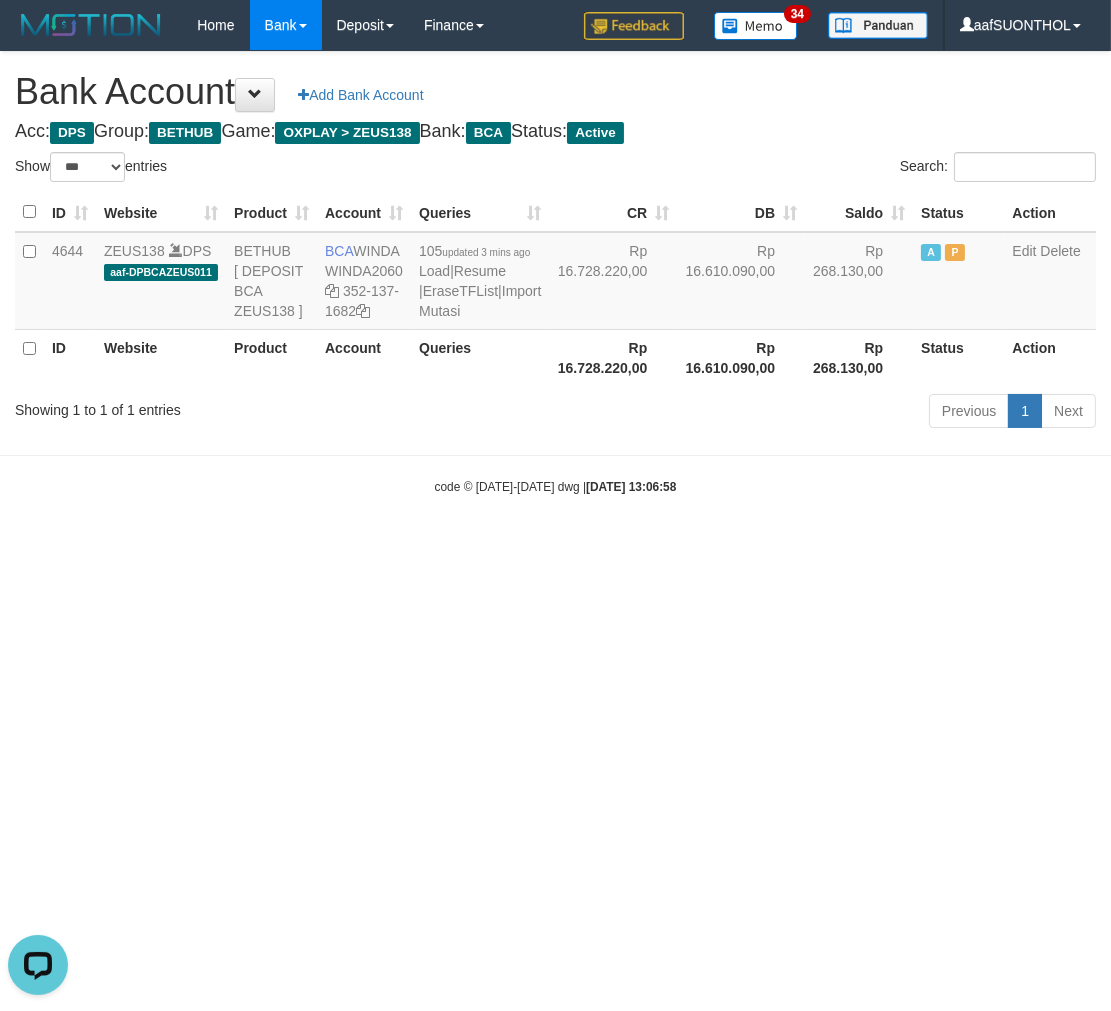 click on "Toggle navigation
Home
Bank
Account List
Load
By Website
Group
[OXPLAY]													ZEUS138
By Load Group (DPS)
Sync" at bounding box center (555, 273) 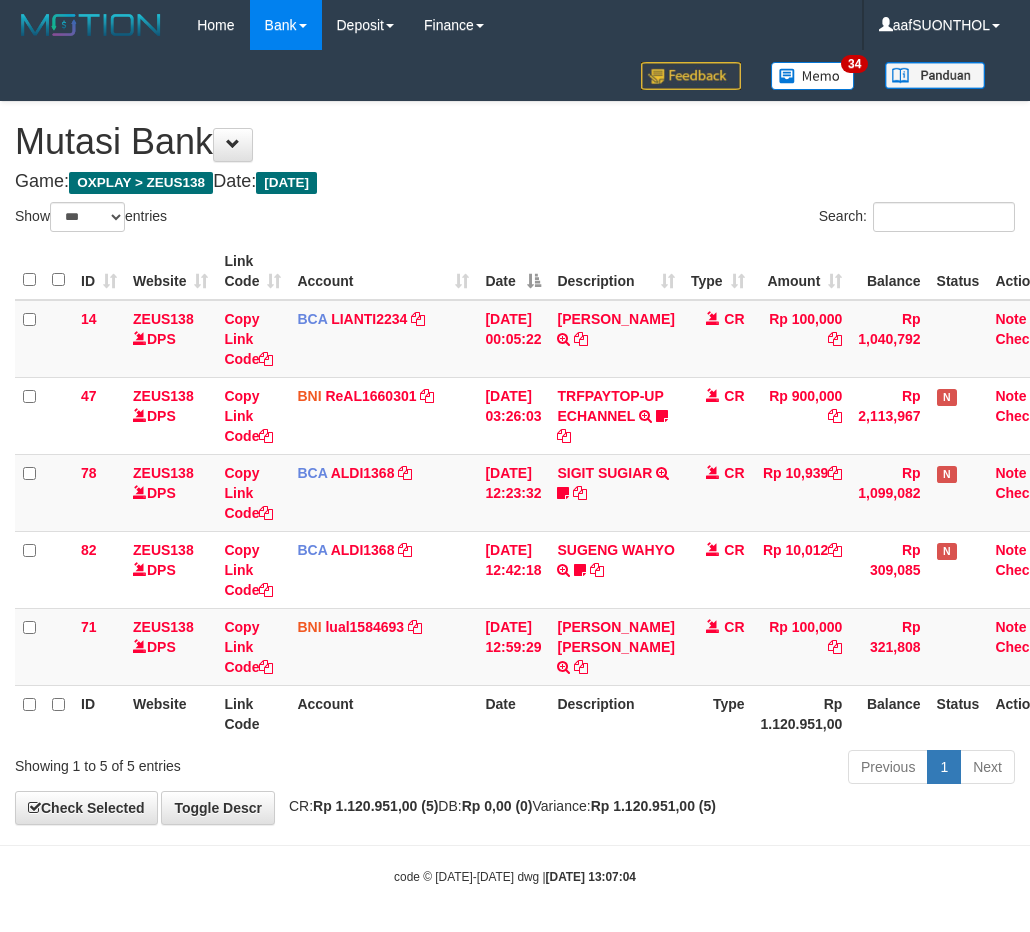 select on "***" 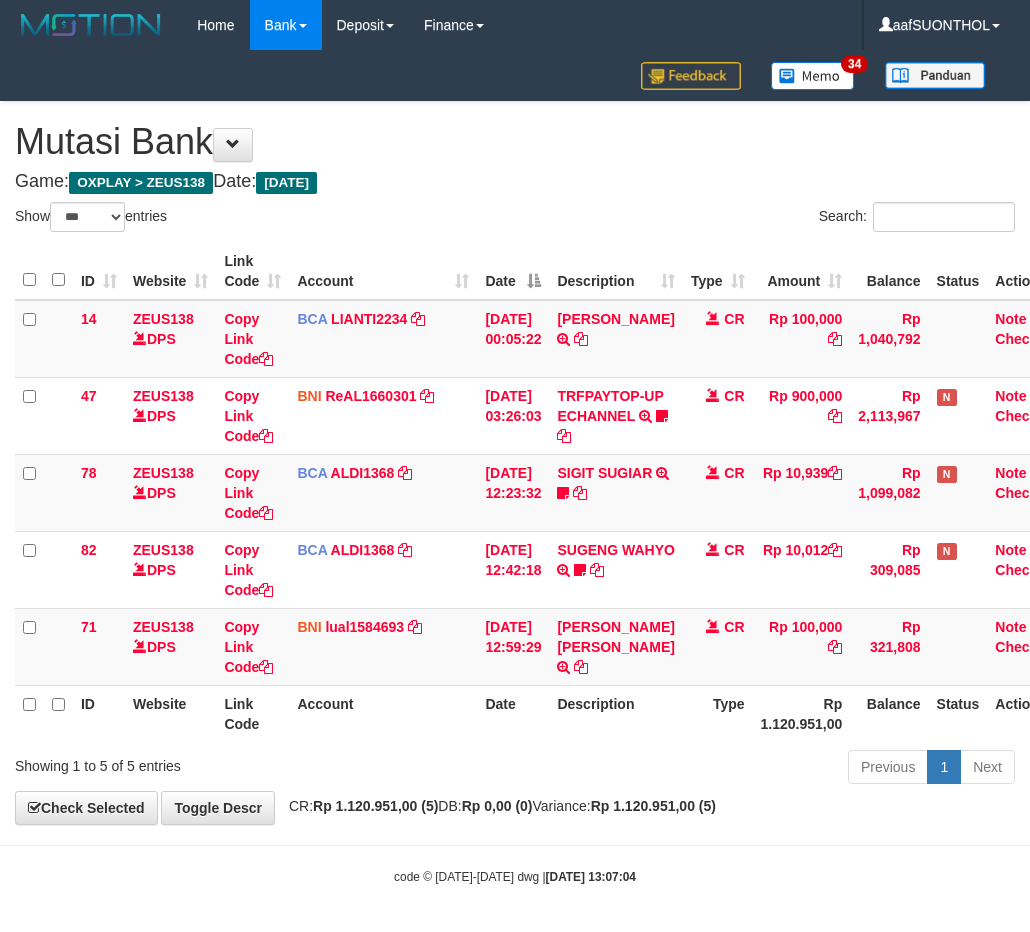 scroll, scrollTop: 24, scrollLeft: 34, axis: both 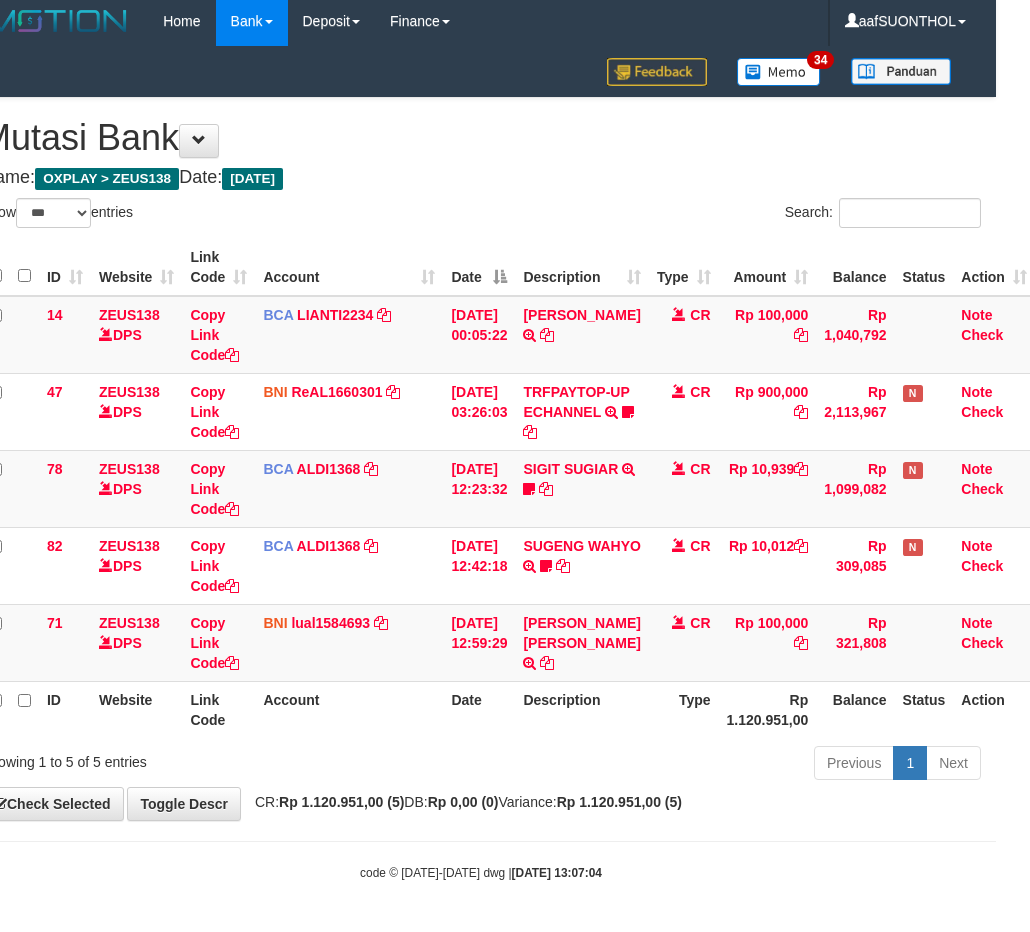 click on "**********" at bounding box center [481, 459] 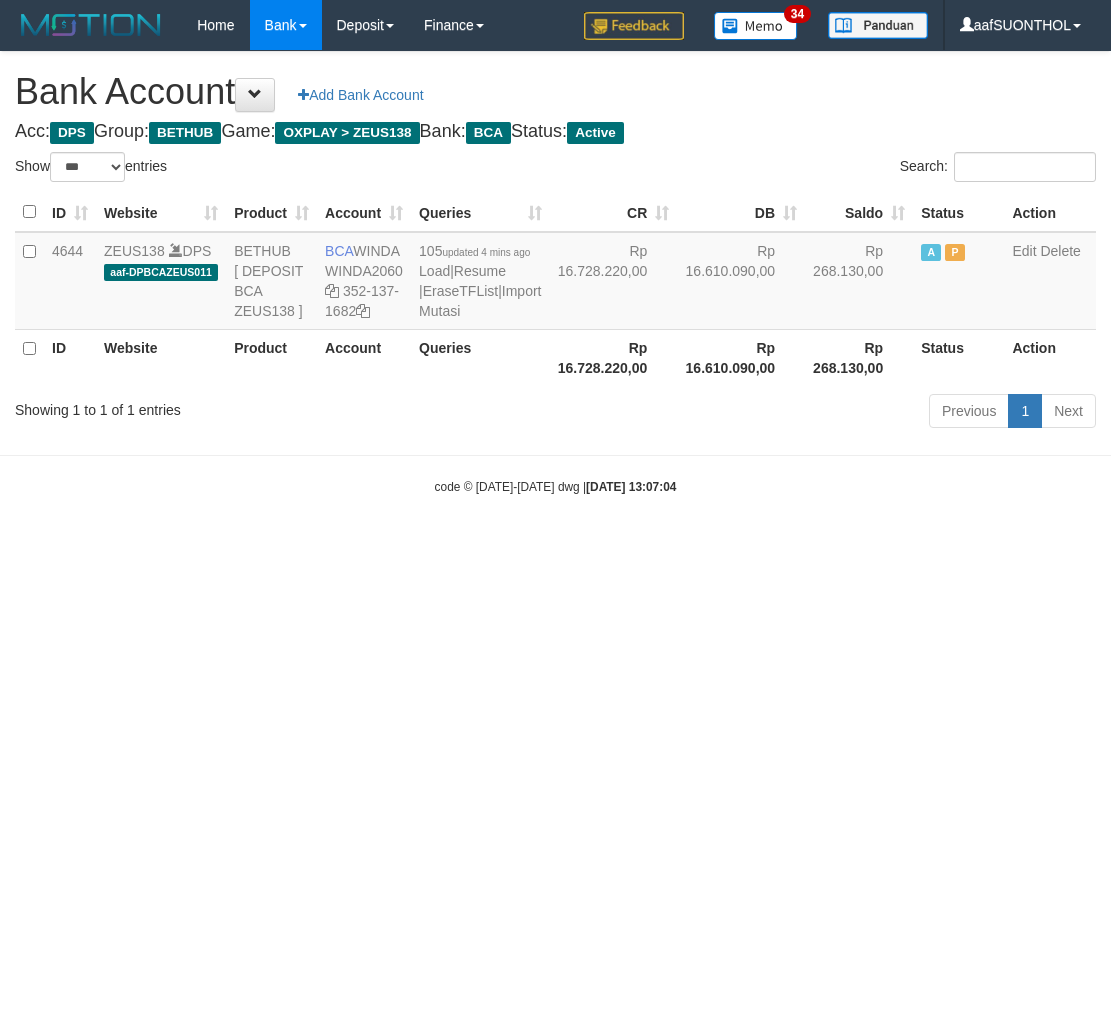 select on "***" 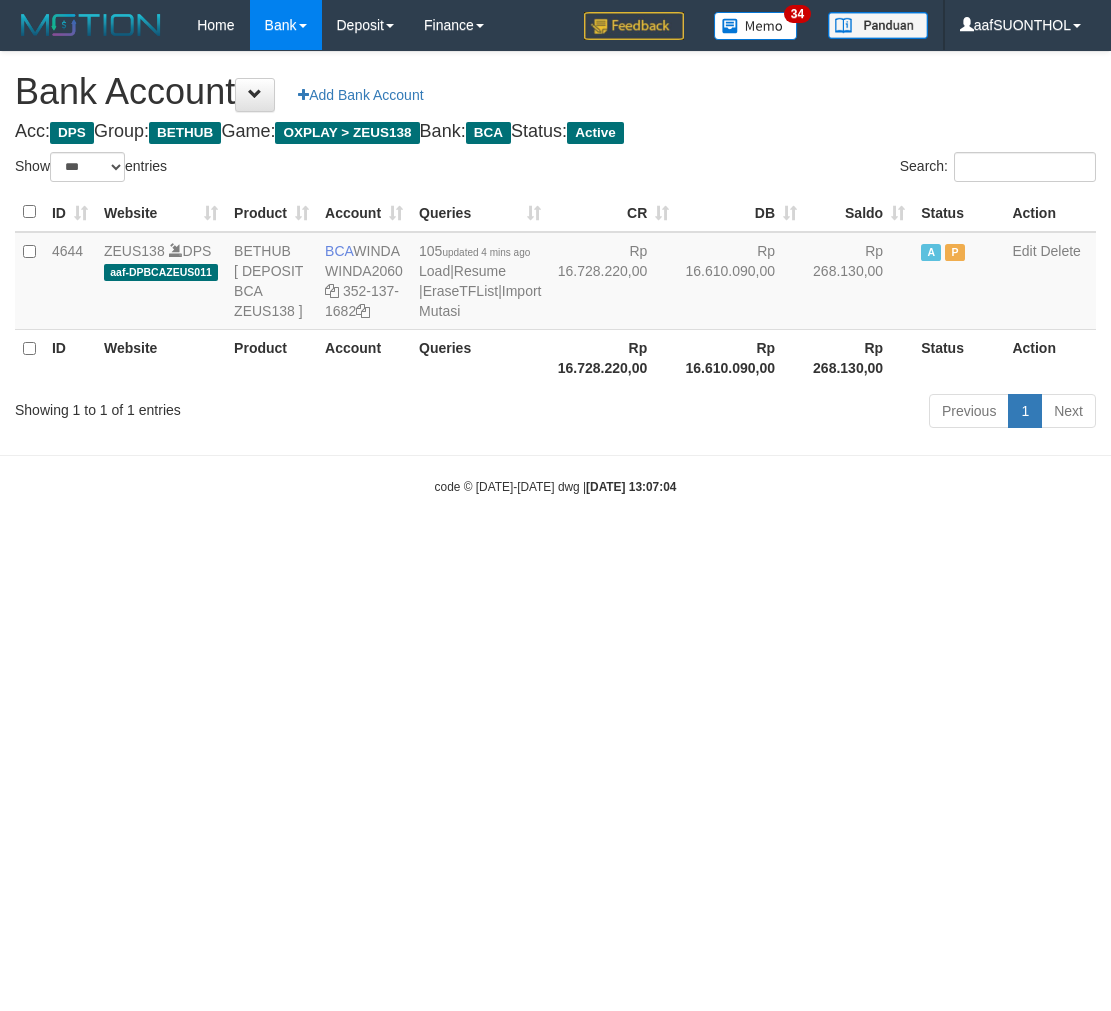 scroll, scrollTop: 0, scrollLeft: 0, axis: both 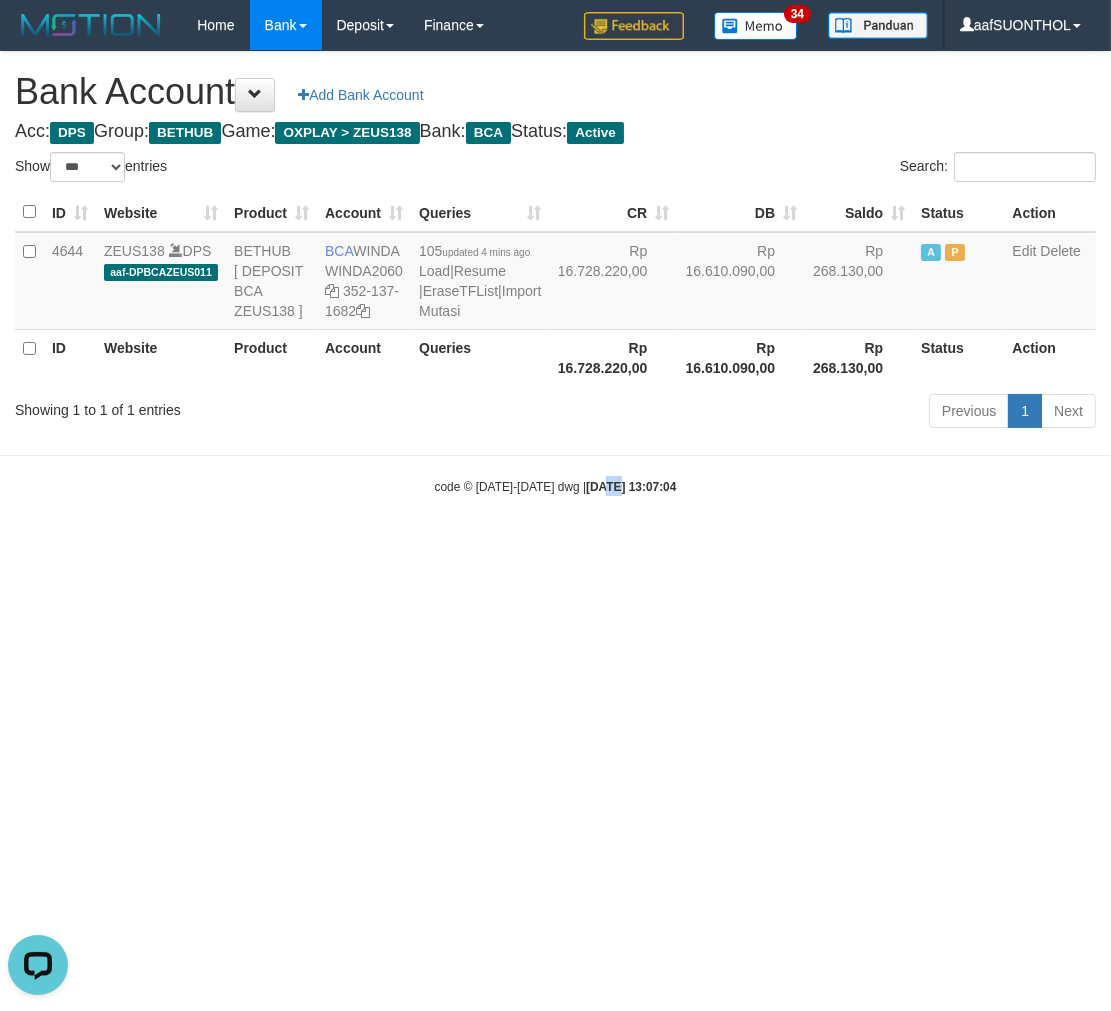 drag, startPoint x: 585, startPoint y: 608, endPoint x: 597, endPoint y: 637, distance: 31.38471 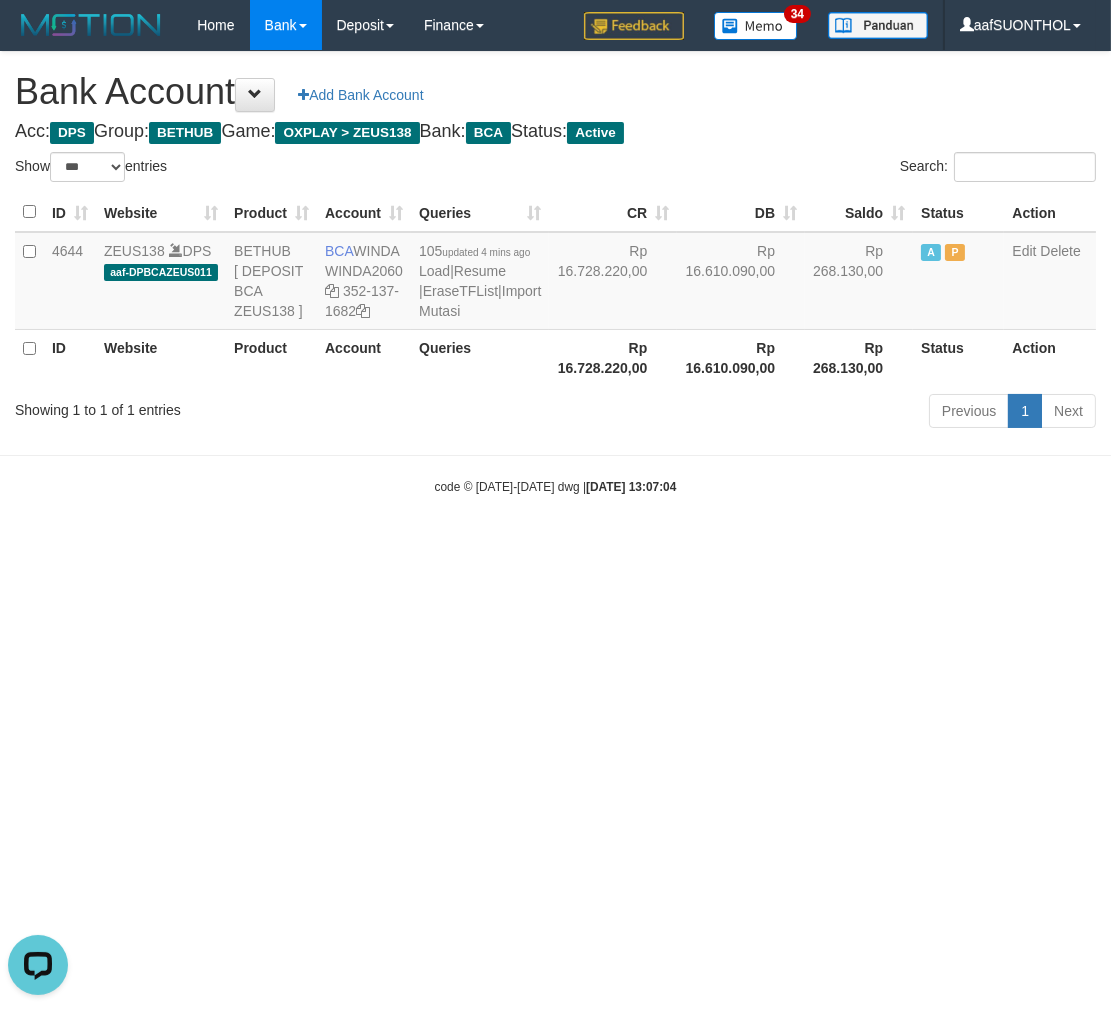 click on "Toggle navigation
Home
Bank
Account List
Load
By Website
Group
[OXPLAY]													ZEUS138
By Load Group (DPS)
Sync" at bounding box center [555, 273] 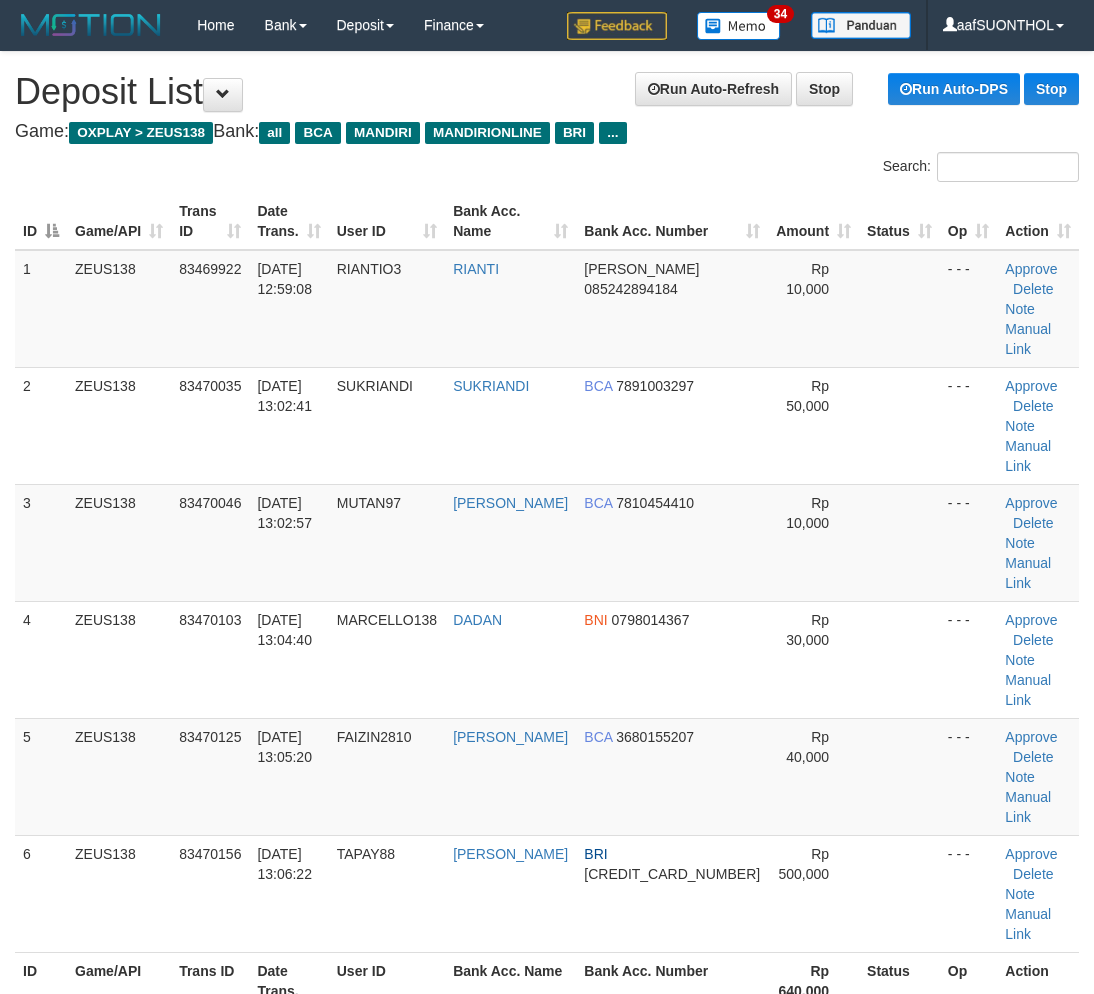 scroll, scrollTop: 0, scrollLeft: 0, axis: both 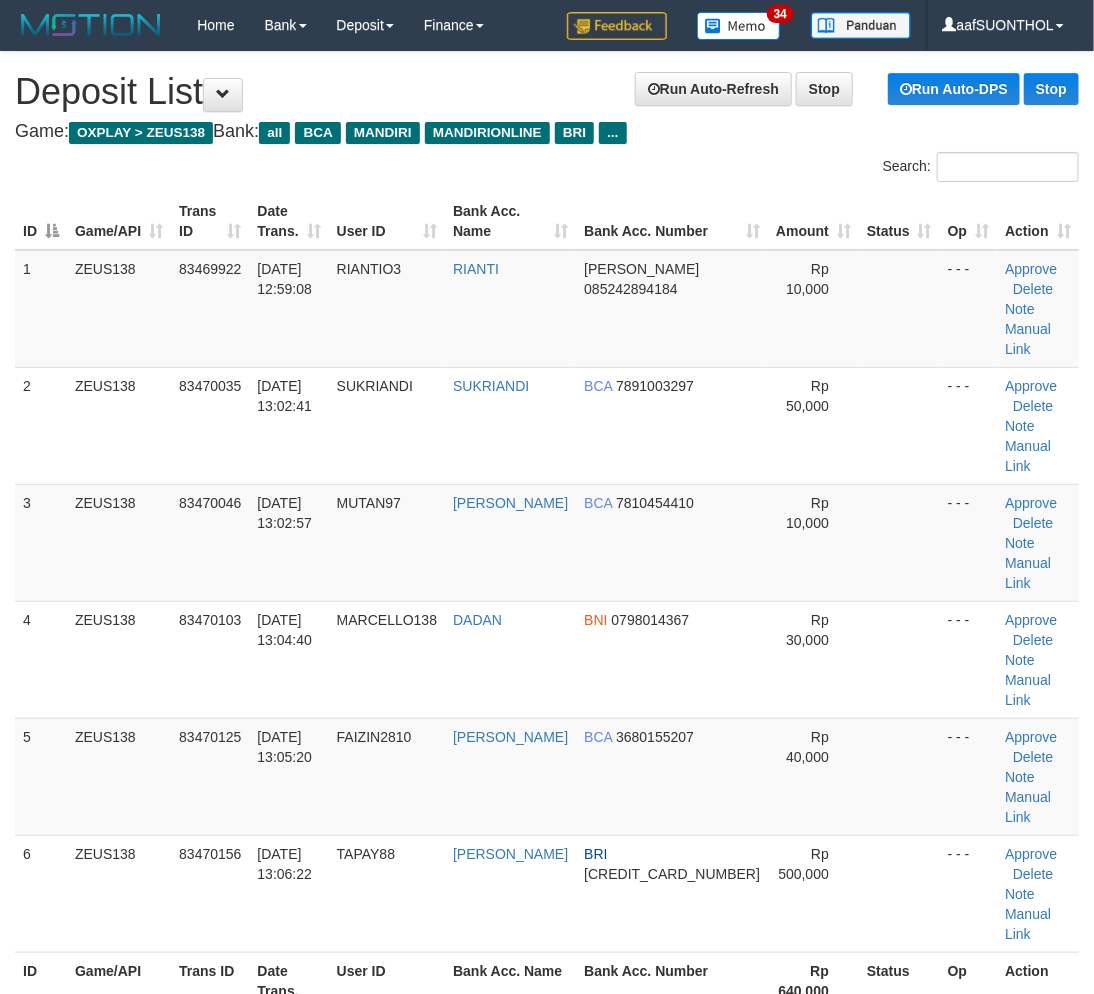 click on "Bank Acc. Number" at bounding box center (672, 980) 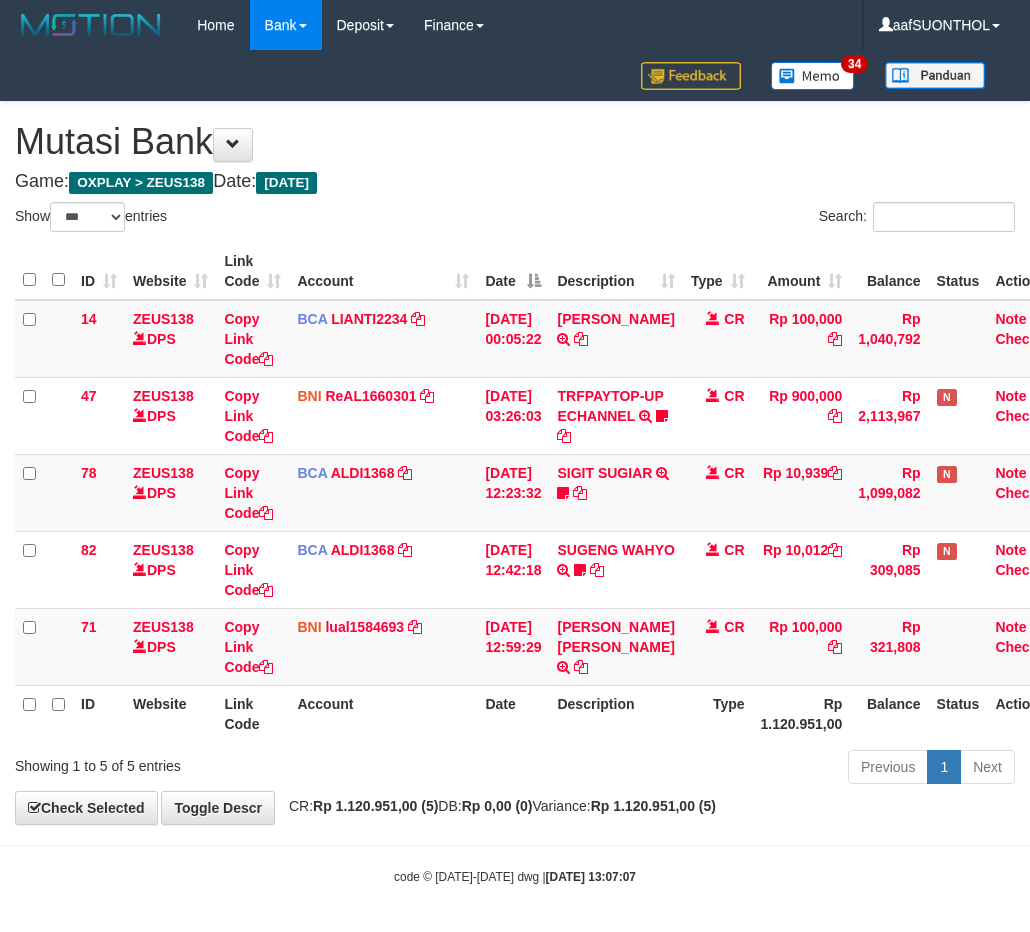 select on "***" 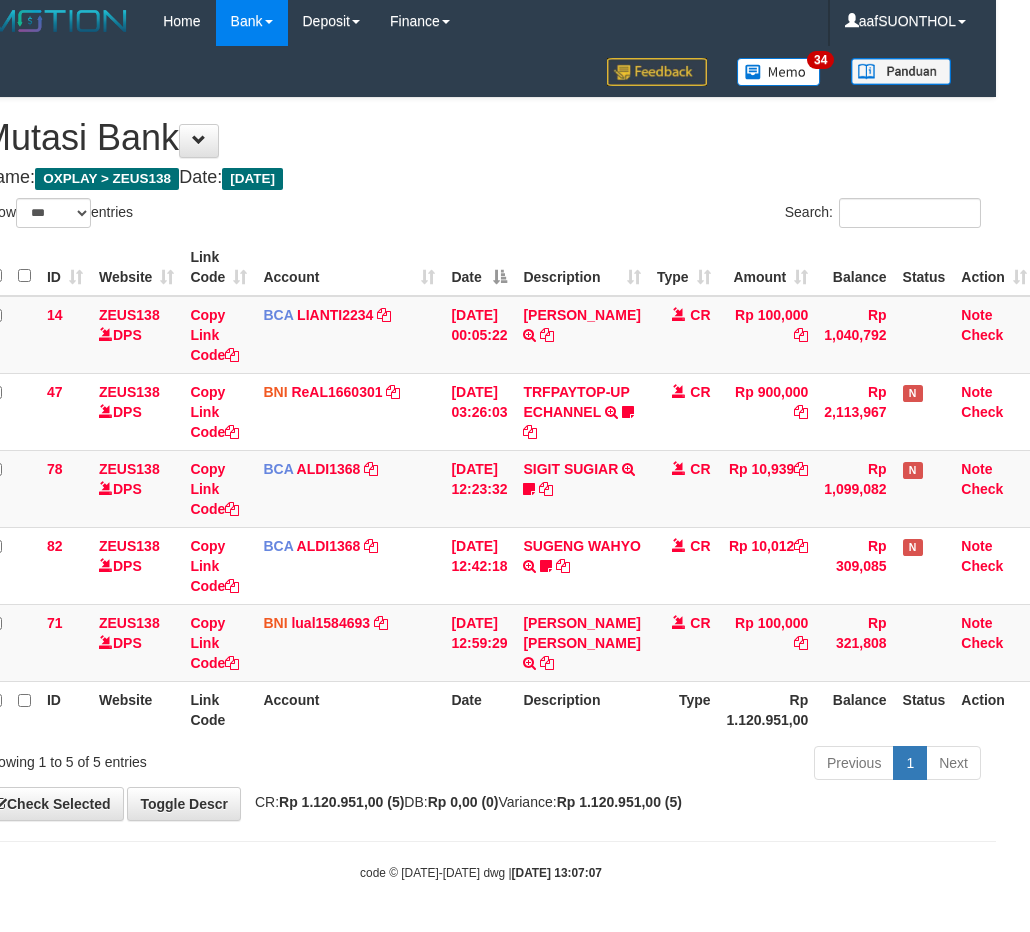 drag, startPoint x: 586, startPoint y: 756, endPoint x: 558, endPoint y: 744, distance: 30.463093 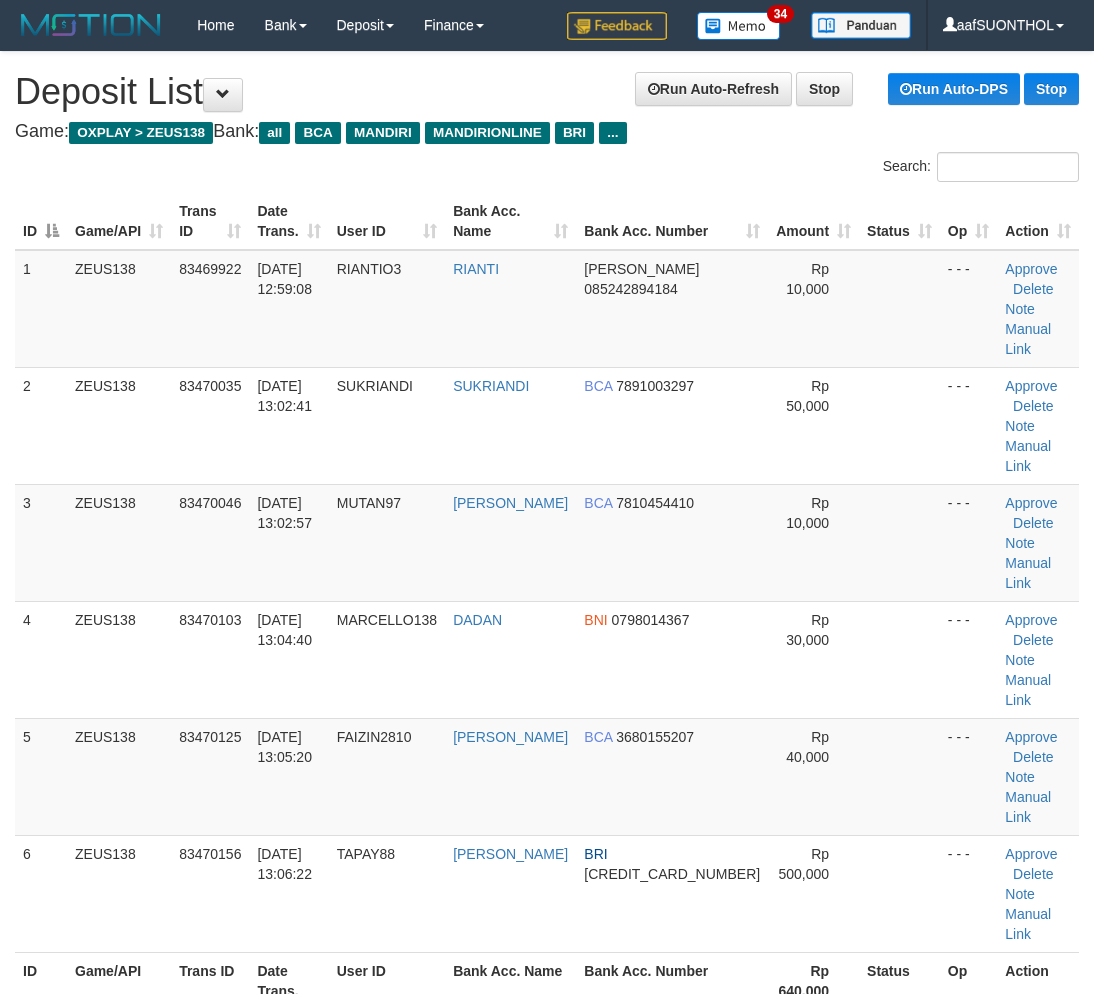 scroll, scrollTop: 0, scrollLeft: 0, axis: both 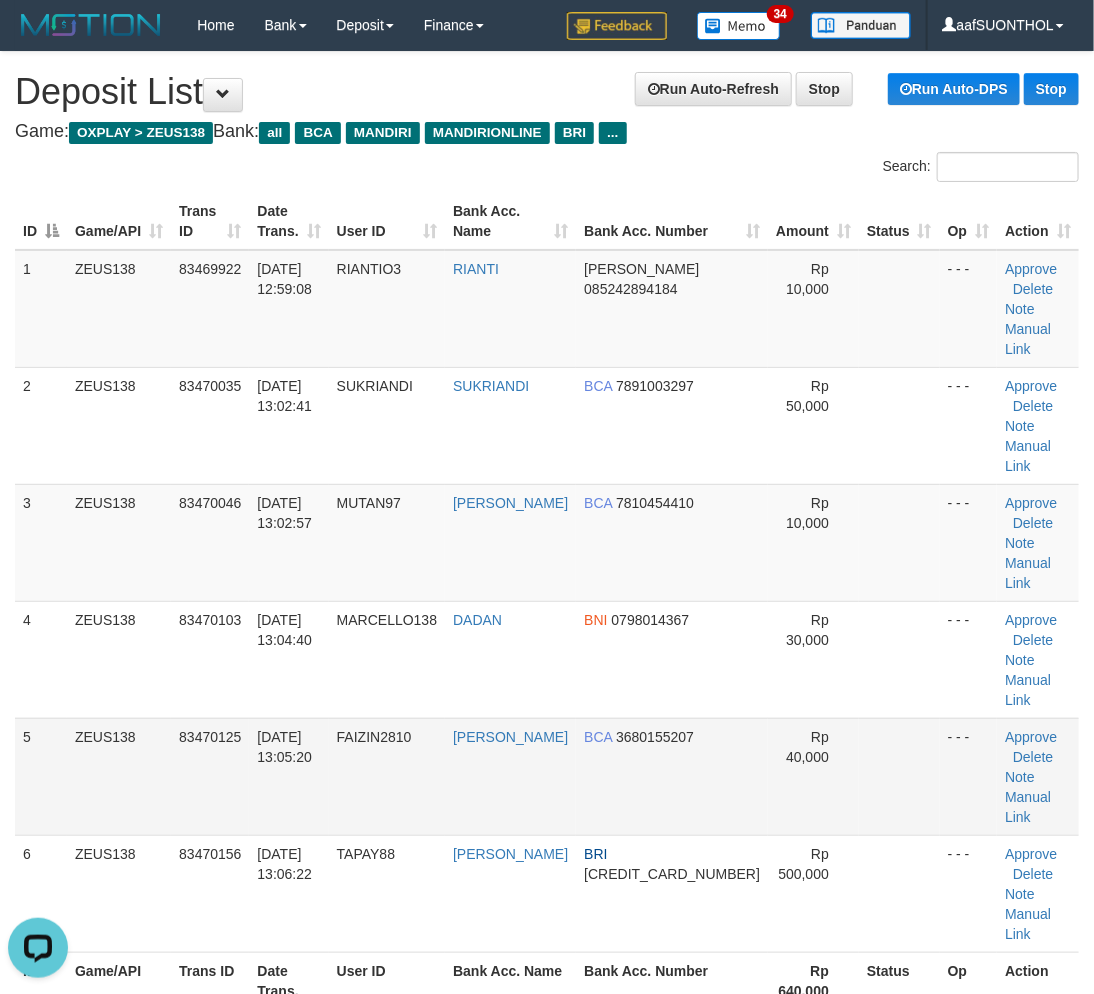 click on "Rp 40,000" at bounding box center [813, 776] 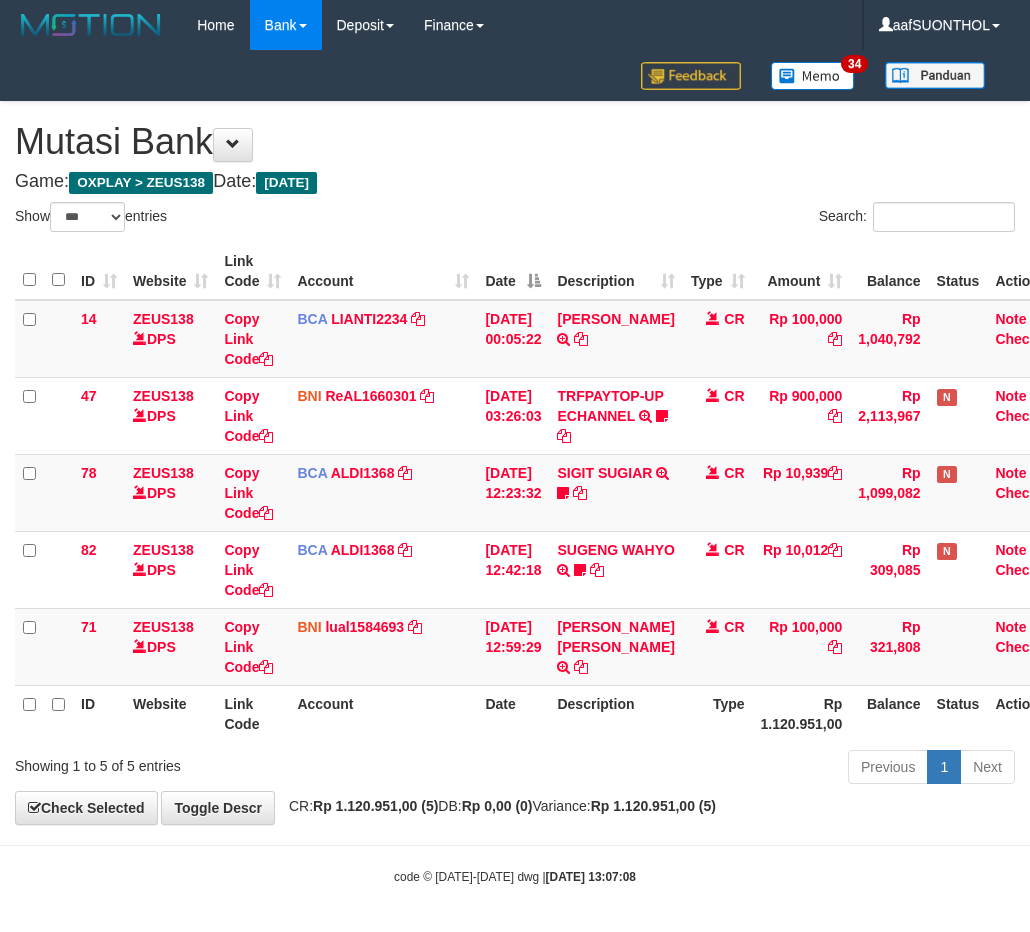 select on "***" 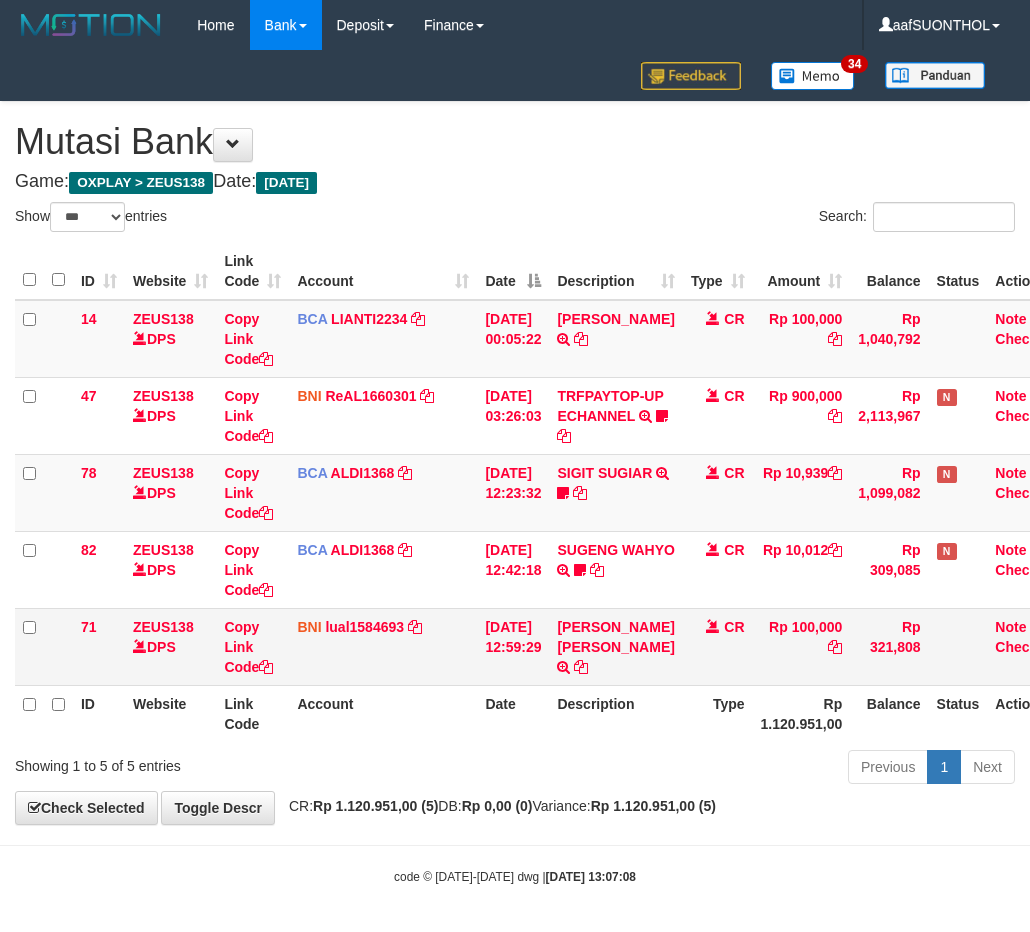 scroll, scrollTop: 24, scrollLeft: 34, axis: both 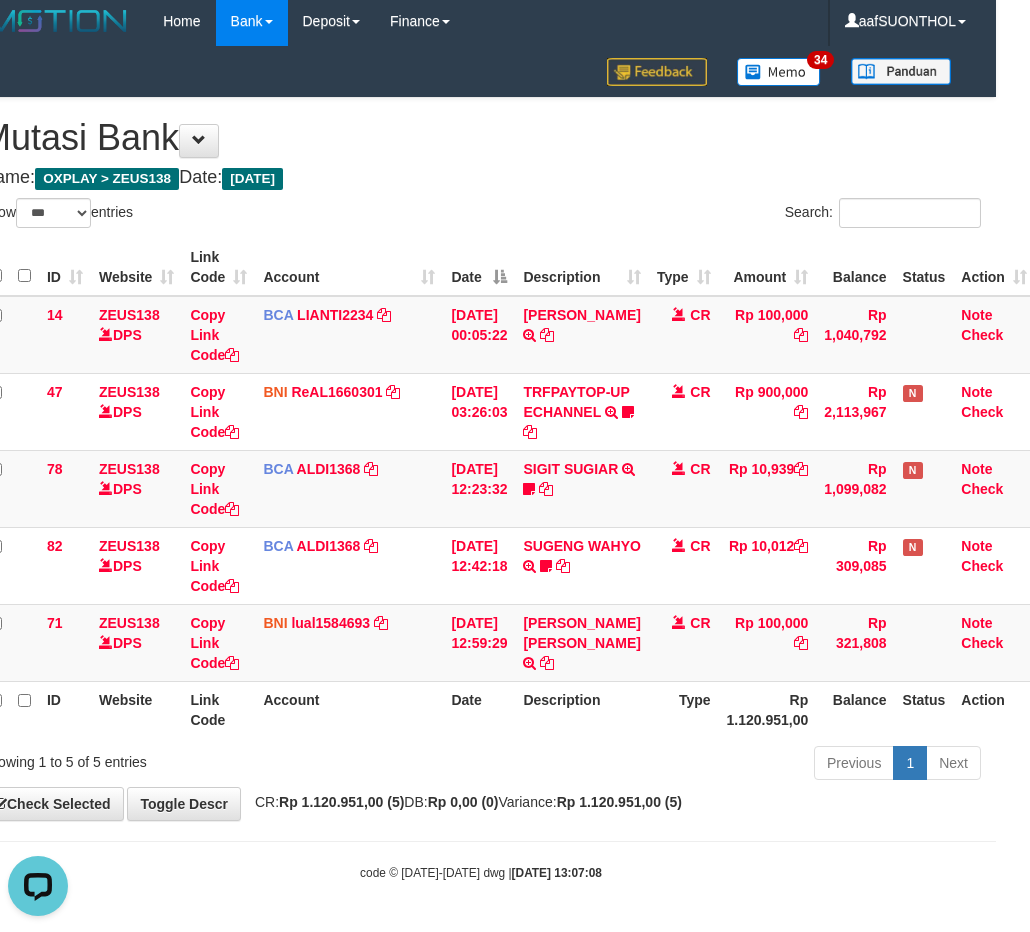 click on "Date" at bounding box center [479, 709] 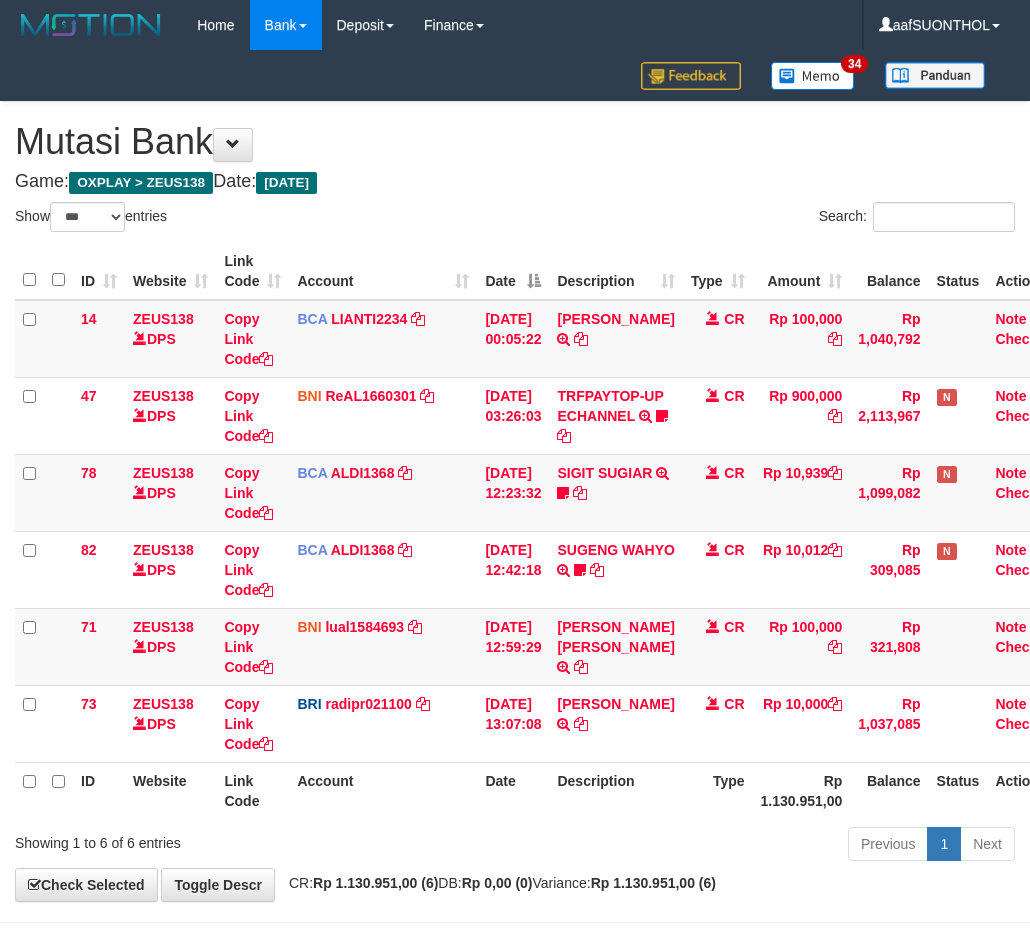 select on "***" 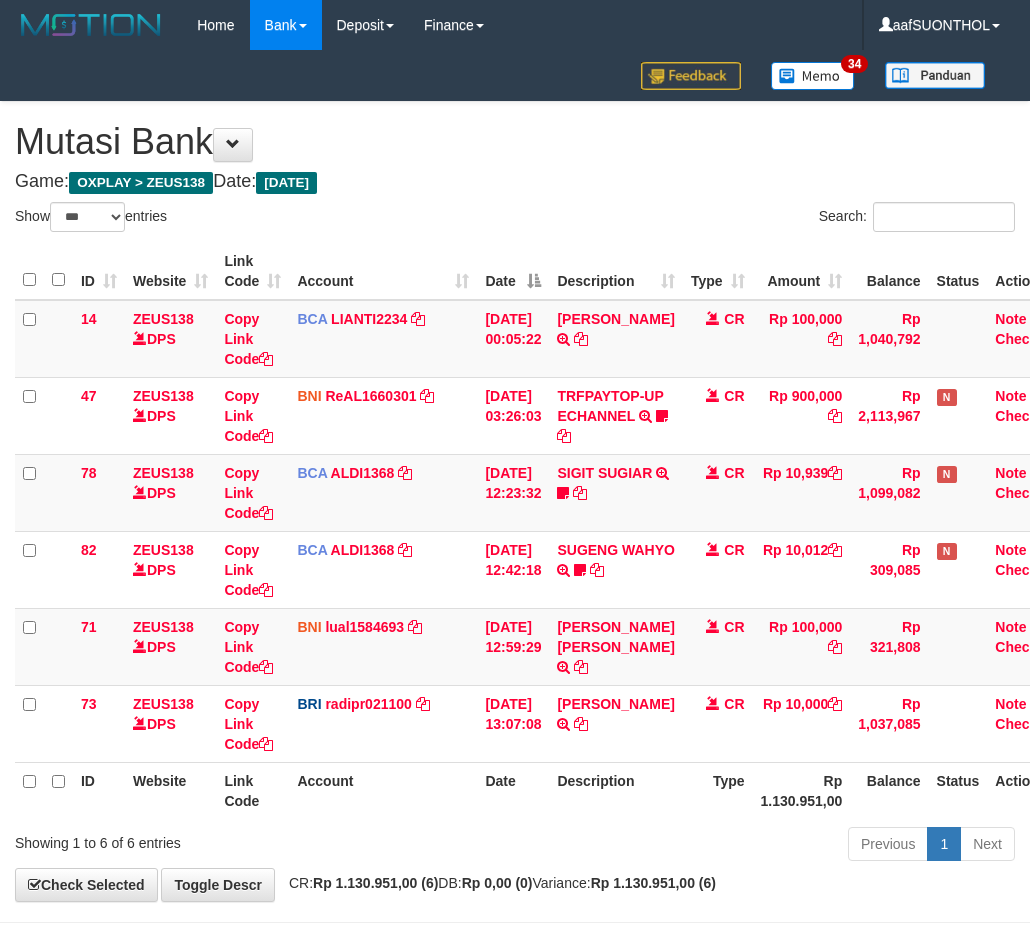 scroll, scrollTop: 102, scrollLeft: 34, axis: both 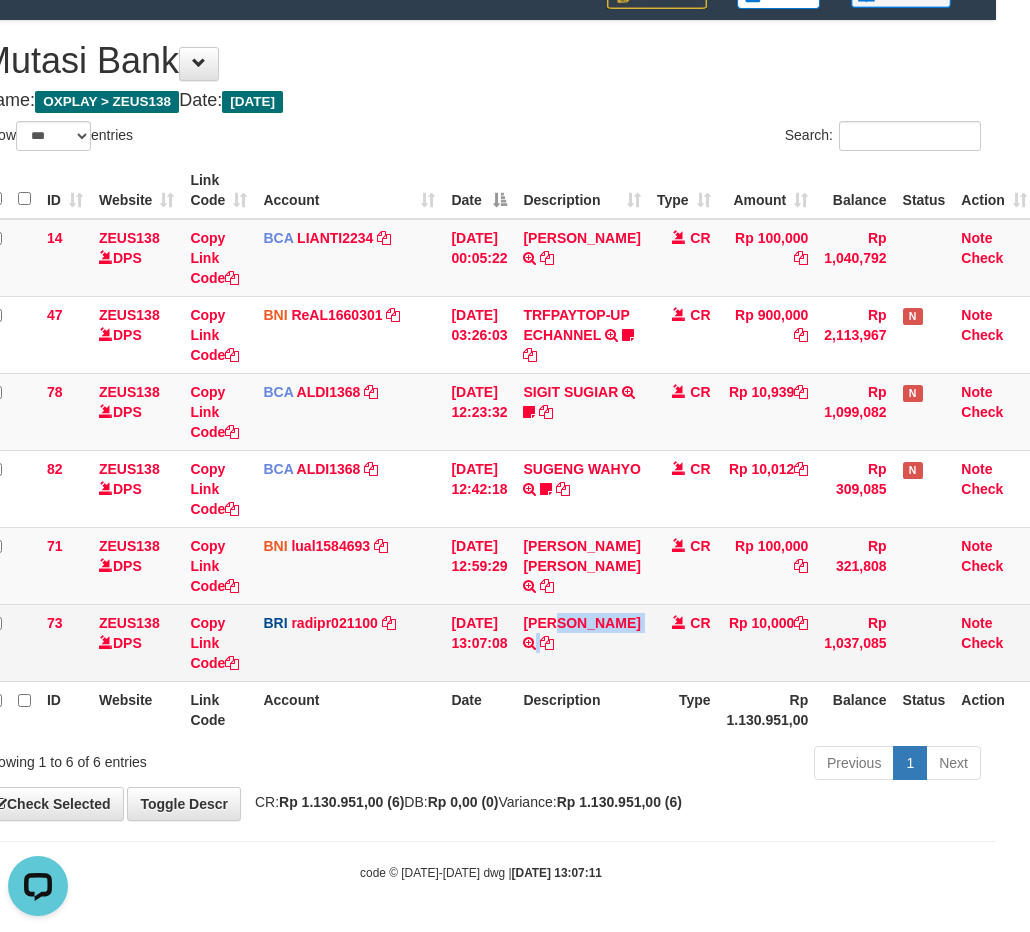 drag, startPoint x: 617, startPoint y: 626, endPoint x: 634, endPoint y: 637, distance: 20.248457 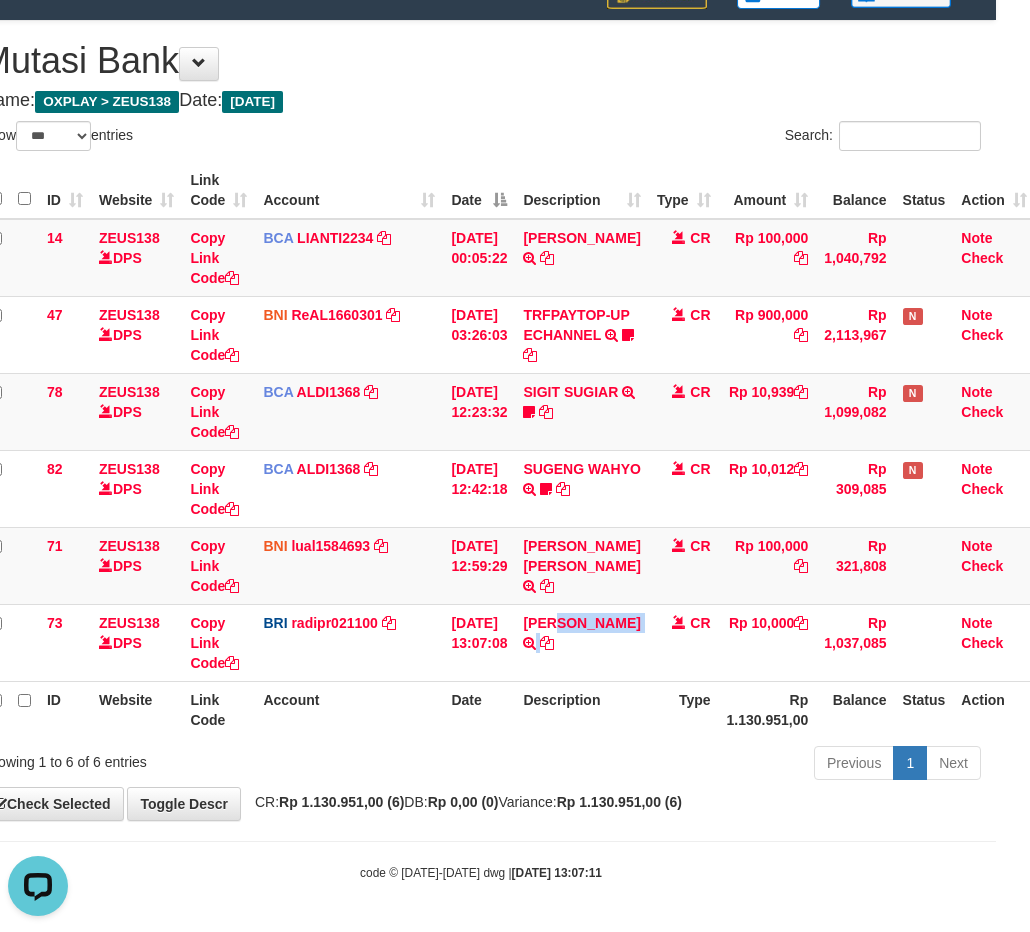copy on "RIANTI" 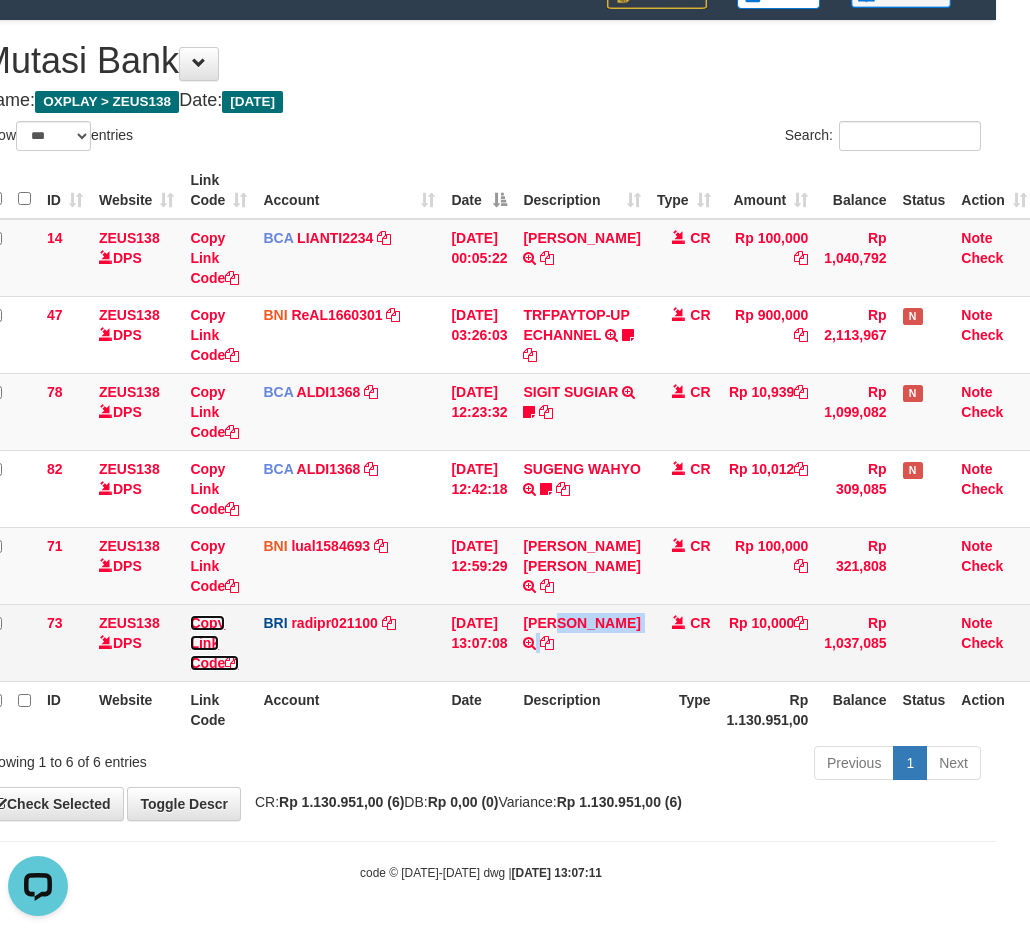 click on "Copy Link Code" at bounding box center [214, 643] 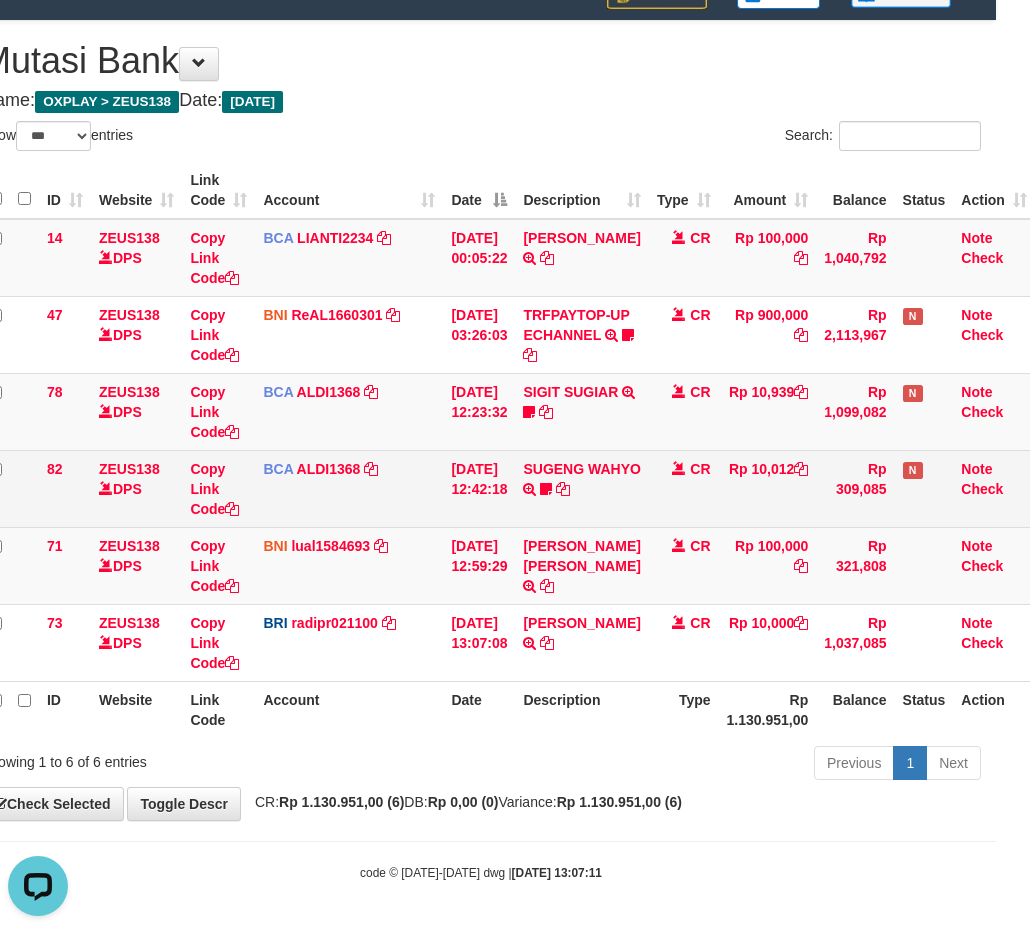 scroll, scrollTop: 274, scrollLeft: 0, axis: vertical 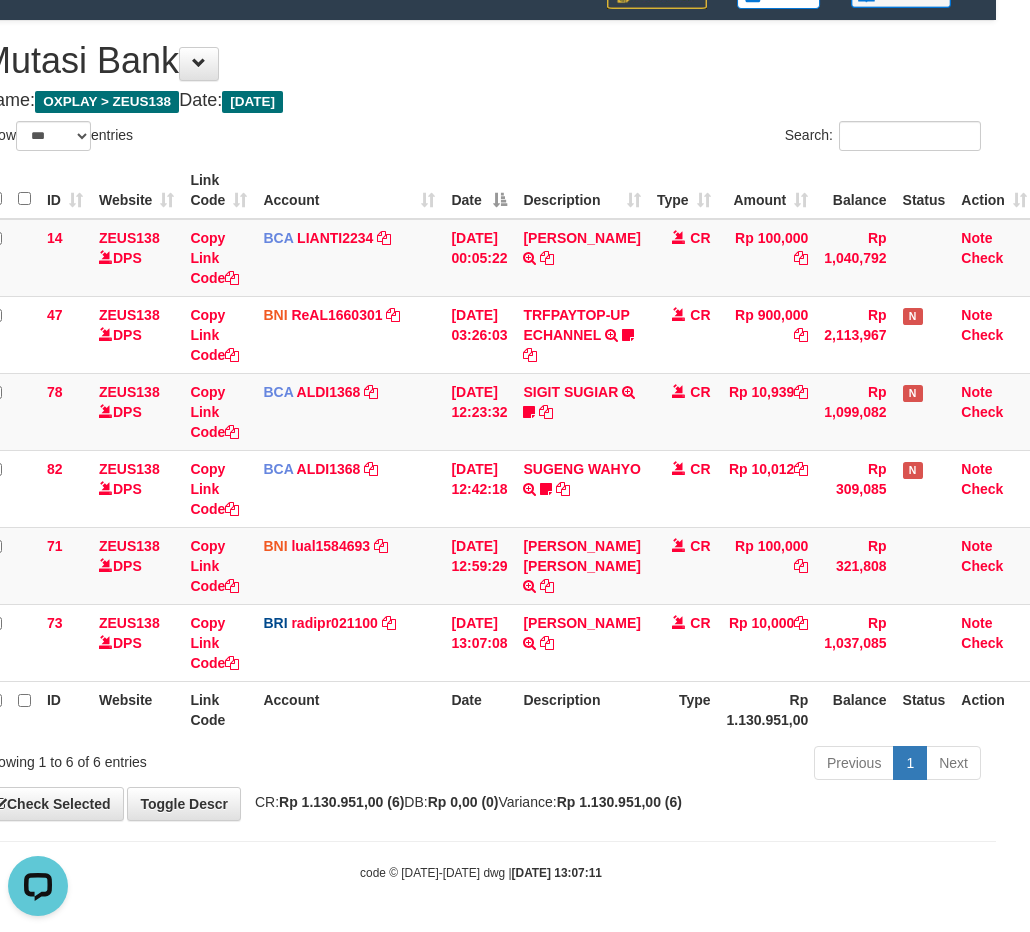 click on "Previous 1 Next" at bounding box center (695, 765) 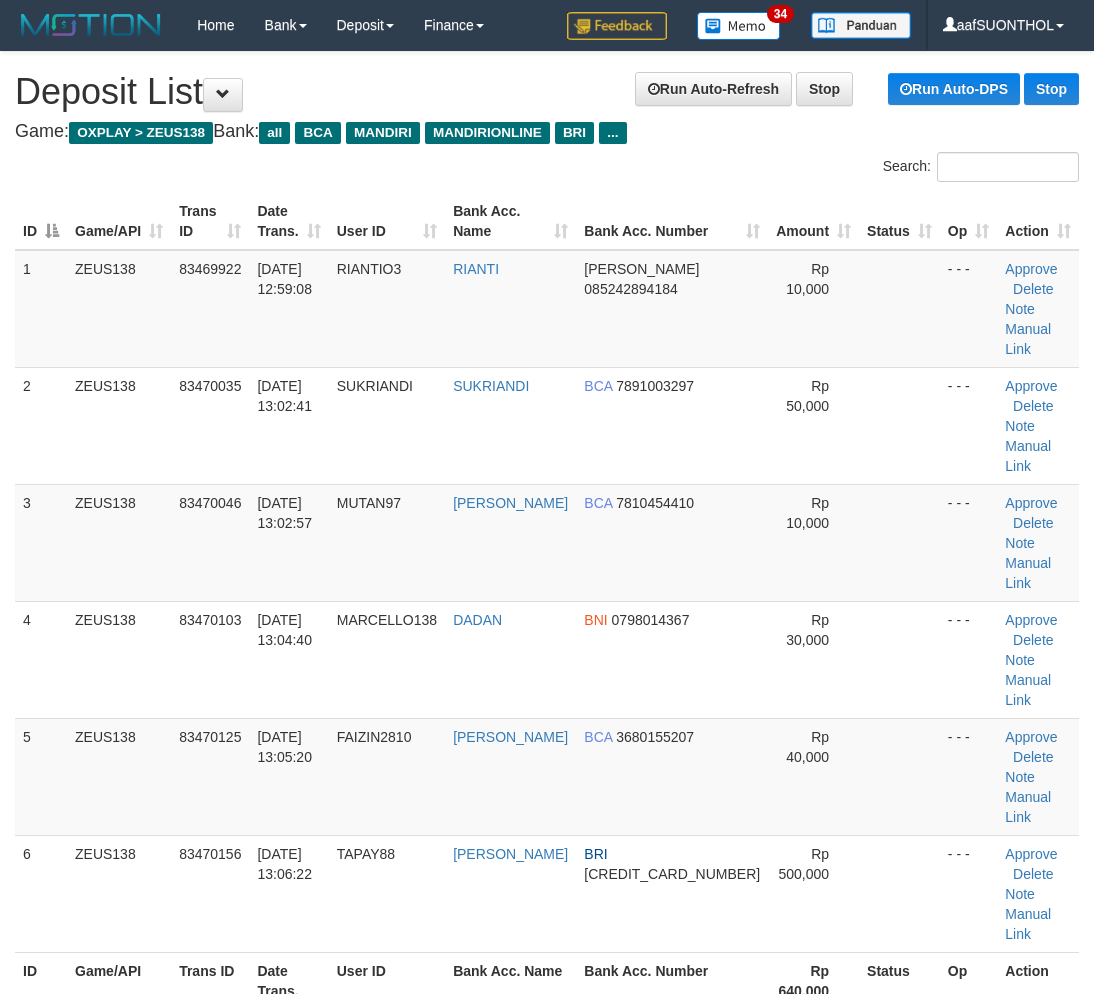 scroll, scrollTop: 0, scrollLeft: 0, axis: both 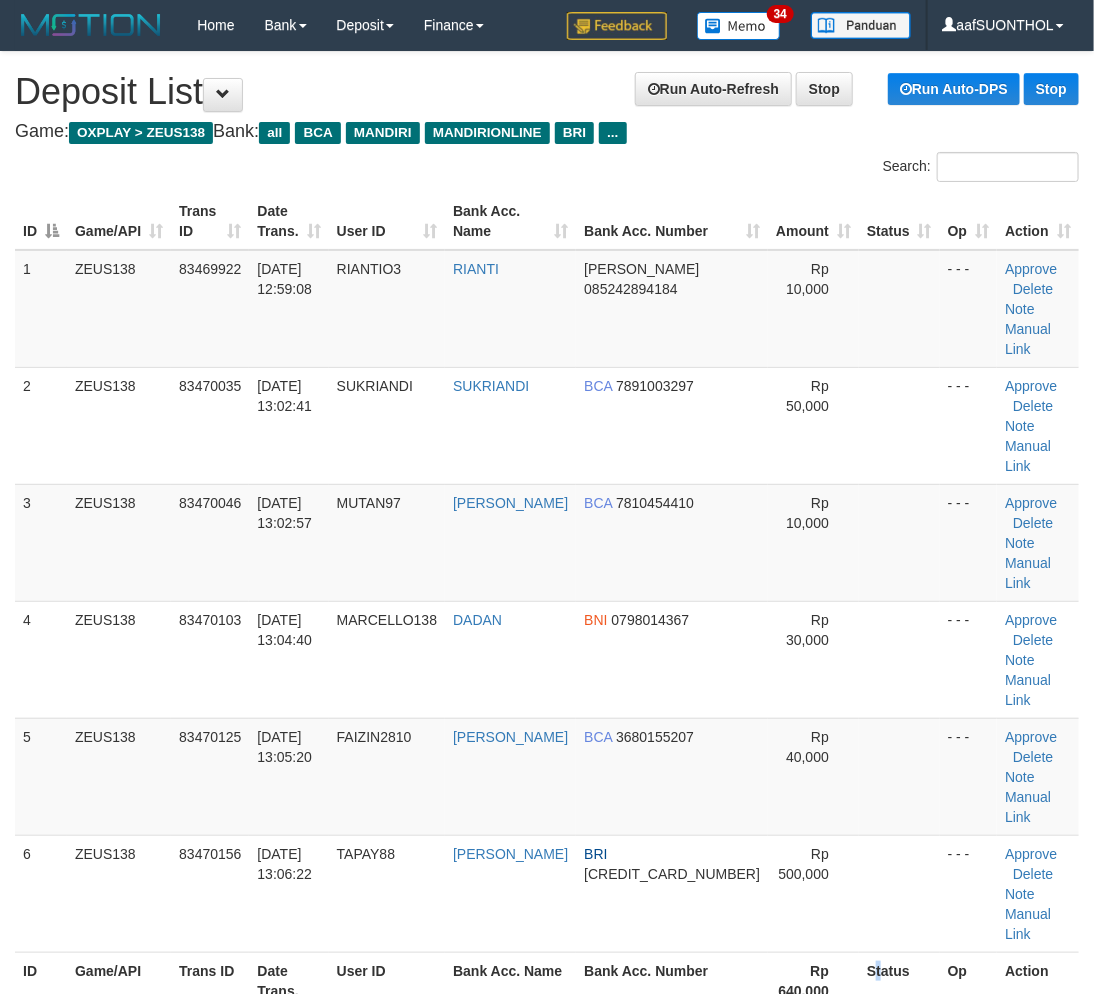 drag, startPoint x: 857, startPoint y: 838, endPoint x: 1107, endPoint y: 771, distance: 258.82233 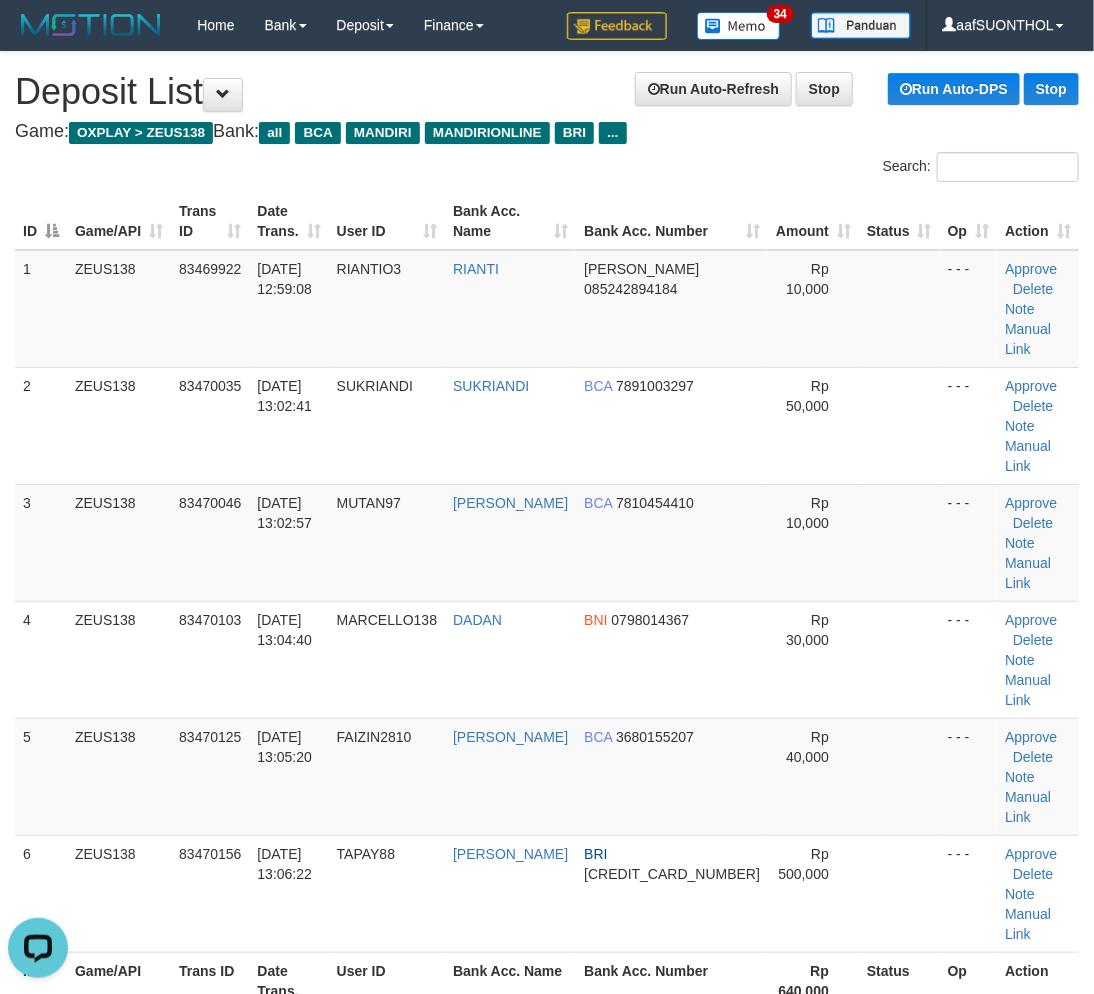 scroll, scrollTop: 0, scrollLeft: 0, axis: both 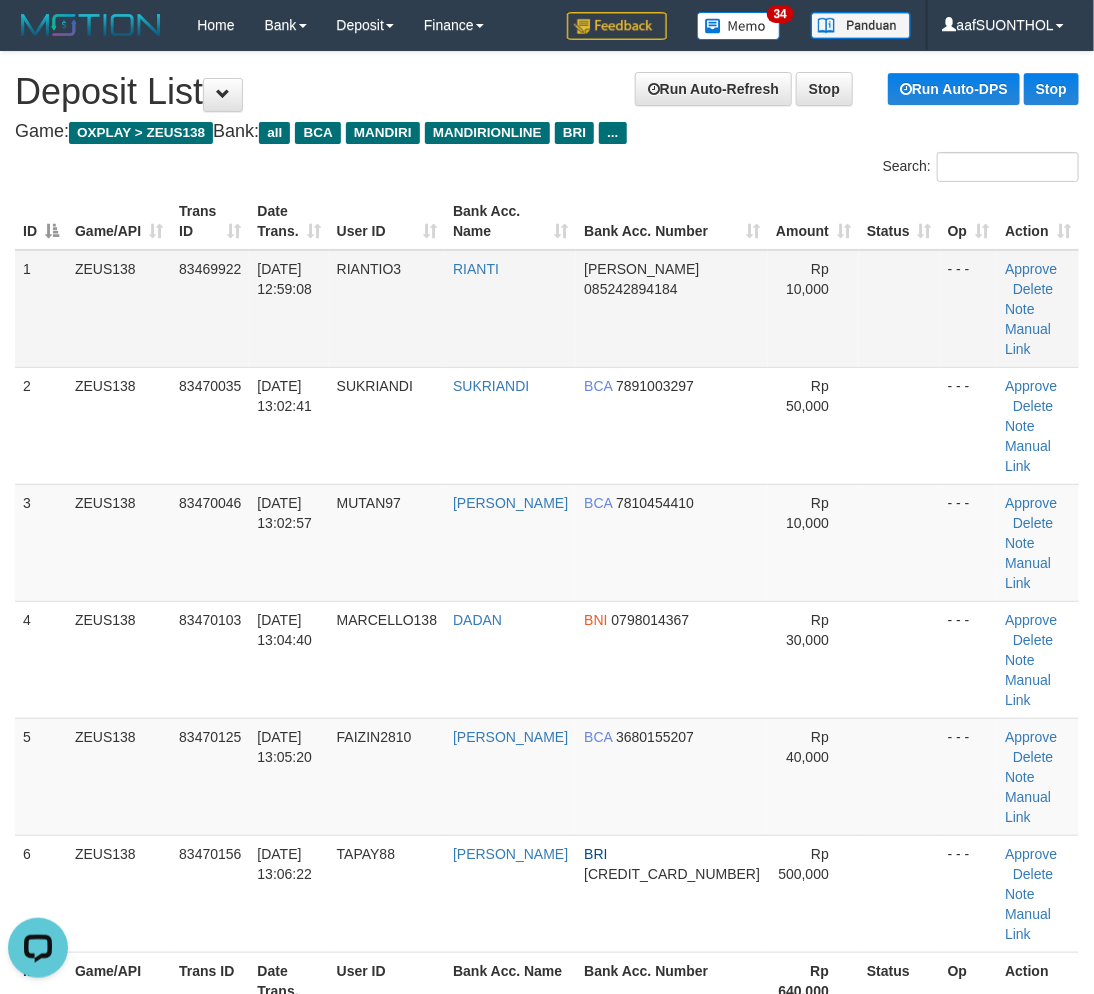 click on "Approve
[GEOGRAPHIC_DATA]
Note
Manual Link" at bounding box center [1038, 309] 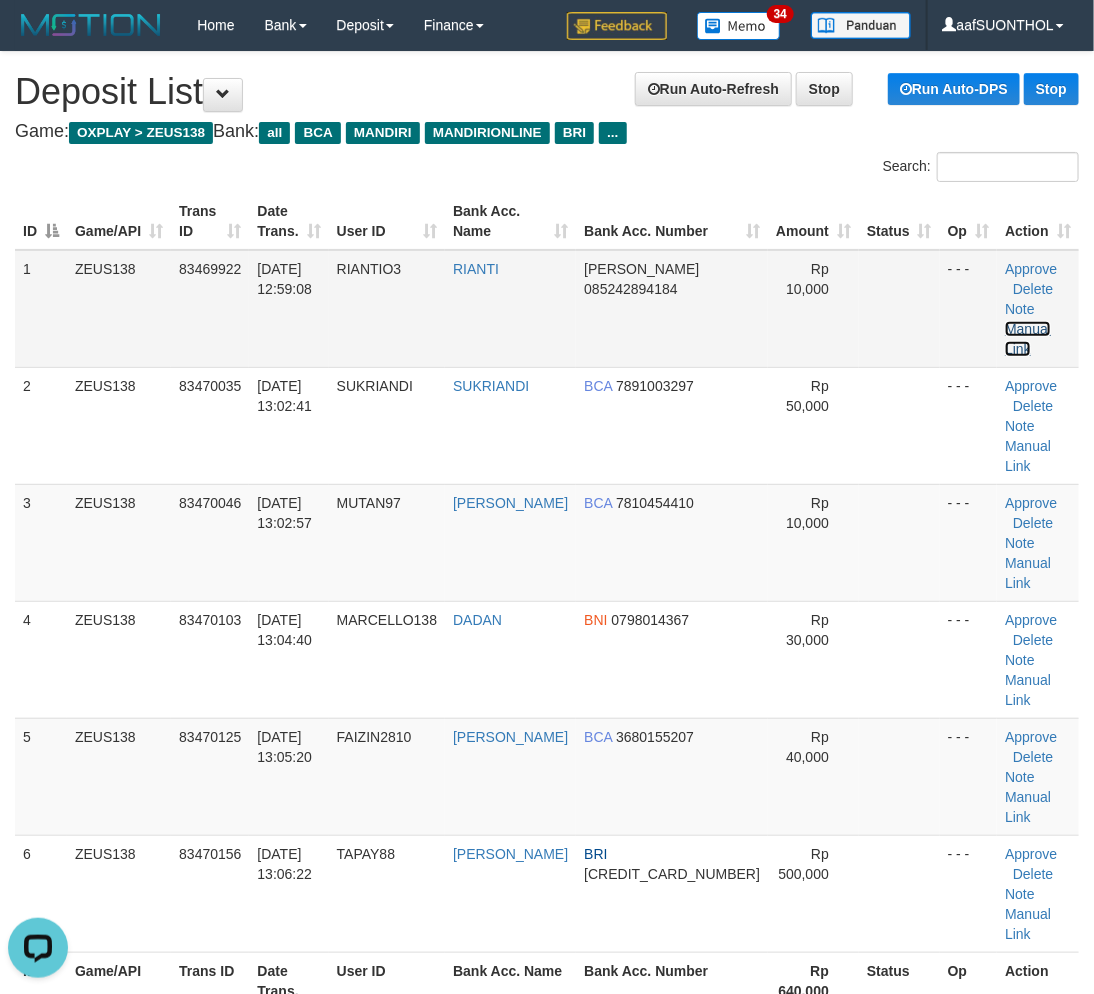 click on "Manual Link" at bounding box center (1028, 339) 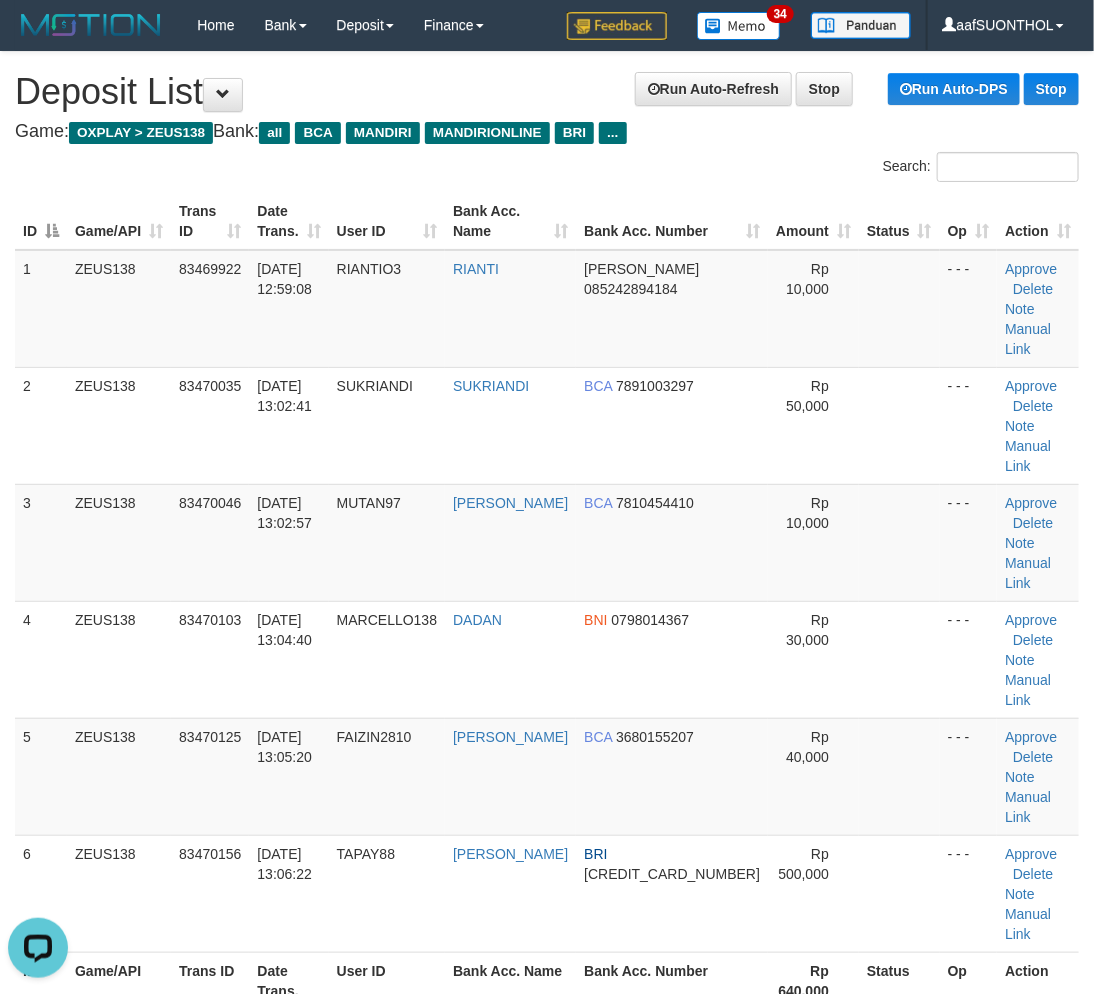 click on "Status" at bounding box center [899, 980] 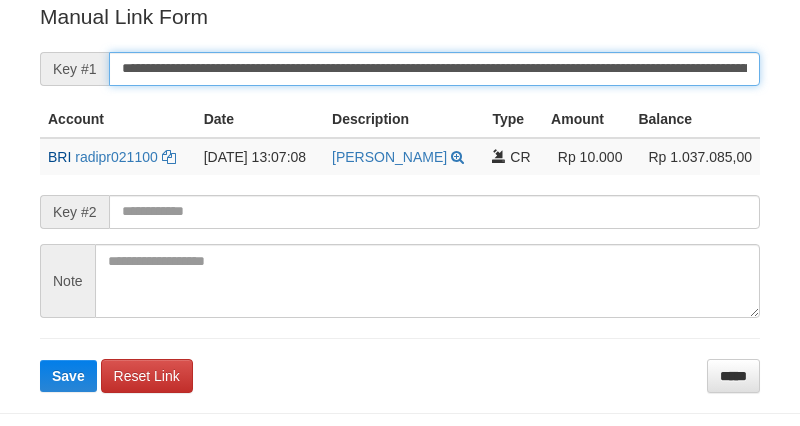 click on "**********" at bounding box center (434, 69) 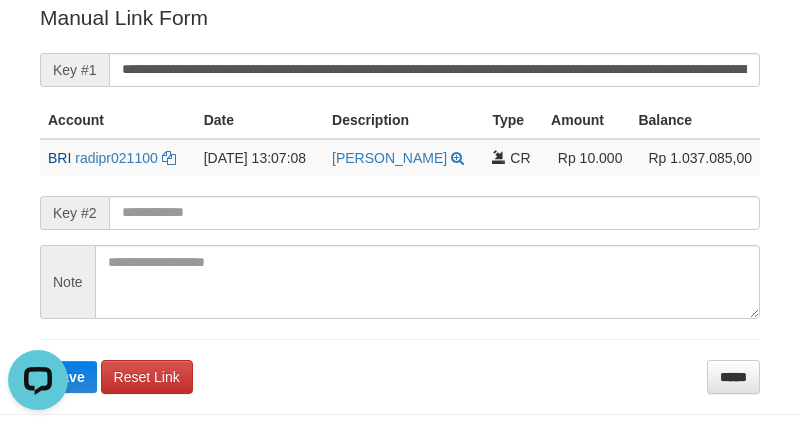 scroll, scrollTop: 0, scrollLeft: 0, axis: both 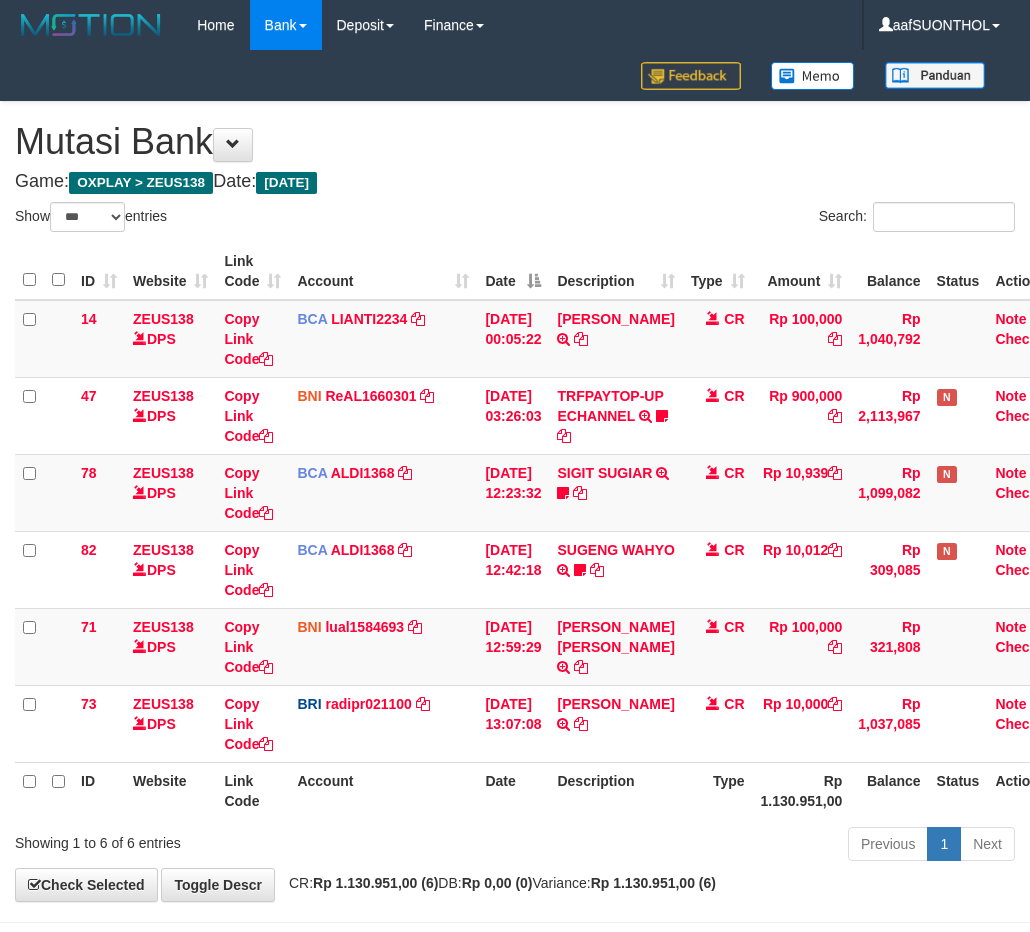 select on "***" 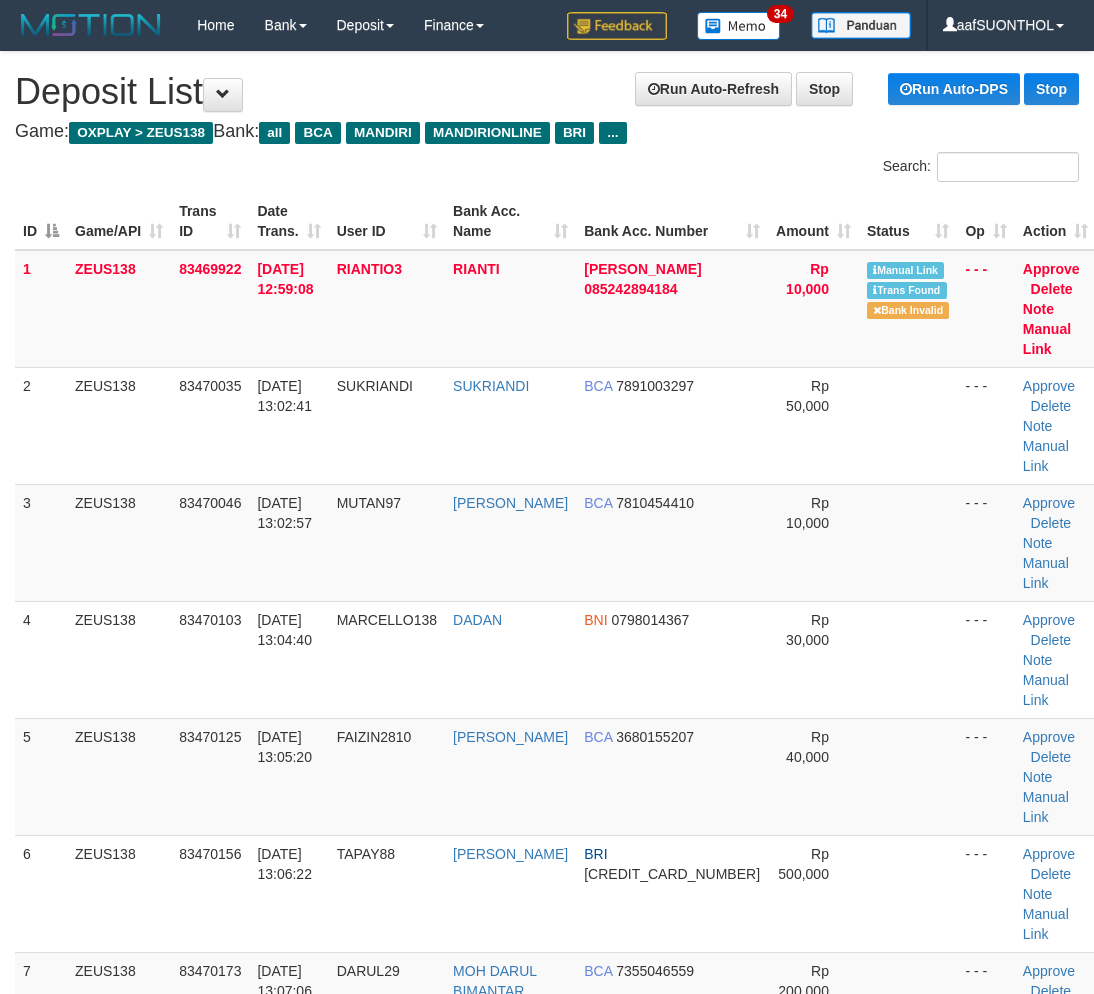 scroll, scrollTop: 0, scrollLeft: 0, axis: both 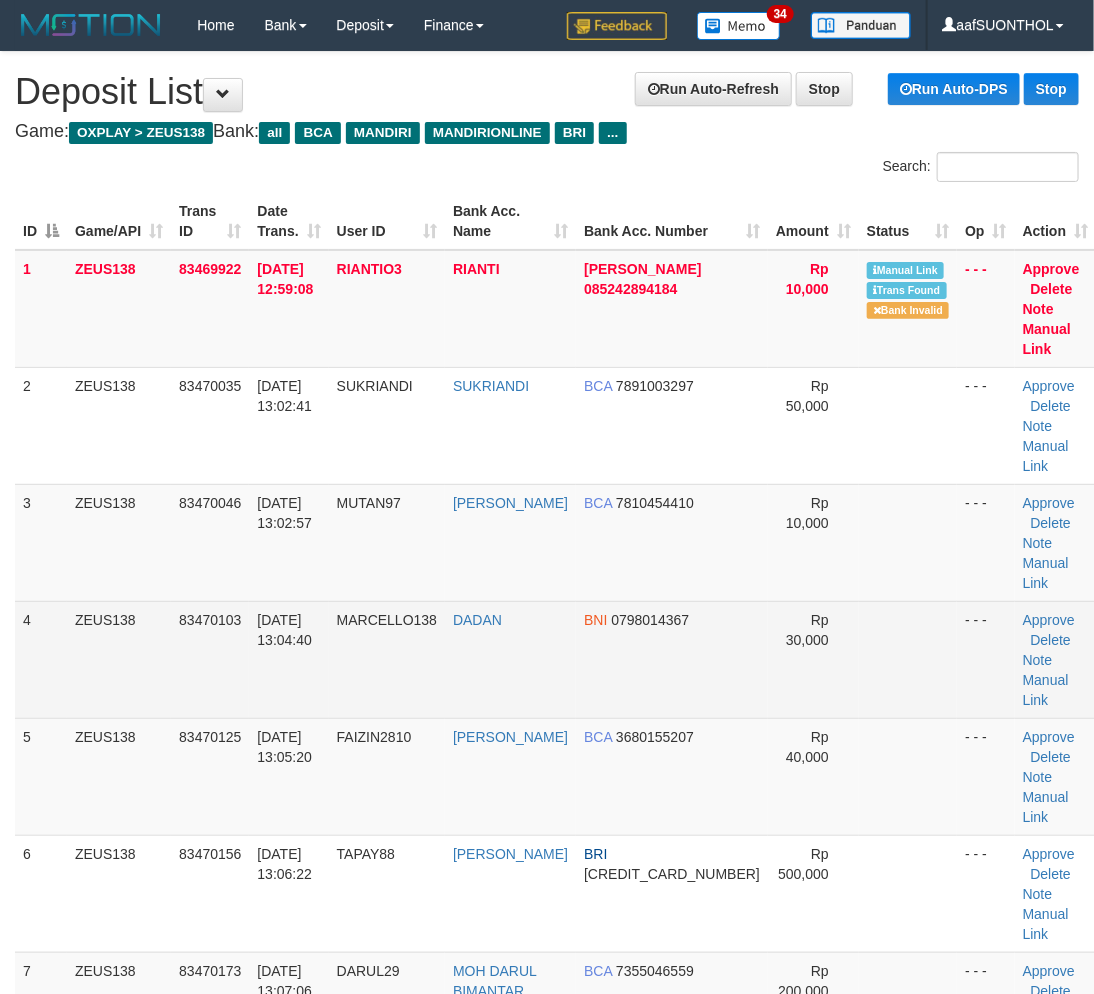drag, startPoint x: 806, startPoint y: 637, endPoint x: 792, endPoint y: 631, distance: 15.231546 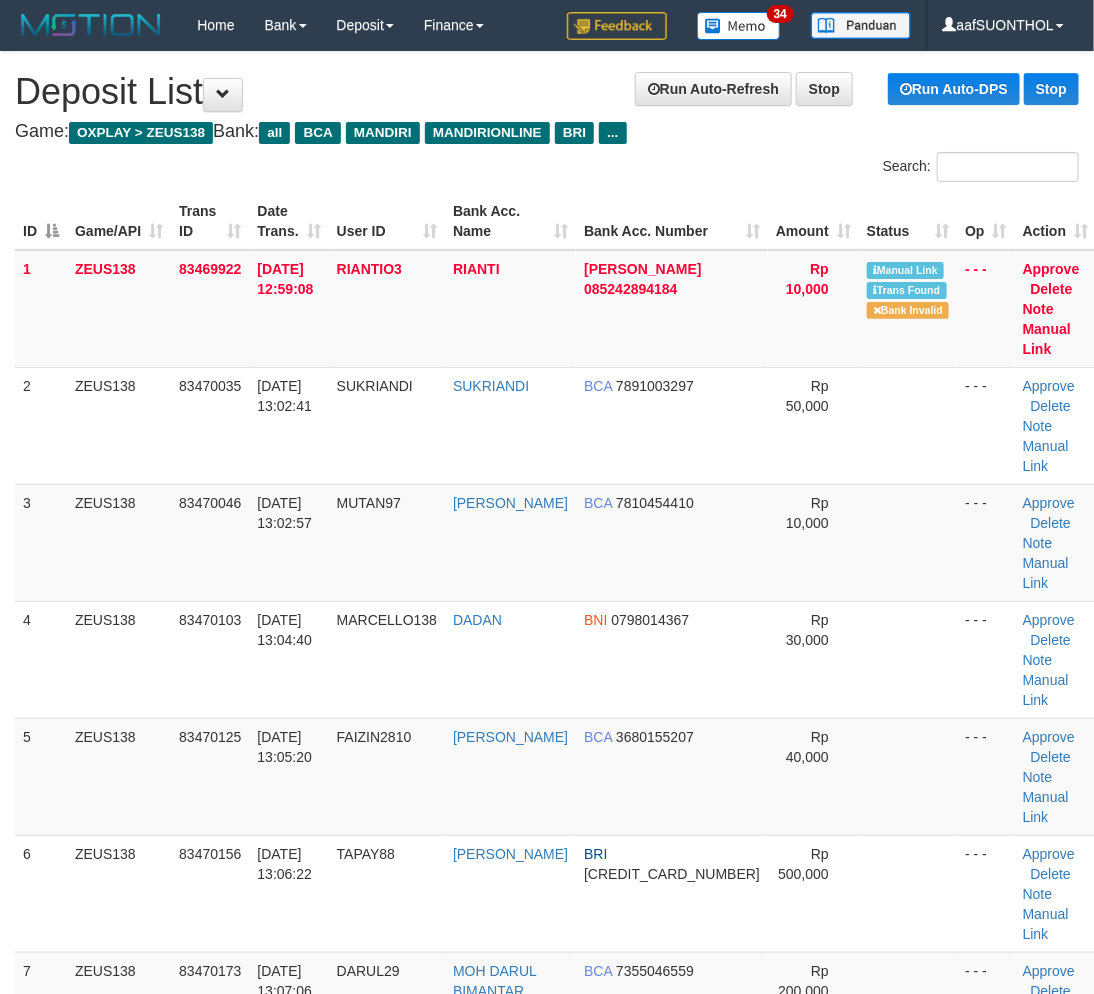 drag, startPoint x: 812, startPoint y: 651, endPoint x: 1110, endPoint y: 692, distance: 300.80725 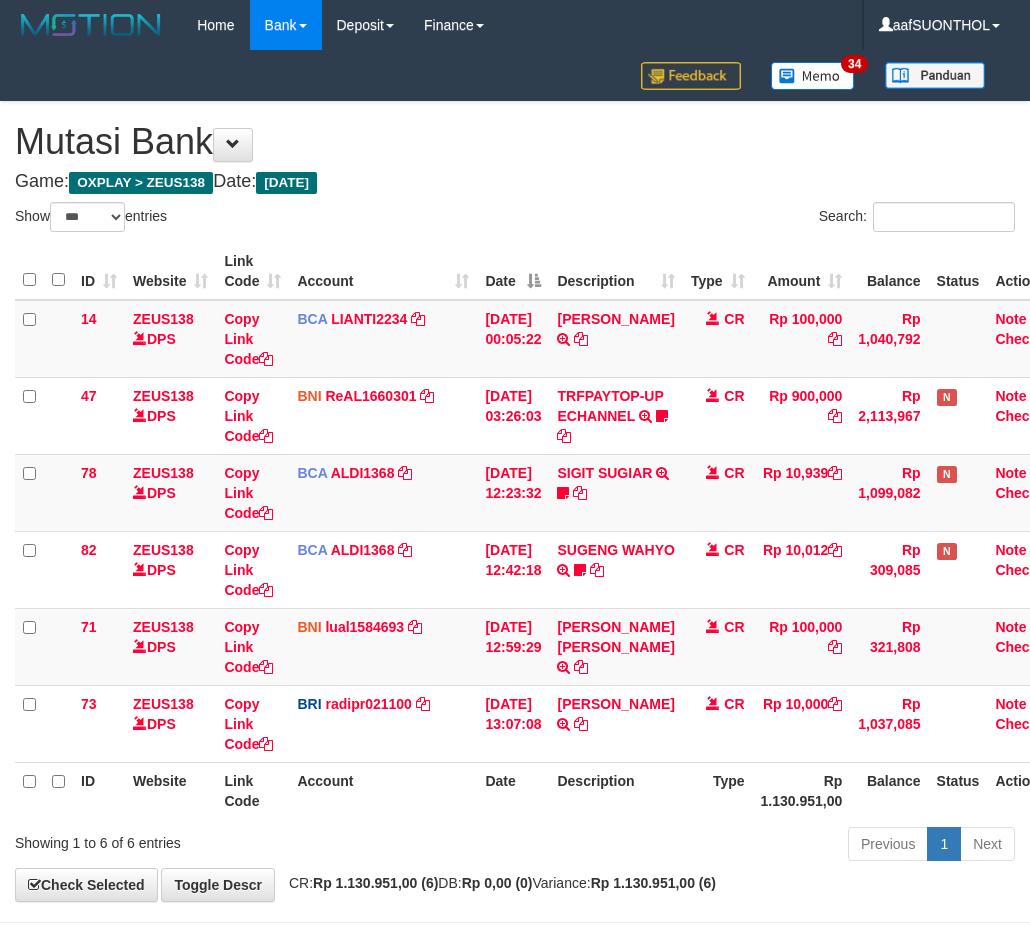 select on "***" 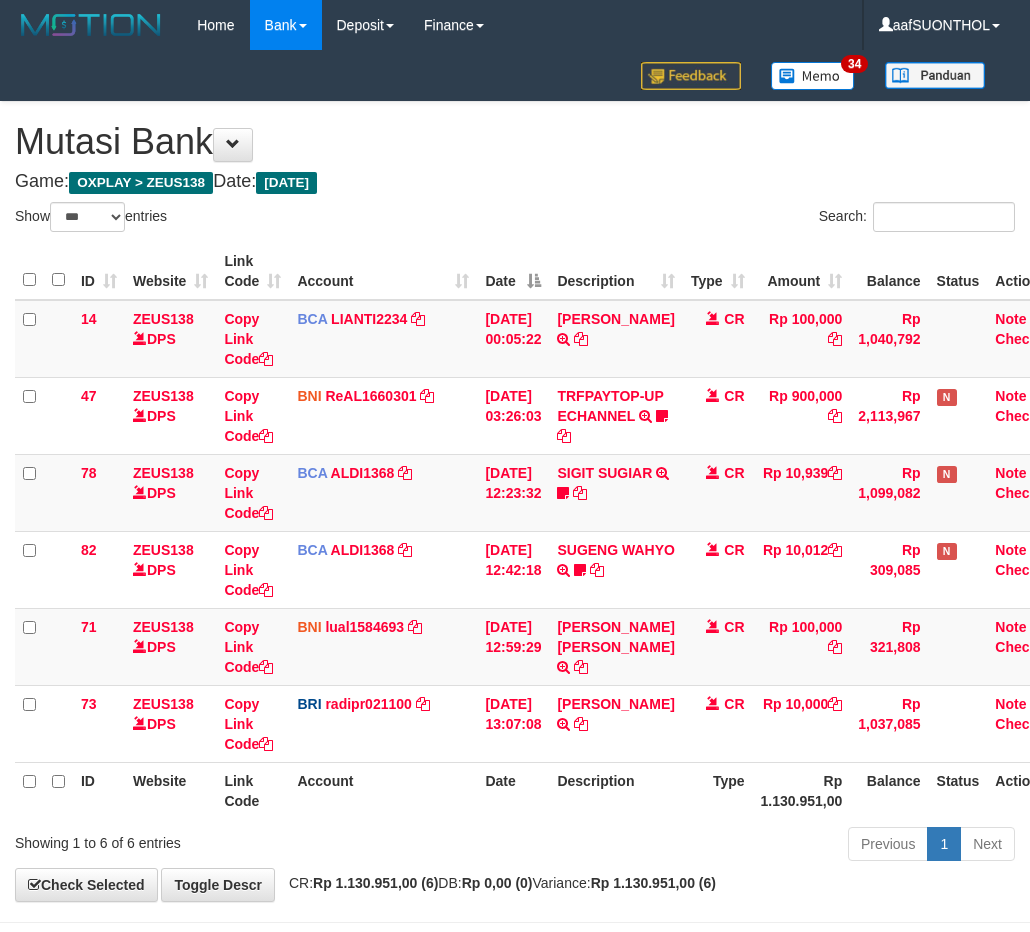 scroll, scrollTop: 102, scrollLeft: 34, axis: both 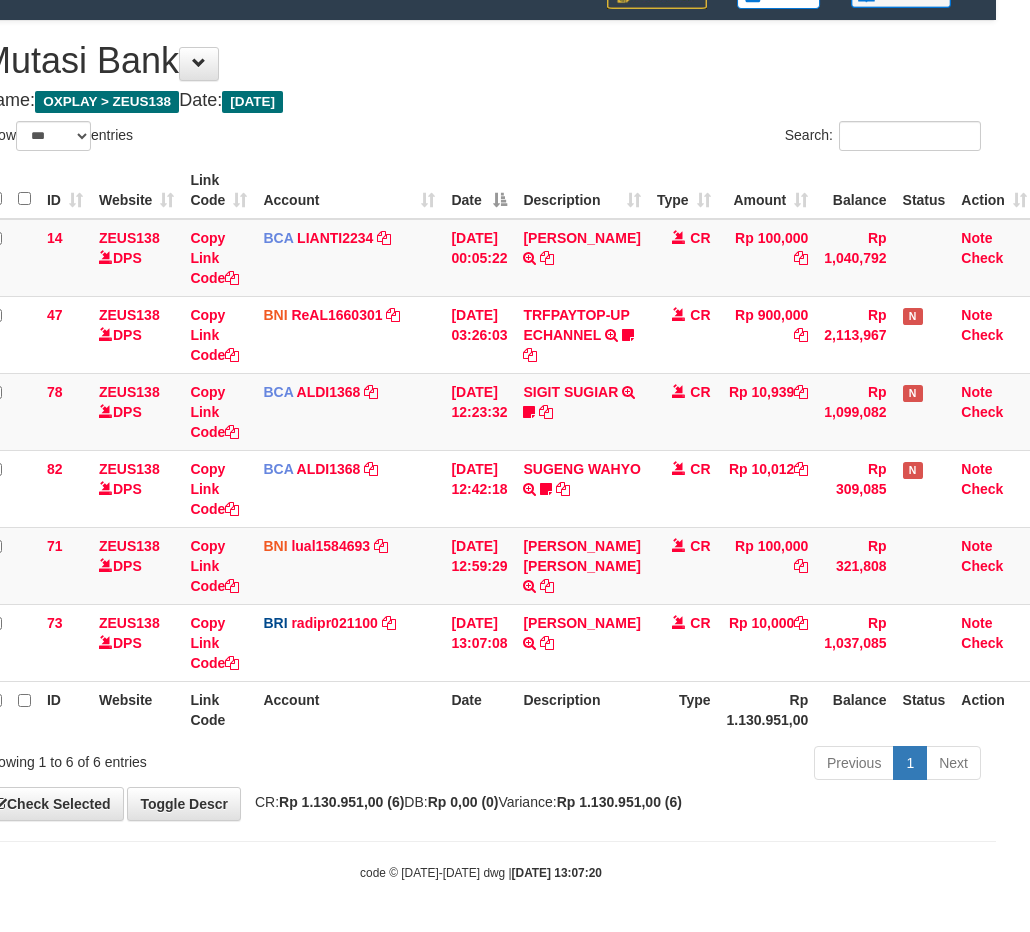 drag, startPoint x: 513, startPoint y: 748, endPoint x: 500, endPoint y: 738, distance: 16.40122 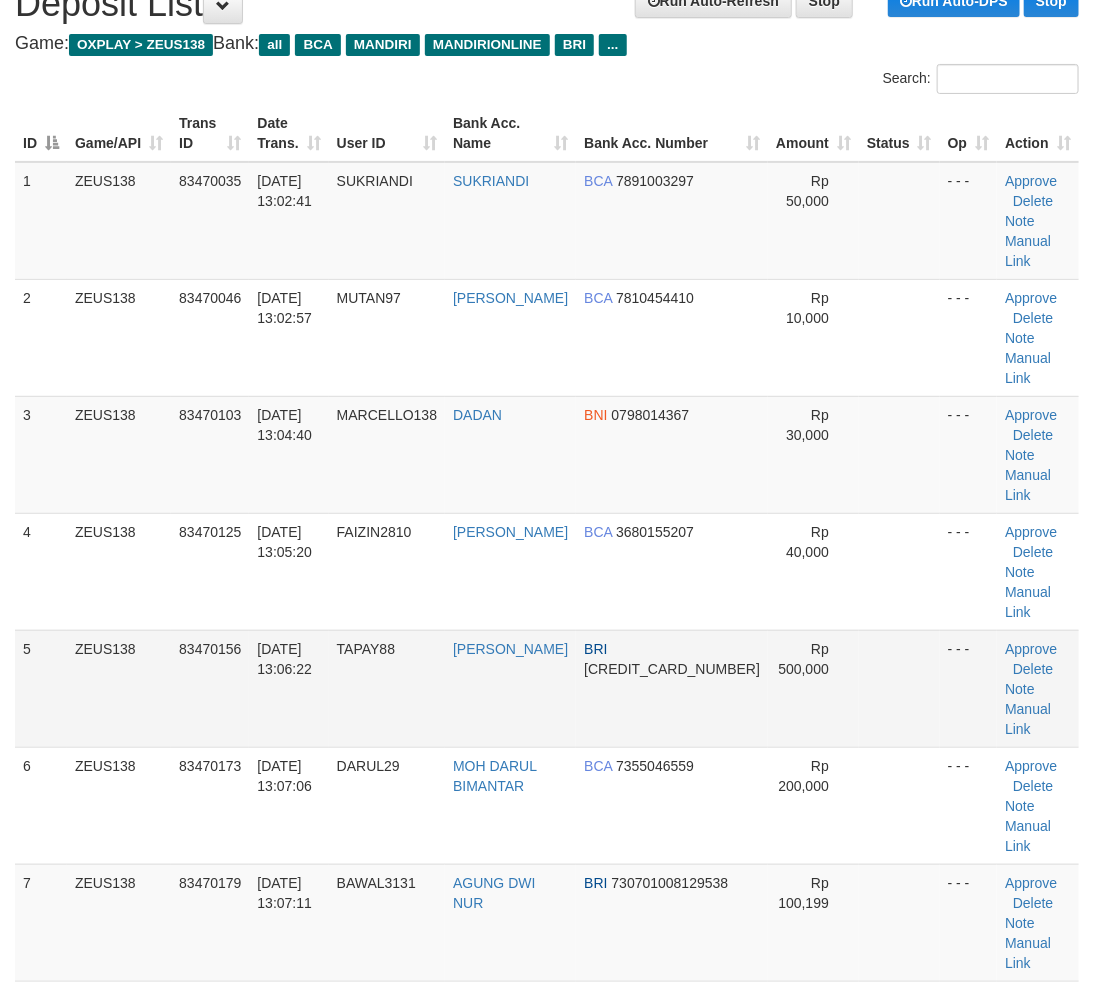 scroll, scrollTop: 222, scrollLeft: 0, axis: vertical 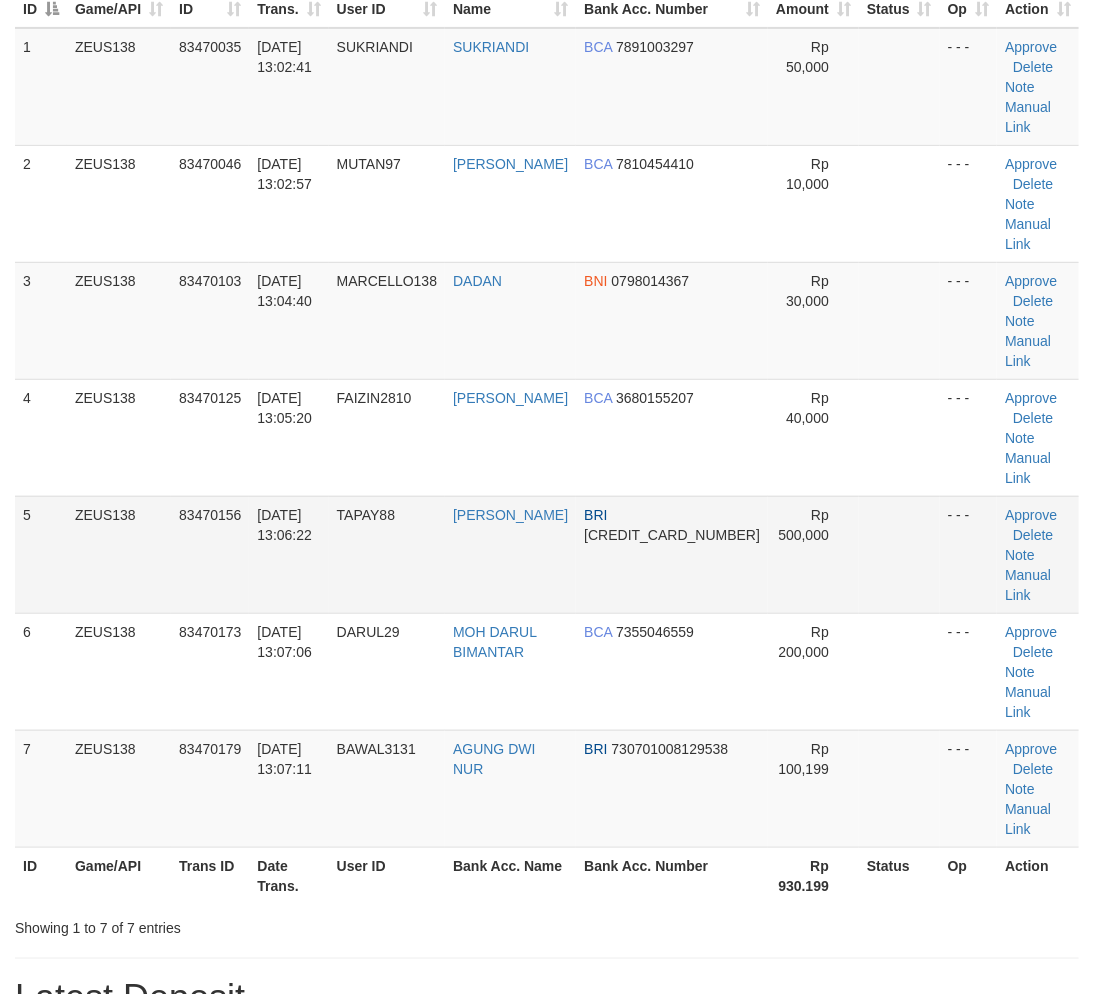 drag, startPoint x: 946, startPoint y: 510, endPoint x: 935, endPoint y: 508, distance: 11.18034 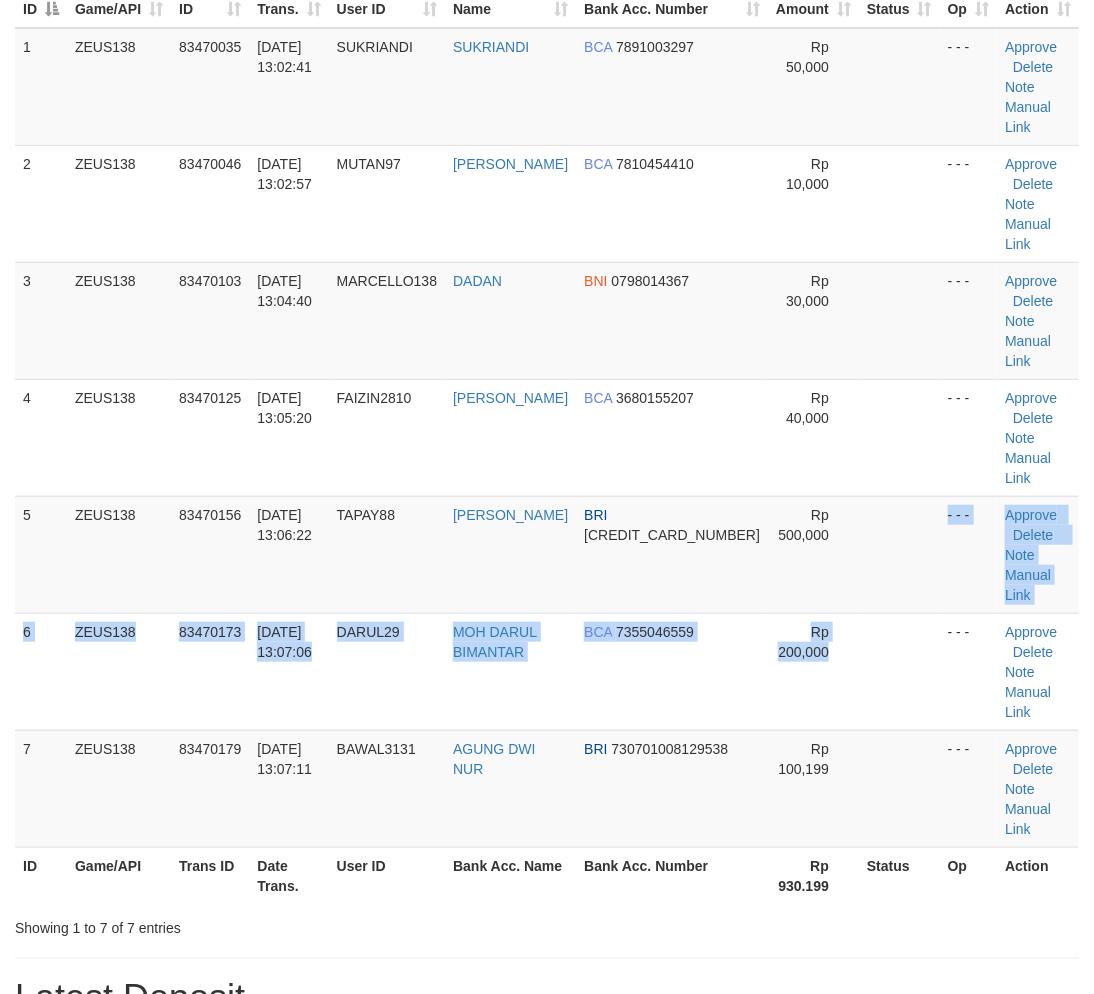 drag, startPoint x: 902, startPoint y: 510, endPoint x: 1104, endPoint y: 633, distance: 236.50159 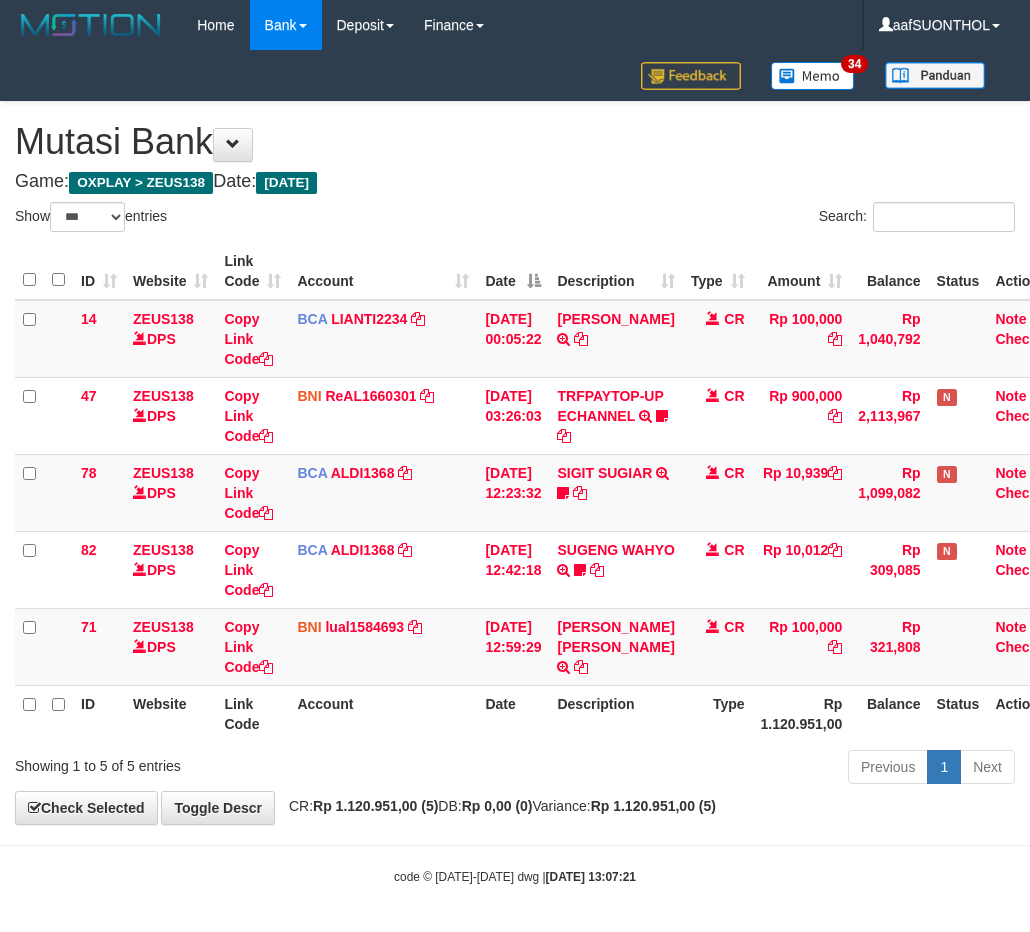 select on "***" 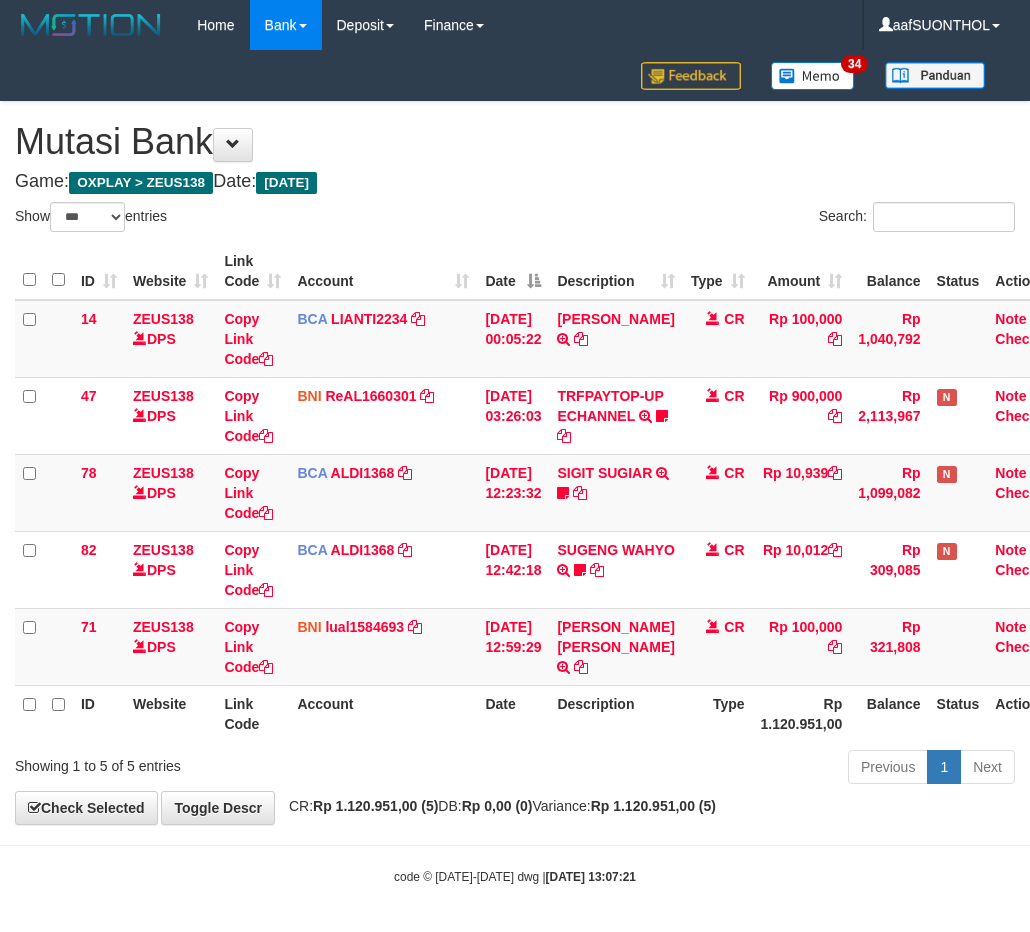 scroll, scrollTop: 24, scrollLeft: 34, axis: both 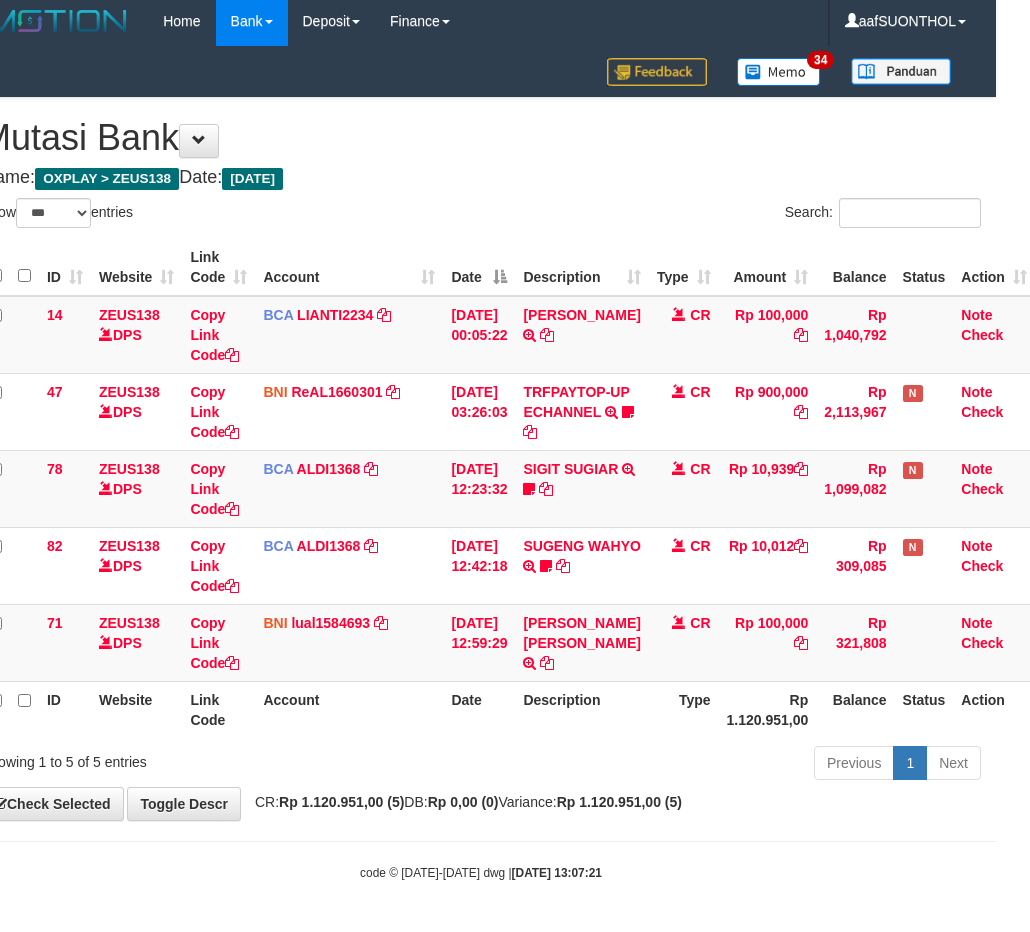 click on "Rp 1.120.951,00 (5)" at bounding box center [619, 802] 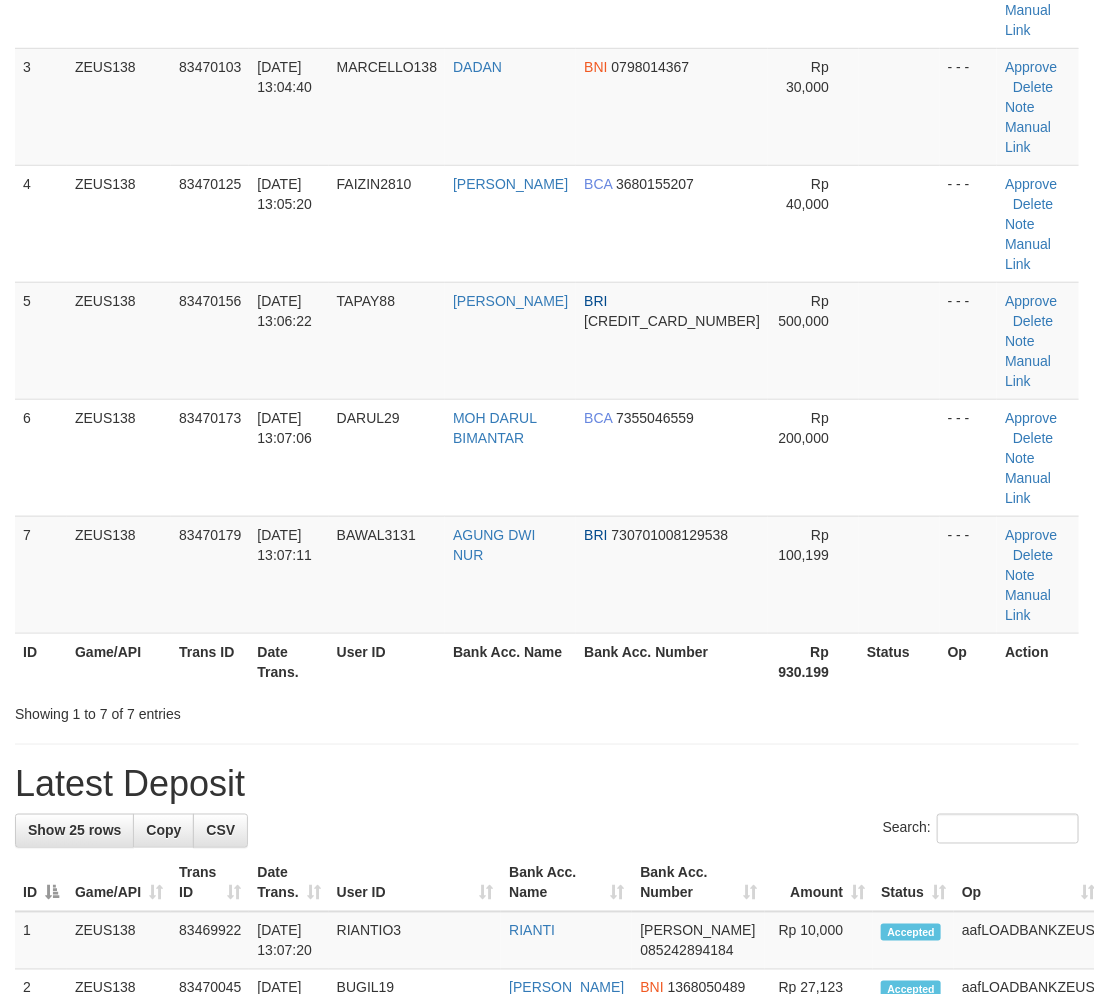 scroll, scrollTop: 222, scrollLeft: 0, axis: vertical 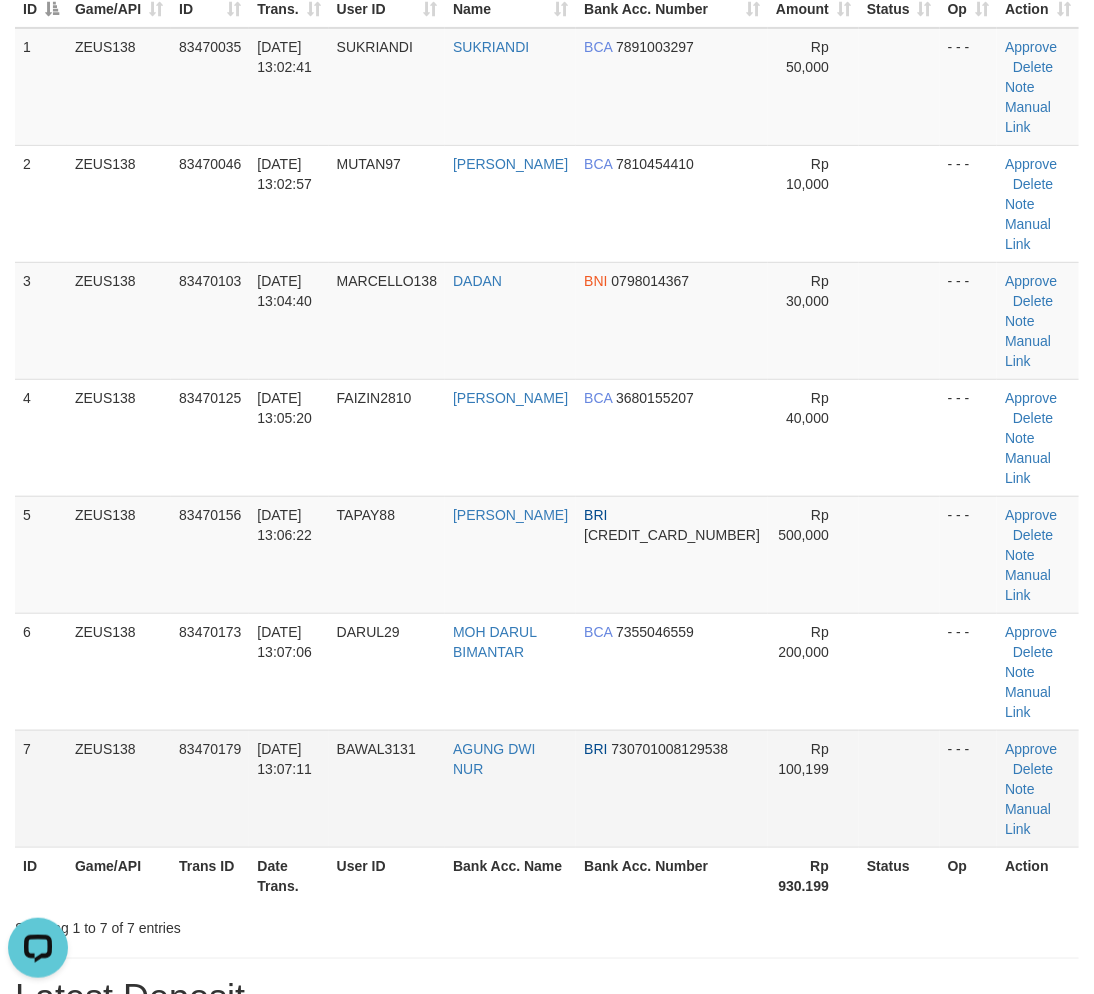 click at bounding box center [899, 788] 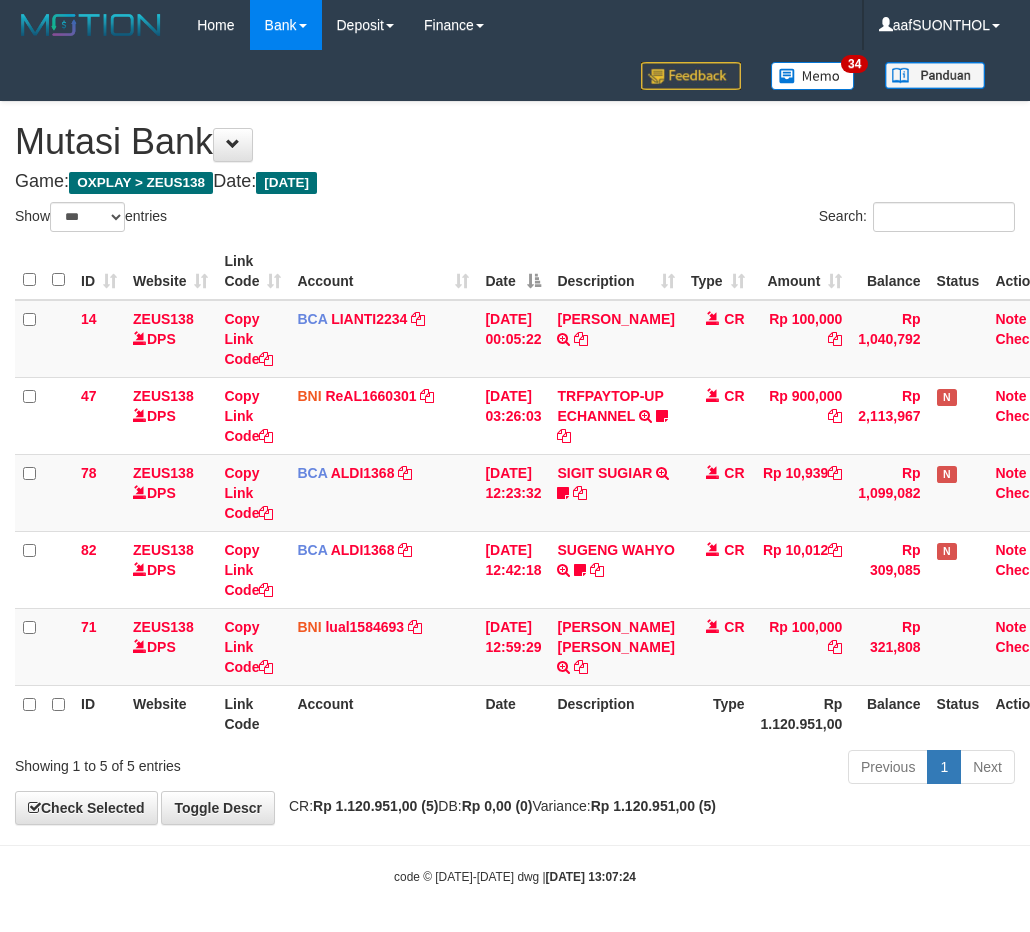 select on "***" 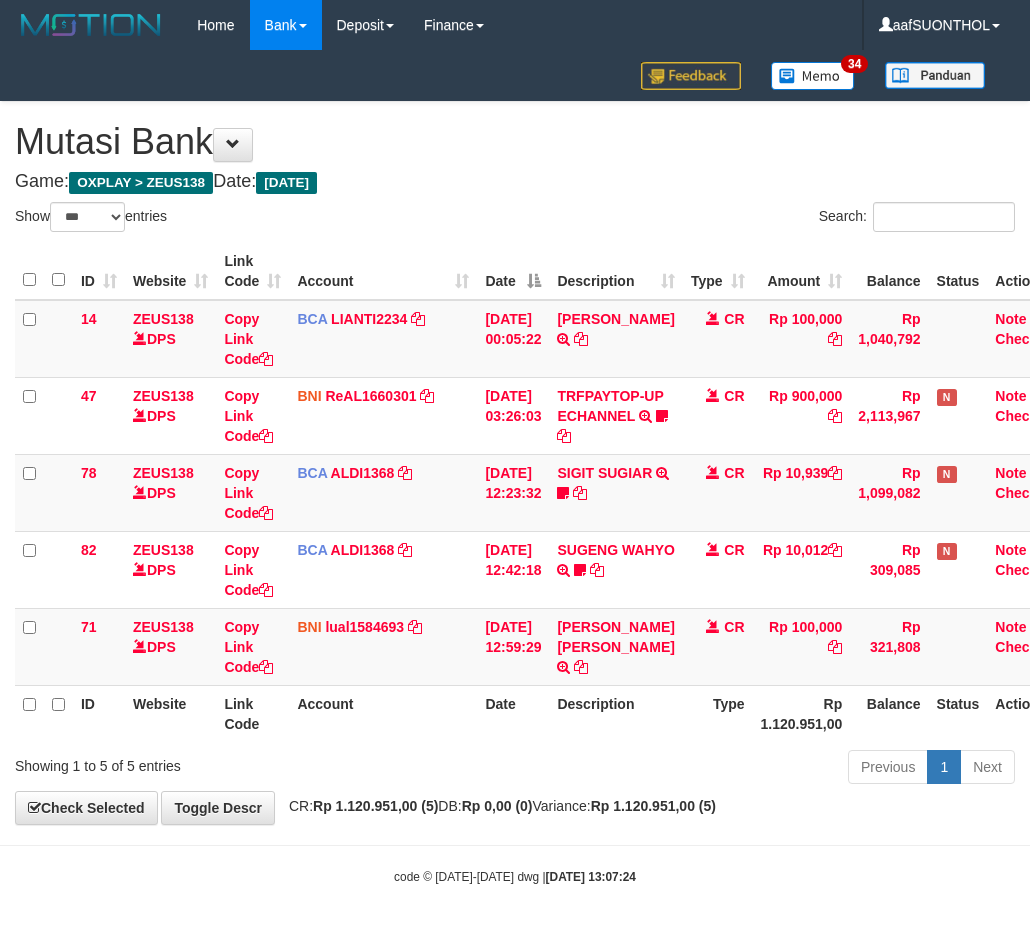 scroll, scrollTop: 14, scrollLeft: 18, axis: both 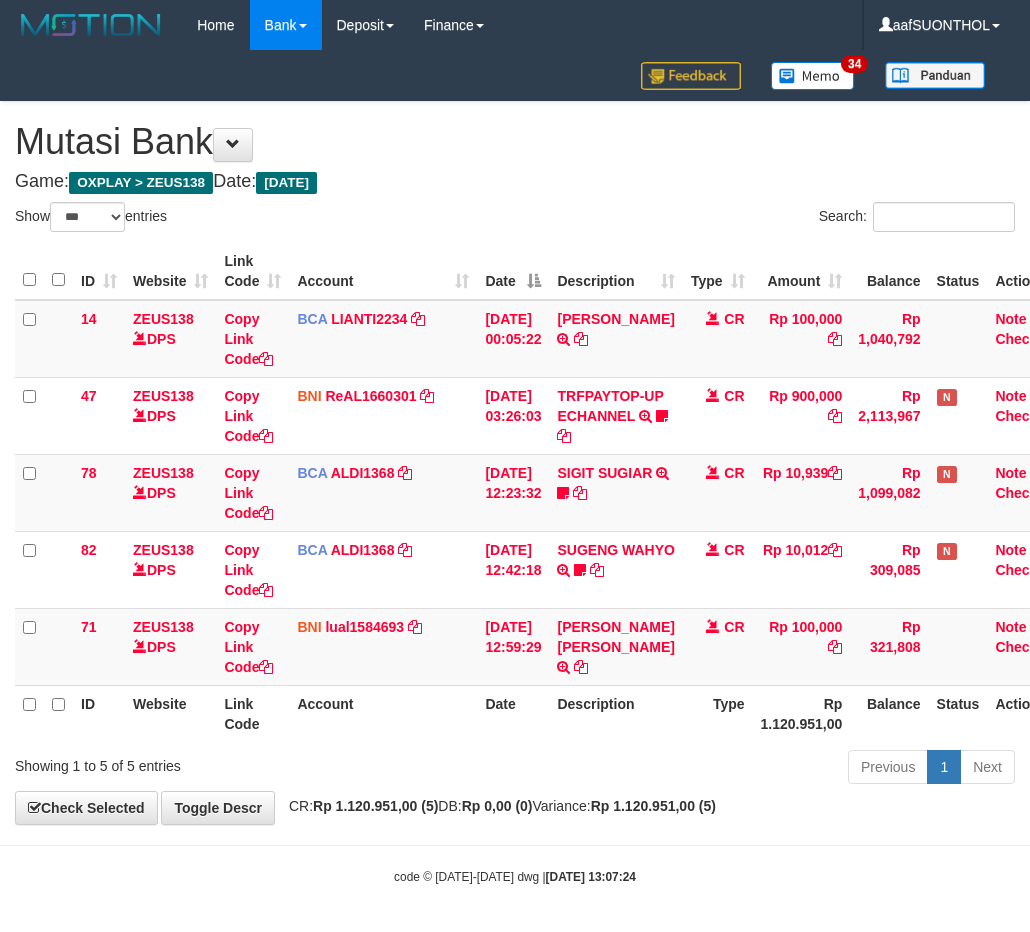 select on "***" 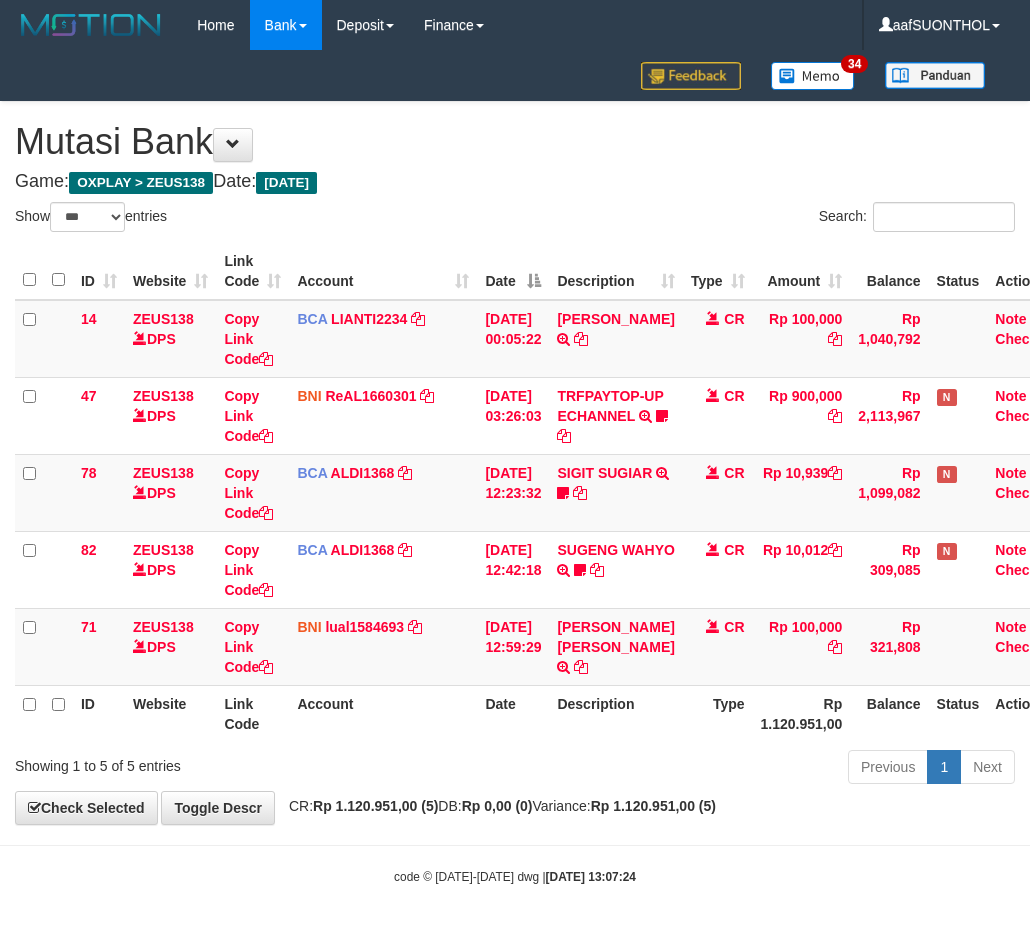 scroll, scrollTop: 14, scrollLeft: 18, axis: both 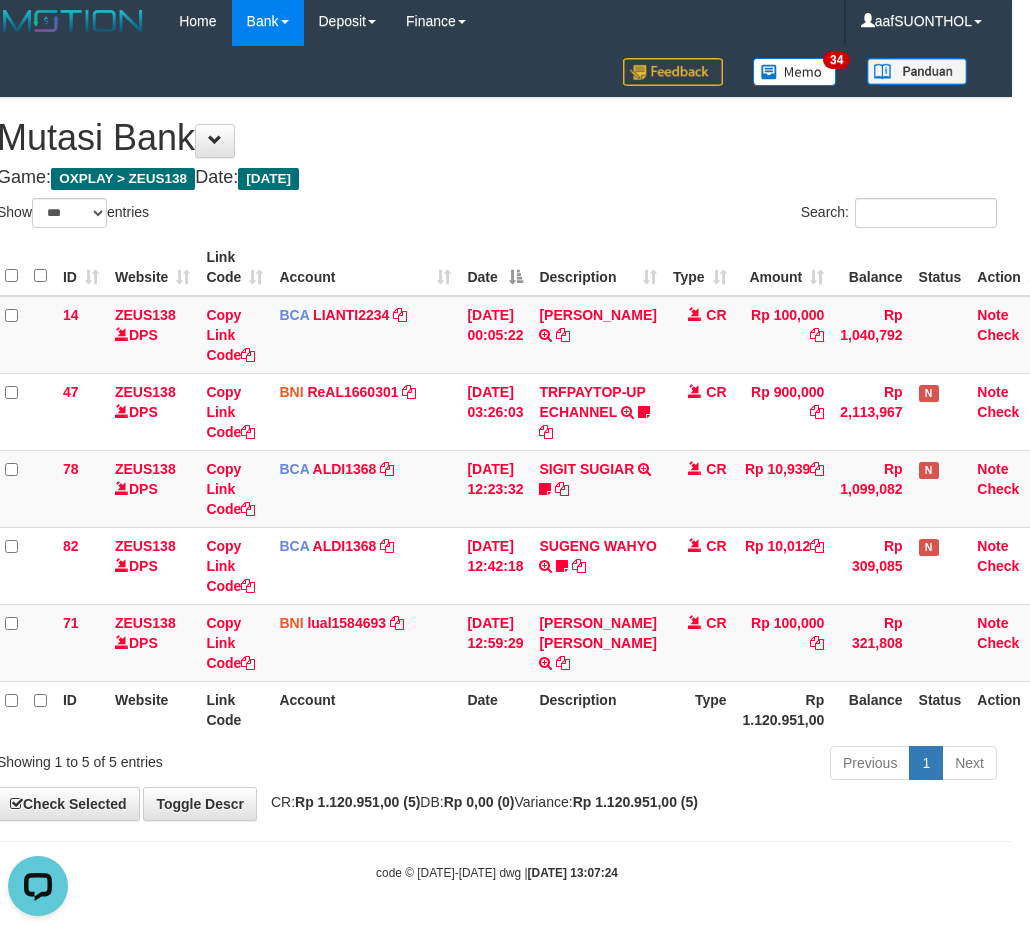 drag, startPoint x: 602, startPoint y: 814, endPoint x: 611, endPoint y: 820, distance: 10.816654 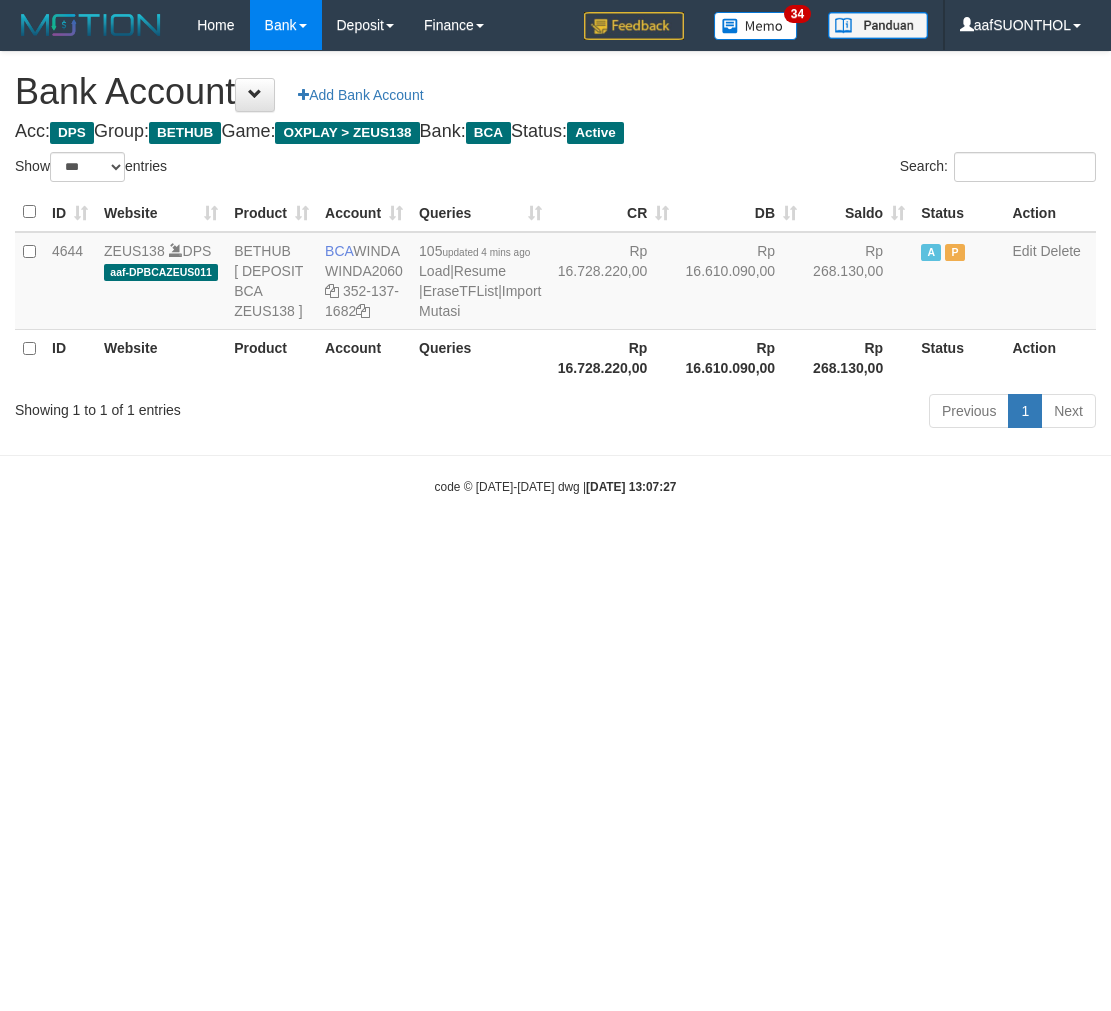 select on "***" 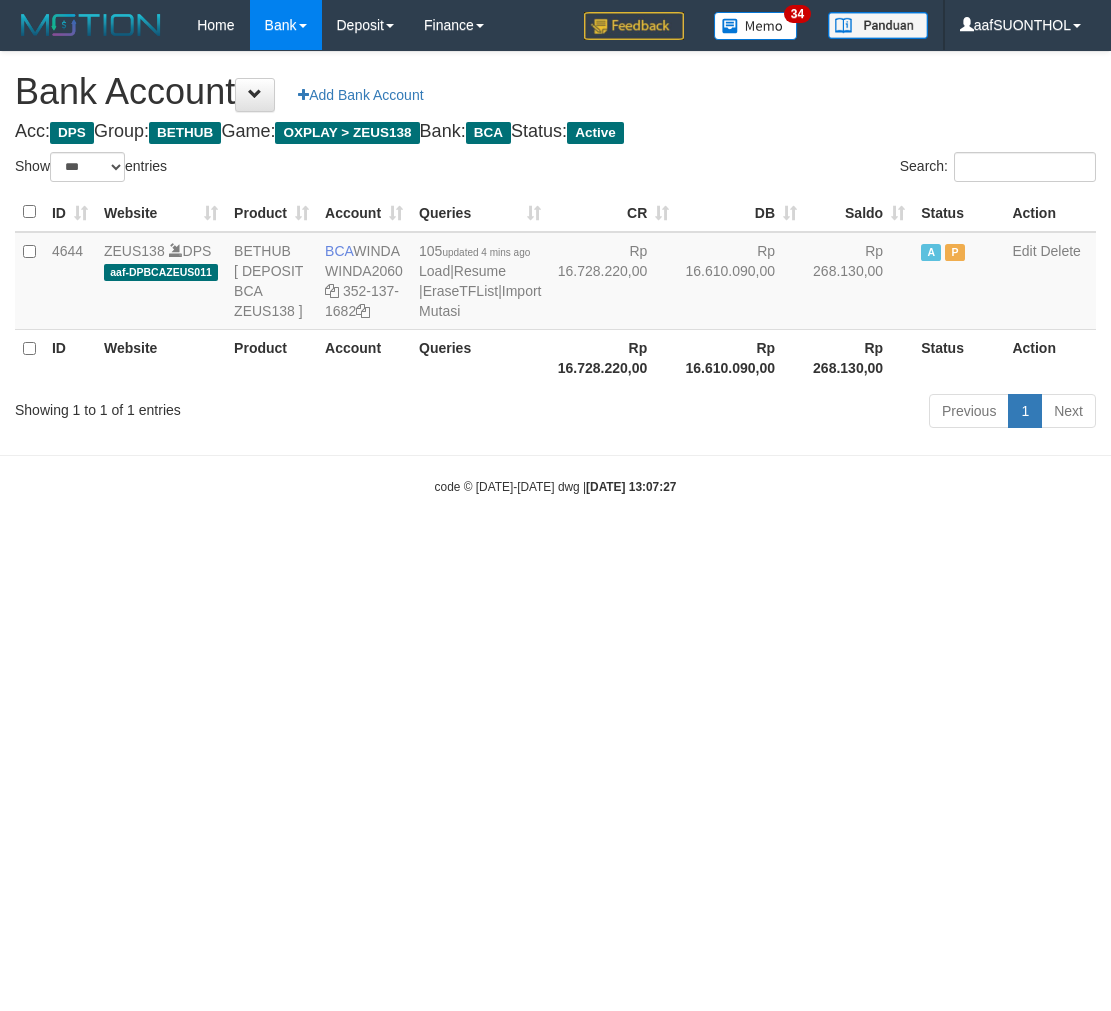 scroll, scrollTop: 0, scrollLeft: 0, axis: both 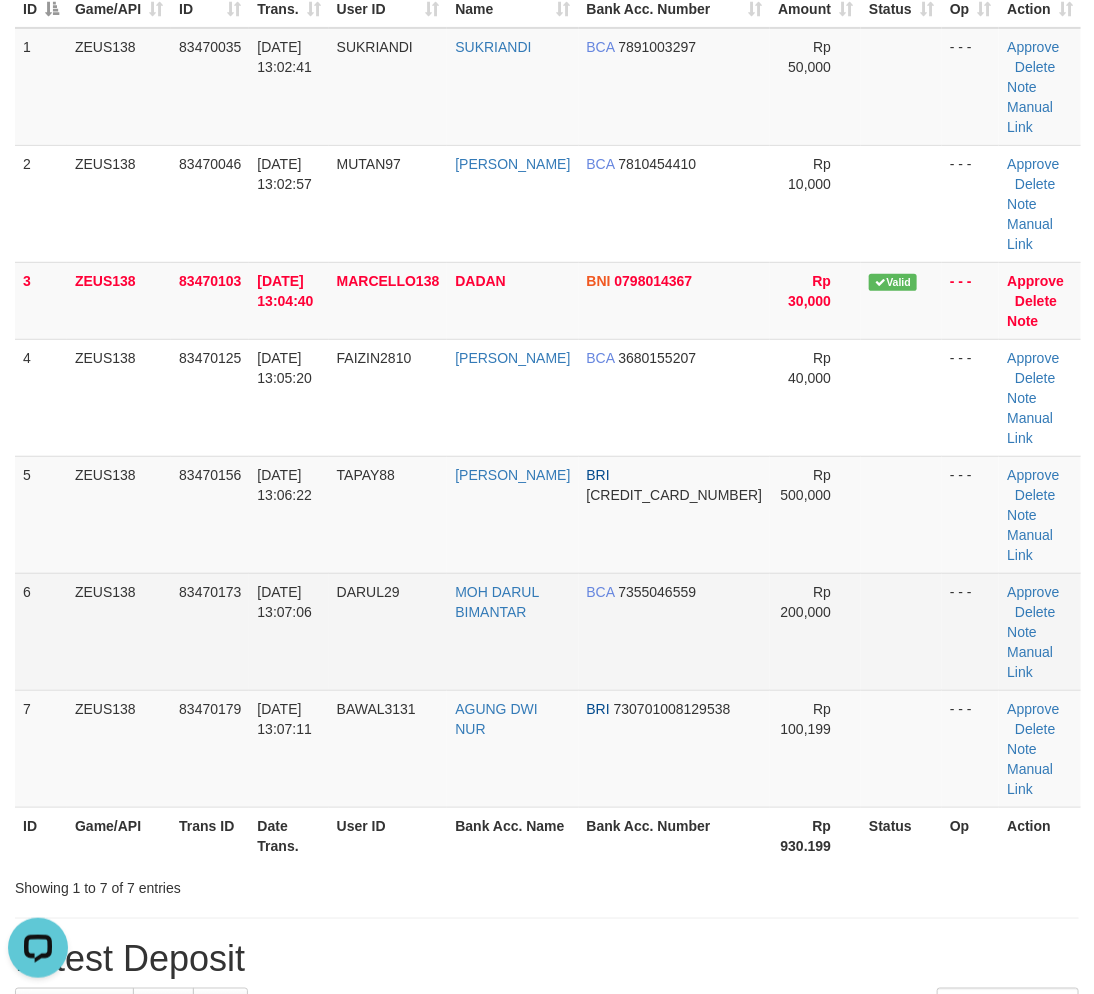 click at bounding box center (901, 631) 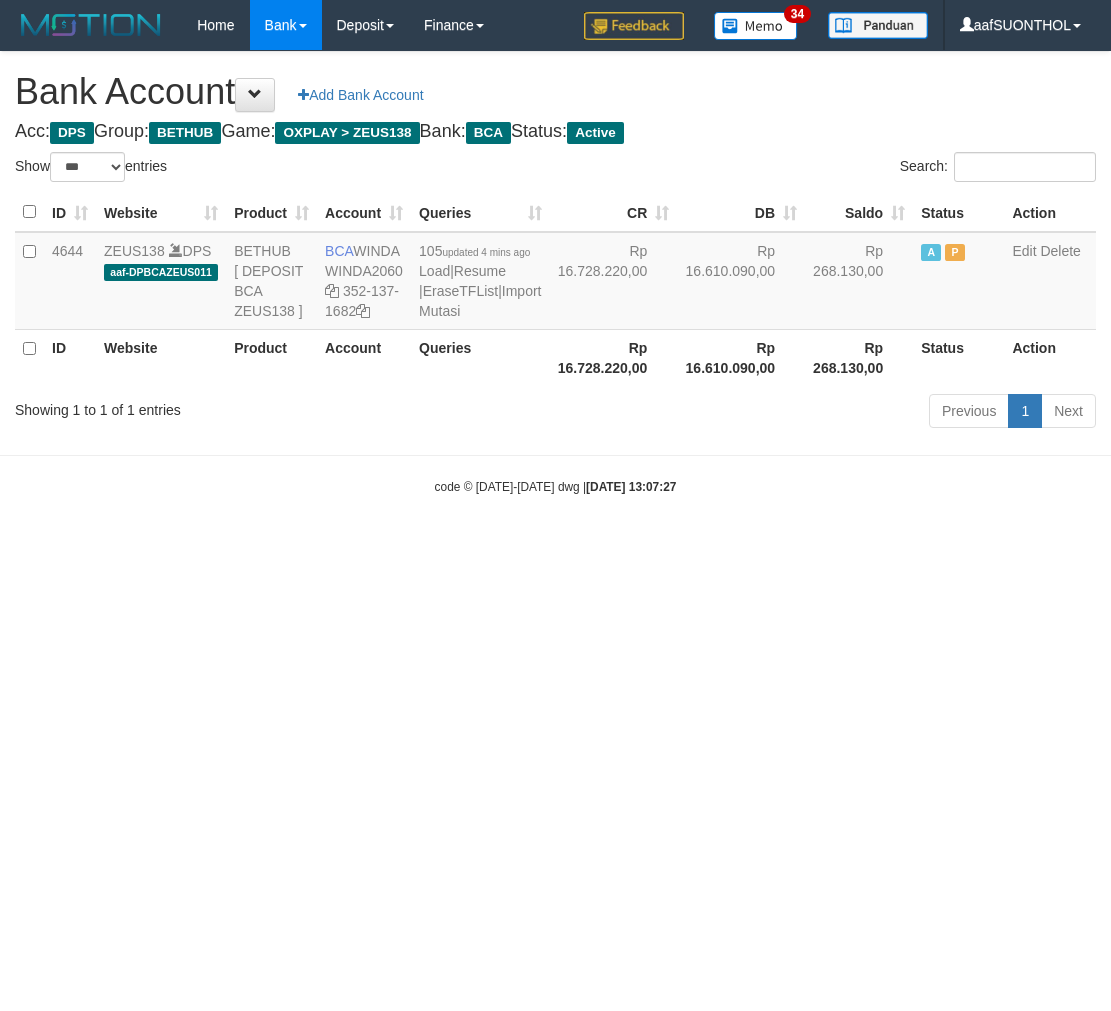 select on "***" 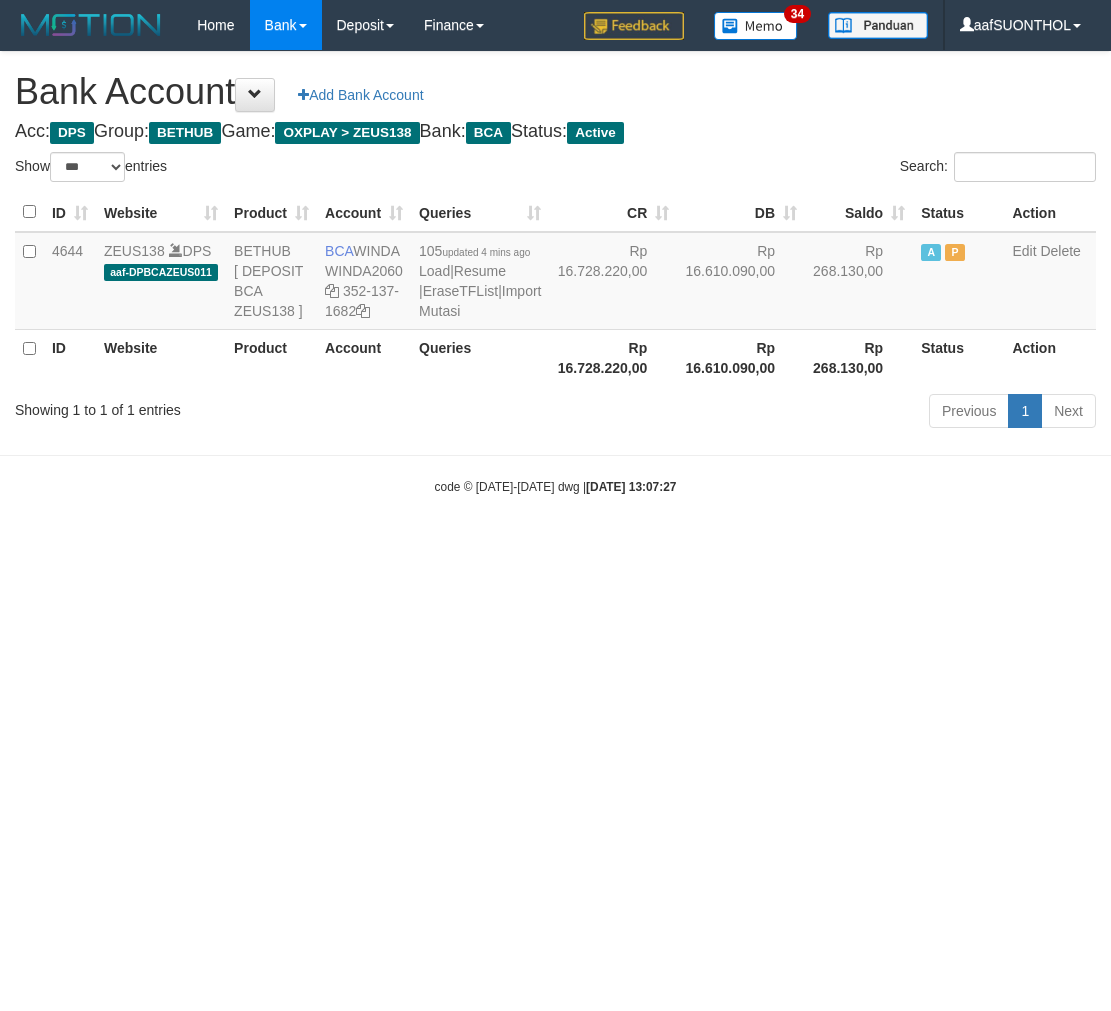 scroll, scrollTop: 0, scrollLeft: 0, axis: both 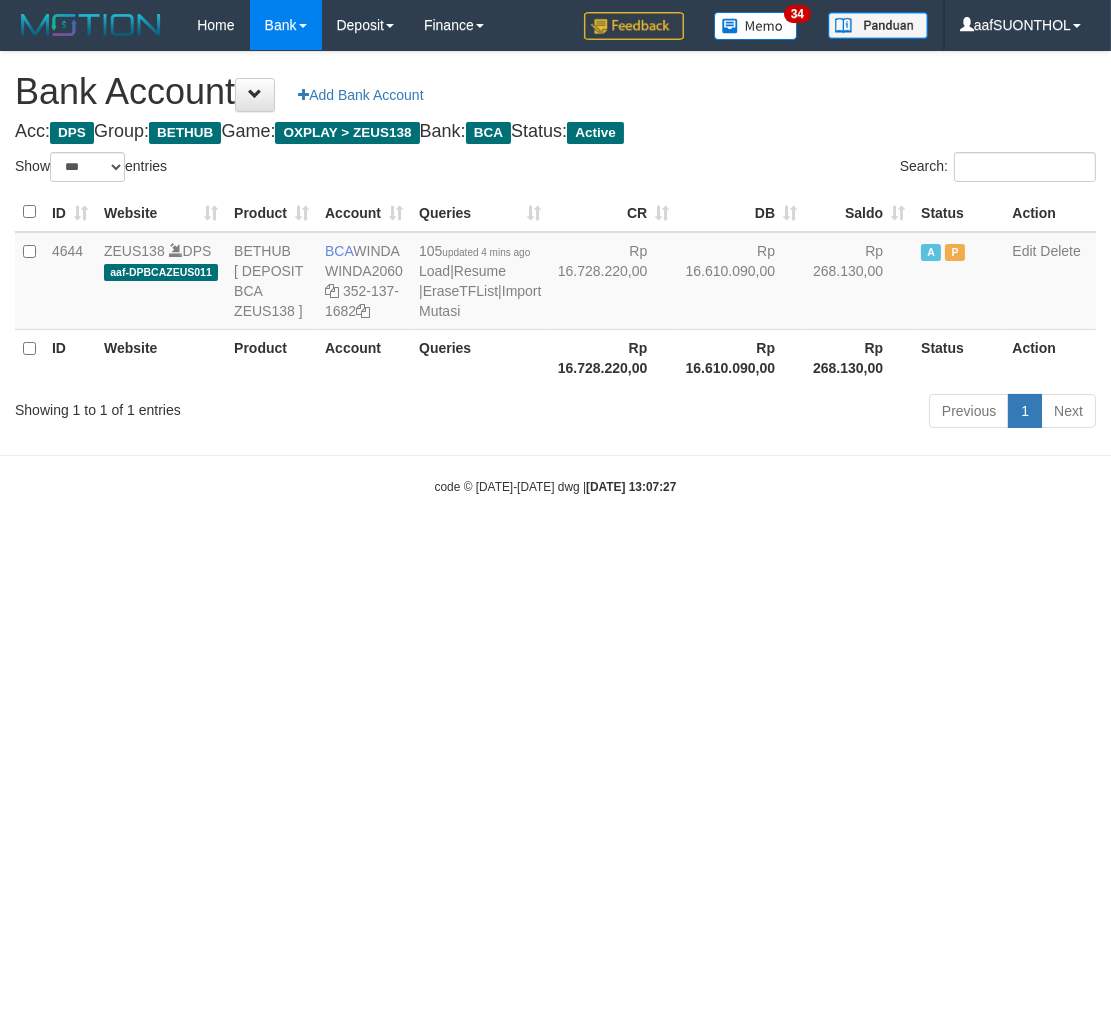 click on "Toggle navigation
Home
Bank
Account List
Load
By Website
Group
[OXPLAY]													ZEUS138
By Load Group (DPS)
Sync" at bounding box center [555, 273] 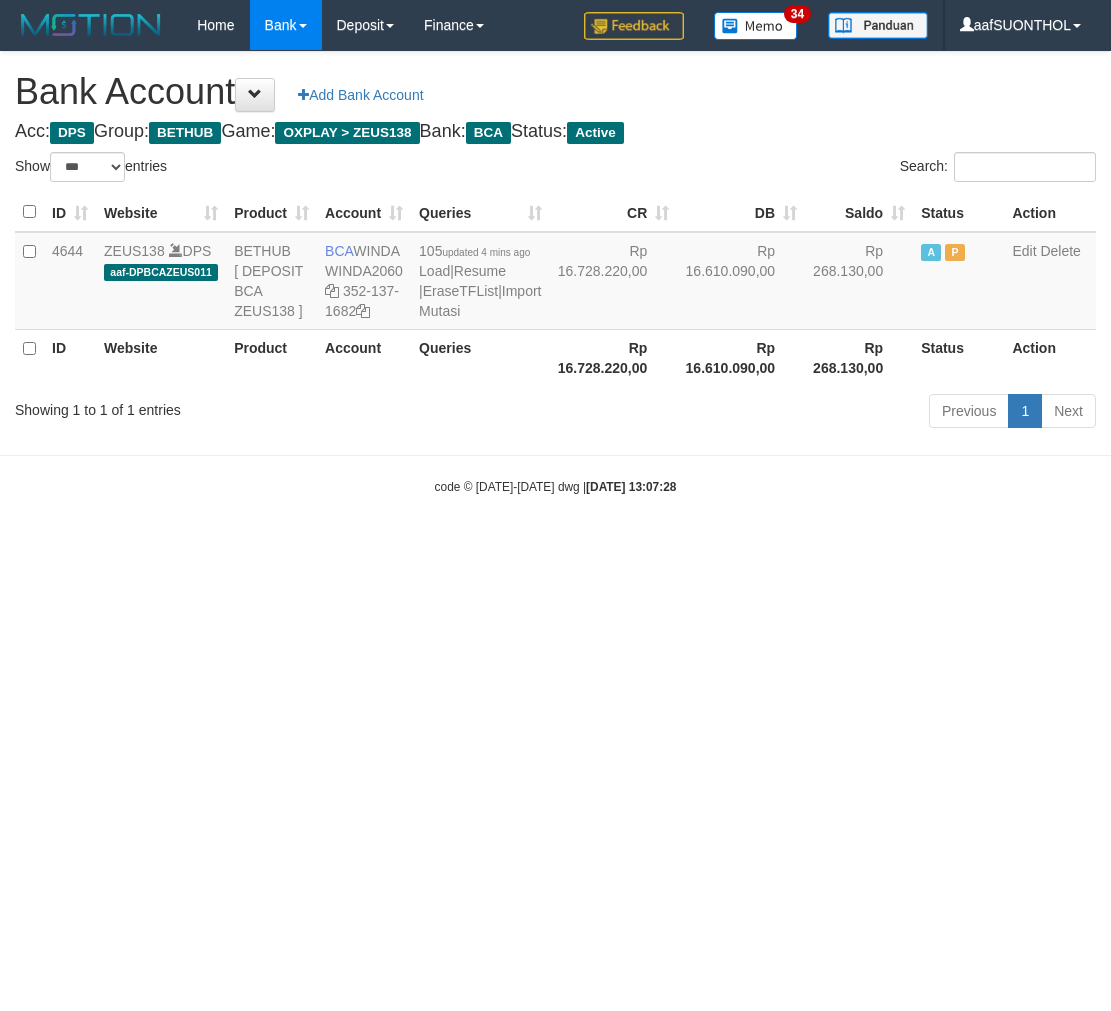 select on "***" 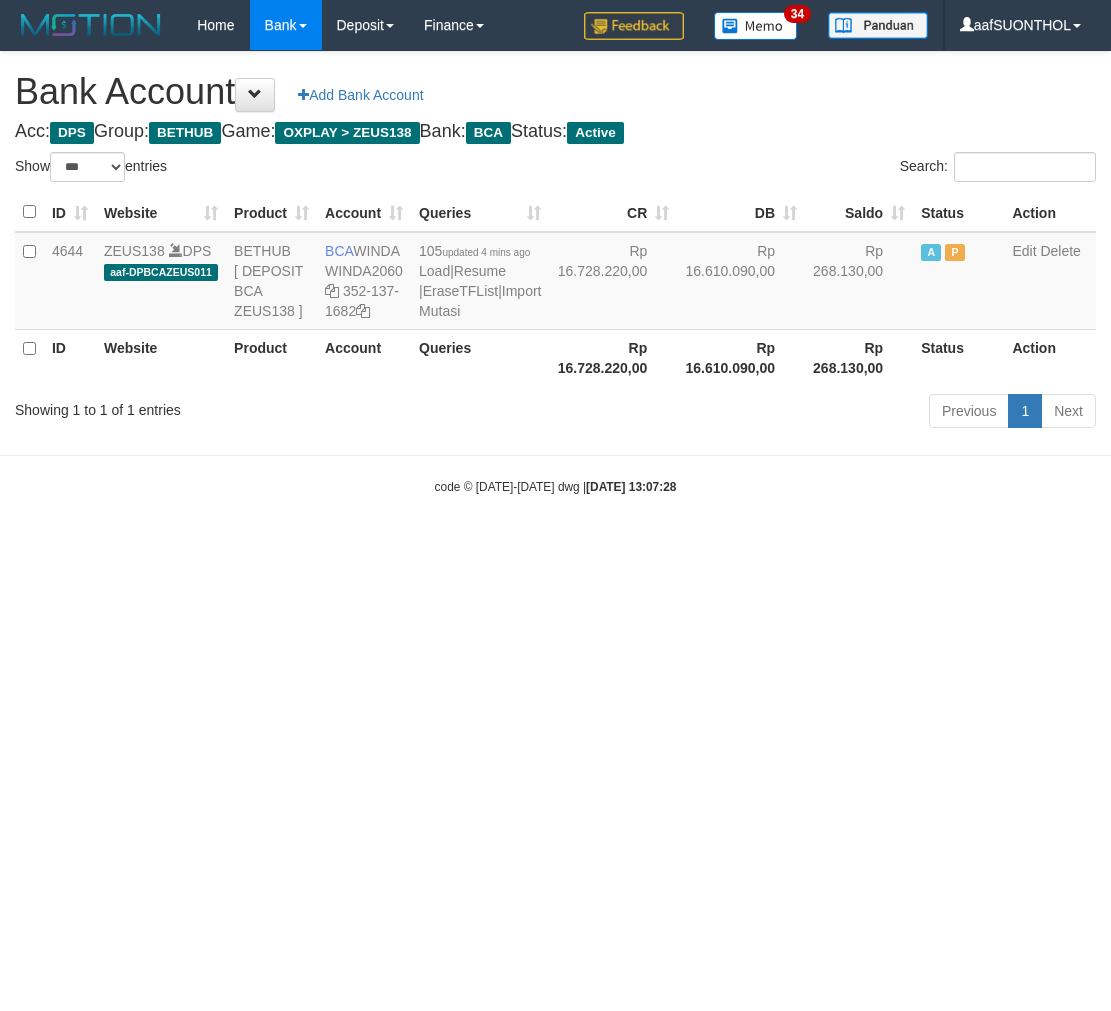 scroll, scrollTop: 0, scrollLeft: 0, axis: both 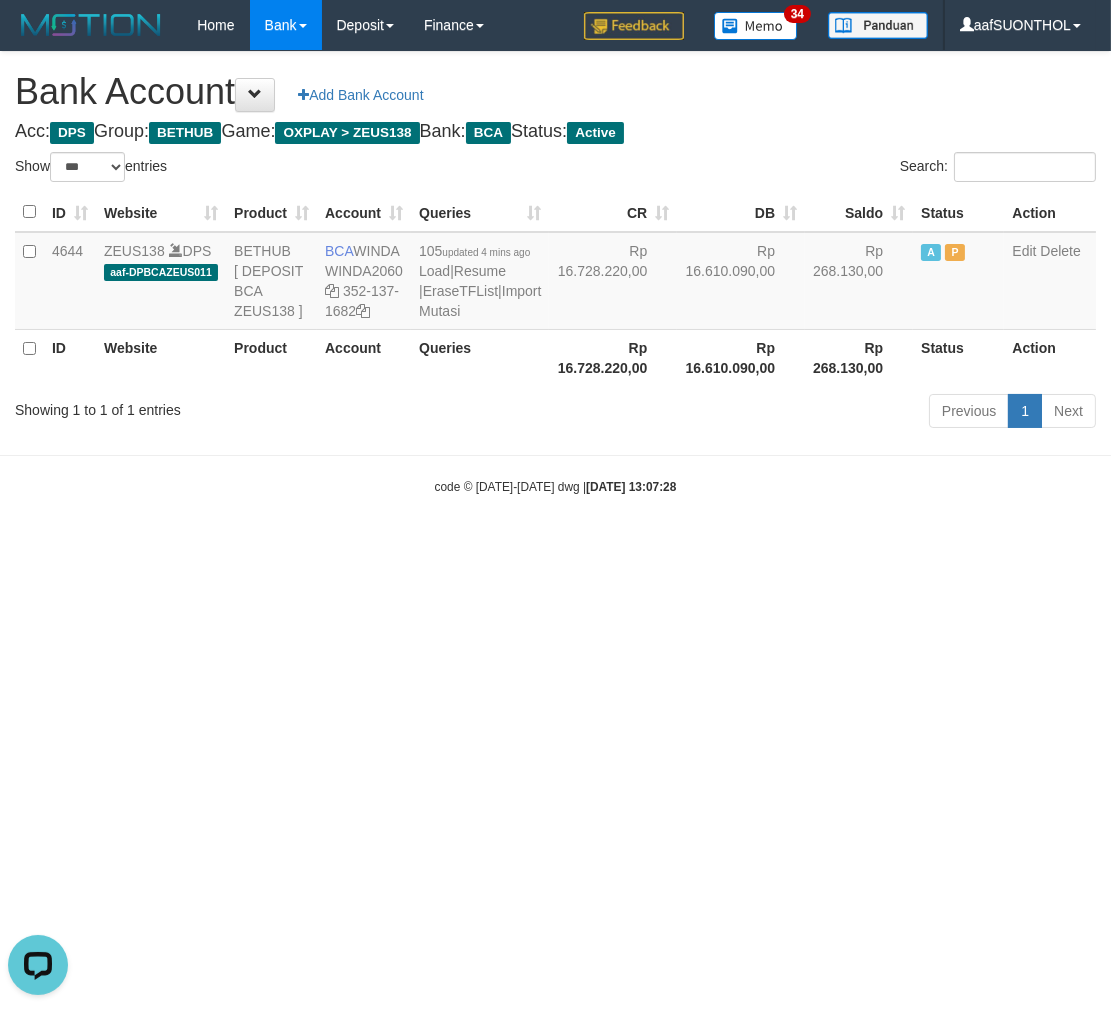 click on "Toggle navigation
Home
Bank
Account List
Load
By Website
Group
[OXPLAY]													ZEUS138
By Load Group (DPS)" at bounding box center [555, 273] 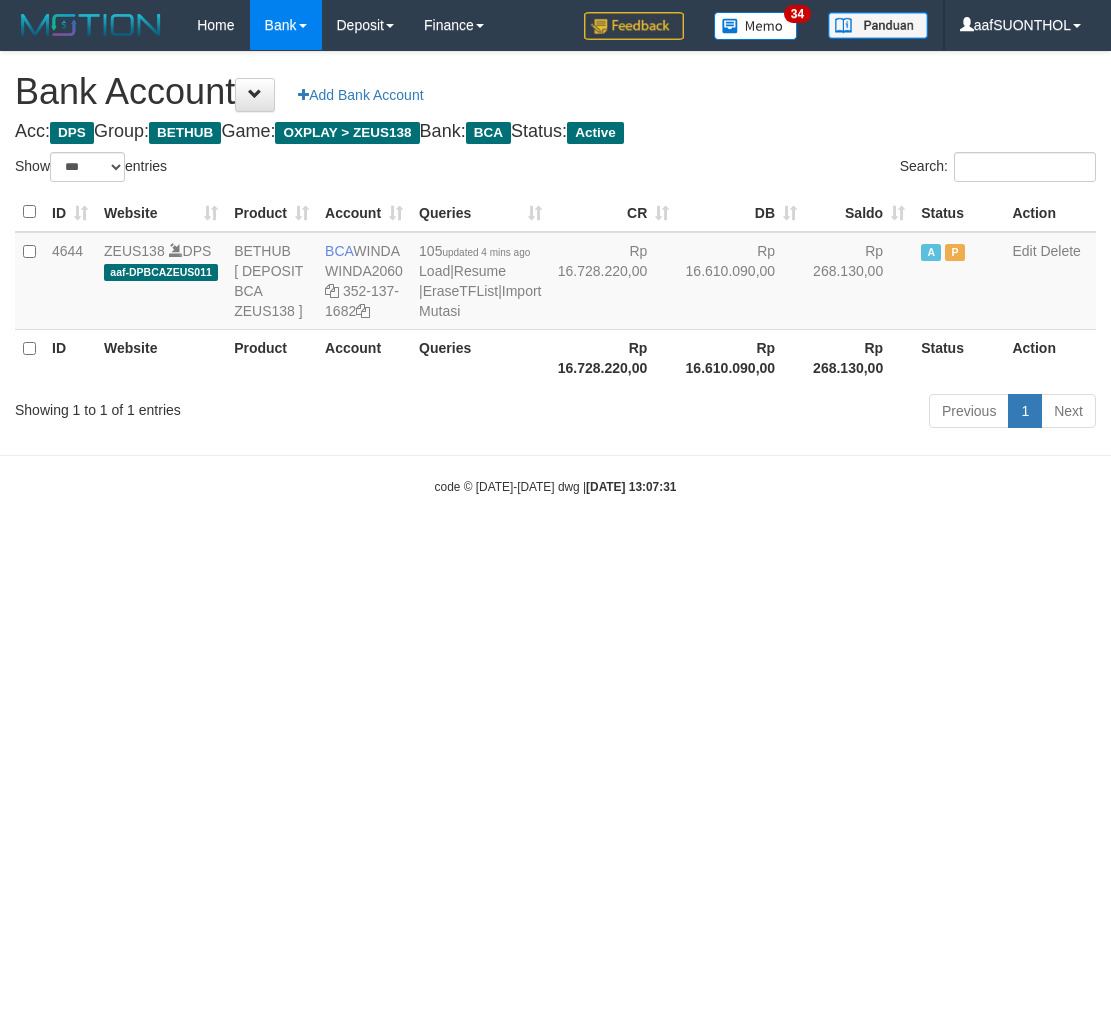 select on "***" 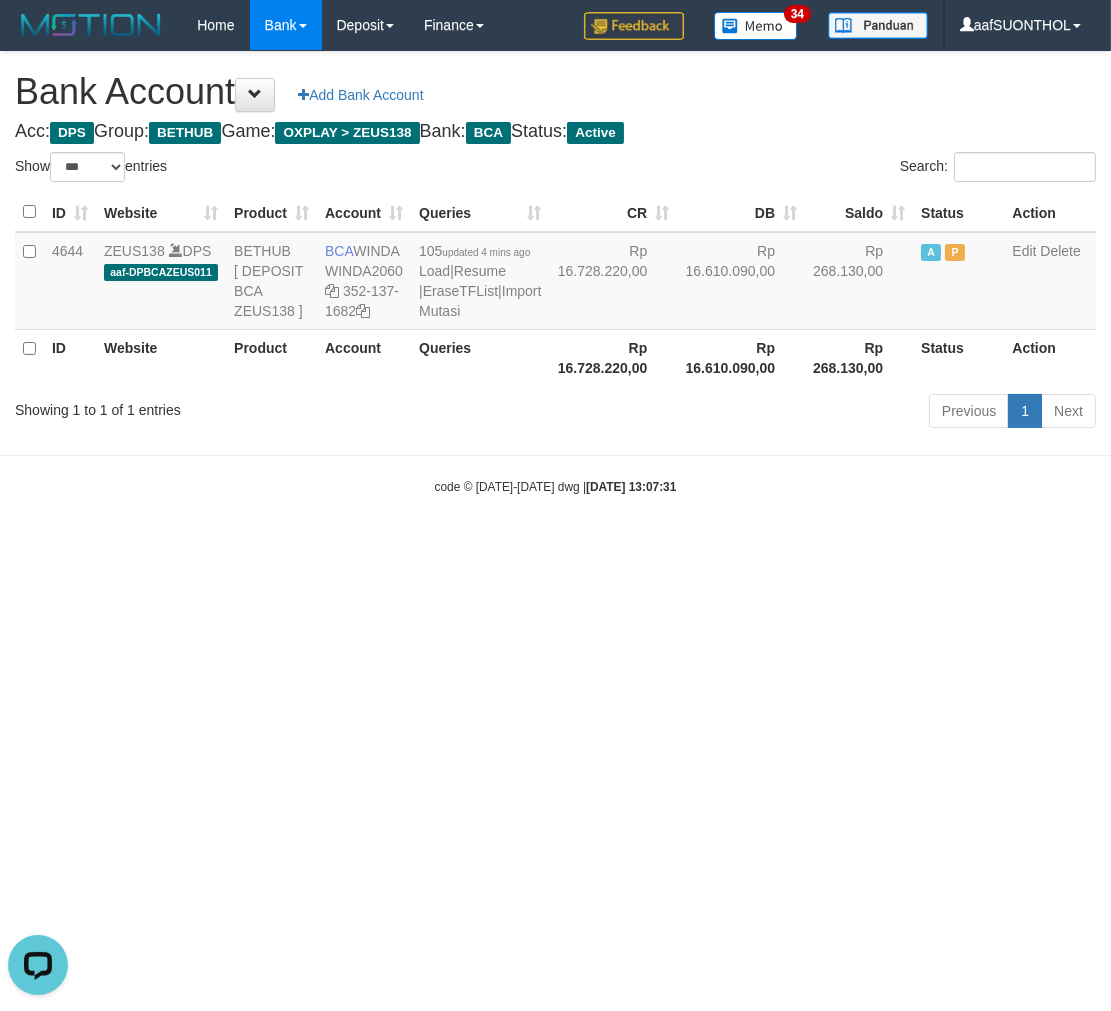 scroll, scrollTop: 0, scrollLeft: 0, axis: both 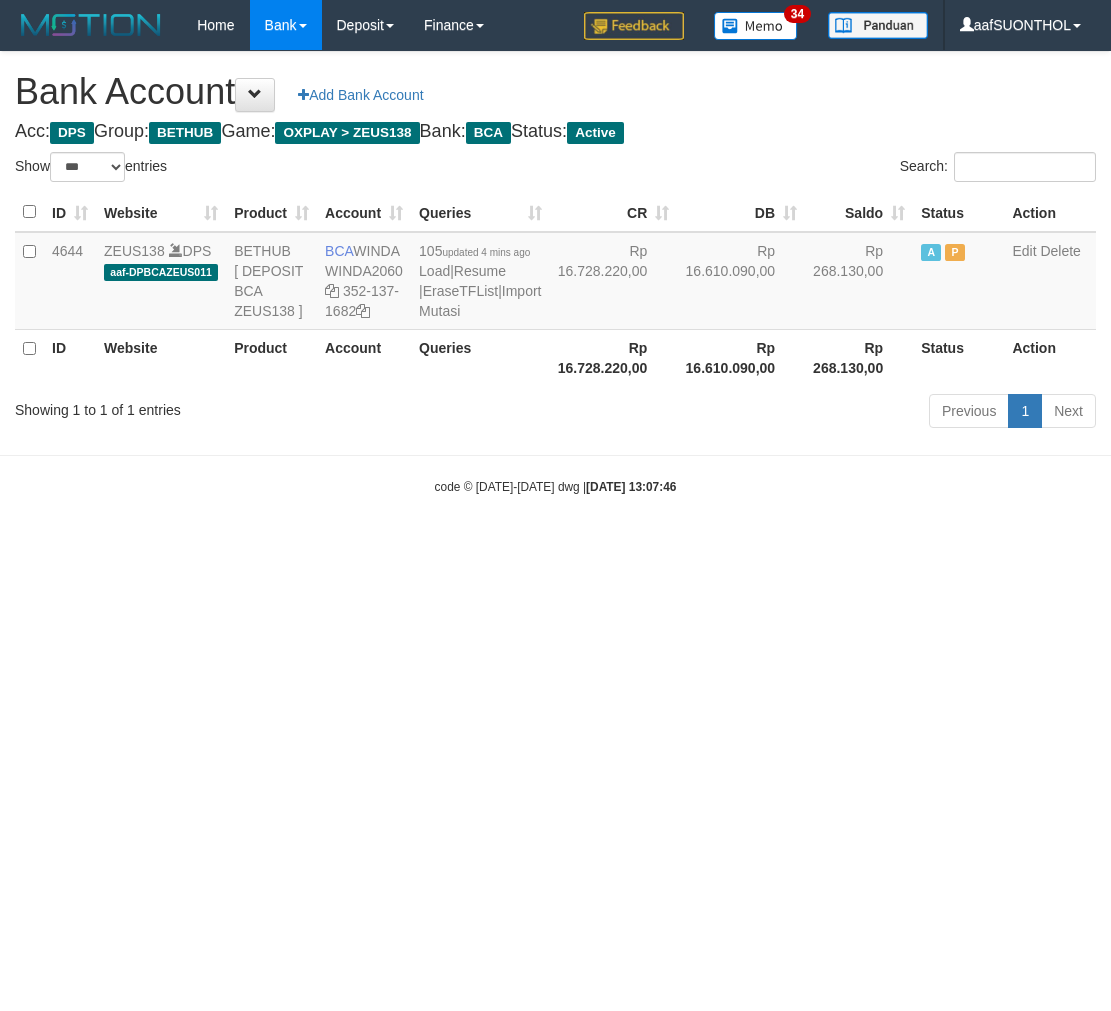 select on "***" 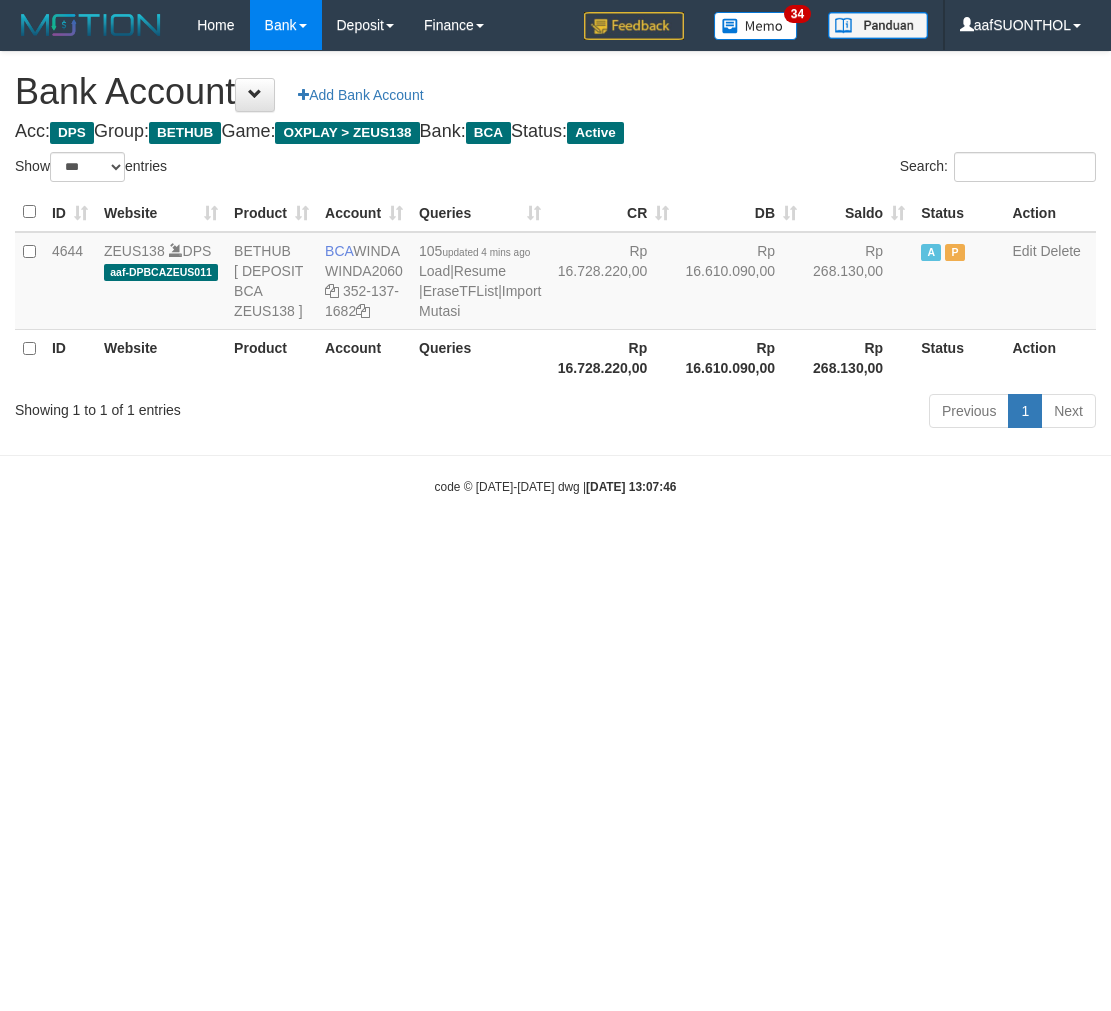 scroll, scrollTop: 0, scrollLeft: 0, axis: both 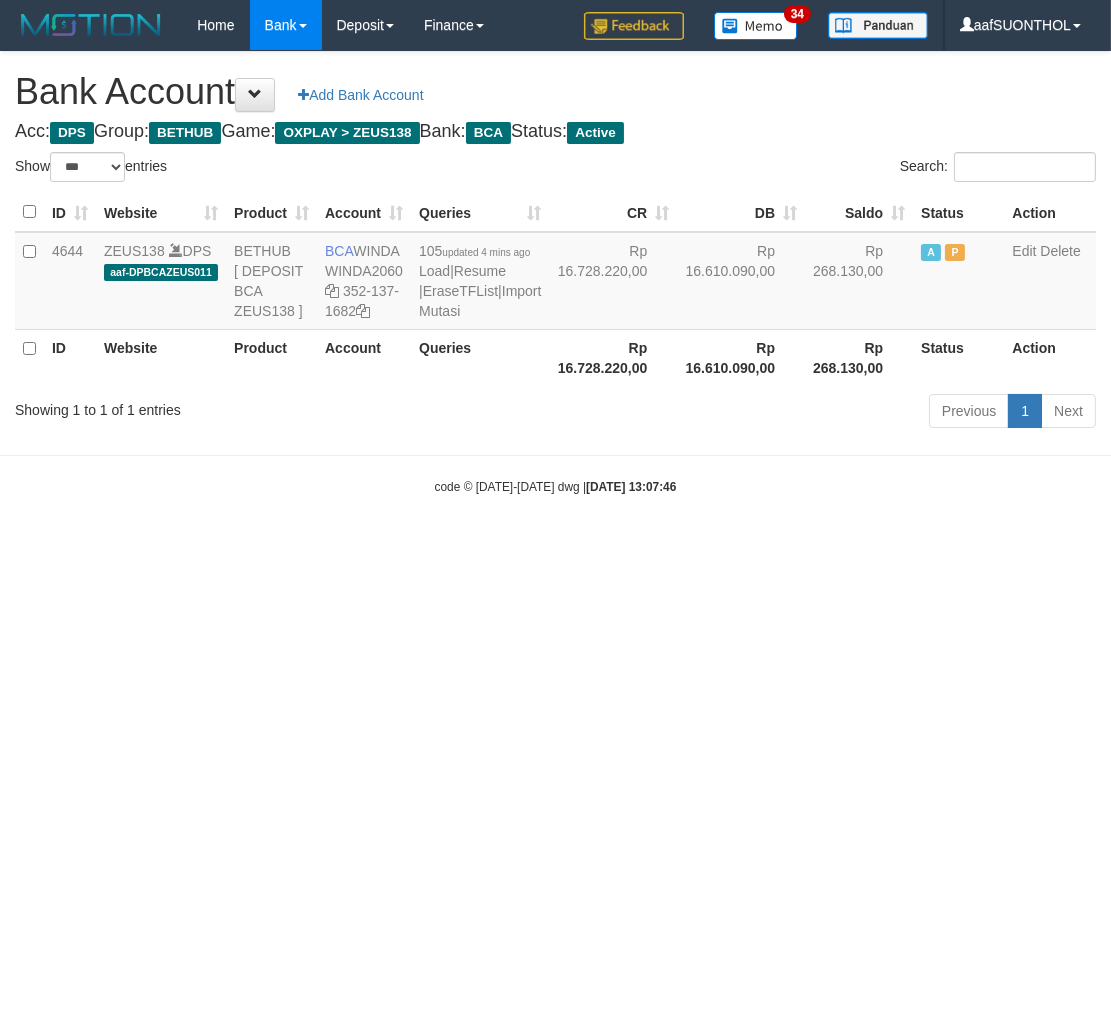 click on "Toggle navigation
Home
Bank
Account List
Load
By Website
Group
[OXPLAY]													ZEUS138
By Load Group (DPS)
Sync" at bounding box center [555, 273] 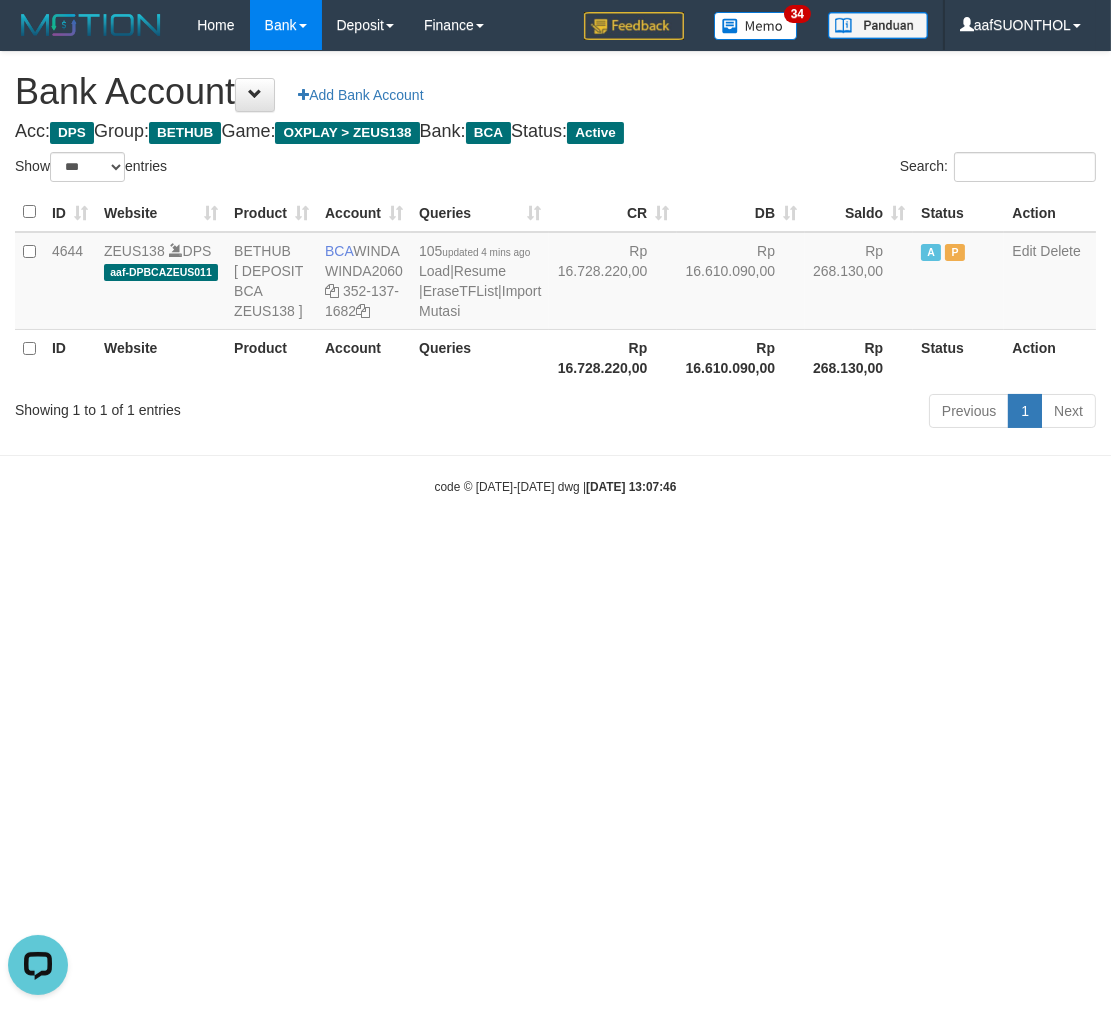 scroll, scrollTop: 0, scrollLeft: 0, axis: both 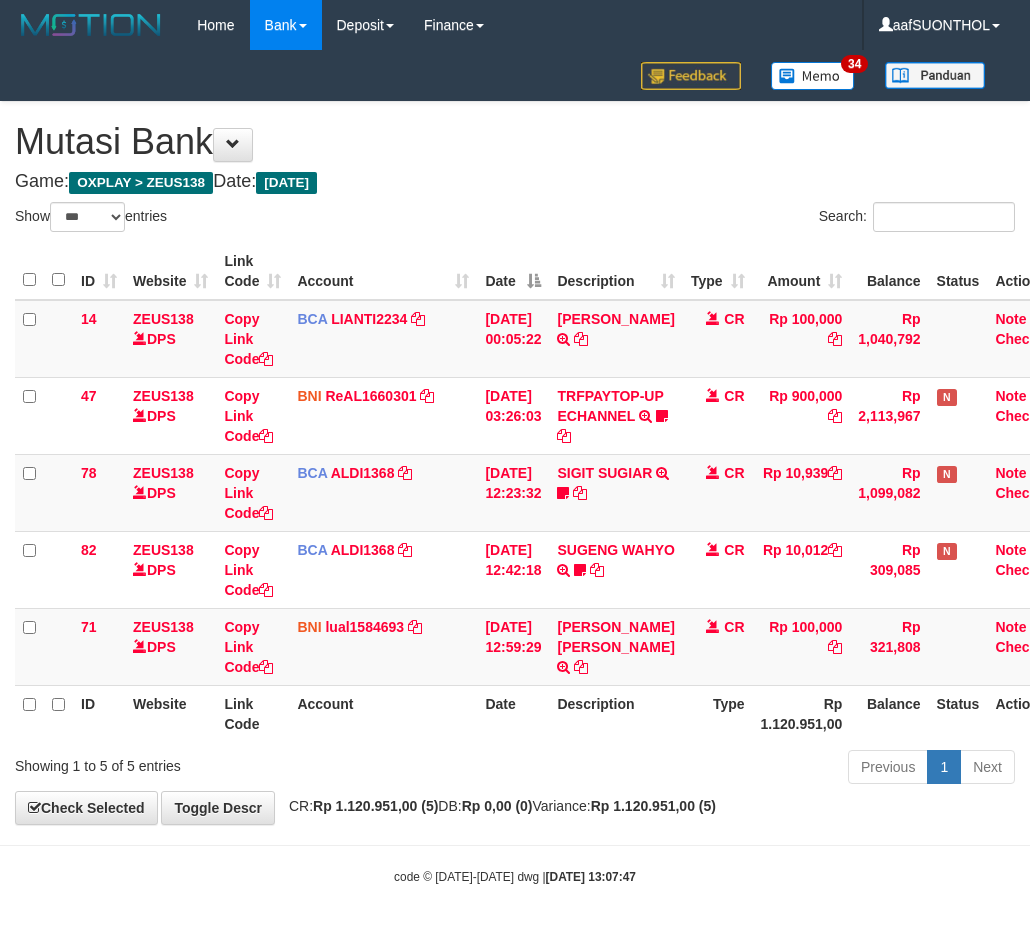 select on "***" 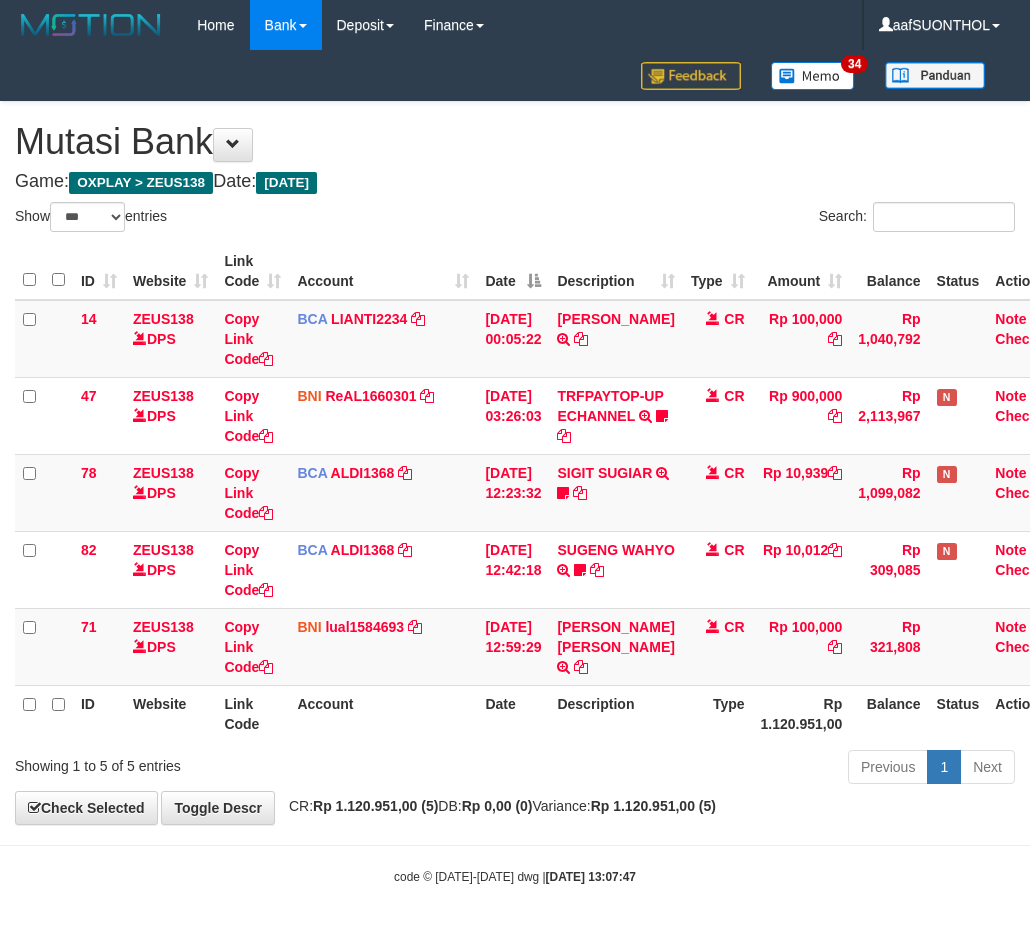 scroll, scrollTop: 4, scrollLeft: 3, axis: both 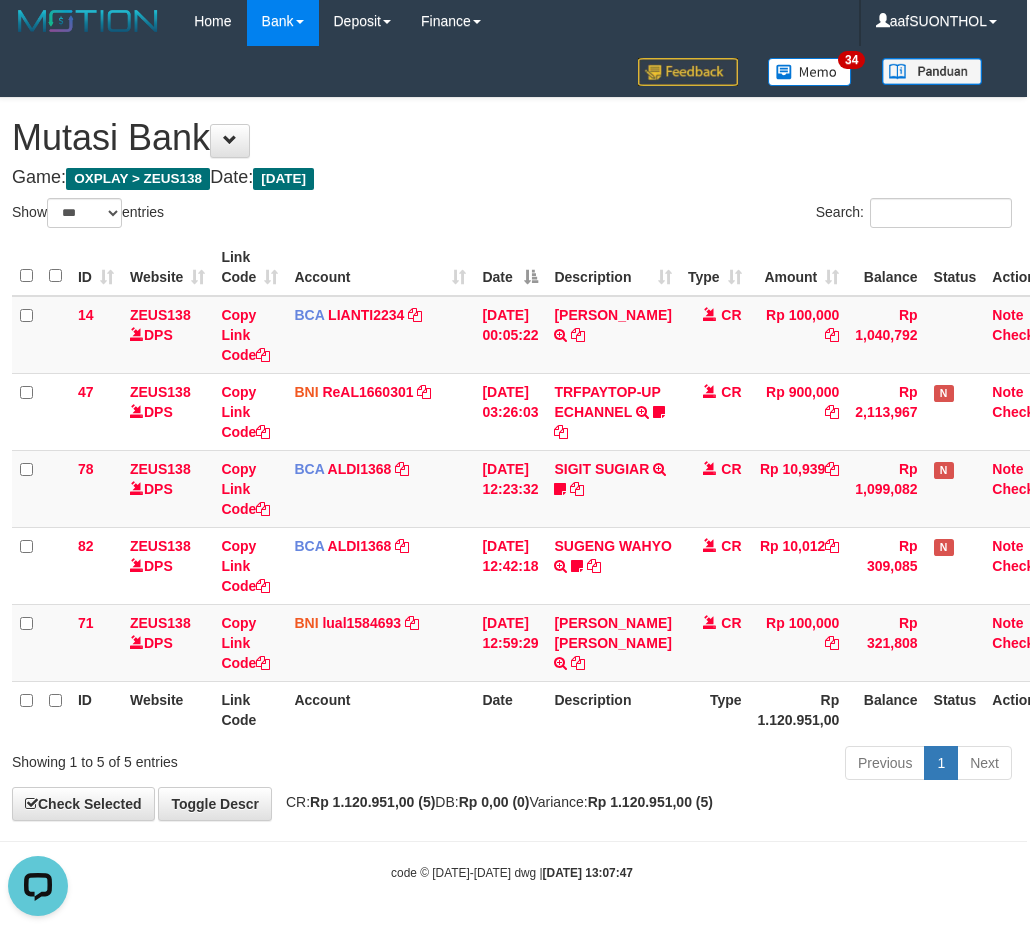 click on "Account" at bounding box center (380, 709) 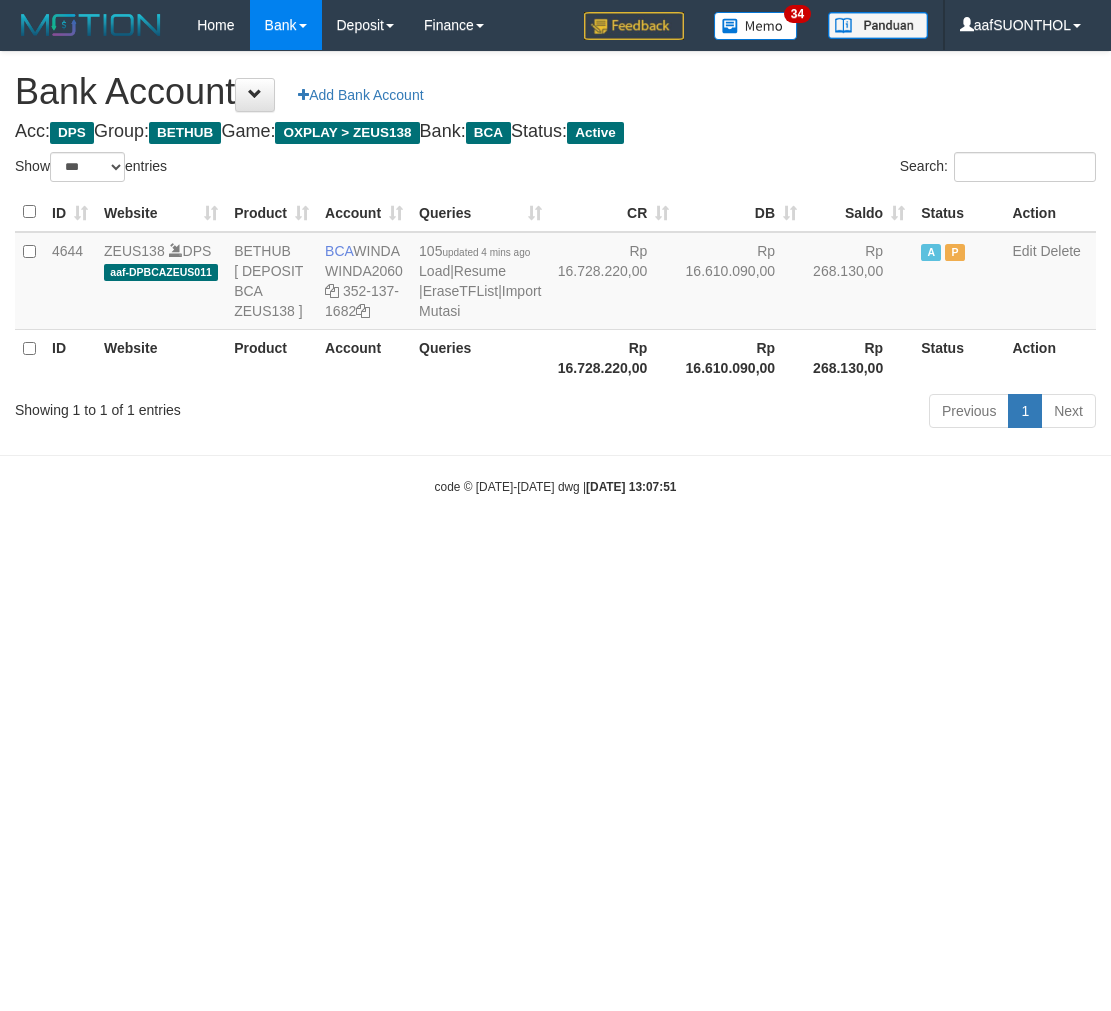 select on "***" 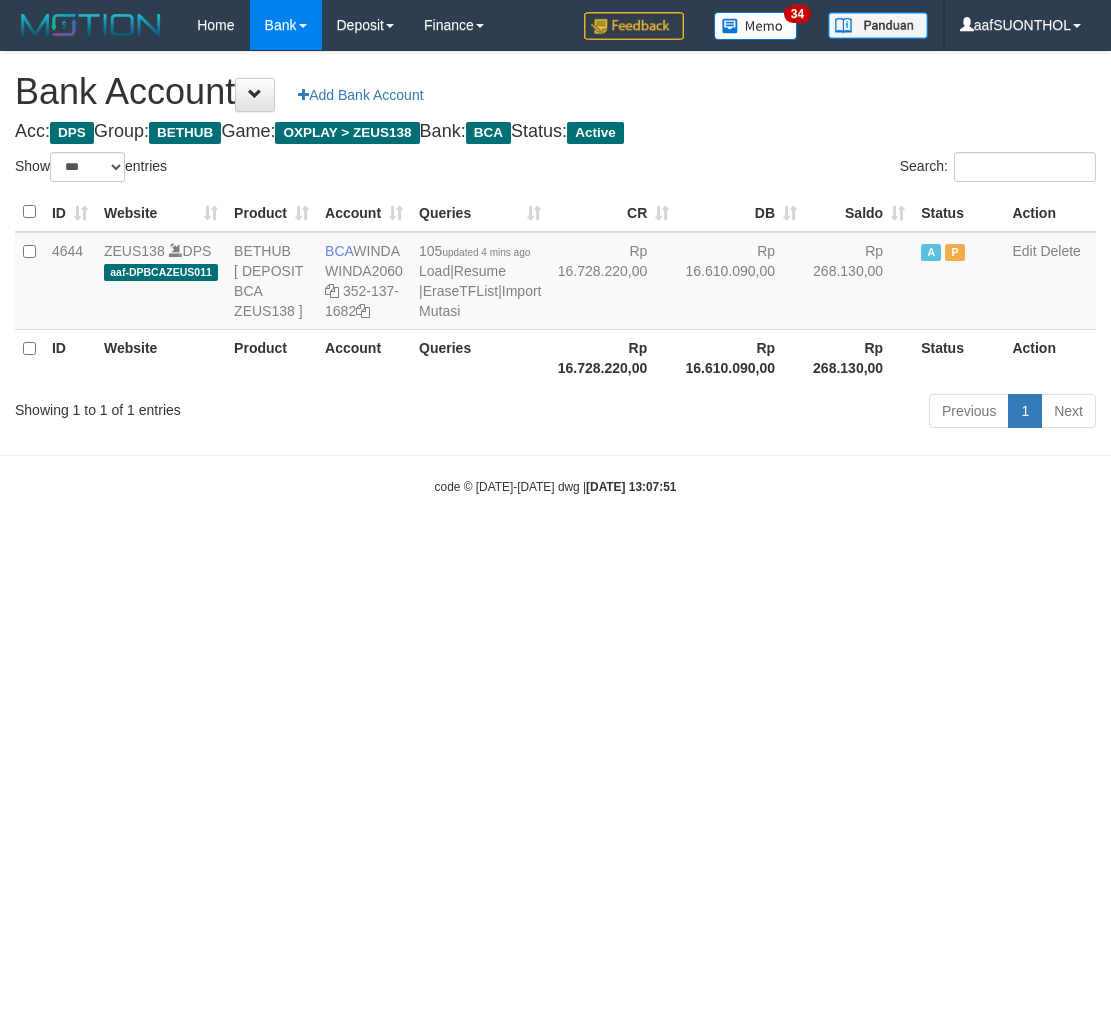 scroll, scrollTop: 0, scrollLeft: 0, axis: both 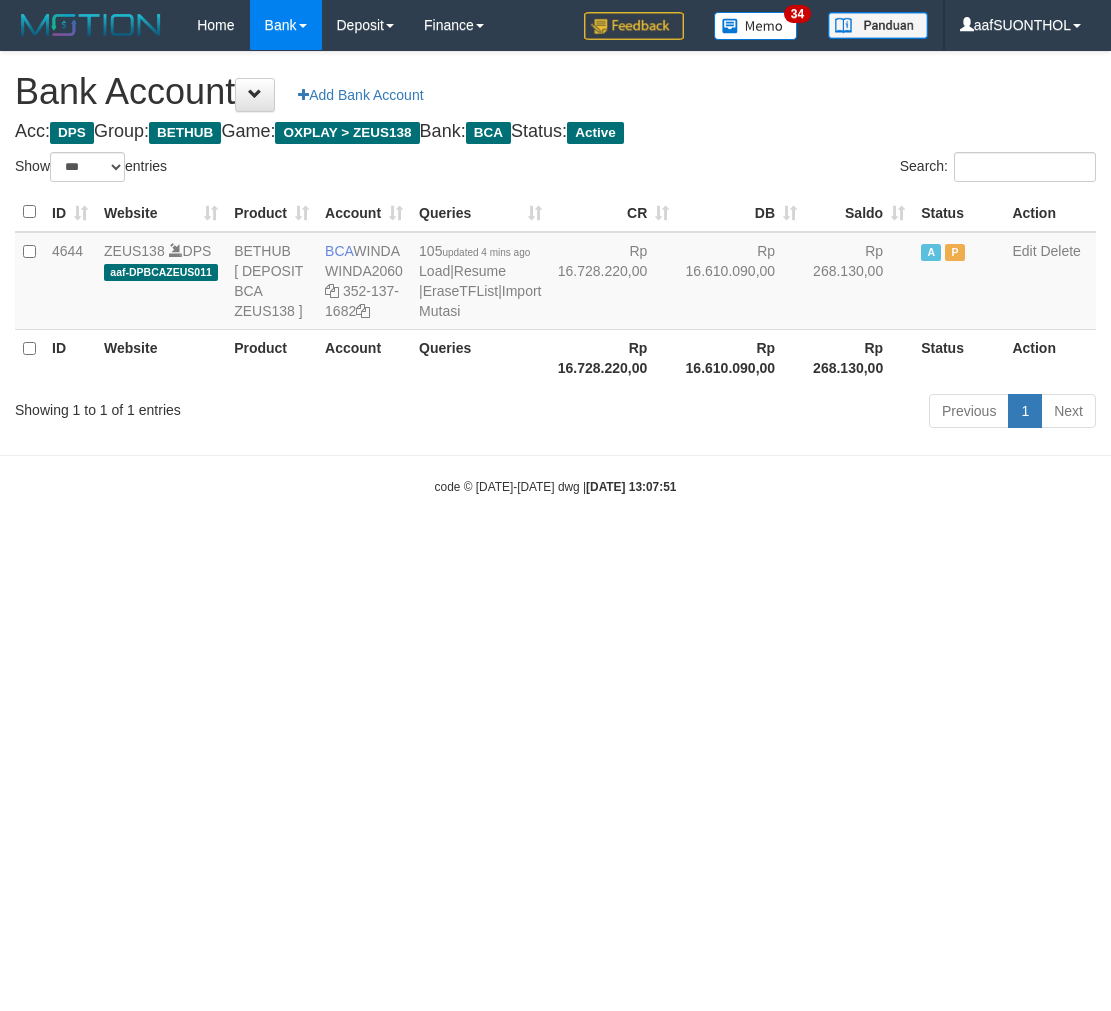 select on "***" 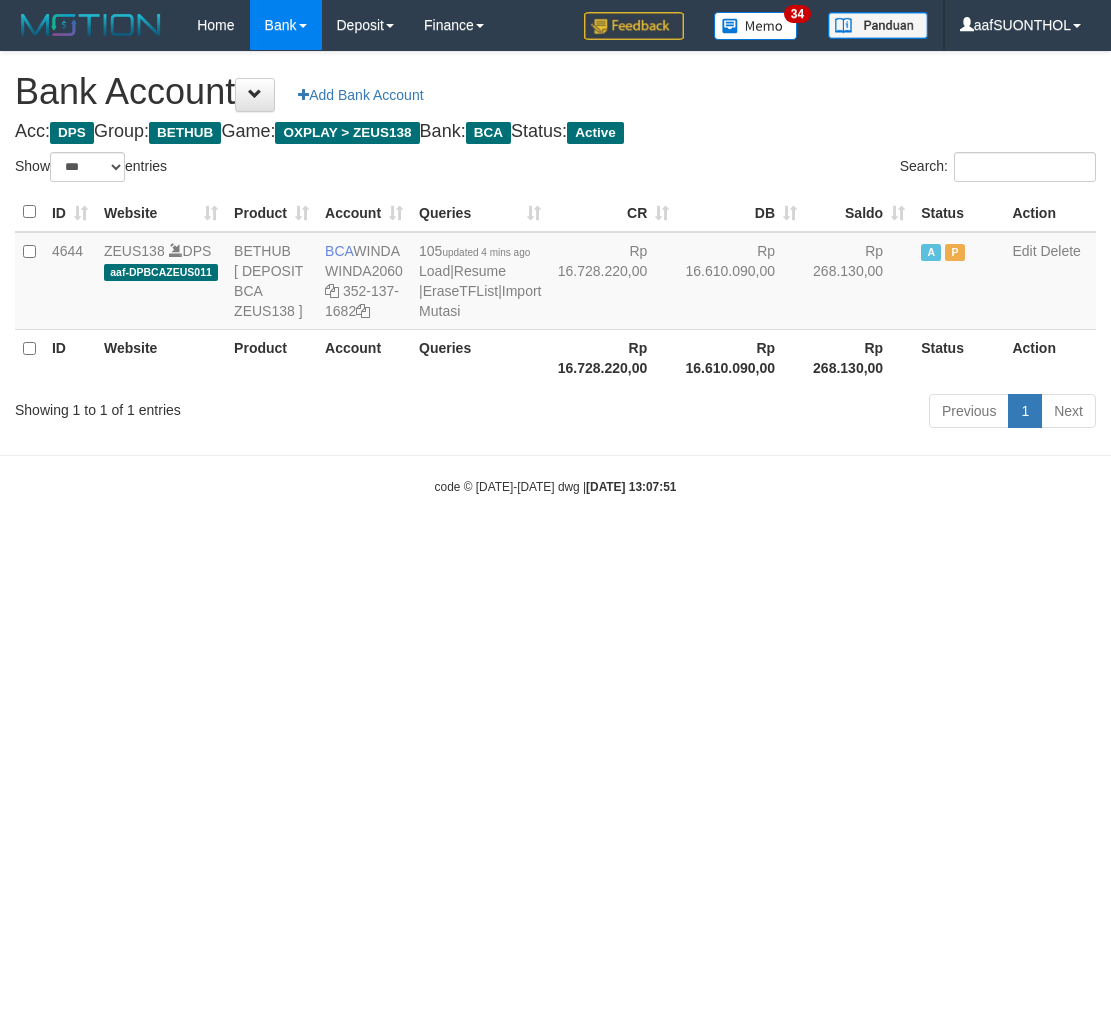 scroll, scrollTop: 0, scrollLeft: 0, axis: both 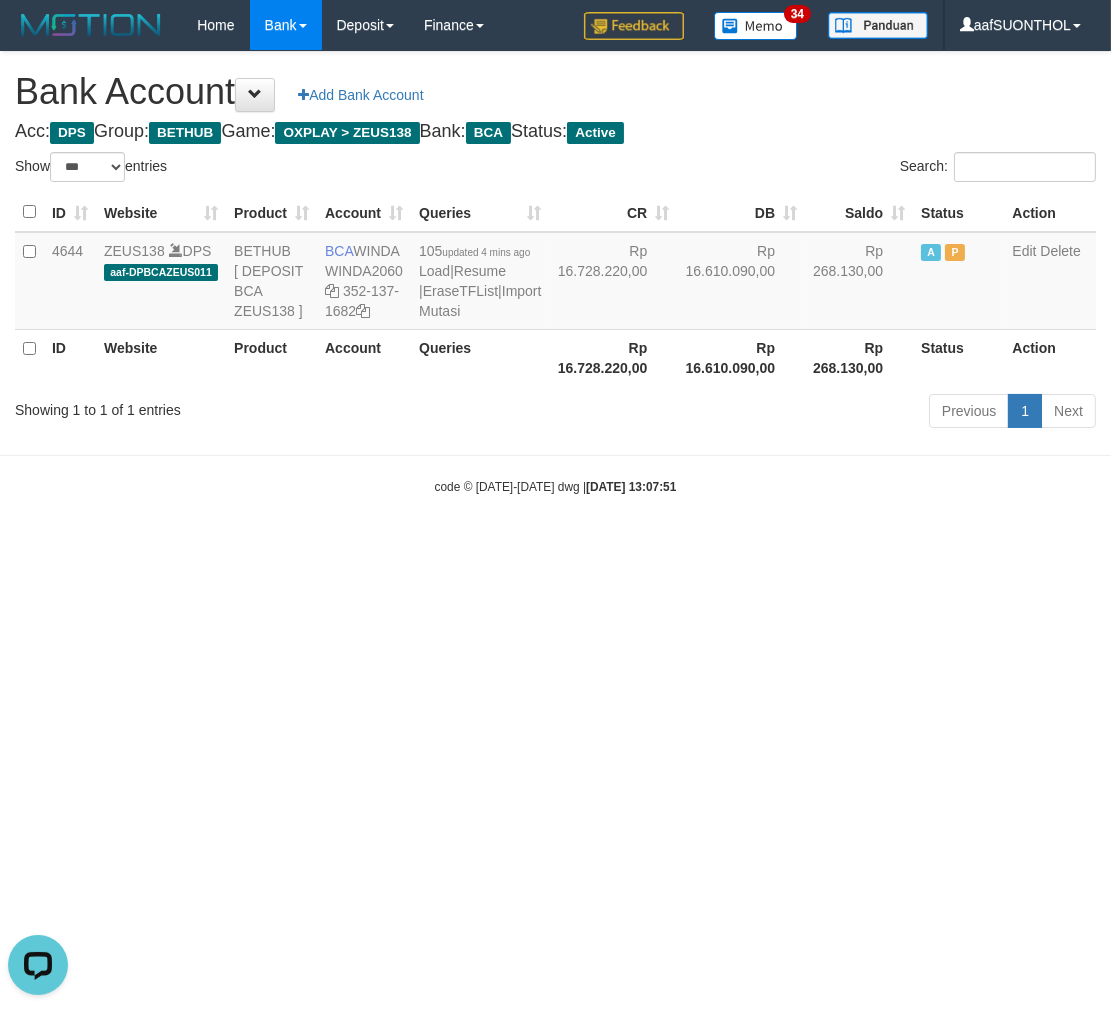click on "Toggle navigation
Home
Bank
Account List
Load
By Website
Group
[OXPLAY]													ZEUS138
By Load Group (DPS)
Sync" at bounding box center [555, 273] 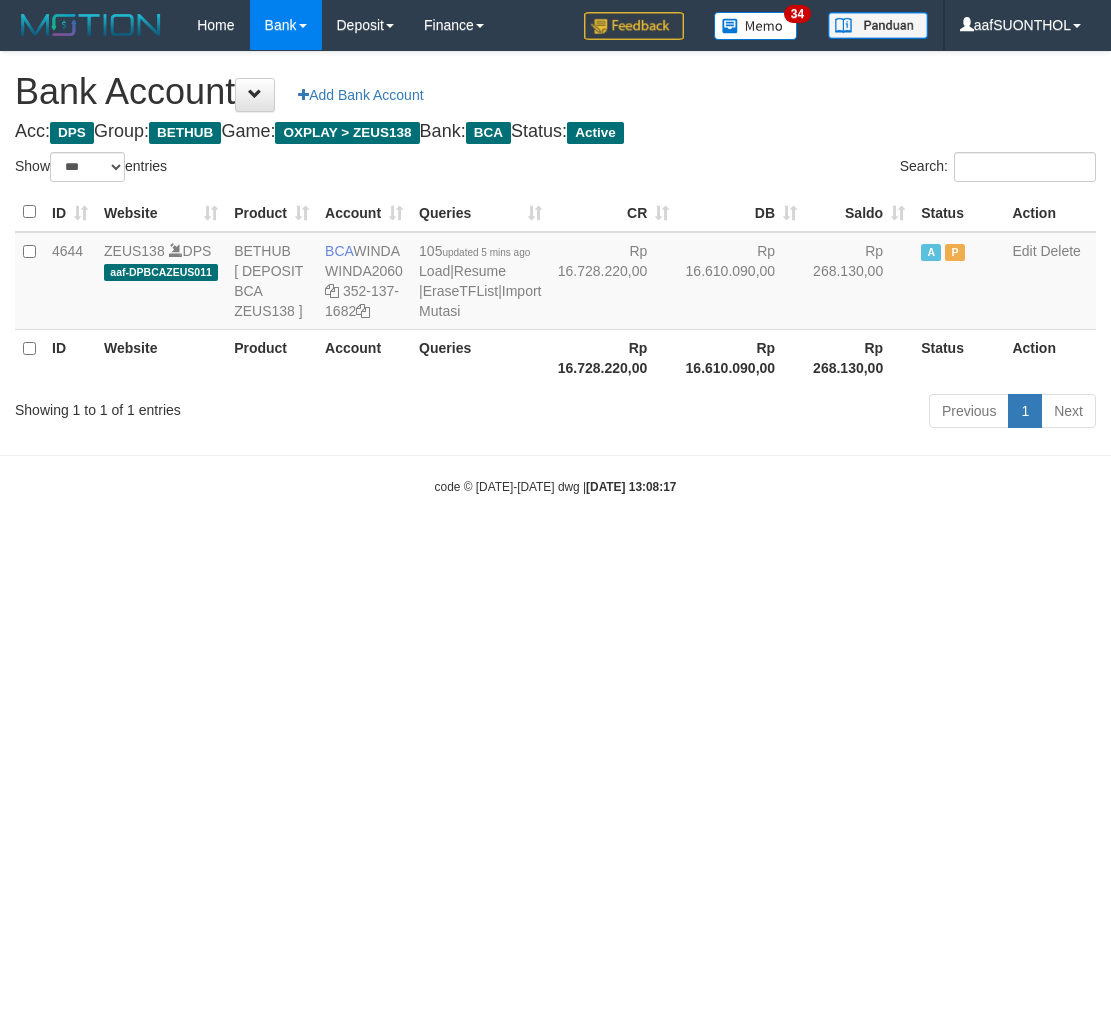 select on "***" 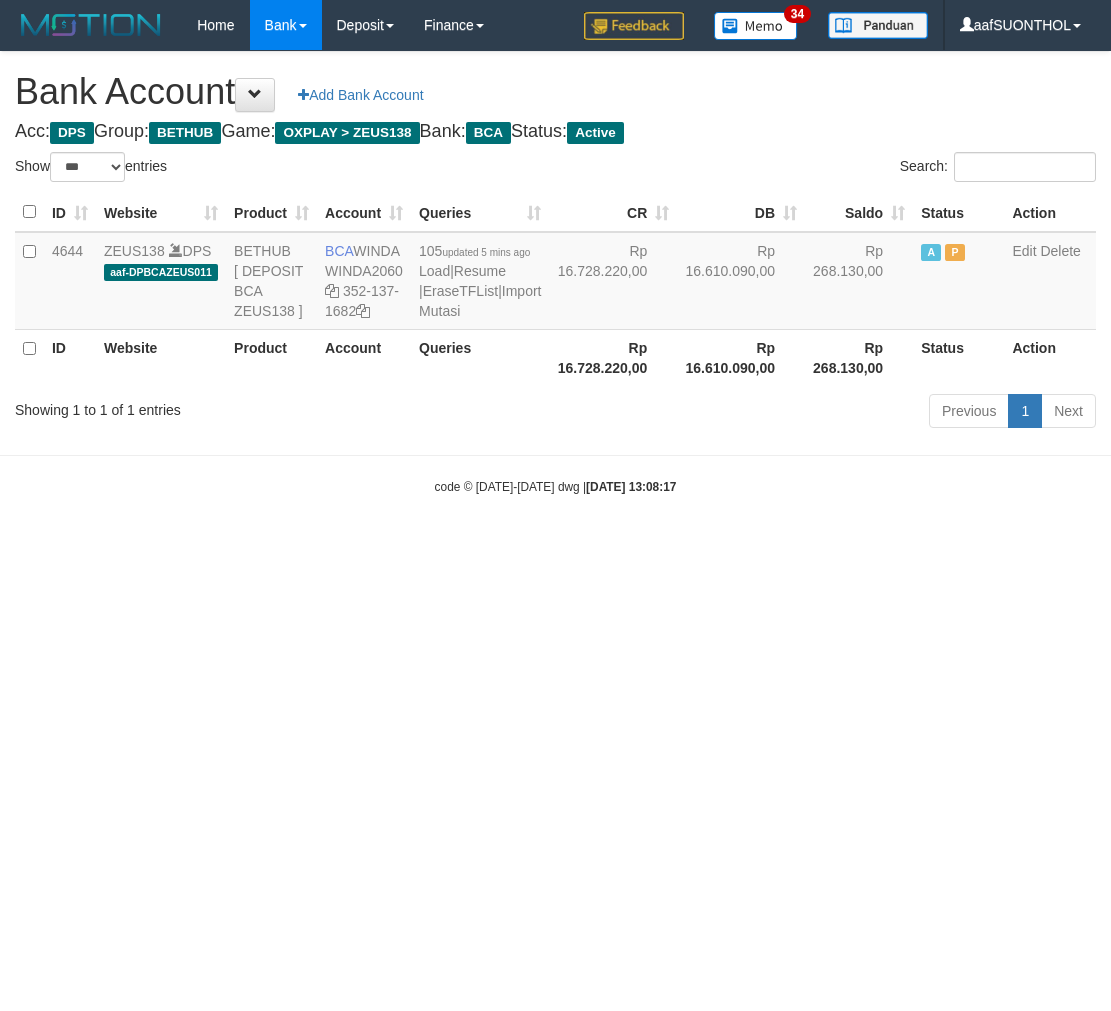 scroll, scrollTop: 0, scrollLeft: 0, axis: both 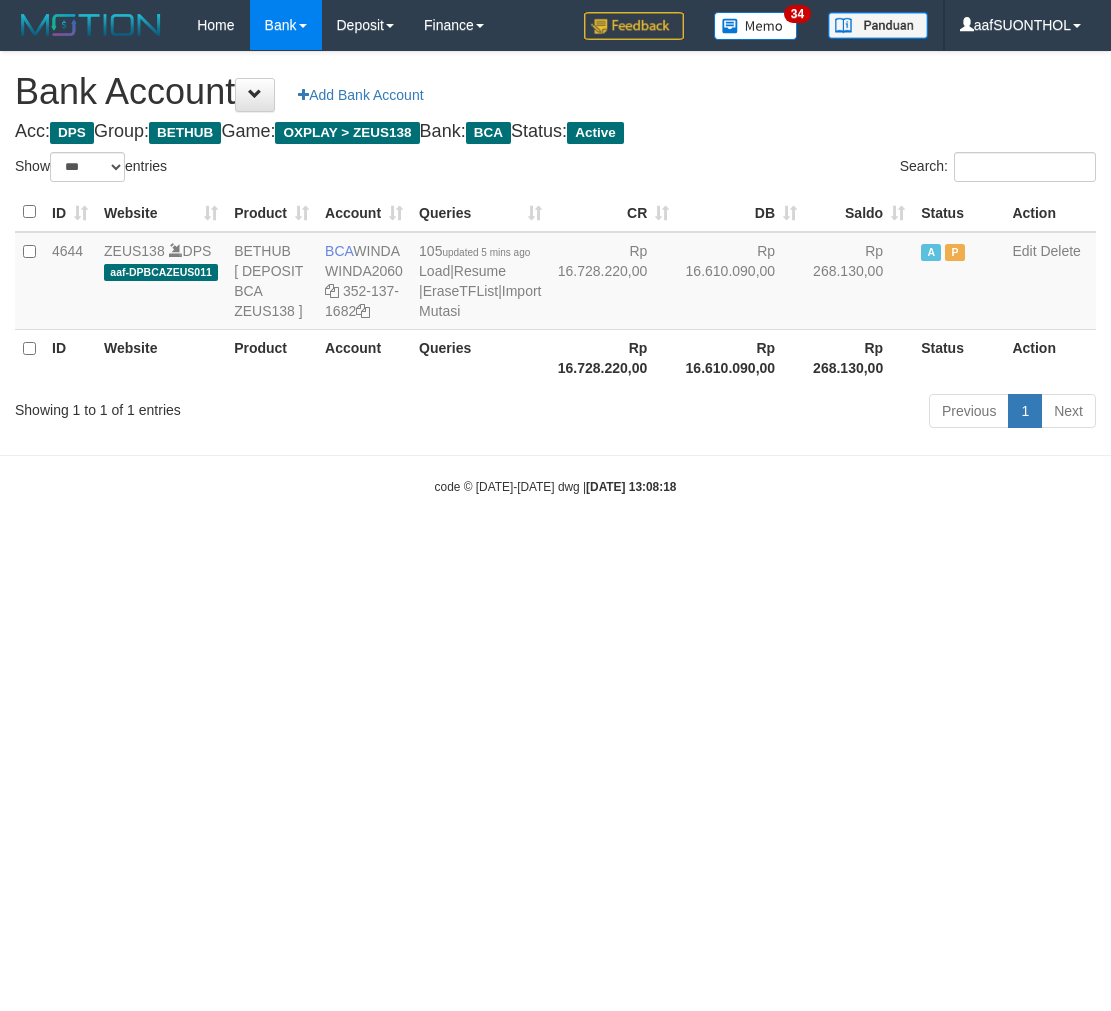 select on "***" 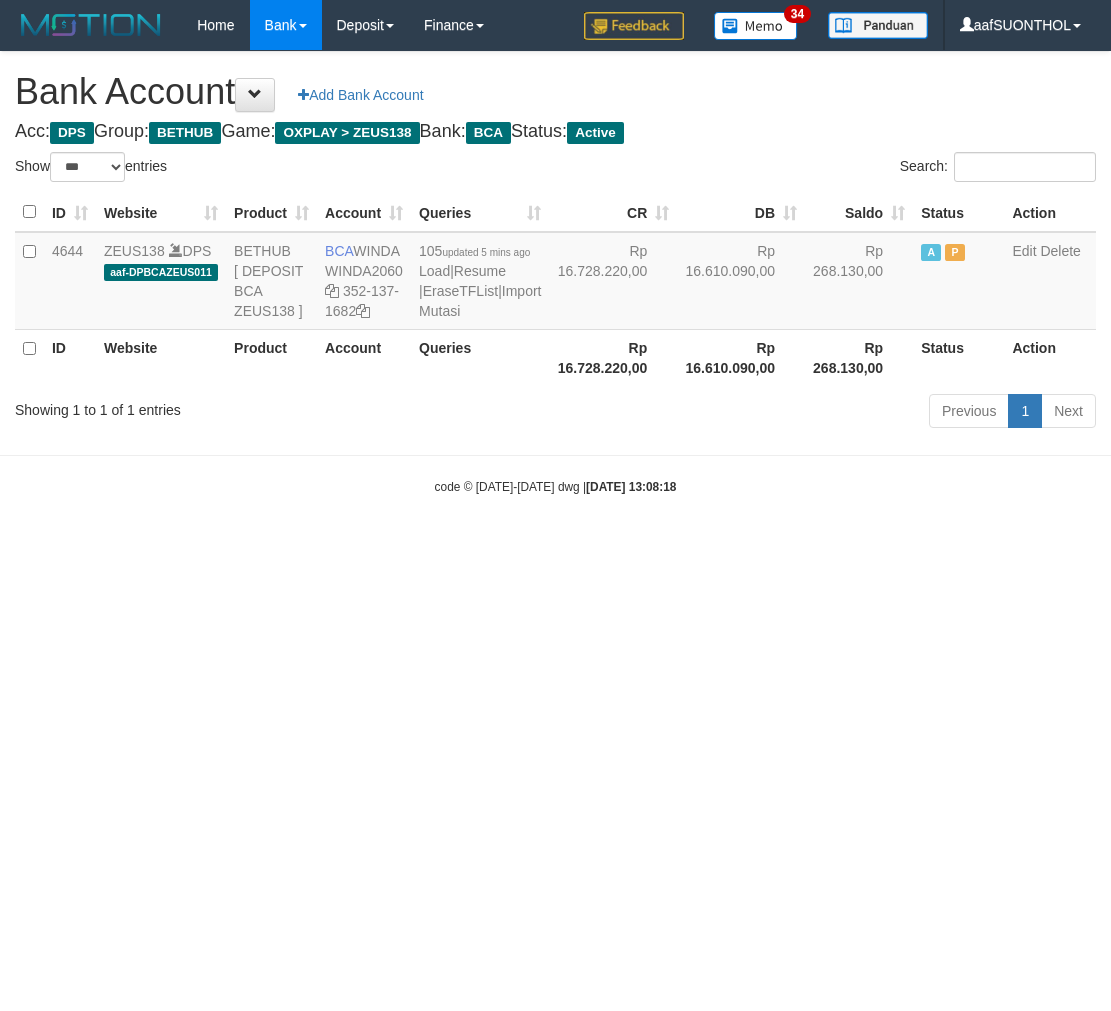 scroll, scrollTop: 0, scrollLeft: 0, axis: both 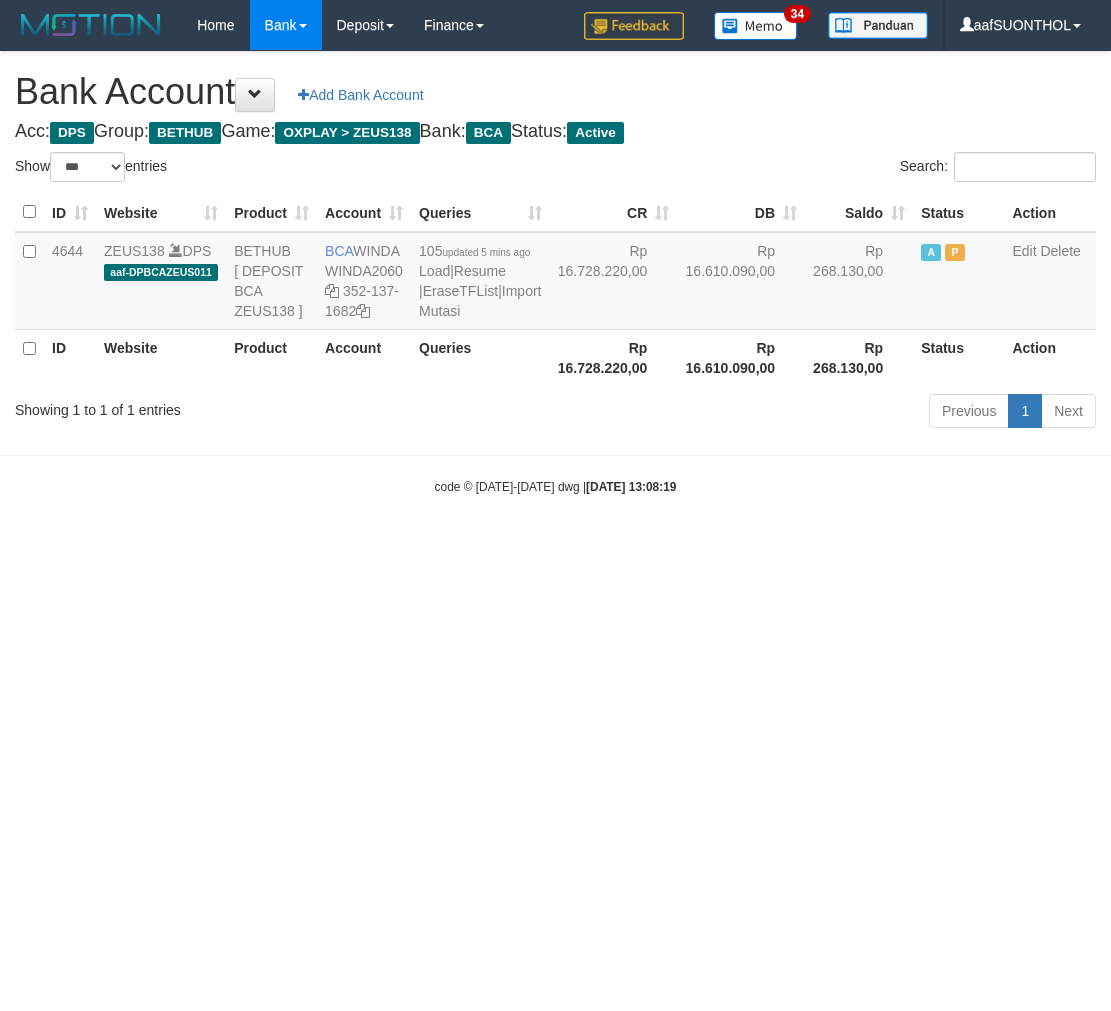 select on "***" 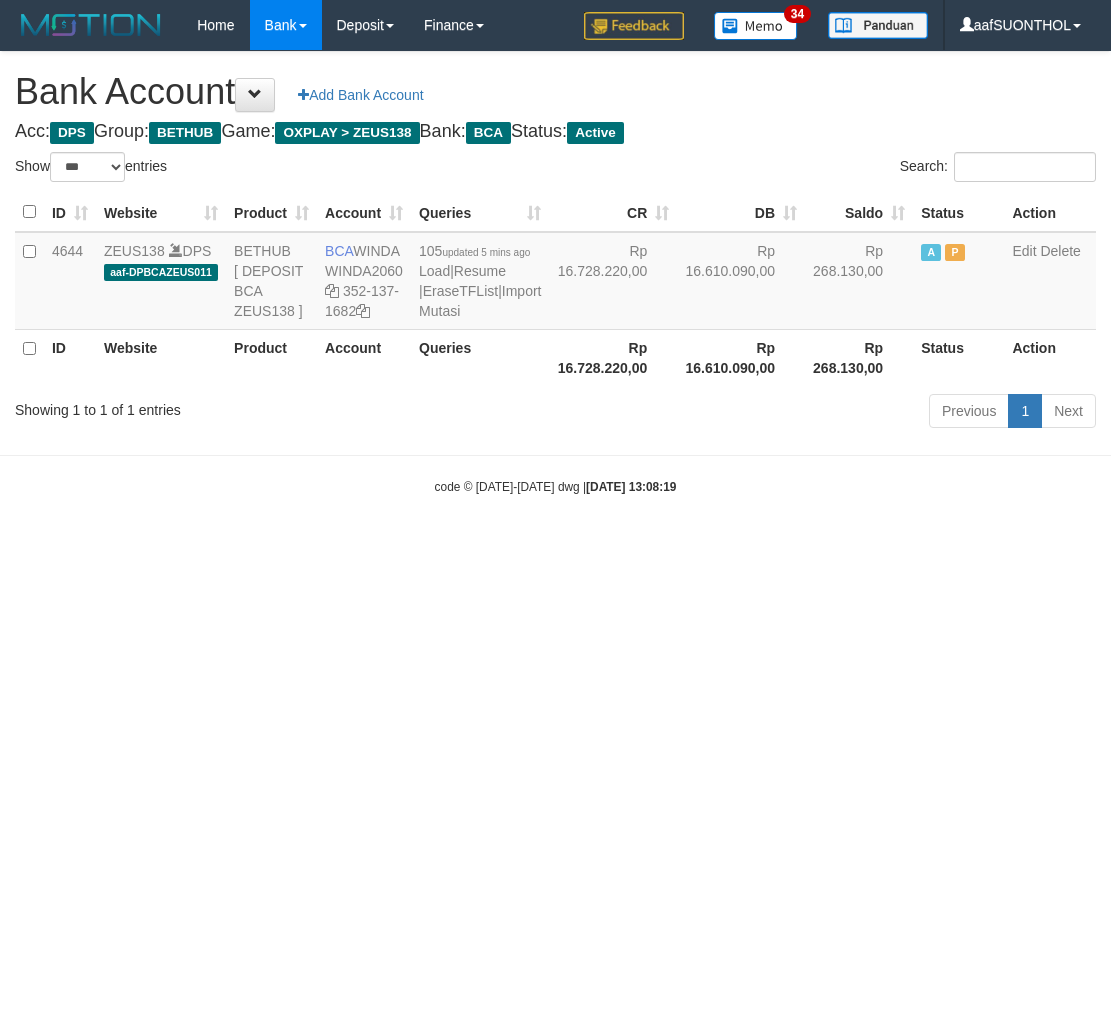 scroll, scrollTop: 0, scrollLeft: 0, axis: both 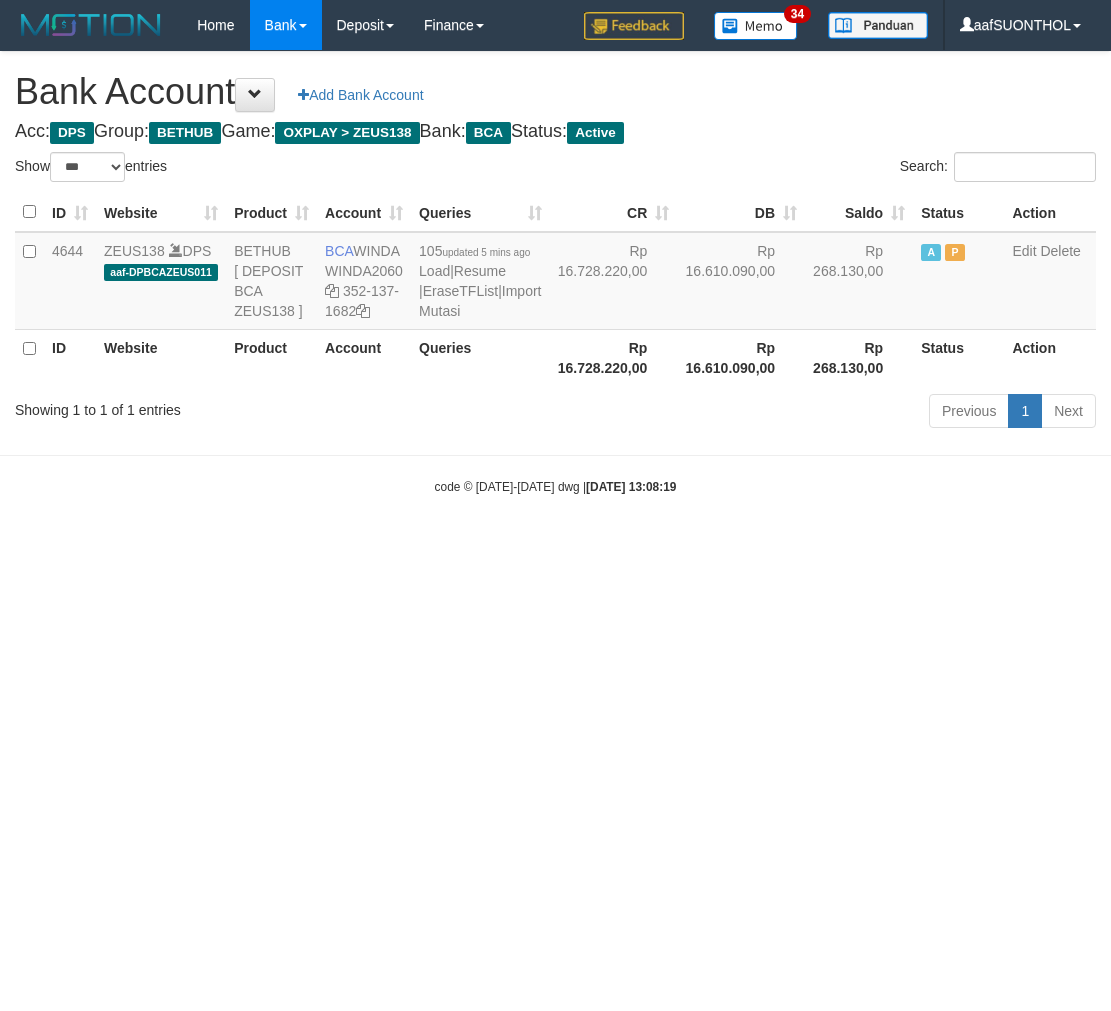 select on "***" 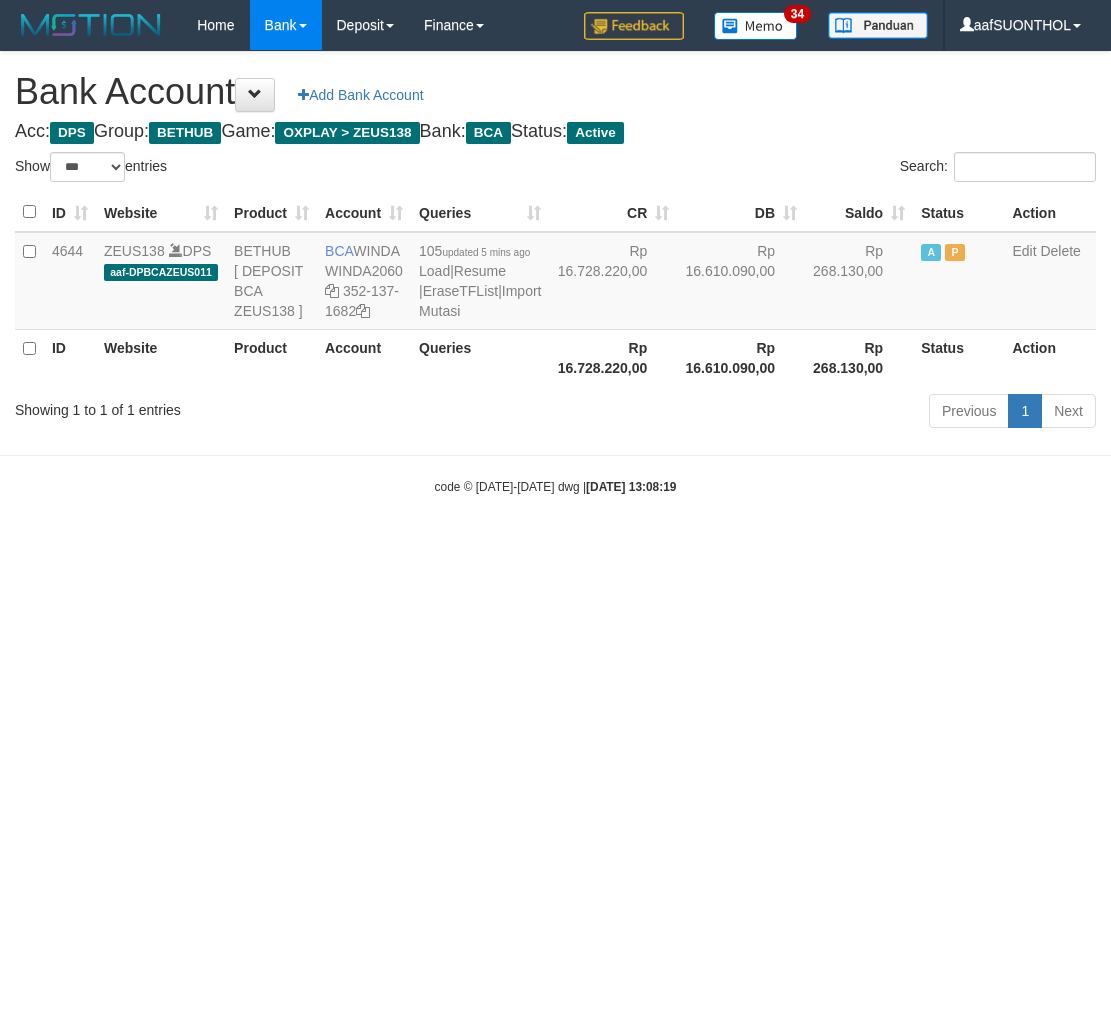 scroll, scrollTop: 0, scrollLeft: 0, axis: both 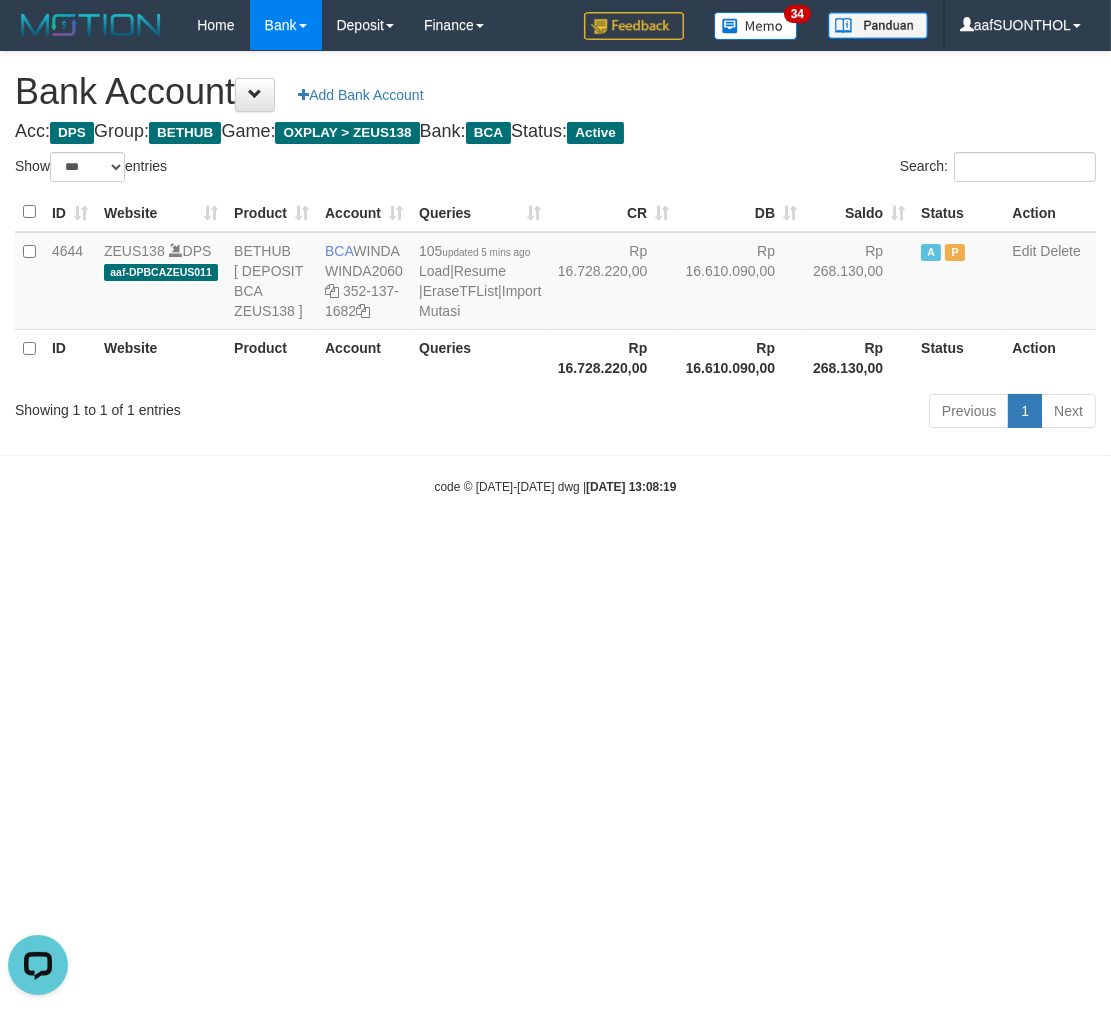 click on "Toggle navigation
Home
Bank
Account List
Load
By Website
Group
[OXPLAY]													ZEUS138
By Load Group (DPS)
Sync" at bounding box center [555, 273] 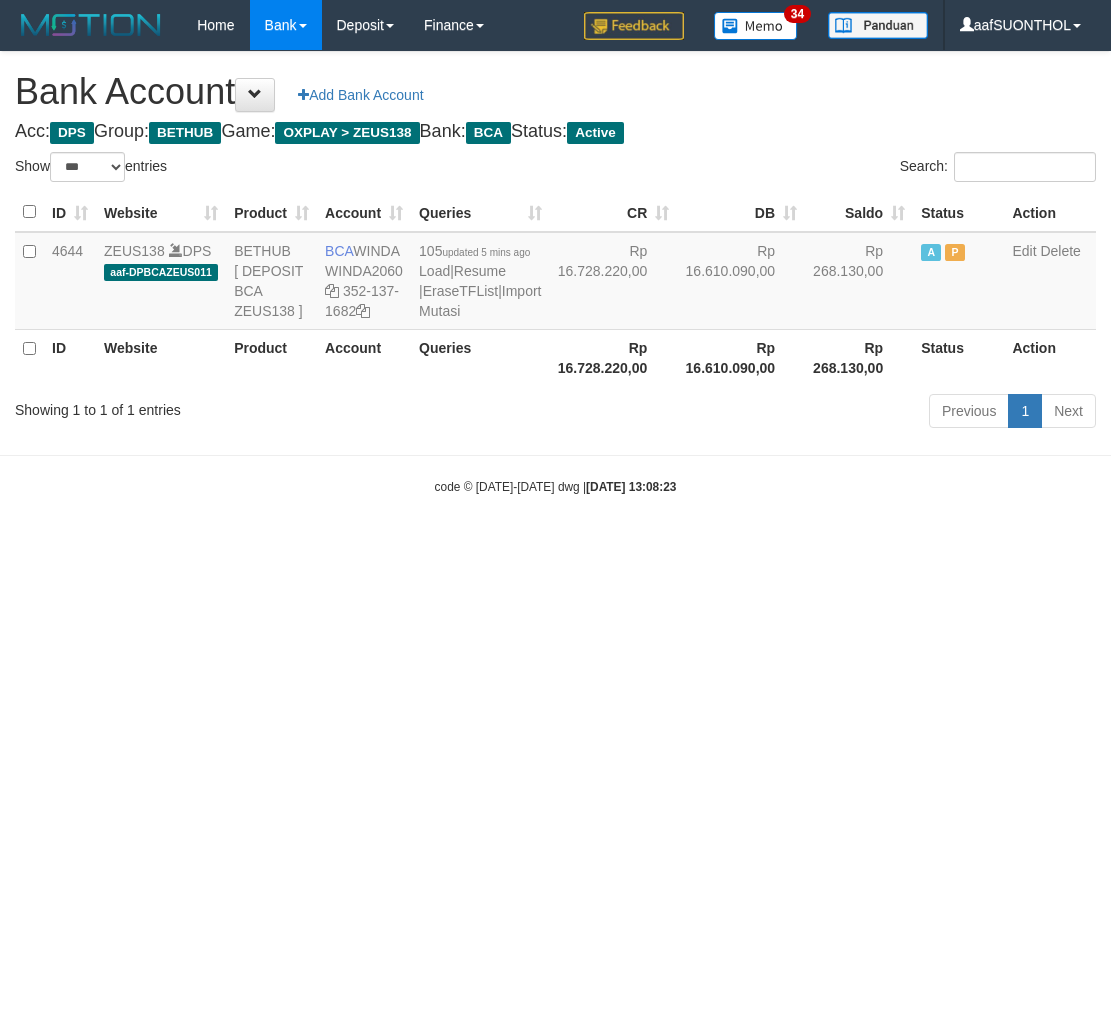 select on "***" 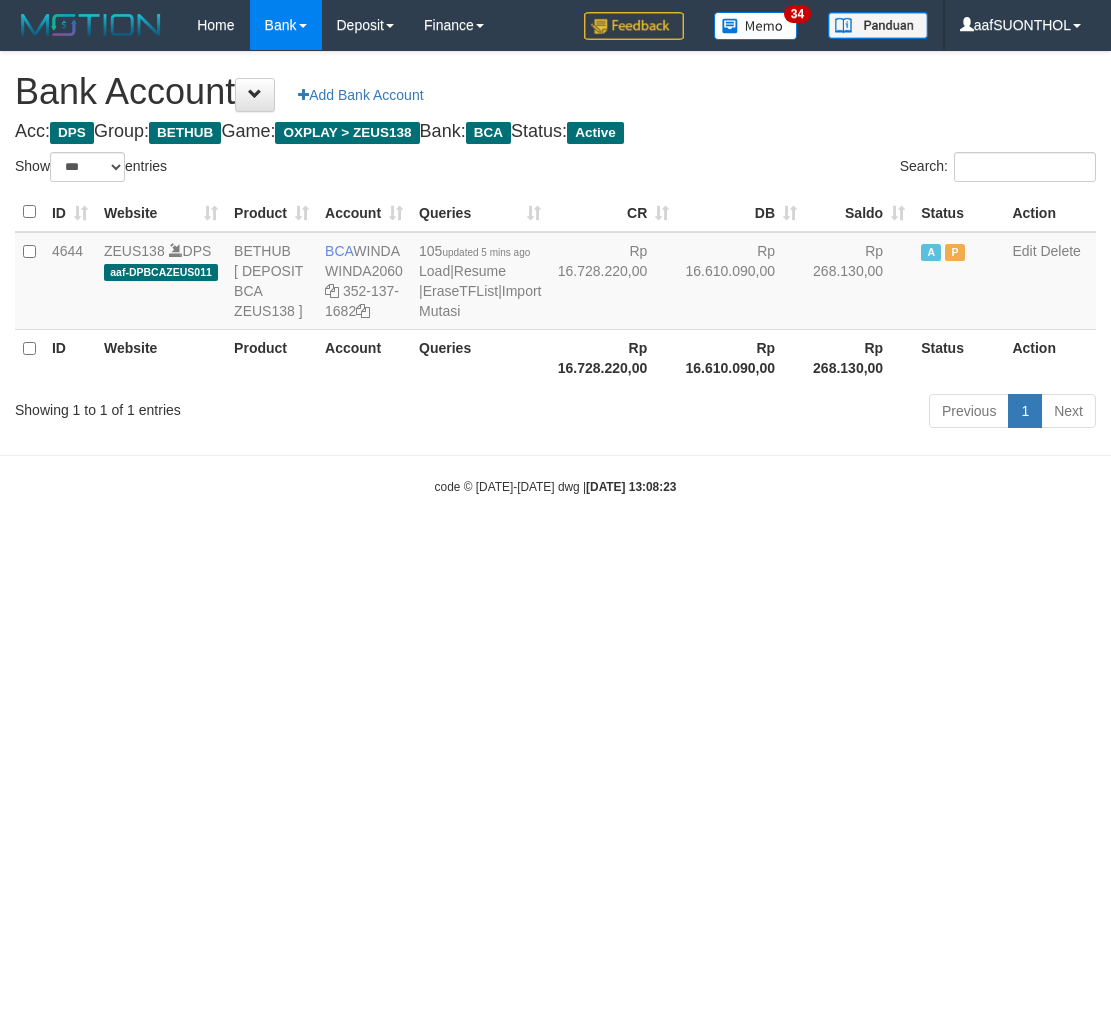 scroll, scrollTop: 0, scrollLeft: 0, axis: both 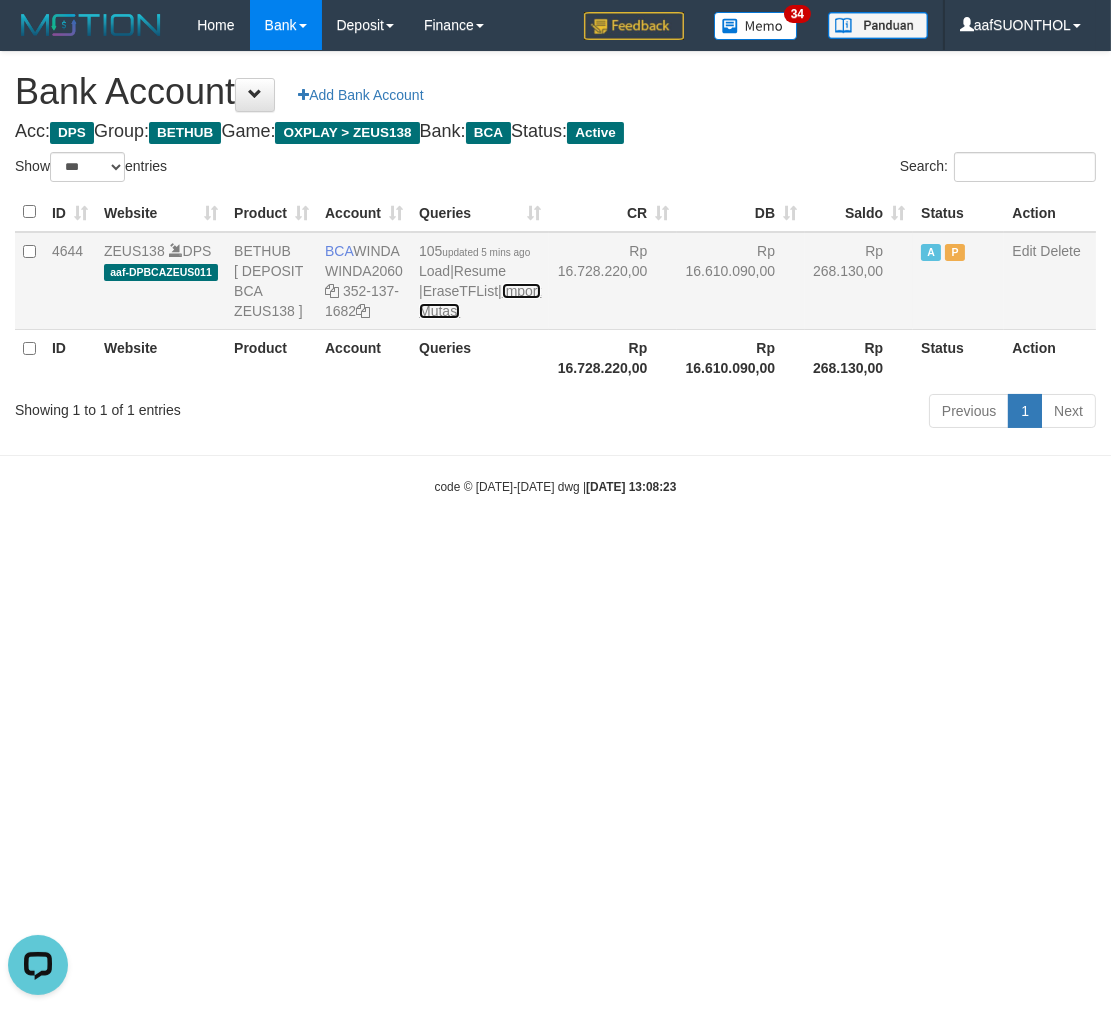 click on "Import Mutasi" at bounding box center (480, 301) 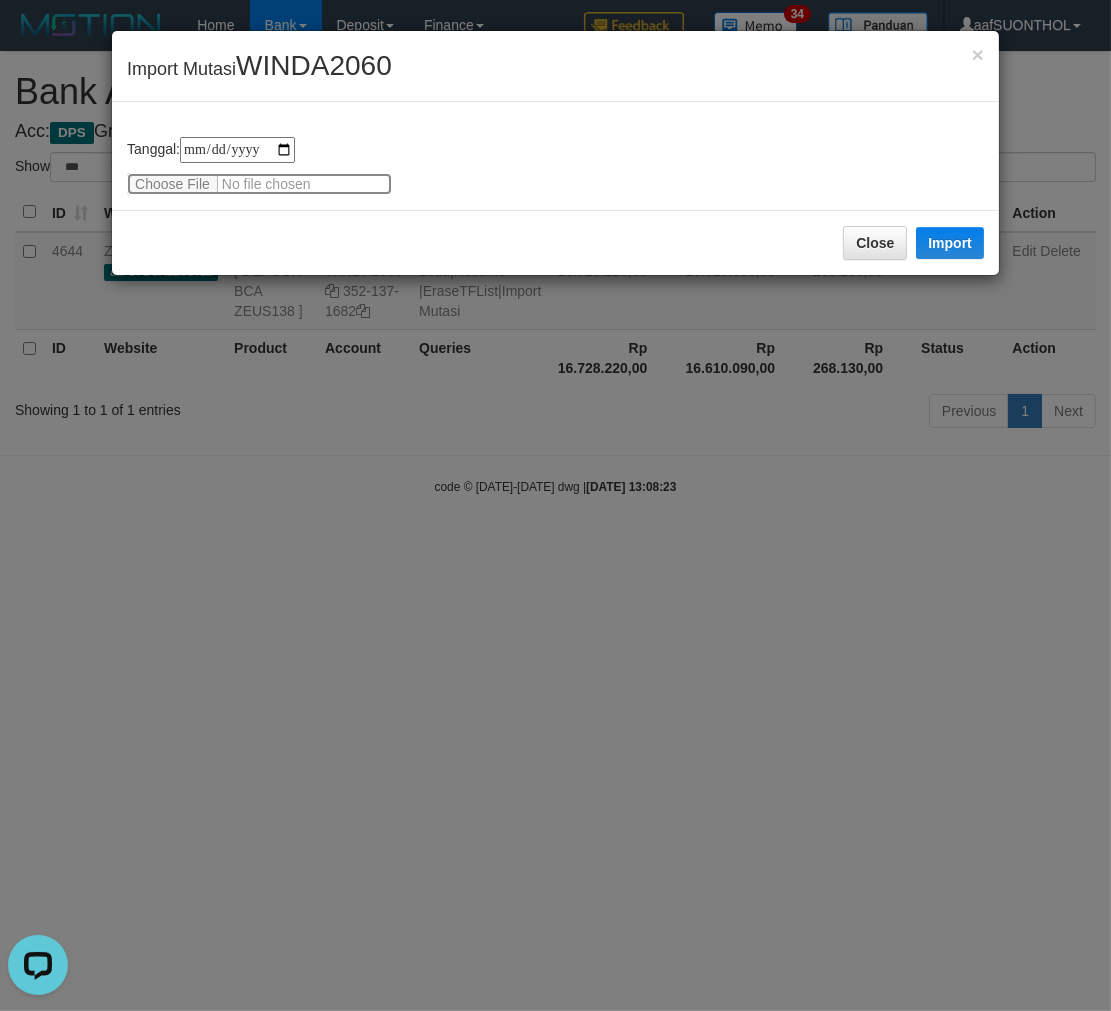 click at bounding box center (259, 184) 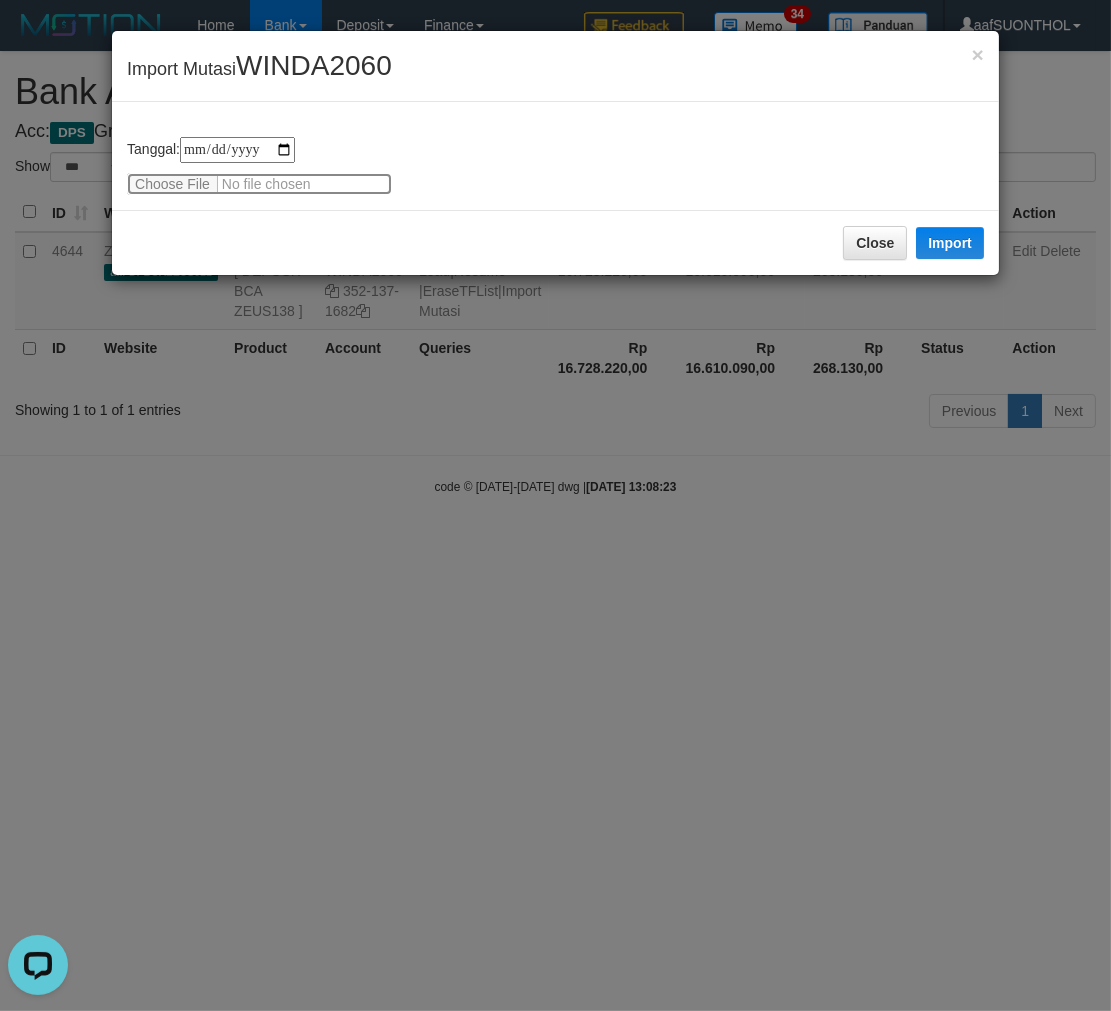 type on "**********" 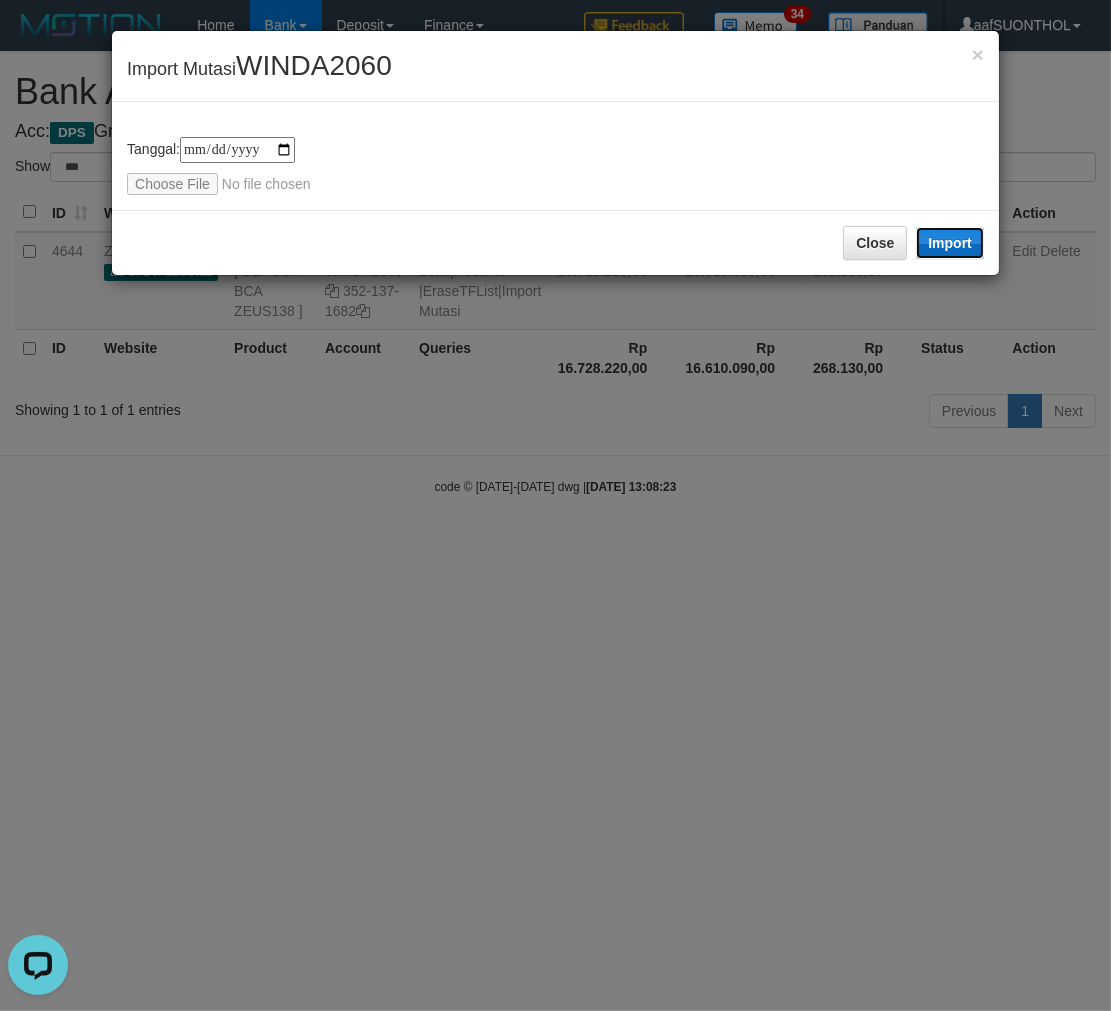 drag, startPoint x: 953, startPoint y: 235, endPoint x: 571, endPoint y: 2, distance: 447.45166 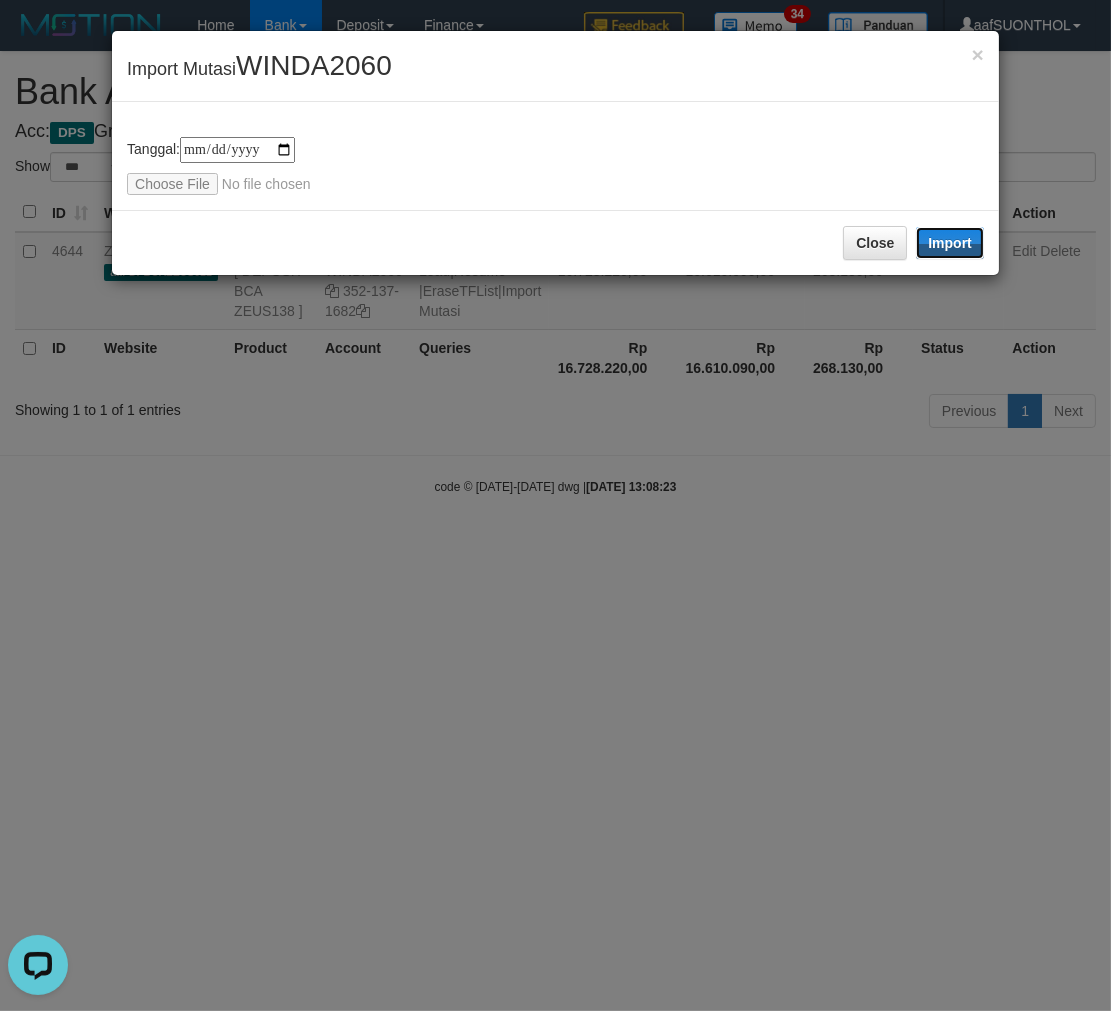 click on "Import" at bounding box center [950, 243] 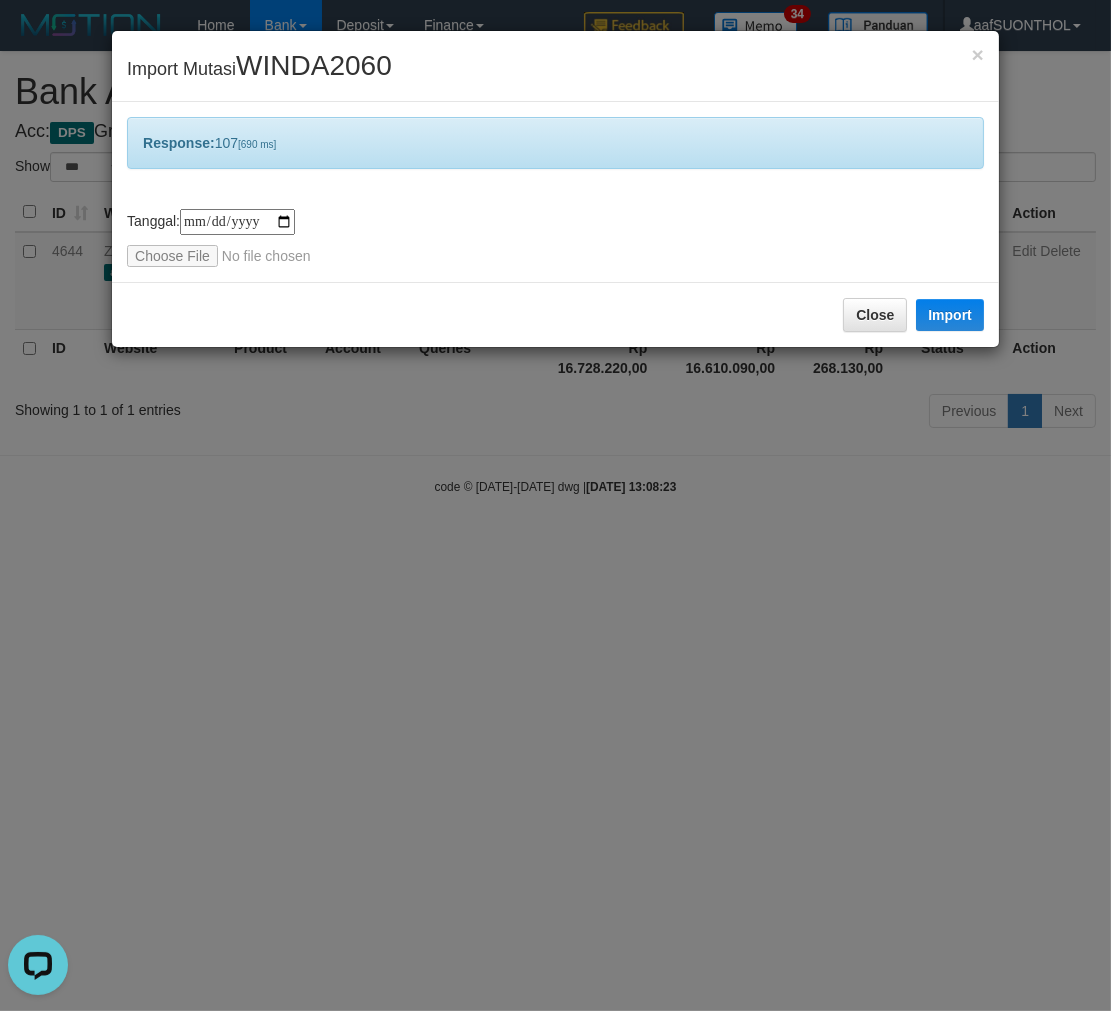 click on "**********" at bounding box center [555, 505] 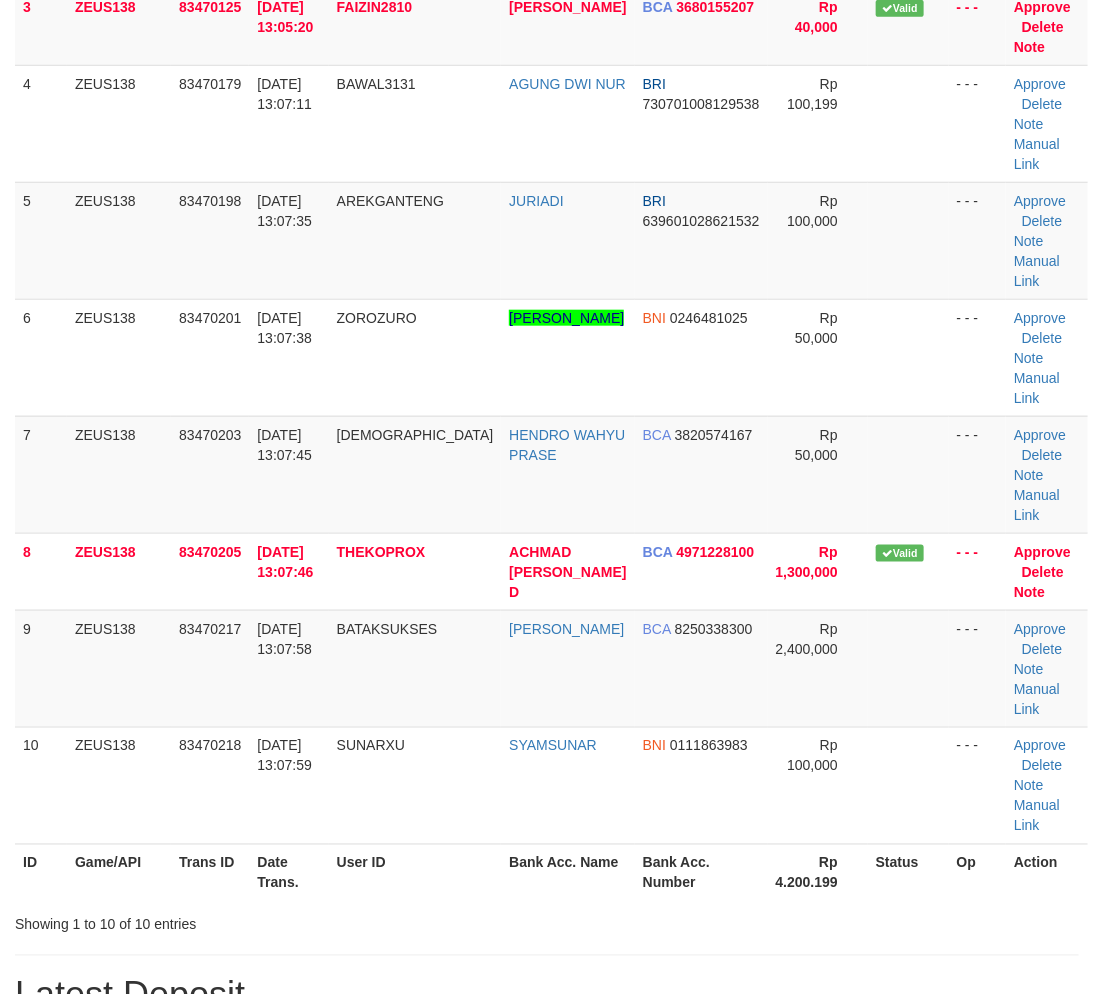 scroll, scrollTop: 222, scrollLeft: 0, axis: vertical 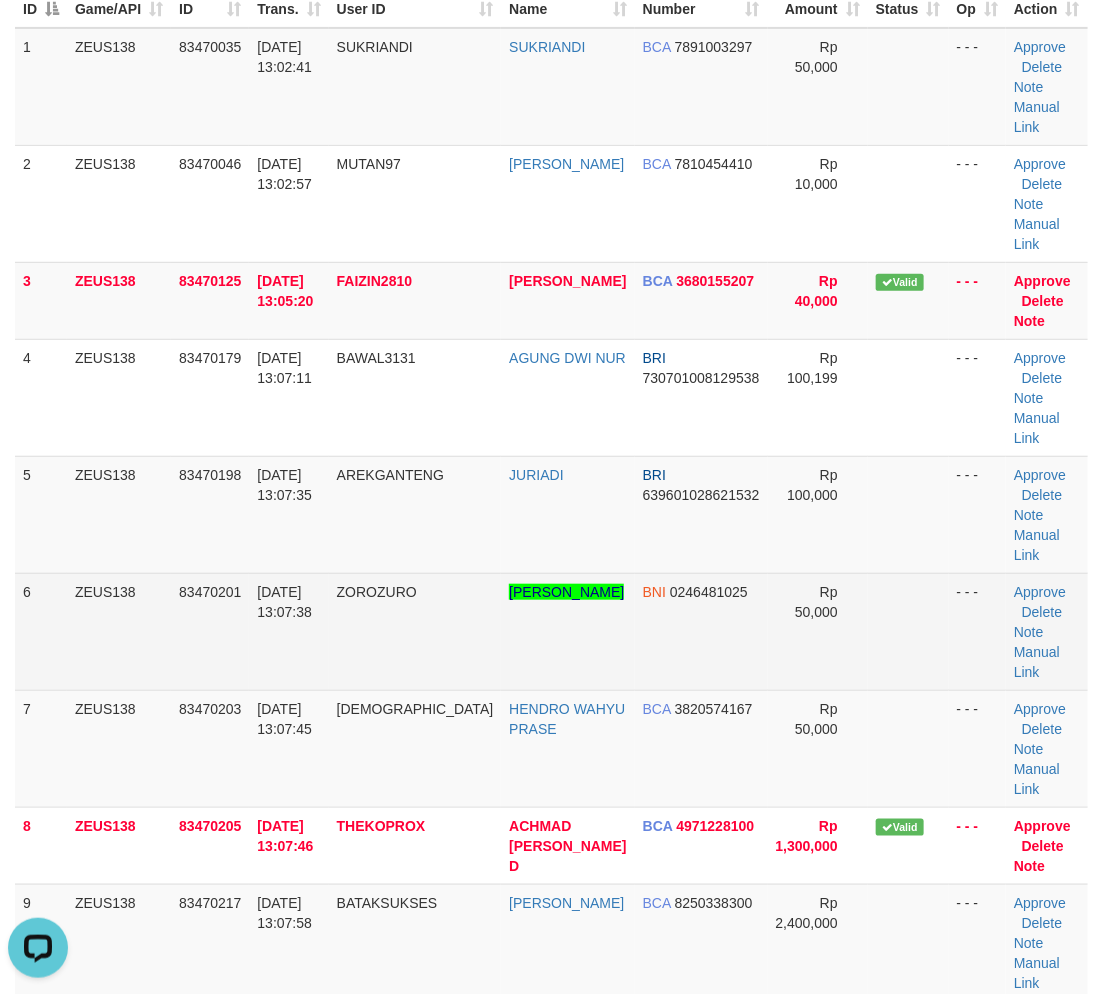 drag, startPoint x: 884, startPoint y: 561, endPoint x: 971, endPoint y: 607, distance: 98.4124 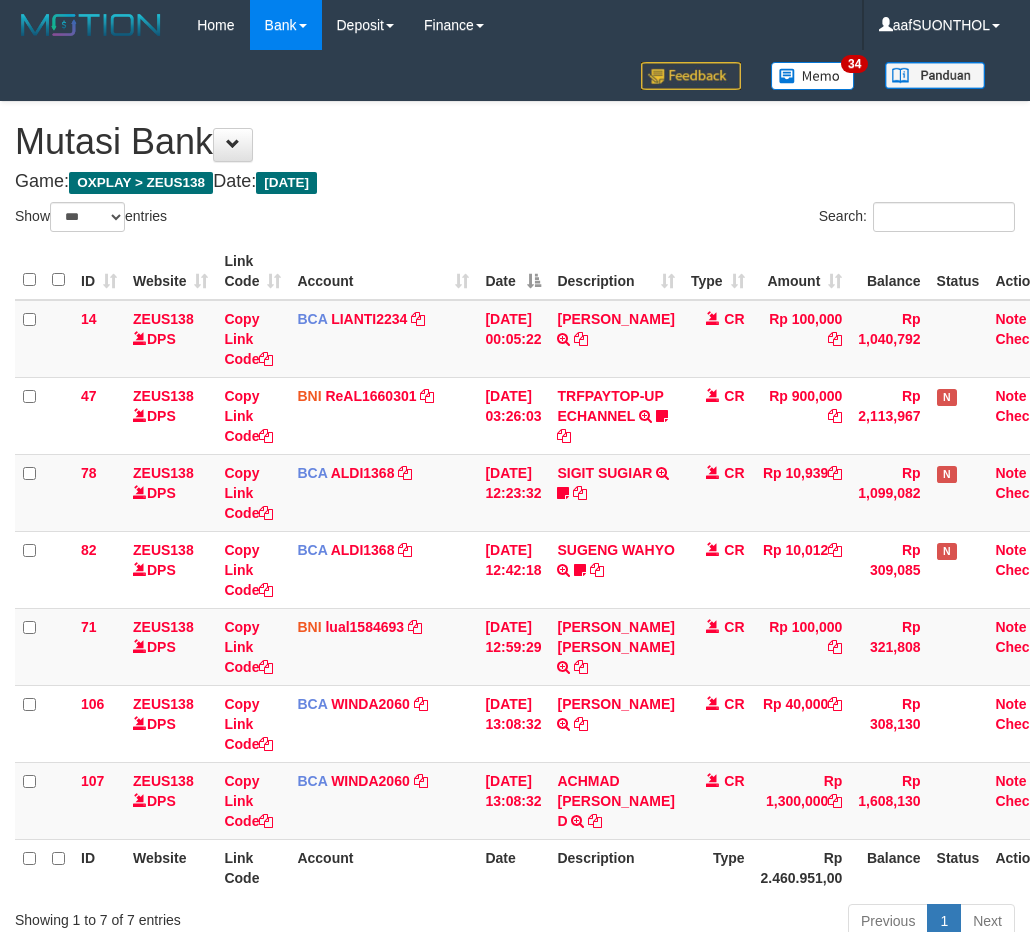select on "***" 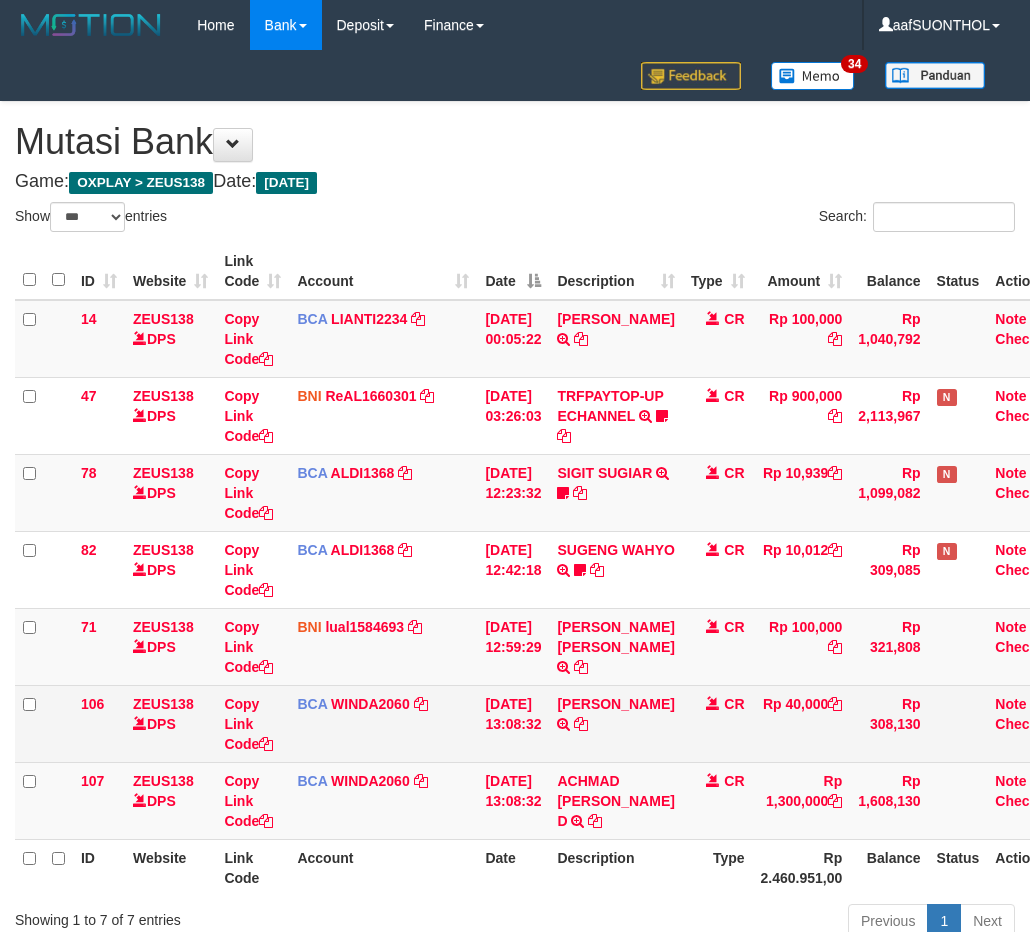 scroll, scrollTop: 0, scrollLeft: 0, axis: both 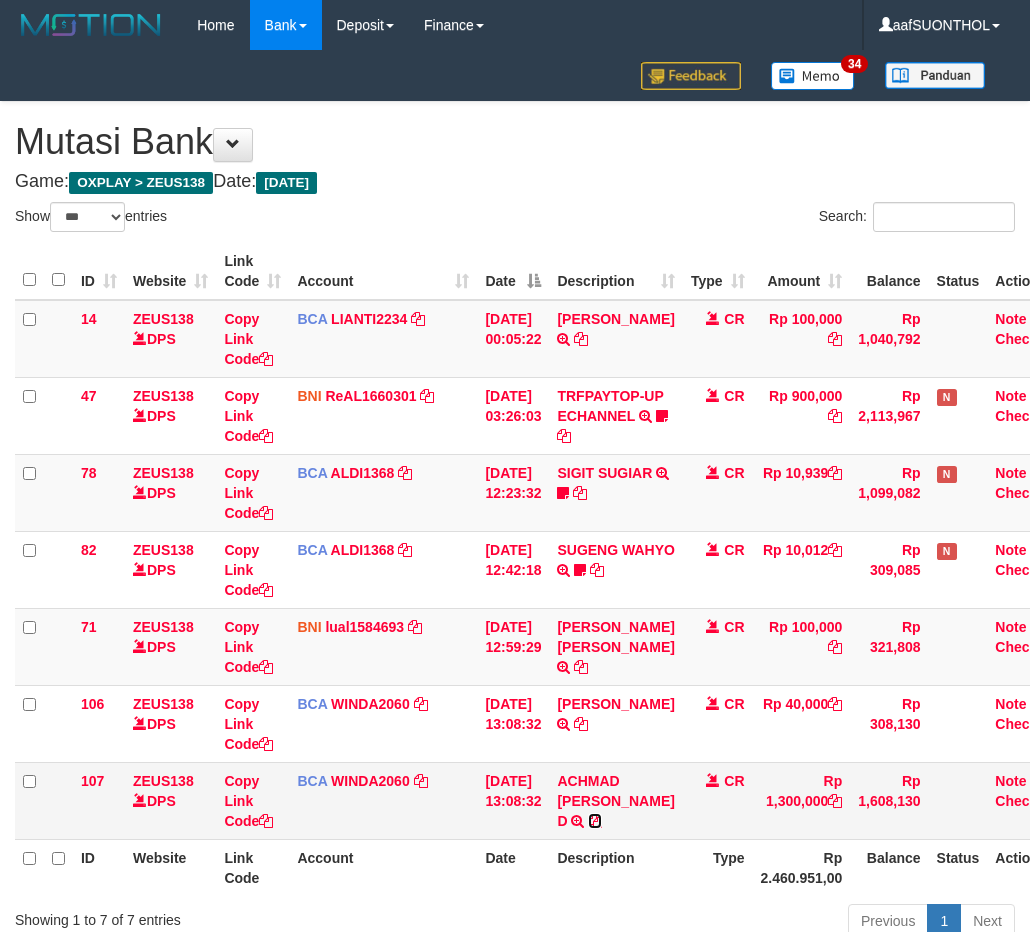 click at bounding box center [595, 821] 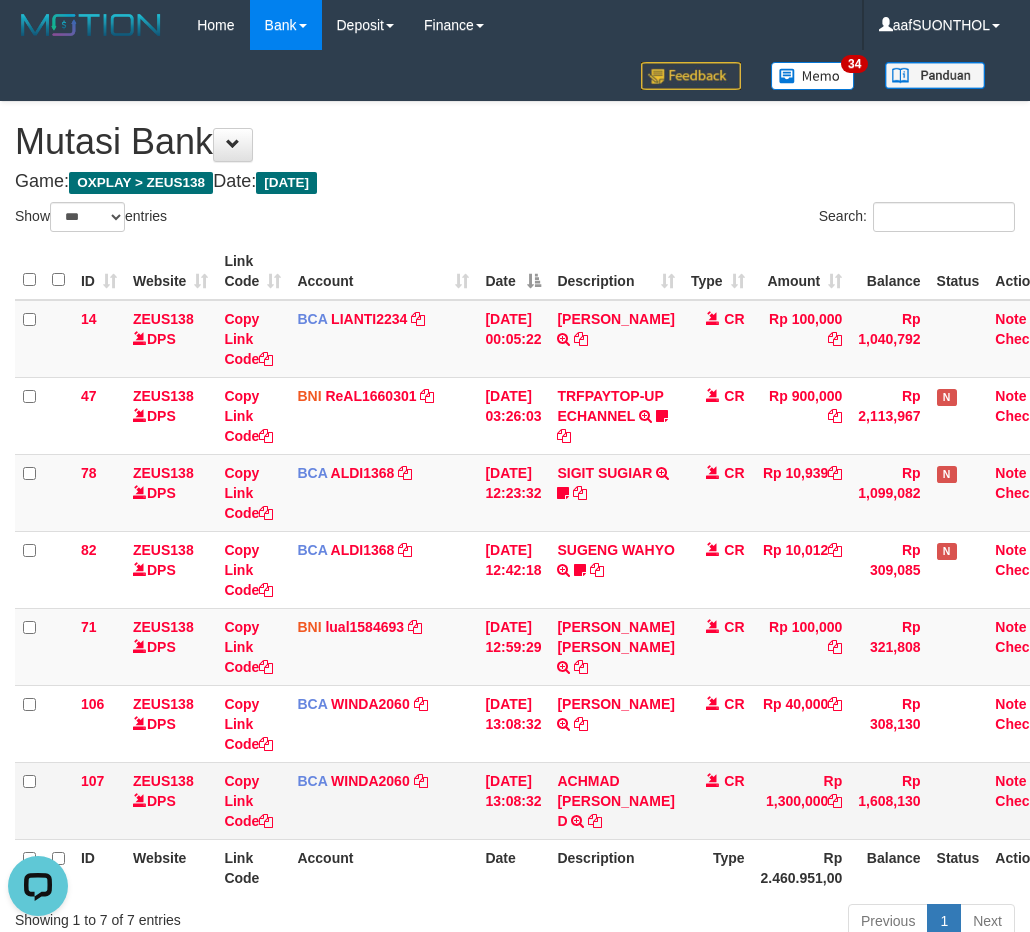 scroll, scrollTop: 0, scrollLeft: 0, axis: both 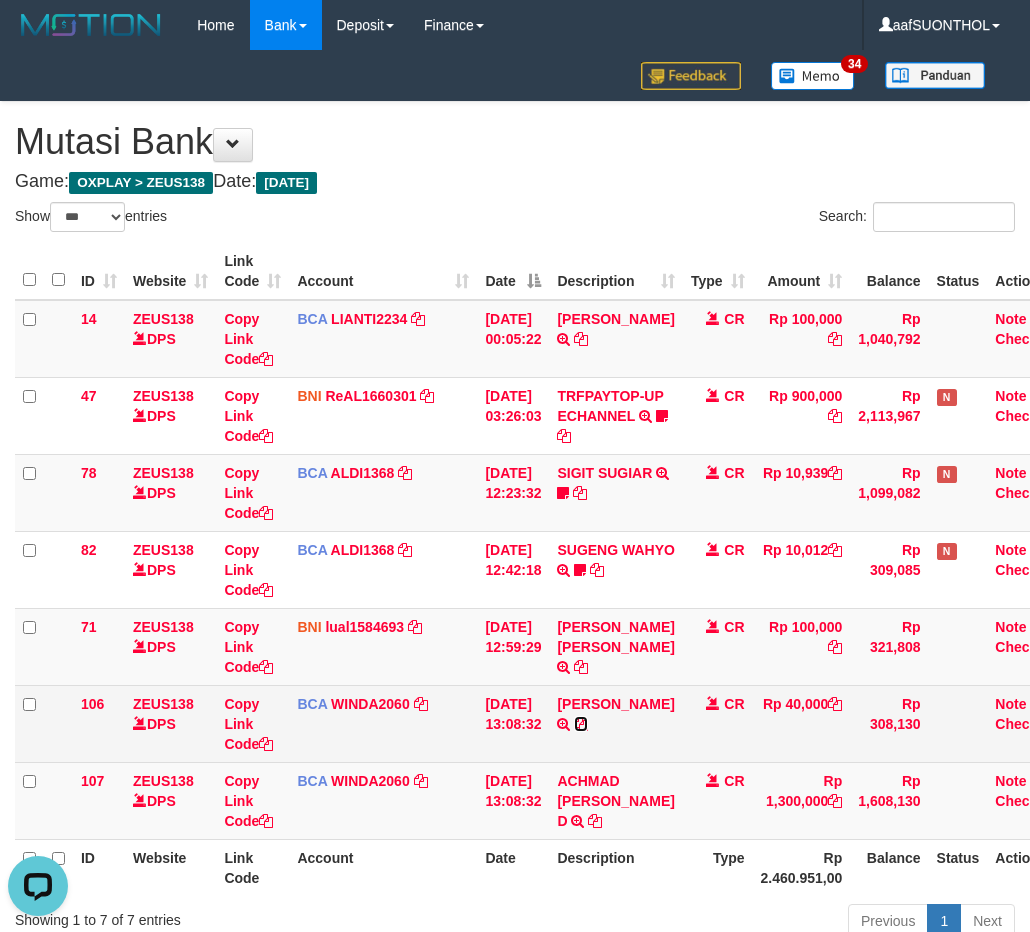 drag, startPoint x: 644, startPoint y: 737, endPoint x: 325, endPoint y: 761, distance: 319.90155 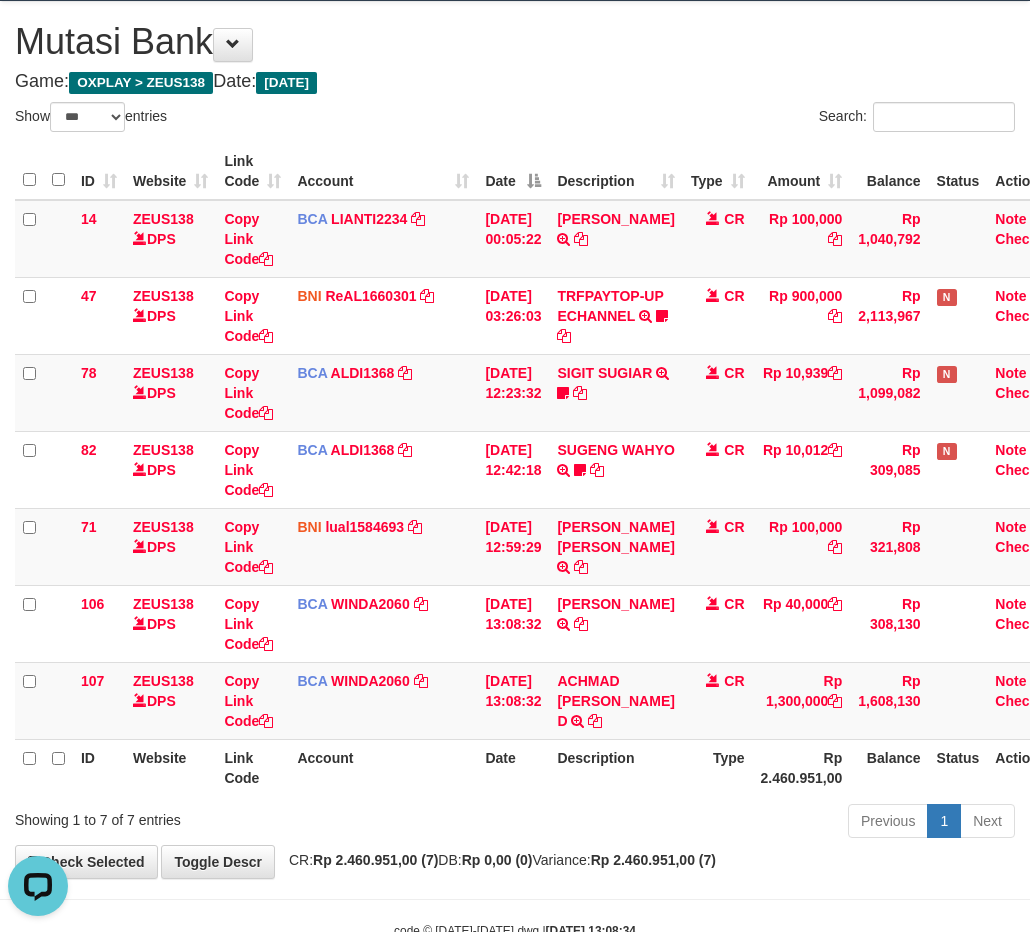 scroll, scrollTop: 178, scrollLeft: 0, axis: vertical 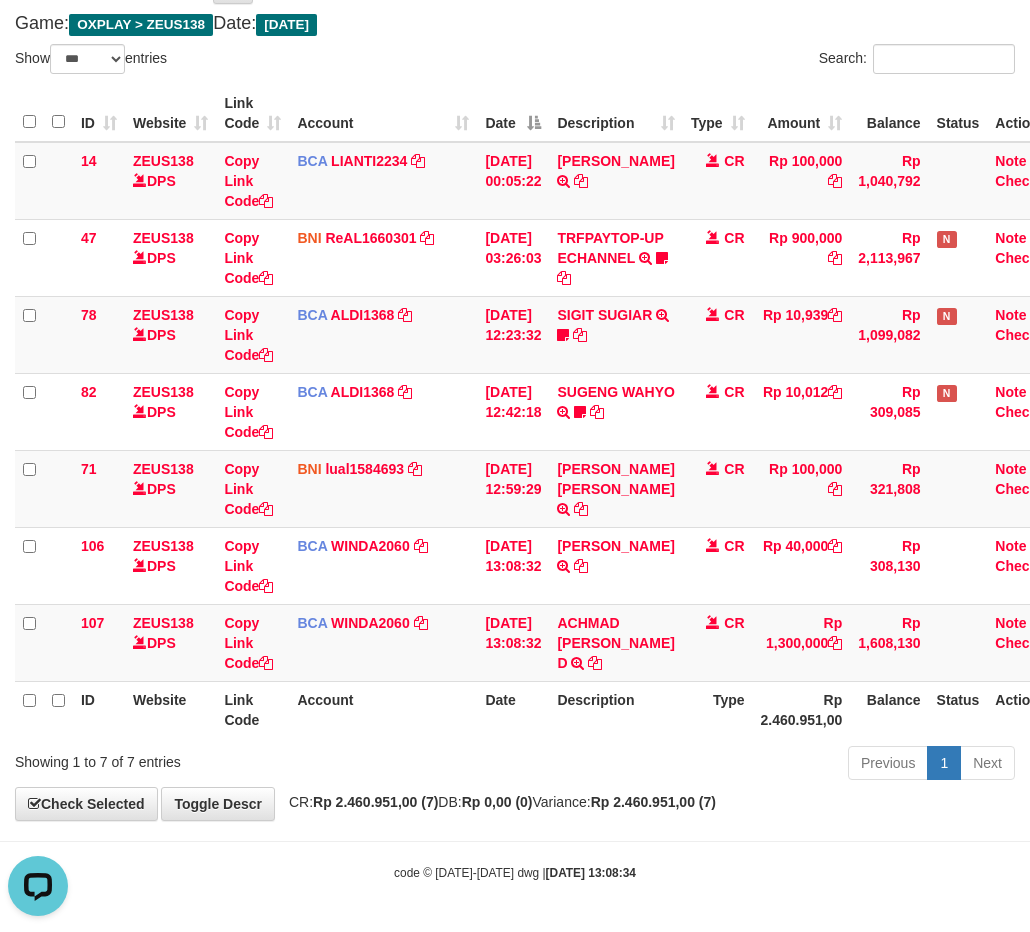 drag, startPoint x: 623, startPoint y: 755, endPoint x: 581, endPoint y: 743, distance: 43.68066 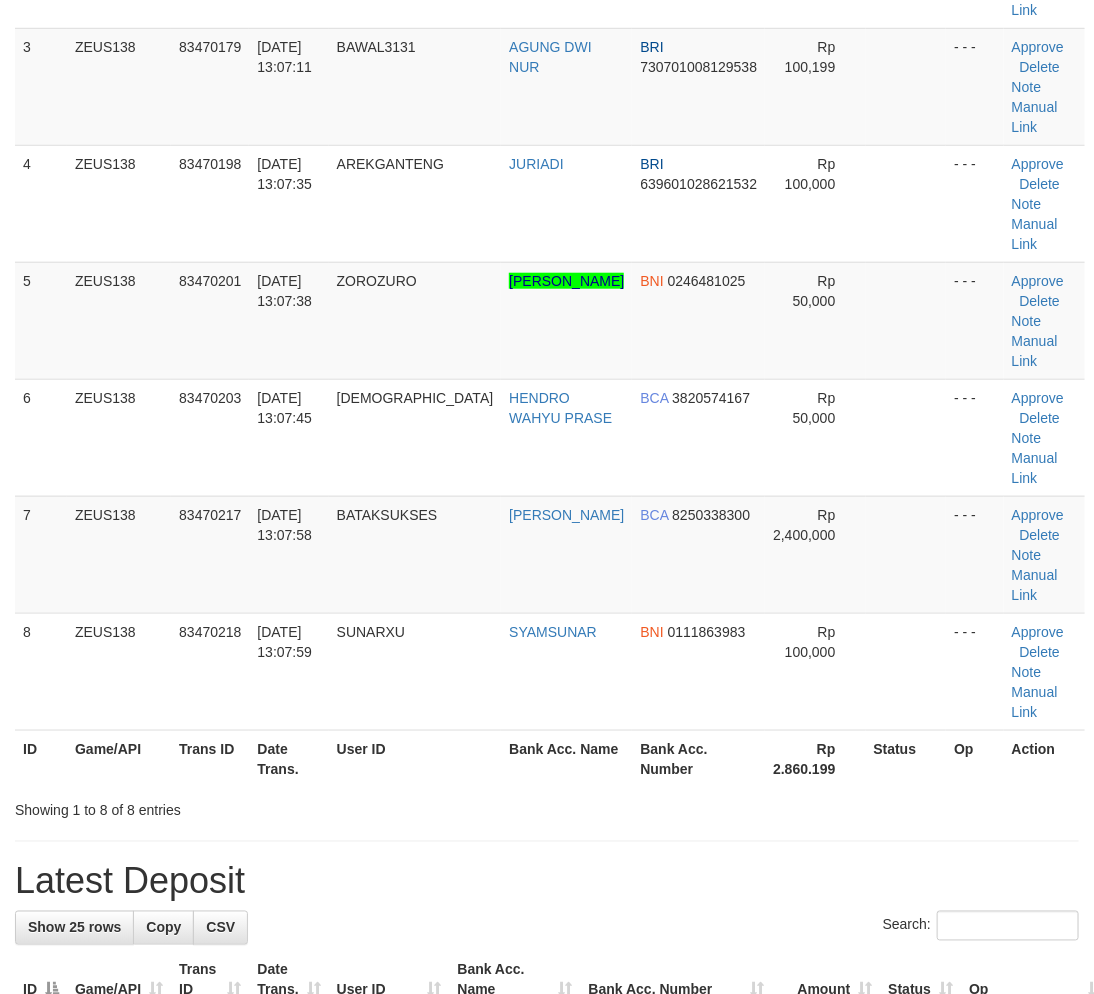 scroll, scrollTop: 222, scrollLeft: 0, axis: vertical 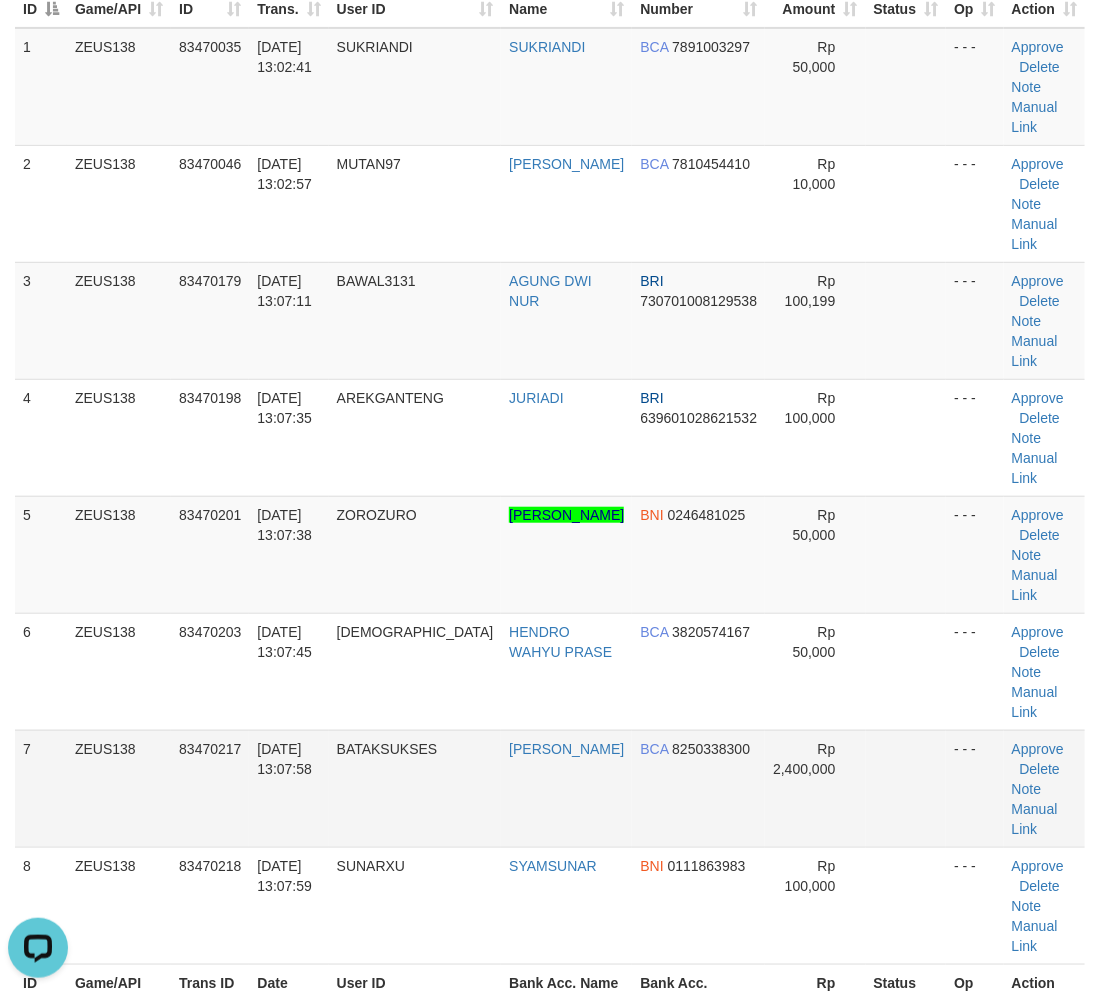 drag, startPoint x: 904, startPoint y: 686, endPoint x: 844, endPoint y: 690, distance: 60.133186 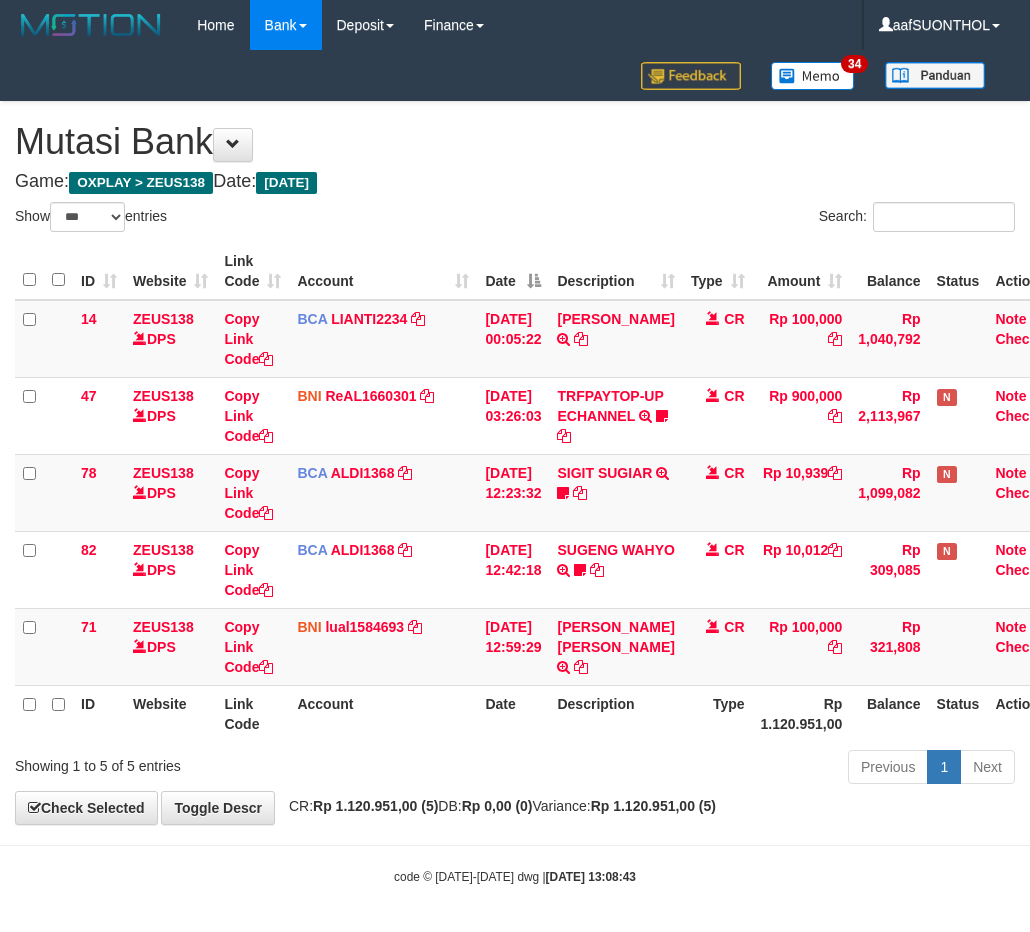 select on "***" 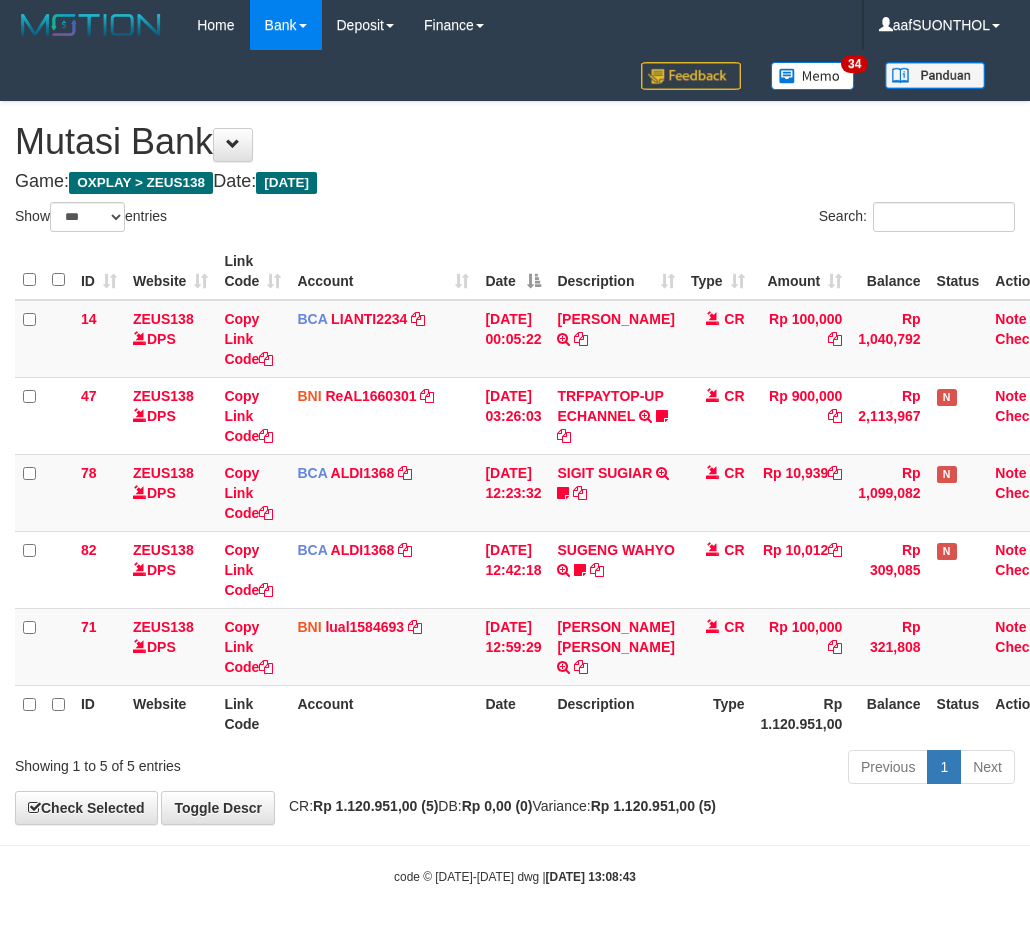 scroll, scrollTop: 24, scrollLeft: 0, axis: vertical 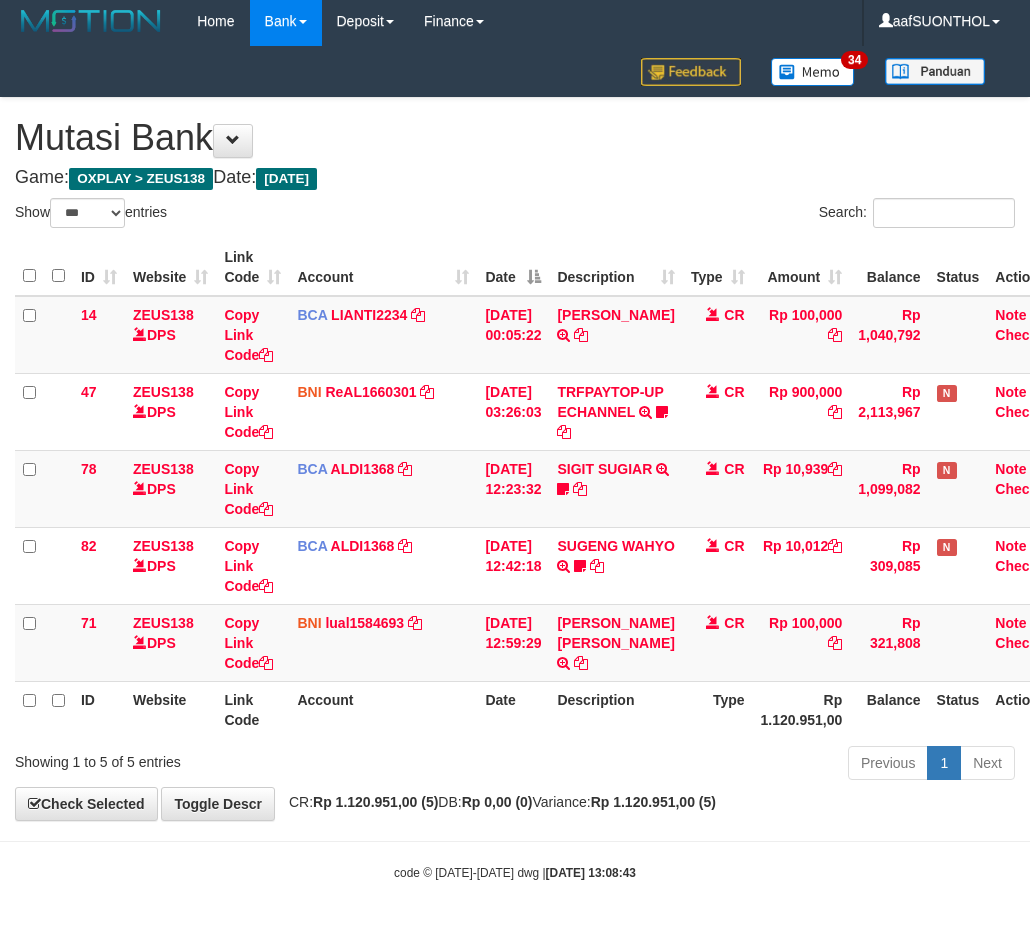 click on "Previous 1 Next" at bounding box center [729, 765] 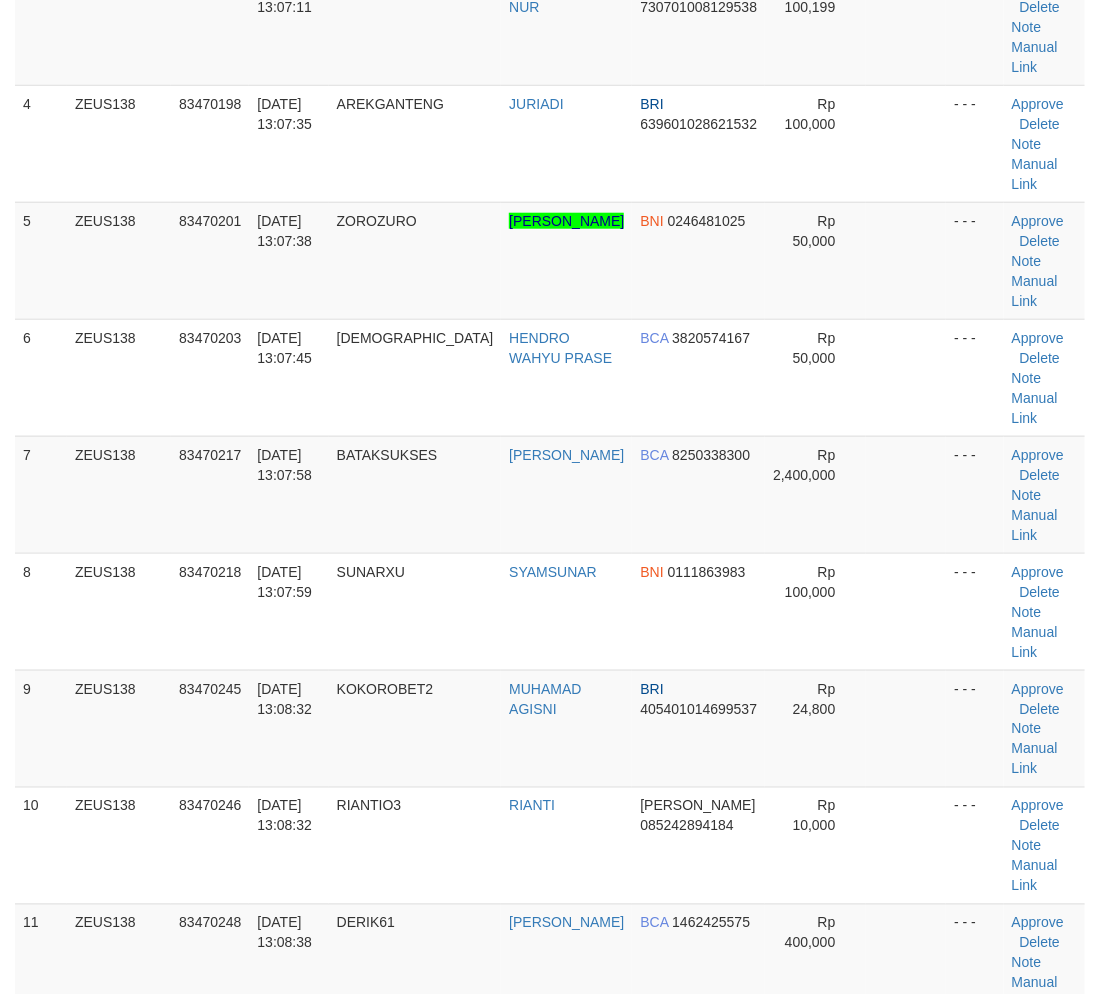 scroll, scrollTop: 222, scrollLeft: 0, axis: vertical 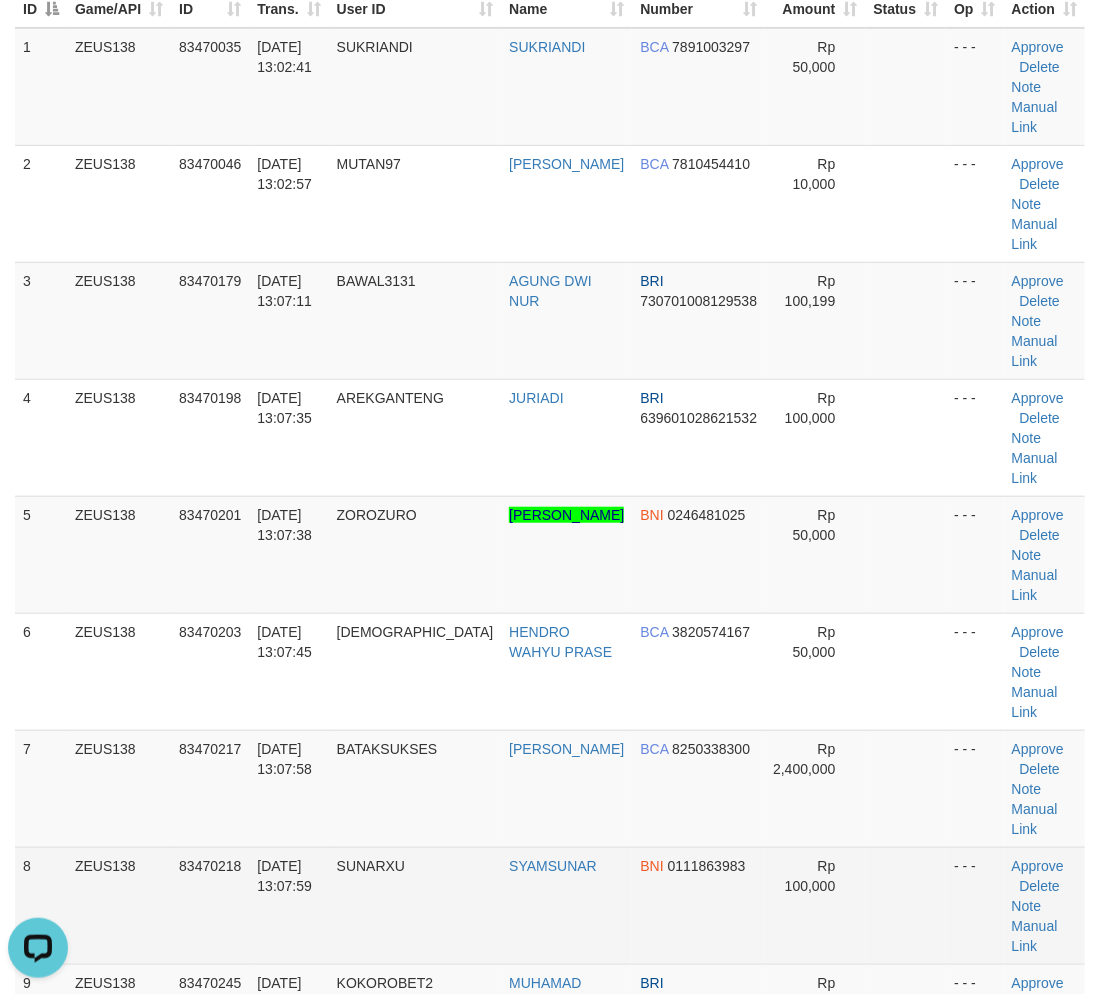 click on "8
ZEUS138
83470218
12/07/2025 13:07:59
SUNARXU
SYAMSUNAR
BNI
0111863983
Rp 100,000
- - -
Approve
Delete
Note
Manual Link" at bounding box center (550, 905) 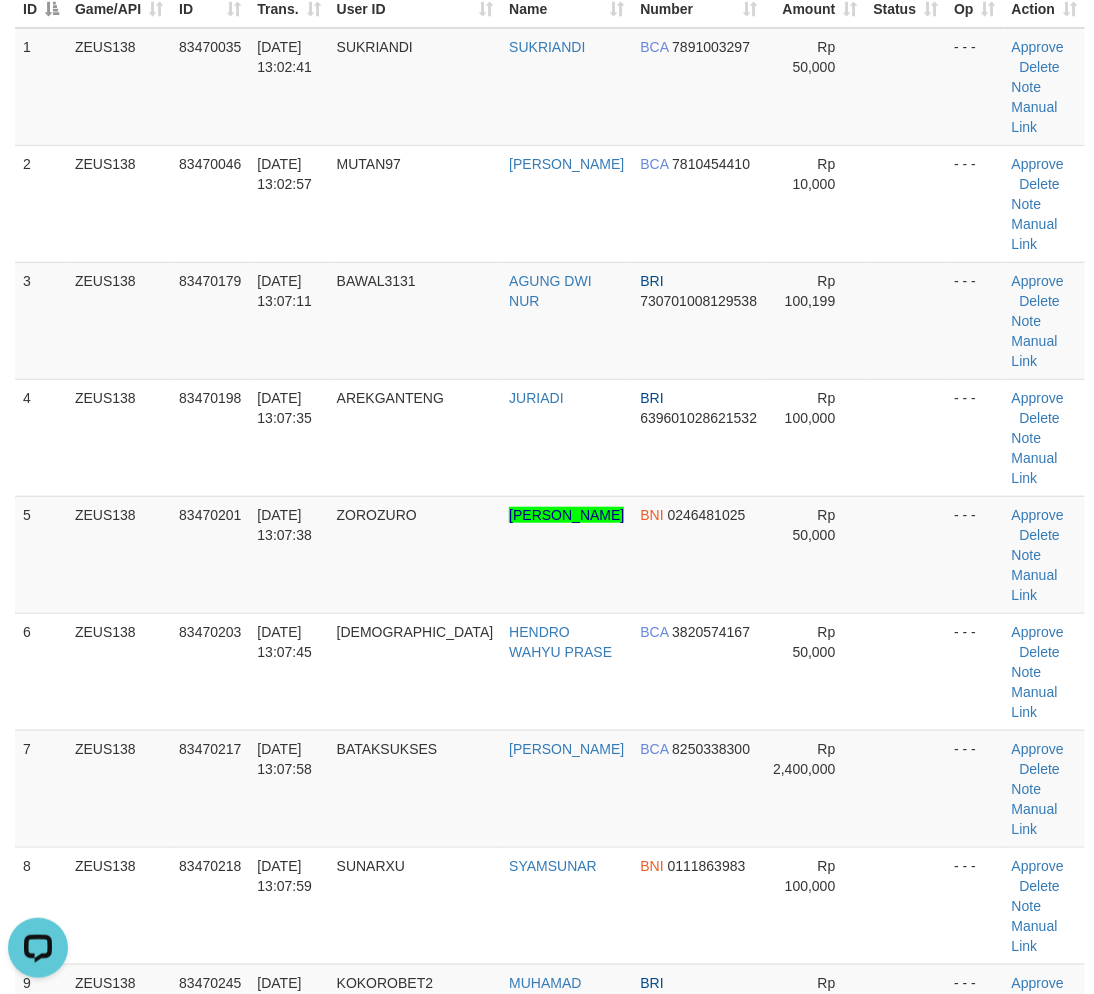 drag, startPoint x: 538, startPoint y: 758, endPoint x: 1104, endPoint y: 716, distance: 567.55615 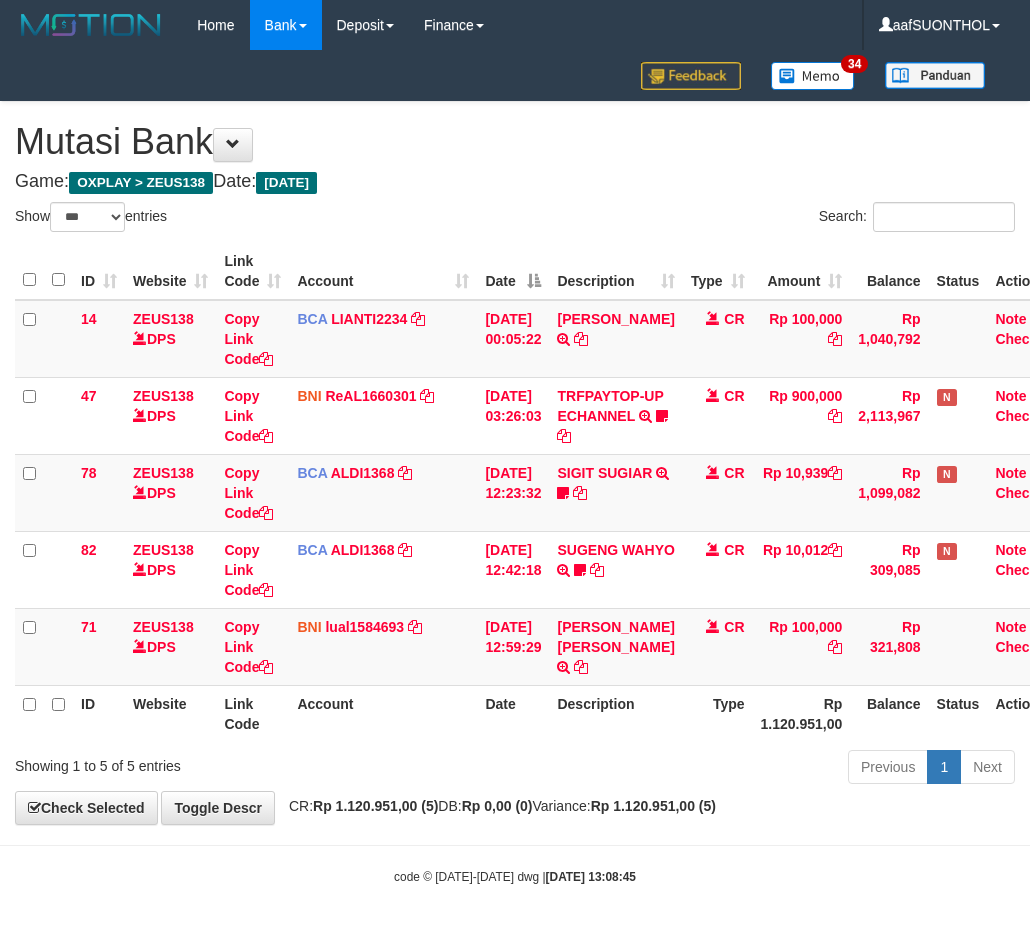 select on "***" 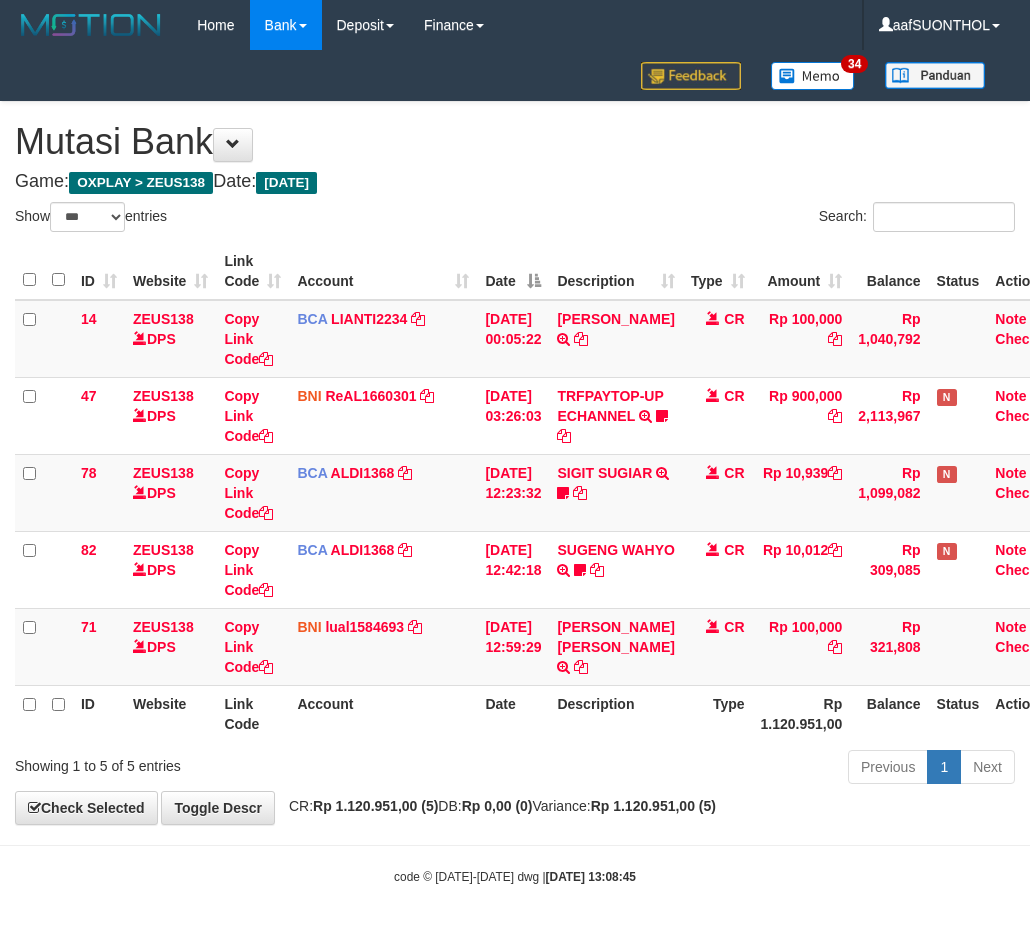 scroll, scrollTop: 24, scrollLeft: 0, axis: vertical 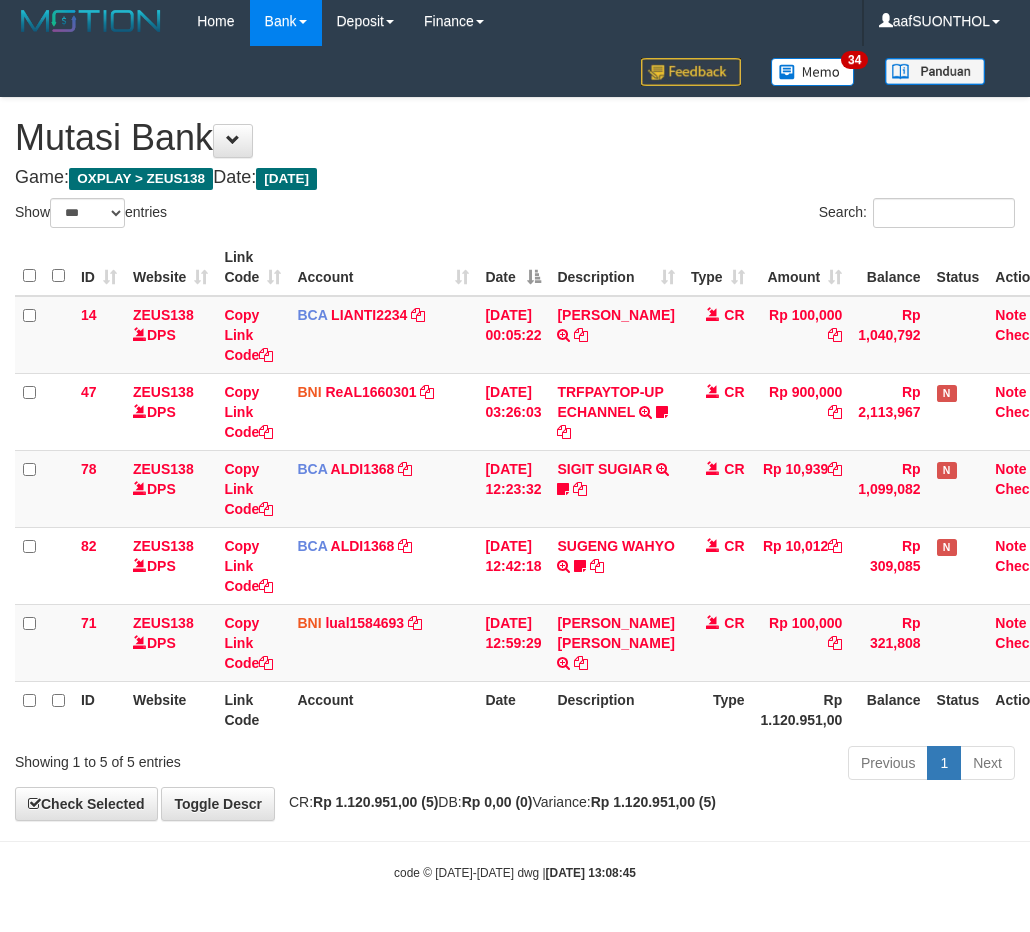 click on "Previous 1 Next" at bounding box center (729, 765) 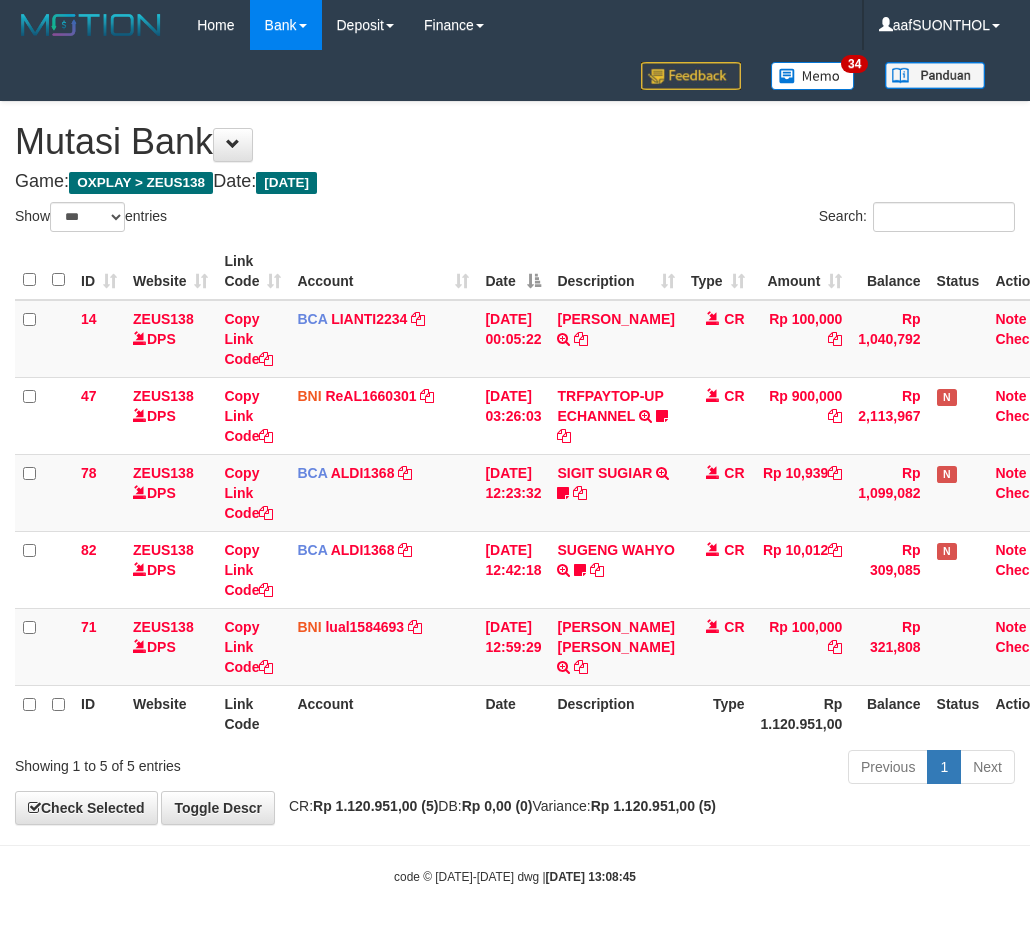 select on "***" 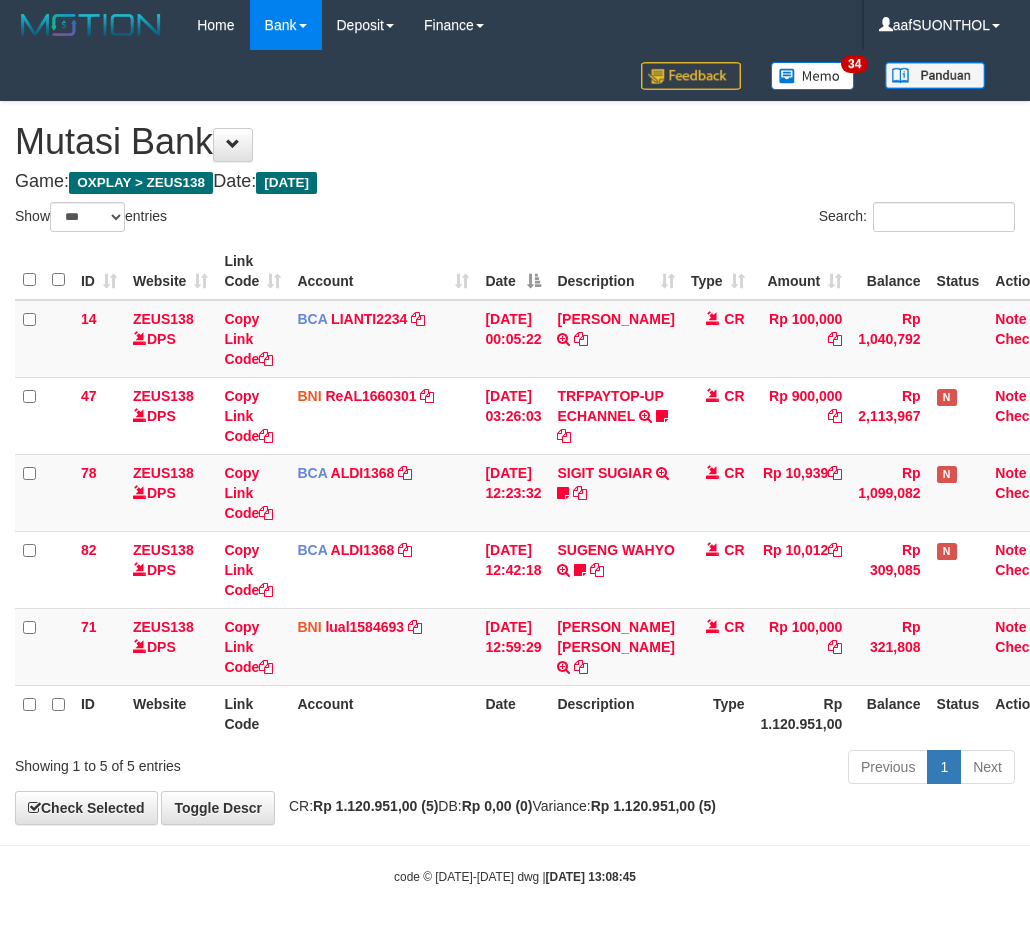 scroll, scrollTop: 24, scrollLeft: 0, axis: vertical 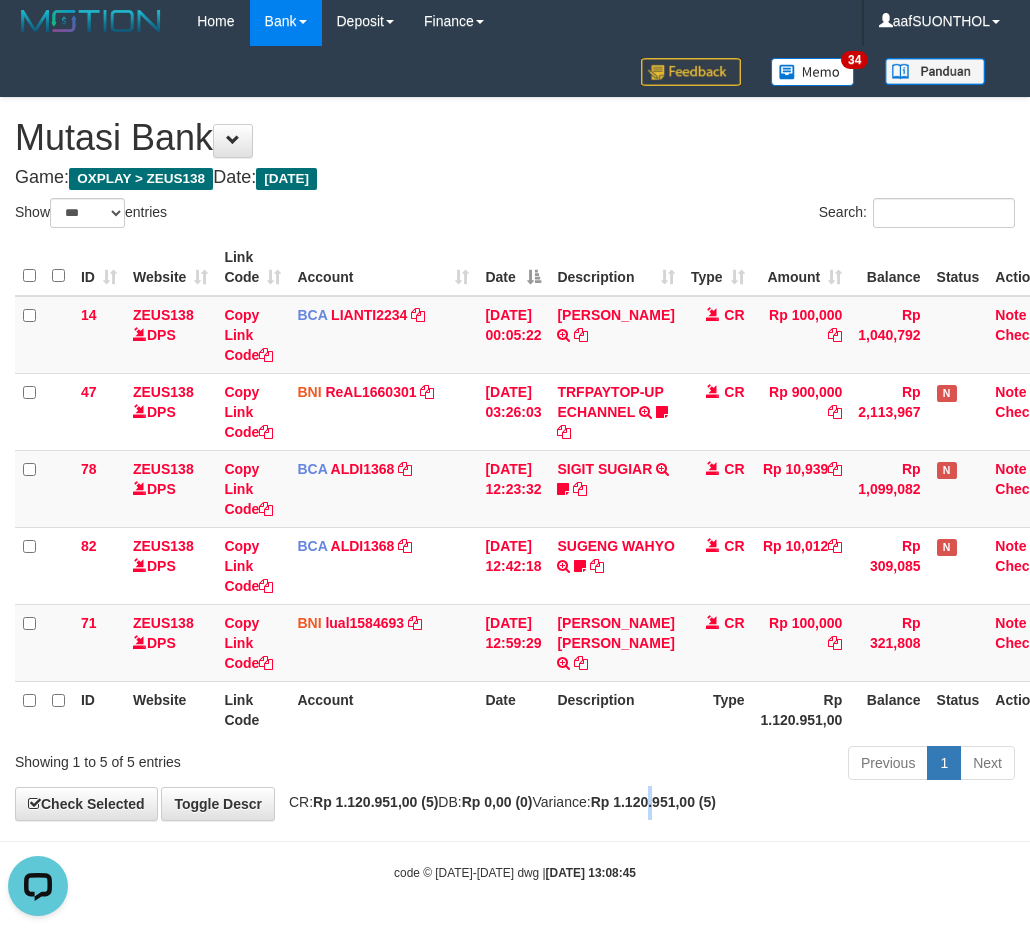 drag, startPoint x: 705, startPoint y: 798, endPoint x: 662, endPoint y: 818, distance: 47.423622 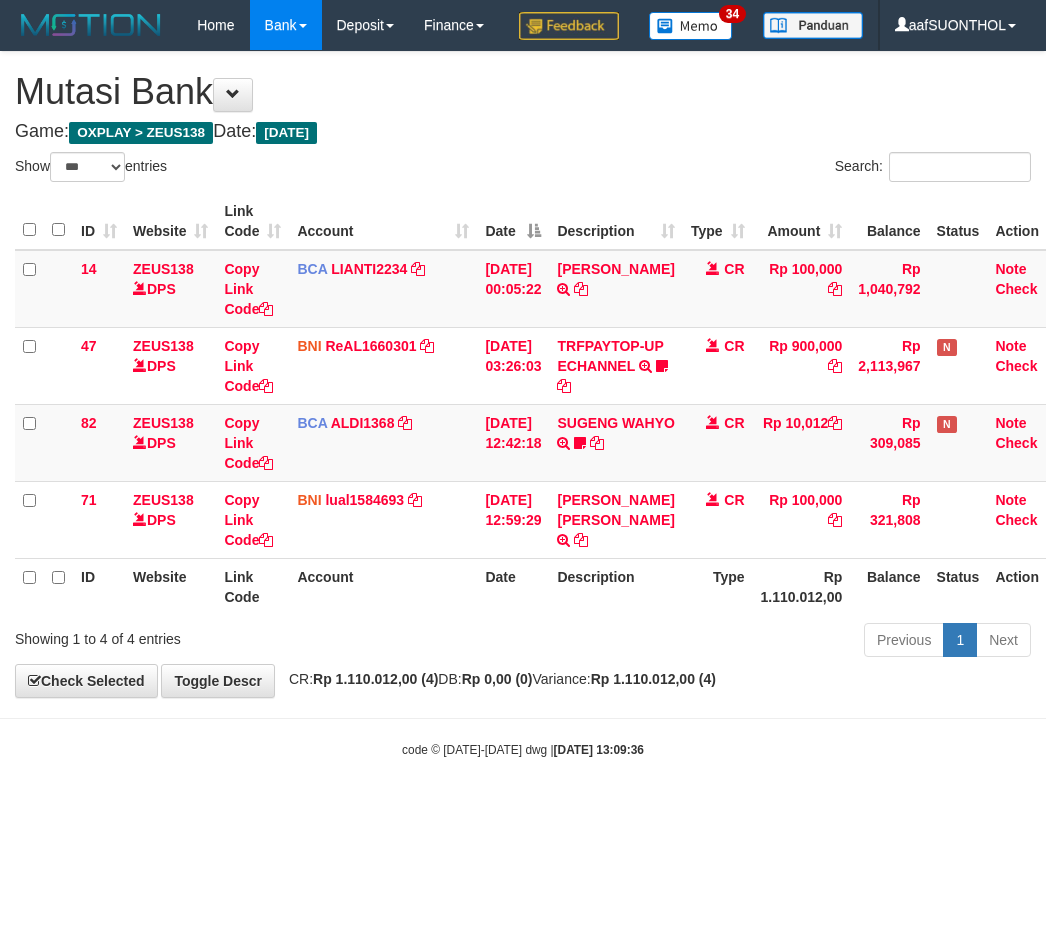 select on "***" 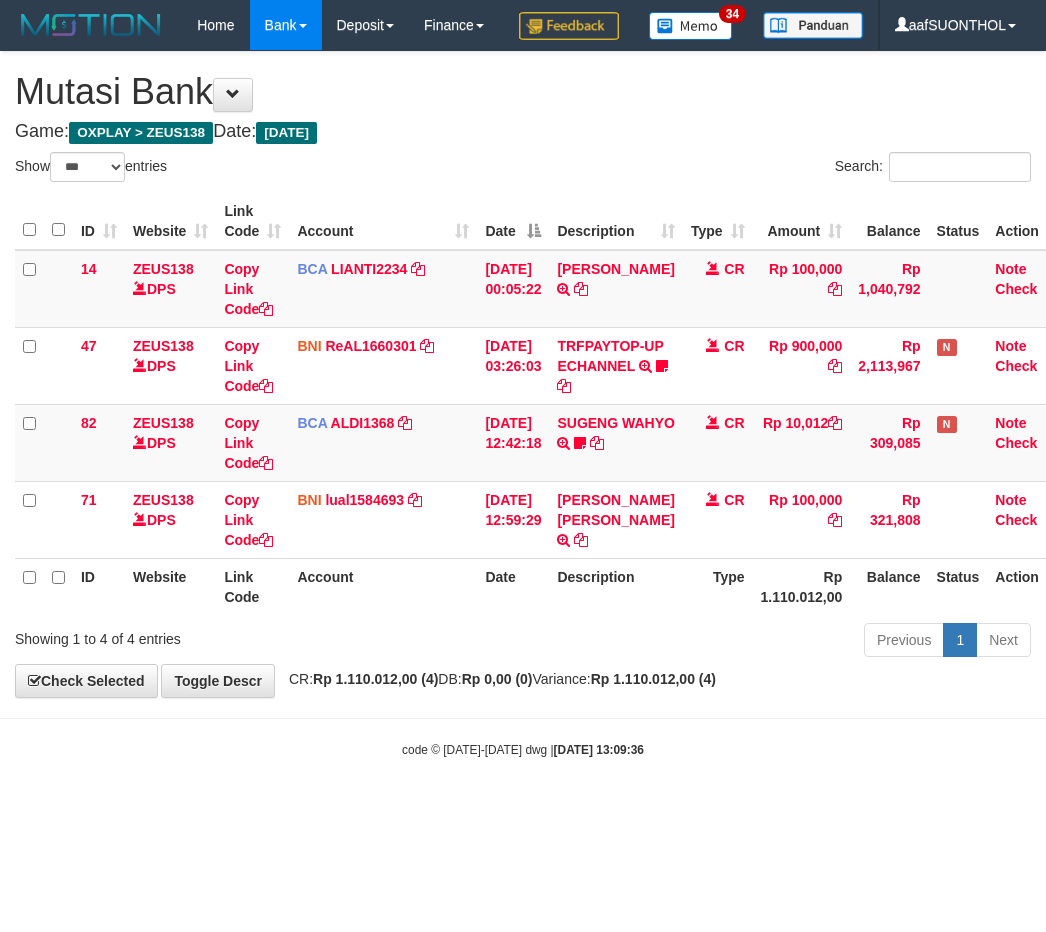 scroll, scrollTop: 0, scrollLeft: 0, axis: both 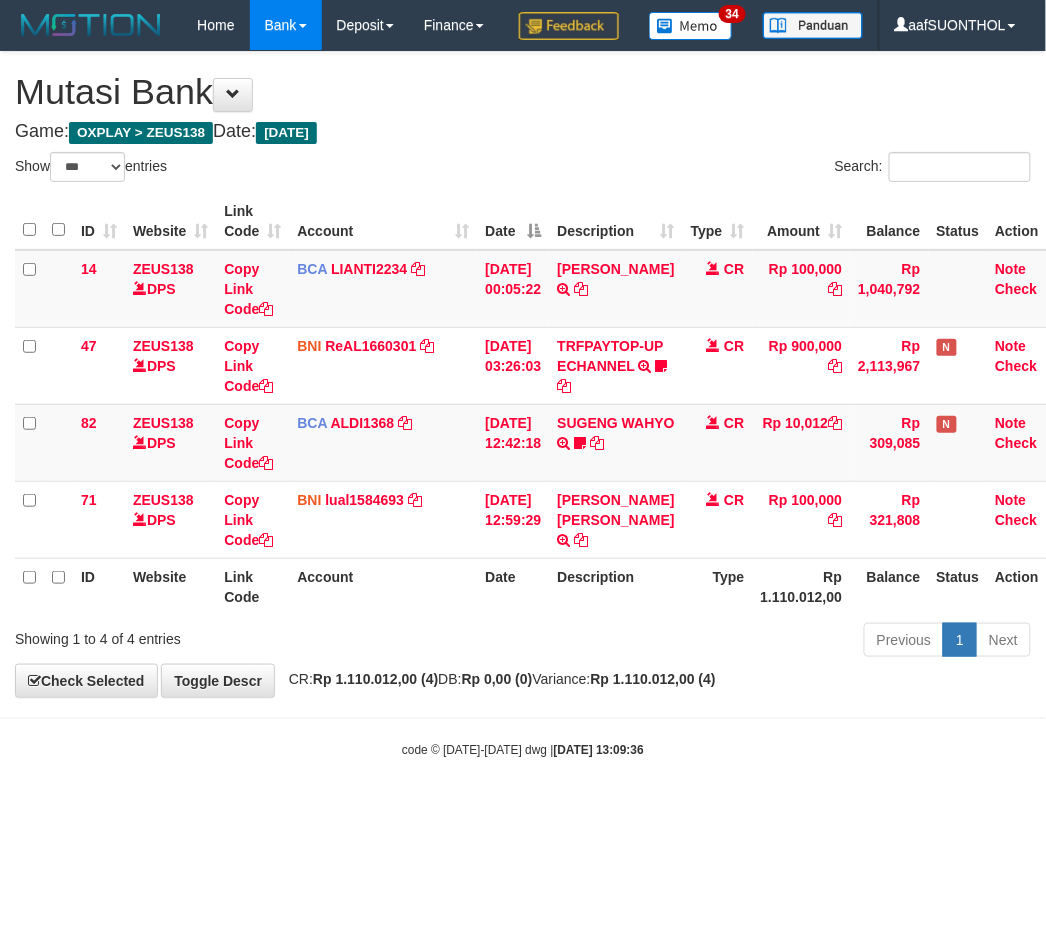 click on "Showing 1 to 4 of 4 entries Previous 1 Next" at bounding box center (523, 642) 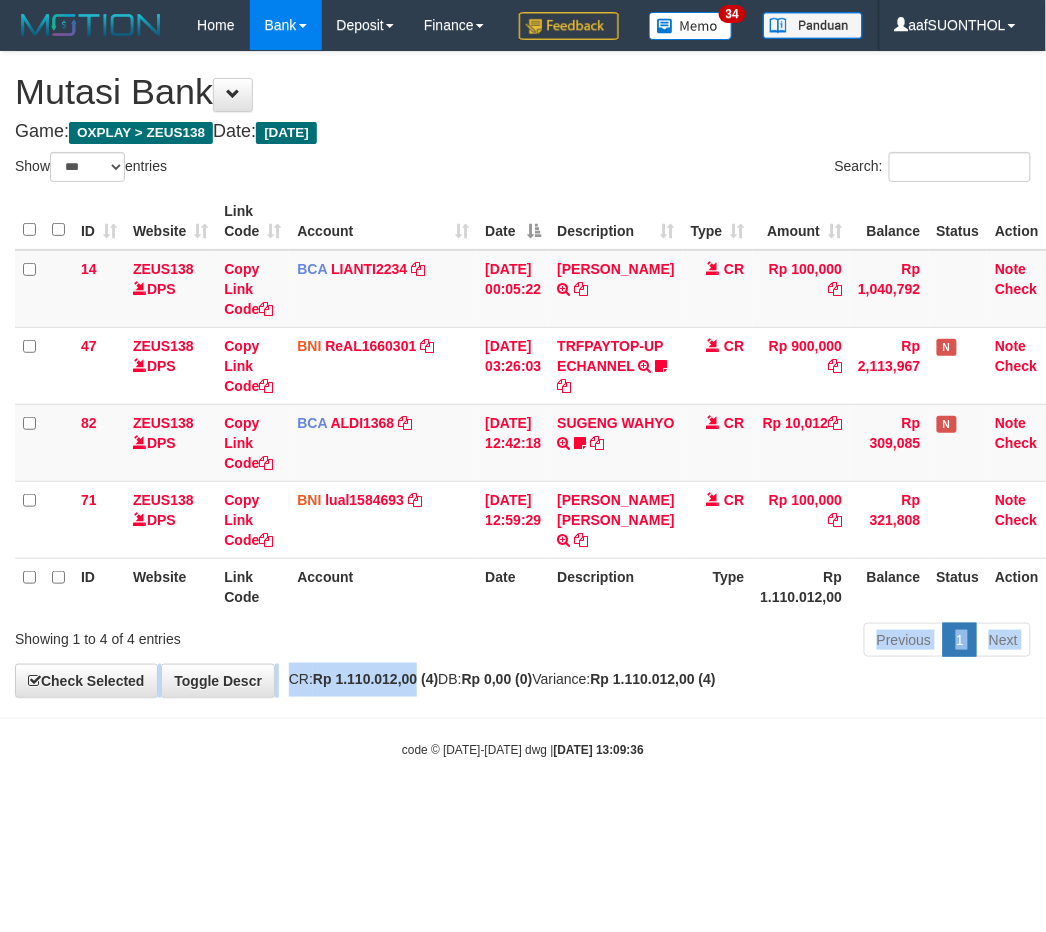 drag, startPoint x: 423, startPoint y: 737, endPoint x: 348, endPoint y: 723, distance: 76.29548 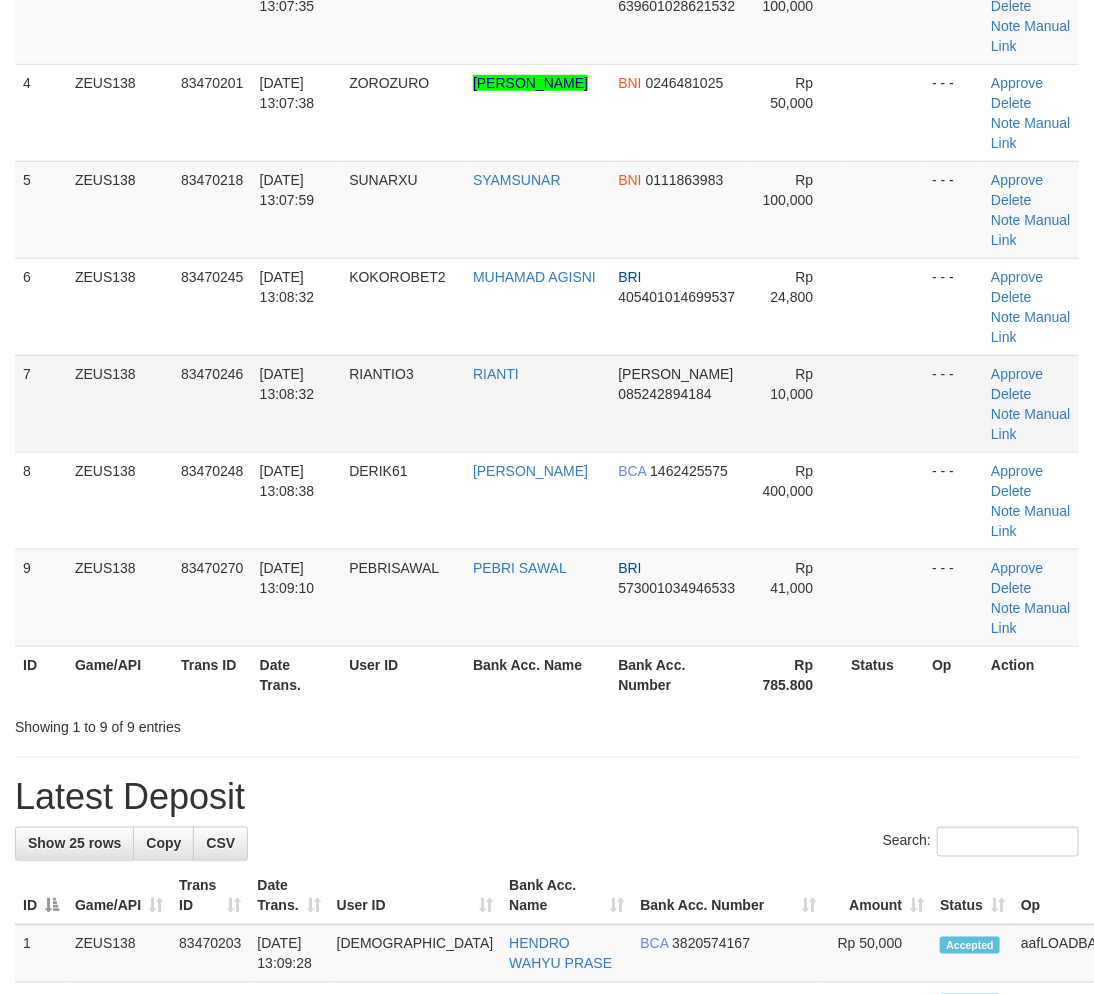 drag, startPoint x: 896, startPoint y: 626, endPoint x: 883, endPoint y: 634, distance: 15.264338 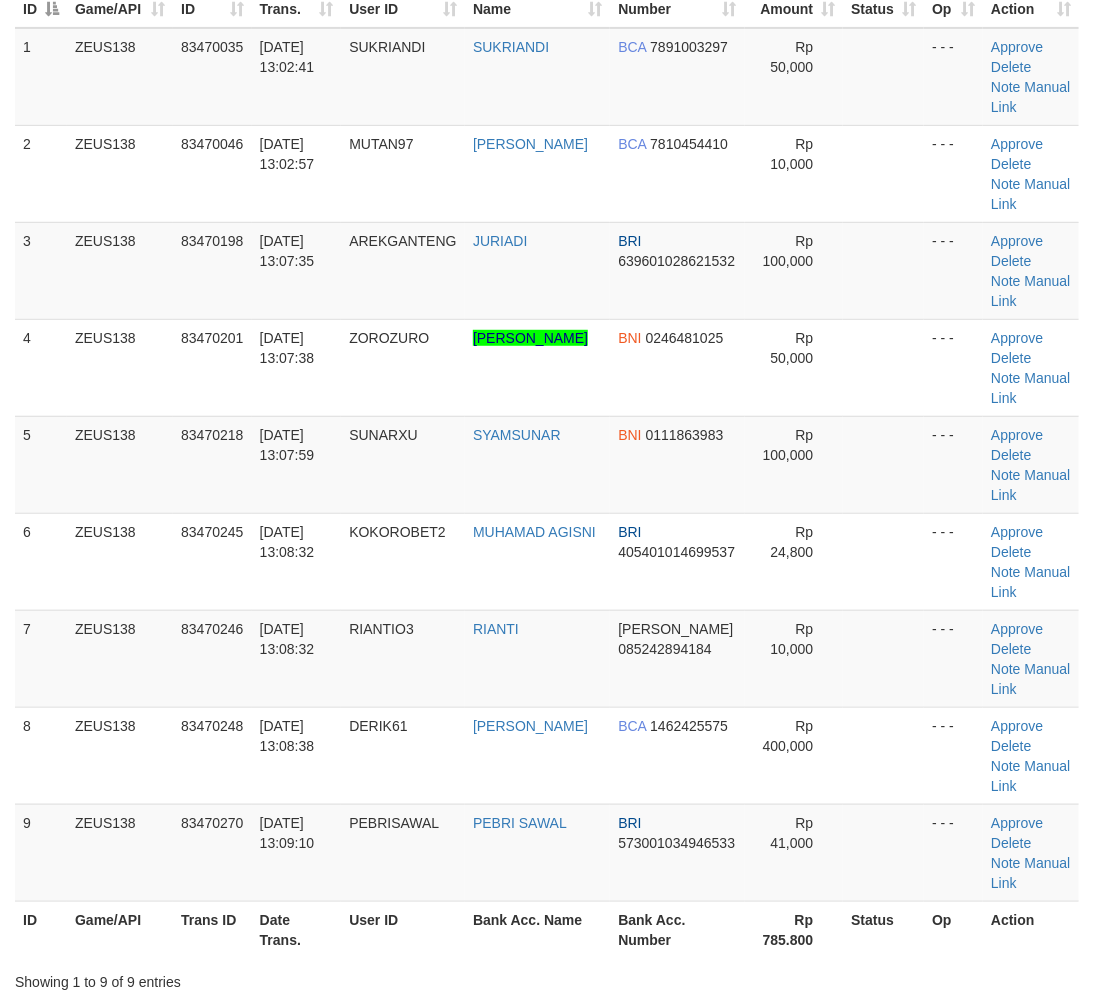 drag, startPoint x: 858, startPoint y: 623, endPoint x: 1107, endPoint y: 585, distance: 251.8829 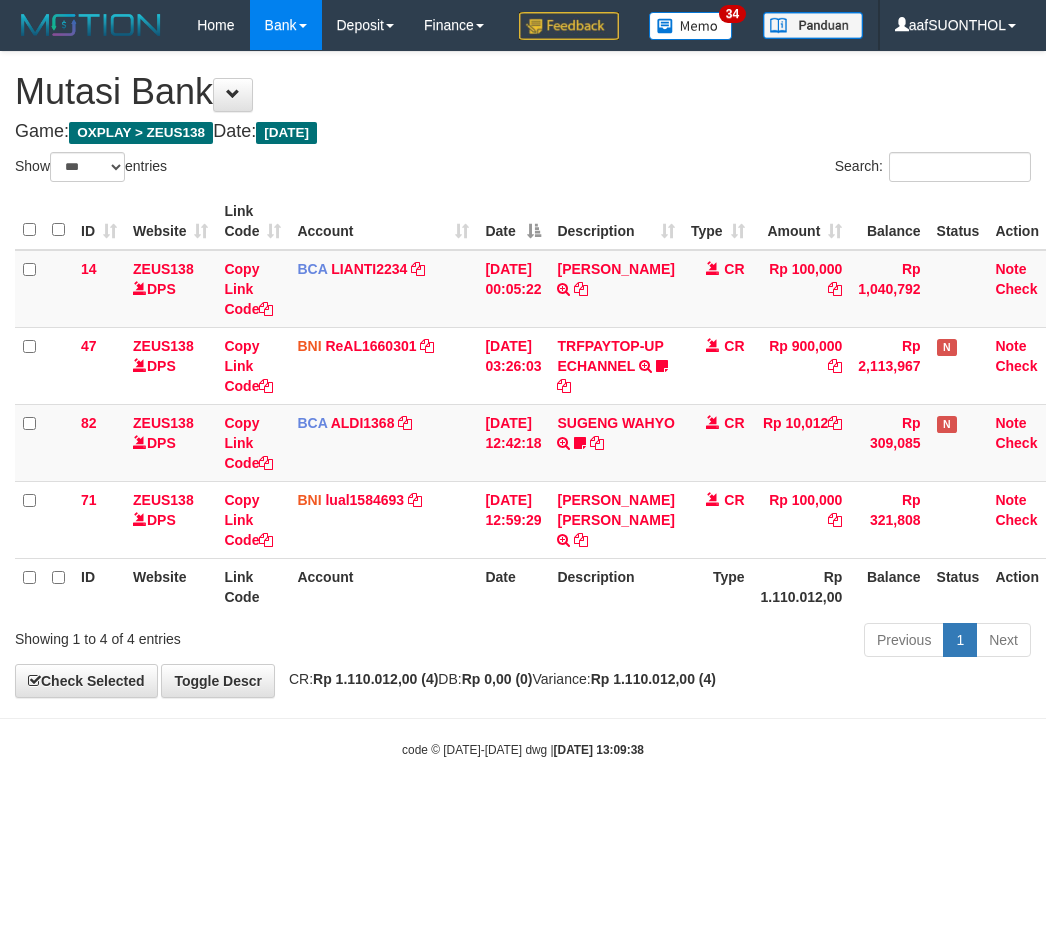select on "***" 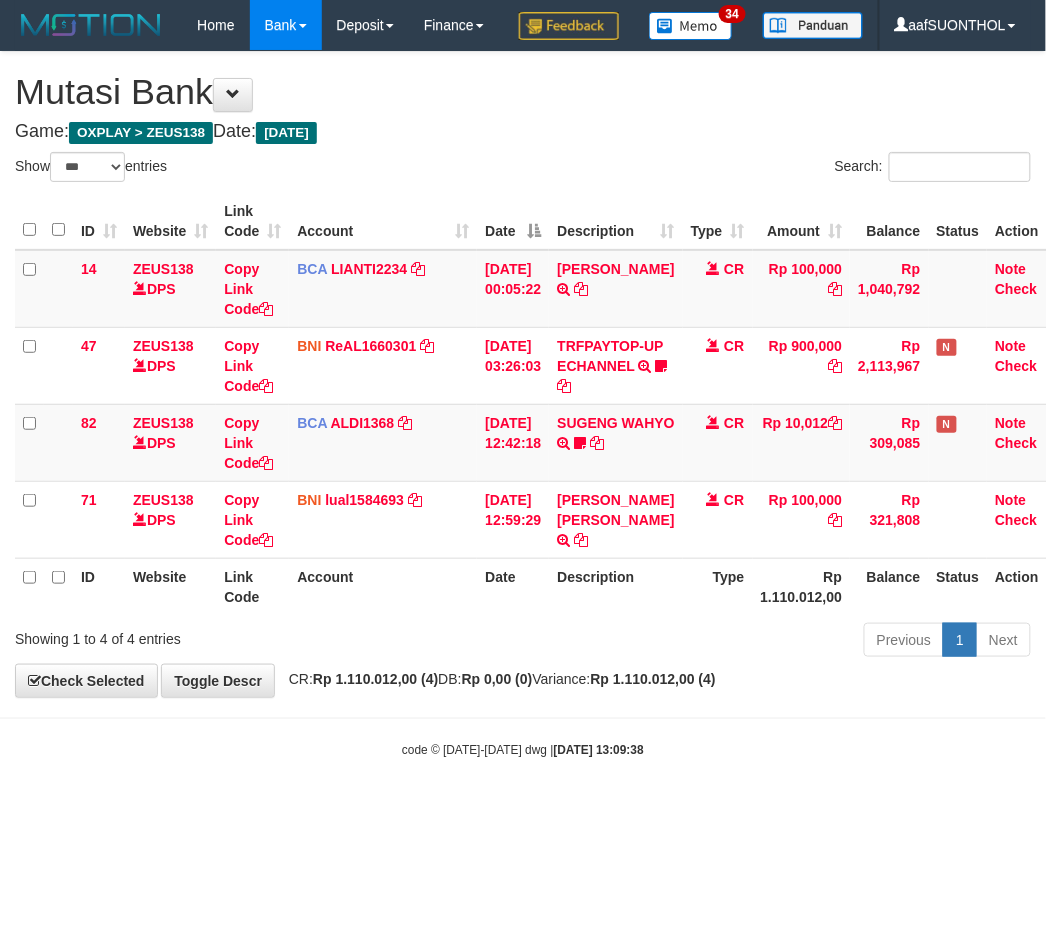 scroll, scrollTop: 0, scrollLeft: 15, axis: horizontal 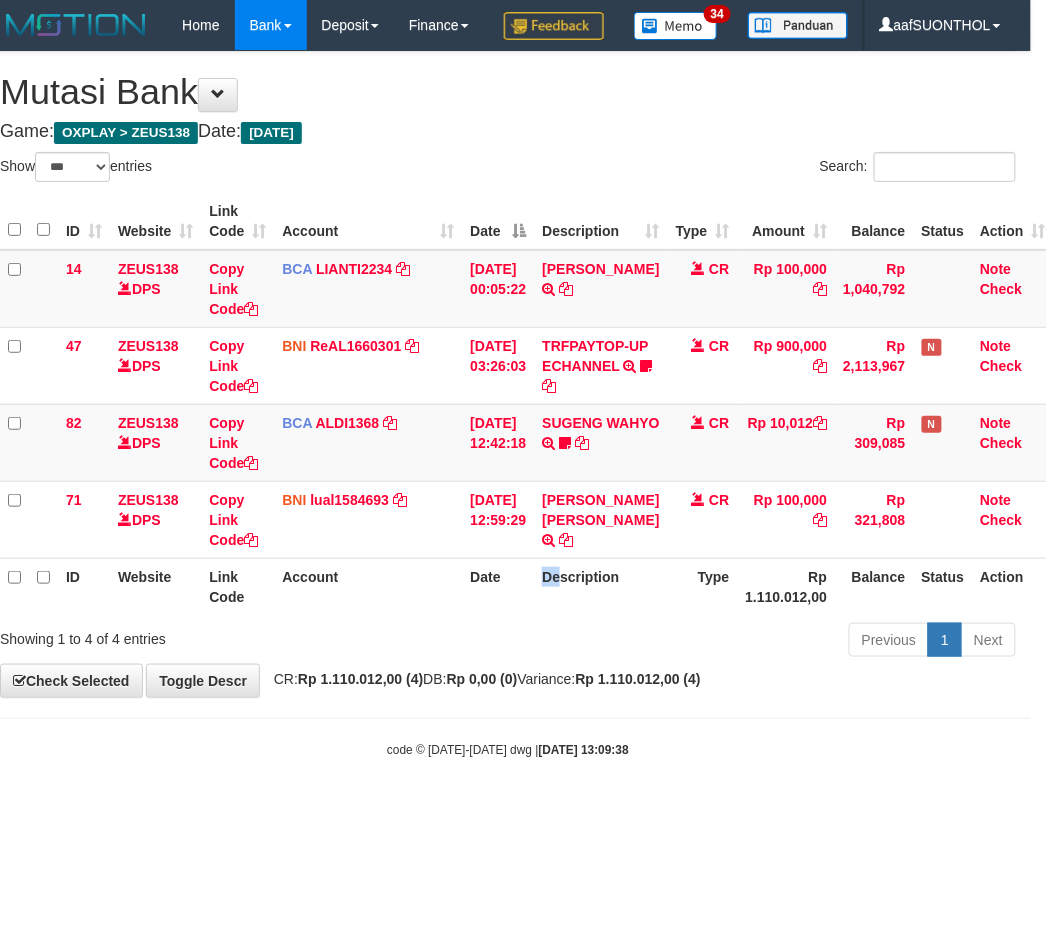 drag, startPoint x: 508, startPoint y: 656, endPoint x: 473, endPoint y: 631, distance: 43.011627 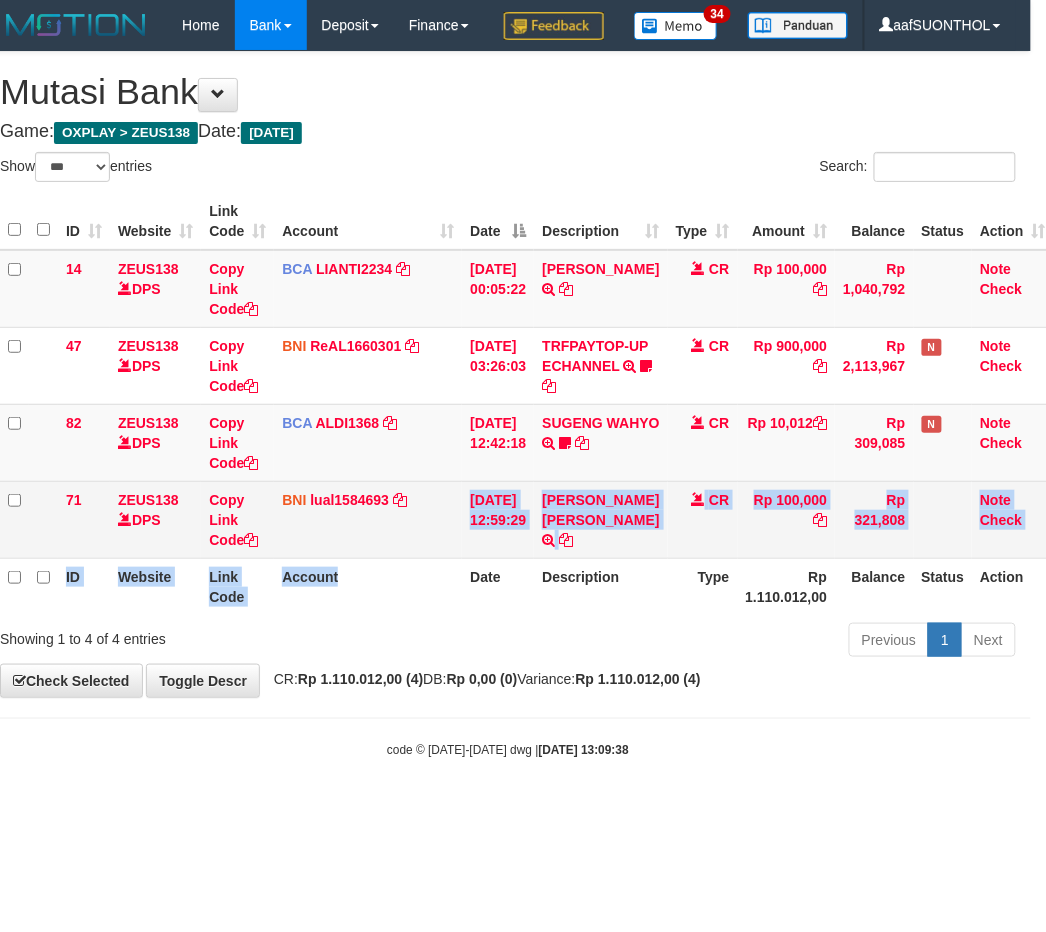 click on "ID Website Link Code Account Date Description Type Amount Balance Status Action
14
ZEUS138    DPS
Copy Link Code
BCA
LIANTI2234
DPS
YULIANTI
mutasi_20250712_4646 | 14
mutasi_20250712_4646 | 14
12/07/2025 00:05:22
YUSUP MAULAN         TRSF E-BANKING CR 1207/FTSCY/WS95051
100000.002025071262819090 TRFDN-YUSUP MAULANESPAY DEBIT INDONE
CR
Rp 100,000
Rp 1,040,792
Note
Check
47
ZEUS138    DPS
Copy Link Code
BNI
ReAL1660301" at bounding box center (527, 404) 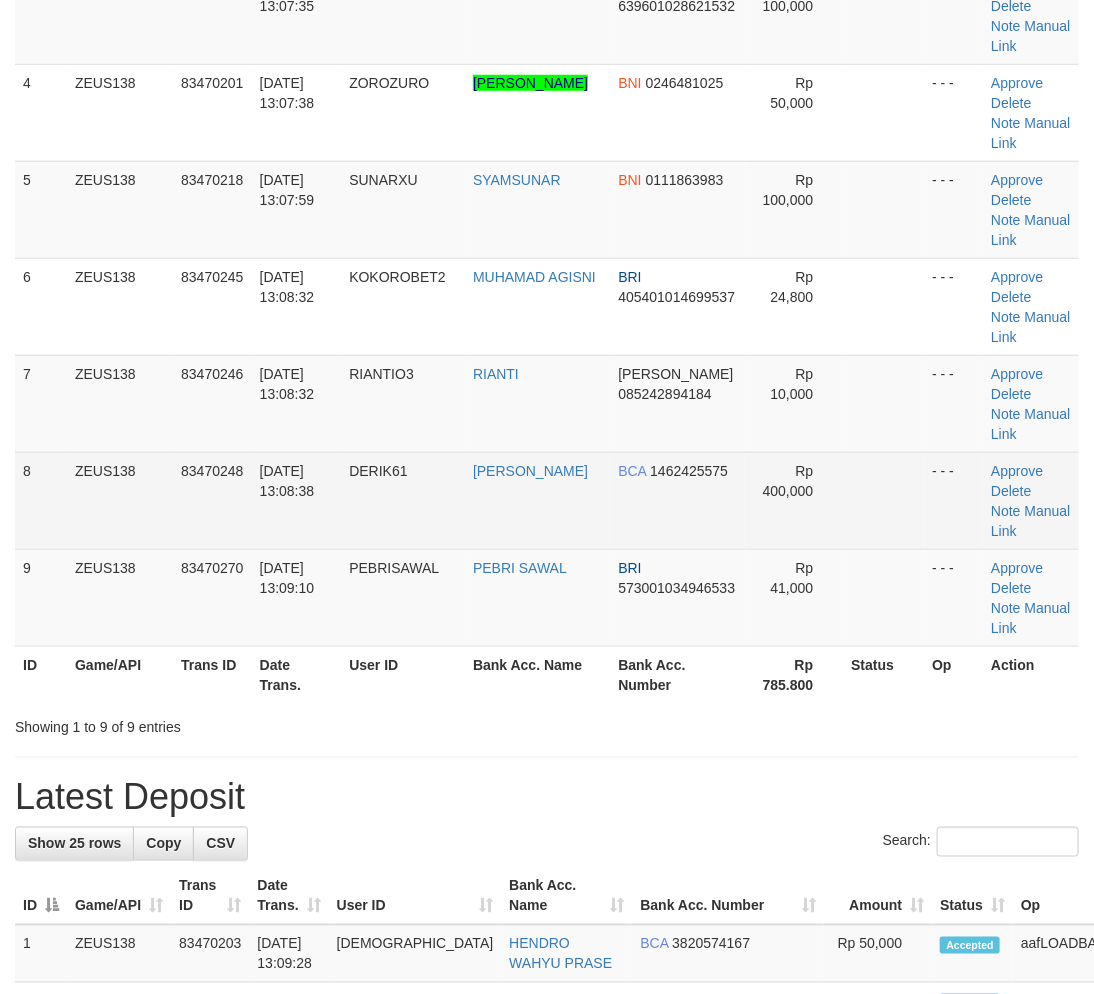 scroll, scrollTop: 222, scrollLeft: 0, axis: vertical 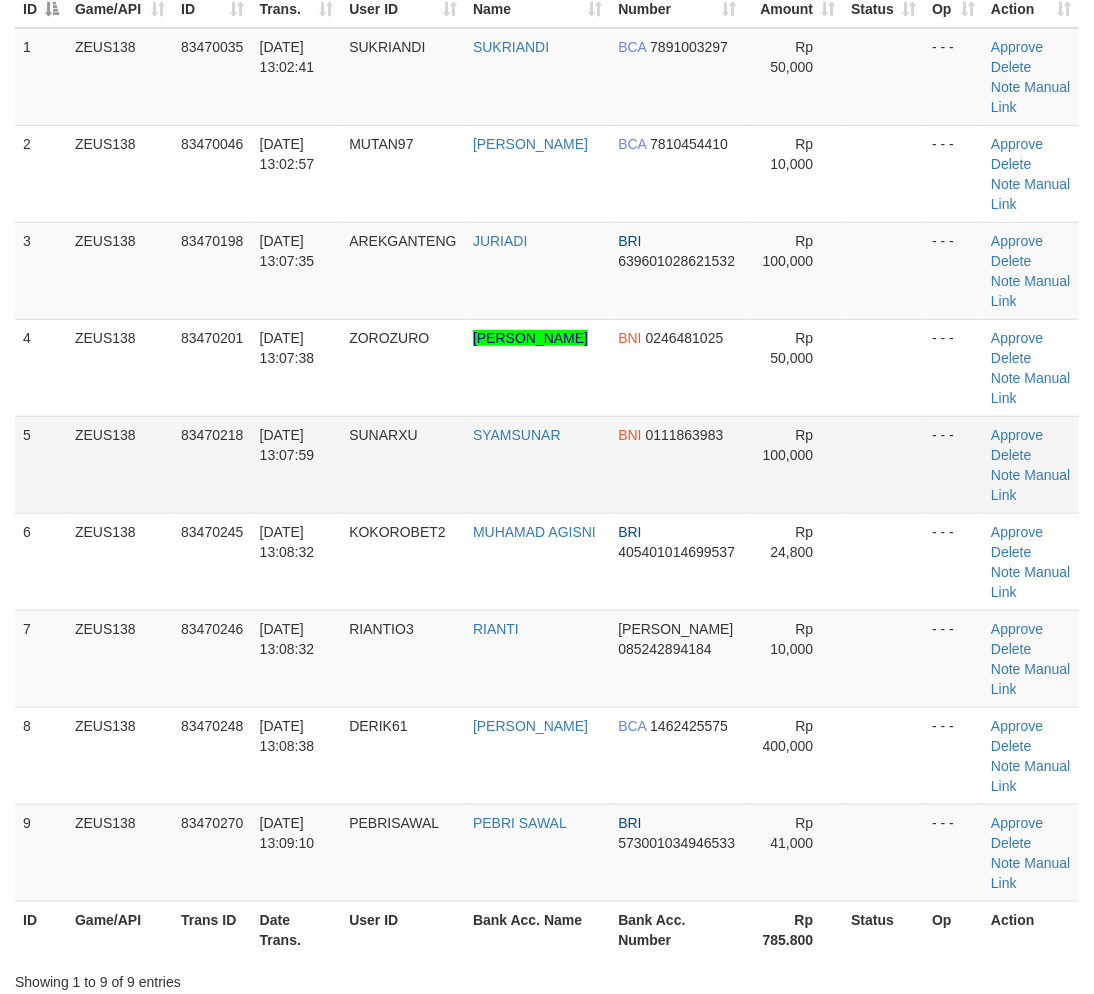 click on "Rp 100,000" at bounding box center (794, 464) 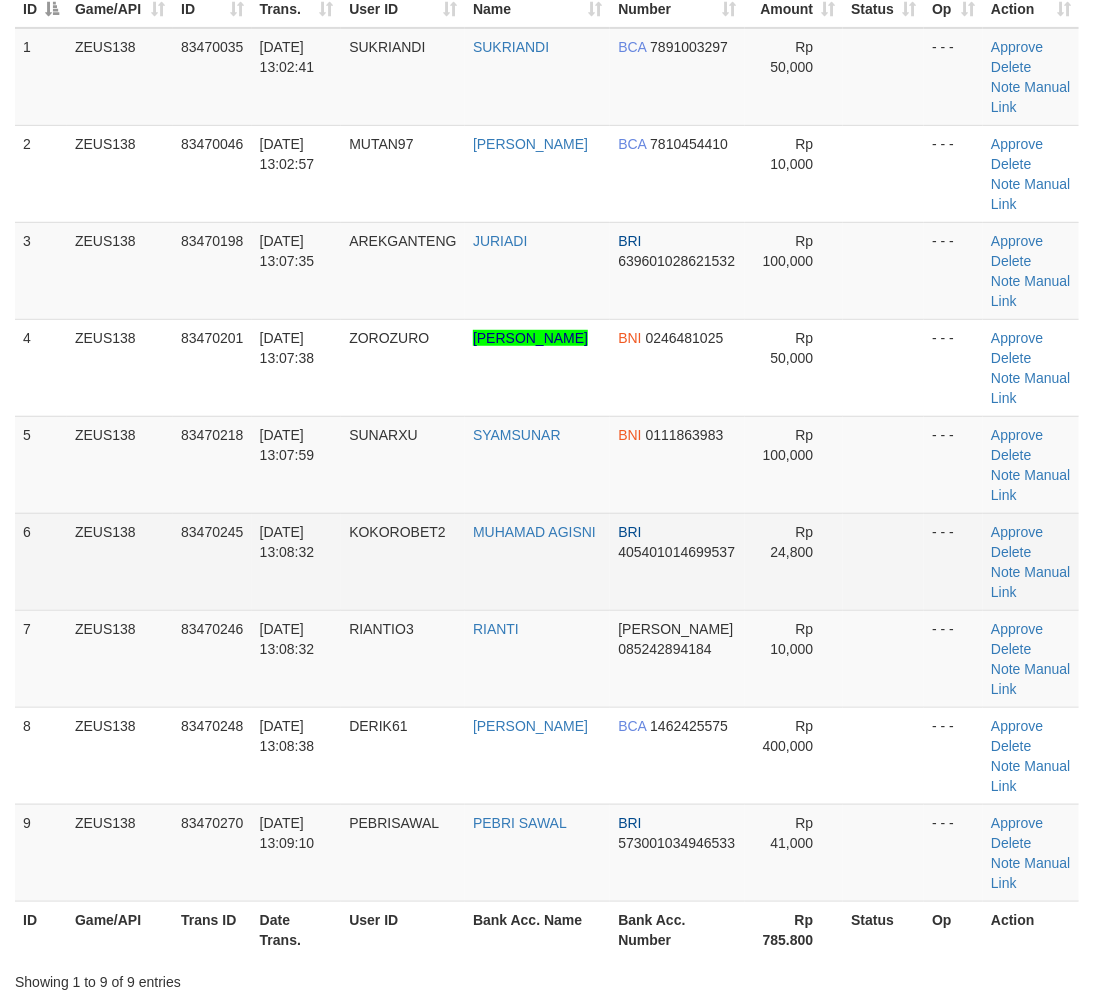 drag, startPoint x: 832, startPoint y: 520, endPoint x: 864, endPoint y: 554, distance: 46.69047 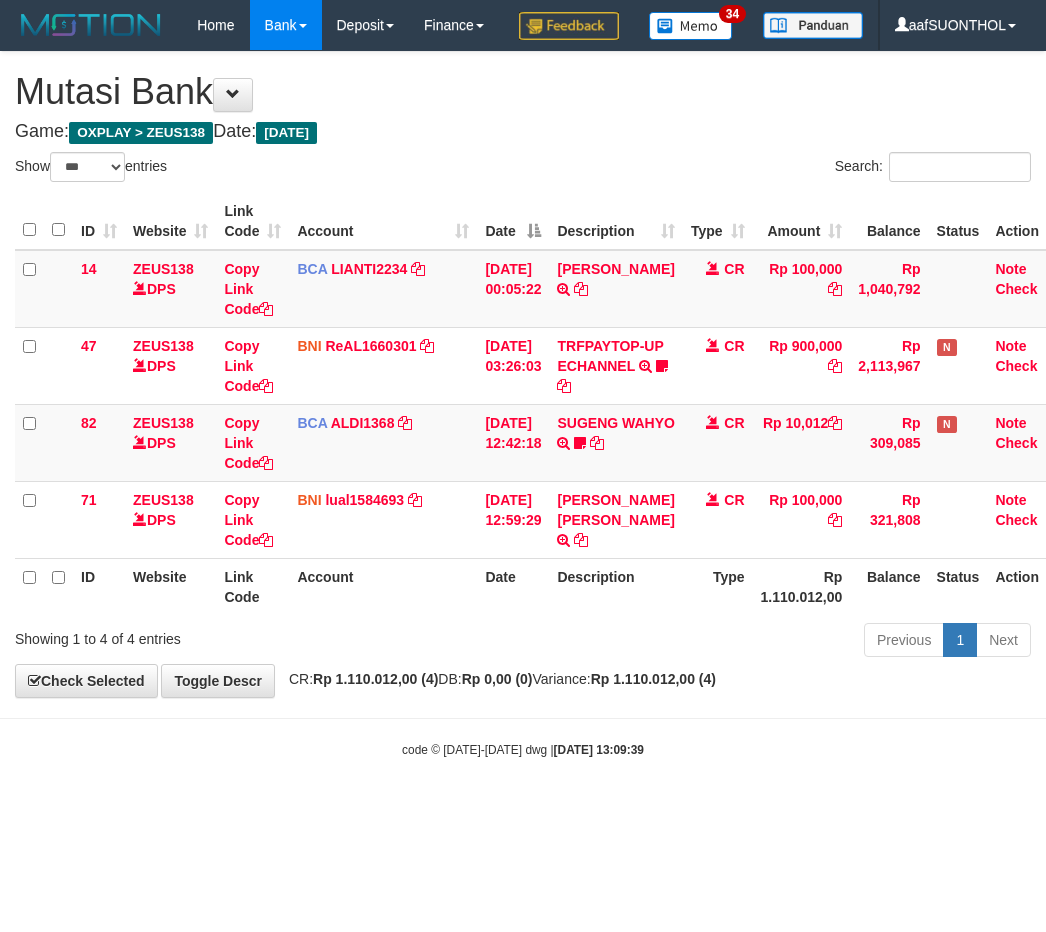 select on "***" 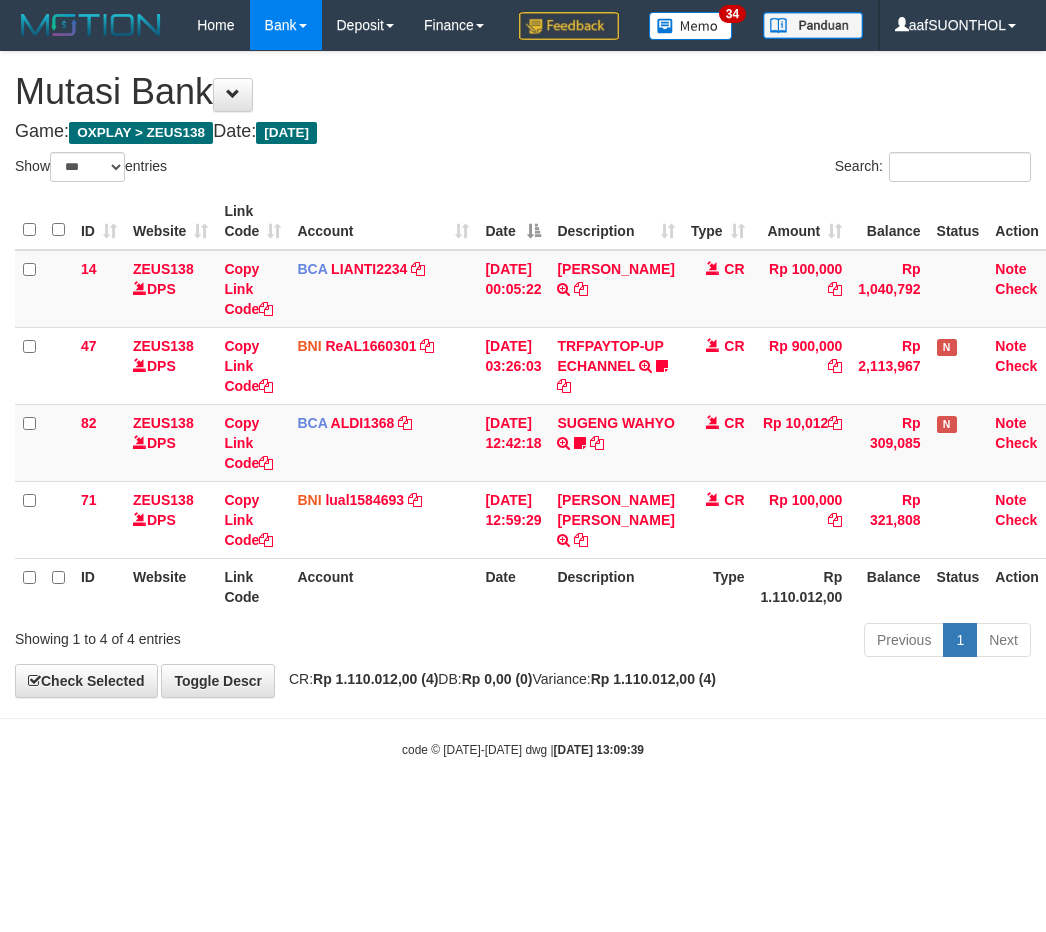 scroll, scrollTop: 0, scrollLeft: 15, axis: horizontal 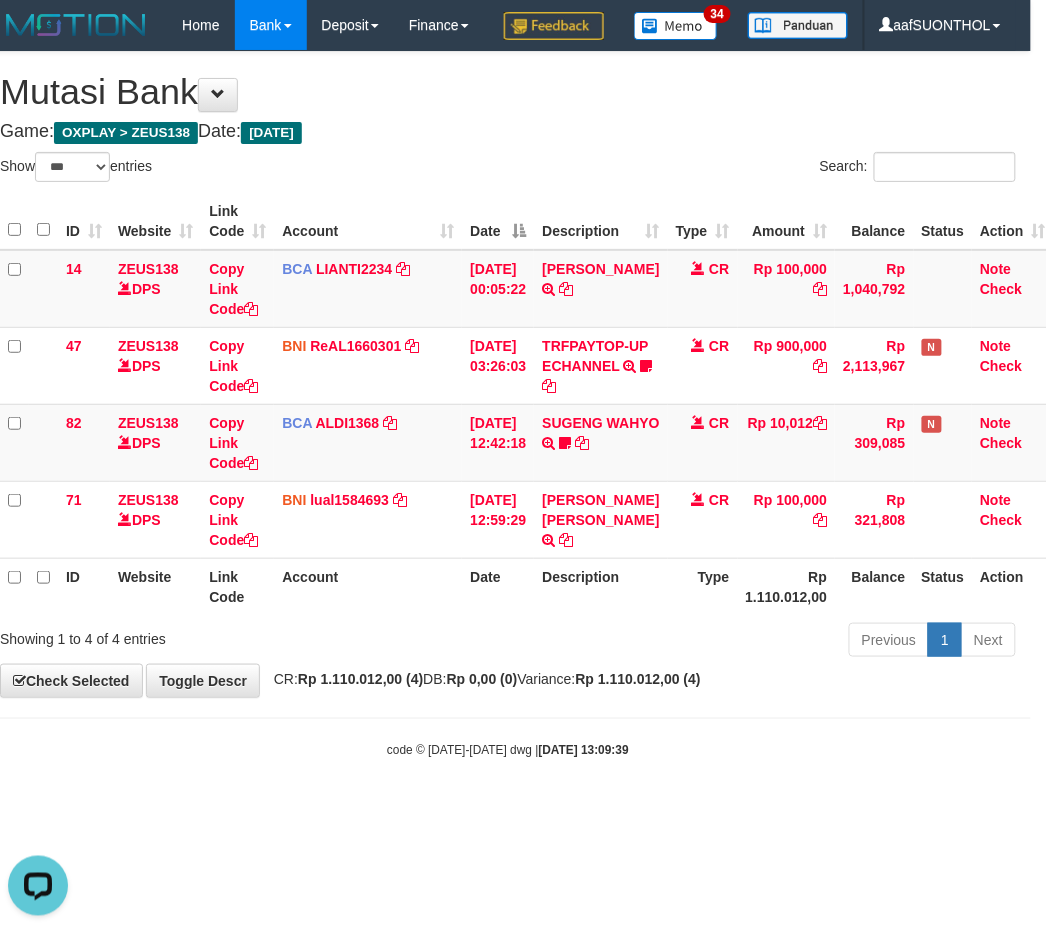 click on "Previous 1 Next" at bounding box center [726, 642] 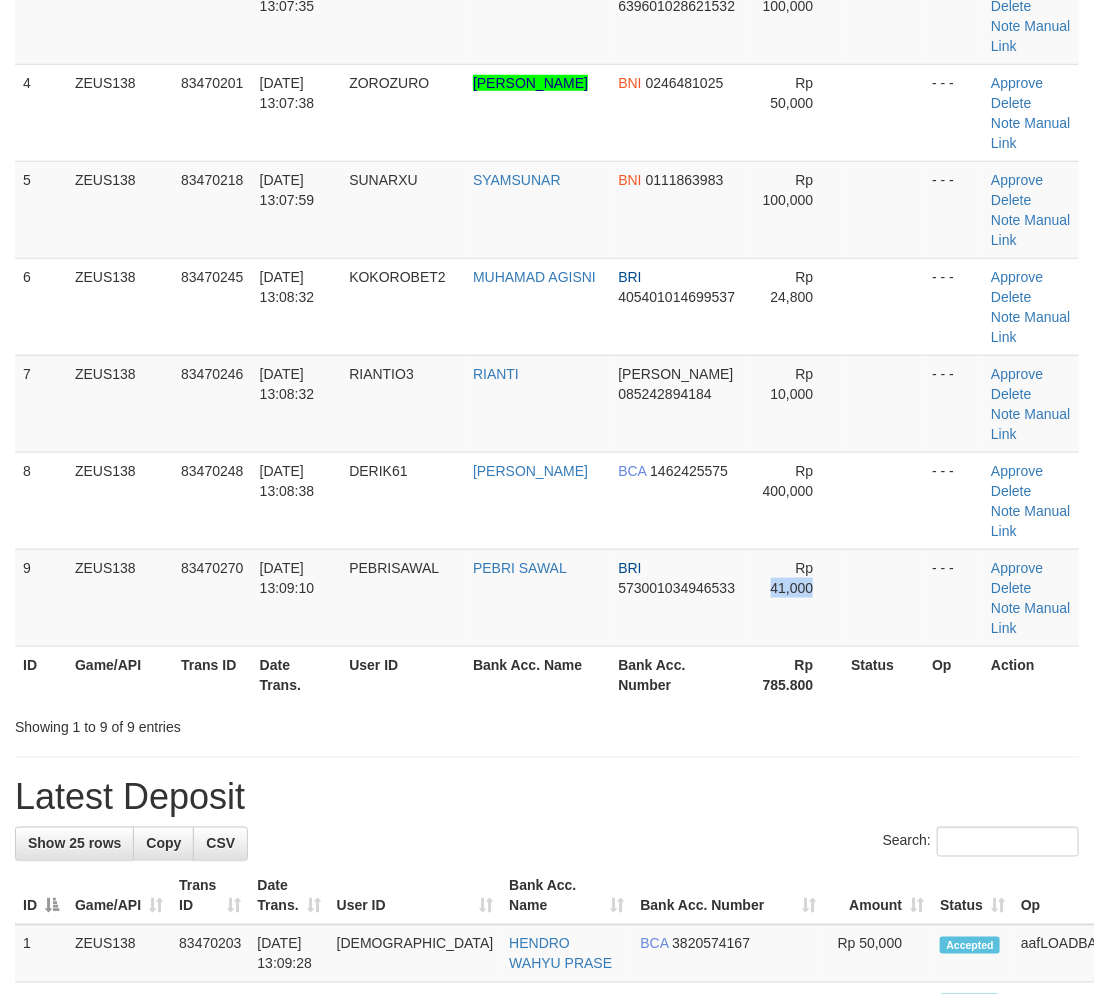 click on "9
ZEUS138
83470270
12/07/2025 13:09:10
PEBRISAWAL
PEBRI SAWAL
BRI
573001034946533
Rp 41,000
- - -
Approve
Delete
Note
Manual Link" at bounding box center [547, 597] 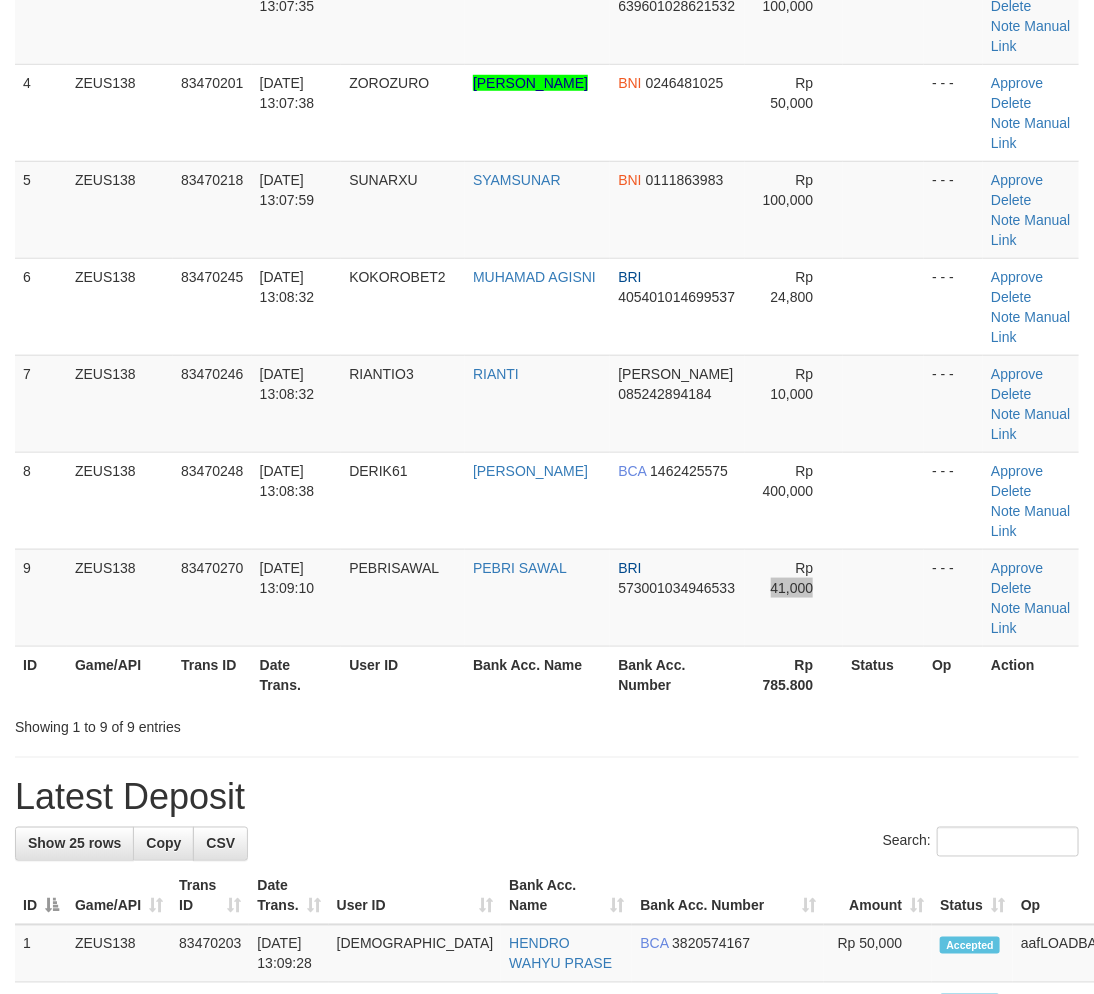 scroll, scrollTop: 222, scrollLeft: 0, axis: vertical 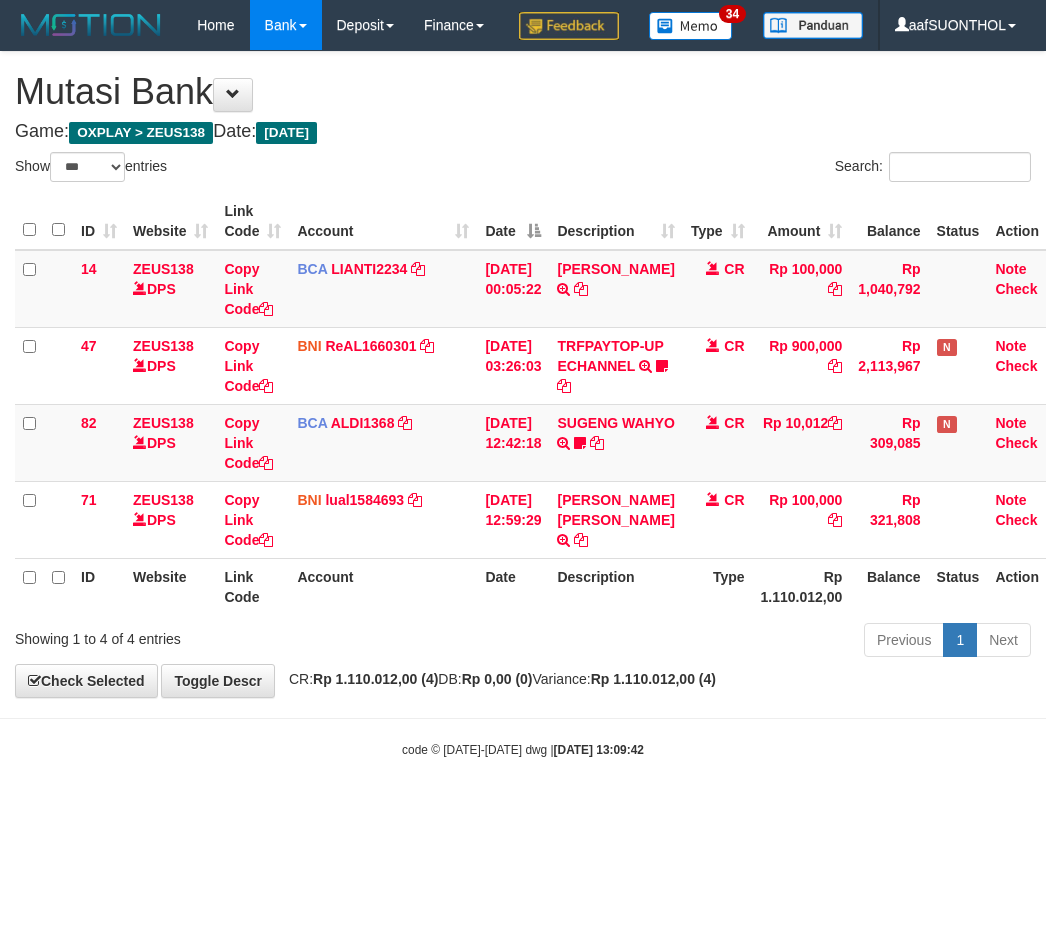 select on "***" 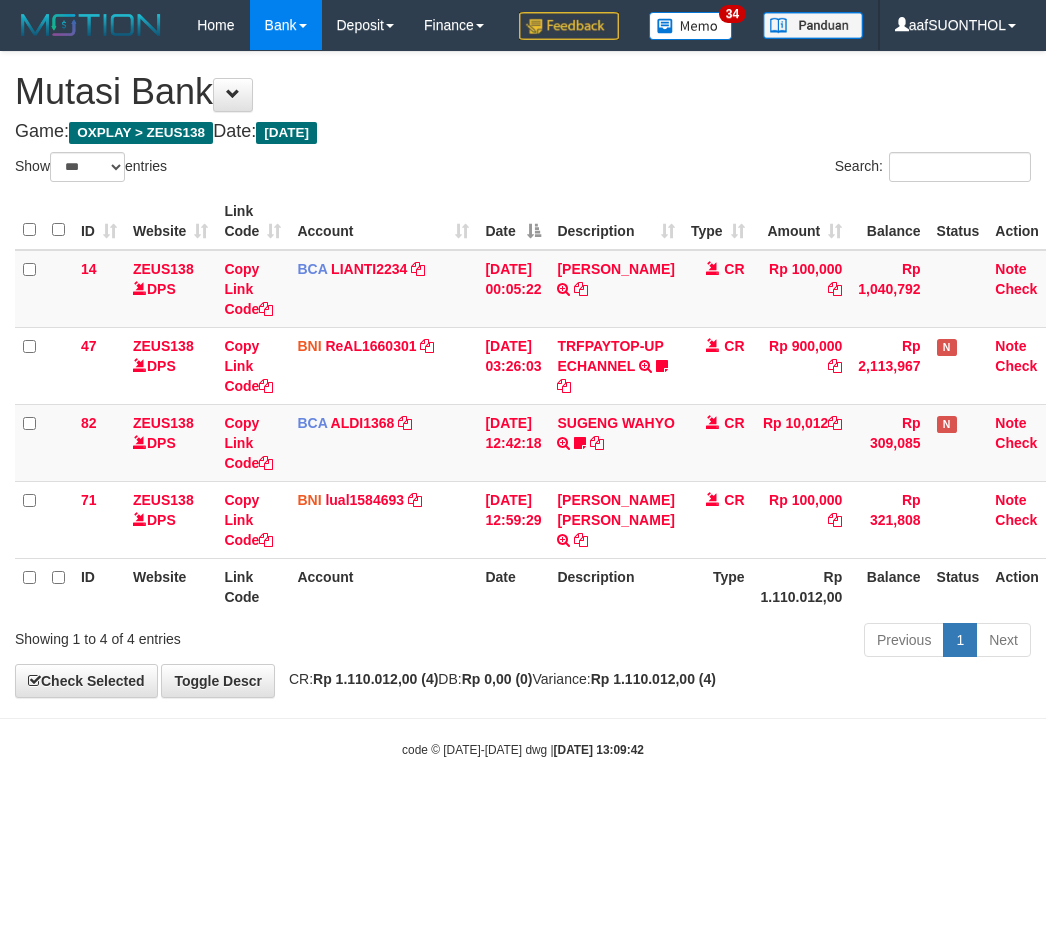 scroll, scrollTop: 0, scrollLeft: 15, axis: horizontal 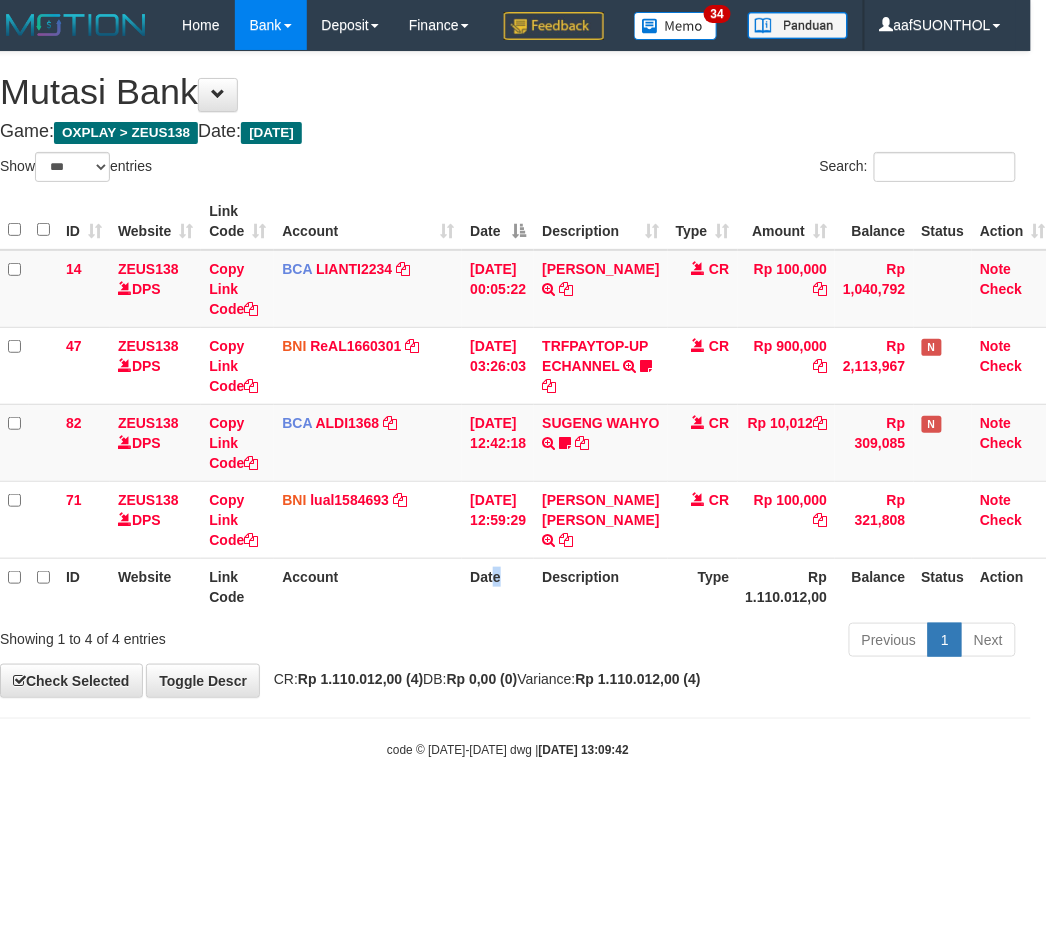 click on "Date" at bounding box center [498, 586] 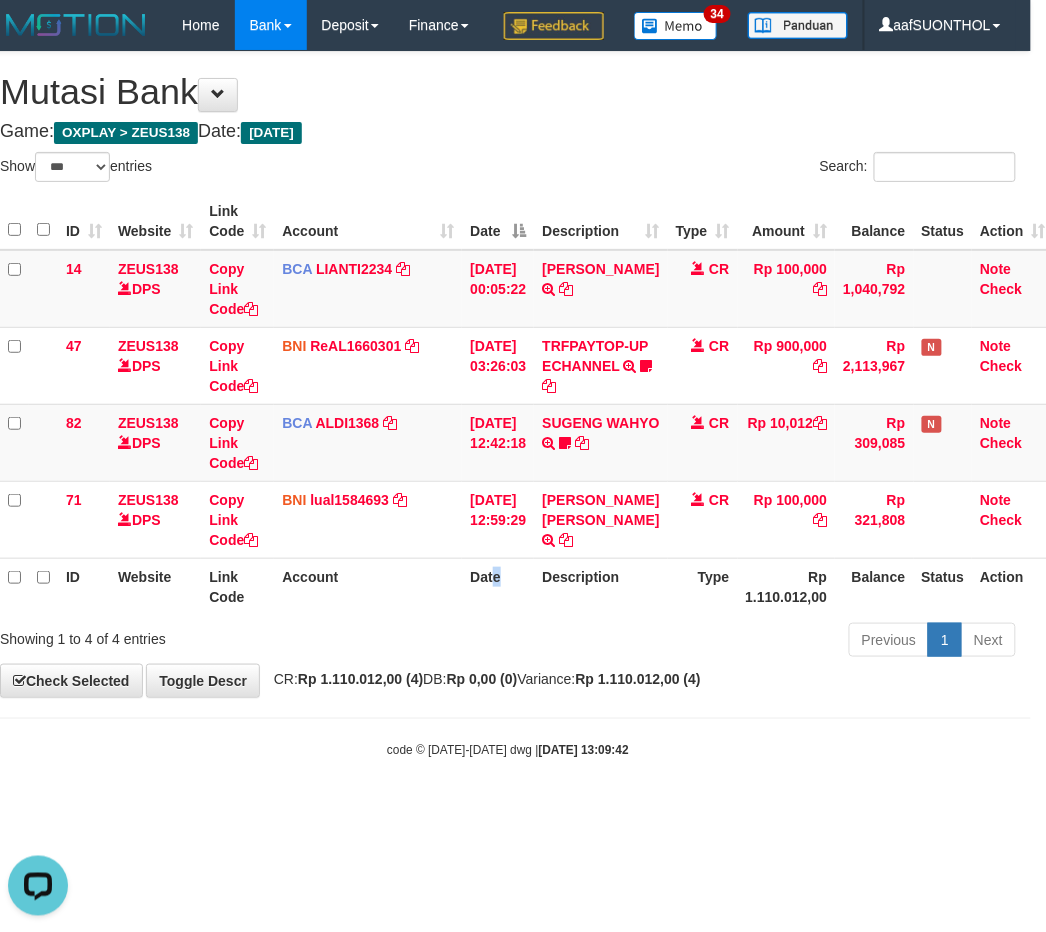 scroll, scrollTop: 0, scrollLeft: 0, axis: both 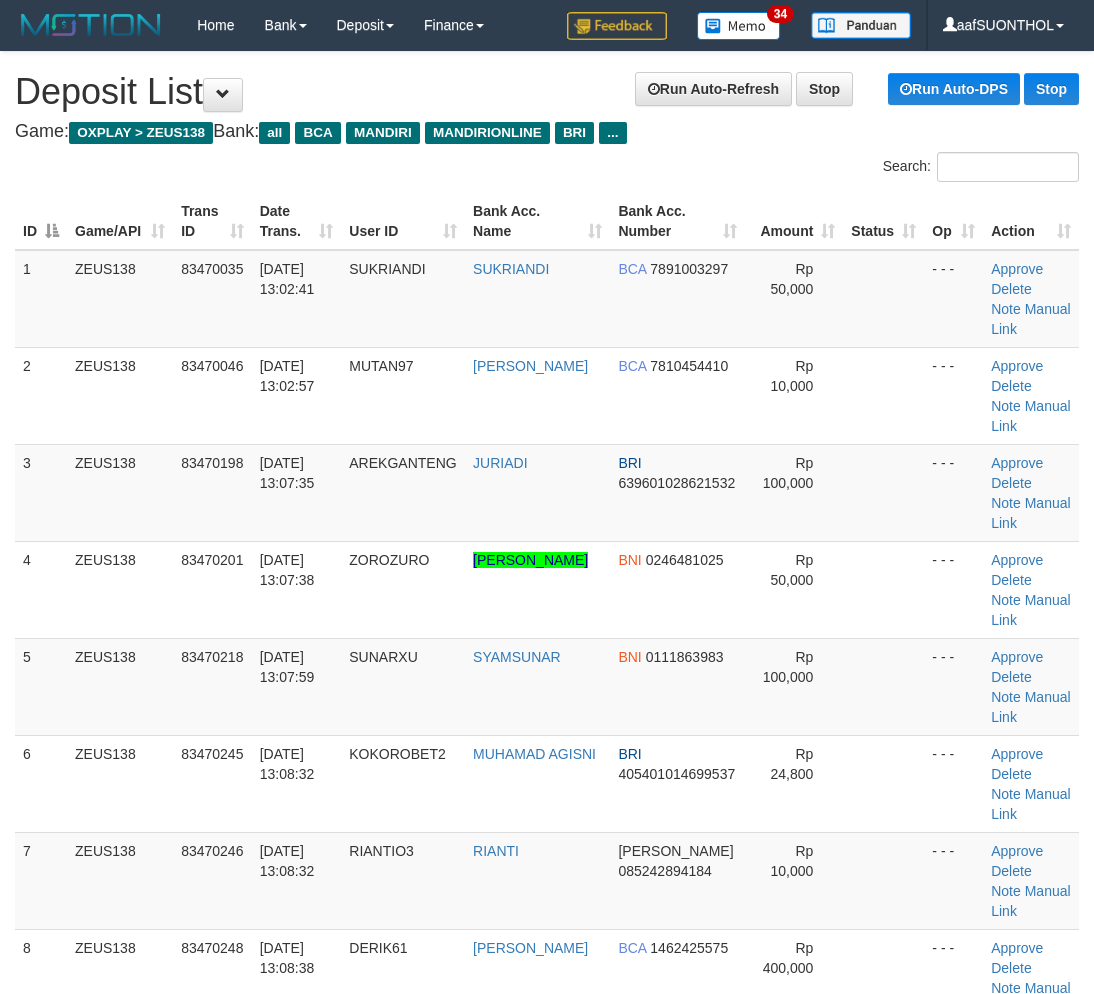 click on "- - -" at bounding box center (953, 1074) 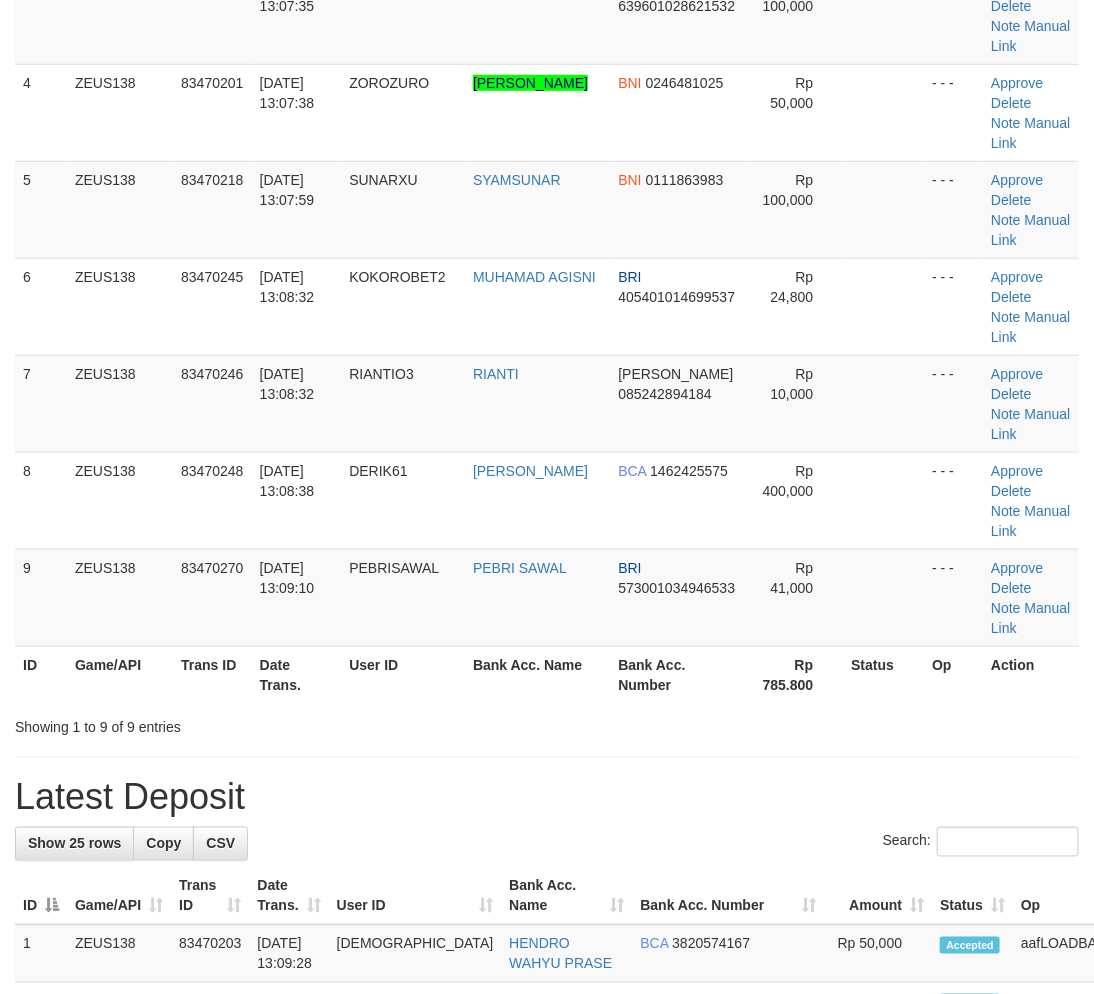 scroll, scrollTop: 222, scrollLeft: 0, axis: vertical 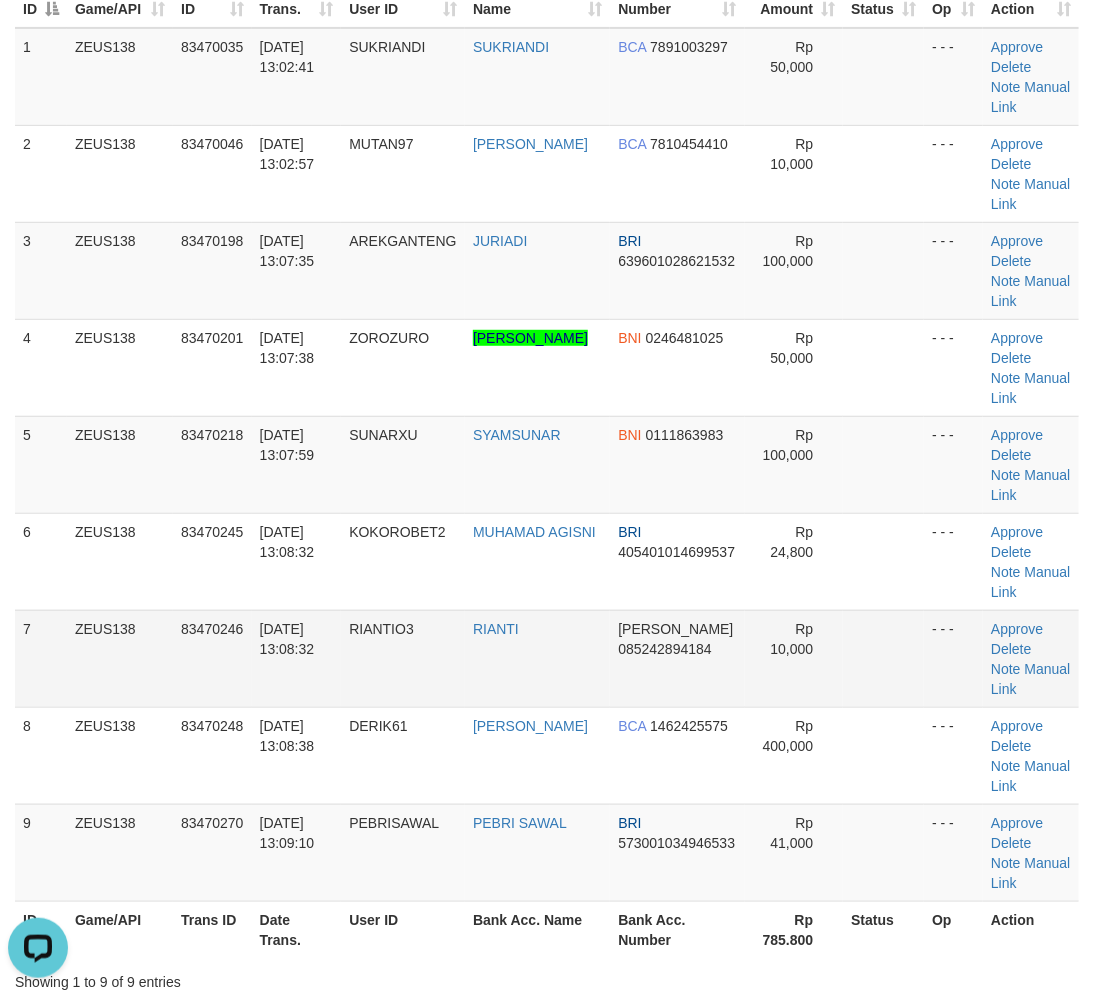 click at bounding box center (883, 658) 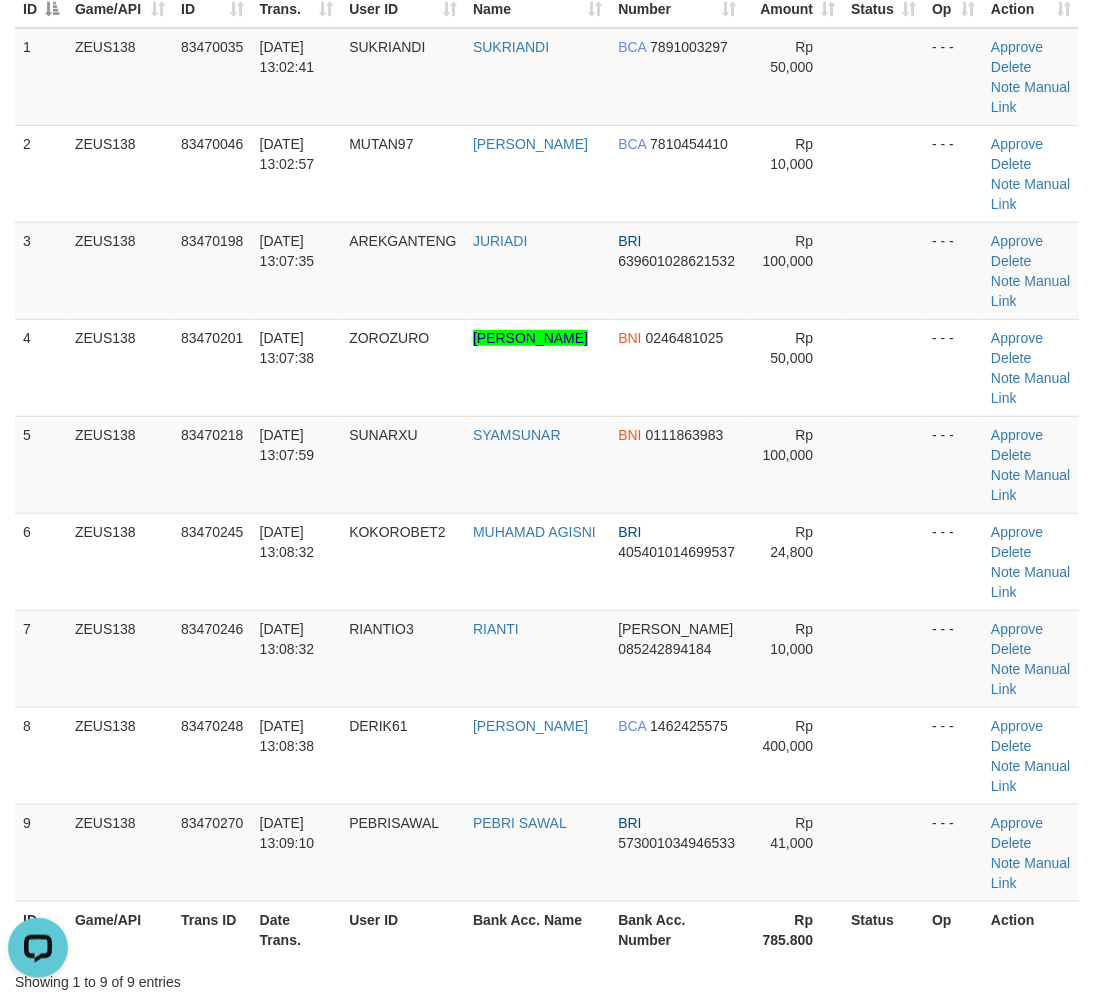 drag, startPoint x: 920, startPoint y: 673, endPoint x: 1108, endPoint y: 651, distance: 189.28285 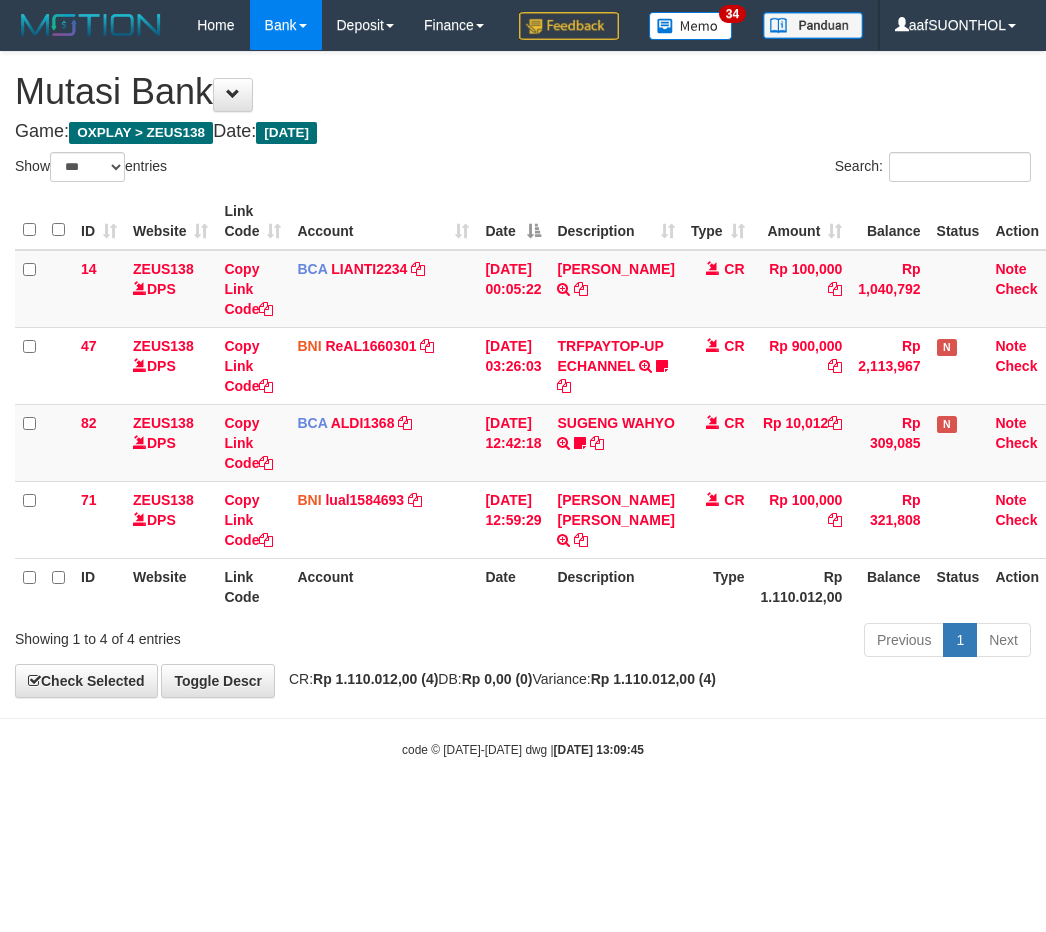 select on "***" 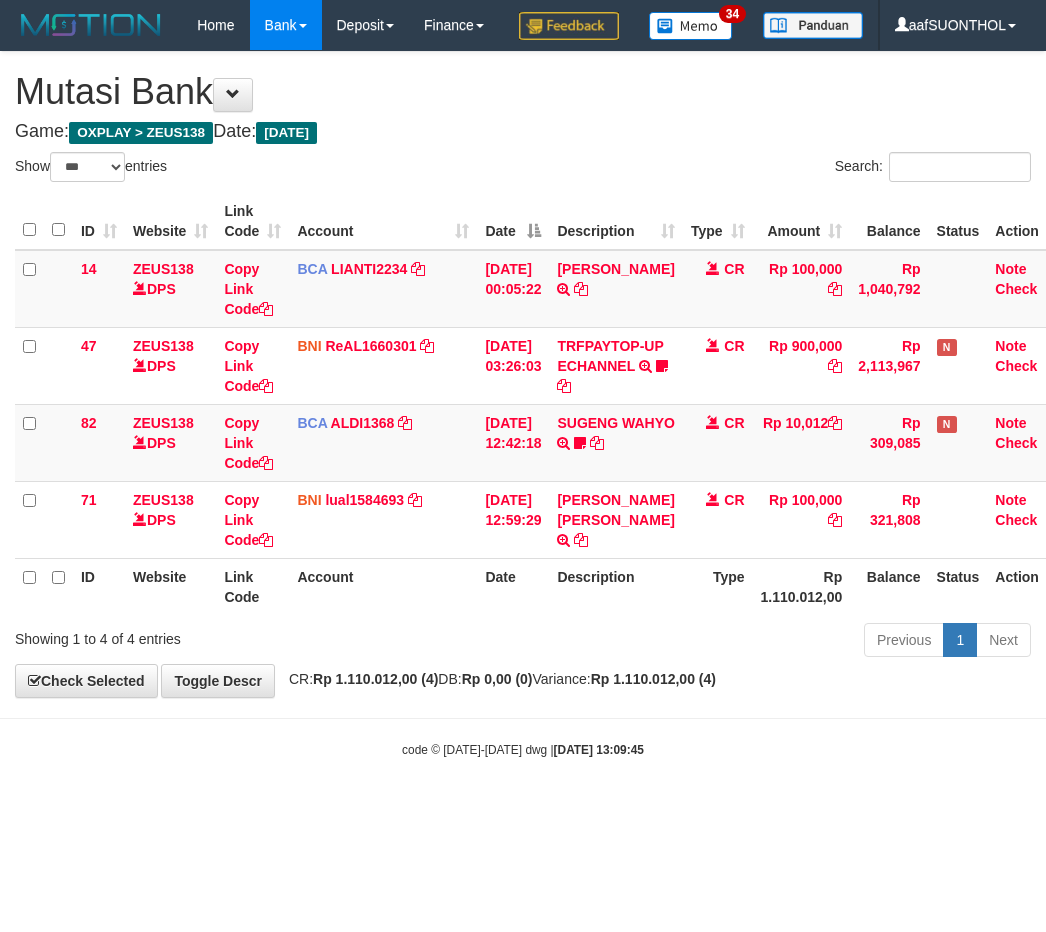 scroll, scrollTop: 0, scrollLeft: 15, axis: horizontal 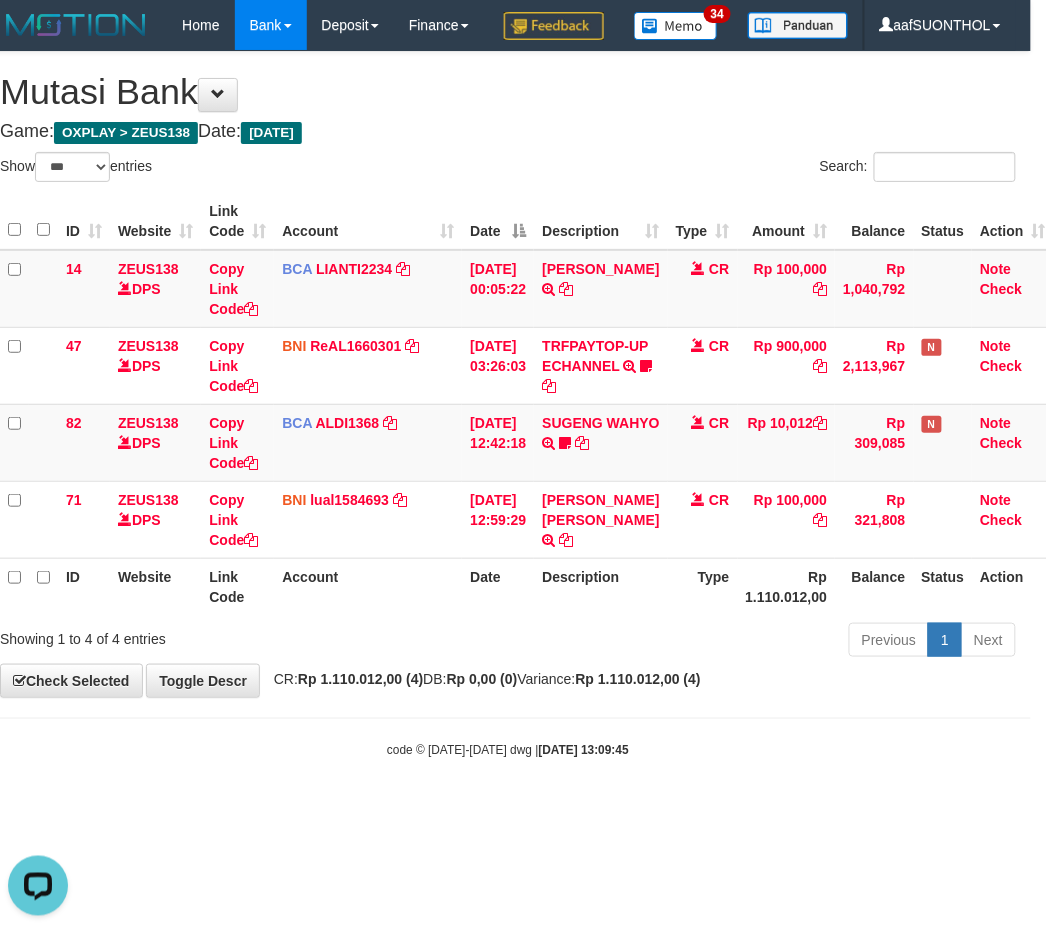click on "Previous 1 Next" at bounding box center (726, 642) 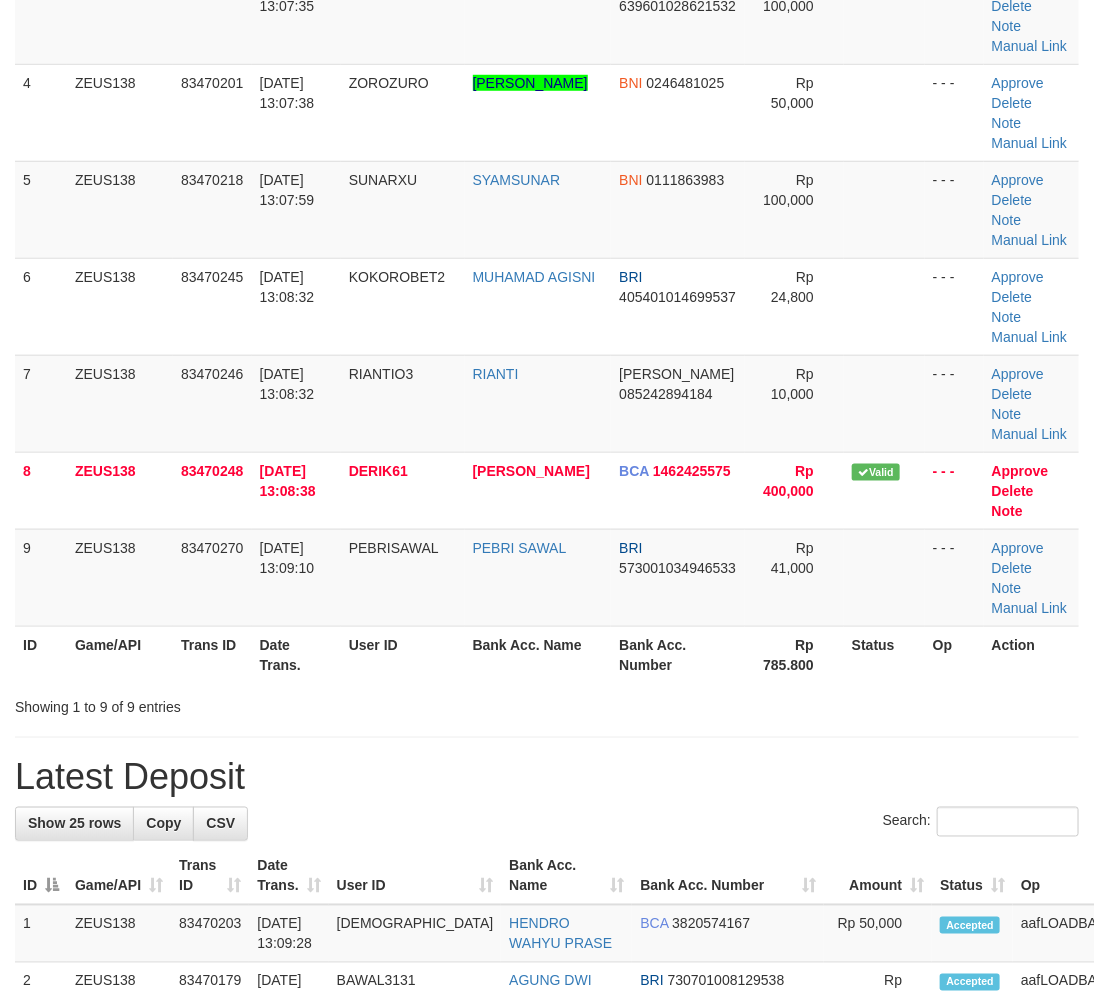 scroll, scrollTop: 222, scrollLeft: 0, axis: vertical 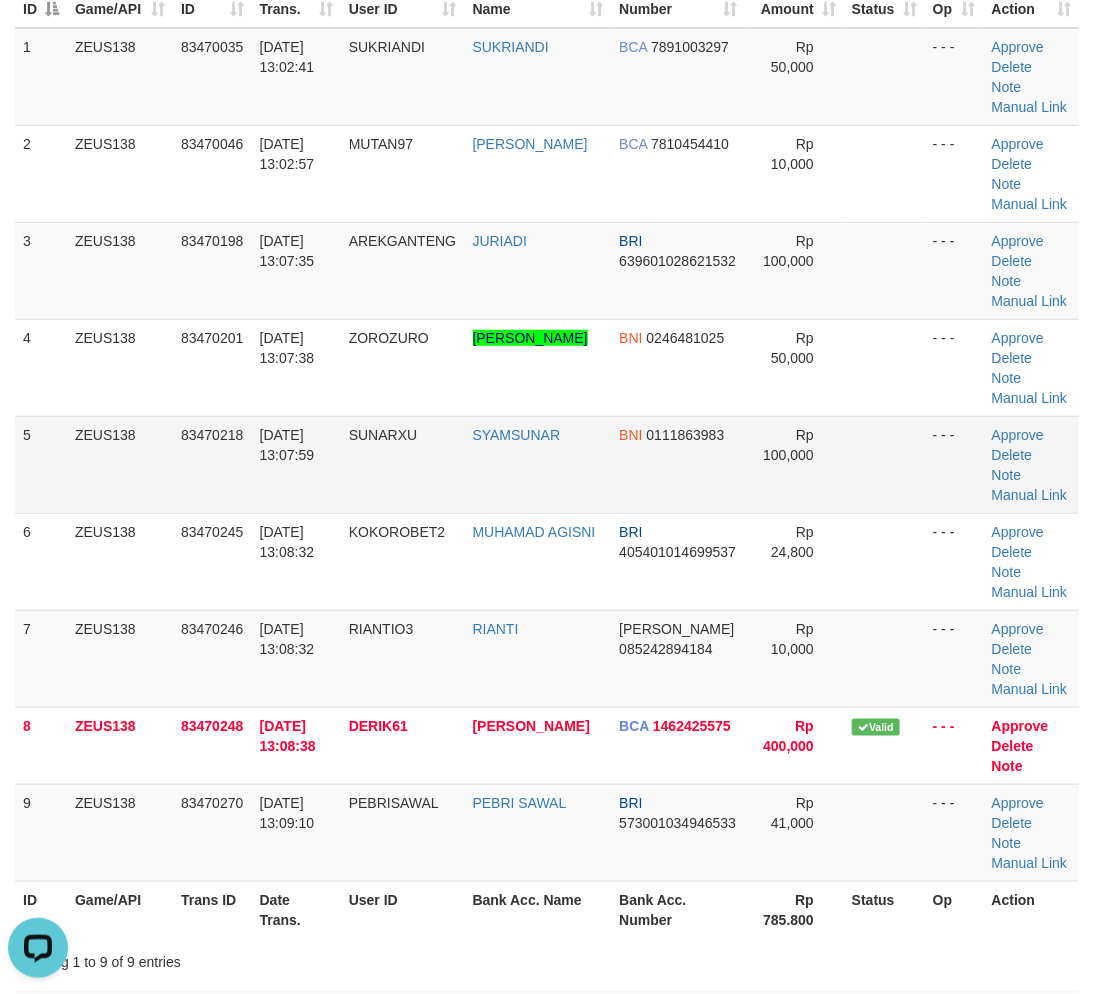 click on "- - -" at bounding box center [954, 464] 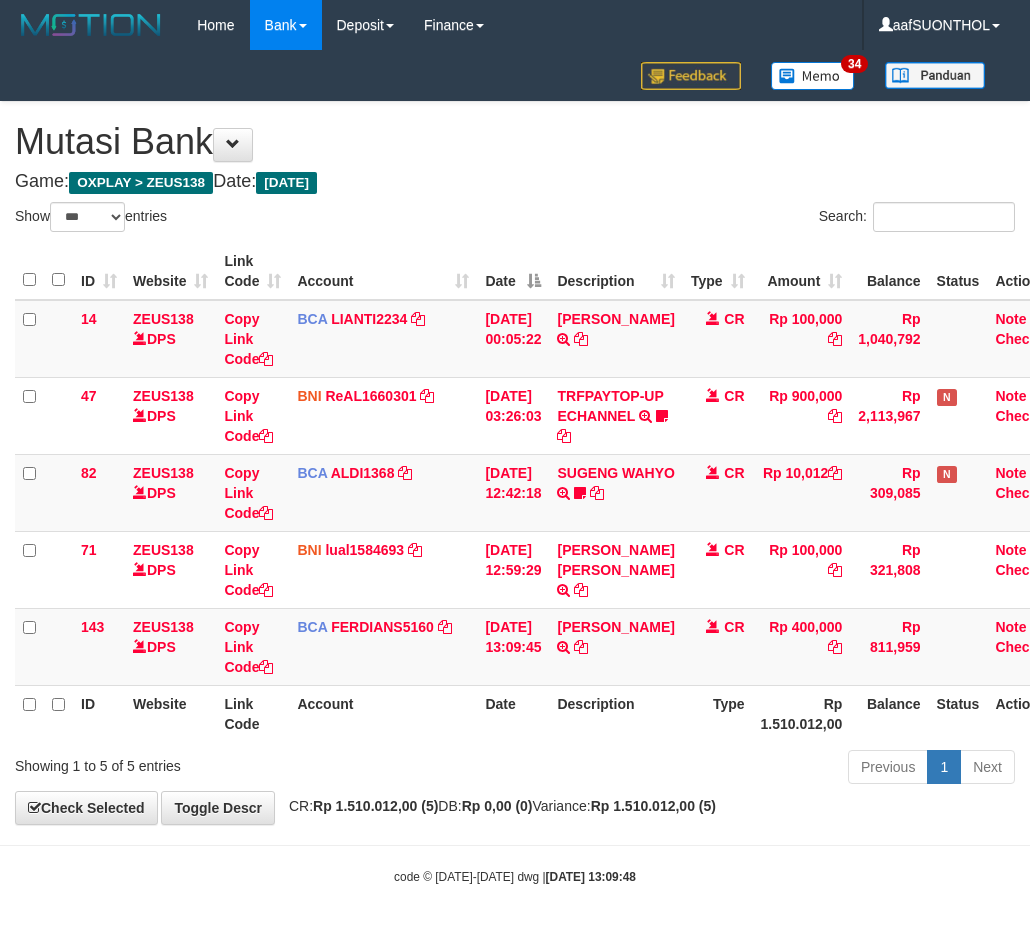 select on "***" 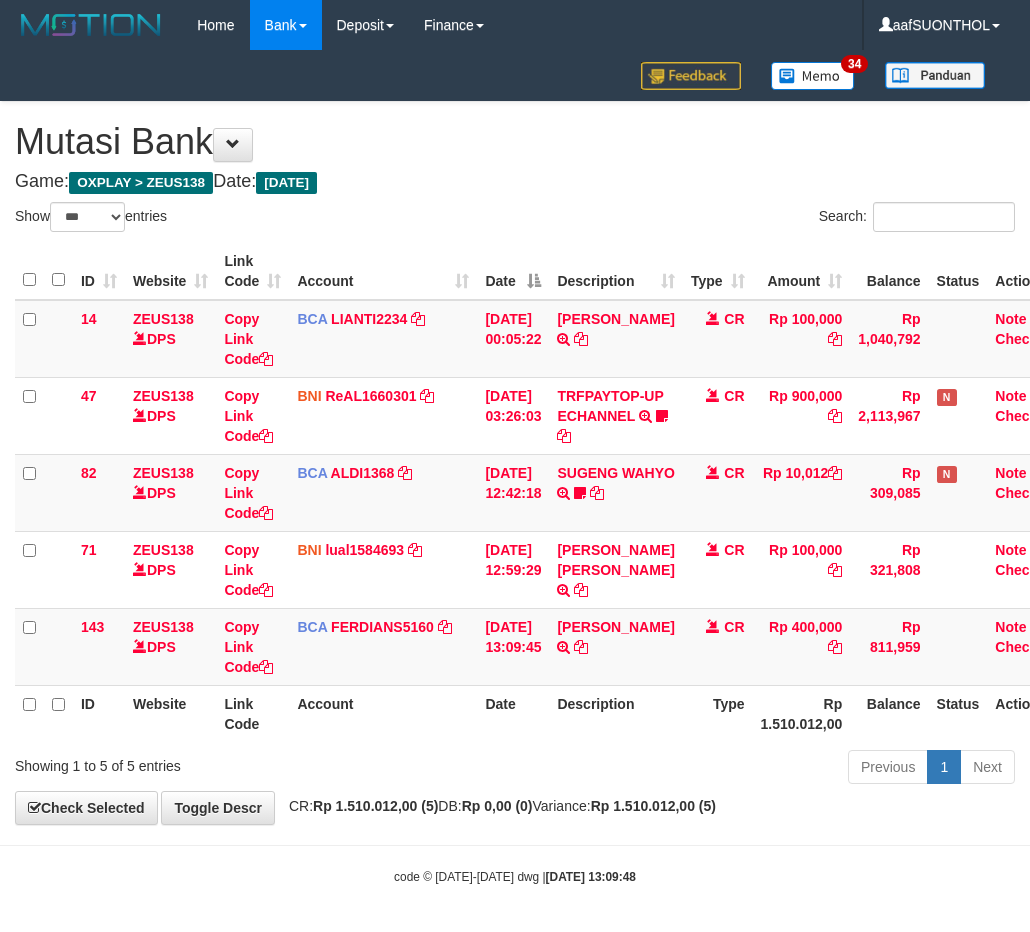 scroll, scrollTop: 0, scrollLeft: 15, axis: horizontal 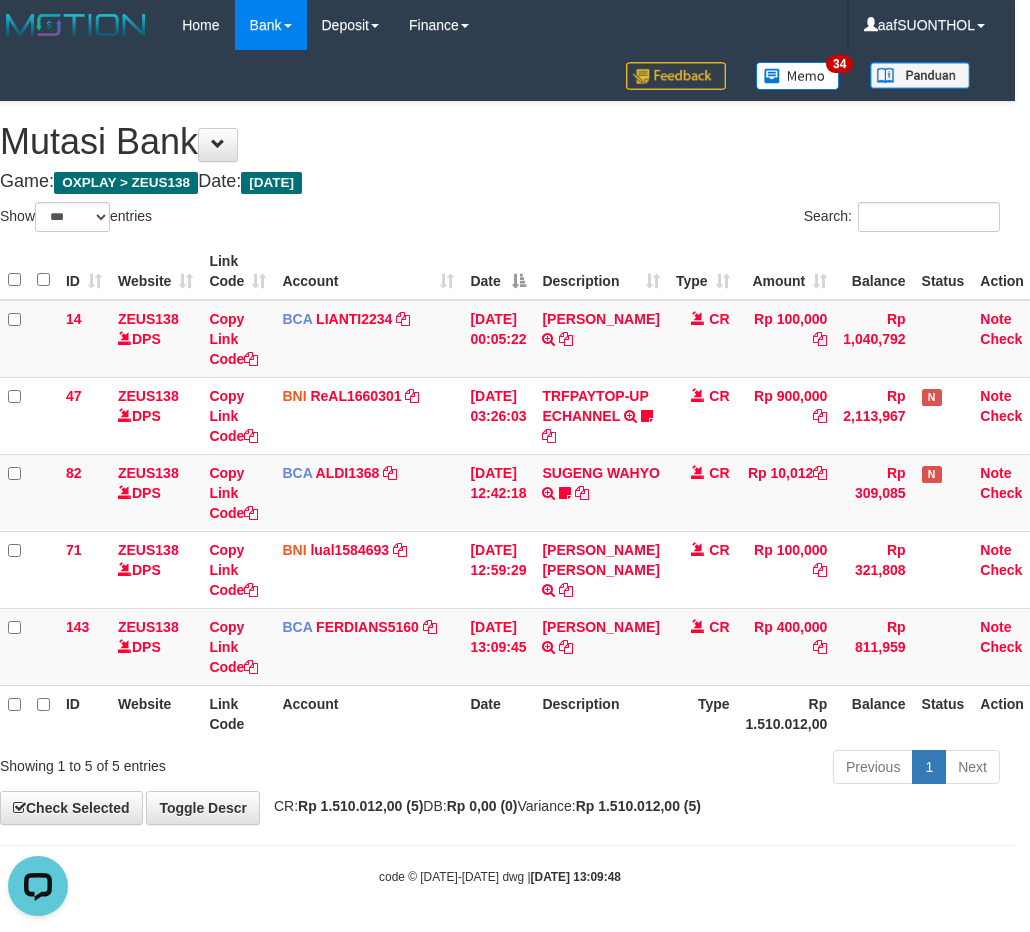 click on "**********" at bounding box center (500, 463) 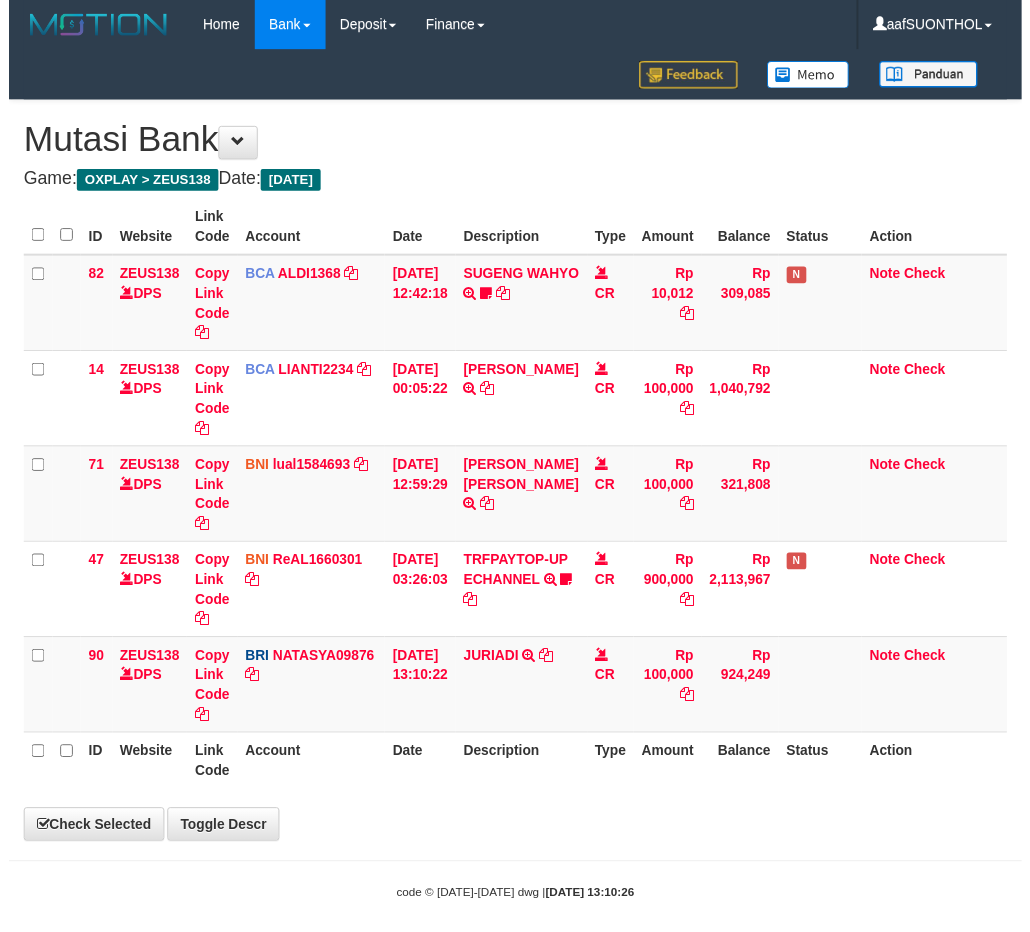 scroll, scrollTop: 0, scrollLeft: 15, axis: horizontal 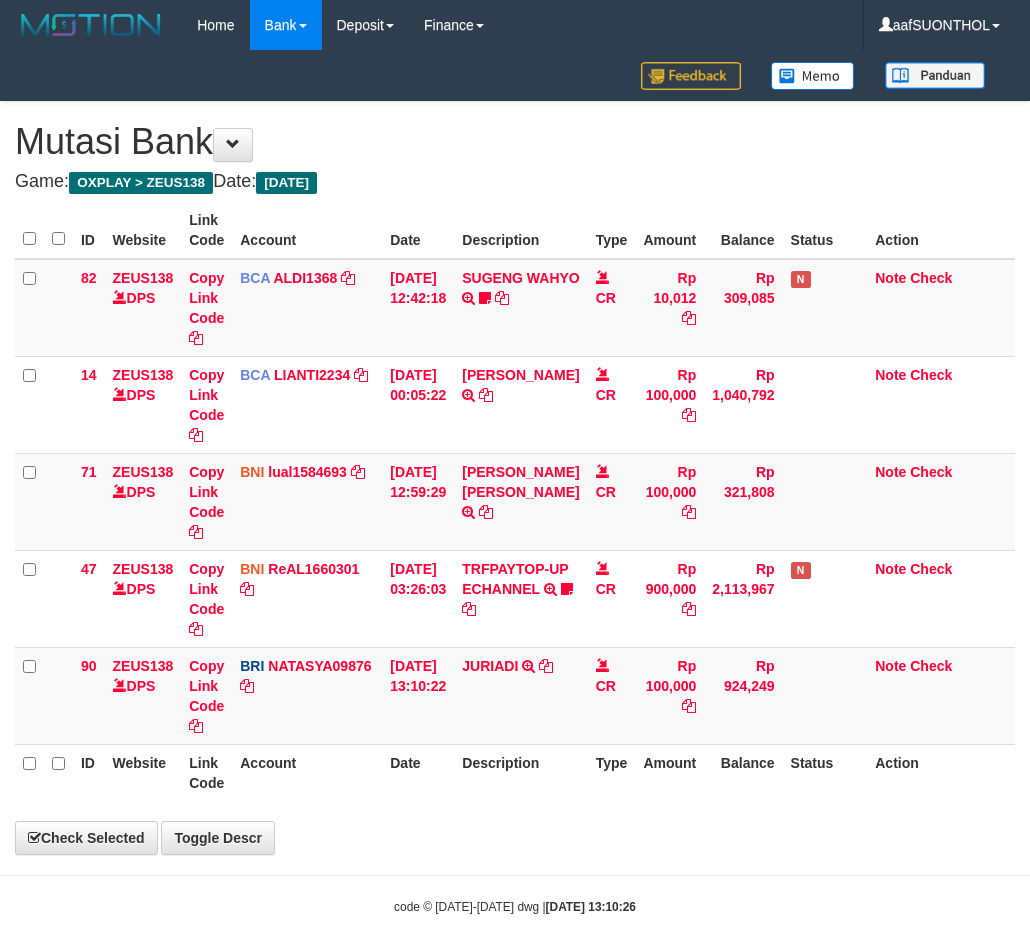 select on "***" 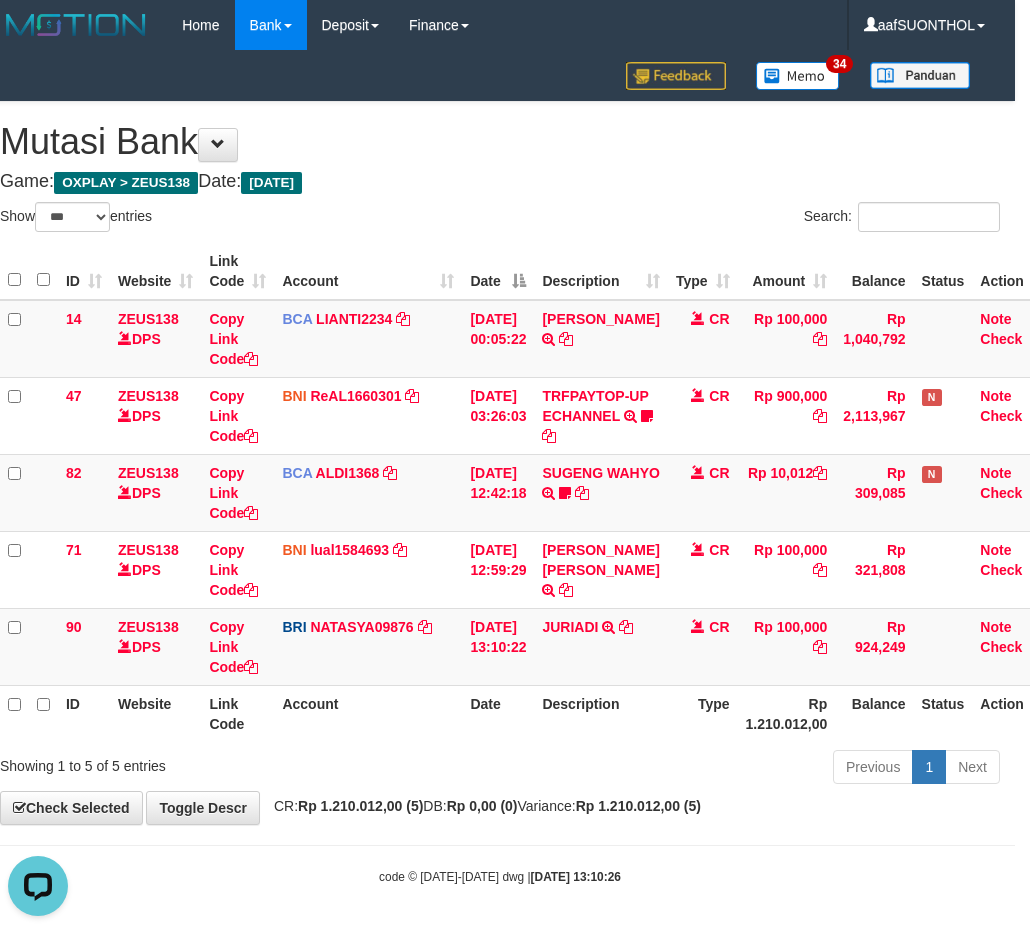 scroll, scrollTop: 0, scrollLeft: 0, axis: both 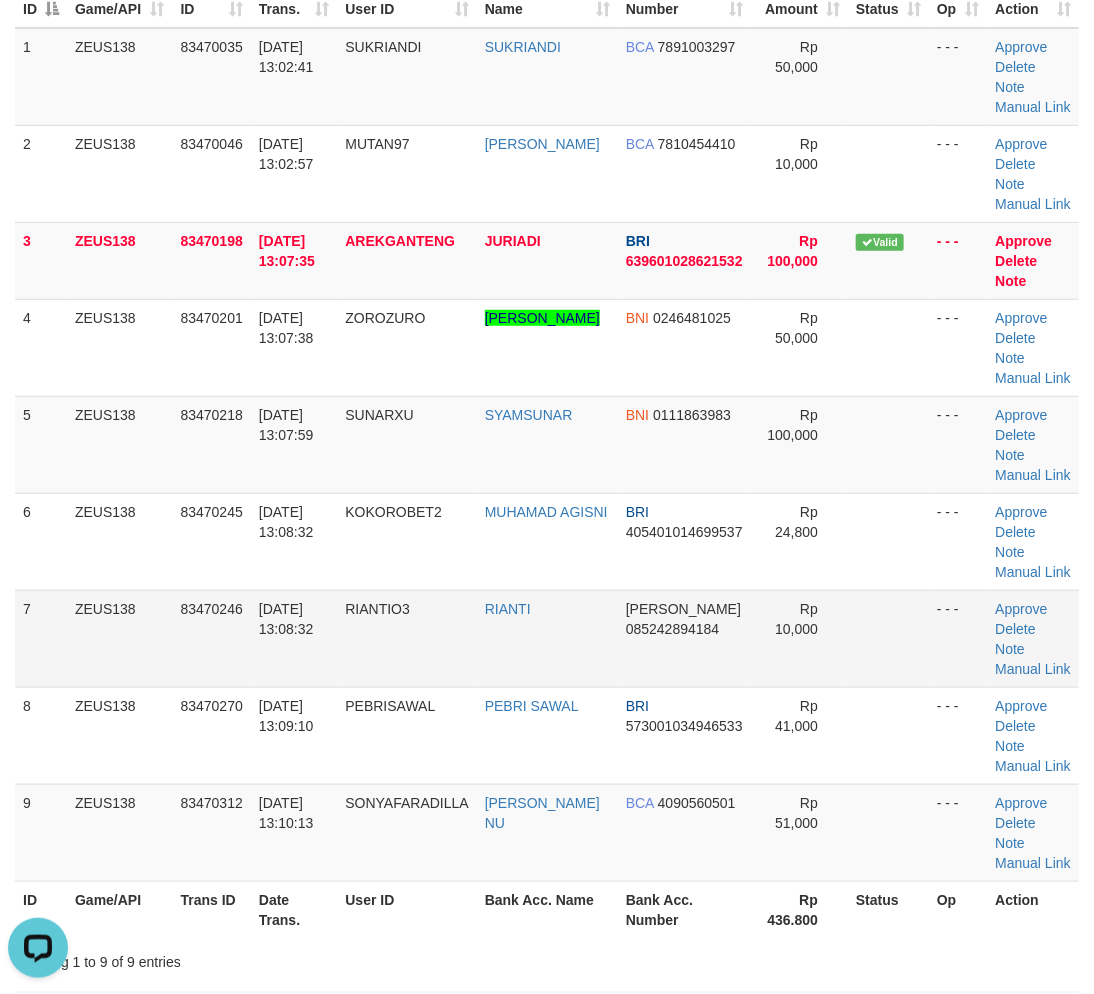 click at bounding box center (888, 638) 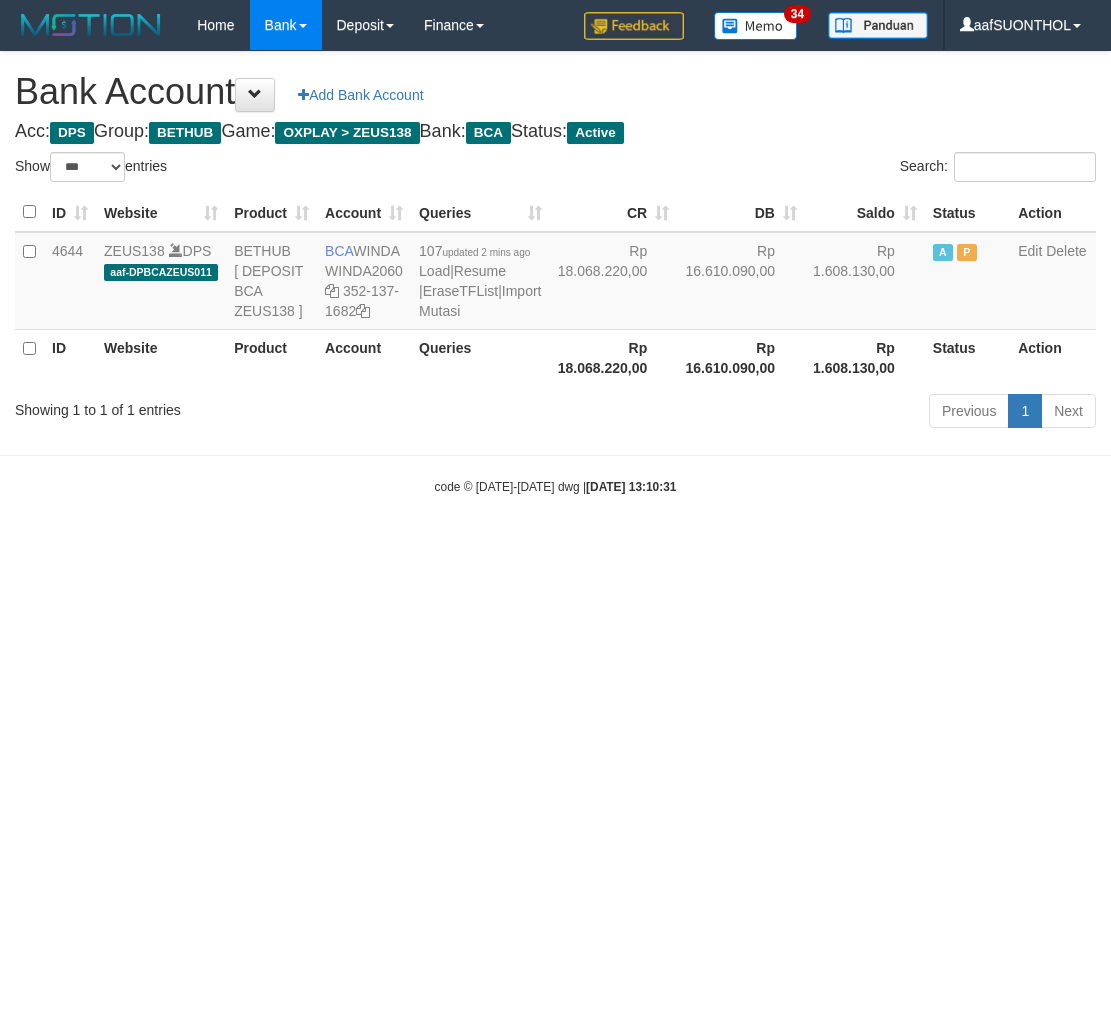select on "***" 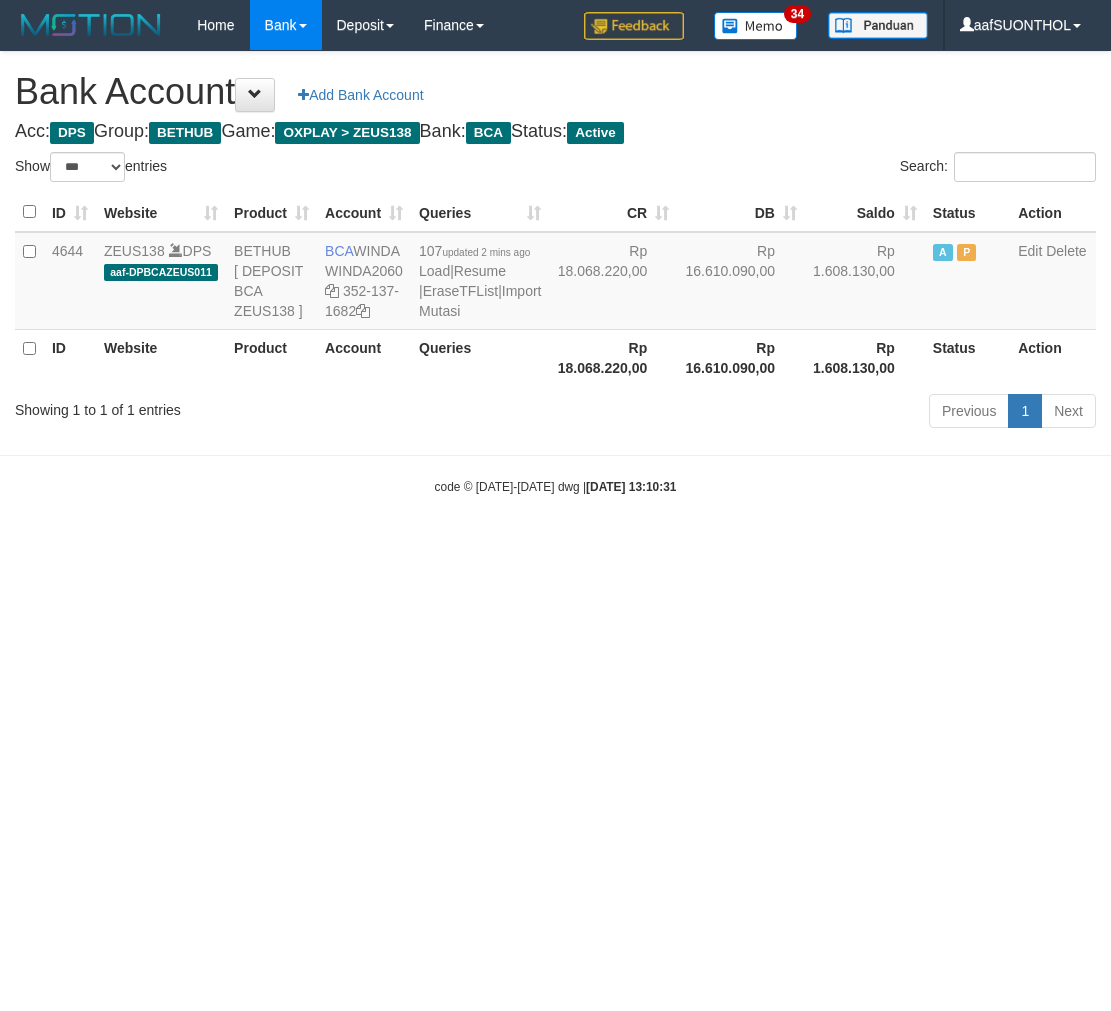 scroll, scrollTop: 0, scrollLeft: 0, axis: both 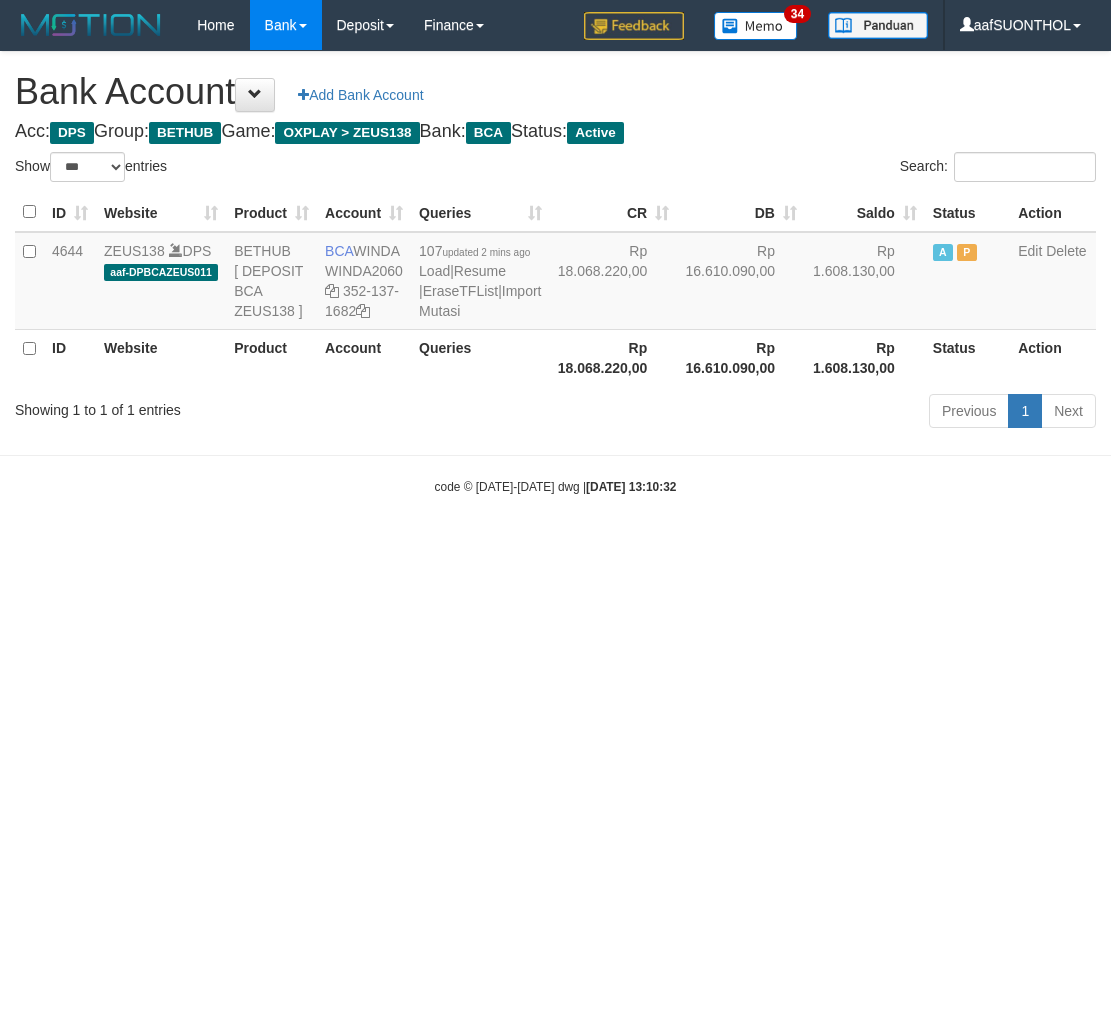 select on "***" 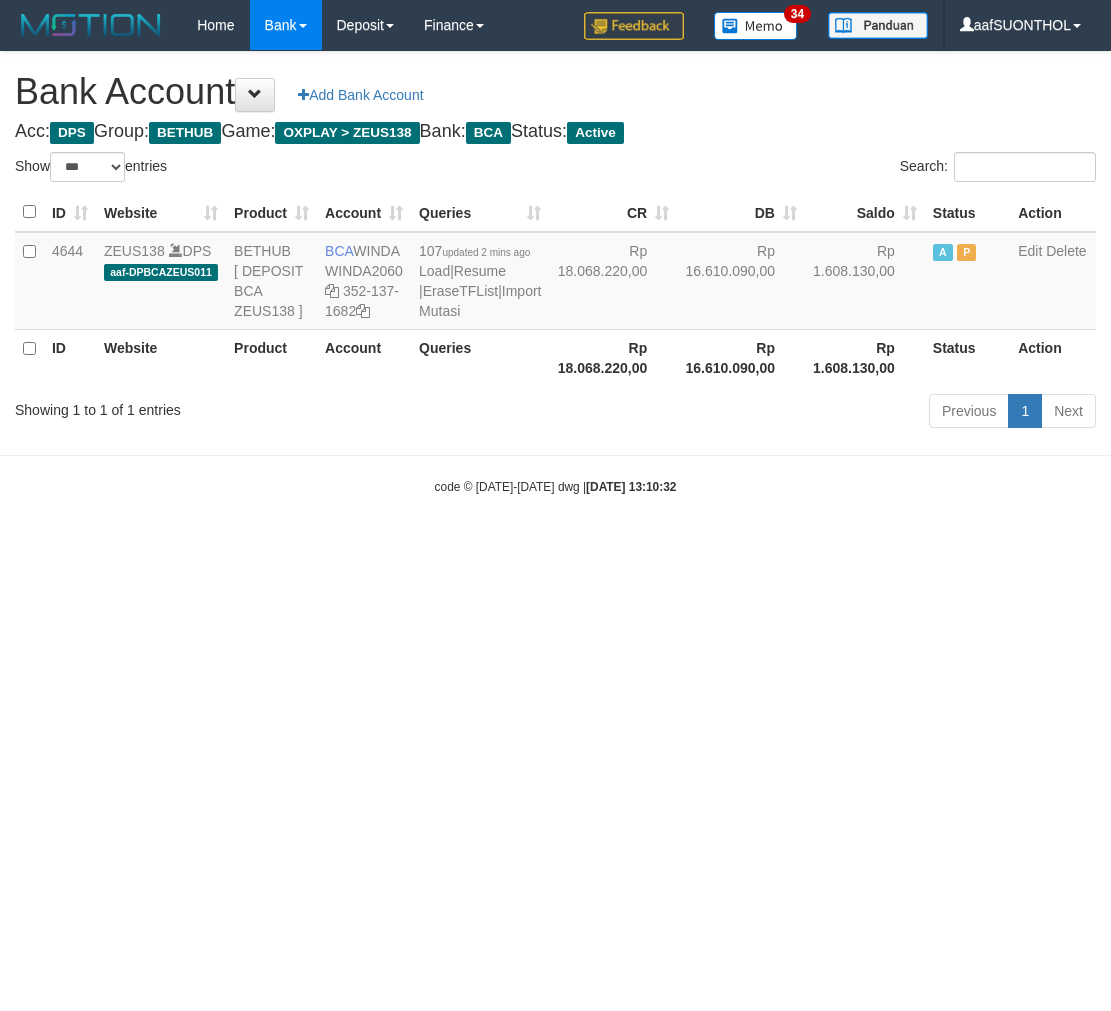 scroll, scrollTop: 0, scrollLeft: 0, axis: both 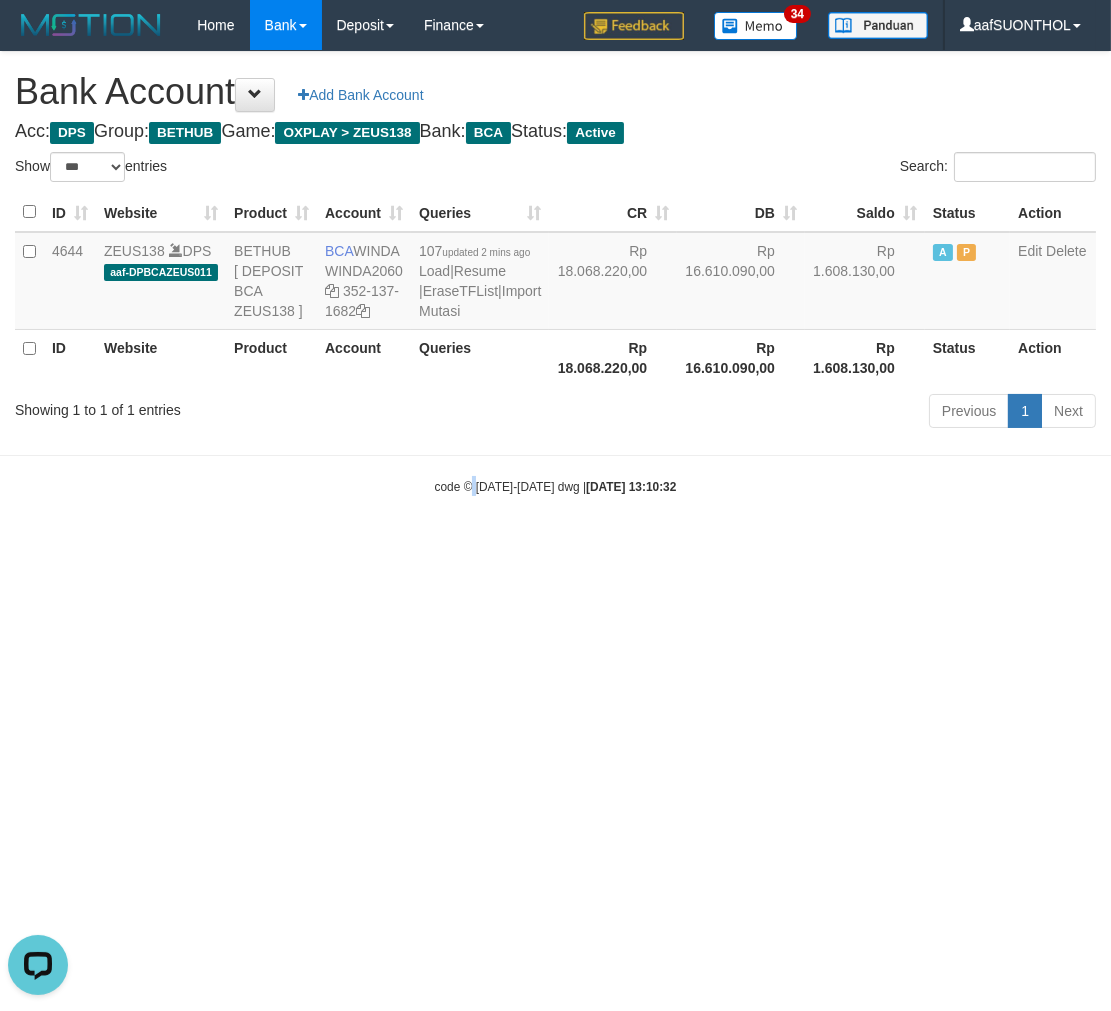 drag, startPoint x: 472, startPoint y: 755, endPoint x: 464, endPoint y: 747, distance: 11.313708 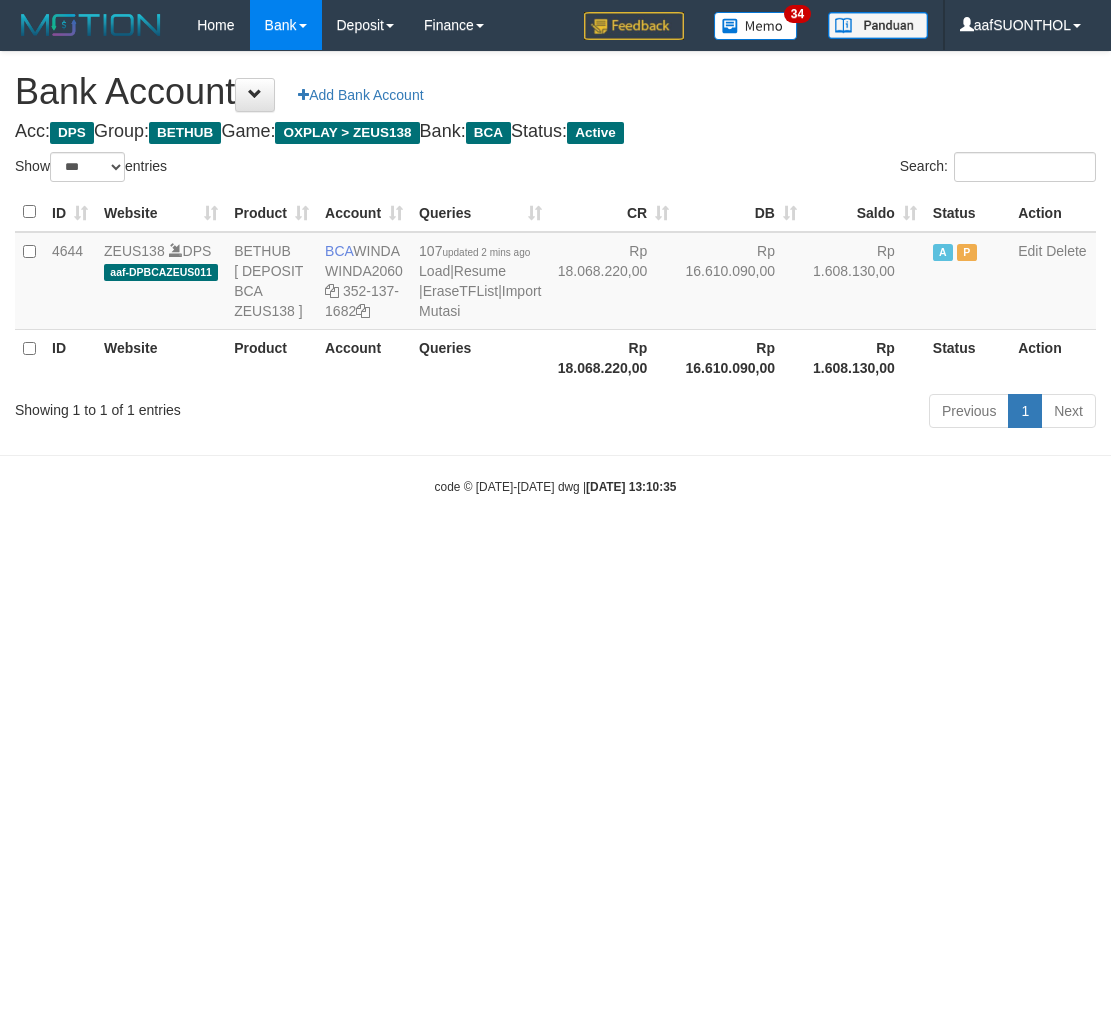 select on "***" 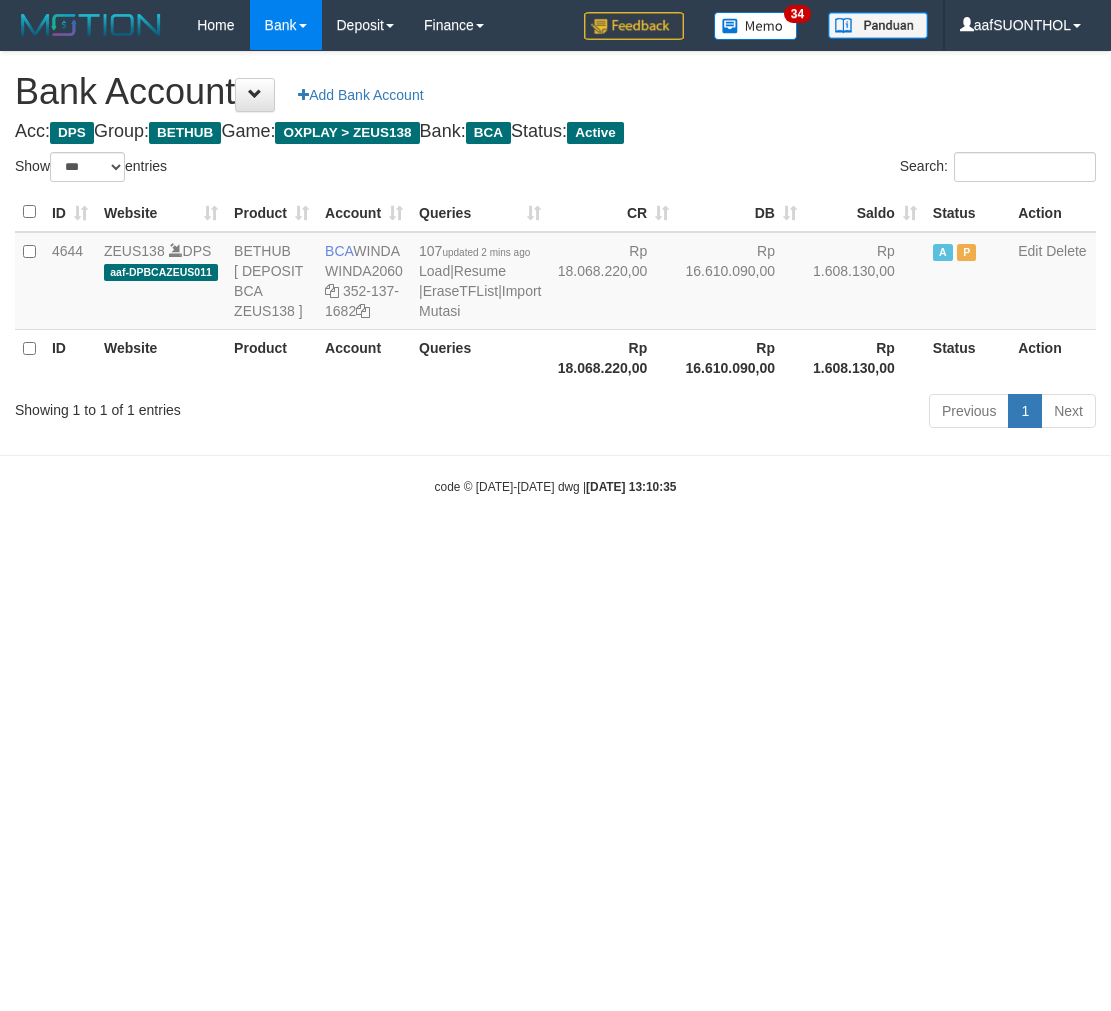 scroll, scrollTop: 0, scrollLeft: 0, axis: both 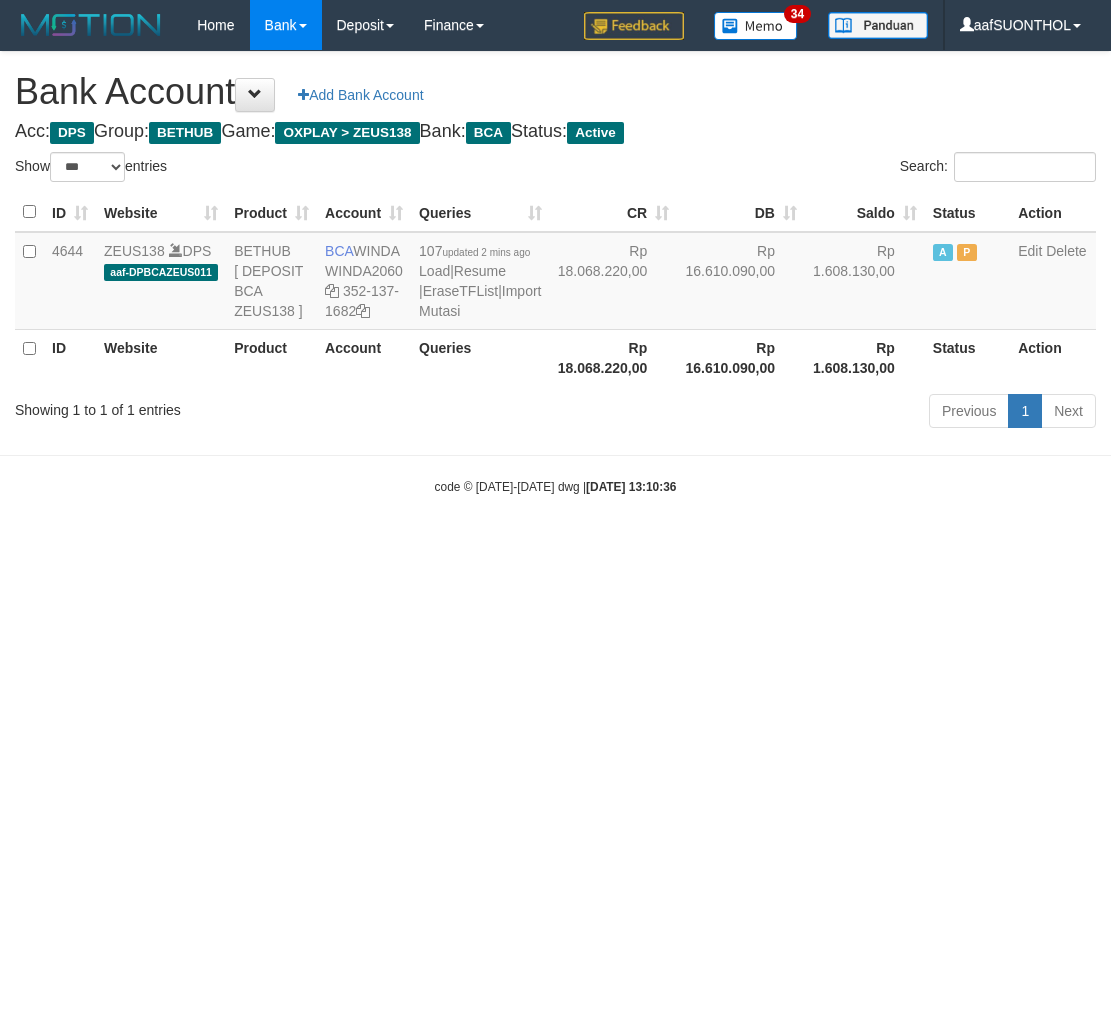 select on "***" 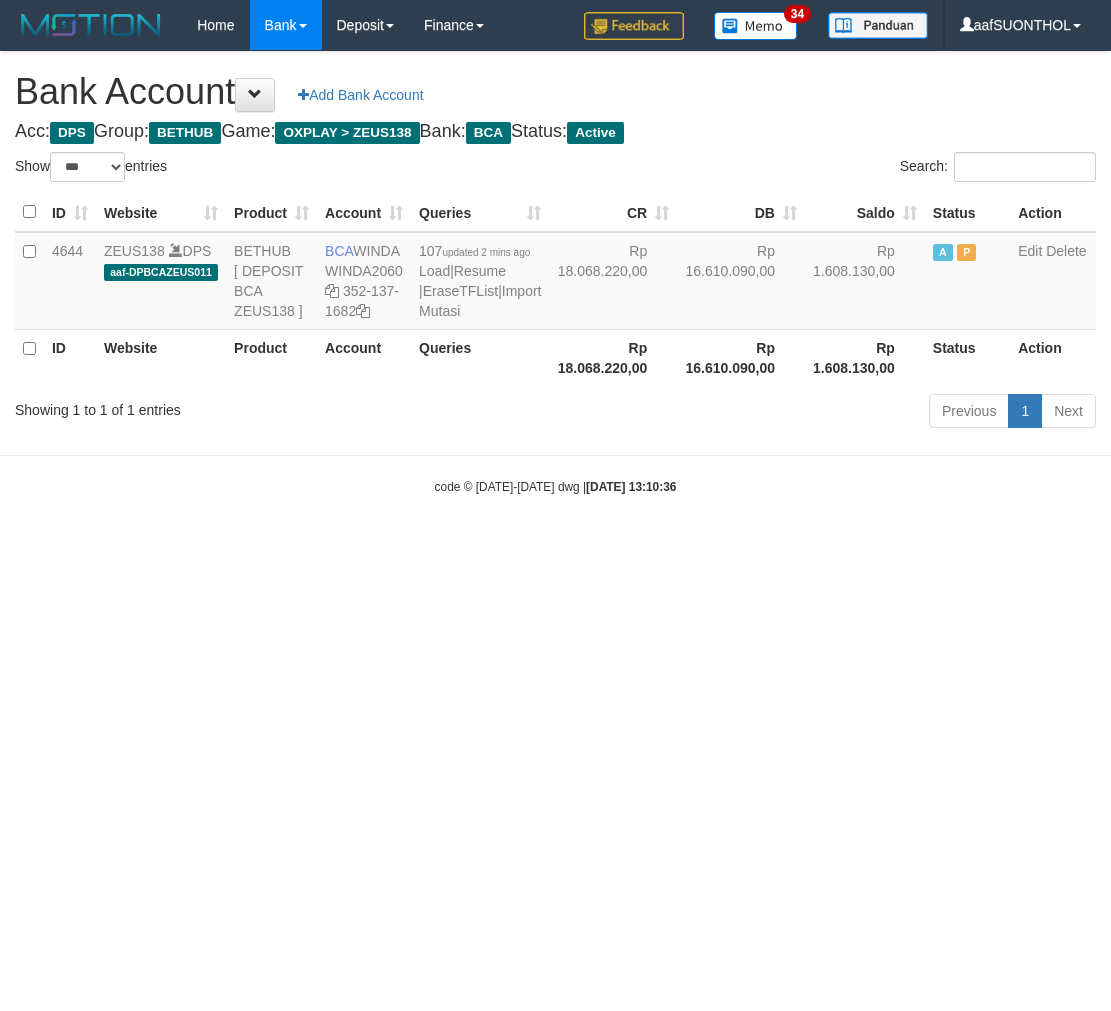 scroll, scrollTop: 0, scrollLeft: 0, axis: both 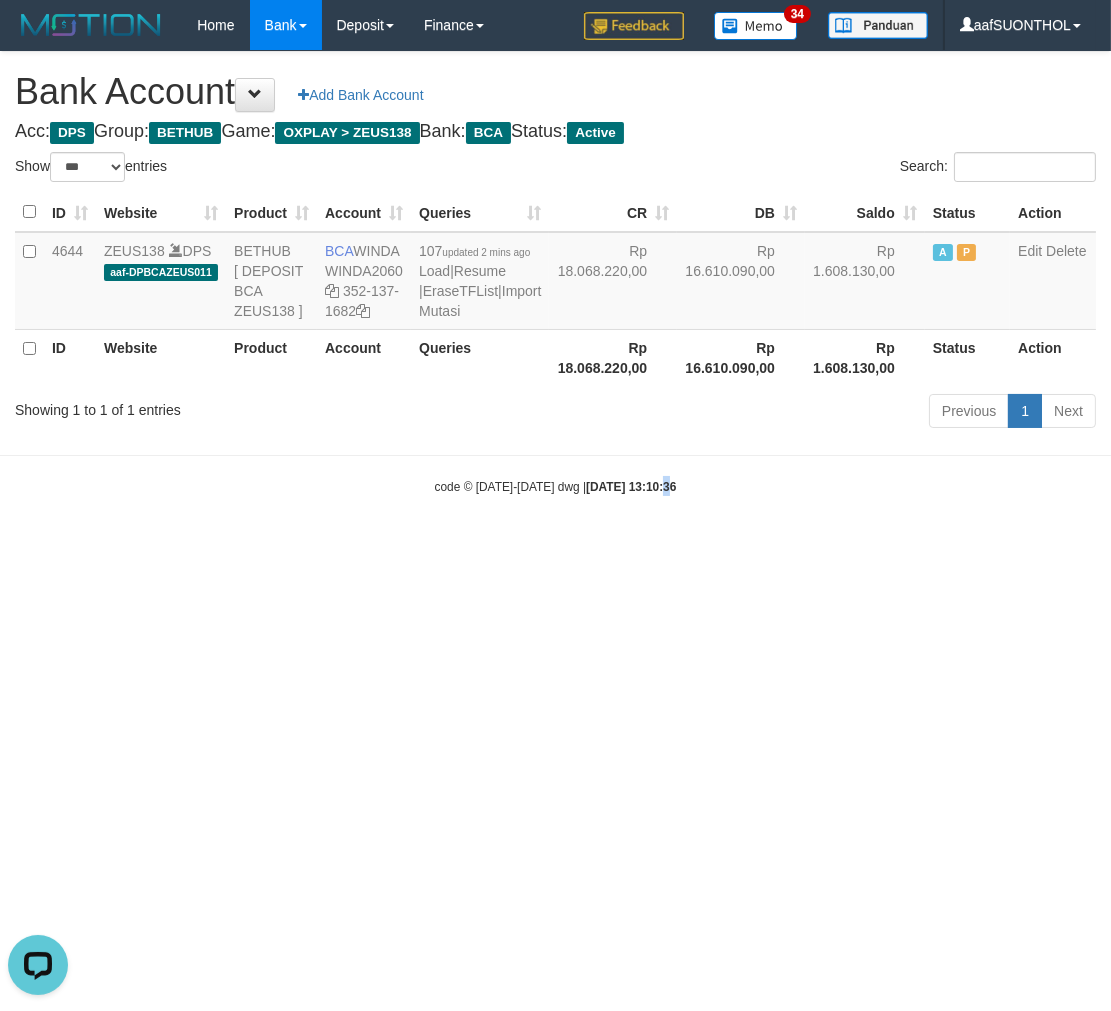 click on "Toggle navigation
Home
Bank
Account List
Load
By Website
Group
[OXPLAY]													ZEUS138
By Load Group (DPS)
Sync" at bounding box center [555, 273] 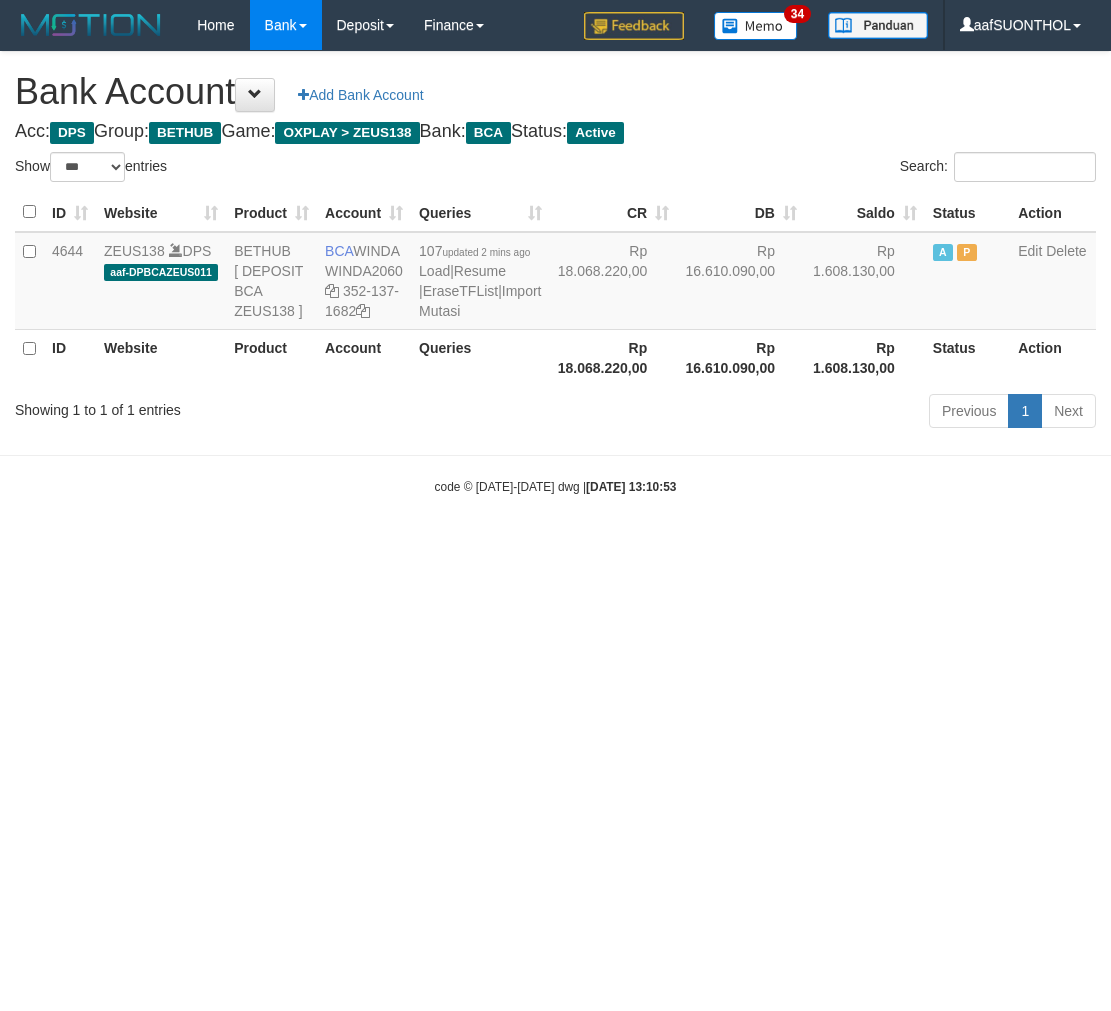 select on "***" 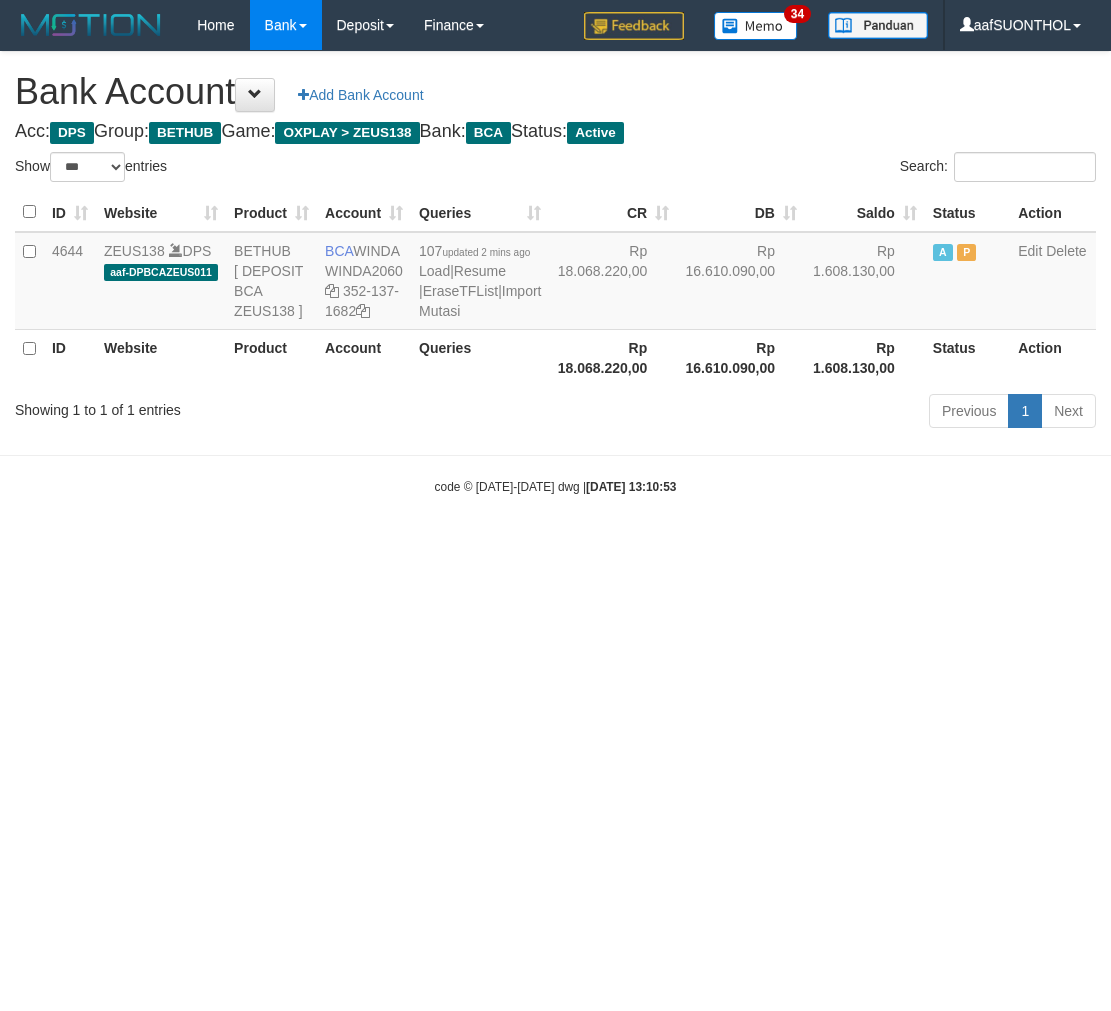 scroll, scrollTop: 0, scrollLeft: 0, axis: both 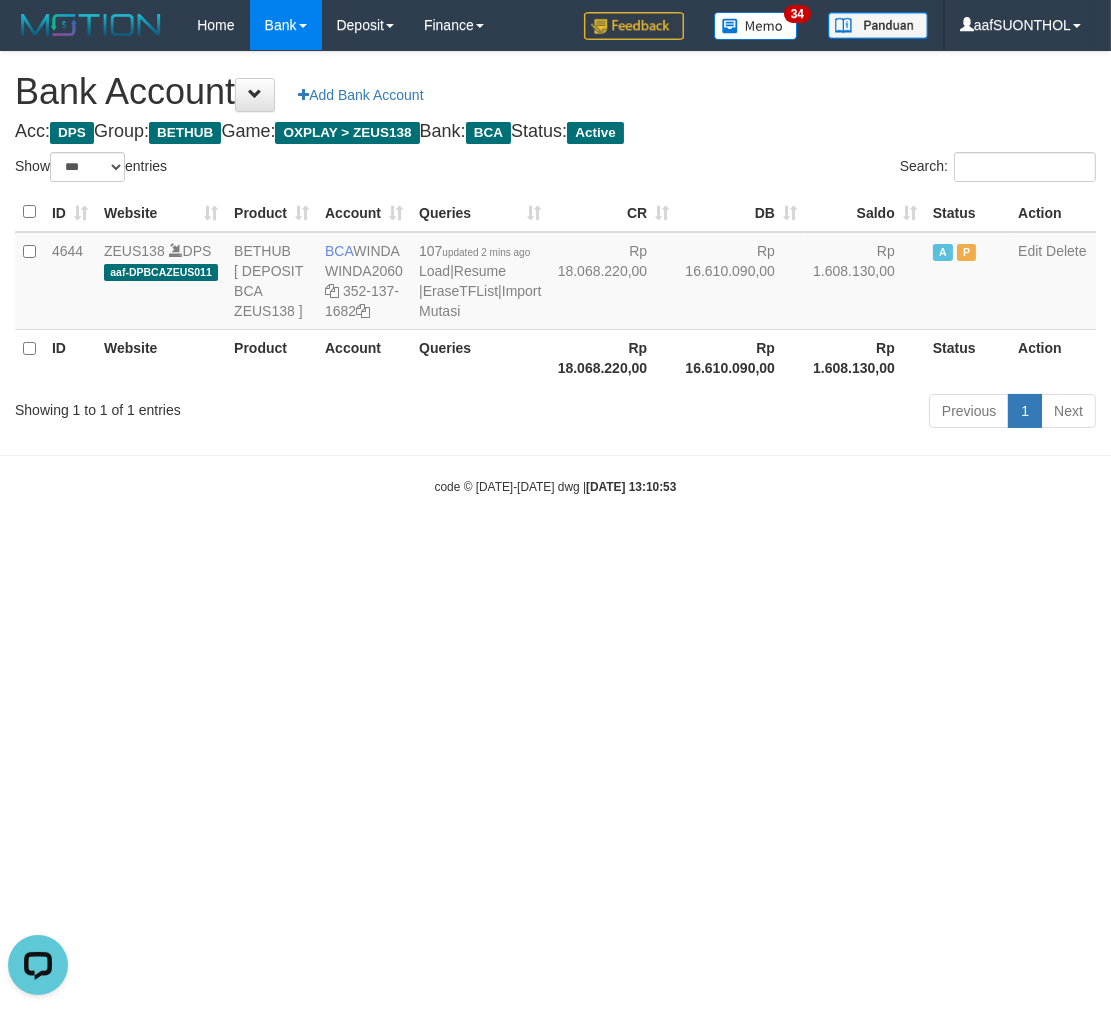 click on "Toggle navigation
Home
Bank
Account List
Load
By Website
Group
[OXPLAY]													ZEUS138
By Load Group (DPS)
Sync" at bounding box center [555, 273] 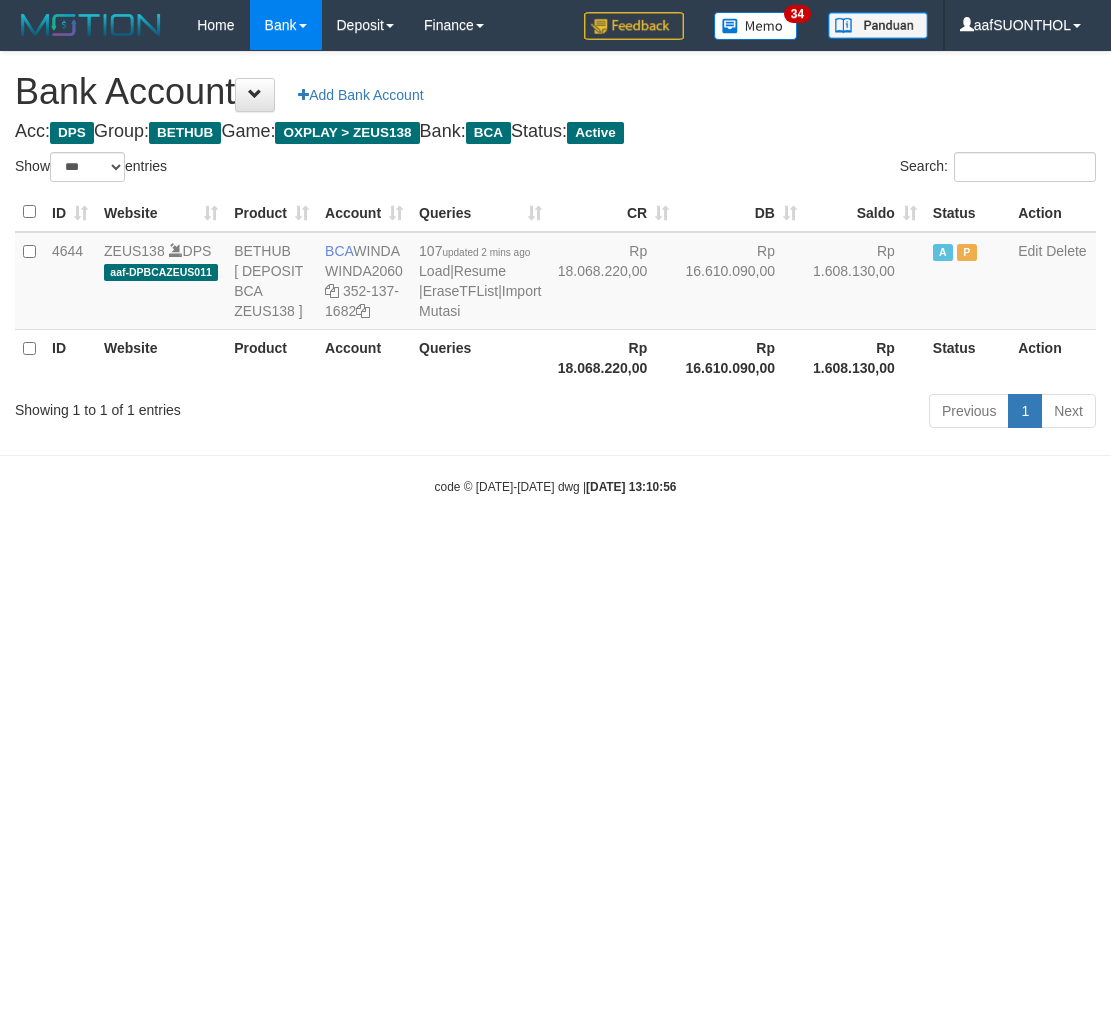 select on "***" 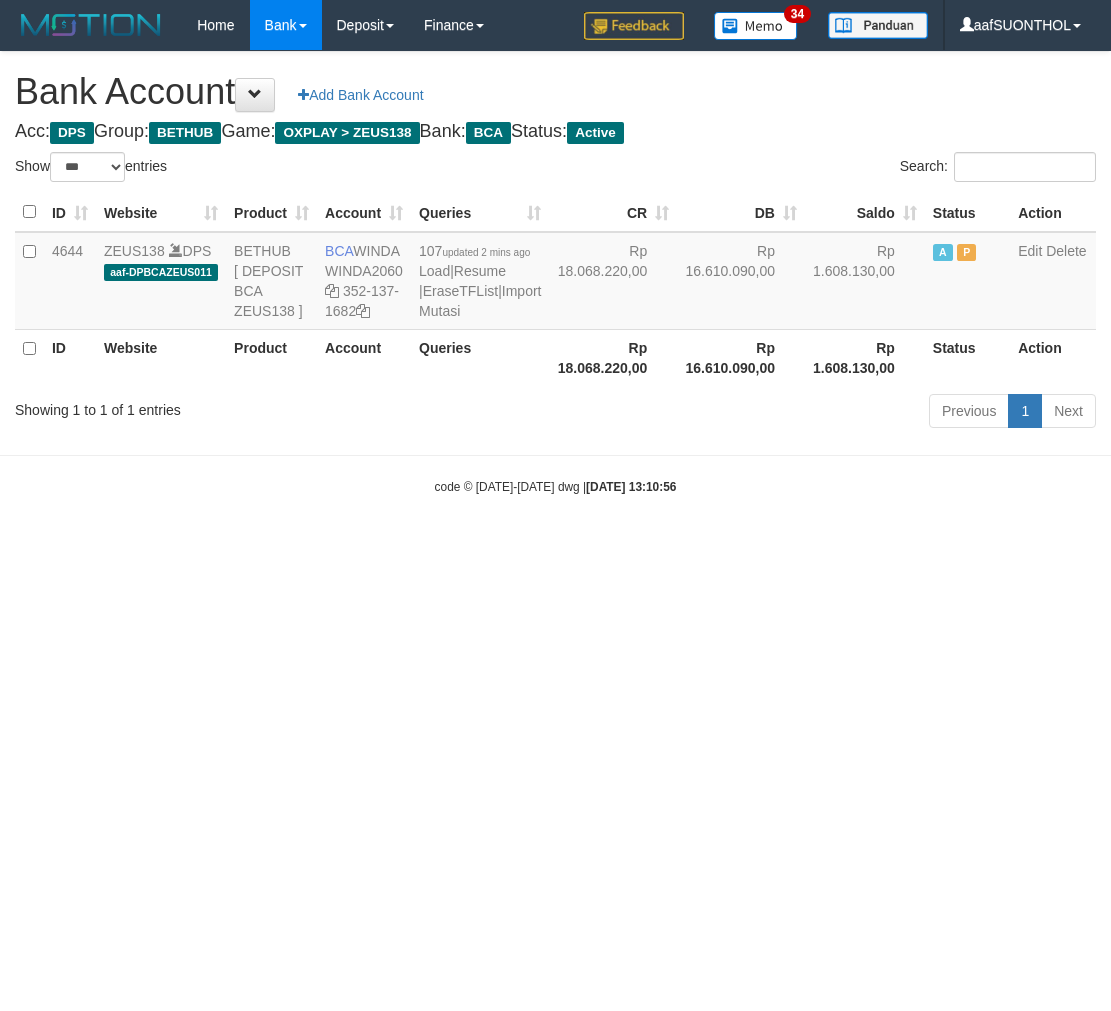 scroll, scrollTop: 0, scrollLeft: 0, axis: both 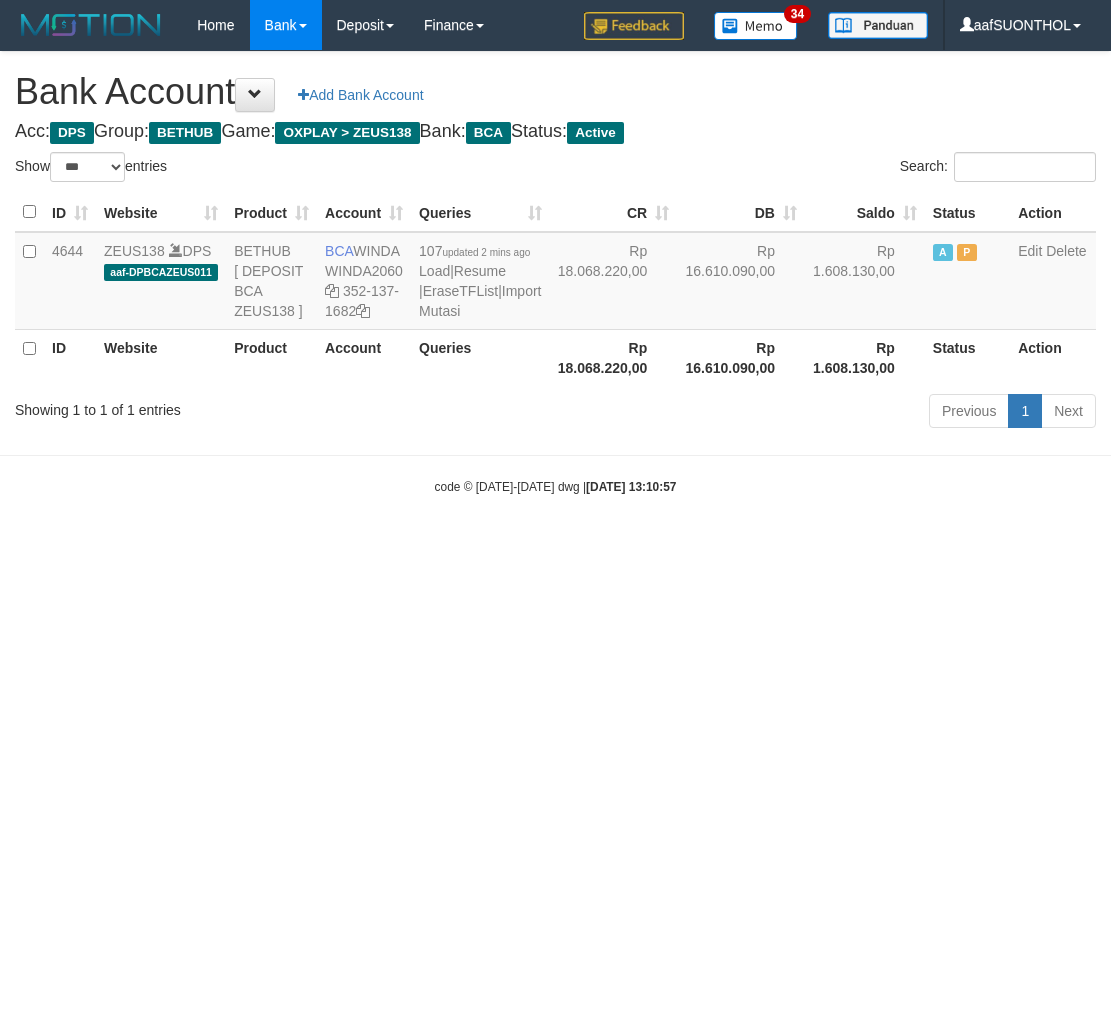 select on "***" 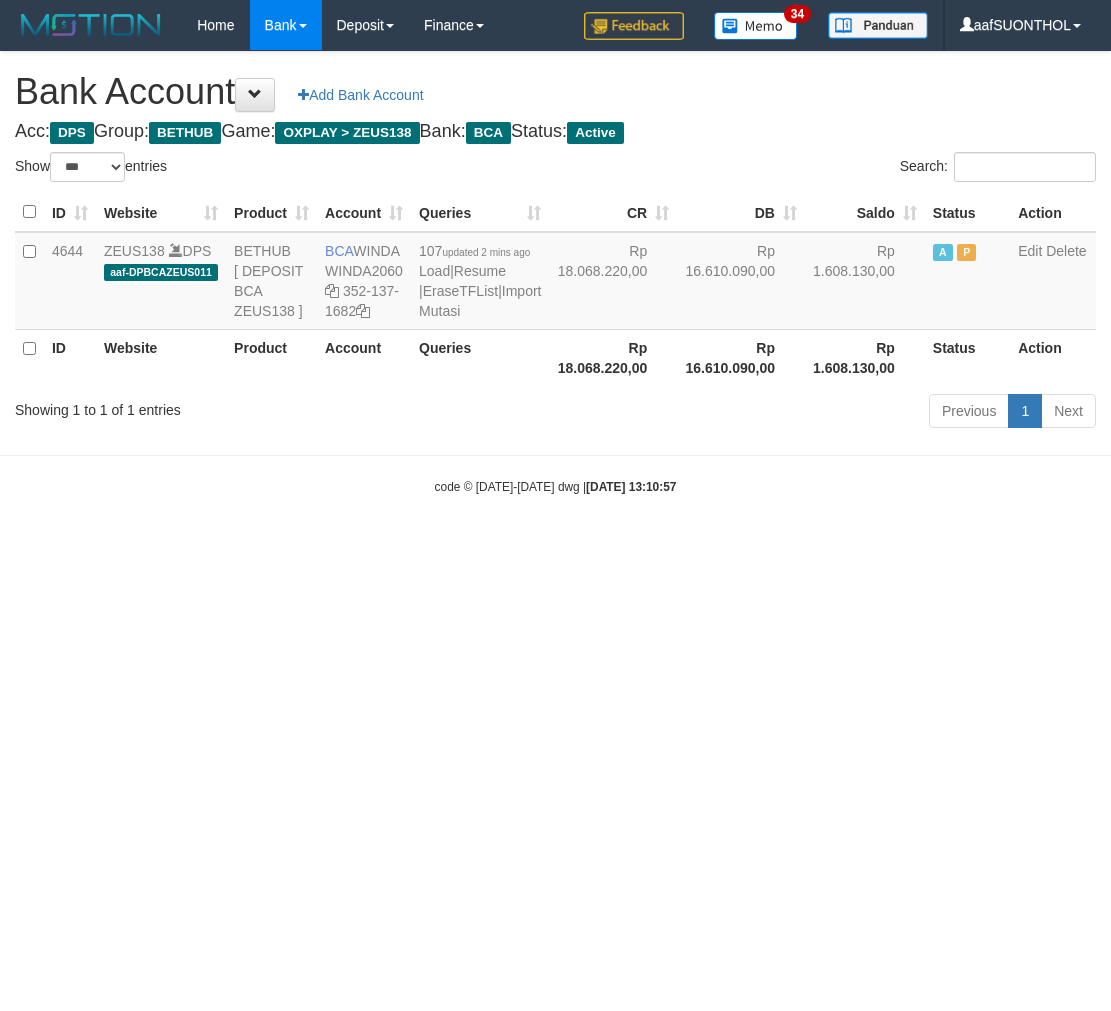 scroll, scrollTop: 0, scrollLeft: 0, axis: both 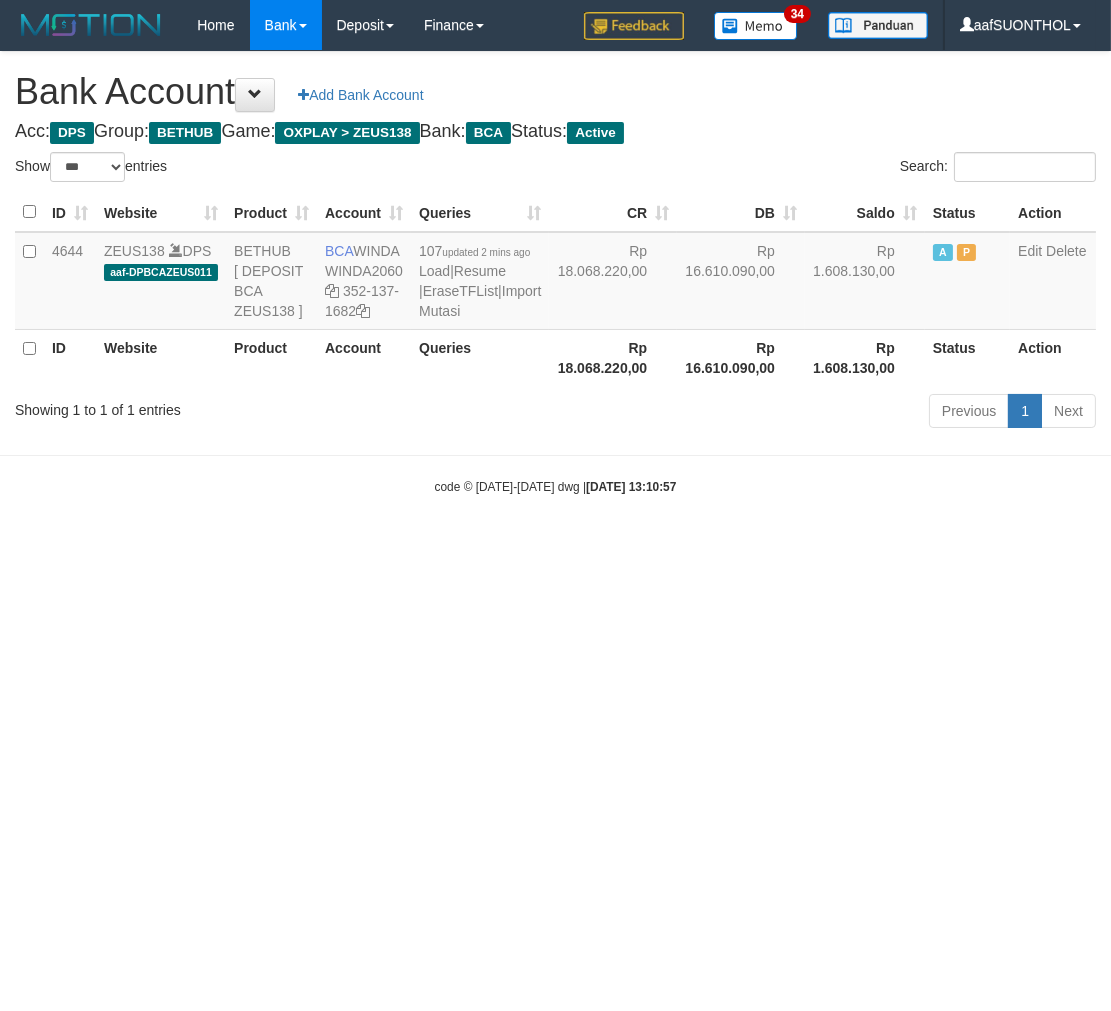 click on "Toggle navigation
Home
Bank
Account List
Load
By Website
Group
[OXPLAY]													ZEUS138
By Load Group (DPS)
Sync" at bounding box center [555, 273] 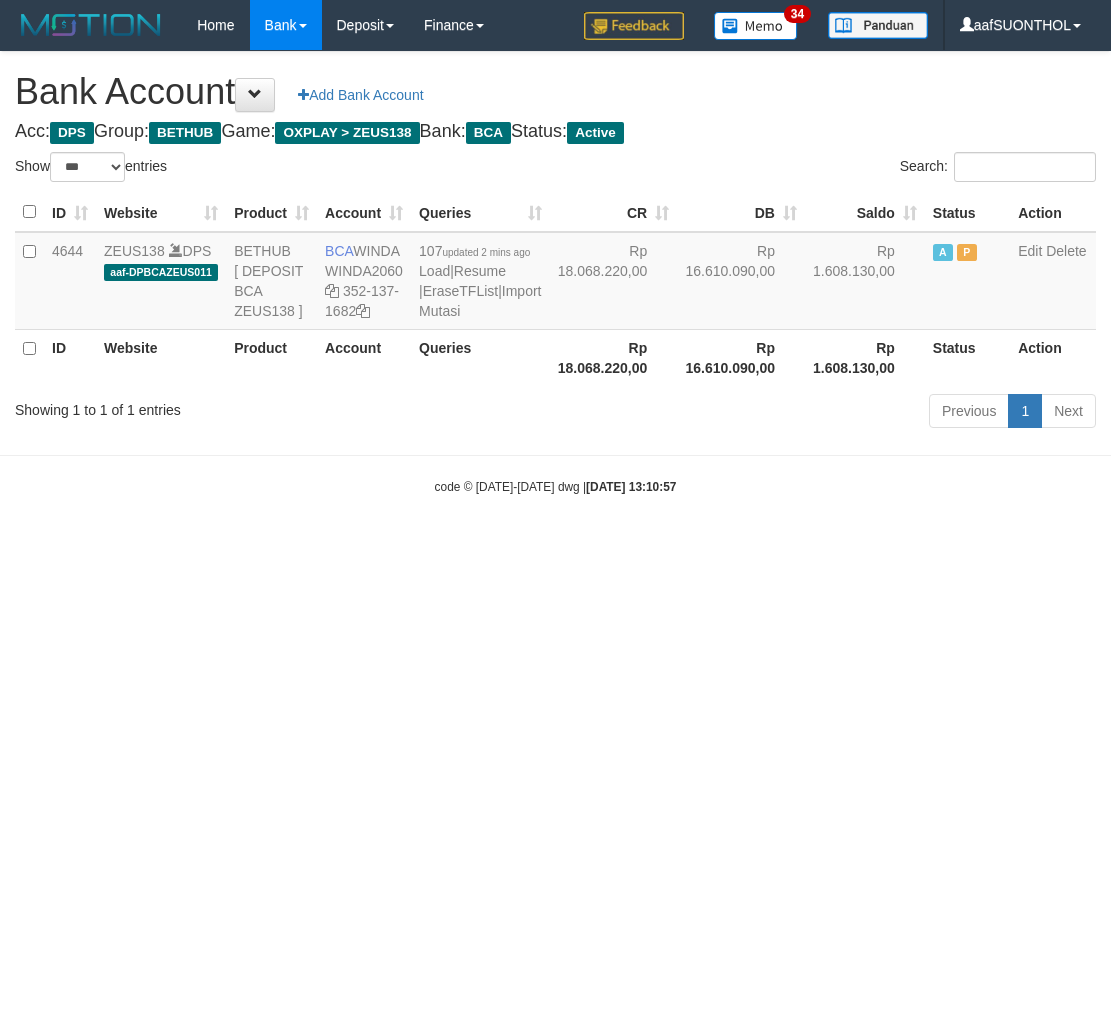 select on "***" 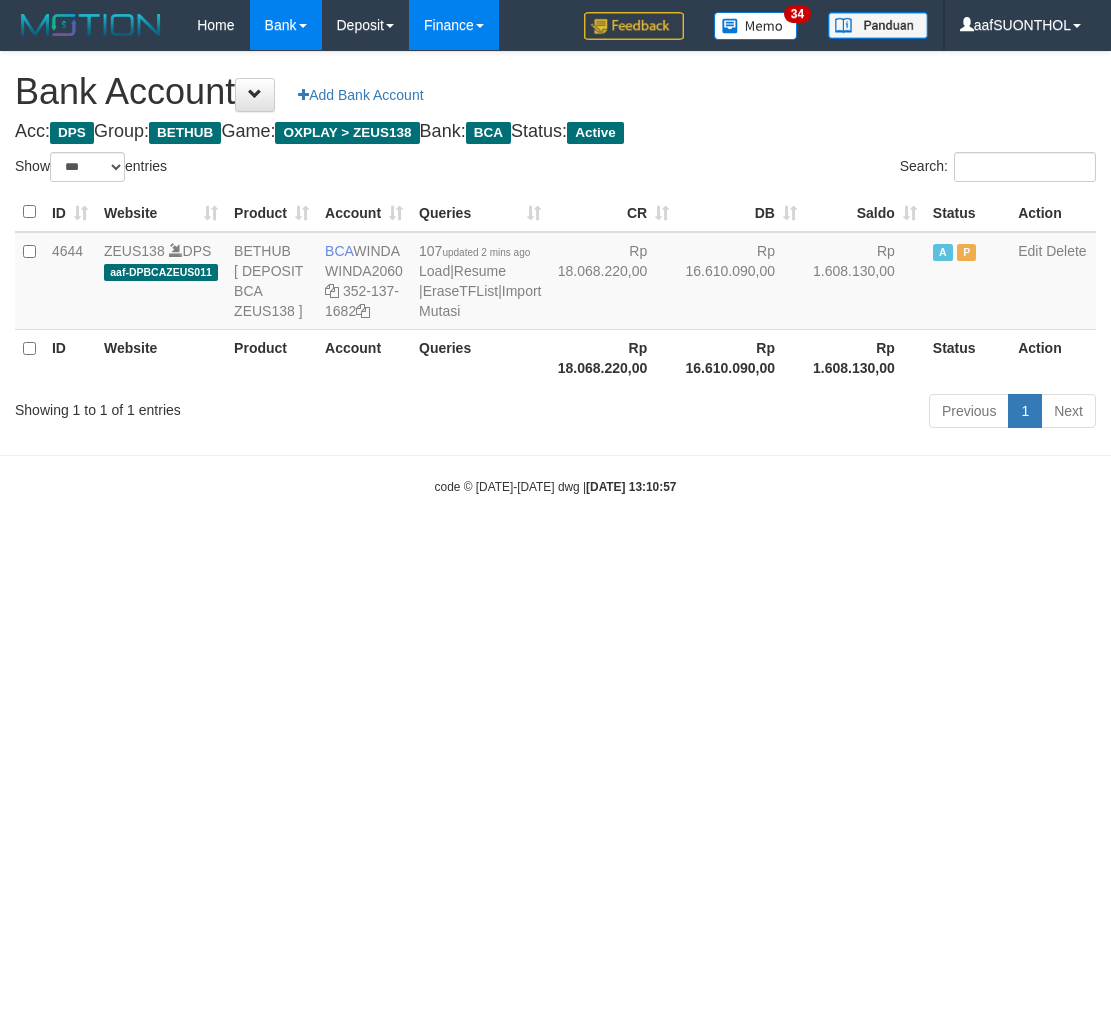 scroll, scrollTop: 0, scrollLeft: 0, axis: both 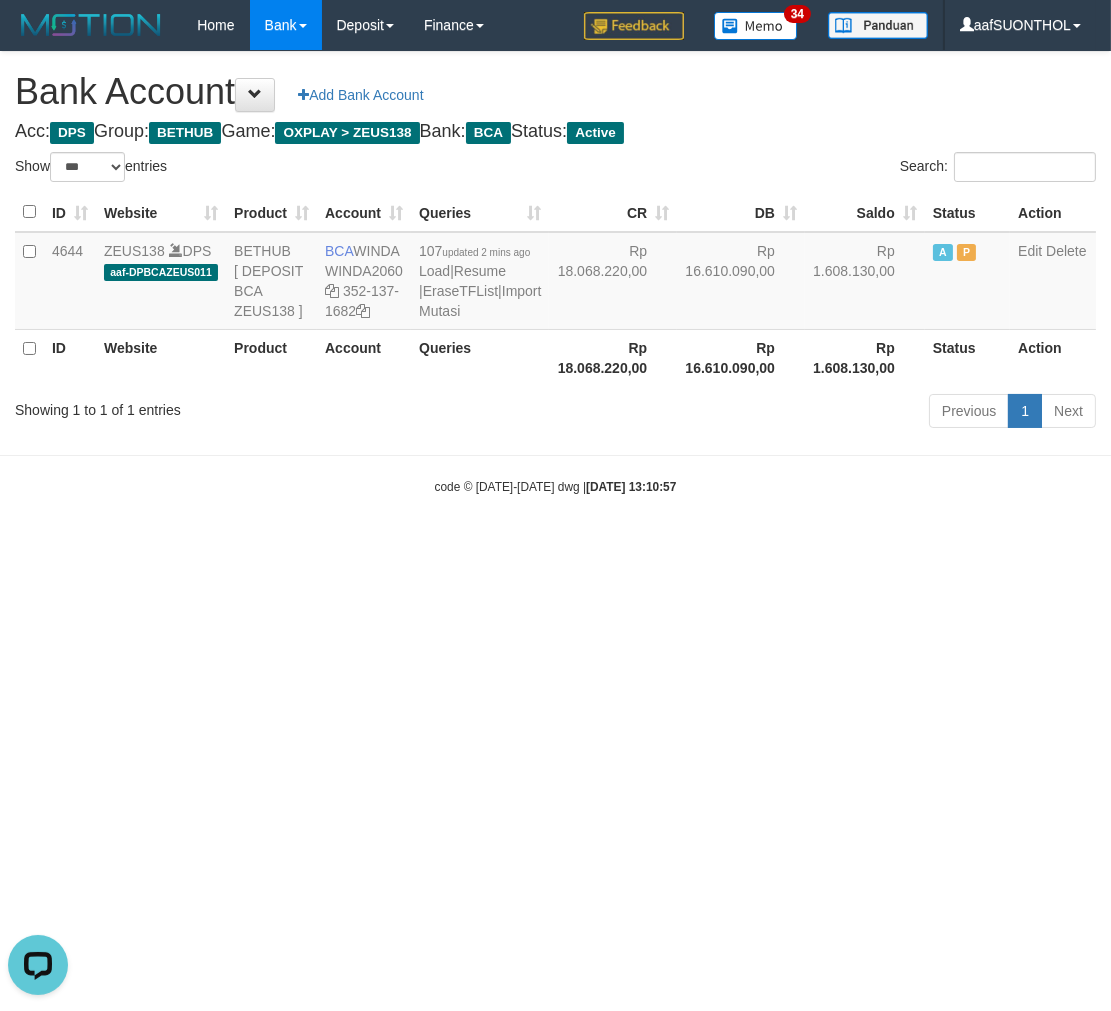 click on "Toggle navigation
Home
Bank
Account List
Load
By Website
Group
[OXPLAY]													ZEUS138
By Load Group (DPS)
Sync" at bounding box center [555, 273] 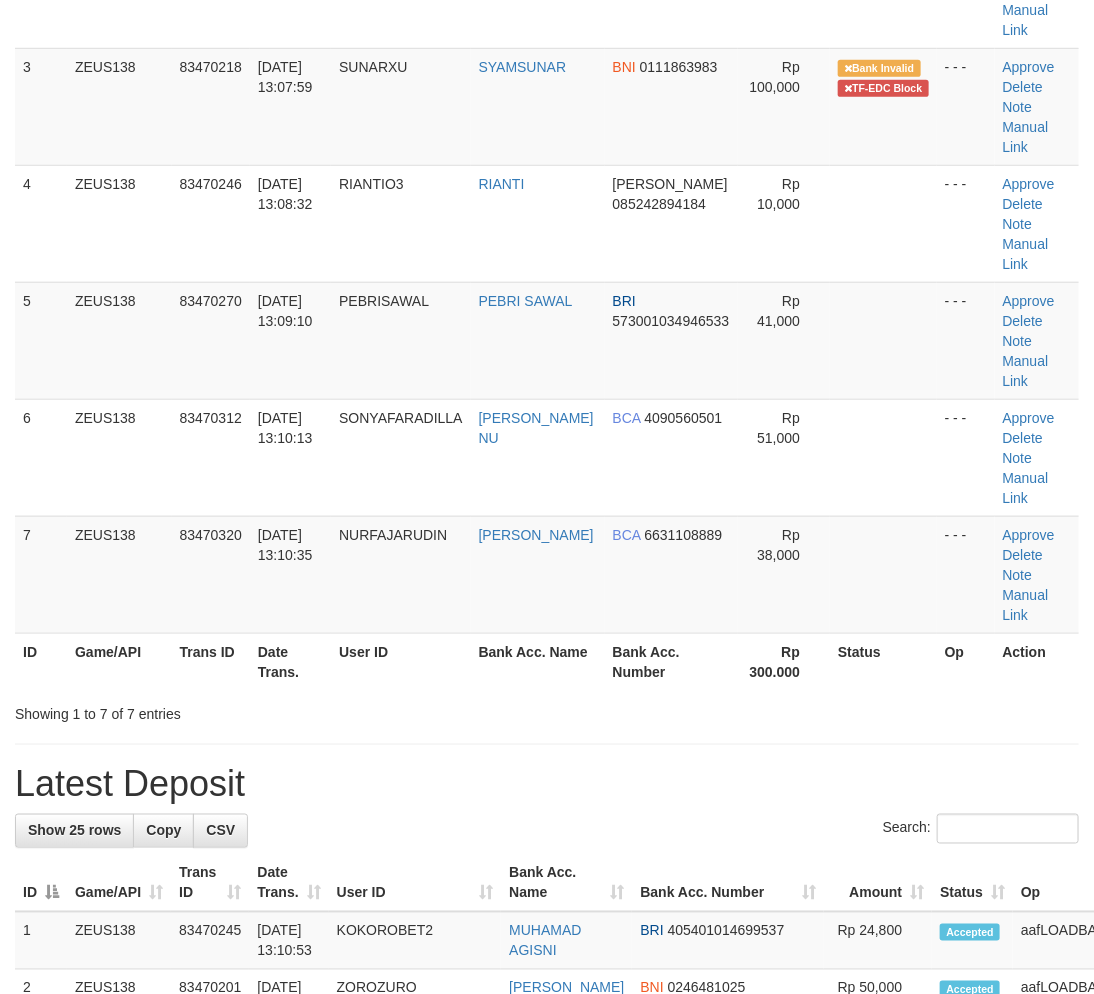 scroll, scrollTop: 222, scrollLeft: 0, axis: vertical 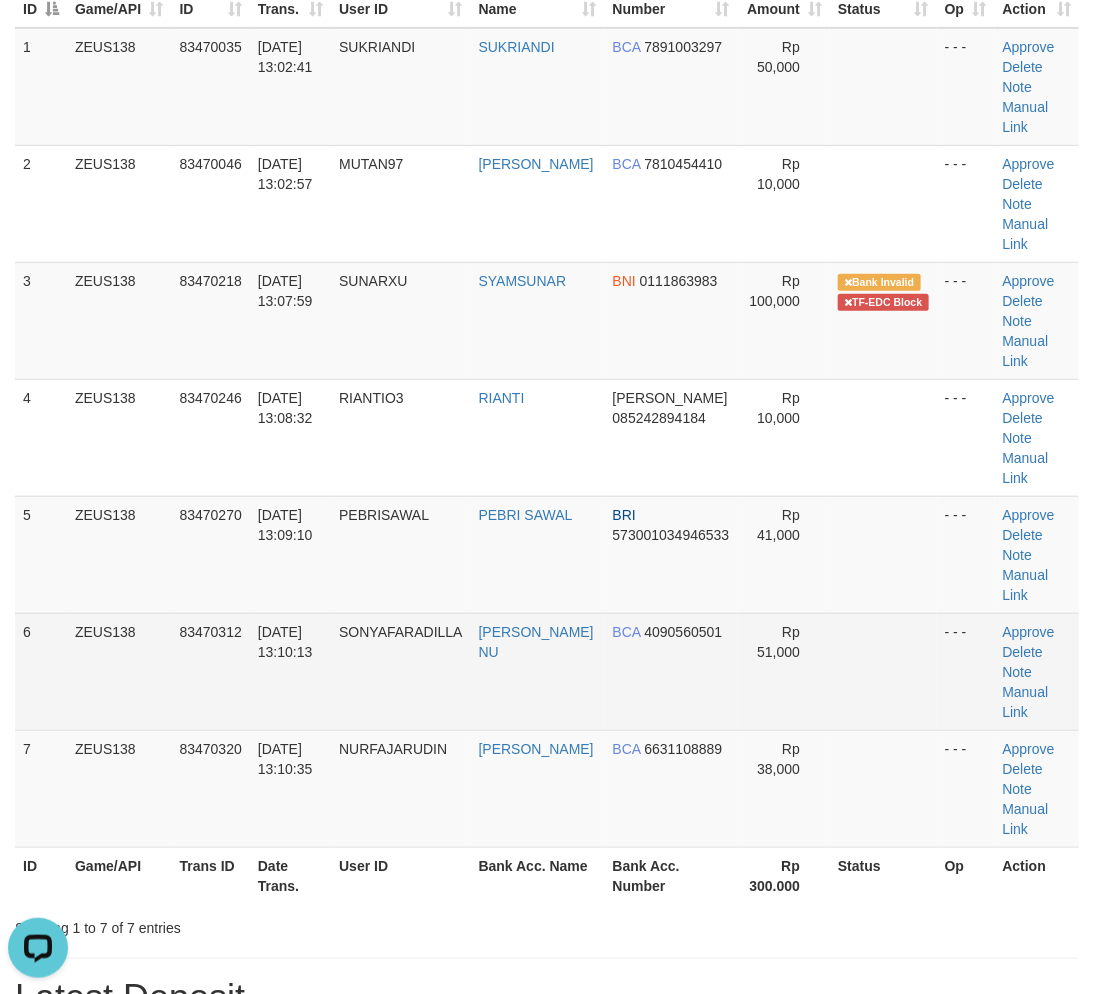 click on "- - -" at bounding box center (966, 671) 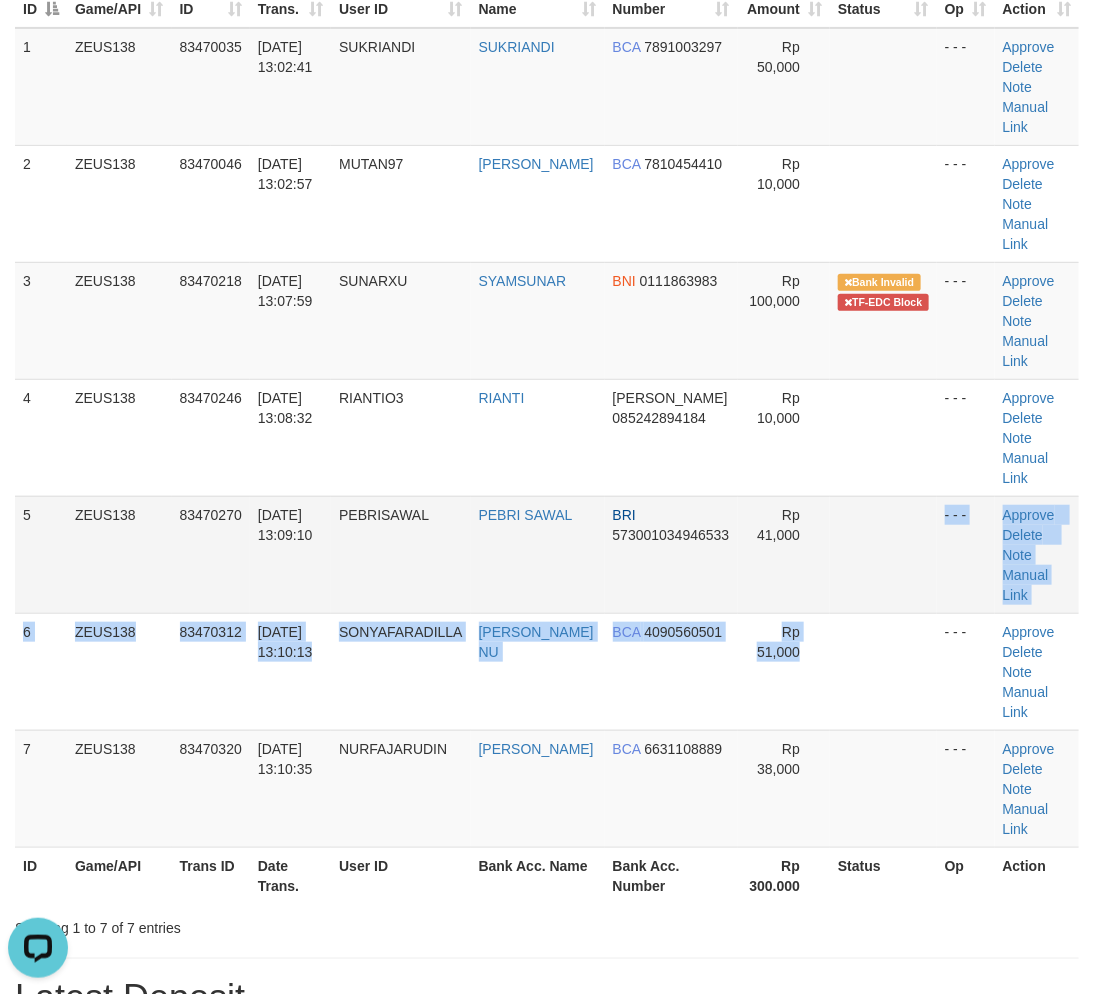 drag, startPoint x: 920, startPoint y: 603, endPoint x: 947, endPoint y: 603, distance: 27 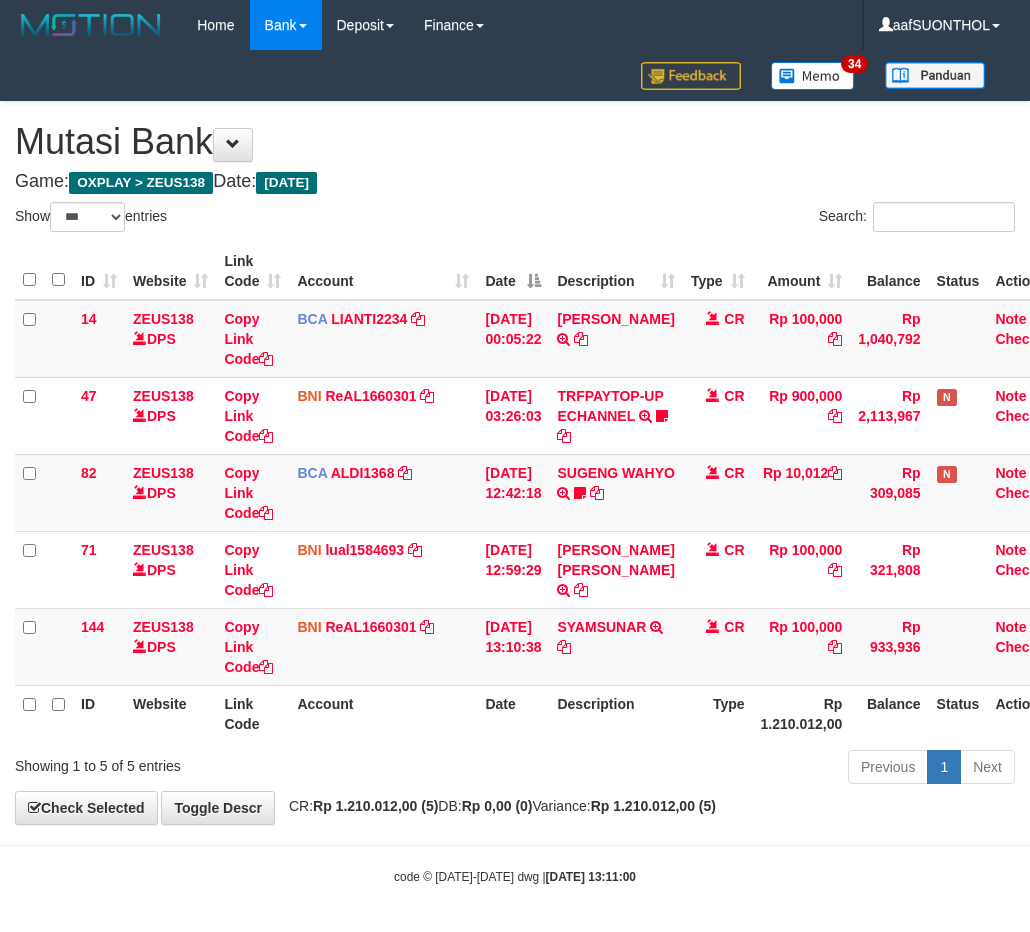 select on "***" 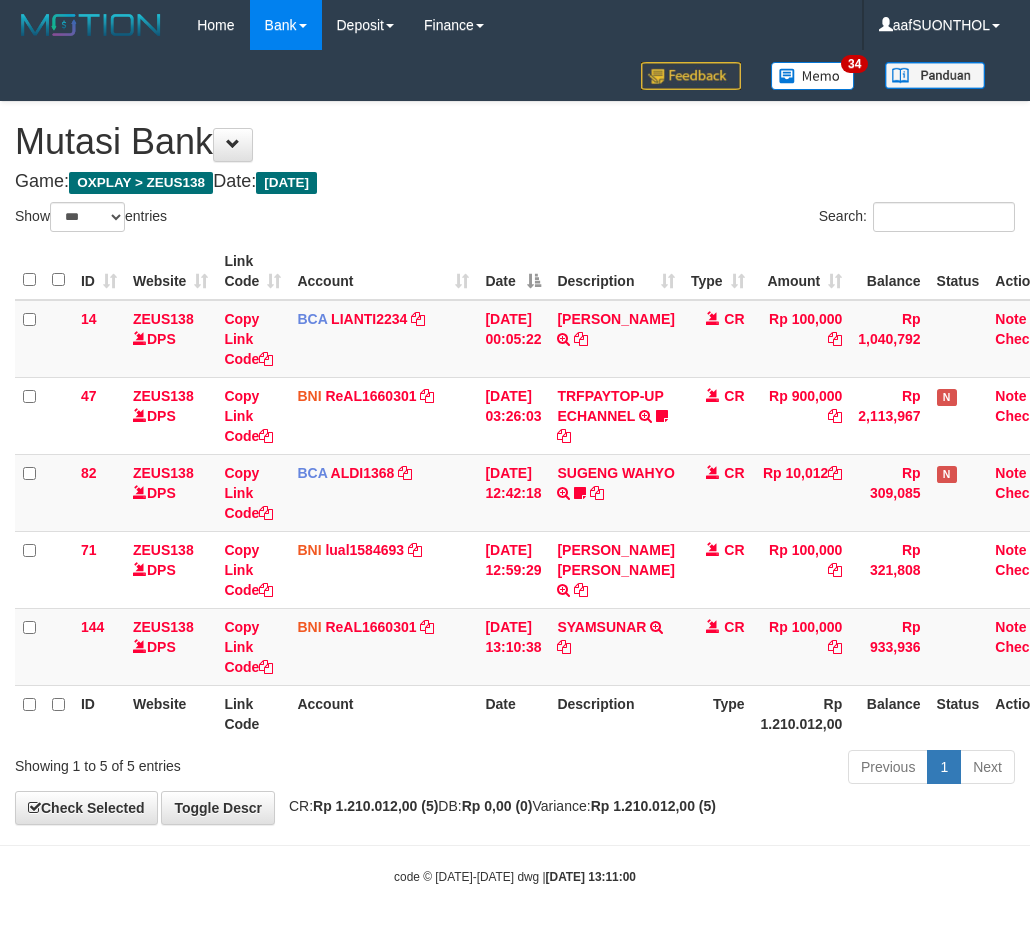 scroll, scrollTop: 0, scrollLeft: 15, axis: horizontal 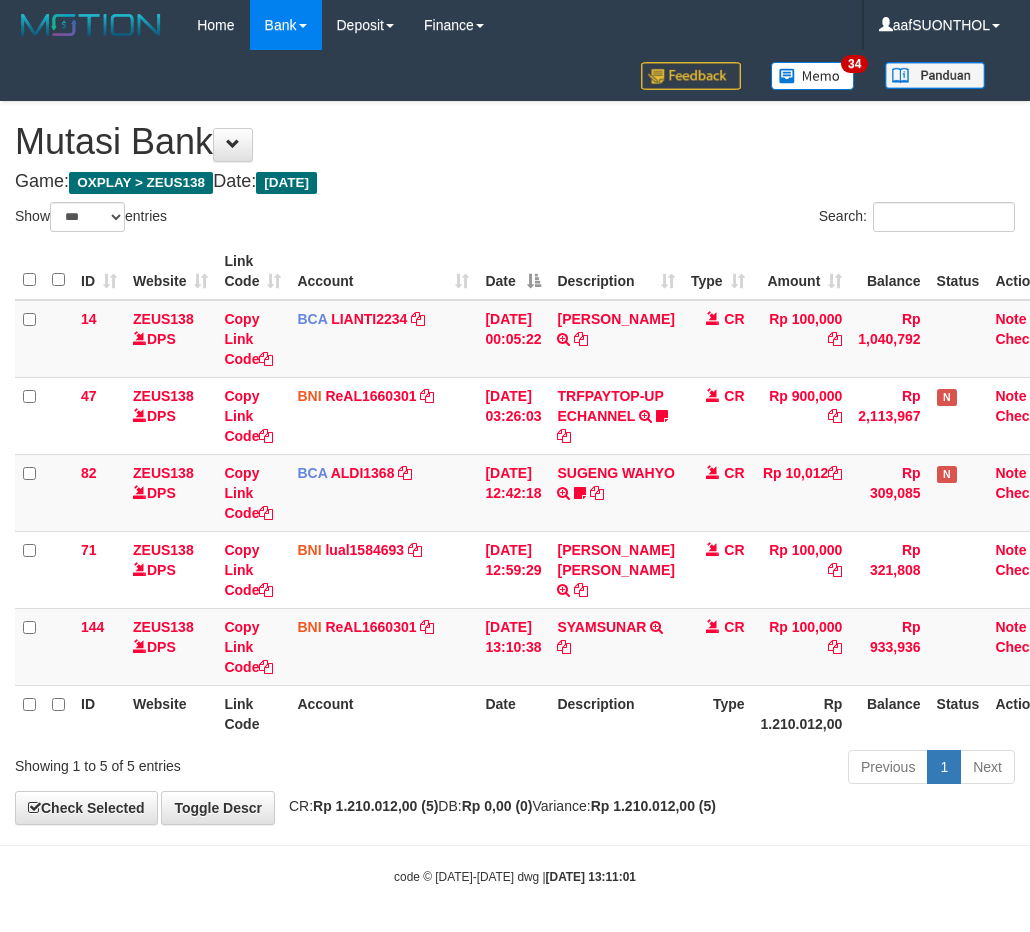 select on "***" 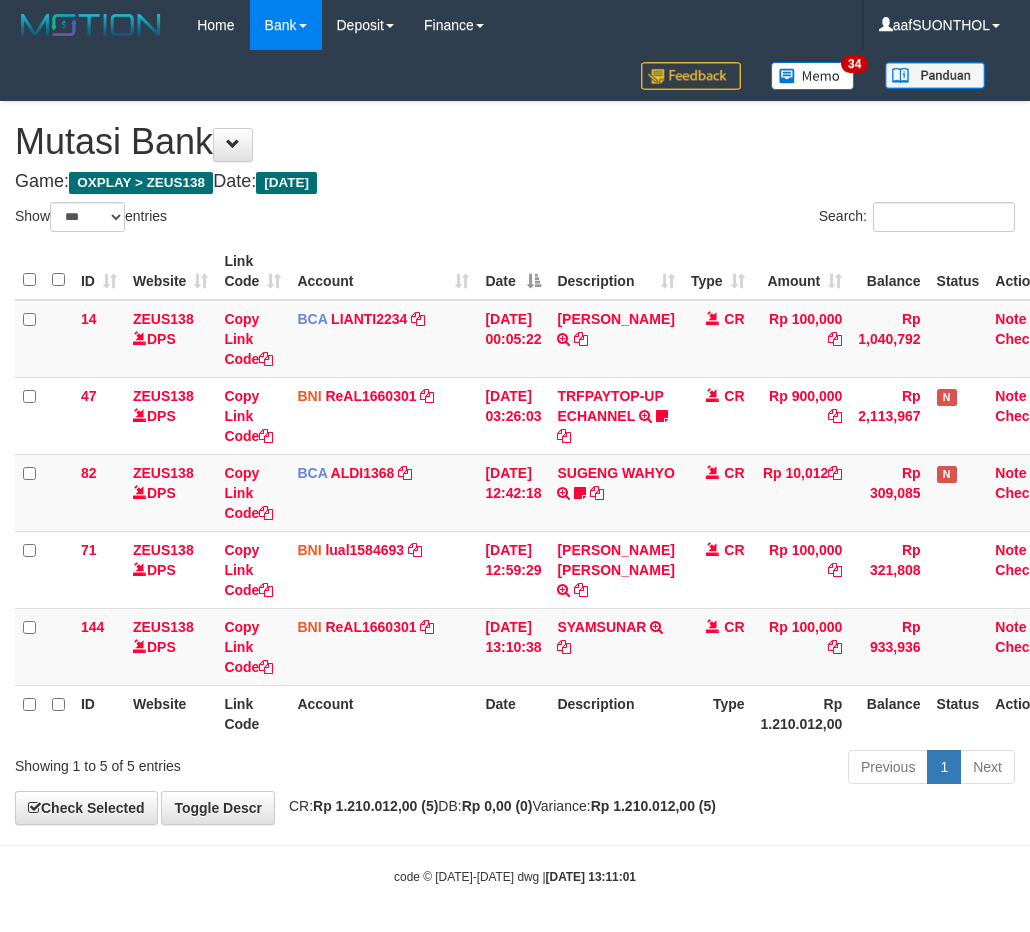 scroll, scrollTop: 0, scrollLeft: 15, axis: horizontal 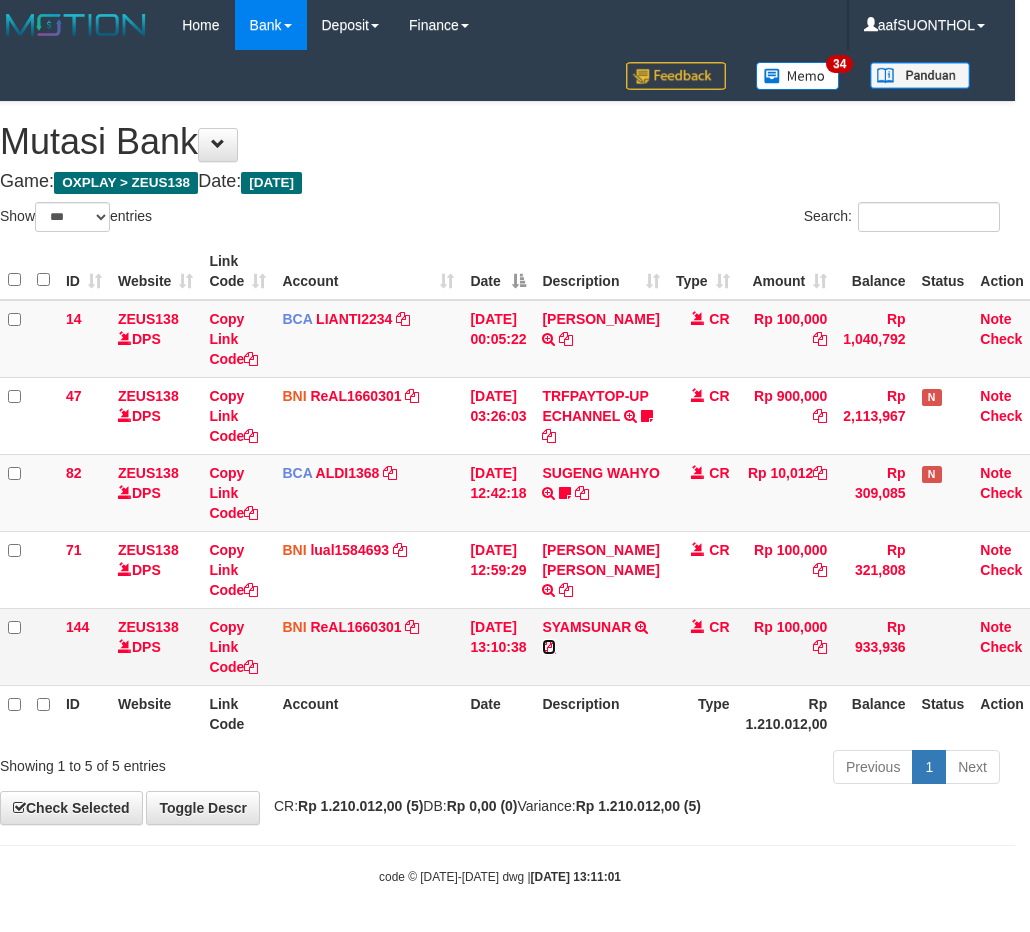 click at bounding box center (549, 647) 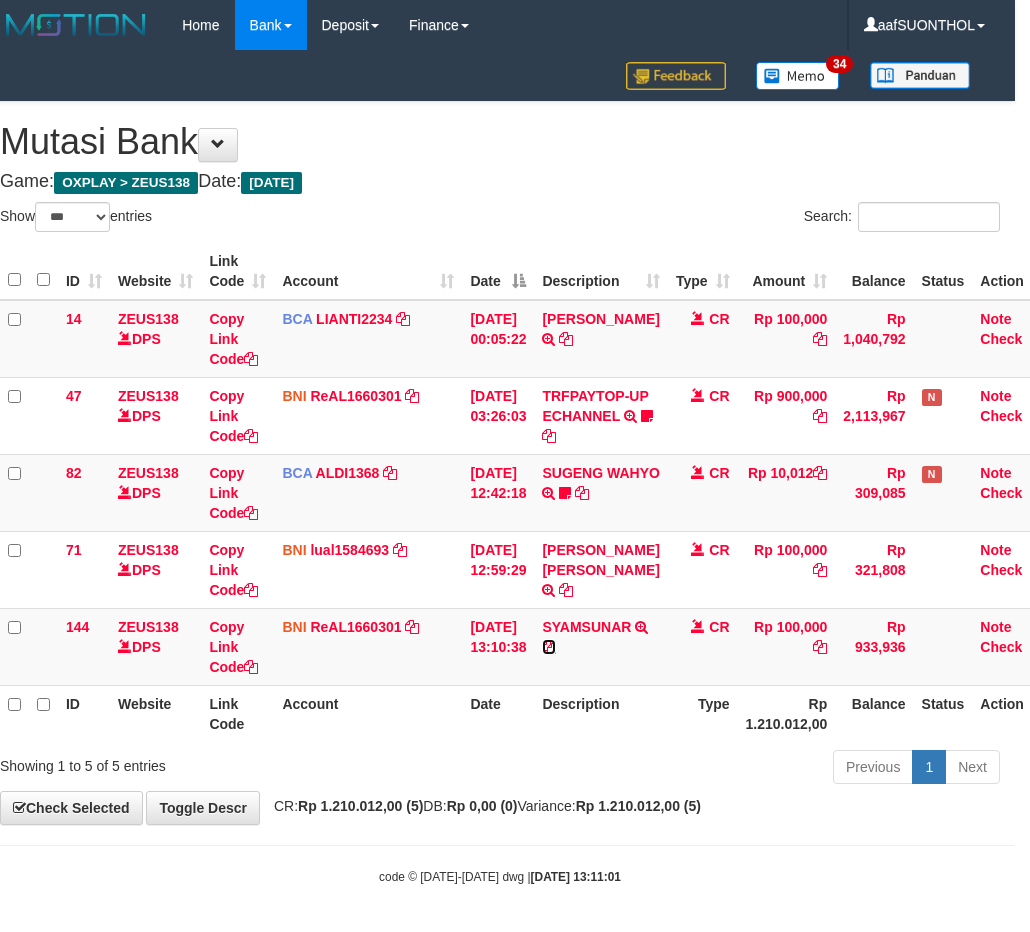 drag, startPoint x: 583, startPoint y: 668, endPoint x: 0, endPoint y: 722, distance: 585.49554 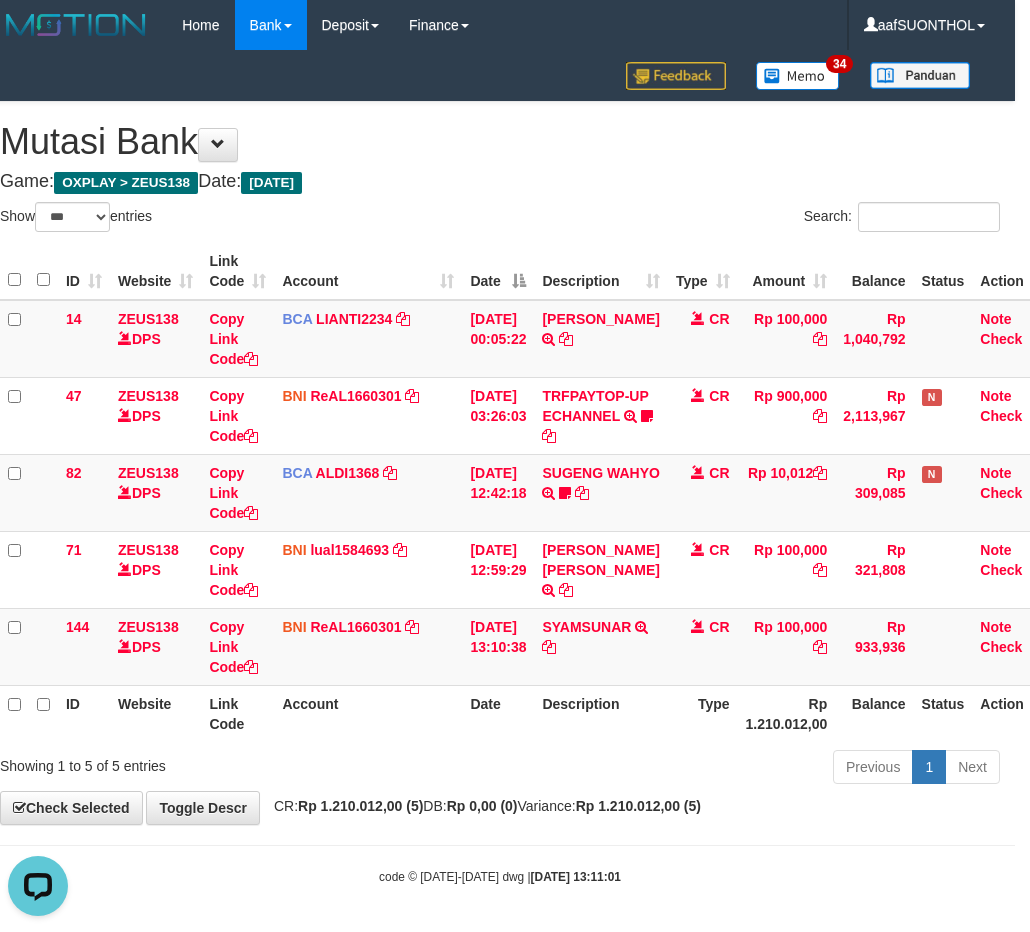 scroll, scrollTop: 0, scrollLeft: 0, axis: both 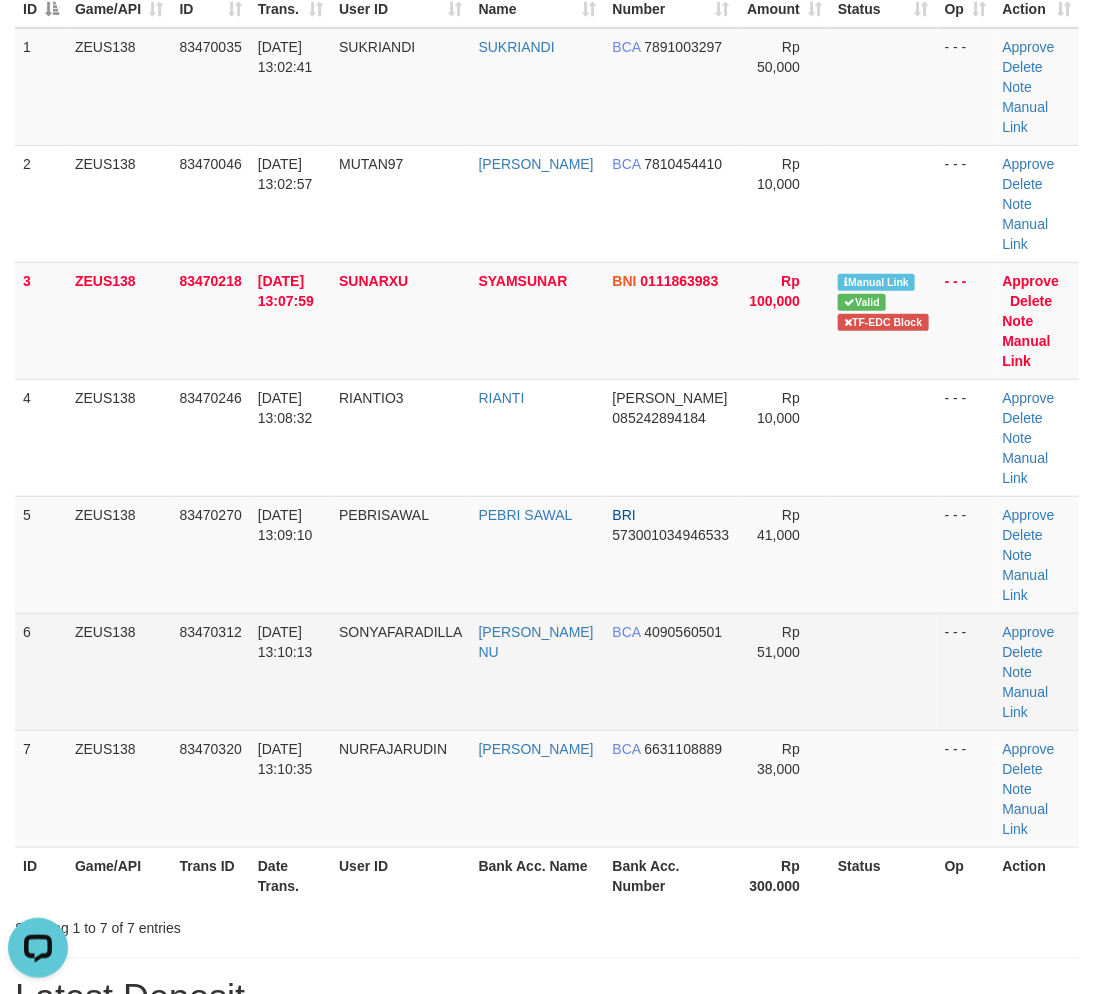 click on "Rp 51,000" at bounding box center [784, 671] 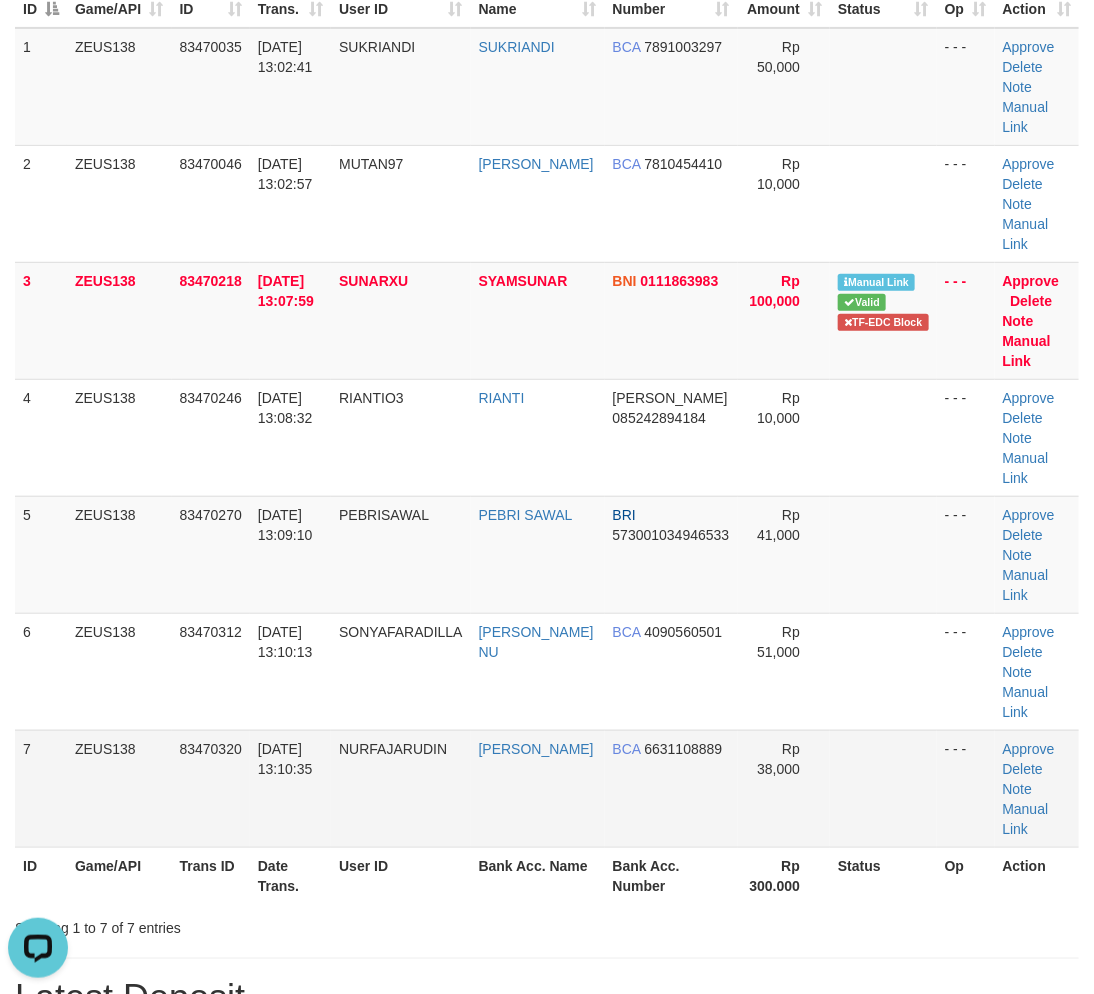 click on "Rp 38,000" at bounding box center [784, 788] 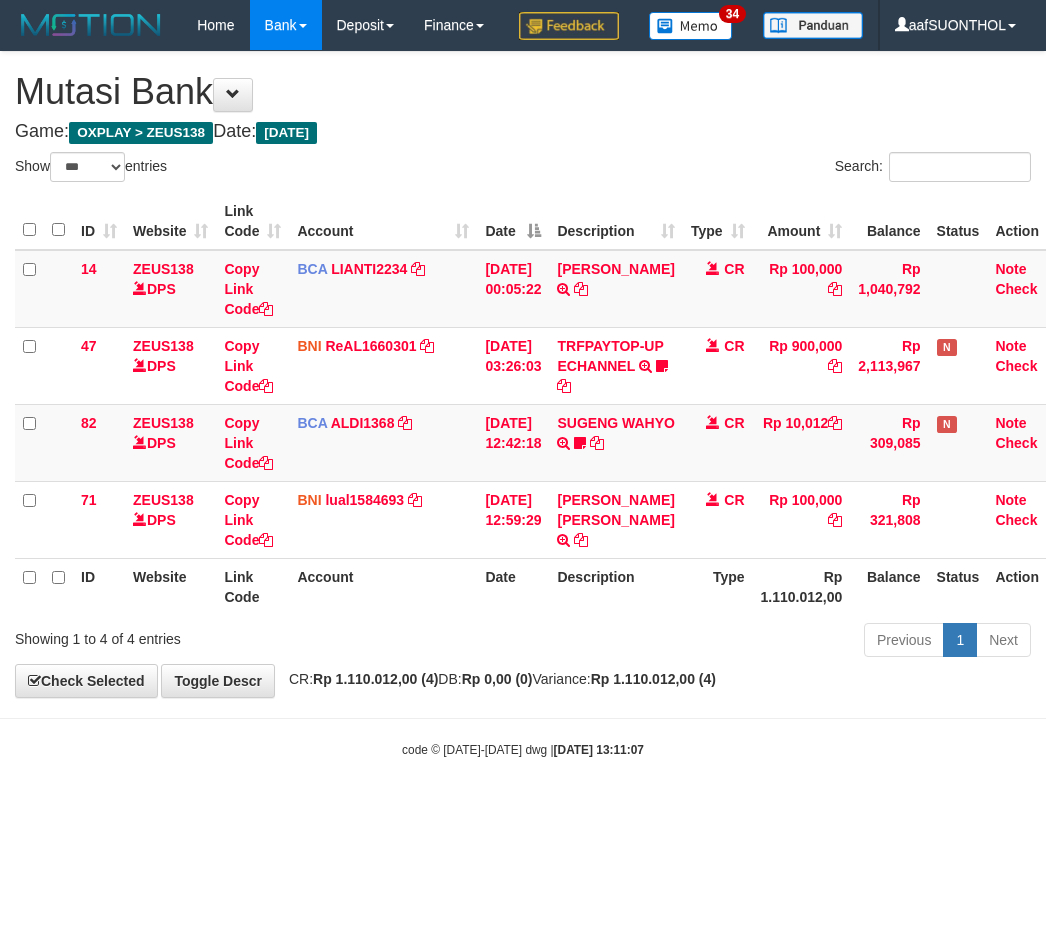 select on "***" 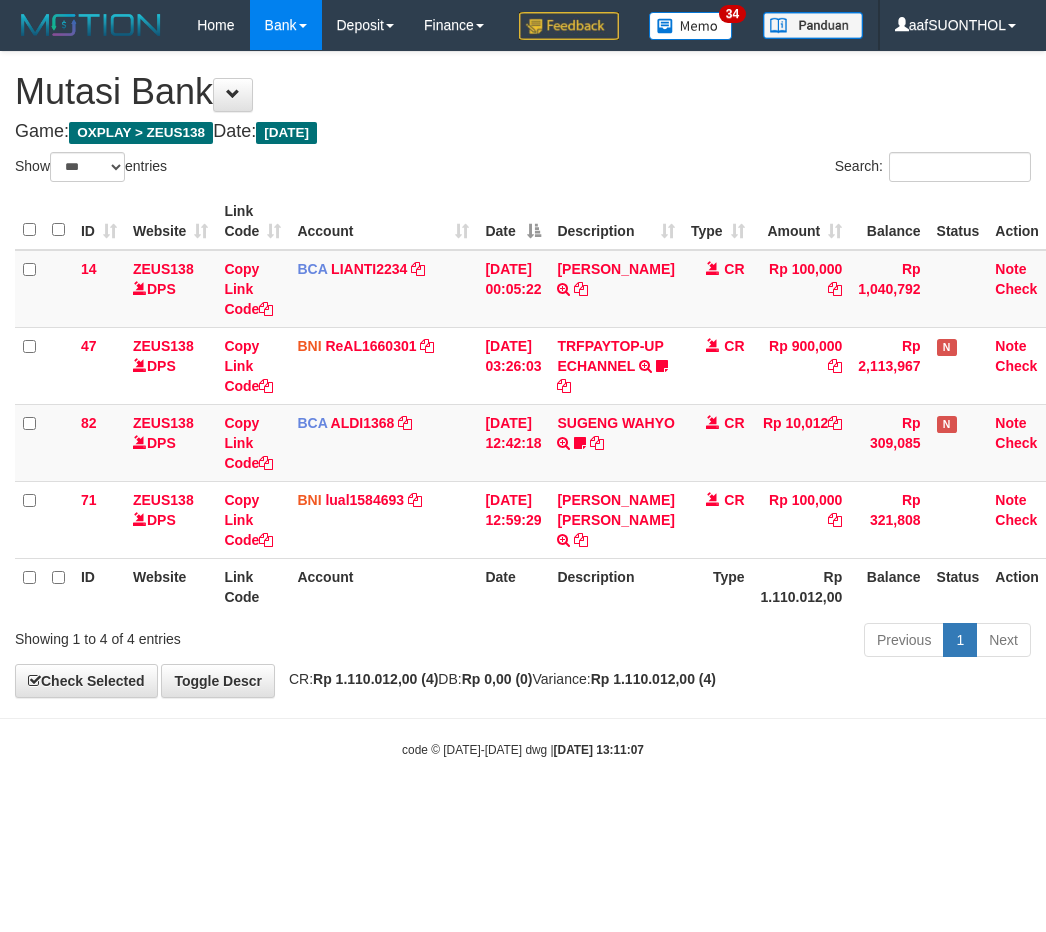 scroll, scrollTop: 0, scrollLeft: 15, axis: horizontal 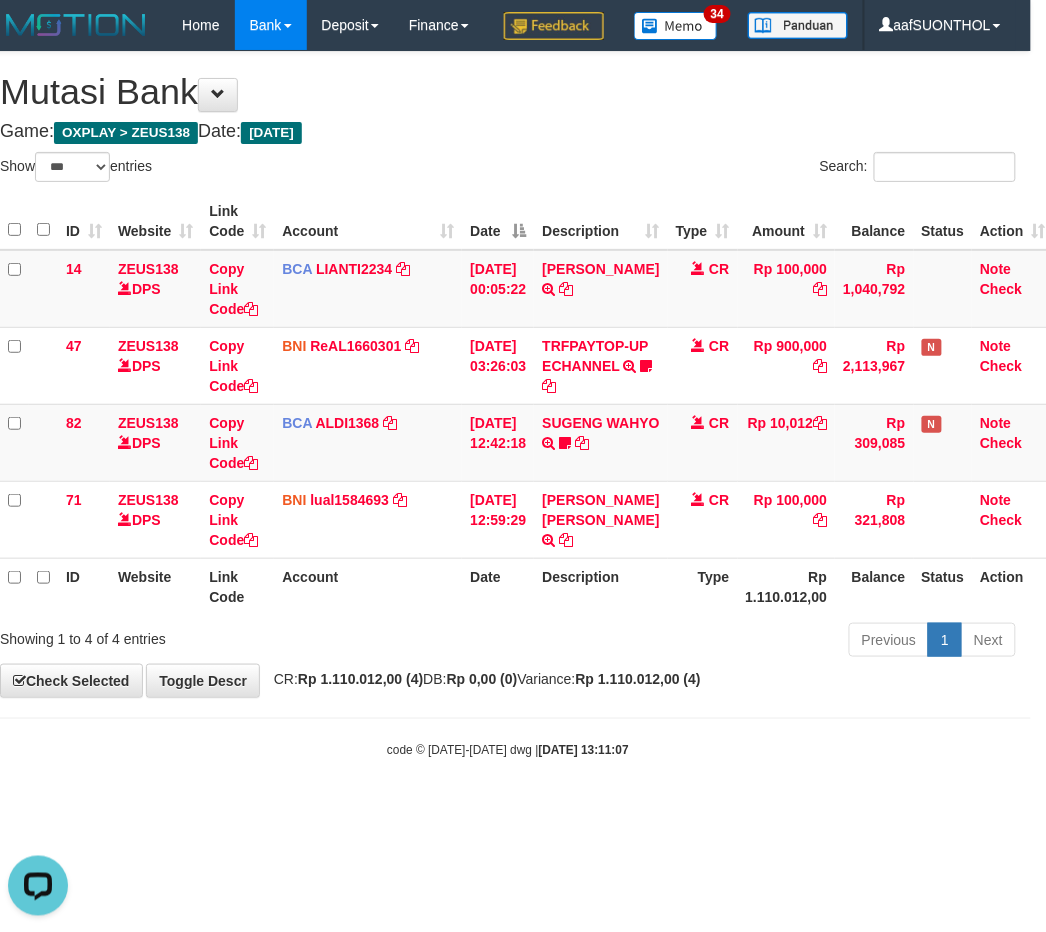 drag, startPoint x: 472, startPoint y: 870, endPoint x: 461, endPoint y: 846, distance: 26.400757 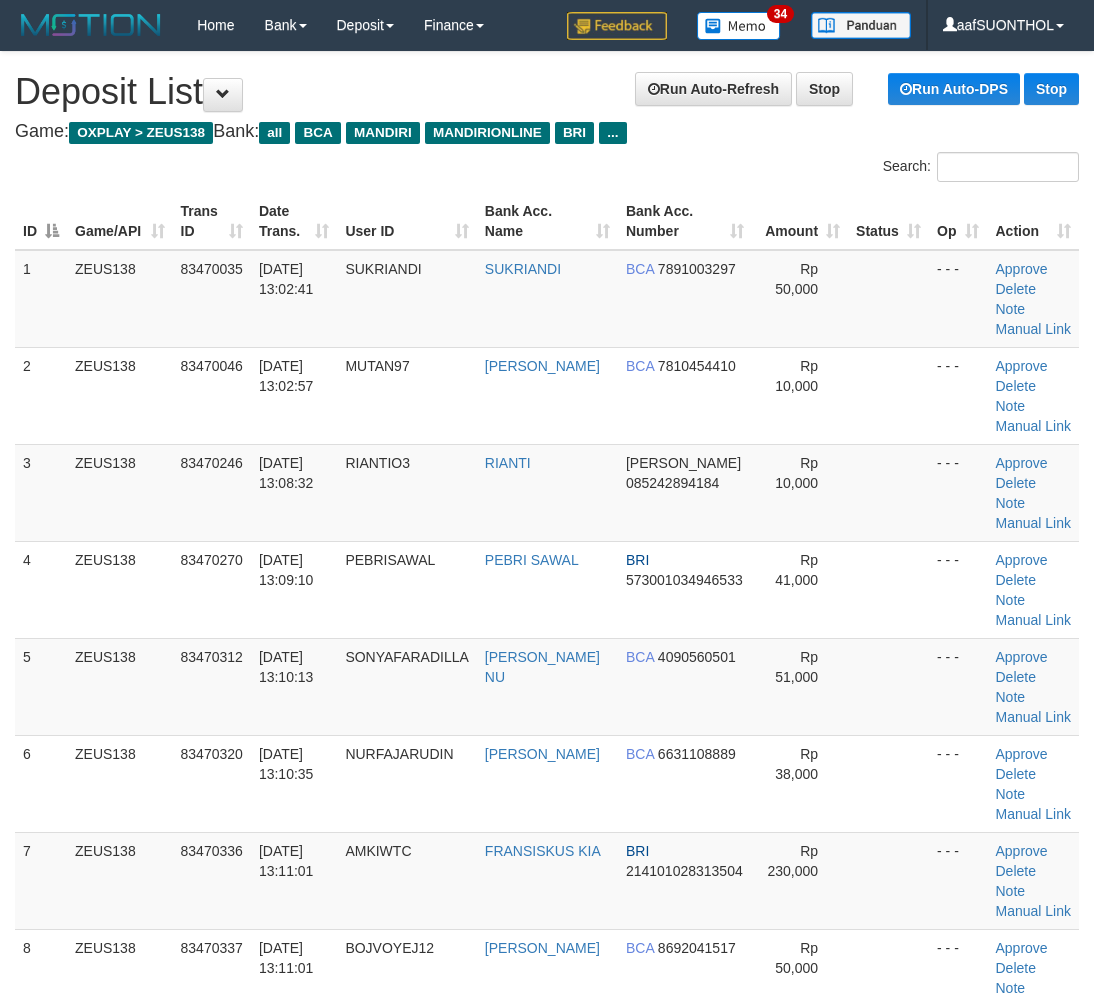 scroll, scrollTop: 222, scrollLeft: 0, axis: vertical 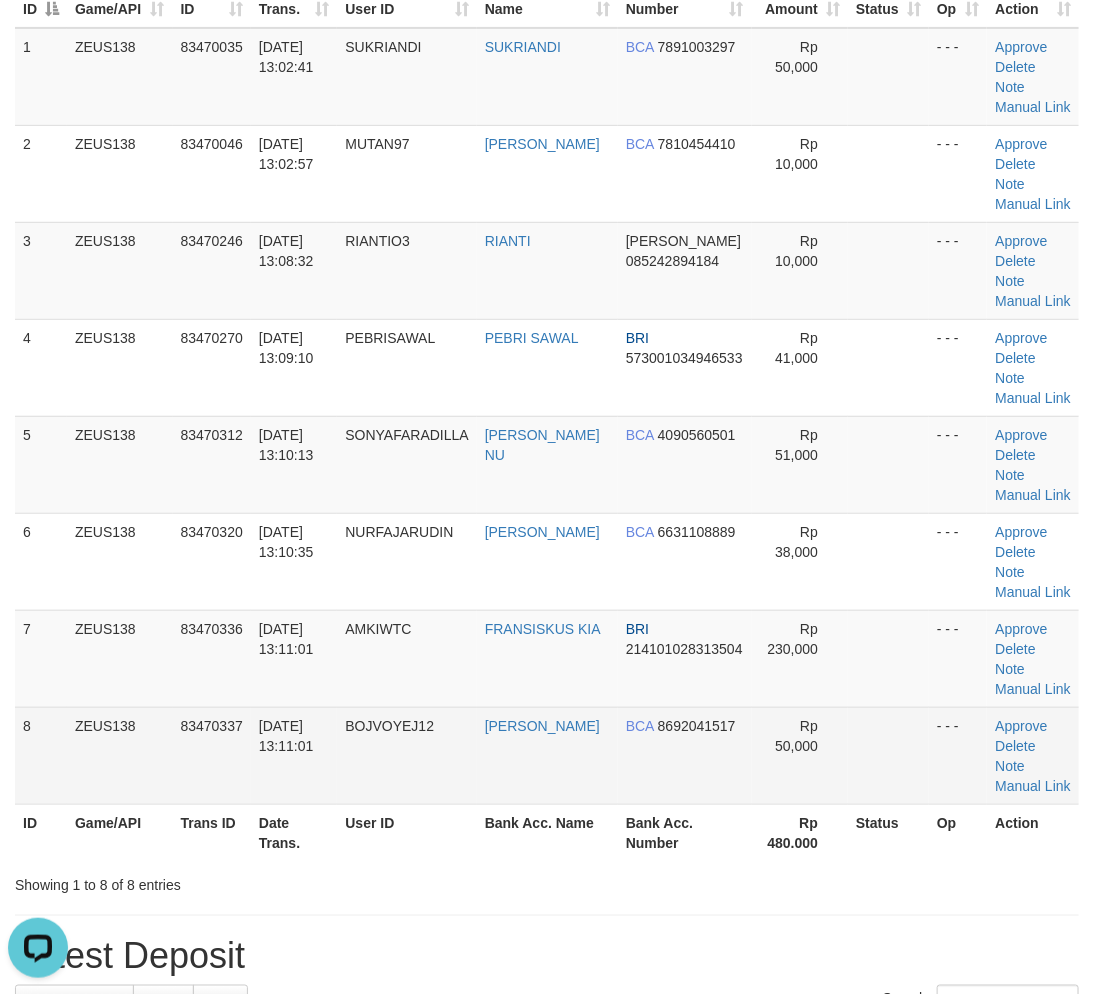 click on "Approve
Delete
Note
Manual Link" at bounding box center (1033, 658) 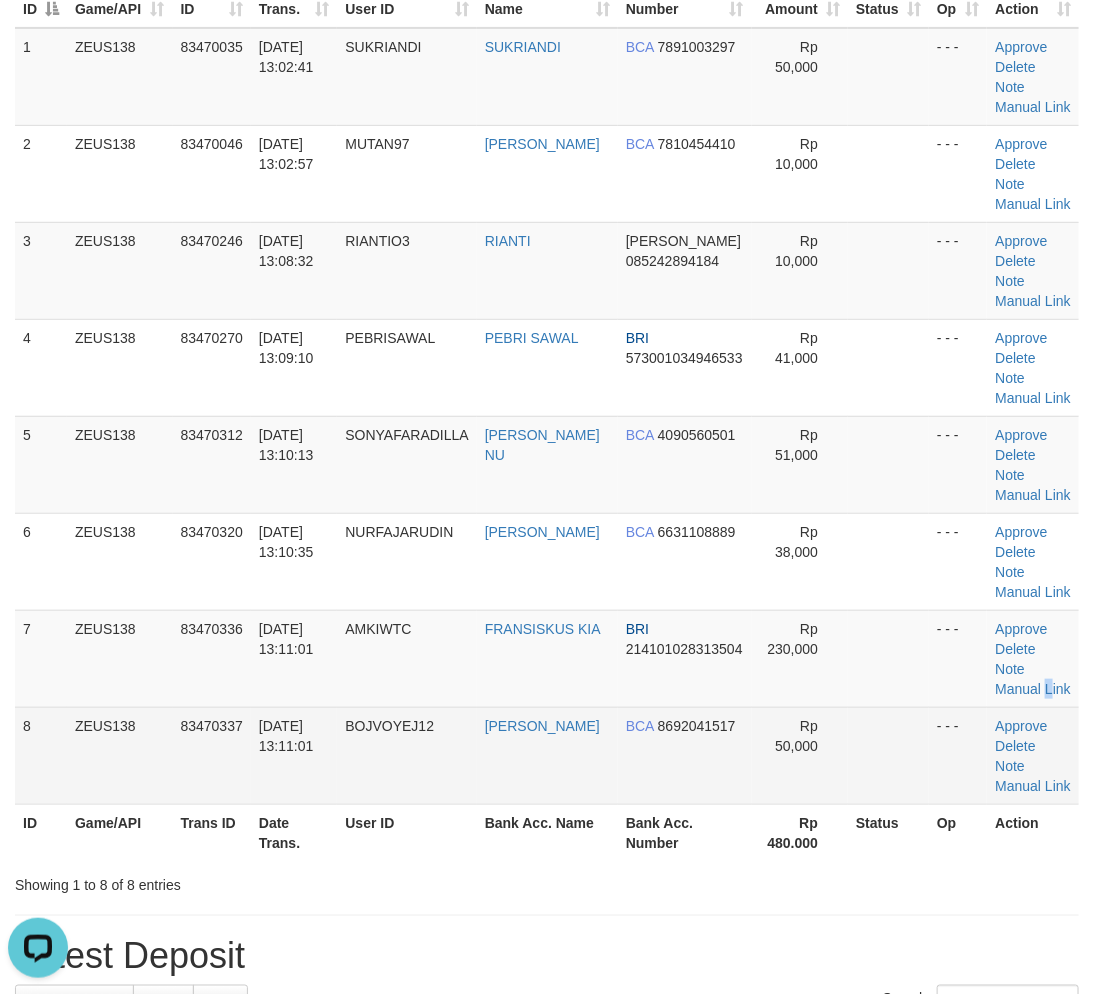click on "- - -" at bounding box center [958, 755] 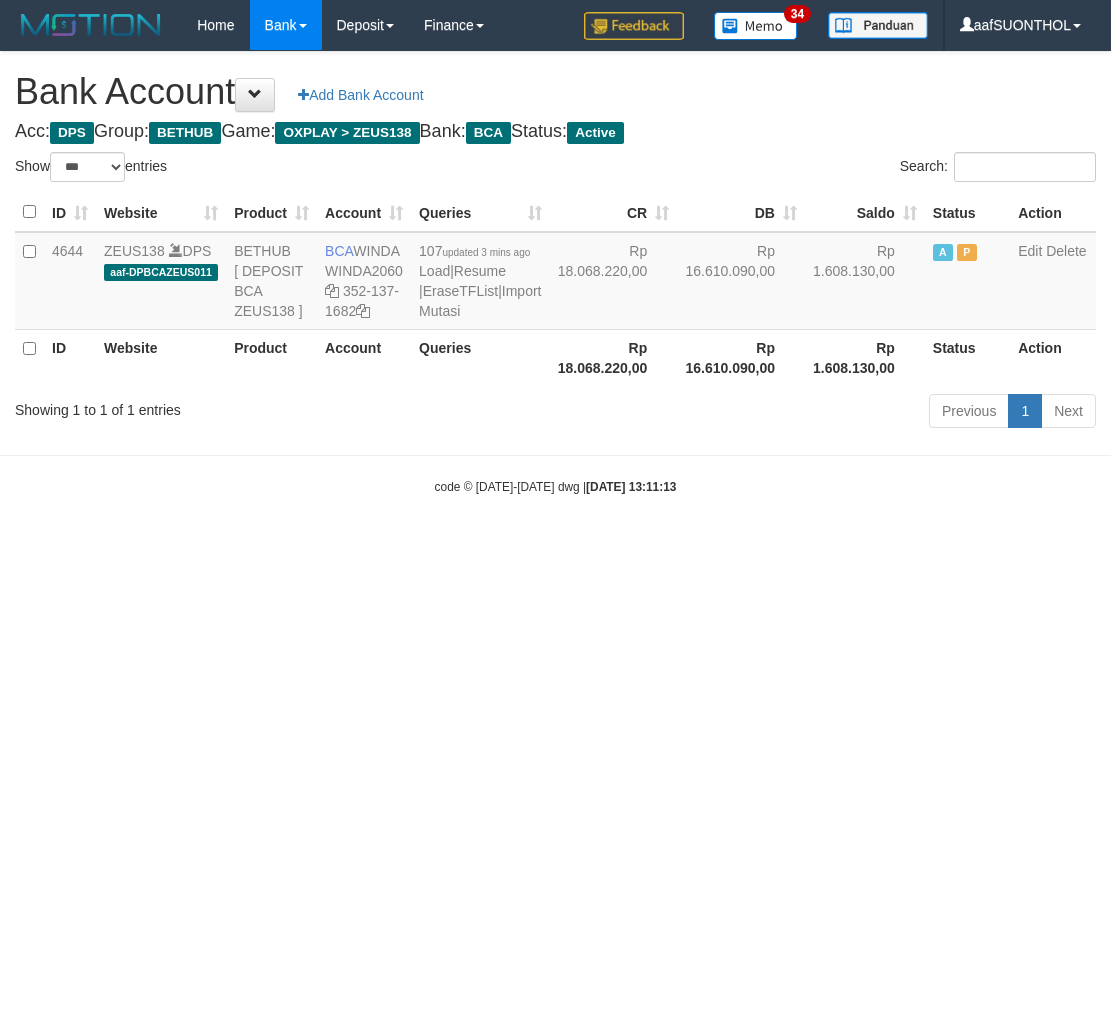 select on "***" 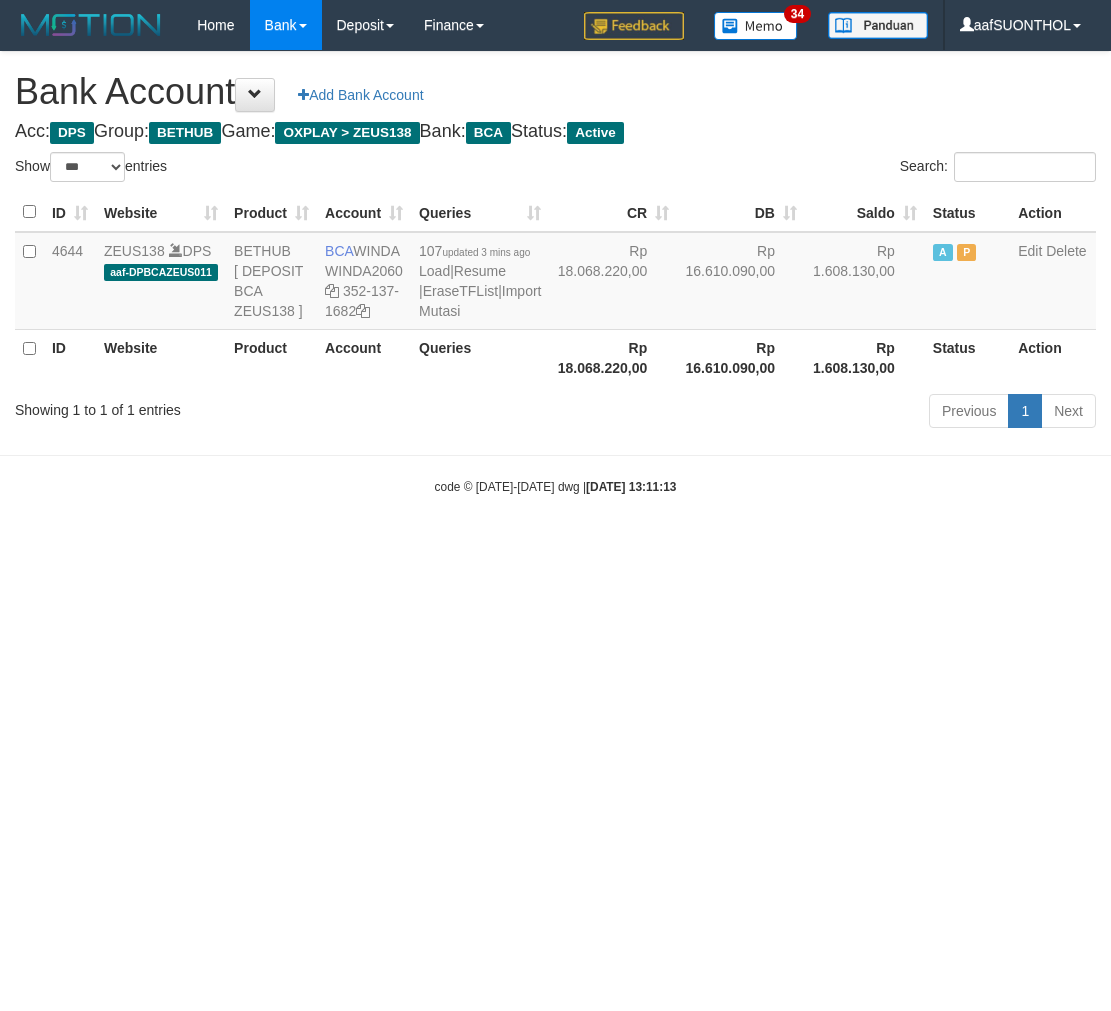 scroll, scrollTop: 0, scrollLeft: 0, axis: both 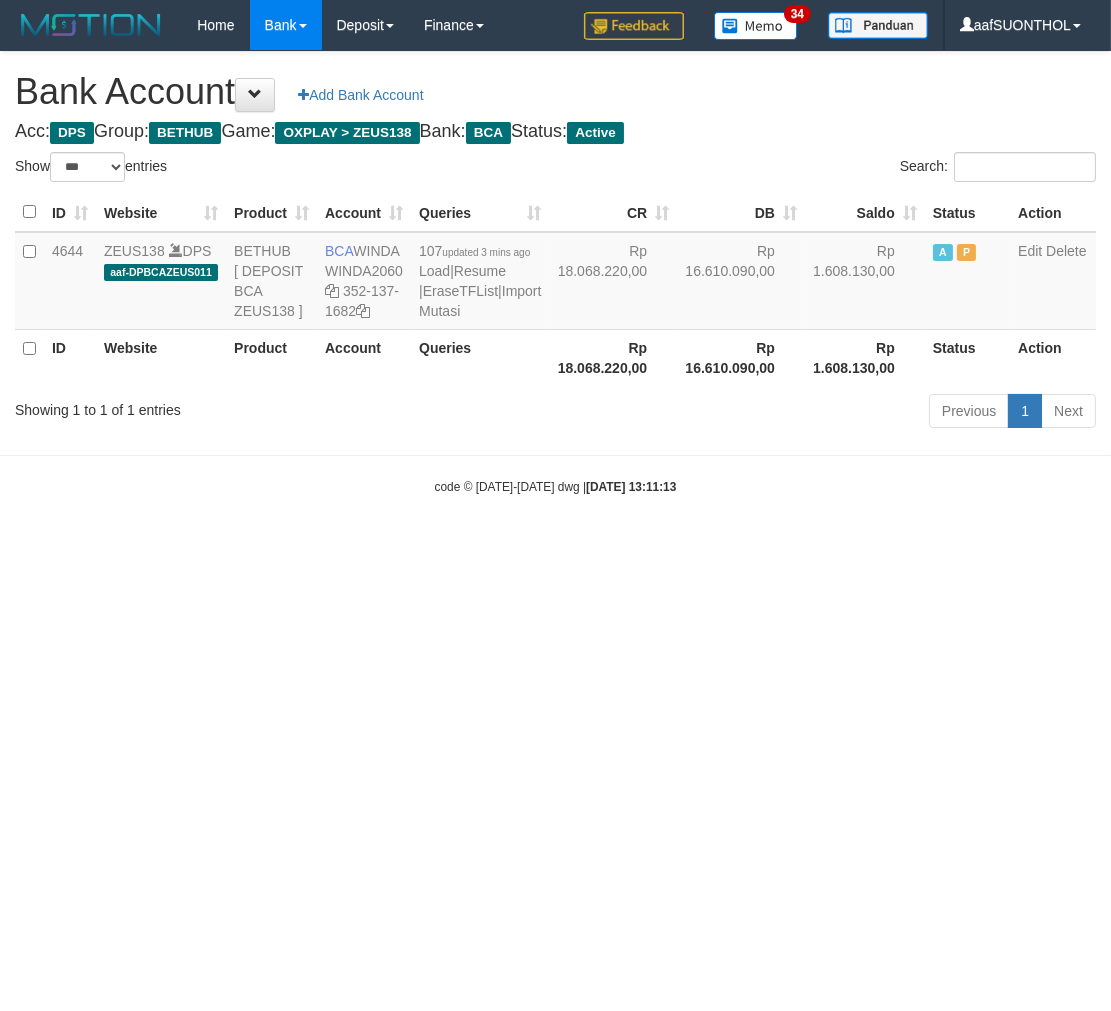click on "Toggle navigation
Home
Bank
Account List
Load
By Website
Group
[OXPLAY]													ZEUS138
By Load Group (DPS)
Sync" at bounding box center [555, 273] 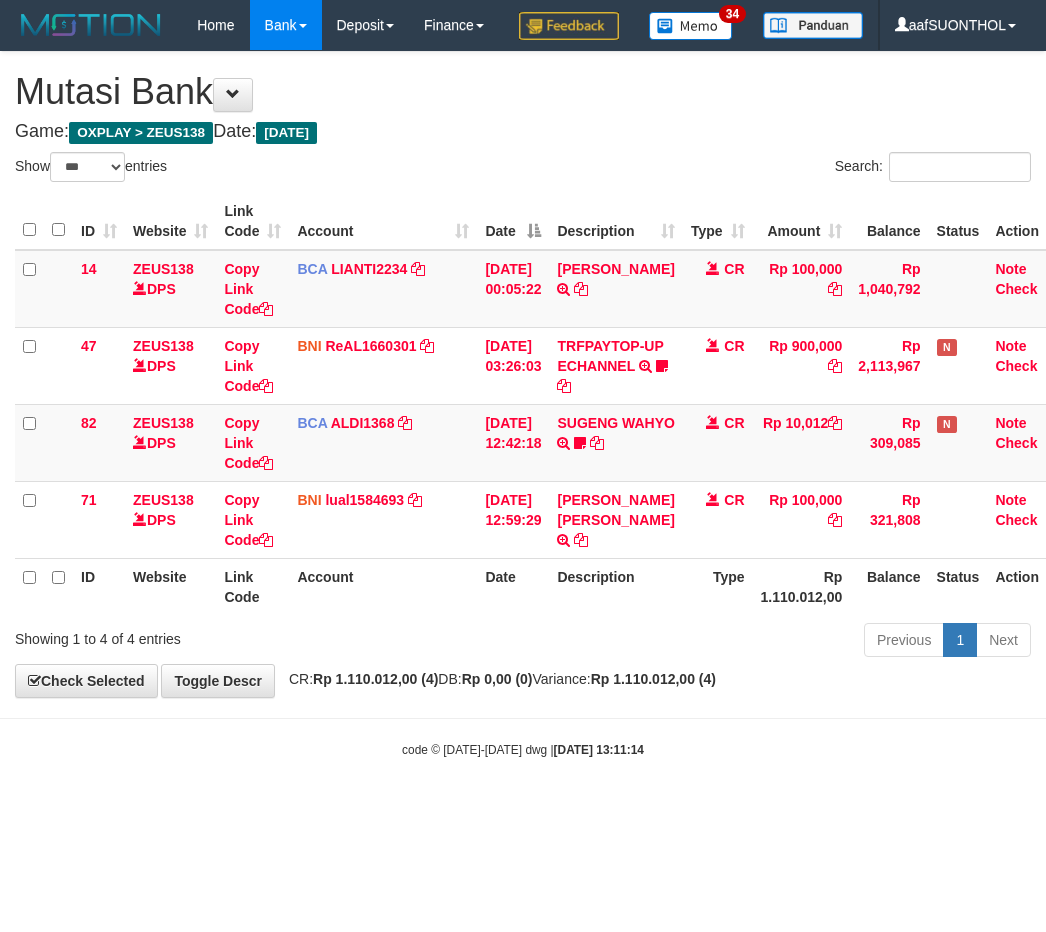 select on "***" 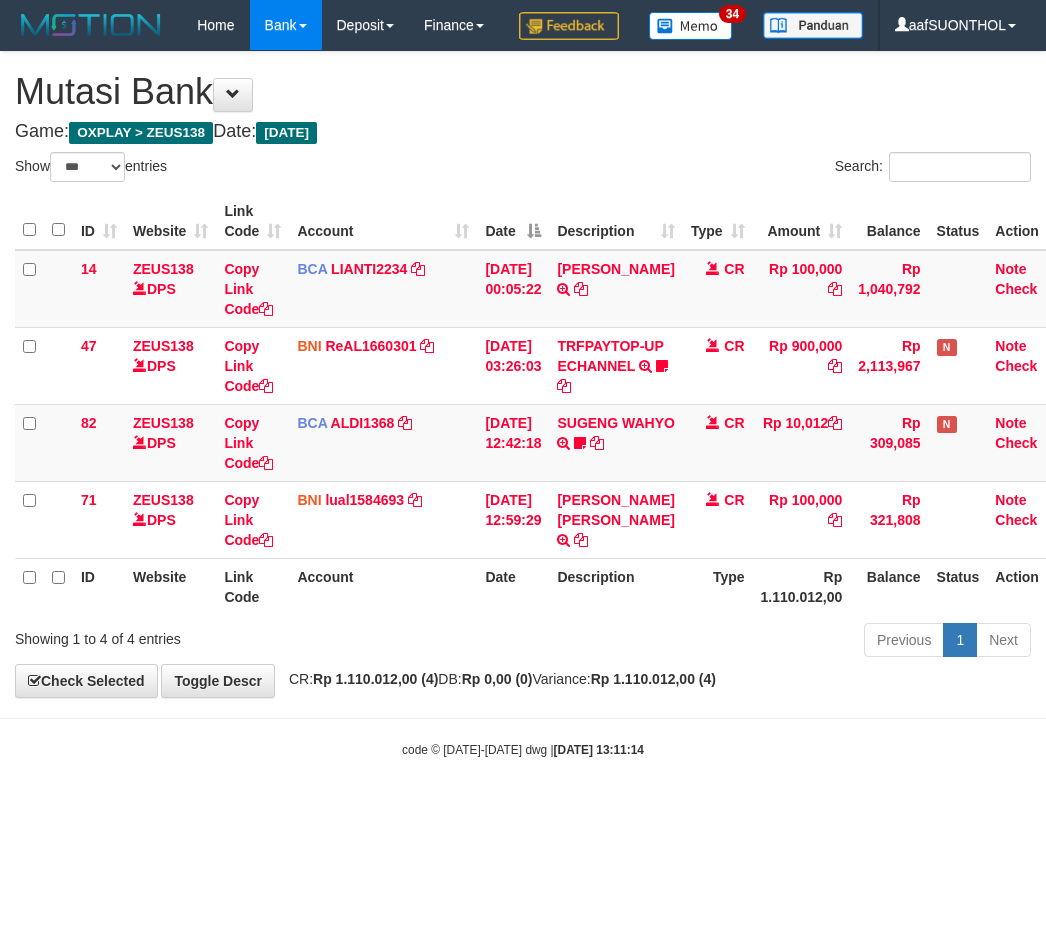 scroll, scrollTop: 0, scrollLeft: 15, axis: horizontal 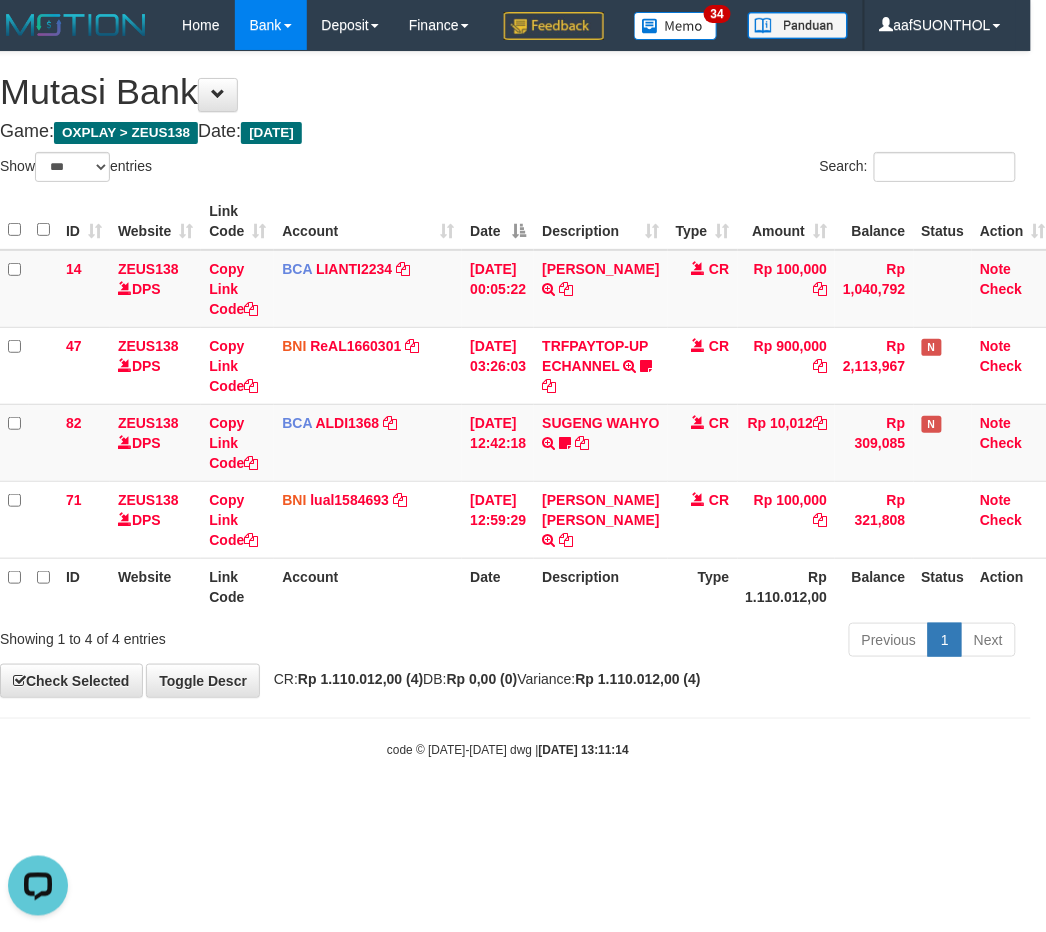 click on "[DATE] 13:11:14" at bounding box center (584, 750) 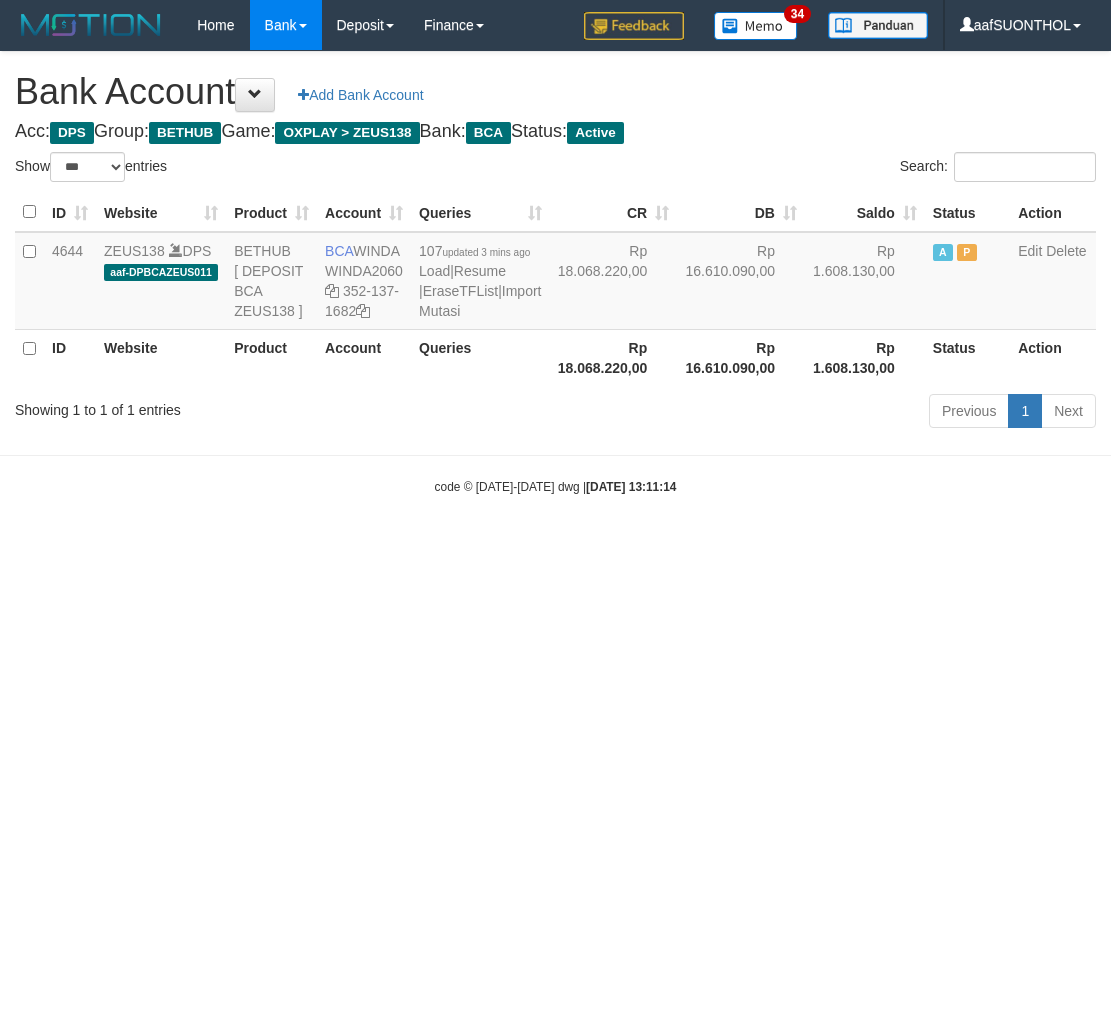 select on "***" 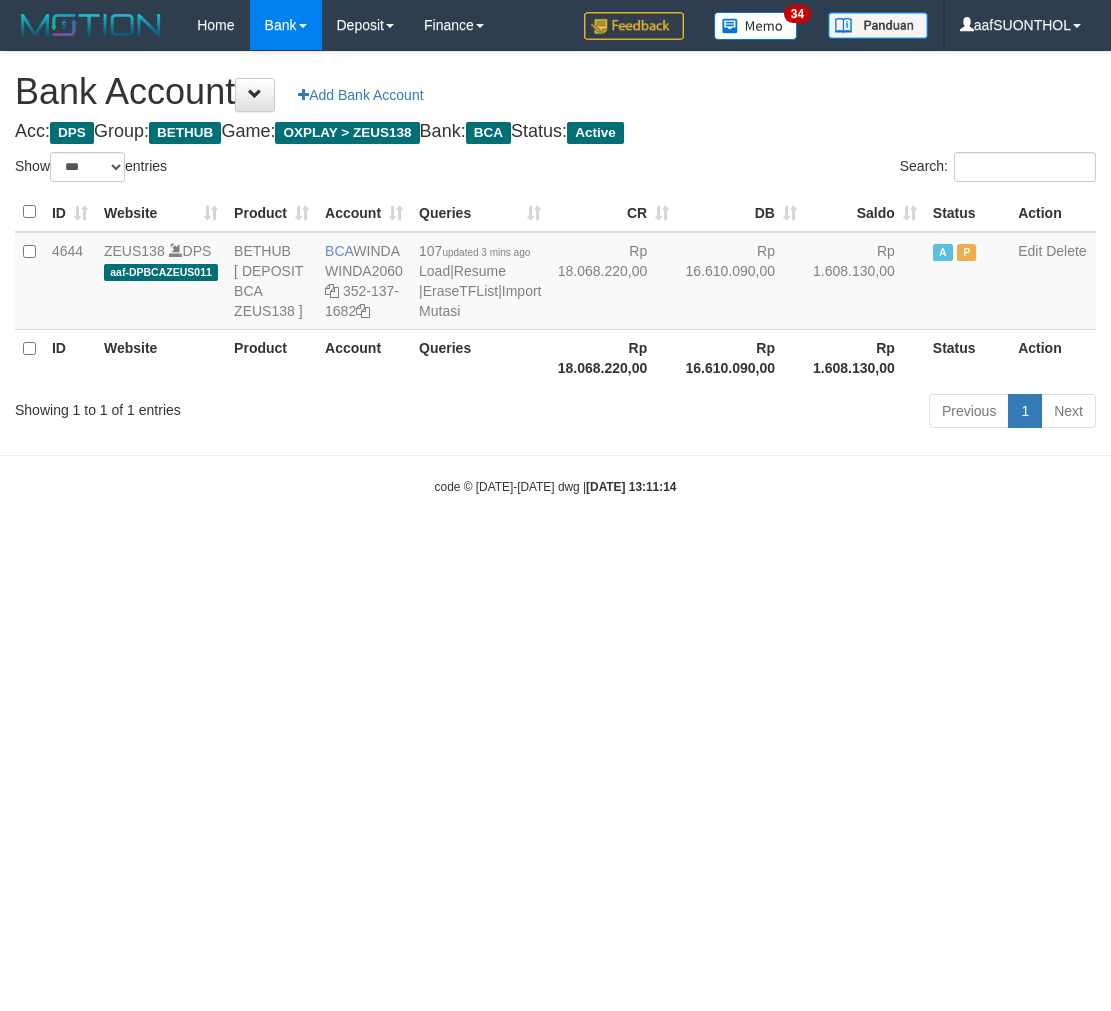 scroll, scrollTop: 0, scrollLeft: 0, axis: both 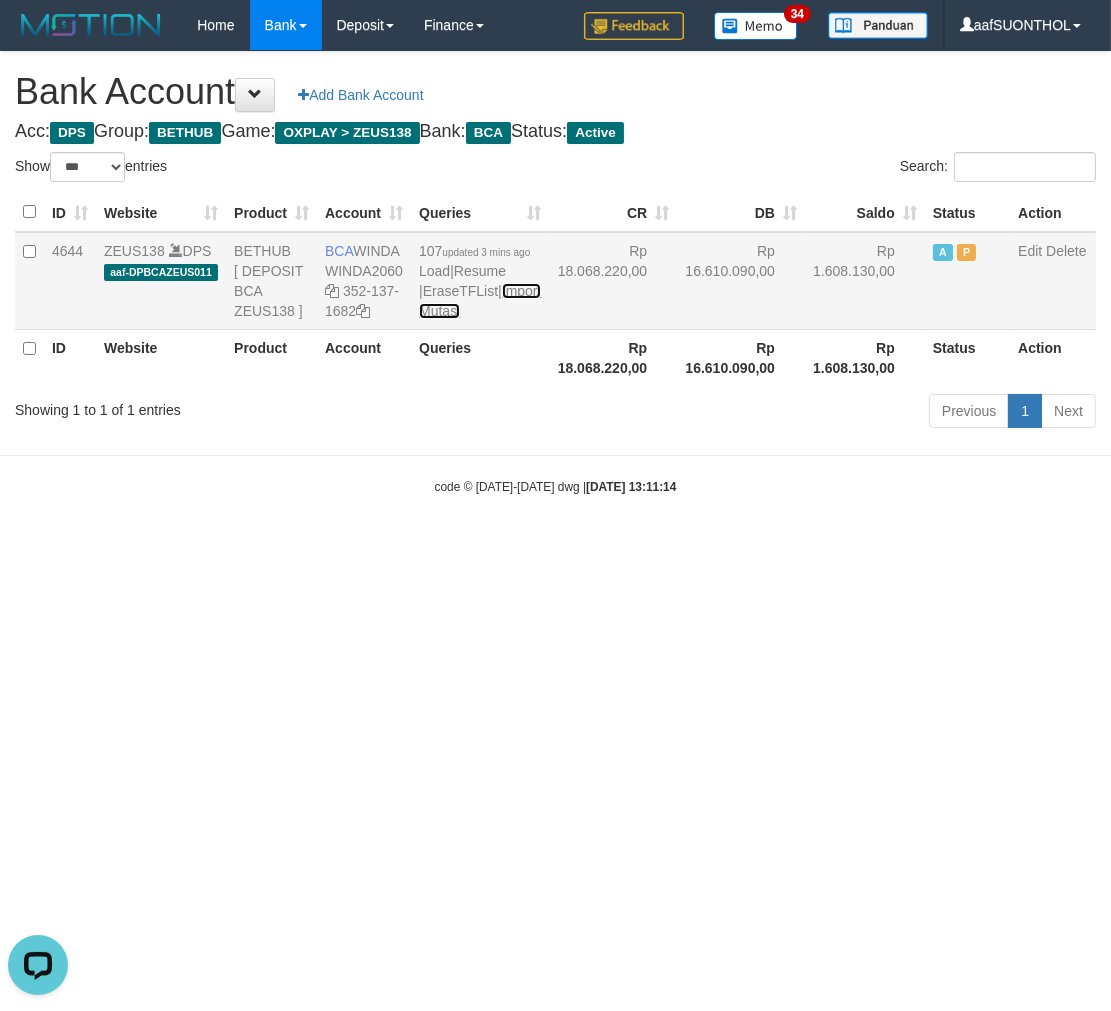click on "Import Mutasi" at bounding box center (480, 301) 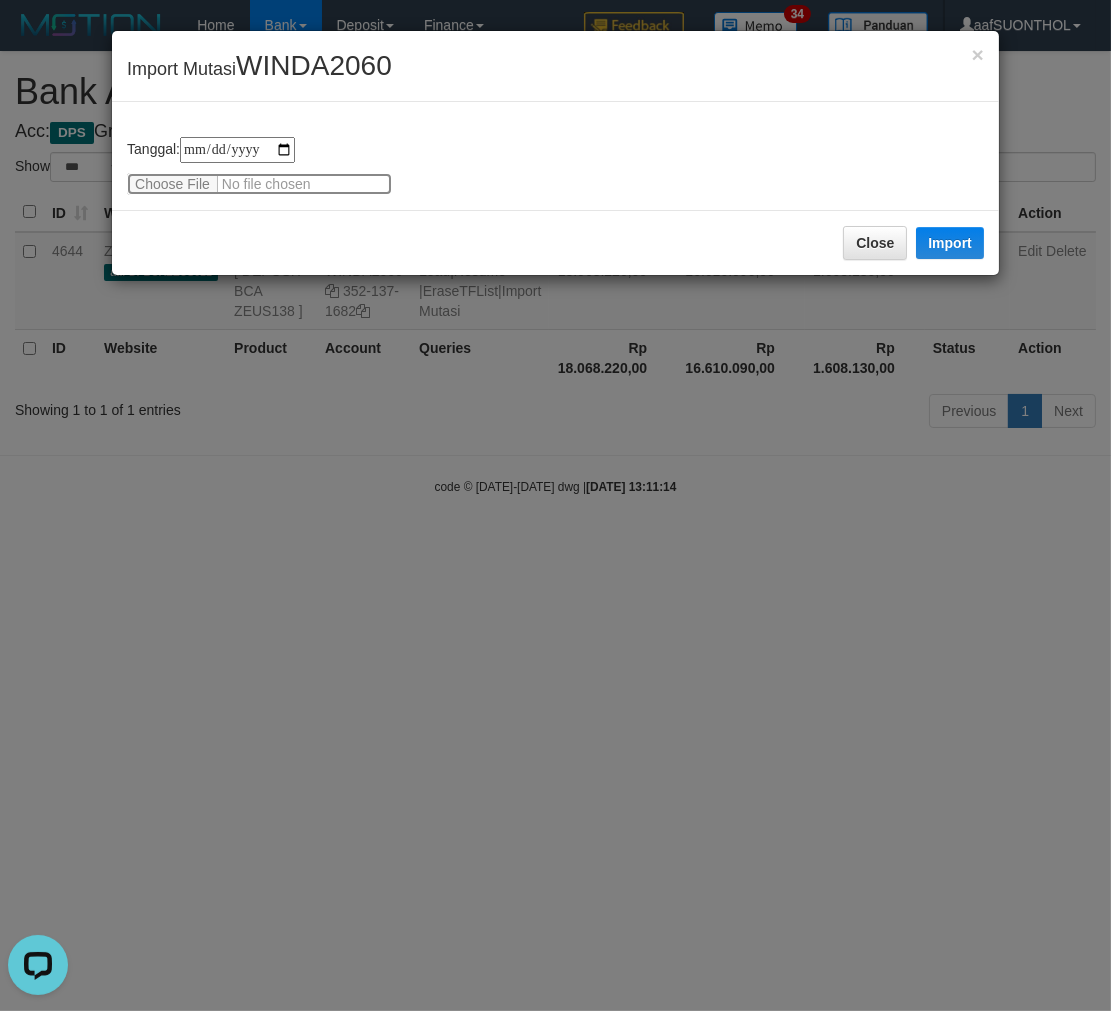 click at bounding box center (259, 184) 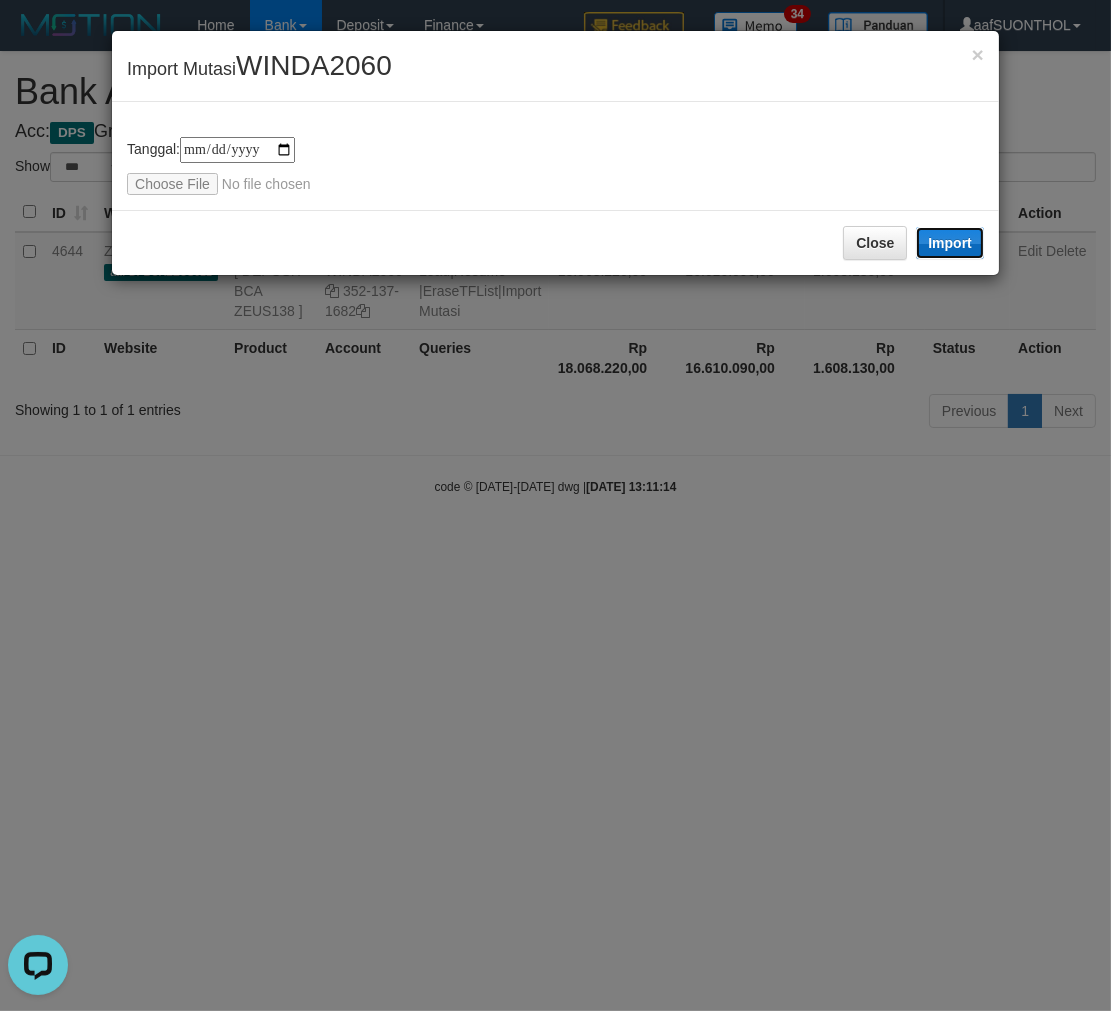 click on "Import" at bounding box center [950, 243] 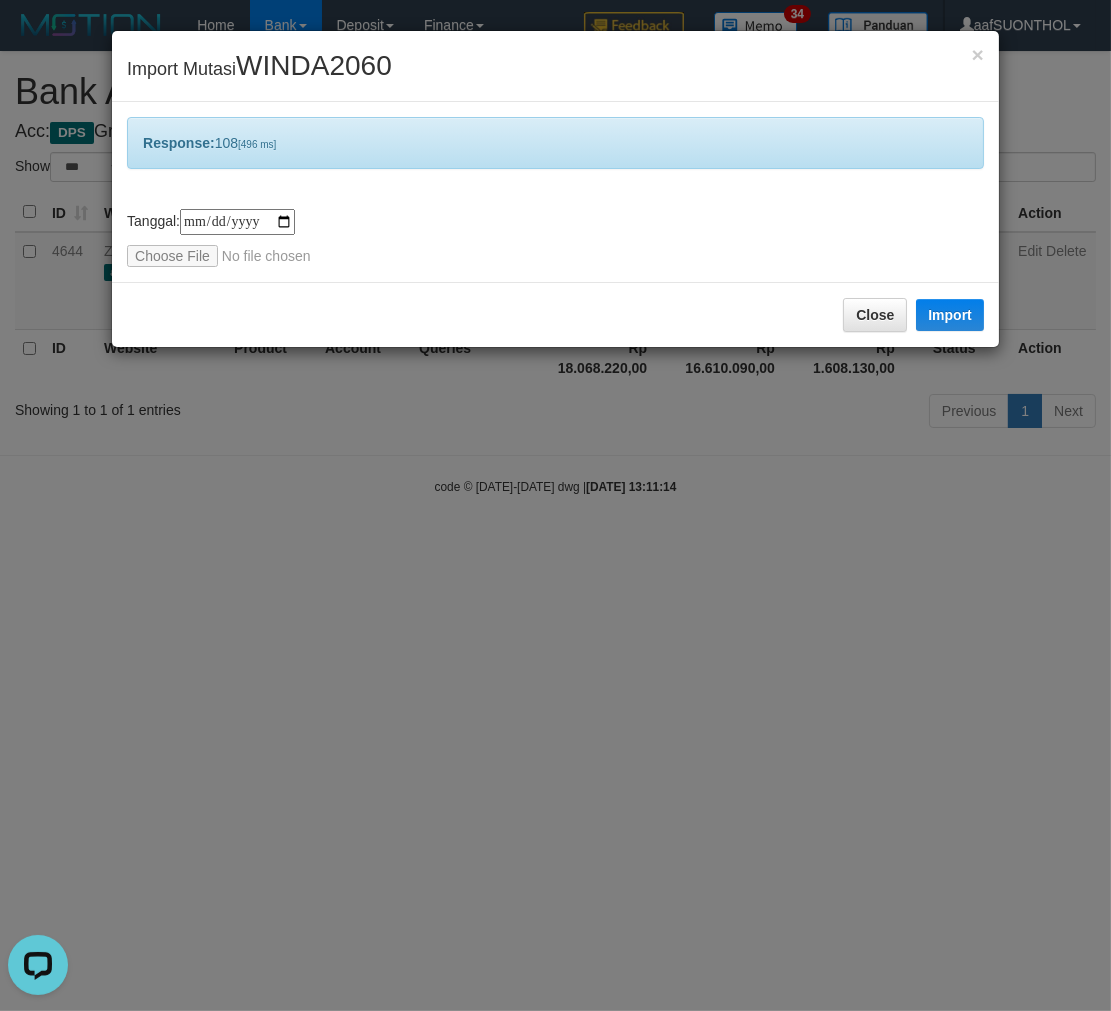 click on "**********" at bounding box center [555, 505] 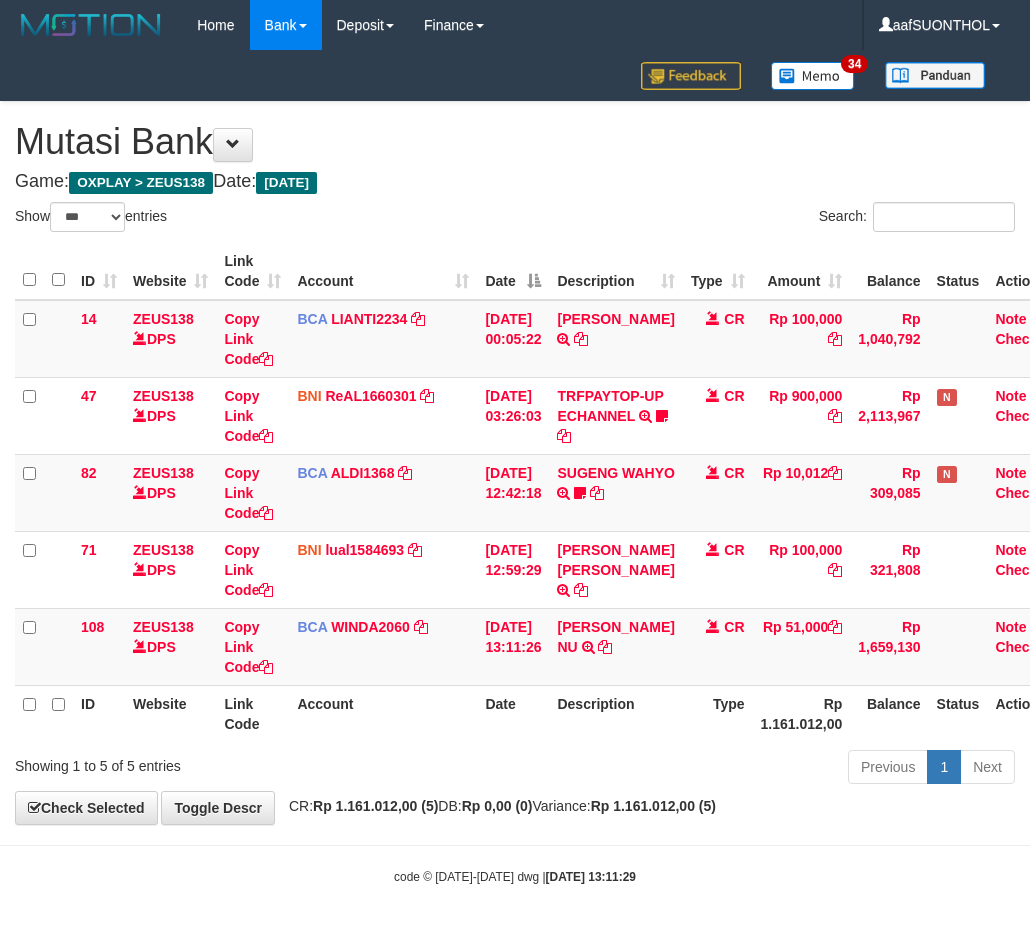 select on "***" 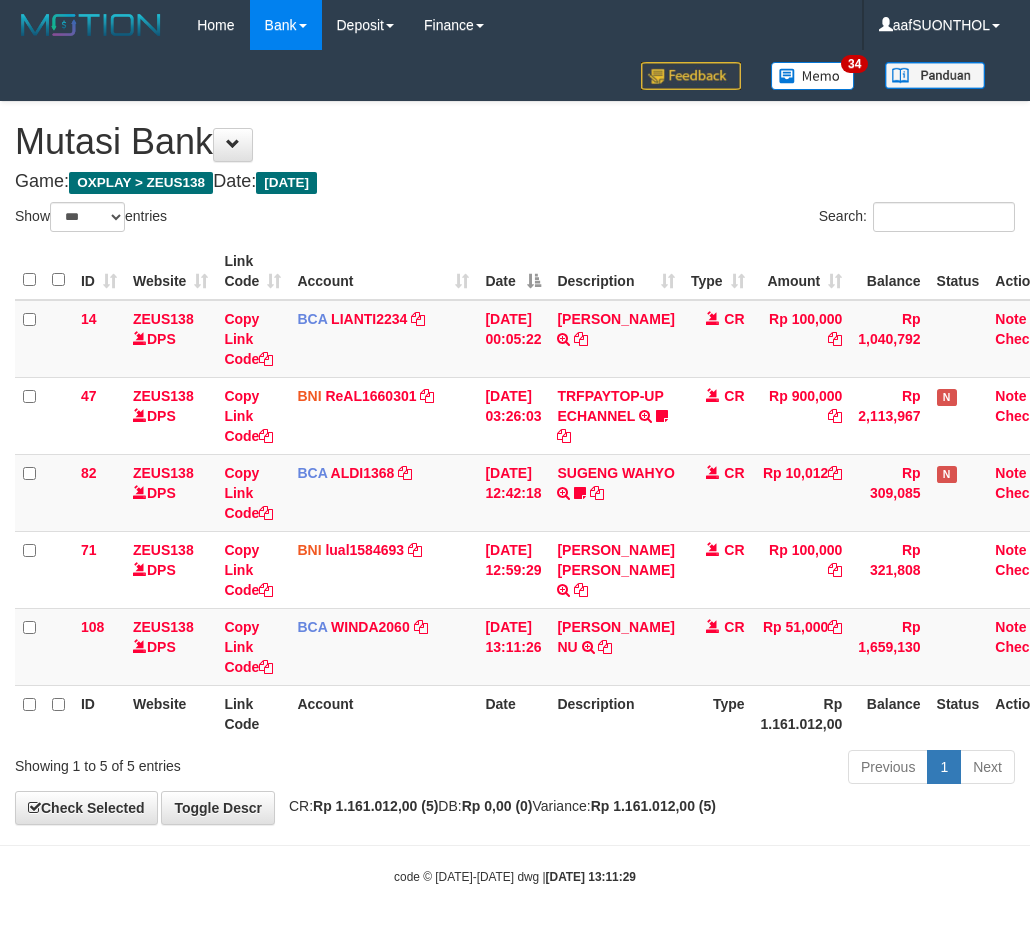 scroll, scrollTop: 24, scrollLeft: 15, axis: both 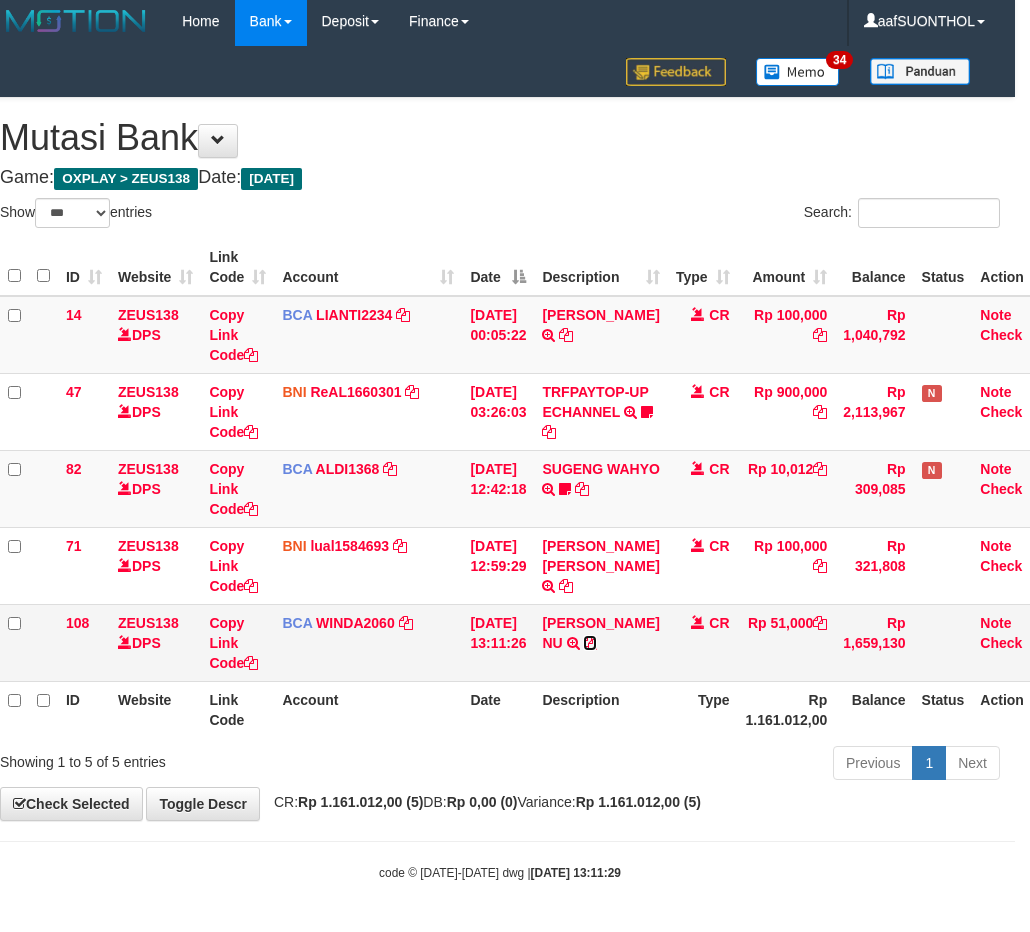 click at bounding box center (590, 643) 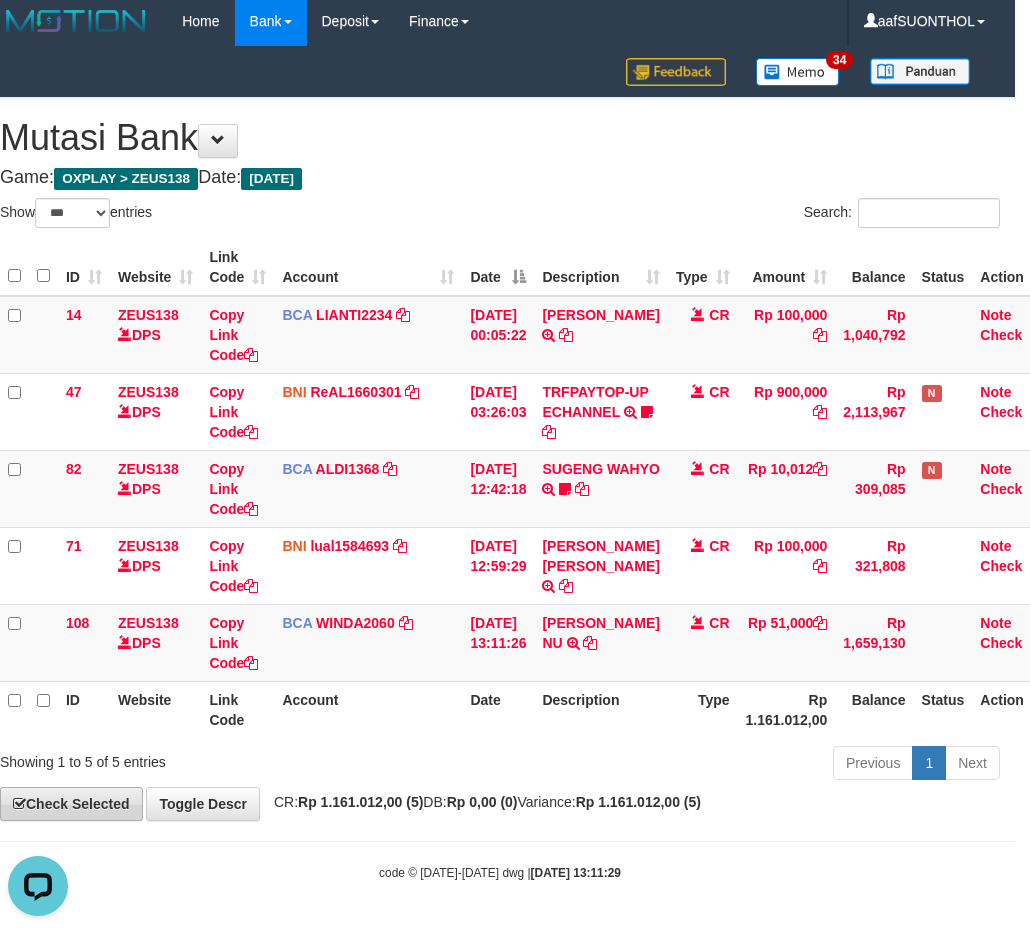 scroll, scrollTop: 0, scrollLeft: 0, axis: both 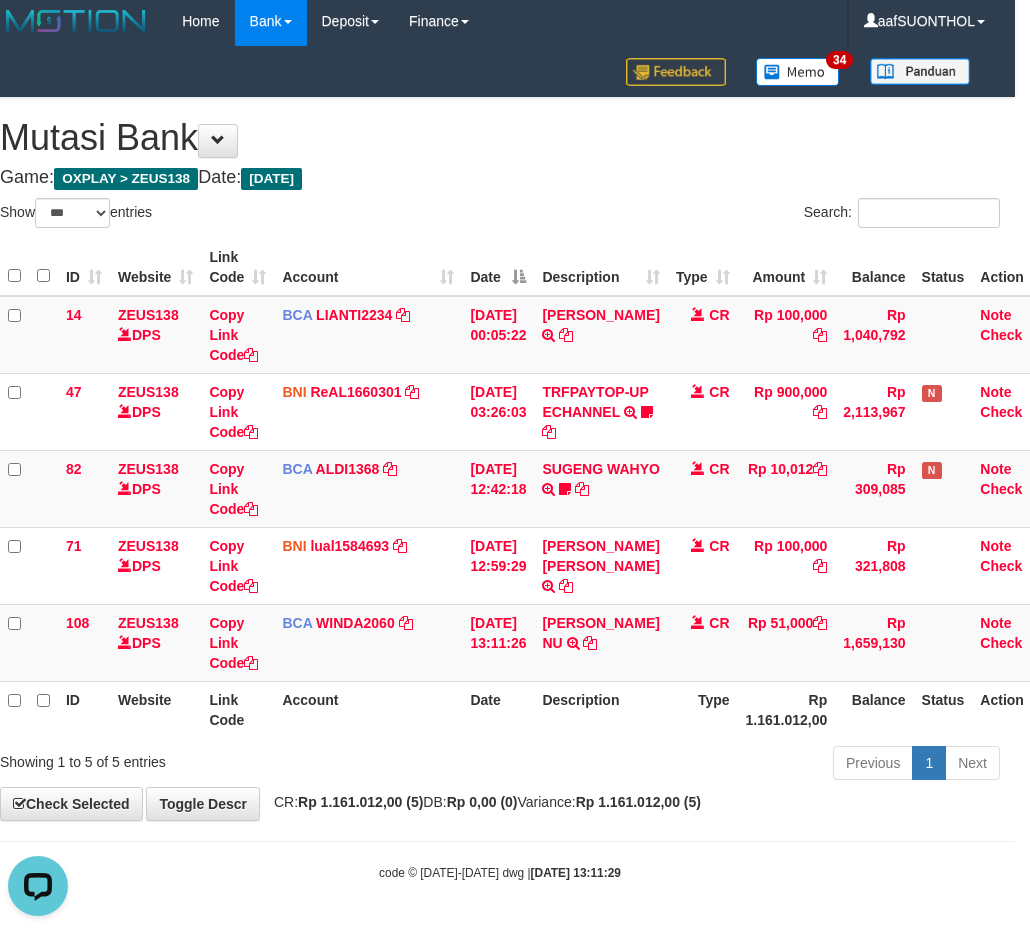 drag, startPoint x: 516, startPoint y: 802, endPoint x: 503, endPoint y: 802, distance: 13 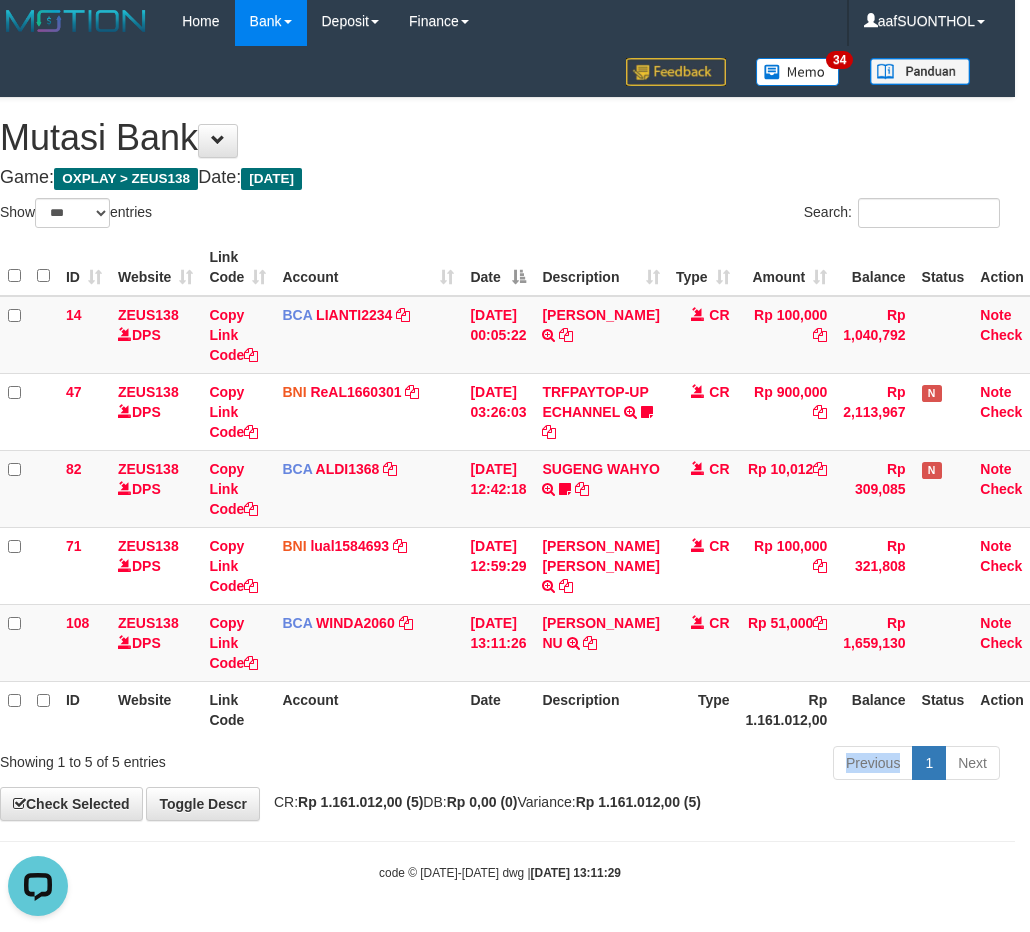 click on "Previous 1 Next" at bounding box center (714, 765) 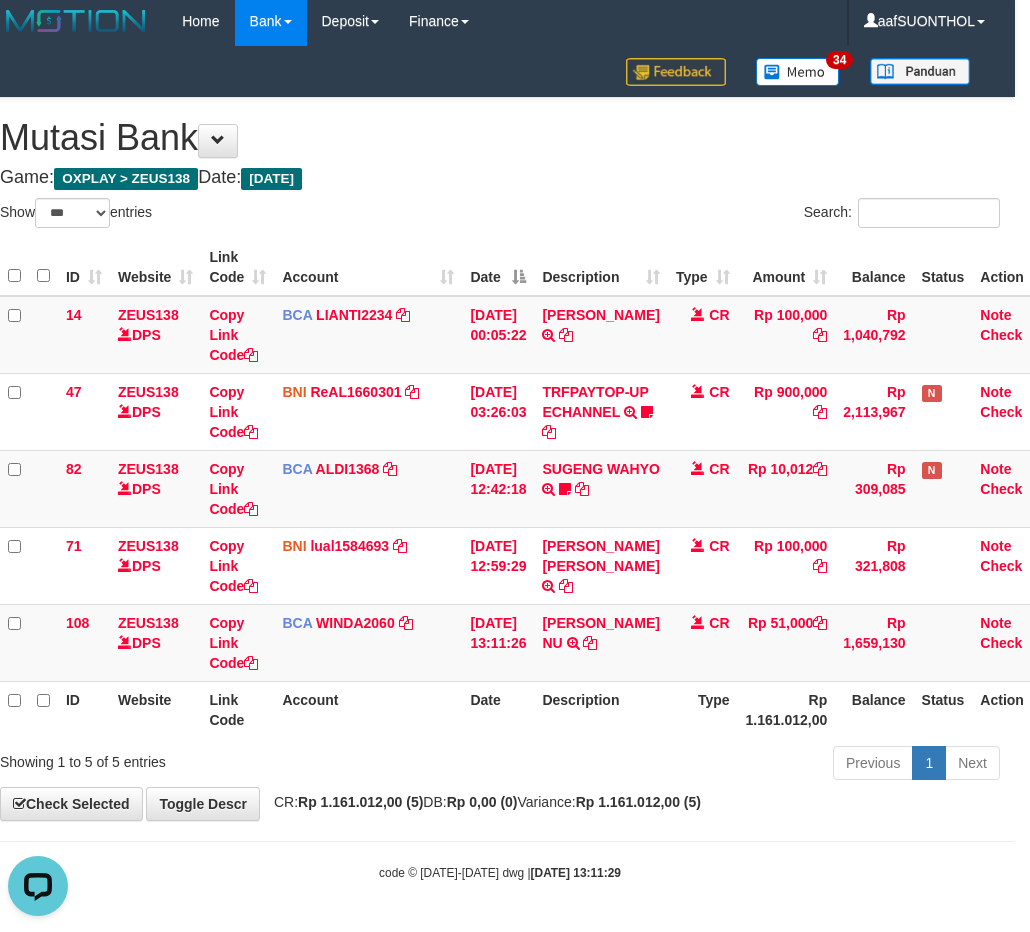 drag, startPoint x: 411, startPoint y: 748, endPoint x: 435, endPoint y: 785, distance: 44.102154 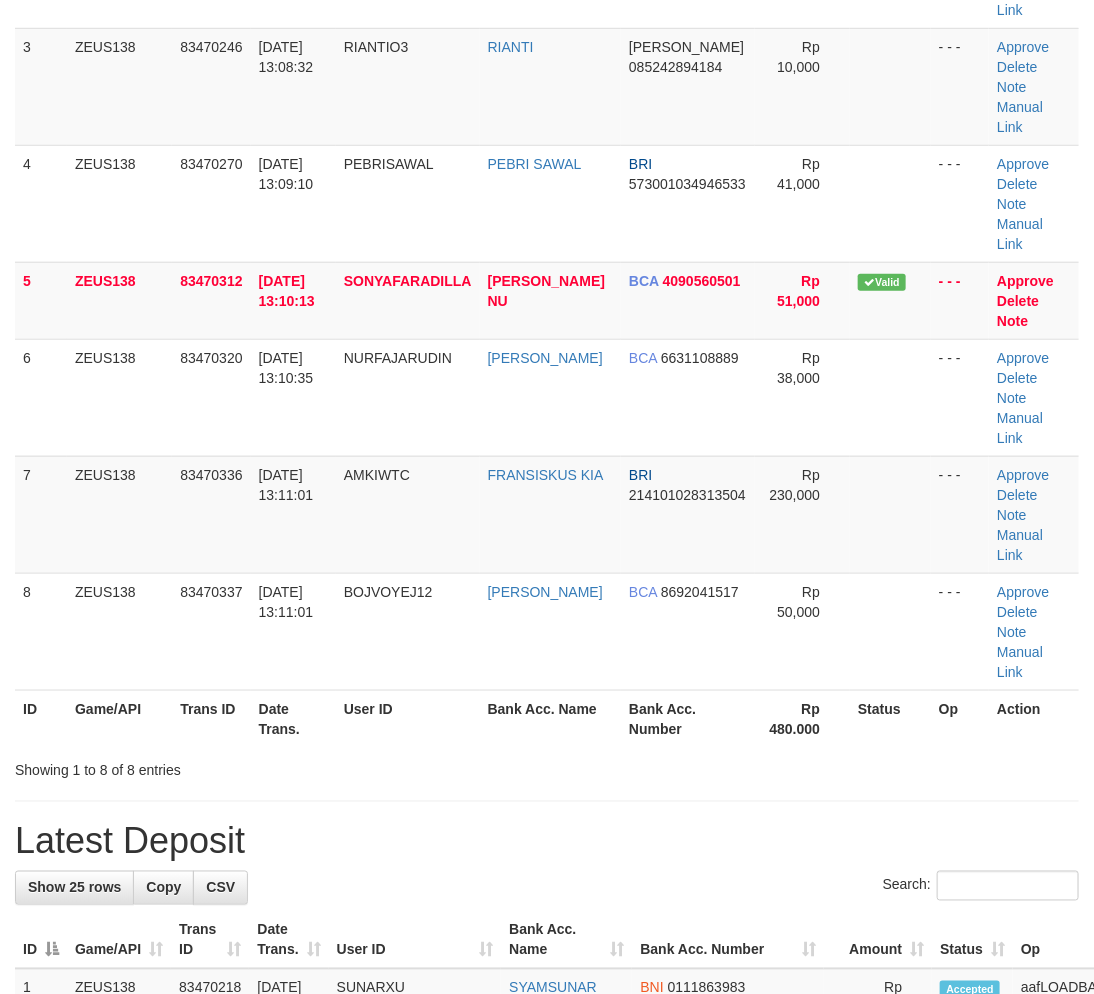 scroll, scrollTop: 222, scrollLeft: 0, axis: vertical 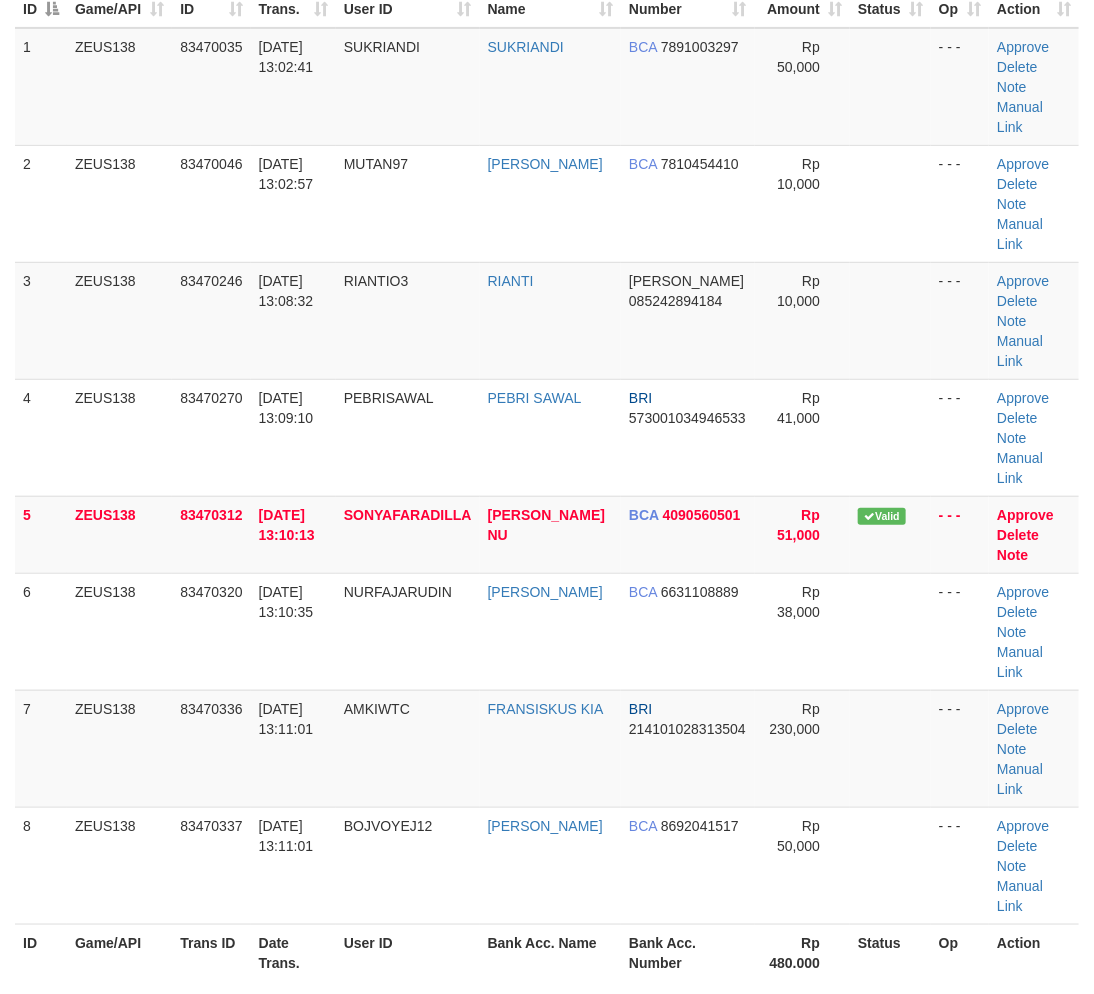 click on "ID Game/API Trans ID Date Trans. User ID Bank Acc. Name Bank Acc. Number Amount Status Op Action
1
ZEUS138
83470035
12/07/2025 13:02:41
SUKRIANDI
SUKRIANDI
BCA
7891003297
Rp 50,000
- - -
Approve
Delete
Note
Manual Link
2
ZEUS138
83470046
12/07/2025 13:02:57
MUTAN97
FEBBY HARYANTY
BCA
7810454410
Rp 10,000" at bounding box center [547, 476] 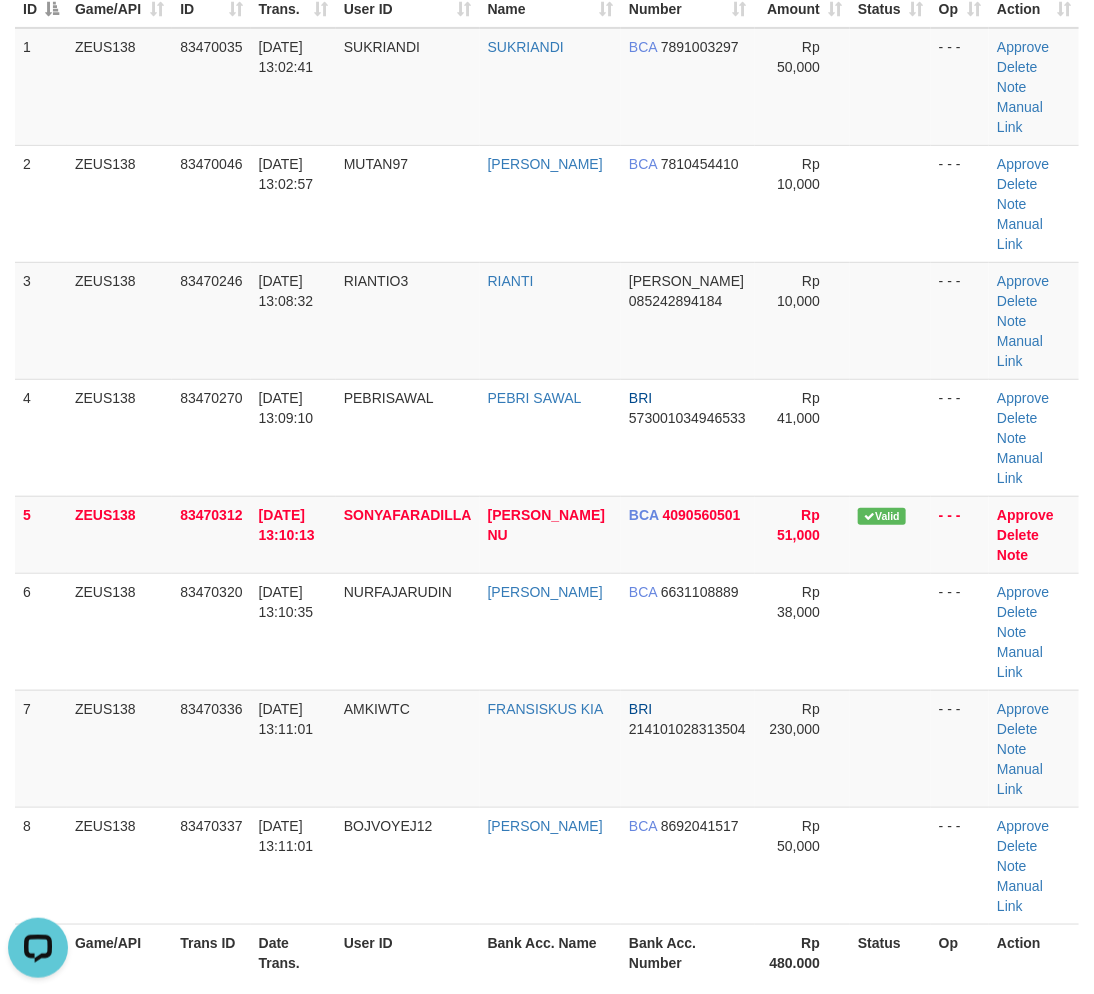 scroll, scrollTop: 0, scrollLeft: 0, axis: both 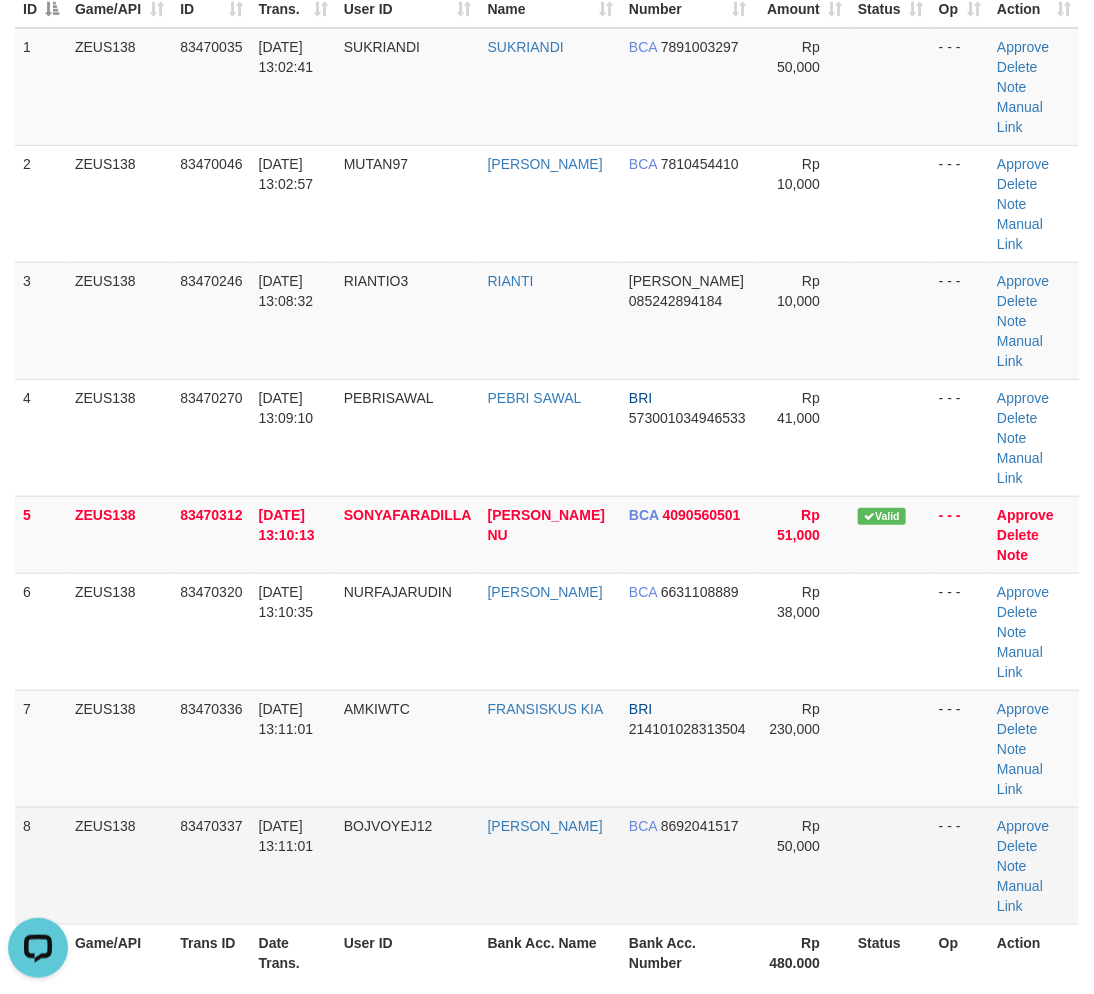 click at bounding box center (890, 865) 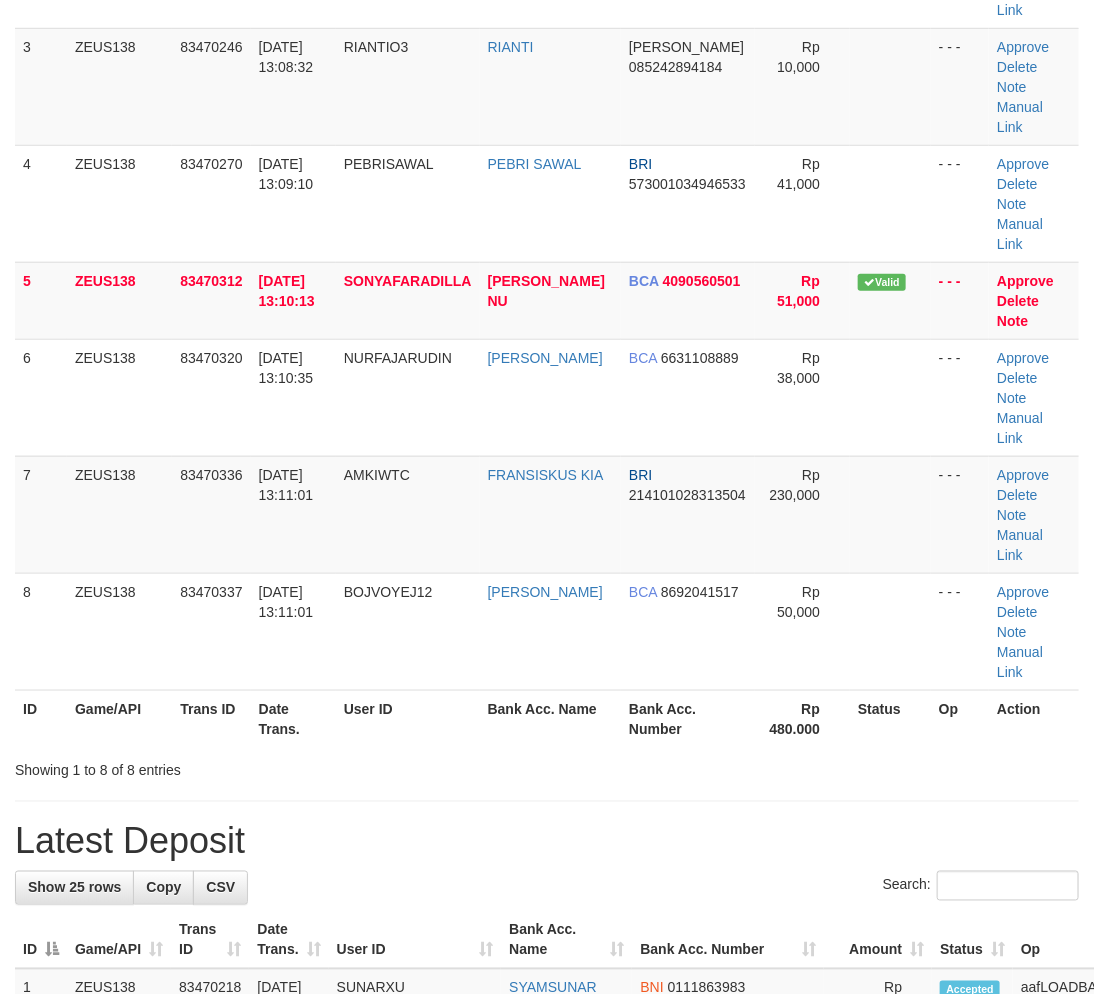 scroll, scrollTop: 222, scrollLeft: 0, axis: vertical 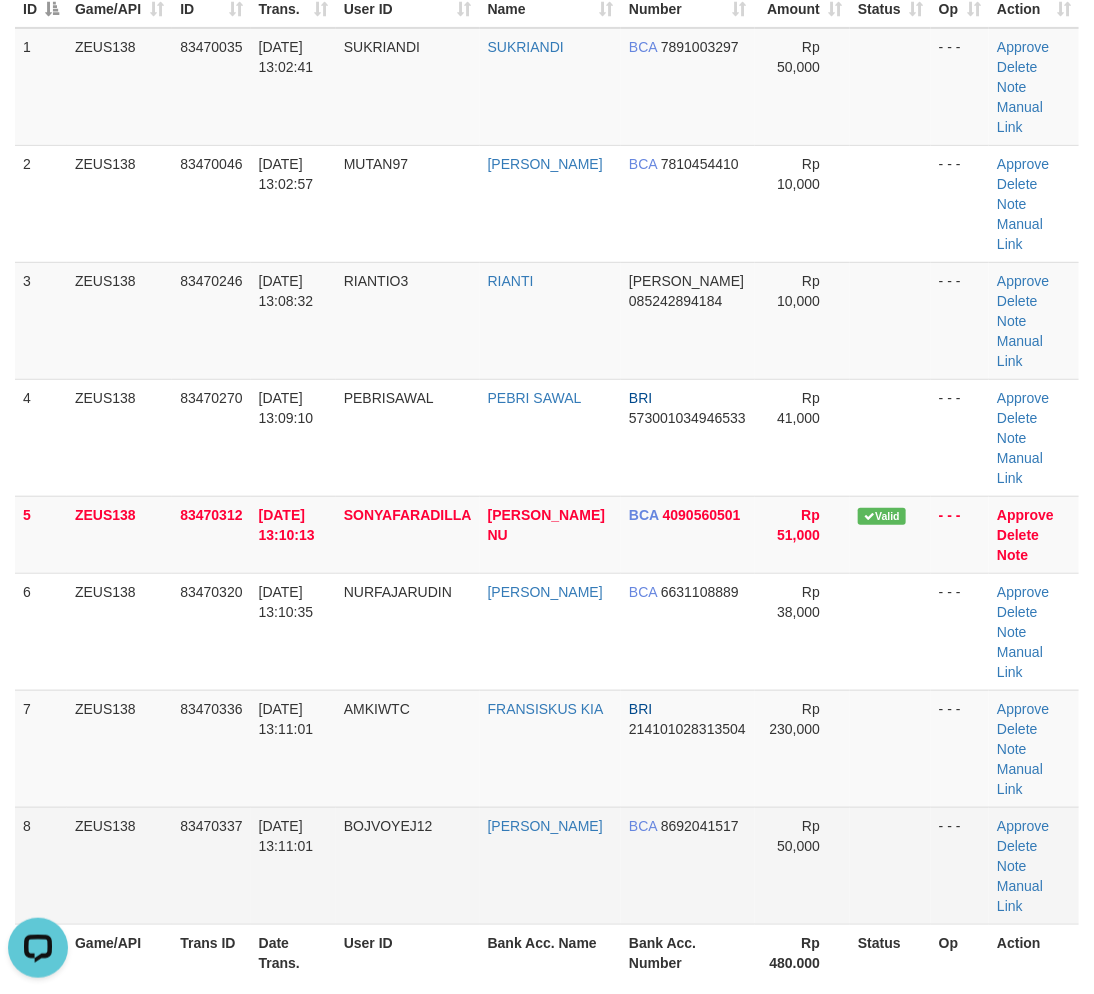 drag, startPoint x: 987, startPoint y: 752, endPoint x: 947, endPoint y: 750, distance: 40.04997 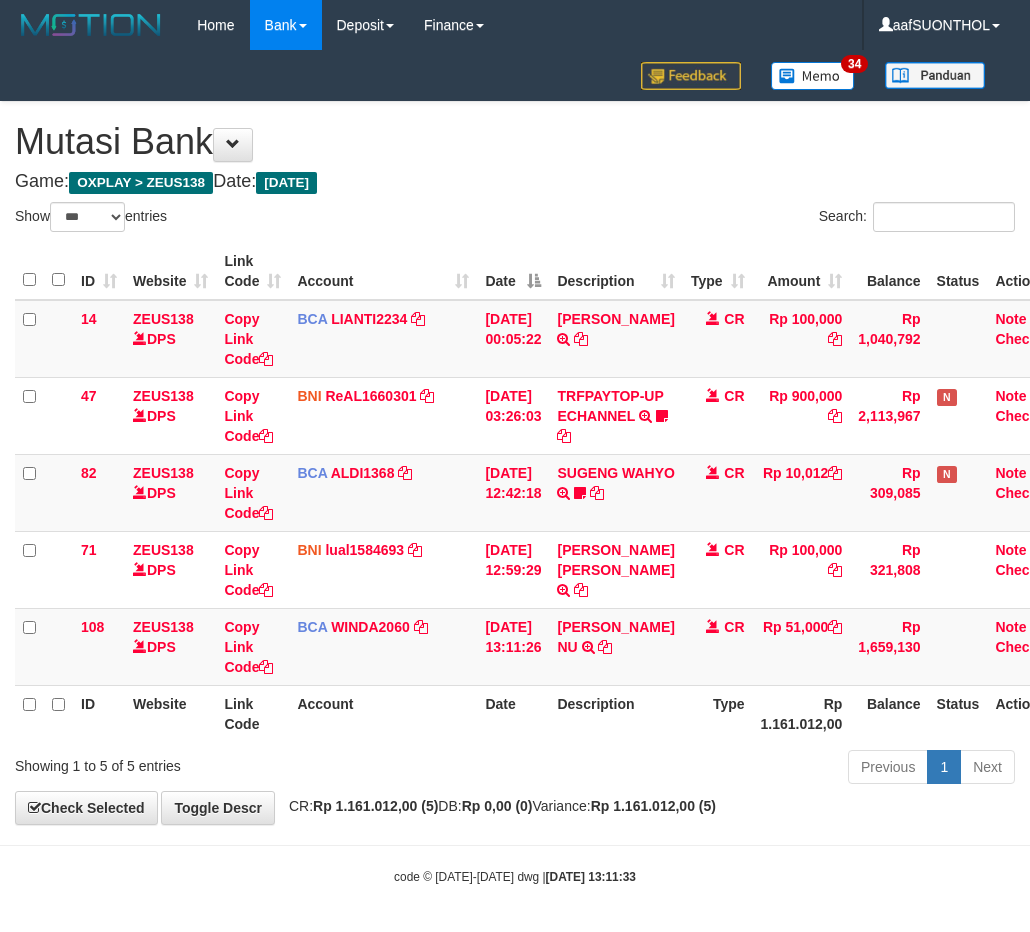 select on "***" 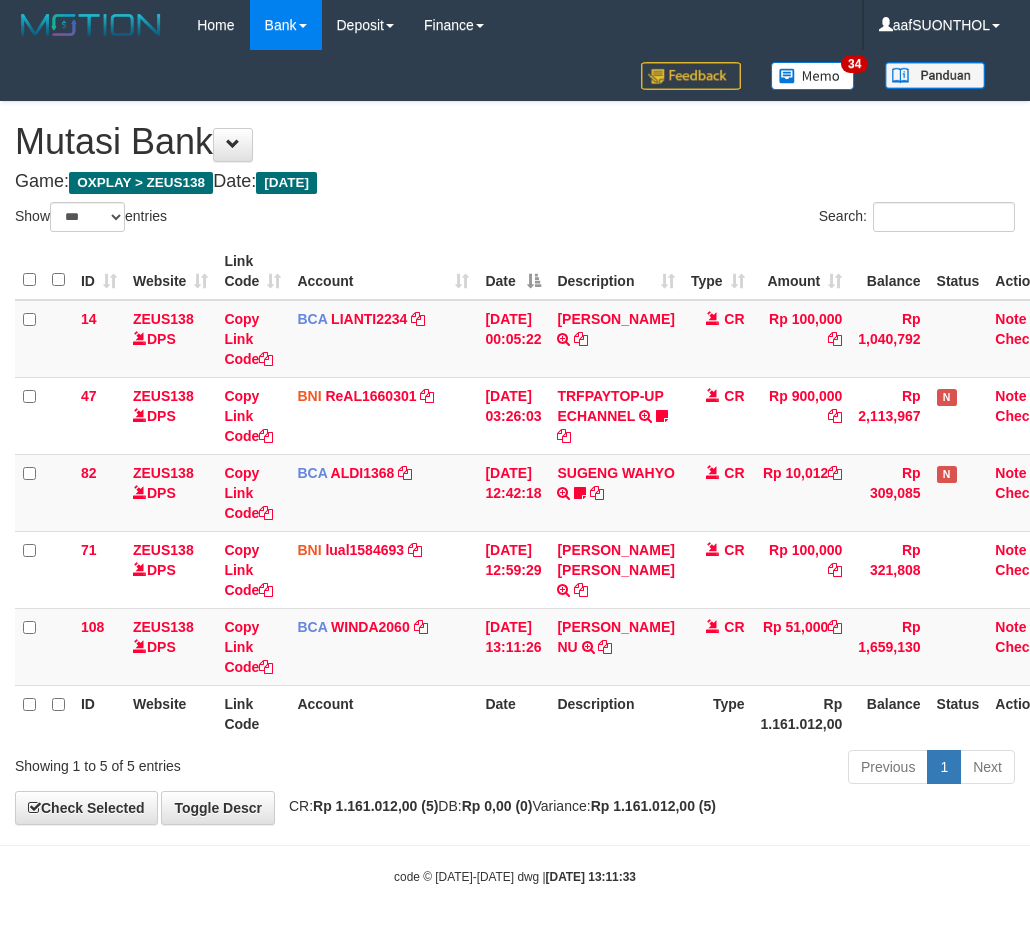 scroll, scrollTop: 24, scrollLeft: 15, axis: both 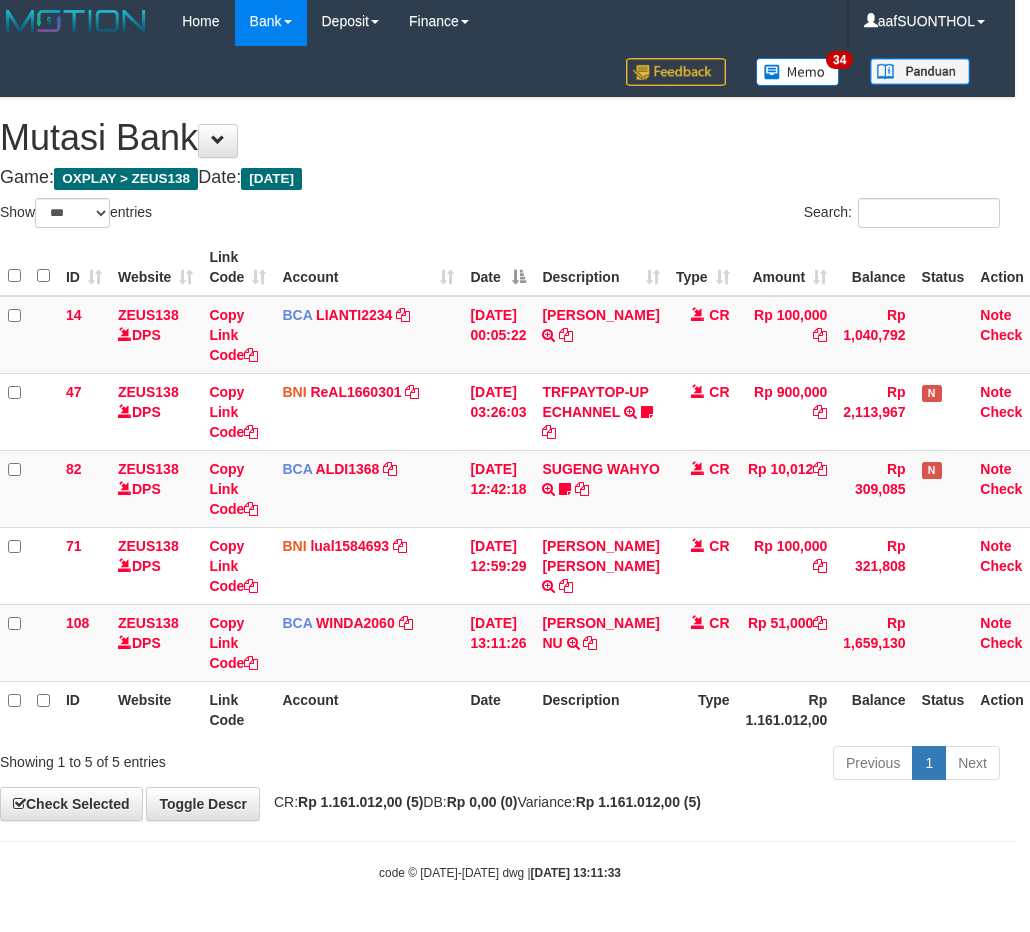 click on "Link Code" at bounding box center [237, 709] 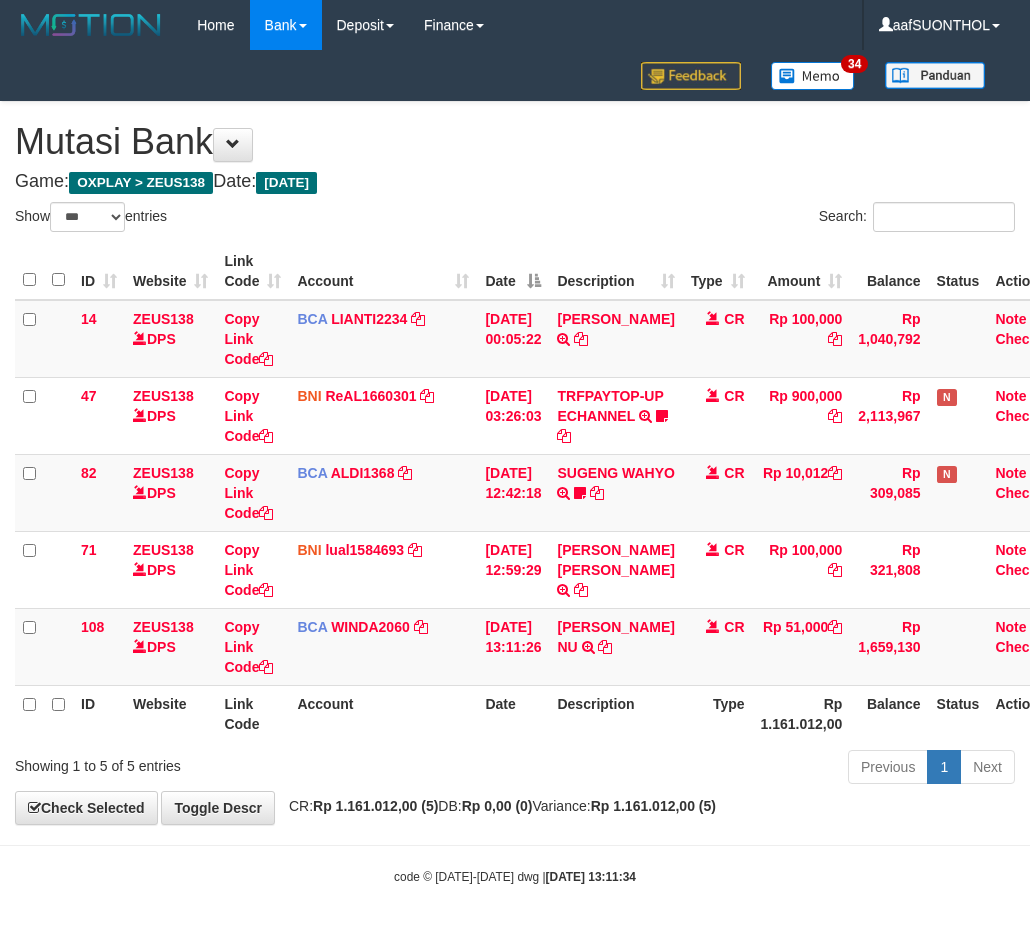 select on "***" 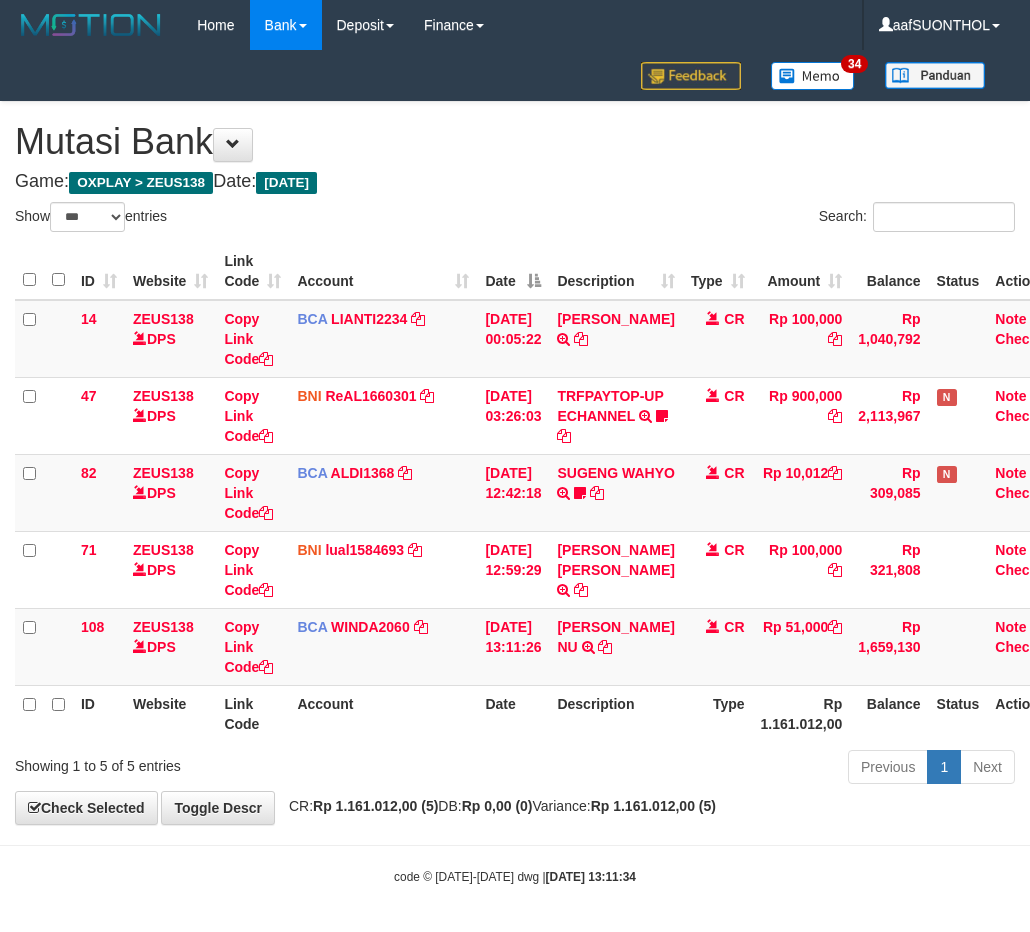 scroll, scrollTop: 24, scrollLeft: 15, axis: both 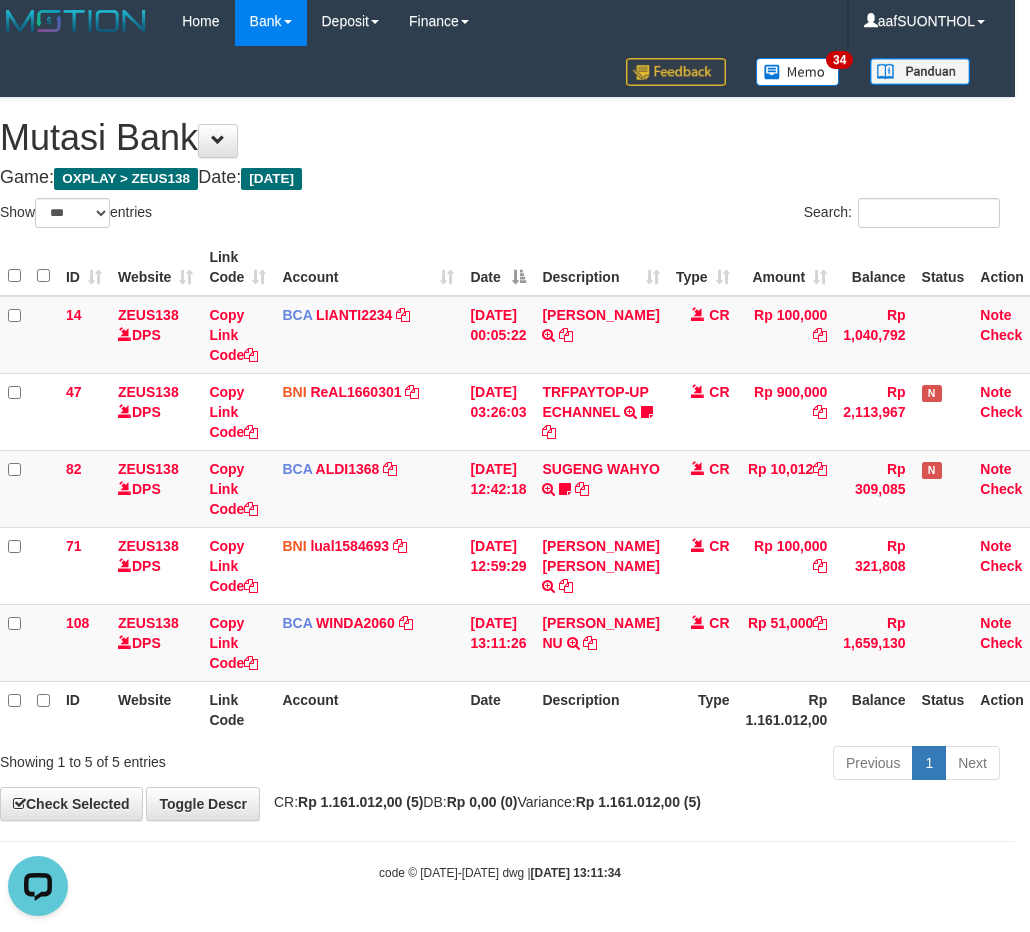 drag, startPoint x: 741, startPoint y: 746, endPoint x: 680, endPoint y: 735, distance: 61.983868 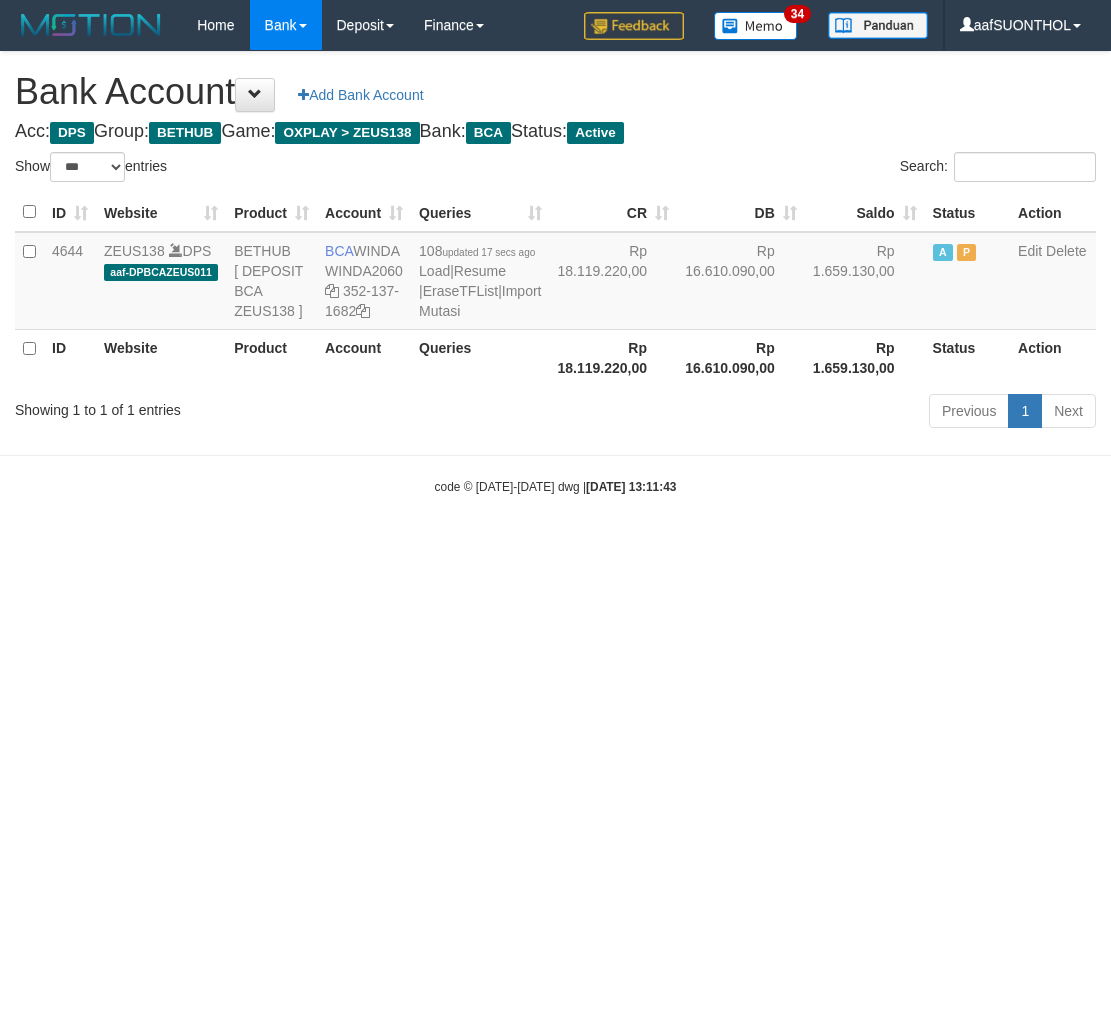 select on "***" 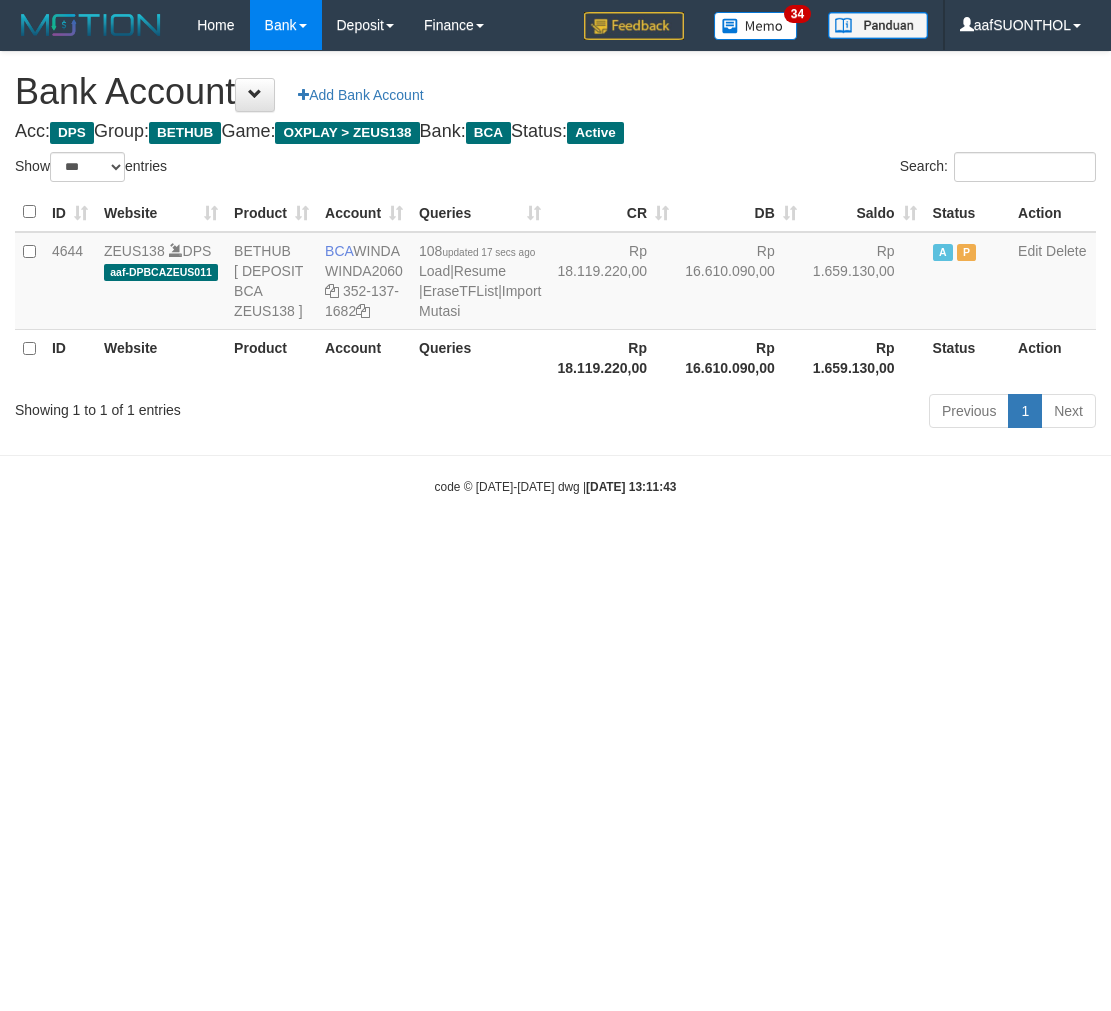 scroll, scrollTop: 0, scrollLeft: 0, axis: both 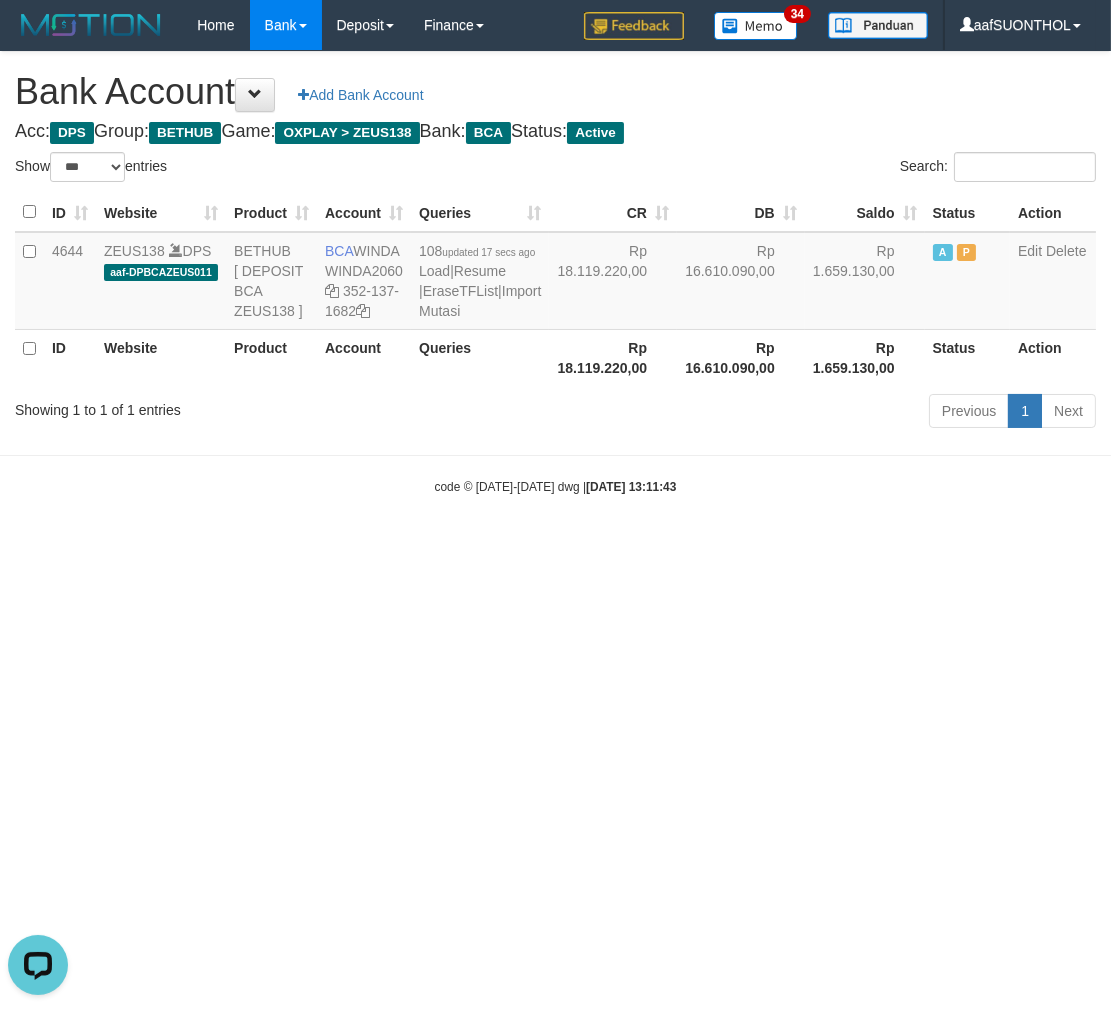 drag, startPoint x: 657, startPoint y: 731, endPoint x: 646, endPoint y: 733, distance: 11.18034 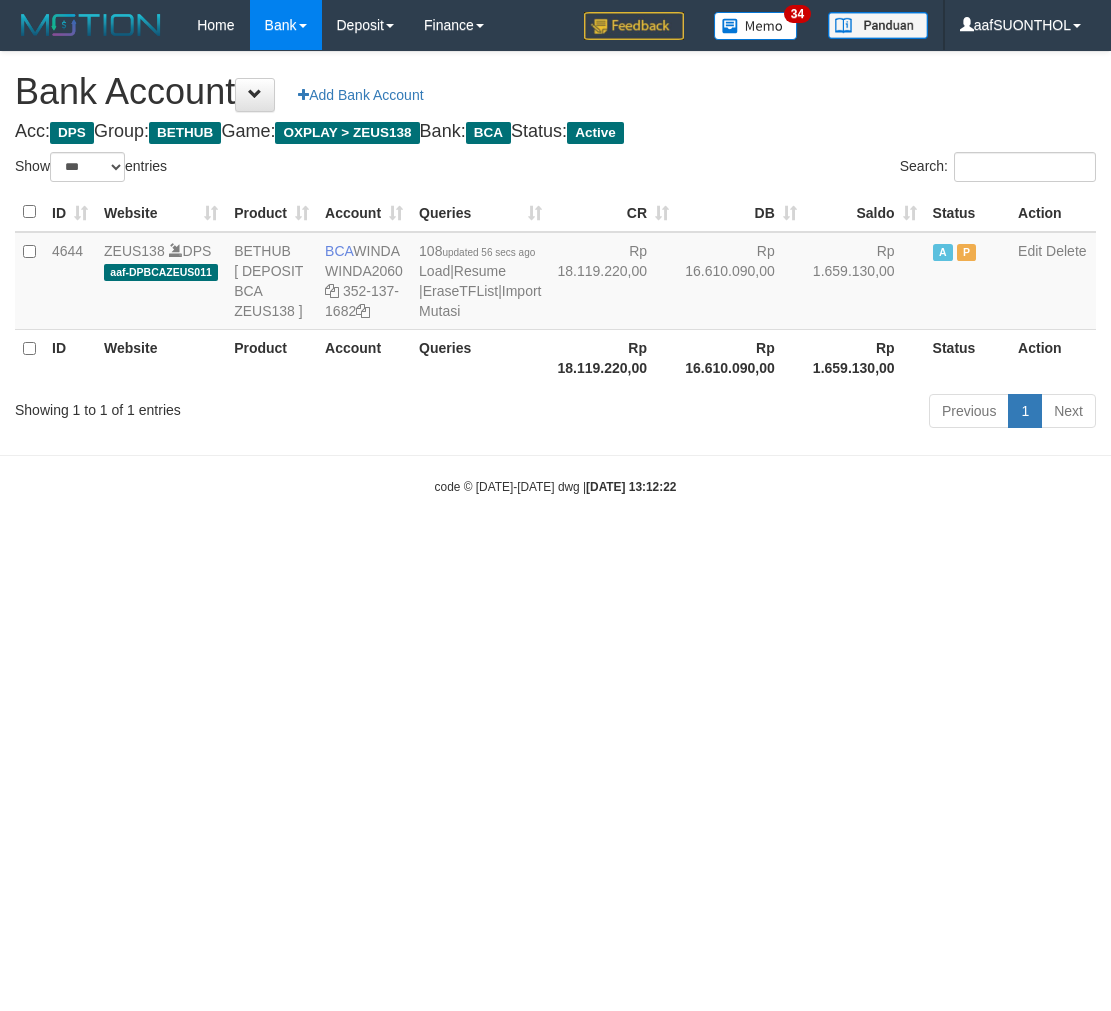 select on "***" 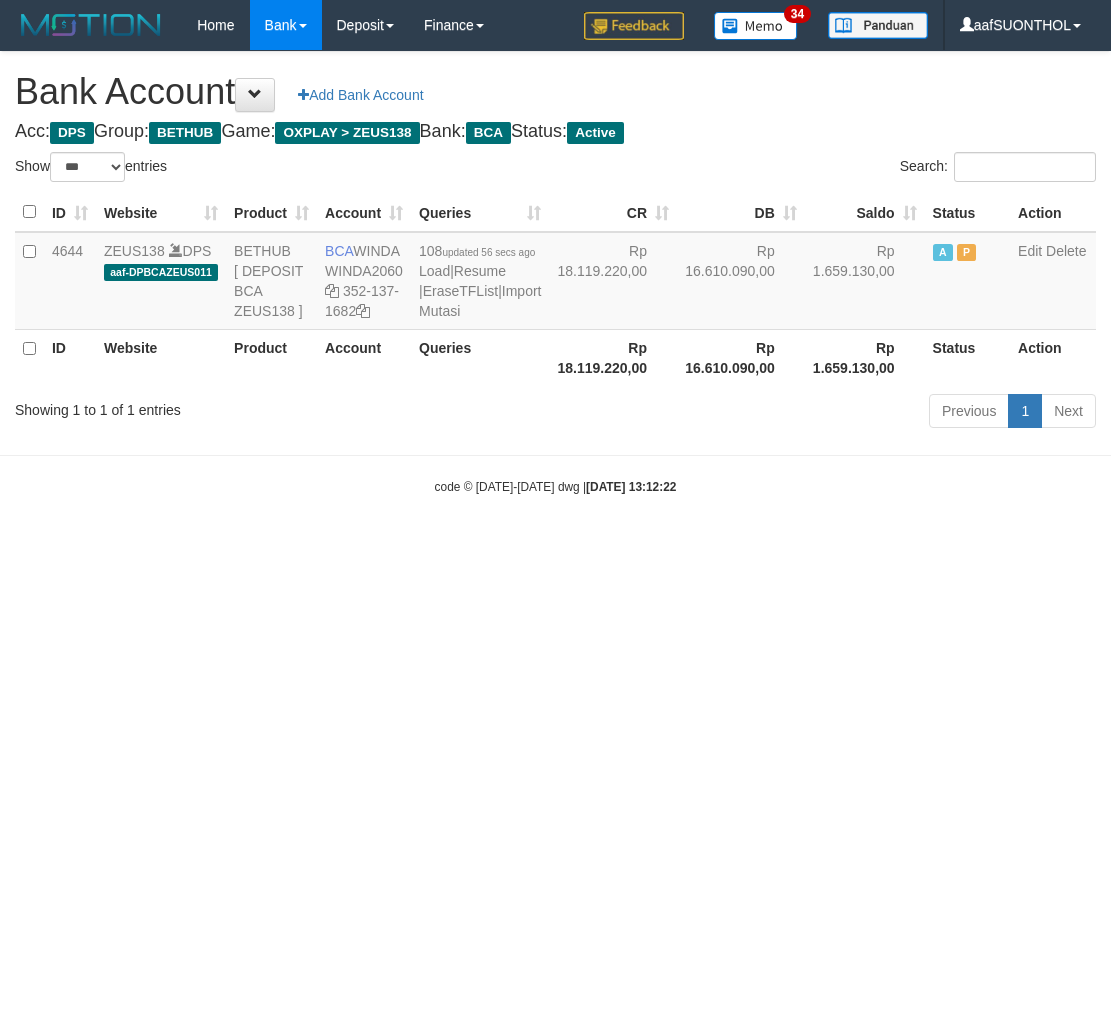 scroll, scrollTop: 0, scrollLeft: 0, axis: both 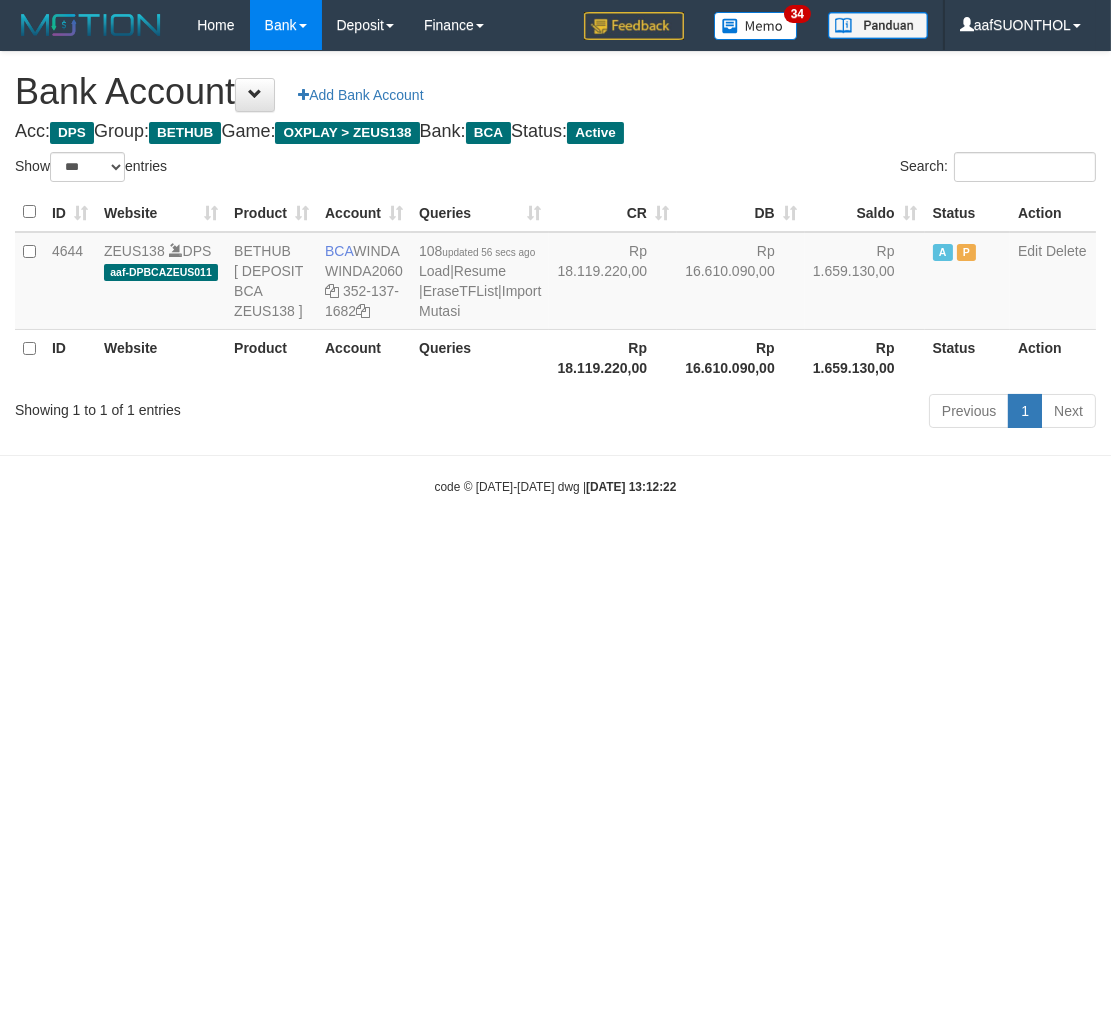 click on "code © [DATE]-[DATE] dwg |  [DATE] 13:12:22" at bounding box center [556, 487] 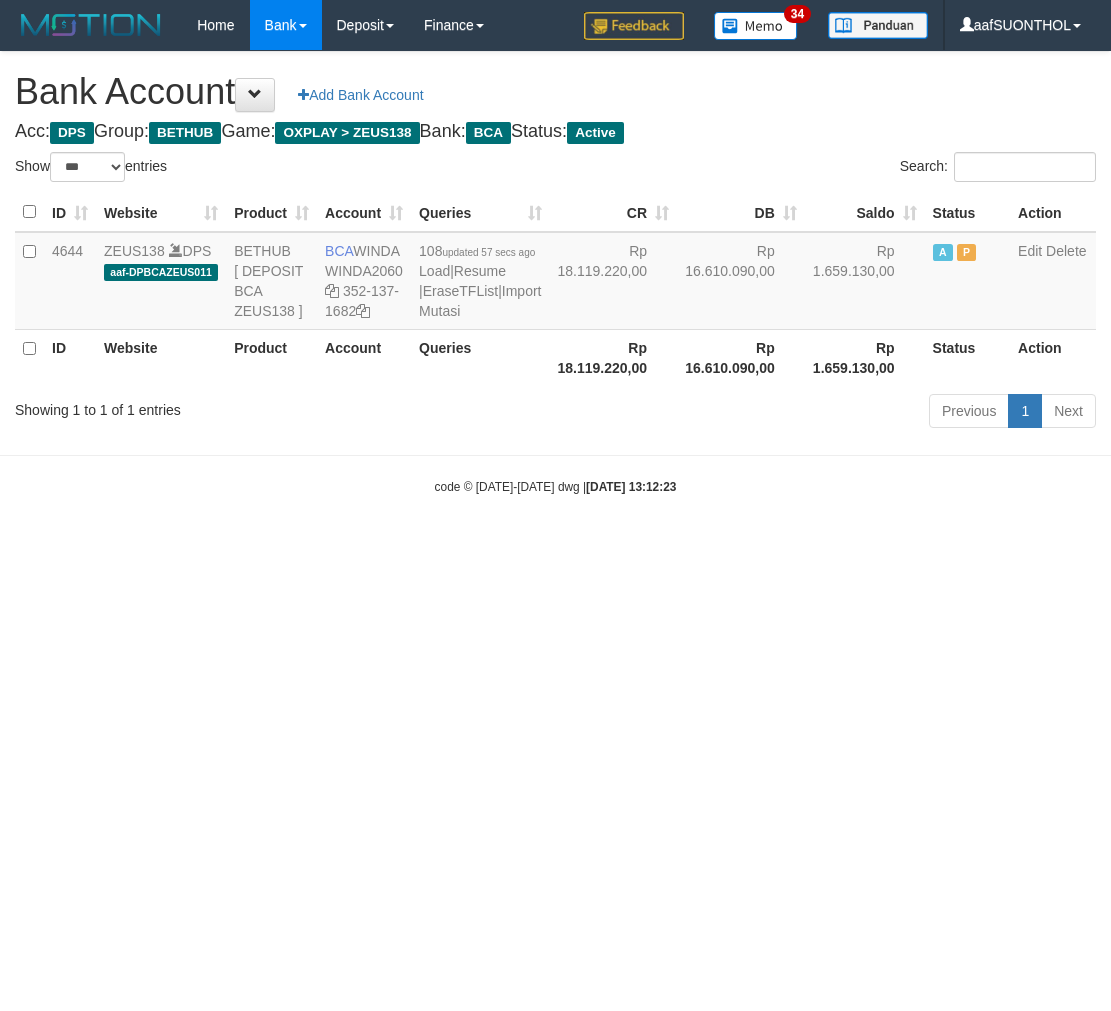 select on "***" 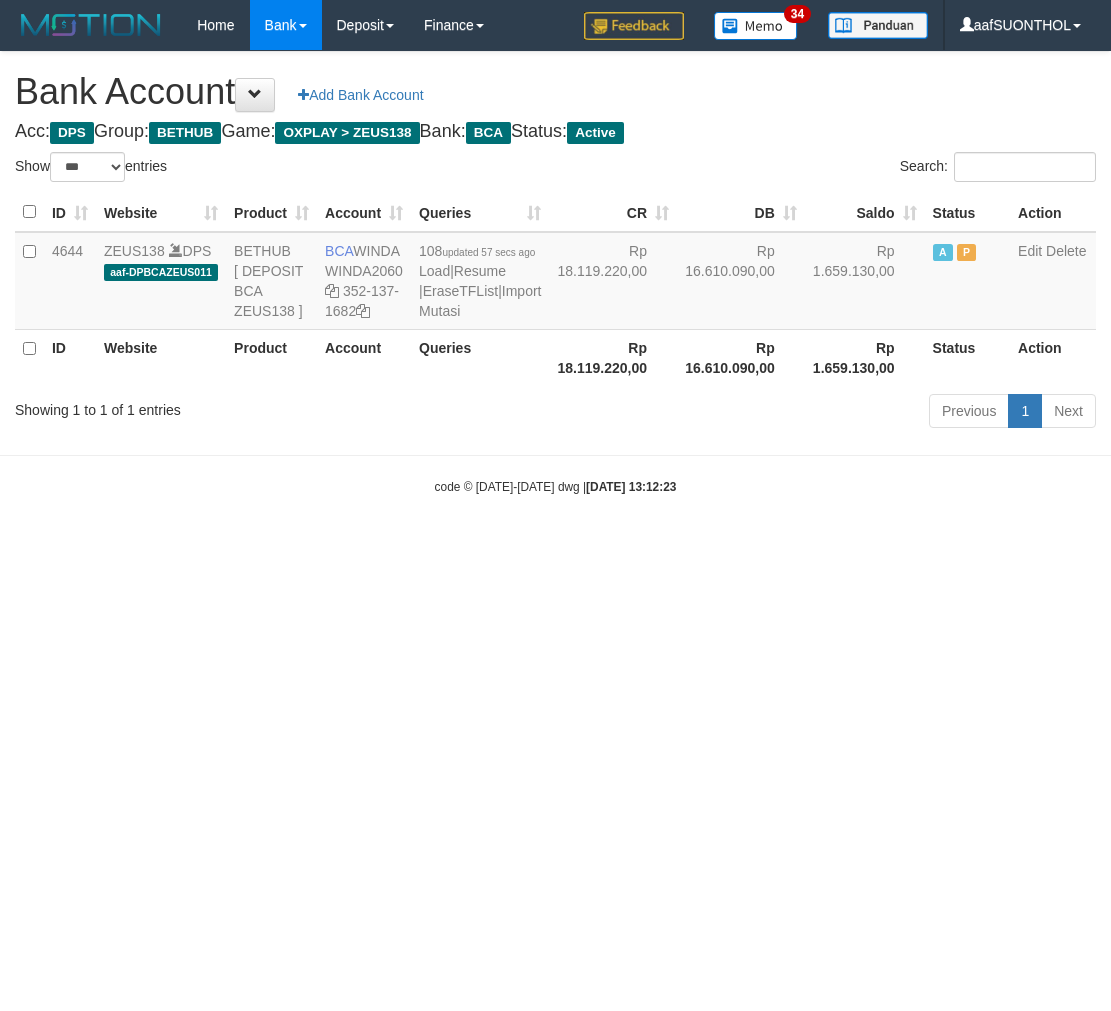 scroll, scrollTop: 0, scrollLeft: 0, axis: both 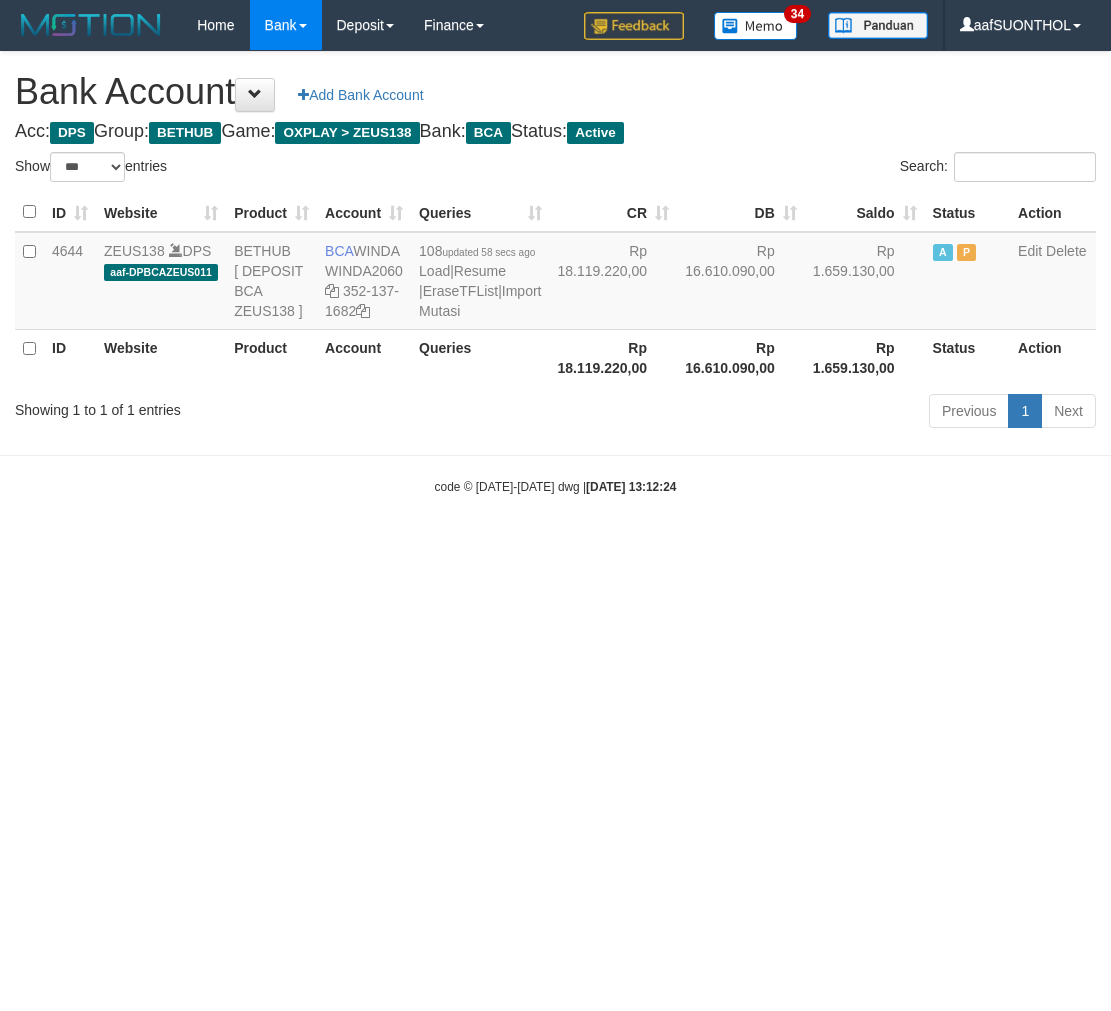 select on "***" 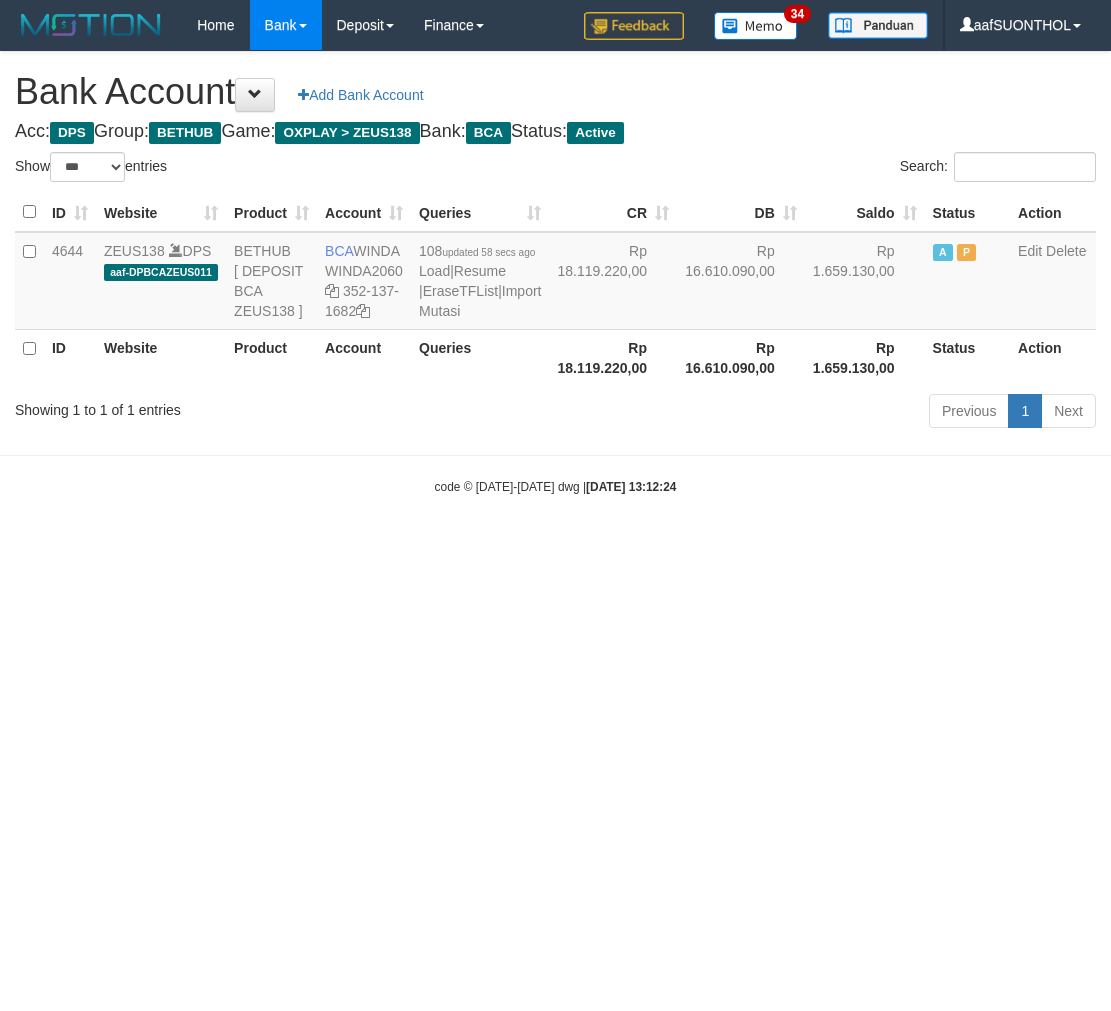 scroll, scrollTop: 0, scrollLeft: 0, axis: both 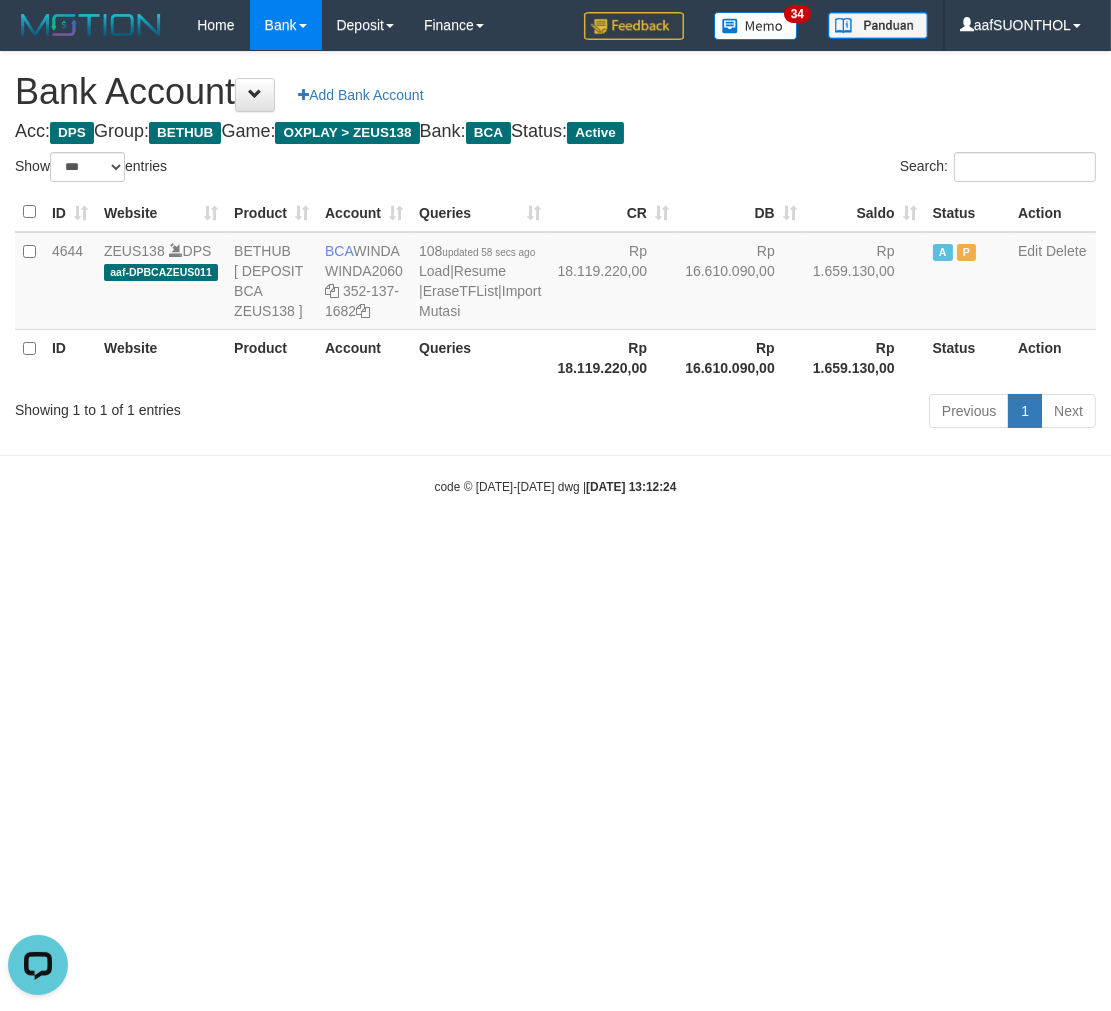click on "Toggle navigation
Home
Bank
Account List
Load
By Website
Group
[OXPLAY]													ZEUS138
By Load Group (DPS)
Sync" at bounding box center [555, 273] 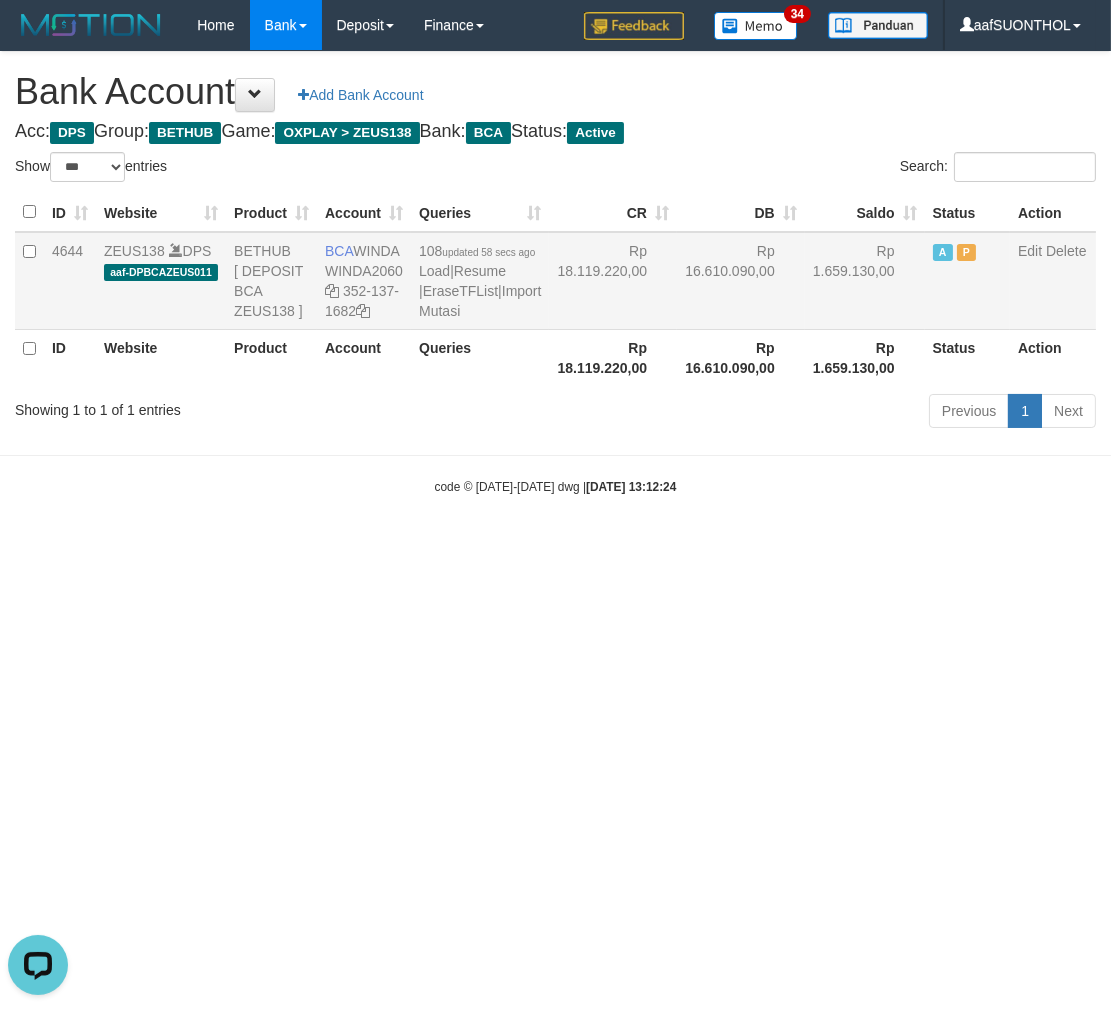 drag, startPoint x: 997, startPoint y: 652, endPoint x: 677, endPoint y: 380, distance: 419.98096 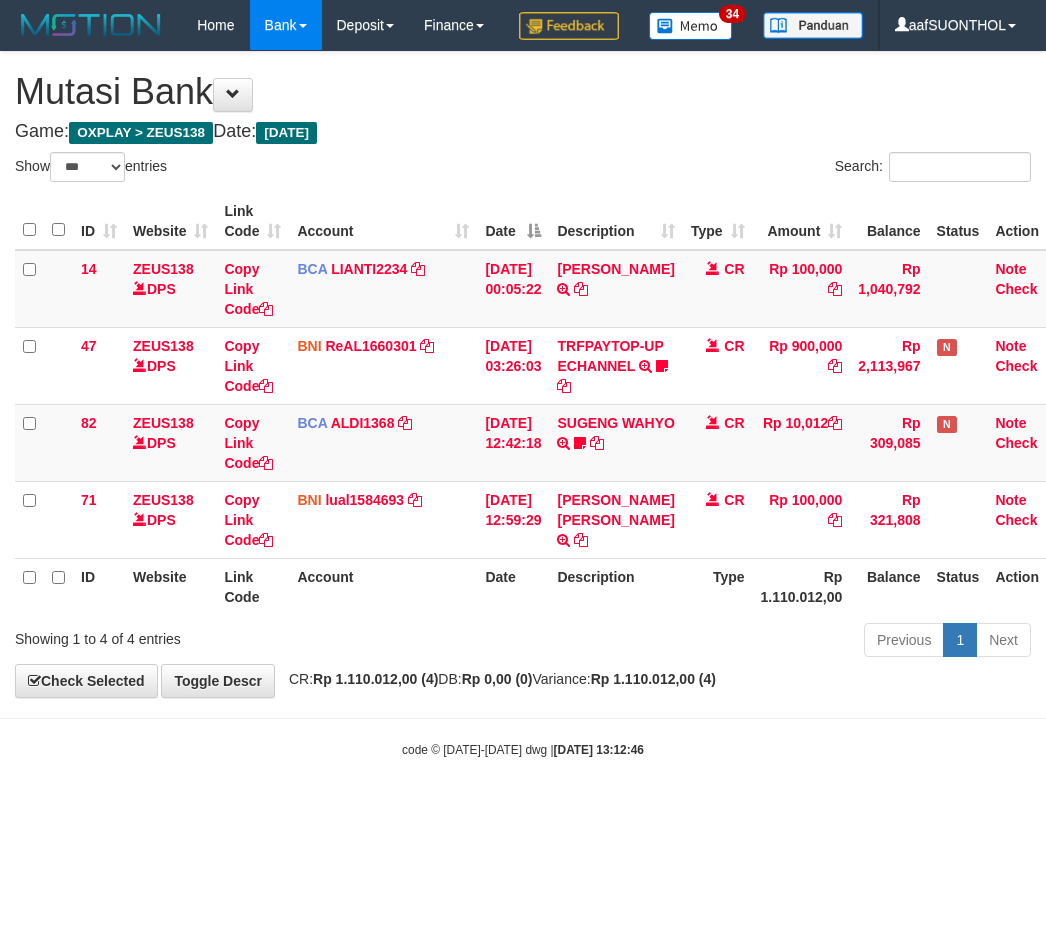 select on "***" 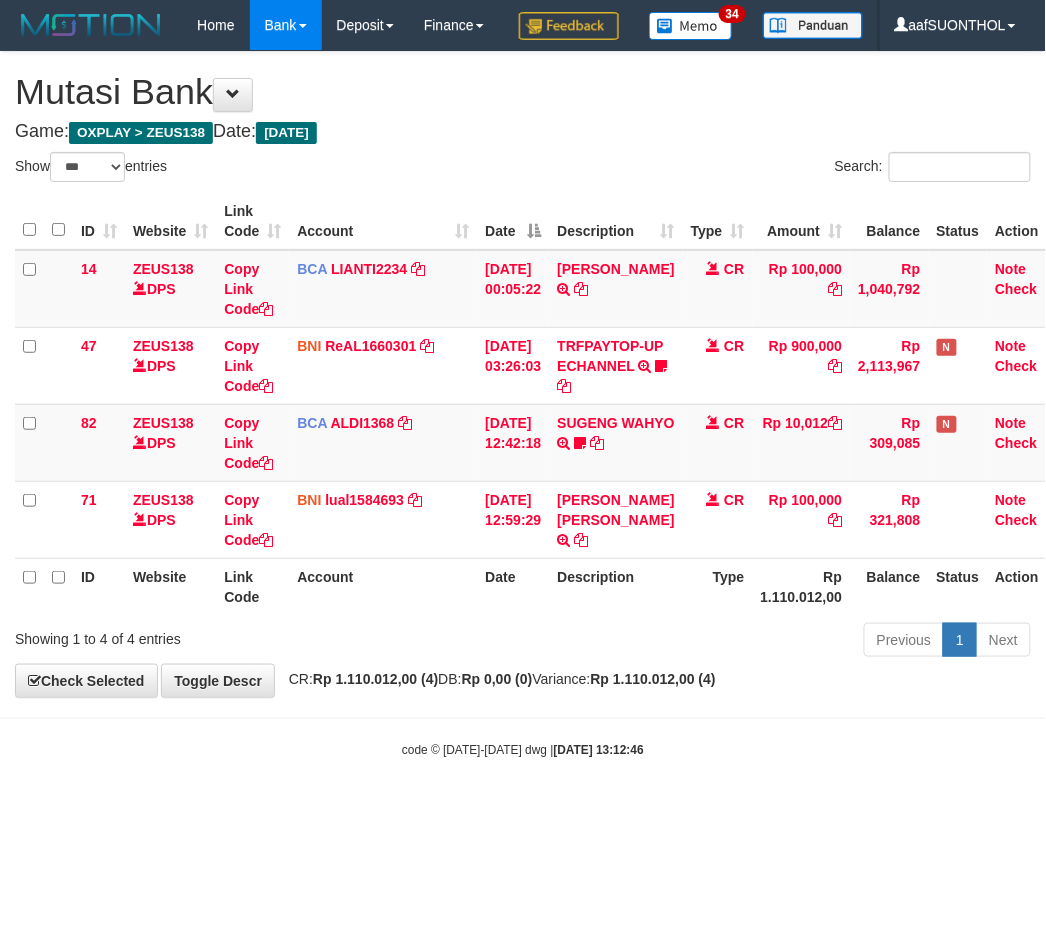 scroll, scrollTop: 0, scrollLeft: 15, axis: horizontal 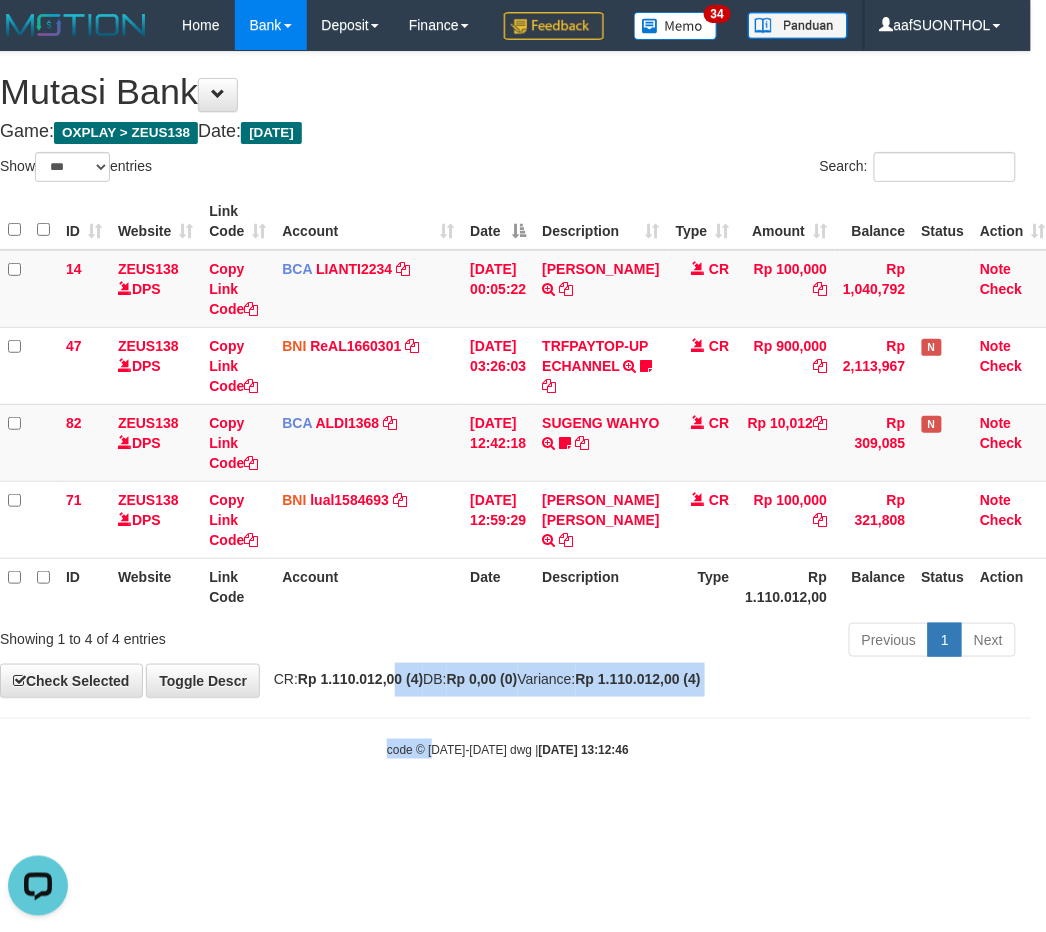 drag, startPoint x: 434, startPoint y: 825, endPoint x: 355, endPoint y: 683, distance: 162.49615 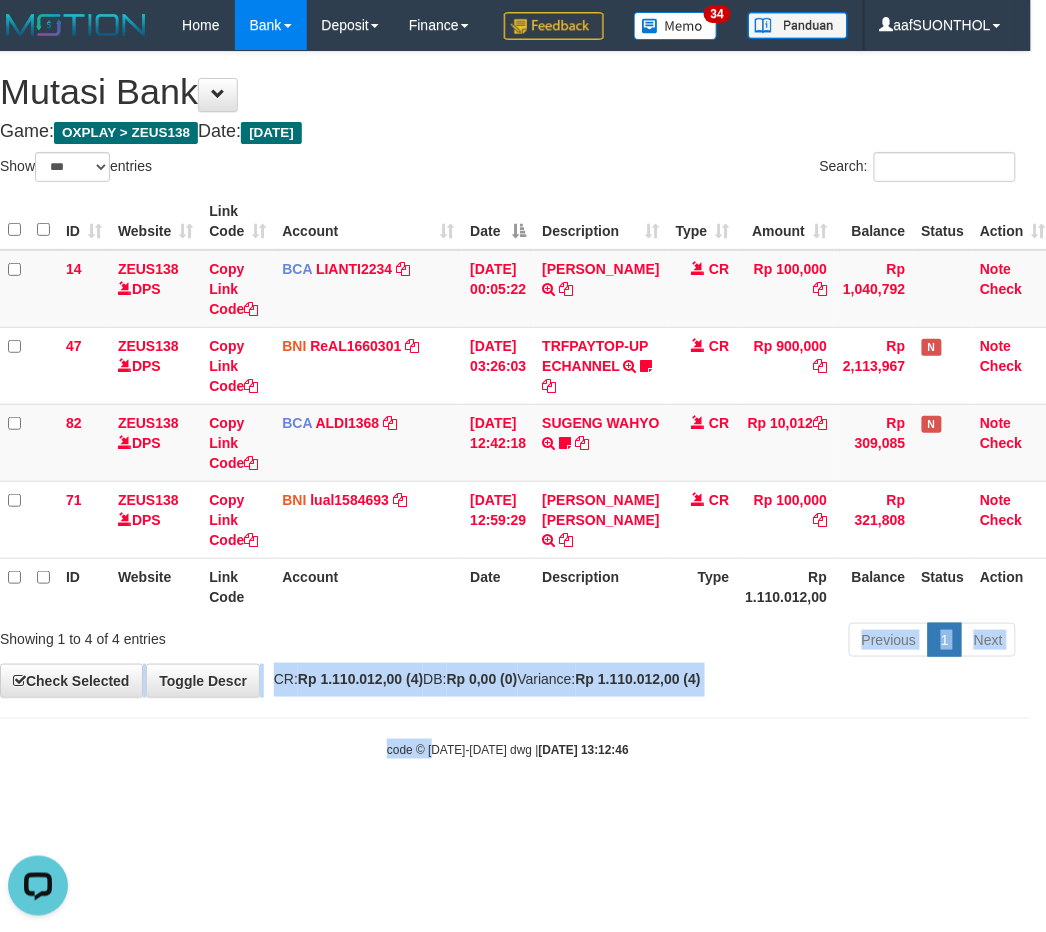 click on "Showing 1 to 4 of 4 entries" at bounding box center (203, 635) 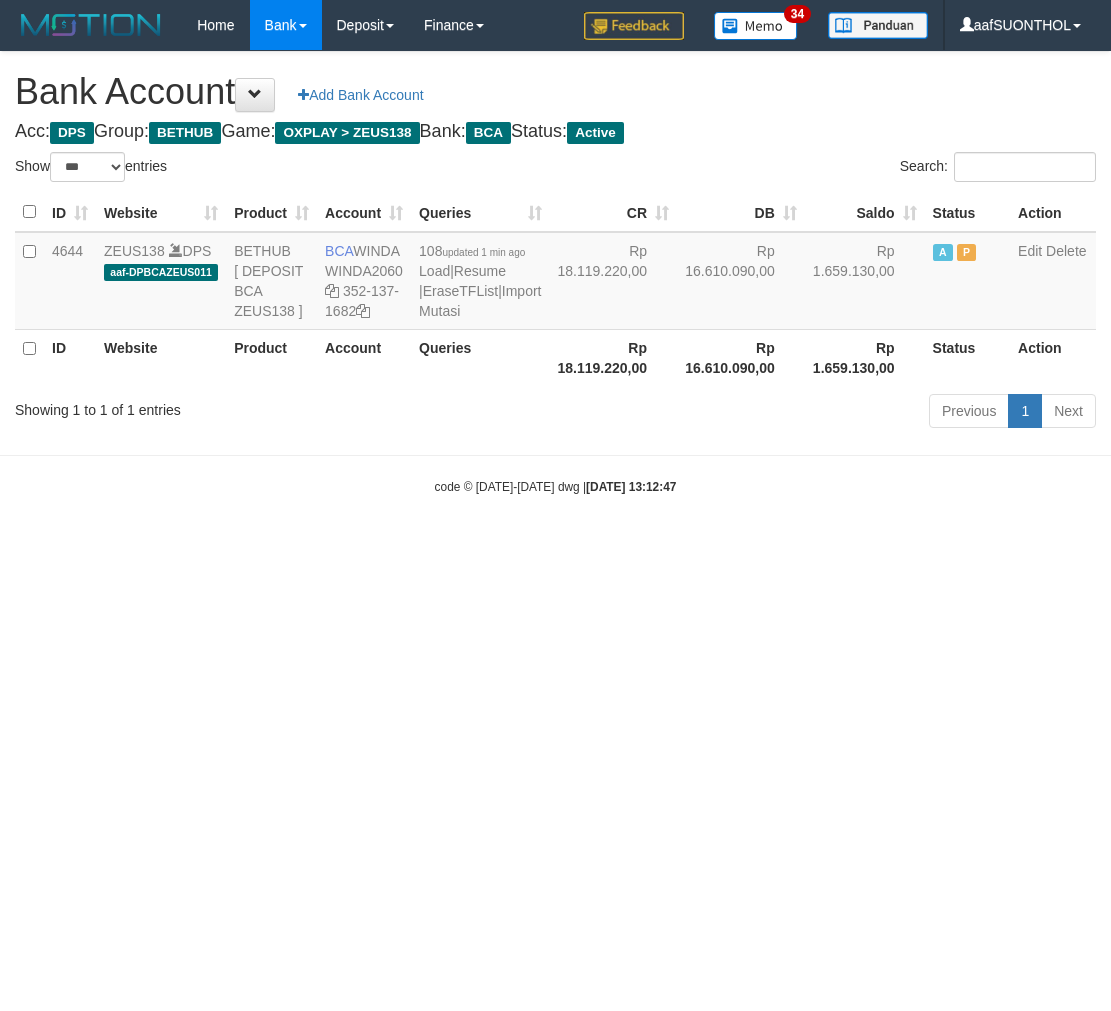 select on "***" 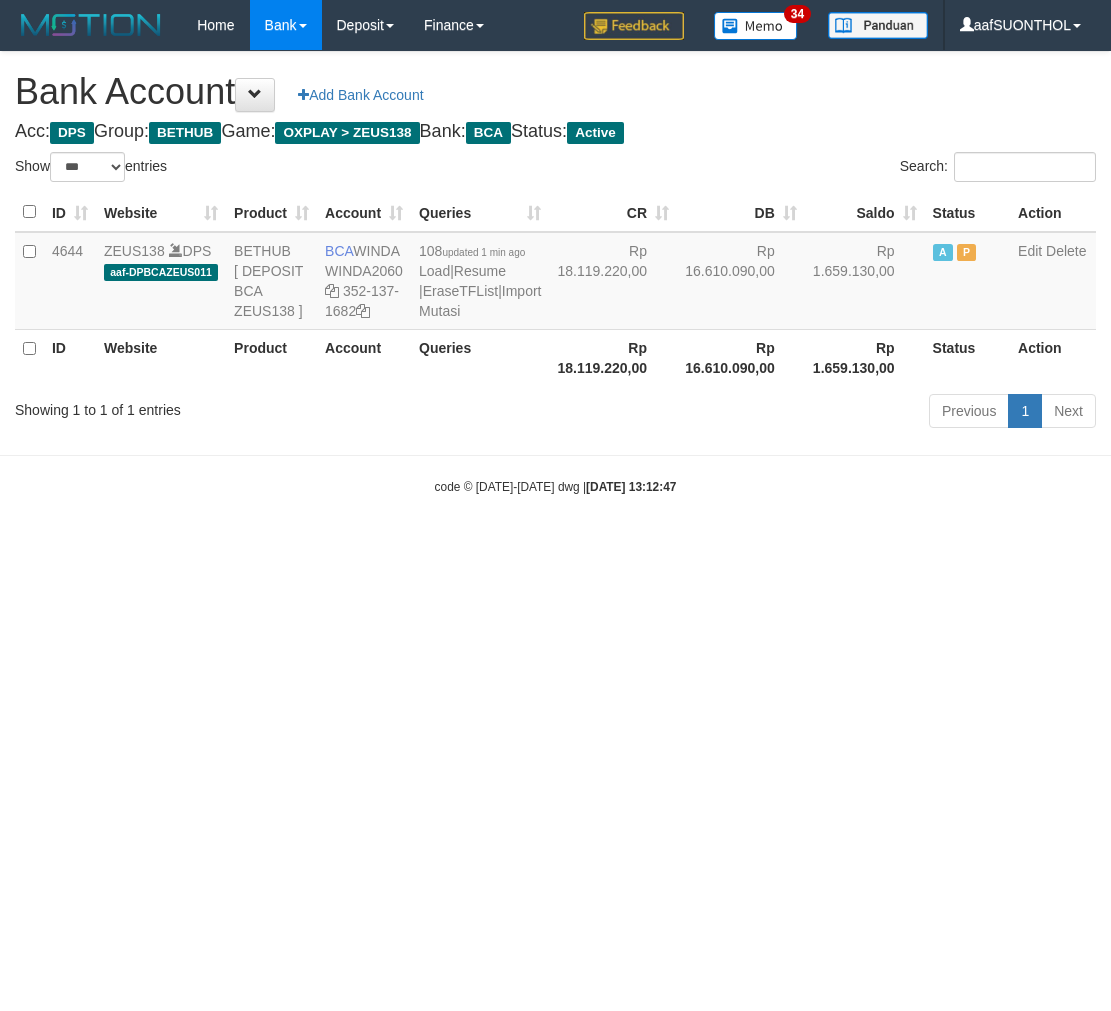 scroll, scrollTop: 0, scrollLeft: 0, axis: both 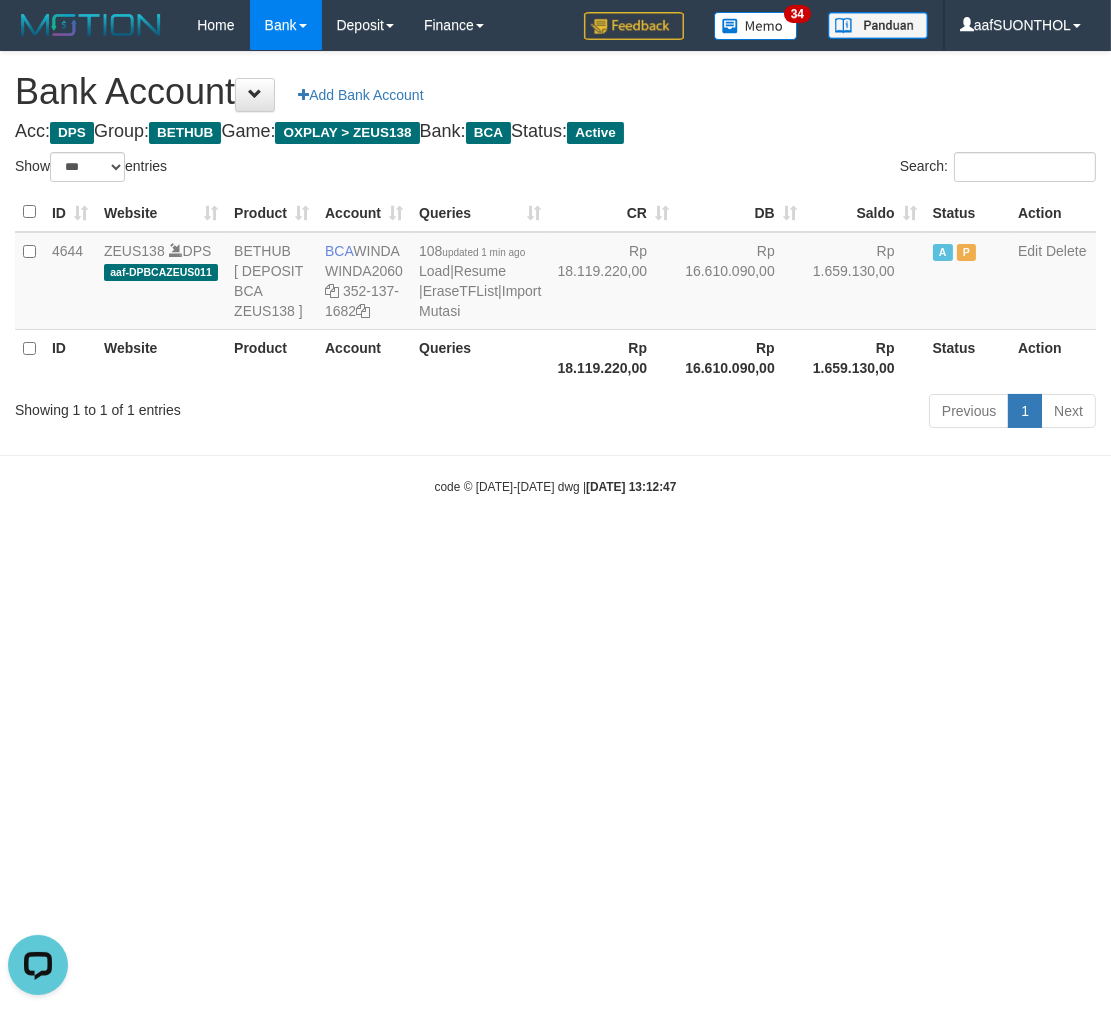 drag, startPoint x: 527, startPoint y: 783, endPoint x: 504, endPoint y: 810, distance: 35.468296 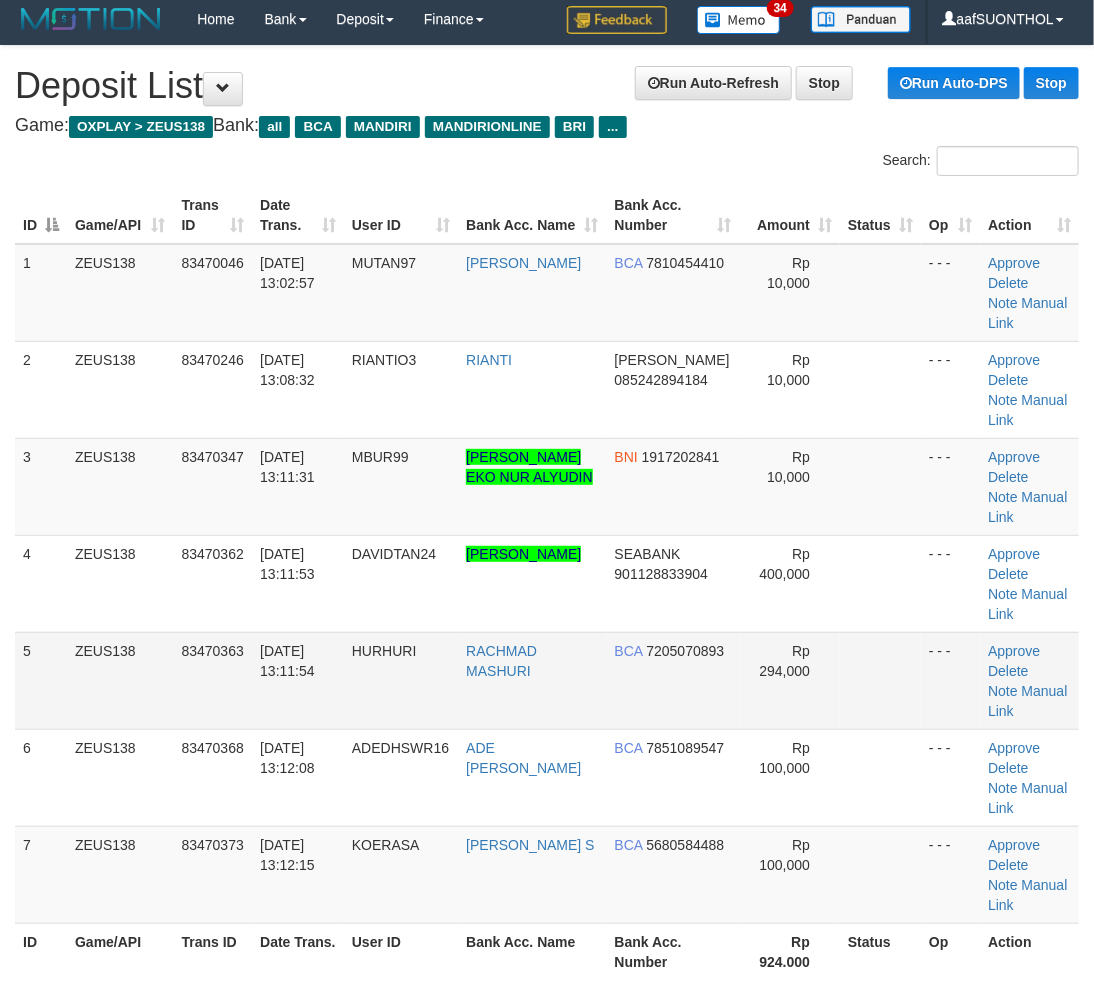 scroll, scrollTop: 0, scrollLeft: 0, axis: both 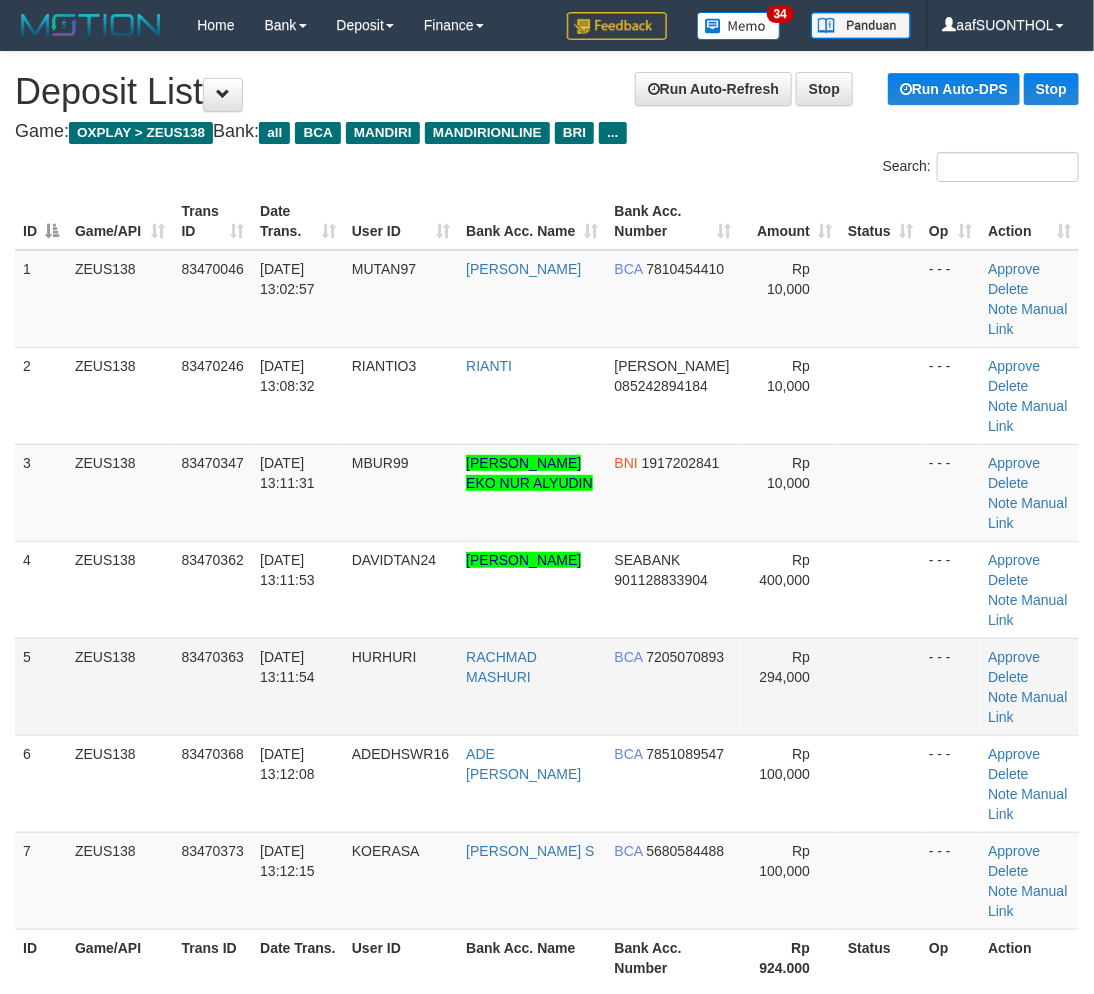 drag, startPoint x: 833, startPoint y: 606, endPoint x: 822, endPoint y: 602, distance: 11.7046995 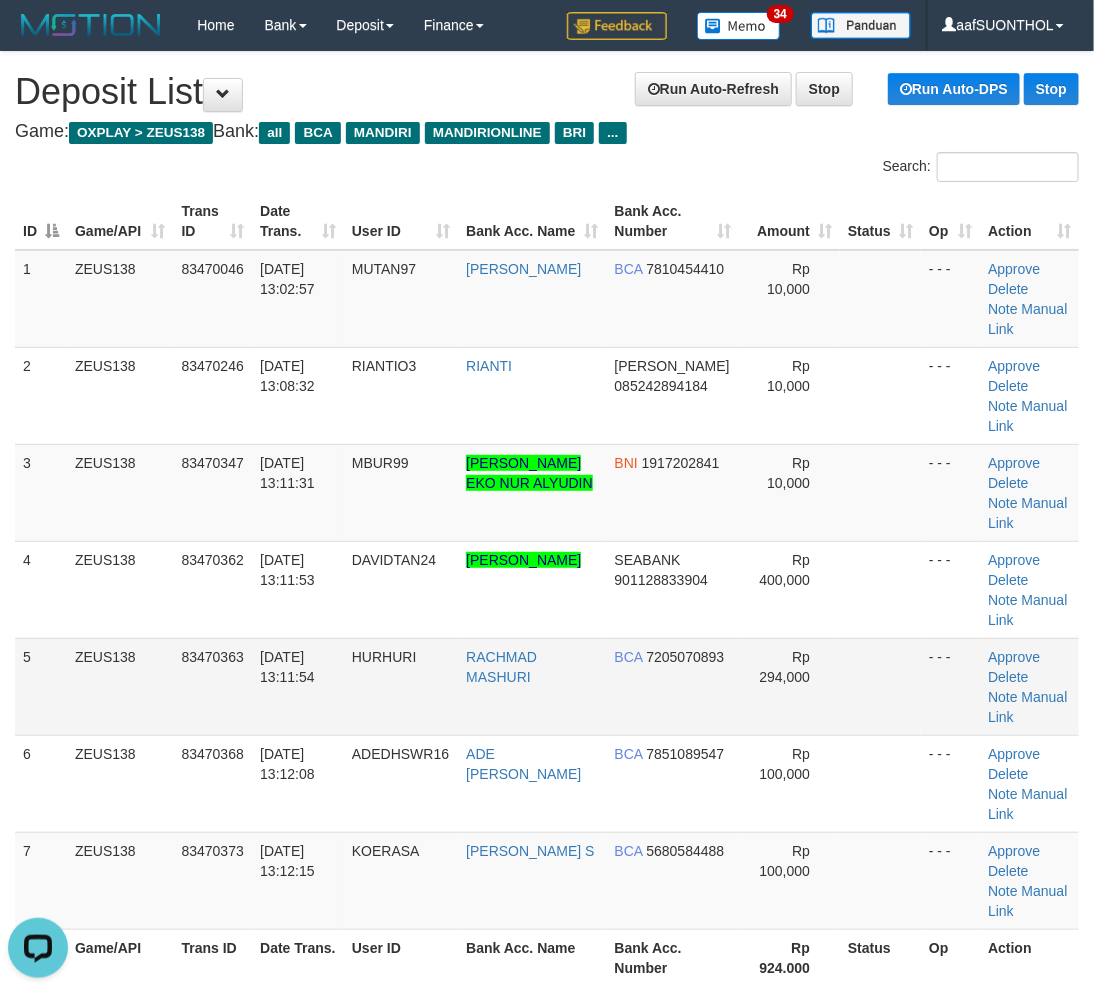scroll, scrollTop: 0, scrollLeft: 0, axis: both 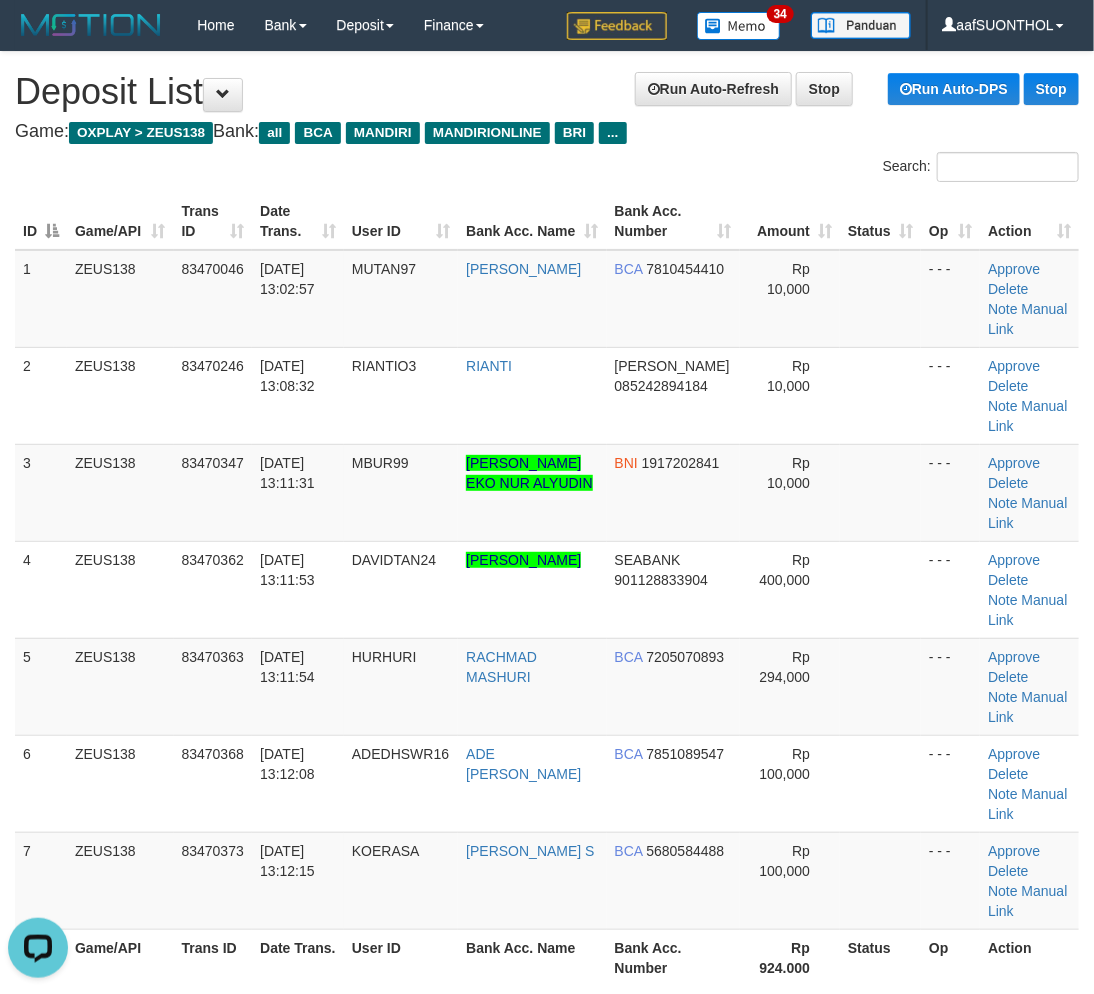 drag, startPoint x: 836, startPoint y: 602, endPoint x: 1107, endPoint y: 688, distance: 284.31848 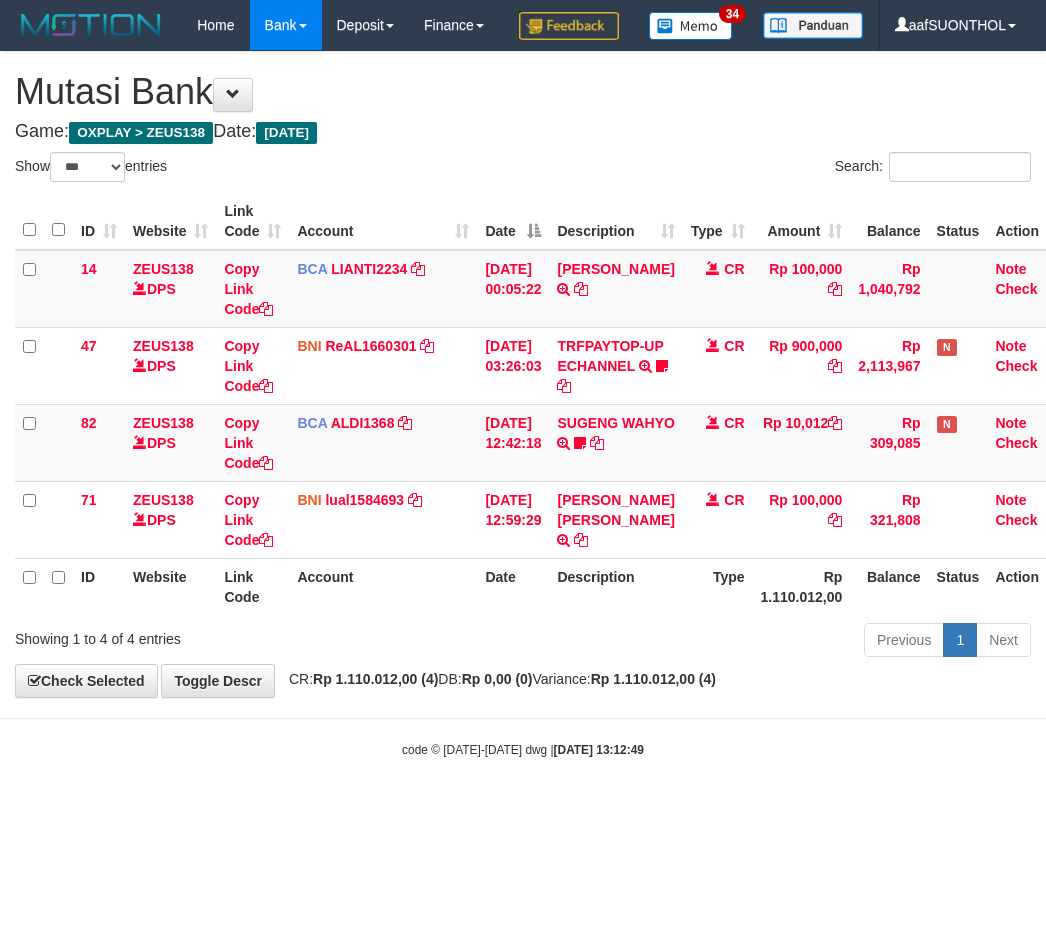 select on "***" 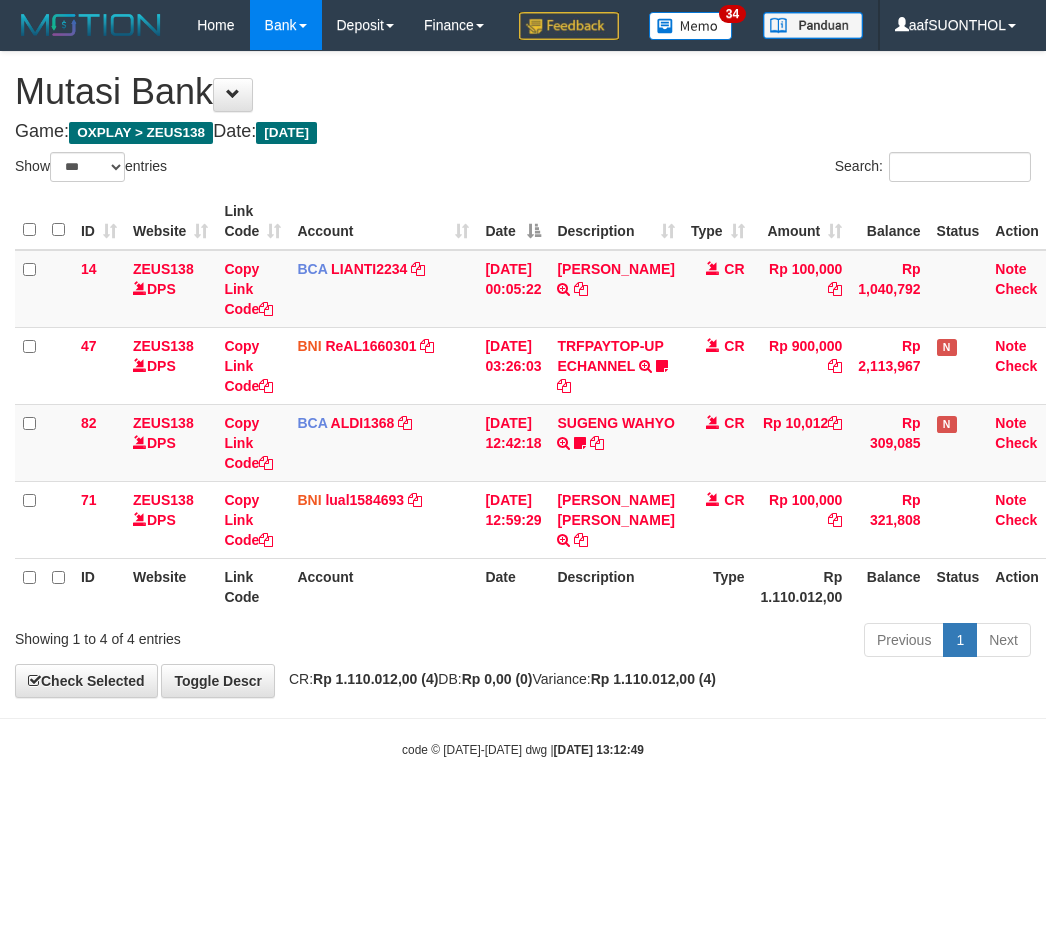 scroll, scrollTop: 0, scrollLeft: 15, axis: horizontal 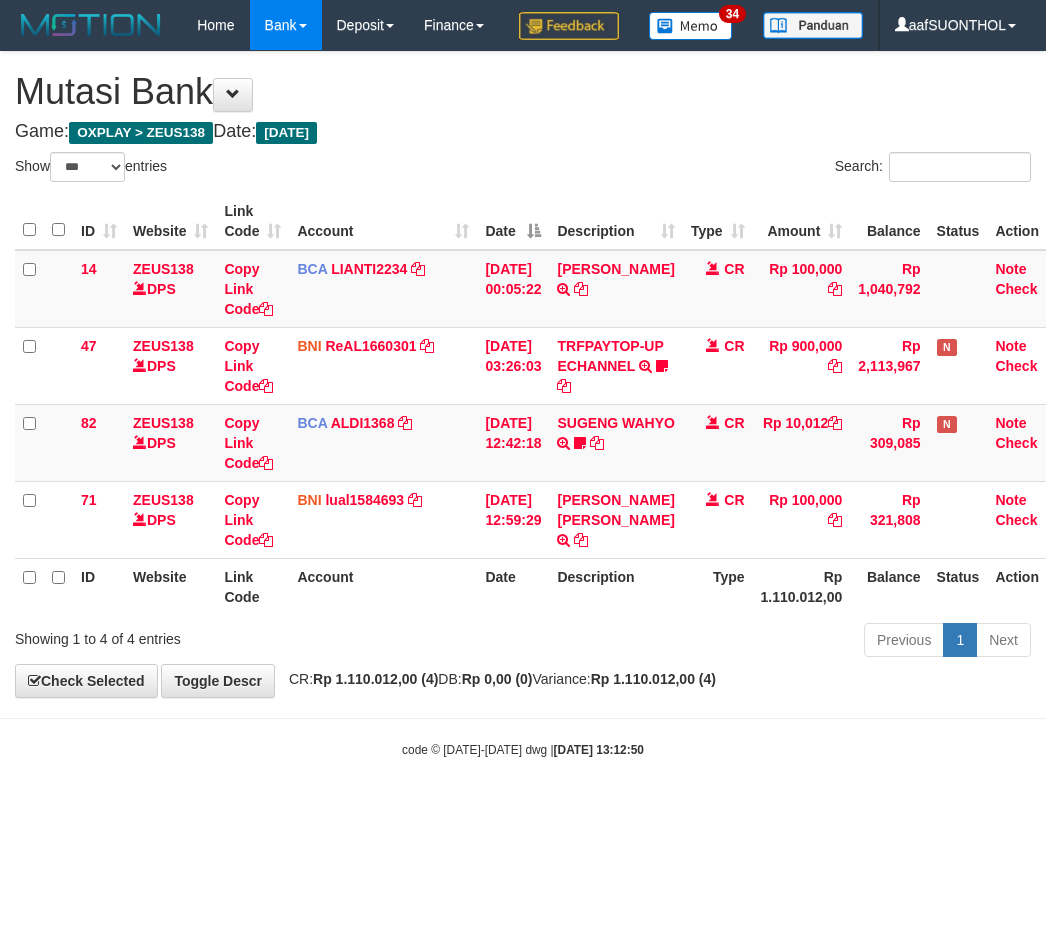 select on "***" 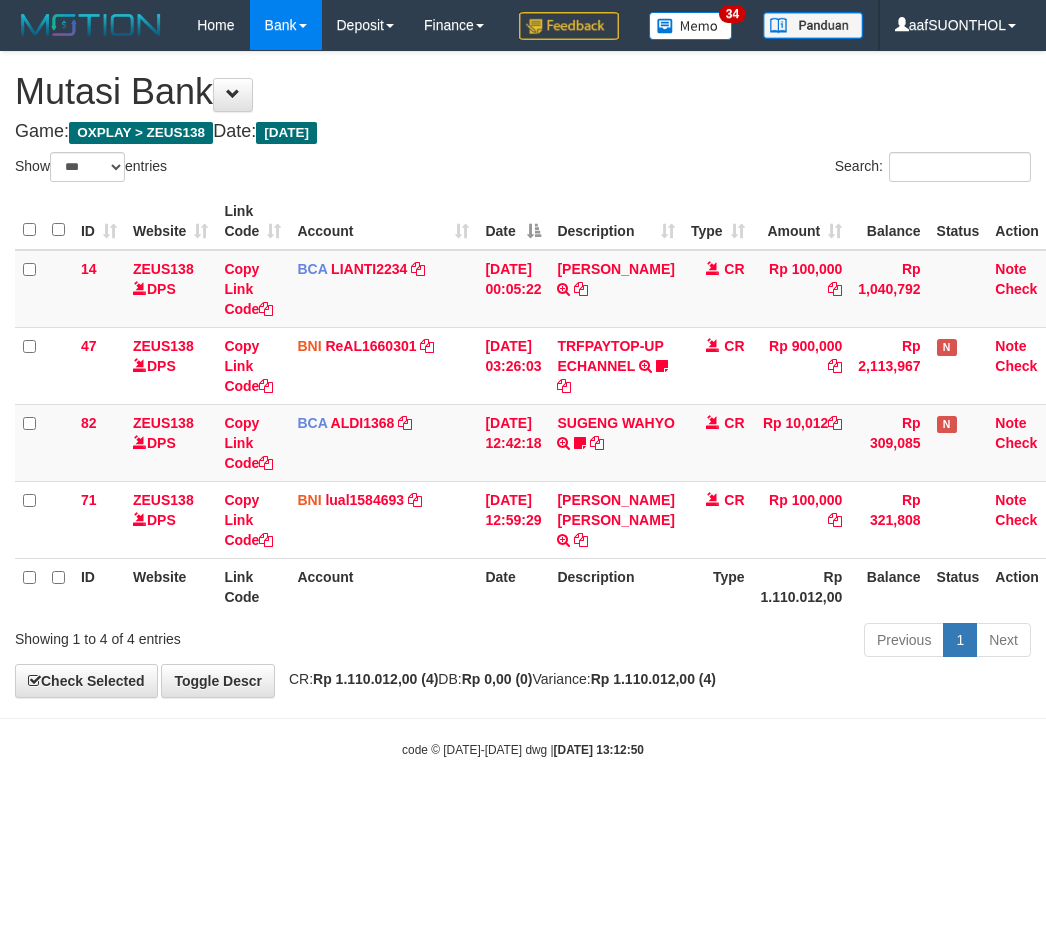 scroll, scrollTop: 0, scrollLeft: 15, axis: horizontal 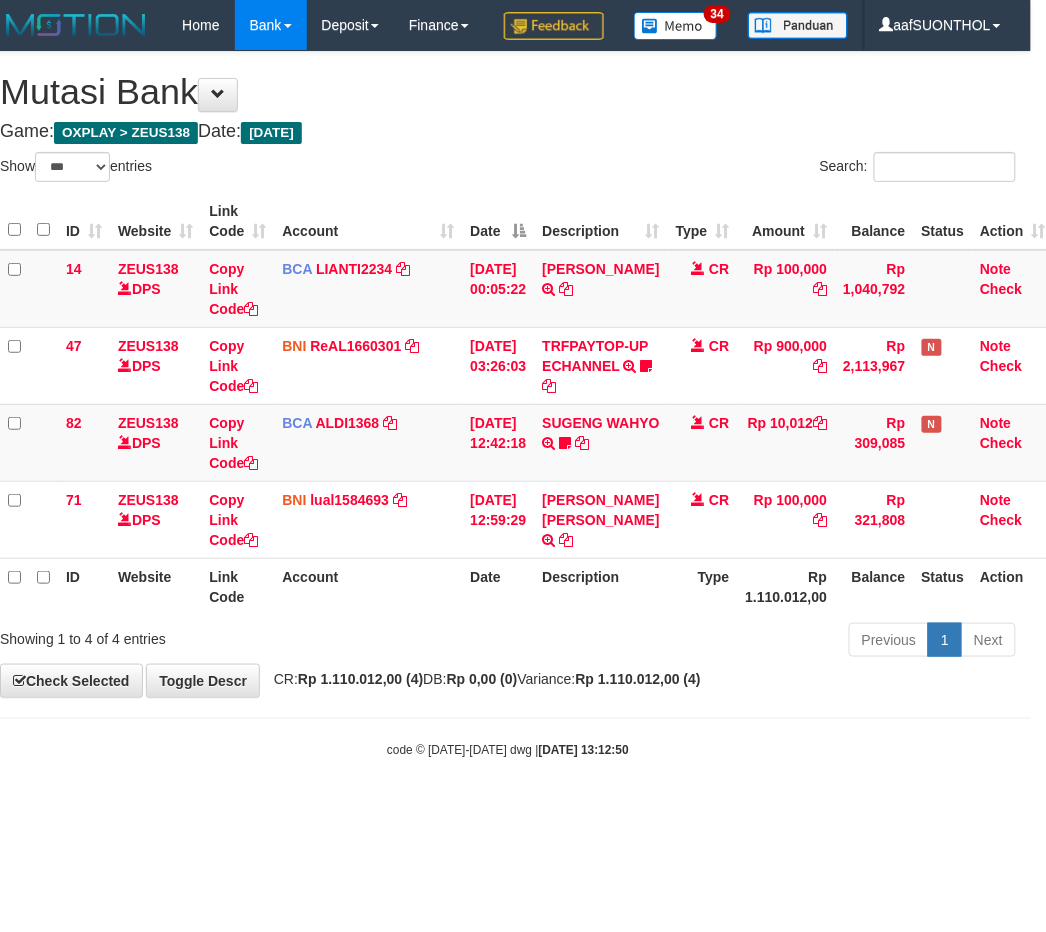 click at bounding box center [508, 718] 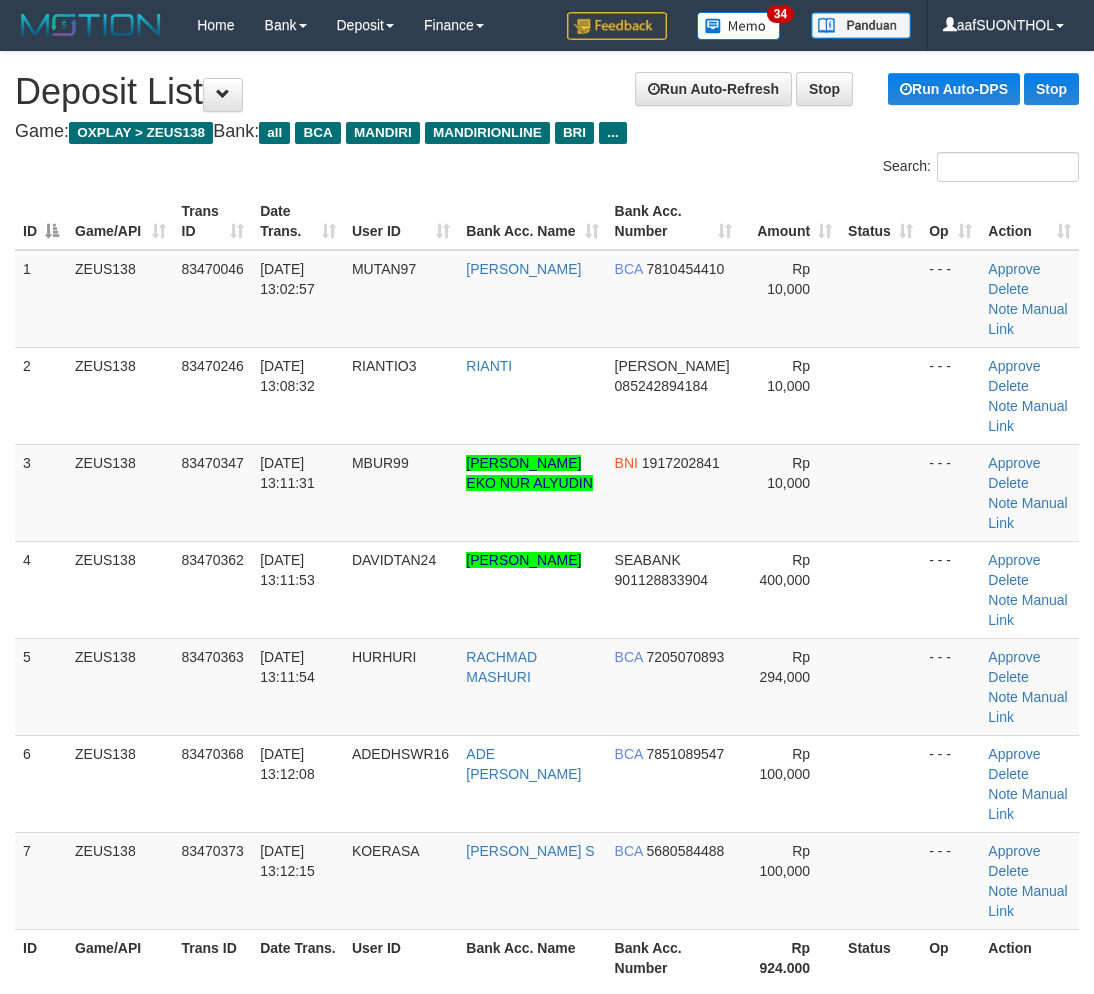 scroll, scrollTop: 0, scrollLeft: 0, axis: both 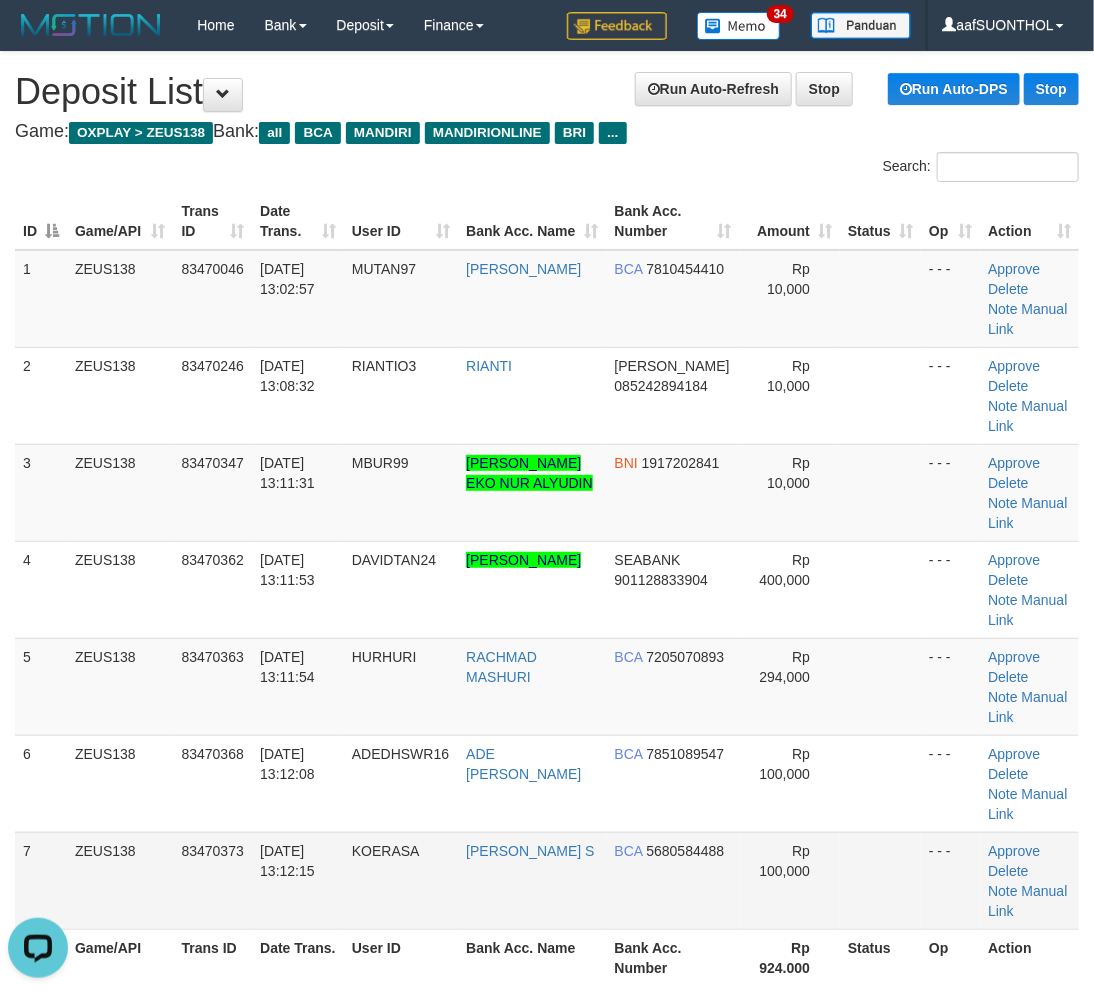 click at bounding box center [880, 880] 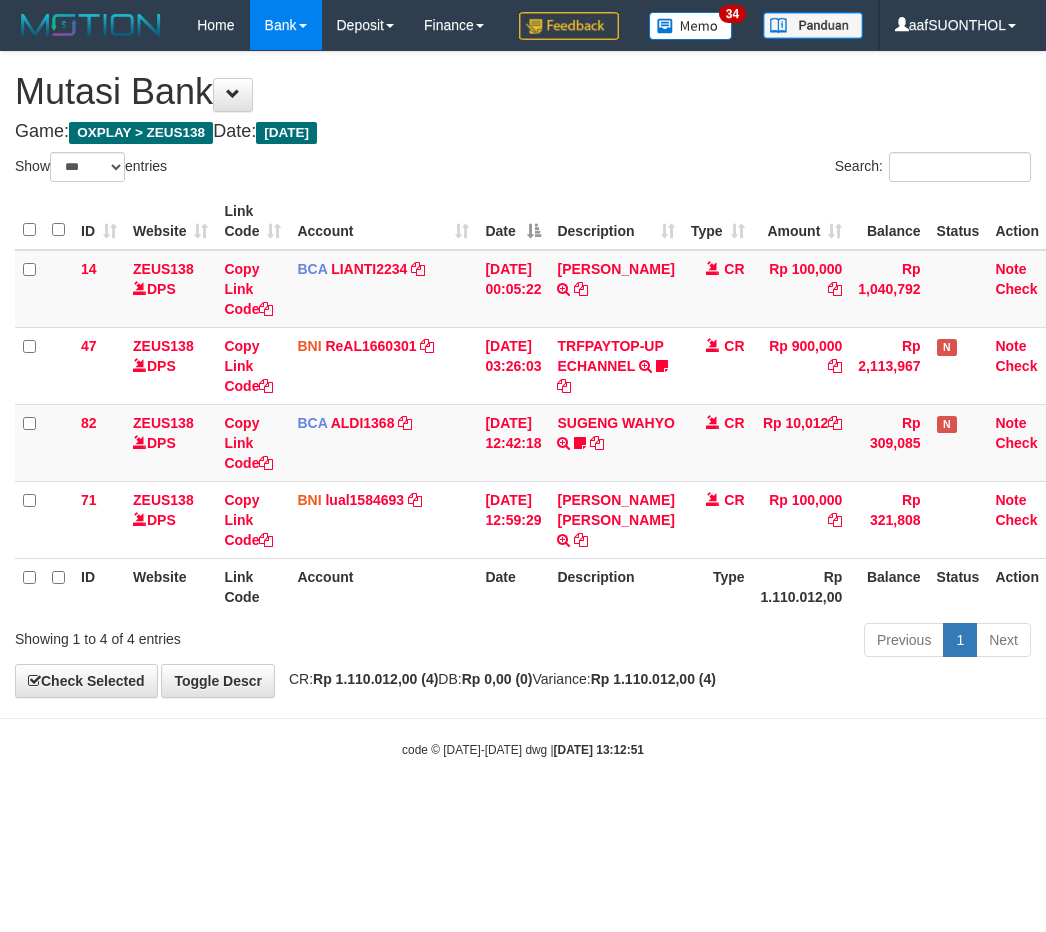 select on "***" 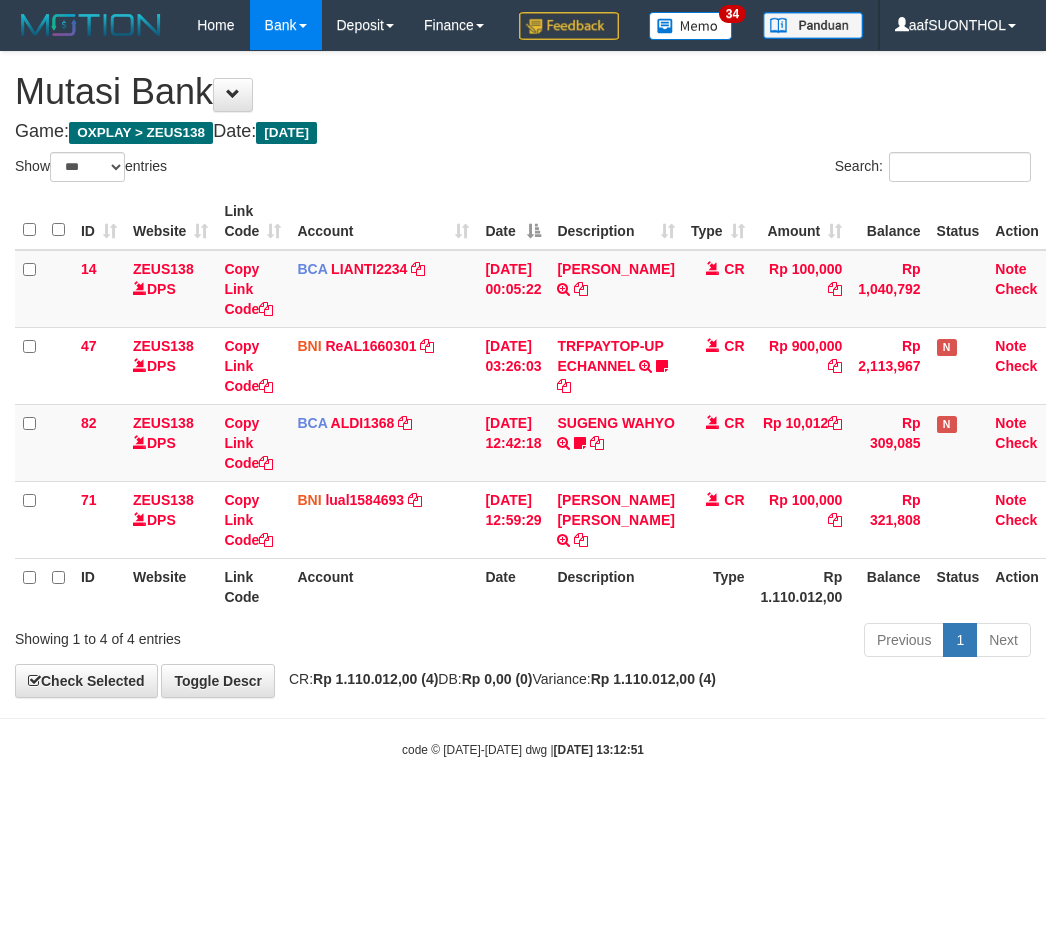 scroll, scrollTop: 0, scrollLeft: 15, axis: horizontal 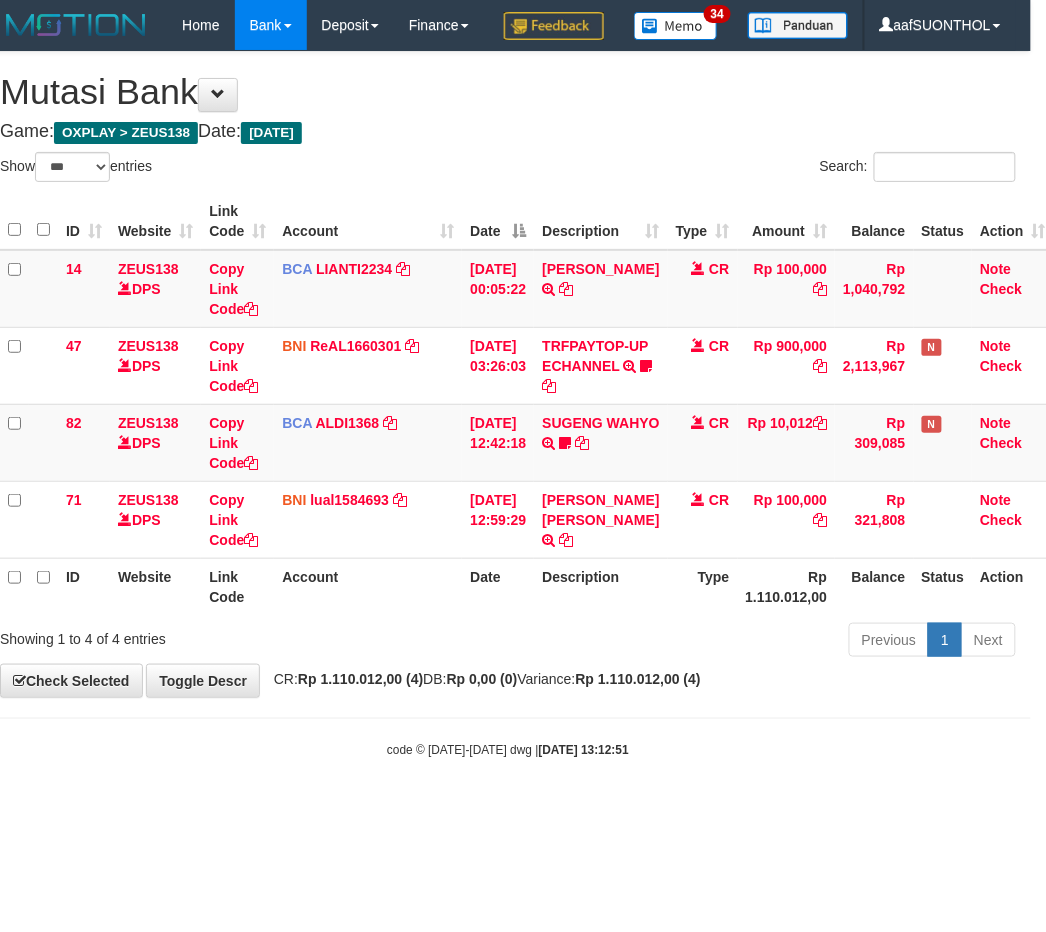 click on "ID Website Link Code Account Date Description Type Amount Balance Status Action
14
ZEUS138    DPS
Copy Link Code
BCA
LIANTI2234
DPS
YULIANTI
mutasi_20250712_4646 | 14
mutasi_20250712_4646 | 14
[DATE] 00:05:22
[PERSON_NAME]         TRSF E-BANKING CR 1207/FTSCY/WS95051
100000.002025071262819090 TRFDN-YUSUP MAULANESPAY DEBIT INDONE
CR
Rp 100,000
Rp 1,040,792
Note
Check
47
ZEUS138    DPS
Copy Link Code
BNI
ReAL1660301" at bounding box center [508, 404] 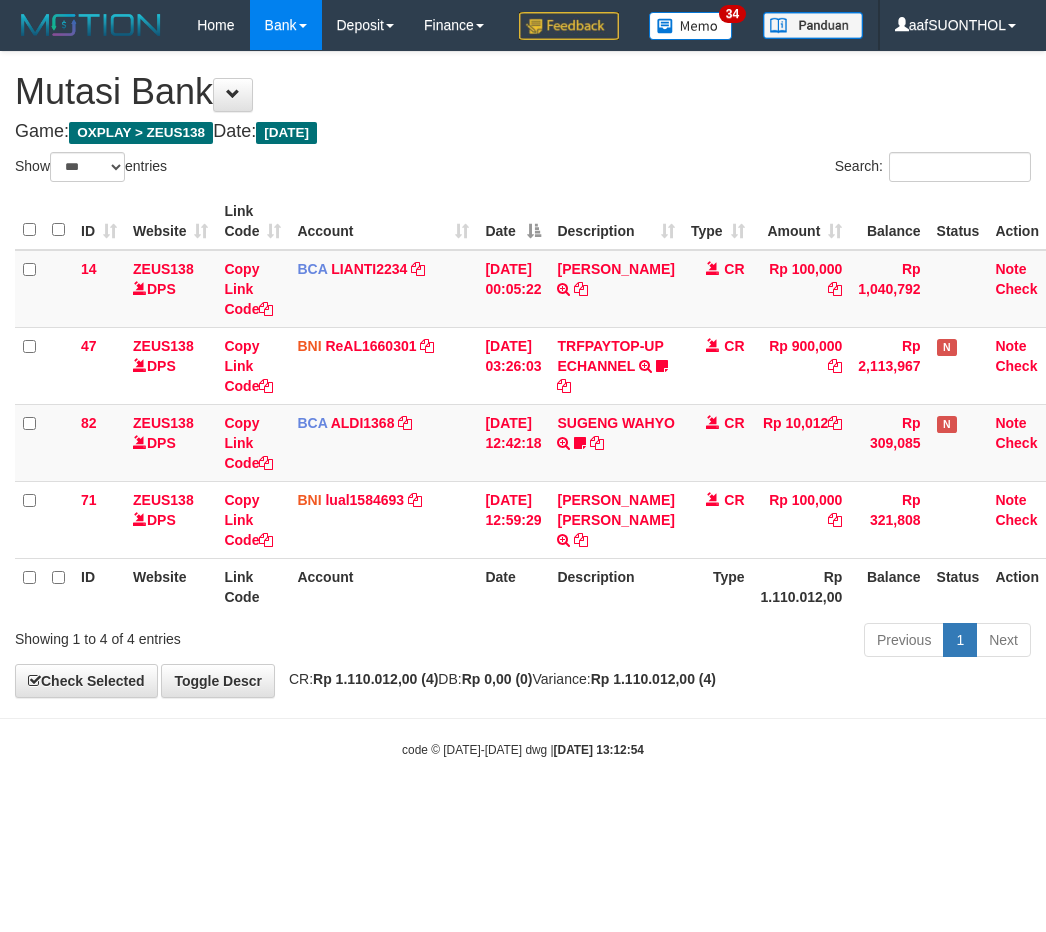 select on "***" 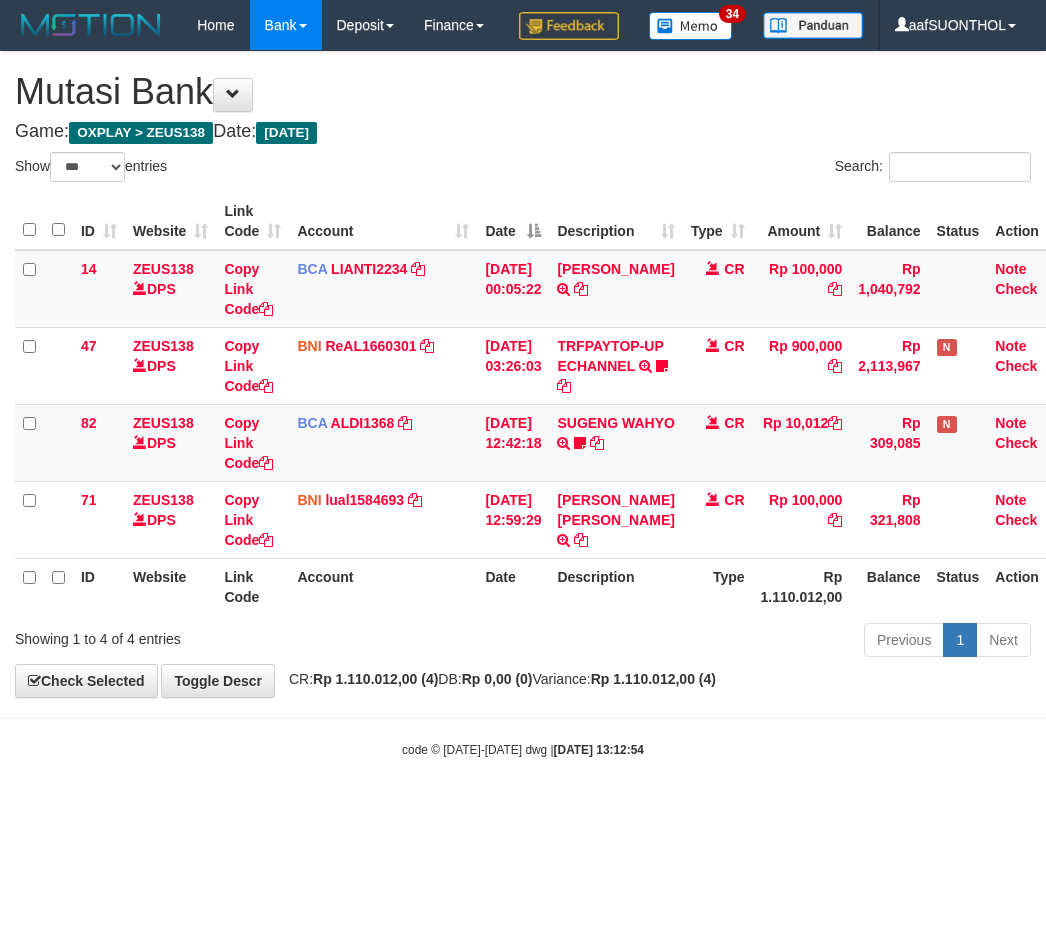 scroll, scrollTop: 0, scrollLeft: 15, axis: horizontal 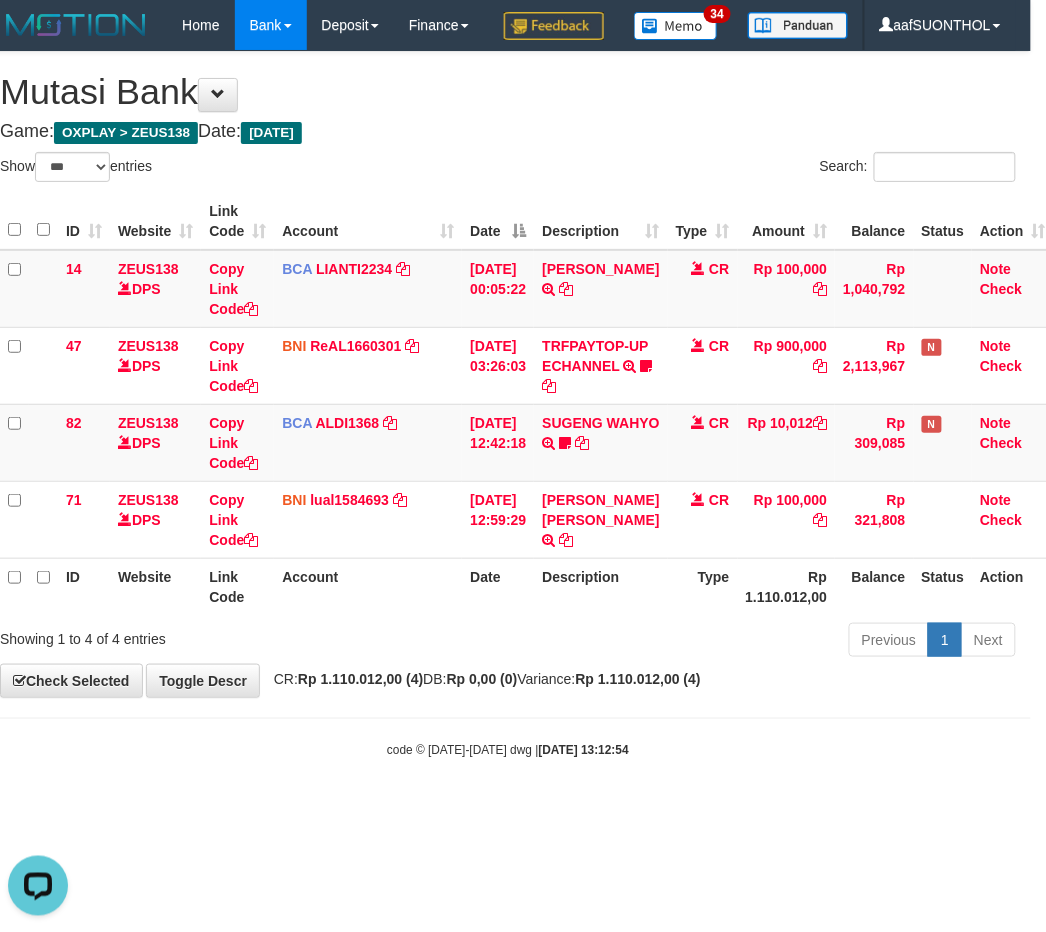click on "Toggle navigation
Home
Bank
Account List
Load
By Website
Group
[OXPLAY]													ZEUS138
By Load Group (DPS)" at bounding box center (508, 404) 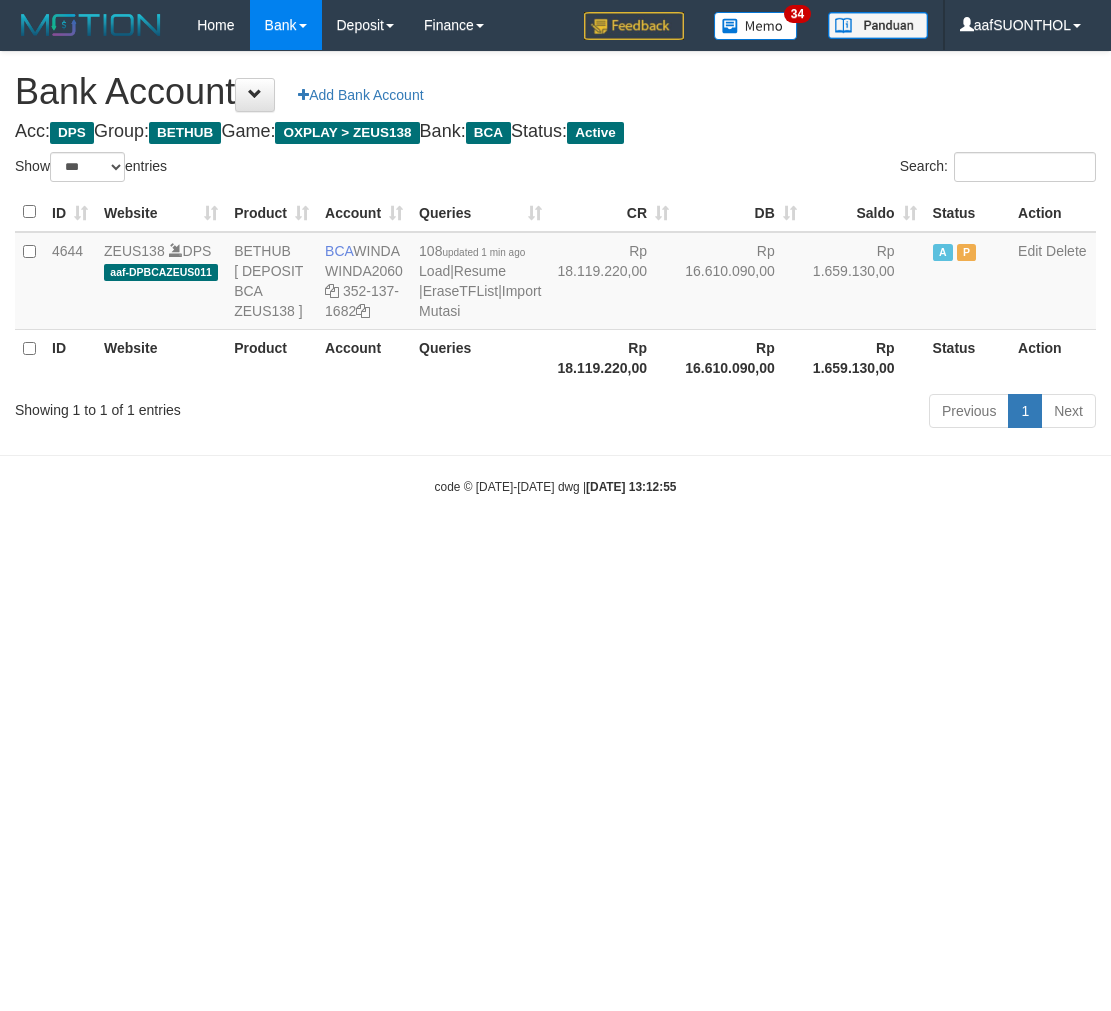 select on "***" 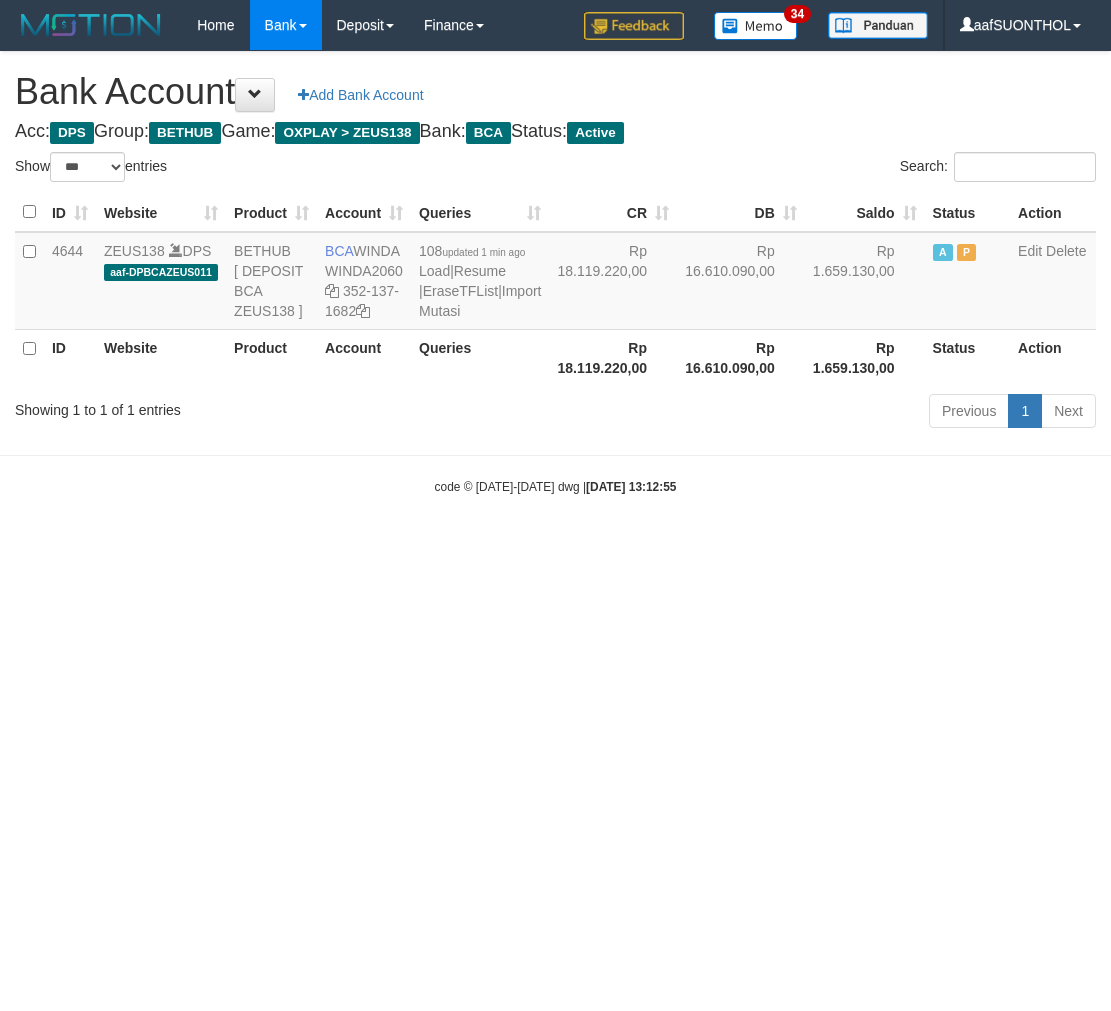 click on "Toggle navigation
Home
Bank
Account List
Load
By Website
Group
[OXPLAY]													ZEUS138
By Load Group (DPS)
Sync" at bounding box center [555, 273] 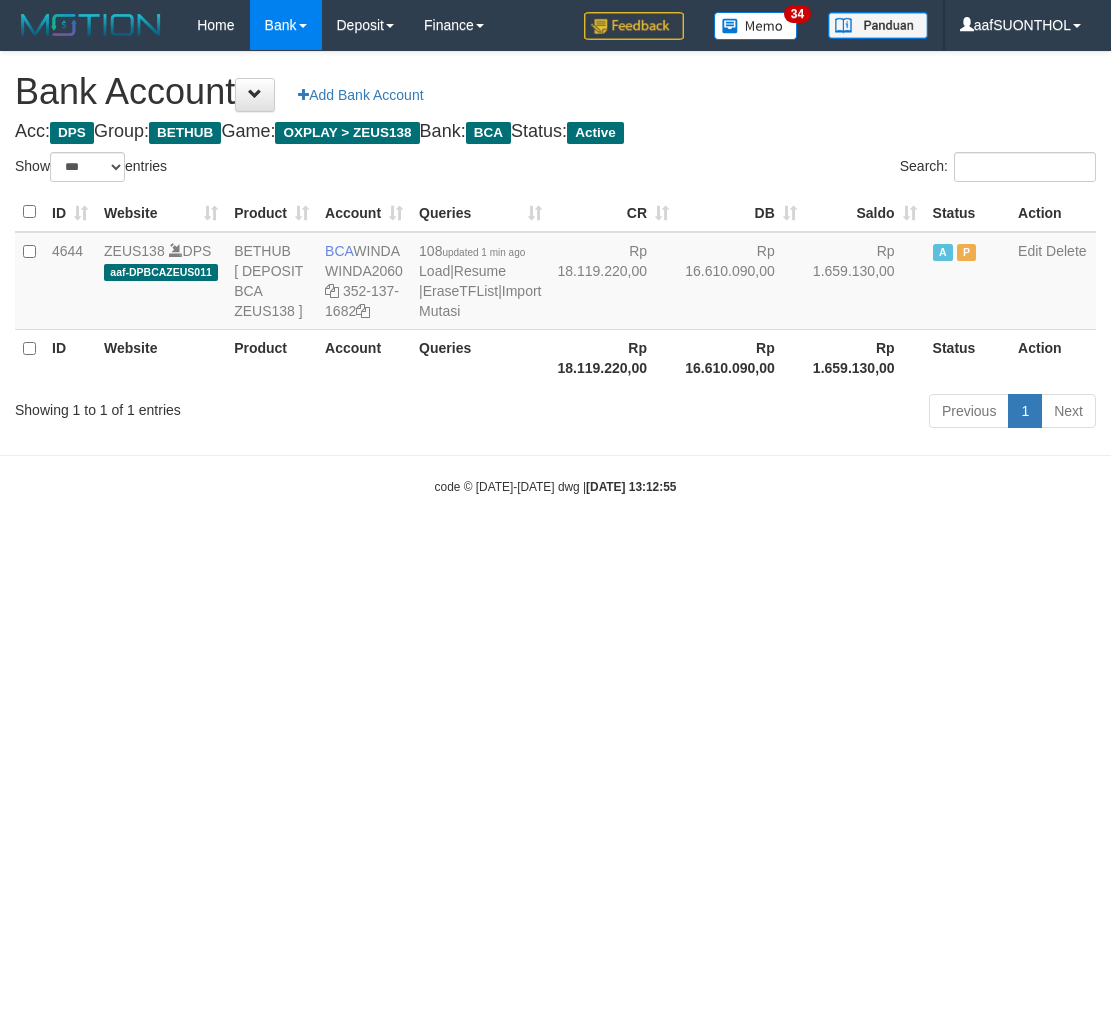 select on "***" 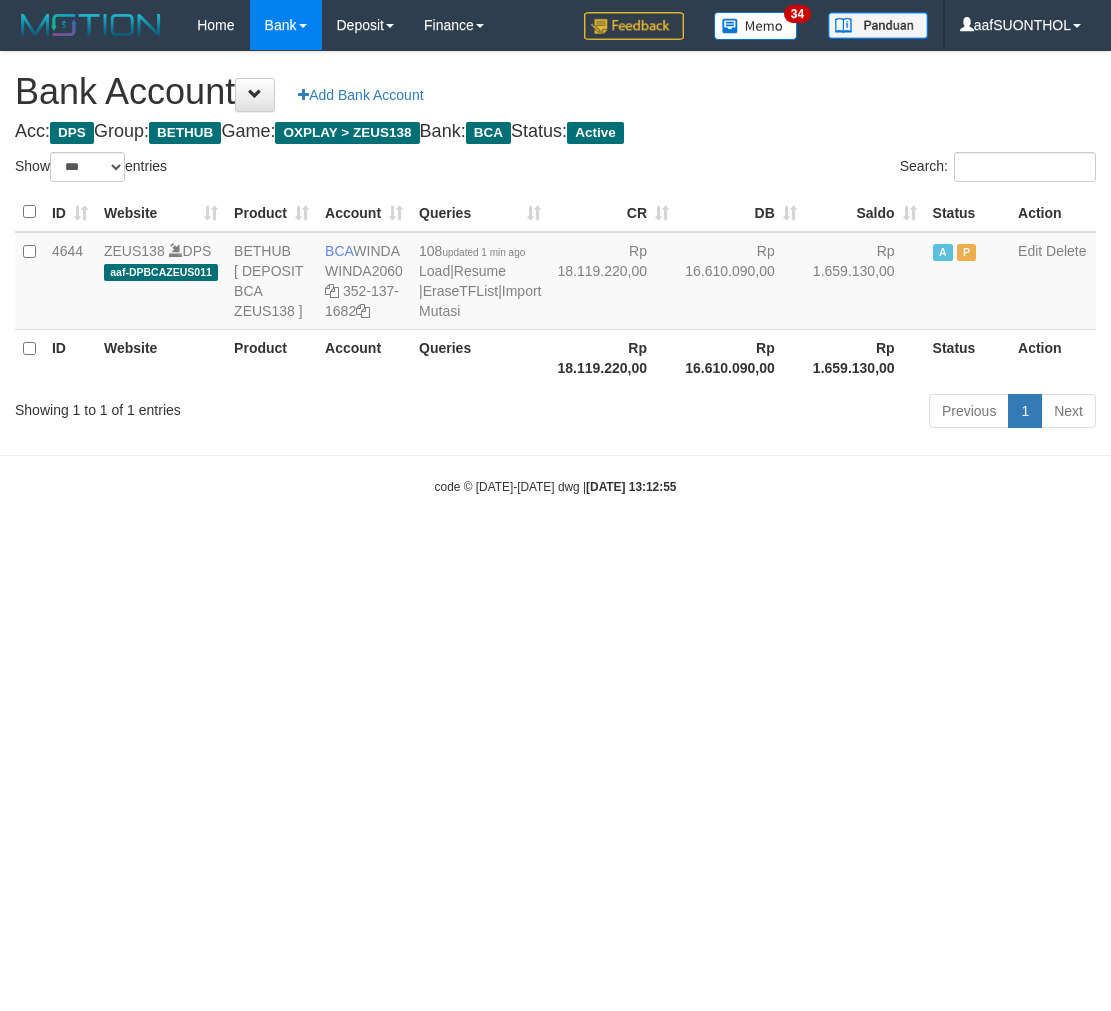 scroll, scrollTop: 0, scrollLeft: 0, axis: both 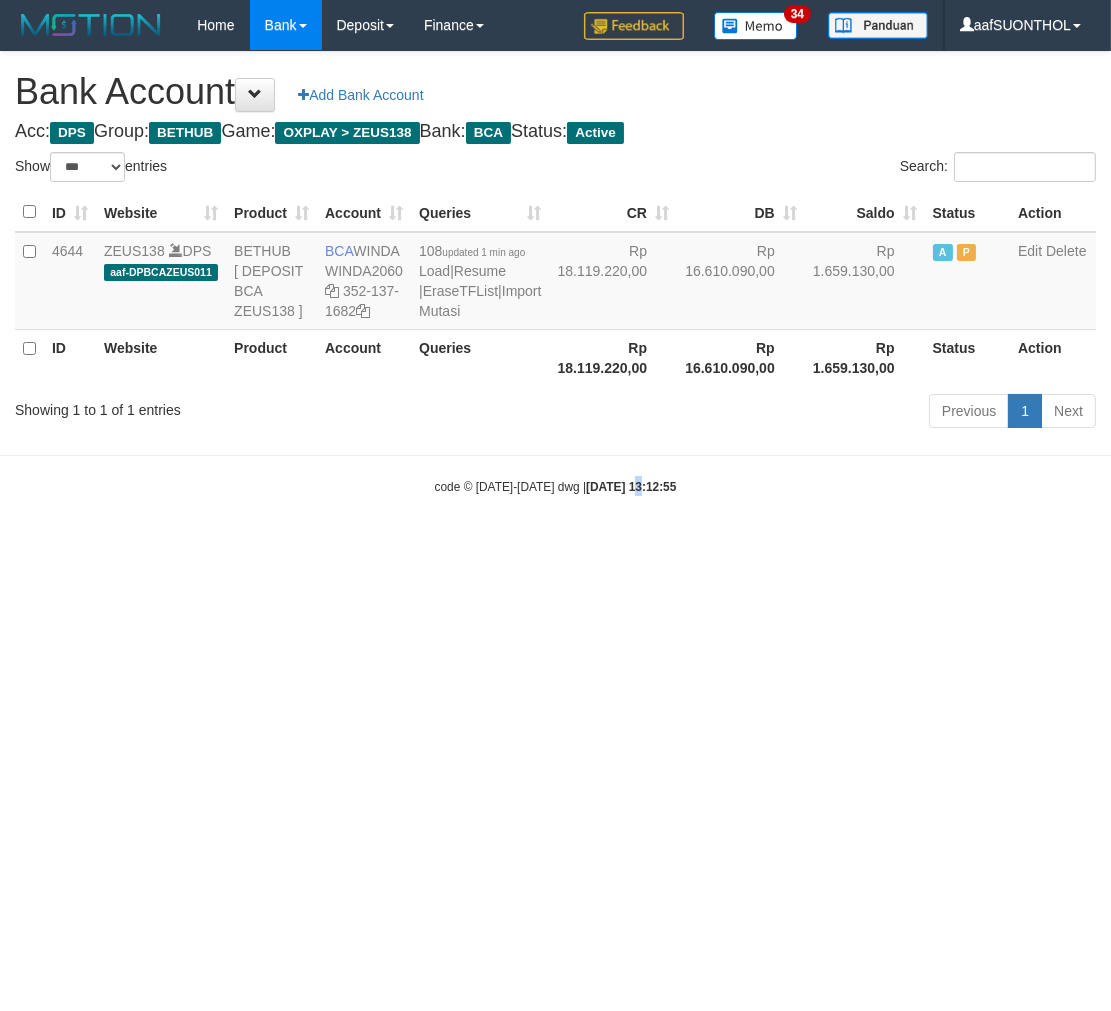 drag, startPoint x: 621, startPoint y: 818, endPoint x: 693, endPoint y: 790, distance: 77.25283 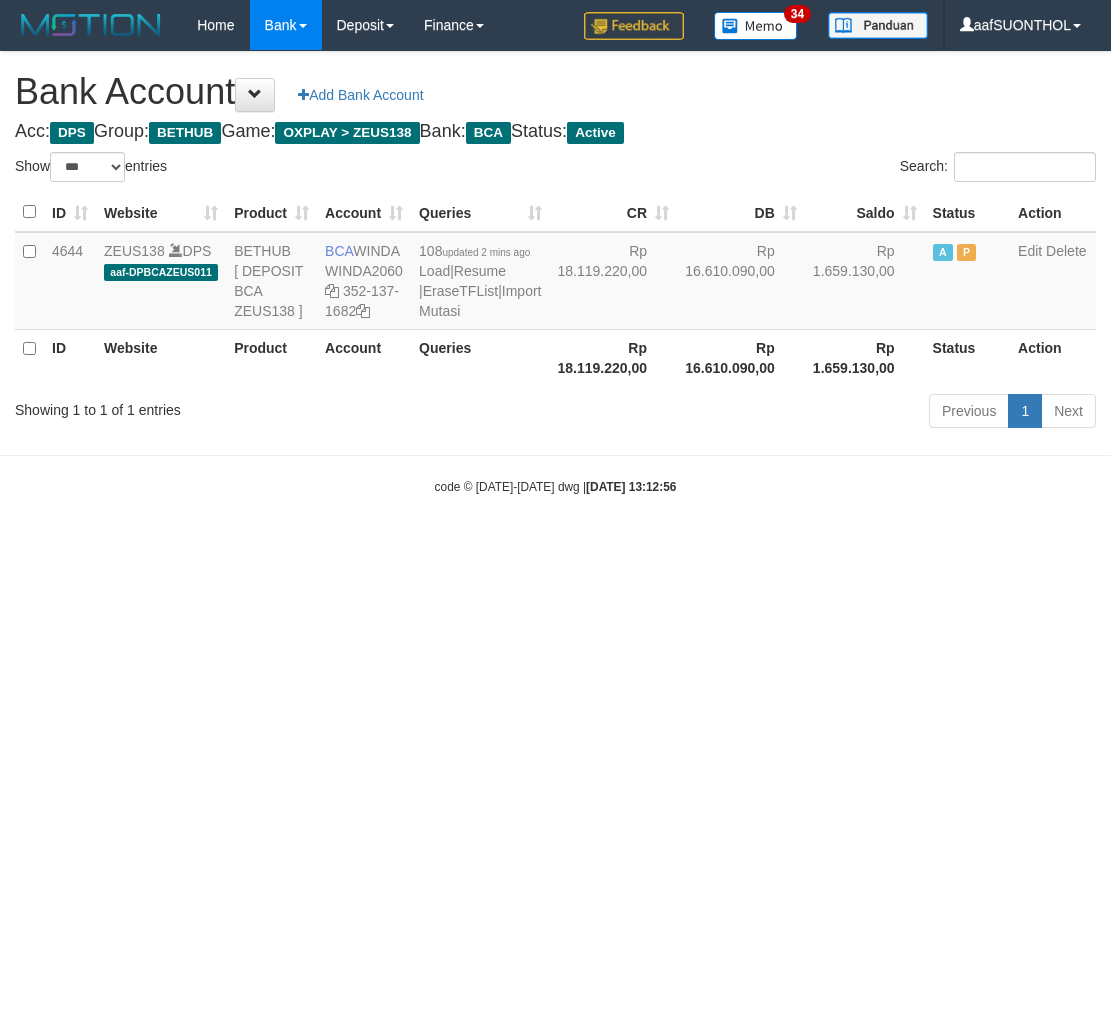 select on "***" 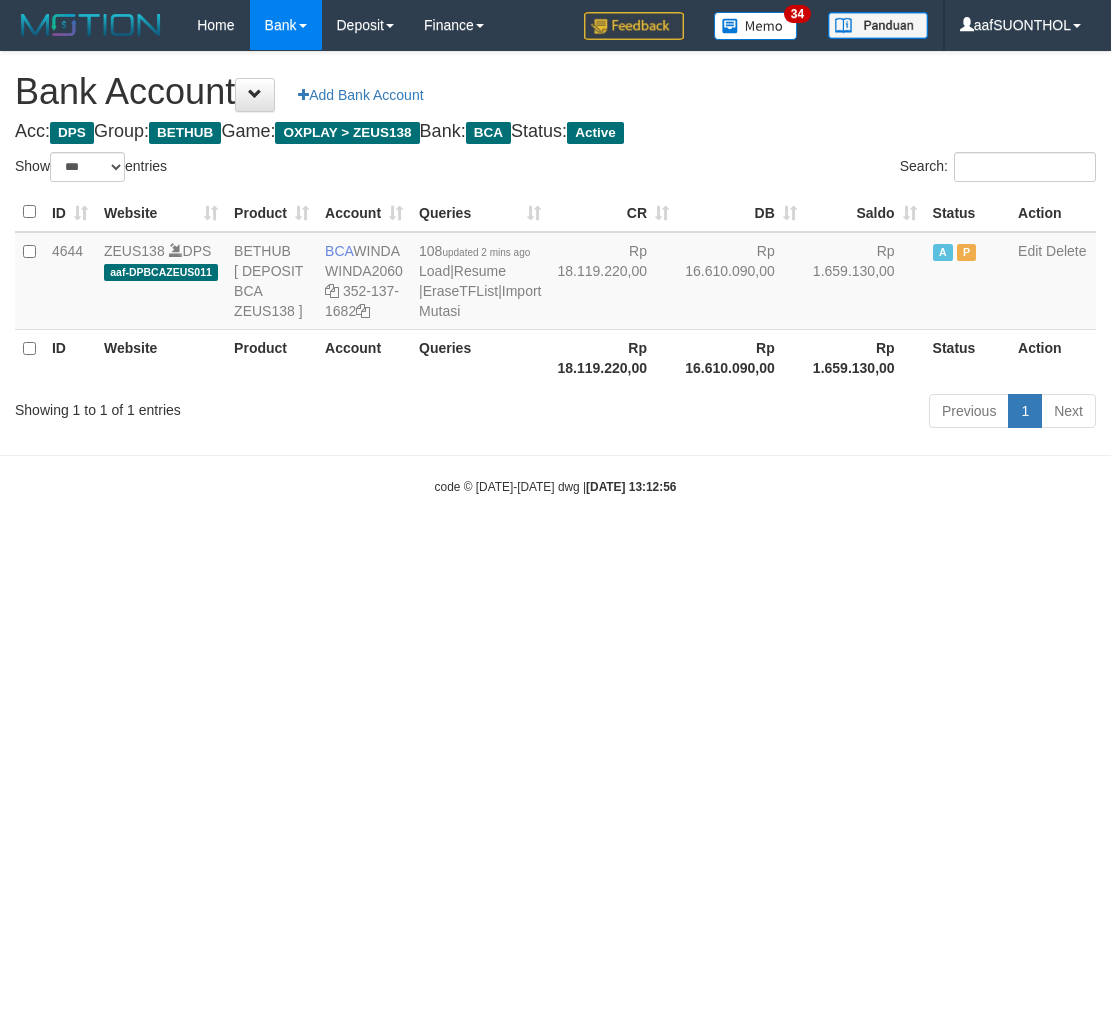 scroll, scrollTop: 0, scrollLeft: 0, axis: both 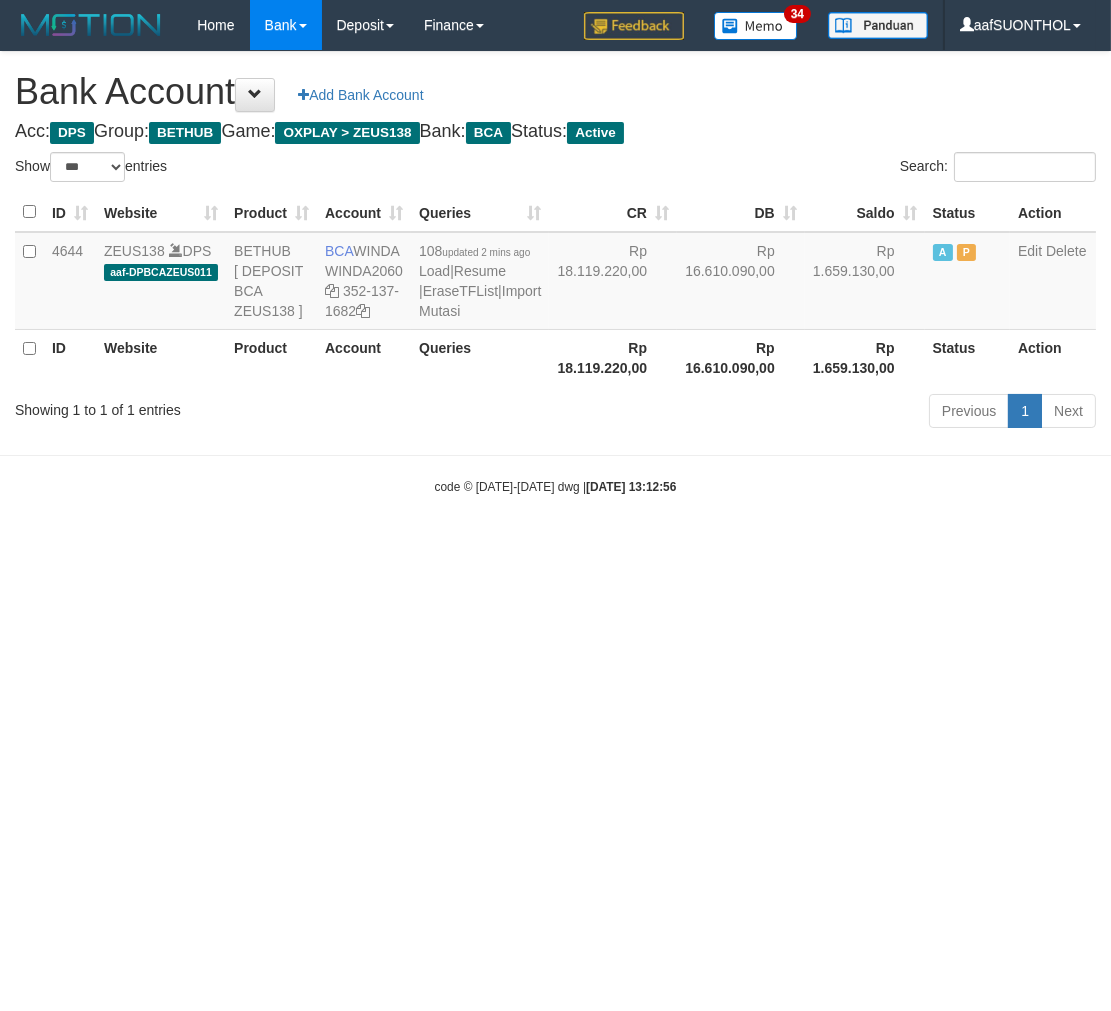 click on "Toggle navigation
Home
Bank
Account List
Load
By Website
Group
[OXPLAY]													ZEUS138
By Load Group (DPS)
Sync" at bounding box center (555, 273) 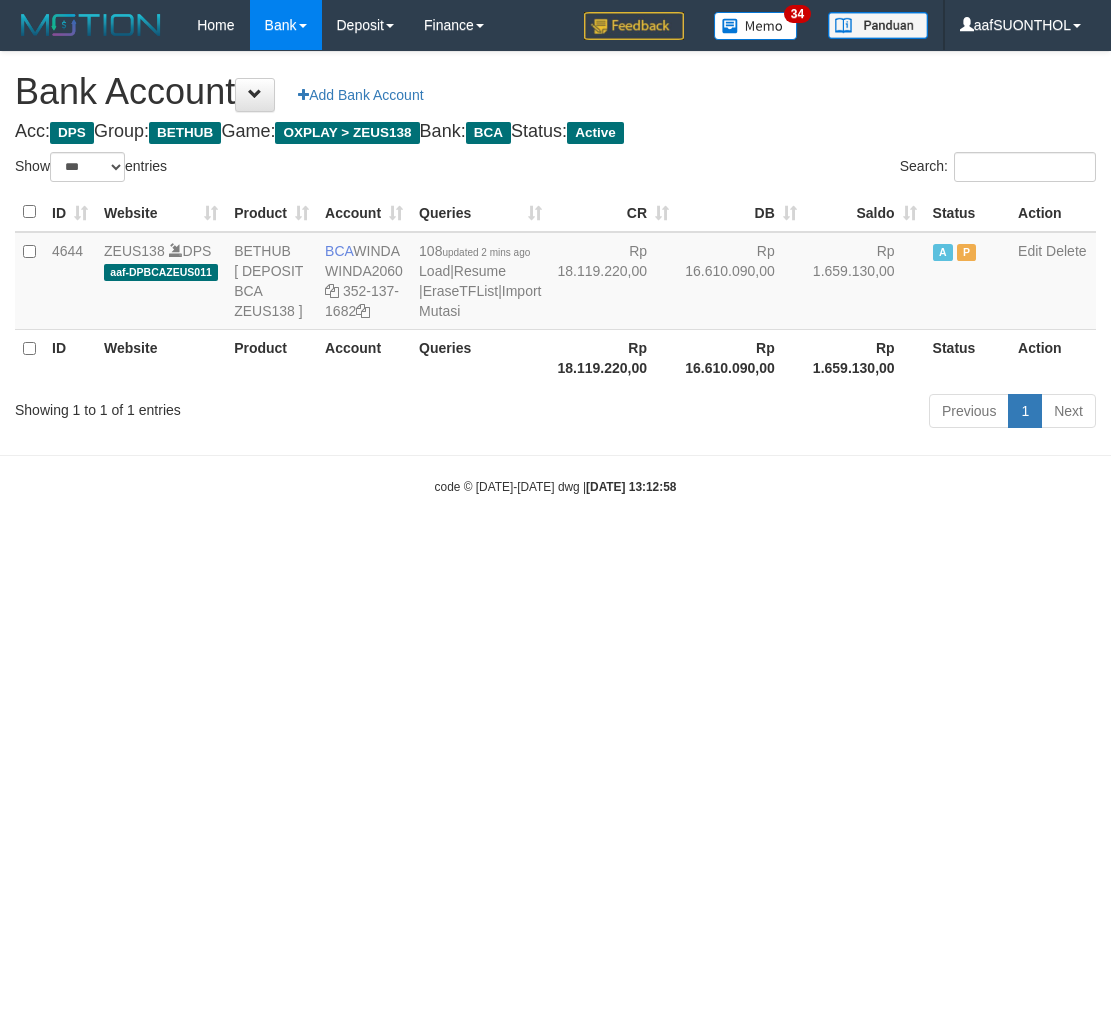 select on "***" 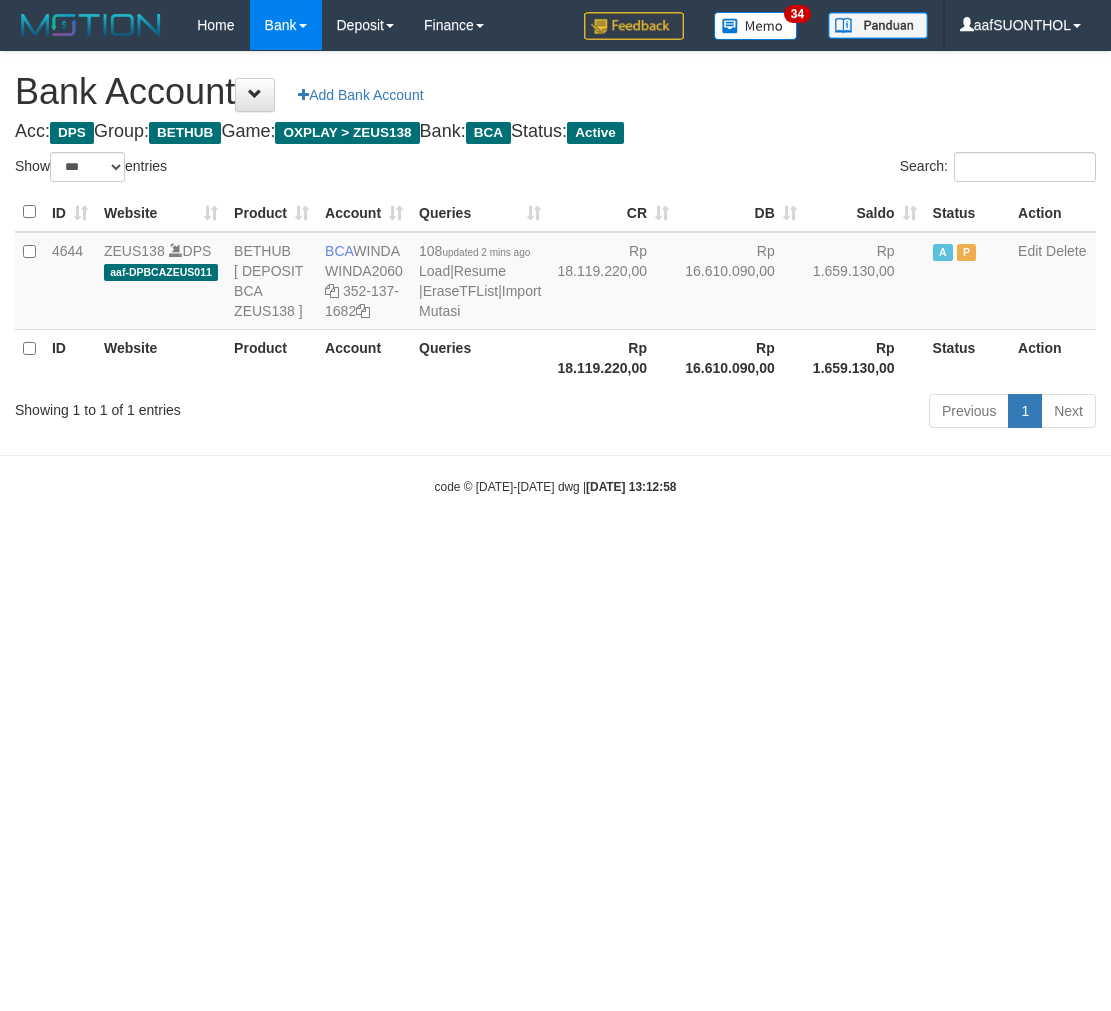scroll, scrollTop: 0, scrollLeft: 0, axis: both 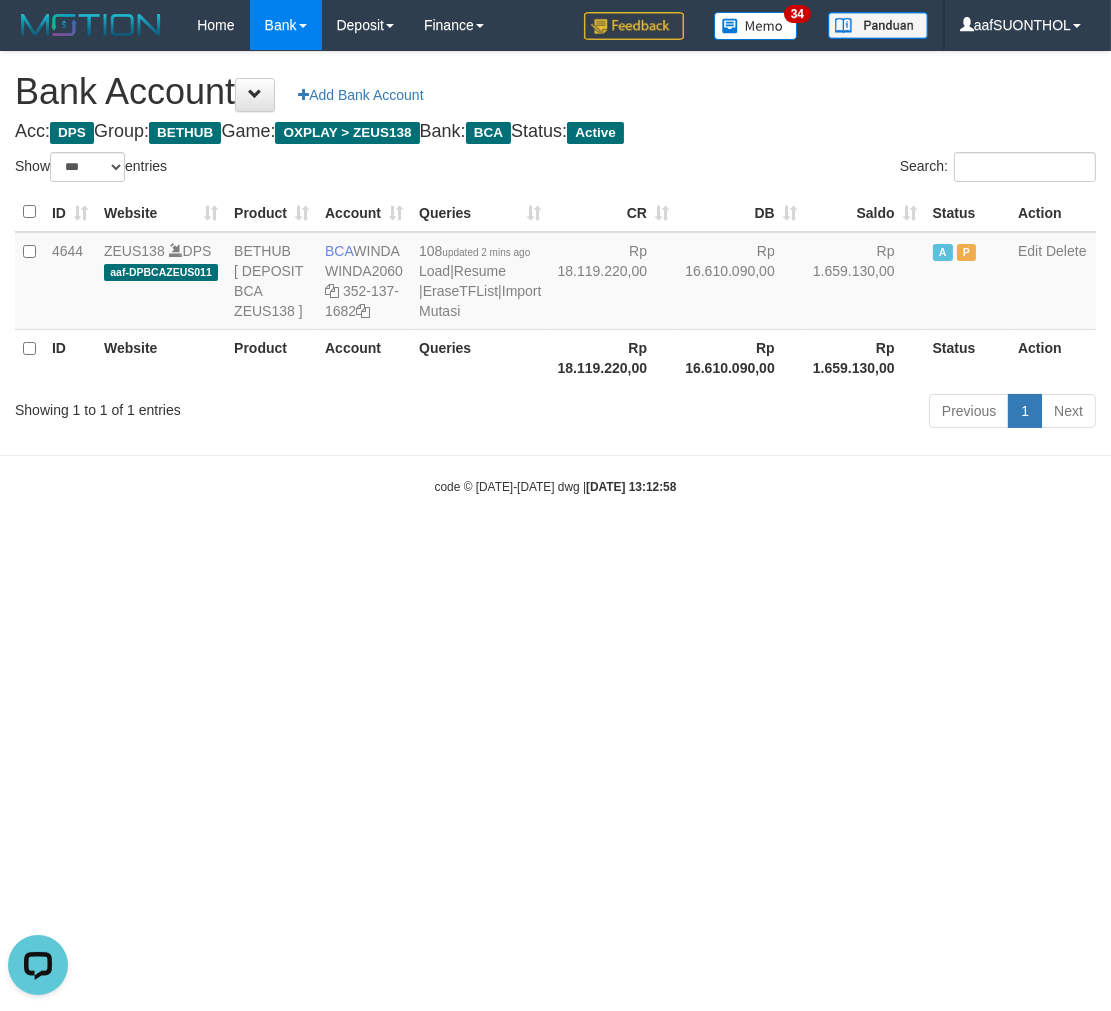 click on "Account" at bounding box center [364, 357] 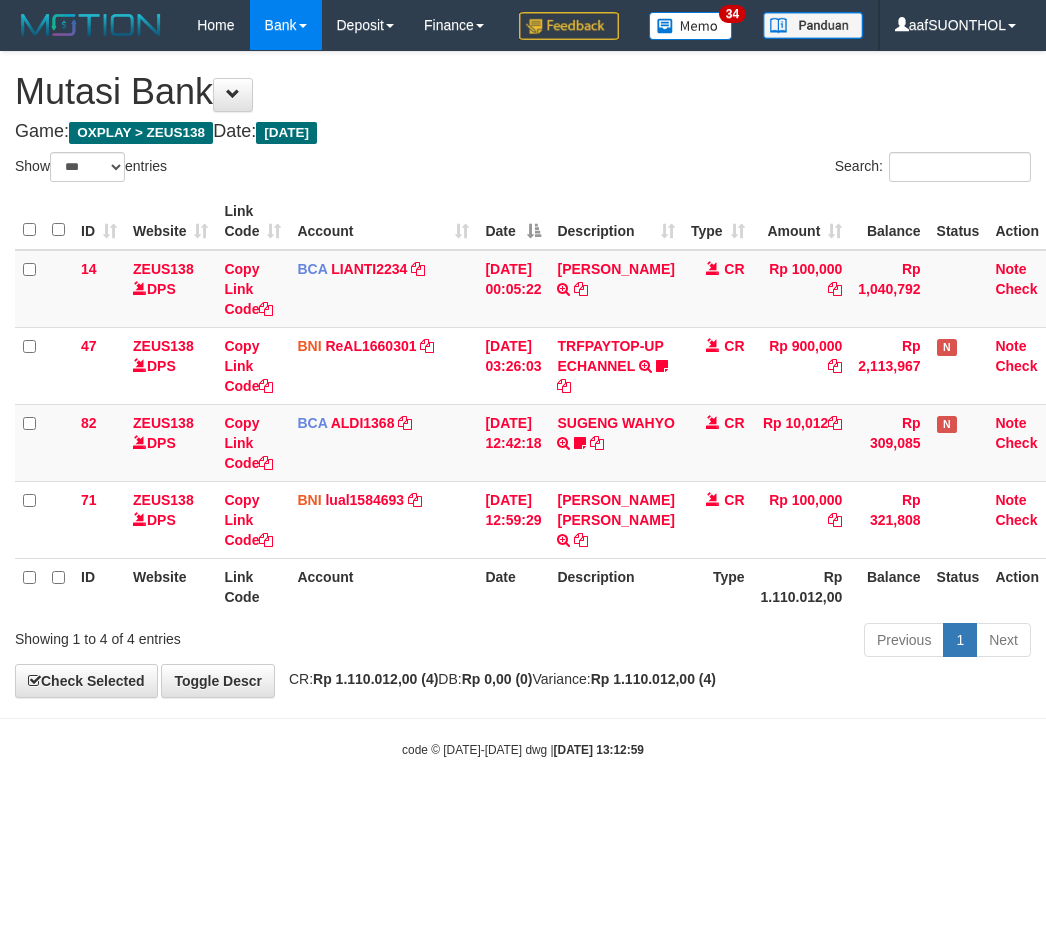 select on "***" 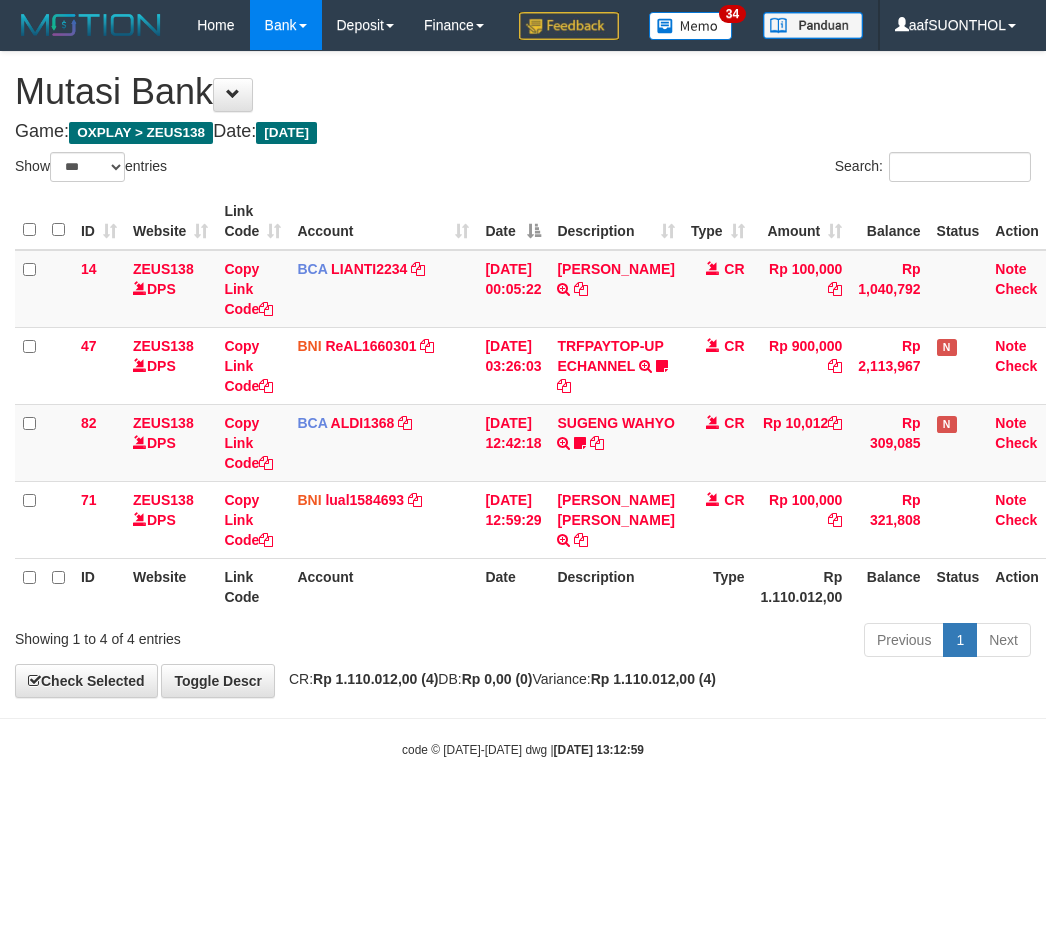 scroll, scrollTop: 0, scrollLeft: 15, axis: horizontal 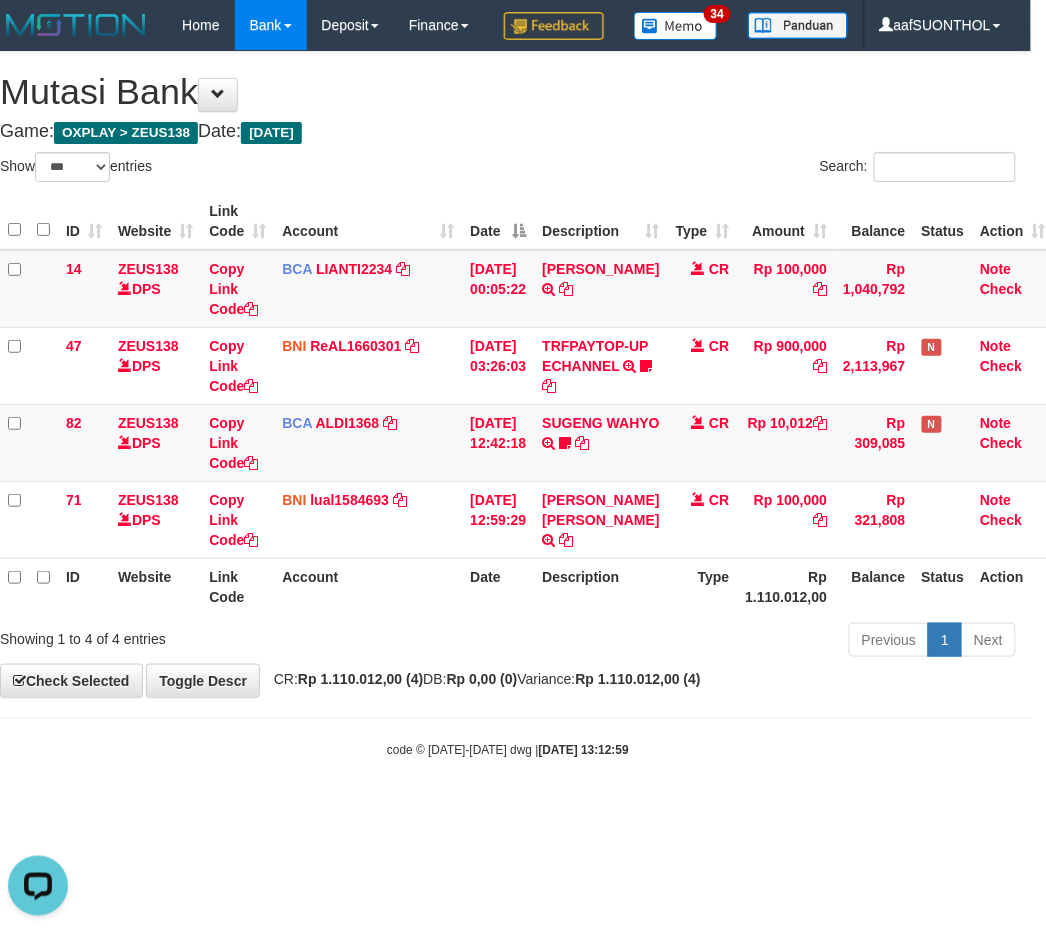 click on "Toggle navigation
Home
Bank
Account List
Load
By Website
Group
[OXPLAY]													ZEUS138
By Load Group (DPS)" at bounding box center (508, 404) 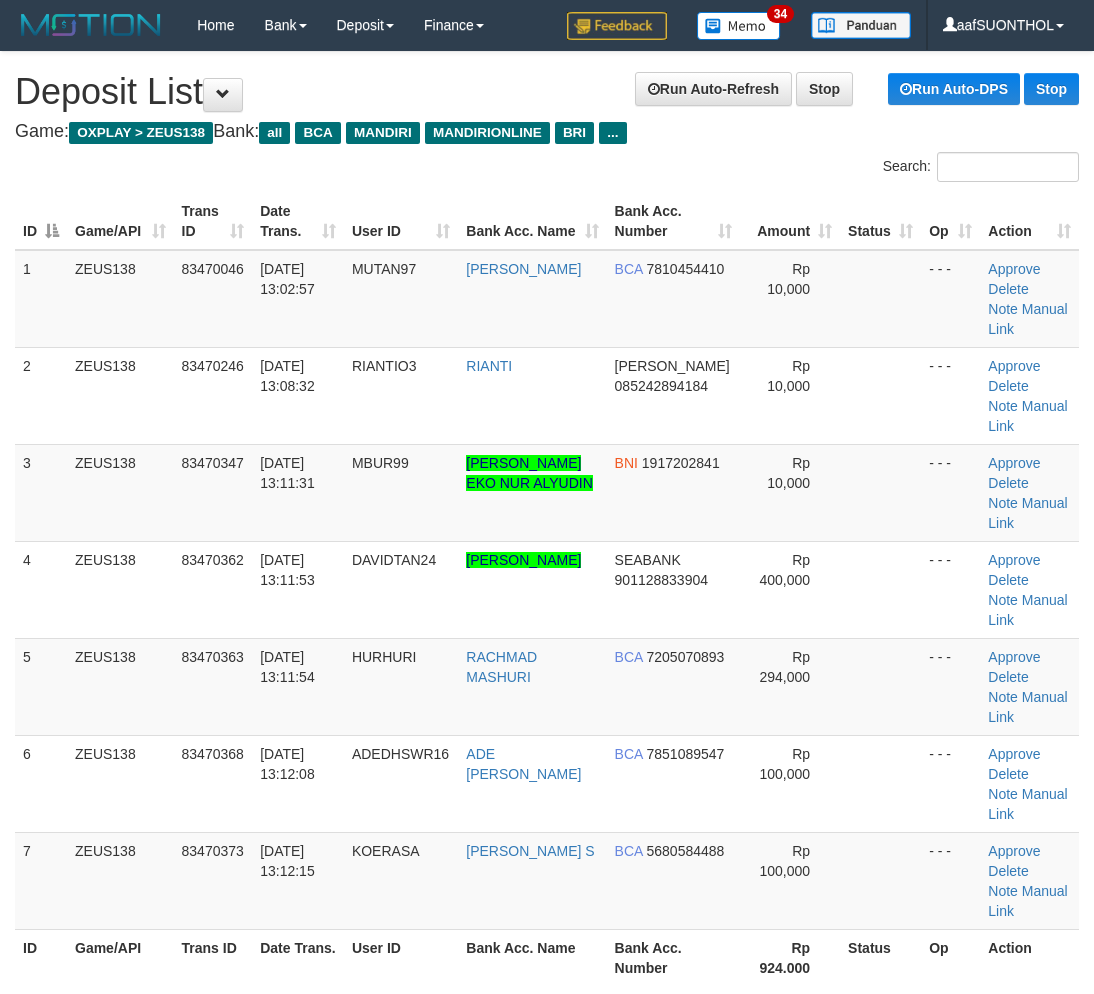 scroll, scrollTop: 0, scrollLeft: 0, axis: both 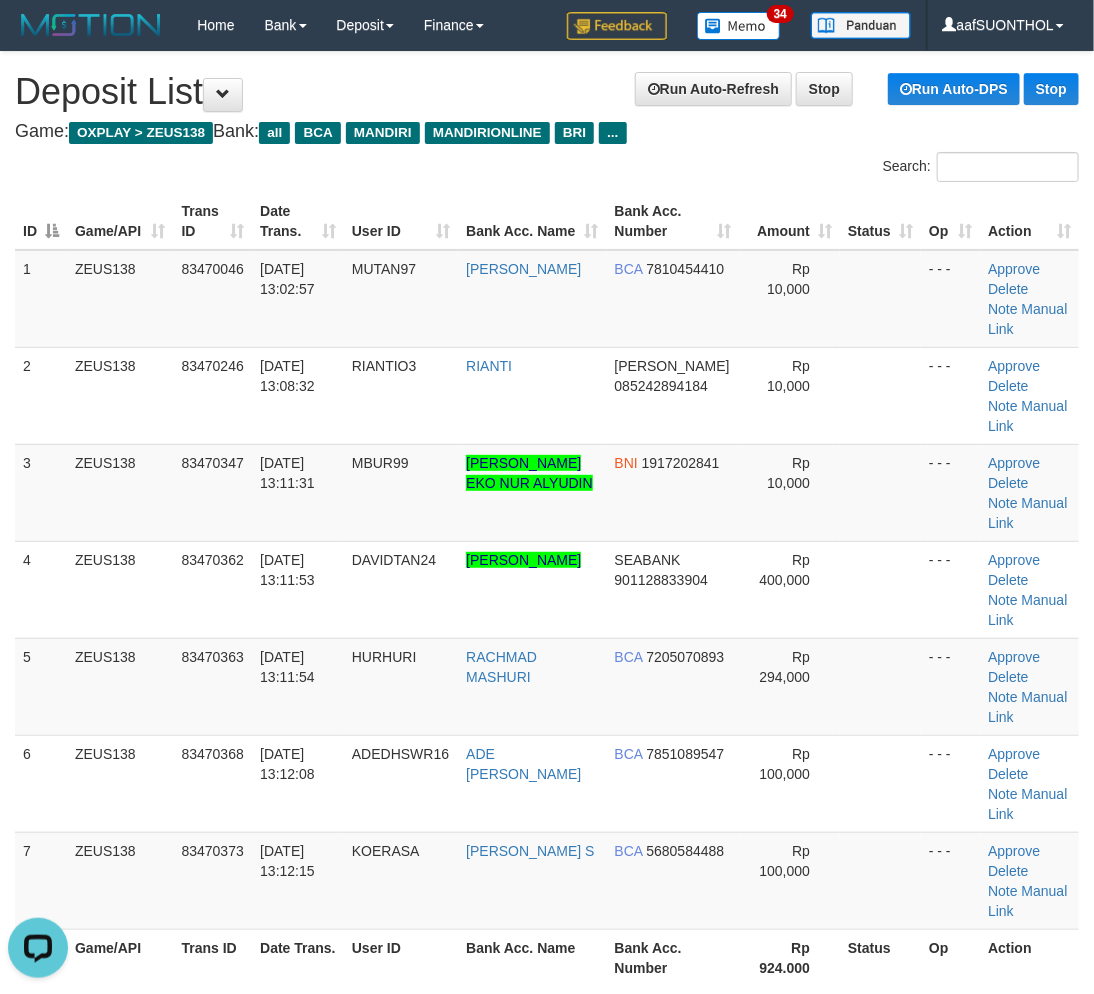 drag, startPoint x: 737, startPoint y: 876, endPoint x: 724, endPoint y: 867, distance: 15.811388 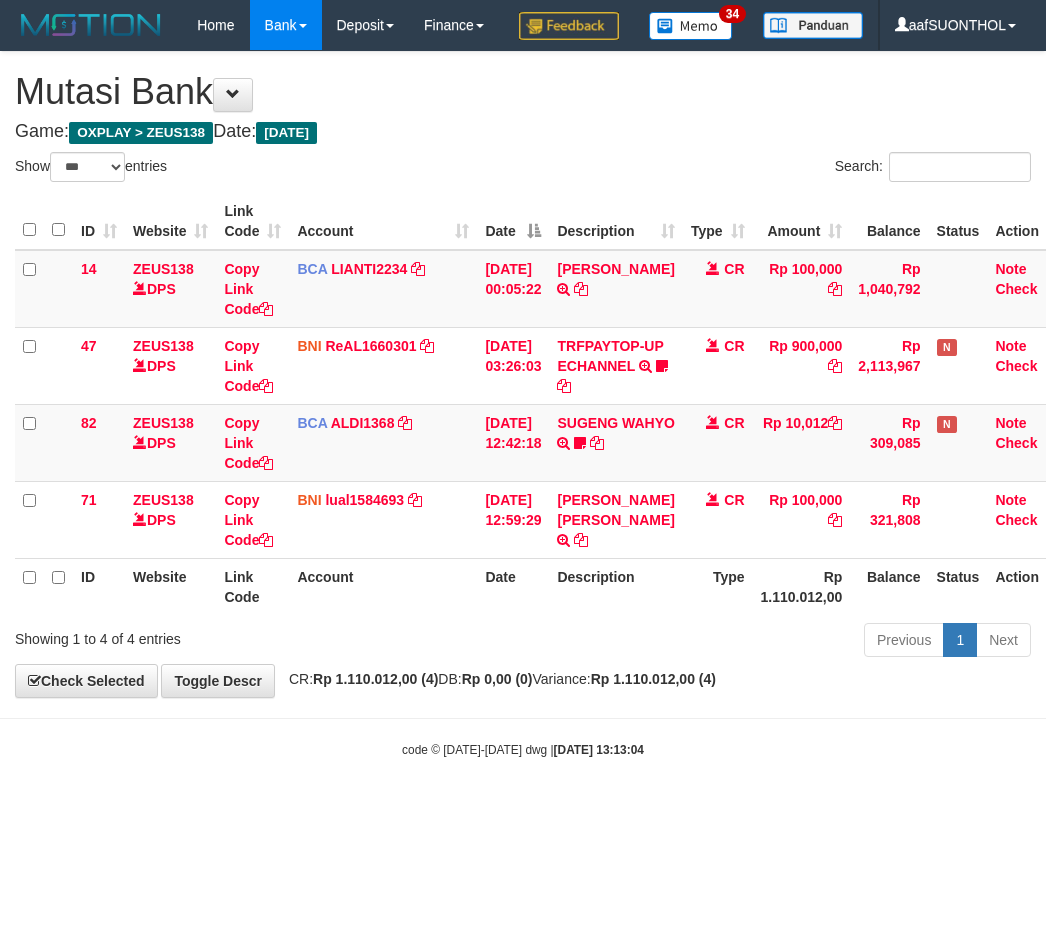 select on "***" 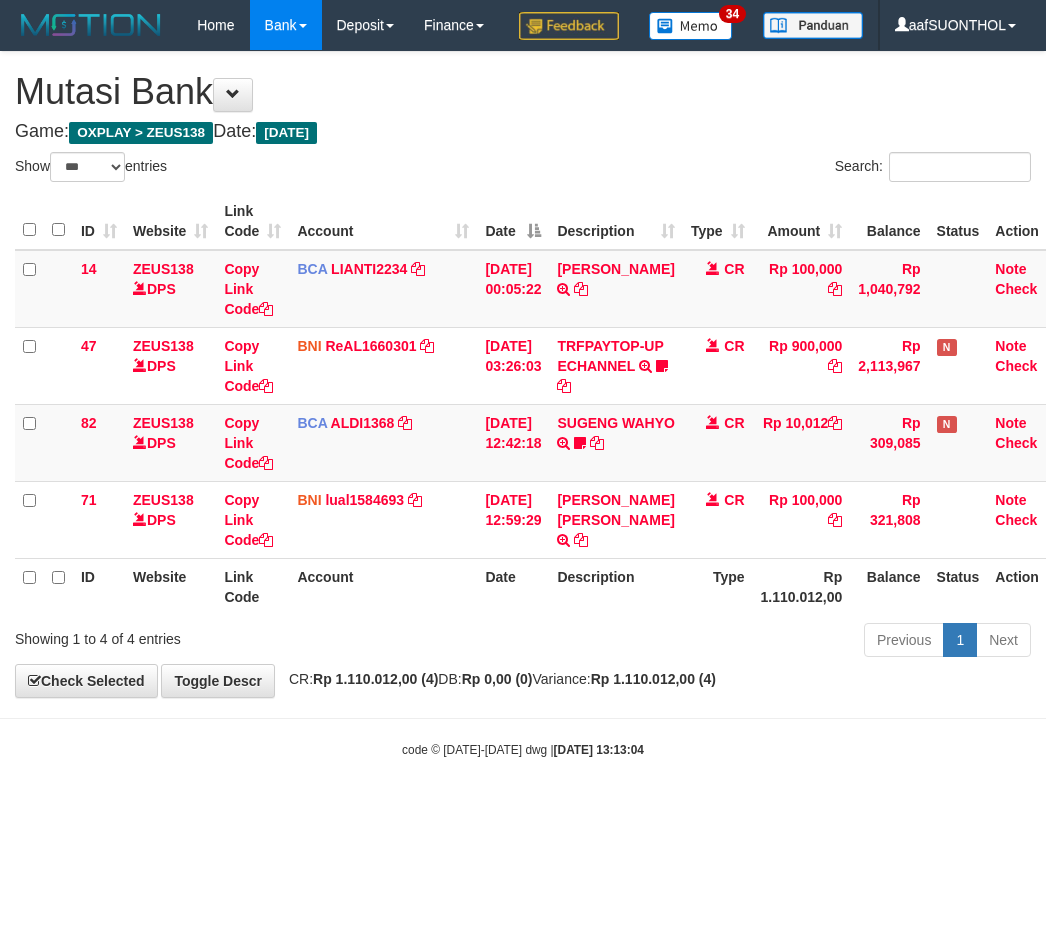 scroll, scrollTop: 0, scrollLeft: 15, axis: horizontal 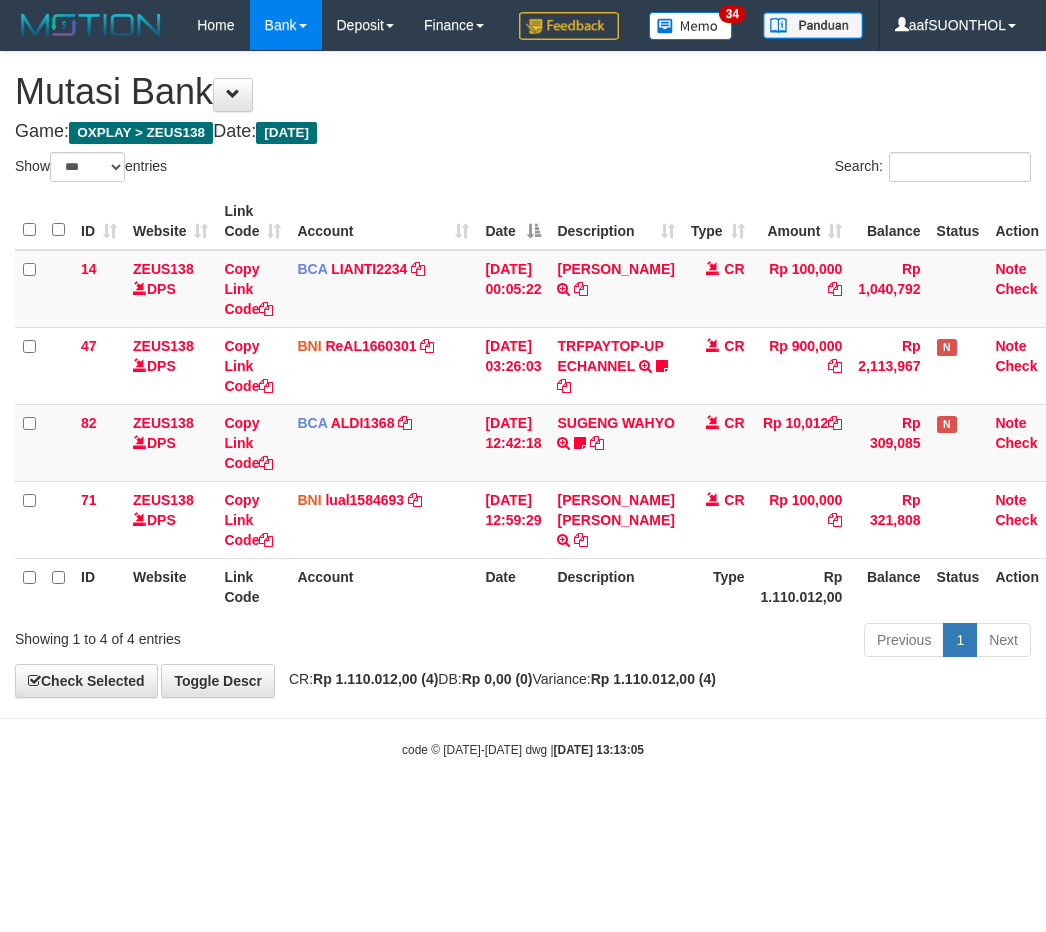 select on "***" 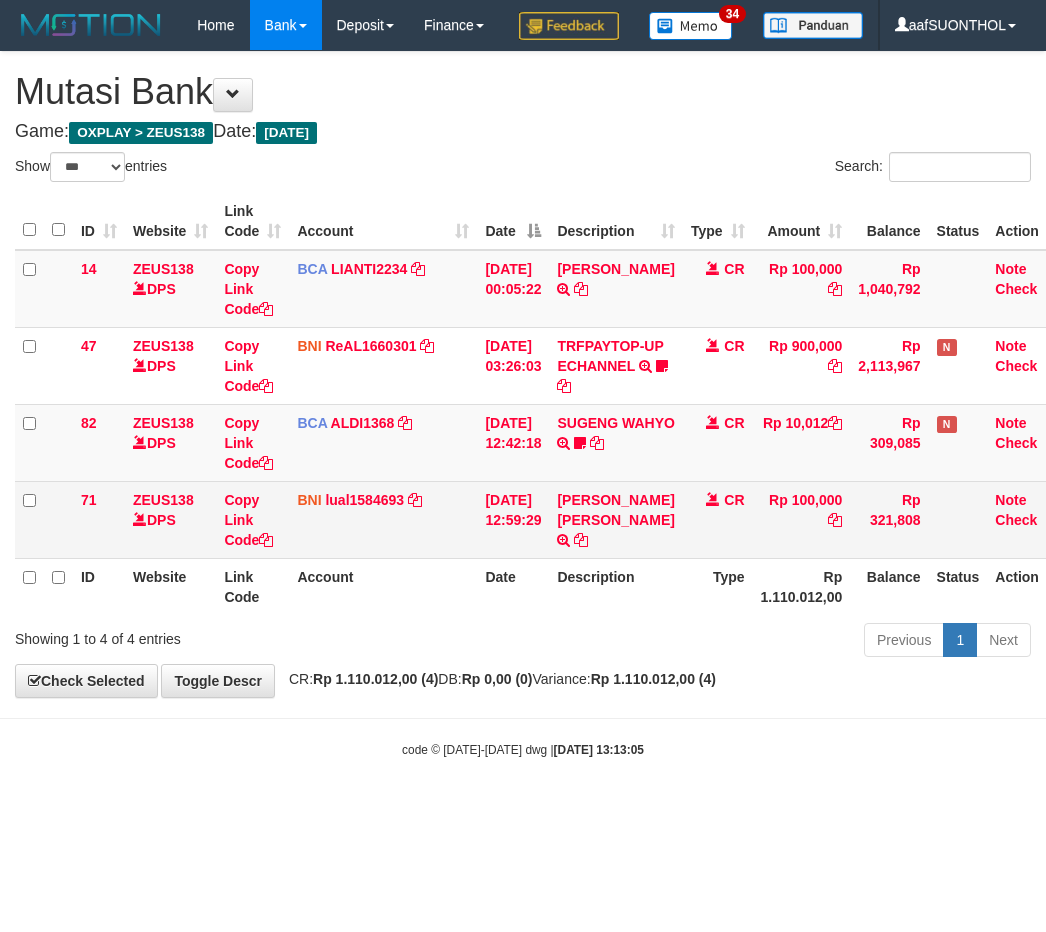 scroll, scrollTop: 0, scrollLeft: 15, axis: horizontal 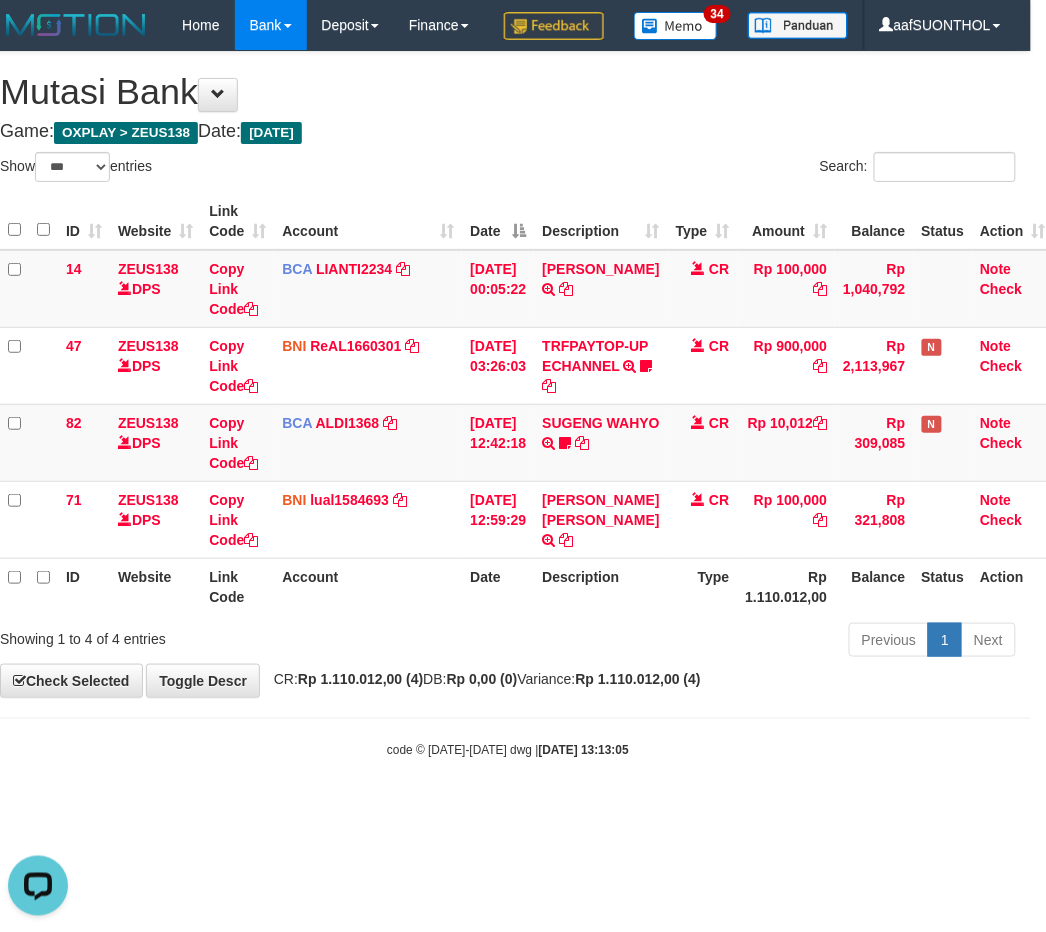 click on "Rp 1.110.012,00 (4)" at bounding box center [360, 679] 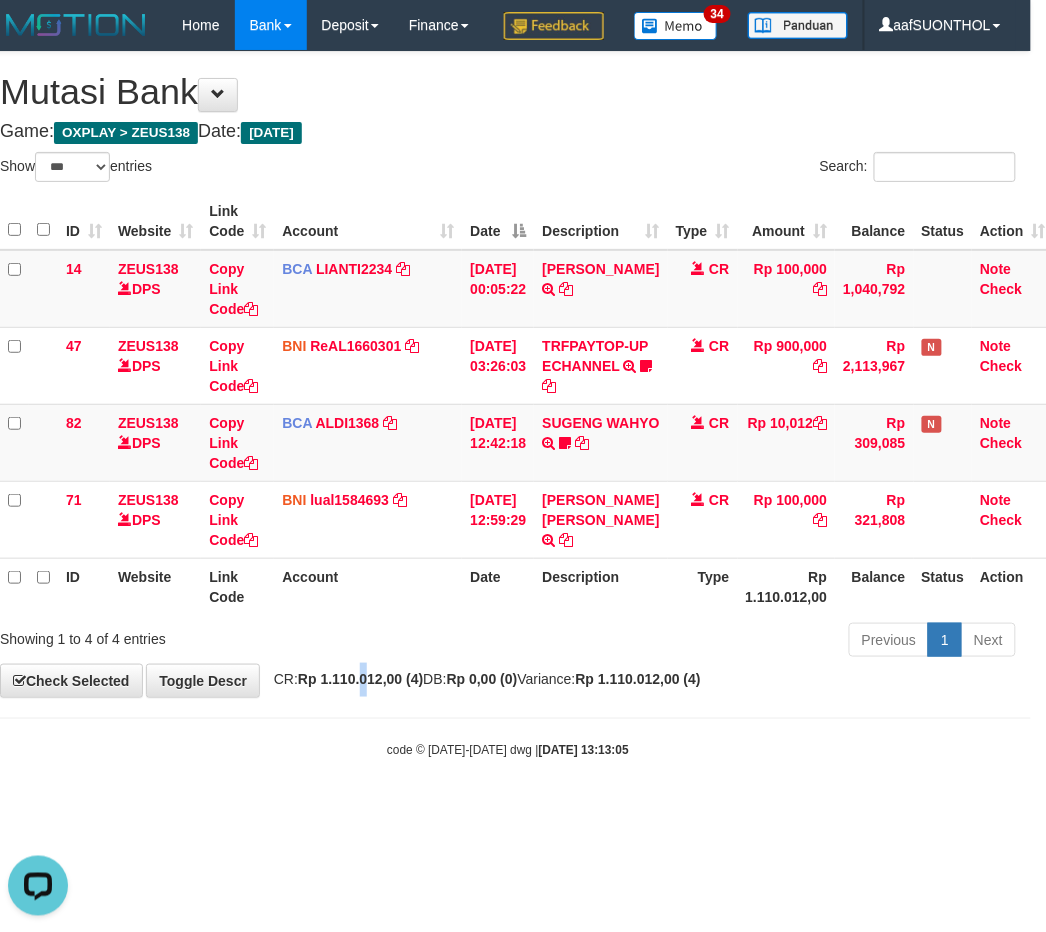 drag, startPoint x: 373, startPoint y: 745, endPoint x: 335, endPoint y: 746, distance: 38.013157 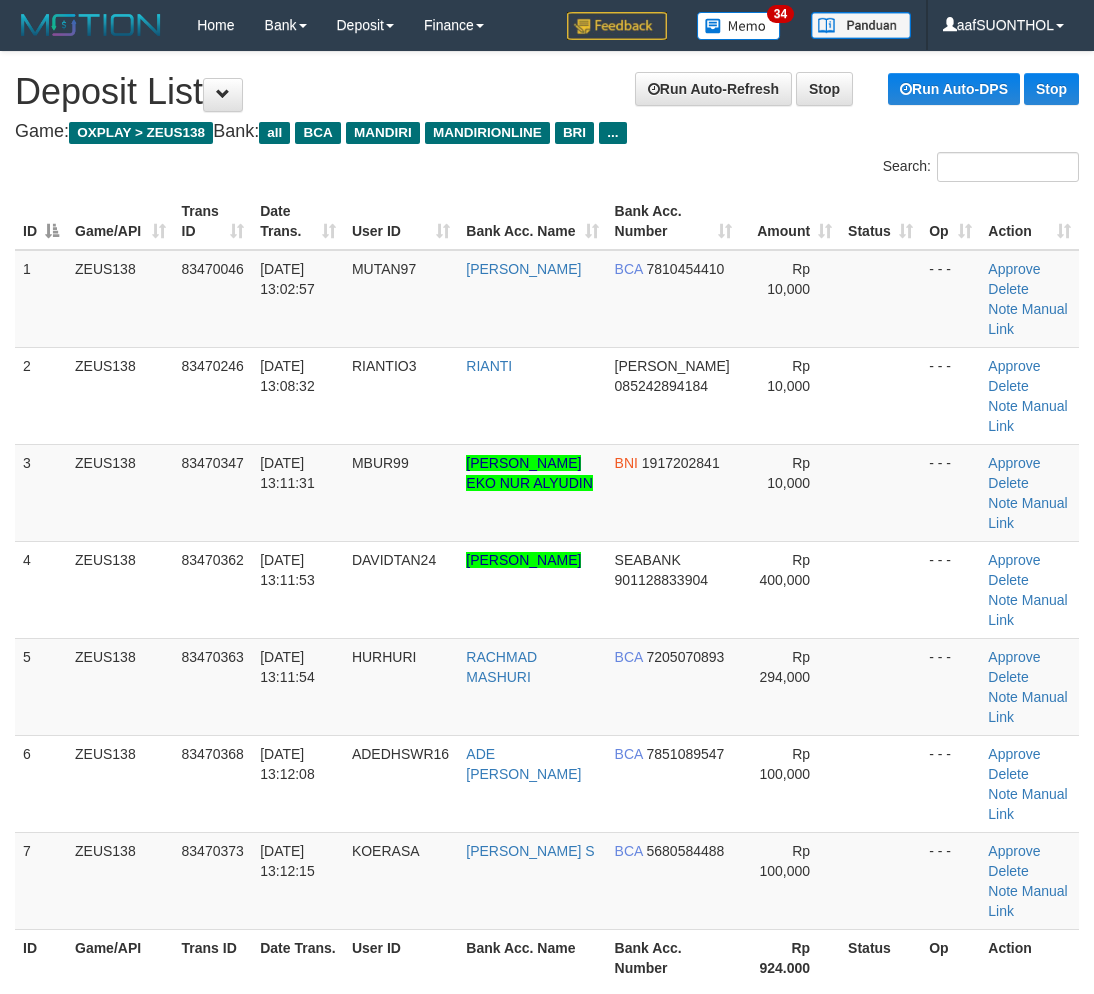 scroll, scrollTop: 0, scrollLeft: 0, axis: both 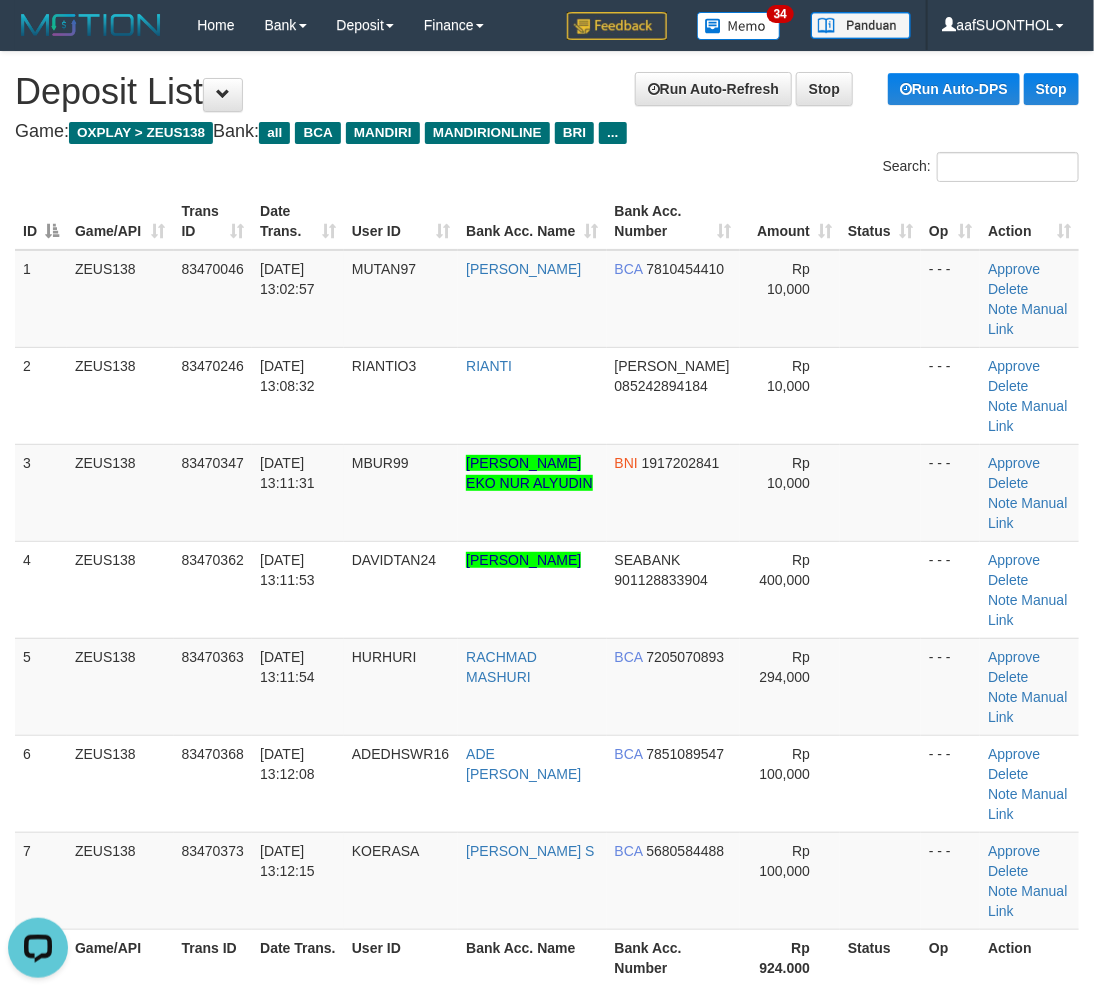 click on "Showing 1 to 7 of 7 entries" at bounding box center (547, 1006) 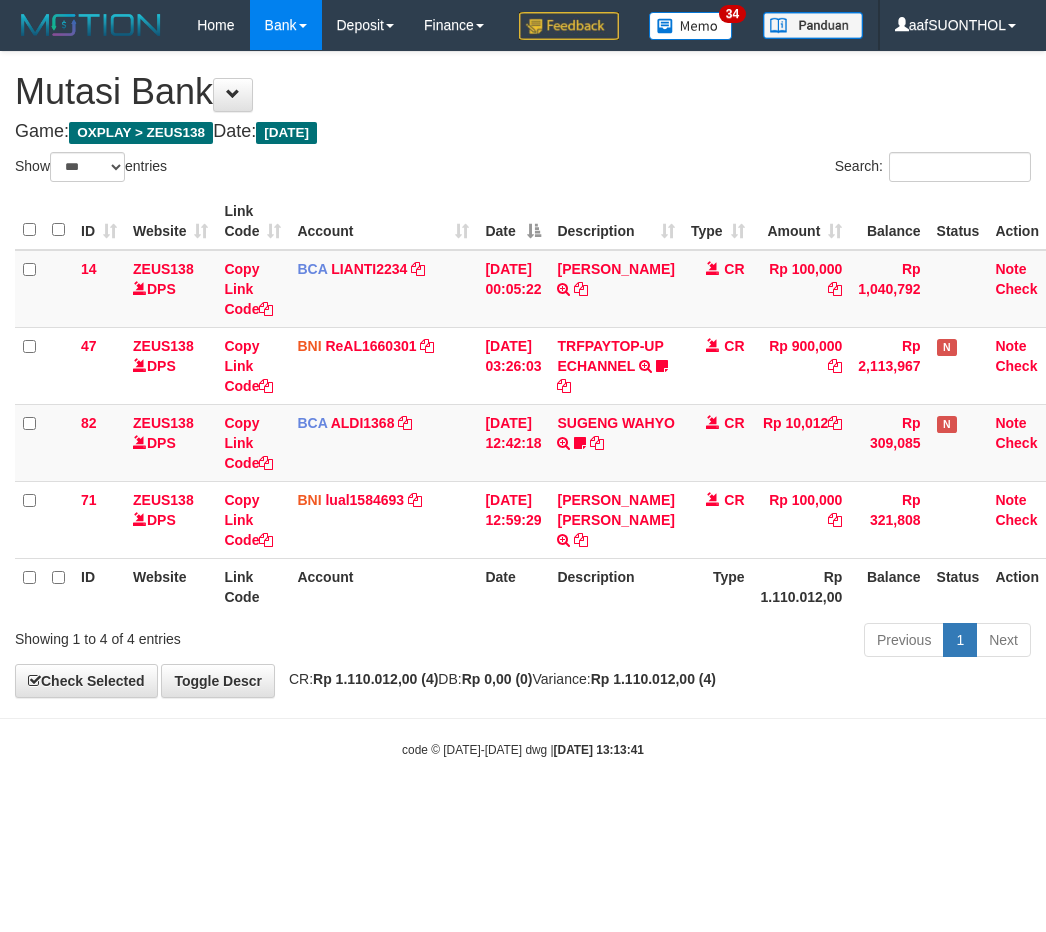 select on "***" 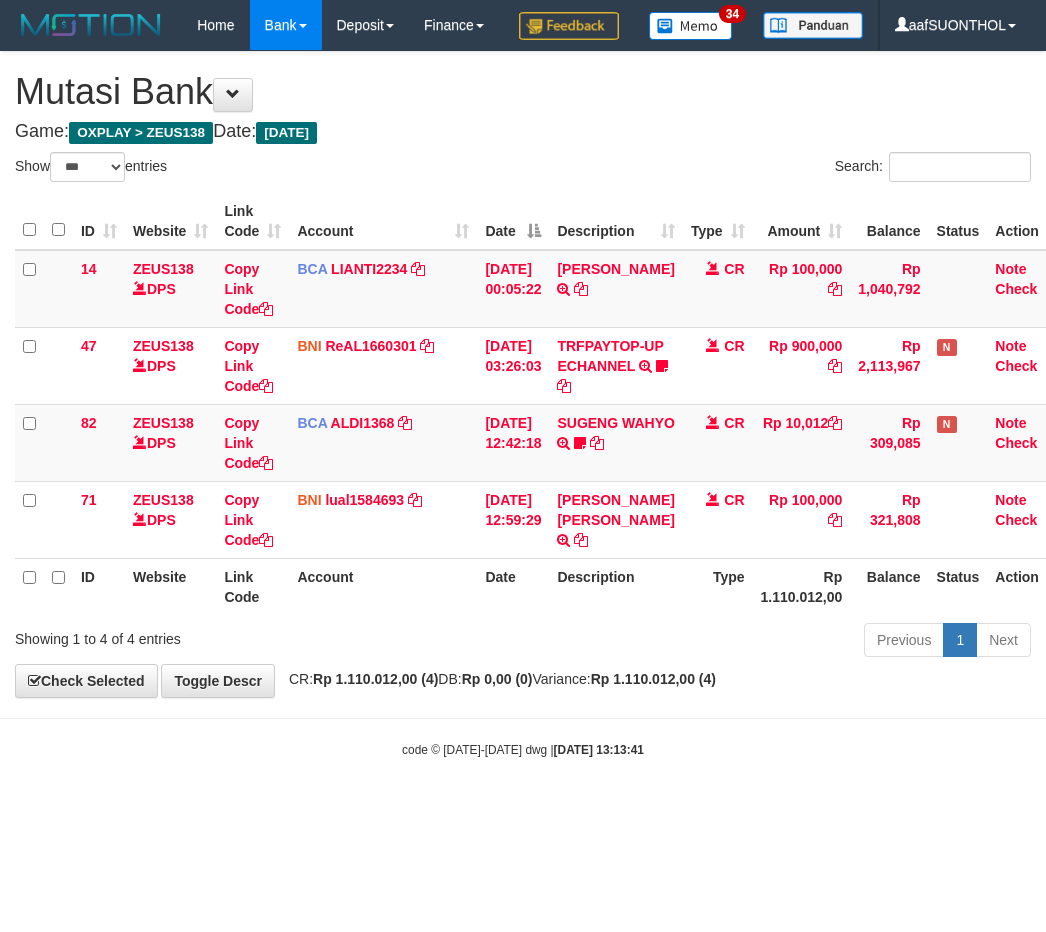 scroll, scrollTop: 0, scrollLeft: 15, axis: horizontal 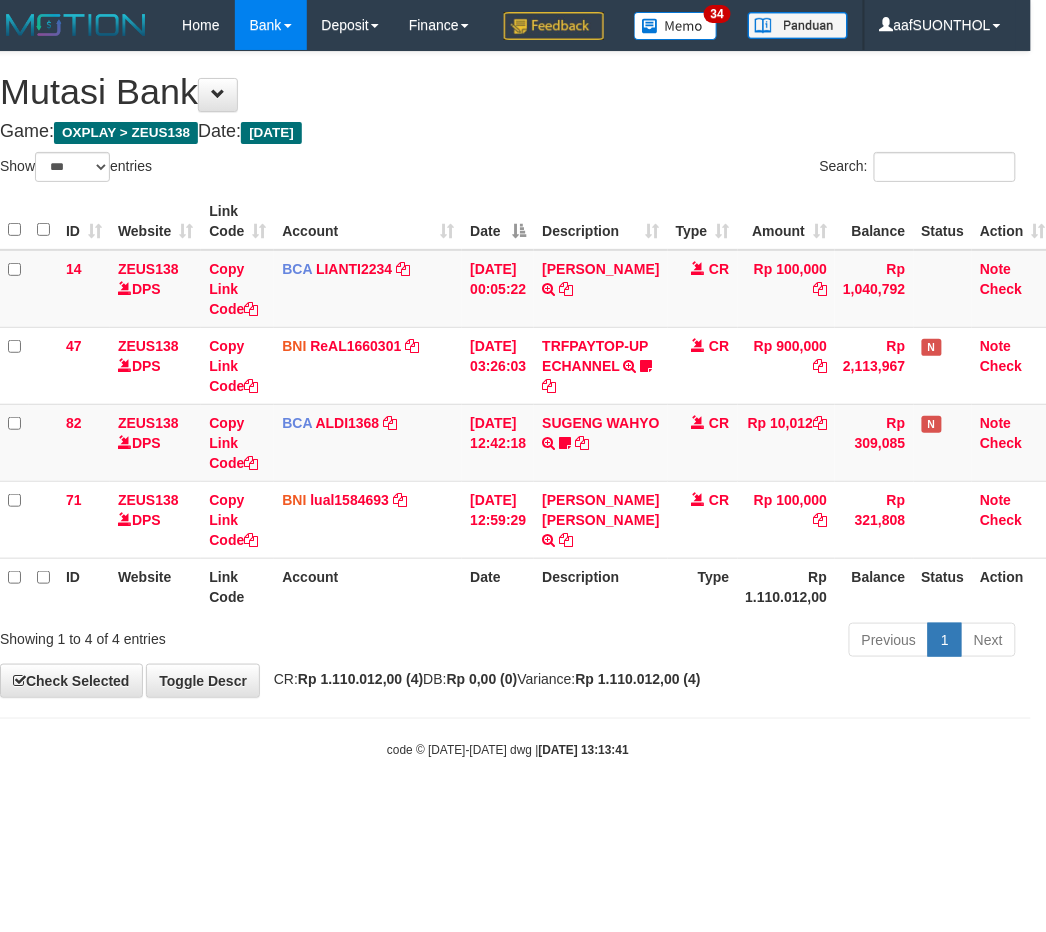 click on "Previous 1 Next" at bounding box center [726, 642] 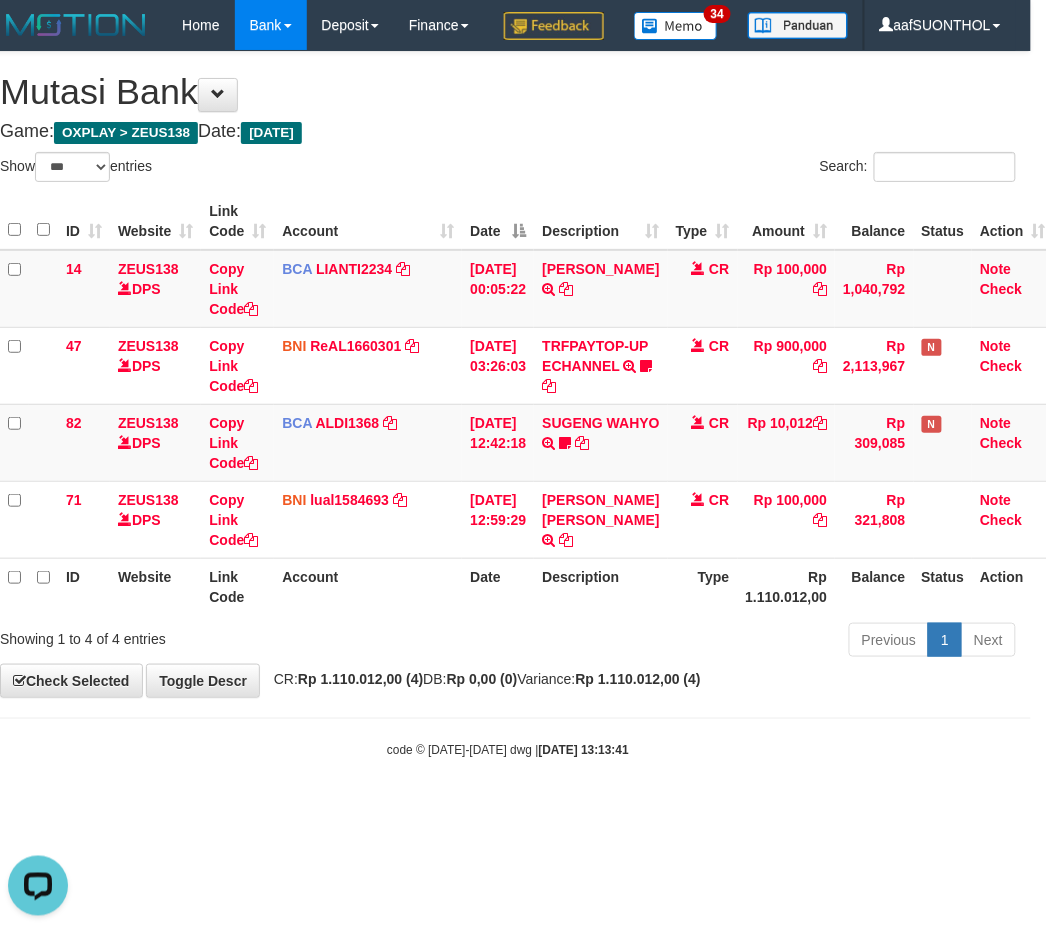 scroll, scrollTop: 0, scrollLeft: 0, axis: both 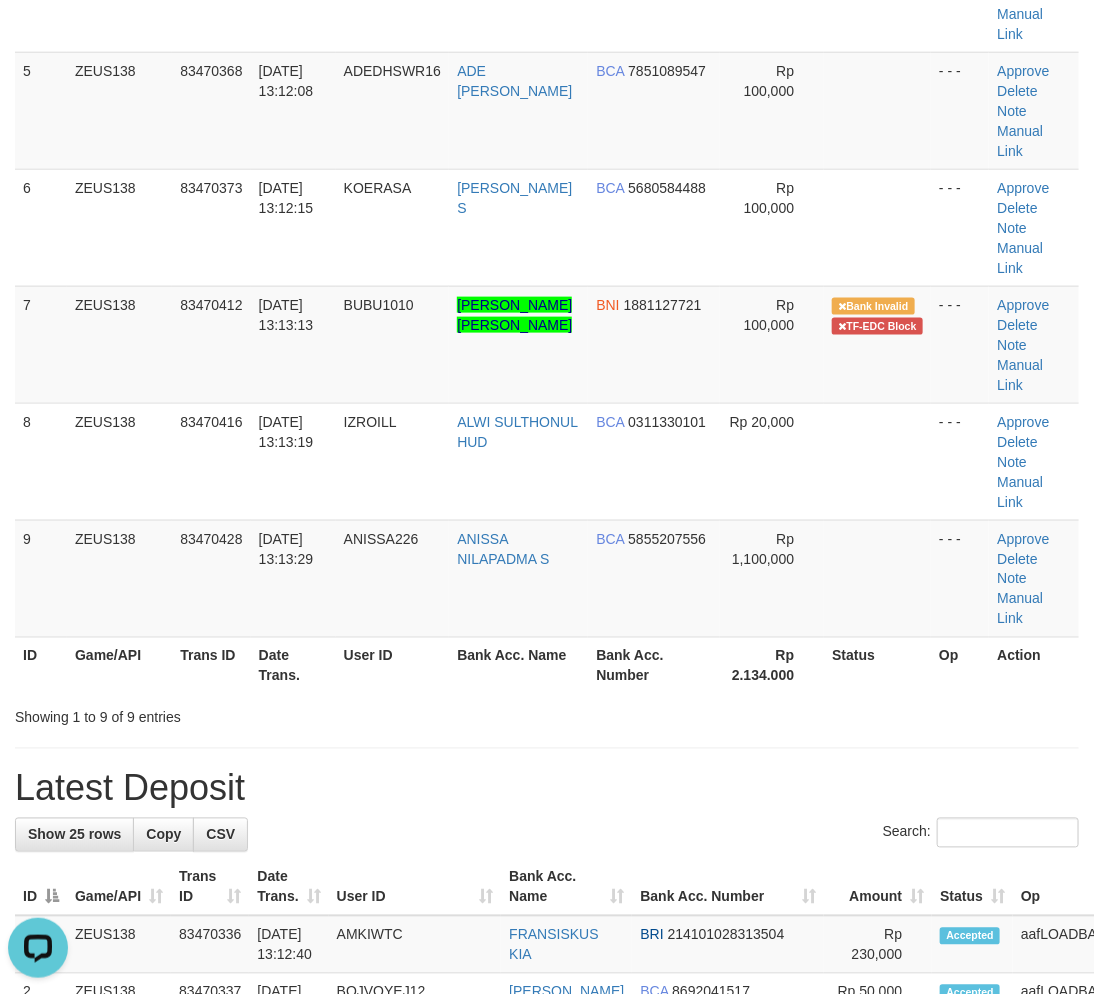 click on "Latest Deposit" at bounding box center (547, 789) 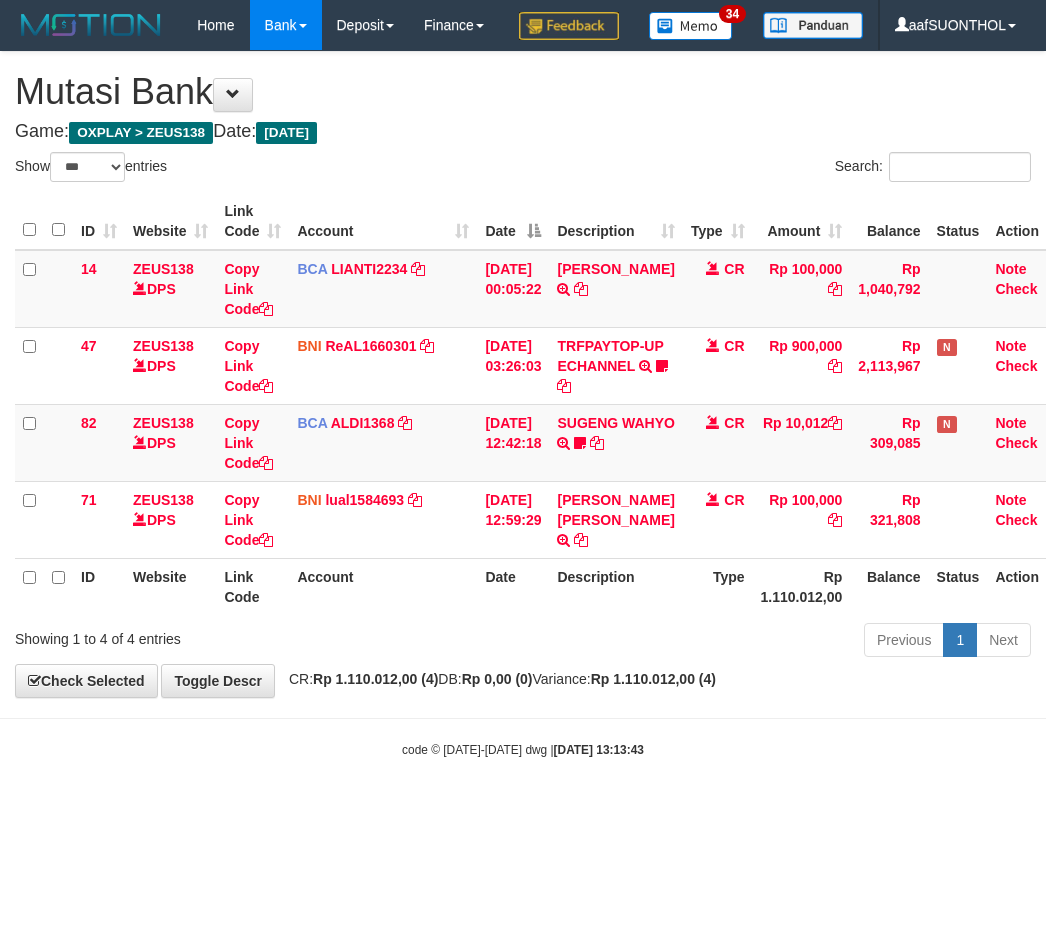 select on "***" 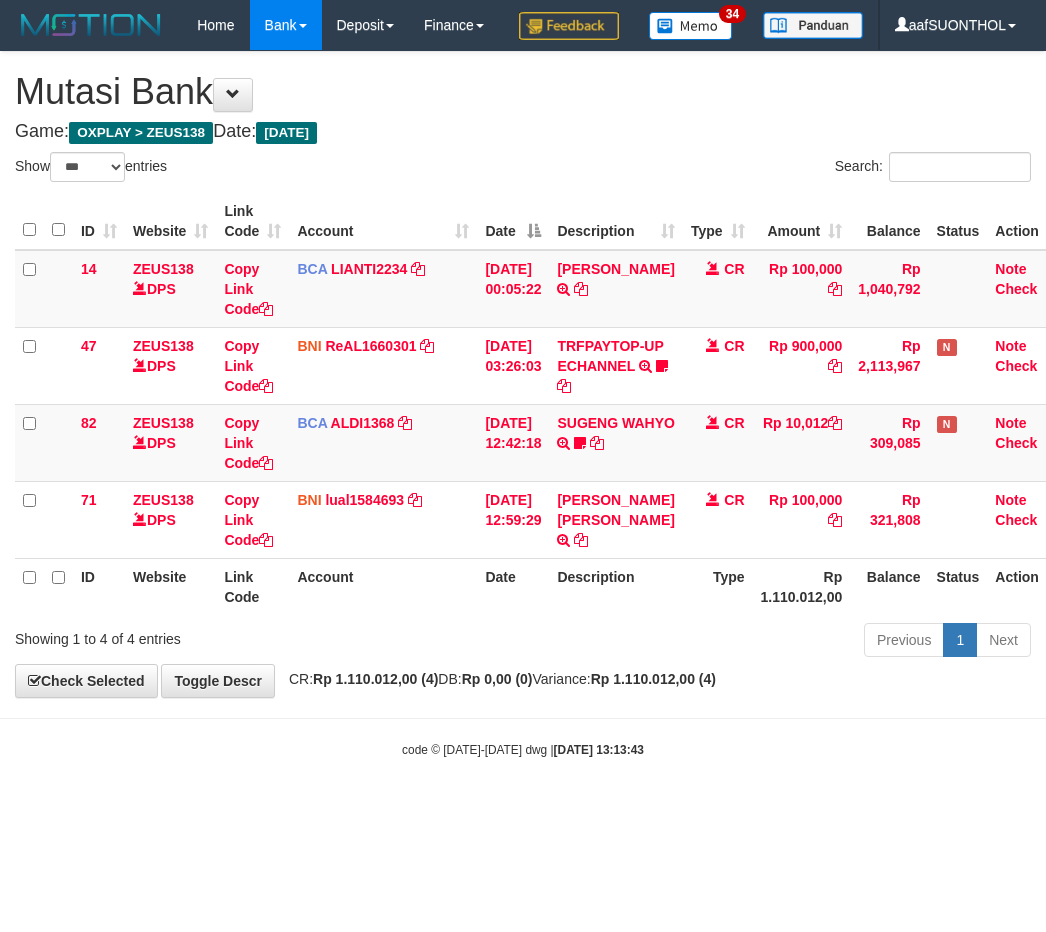 scroll, scrollTop: 0, scrollLeft: 15, axis: horizontal 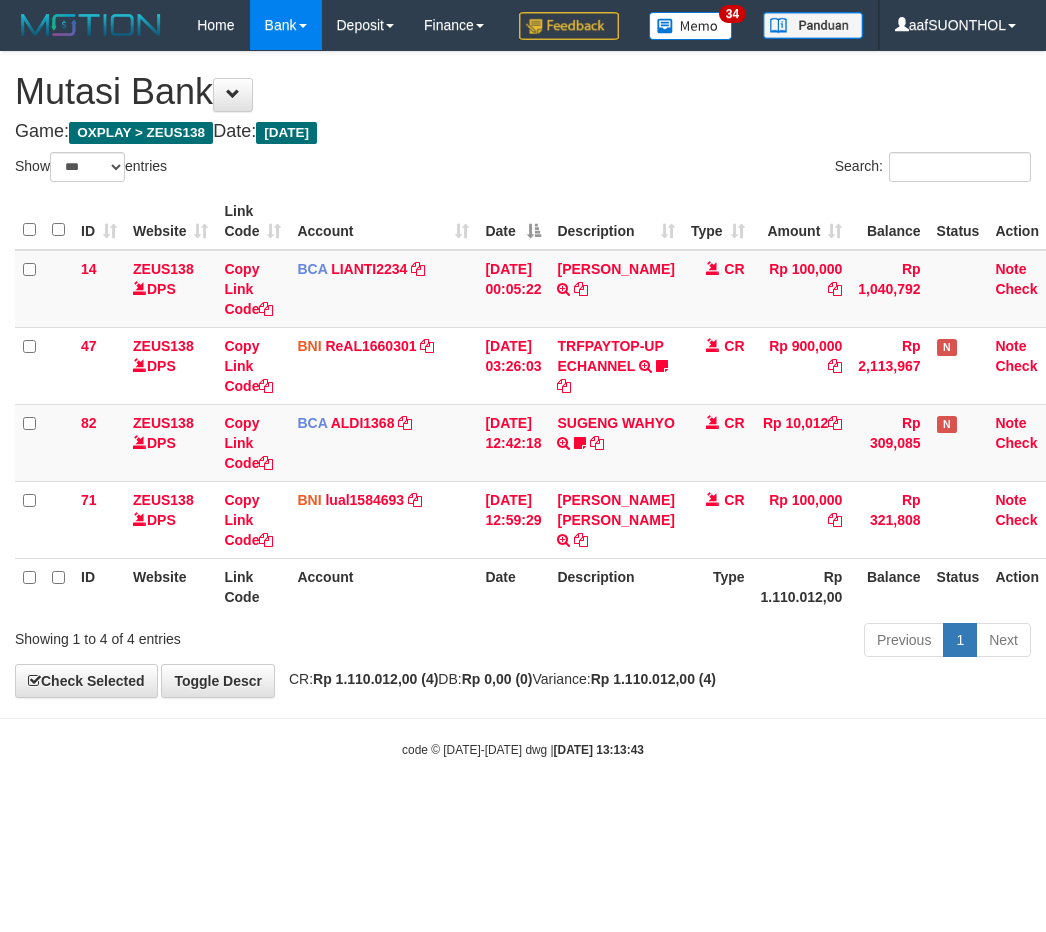 select on "***" 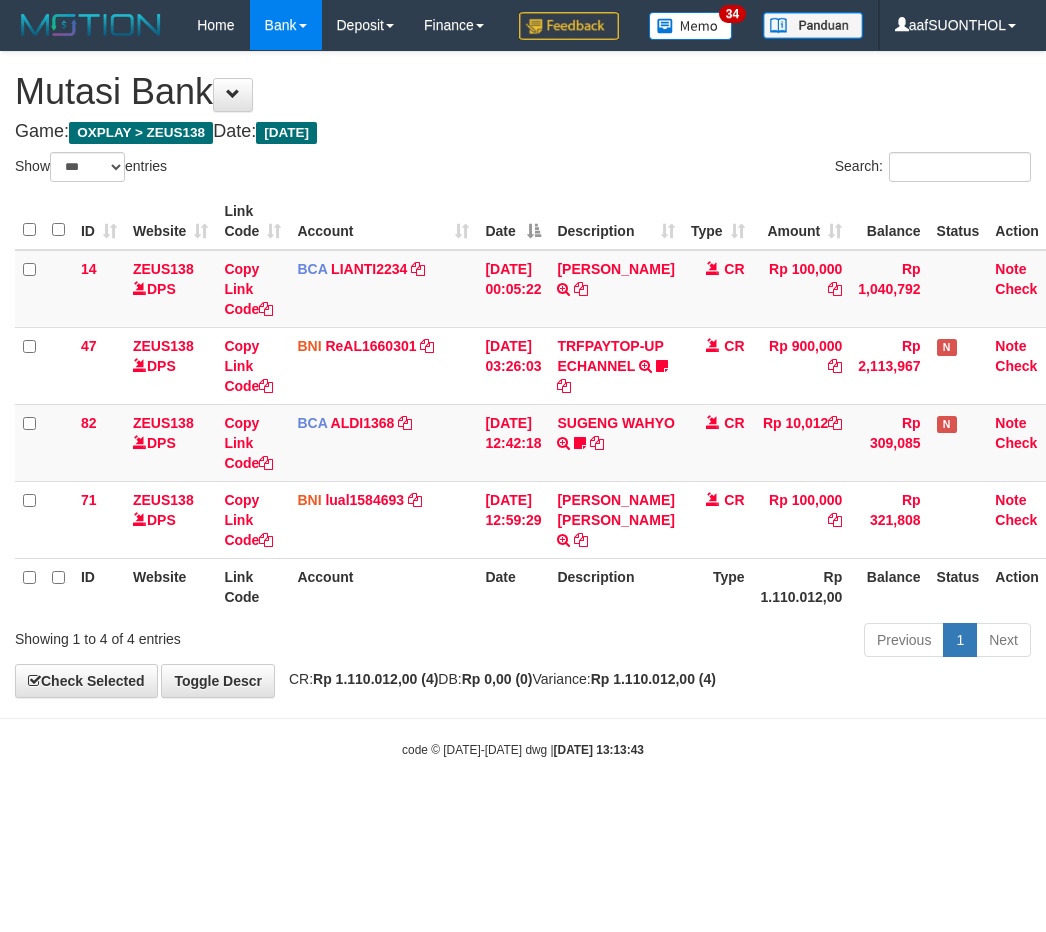 scroll, scrollTop: 0, scrollLeft: 15, axis: horizontal 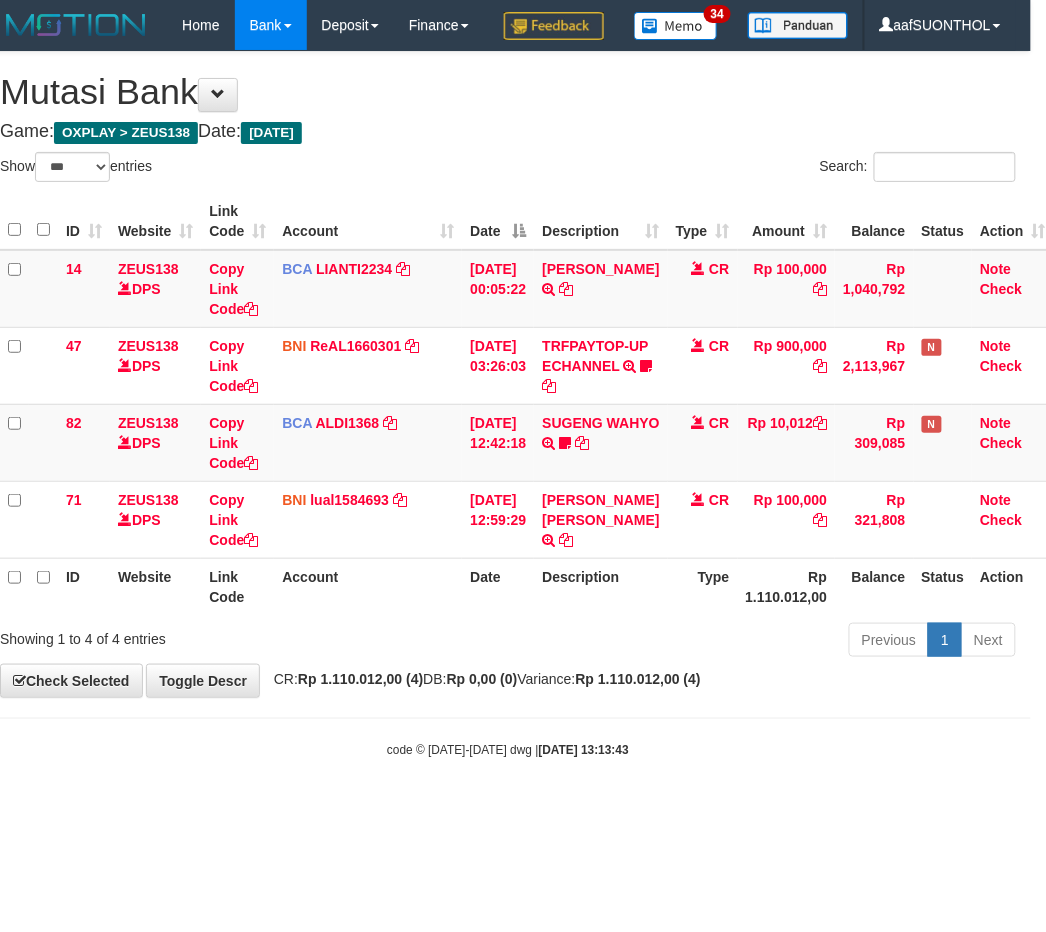 drag, startPoint x: 683, startPoint y: 780, endPoint x: 672, endPoint y: 775, distance: 12.083046 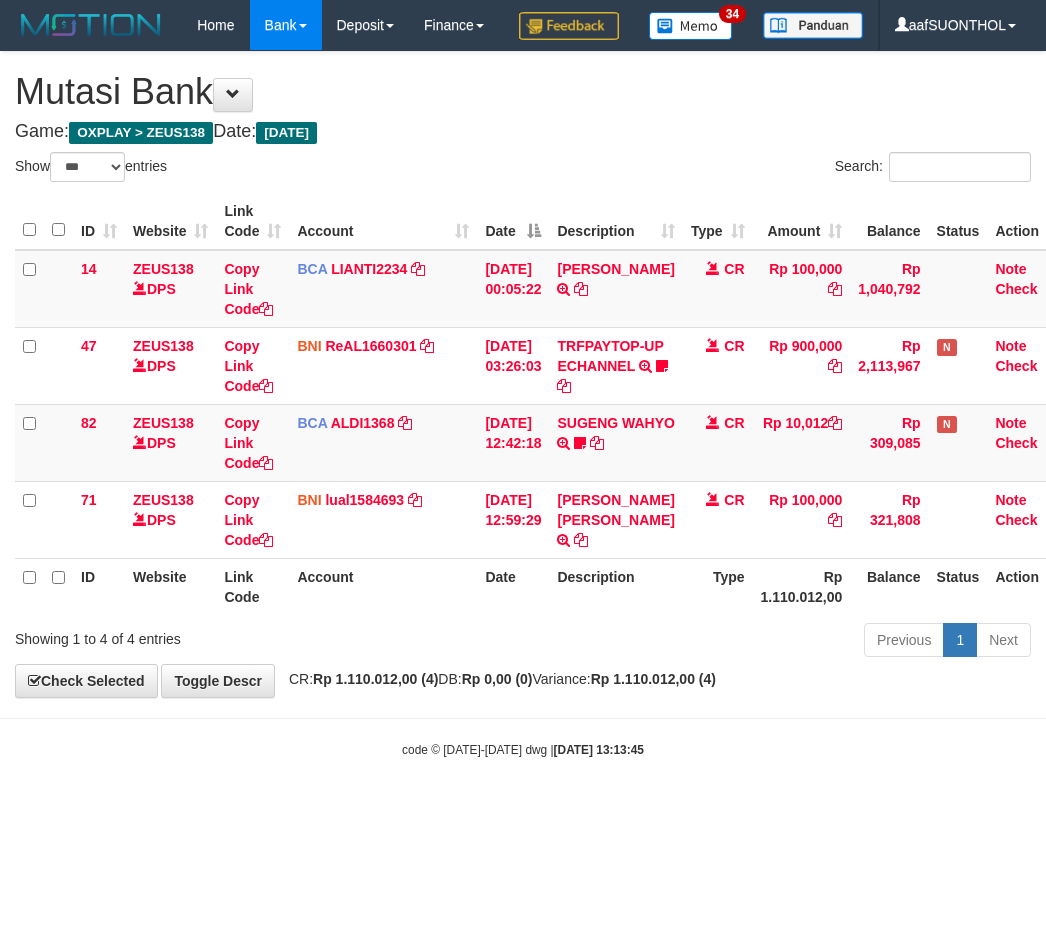 select on "***" 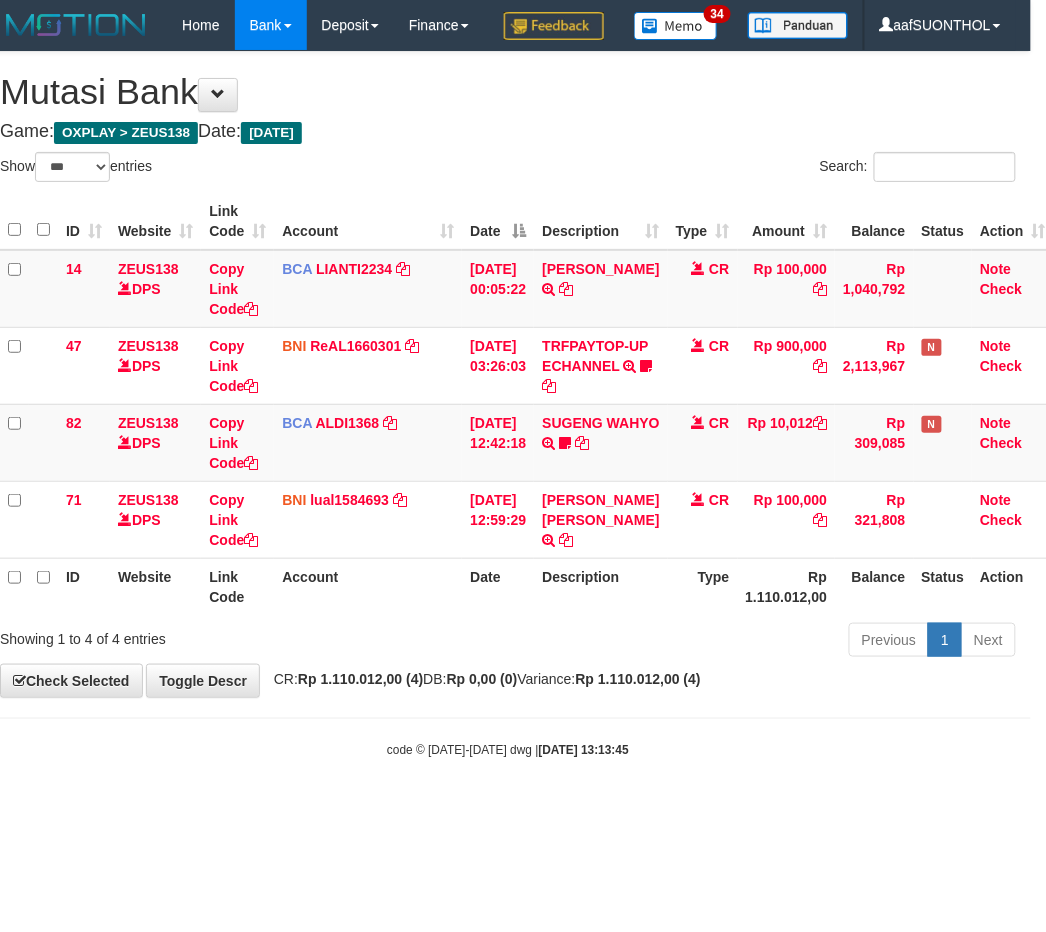 click on "Date" at bounding box center (498, 586) 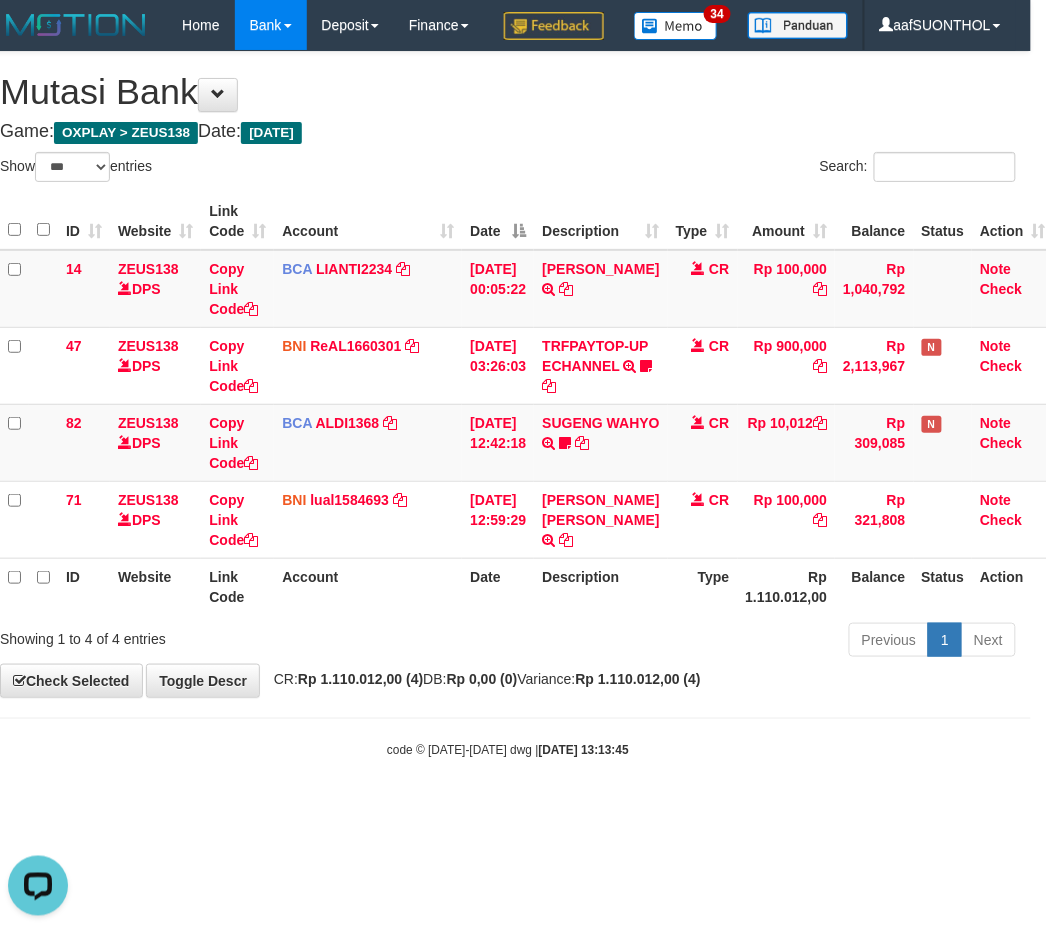 scroll, scrollTop: 0, scrollLeft: 0, axis: both 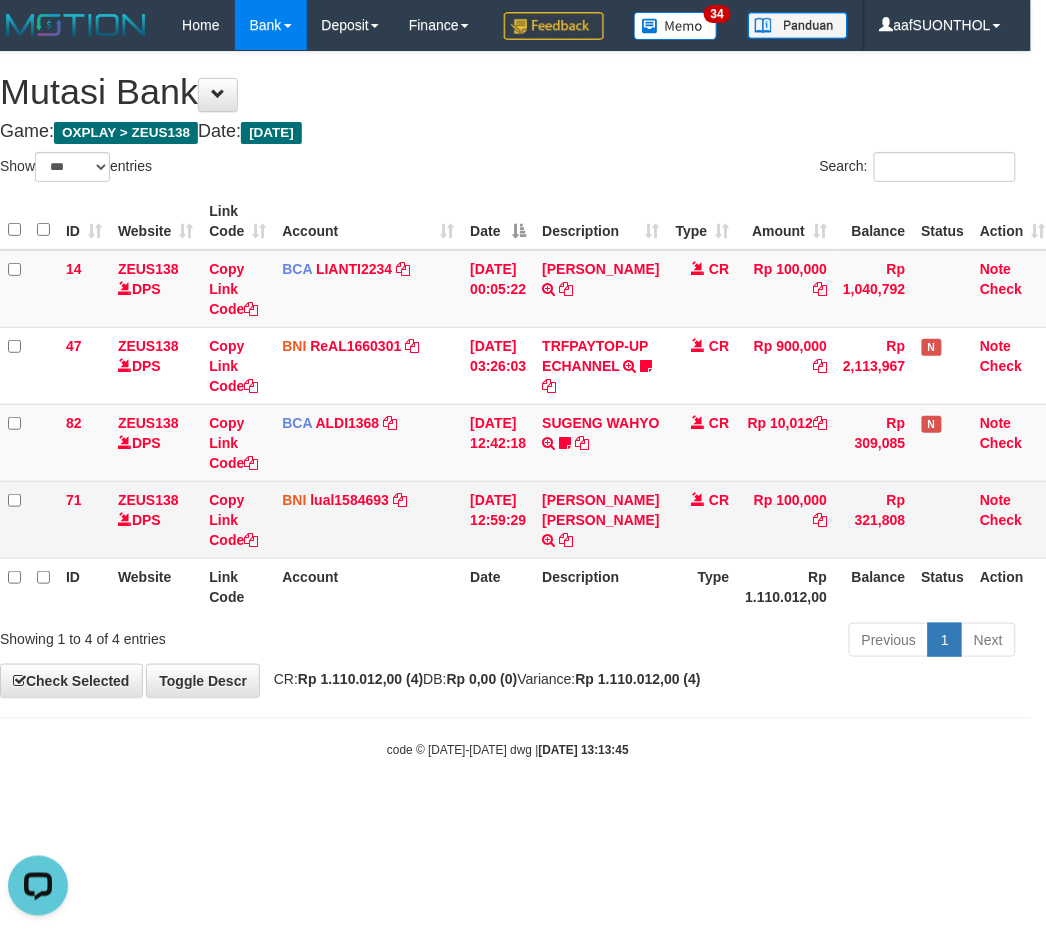 drag, startPoint x: 472, startPoint y: 677, endPoint x: 434, endPoint y: 620, distance: 68.50548 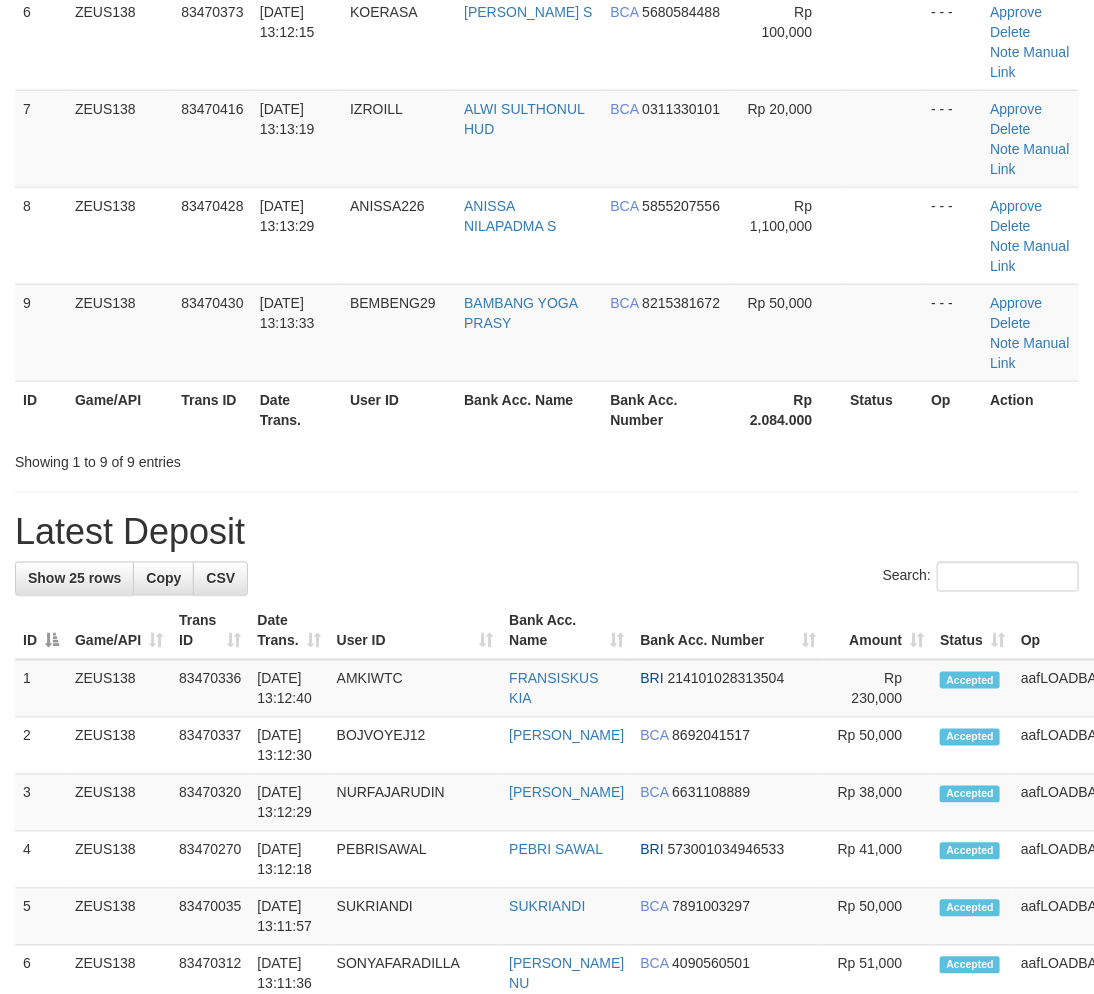 scroll, scrollTop: 666, scrollLeft: 0, axis: vertical 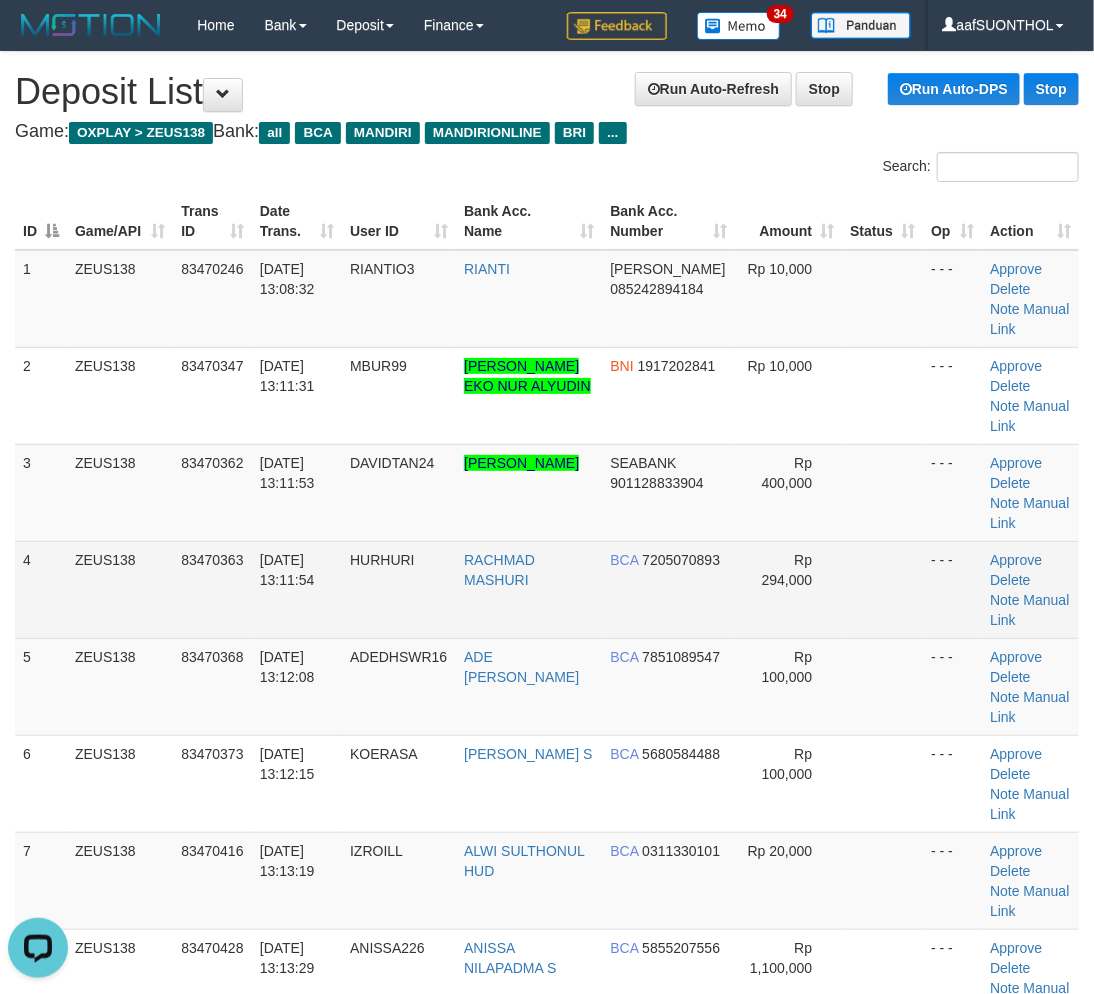 click at bounding box center (882, 589) 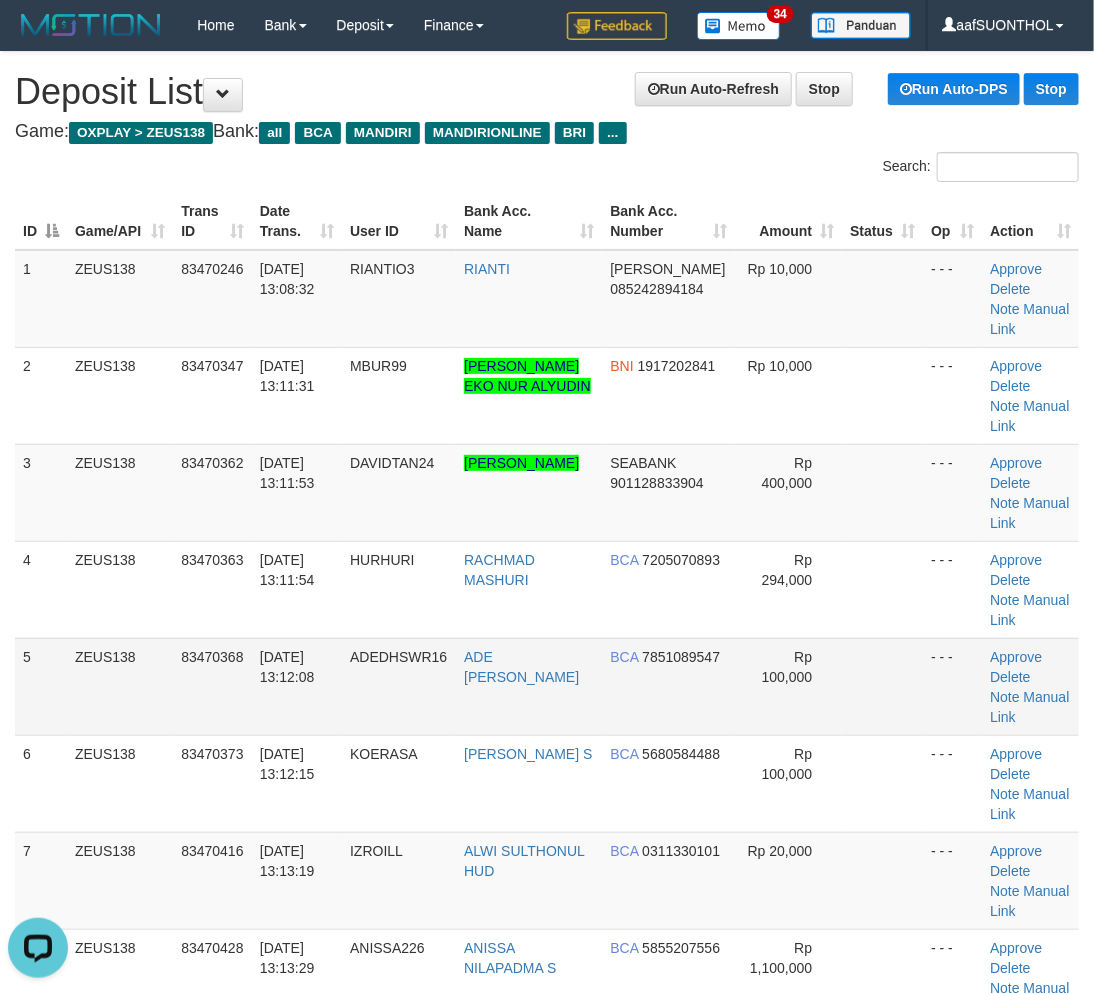 drag, startPoint x: 917, startPoint y: 567, endPoint x: 966, endPoint y: 597, distance: 57.45433 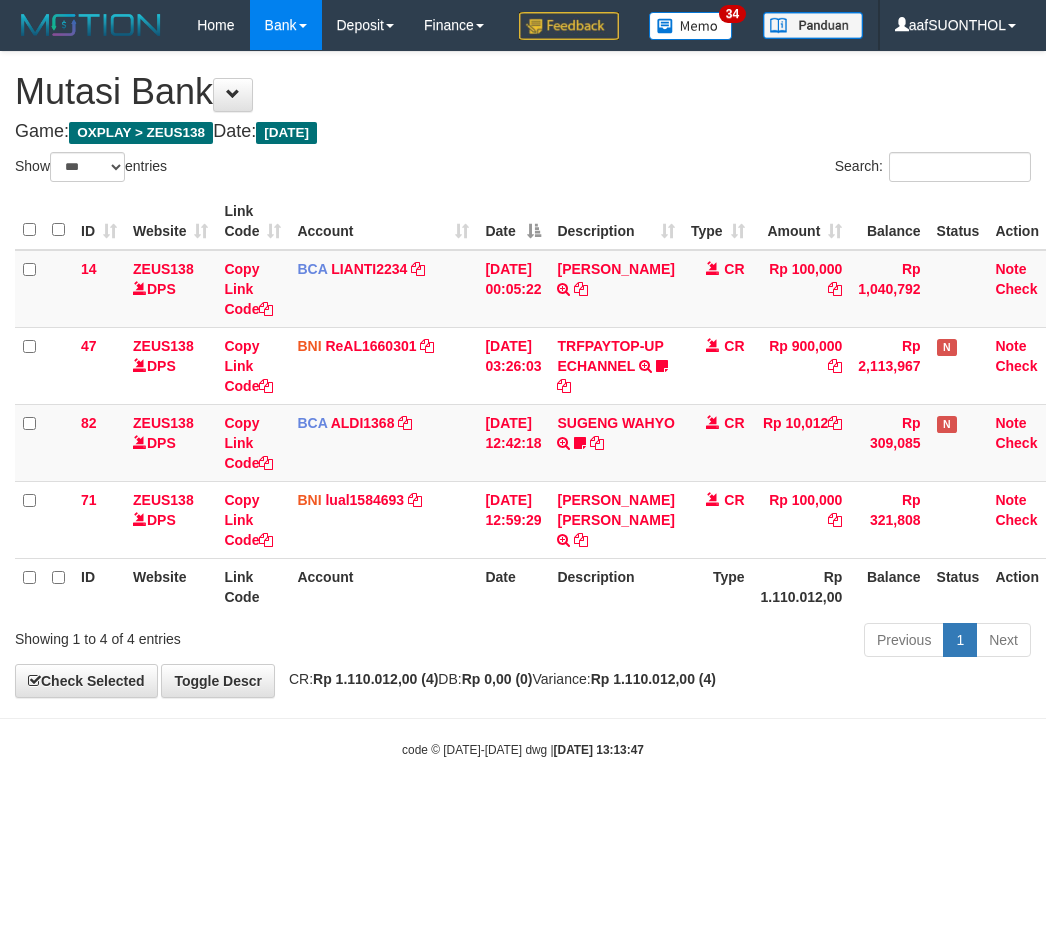 select on "***" 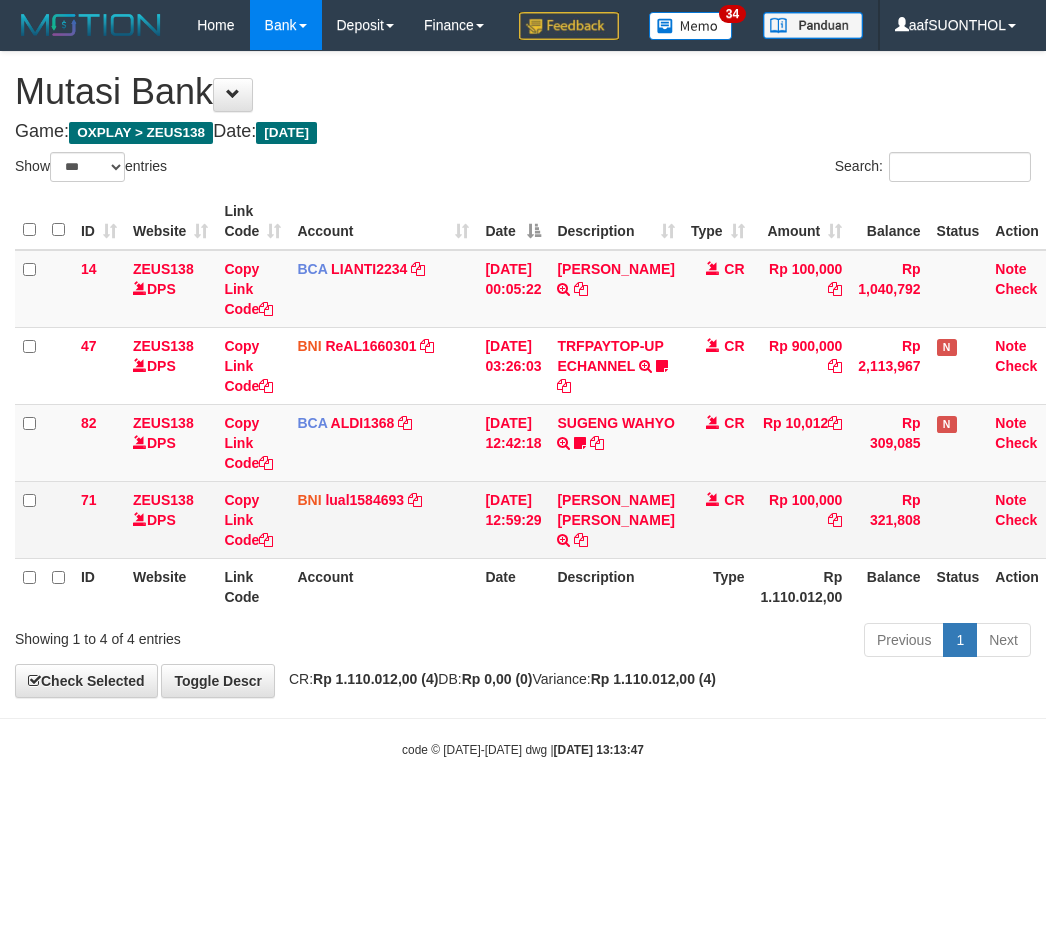 scroll, scrollTop: 0, scrollLeft: 15, axis: horizontal 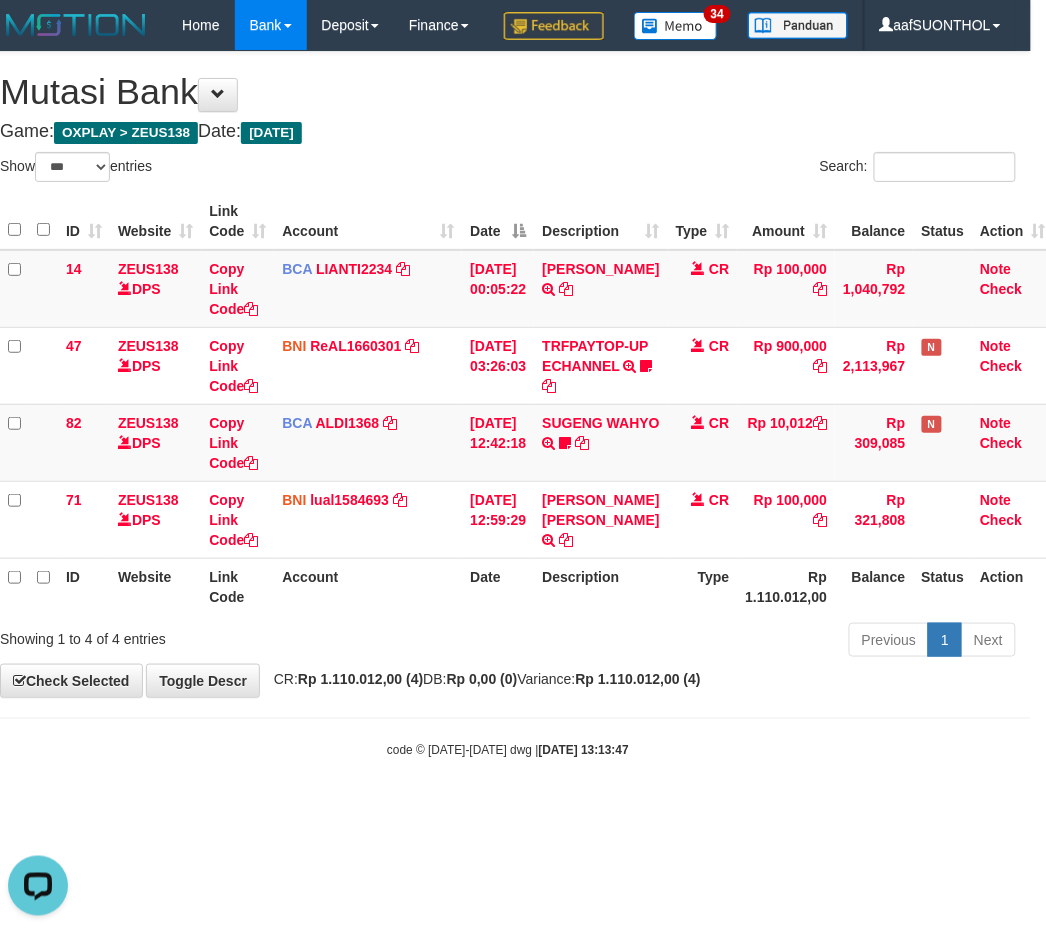 click on "Toggle navigation
Home
Bank
Account List
Load
By Website
Group
[OXPLAY]													ZEUS138
By Load Group (DPS)" at bounding box center (508, 404) 